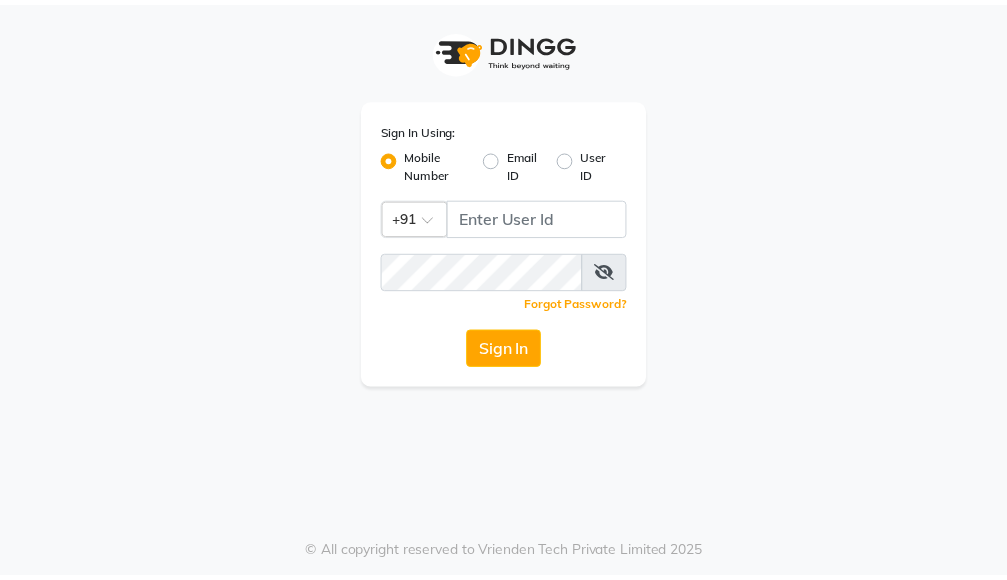 scroll, scrollTop: 0, scrollLeft: 0, axis: both 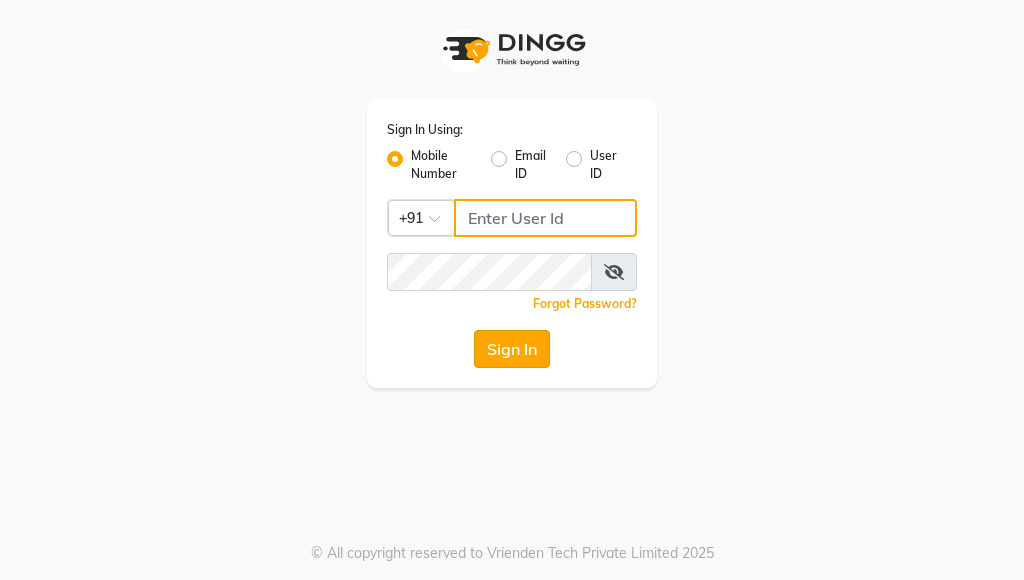 type on "[PHONE]" 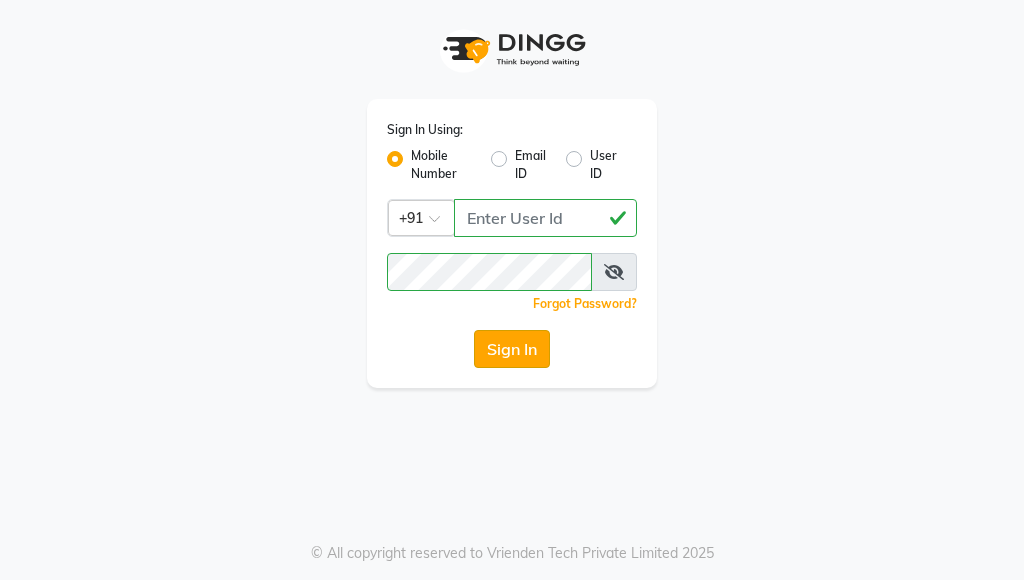 click on "Sign In" 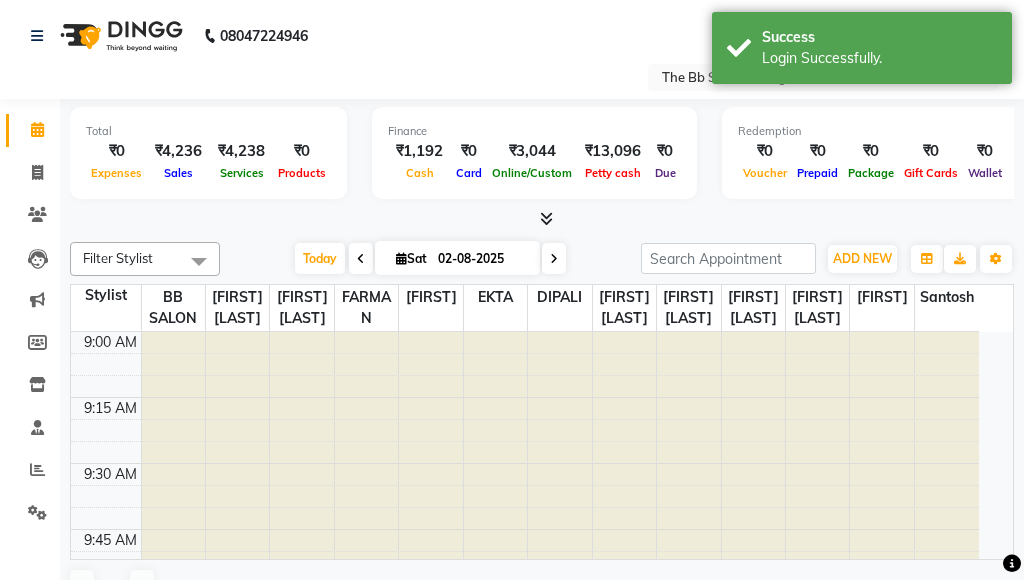 select on "en" 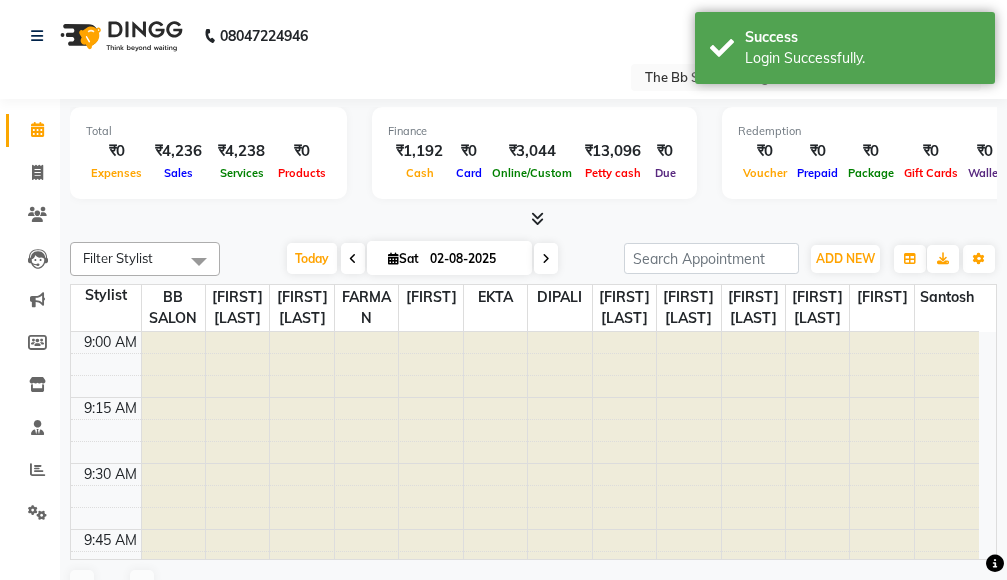 scroll, scrollTop: 0, scrollLeft: 0, axis: both 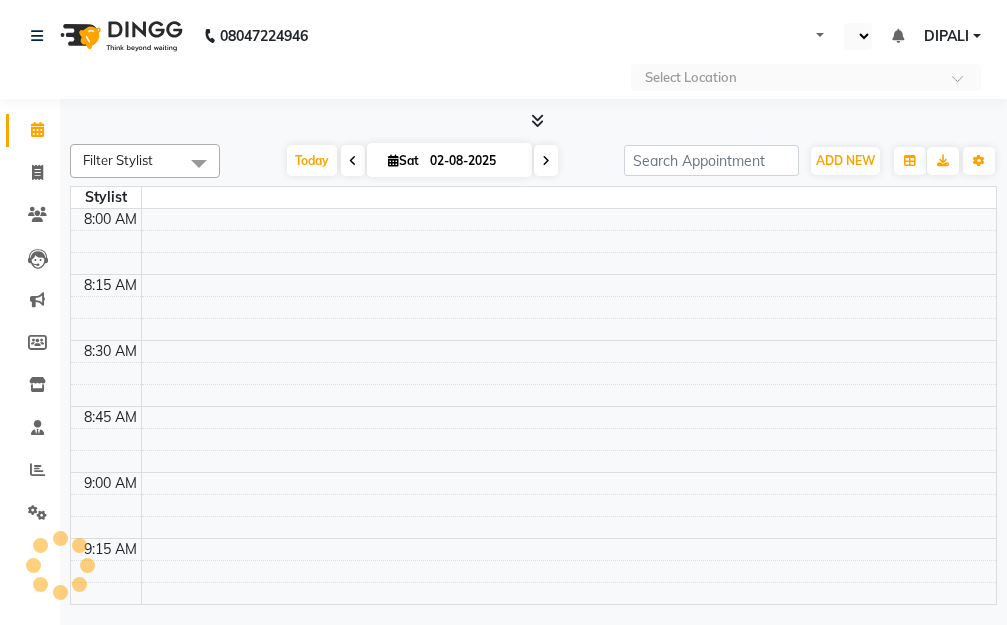 select on "en" 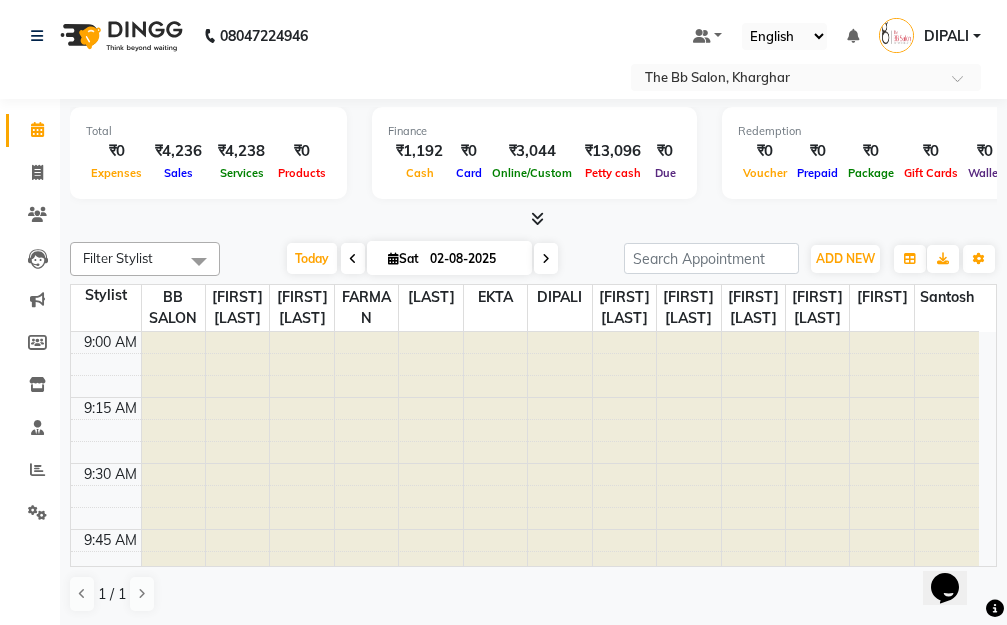 scroll, scrollTop: 0, scrollLeft: 0, axis: both 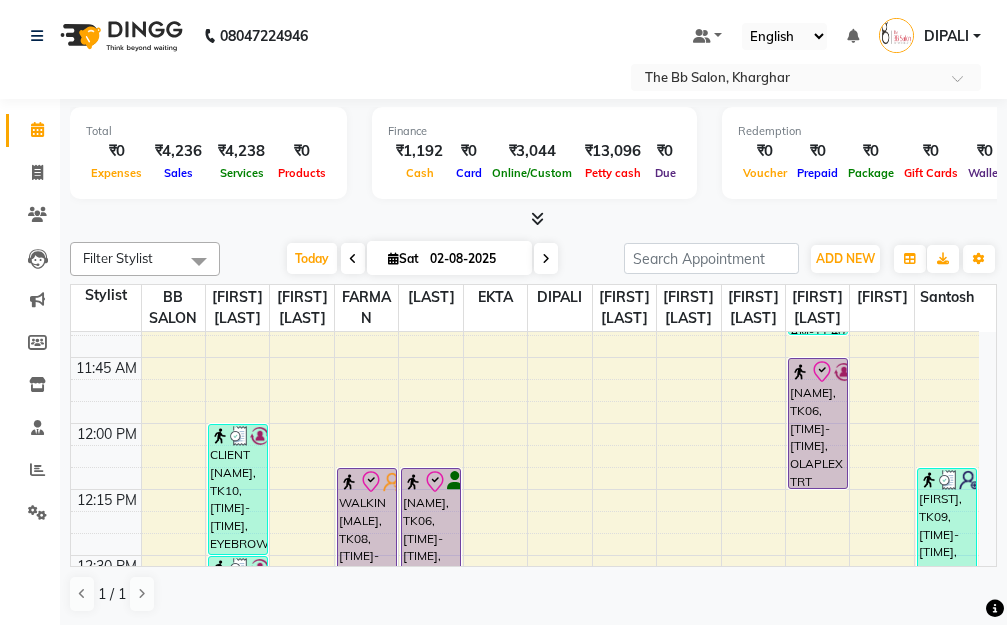 click on "08047224946 Select Location × The Bb Salon, Kharghar Default Panel My Panel English ENGLISH Español العربية मराठी हिंदी ગુજરાતી தமிழ் 中文 Notifications nothing to show DIPALI Manage Profile Change Password Sign out  Version:3.15.11" 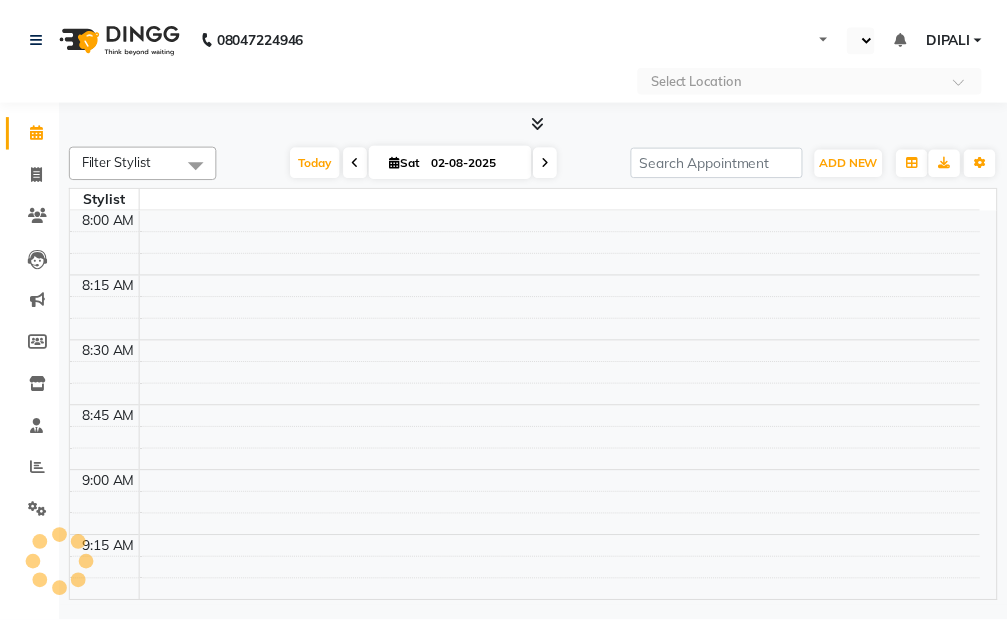 scroll, scrollTop: 0, scrollLeft: 0, axis: both 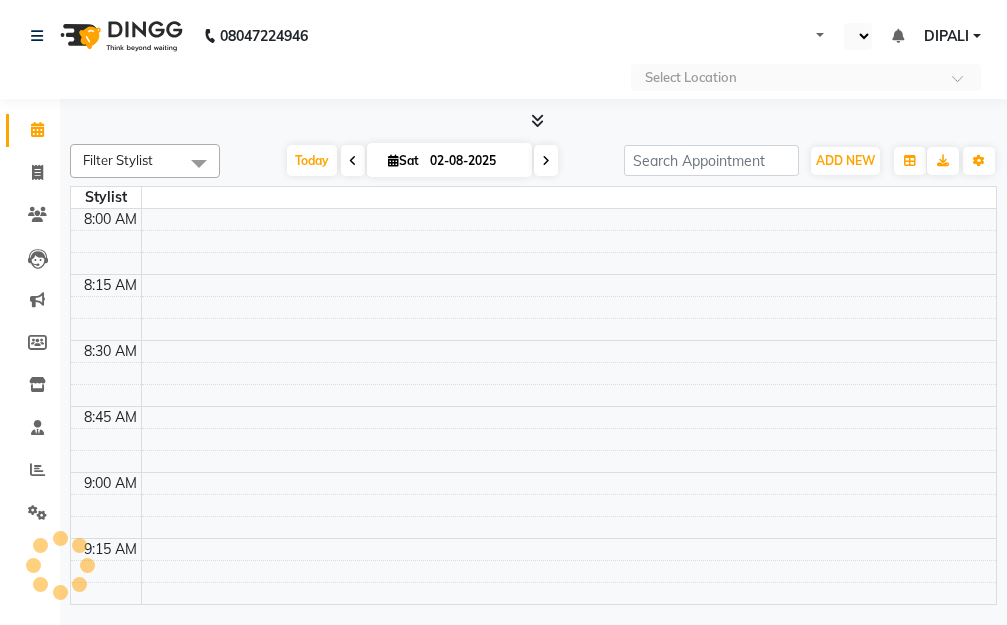 select on "en" 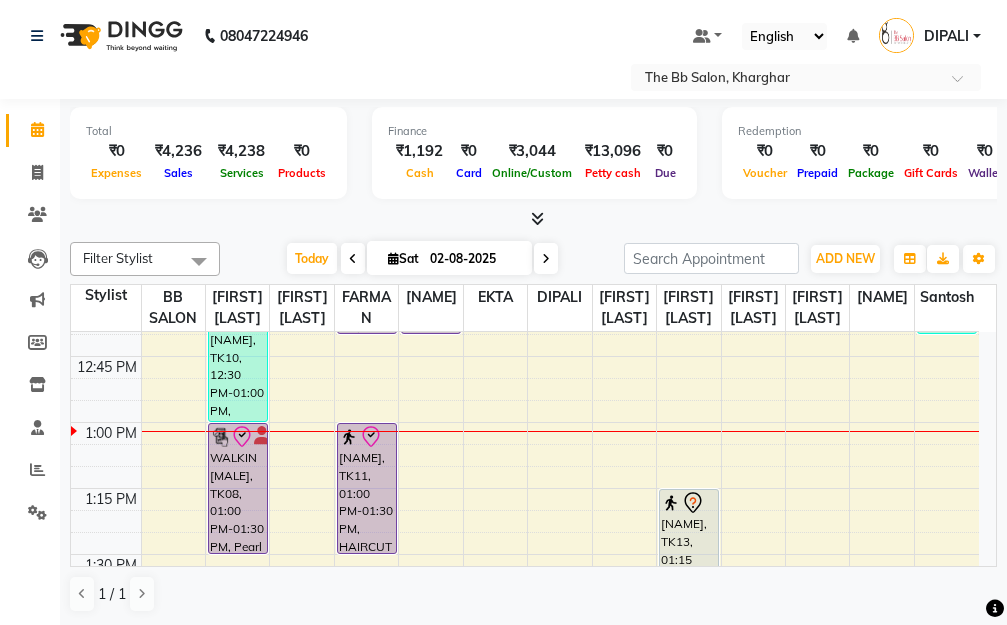 scroll, scrollTop: 1000, scrollLeft: 0, axis: vertical 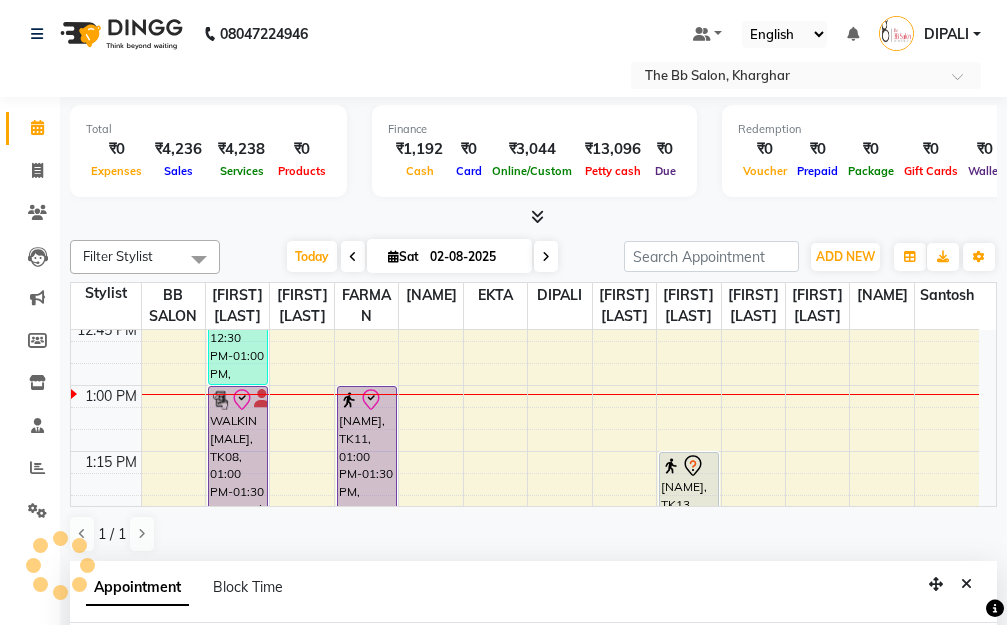 select on "83658" 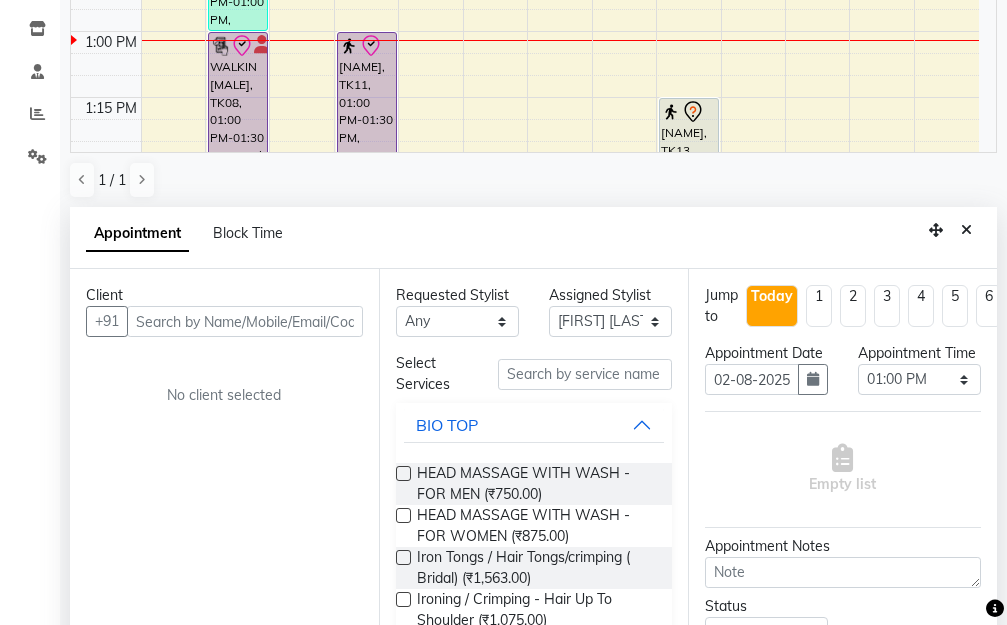 scroll, scrollTop: 365, scrollLeft: 0, axis: vertical 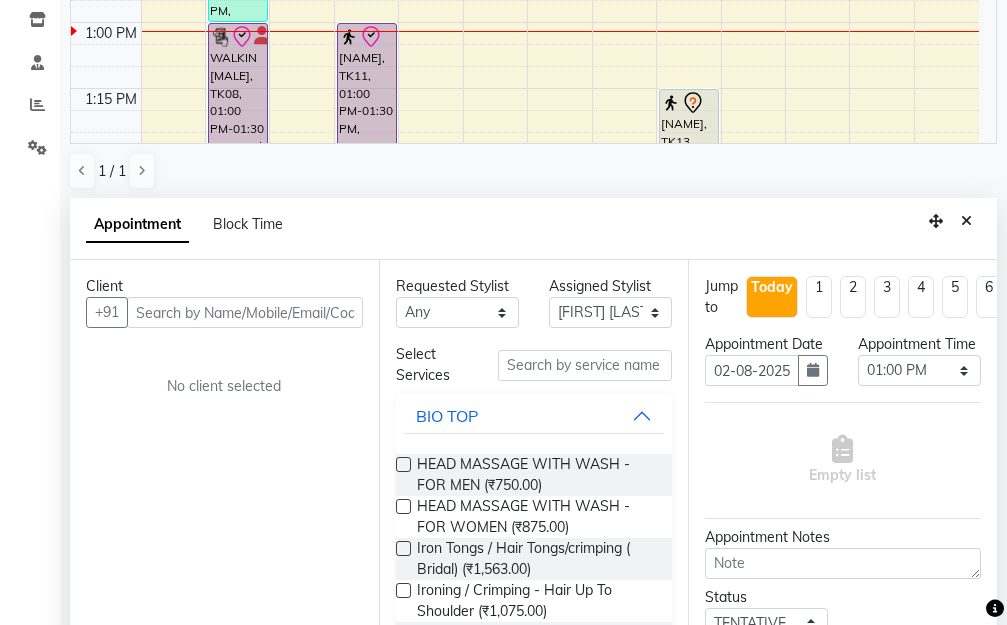 click at bounding box center [245, 312] 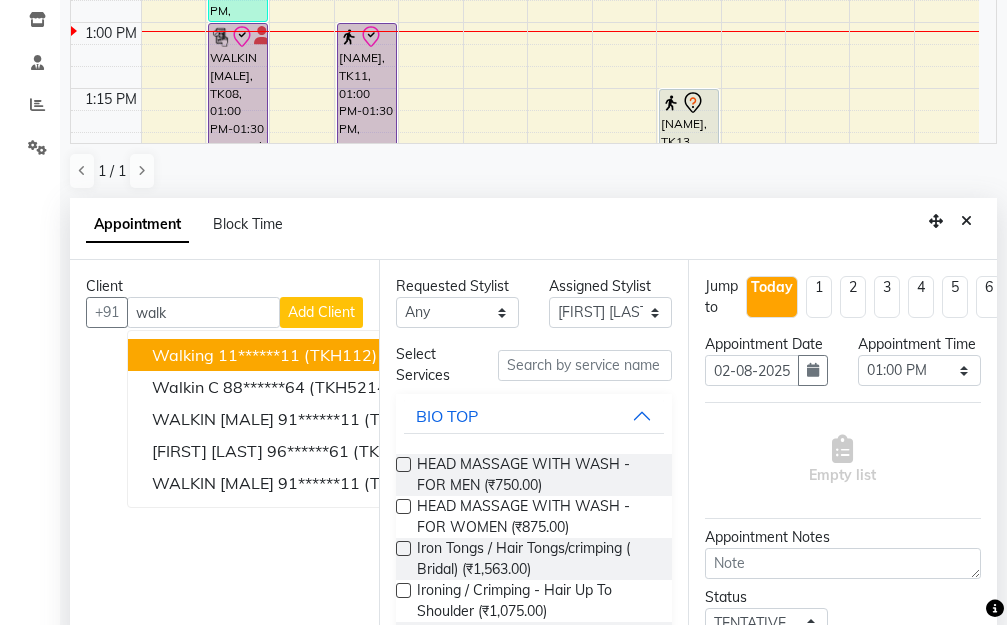 click on "(TKH112)" at bounding box center (340, 355) 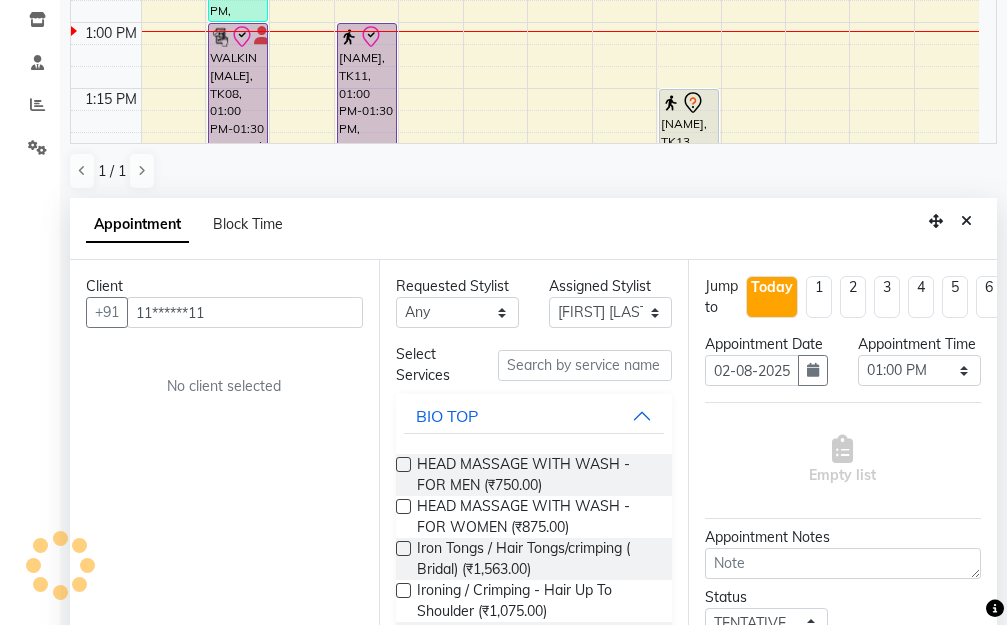 type on "11******11" 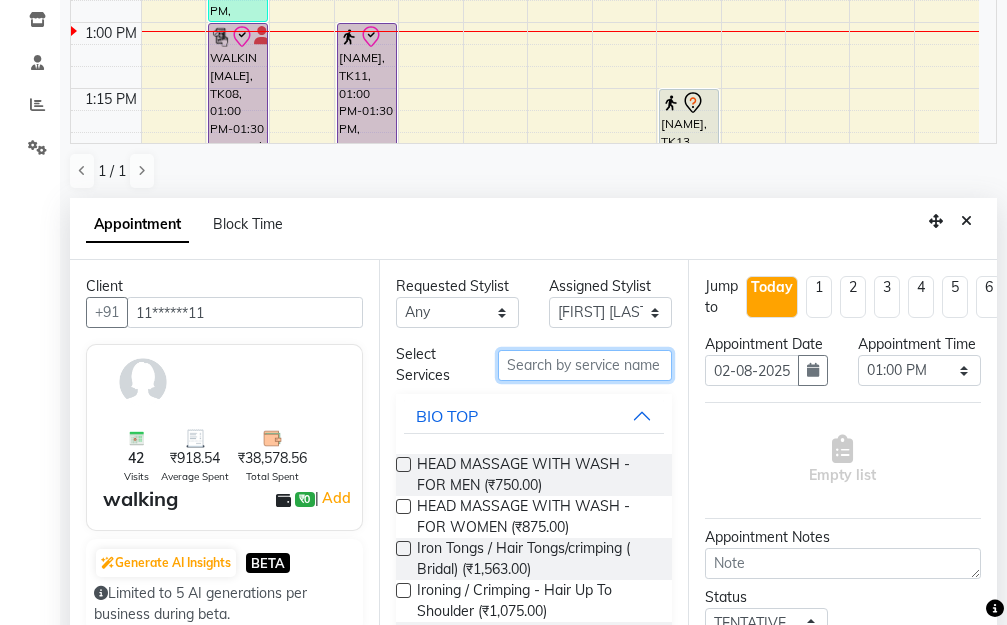 click at bounding box center [585, 365] 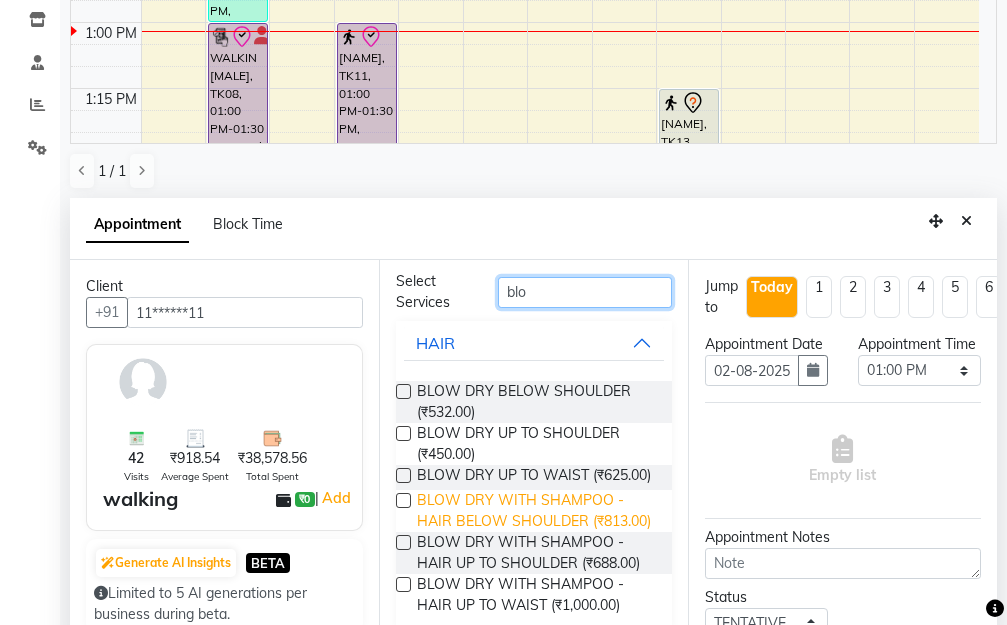 scroll, scrollTop: 132, scrollLeft: 0, axis: vertical 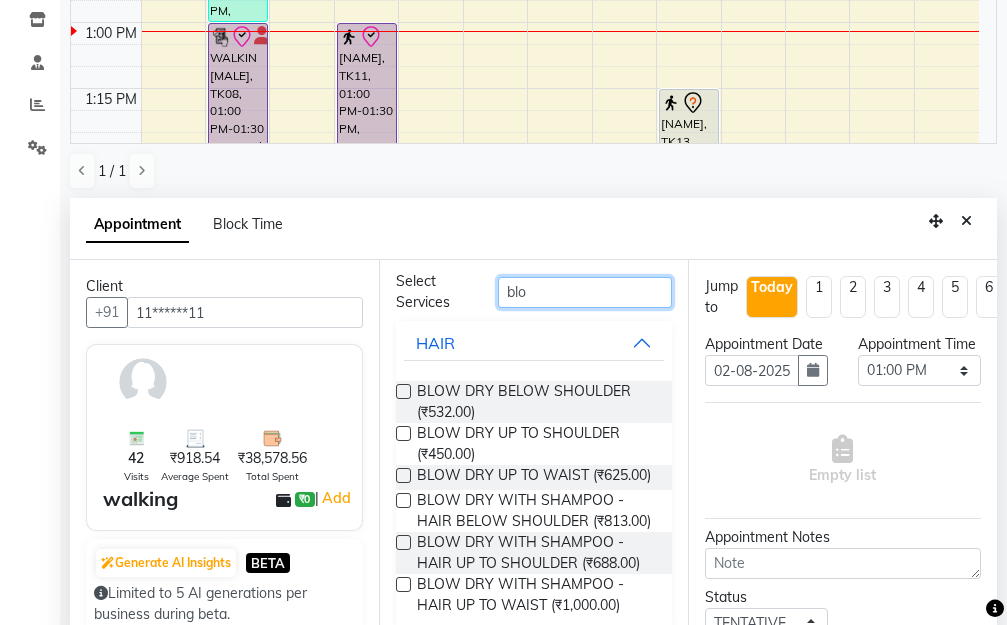 type on "blo" 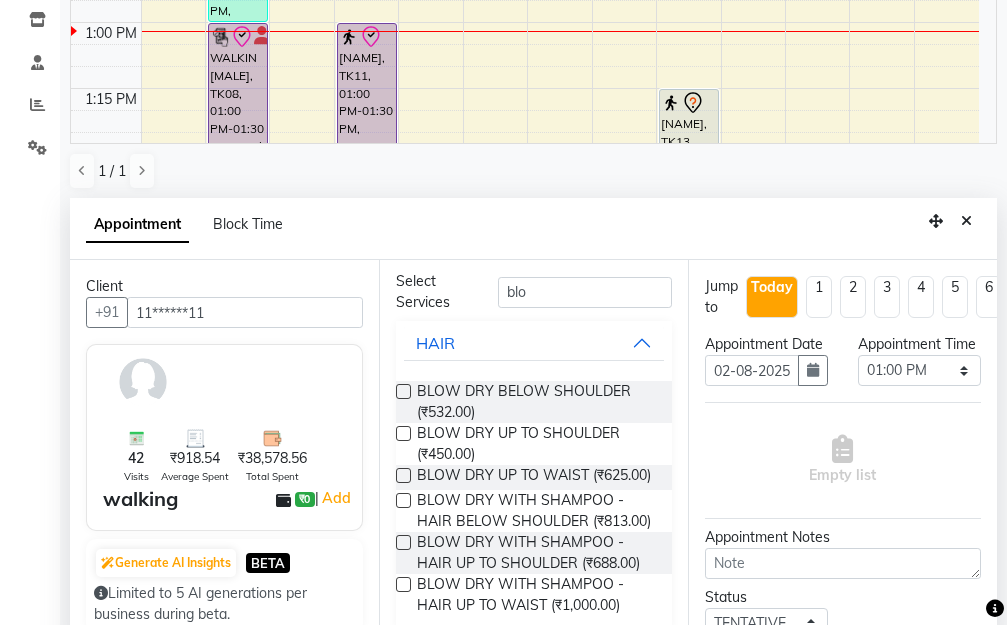 click at bounding box center [403, 500] 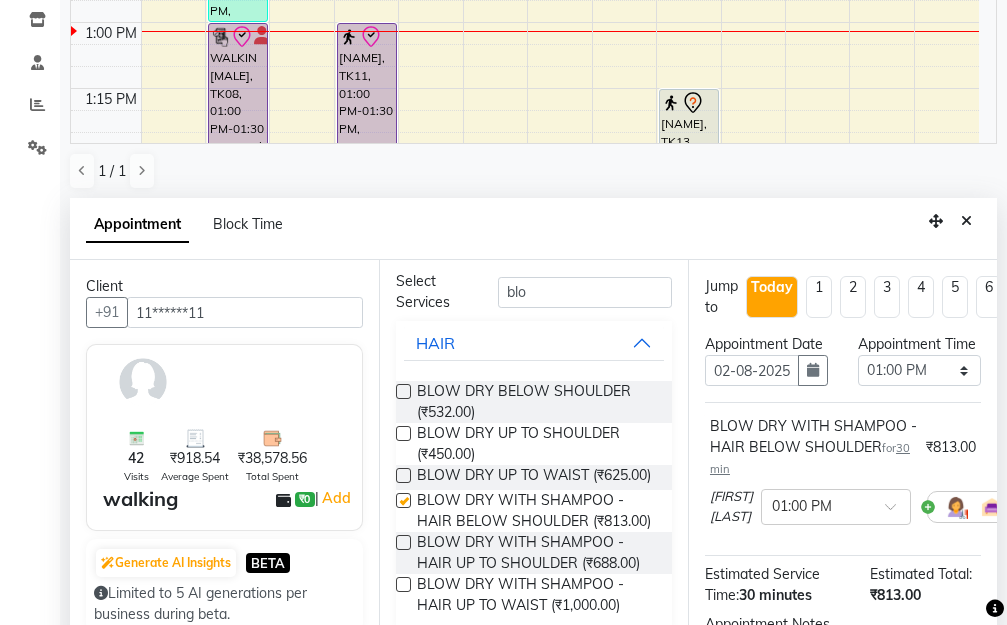 checkbox on "false" 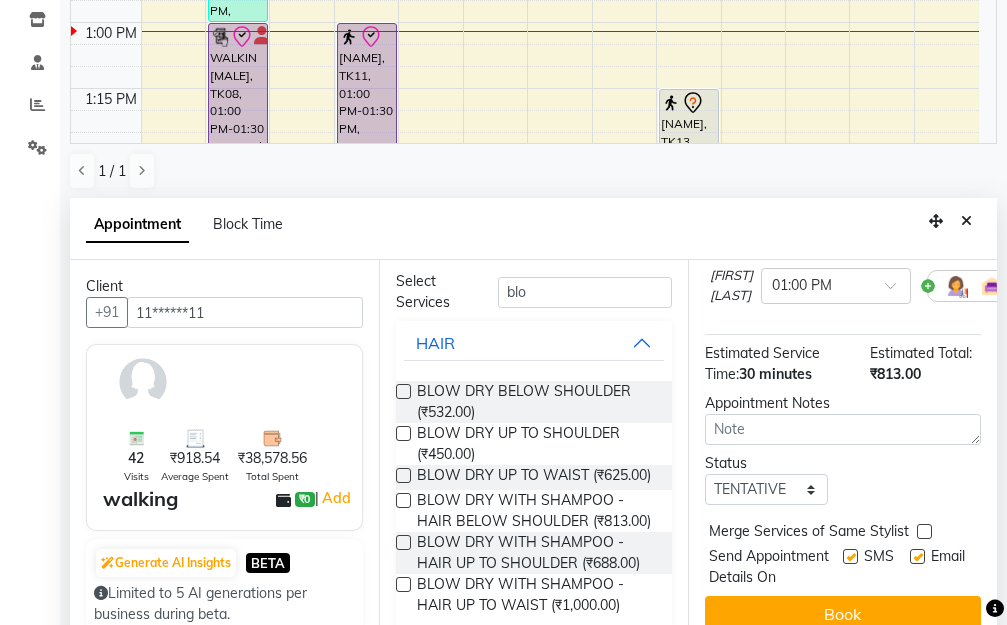 scroll, scrollTop: 280, scrollLeft: 0, axis: vertical 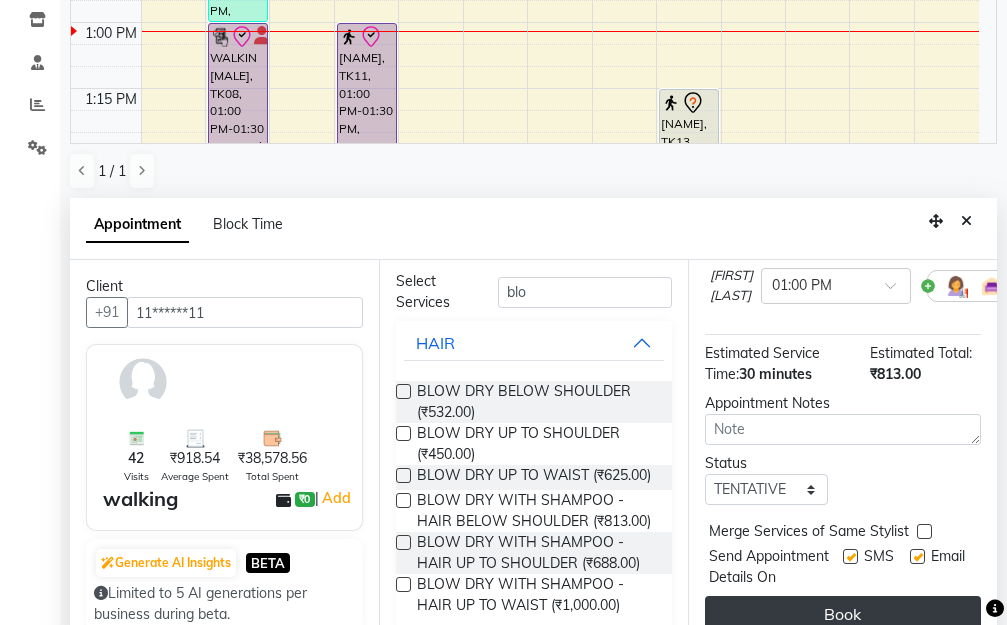 click on "Book" at bounding box center [843, 614] 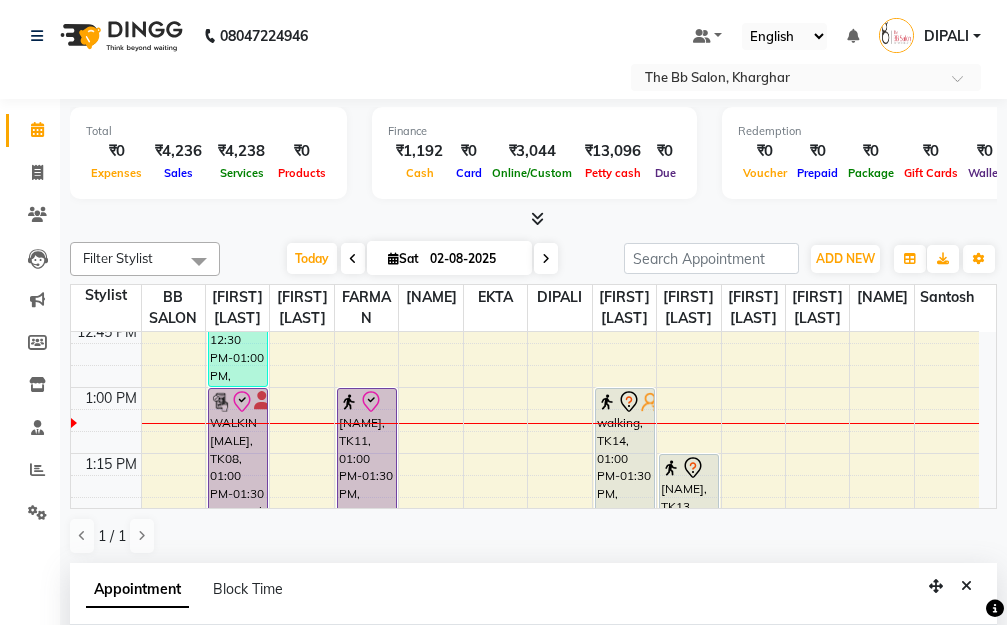 scroll, scrollTop: 393, scrollLeft: 0, axis: vertical 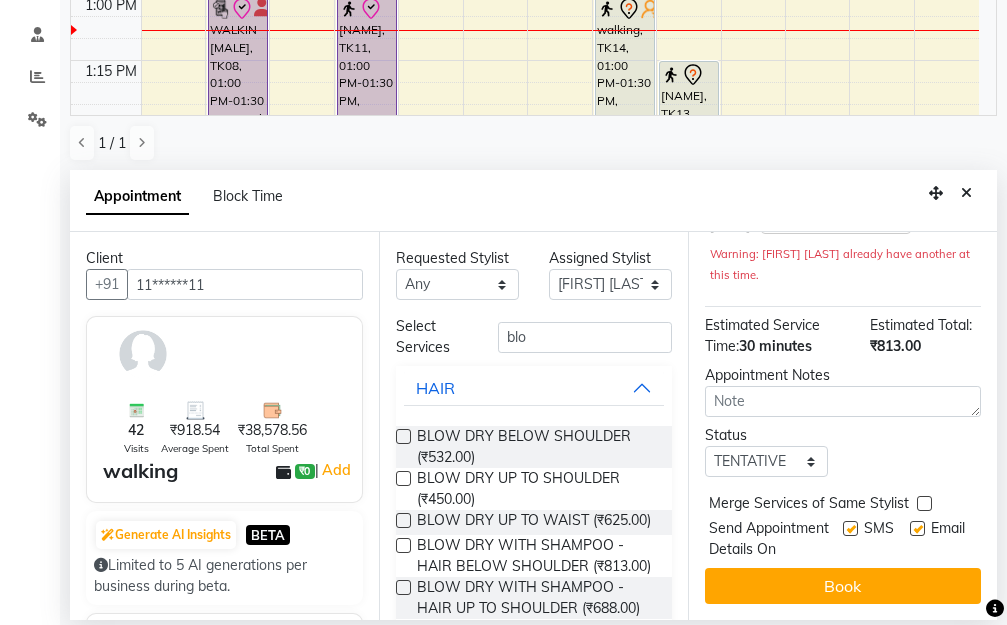 drag, startPoint x: 967, startPoint y: 188, endPoint x: 975, endPoint y: 259, distance: 71.44928 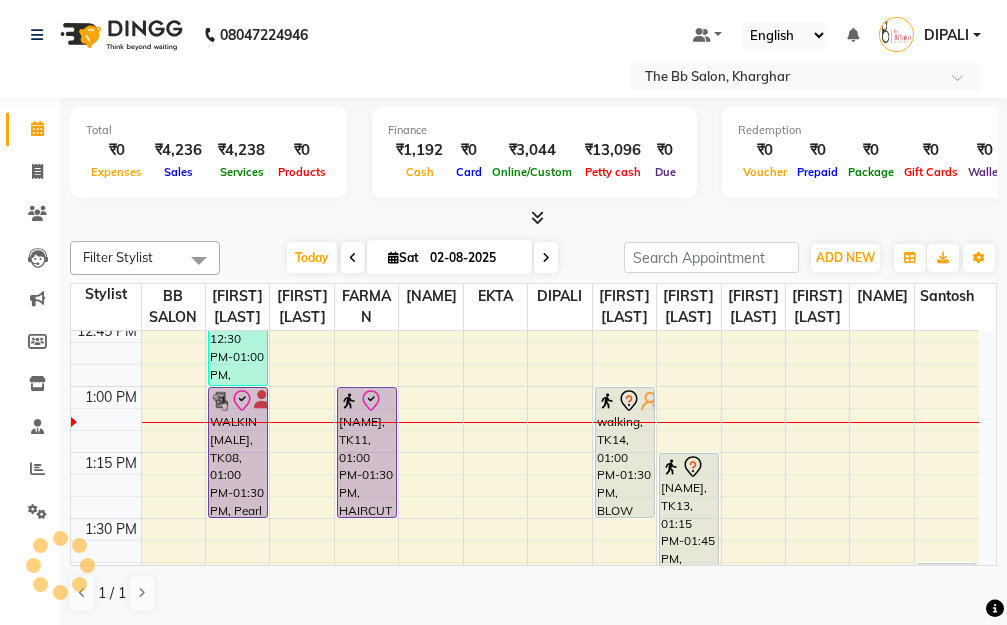 scroll, scrollTop: 1, scrollLeft: 0, axis: vertical 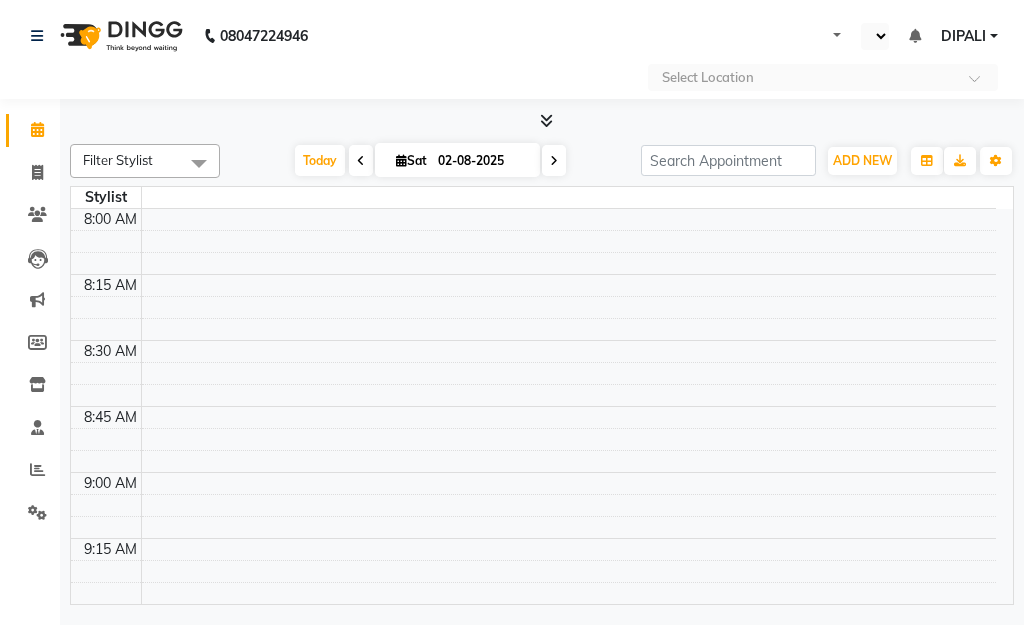 select on "en" 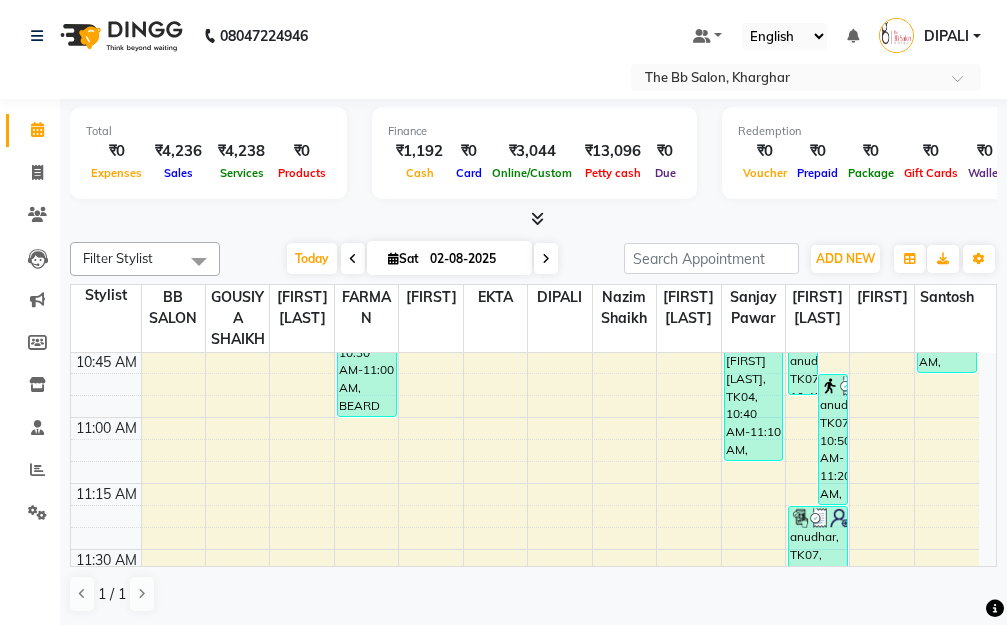 scroll, scrollTop: 500, scrollLeft: 0, axis: vertical 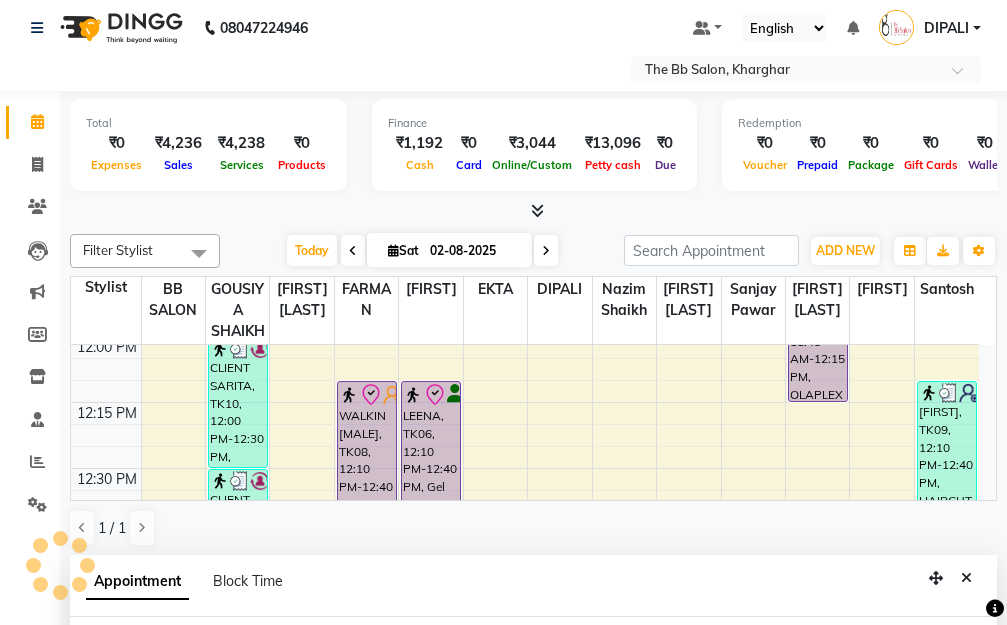 select on "83516" 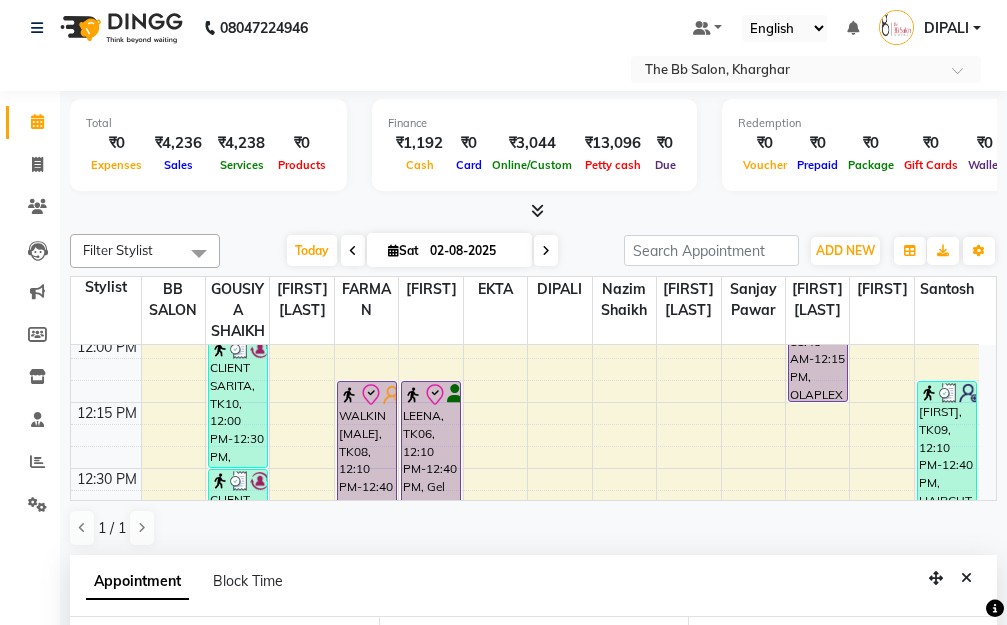 select on "750" 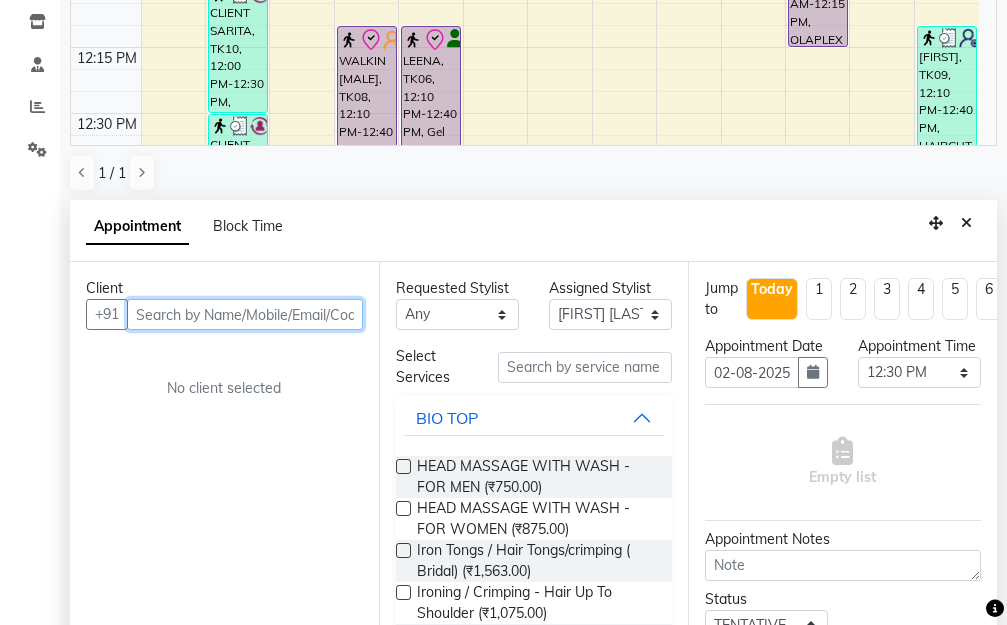 scroll, scrollTop: 365, scrollLeft: 0, axis: vertical 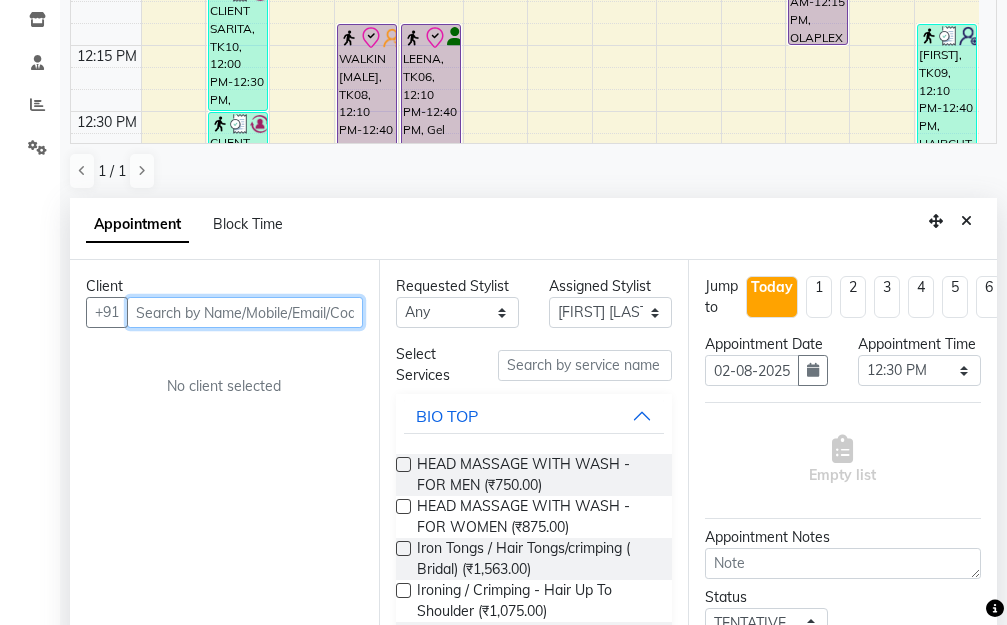 click at bounding box center (245, 312) 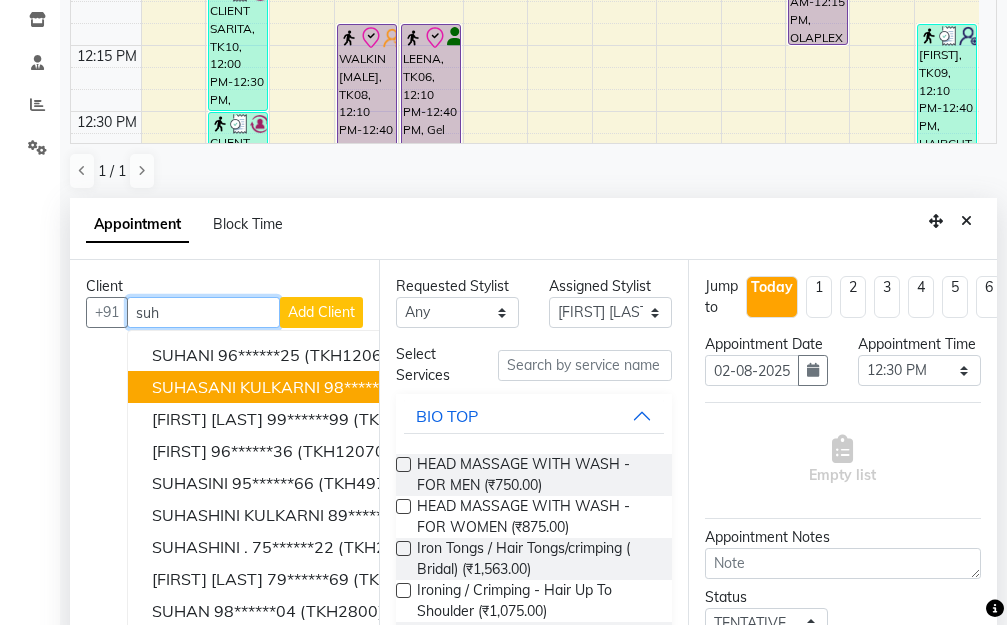 click on "[FIRST] [LAST]" at bounding box center [236, 387] 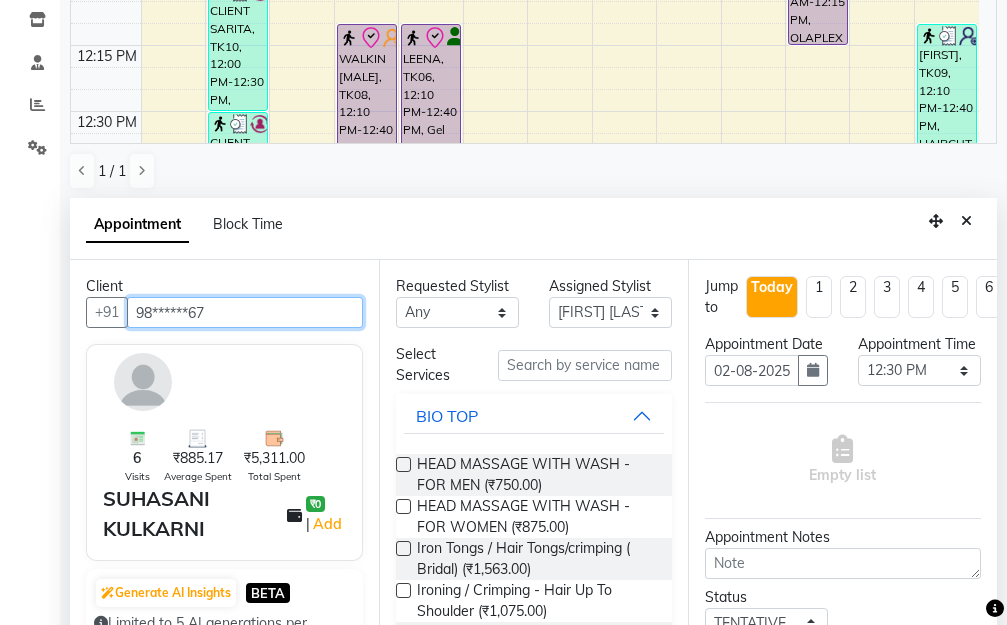 type on "98******67" 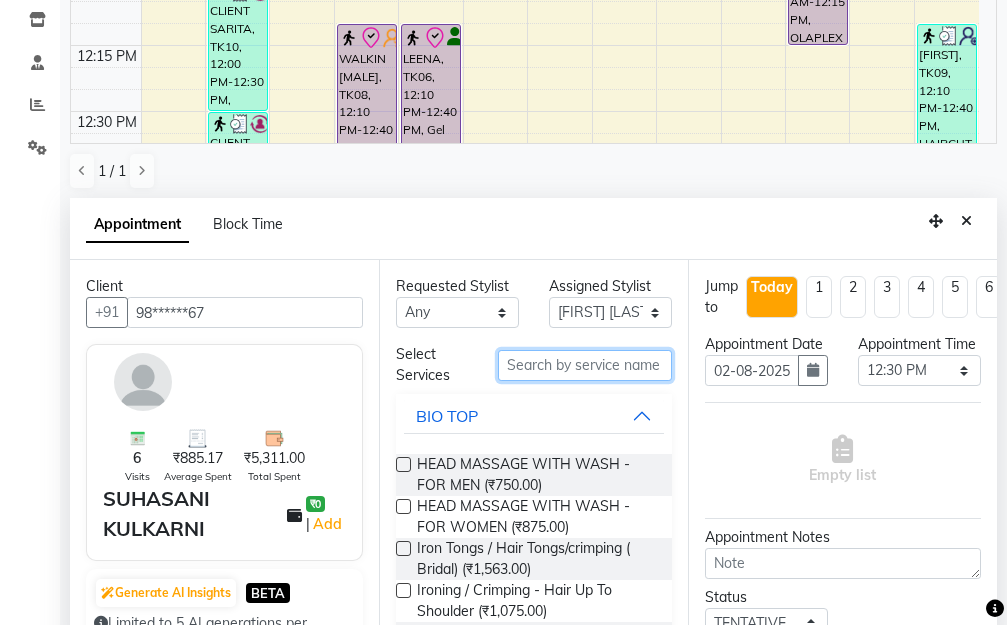 click at bounding box center (585, 365) 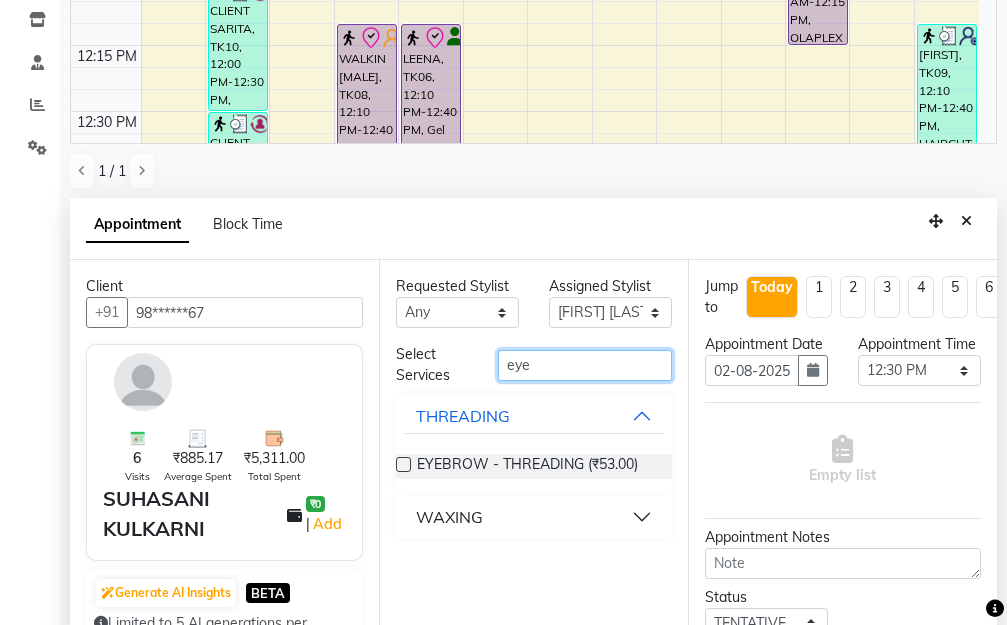 type on "eye" 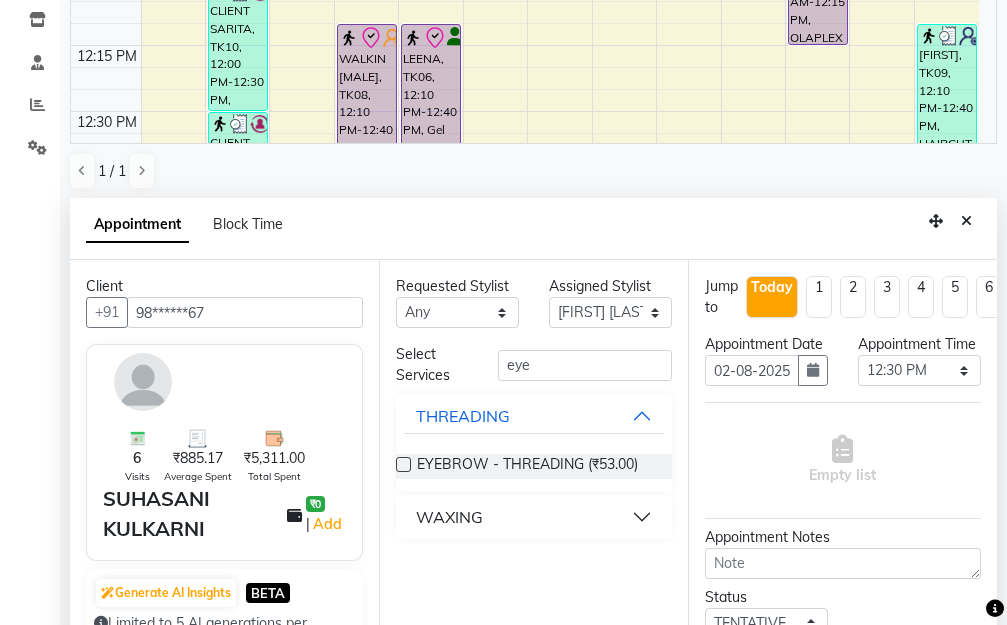 click at bounding box center [403, 464] 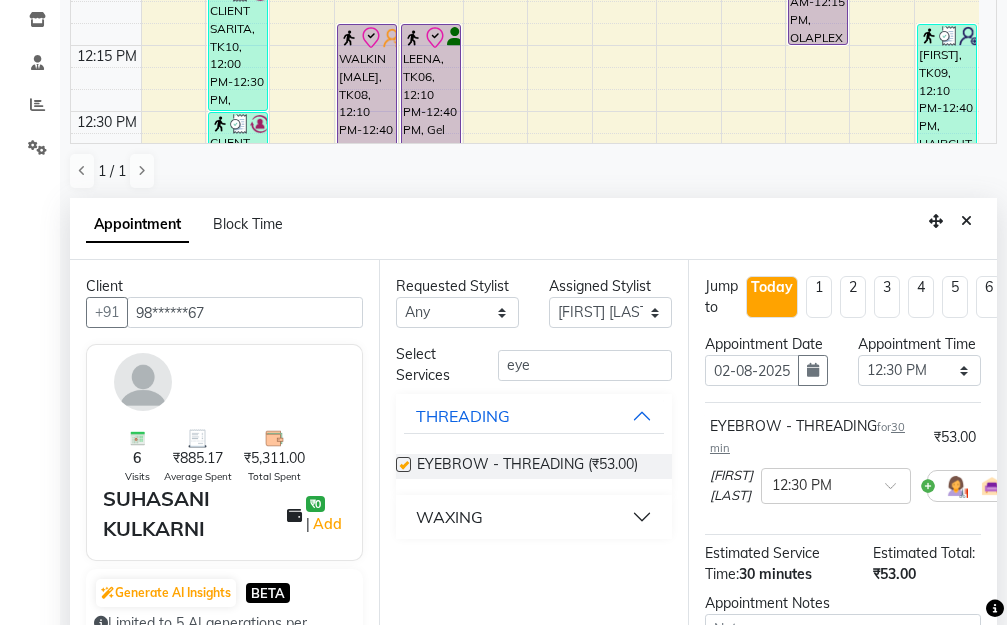 checkbox on "false" 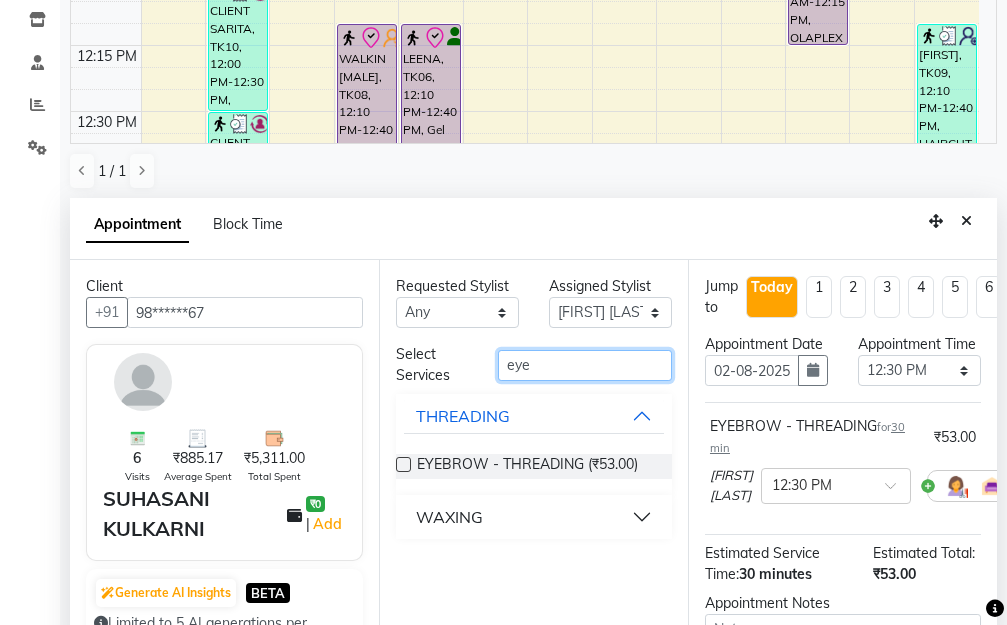 drag, startPoint x: 556, startPoint y: 367, endPoint x: 469, endPoint y: 364, distance: 87.05171 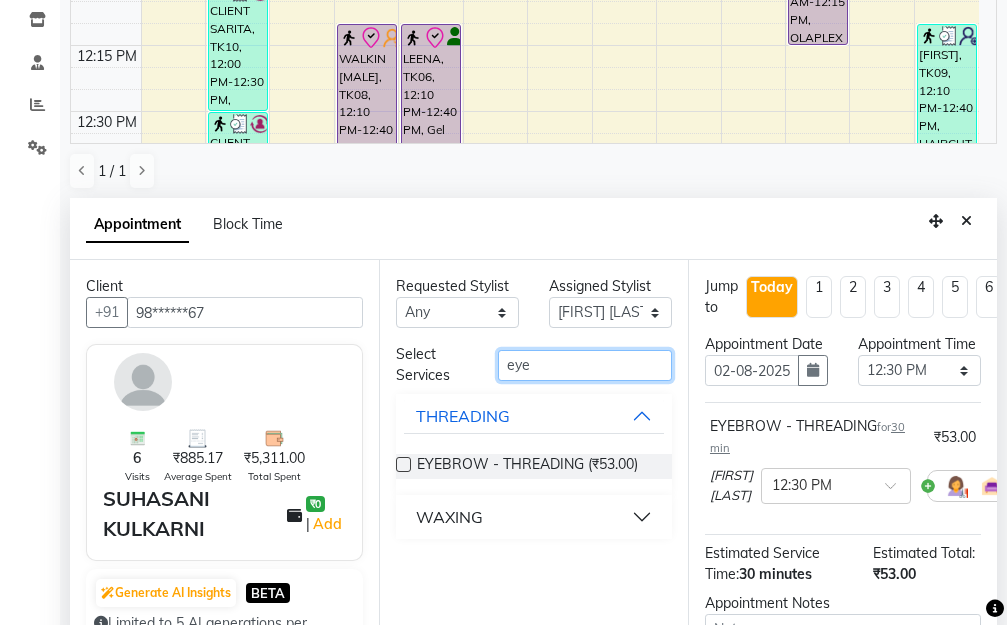 click on "Select Services eye" at bounding box center [534, 365] 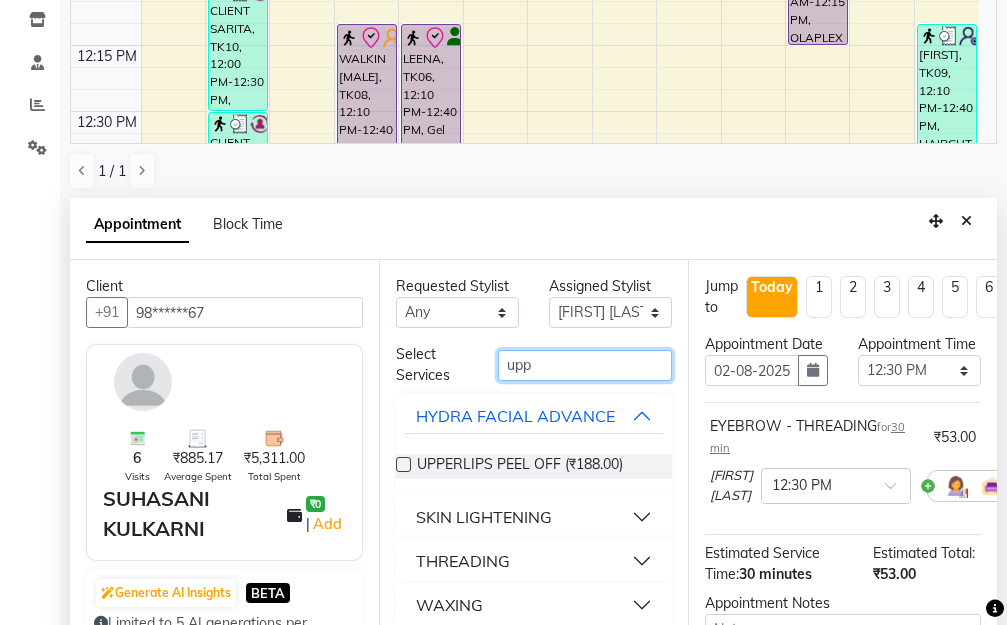 type on "upp" 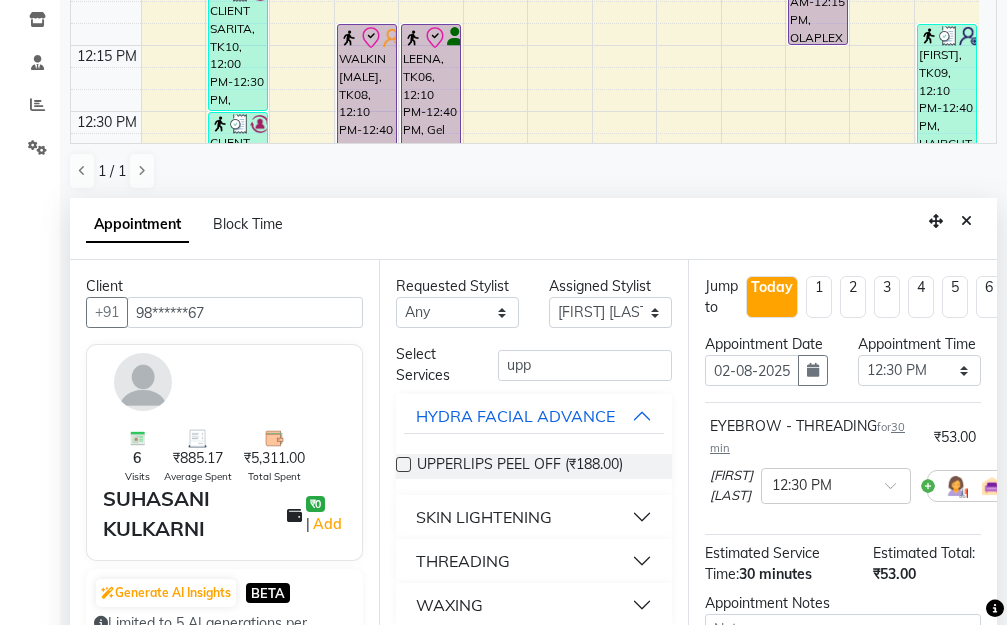 click on "THREADING" at bounding box center (534, 561) 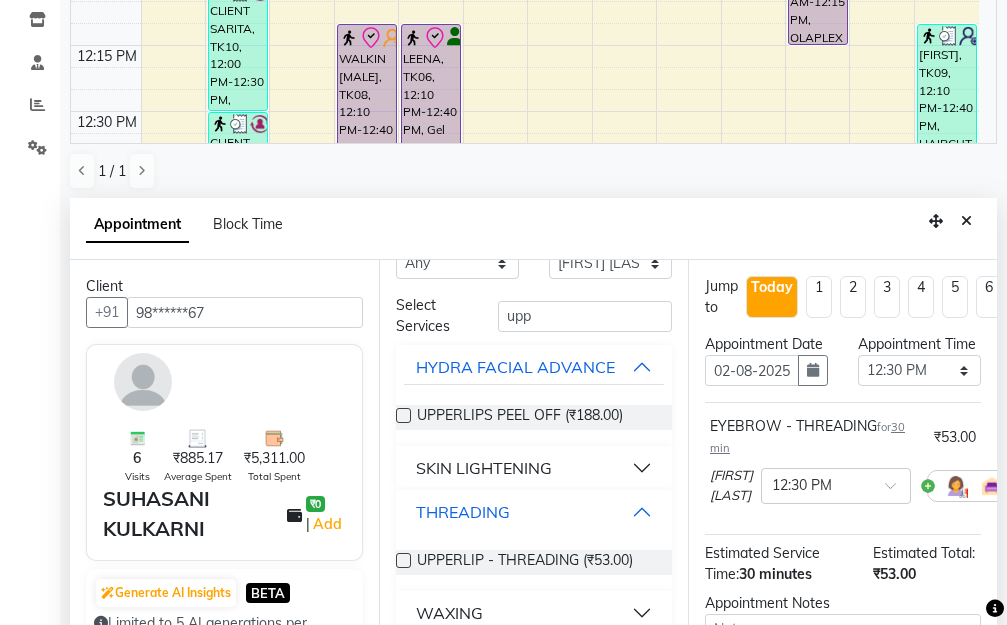 scroll, scrollTop: 52, scrollLeft: 0, axis: vertical 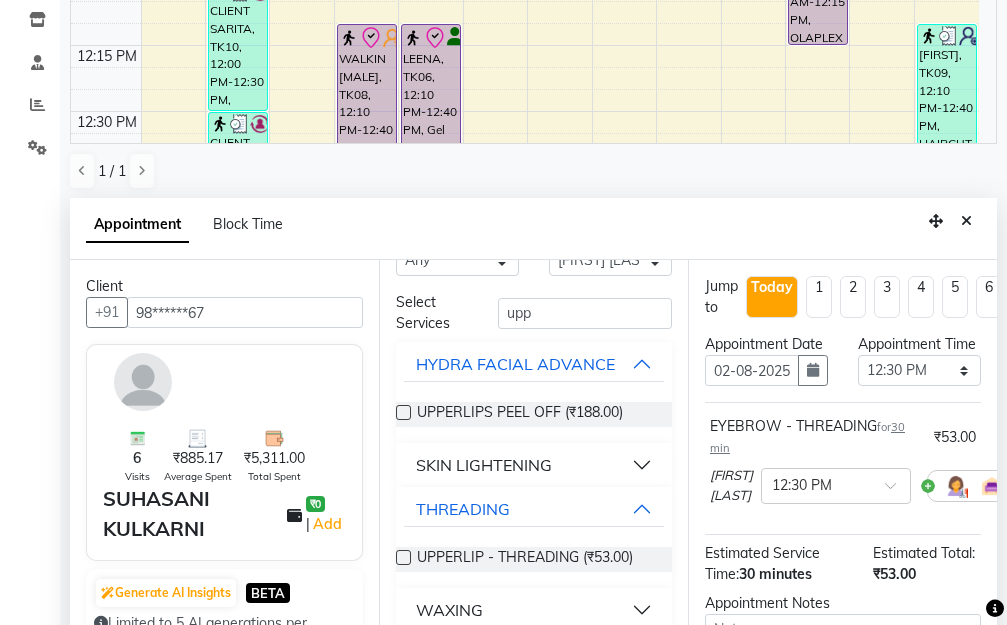 click at bounding box center [403, 557] 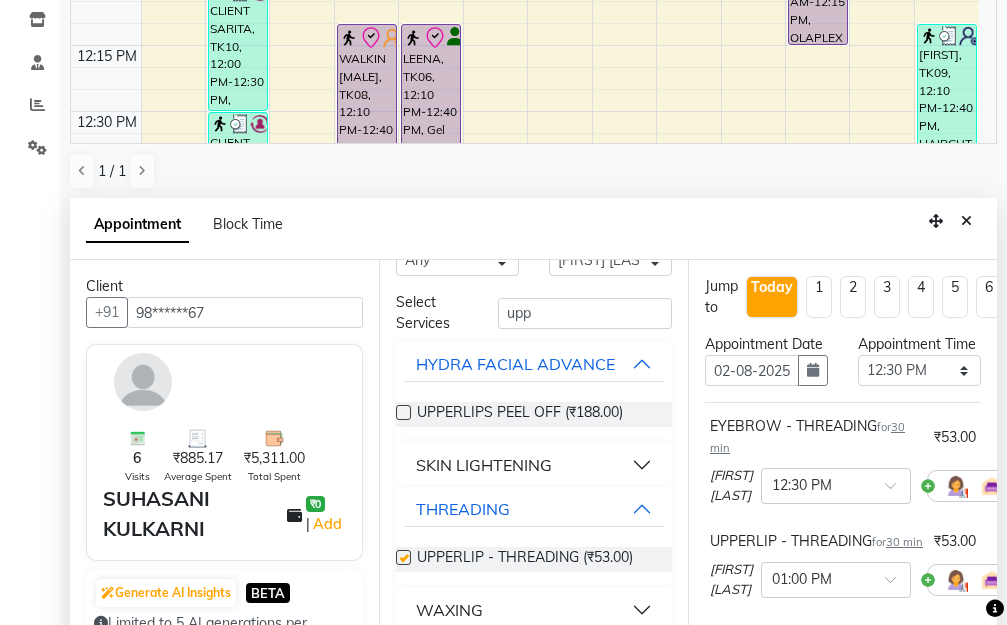 checkbox on "false" 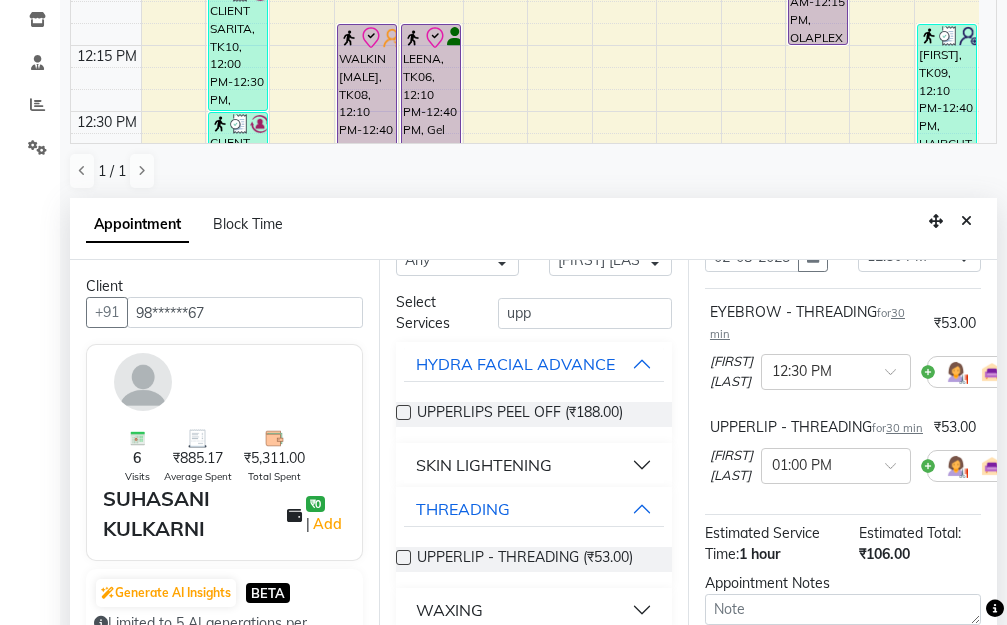 scroll, scrollTop: 374, scrollLeft: 0, axis: vertical 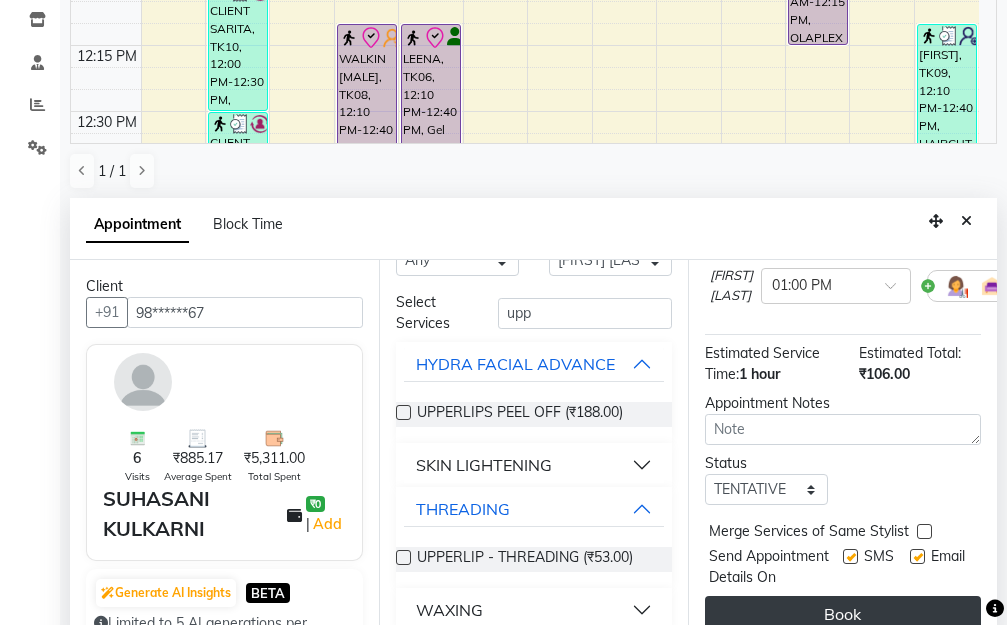 click on "Book" at bounding box center [843, 614] 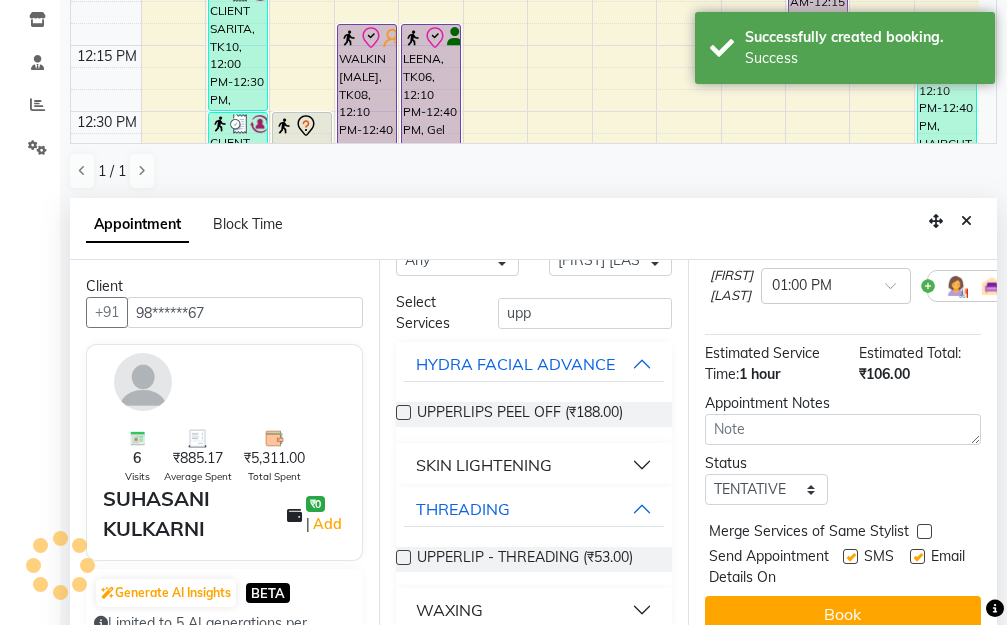 scroll, scrollTop: 233, scrollLeft: 0, axis: vertical 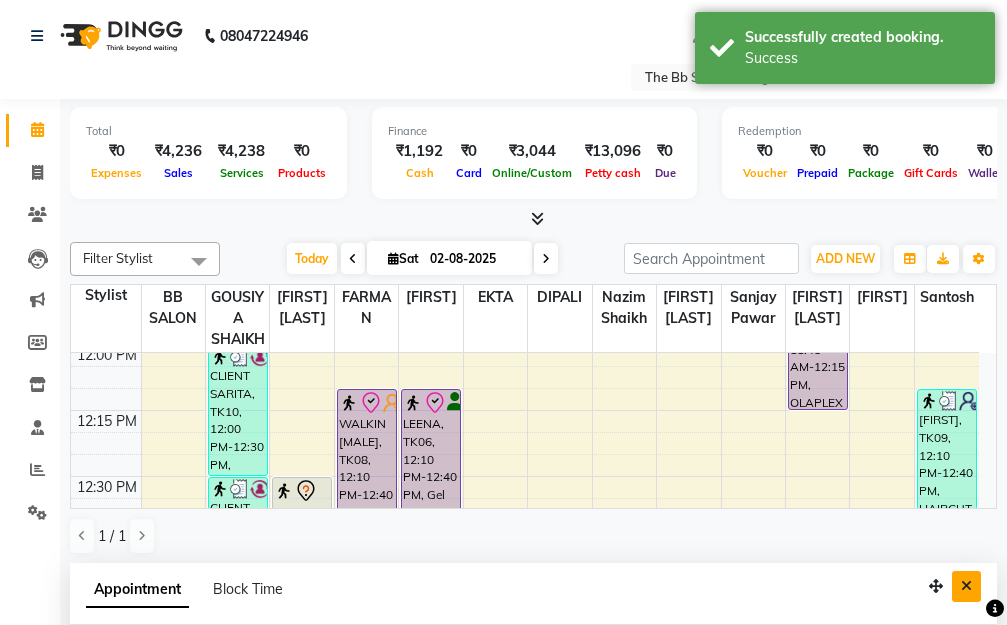 click at bounding box center (966, 586) 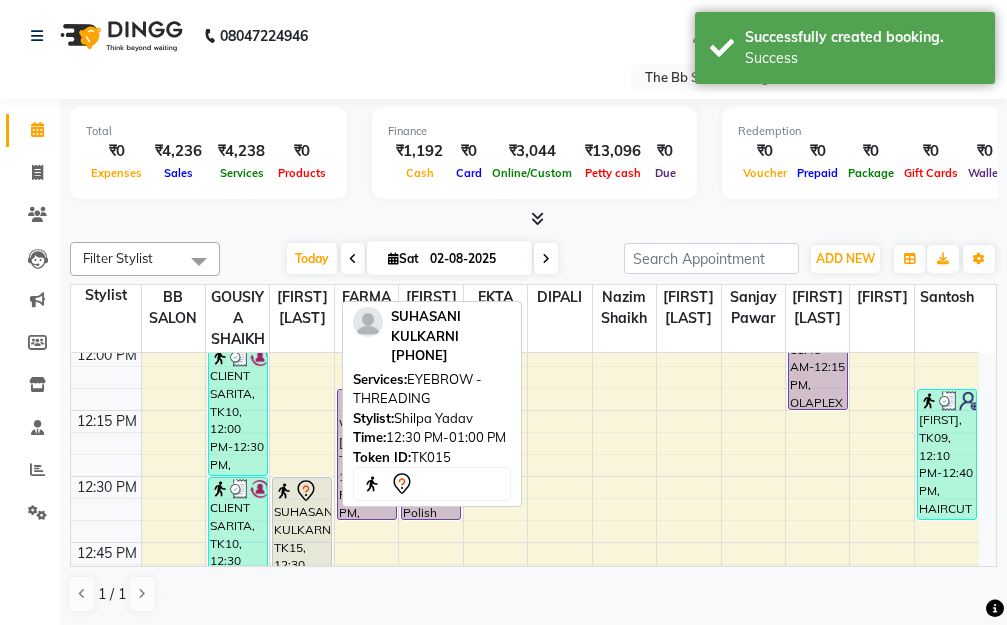 click on "SUHASANI KULKARNI, TK15, 12:30 PM-01:00 PM, EYEBROW - THREADING" at bounding box center [302, 542] 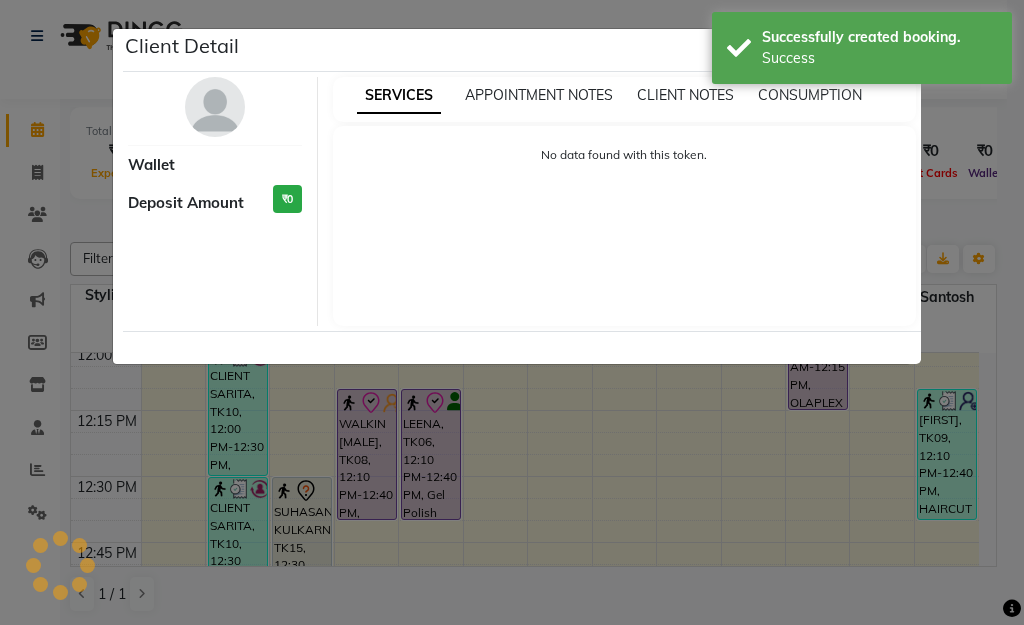 select on "7" 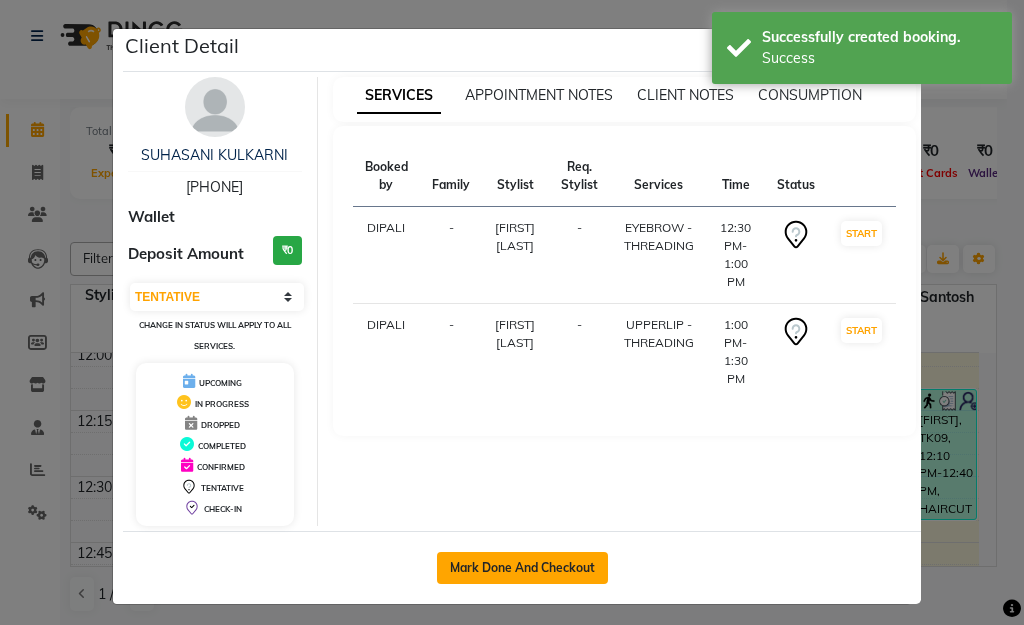 click on "Mark Done And Checkout" 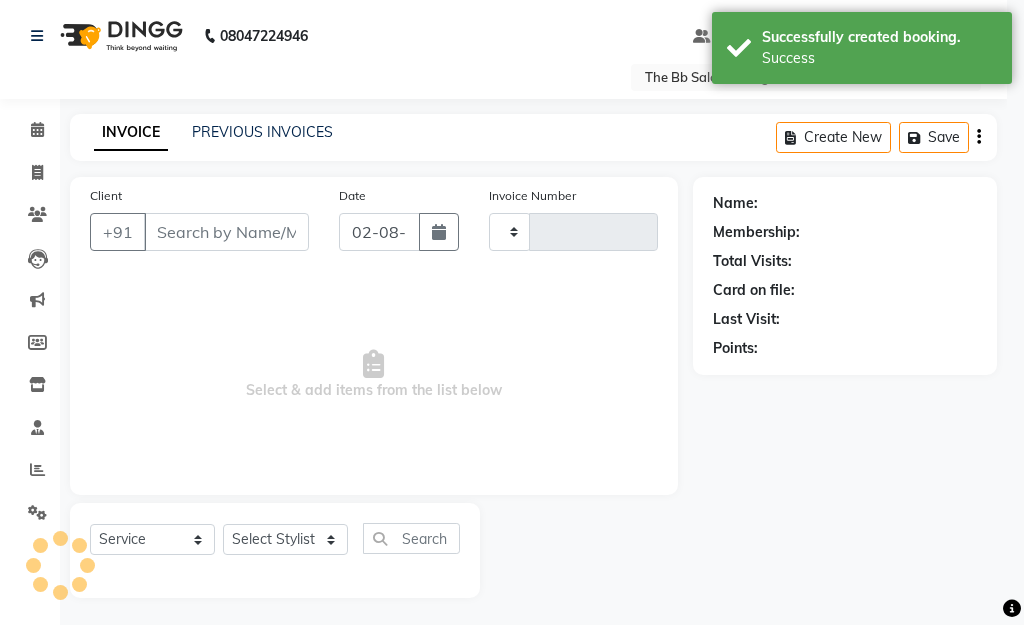 type on "2730" 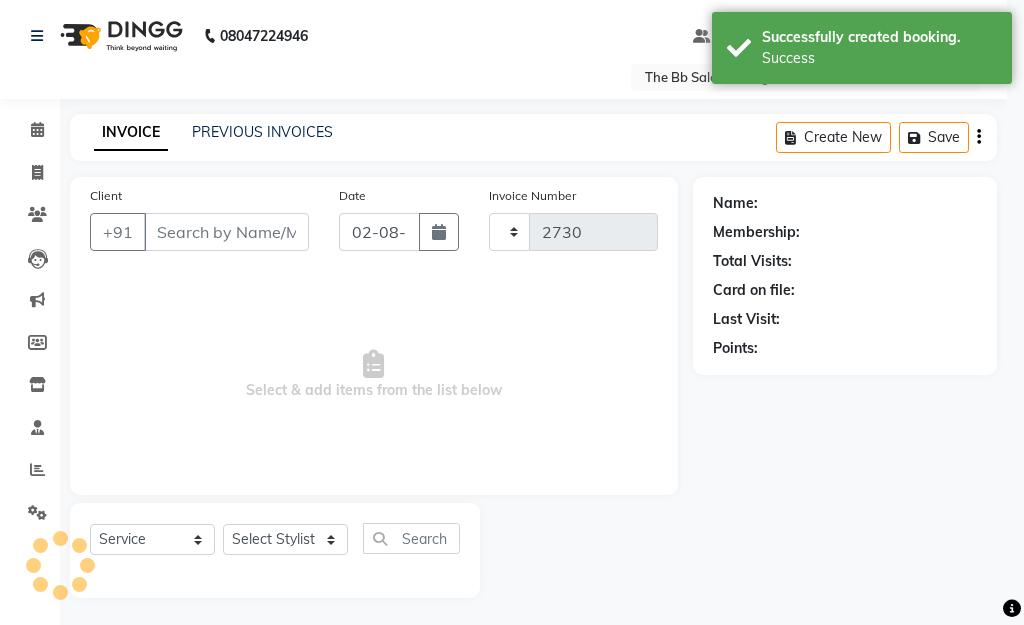 select on "6231" 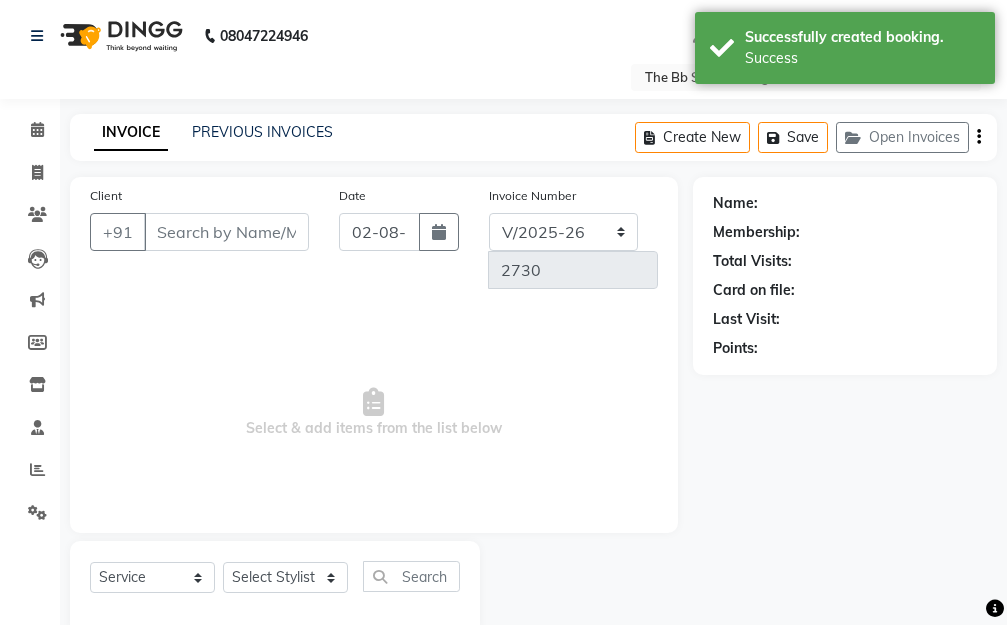 type on "98******67" 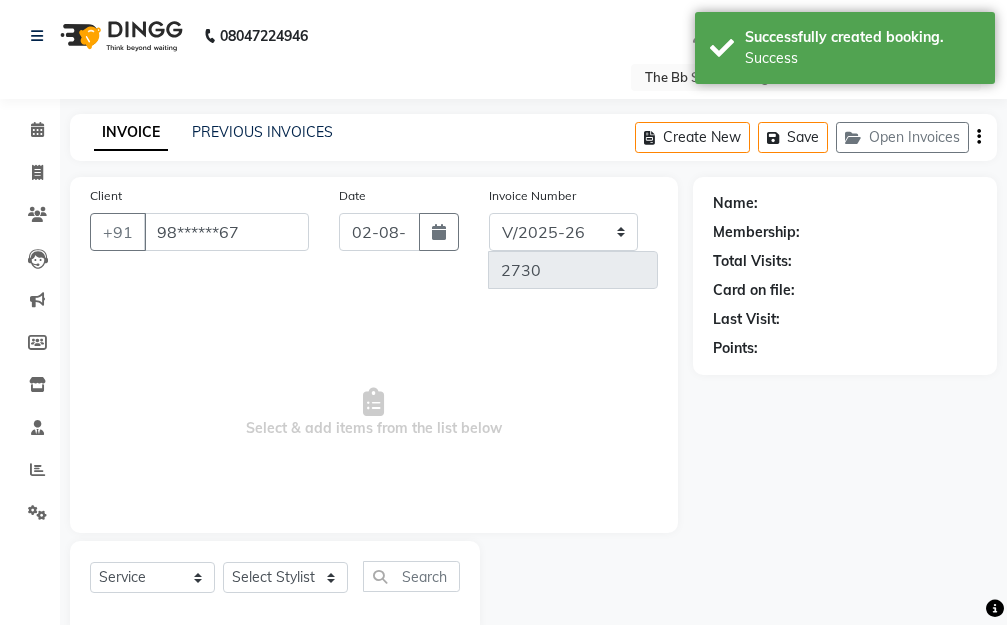 select on "83516" 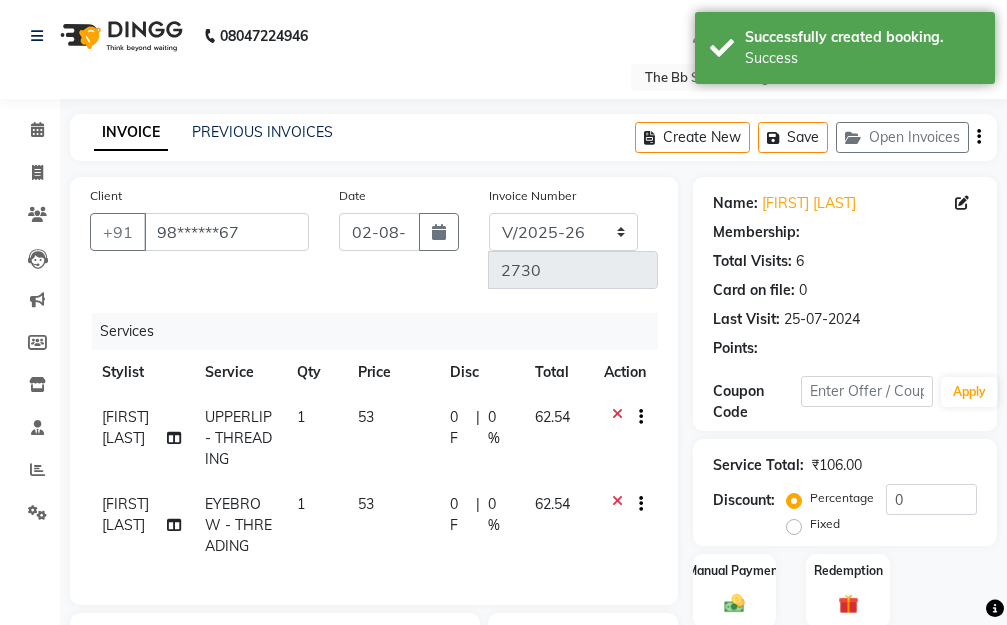 select on "1: Object" 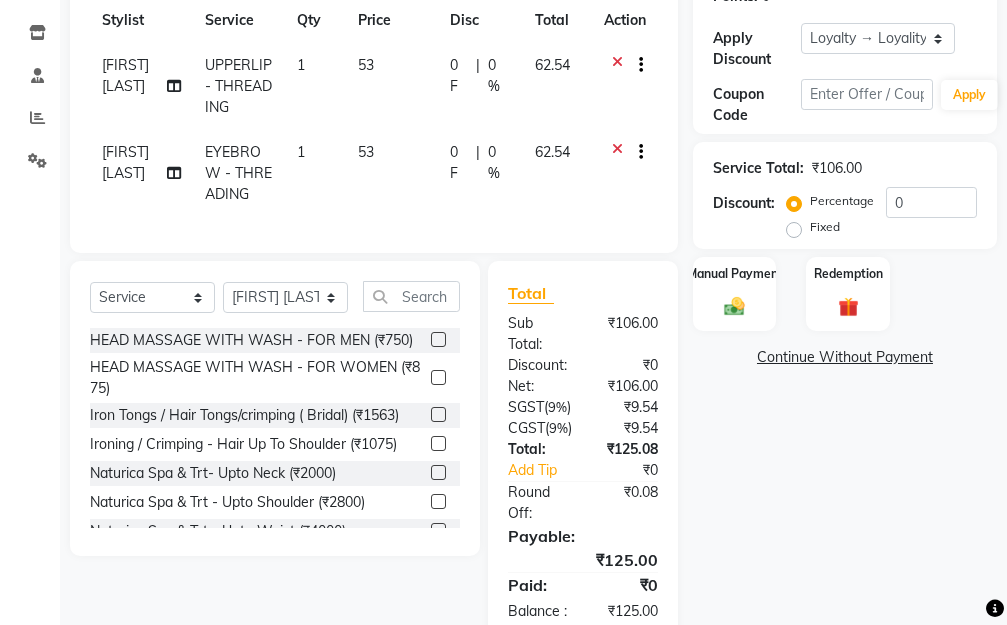 scroll, scrollTop: 400, scrollLeft: 0, axis: vertical 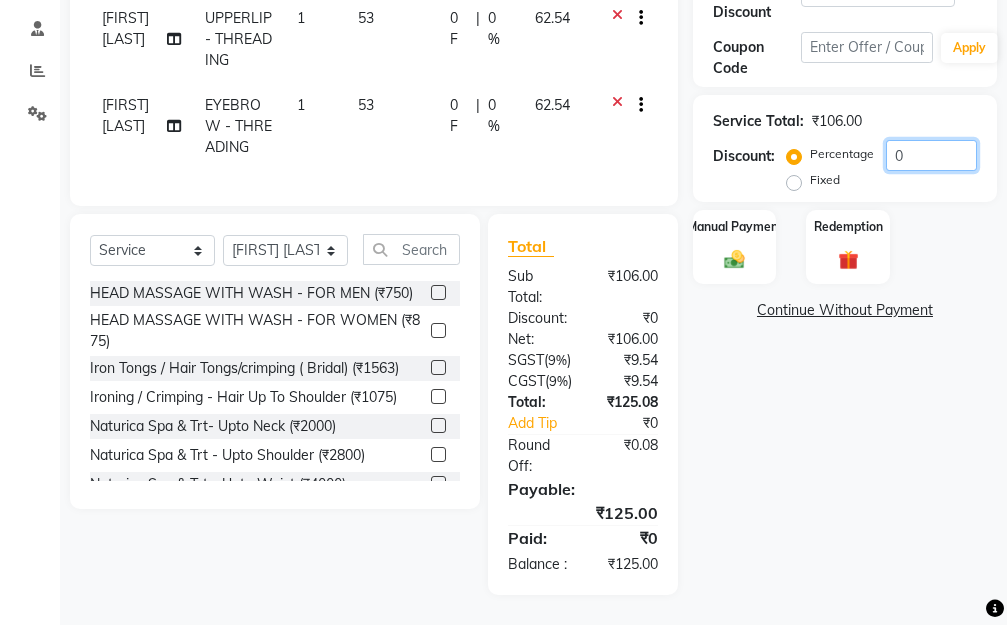 click on "0" 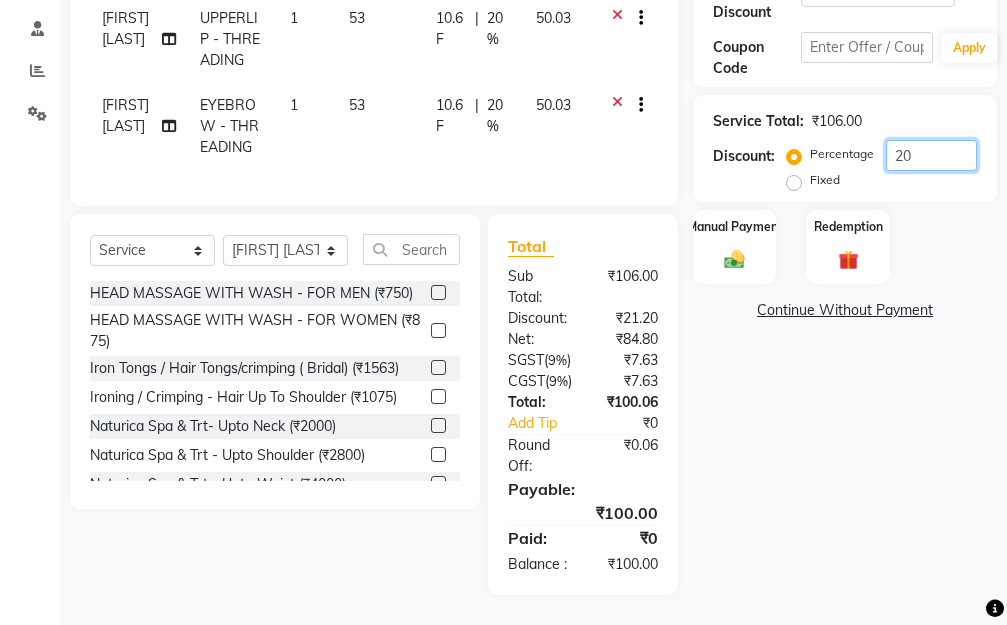 scroll, scrollTop: 479, scrollLeft: 0, axis: vertical 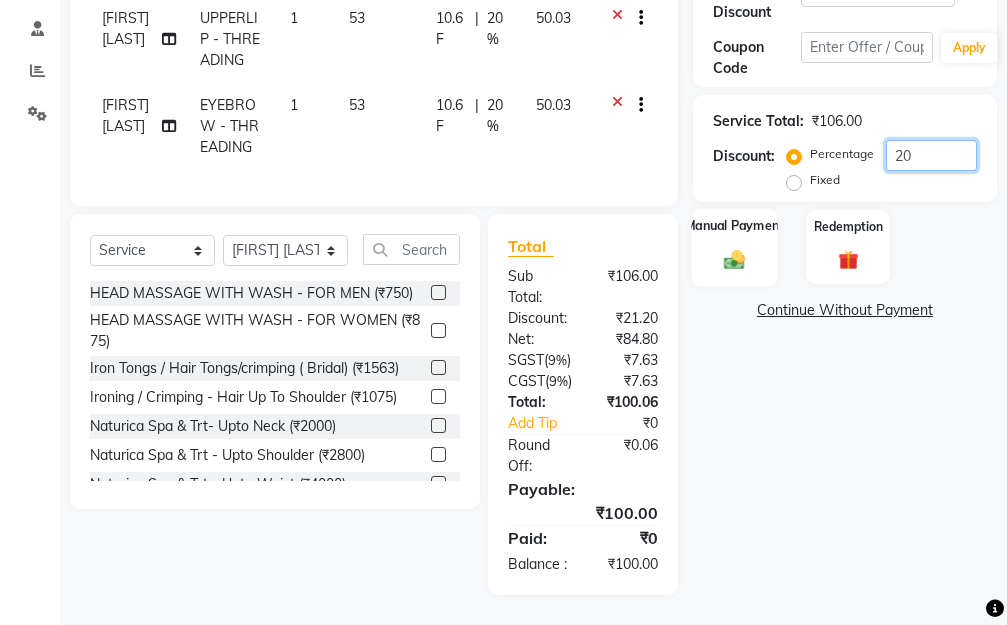 type on "20" 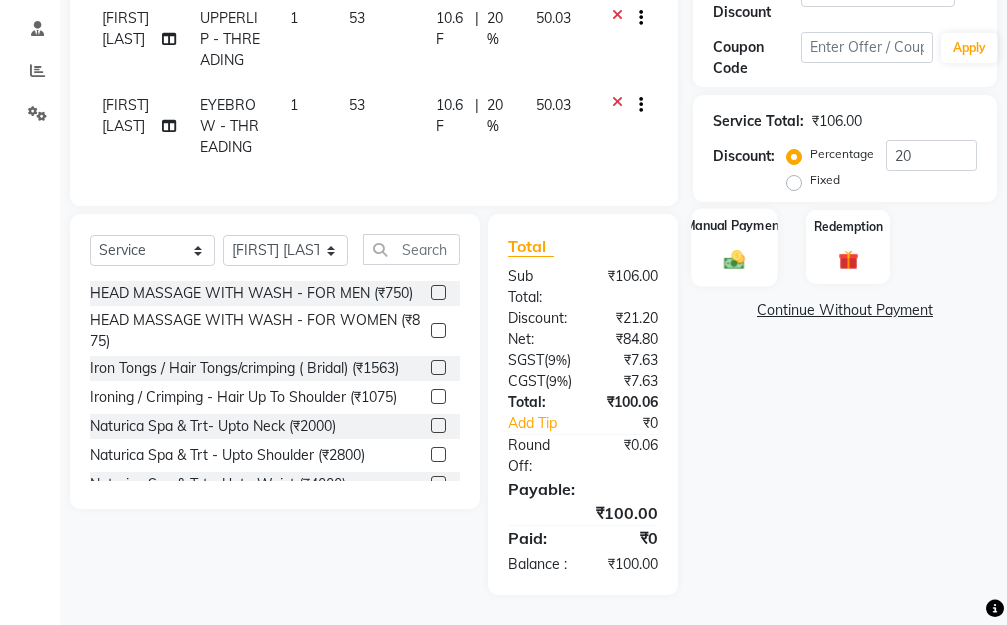 click 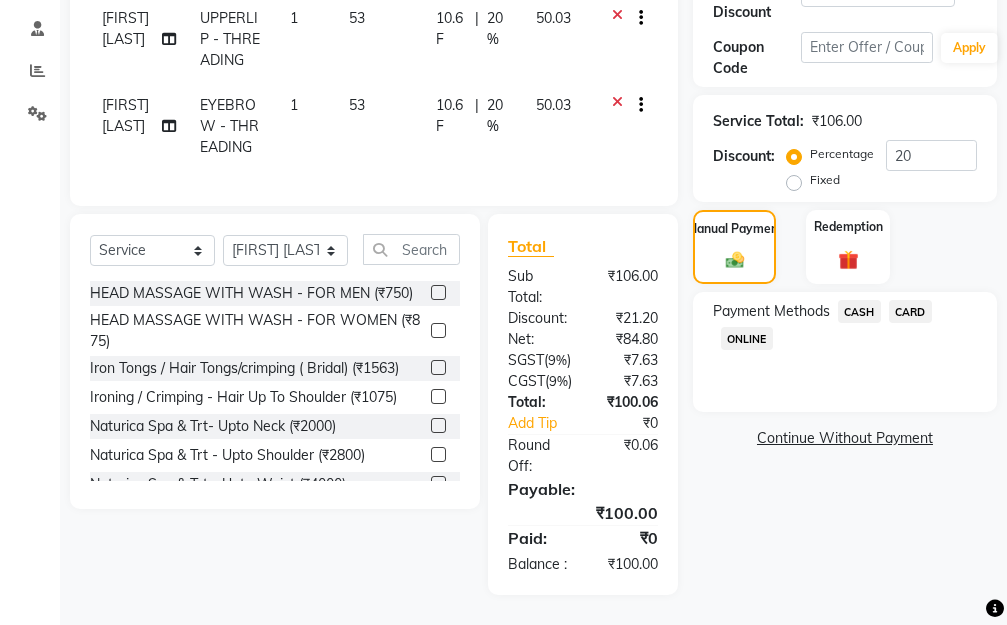 click on "CASH" 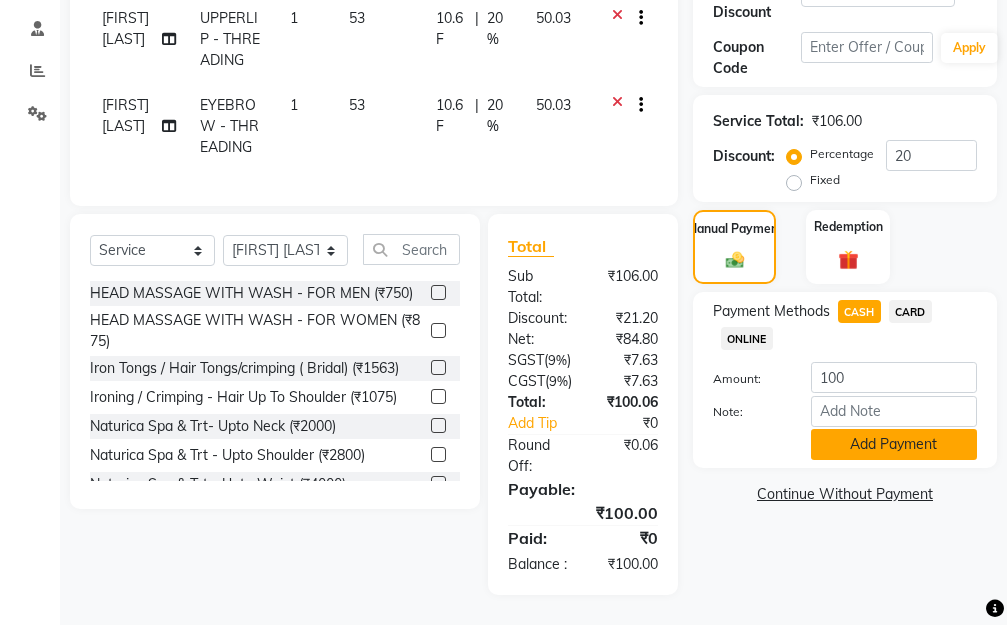 click on "Add Payment" 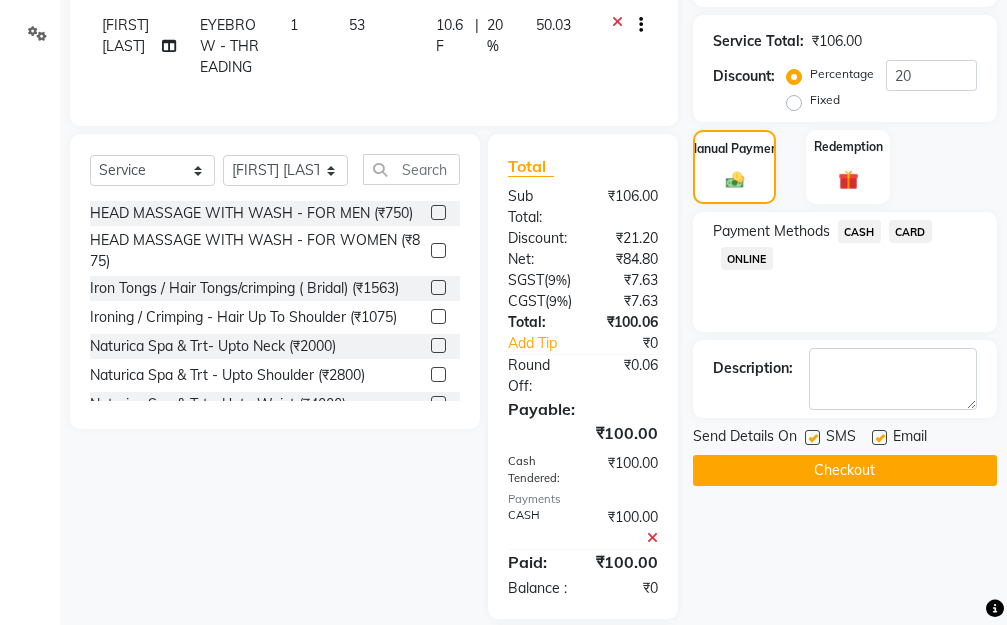 scroll, scrollTop: 744, scrollLeft: 0, axis: vertical 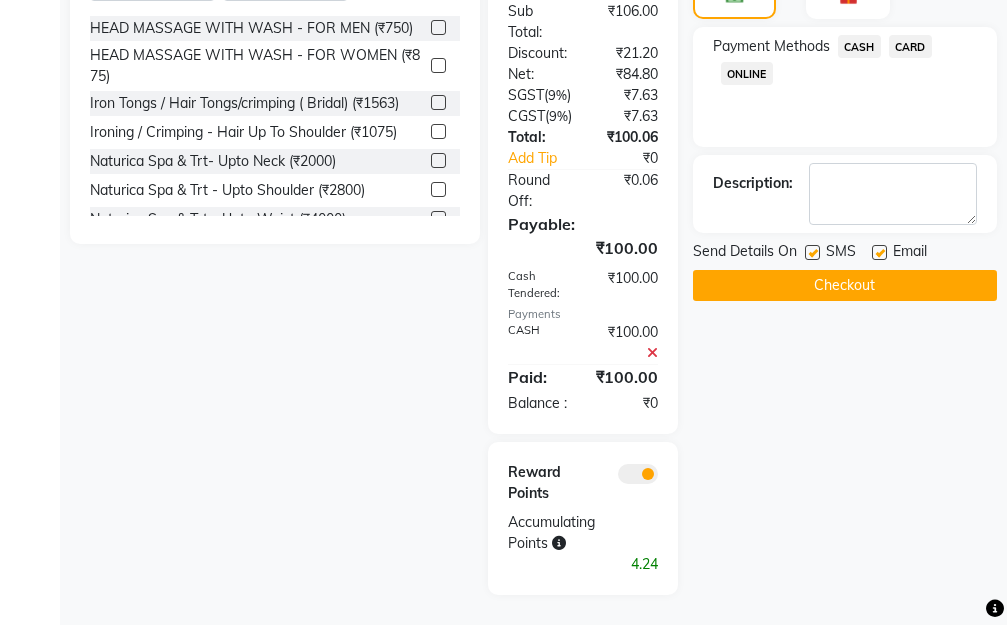 click on "Checkout" 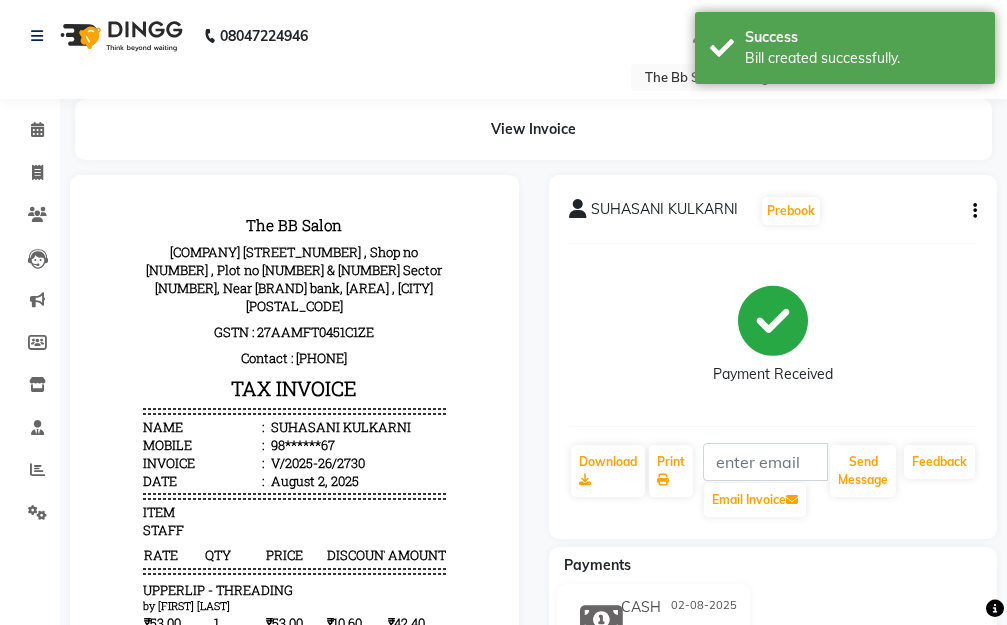 scroll, scrollTop: 0, scrollLeft: 0, axis: both 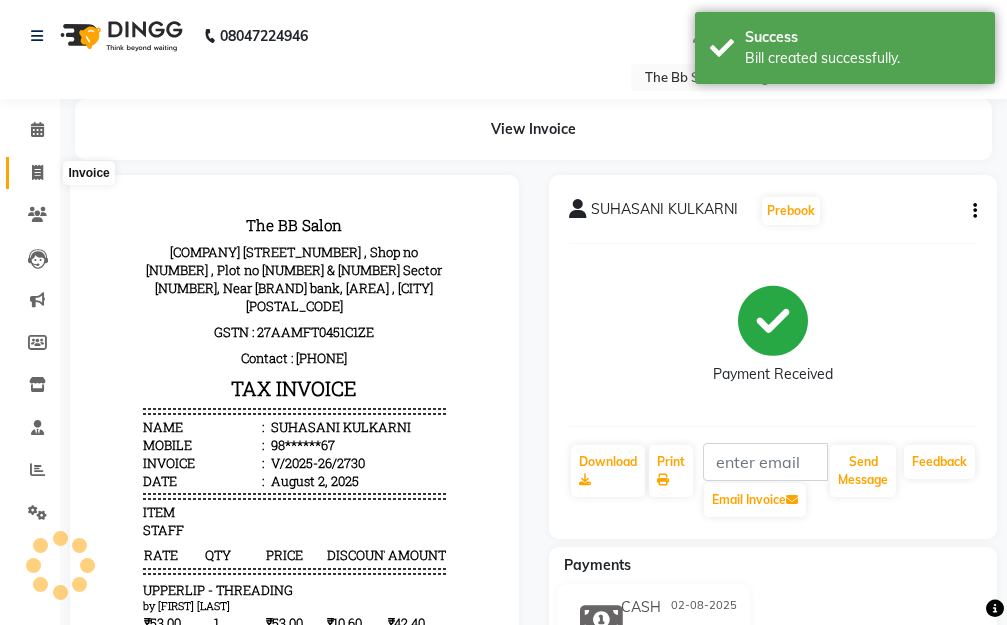 click 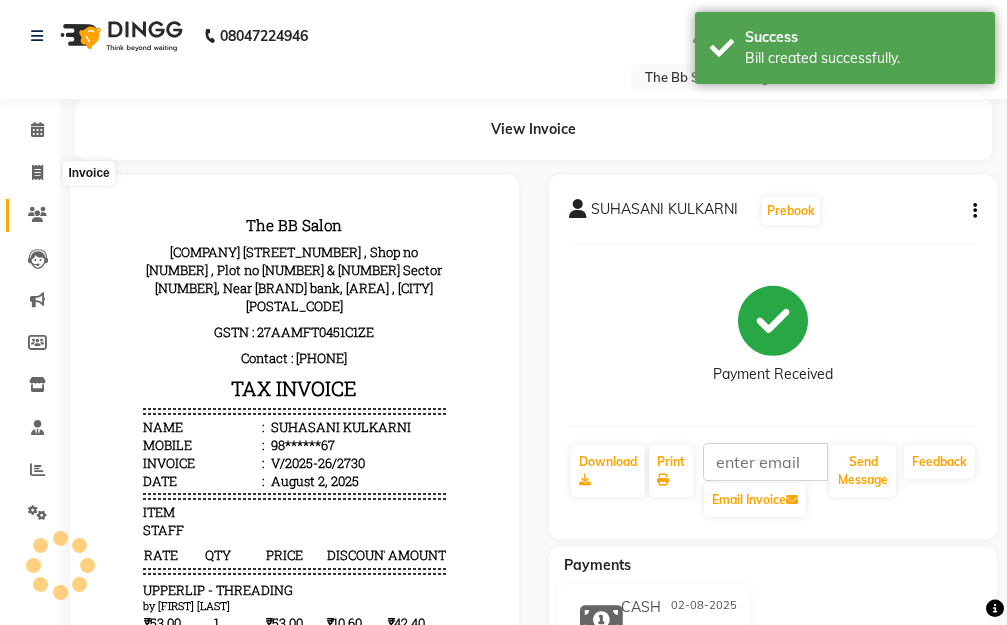 select on "6231" 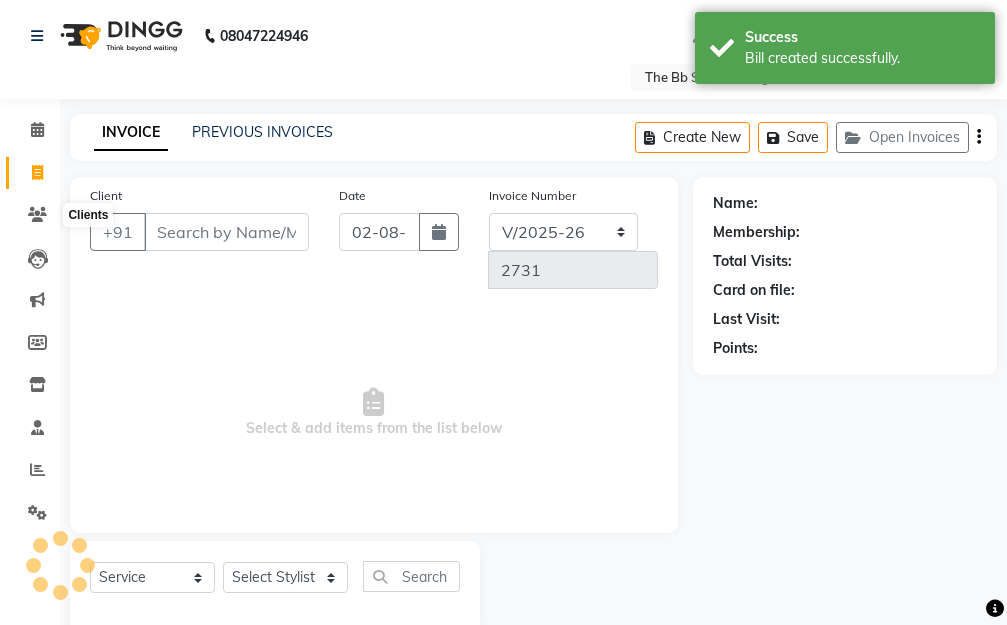 scroll, scrollTop: 41, scrollLeft: 0, axis: vertical 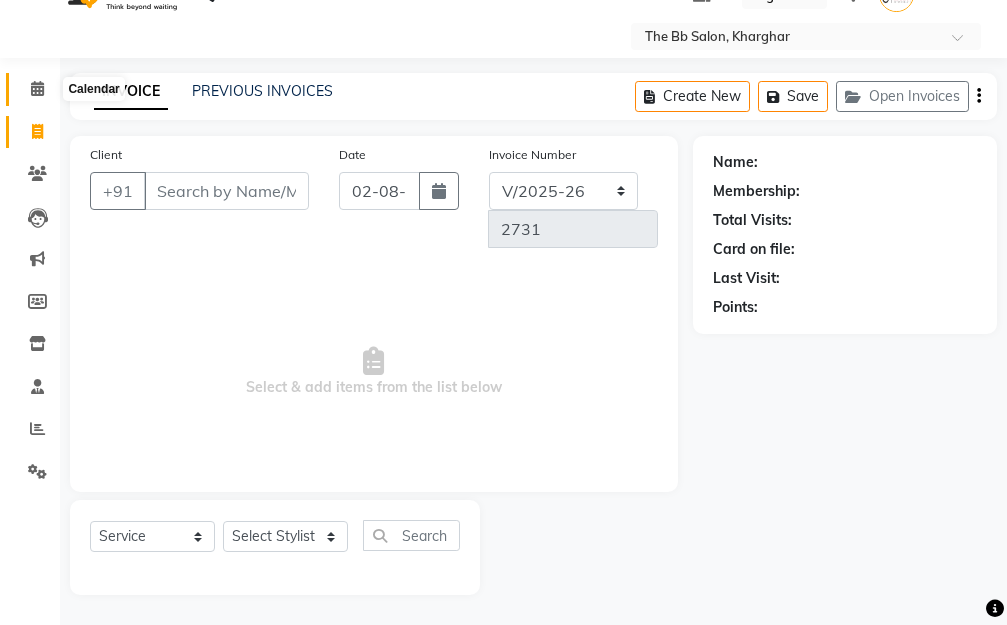 click 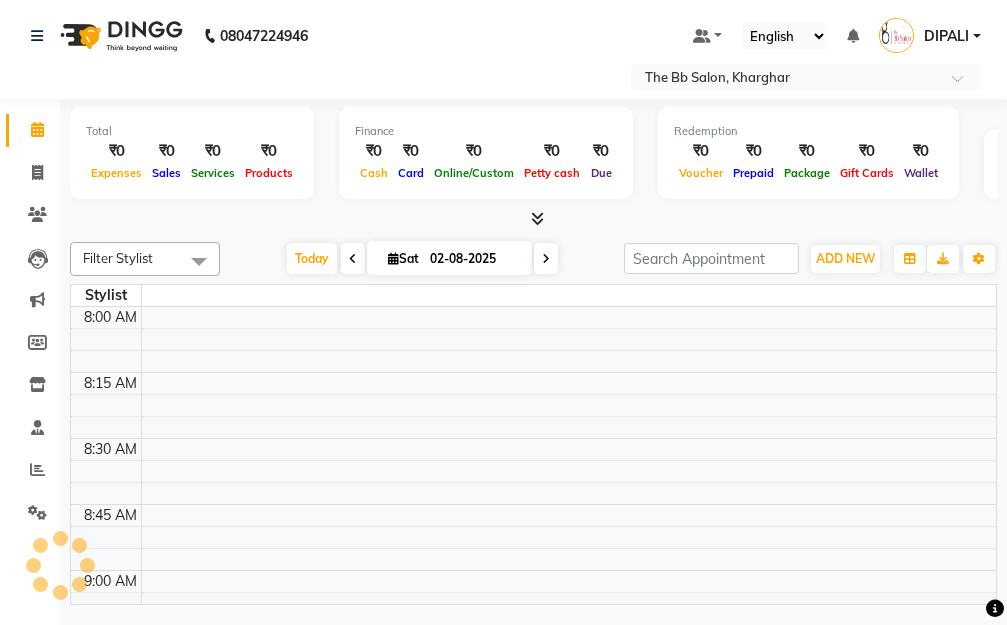 scroll, scrollTop: 0, scrollLeft: 0, axis: both 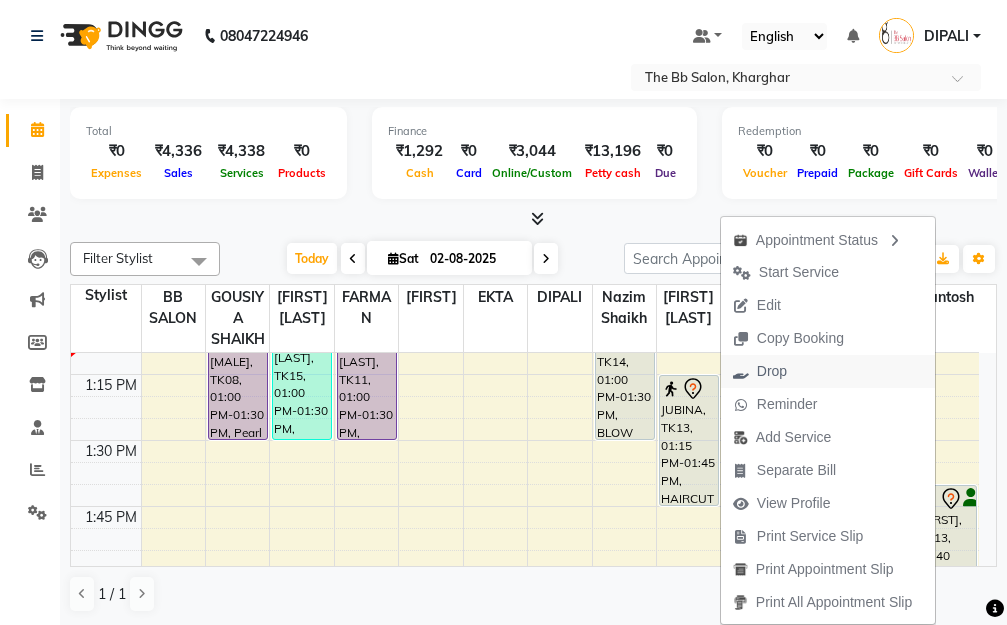 click on "Drop" at bounding box center (772, 371) 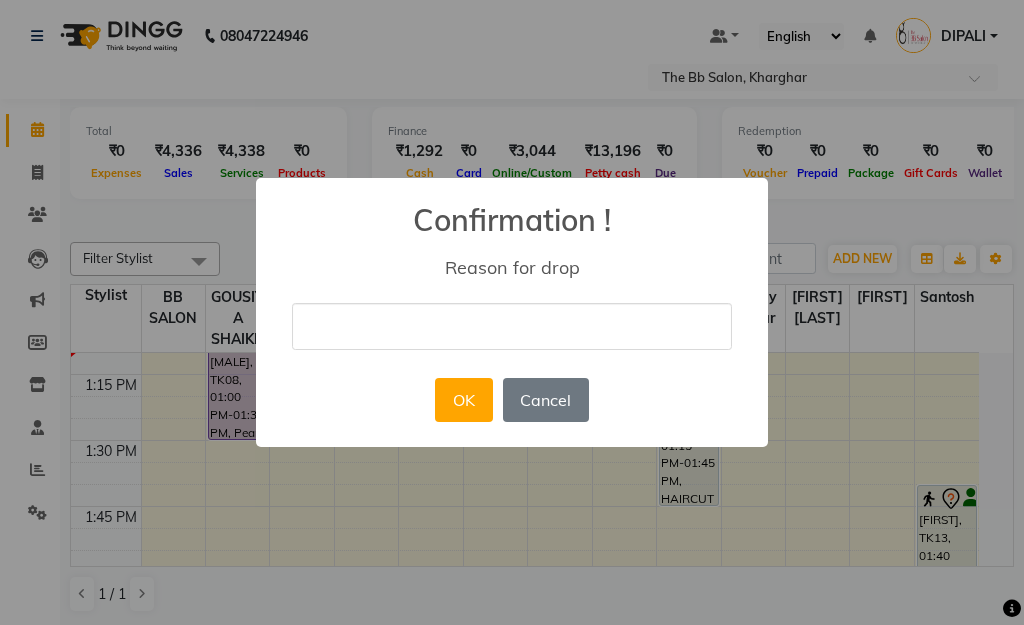 click at bounding box center [512, 326] 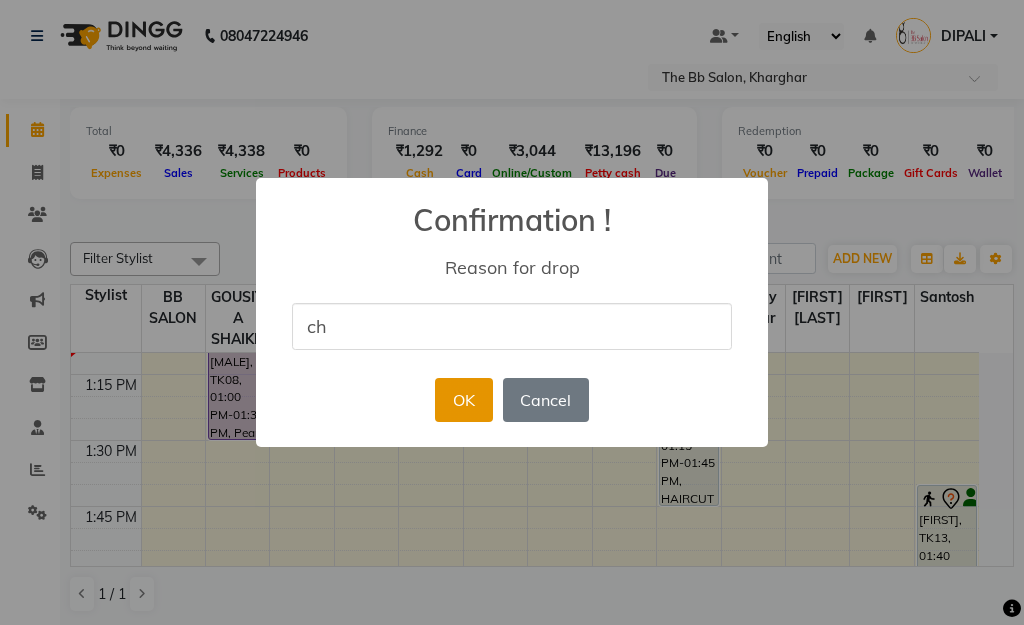 type on "ch" 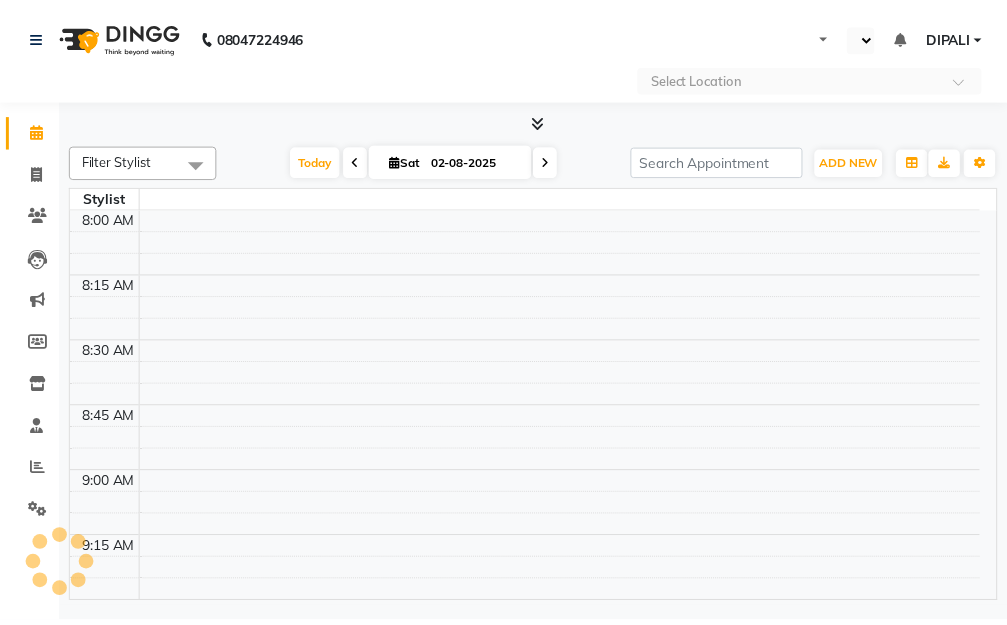 scroll, scrollTop: 0, scrollLeft: 0, axis: both 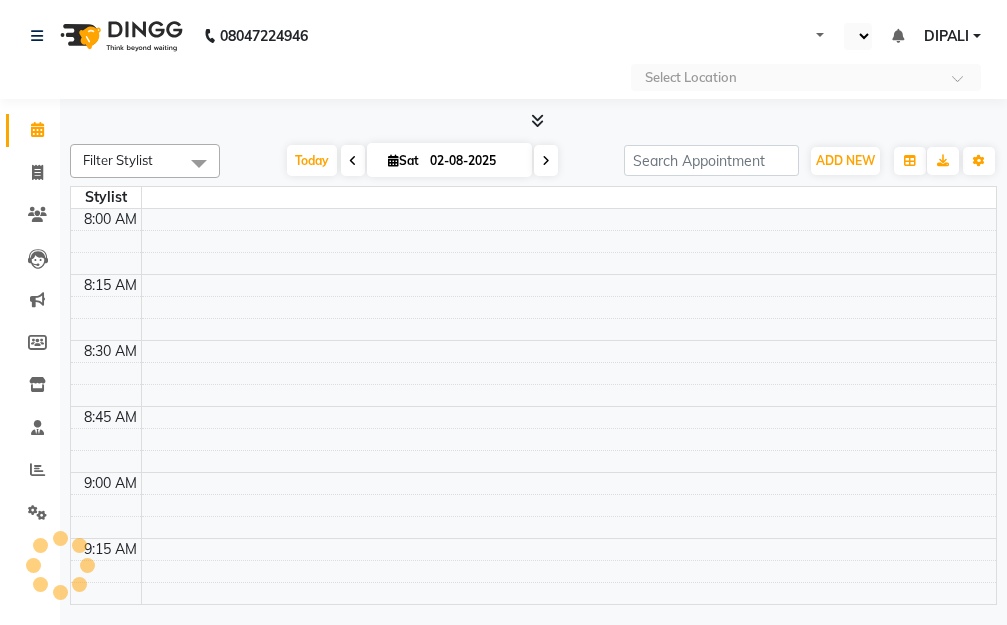 select on "en" 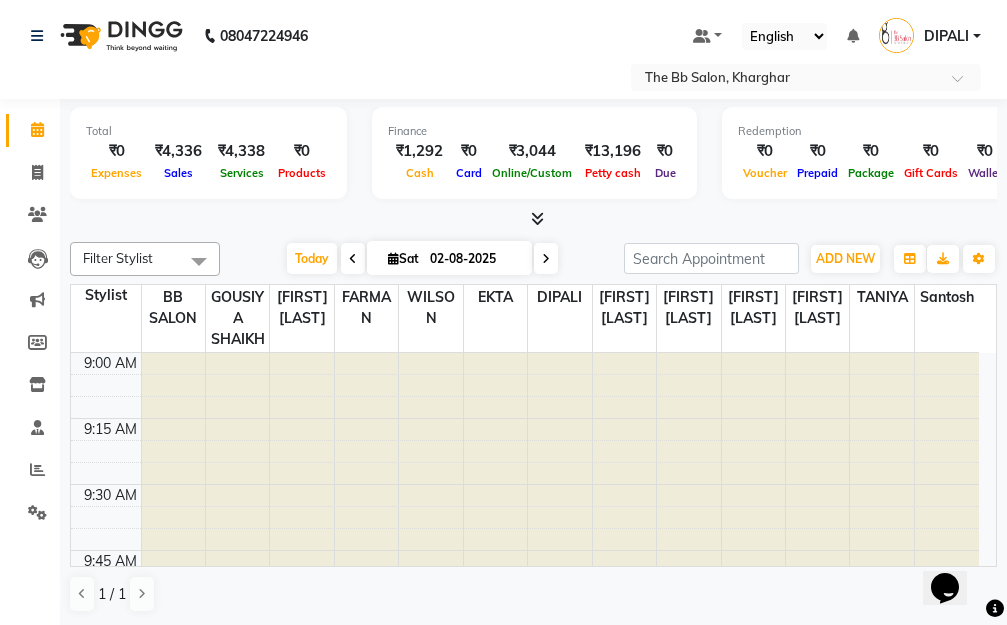 scroll, scrollTop: 0, scrollLeft: 0, axis: both 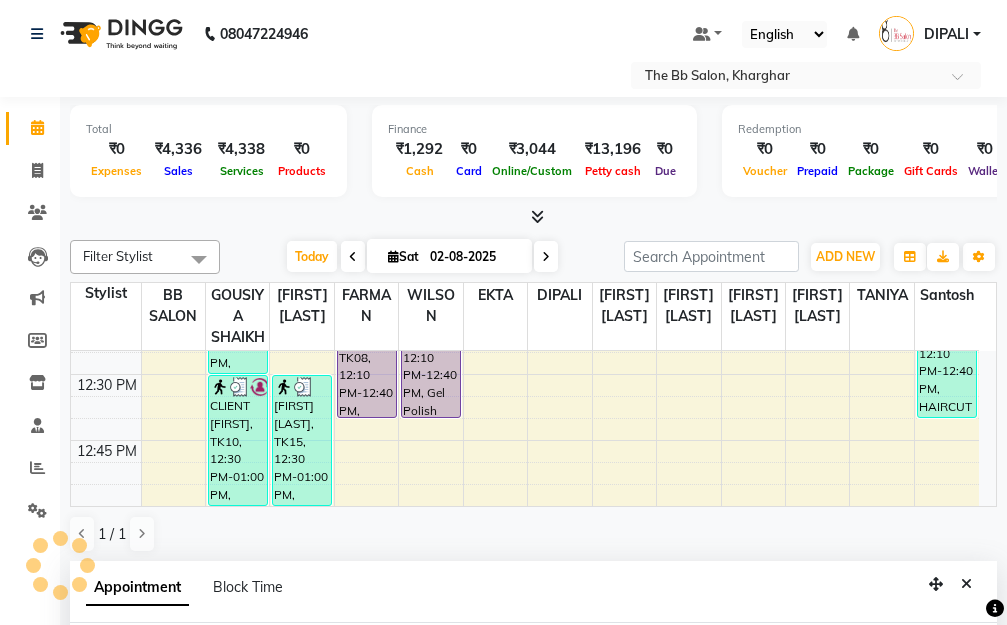 select on "83660" 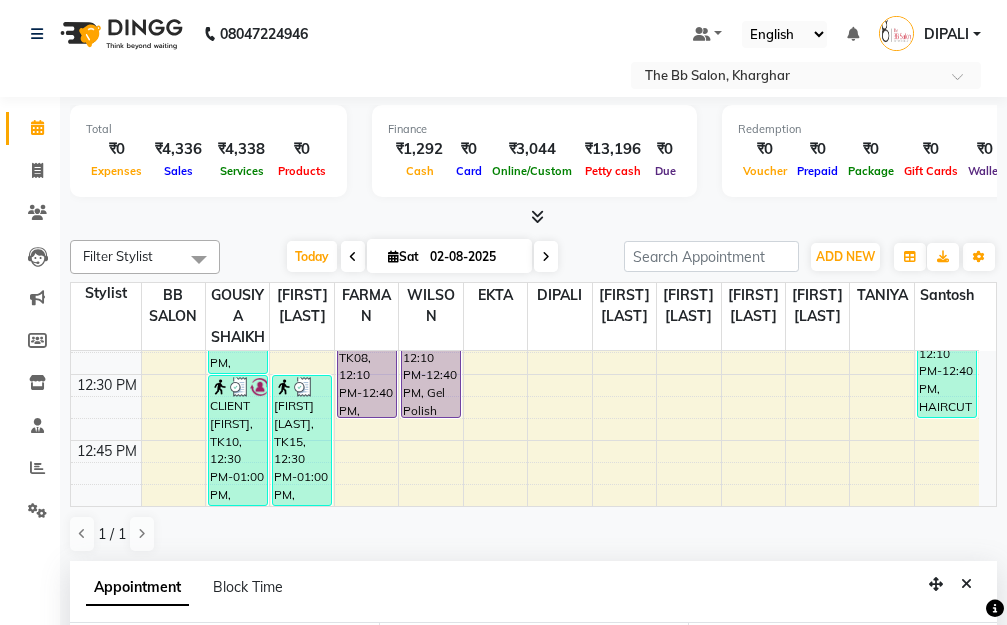scroll, scrollTop: 231, scrollLeft: 0, axis: vertical 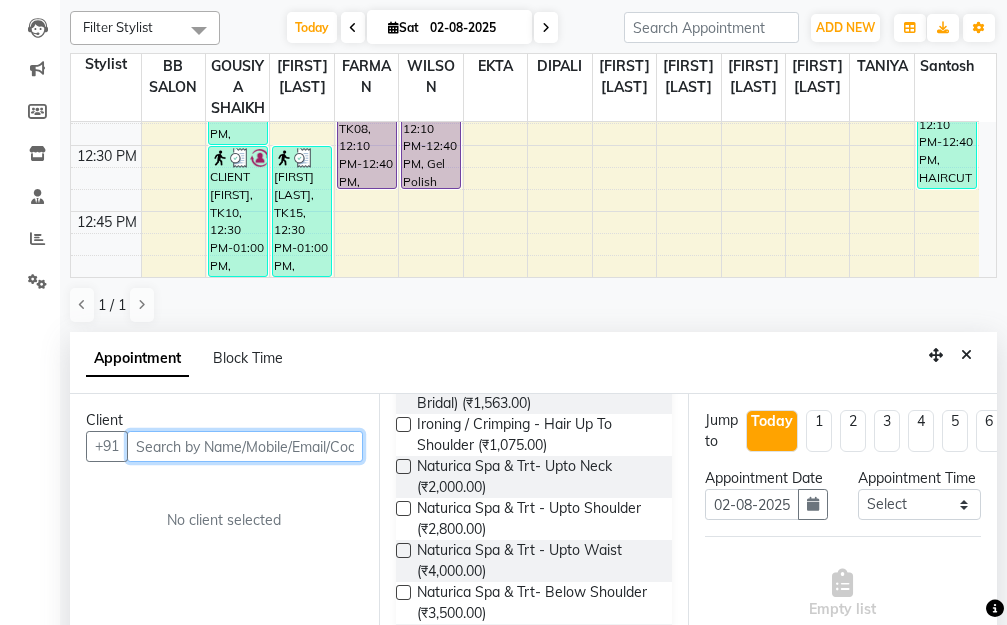click at bounding box center (245, 446) 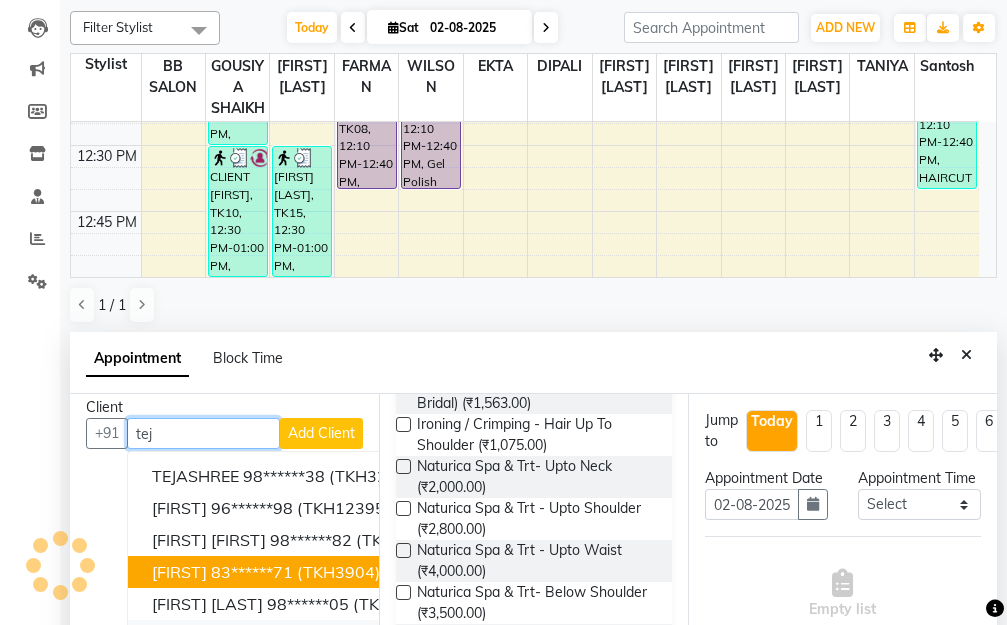 scroll, scrollTop: 37, scrollLeft: 0, axis: vertical 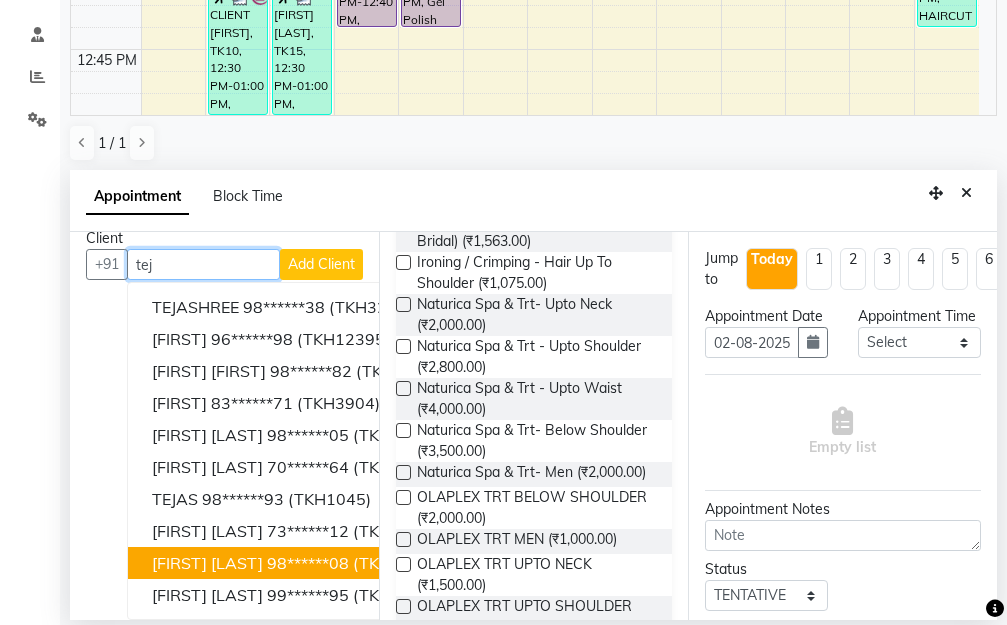 click on "[FIRST] [LAST]" at bounding box center [207, 563] 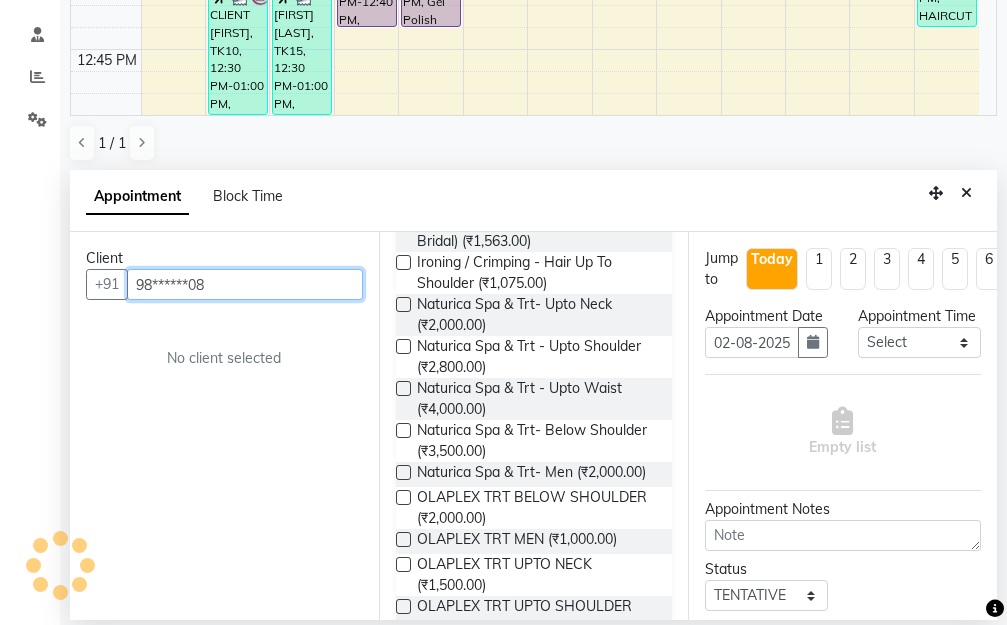 scroll, scrollTop: 0, scrollLeft: 0, axis: both 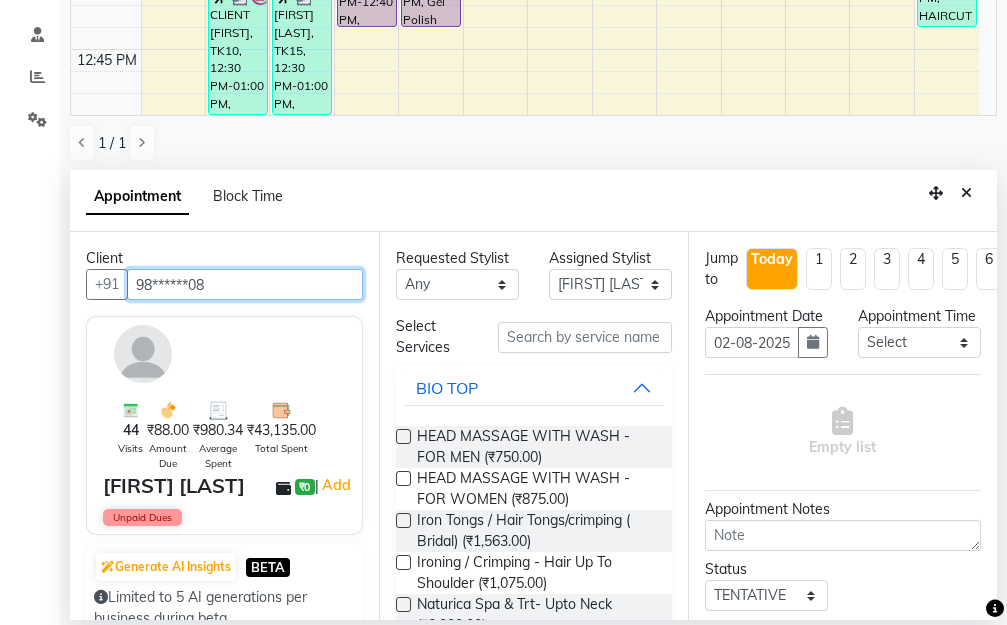 type on "98******08" 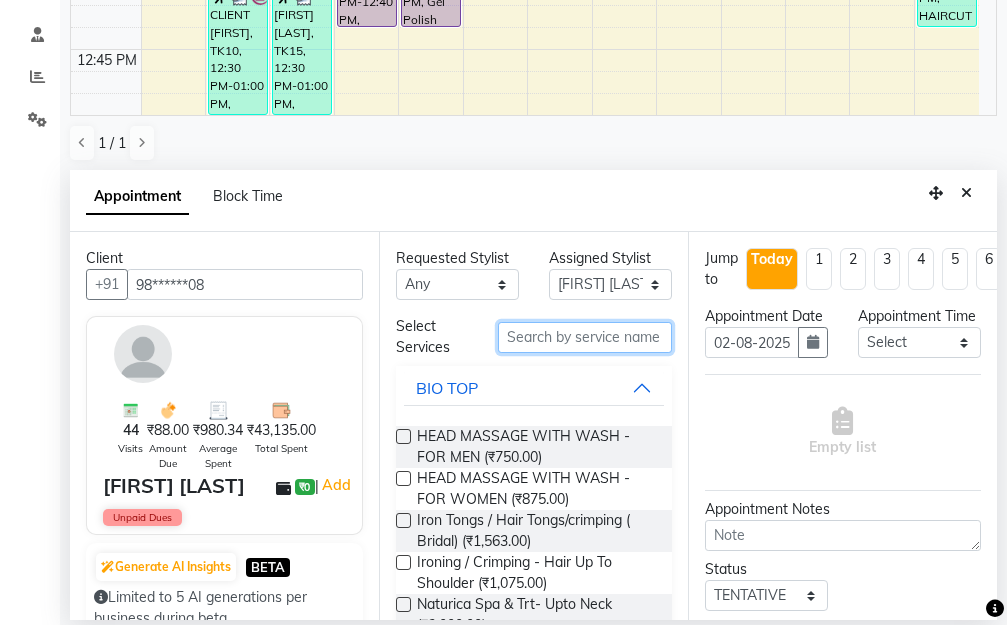 click at bounding box center [585, 337] 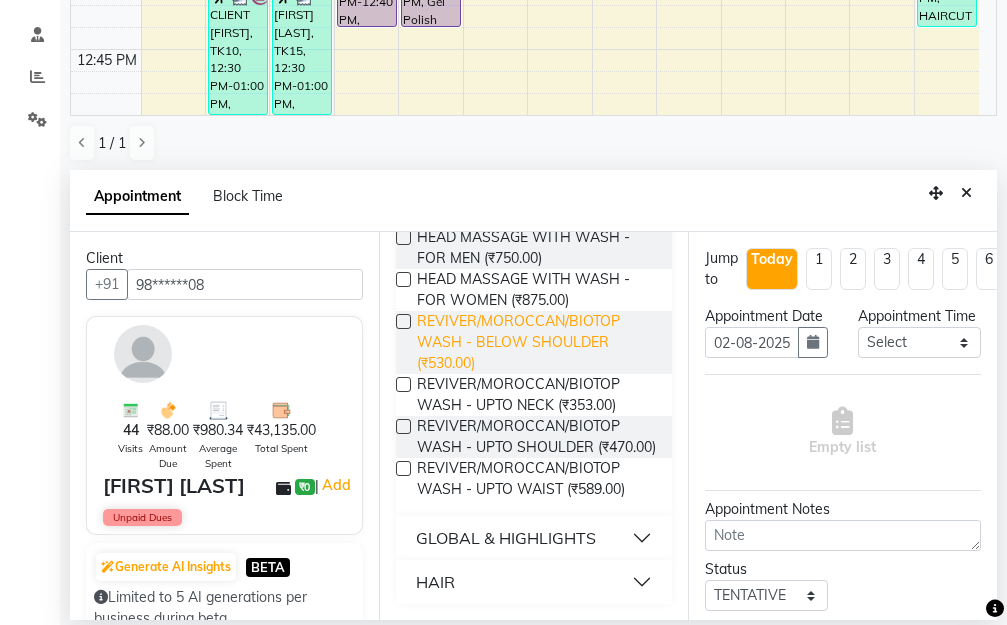 scroll, scrollTop: 220, scrollLeft: 0, axis: vertical 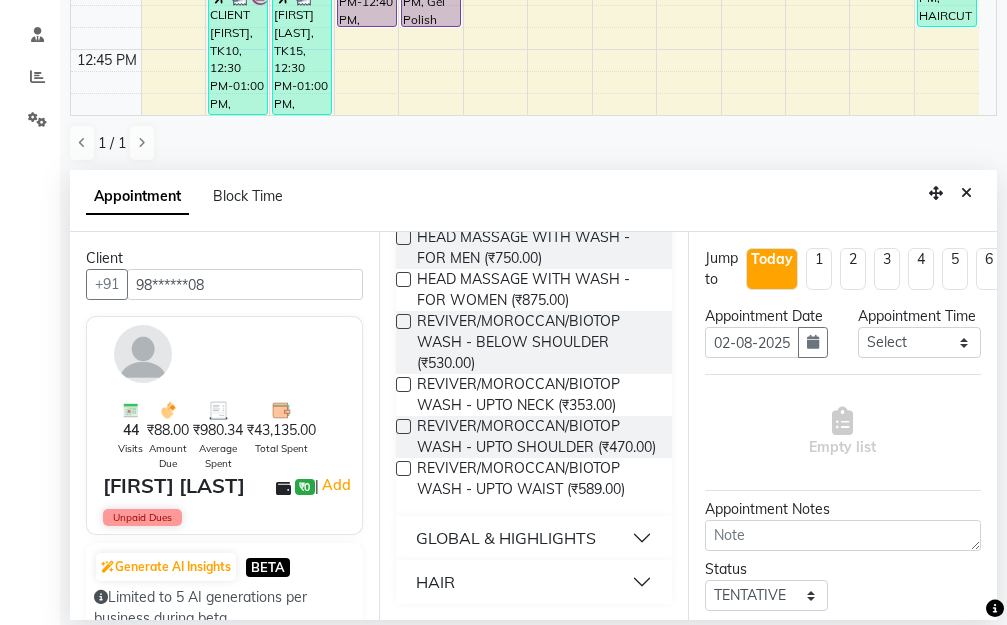 type on "wash" 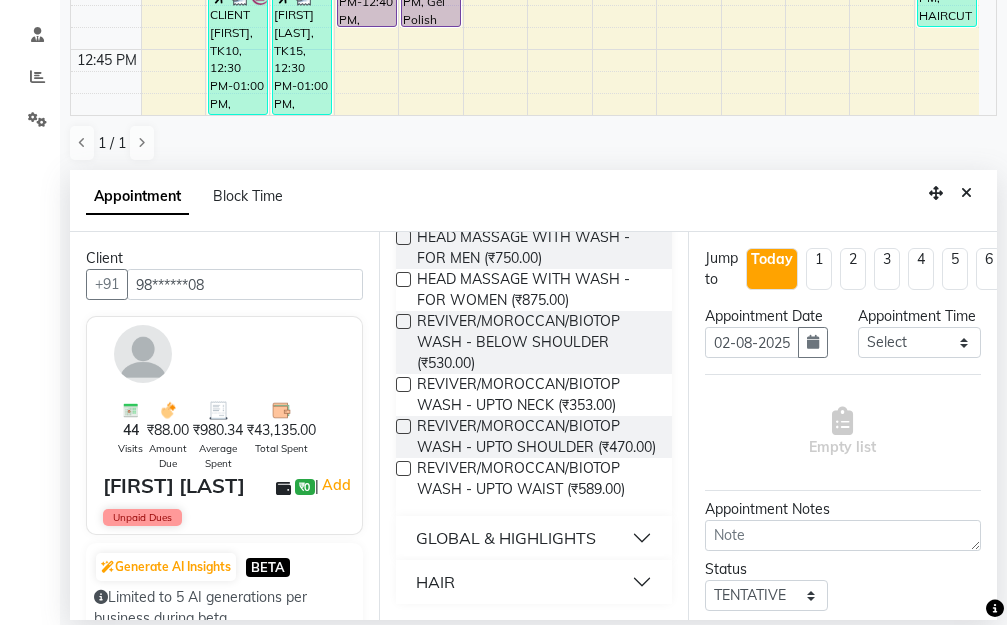 click at bounding box center [403, 321] 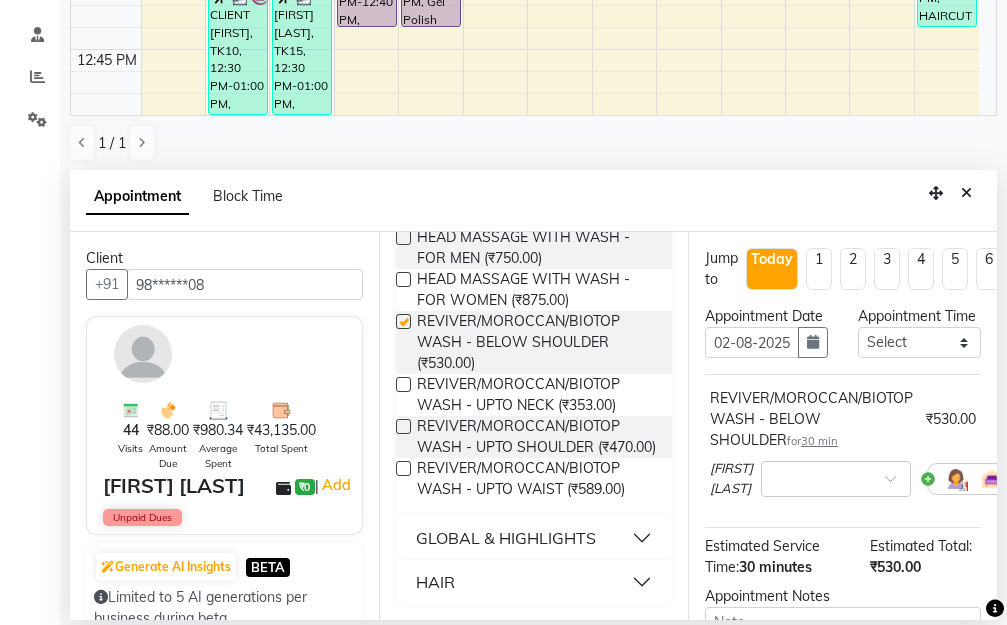 checkbox on "false" 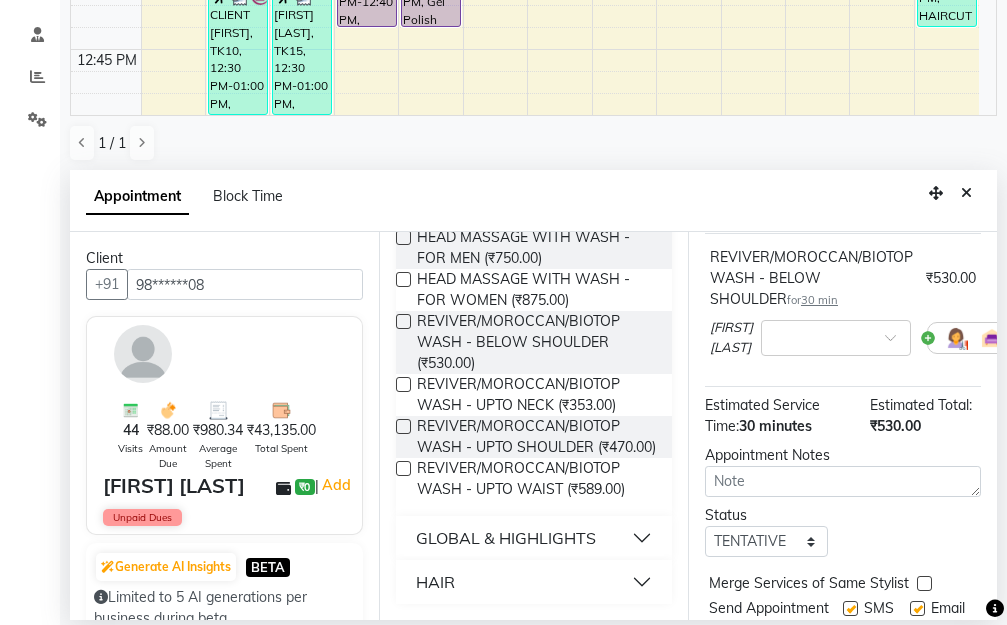 scroll, scrollTop: 280, scrollLeft: 0, axis: vertical 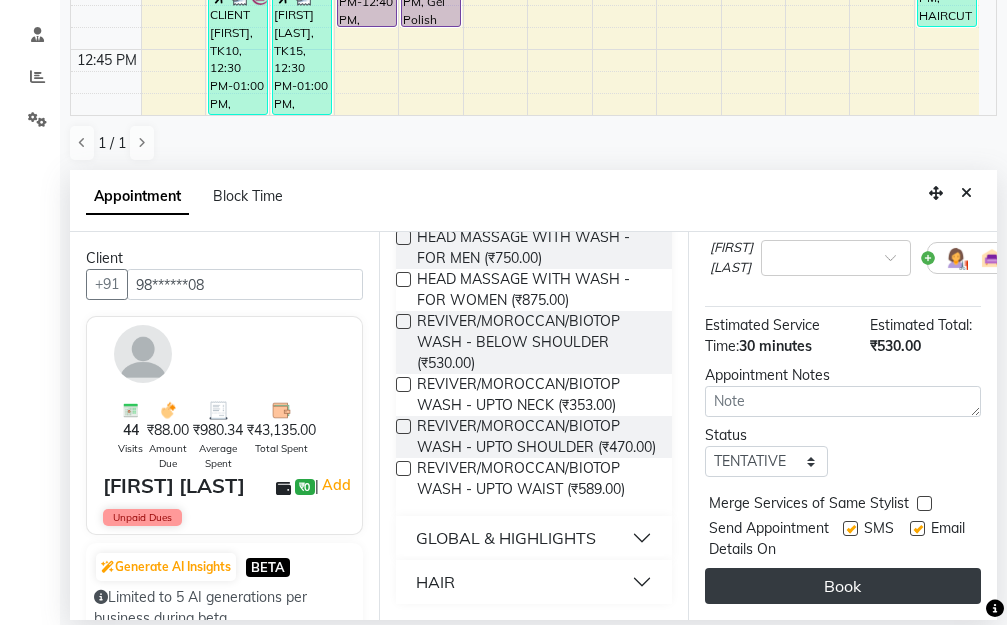 click on "Book" at bounding box center [843, 586] 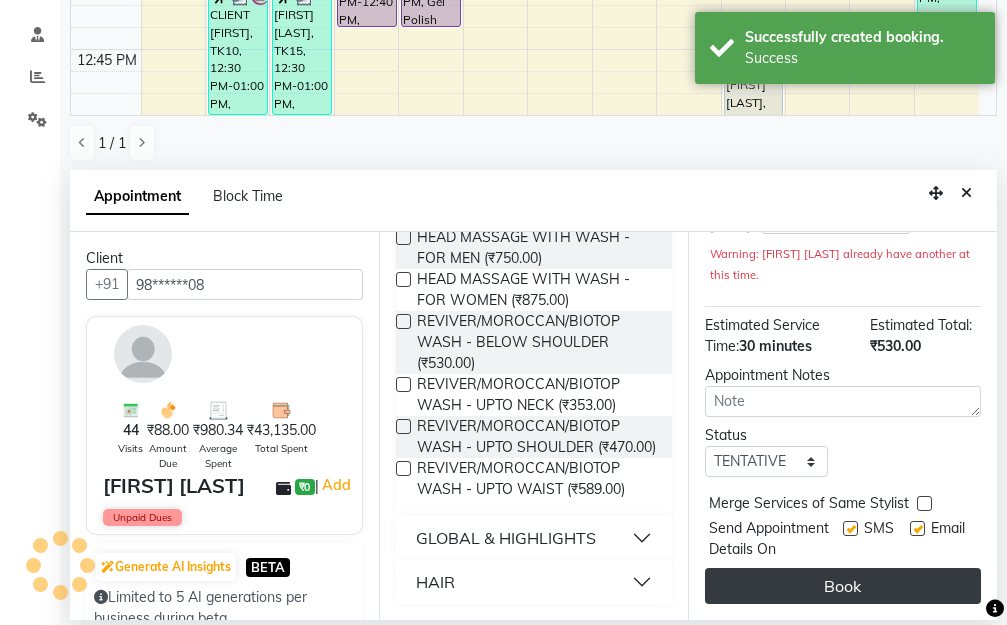 scroll, scrollTop: 0, scrollLeft: 0, axis: both 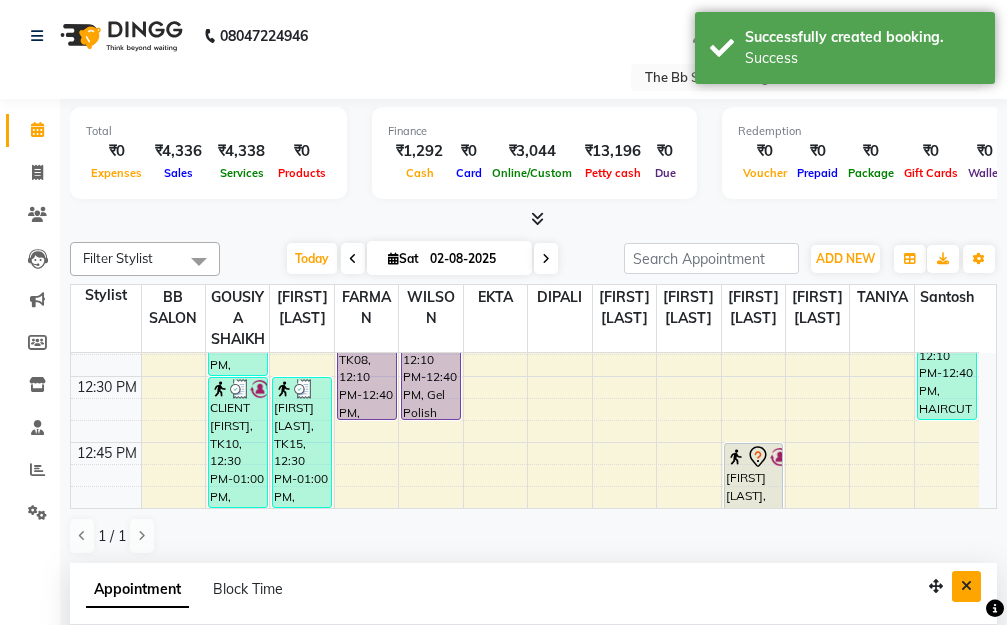 click at bounding box center [966, 586] 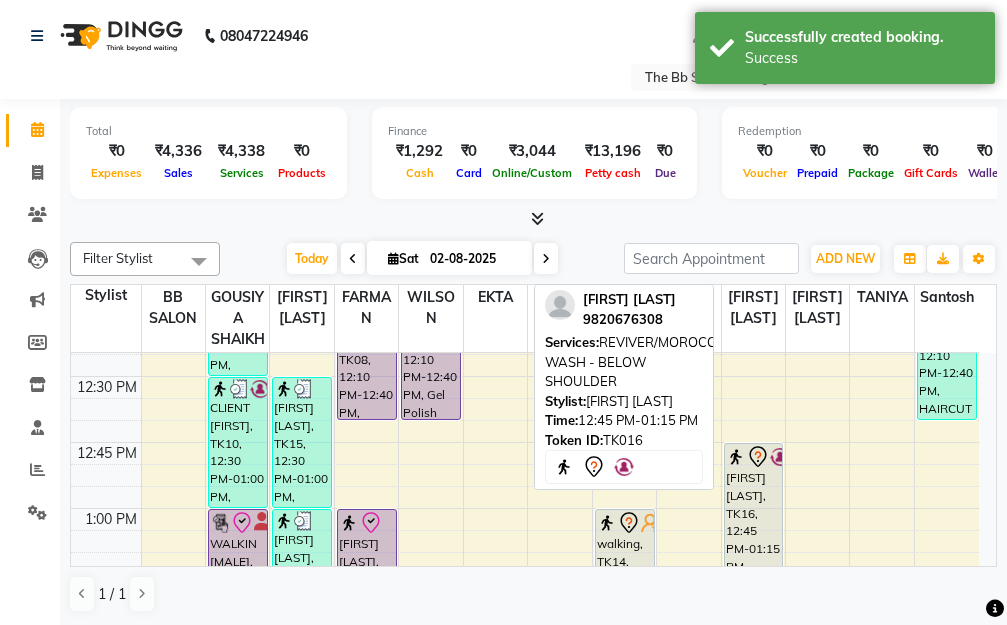 click on "[FIRST] [LAST], TK16, 12:45 PM-01:15 PM, REVIVER/MOROCCAN/BIOTOP WASH - BELOW SHOULDER" at bounding box center [754, 508] 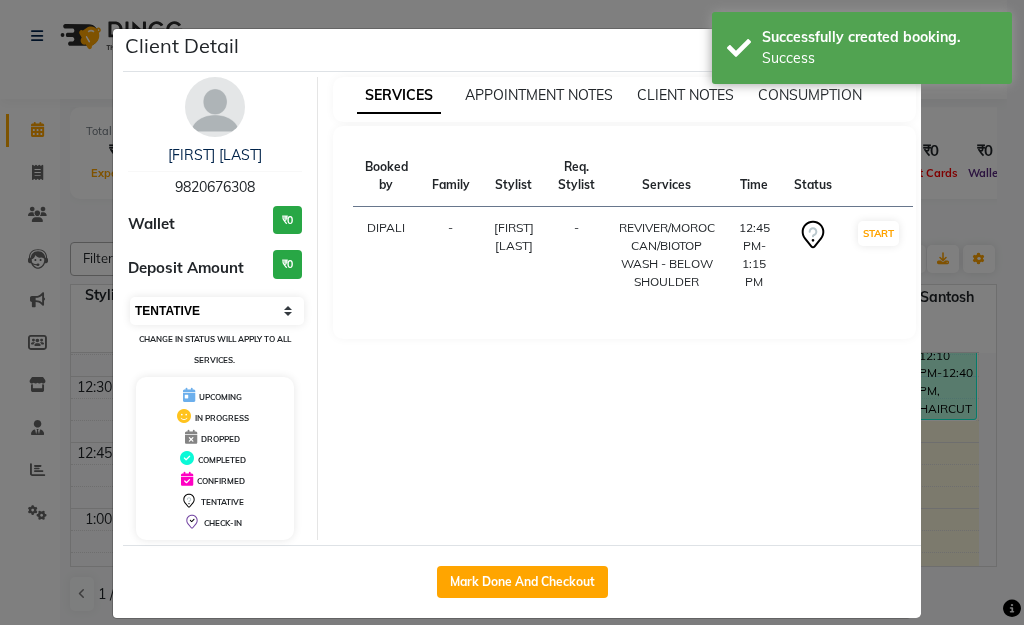 click on "Select IN SERVICE CONFIRMED TENTATIVE CHECK IN MARK DONE DROPPED UPCOMING" at bounding box center (217, 311) 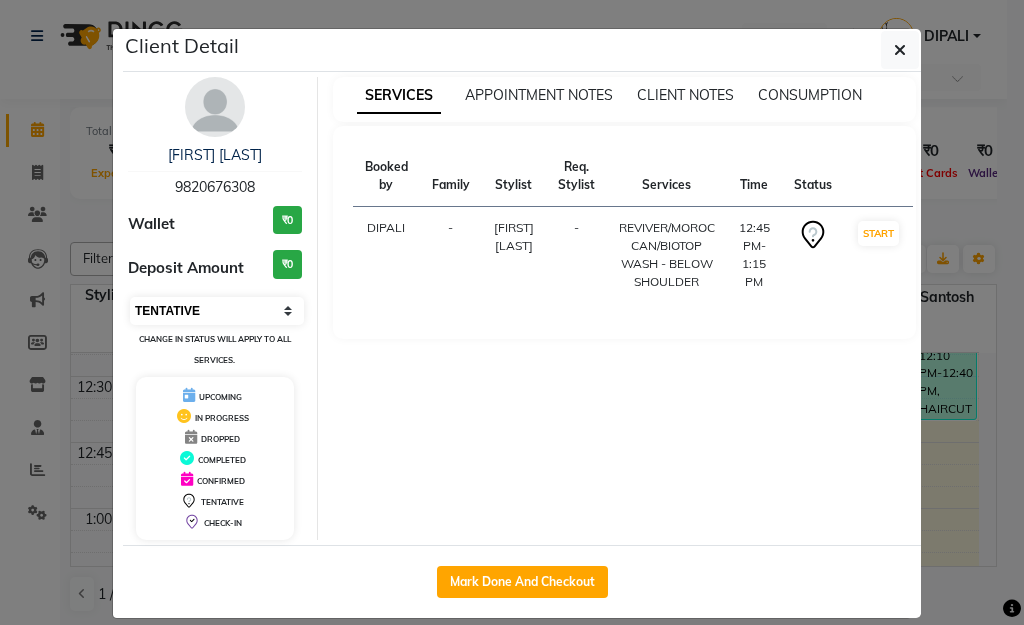 select on "8" 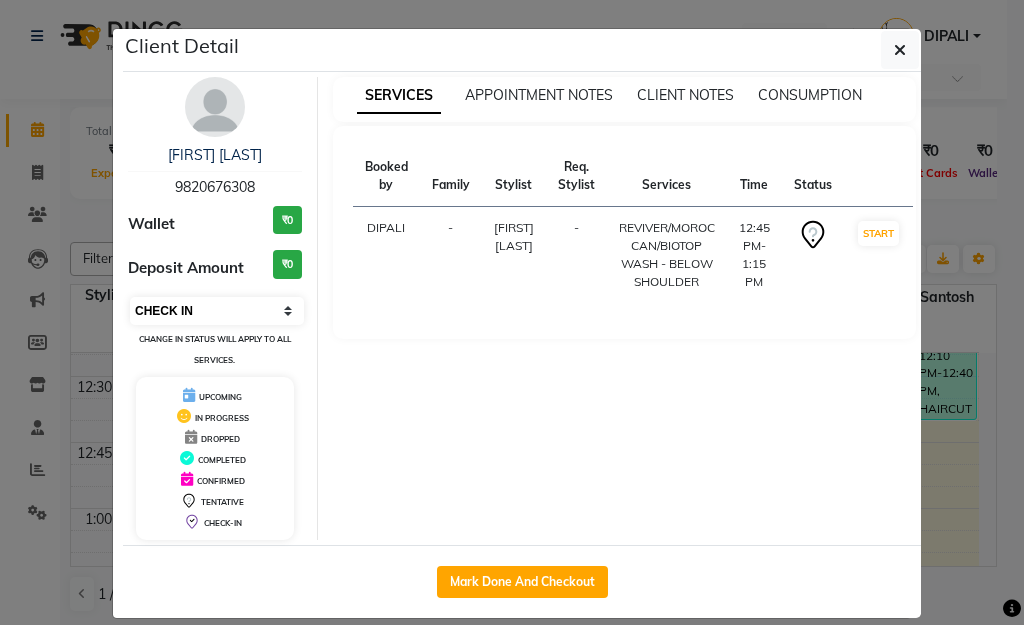 click on "Select IN SERVICE CONFIRMED TENTATIVE CHECK IN MARK DONE DROPPED UPCOMING" at bounding box center (217, 311) 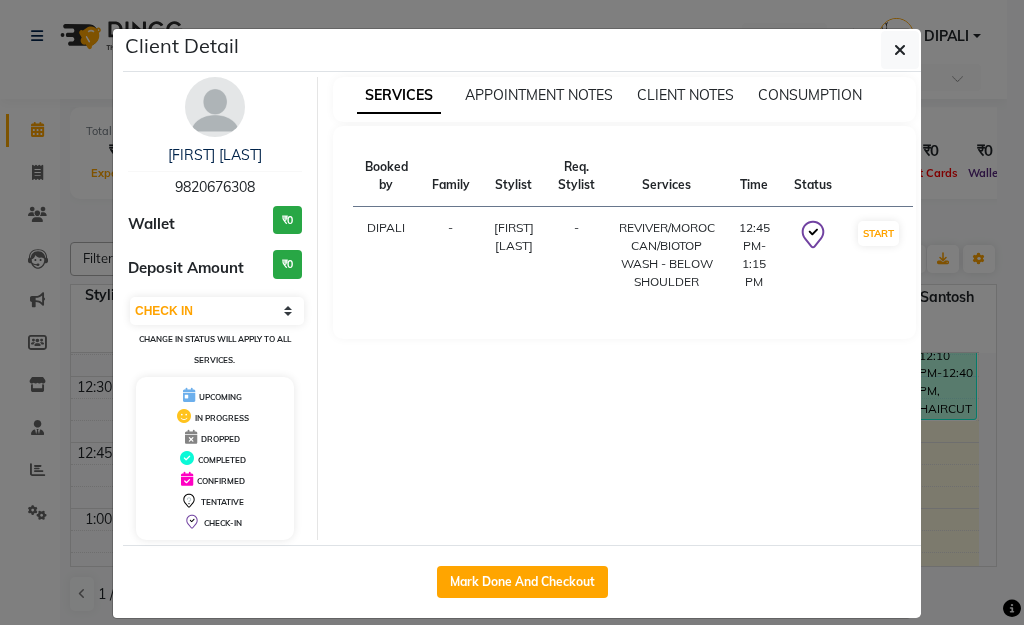 click on "Client Detail  TEJASVI SATPUTE   9820676308 Wallet ₹0 Deposit Amount  ₹0  Select IN SERVICE CONFIRMED TENTATIVE CHECK IN MARK DONE DROPPED UPCOMING Change in status will apply to all services. UPCOMING IN PROGRESS DROPPED COMPLETED CONFIRMED TENTATIVE CHECK-IN SERVICES APPOINTMENT NOTES CLIENT NOTES CONSUMPTION Booked by Family Stylist Req. Stylist Services Time Status  DIPALI  - Sanjay Pawar -  REVIVER/MOROCCAN/BIOTOP WASH - BELOW SHOULDER   12:45 PM-1:15 PM   START   Mark Done And Checkout" 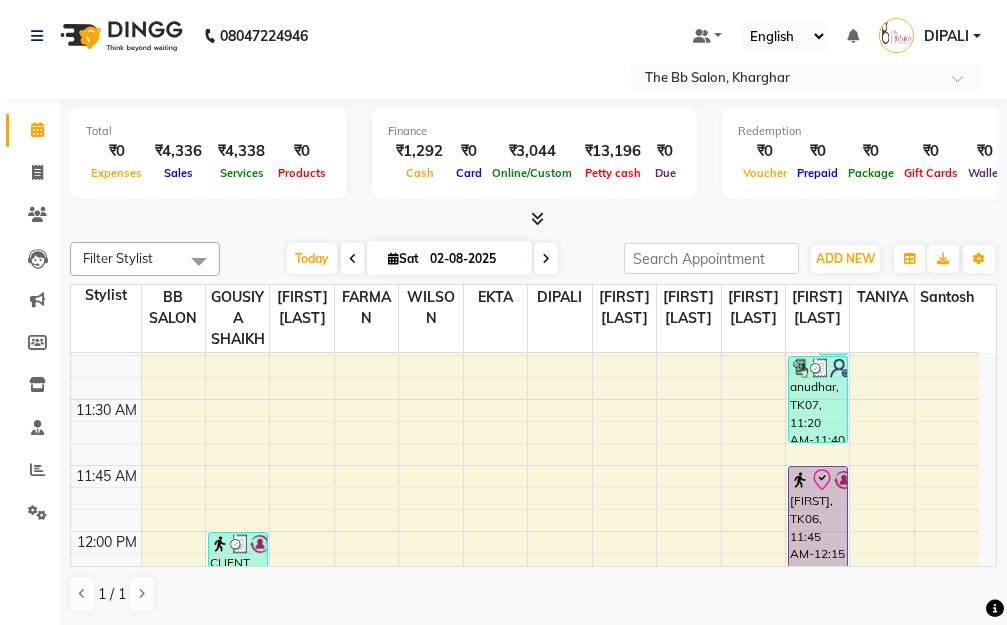 scroll, scrollTop: 600, scrollLeft: 0, axis: vertical 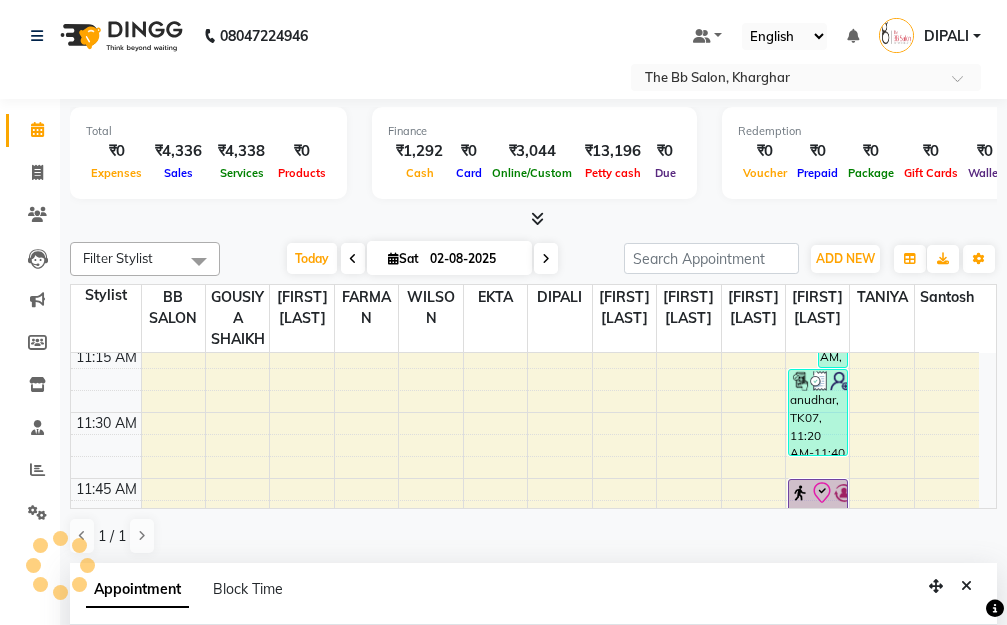 select on "83516" 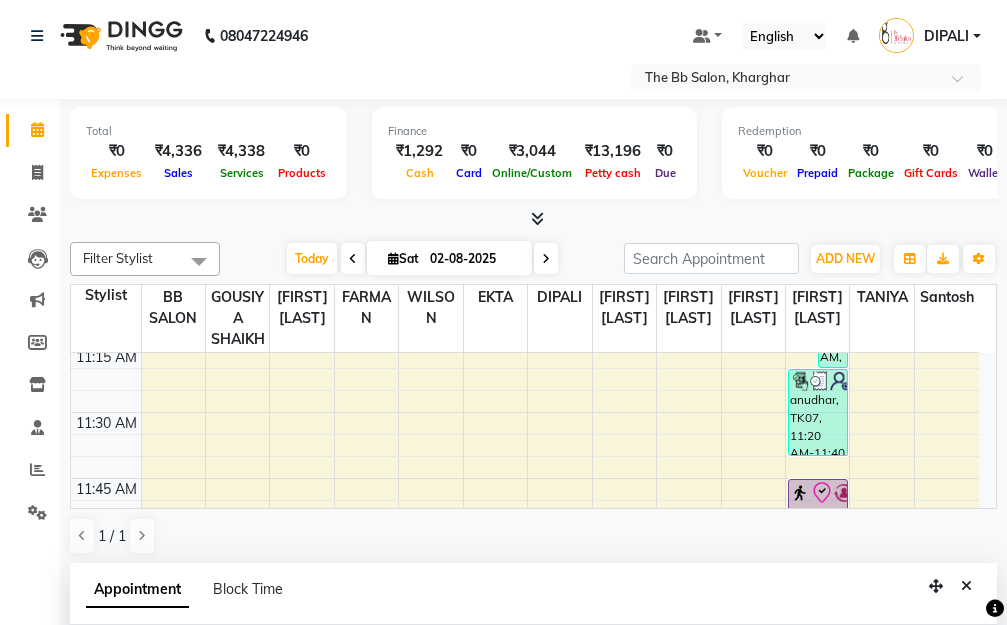 scroll, scrollTop: 133, scrollLeft: 0, axis: vertical 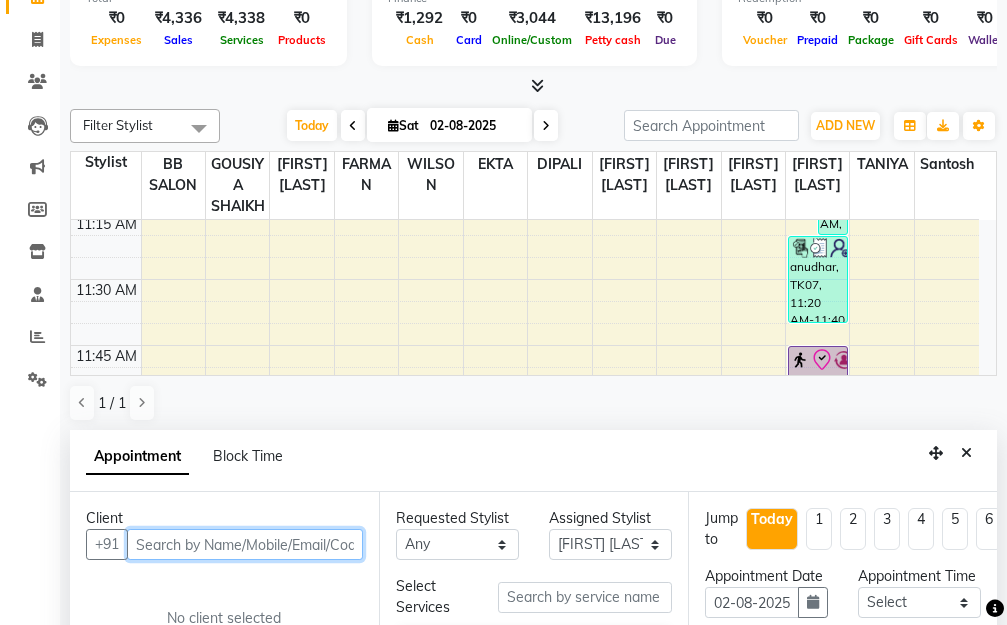 click at bounding box center (245, 544) 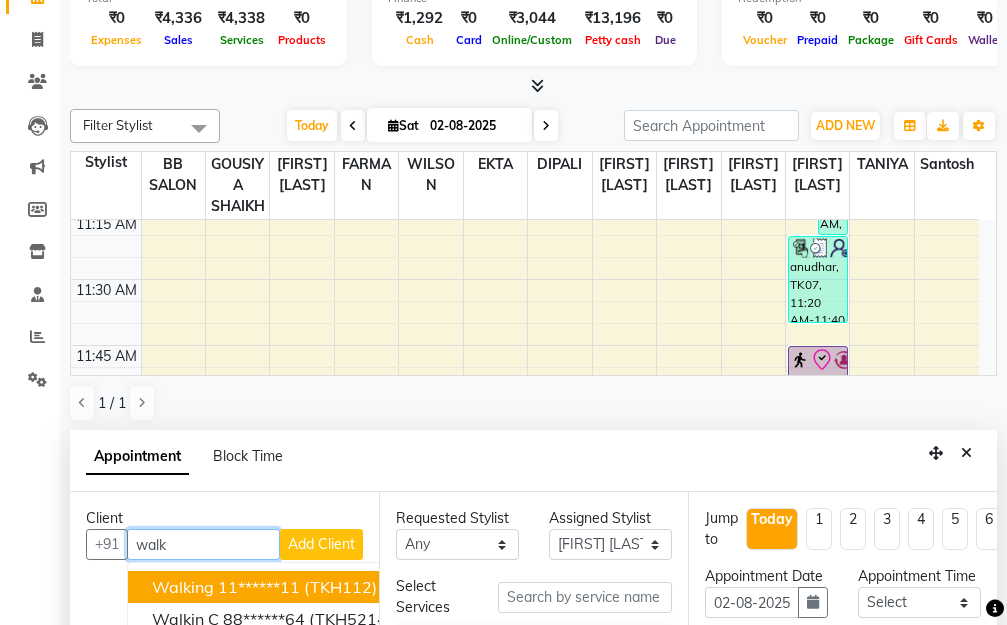 click on "11******11" at bounding box center (259, 587) 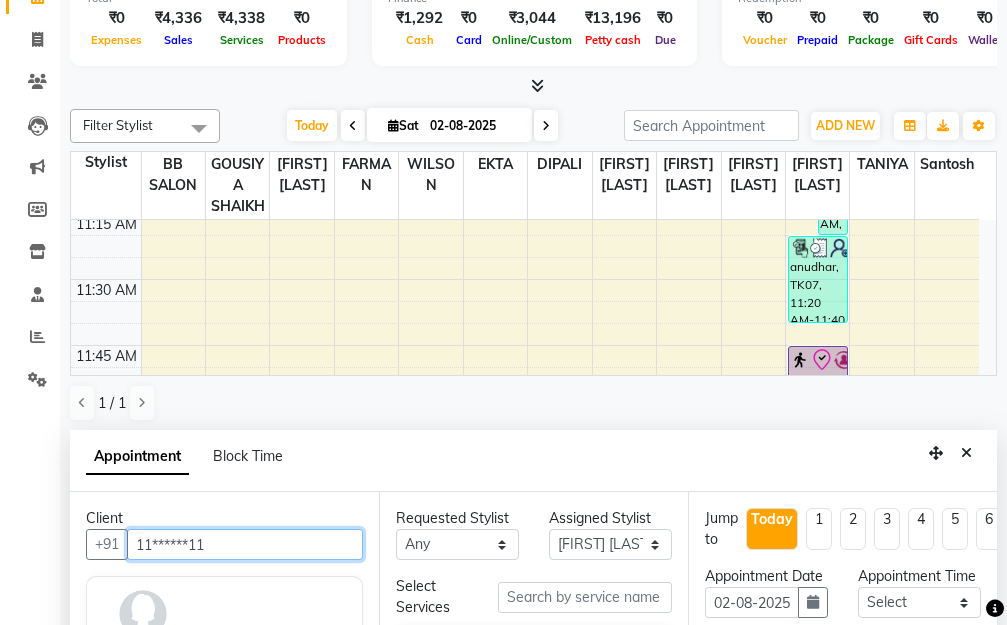 type on "11******11" 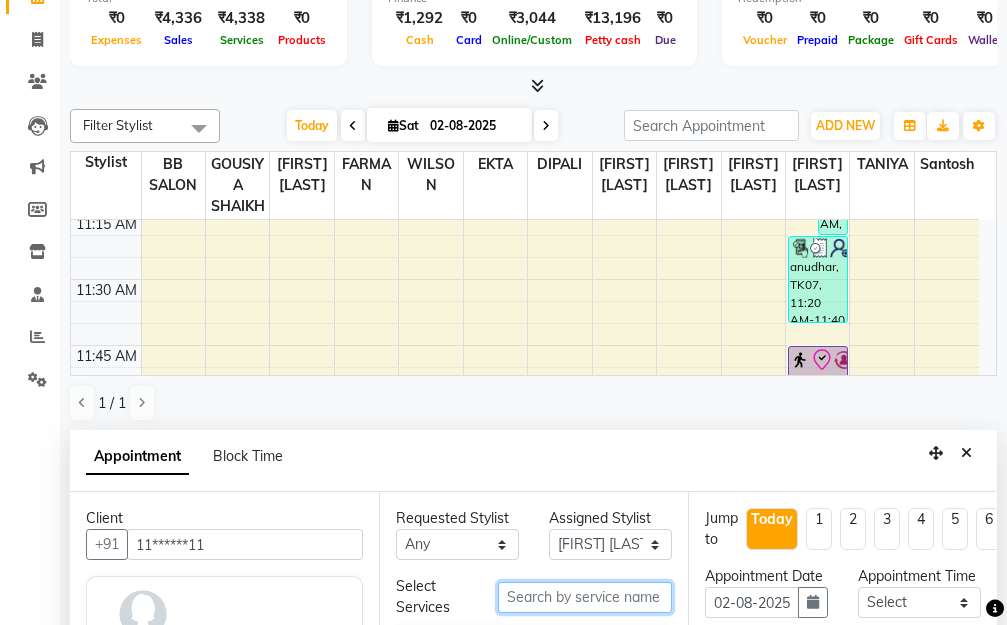 click at bounding box center [585, 597] 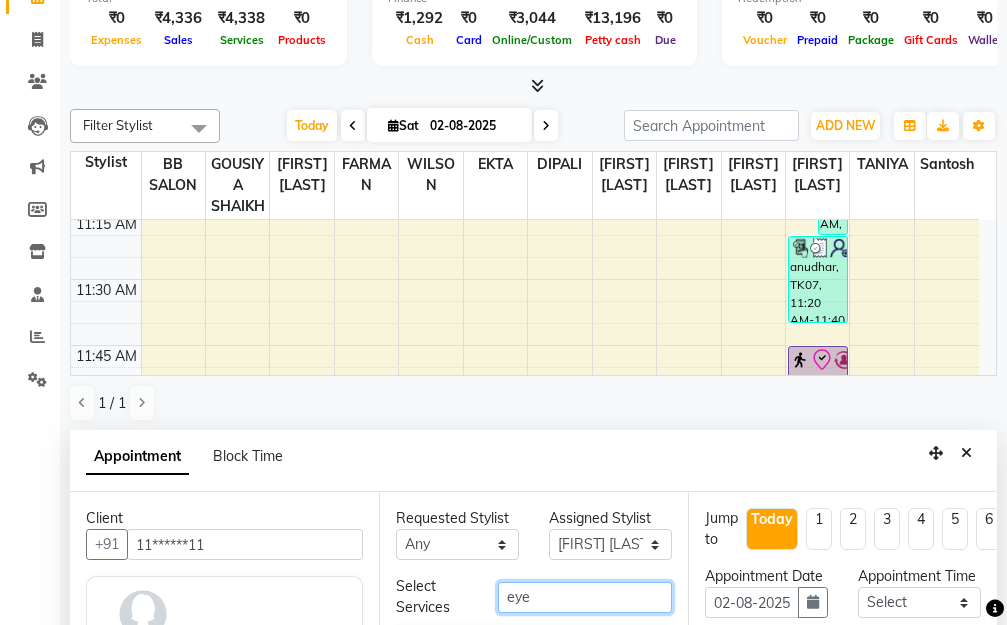 scroll, scrollTop: 393, scrollLeft: 0, axis: vertical 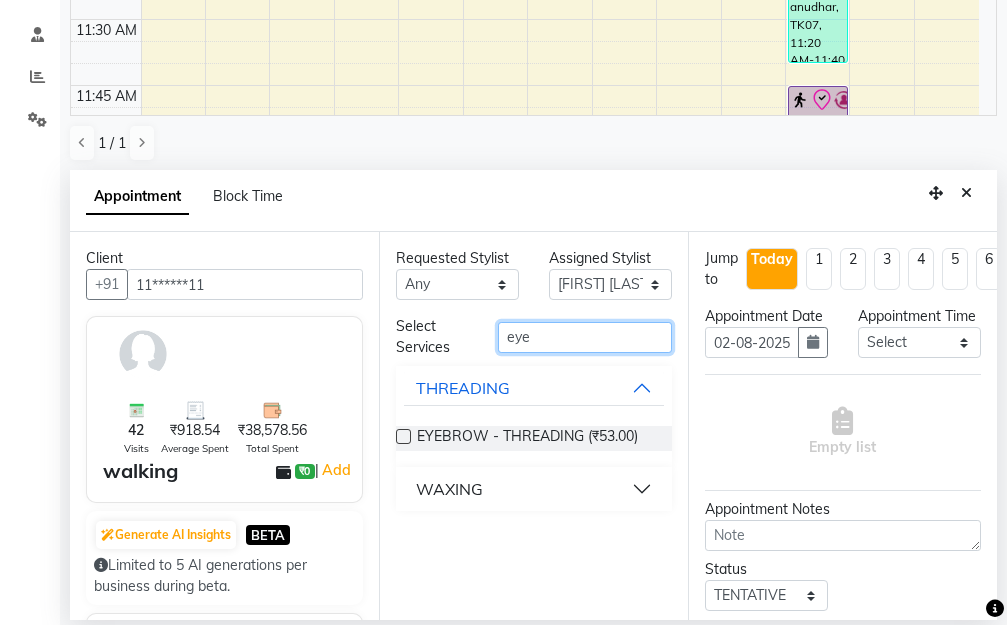 type on "eye" 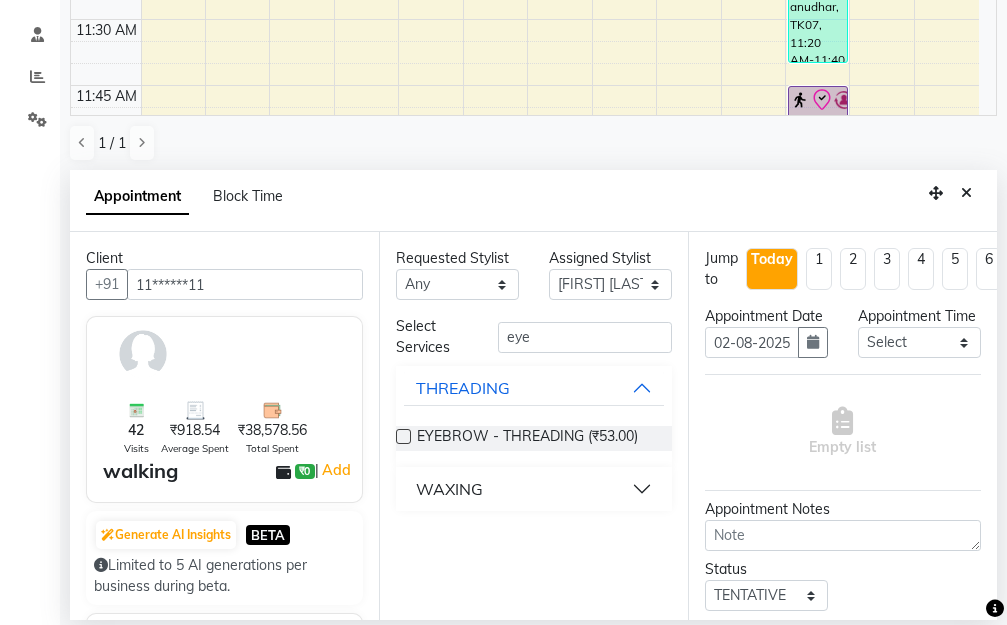 click at bounding box center [403, 436] 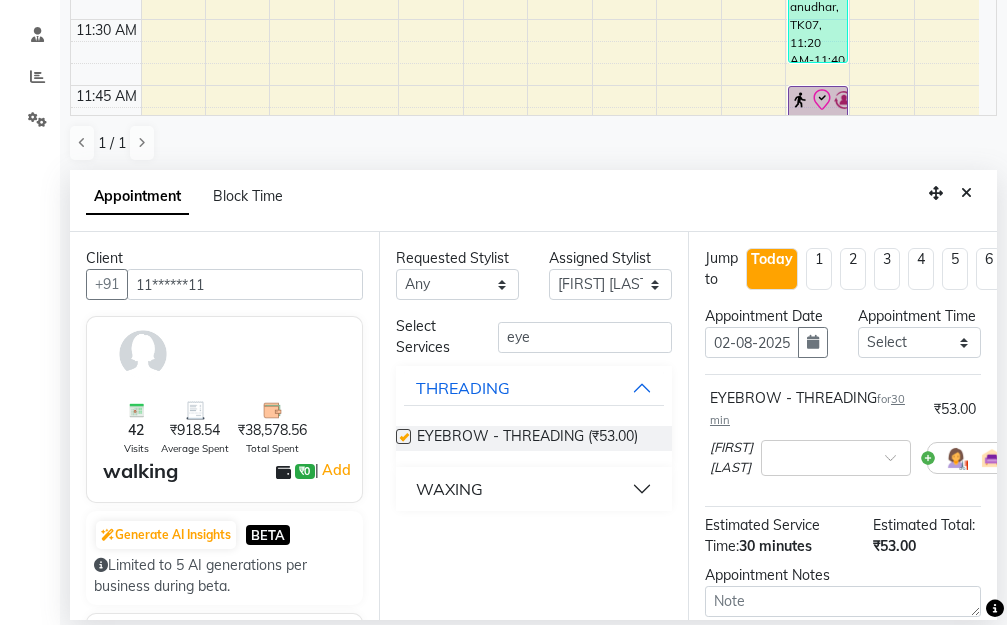 checkbox on "false" 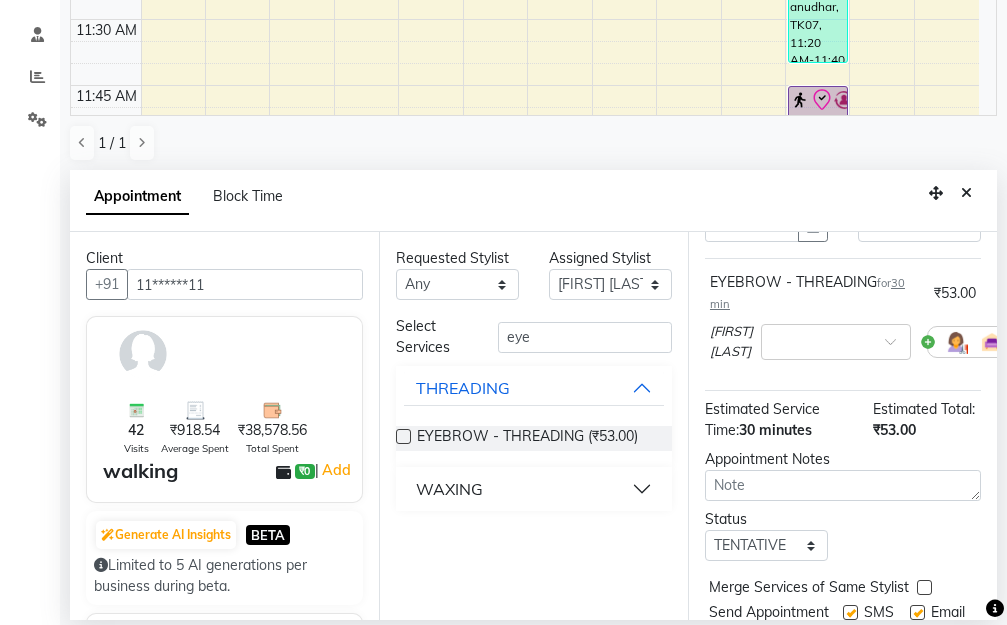 scroll, scrollTop: 259, scrollLeft: 0, axis: vertical 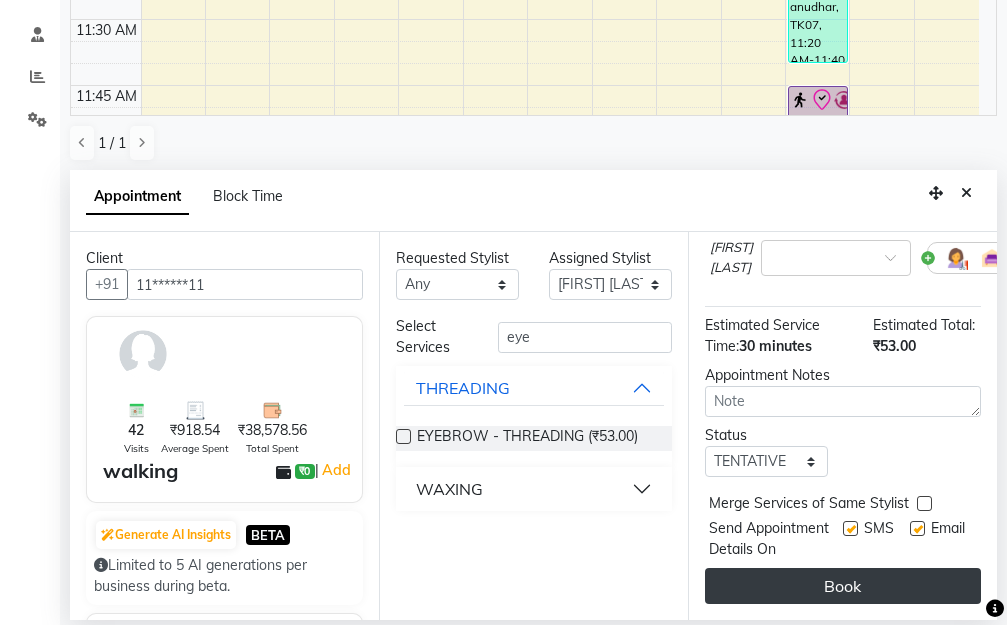 click on "Book" at bounding box center (843, 586) 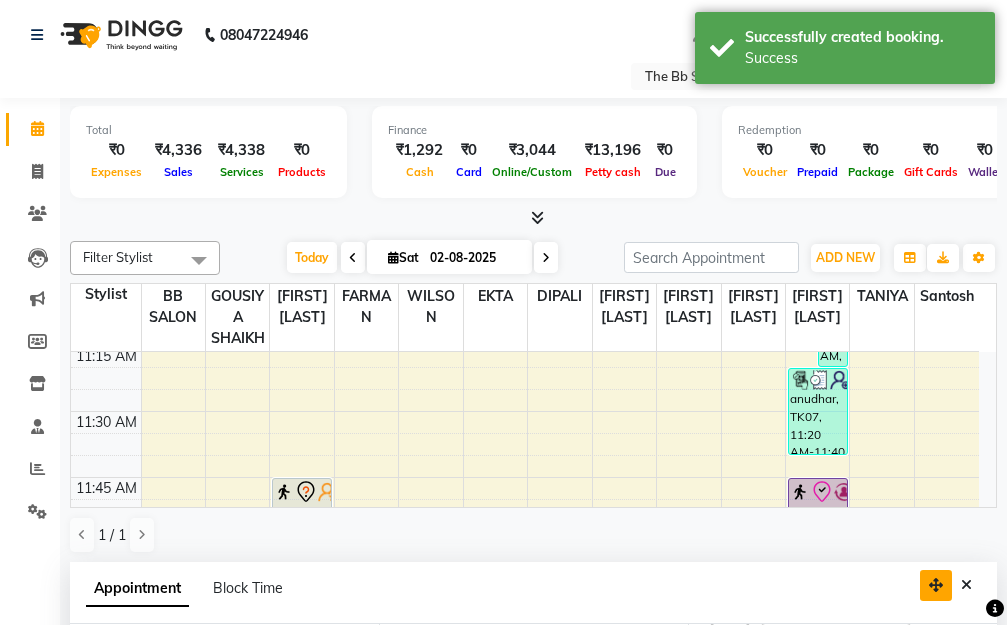 scroll, scrollTop: 0, scrollLeft: 0, axis: both 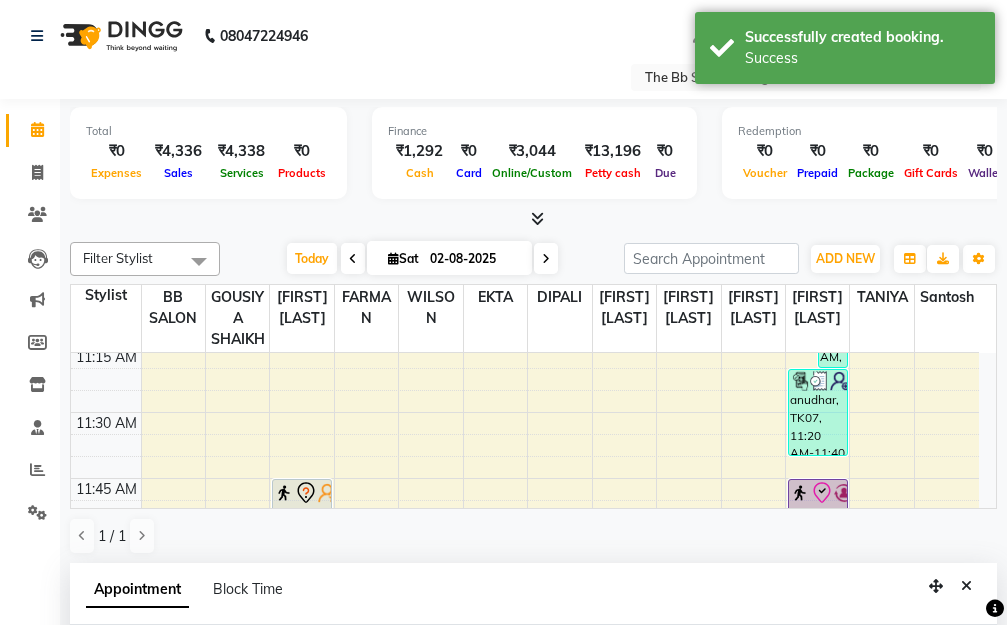 click at bounding box center [966, 586] 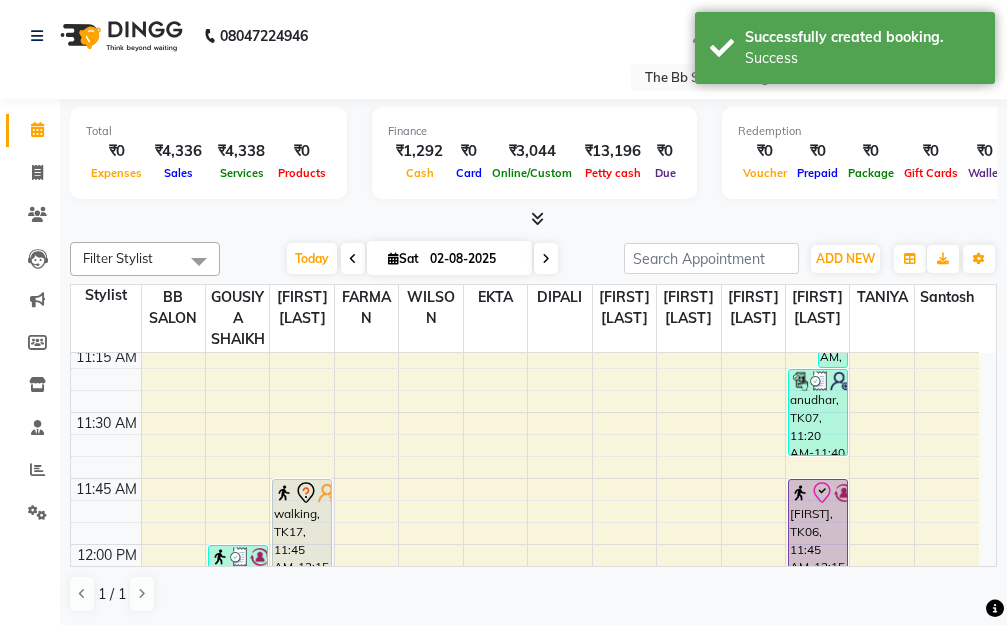 scroll, scrollTop: 800, scrollLeft: 0, axis: vertical 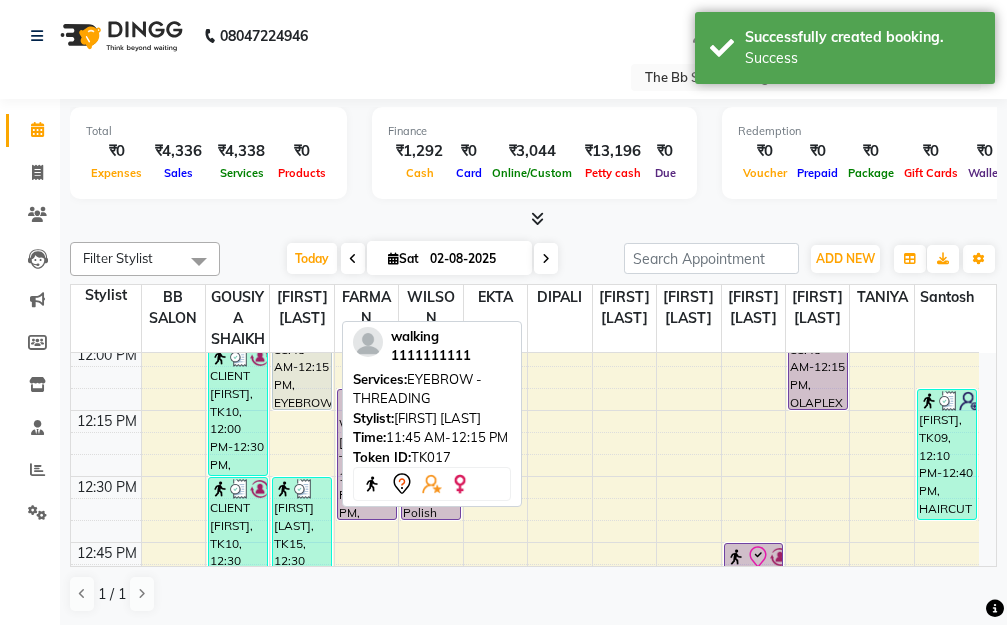 click on "walking, TK17, 11:45 AM-12:15 PM, EYEBROW - THREADING" at bounding box center [302, 344] 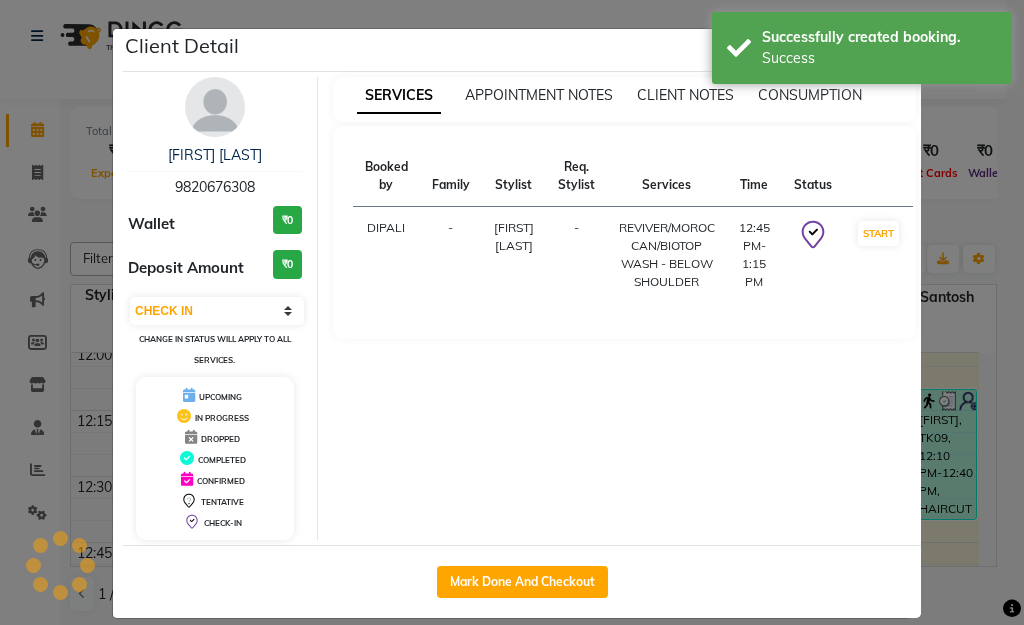 select on "7" 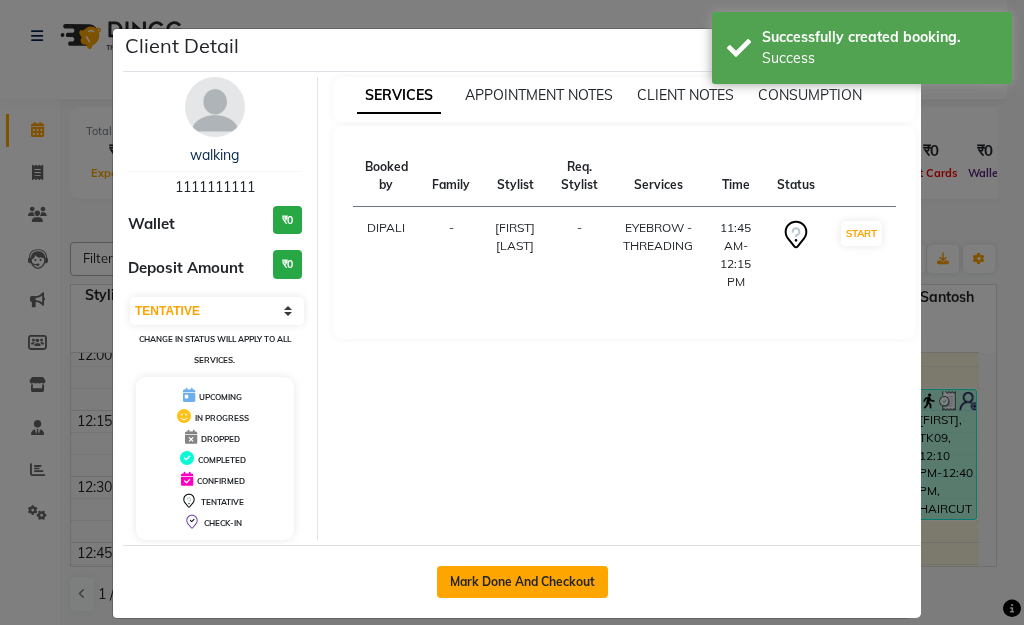 click on "Mark Done And Checkout" 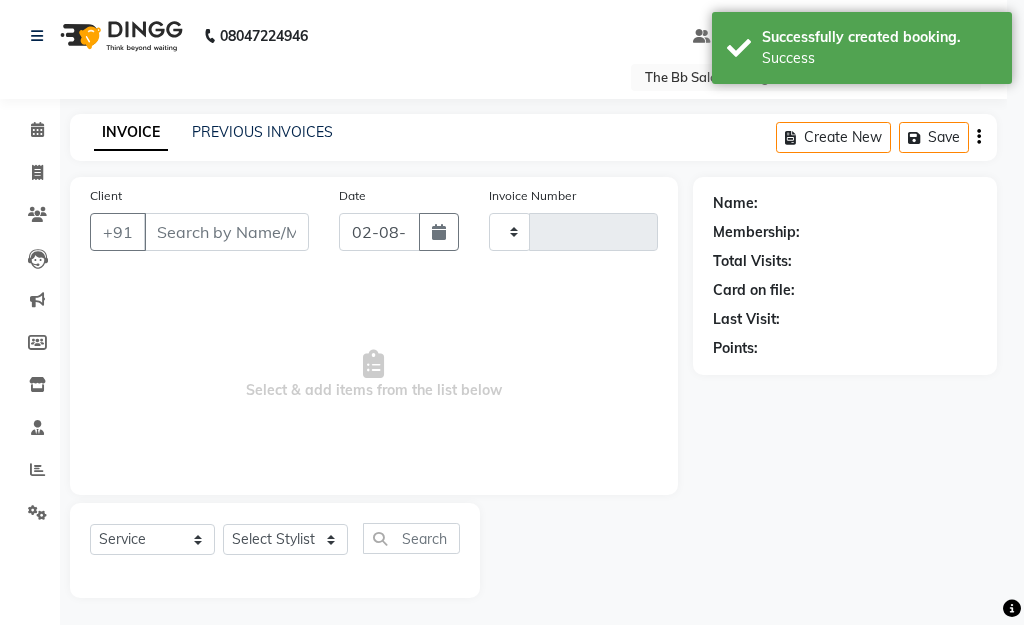 type on "2731" 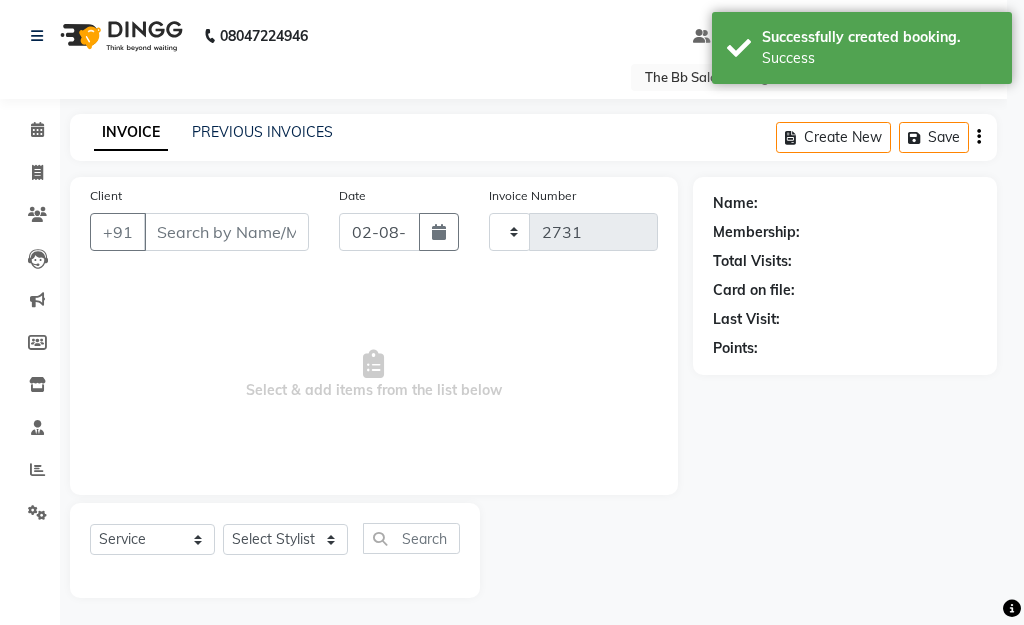 select on "6231" 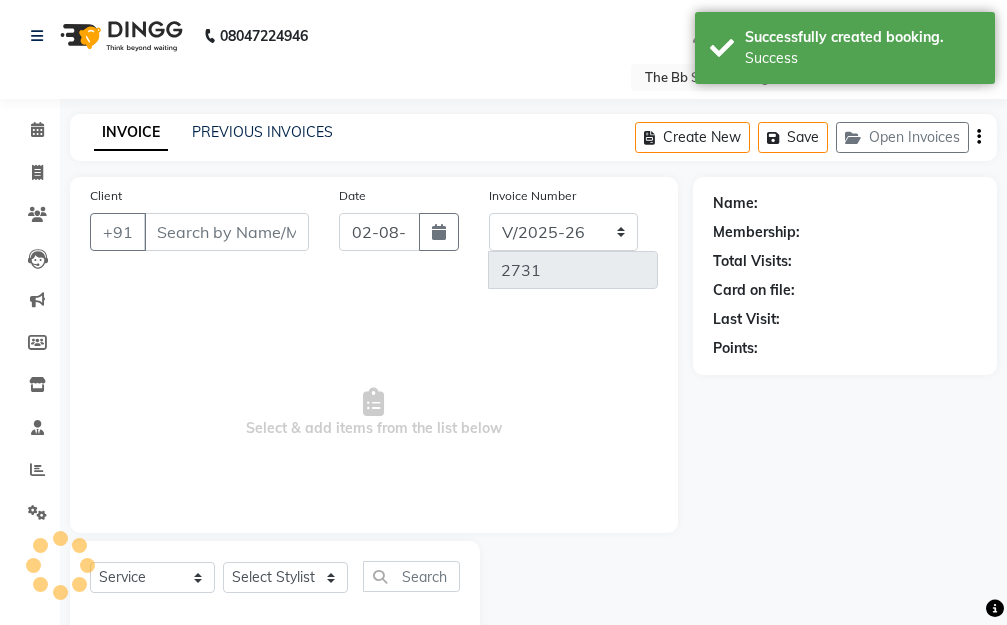 type on "11******11" 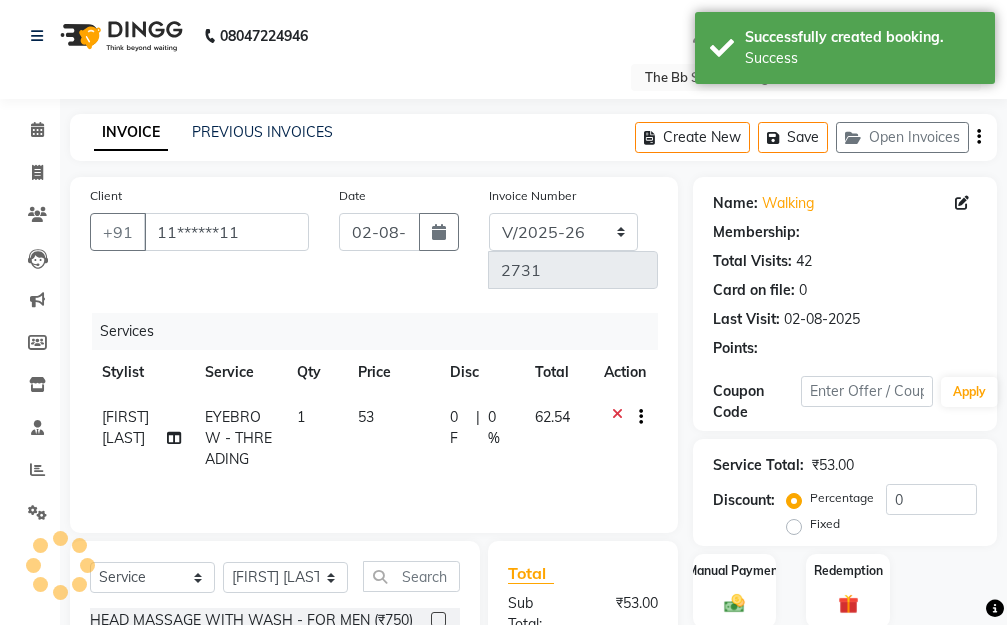 select on "1: Object" 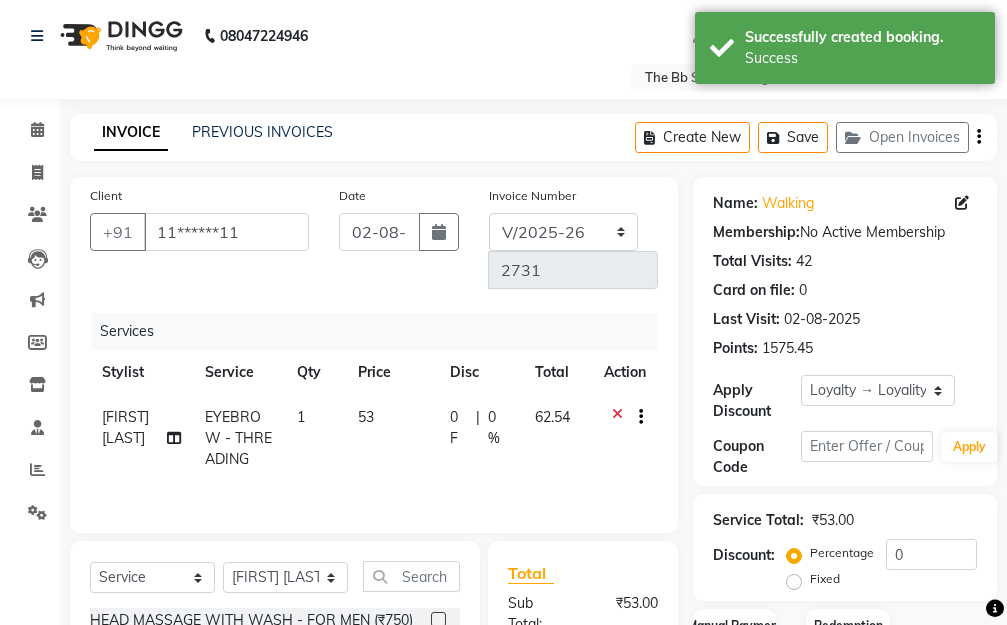 scroll, scrollTop: 200, scrollLeft: 0, axis: vertical 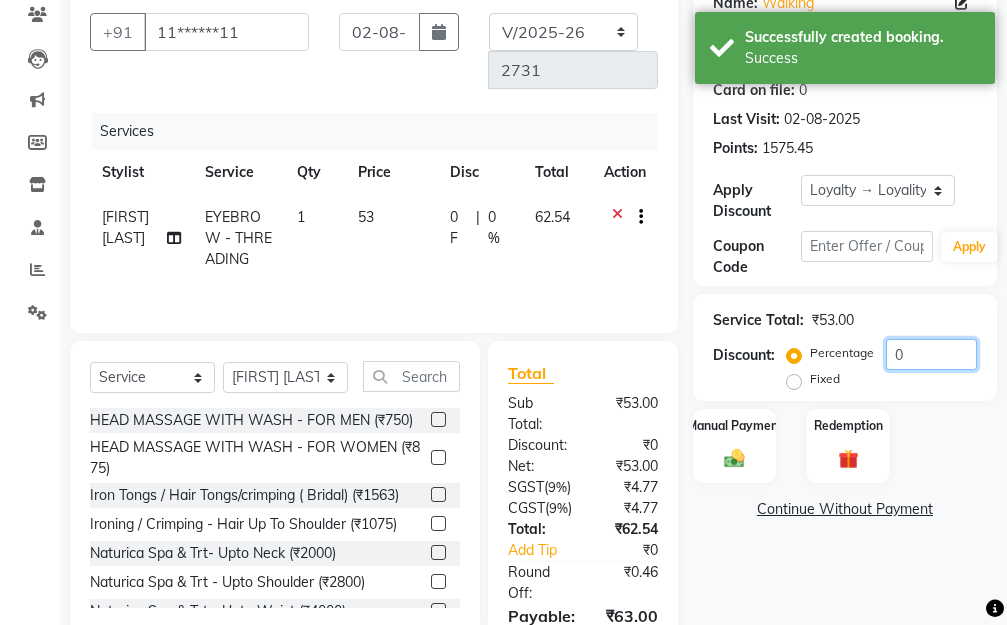 click on "0" 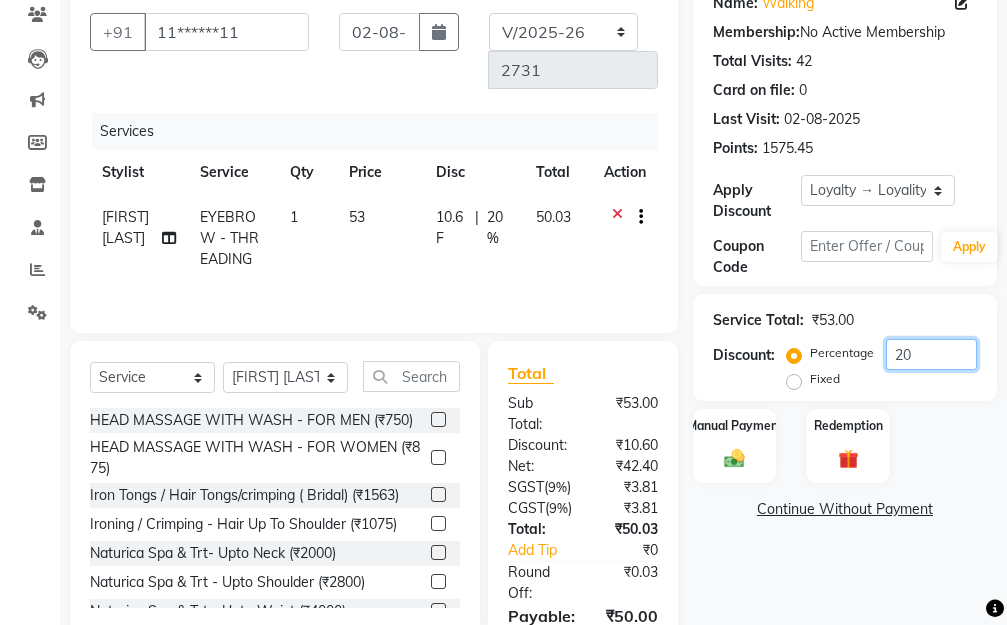 scroll, scrollTop: 392, scrollLeft: 0, axis: vertical 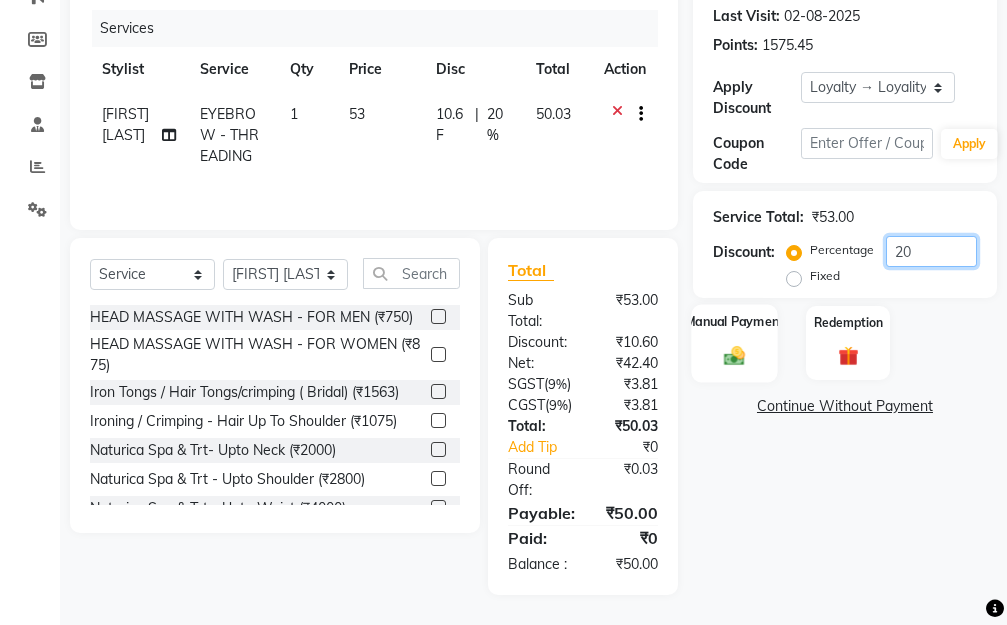 type on "20" 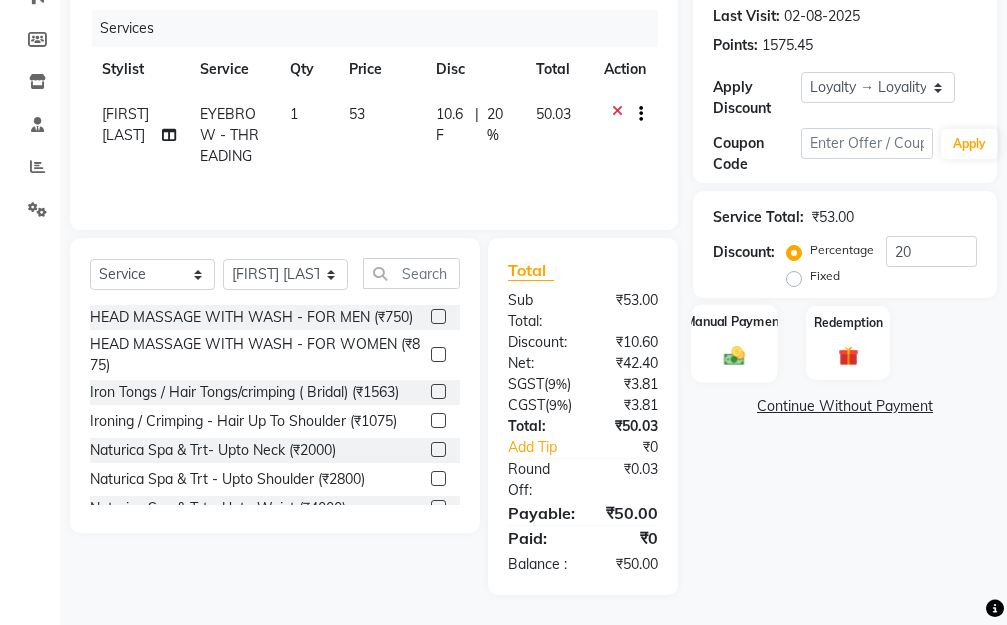 click on "Manual Payment" 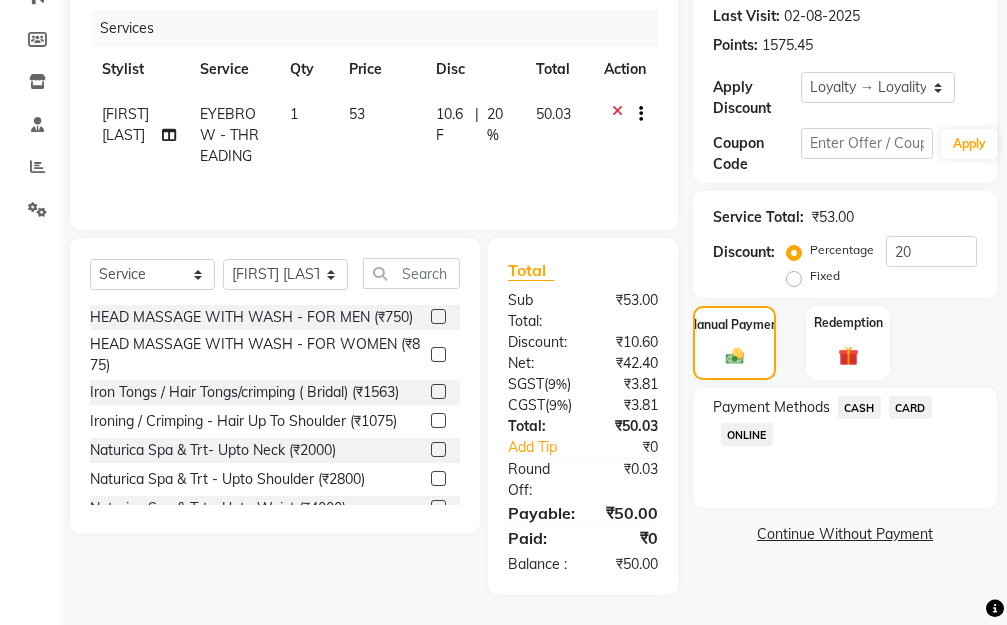 click on "CASH" 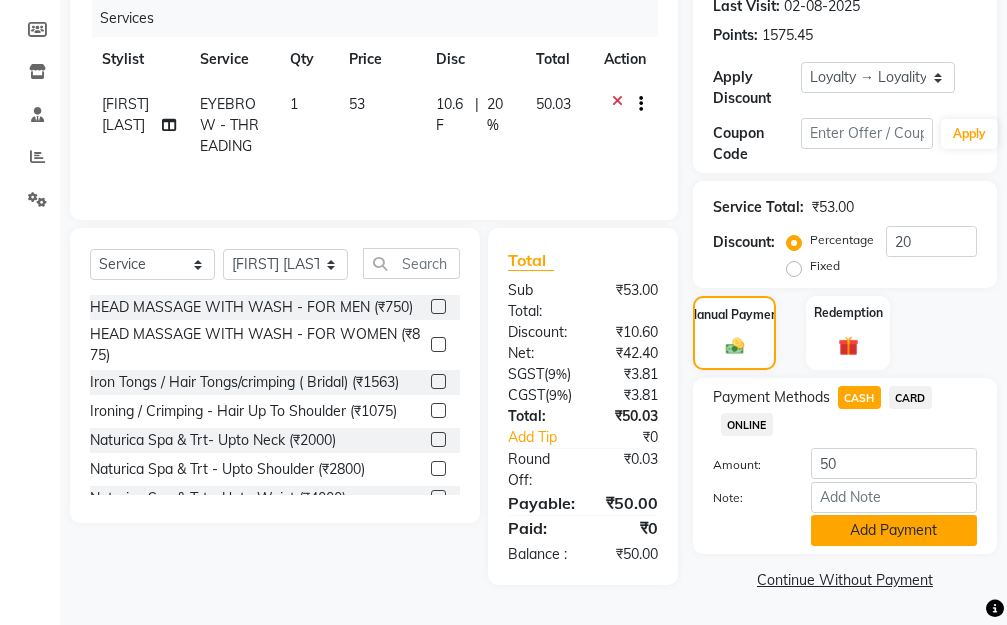 click on "Add Payment" 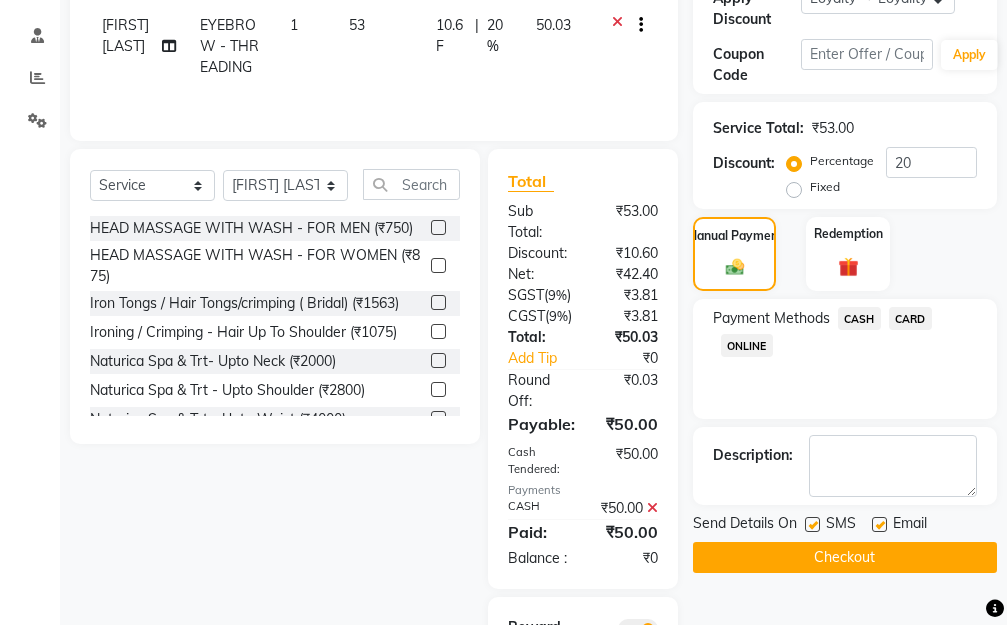 scroll, scrollTop: 657, scrollLeft: 0, axis: vertical 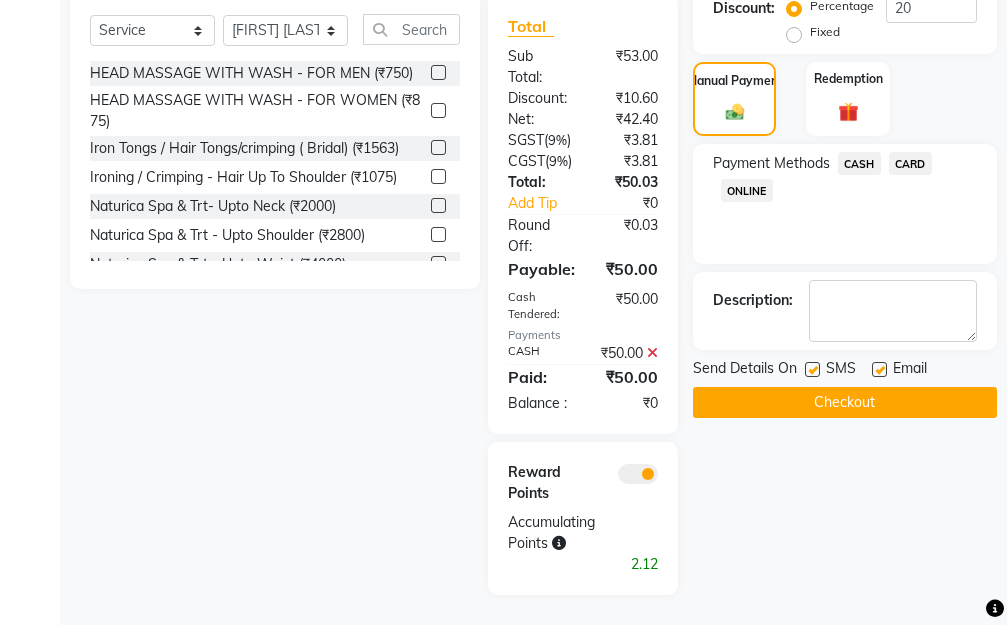 click on "Checkout" 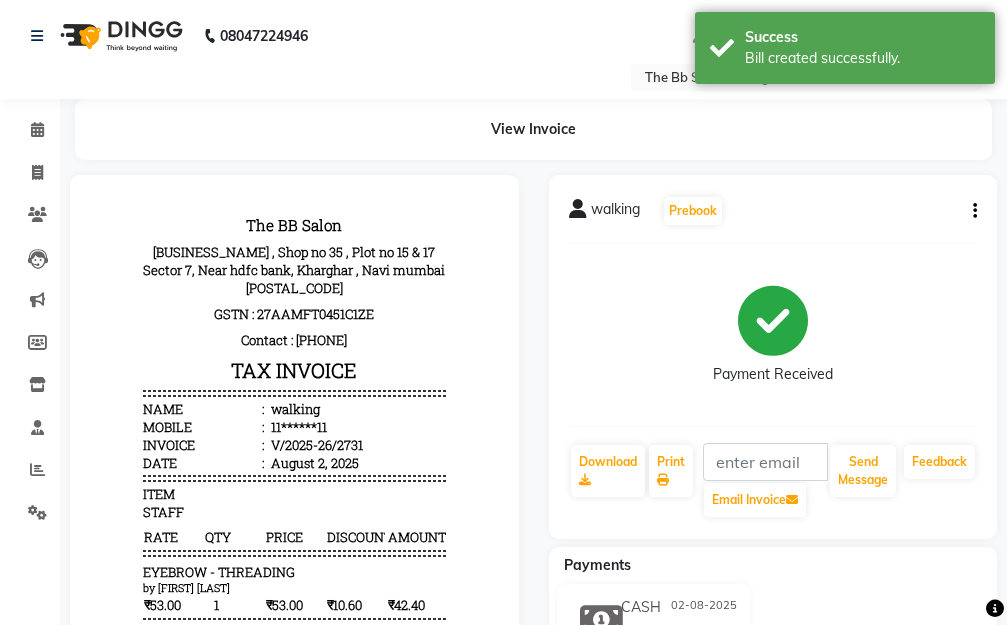 scroll, scrollTop: 0, scrollLeft: 0, axis: both 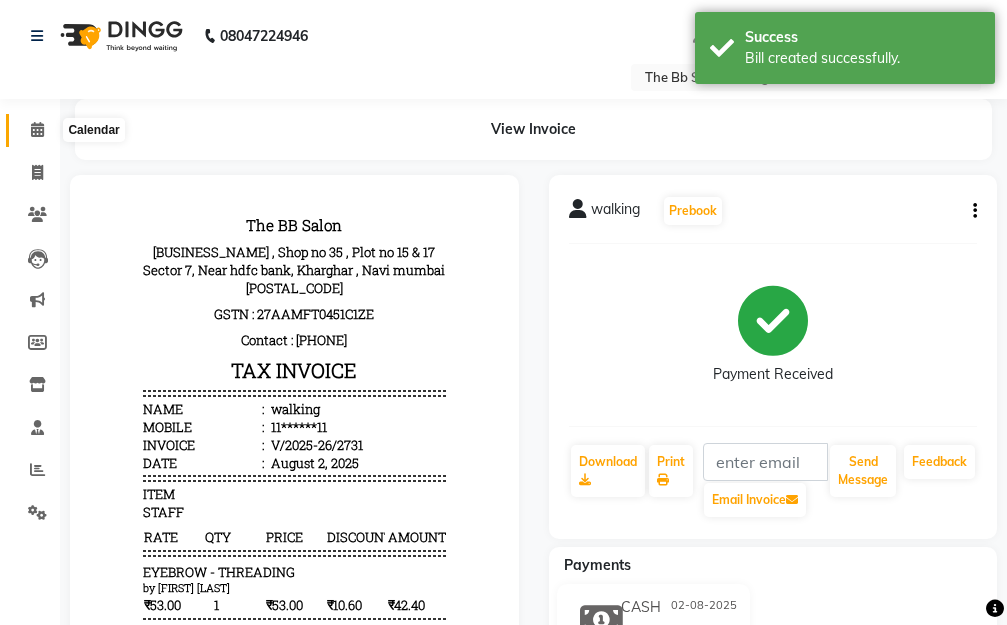 click 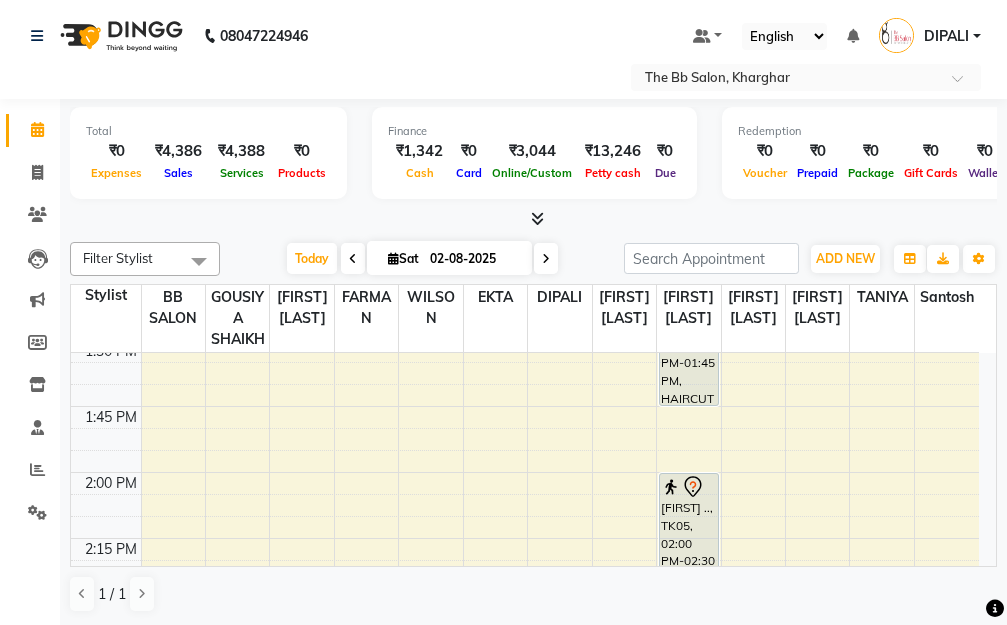 scroll, scrollTop: 1100, scrollLeft: 0, axis: vertical 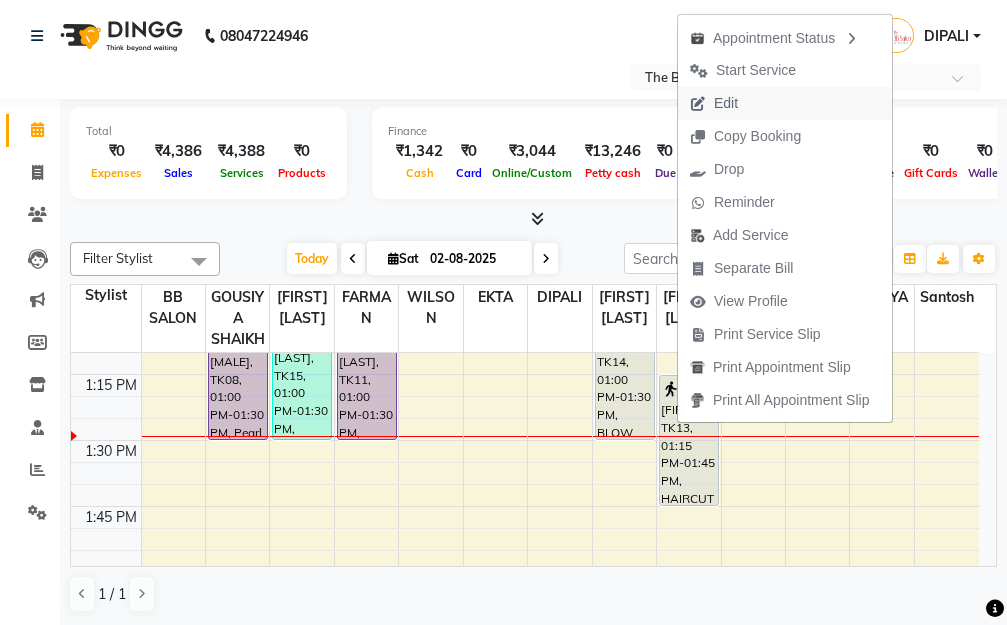 click on "Edit" at bounding box center (726, 103) 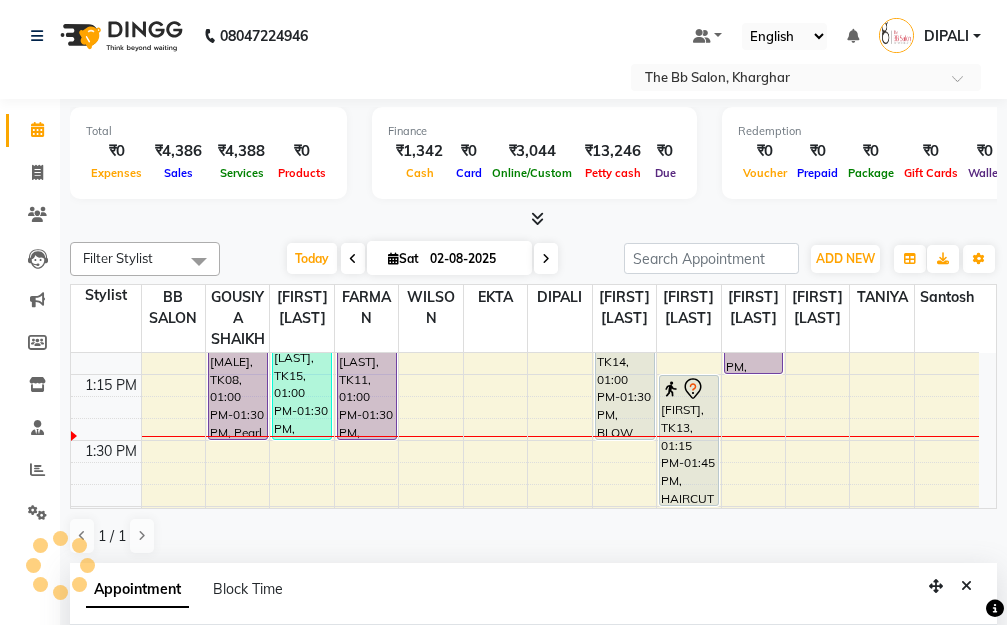 select on "tentative" 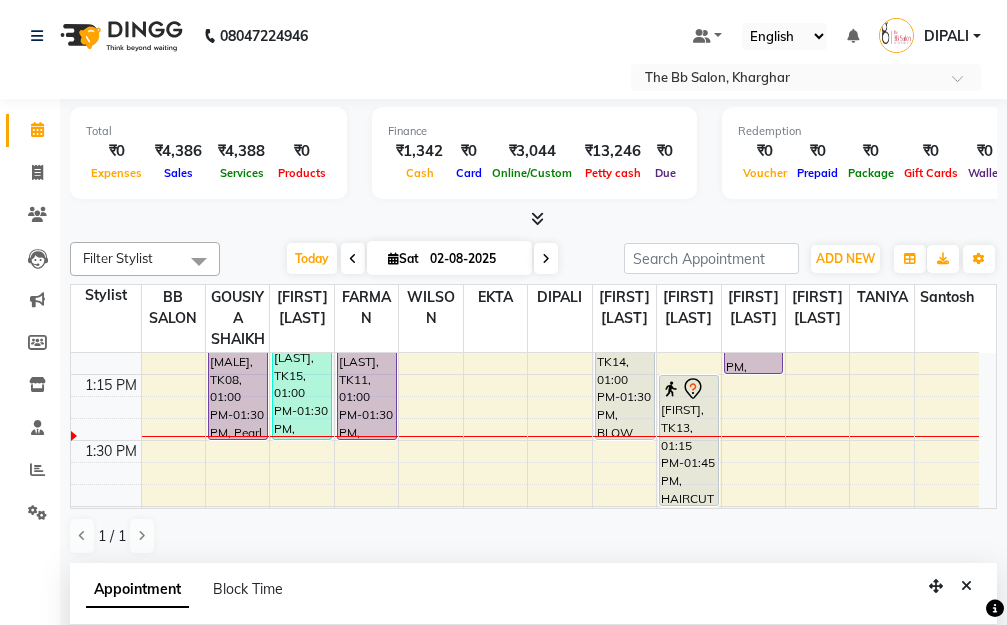 scroll, scrollTop: 233, scrollLeft: 0, axis: vertical 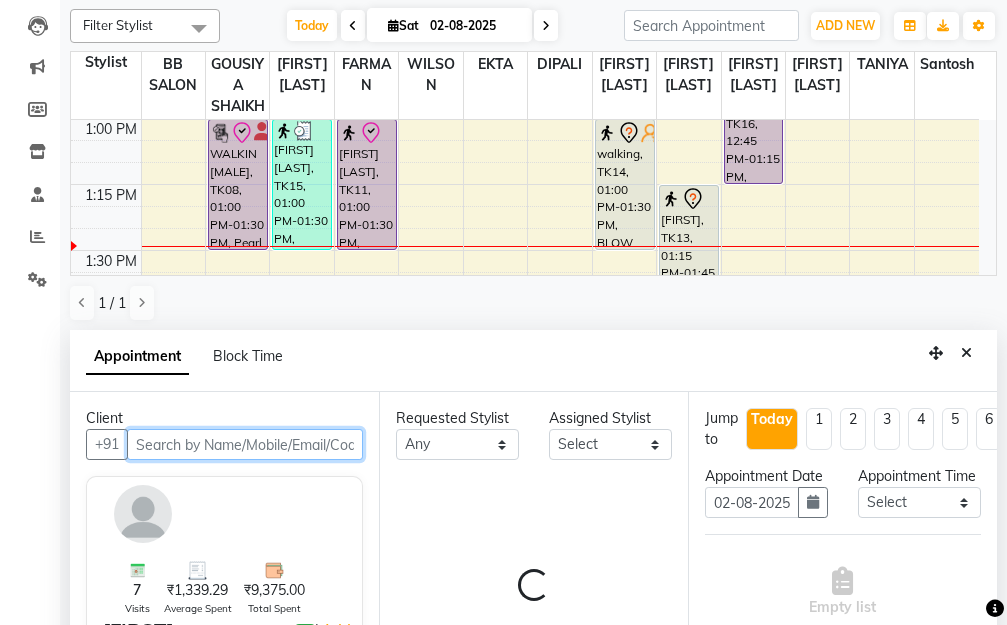 select on "83659" 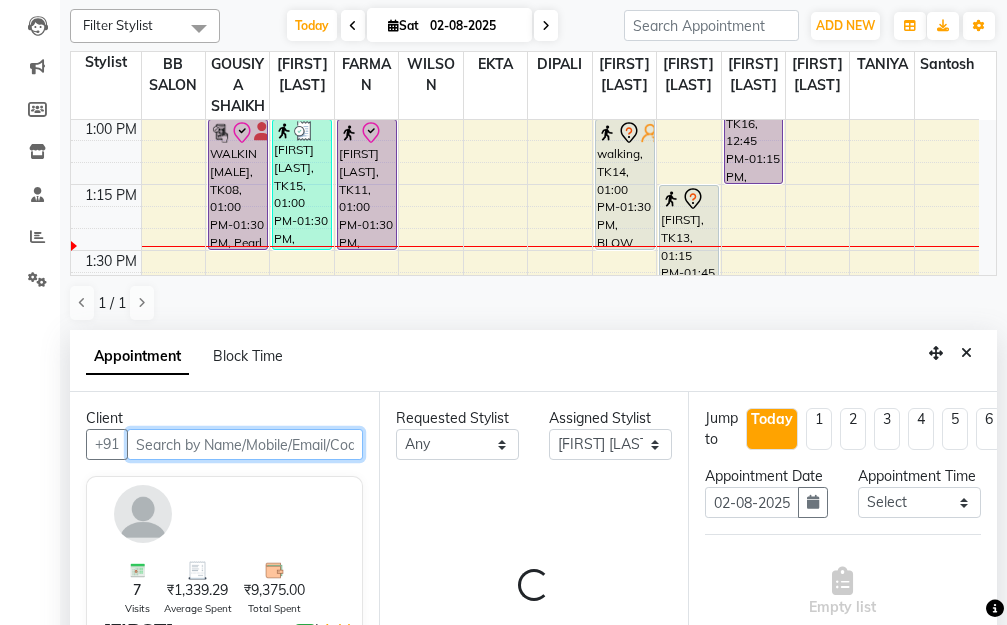 select on "3065" 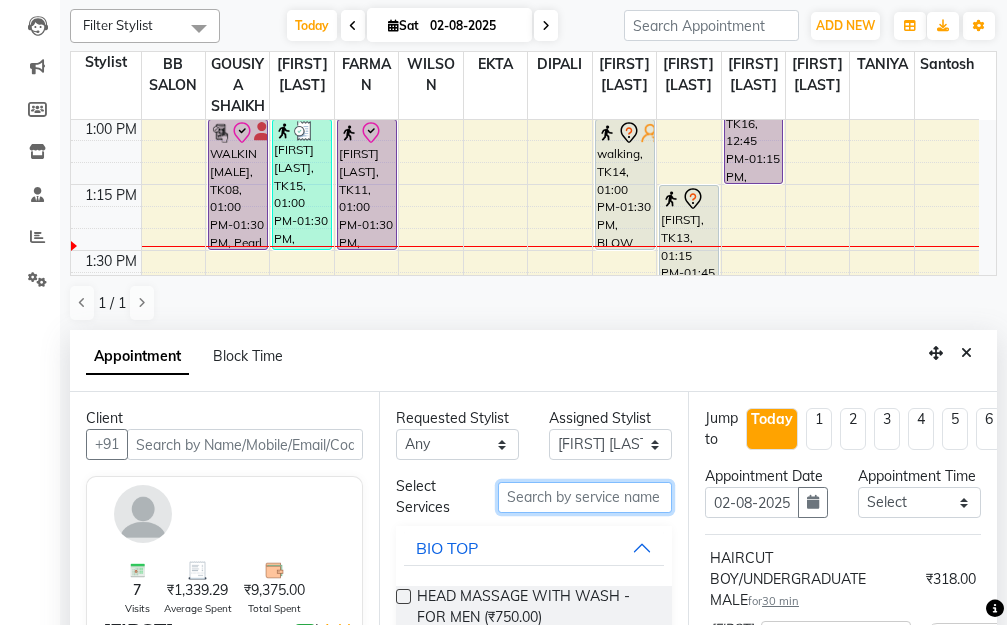 click at bounding box center (585, 497) 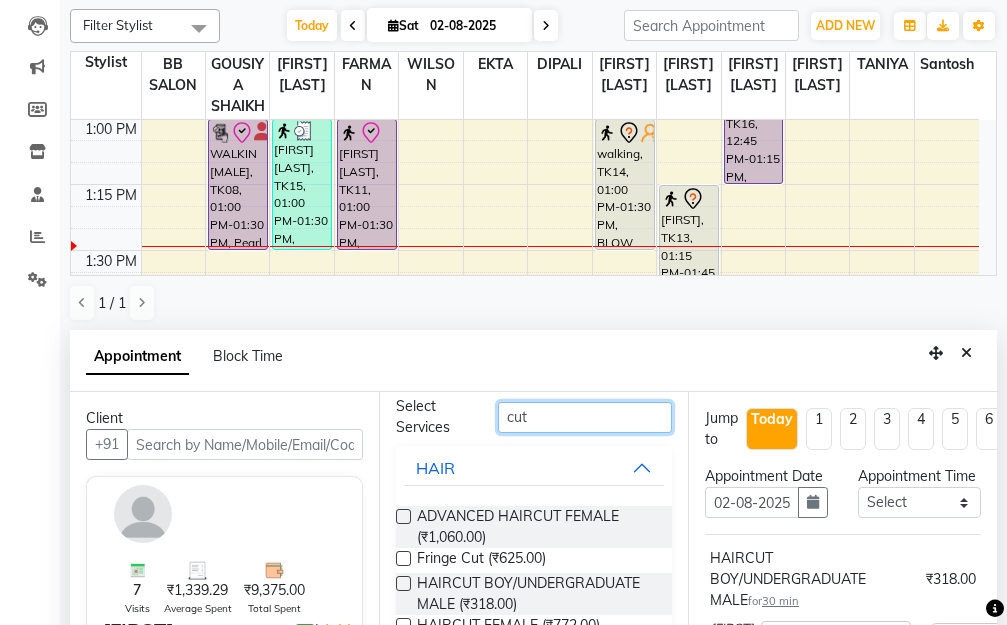scroll, scrollTop: 167, scrollLeft: 0, axis: vertical 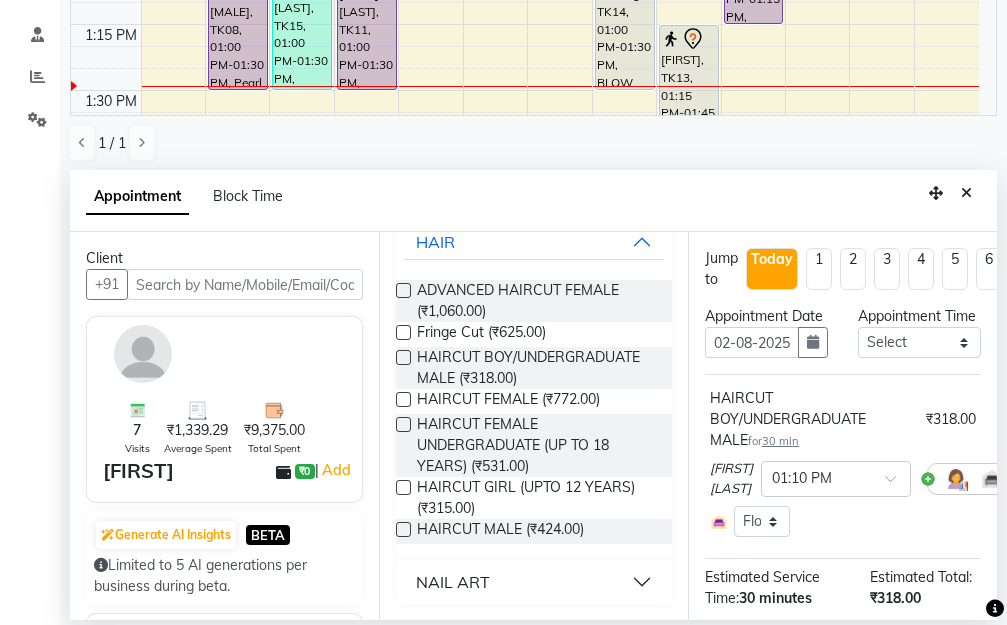 type on "cut" 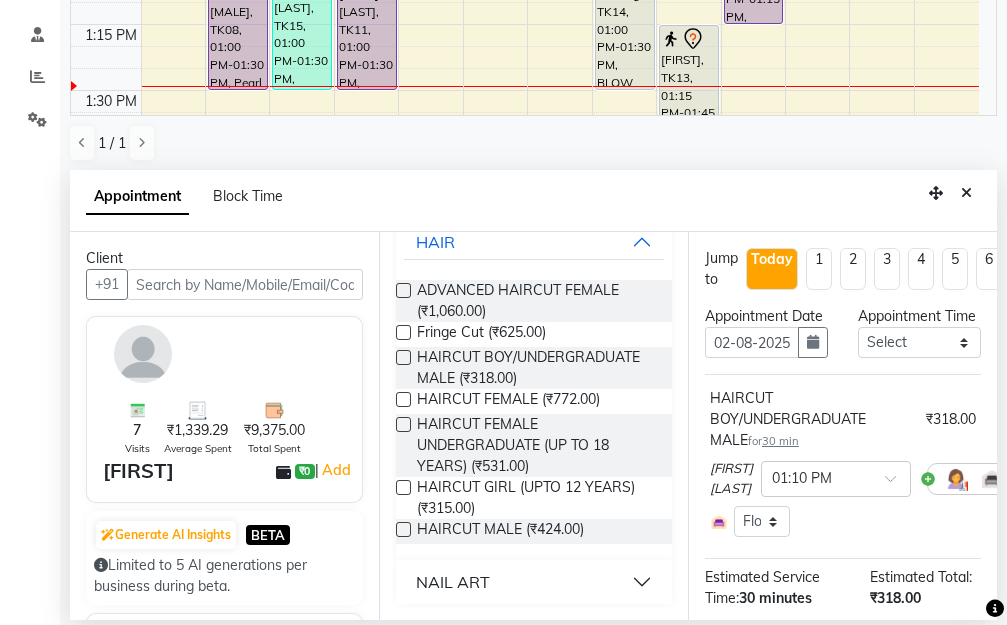click at bounding box center [403, 529] 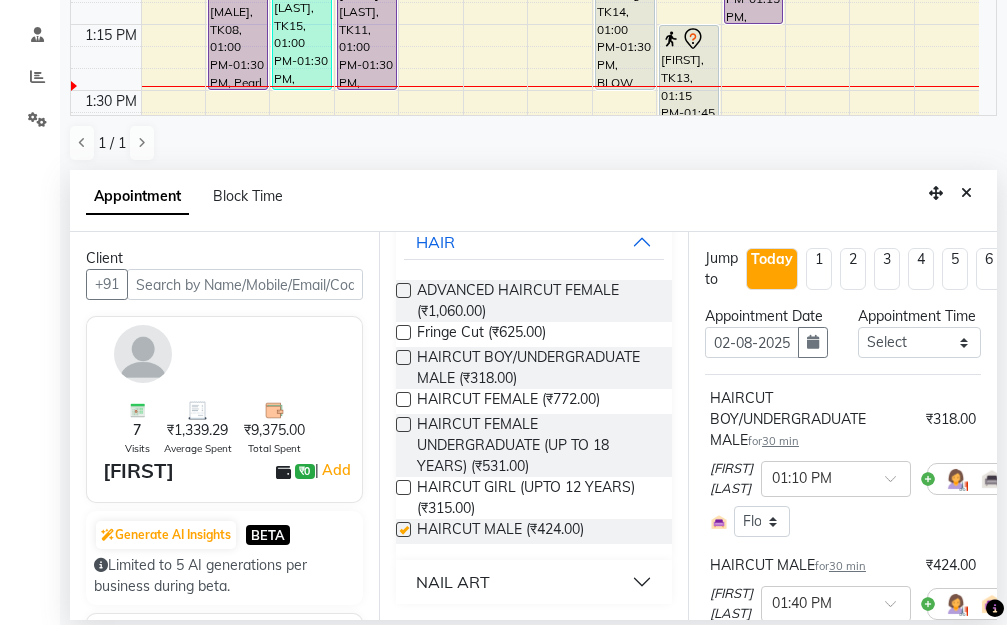 checkbox on "false" 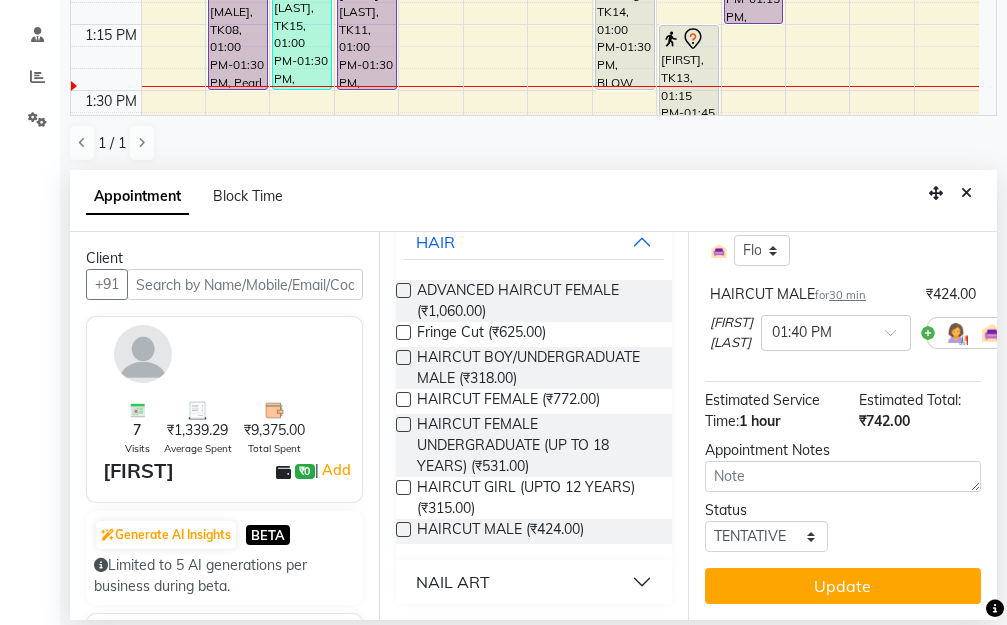 scroll, scrollTop: 309, scrollLeft: 0, axis: vertical 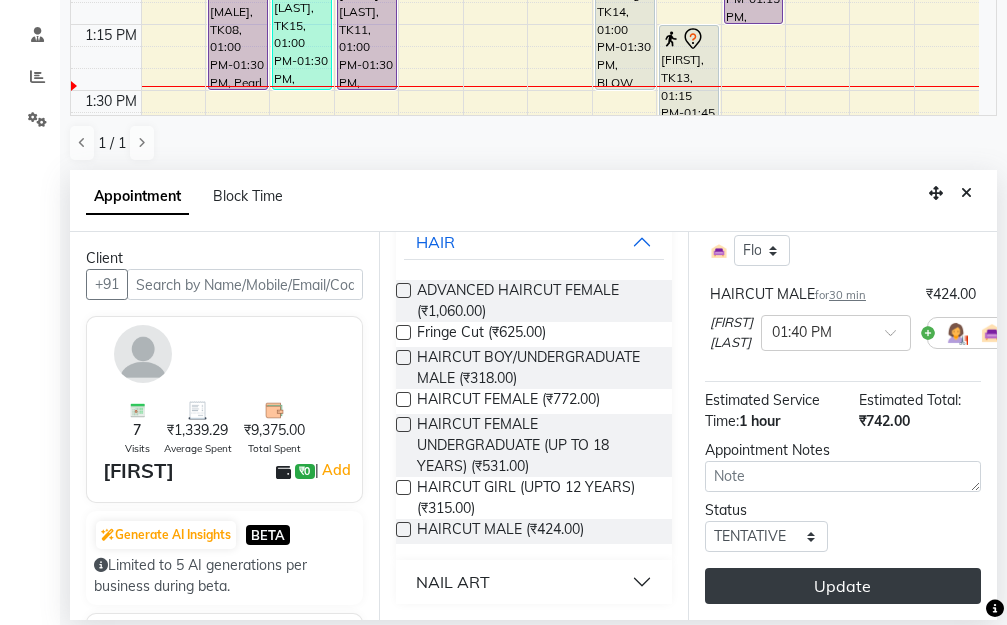 click on "Update" at bounding box center (843, 586) 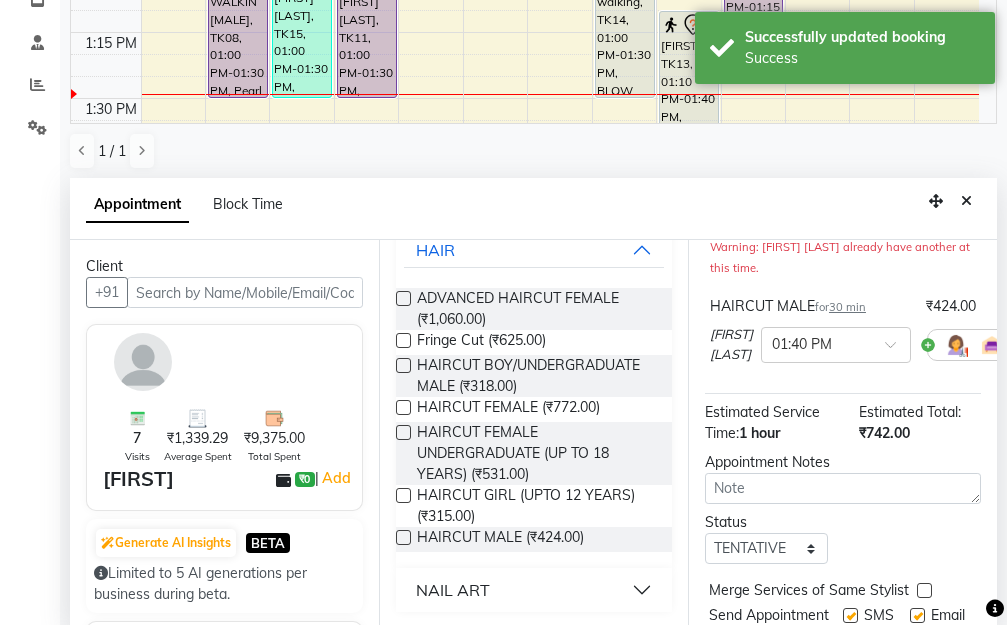 scroll, scrollTop: 0, scrollLeft: 0, axis: both 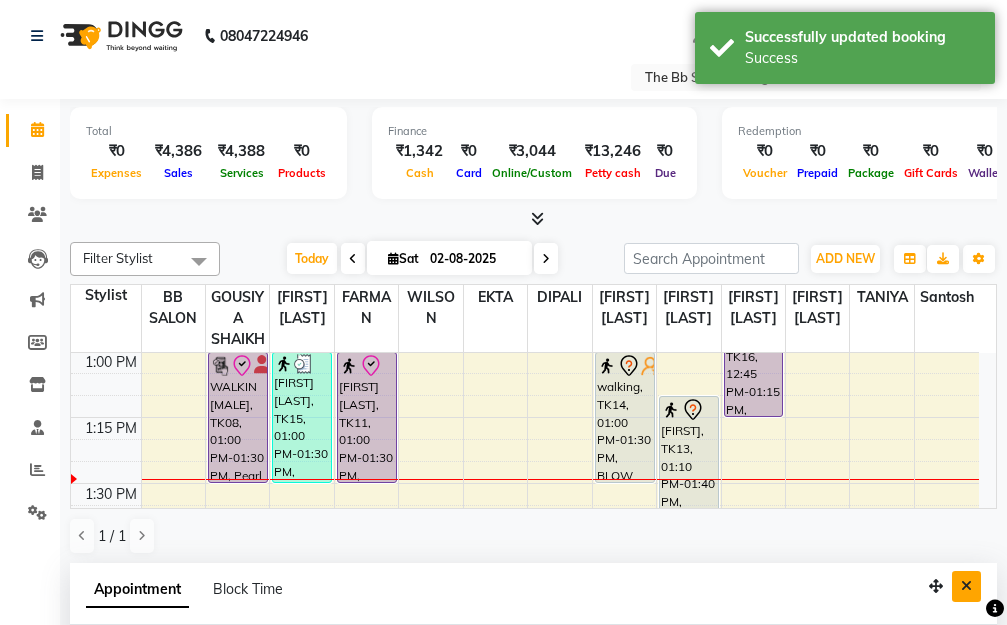 click at bounding box center (966, 586) 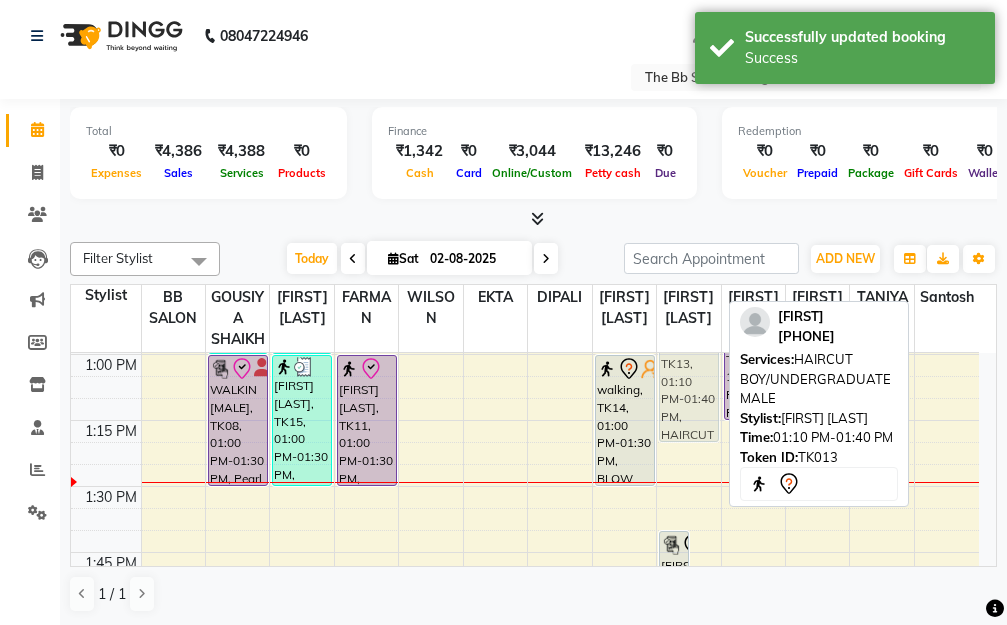 drag, startPoint x: 684, startPoint y: 485, endPoint x: 683, endPoint y: 384, distance: 101.00495 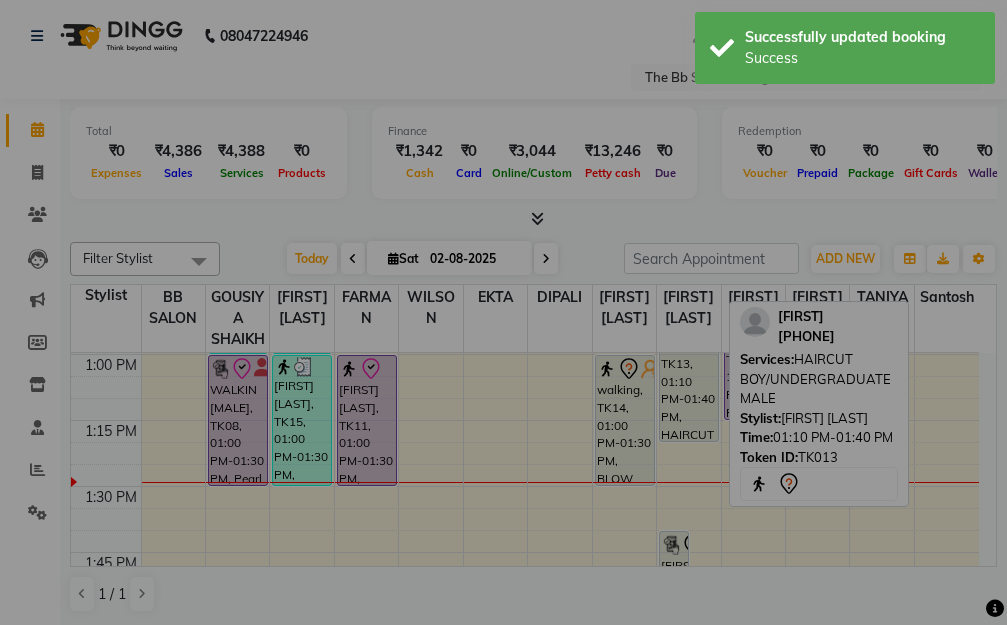 scroll, scrollTop: 1053, scrollLeft: 0, axis: vertical 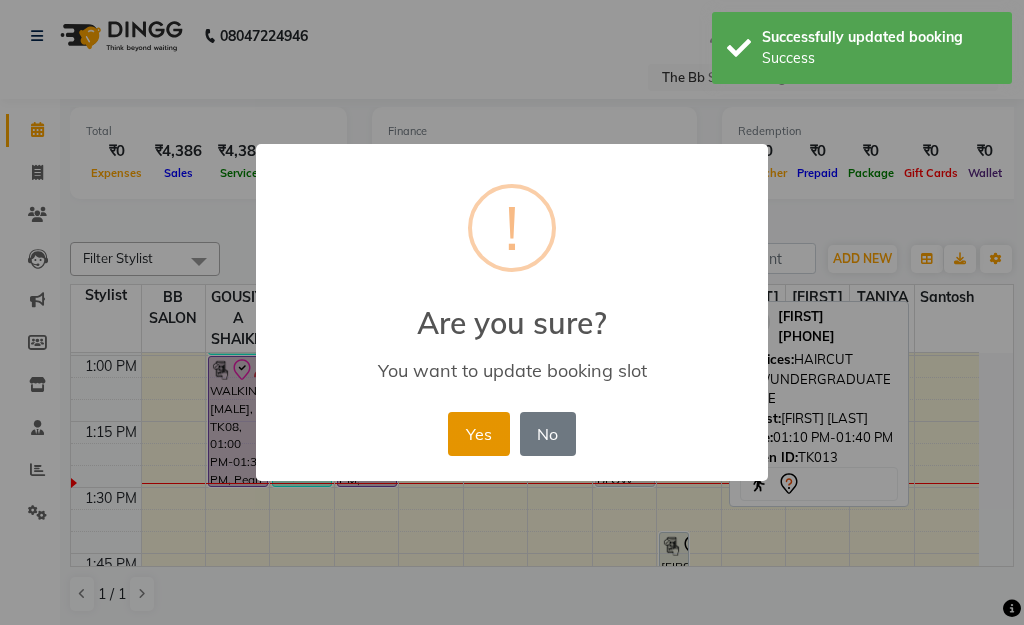 click on "Yes" at bounding box center [478, 434] 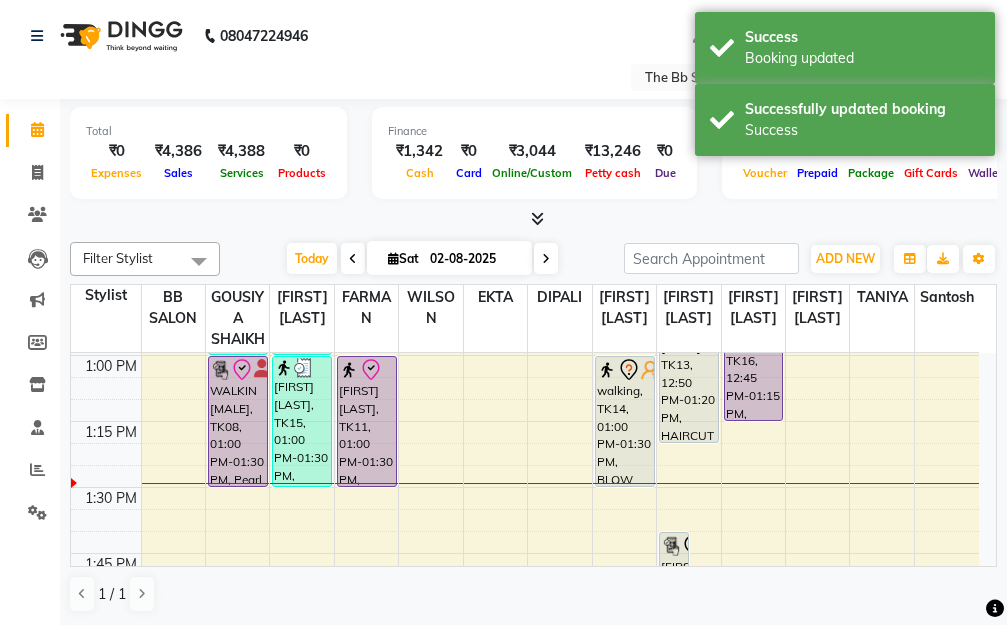 scroll, scrollTop: 1153, scrollLeft: 0, axis: vertical 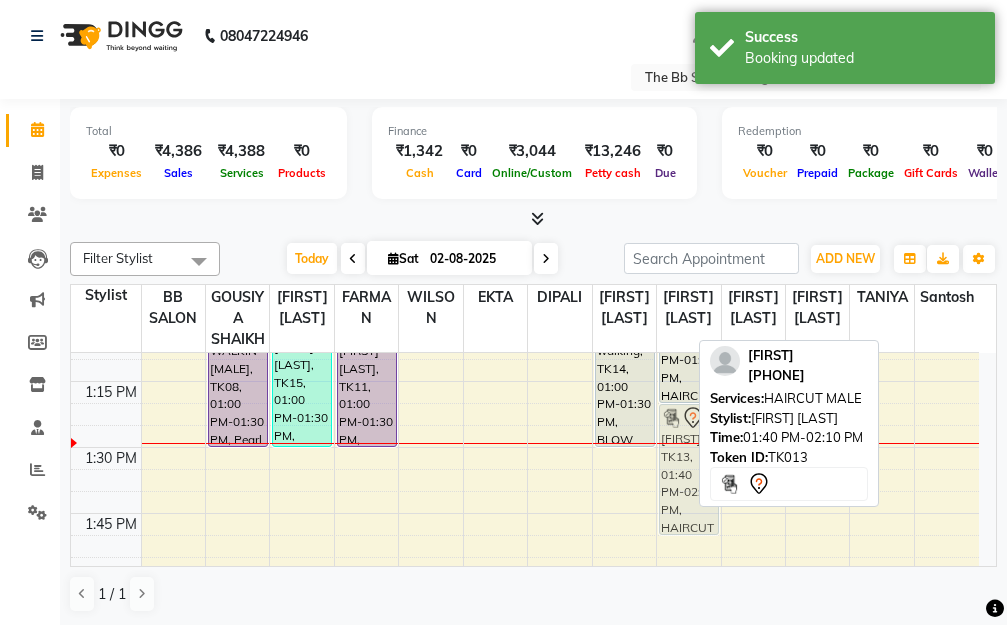 drag, startPoint x: 676, startPoint y: 462, endPoint x: 694, endPoint y: 435, distance: 32.449963 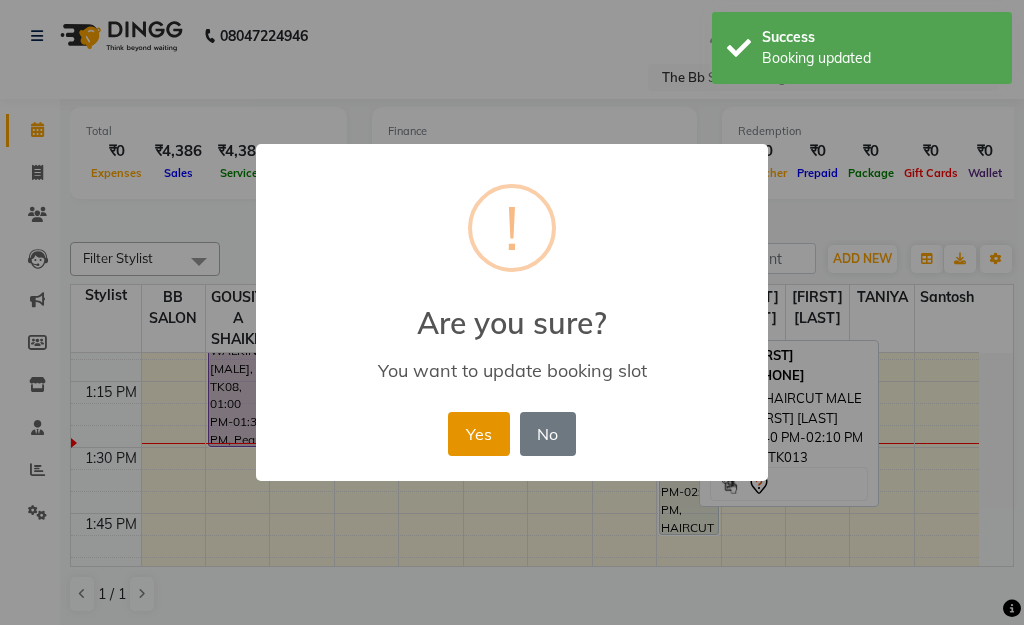 click on "Yes" at bounding box center [478, 434] 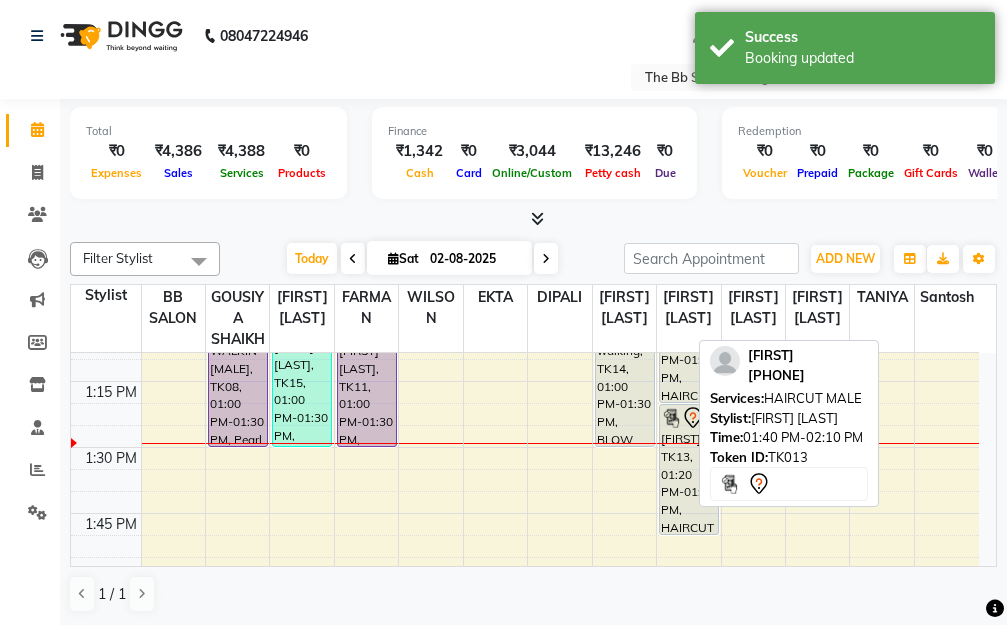 scroll, scrollTop: 1, scrollLeft: 0, axis: vertical 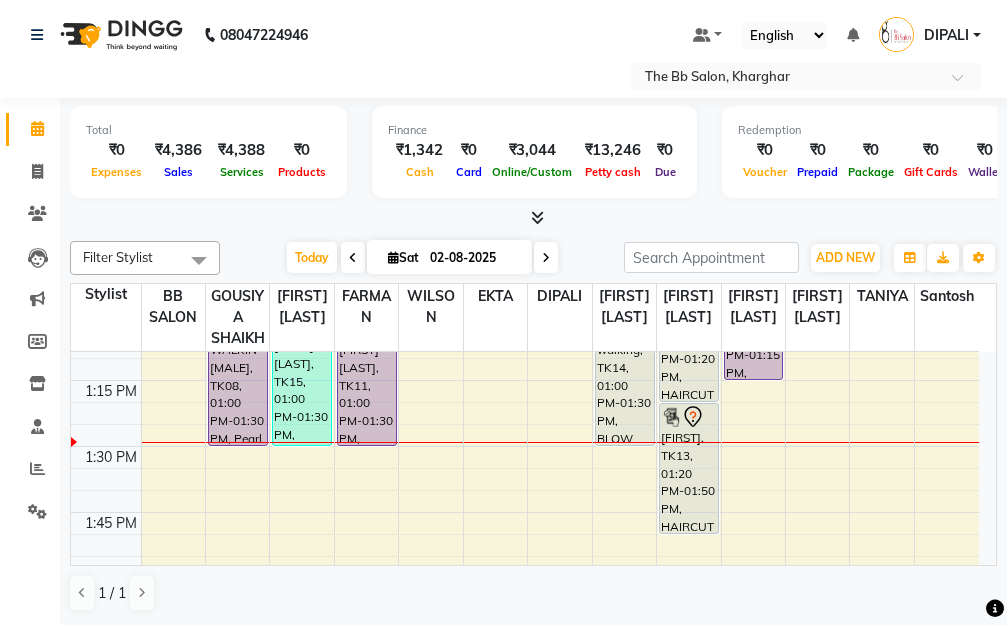 click on "08047224946 Select Location × The Bb Salon, Kharghar Default Panel My Panel English ENGLISH Español العربية मराठी हिंदी ગુજરાતી தமிழ் 中文 Notifications nothing to show DIPALI Manage Profile Change Password Sign out  Version:3.15.11" 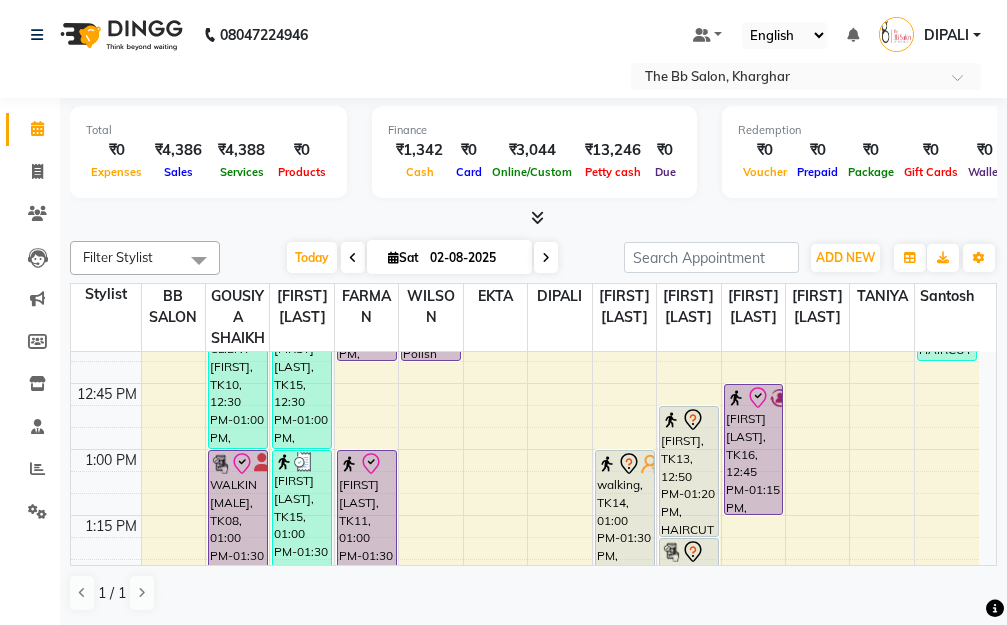 scroll, scrollTop: 993, scrollLeft: 0, axis: vertical 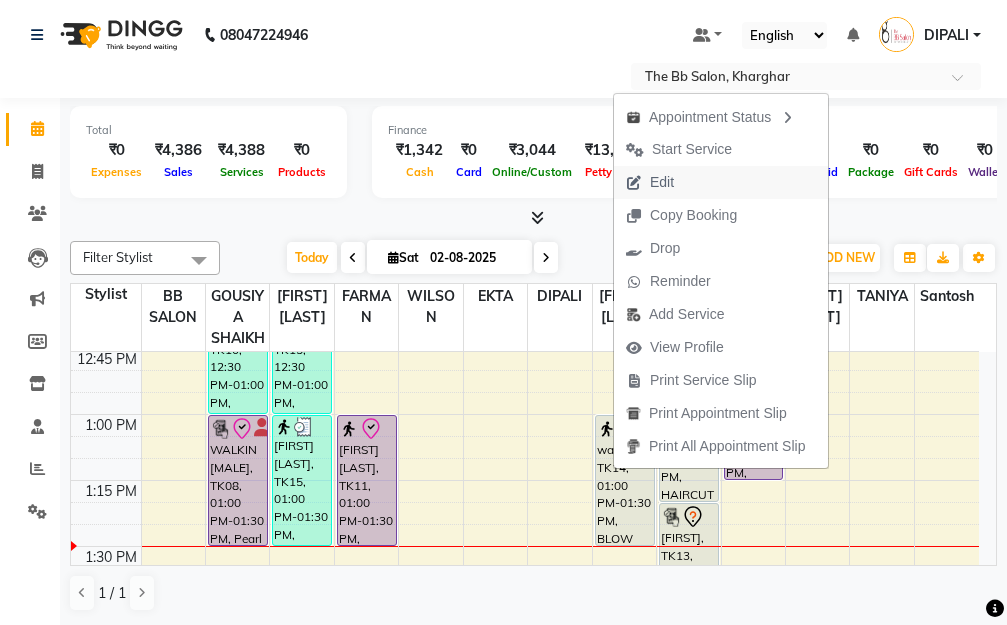 click on "Edit" at bounding box center (662, 182) 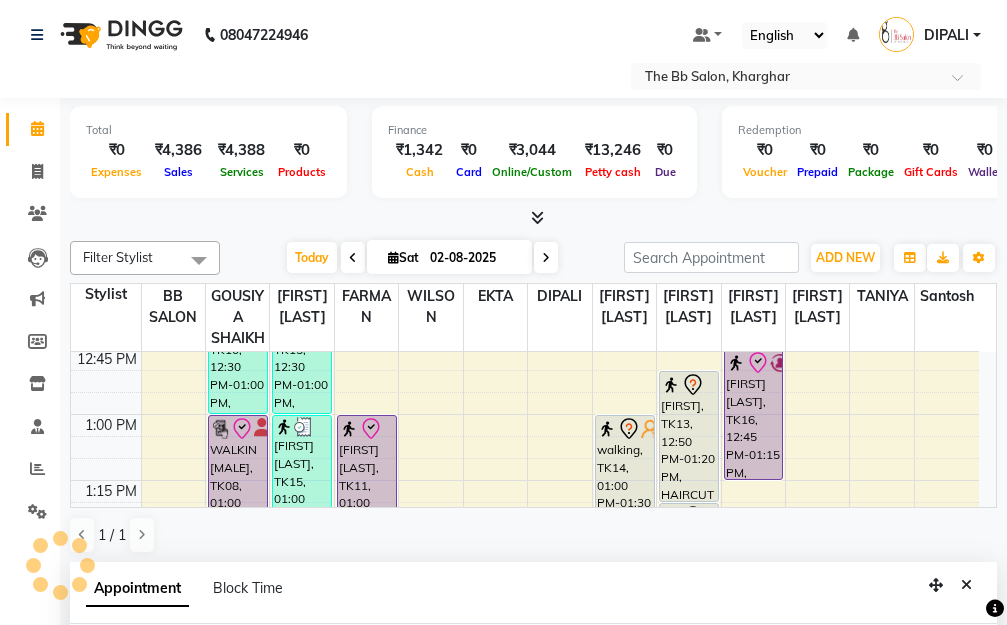 select on "tentative" 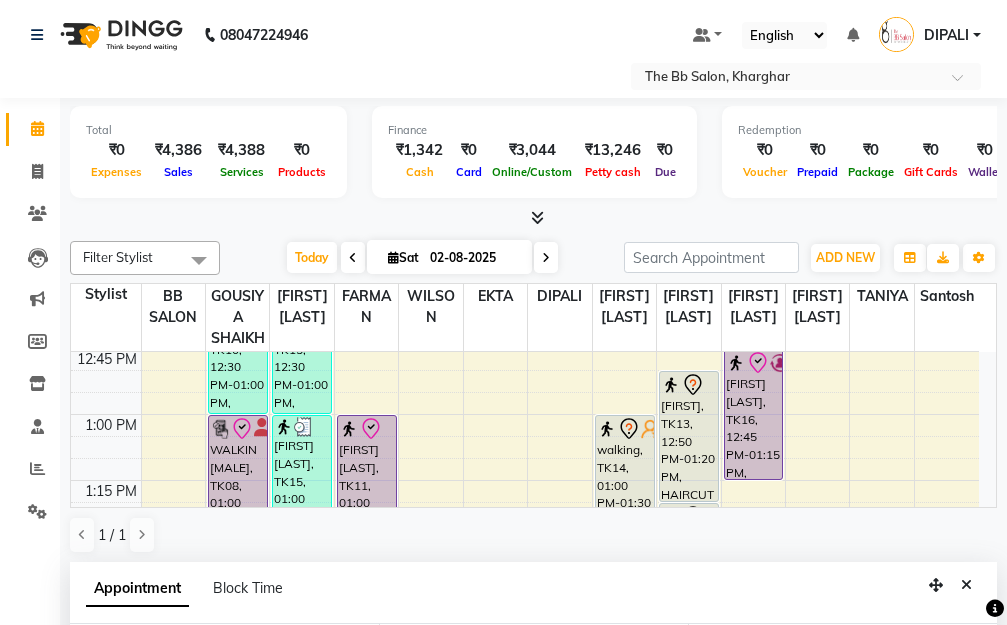 scroll, scrollTop: 1057, scrollLeft: 0, axis: vertical 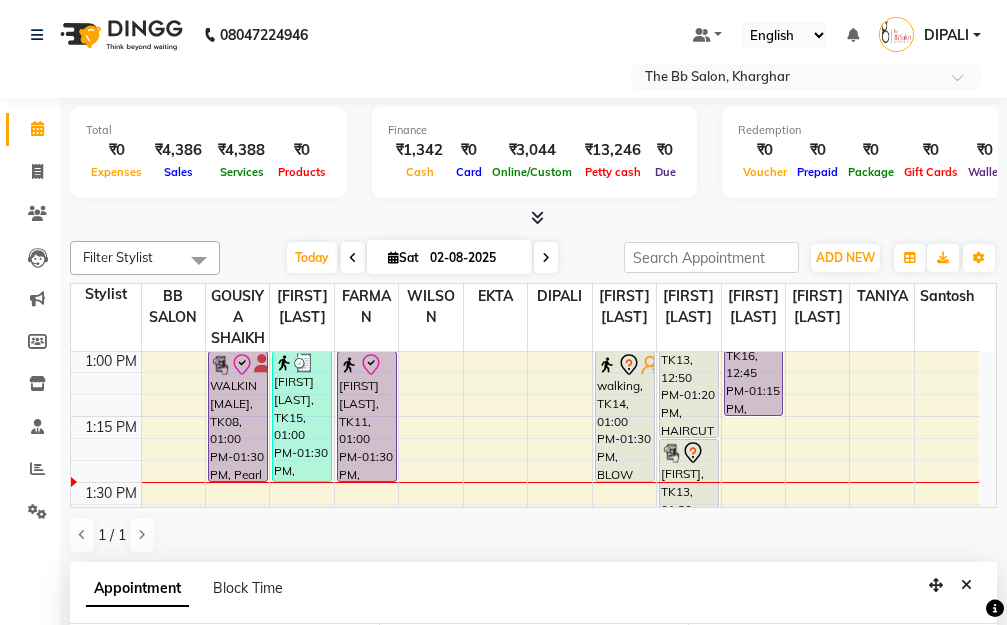 select on "780" 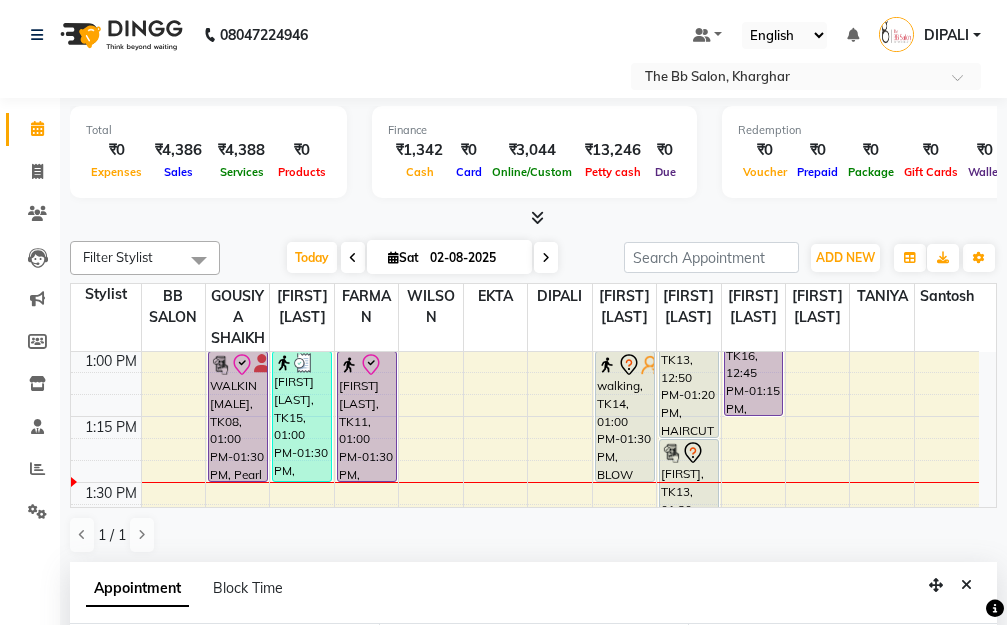 select on "83658" 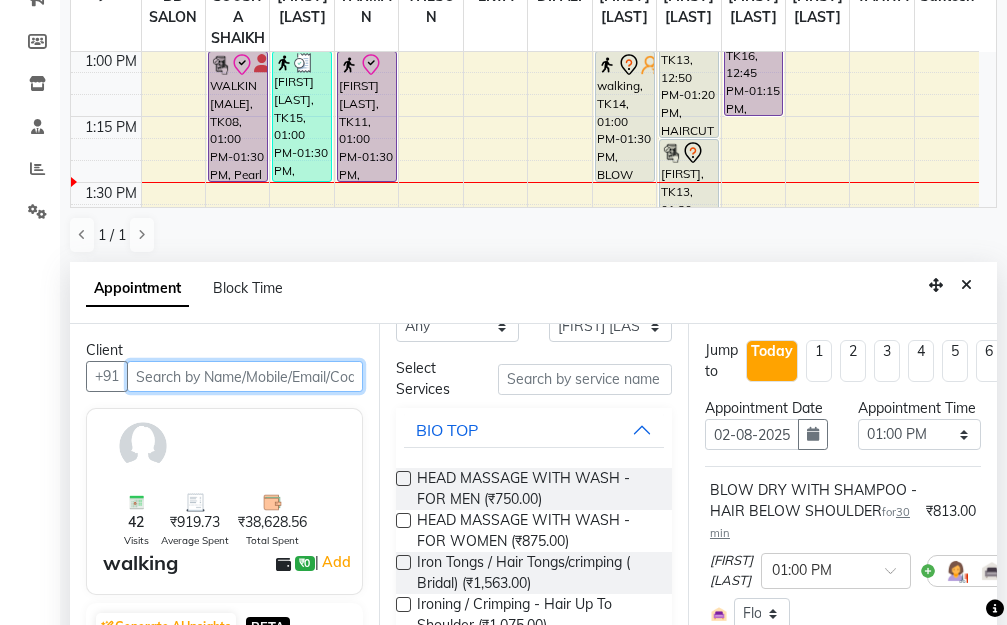 scroll, scrollTop: 100, scrollLeft: 0, axis: vertical 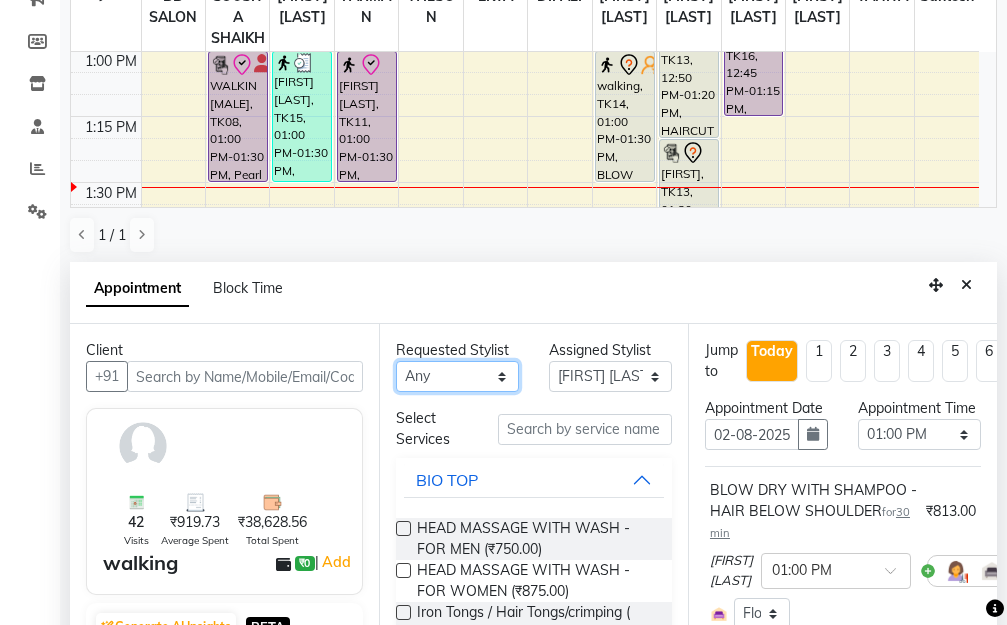 click on "Any BB SALON DIPALI EKTA FARMAN GOUSIYA SHAIKH MANGESH TAVARE Nazim Shaikh Rupesh Chavan Sanjay Pawar santosh SHILPA YADAV TANIYA WILSON" at bounding box center (457, 376) 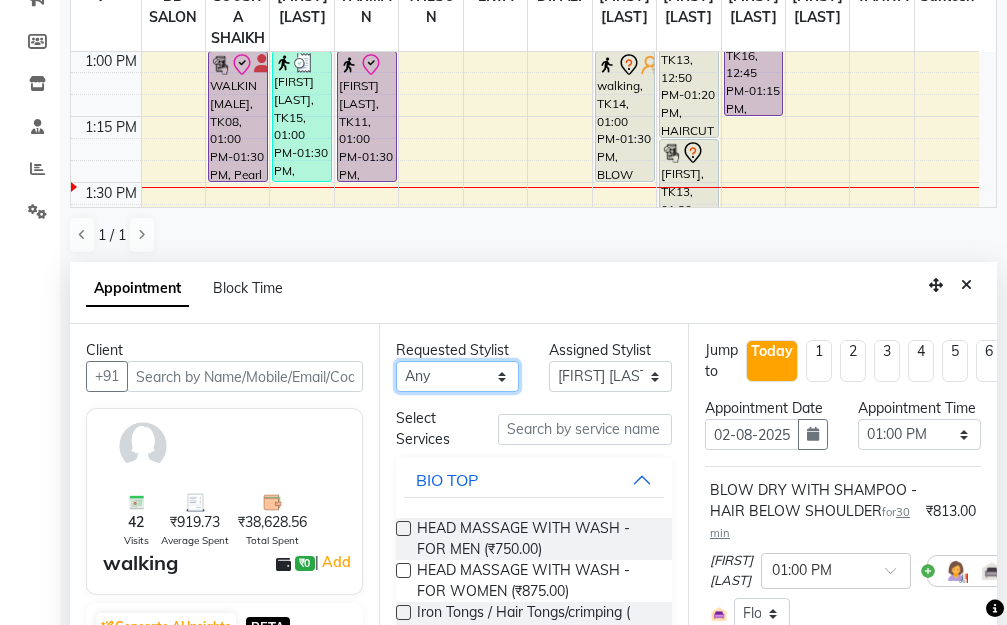 select on "83516" 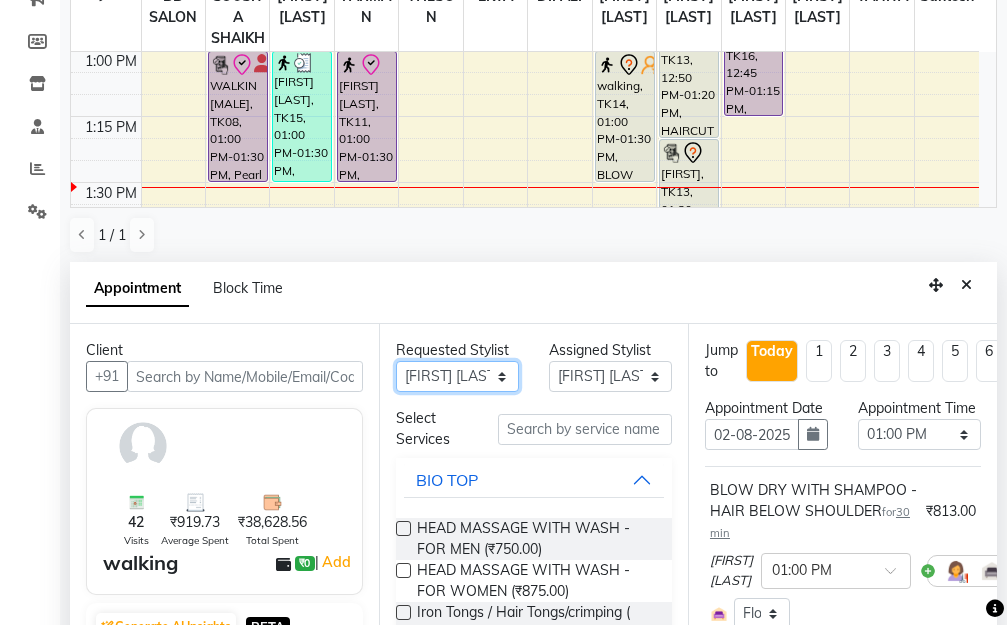 click on "Any BB SALON DIPALI EKTA FARMAN GOUSIYA SHAIKH MANGESH TAVARE Nazim Shaikh Rupesh Chavan Sanjay Pawar santosh SHILPA YADAV TANIYA WILSON" at bounding box center [457, 376] 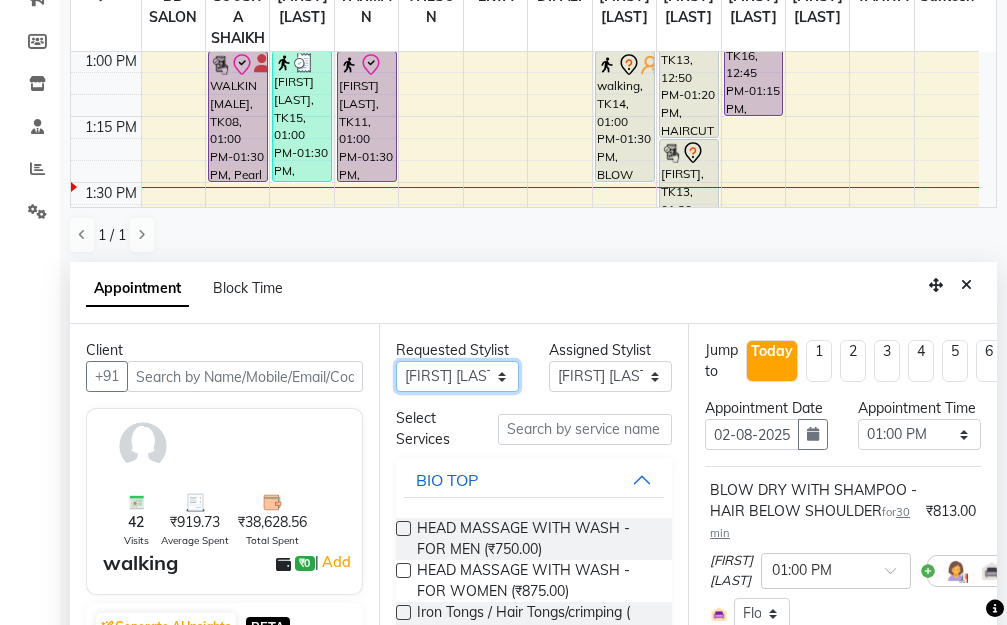 select on "83516" 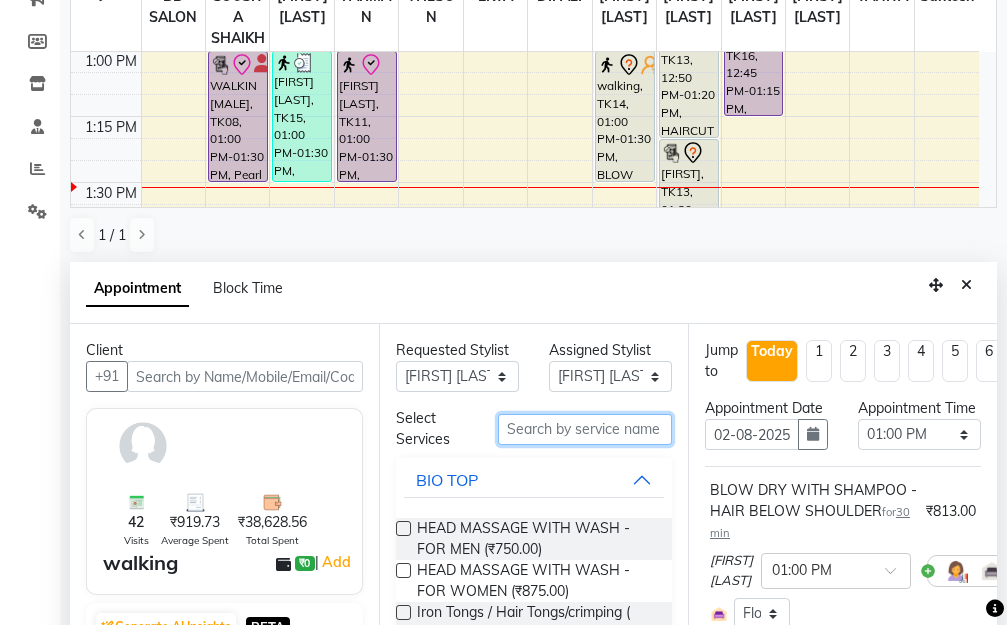 click at bounding box center [585, 429] 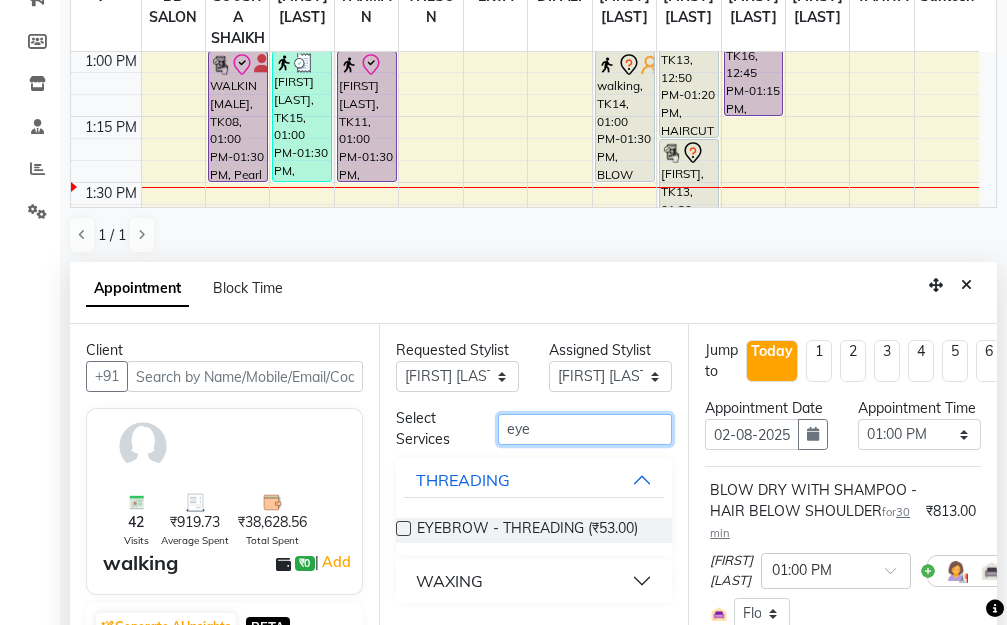 type on "eye" 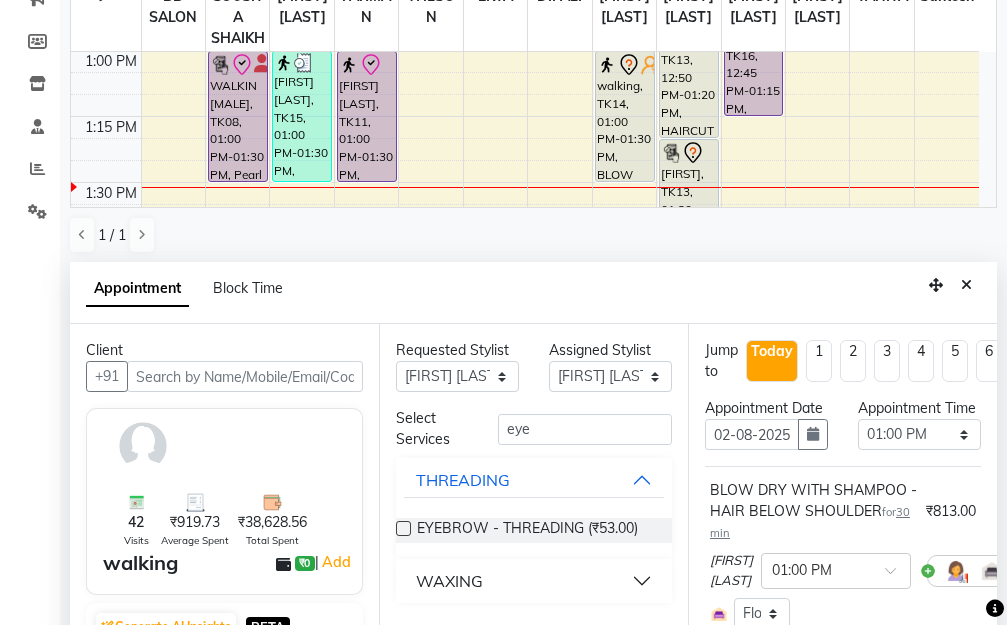click at bounding box center (403, 528) 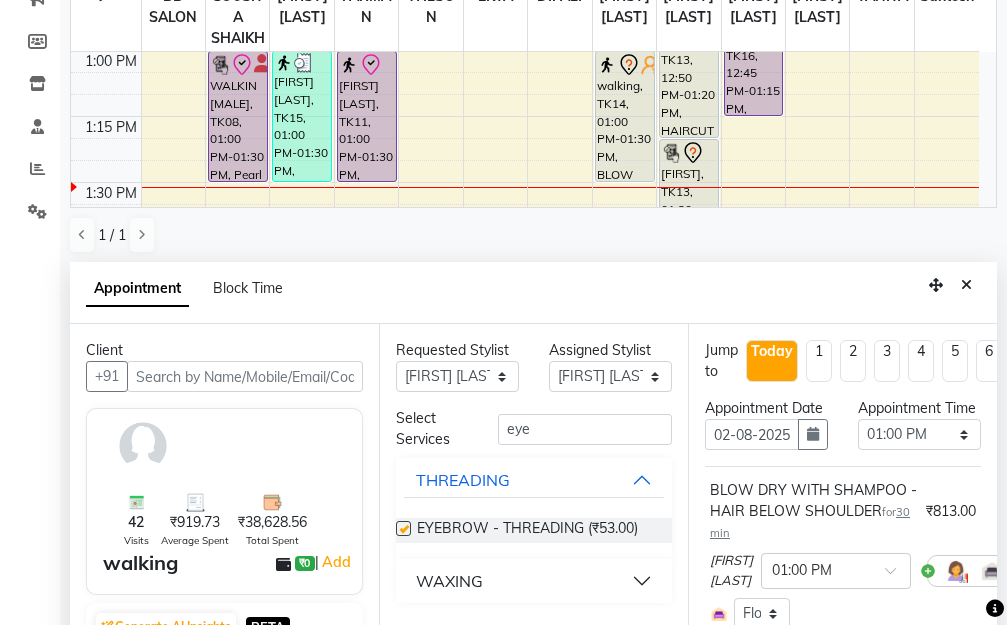 checkbox on "false" 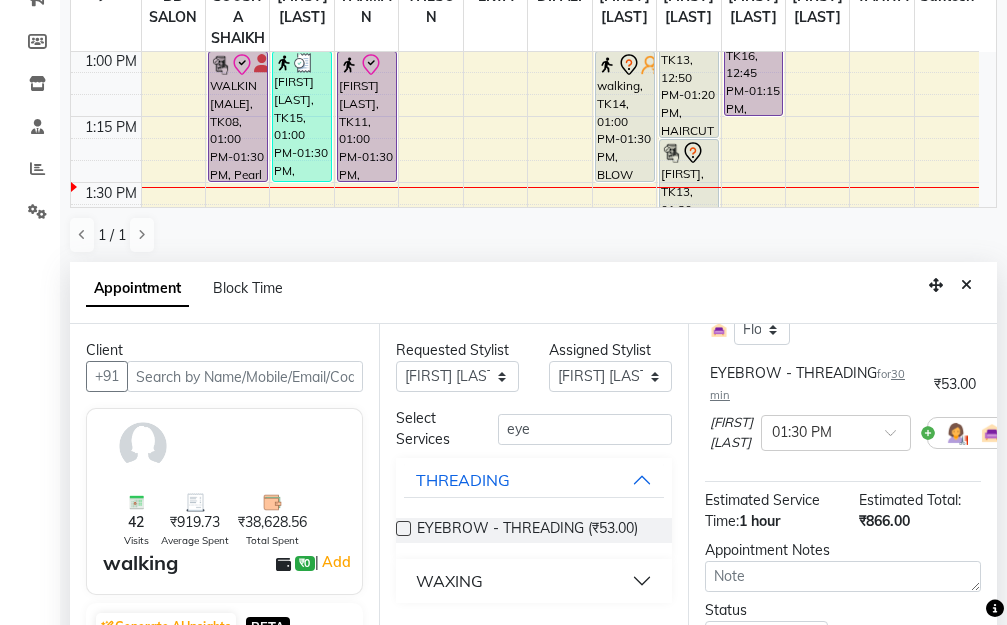 scroll, scrollTop: 330, scrollLeft: 0, axis: vertical 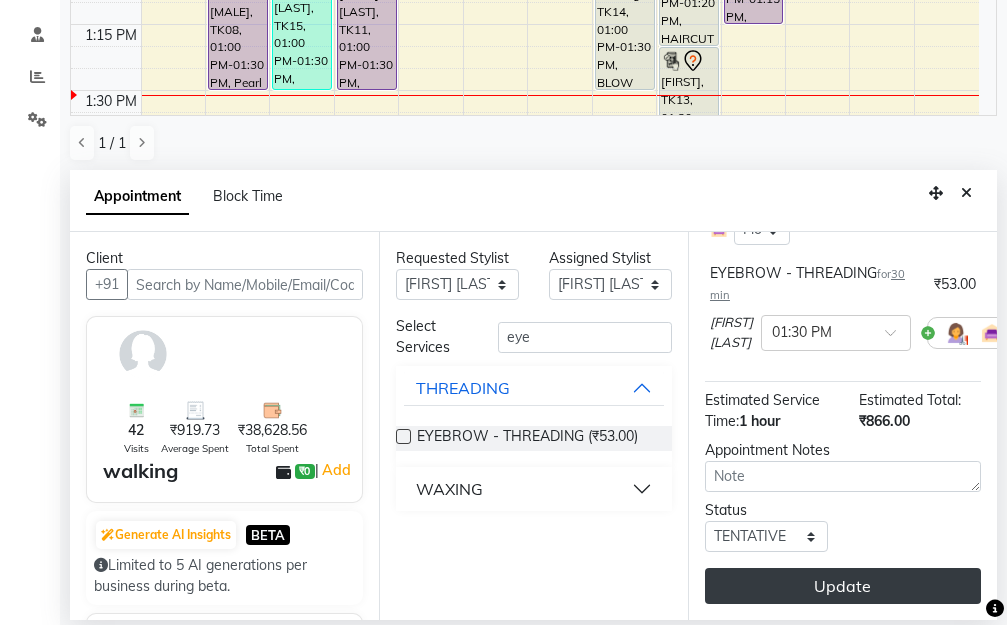 click on "Update" at bounding box center (843, 586) 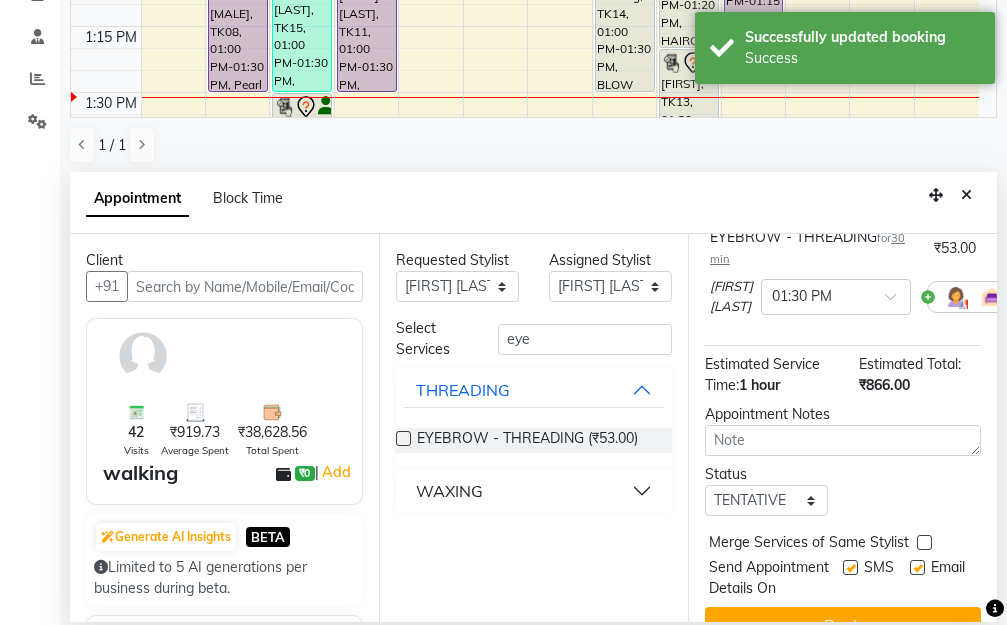 scroll, scrollTop: 0, scrollLeft: 0, axis: both 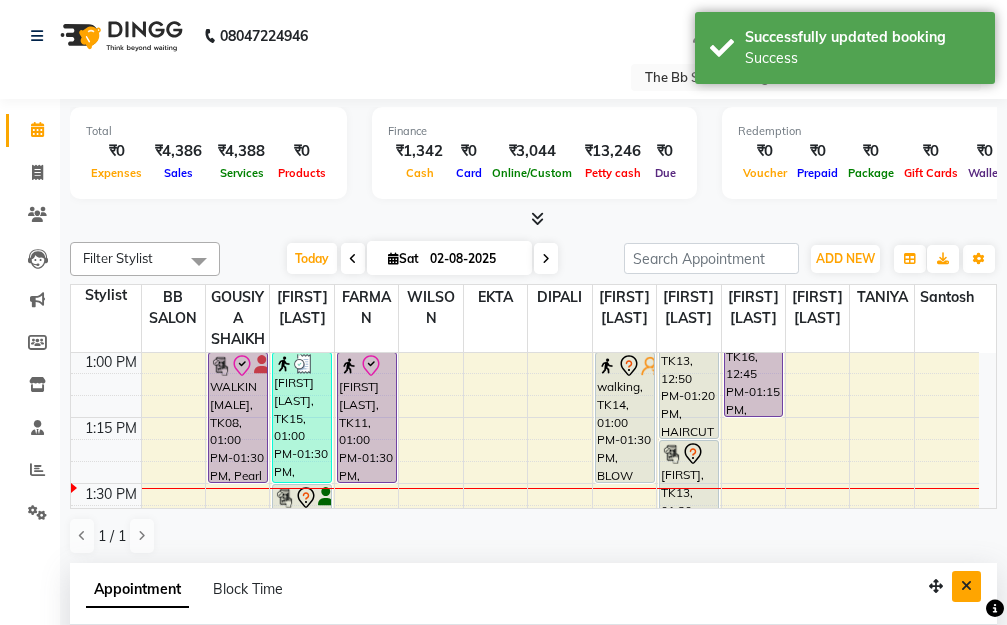 click at bounding box center (966, 586) 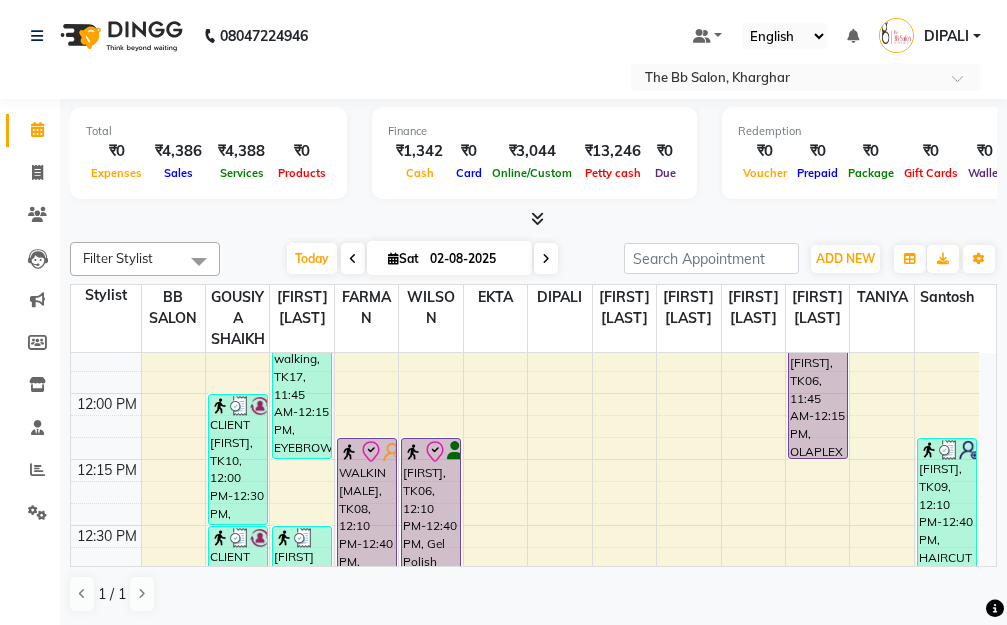 scroll, scrollTop: 957, scrollLeft: 0, axis: vertical 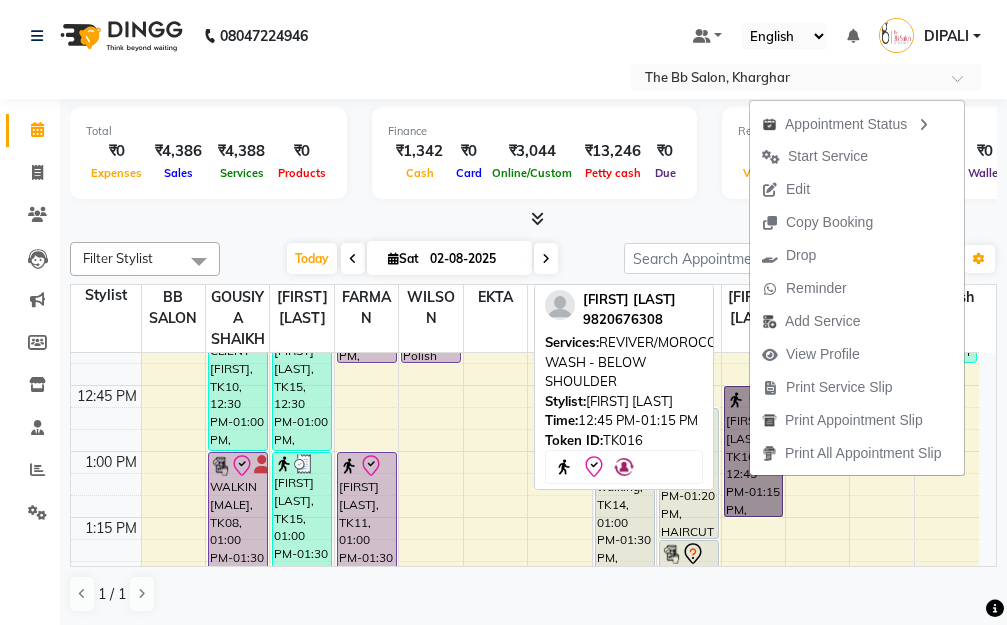 click on "[FIRST] [LAST], TK16, 12:45 PM-01:15 PM, REVIVER/MOROCCAN/BIOTOP WASH - BELOW SHOULDER" at bounding box center (754, 451) 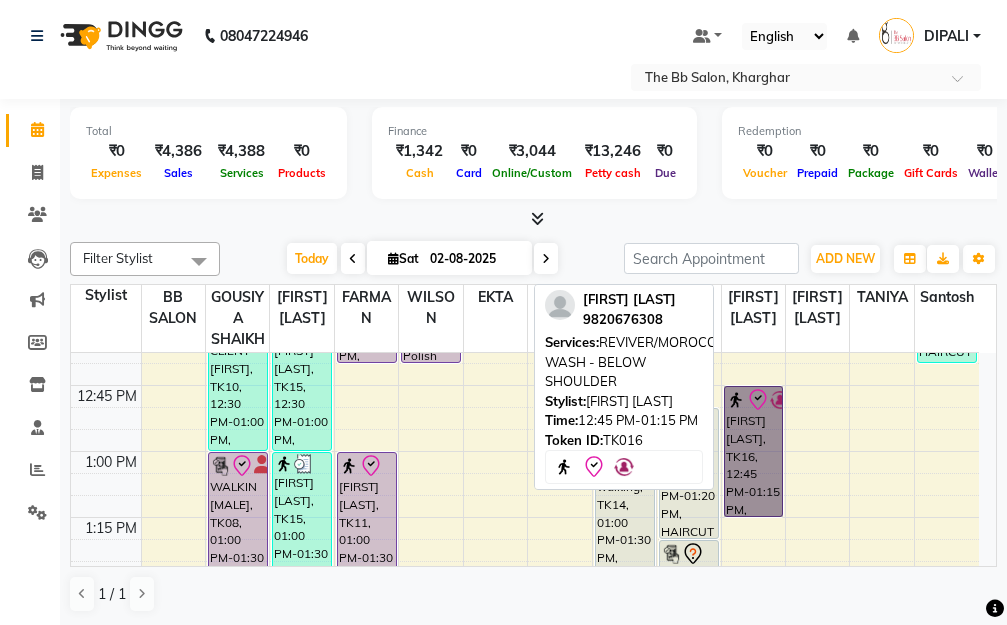 click on "[FIRST] [LAST], TK16, 12:45 PM-01:15 PM, REVIVER/MOROCCAN/BIOTOP WASH - BELOW SHOULDER" at bounding box center [754, 451] 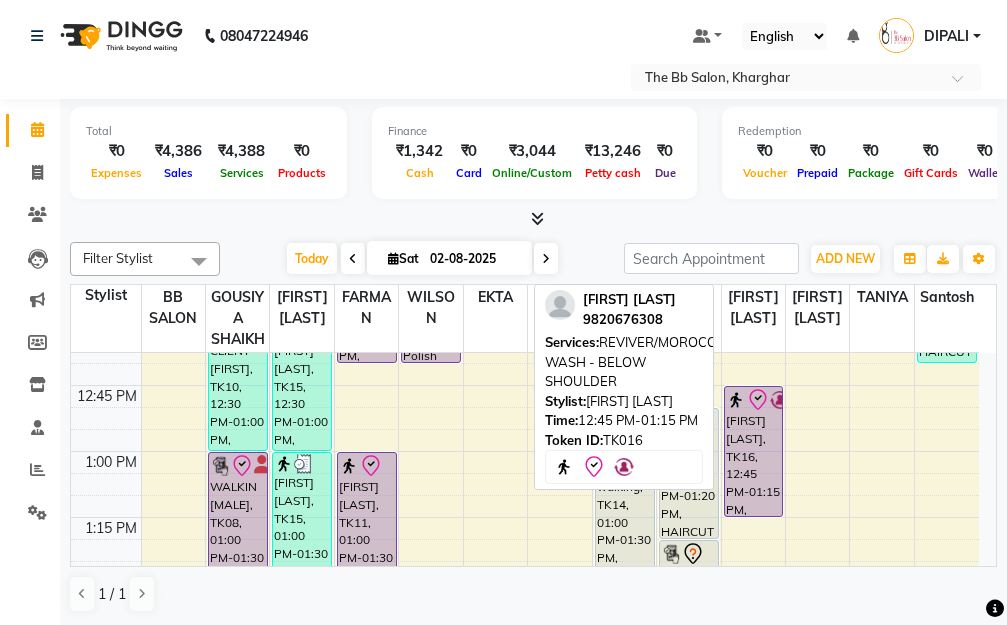 select on "8" 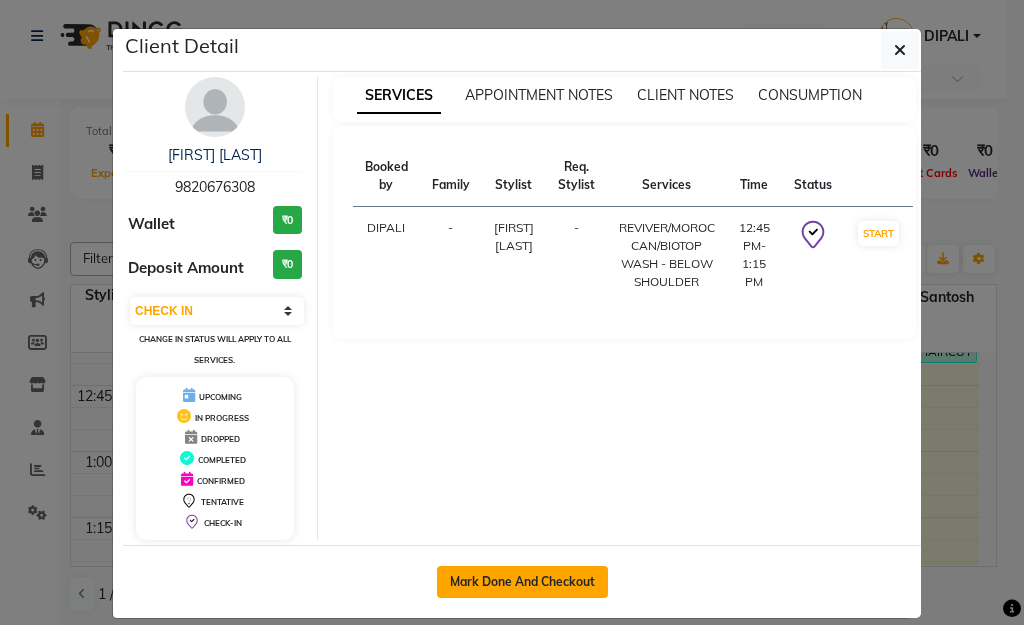 click on "Mark Done And Checkout" 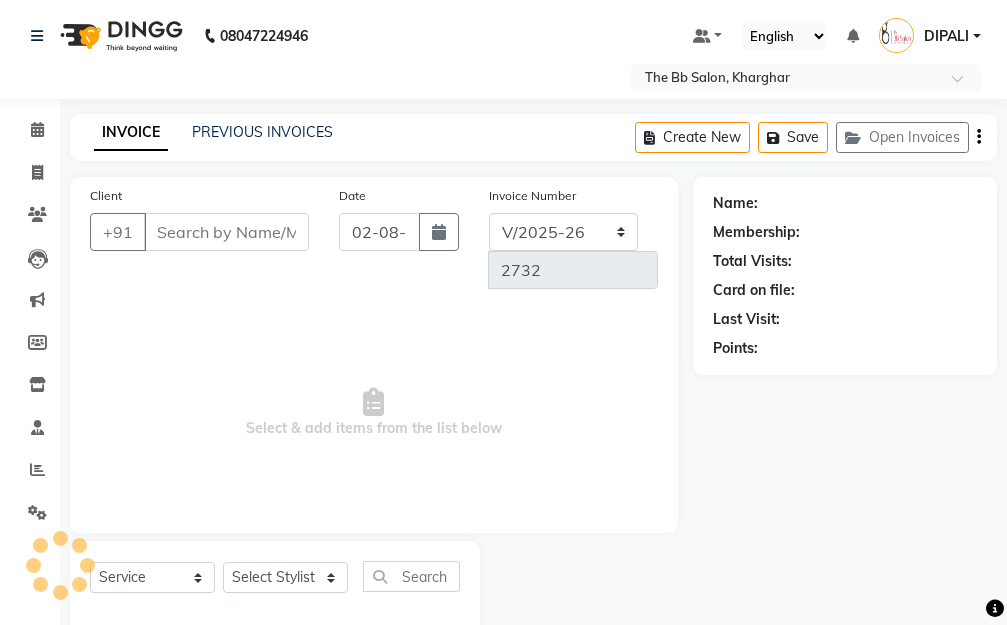 type on "98******08" 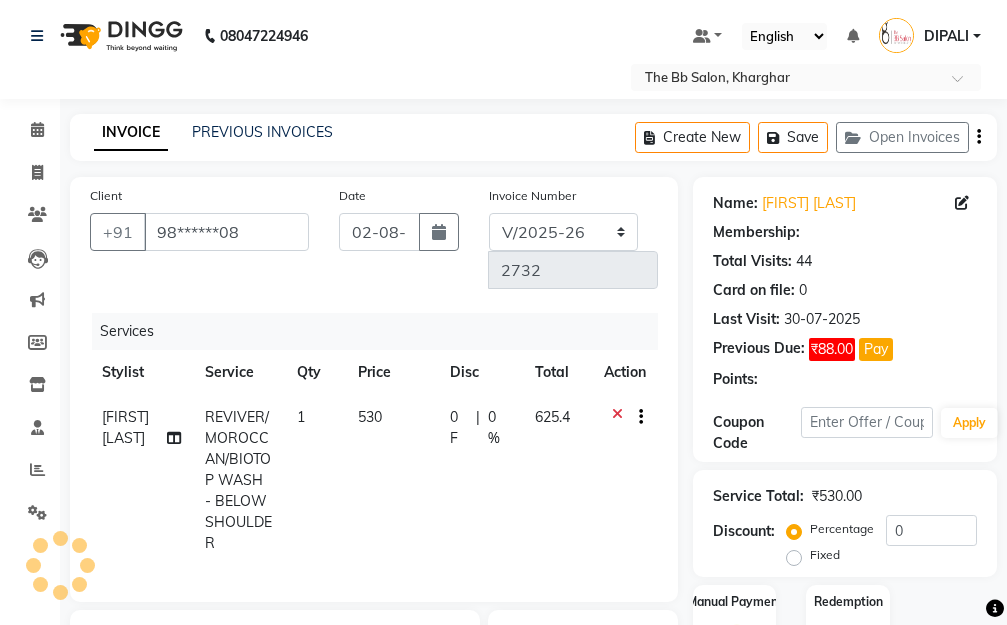 select on "1: Object" 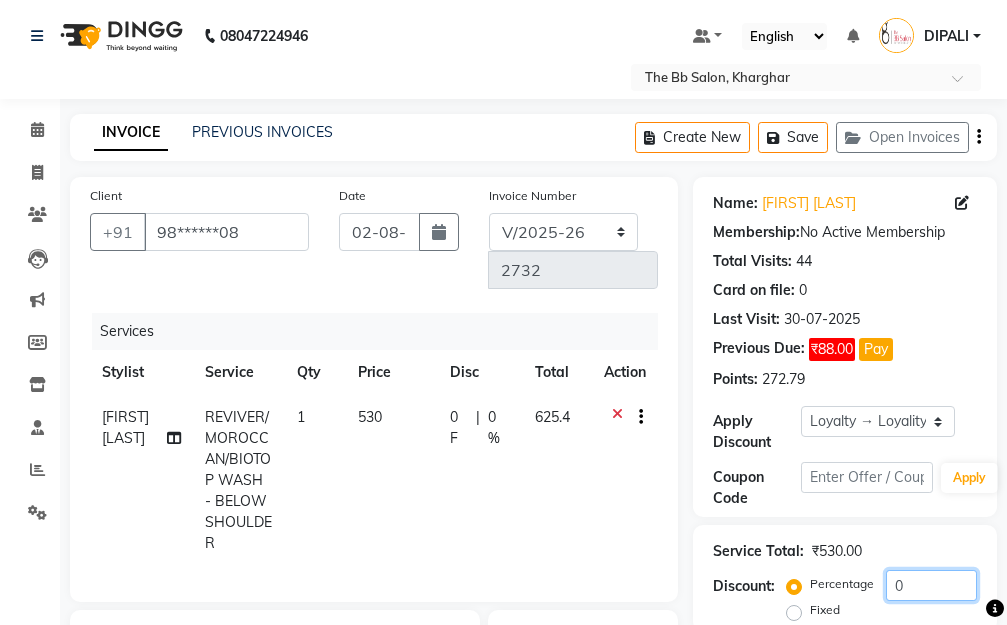 click on "0" 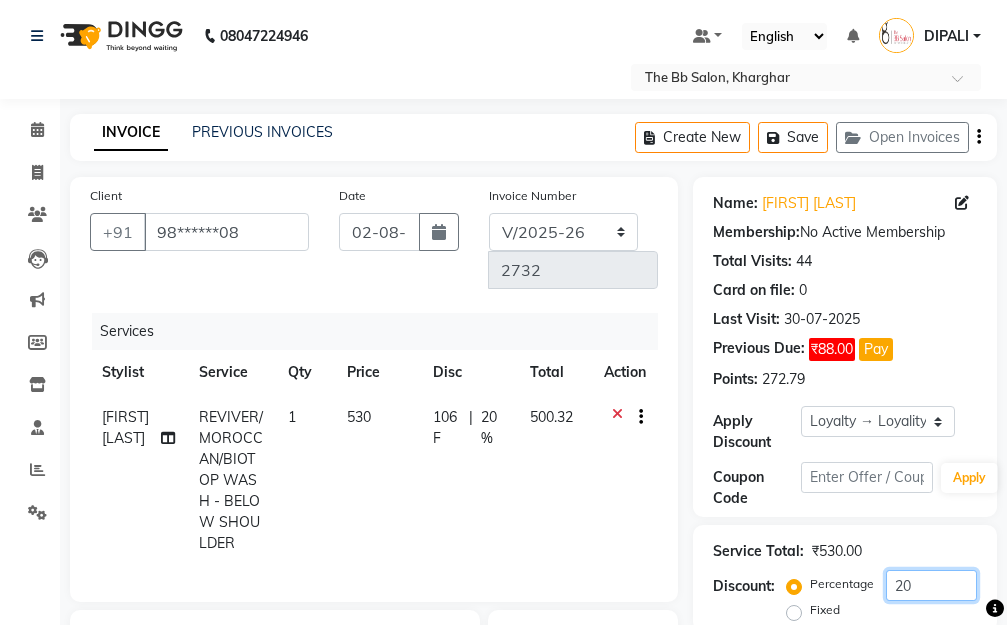 scroll, scrollTop: 476, scrollLeft: 0, axis: vertical 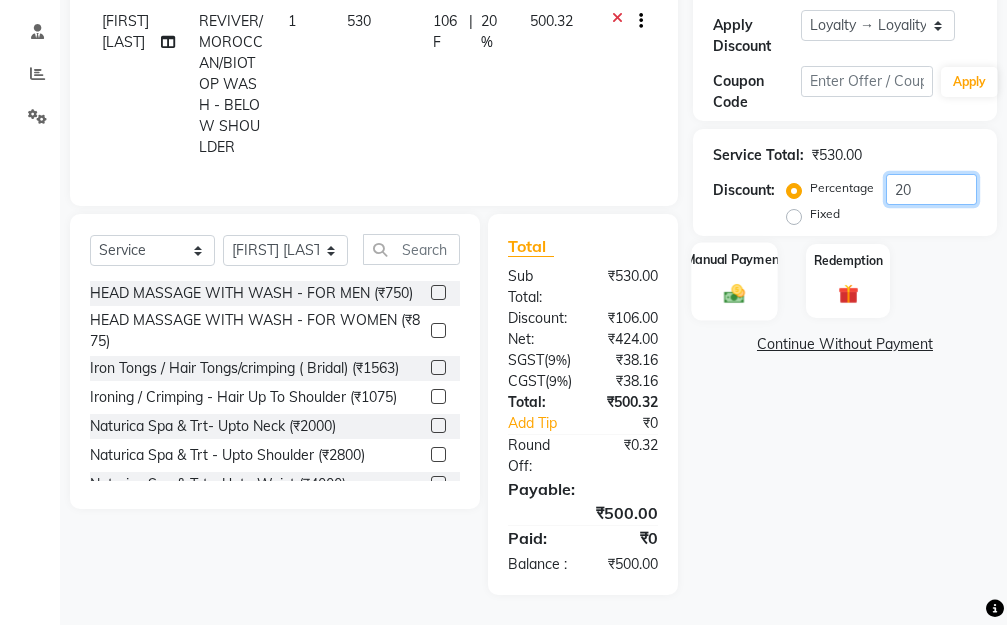 type on "20" 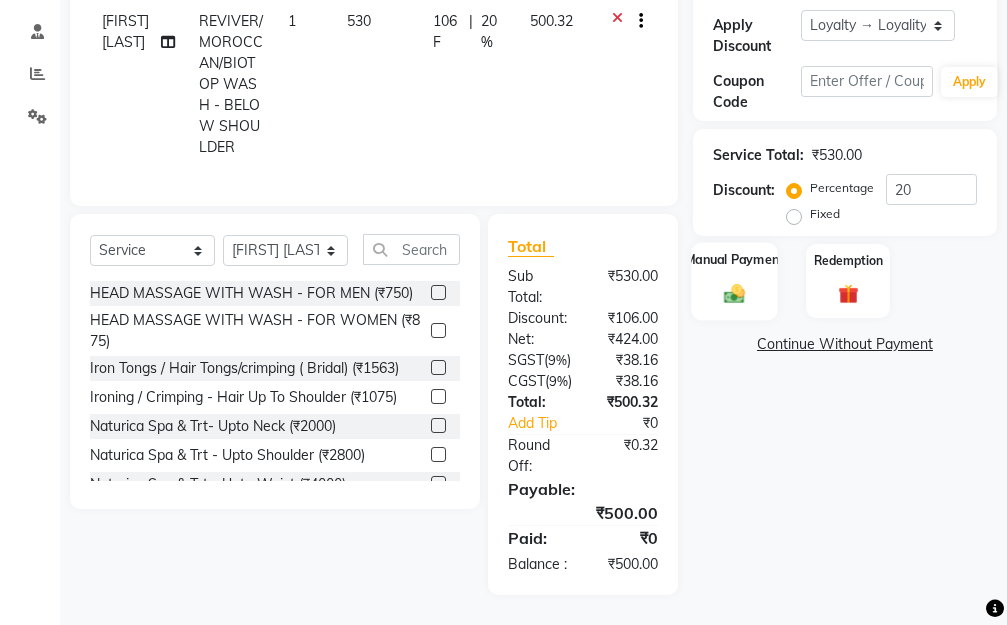 click 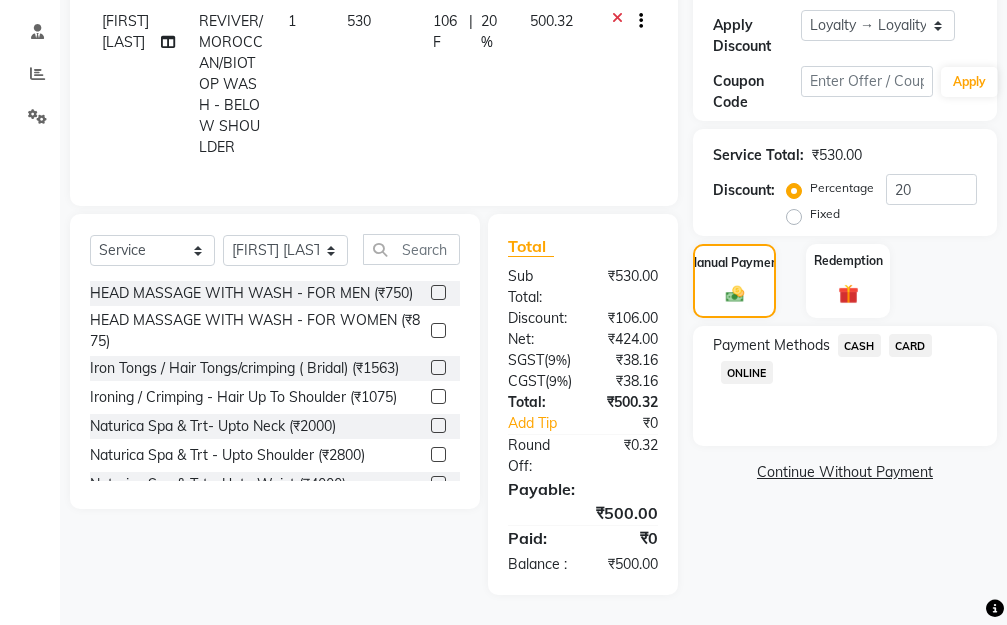 click on "ONLINE" 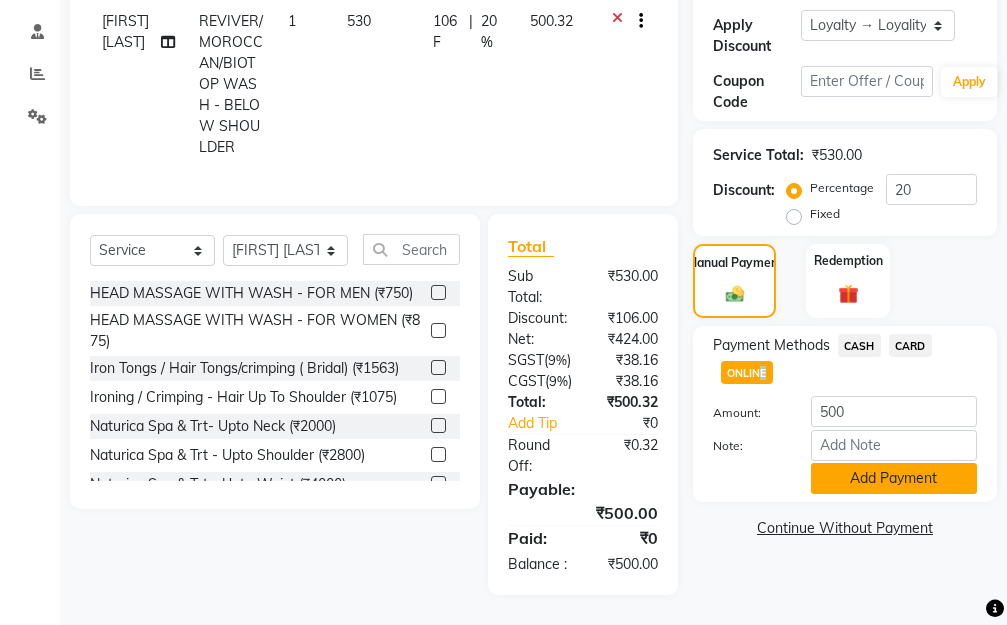 click on "Add Payment" 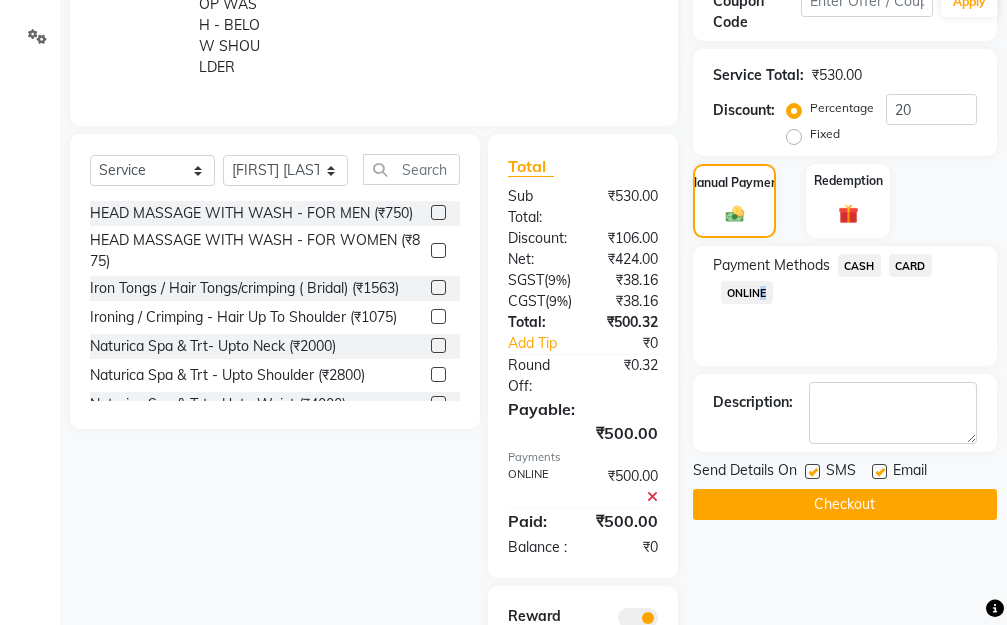 scroll, scrollTop: 700, scrollLeft: 0, axis: vertical 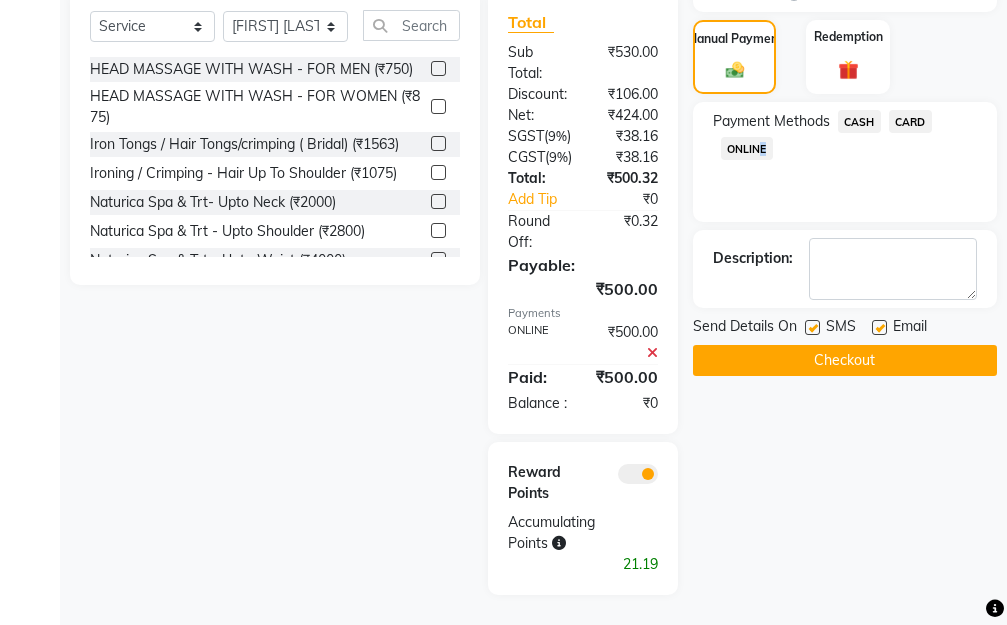 click on "Checkout" 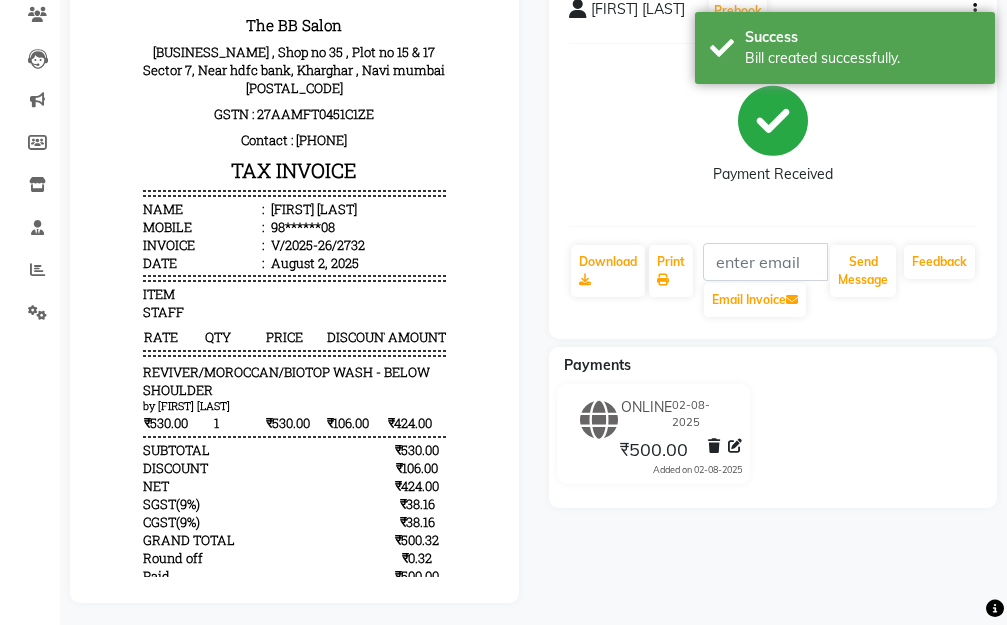 scroll, scrollTop: 0, scrollLeft: 0, axis: both 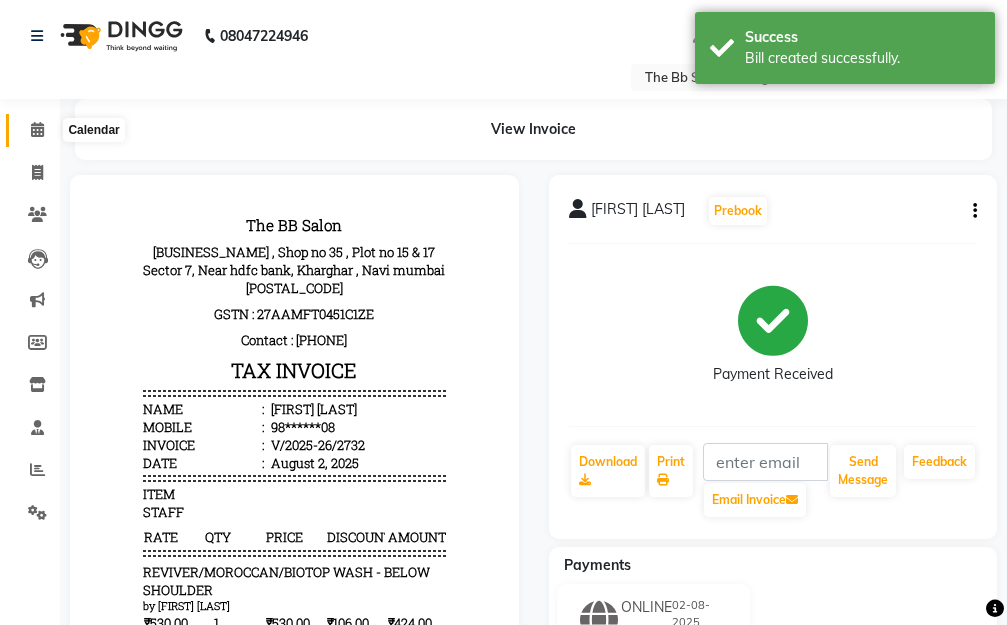 click 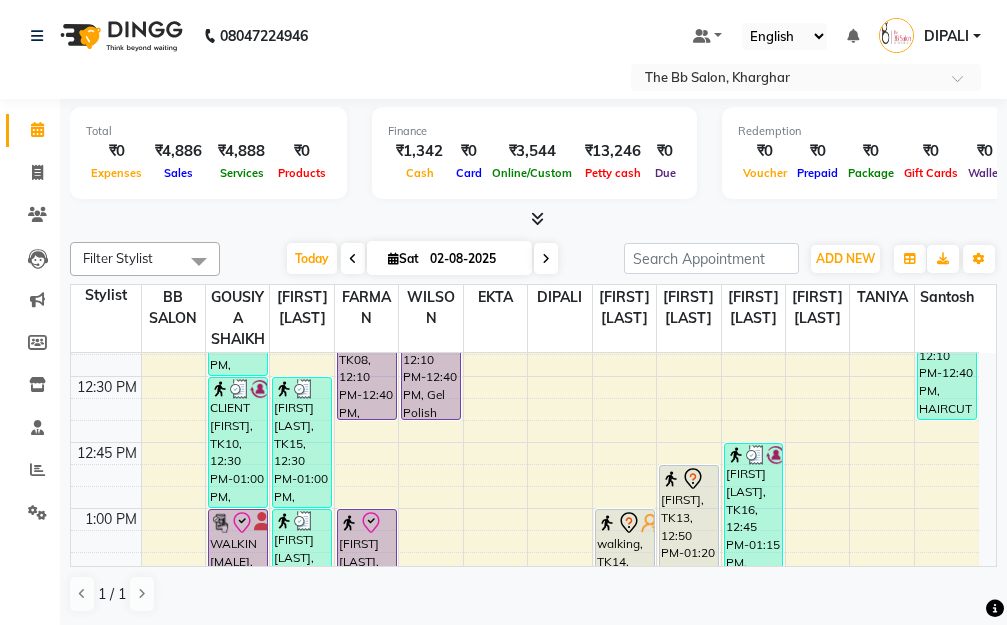 scroll, scrollTop: 1000, scrollLeft: 0, axis: vertical 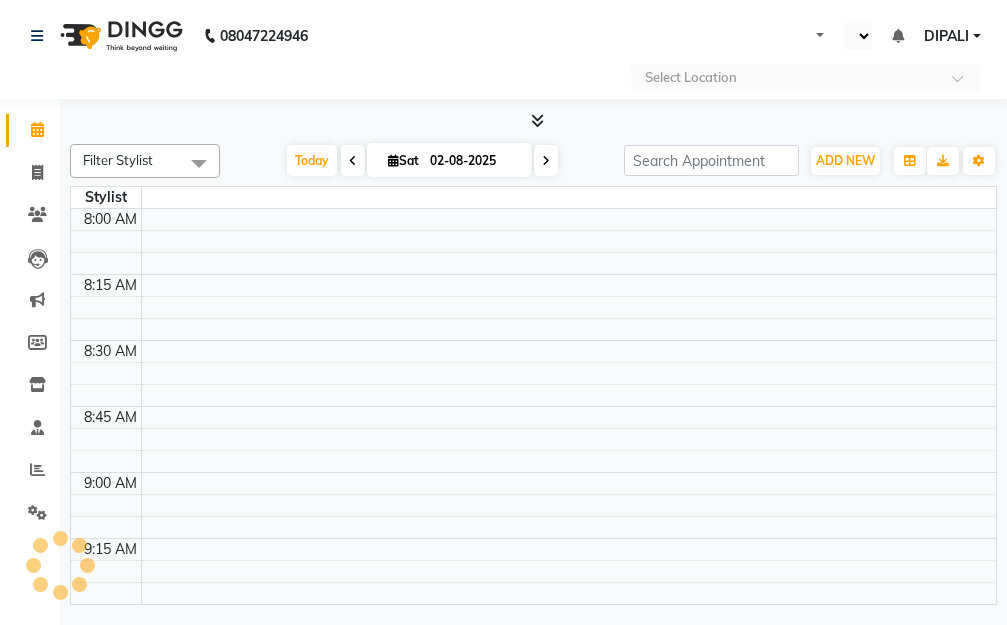 select on "en" 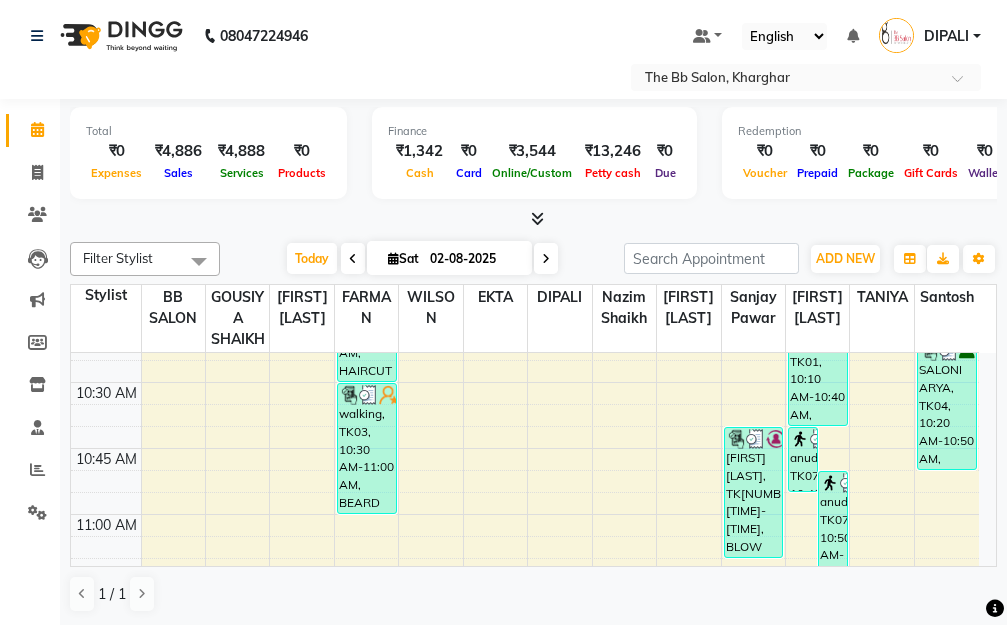 scroll, scrollTop: 400, scrollLeft: 0, axis: vertical 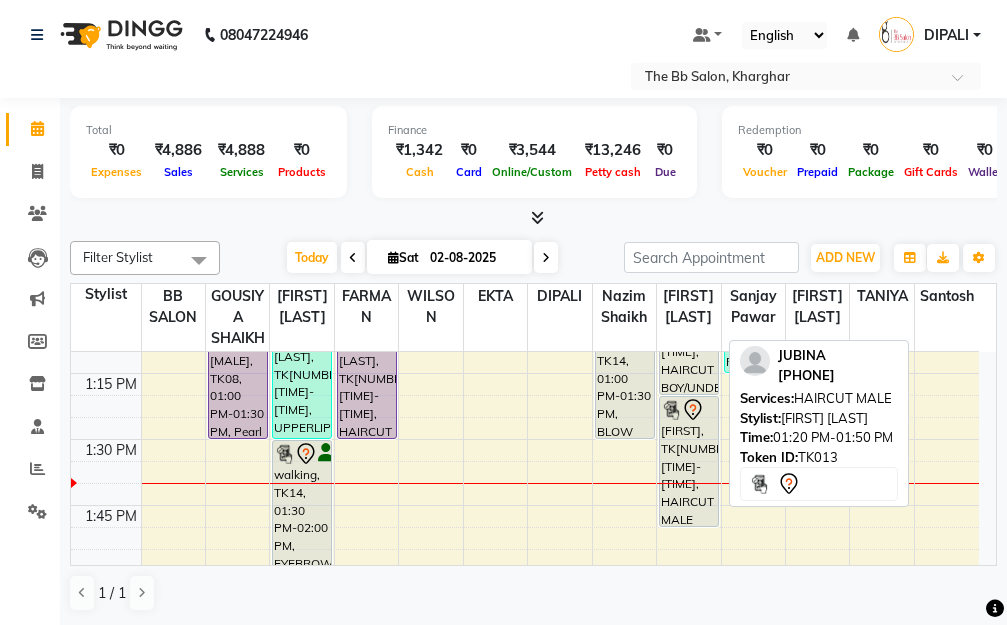click on "[FIRST], TK13, 01:20 PM-01:50 PM, HAIRCUT MALE" at bounding box center (689, 461) 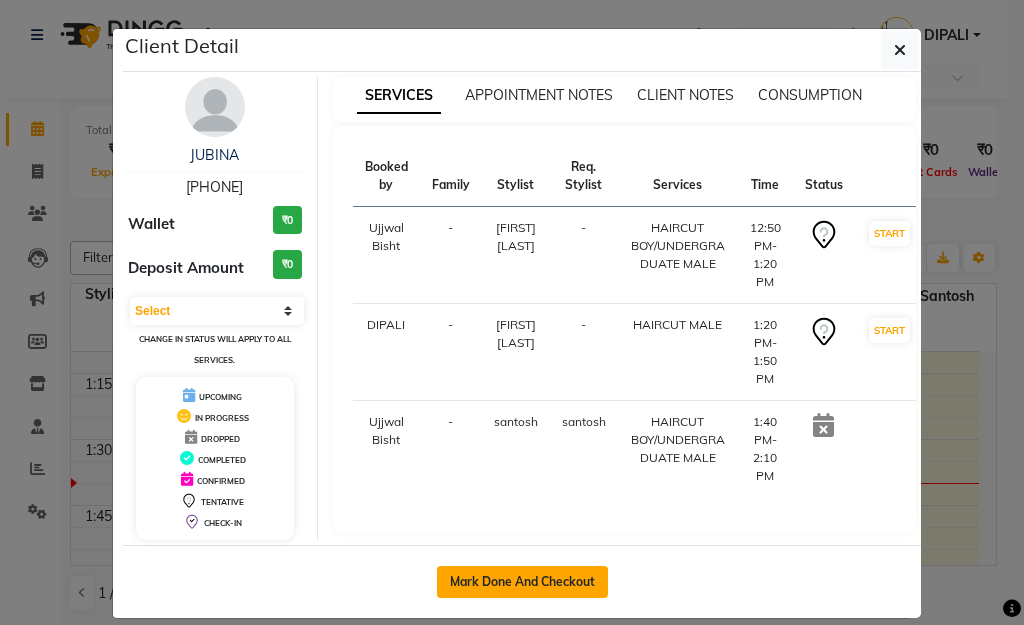 click on "Mark Done And Checkout" 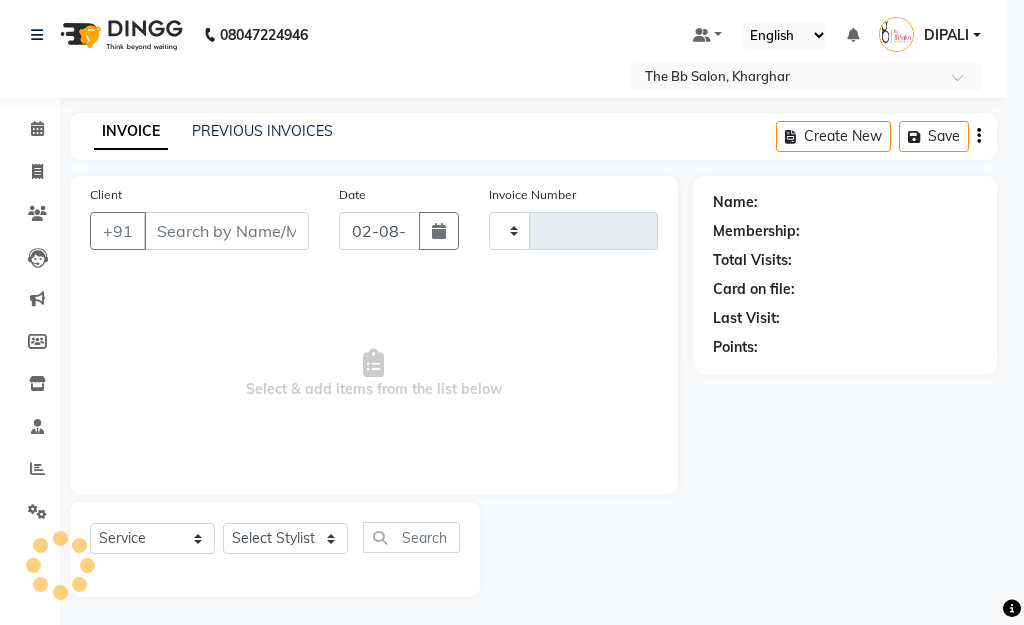 type on "2733" 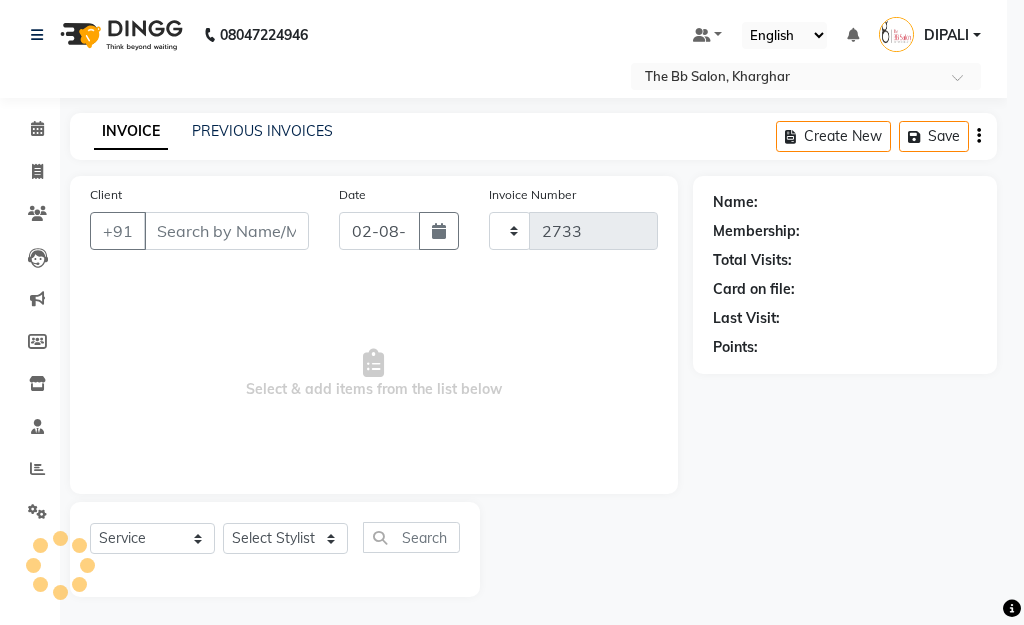 select on "6231" 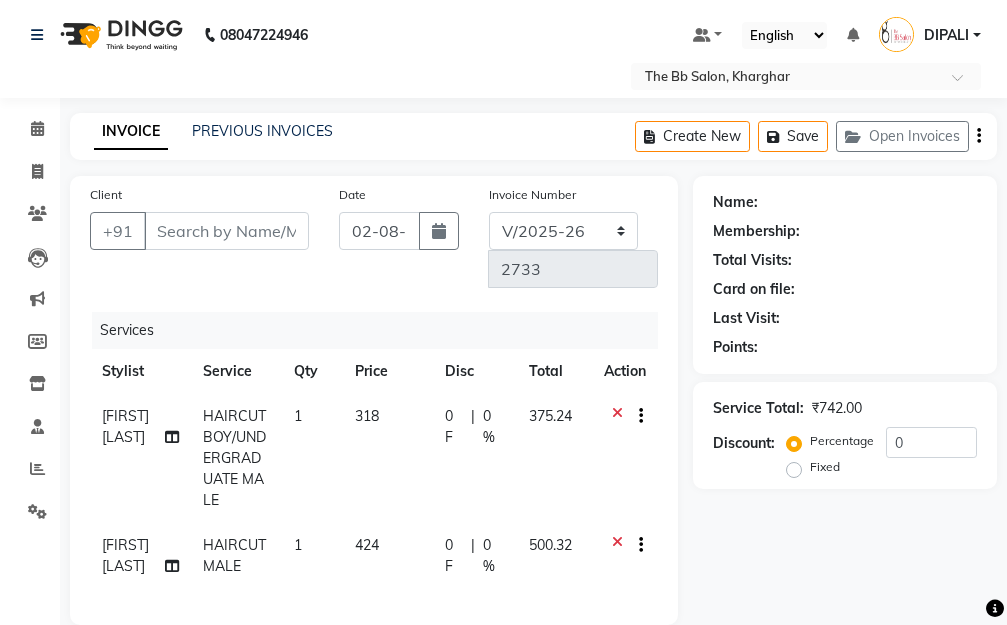 type on "77******78" 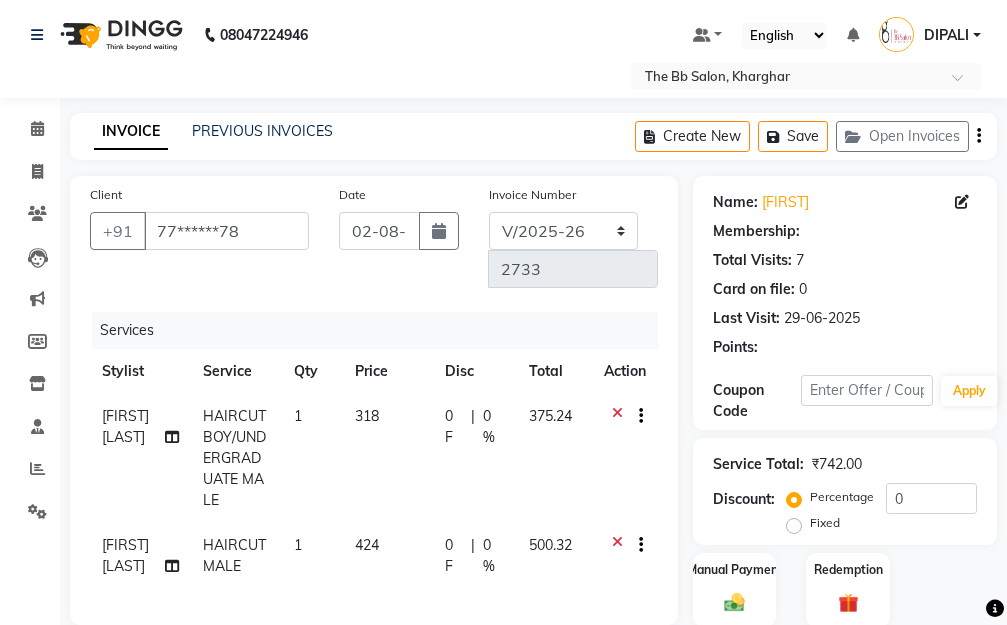 select on "1: Object" 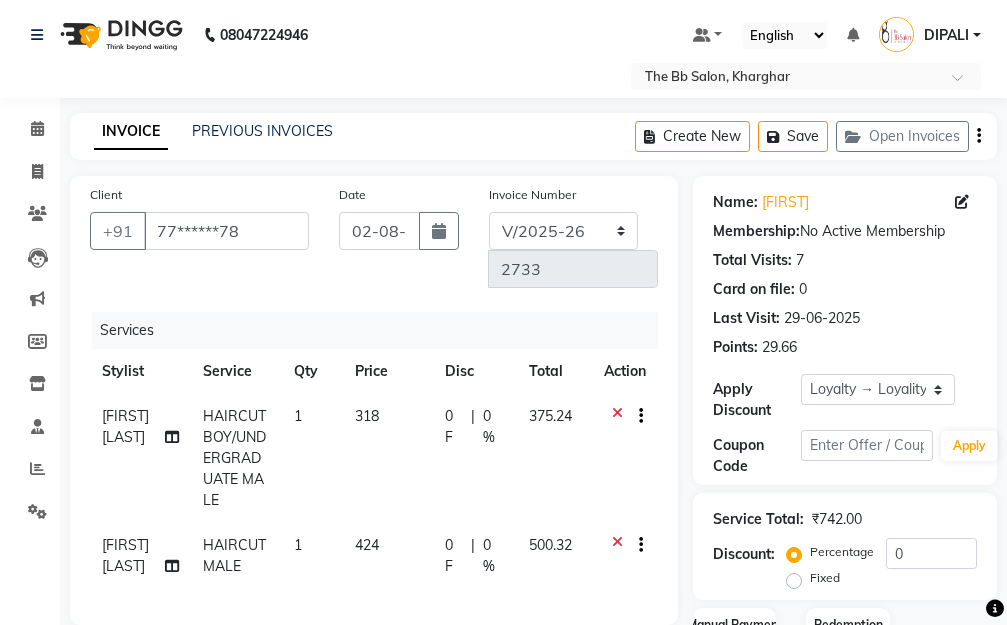 scroll, scrollTop: 301, scrollLeft: 0, axis: vertical 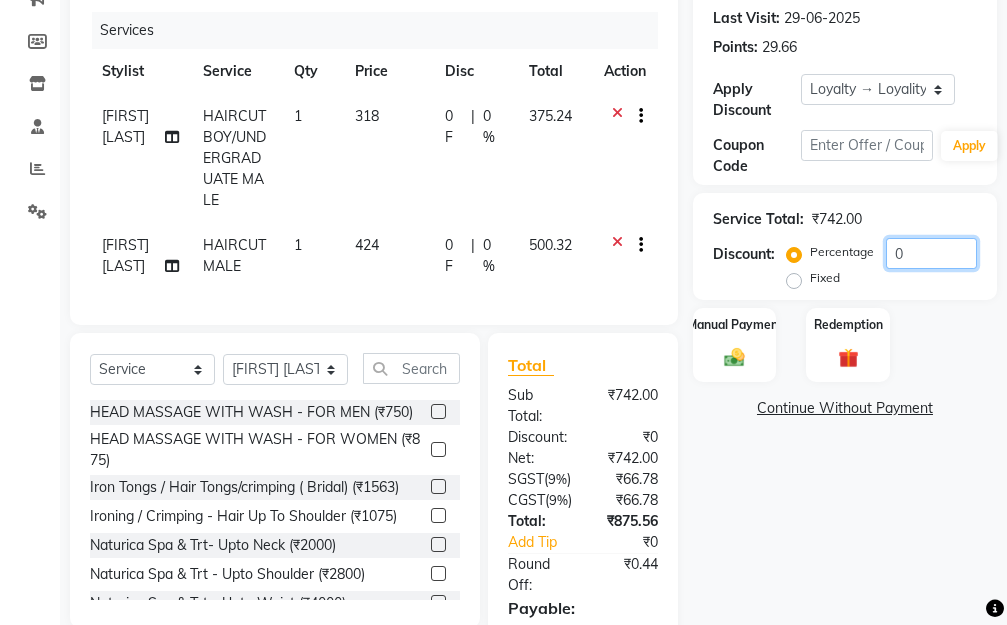 click on "0" 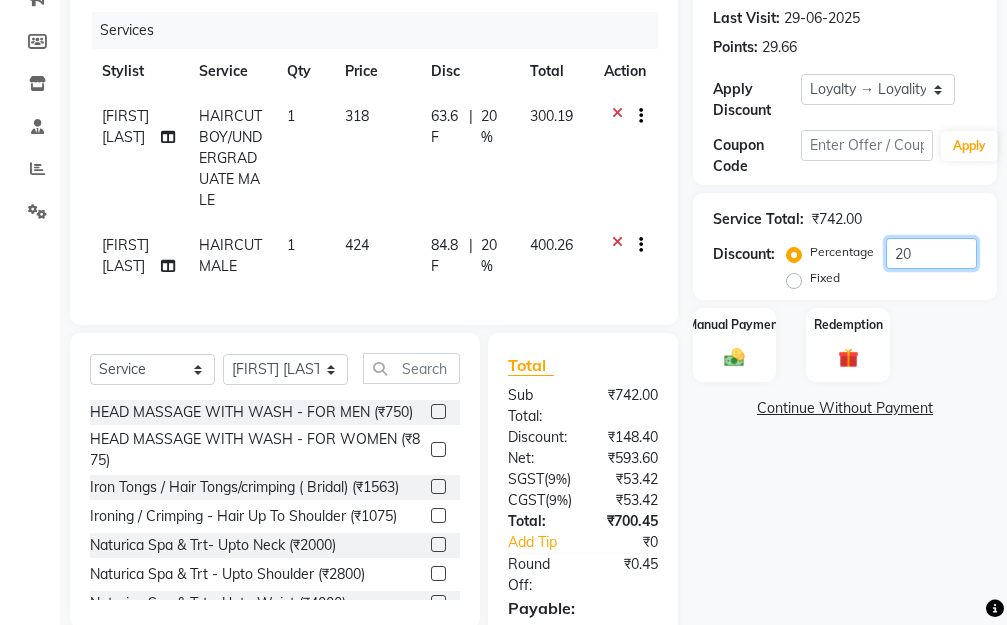 scroll, scrollTop: 500, scrollLeft: 0, axis: vertical 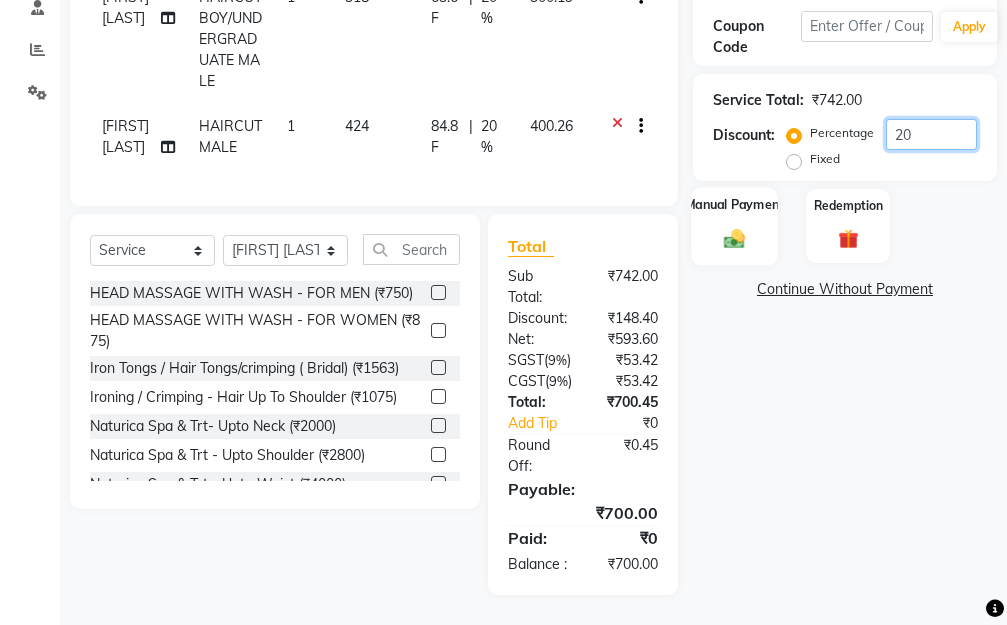 type on "20" 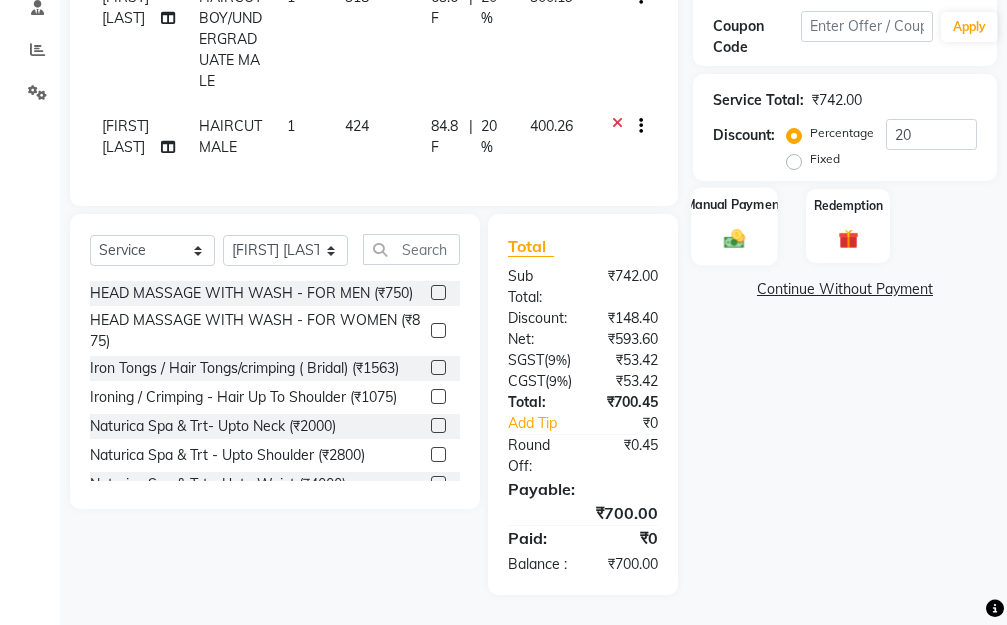 click 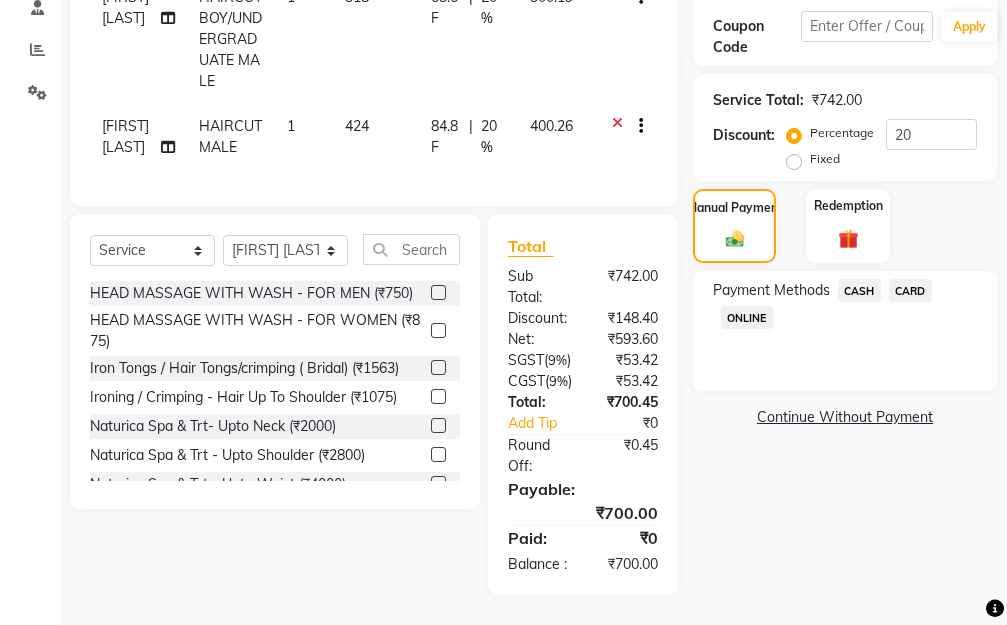 click on "CARD" 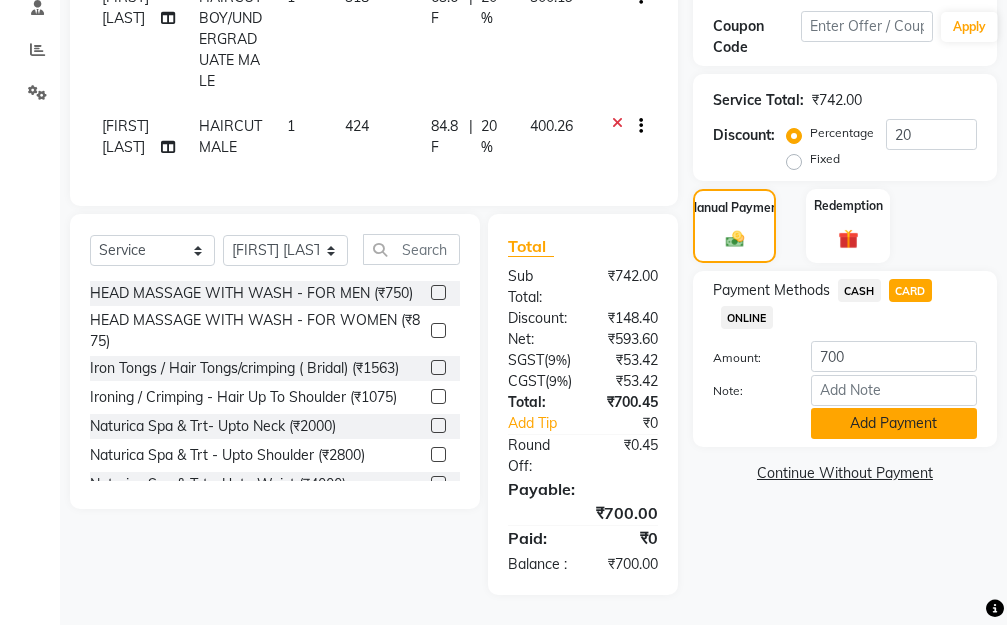 click on "Add Payment" 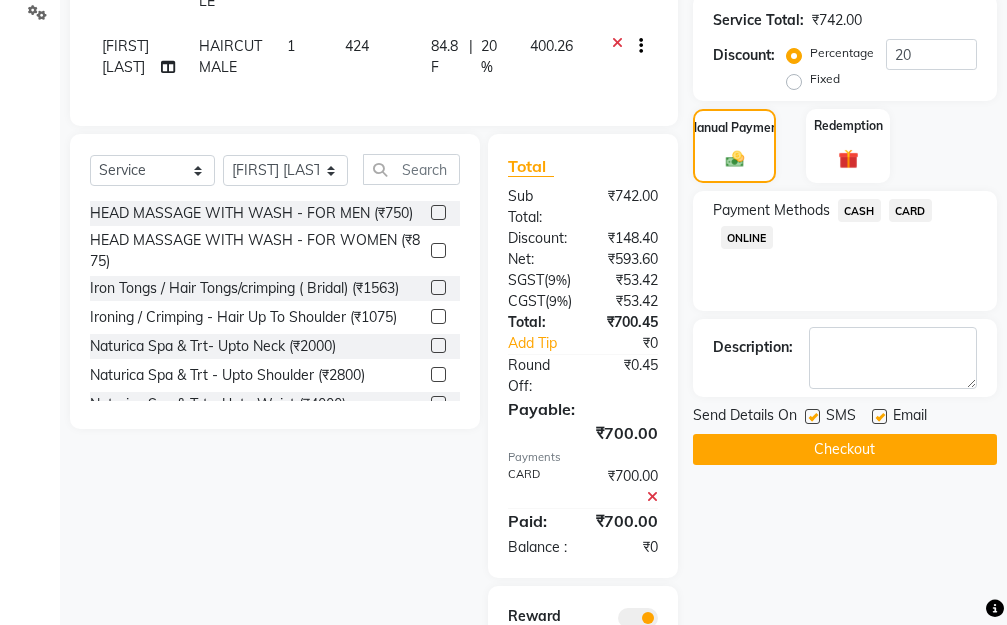 scroll, scrollTop: 724, scrollLeft: 0, axis: vertical 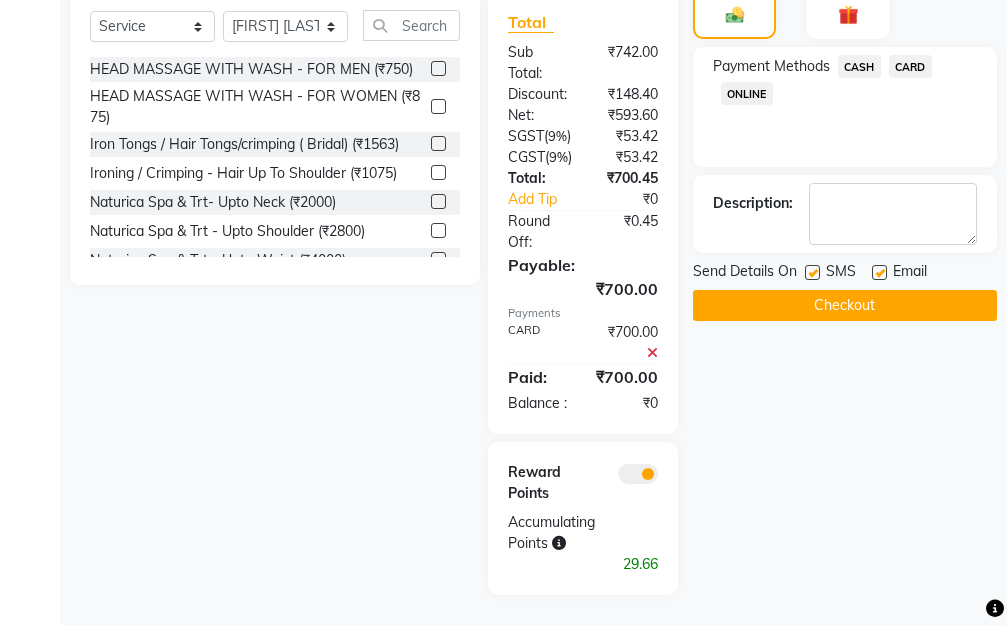 click on "Checkout" 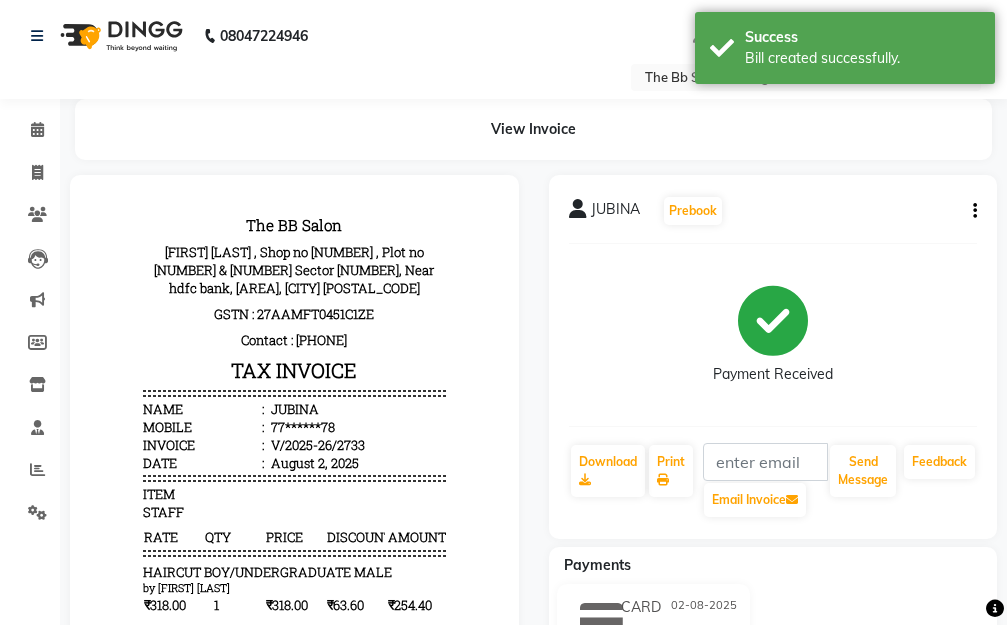 scroll, scrollTop: 0, scrollLeft: 0, axis: both 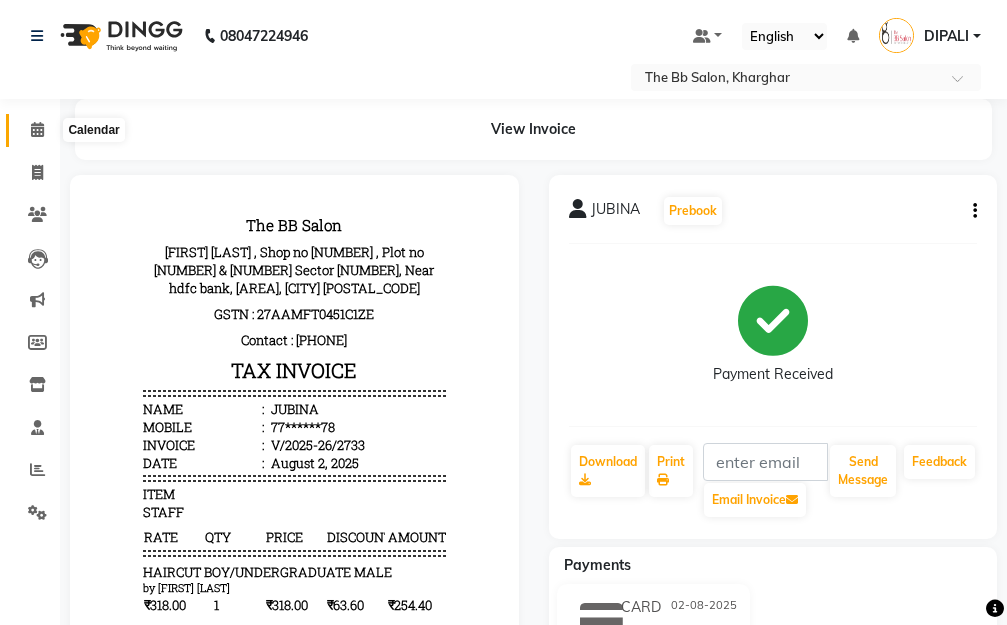 click 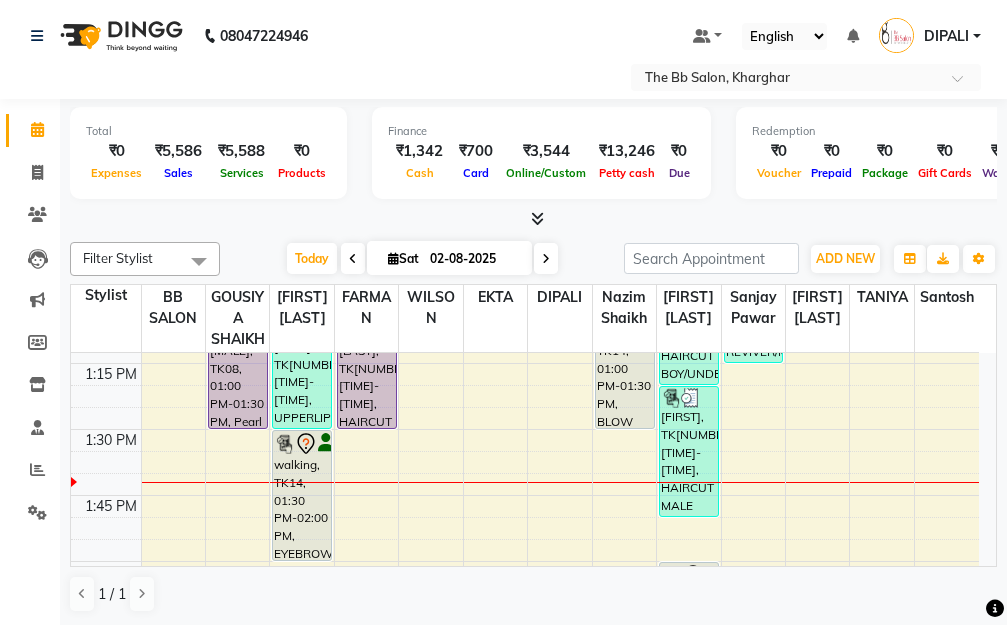 scroll, scrollTop: 1000, scrollLeft: 0, axis: vertical 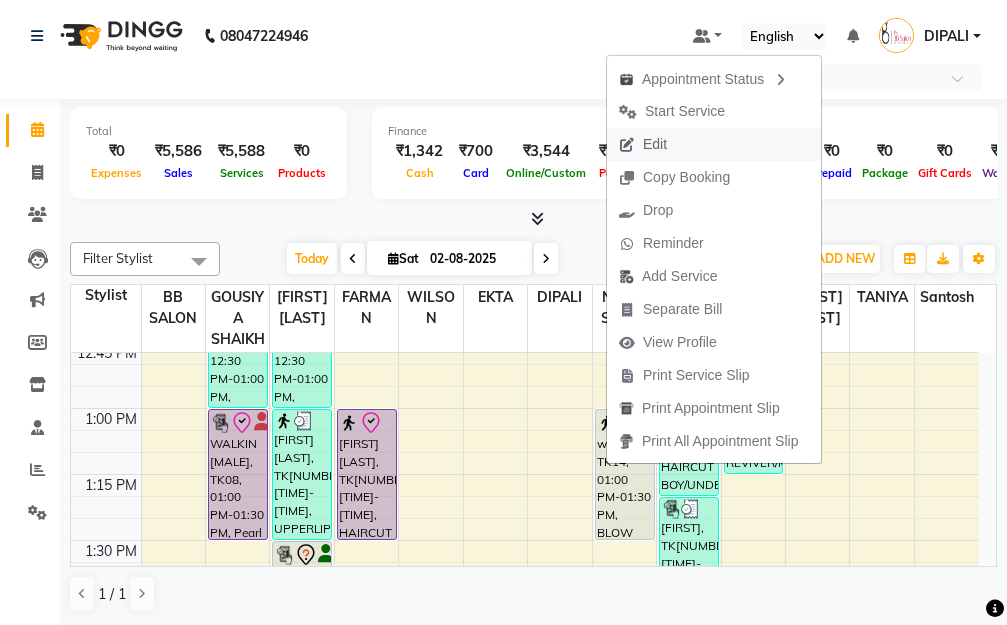 click on "Edit" at bounding box center (655, 144) 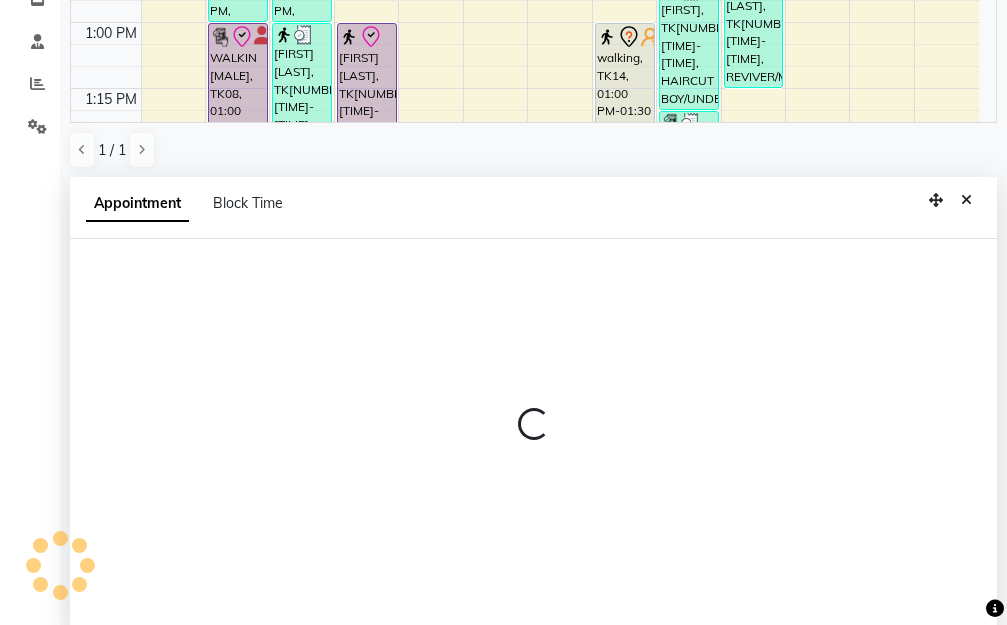 select on "tentative" 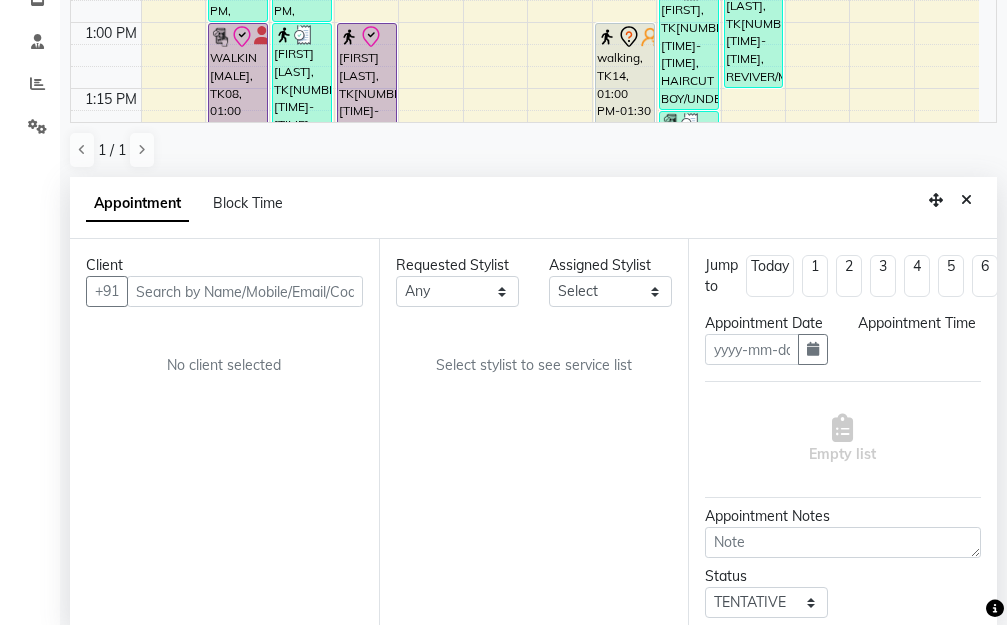type on "02-08-2025" 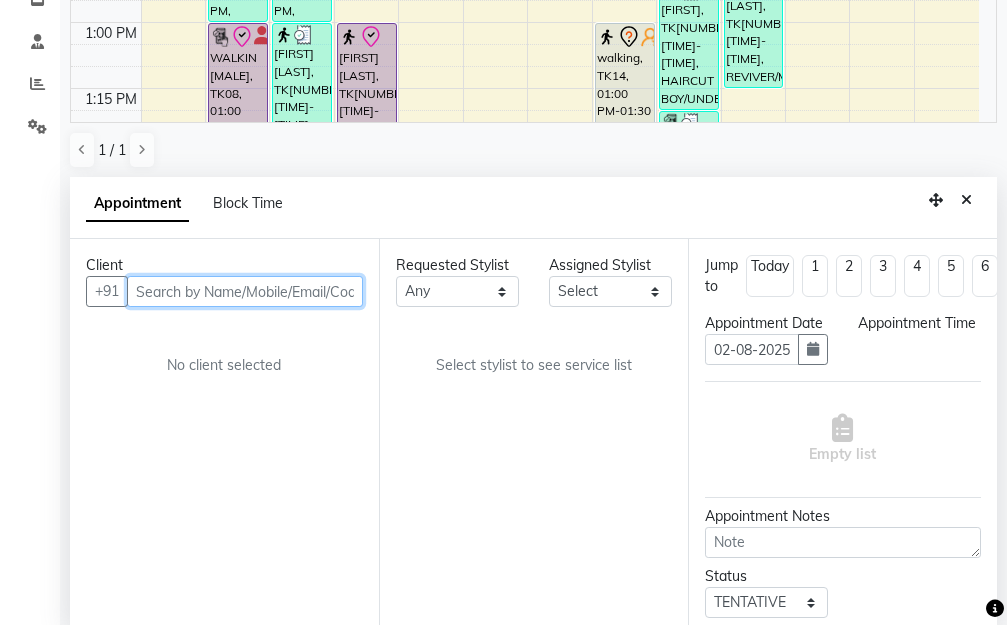 select on "780" 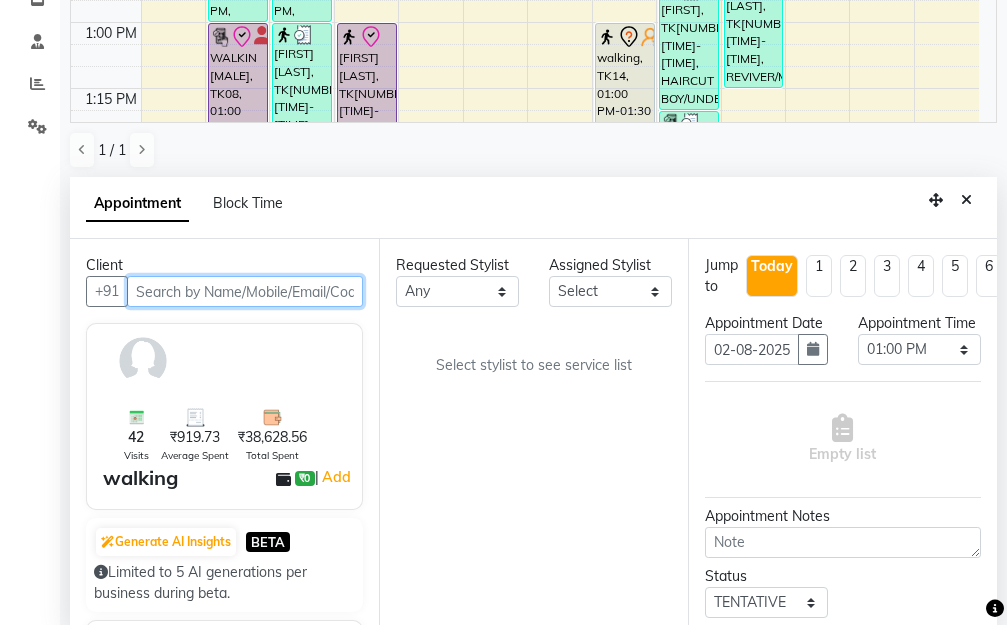 scroll, scrollTop: 393, scrollLeft: 0, axis: vertical 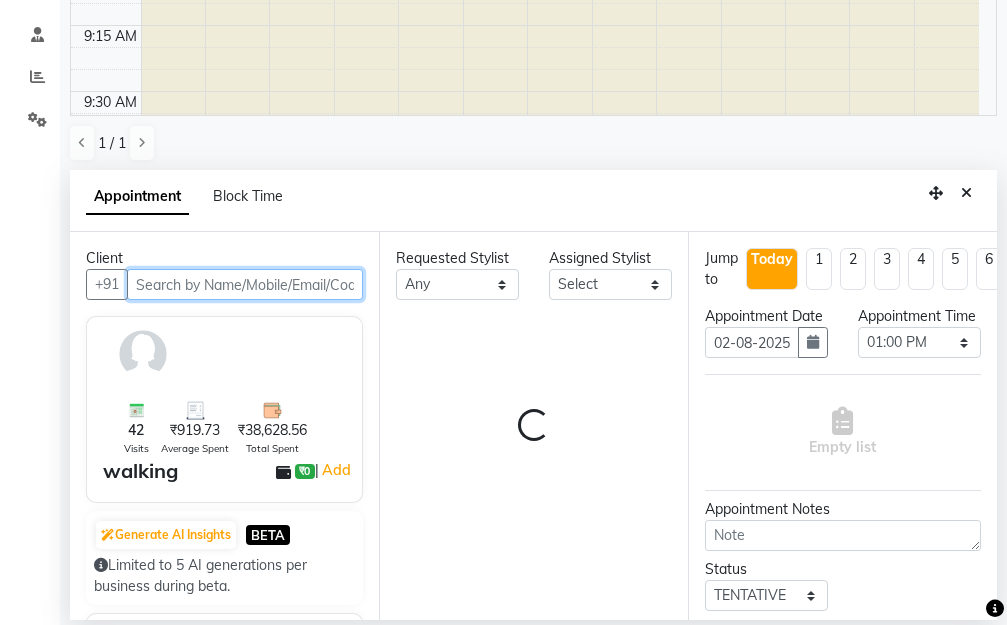 select on "83516" 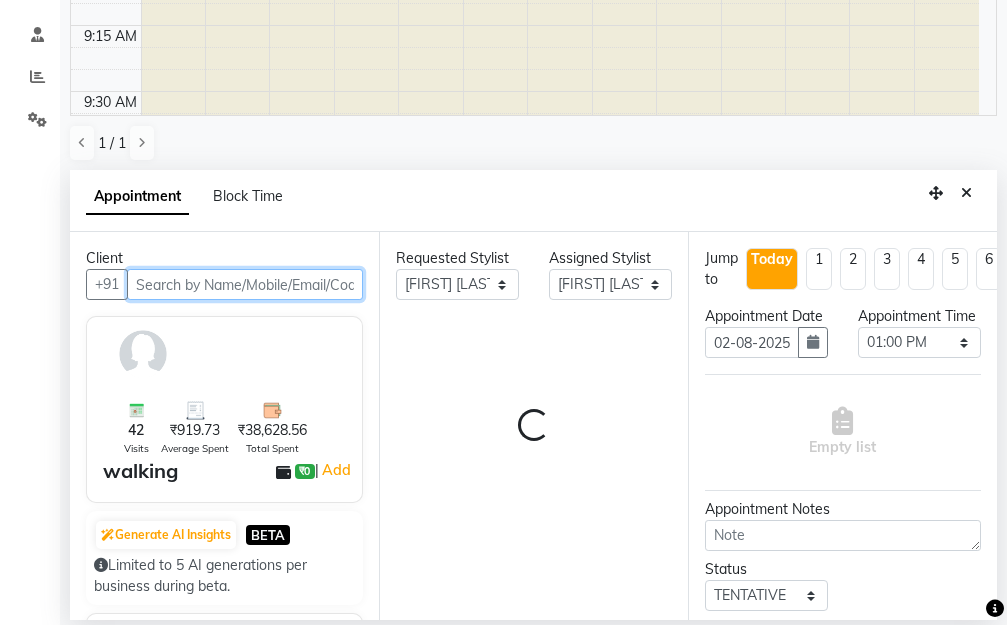 scroll, scrollTop: 1057, scrollLeft: 0, axis: vertical 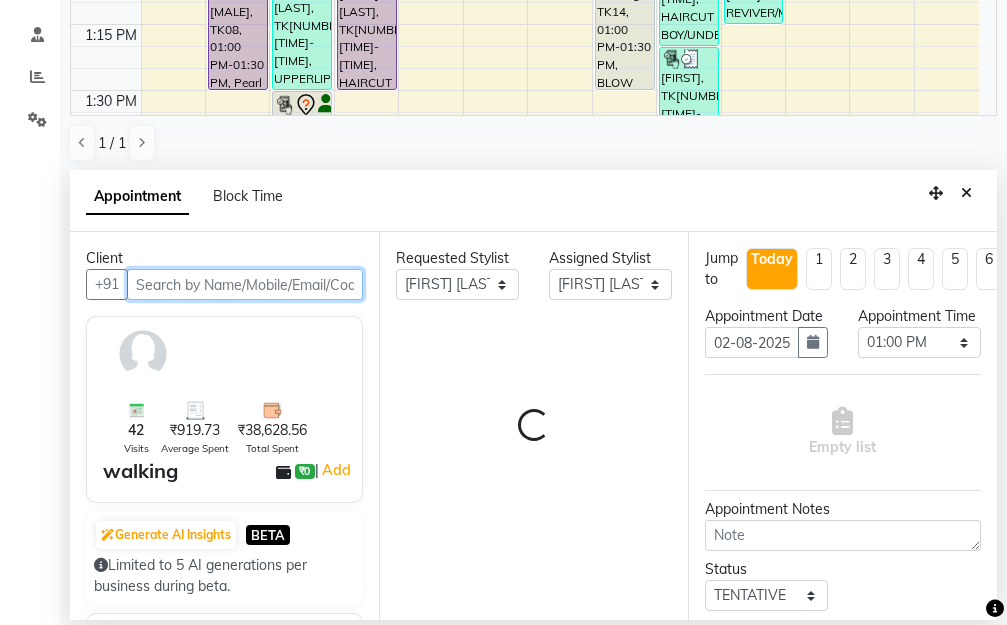 select on "3065" 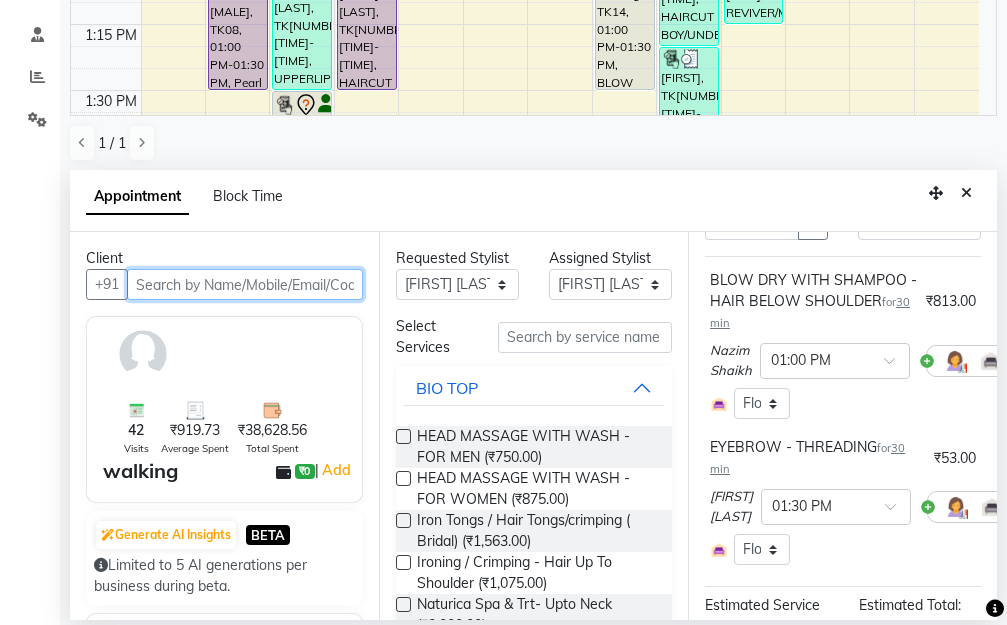 scroll, scrollTop: 100, scrollLeft: 0, axis: vertical 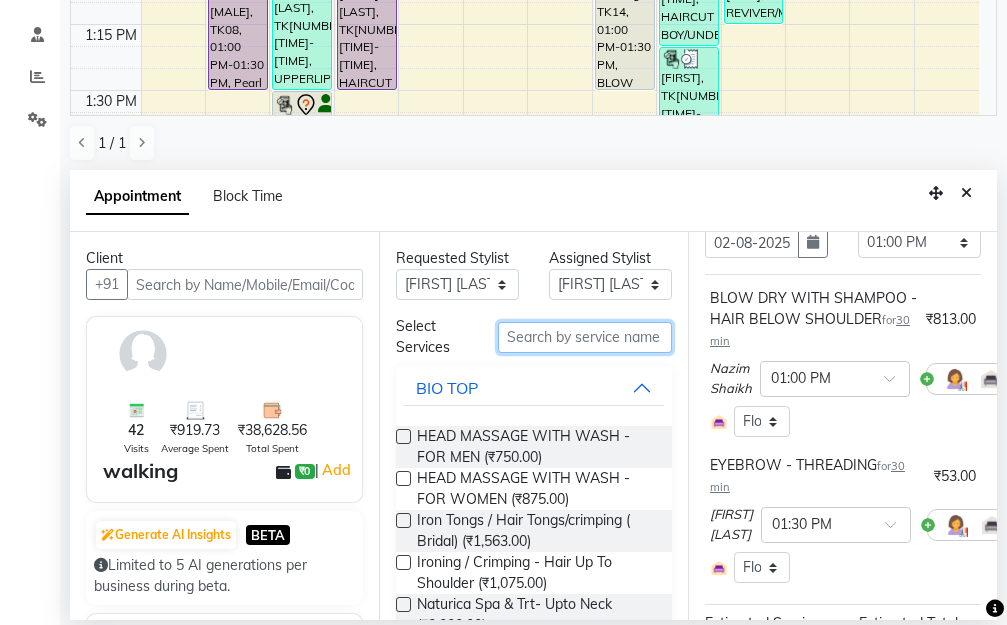 click at bounding box center (585, 337) 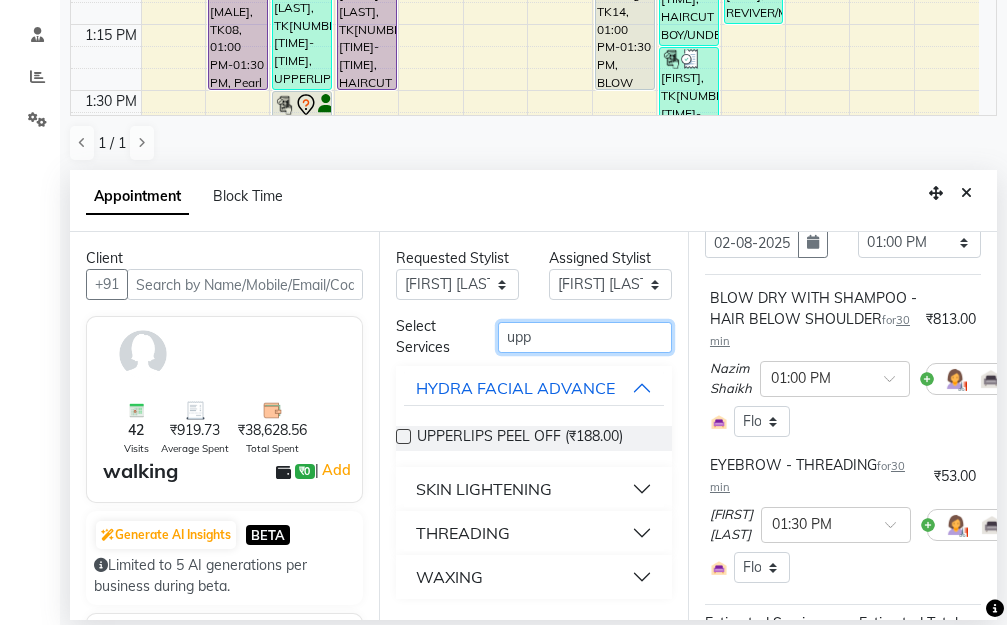 type on "upp" 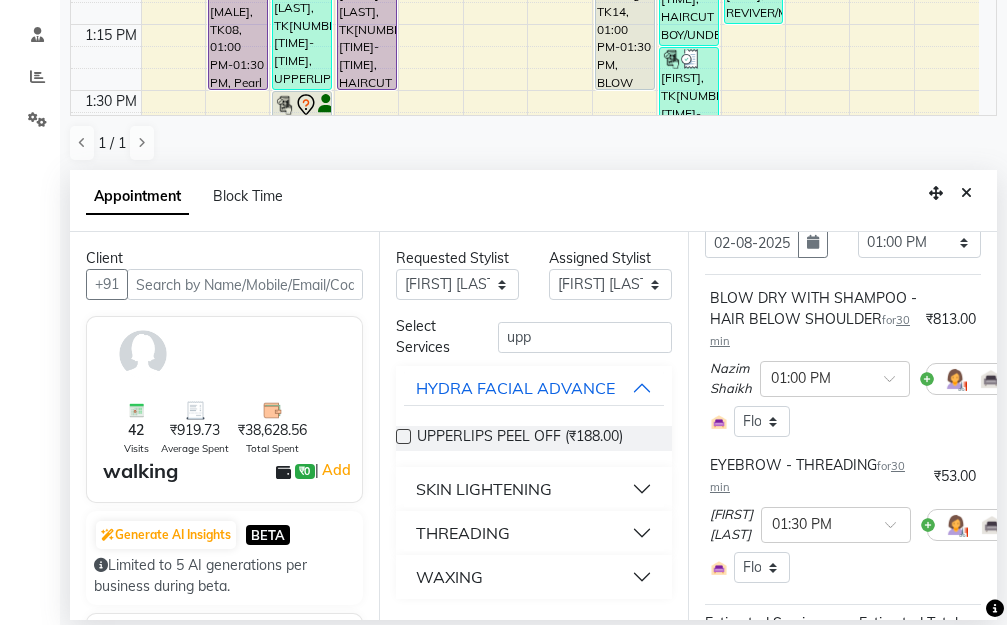 click on "THREADING" at bounding box center [534, 533] 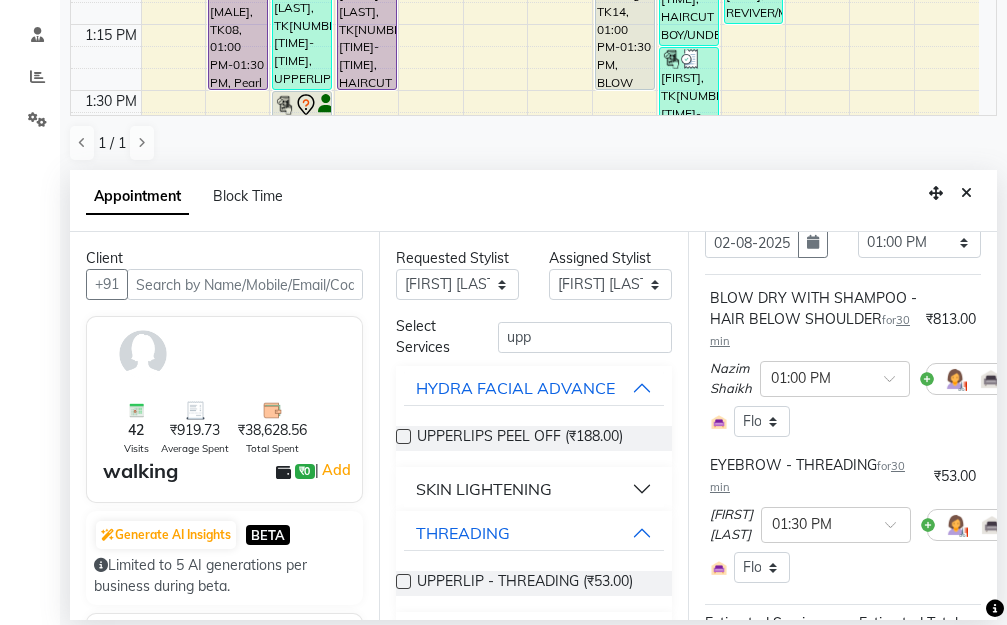 click at bounding box center (403, 581) 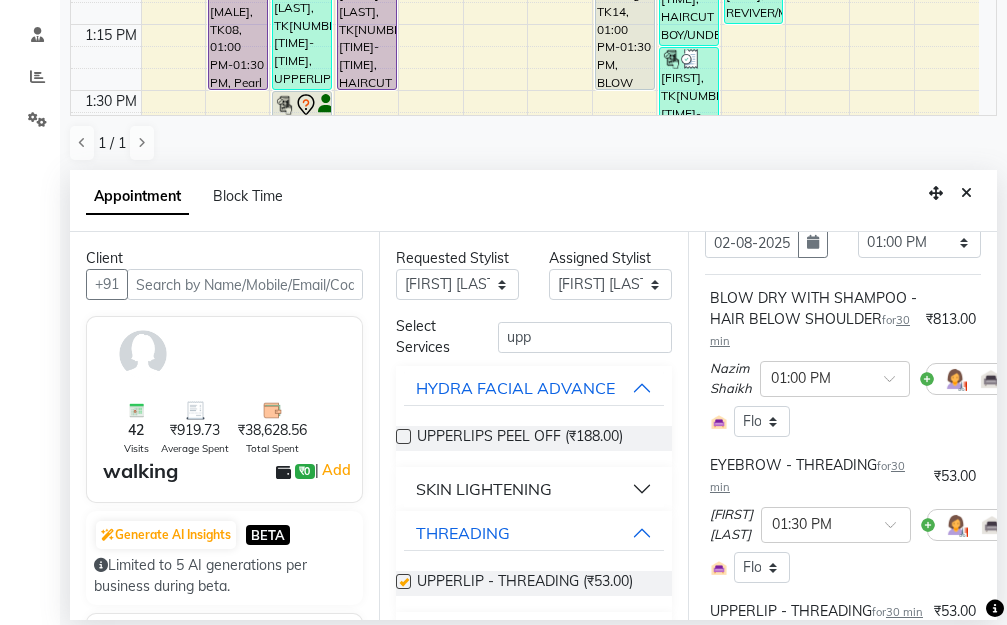 checkbox on "false" 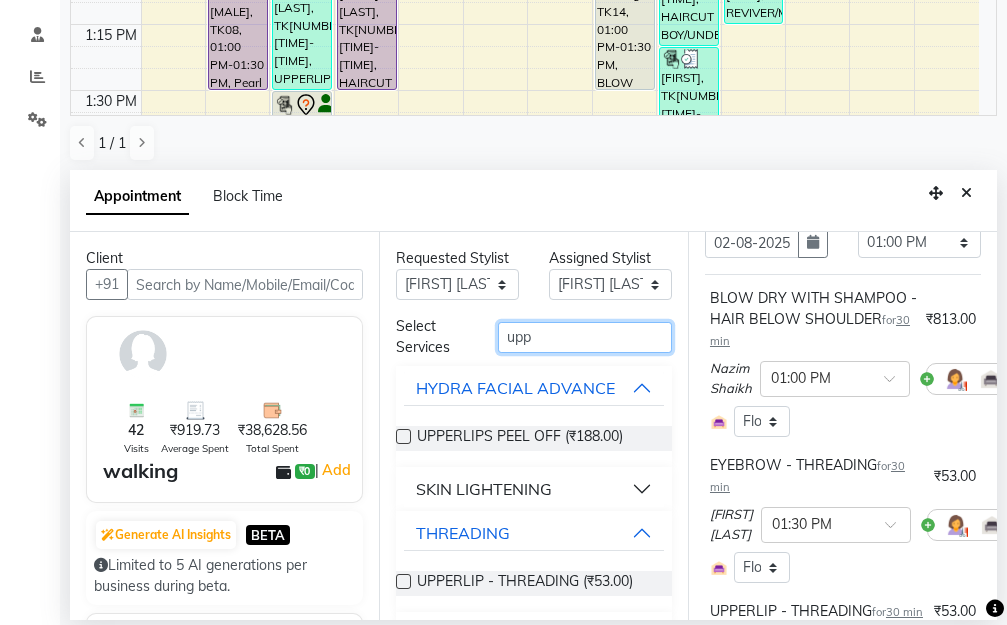 drag, startPoint x: 533, startPoint y: 332, endPoint x: 449, endPoint y: 340, distance: 84.38009 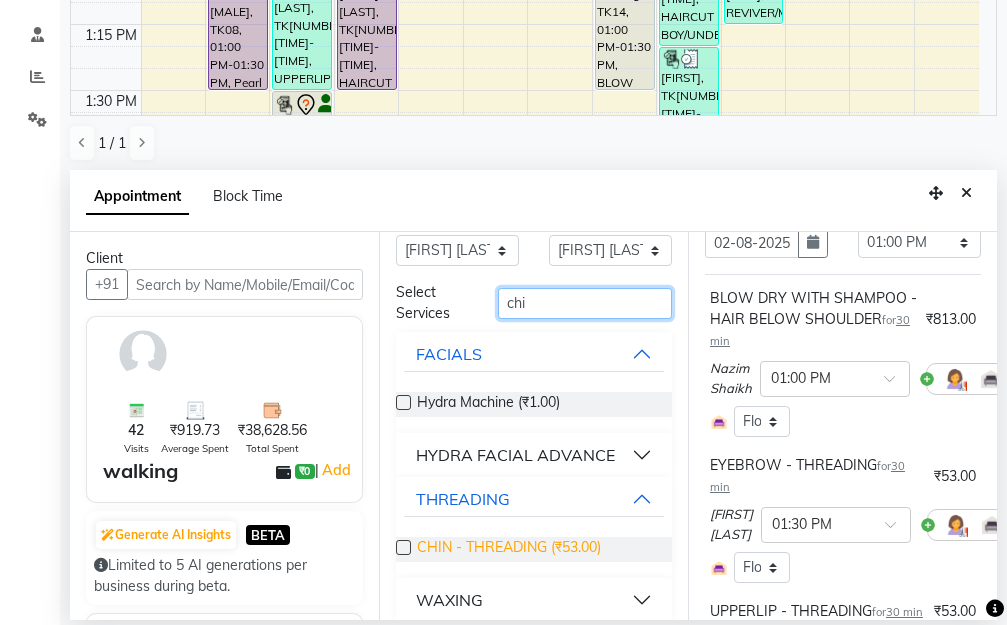 scroll, scrollTop: 52, scrollLeft: 0, axis: vertical 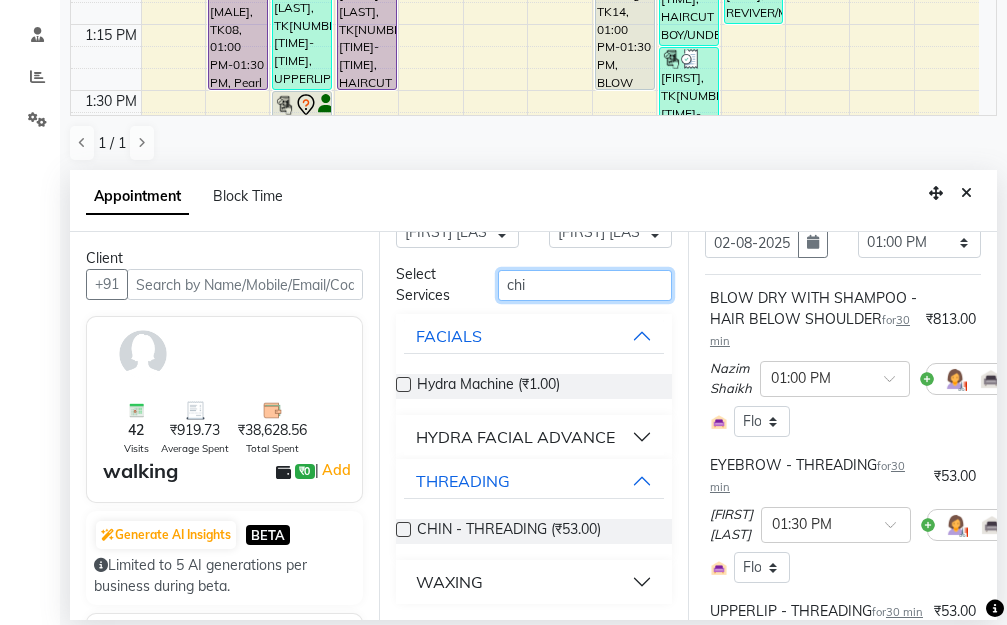 type on "chi" 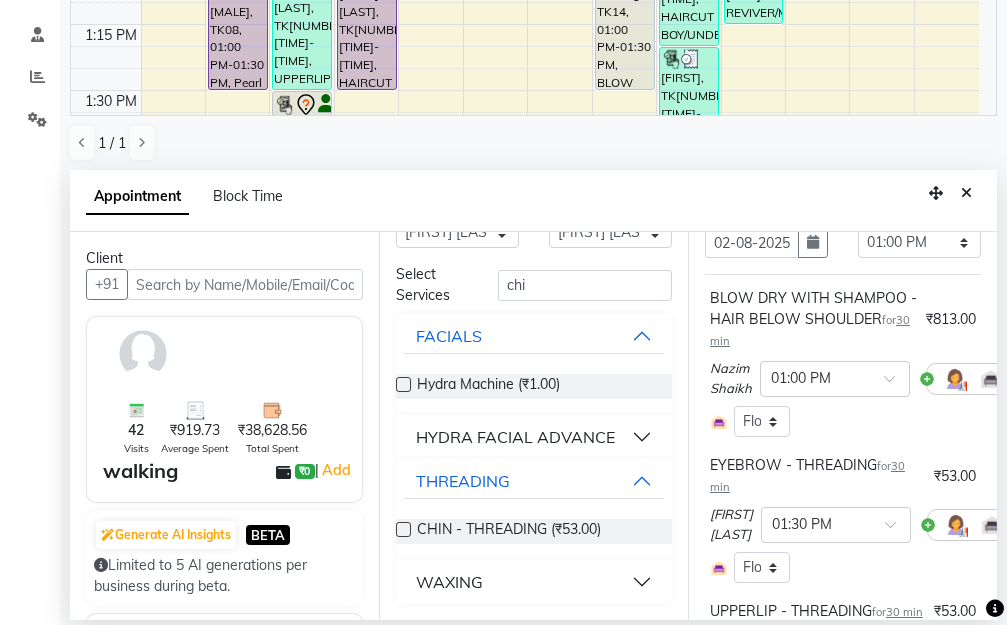 click at bounding box center [403, 529] 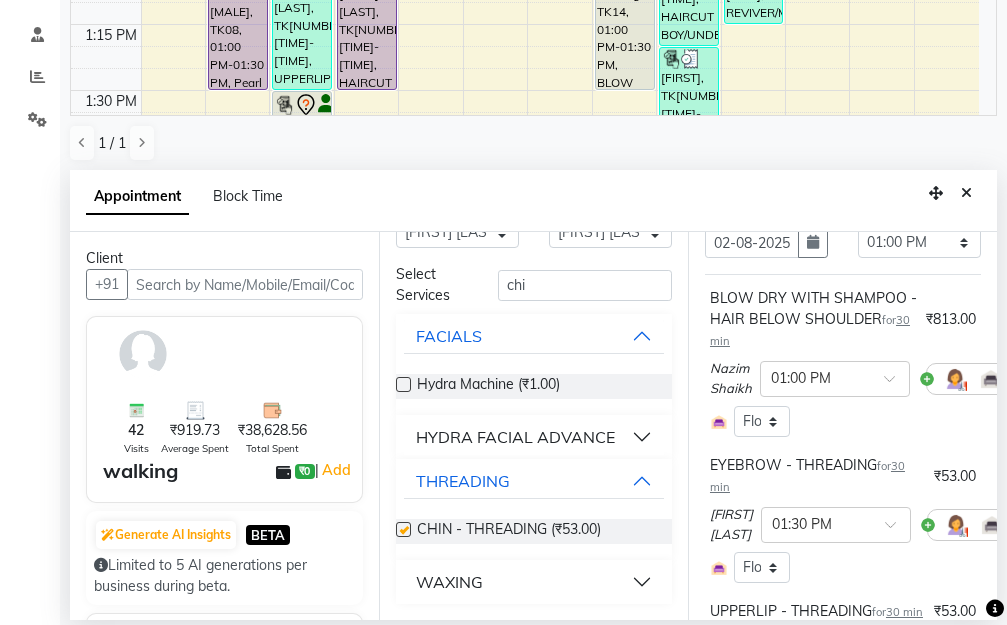 checkbox on "false" 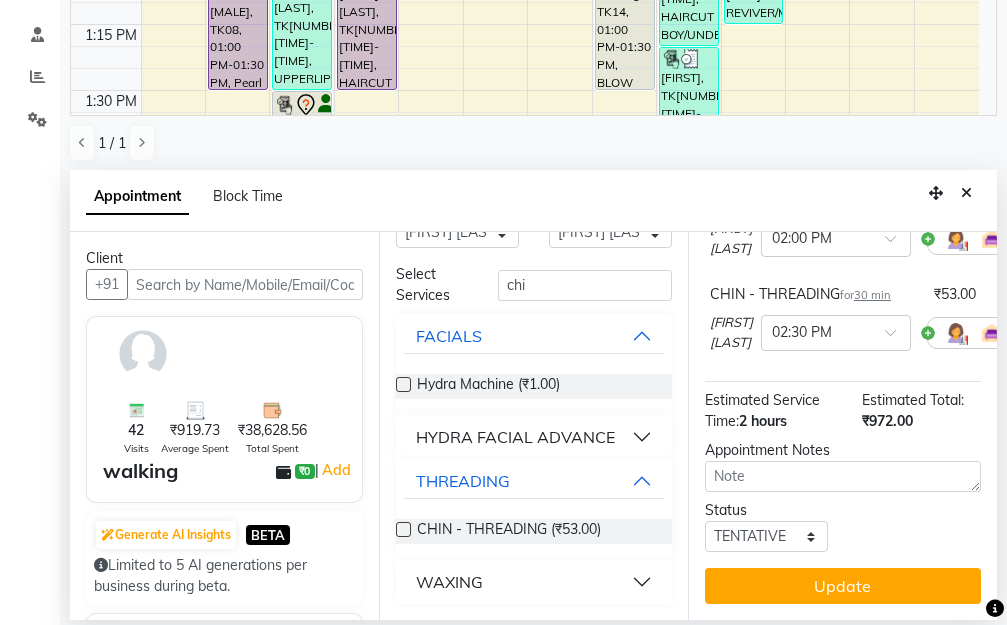 scroll, scrollTop: 570, scrollLeft: 0, axis: vertical 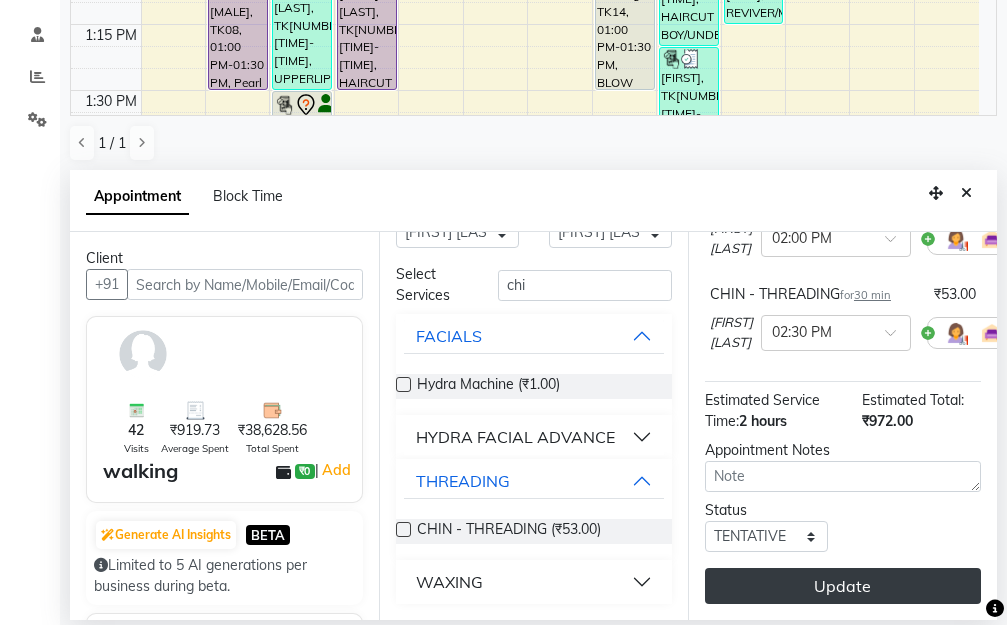 click on "Update" at bounding box center (843, 586) 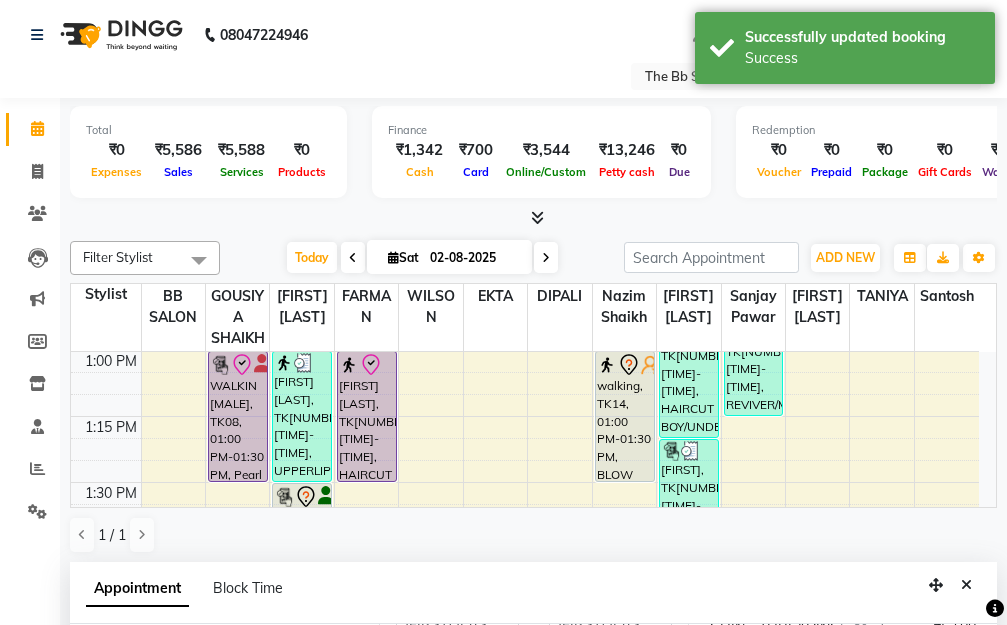 scroll, scrollTop: 0, scrollLeft: 0, axis: both 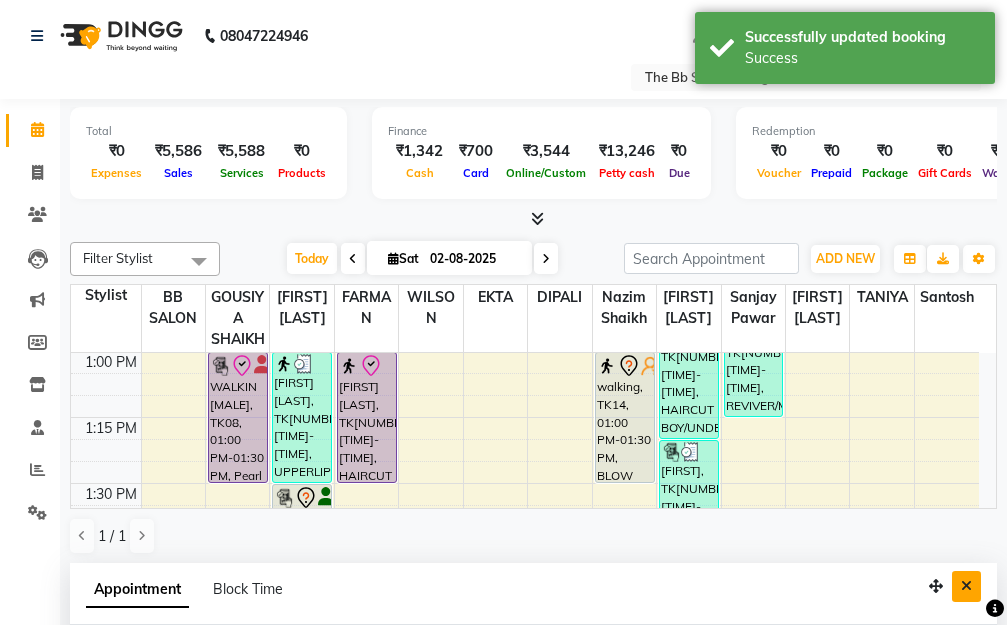 click at bounding box center [966, 586] 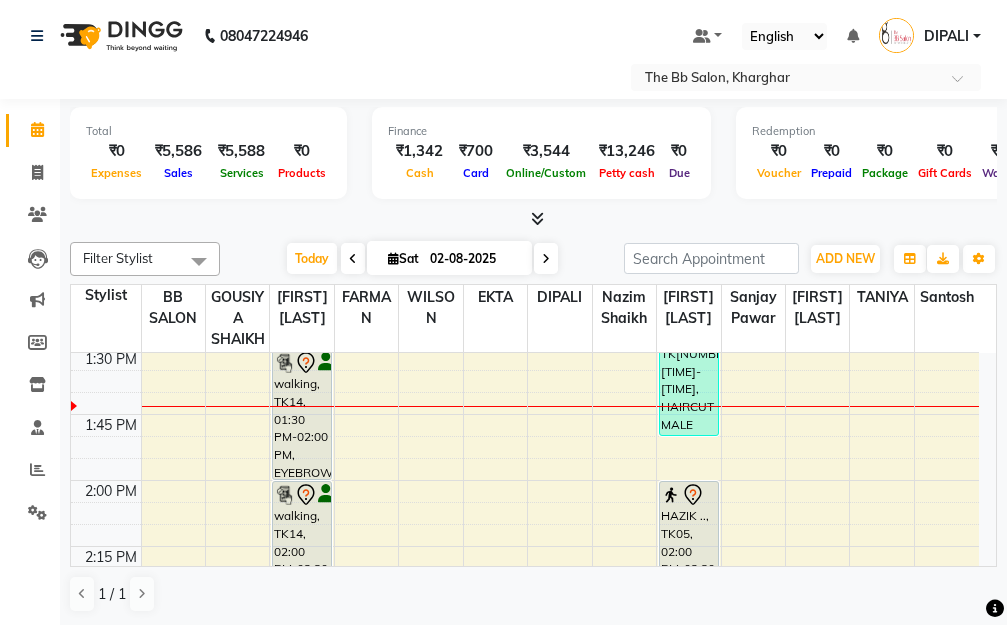 scroll, scrollTop: 1157, scrollLeft: 0, axis: vertical 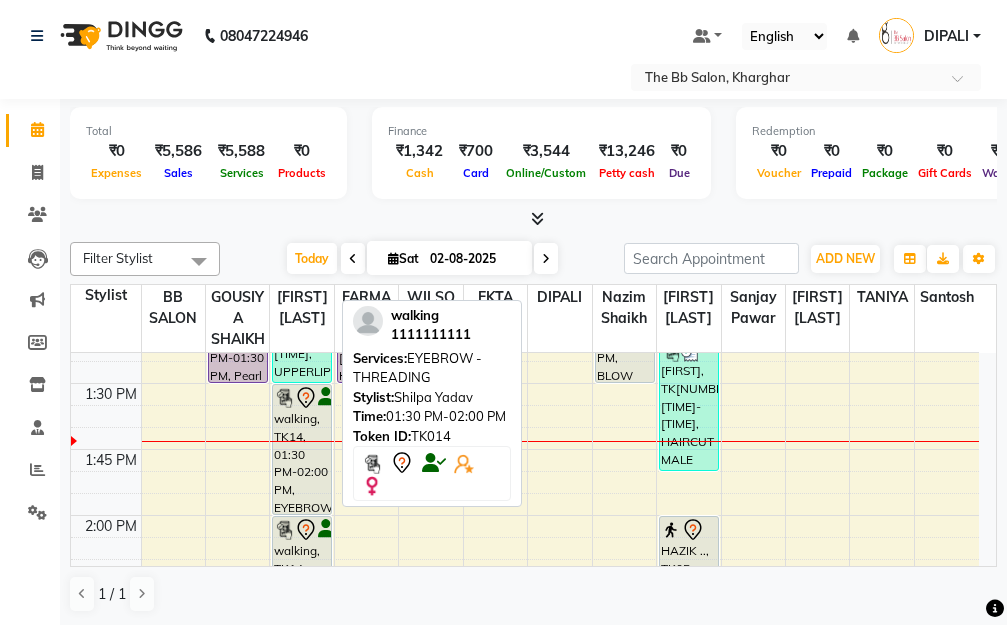click on "walking, TK14, 01:30 PM-02:00 PM, EYEBROW - THREADING" at bounding box center [302, 449] 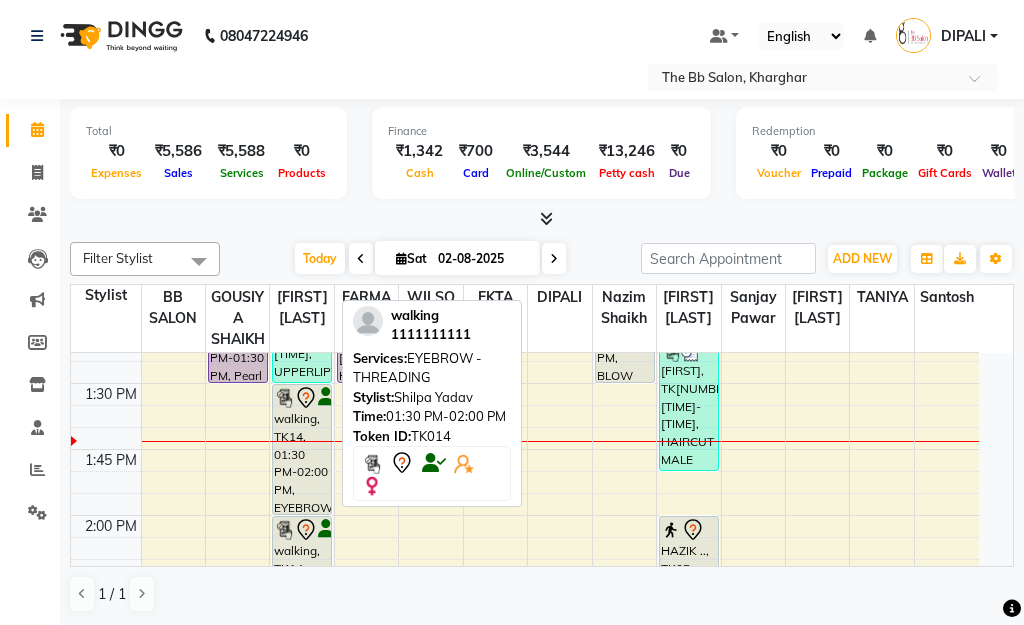 select on "7" 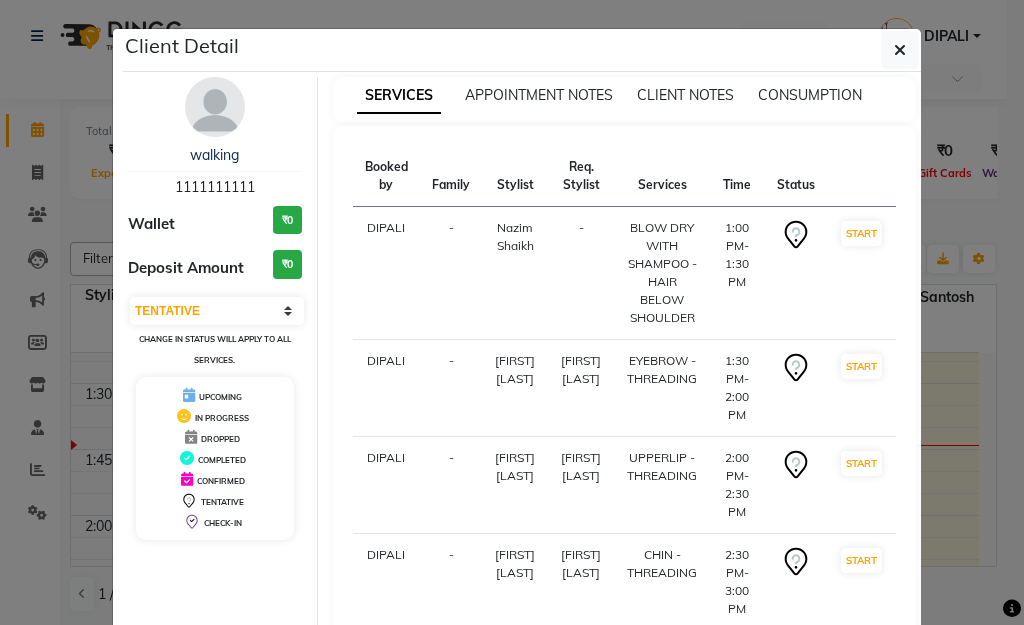 click 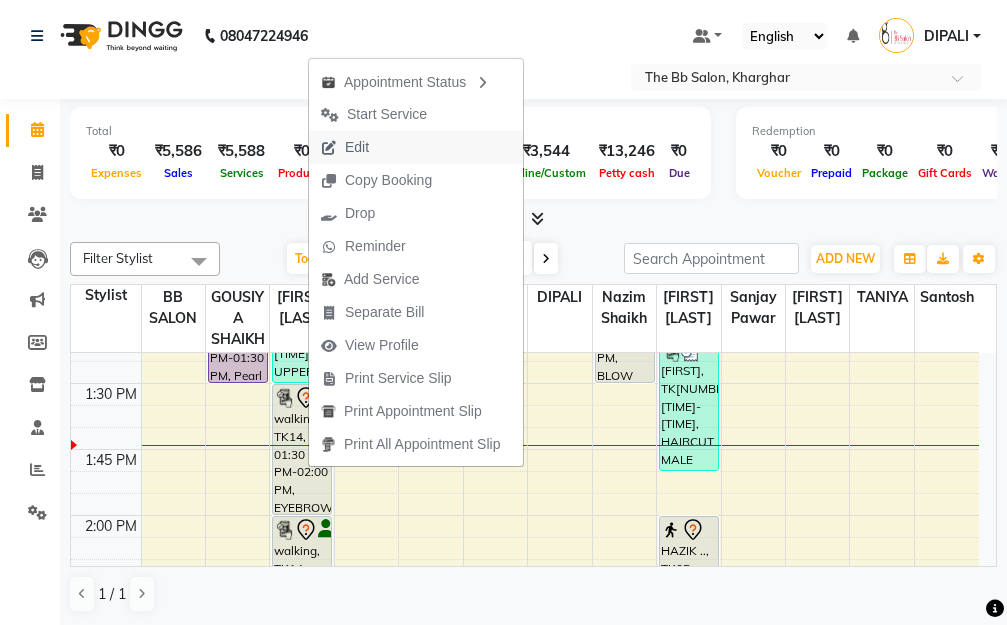 click on "Edit" at bounding box center (357, 147) 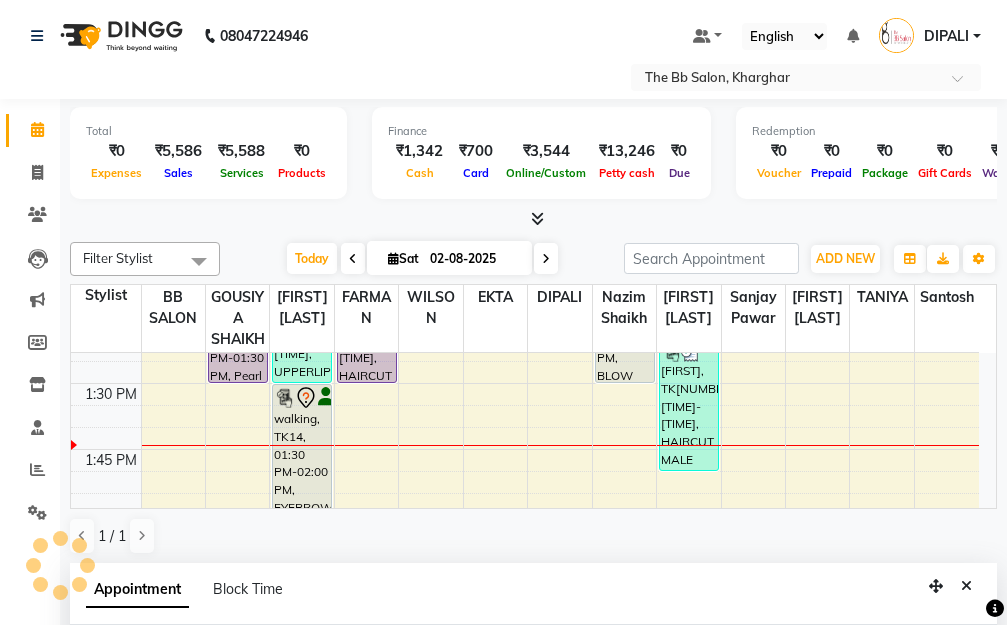 type on "02-08-2025" 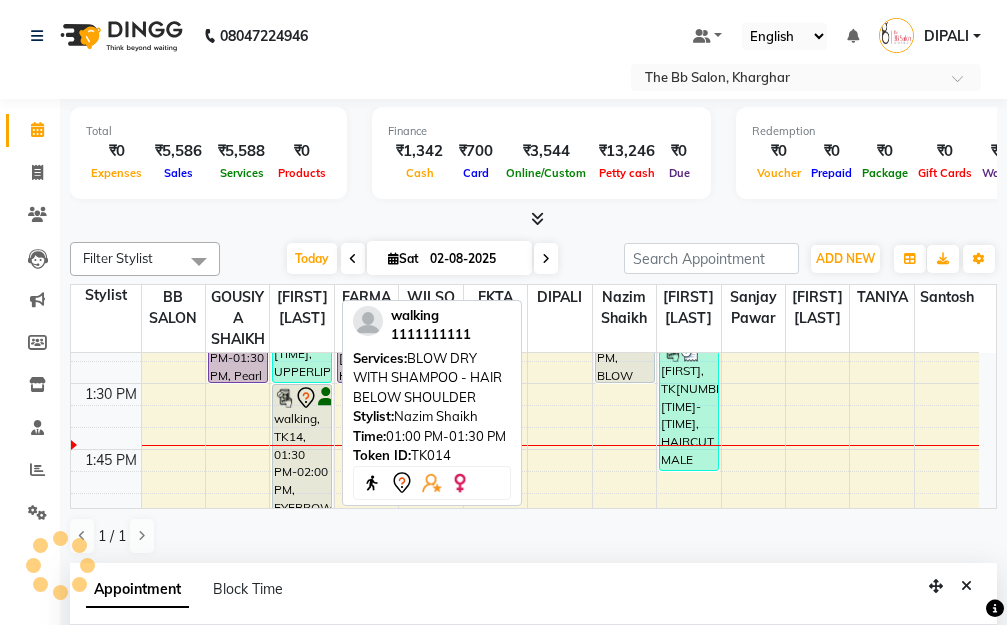 select on "83516" 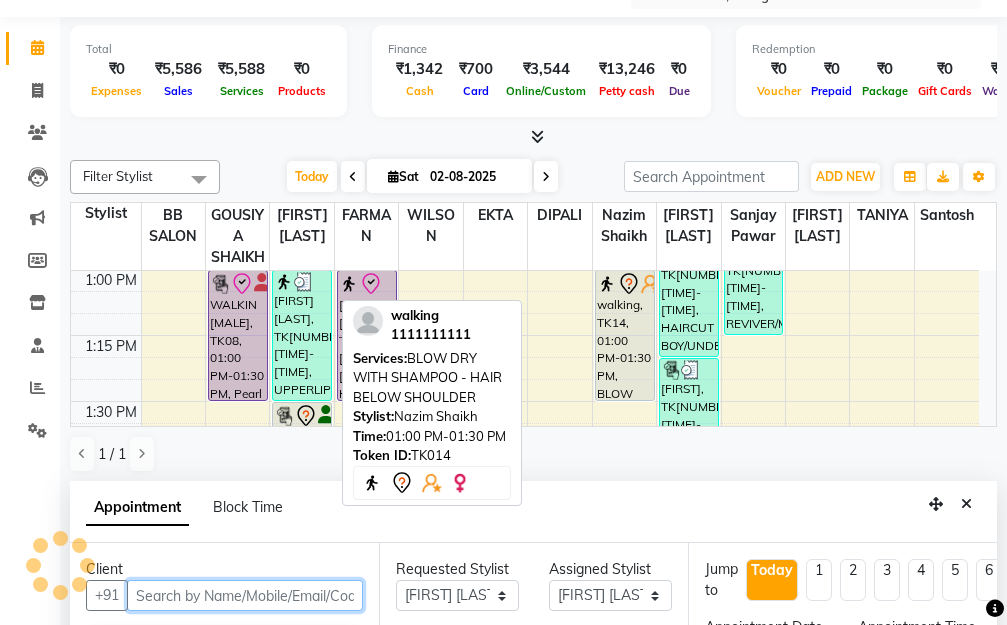 select on "3065" 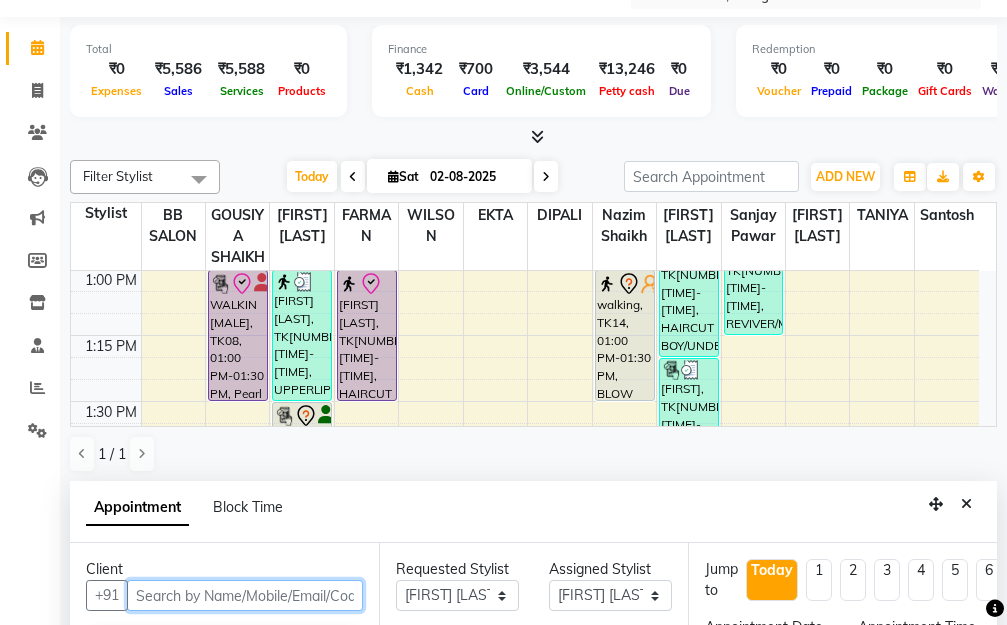 scroll, scrollTop: 300, scrollLeft: 0, axis: vertical 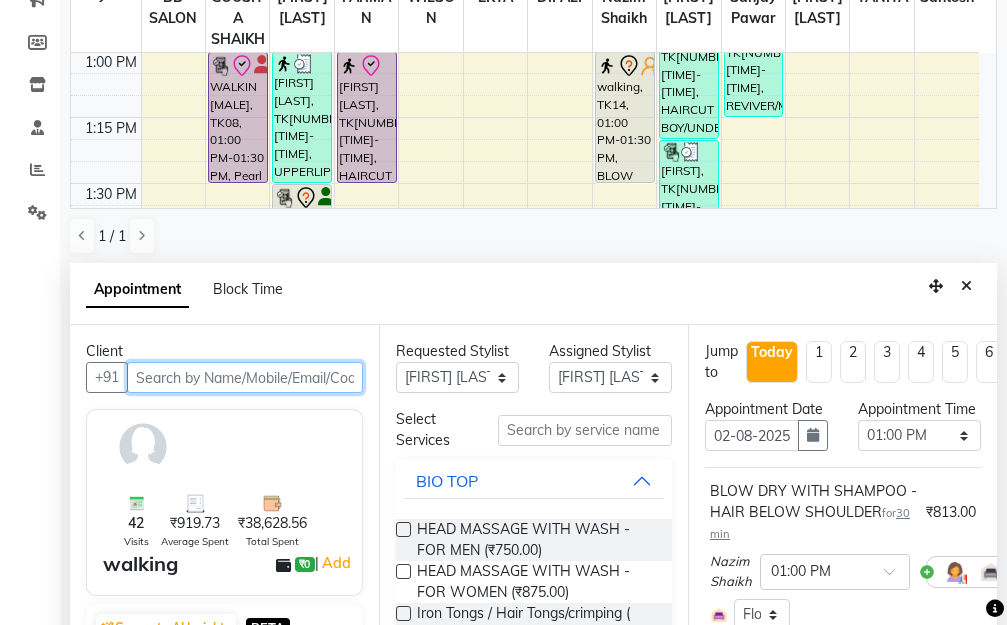 click at bounding box center [245, 377] 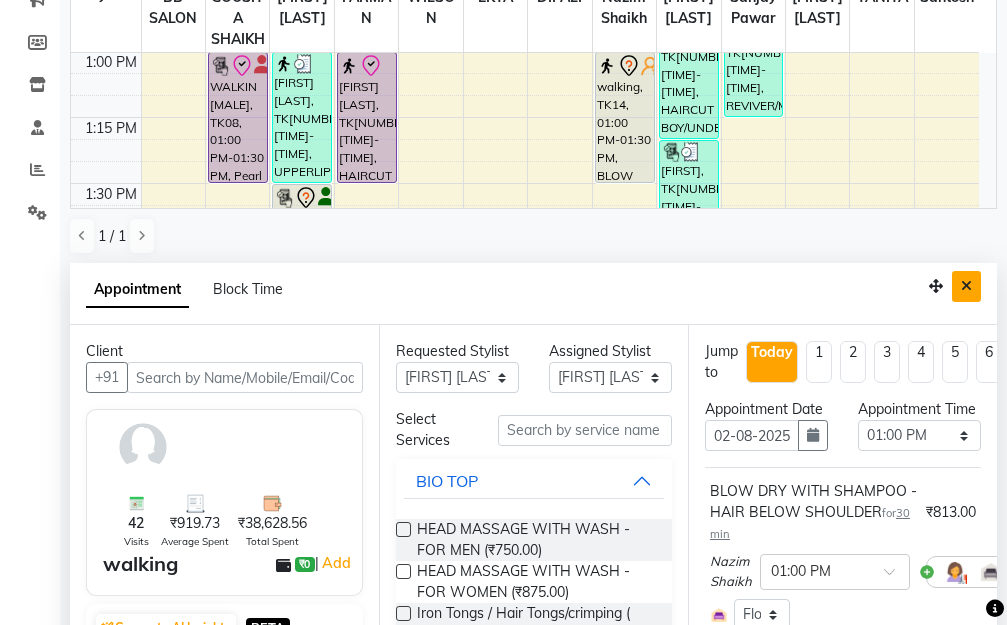 click at bounding box center (966, 286) 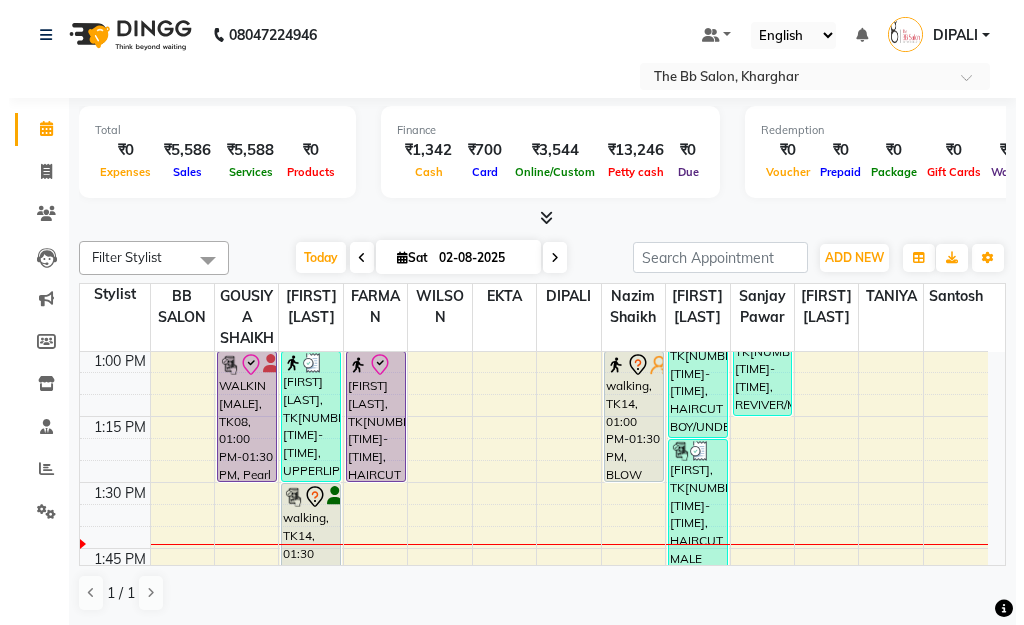 scroll, scrollTop: 1, scrollLeft: 0, axis: vertical 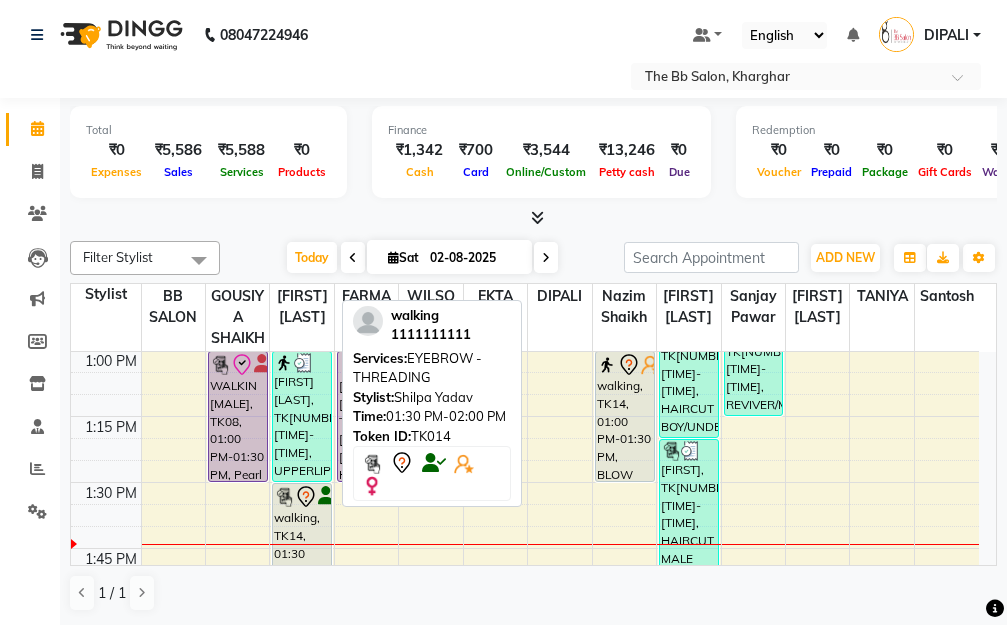 click on "walking, TK14, 01:30 PM-02:00 PM, EYEBROW - THREADING" at bounding box center [302, 548] 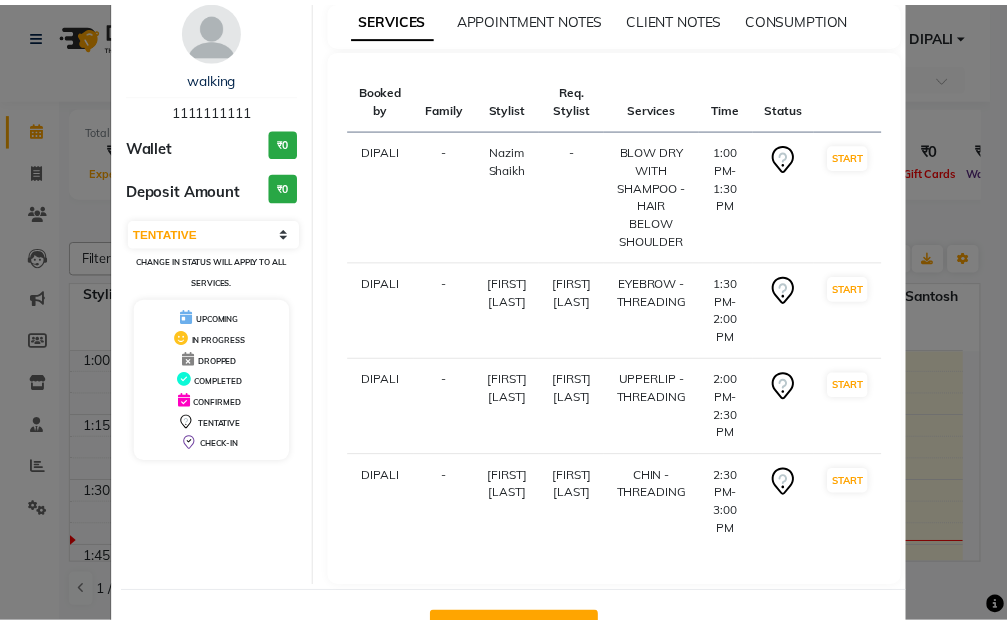 scroll, scrollTop: 148, scrollLeft: 0, axis: vertical 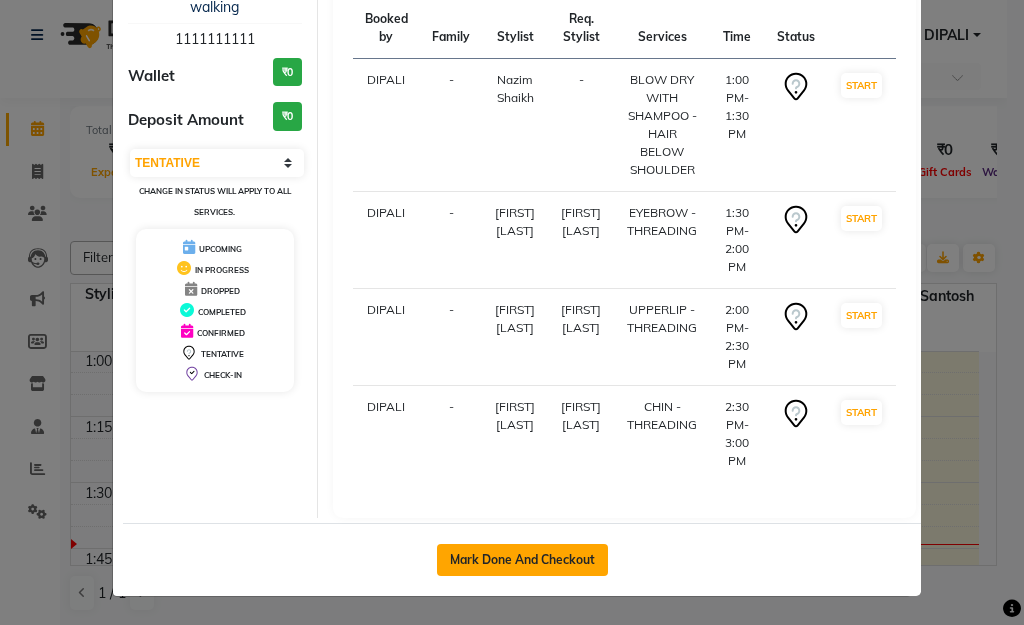click on "Mark Done And Checkout" 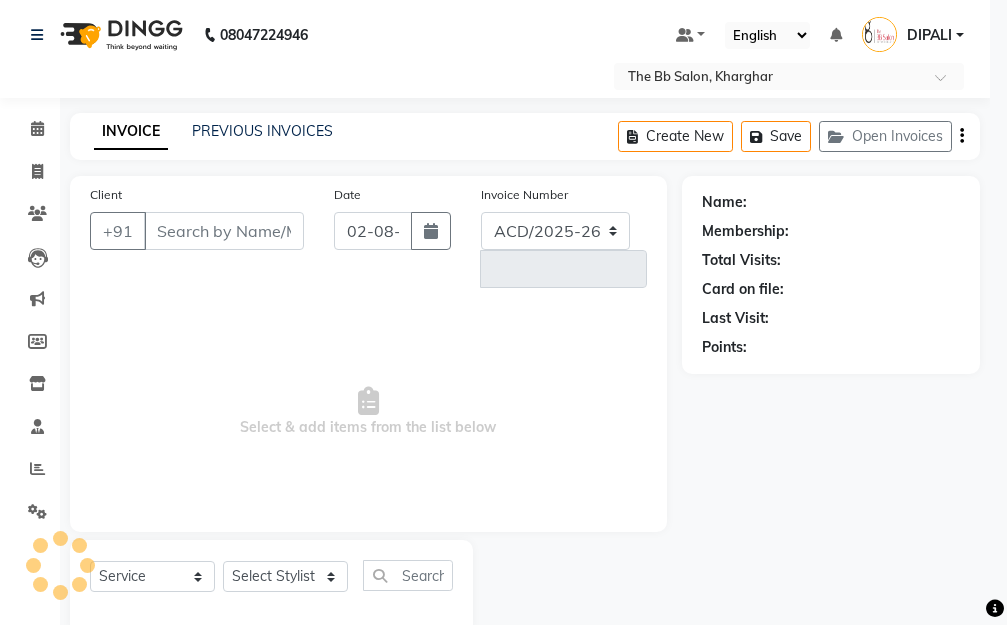 select on "6231" 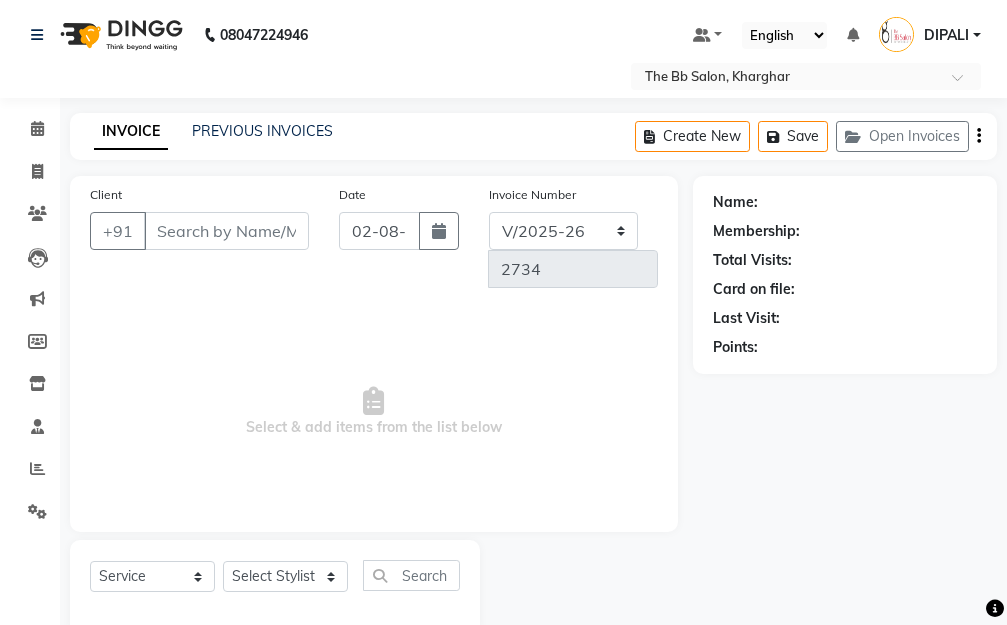 scroll, scrollTop: 41, scrollLeft: 0, axis: vertical 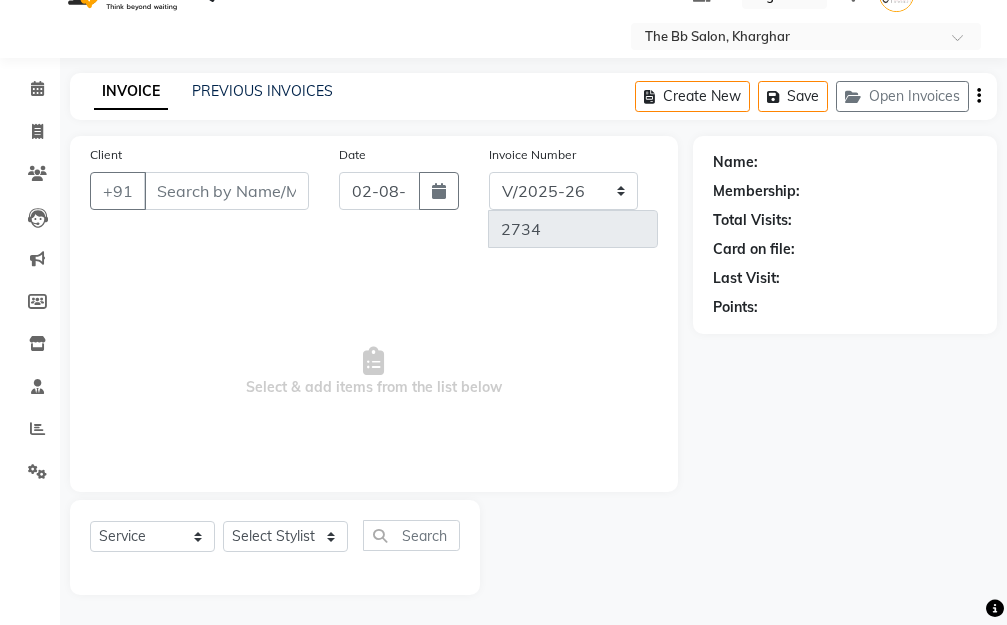 type on "11******11" 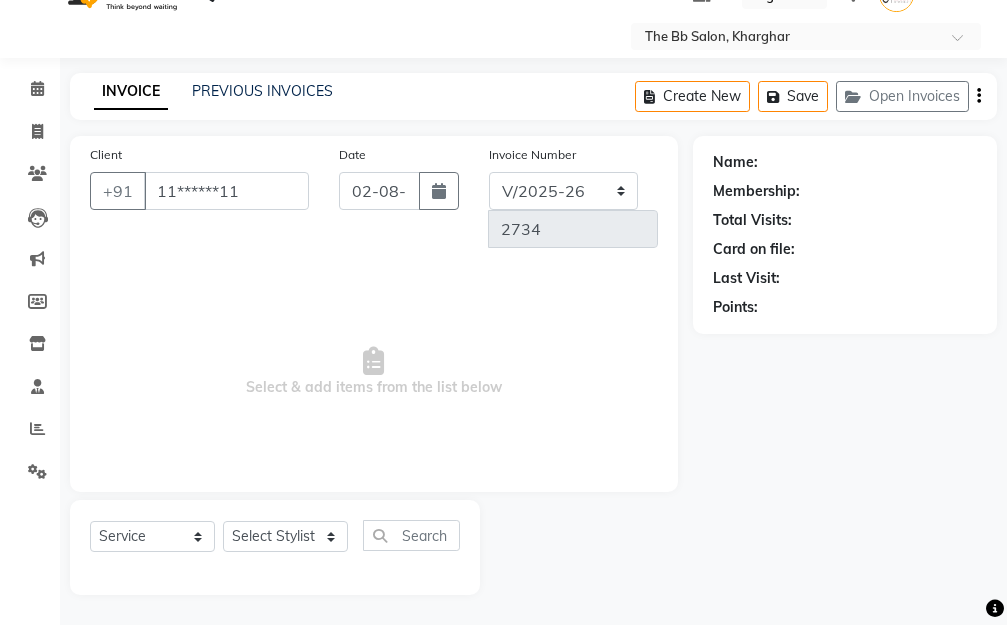 select on "83516" 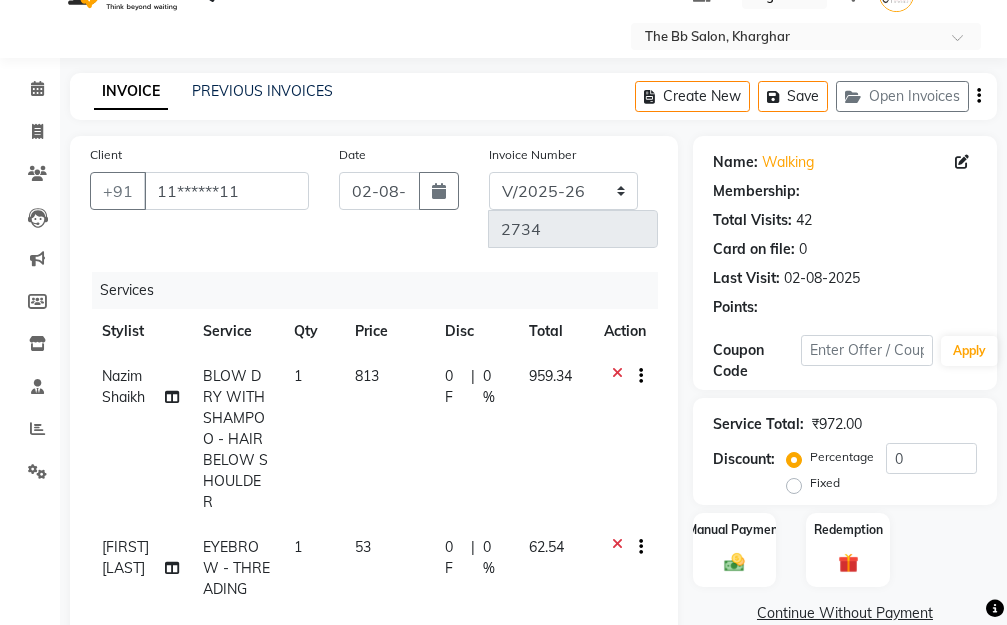 scroll, scrollTop: 341, scrollLeft: 0, axis: vertical 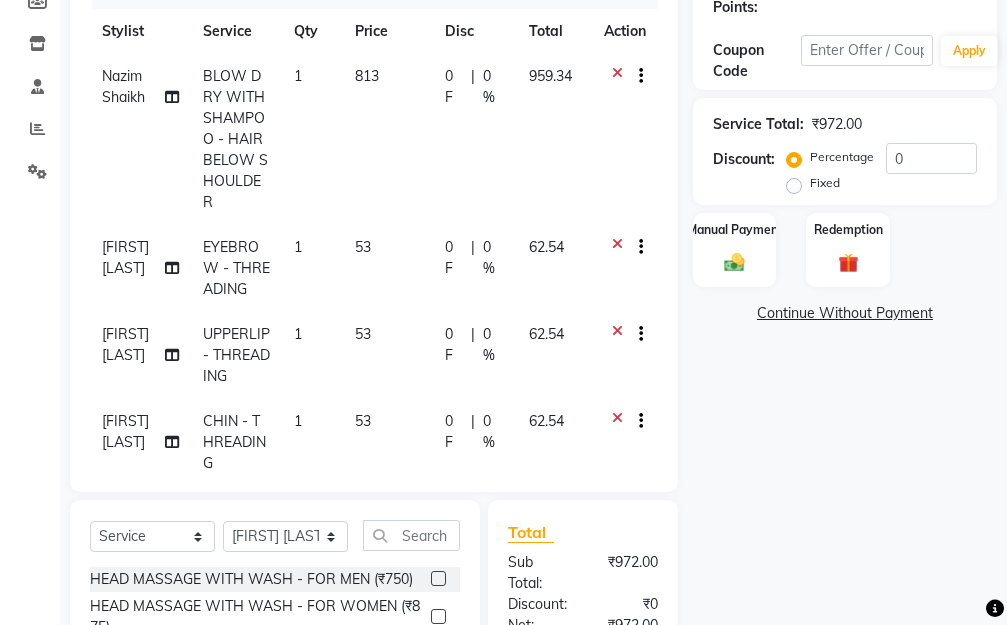select on "1: Object" 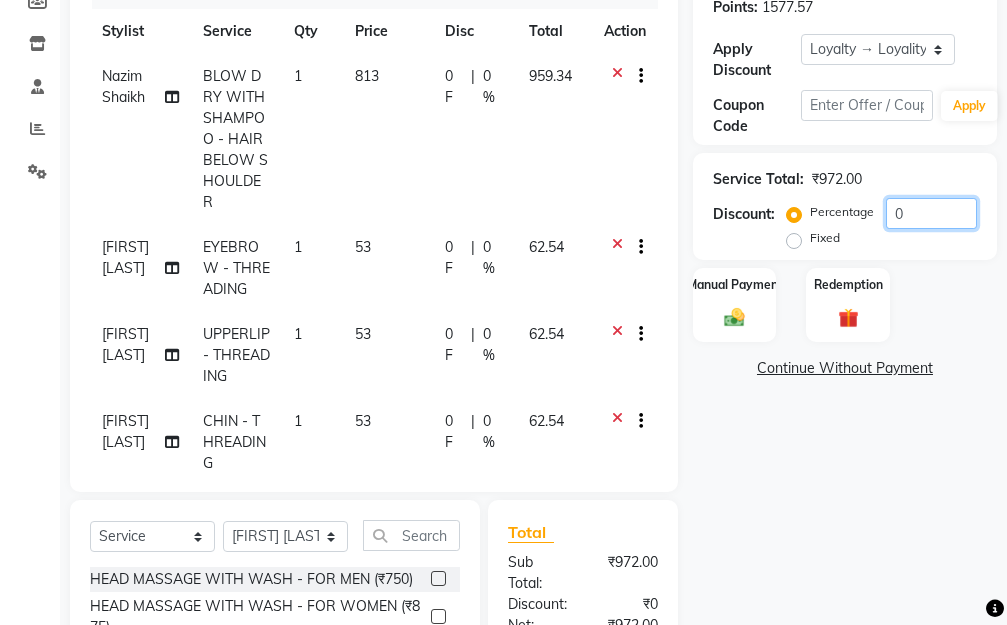 click on "0" 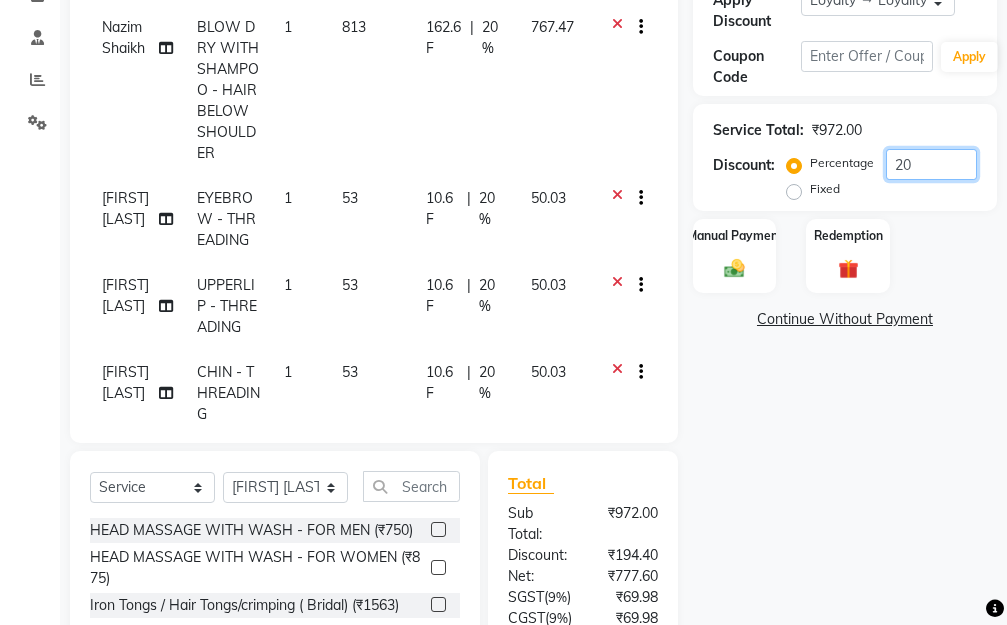 scroll, scrollTop: 490, scrollLeft: 0, axis: vertical 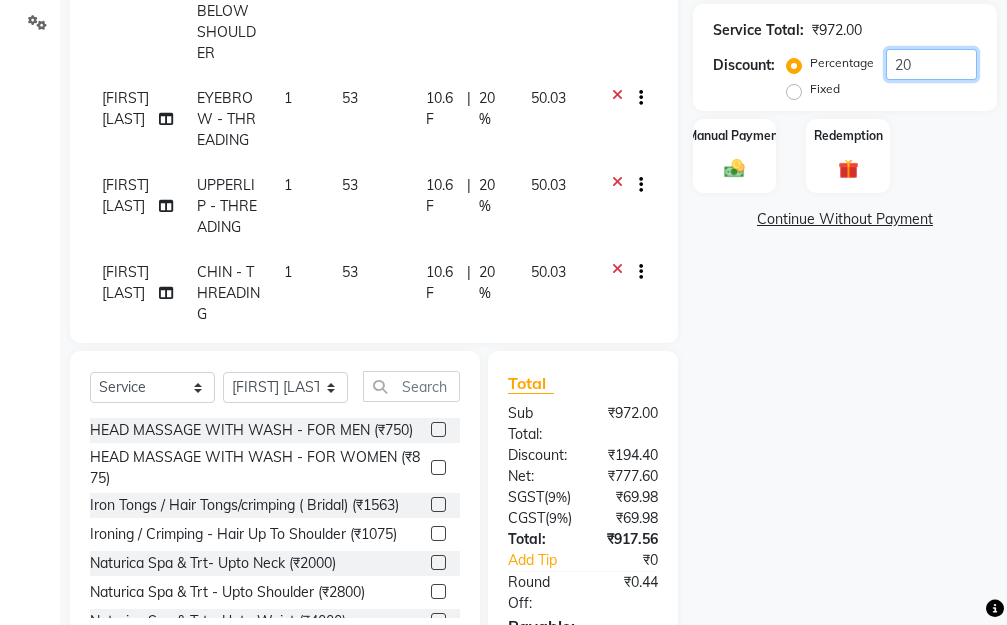 drag, startPoint x: 929, startPoint y: 54, endPoint x: 911, endPoint y: 61, distance: 19.313208 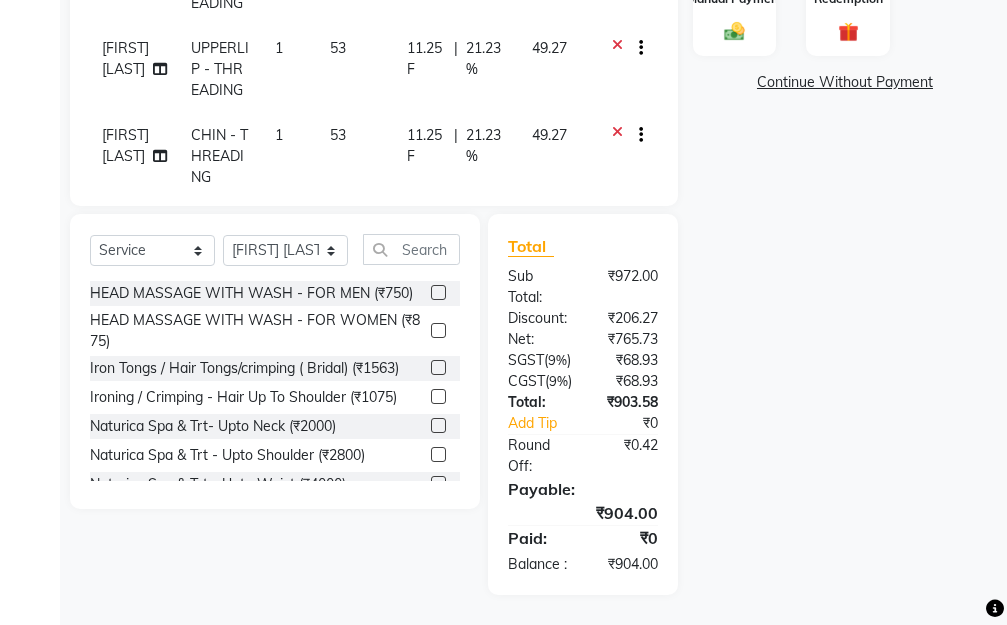 scroll, scrollTop: 290, scrollLeft: 0, axis: vertical 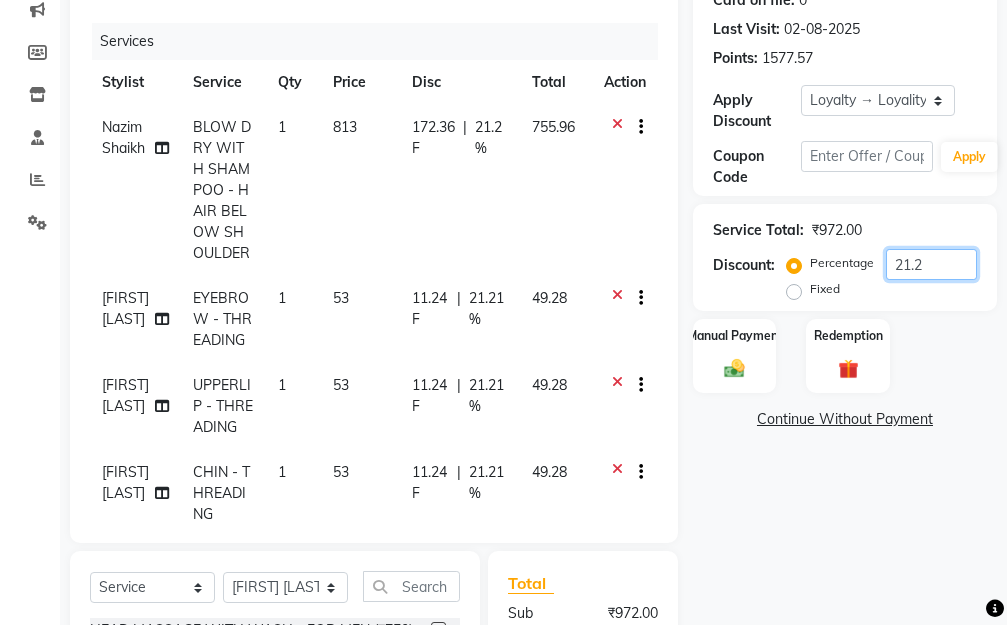 type on "21" 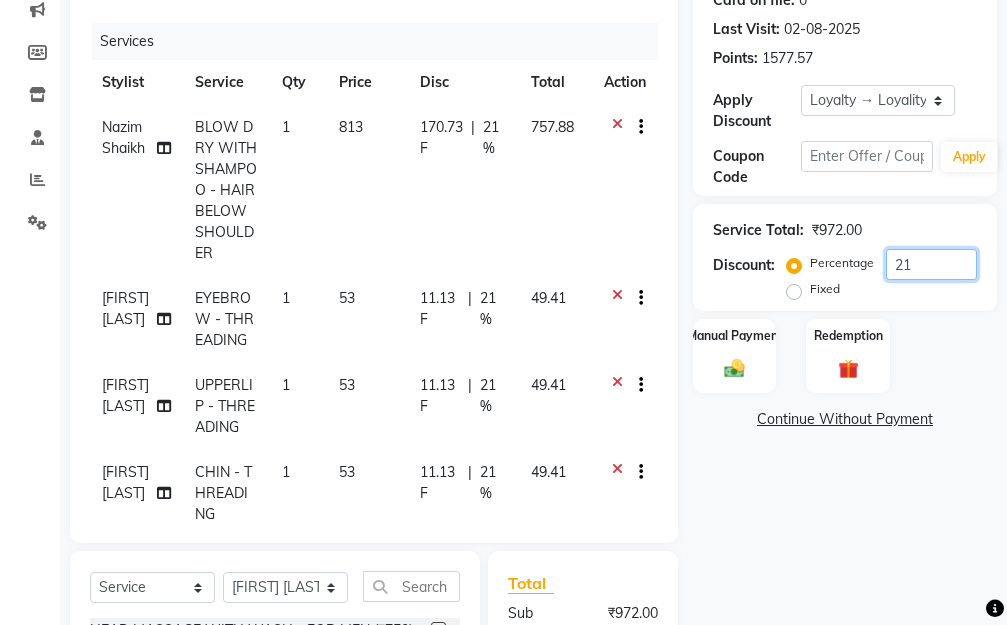 drag, startPoint x: 927, startPoint y: 258, endPoint x: 847, endPoint y: 265, distance: 80.305664 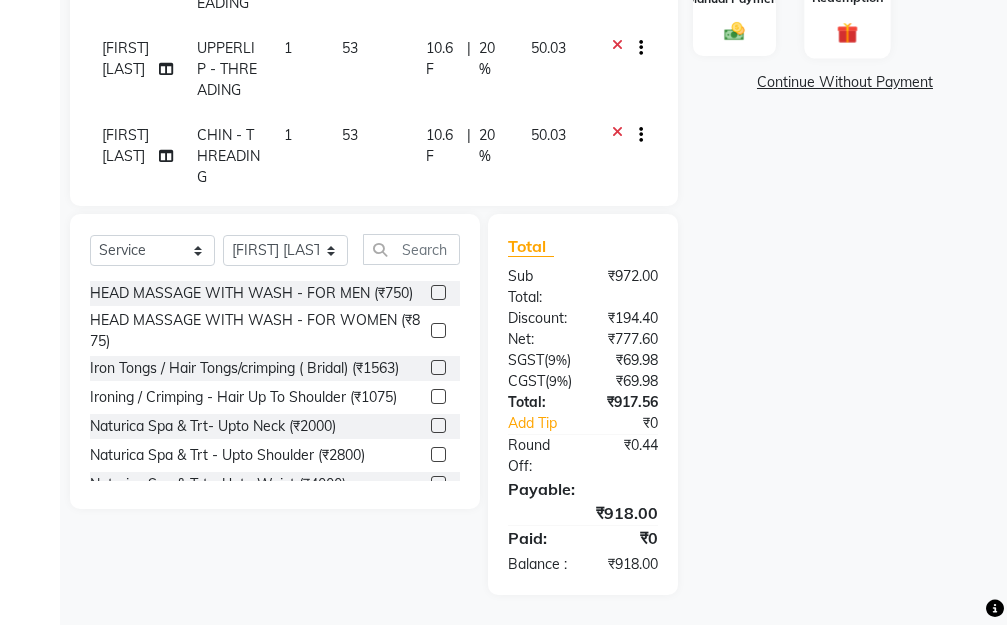 scroll, scrollTop: 390, scrollLeft: 0, axis: vertical 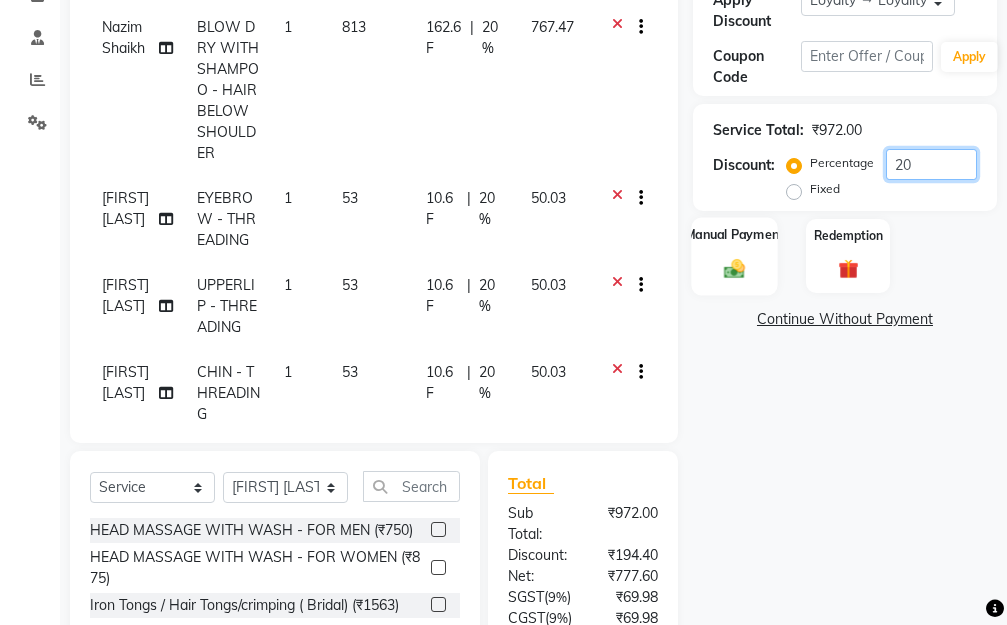 type on "20" 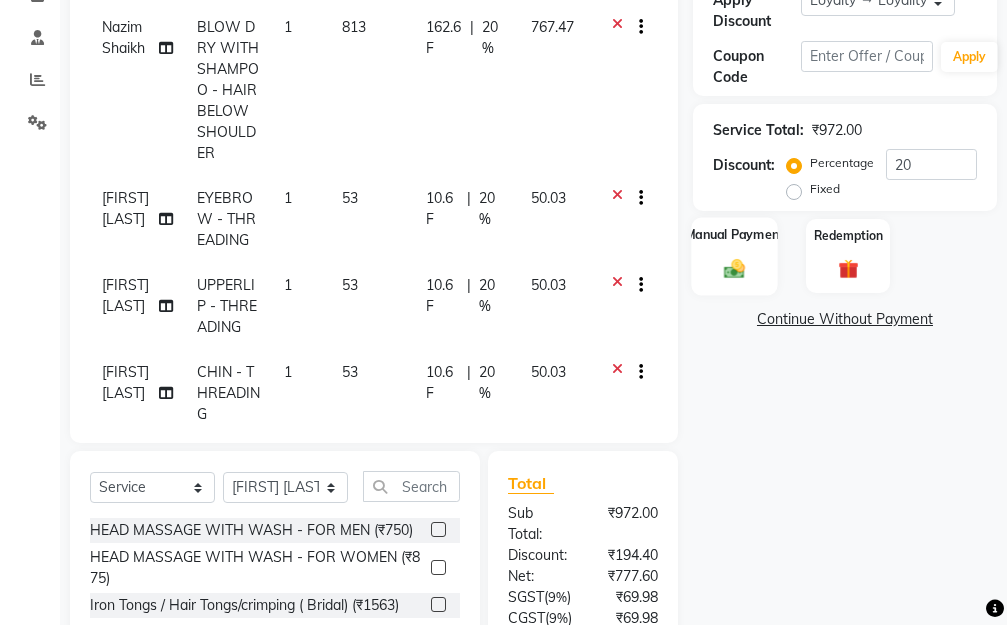 click on "Manual Payment" 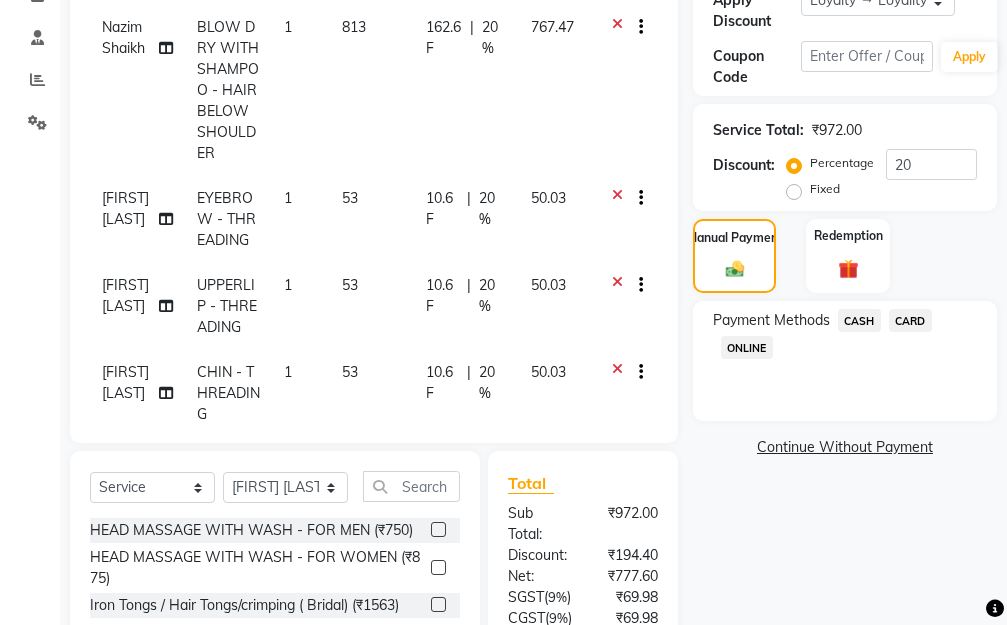 click on "CASH" 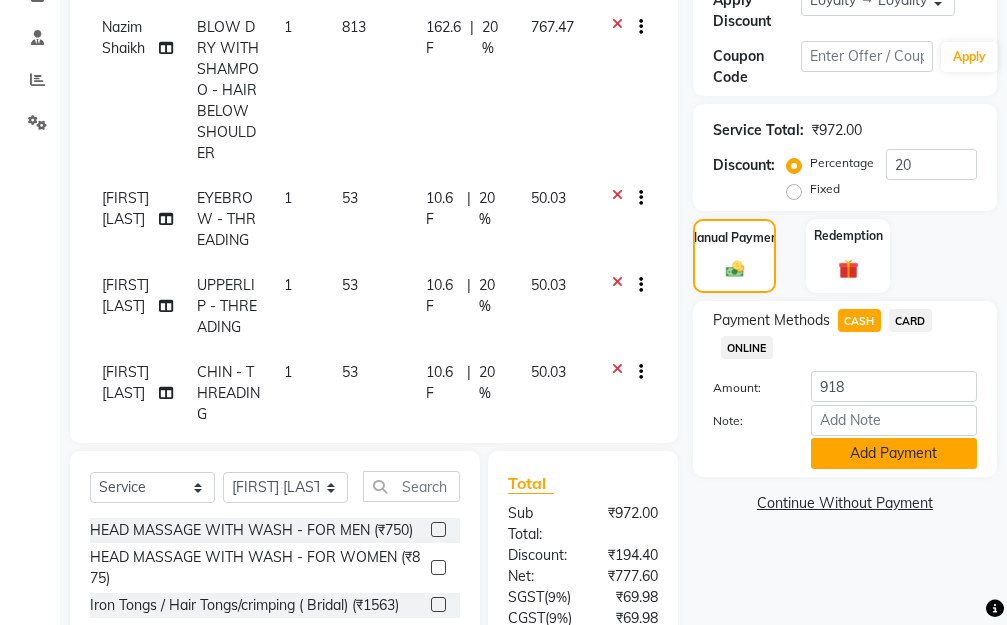 scroll, scrollTop: 690, scrollLeft: 0, axis: vertical 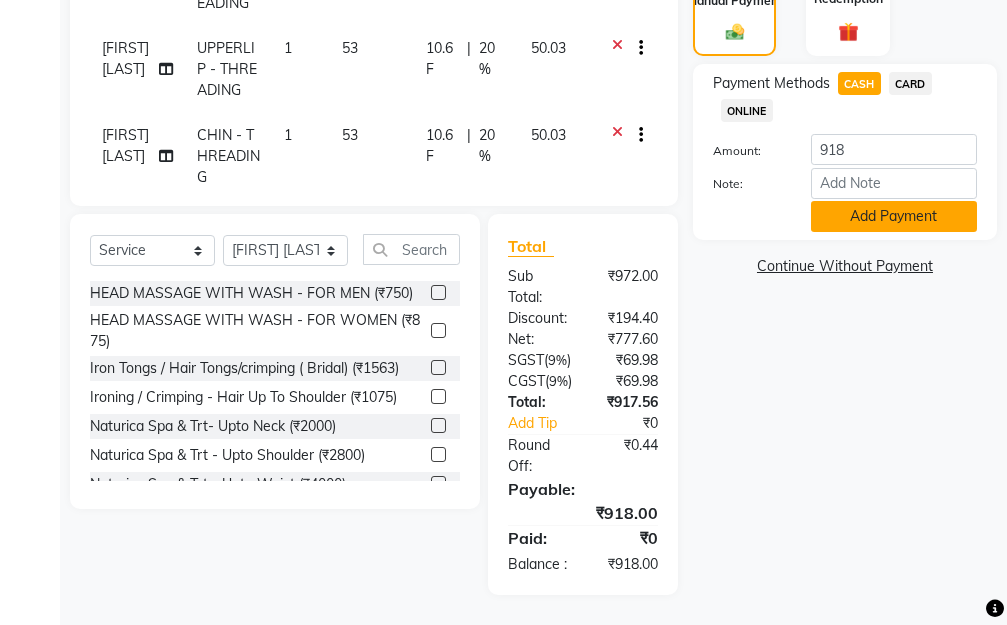 click on "Add Payment" 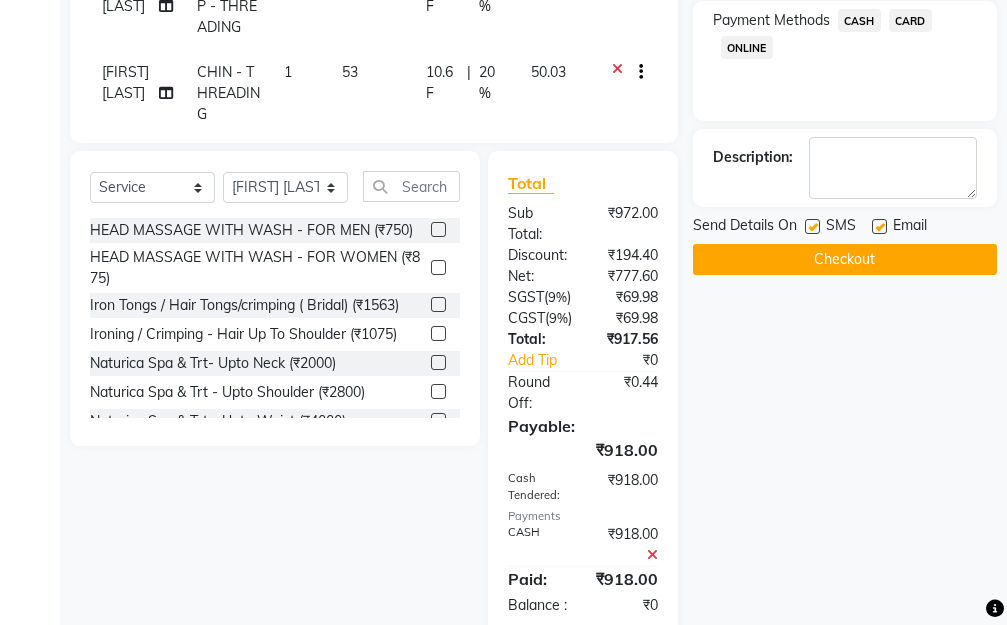 click on "Checkout" 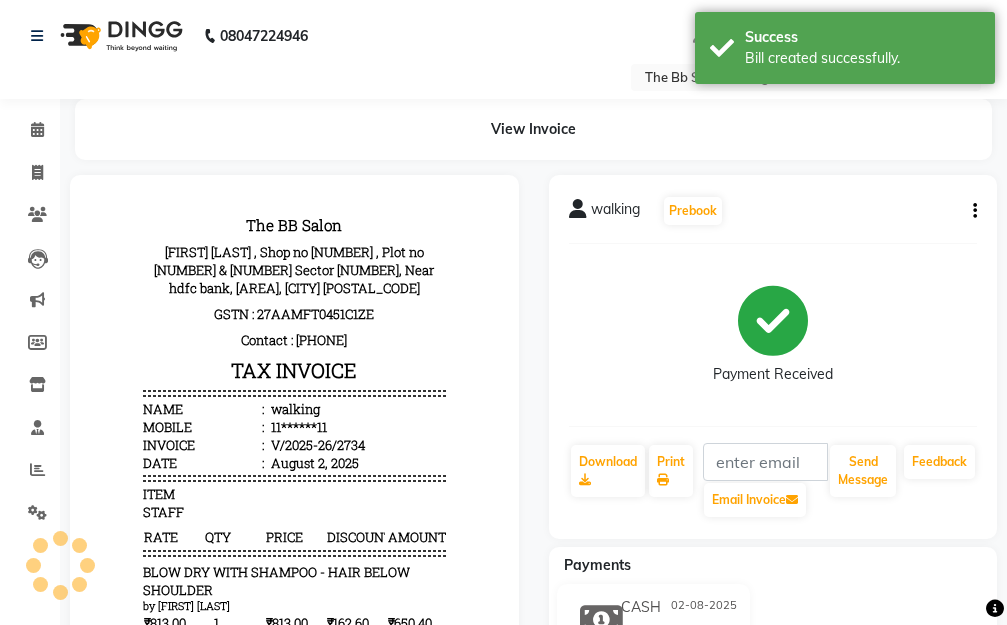 scroll, scrollTop: 0, scrollLeft: 0, axis: both 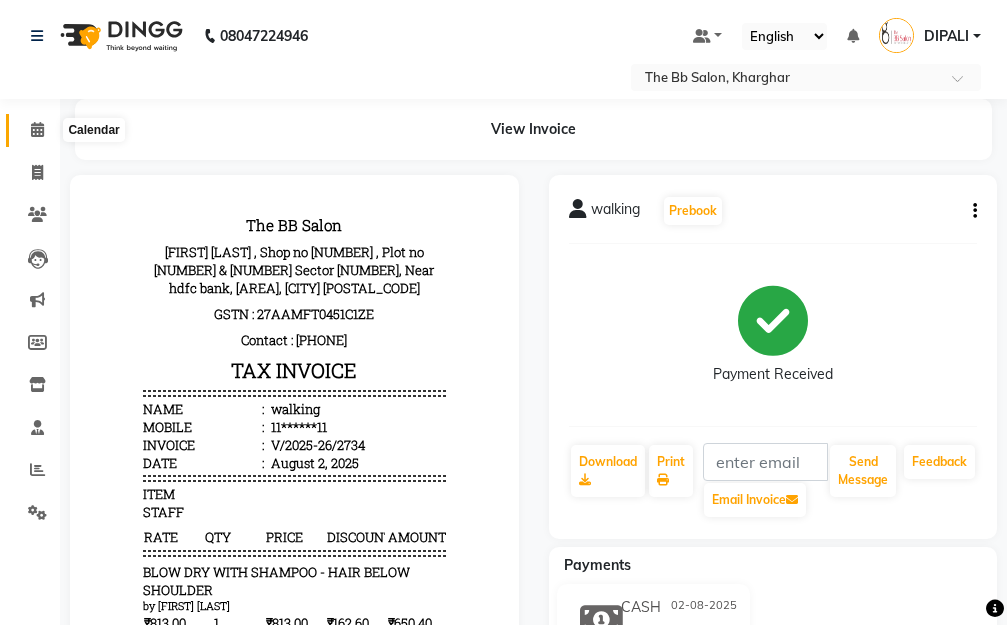 click 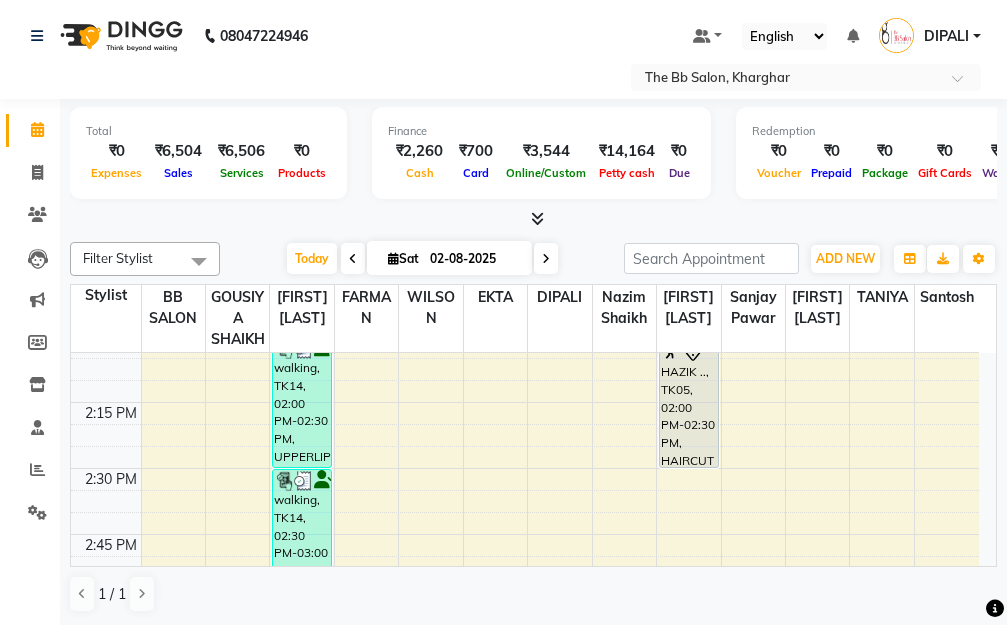 scroll, scrollTop: 1300, scrollLeft: 0, axis: vertical 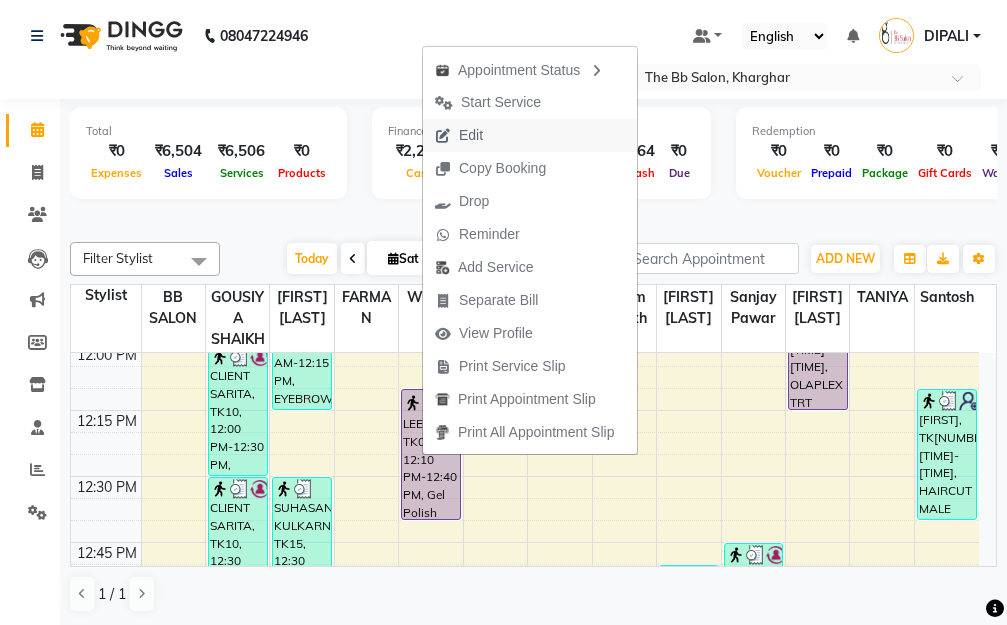 click on "Edit" at bounding box center (471, 135) 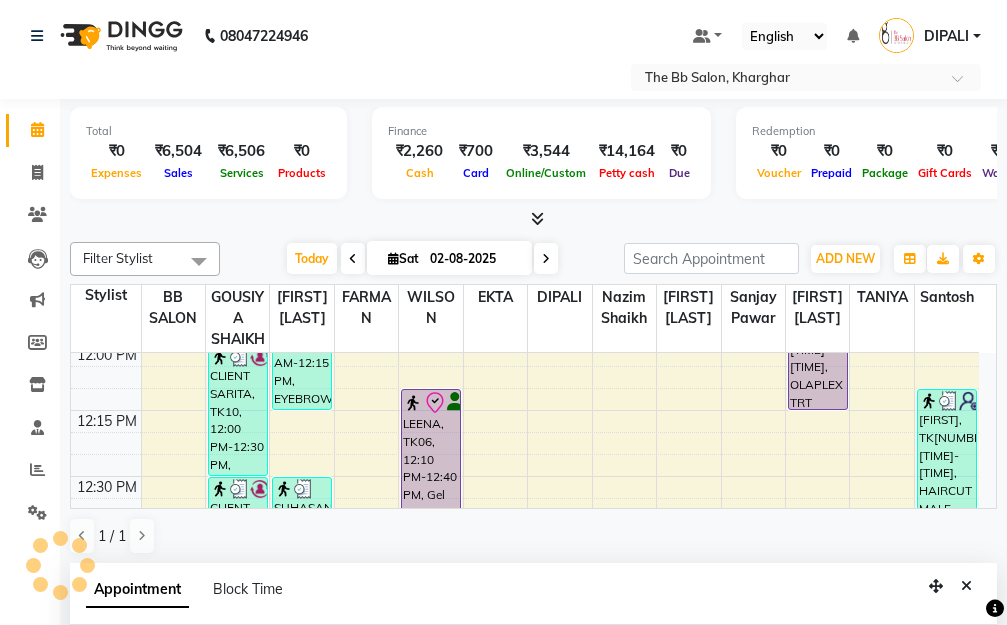 select on "check-in" 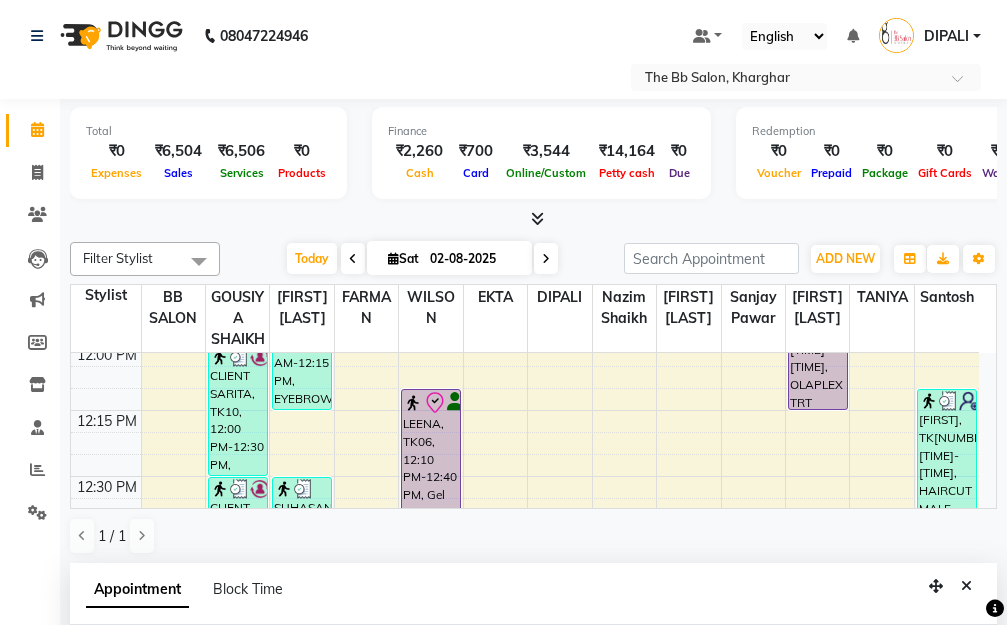 scroll, scrollTop: 1057, scrollLeft: 0, axis: vertical 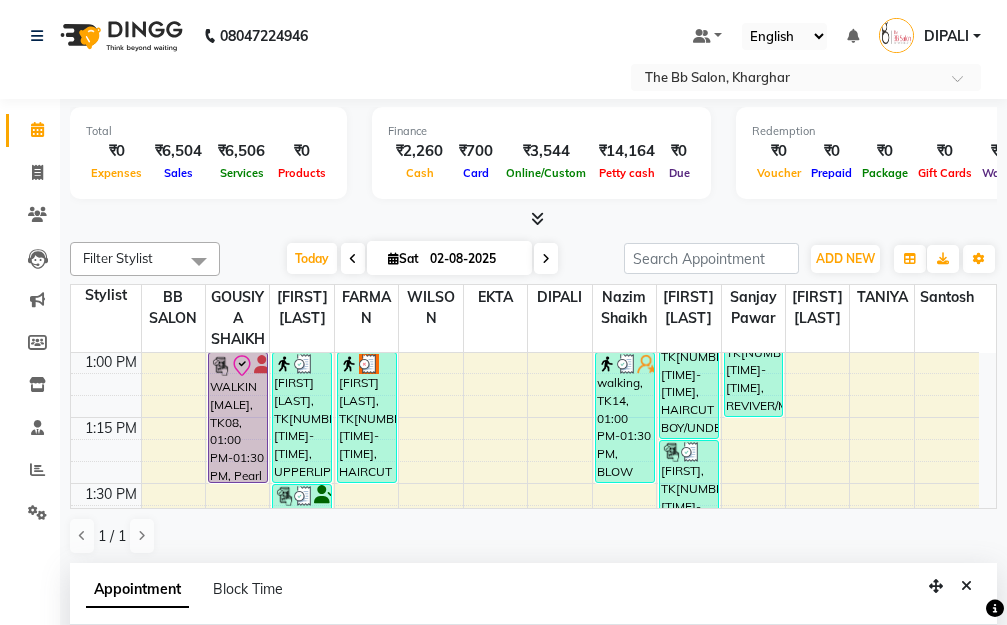 select on "83524" 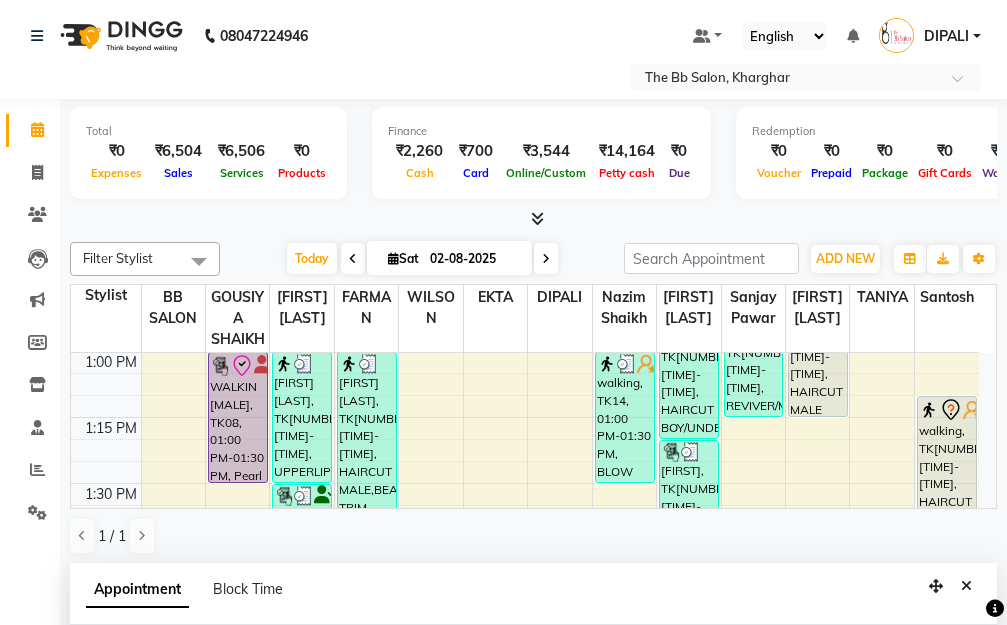 scroll, scrollTop: 200, scrollLeft: 0, axis: vertical 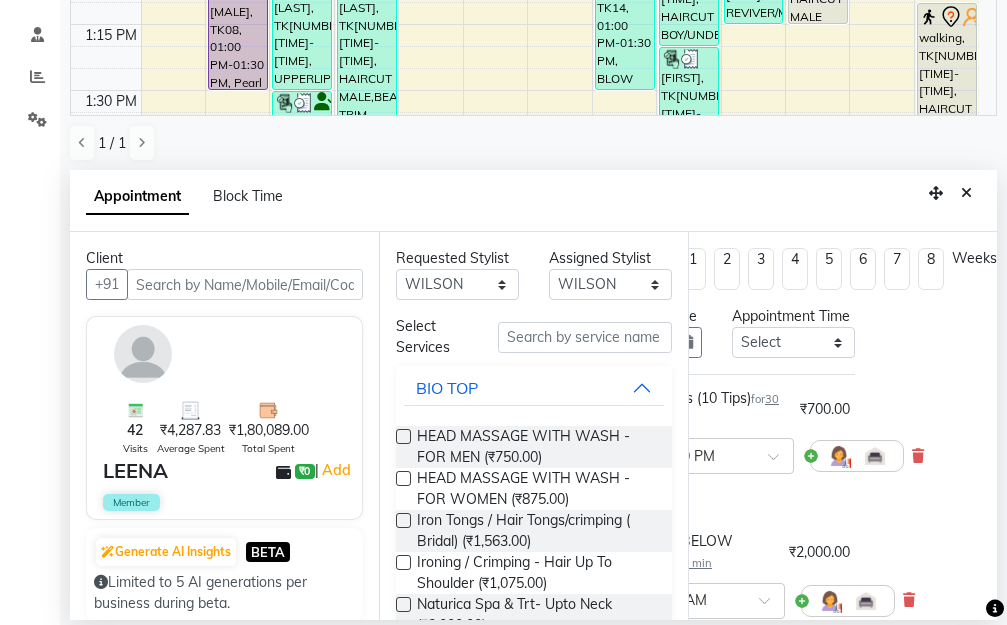 click at bounding box center [918, 456] 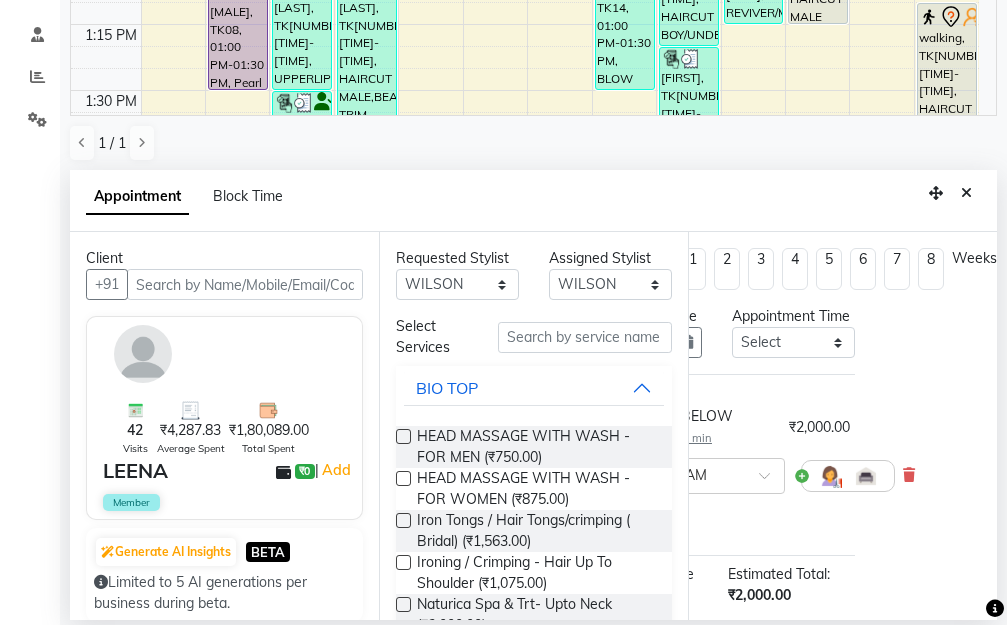 scroll, scrollTop: 293, scrollLeft: 0, axis: vertical 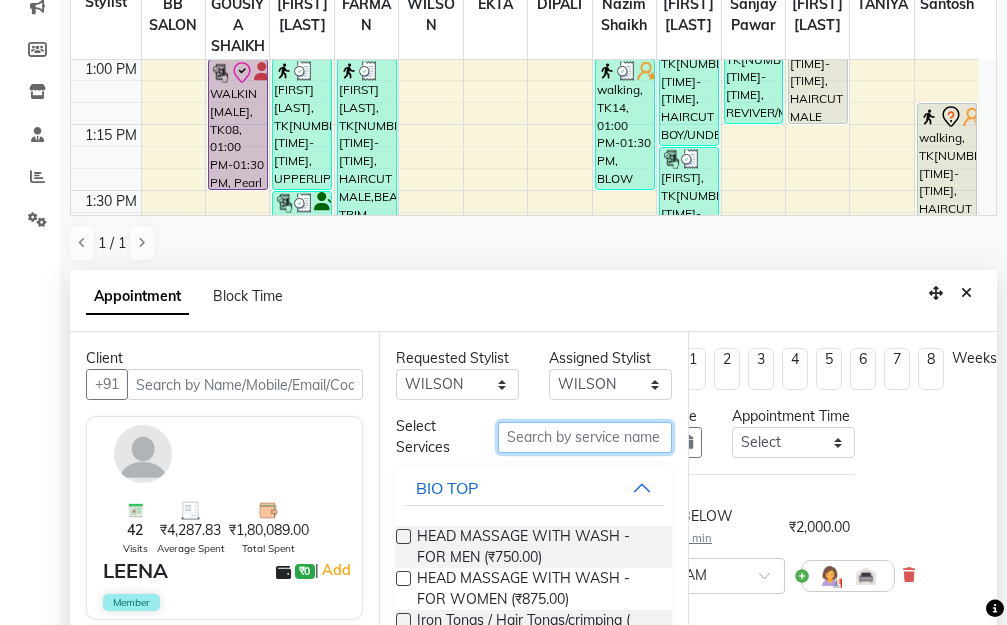 click at bounding box center (585, 437) 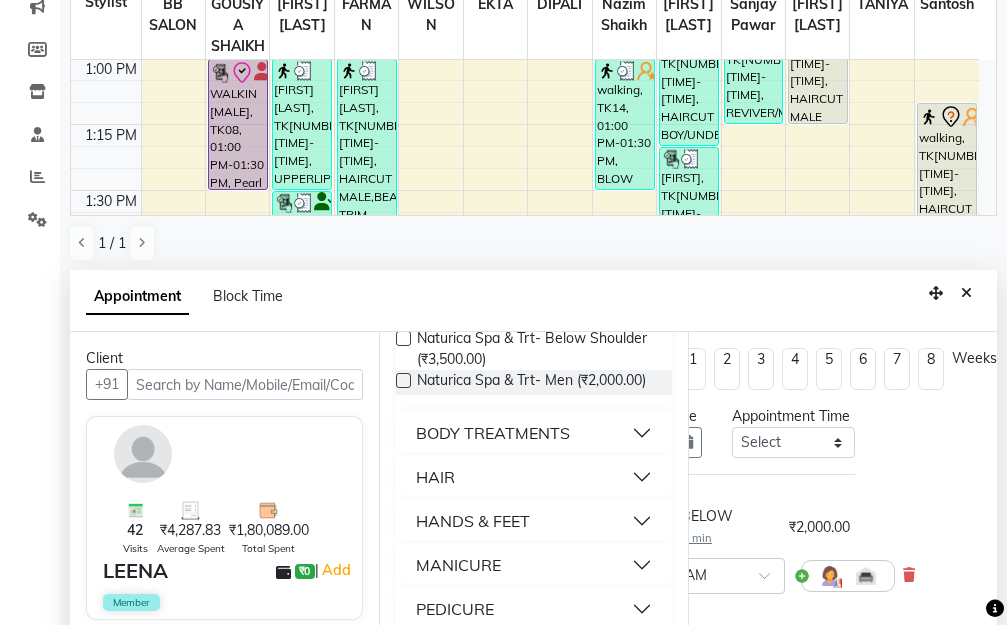 scroll, scrollTop: 356, scrollLeft: 0, axis: vertical 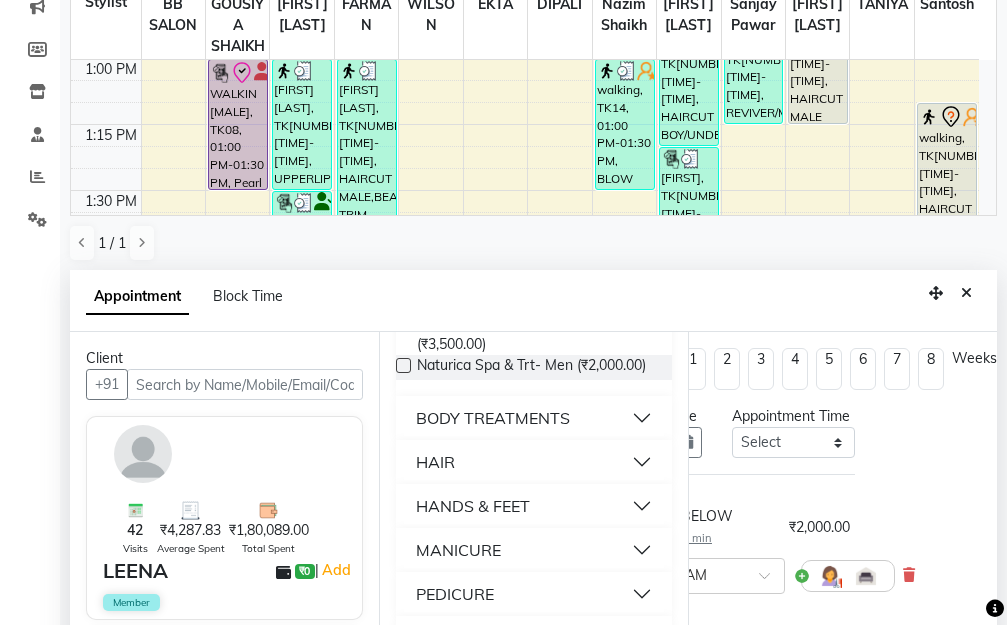 type on "spa" 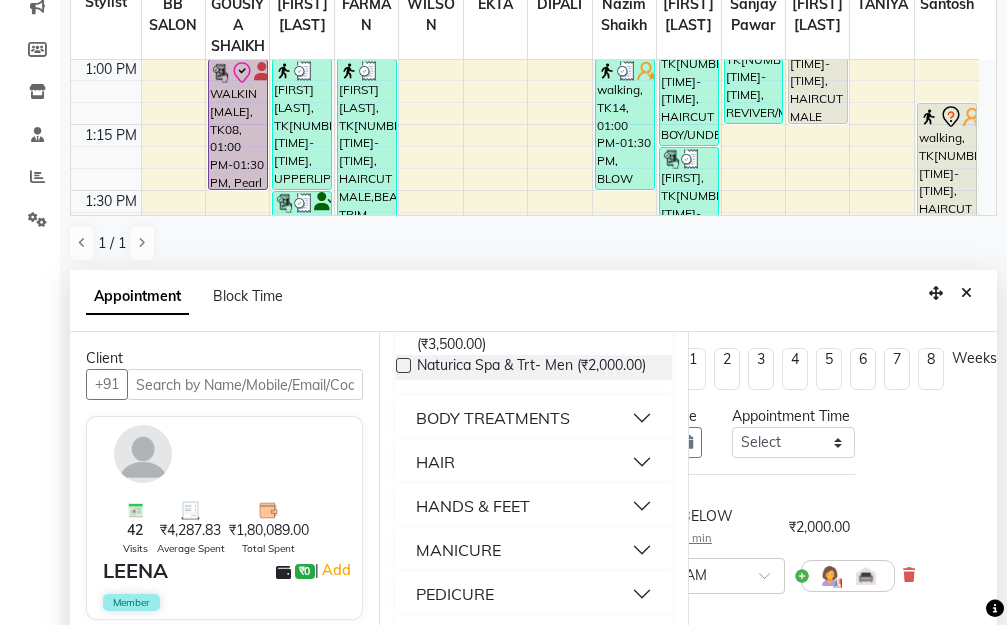 click on "PEDICURE" at bounding box center [534, 594] 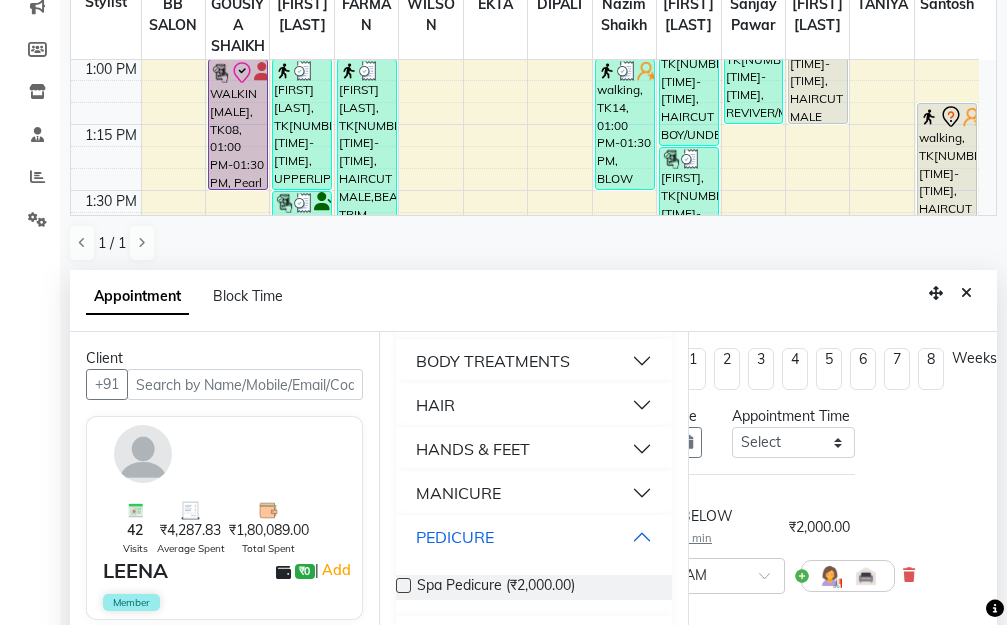 scroll, scrollTop: 413, scrollLeft: 0, axis: vertical 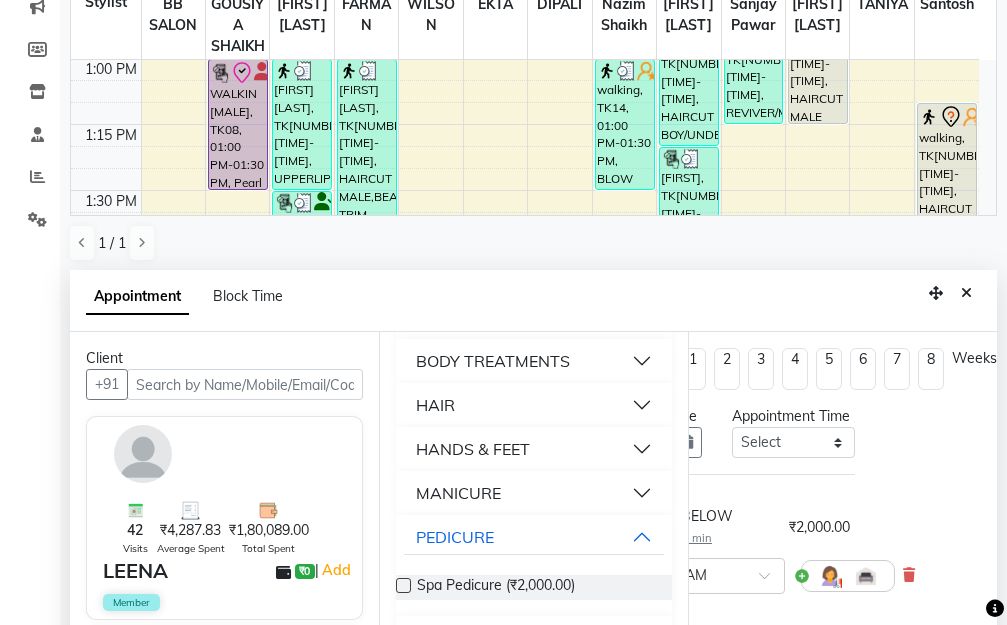 click at bounding box center [403, 585] 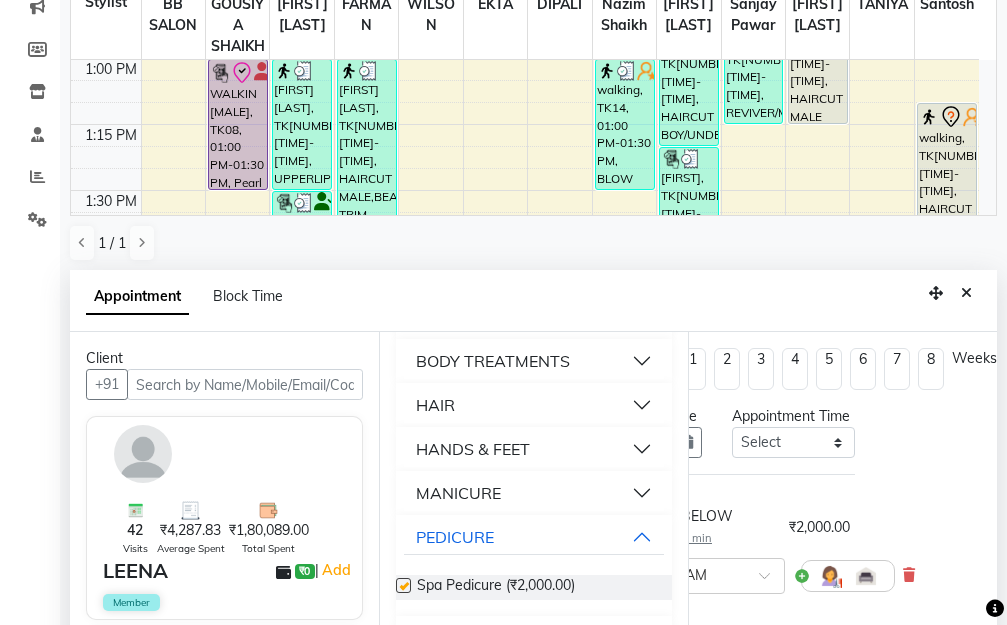 checkbox on "false" 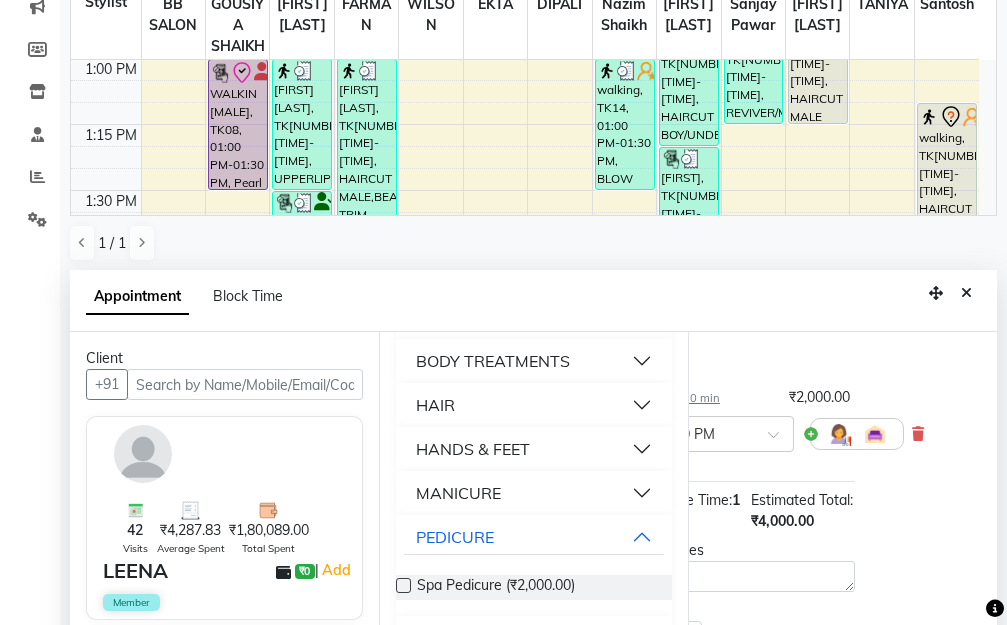 scroll, scrollTop: 324, scrollLeft: 143, axis: both 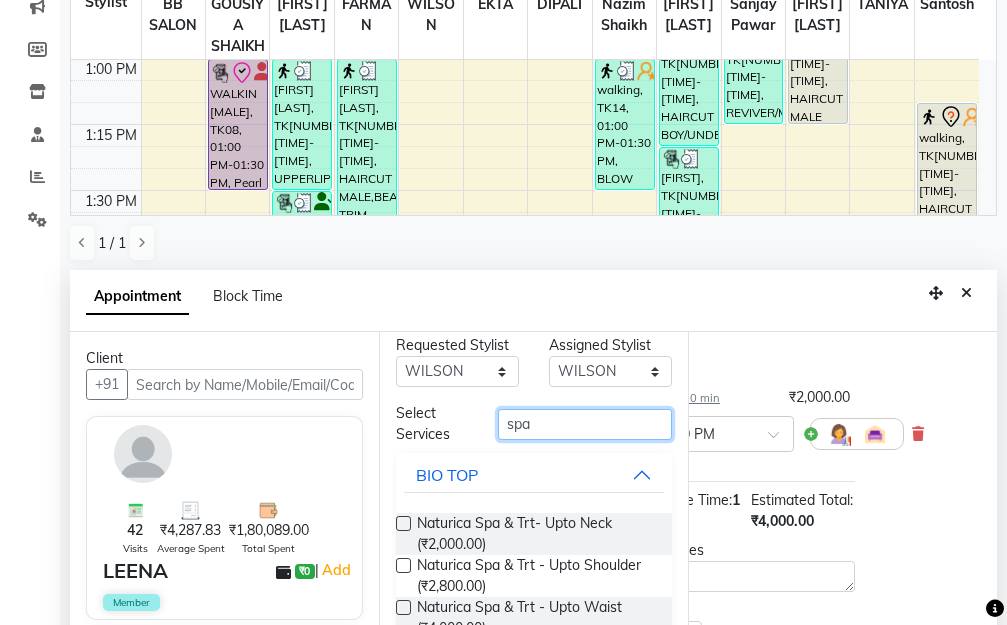 drag, startPoint x: 528, startPoint y: 428, endPoint x: 481, endPoint y: 422, distance: 47.38143 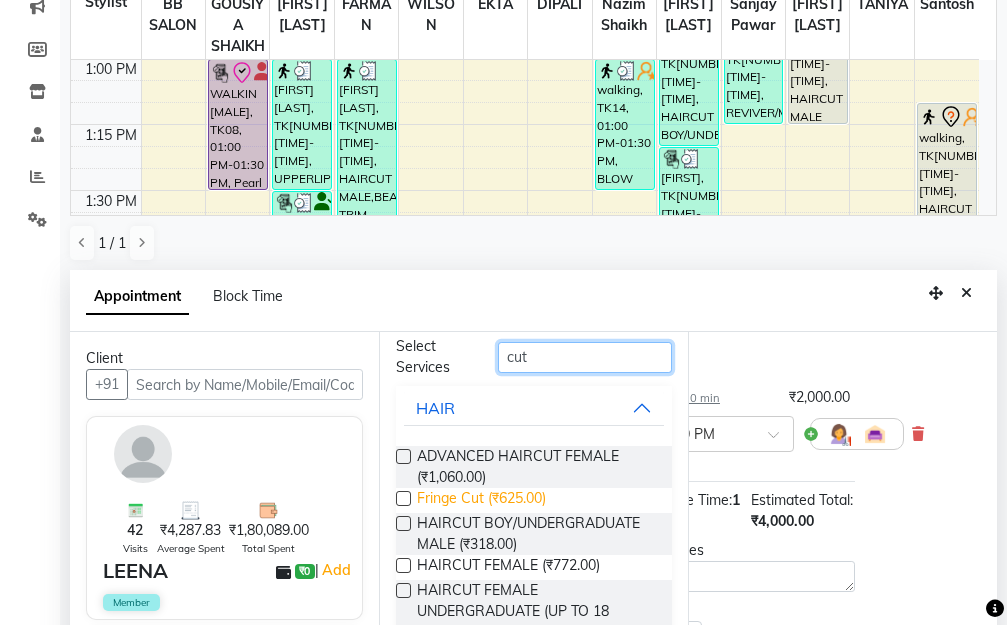scroll, scrollTop: 167, scrollLeft: 0, axis: vertical 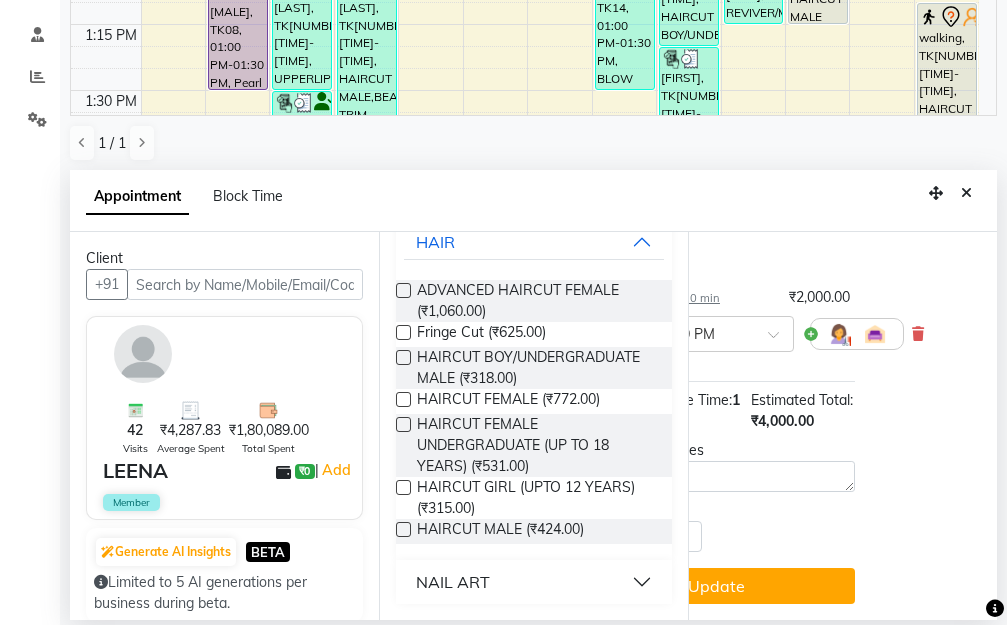 type on "cut" 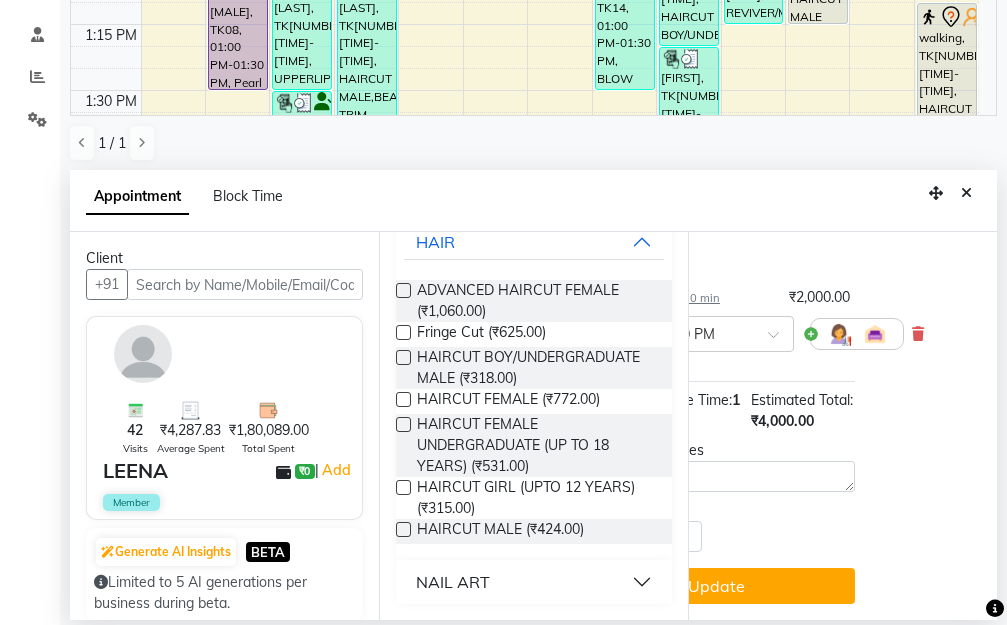 click on "NAIL ART" at bounding box center [534, 582] 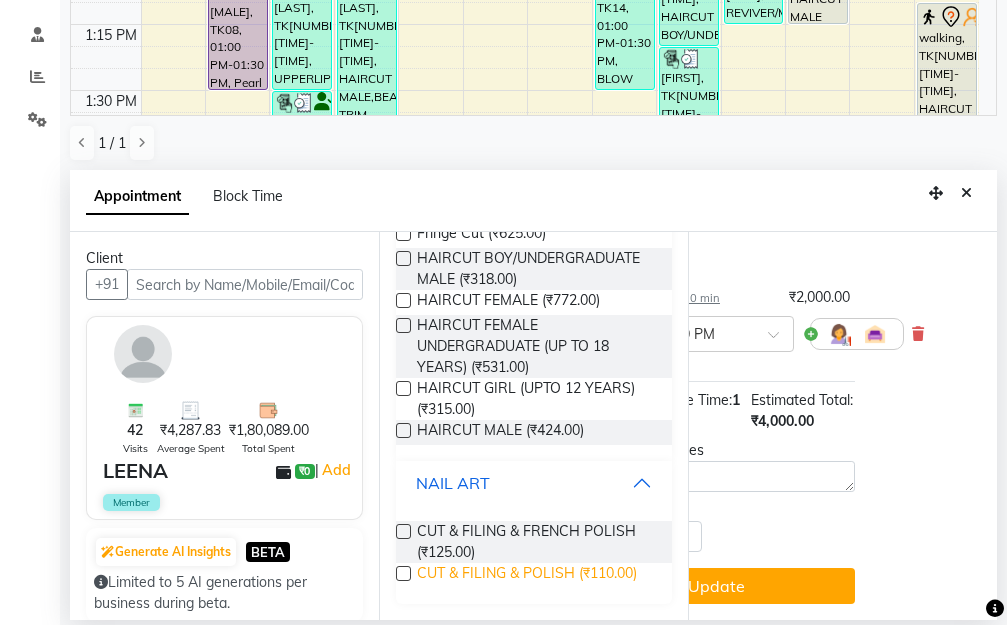 scroll, scrollTop: 266, scrollLeft: 0, axis: vertical 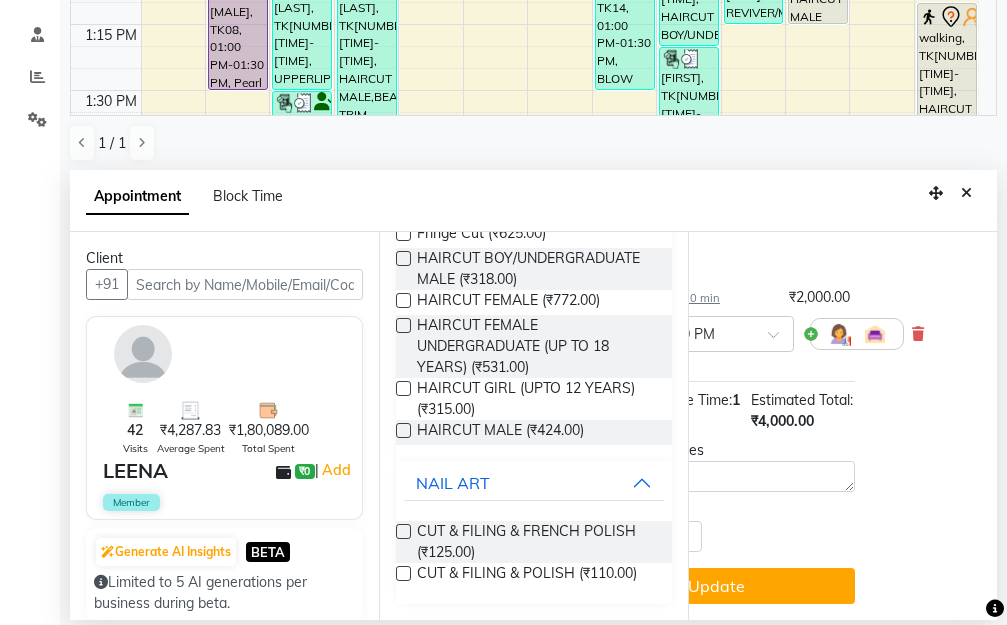 click at bounding box center [403, 573] 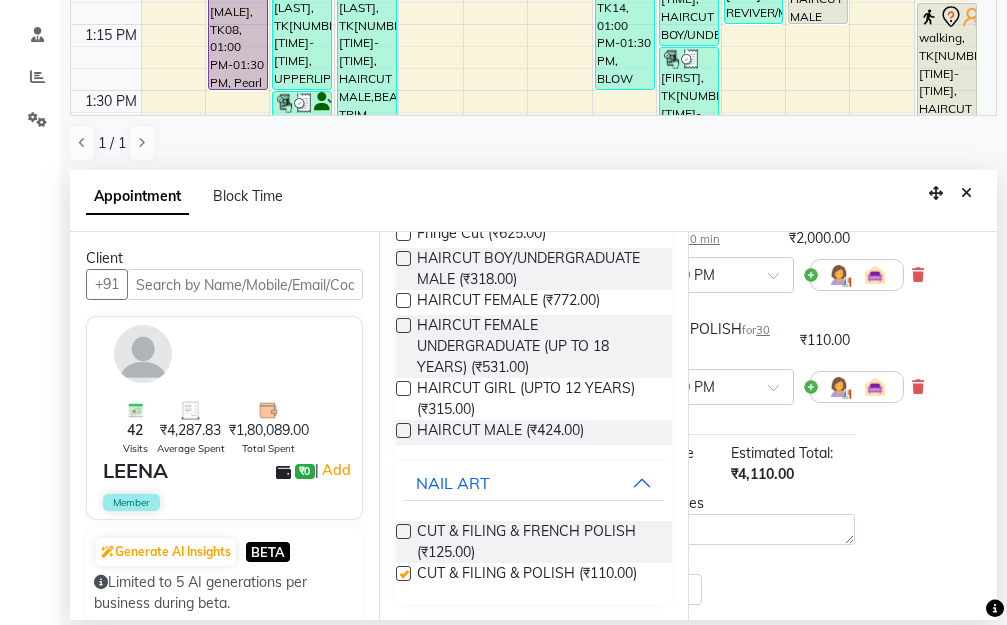 checkbox on "false" 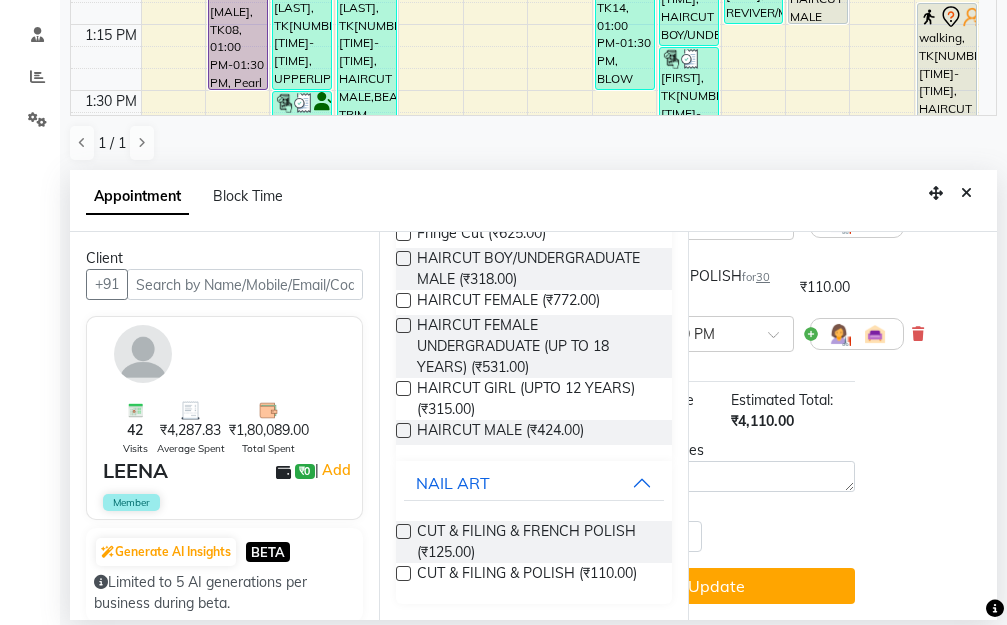 scroll, scrollTop: 415, scrollLeft: 143, axis: both 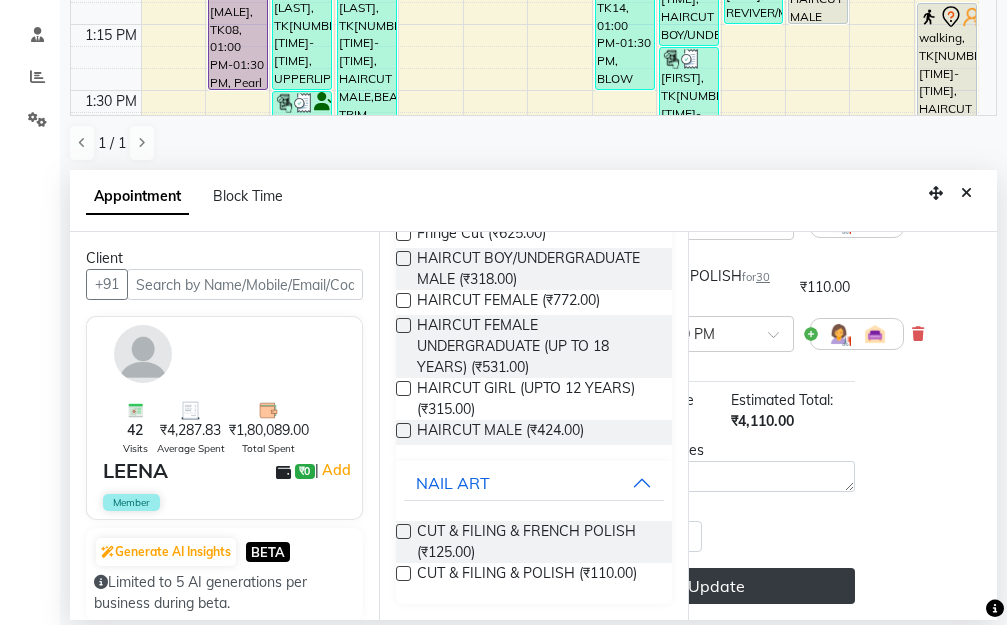 click on "Update" at bounding box center [717, 586] 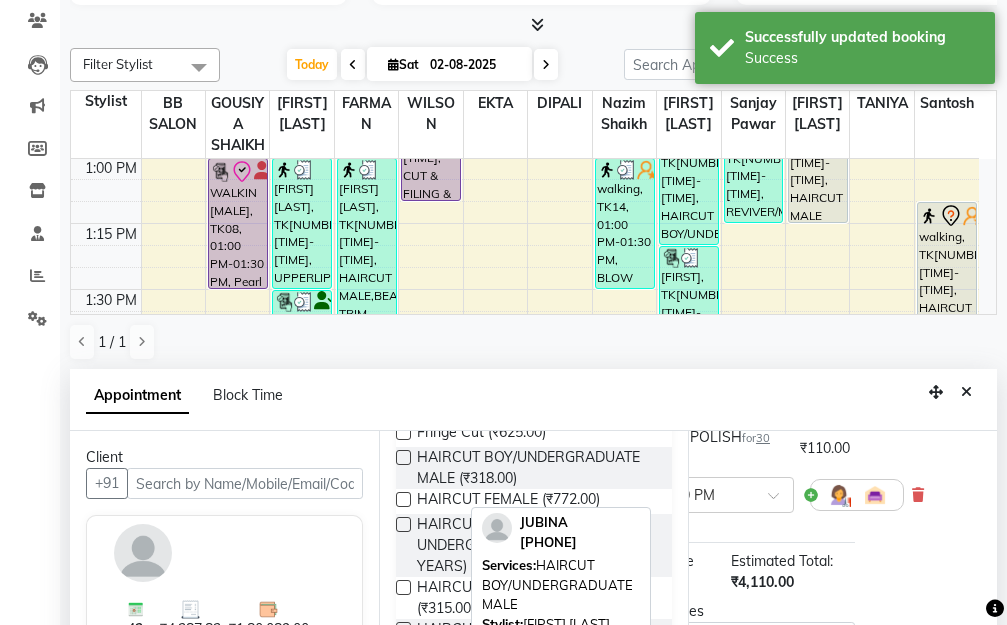 scroll, scrollTop: 0, scrollLeft: 0, axis: both 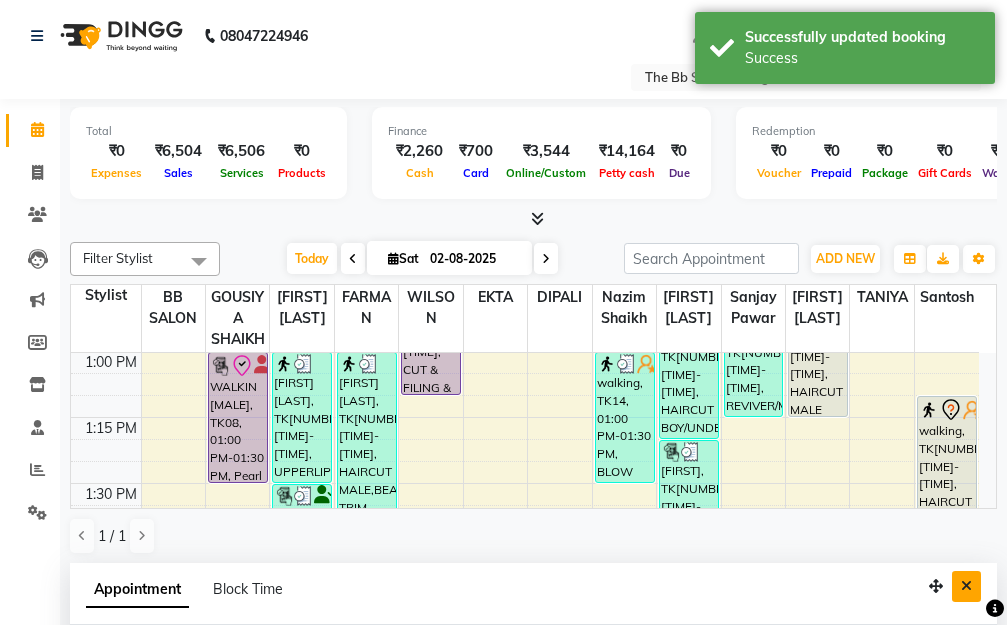 click at bounding box center (966, 586) 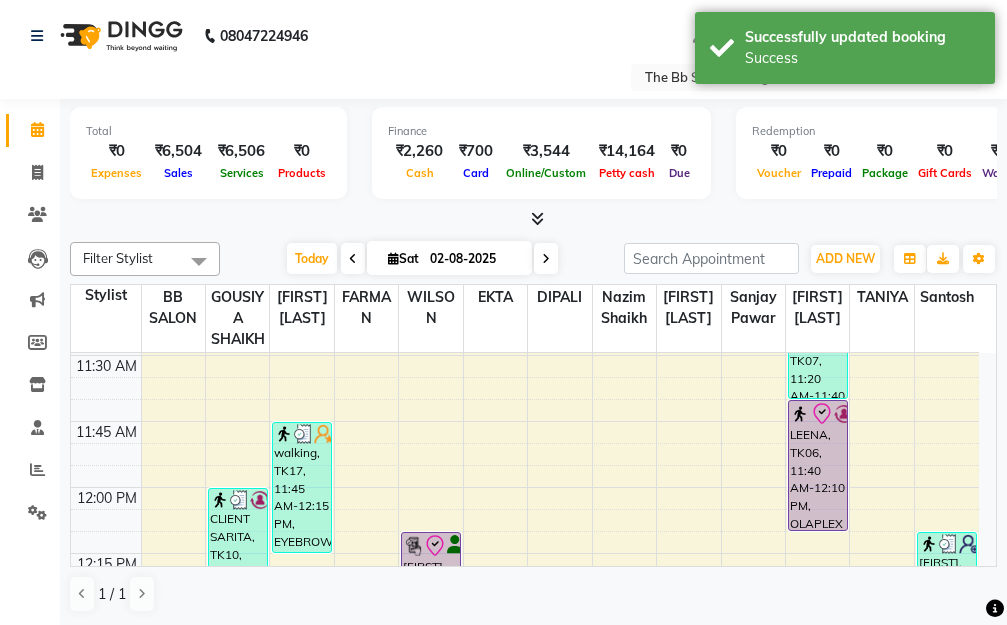 scroll, scrollTop: 857, scrollLeft: 0, axis: vertical 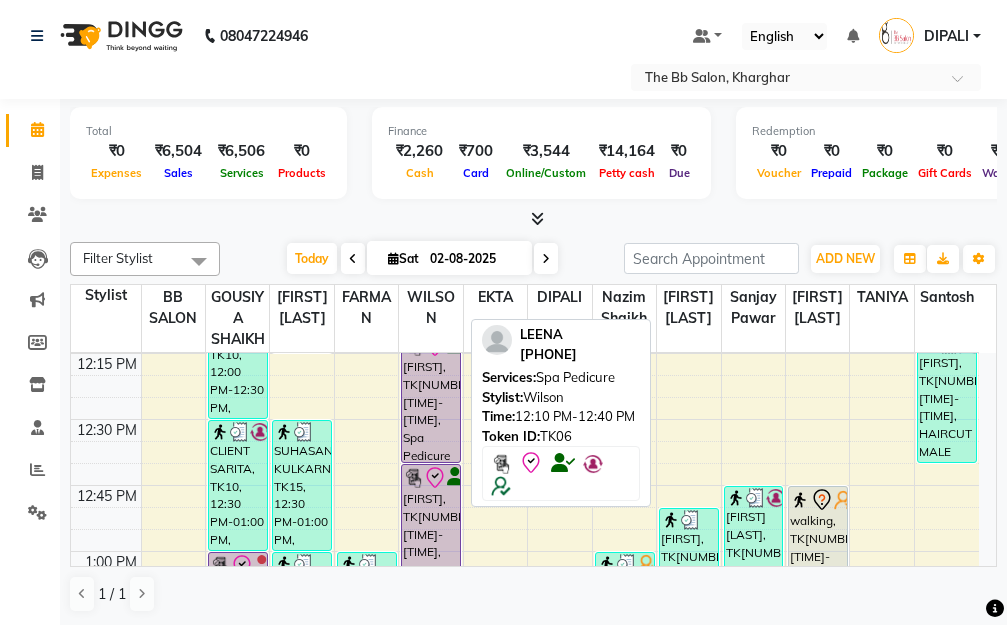 click on "LEENA, TK06, 12:10 PM-12:40 PM, Spa Pedicure" at bounding box center (431, 397) 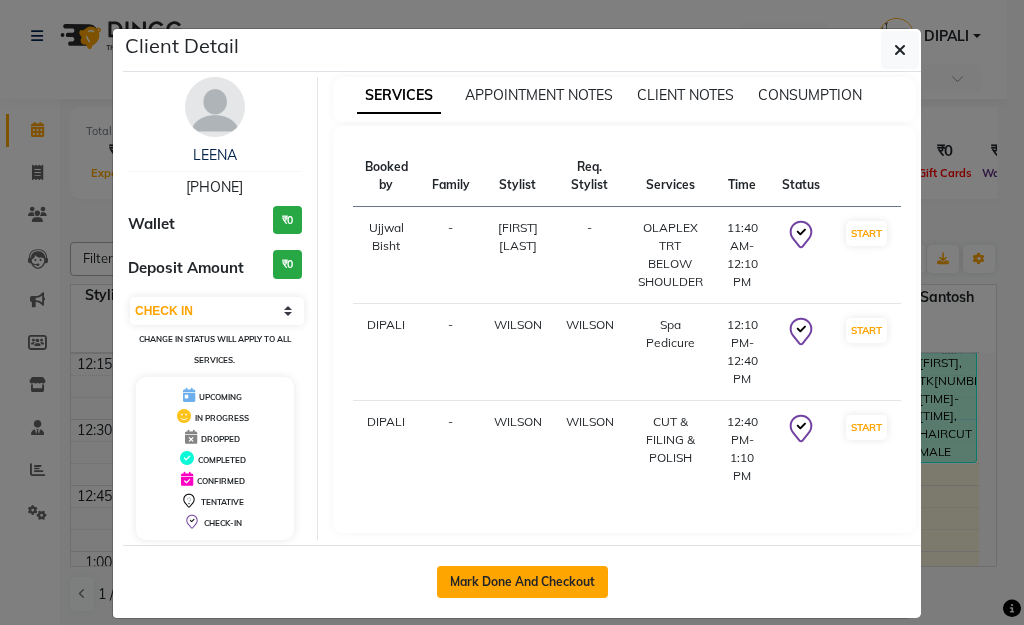 click on "Mark Done And Checkout" 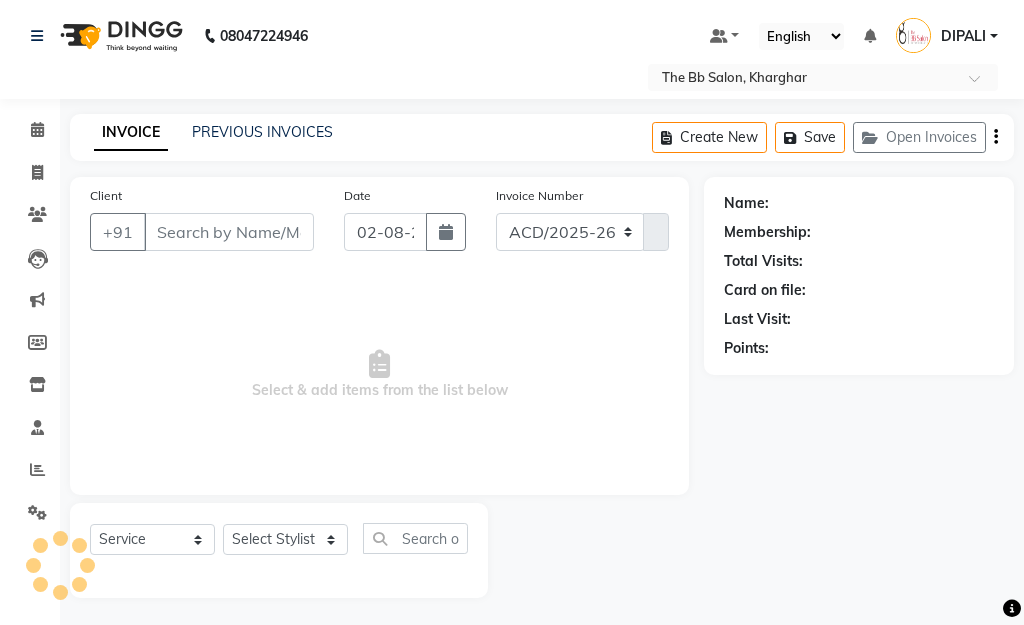 select on "6231" 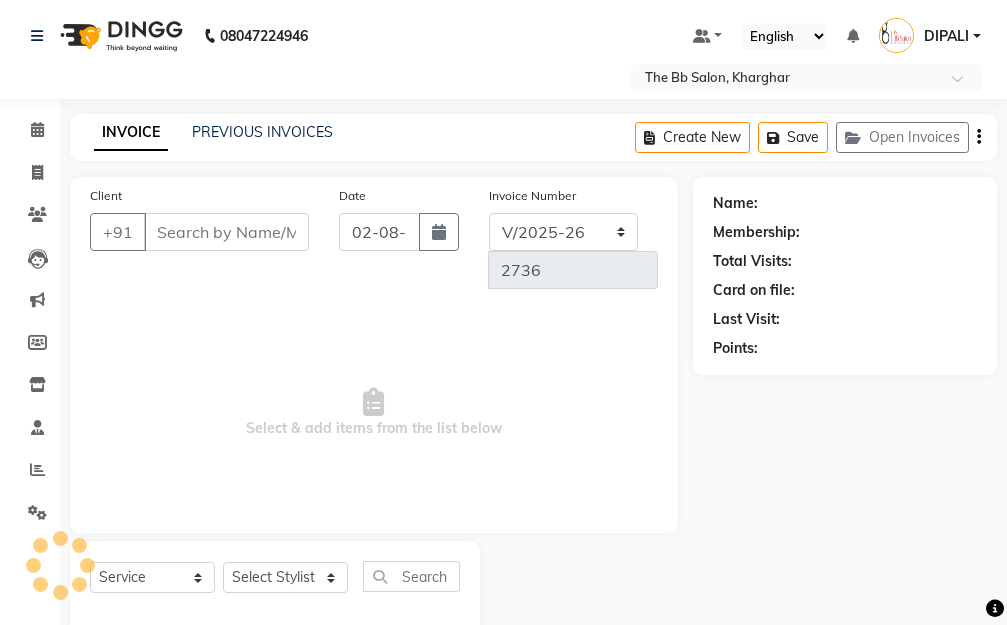type on "98******22" 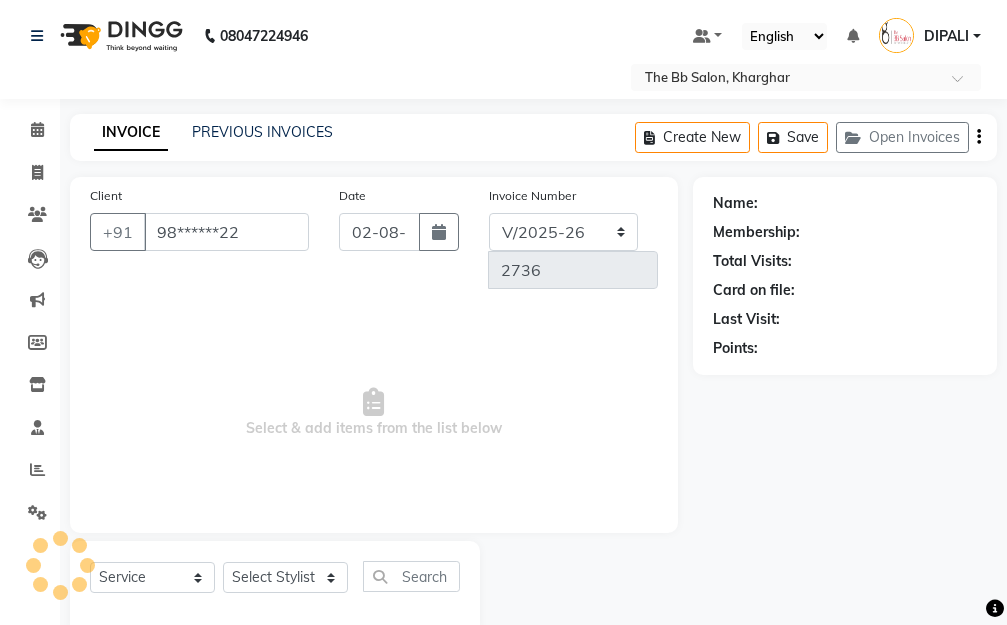 select on "83524" 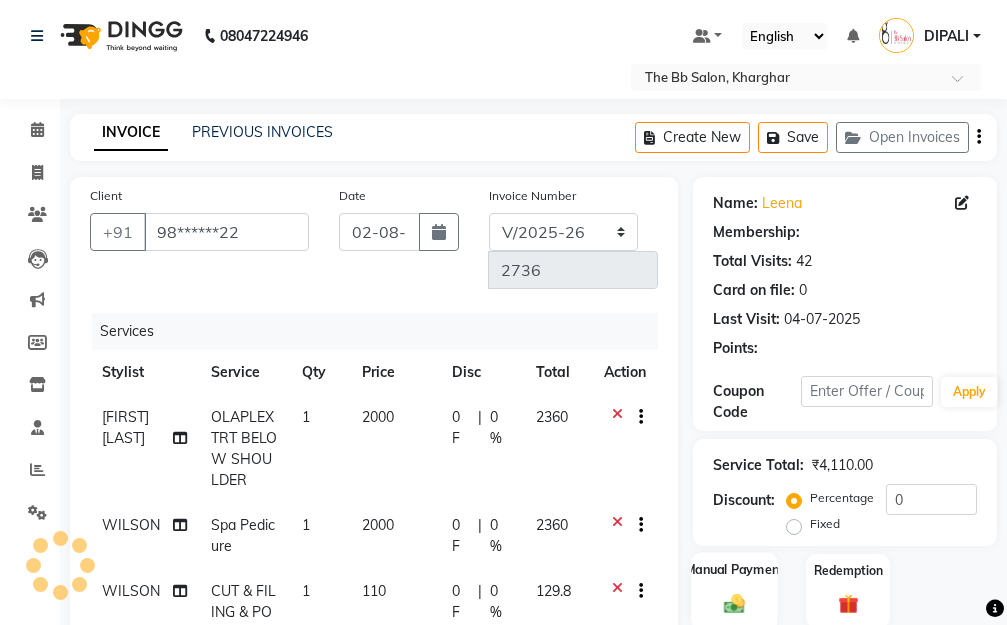 select on "2: Object" 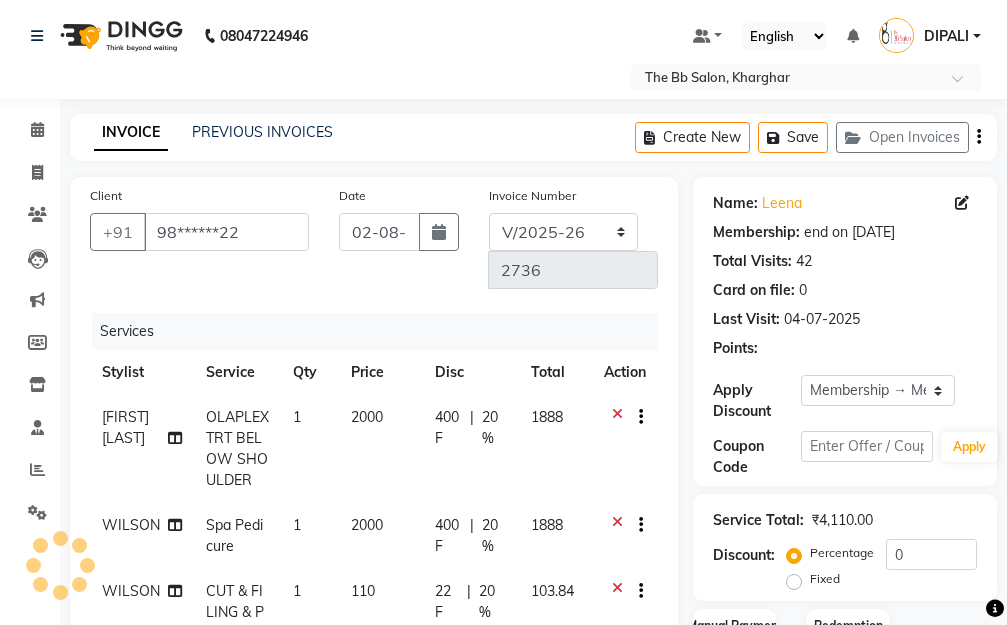 type on "20" 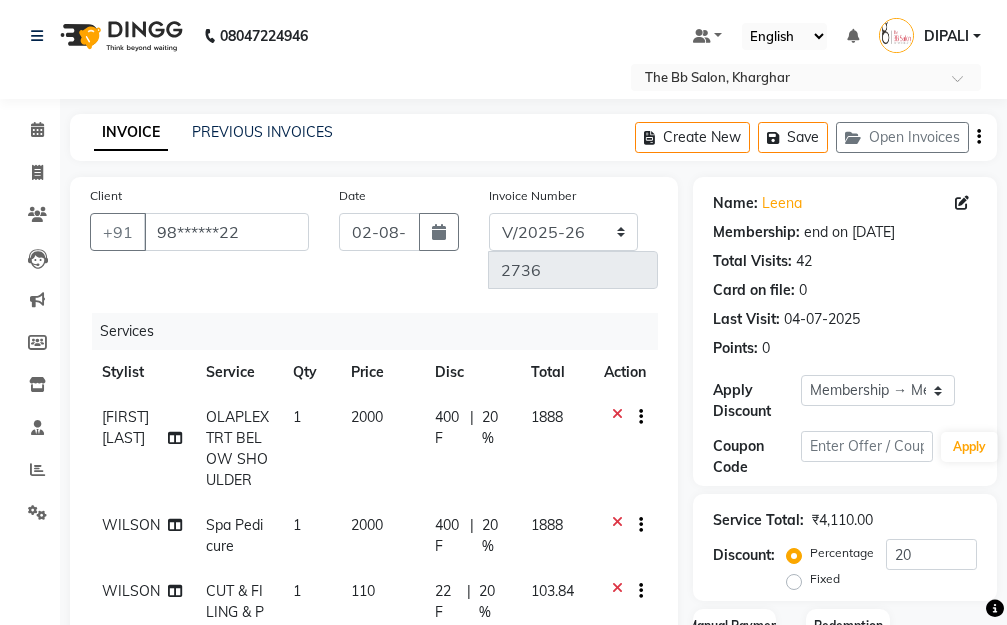 scroll, scrollTop: 300, scrollLeft: 0, axis: vertical 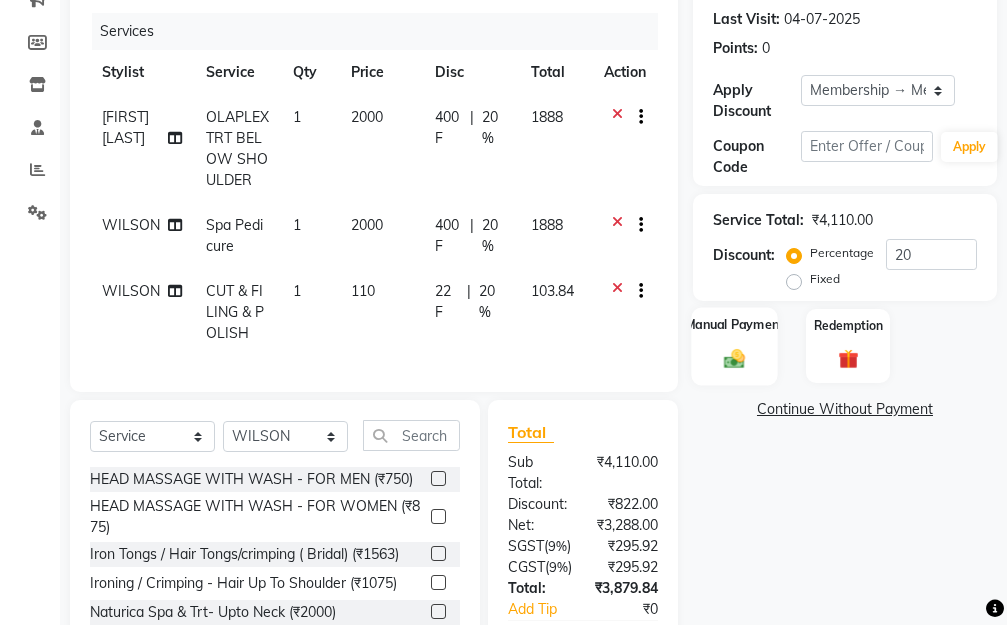 click 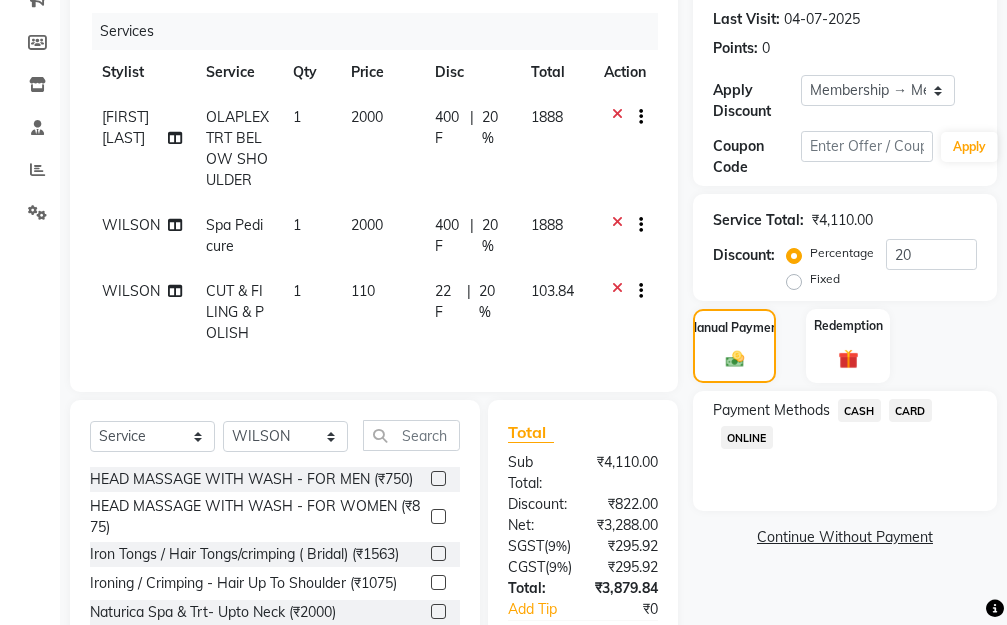 scroll, scrollTop: 566, scrollLeft: 0, axis: vertical 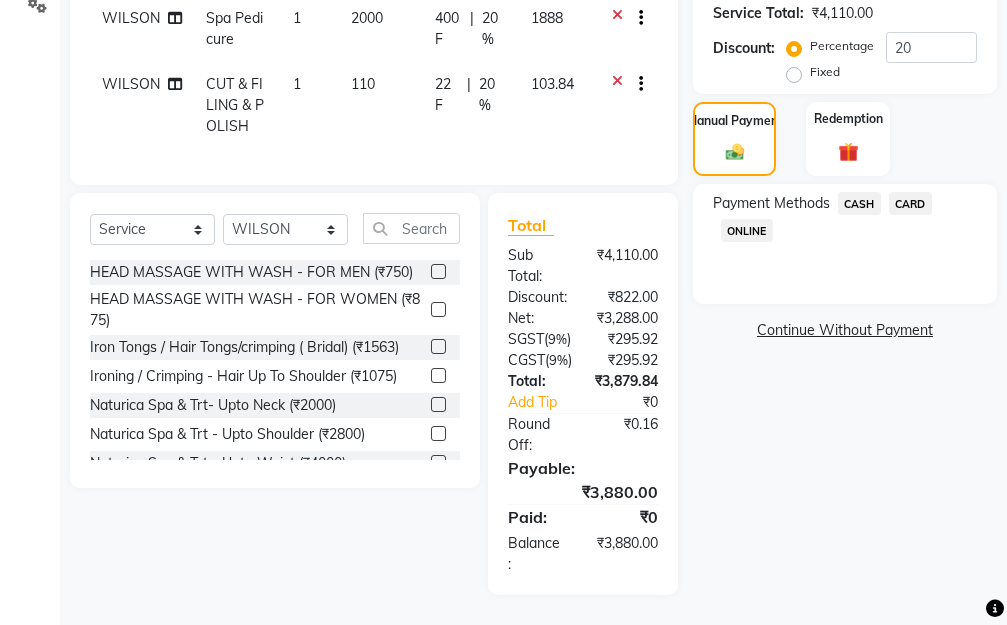 click on "ONLINE" 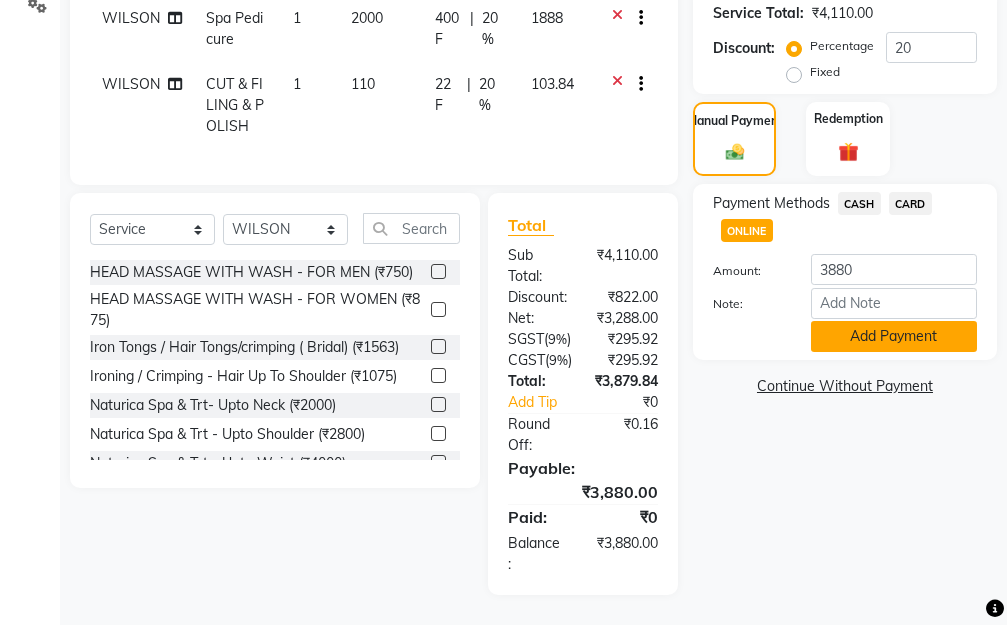click on "Add Payment" 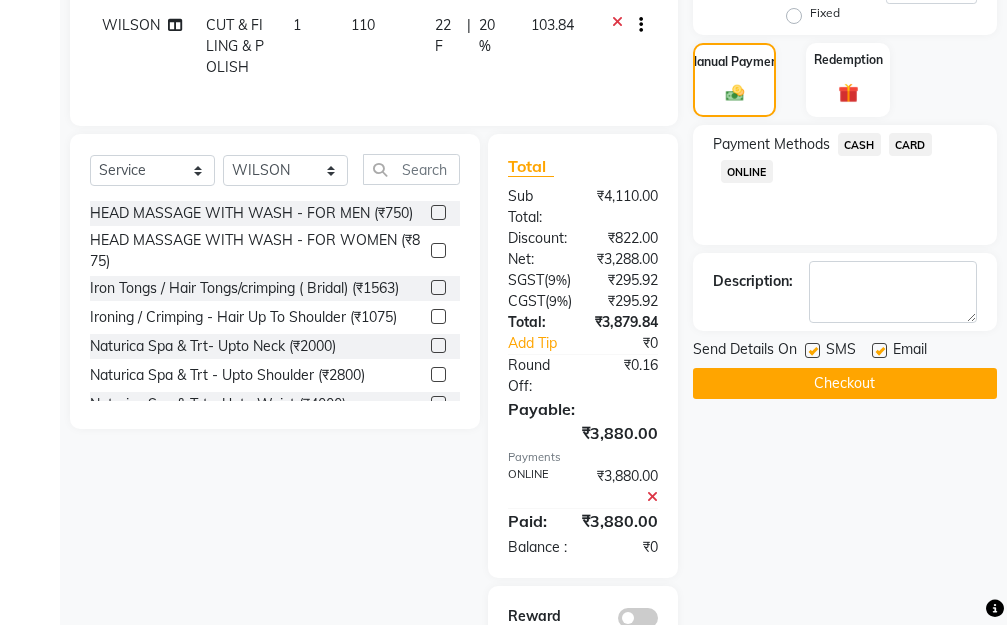 scroll, scrollTop: 719, scrollLeft: 0, axis: vertical 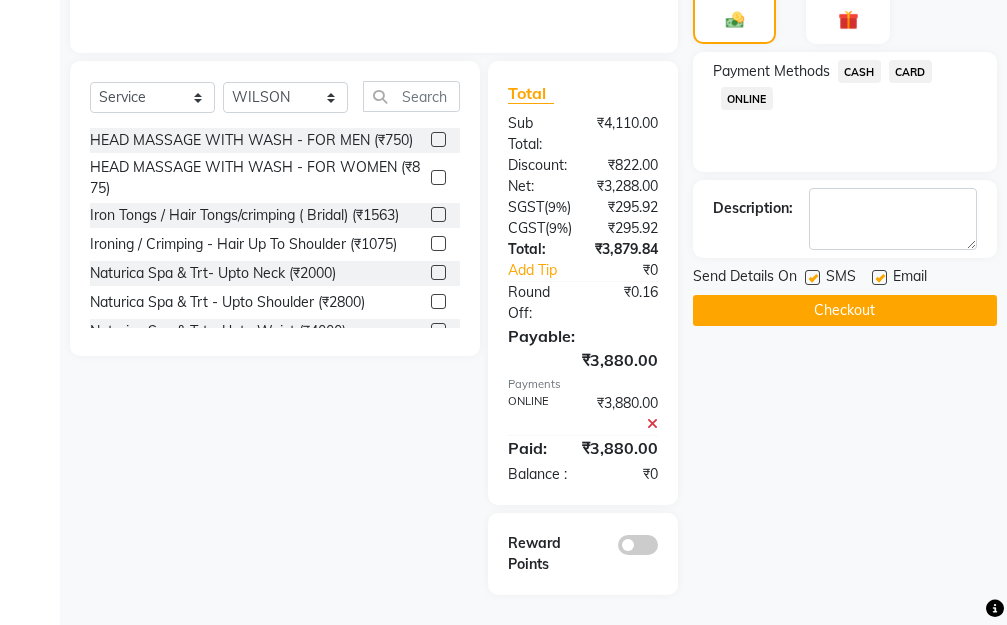 click on "Checkout" 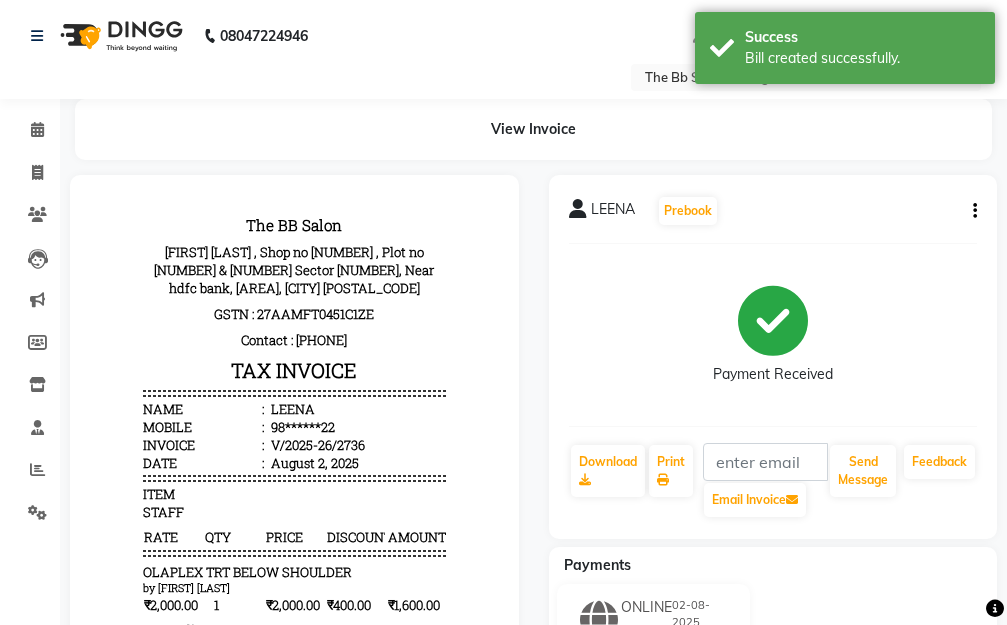 scroll, scrollTop: 0, scrollLeft: 0, axis: both 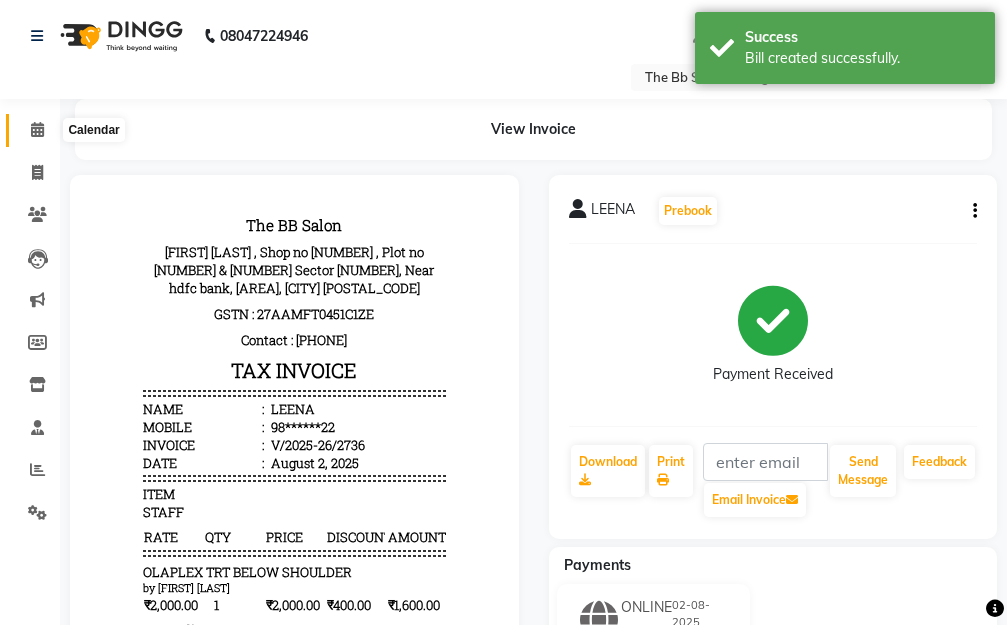 click 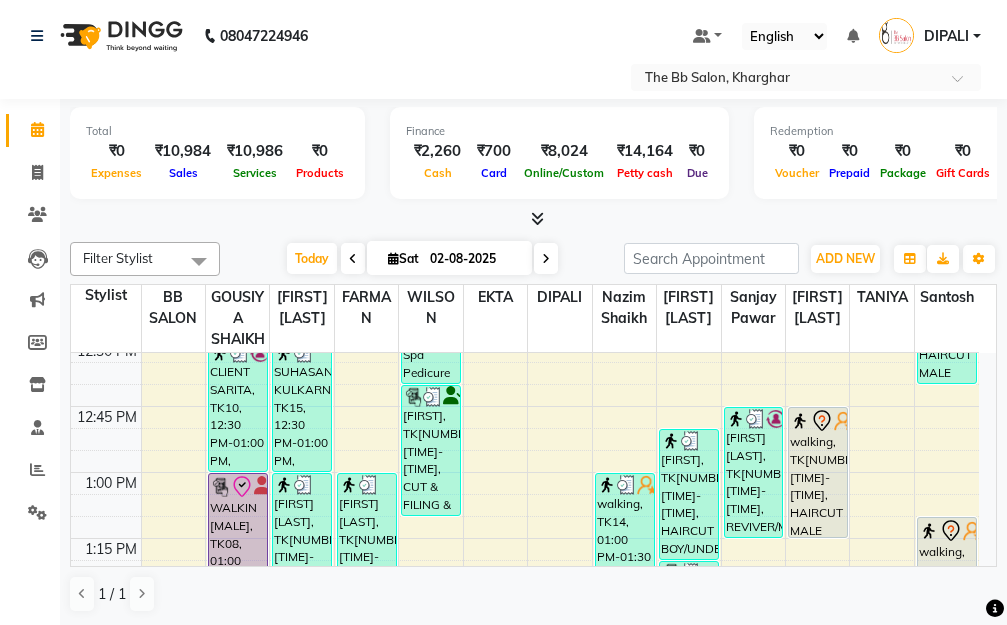 scroll, scrollTop: 900, scrollLeft: 0, axis: vertical 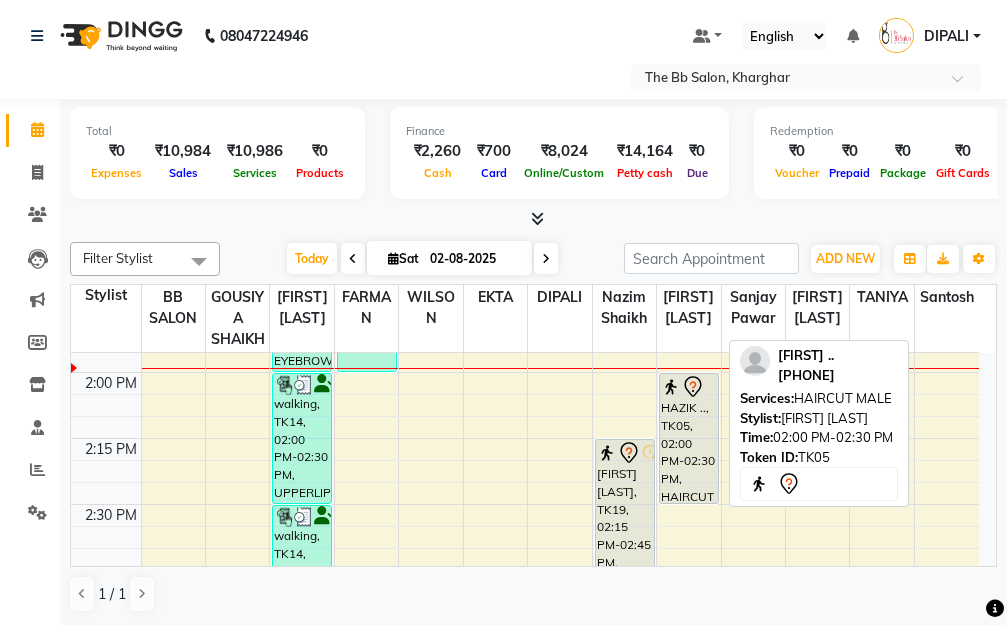 click on "HAZIK .., TK05, 02:00 PM-02:30 PM, HAIRCUT MALE" at bounding box center [689, 438] 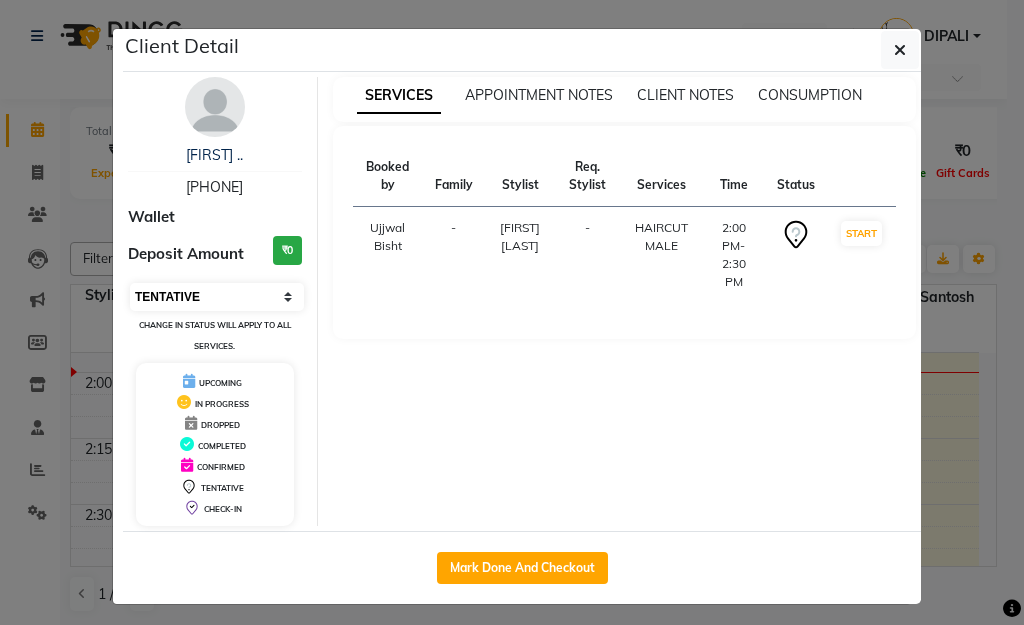 click on "Select IN SERVICE CONFIRMED TENTATIVE CHECK IN MARK DONE DROPPED UPCOMING" at bounding box center [217, 297] 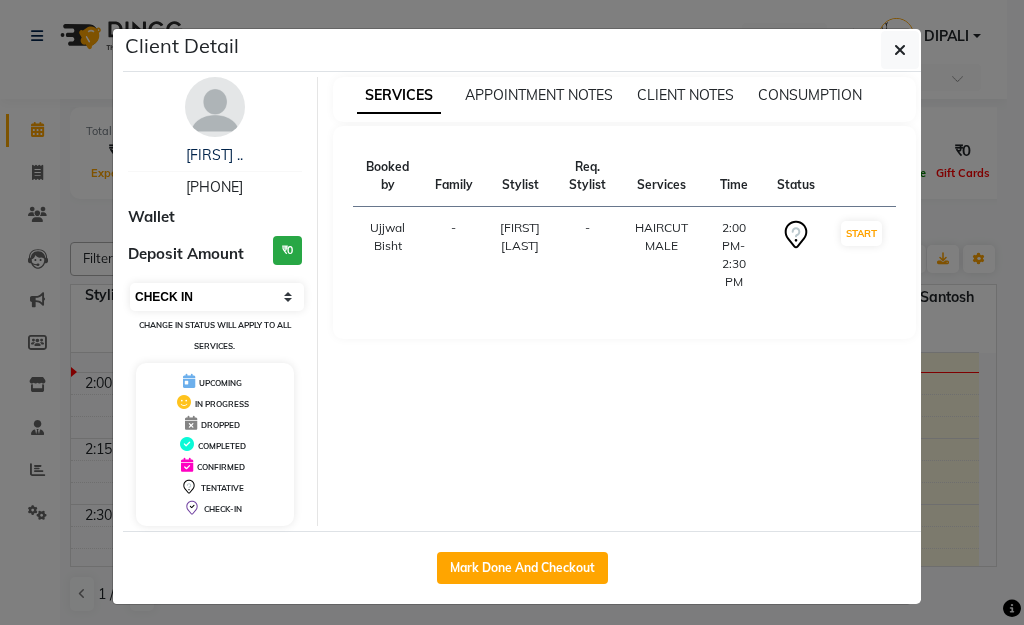 click on "Select IN SERVICE CONFIRMED TENTATIVE CHECK IN MARK DONE DROPPED UPCOMING" at bounding box center [217, 297] 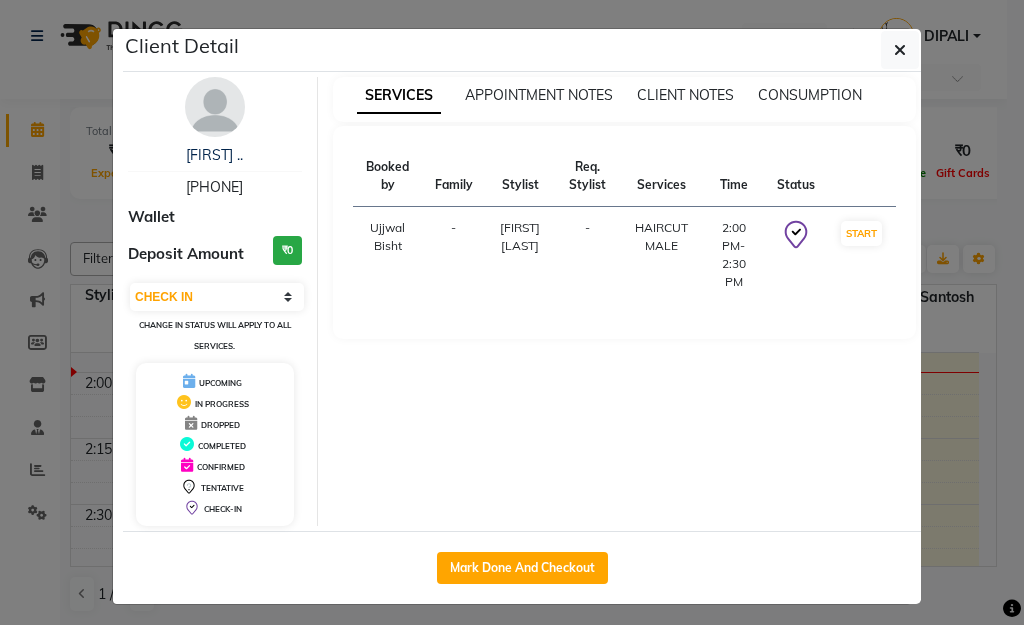 click on "Client Detail  [FIRST] ..   [PHONE] Wallet Deposit Amount  ₹0  Select IN SERVICE CONFIRMED TENTATIVE CHECK IN MARK DONE DROPPED UPCOMING Change in status will apply to all services. UPCOMING IN PROGRESS DROPPED COMPLETED CONFIRMED TENTATIVE CHECK-IN SERVICES APPOINTMENT NOTES CLIENT NOTES CONSUMPTION Booked by Family Stylist Req. Stylist Services Time Status  [FIRST] [LAST]  - [FIRST] [LAST] -  HAIRCUT MALE   2:00 PM-2:30 PM   START   Mark Done And Checkout" 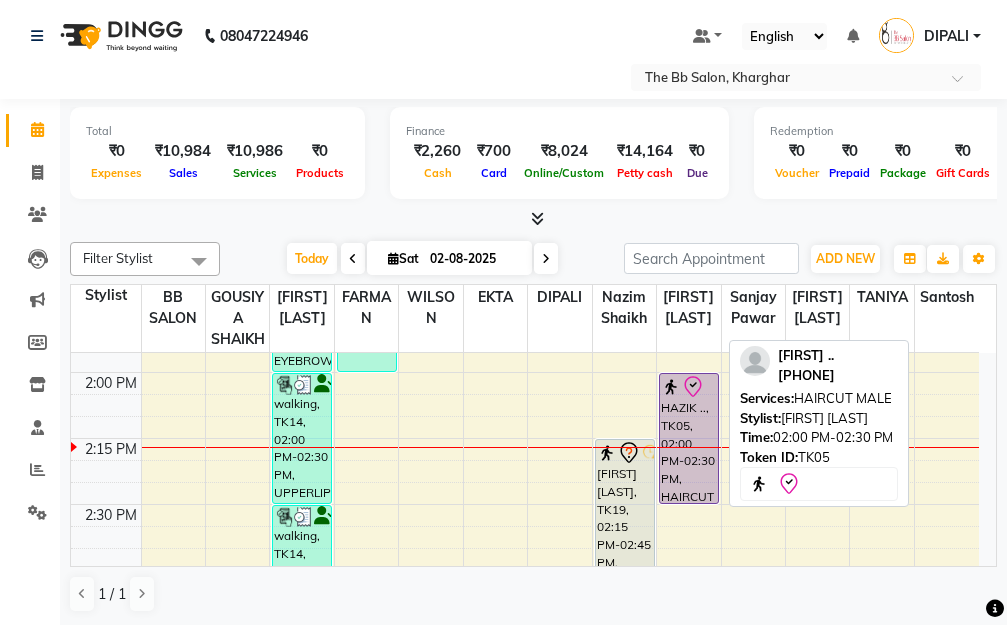 click on "HAZIK .., TK05, 02:00 PM-02:30 PM, HAIRCUT MALE" at bounding box center (689, 438) 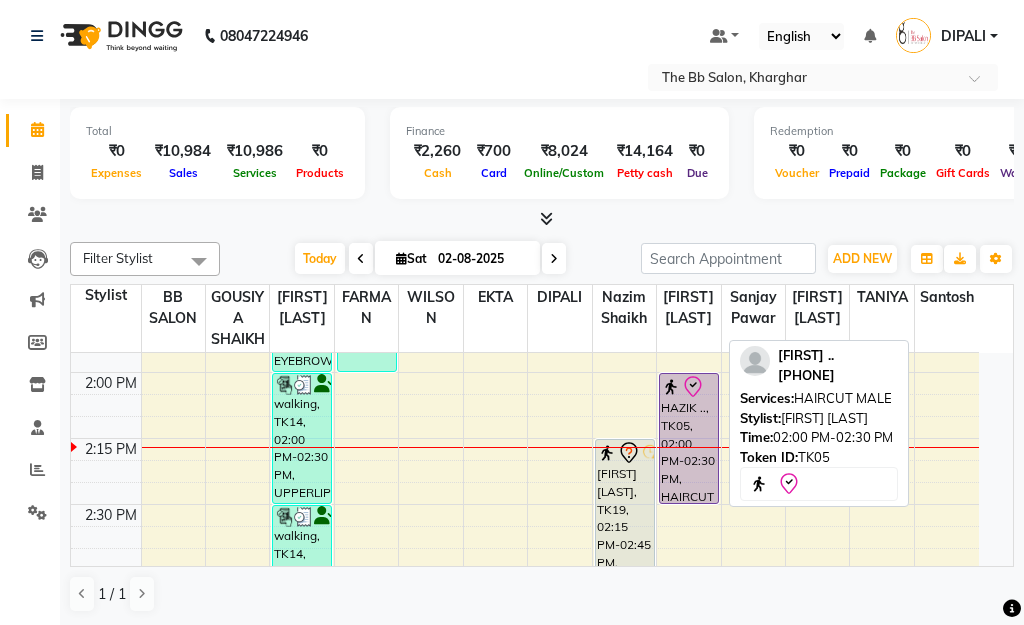 select on "8" 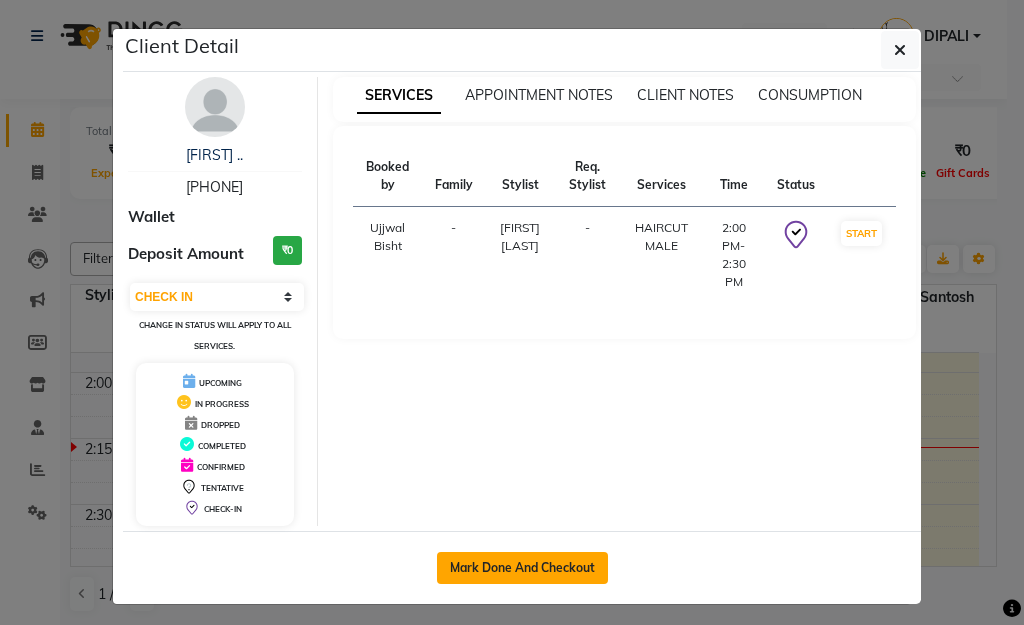 click on "Mark Done And Checkout" 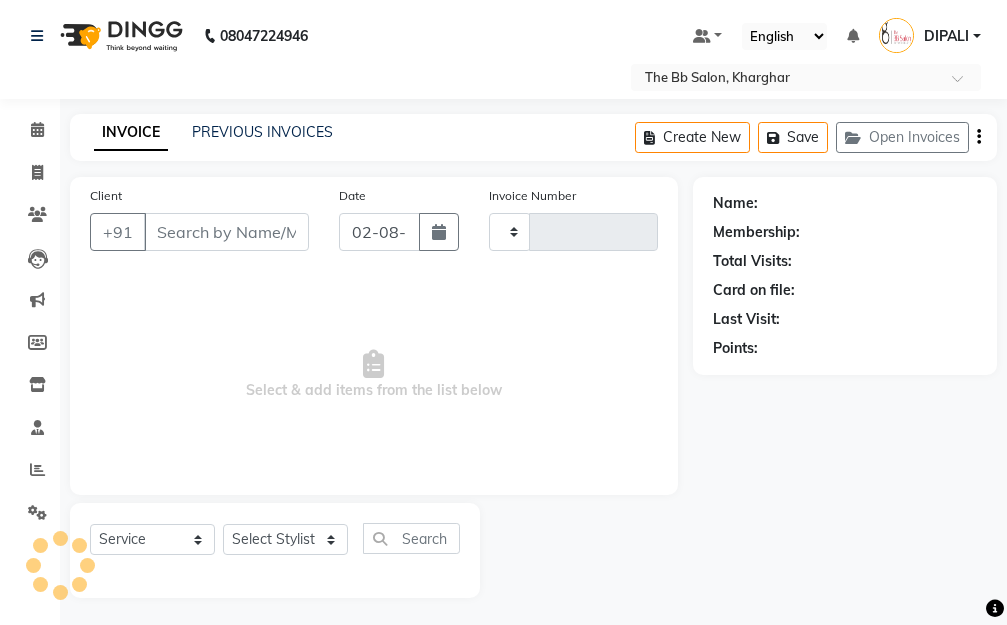 type on "2737" 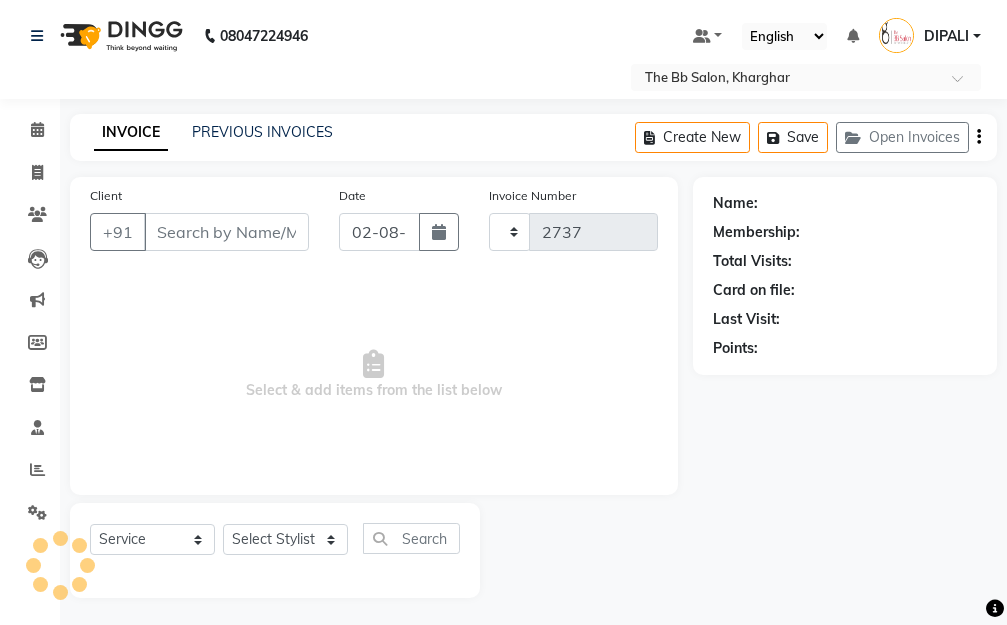 select on "6231" 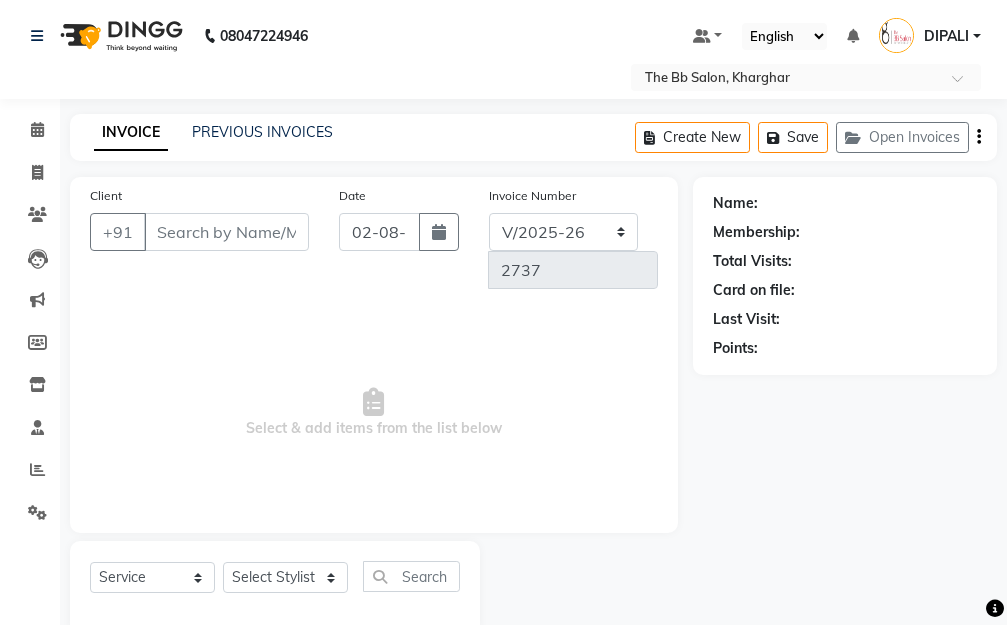 type on "88******60" 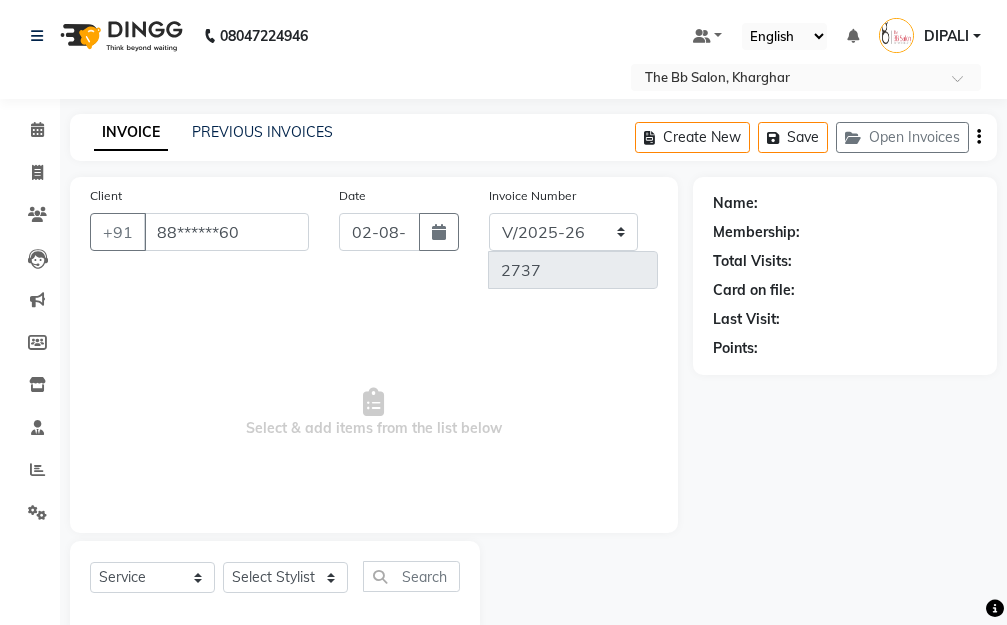 select on "83659" 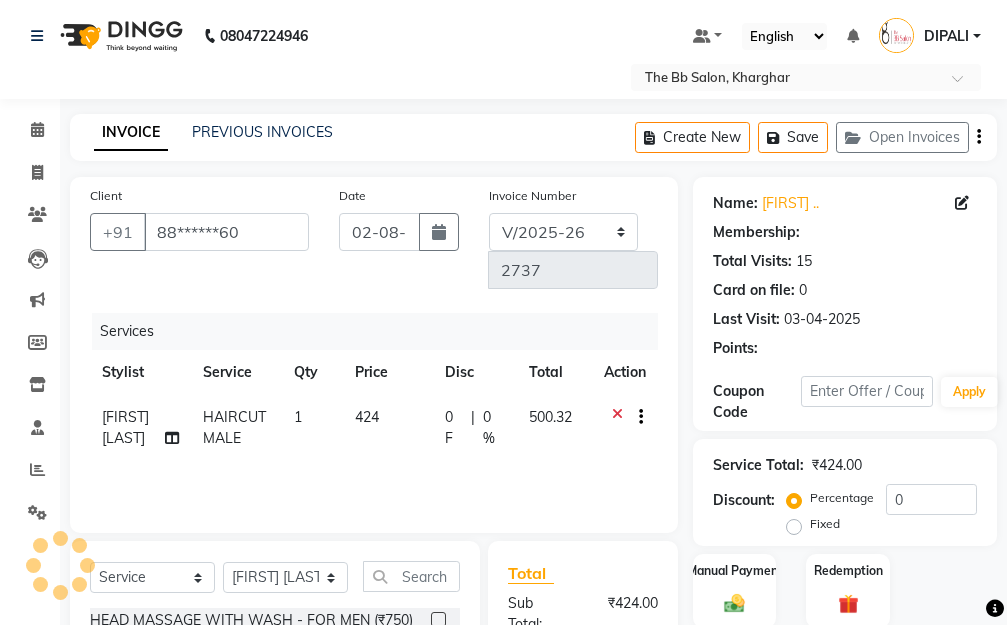select on "1: Object" 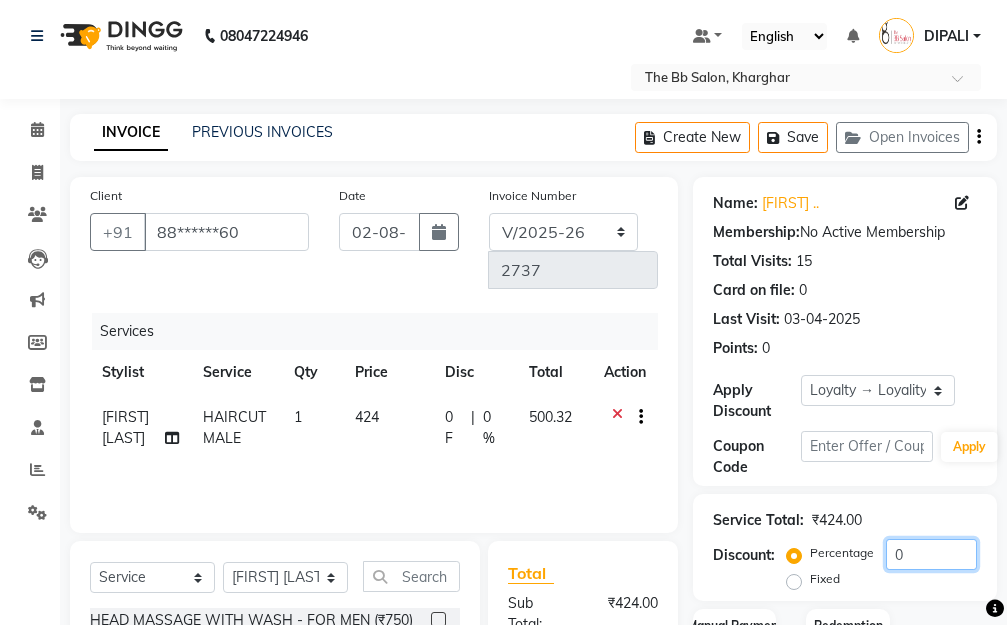click on "0" 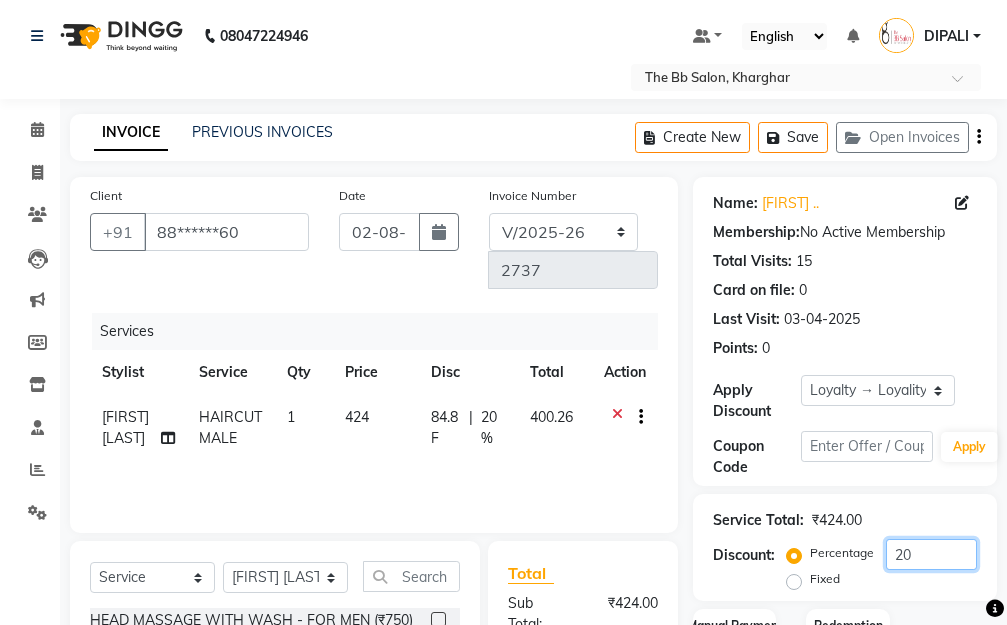 scroll, scrollTop: 390, scrollLeft: 0, axis: vertical 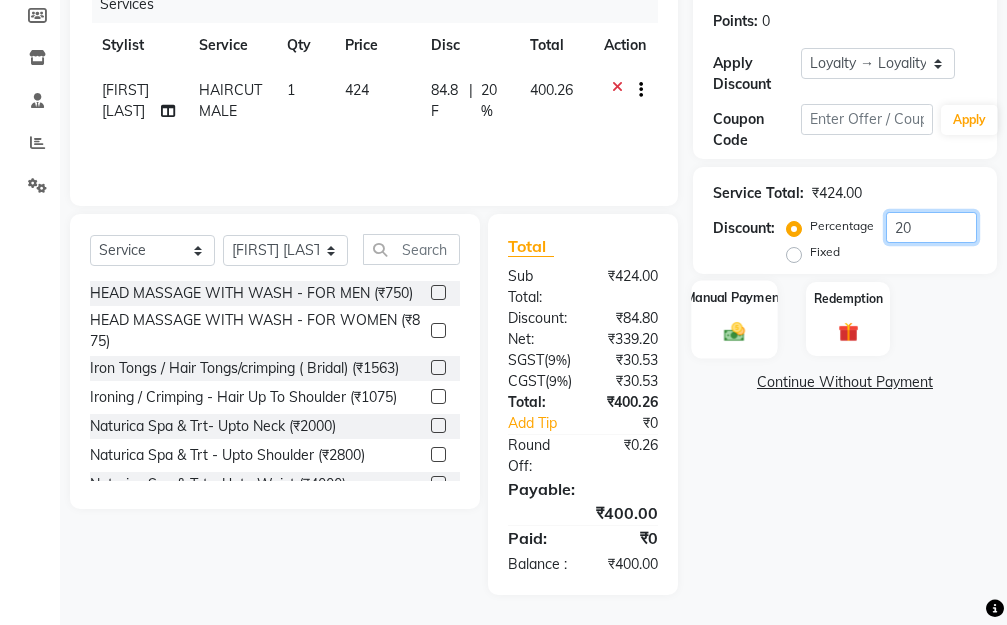 type on "20" 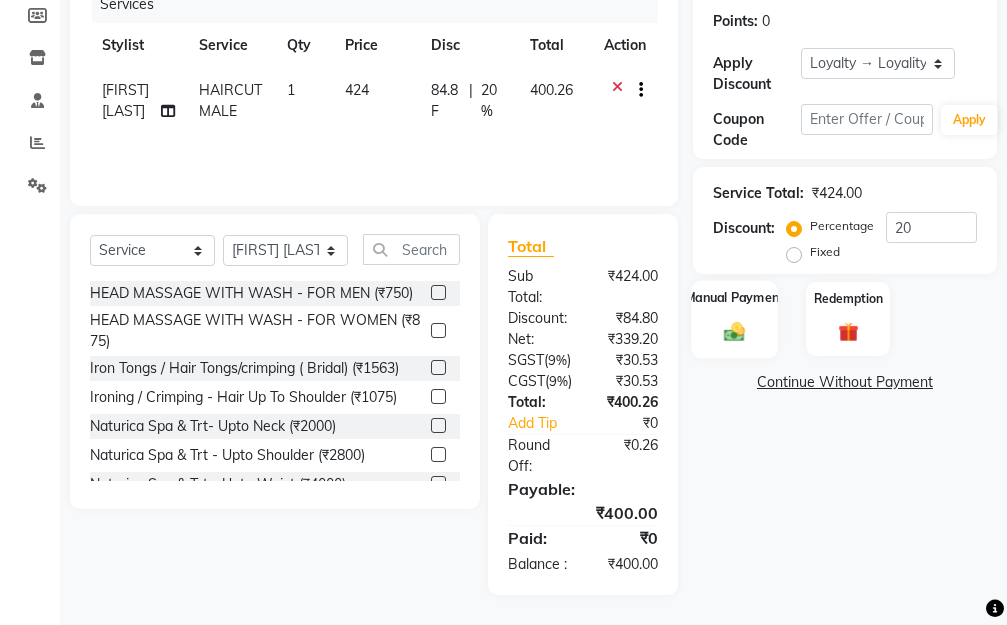 click 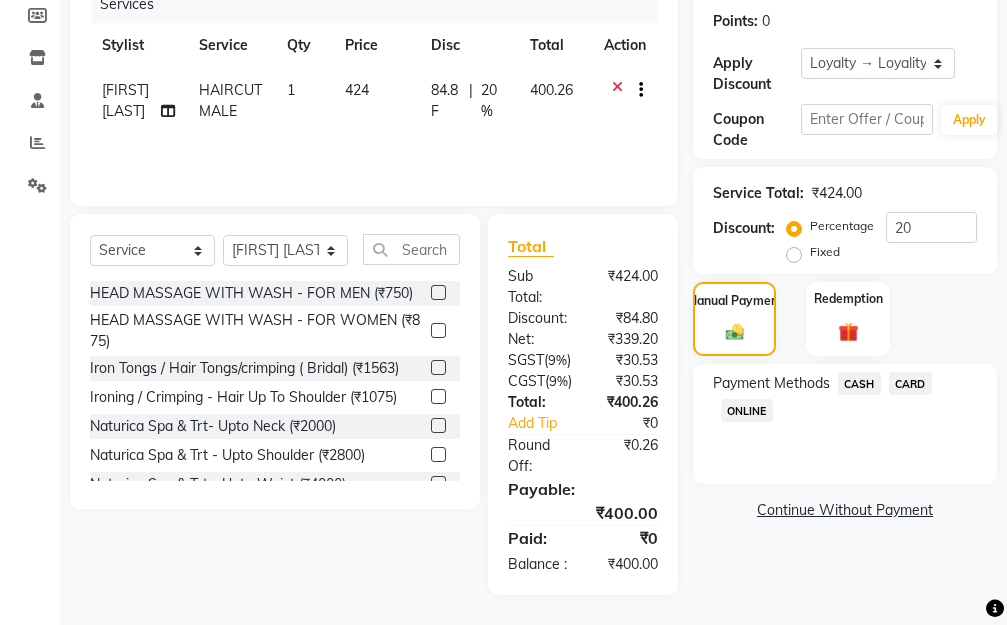 click on "ONLINE" 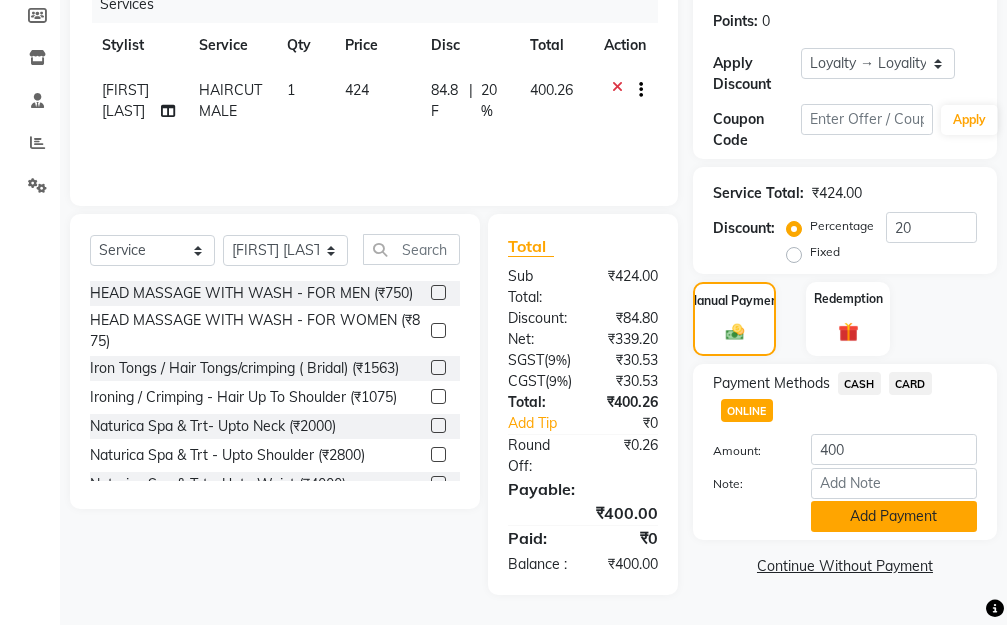 click on "Add Payment" 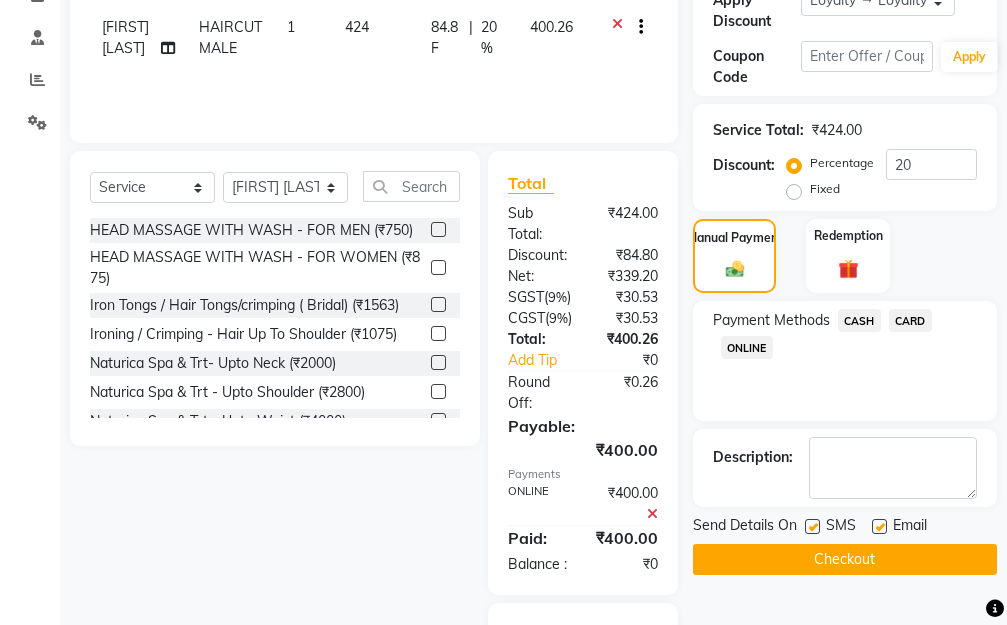 scroll, scrollTop: 614, scrollLeft: 0, axis: vertical 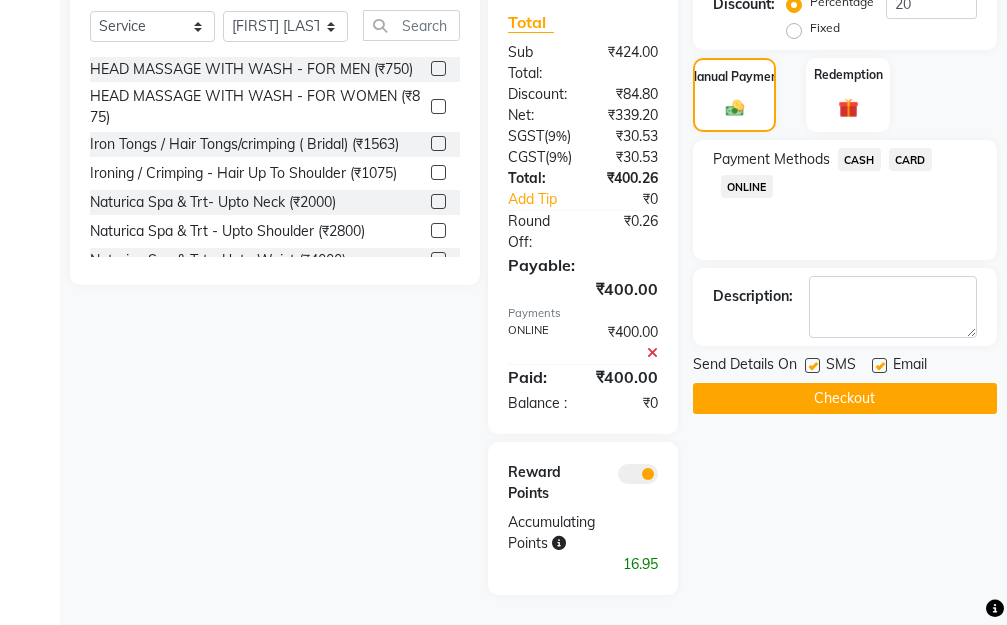 click on "Checkout" 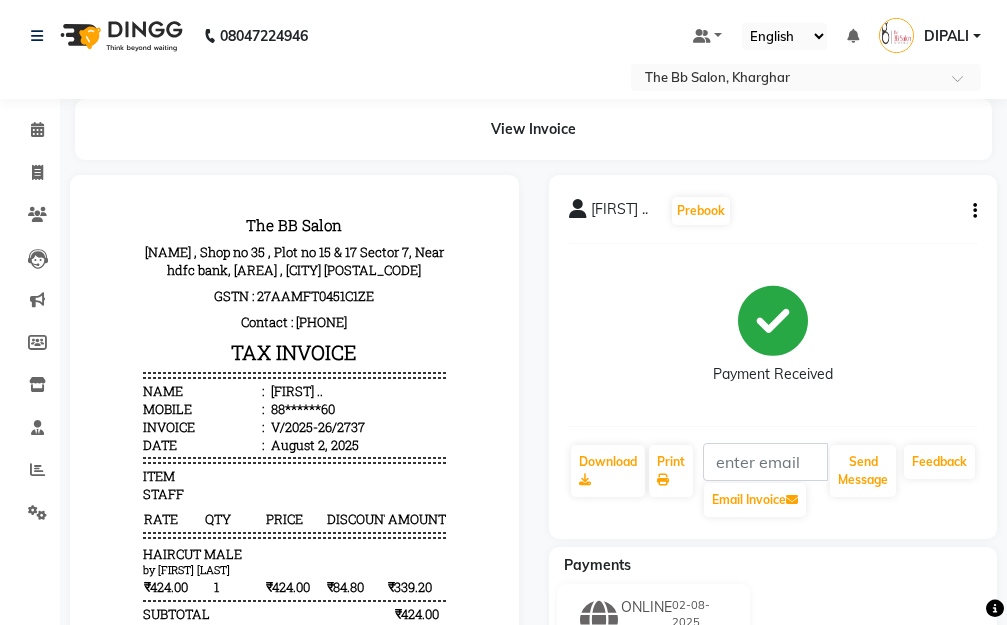 scroll, scrollTop: 0, scrollLeft: 0, axis: both 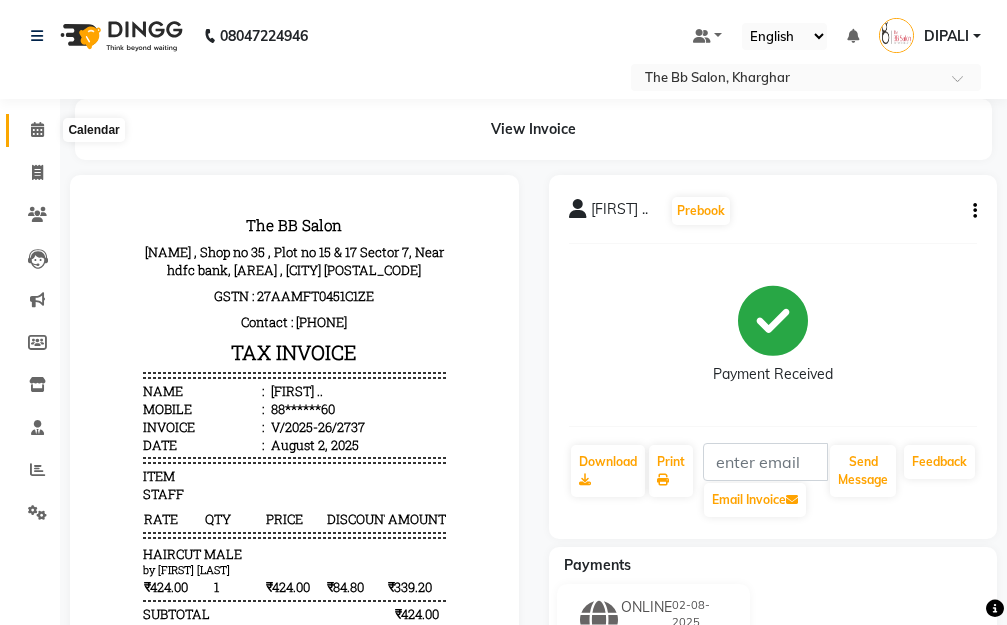 click 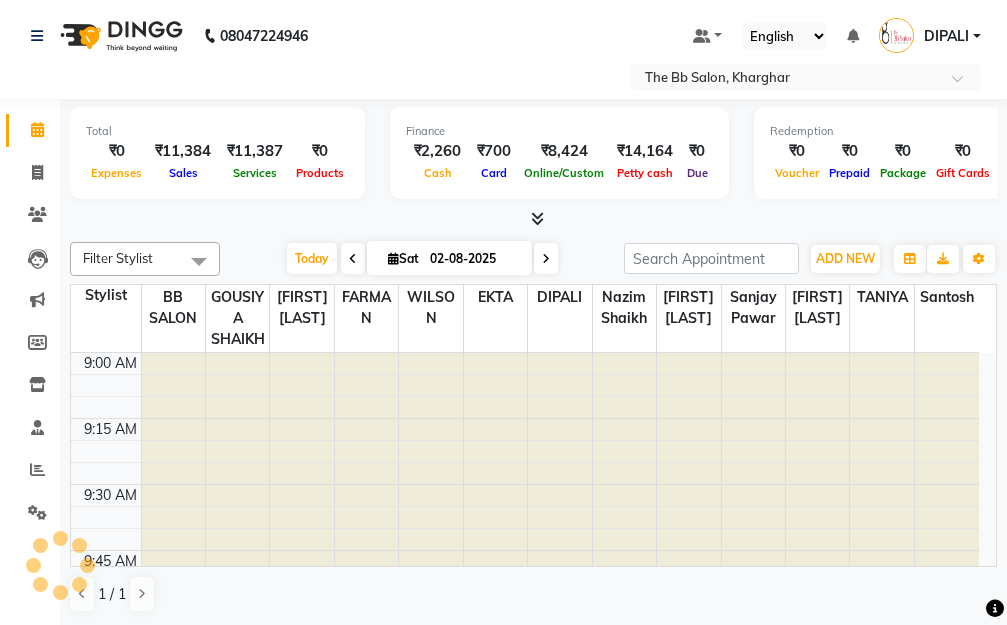 scroll, scrollTop: 300, scrollLeft: 0, axis: vertical 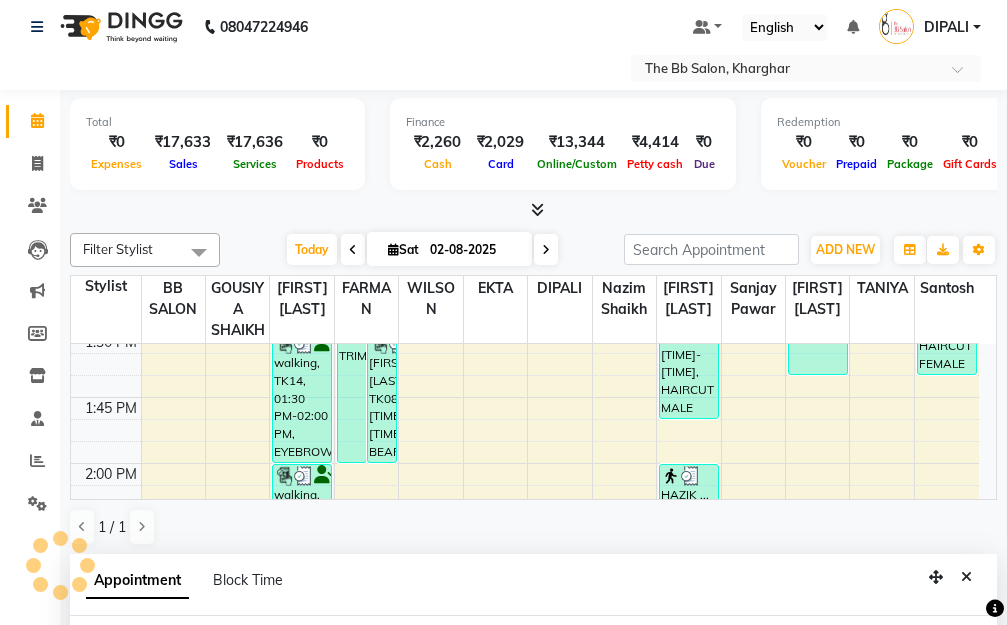 select on "[NUMBER]" 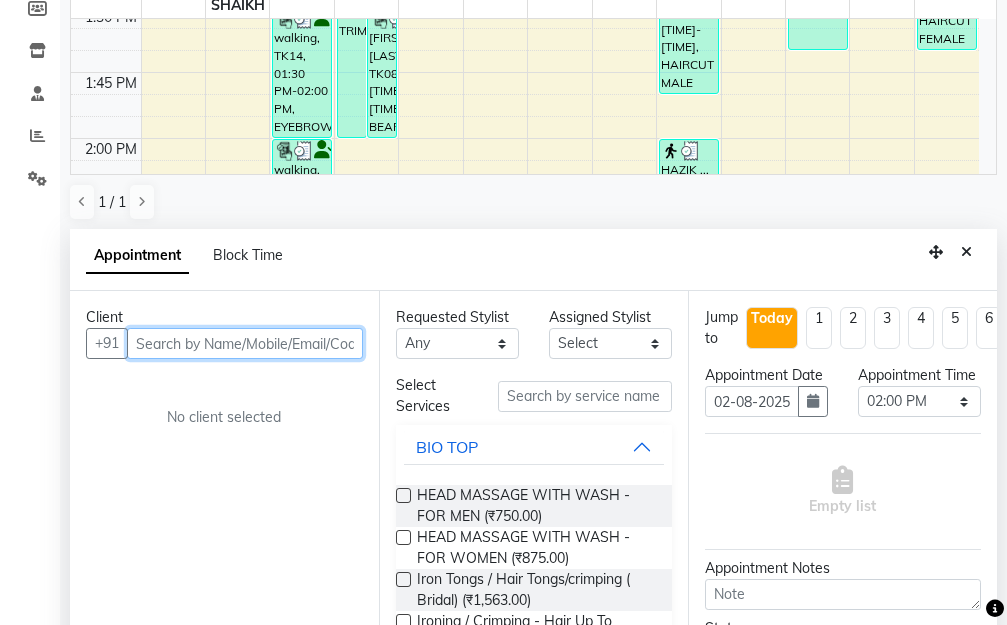 scroll, scrollTop: 365, scrollLeft: 0, axis: vertical 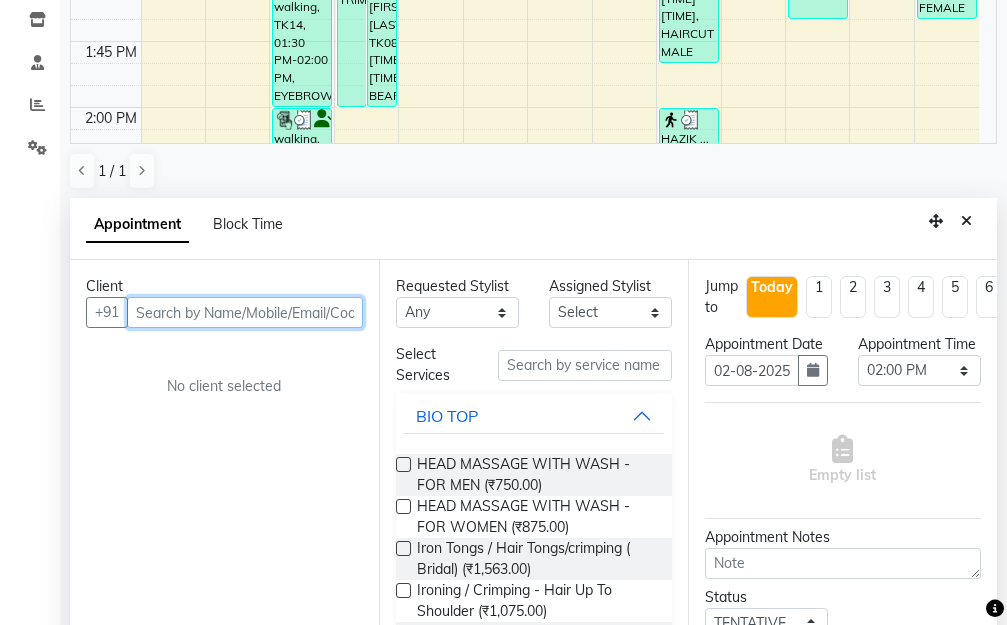 click at bounding box center [245, 312] 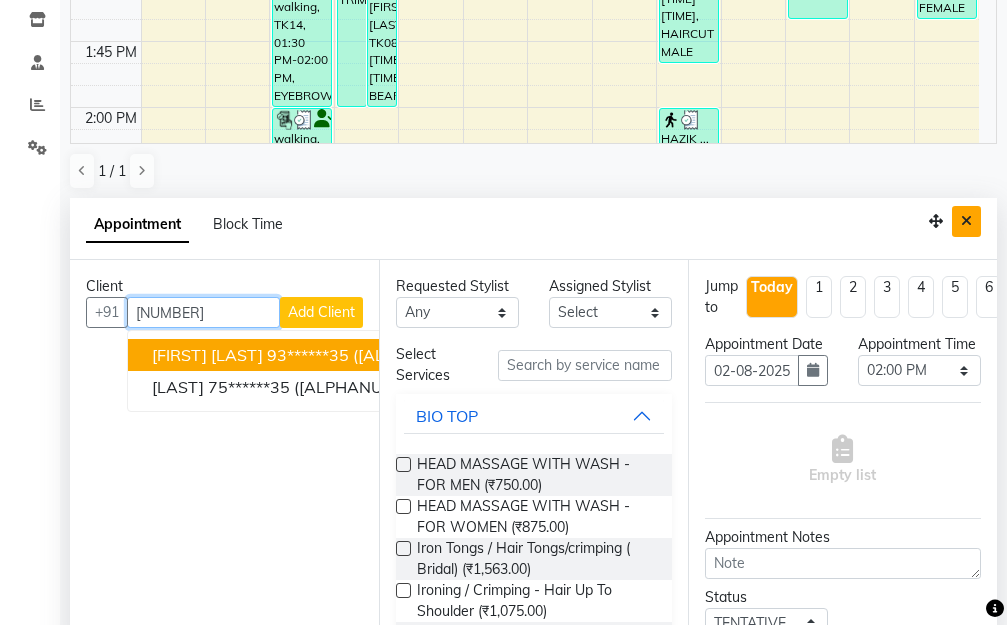 type on "[NUMBER]" 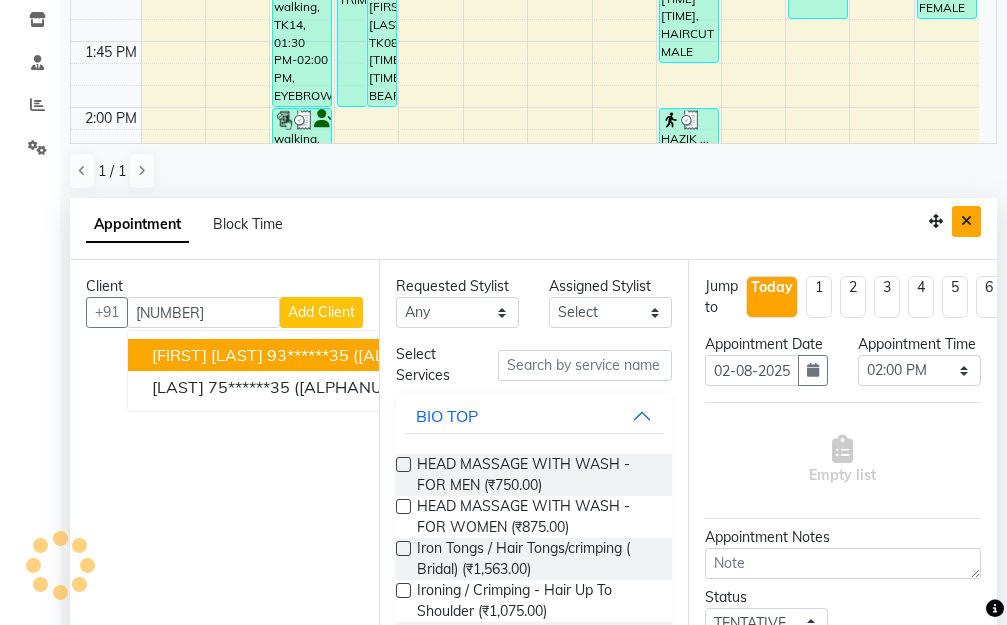 click at bounding box center [966, 221] 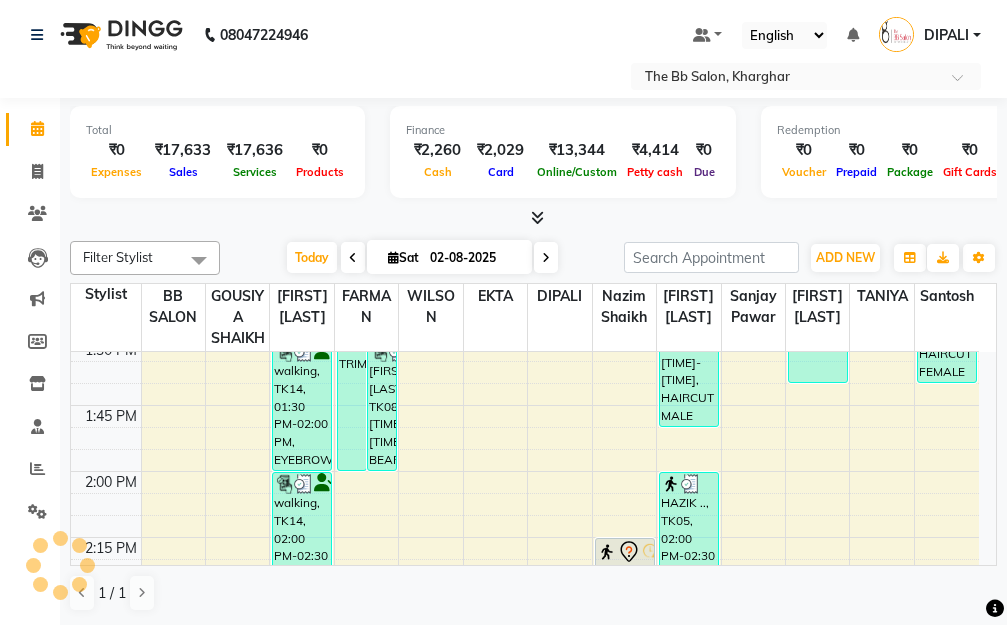 scroll, scrollTop: 1, scrollLeft: 0, axis: vertical 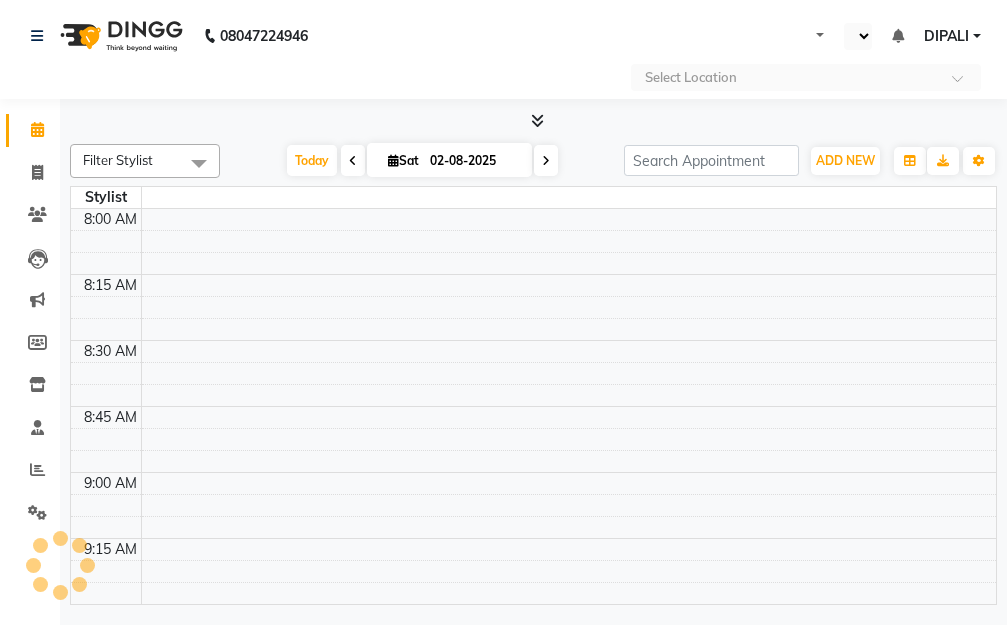 select on "en" 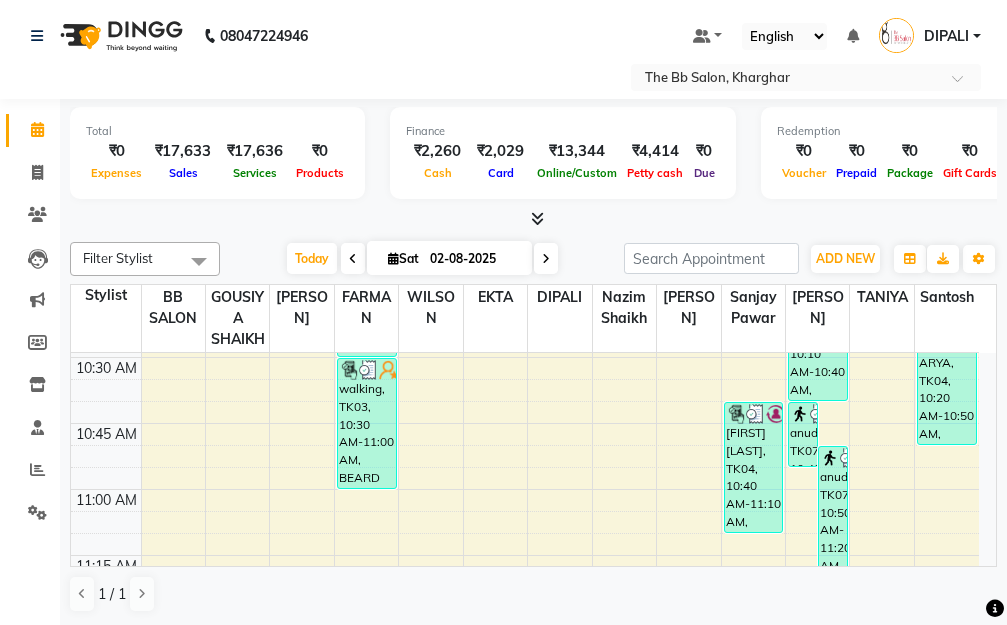 scroll, scrollTop: 400, scrollLeft: 0, axis: vertical 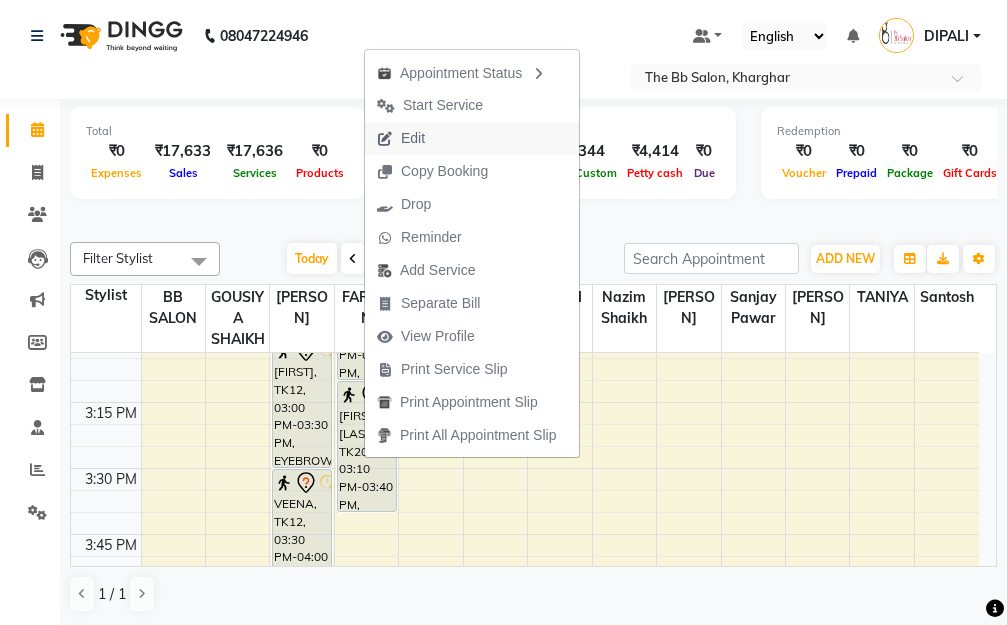 click on "Edit" at bounding box center (472, 138) 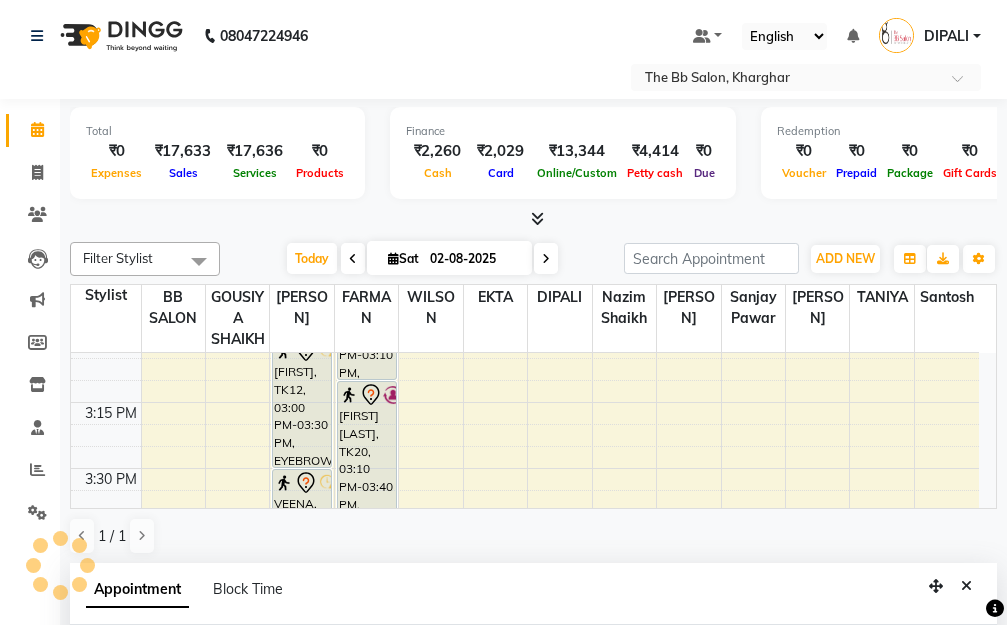select on "tentative" 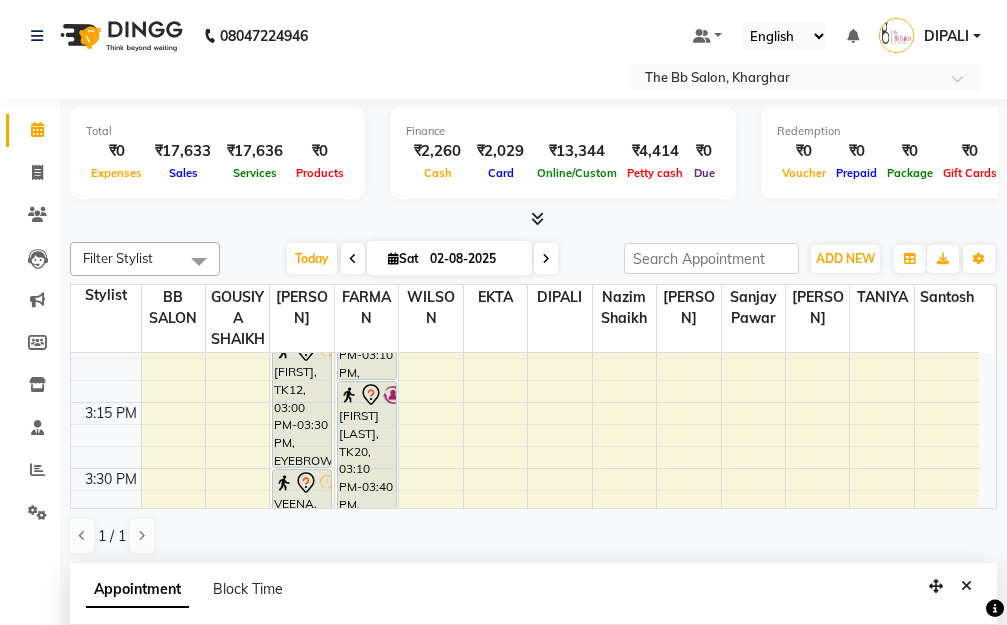 type on "02-08-2025" 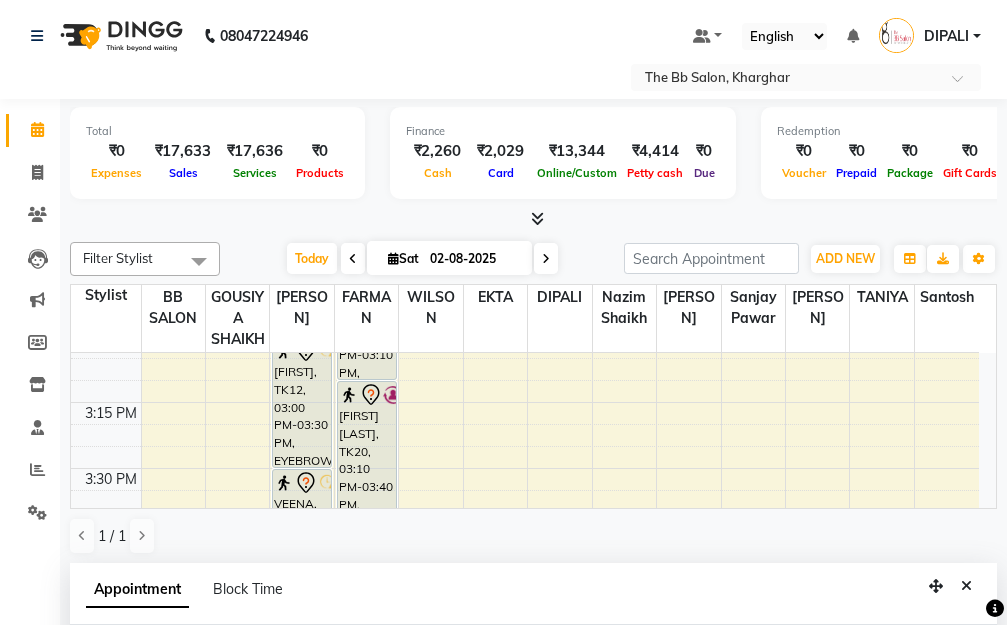 scroll, scrollTop: 0, scrollLeft: 0, axis: both 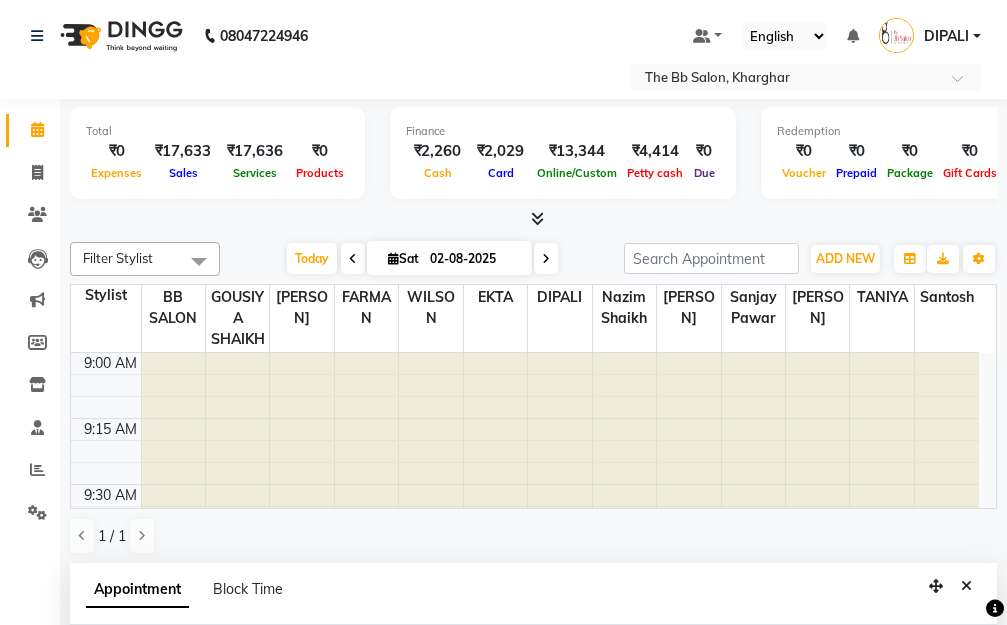 select on "83521" 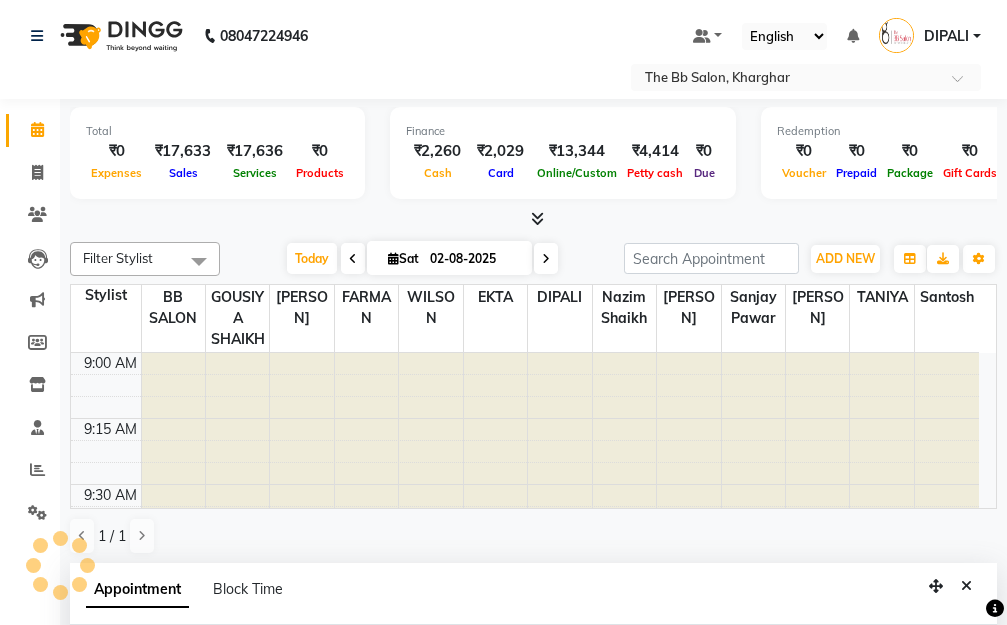 scroll, scrollTop: 102, scrollLeft: 0, axis: vertical 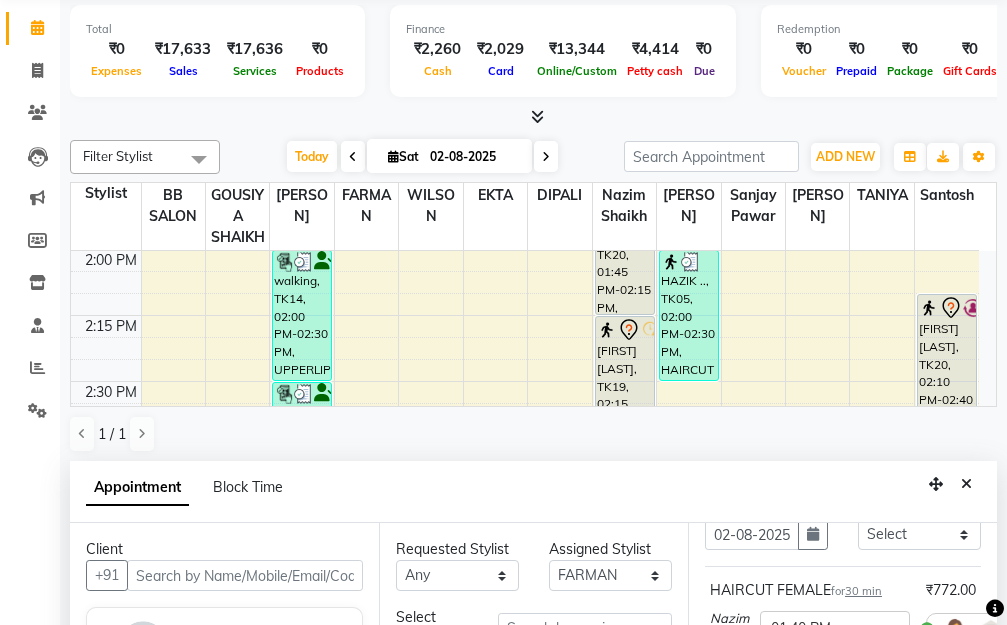 drag, startPoint x: 825, startPoint y: 469, endPoint x: 825, endPoint y: 487, distance: 18 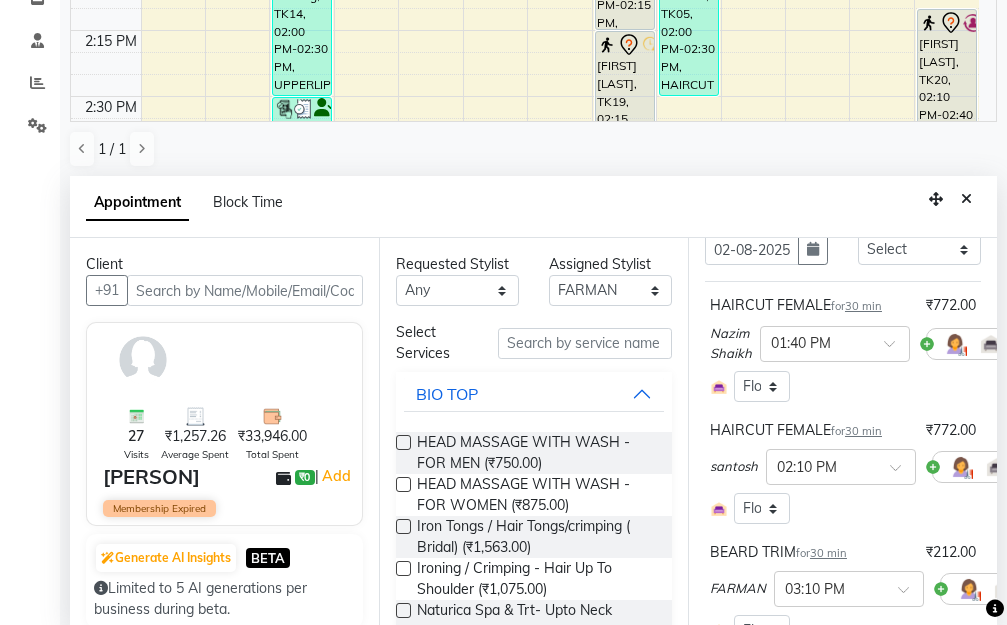 scroll, scrollTop: 393, scrollLeft: 0, axis: vertical 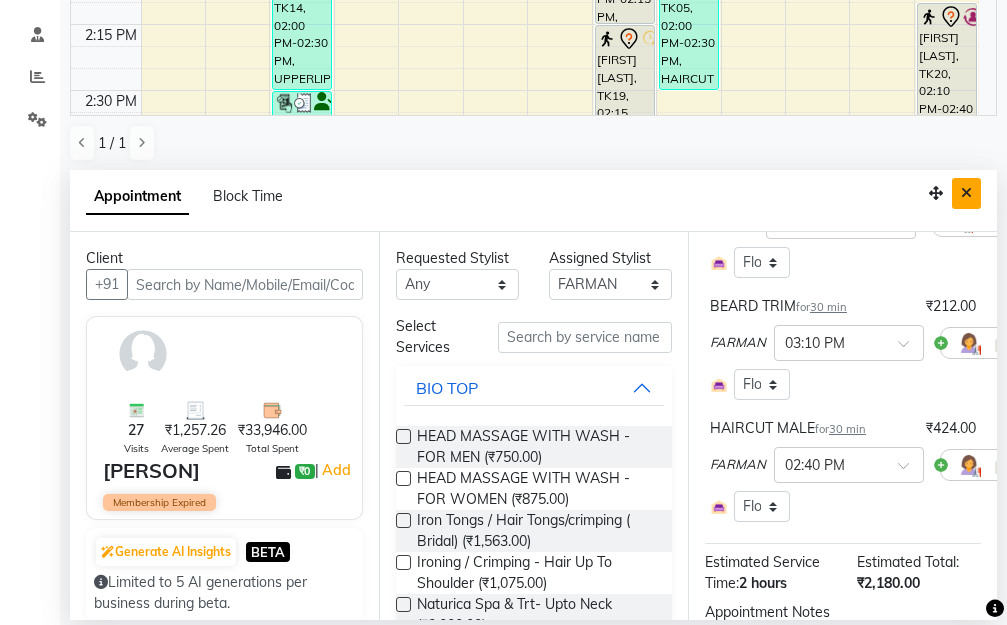 click at bounding box center (966, 193) 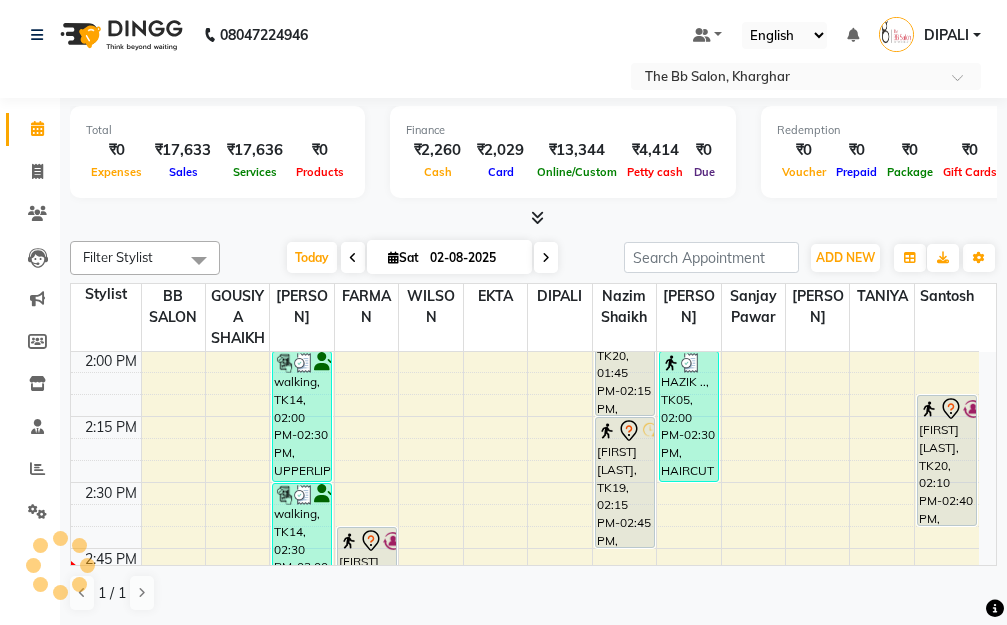 scroll, scrollTop: 1, scrollLeft: 0, axis: vertical 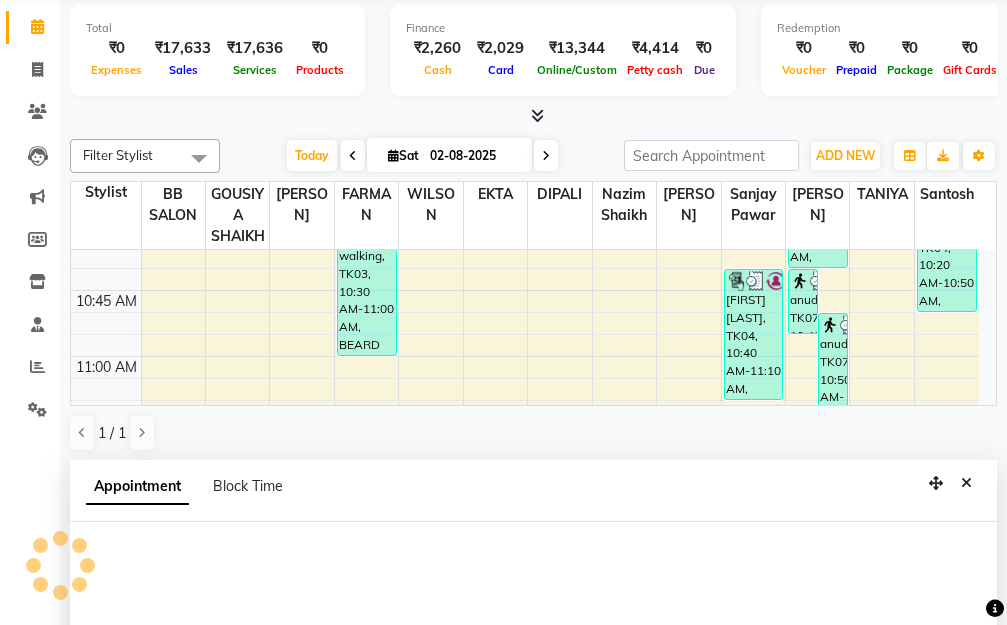 select on "83516" 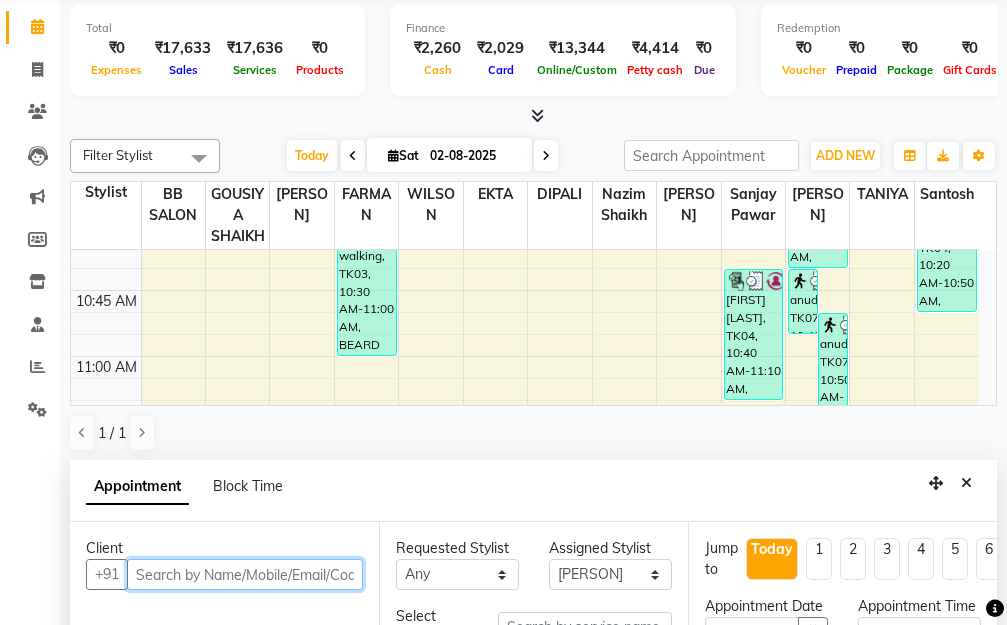 click at bounding box center [245, 574] 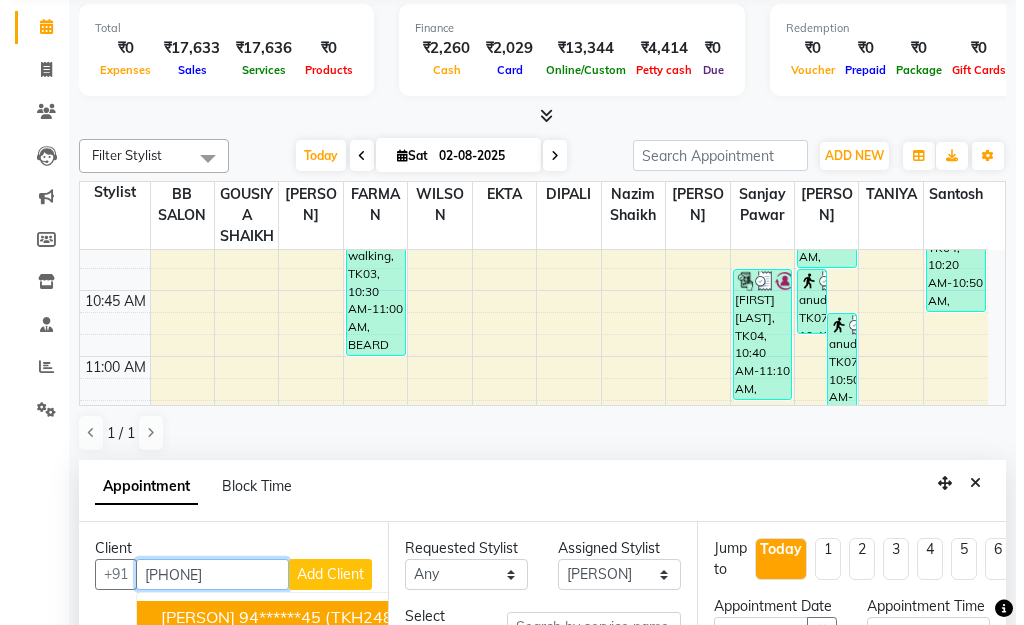 scroll, scrollTop: 203, scrollLeft: 0, axis: vertical 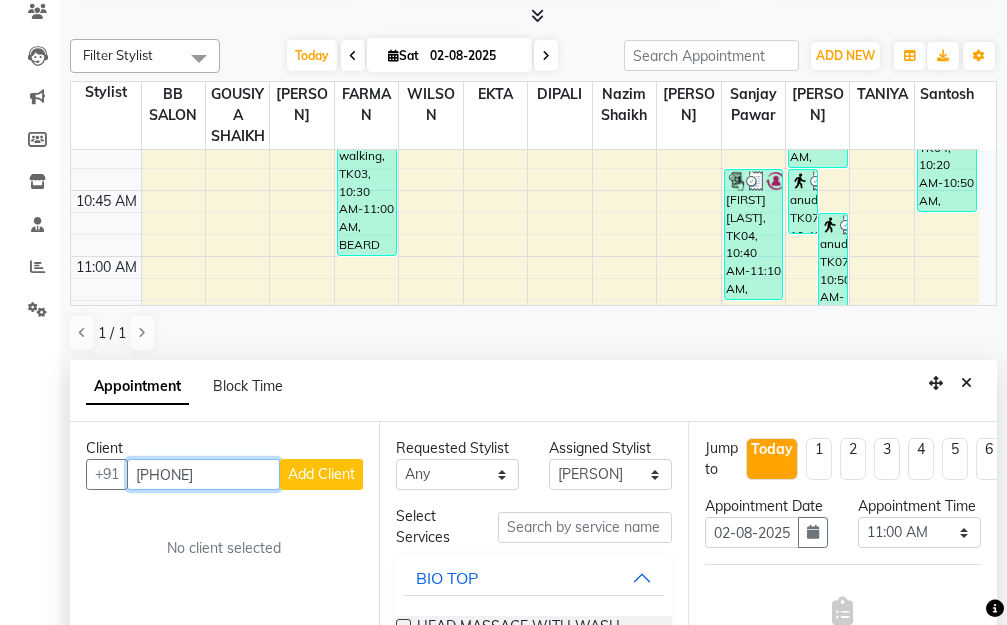 type on "9491069143" 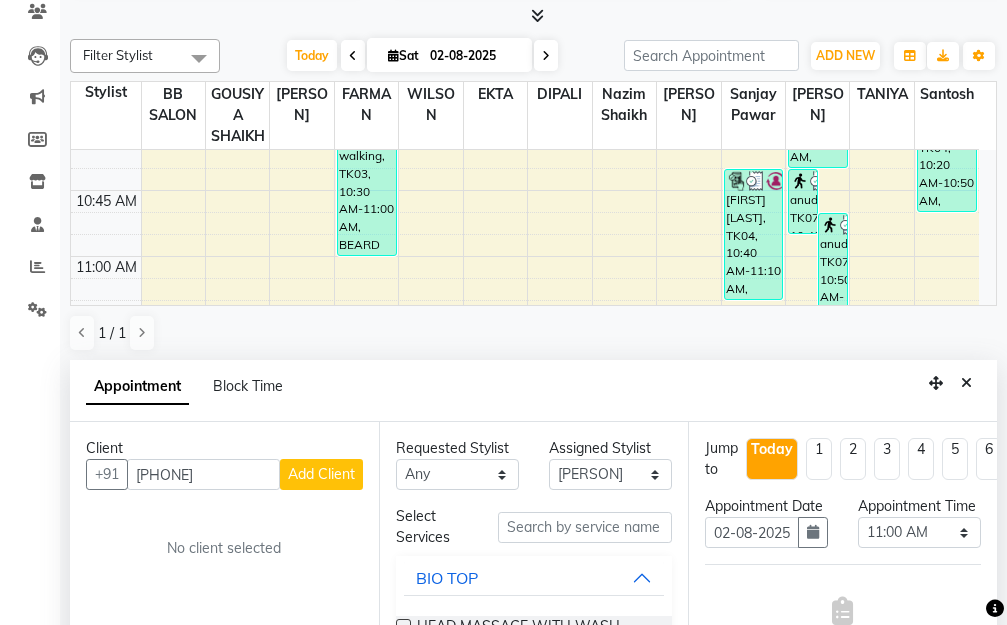 click on "Add Client" at bounding box center [321, 474] 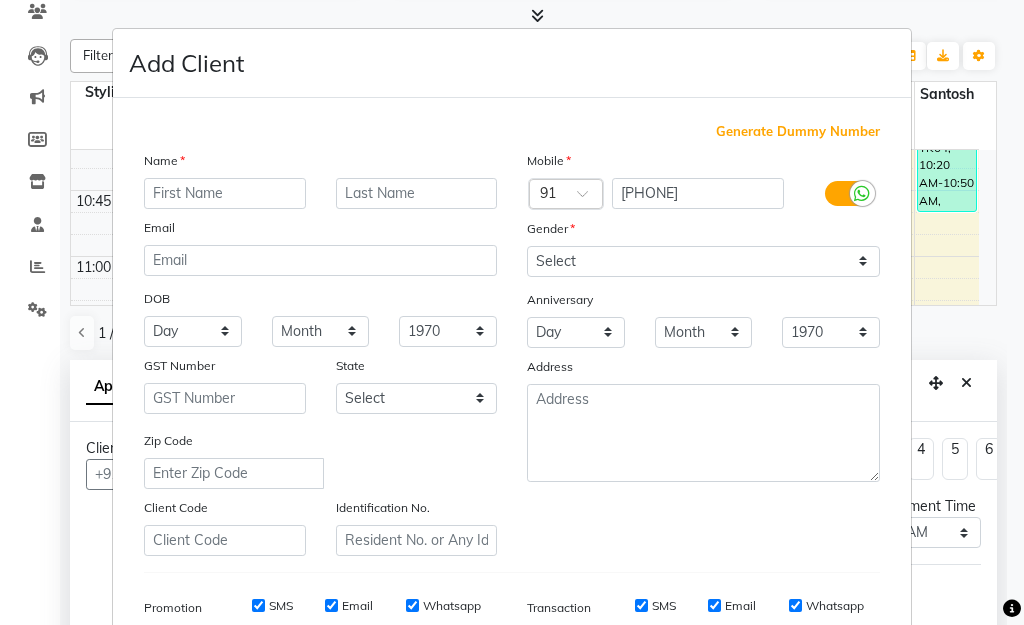 scroll, scrollTop: 100, scrollLeft: 0, axis: vertical 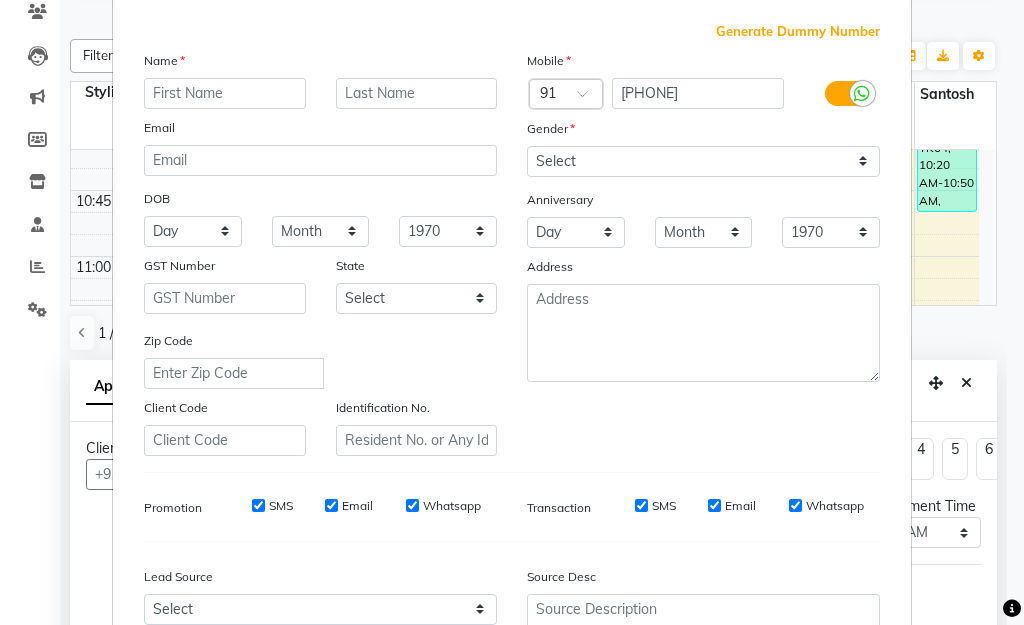 click at bounding box center (225, 93) 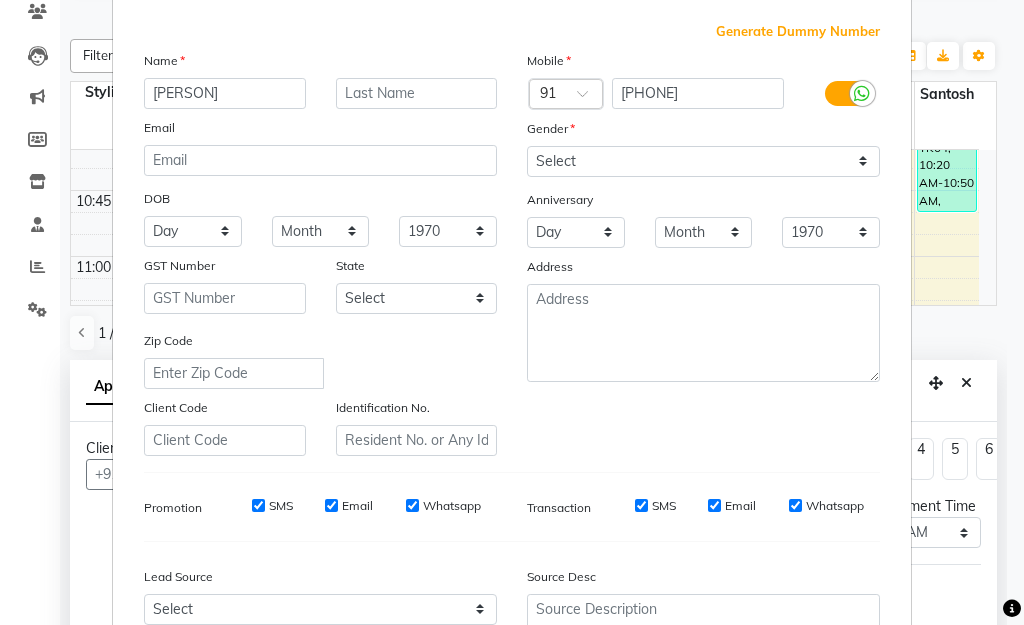 type on "klei" 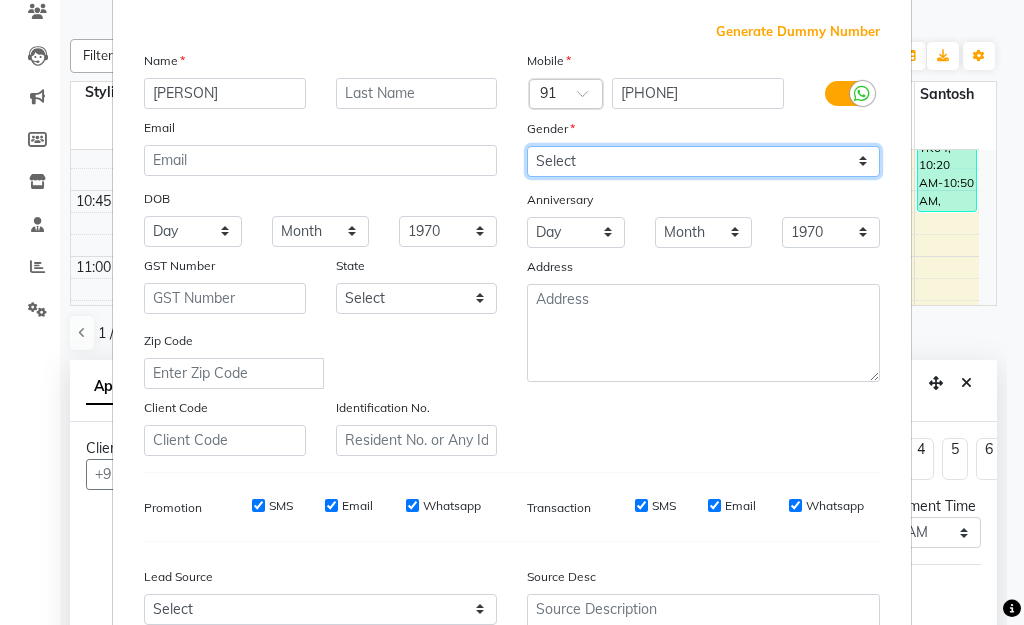 click on "Select Male Female Other Prefer Not To Say" at bounding box center [703, 161] 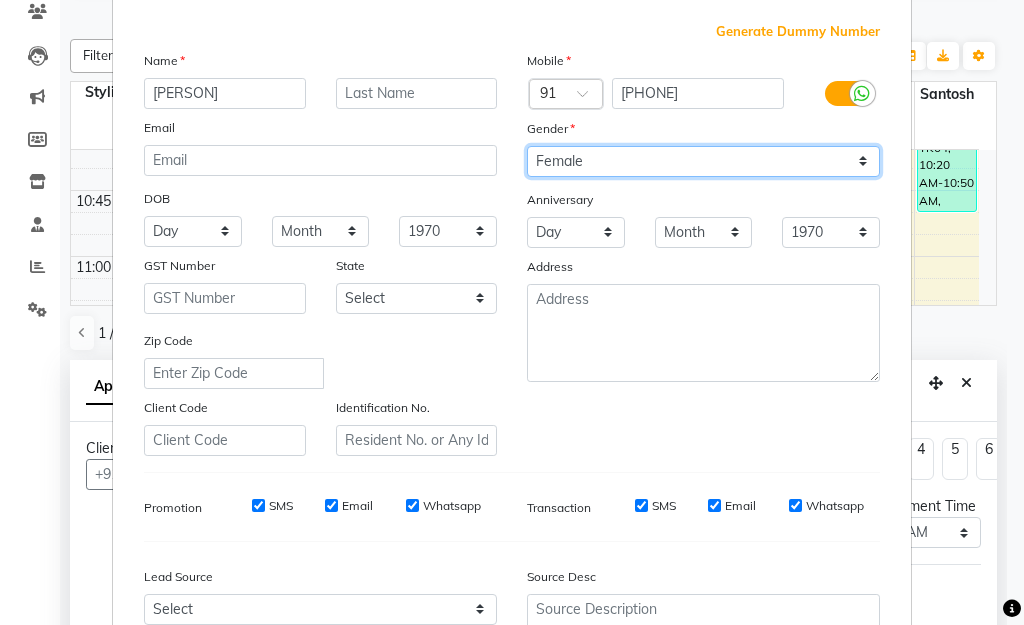 click on "Select Male Female Other Prefer Not To Say" at bounding box center [703, 161] 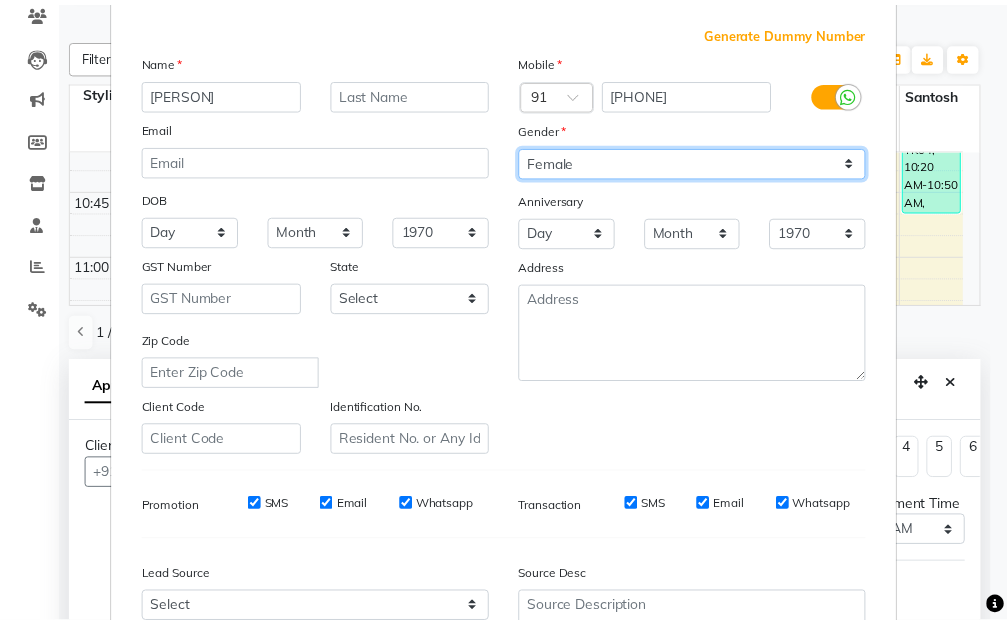 scroll, scrollTop: 298, scrollLeft: 0, axis: vertical 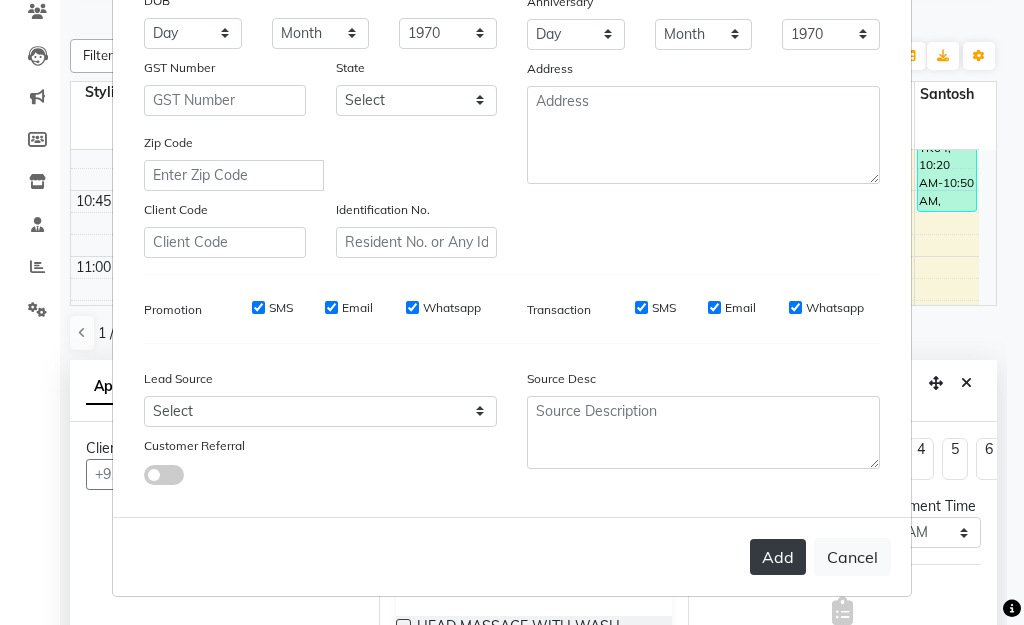 click on "Add" at bounding box center (778, 557) 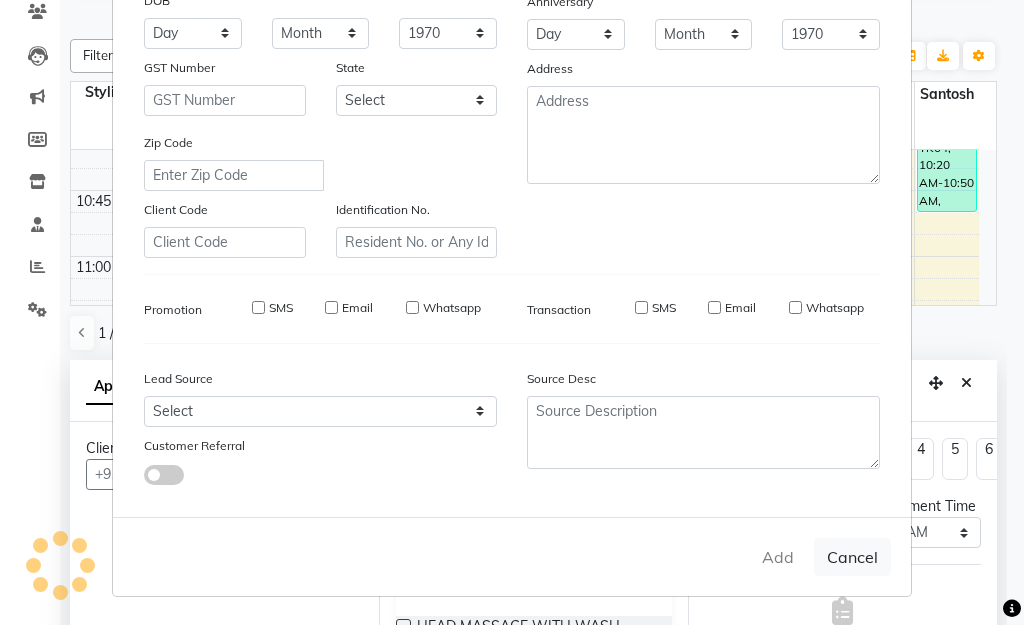 type on "94******43" 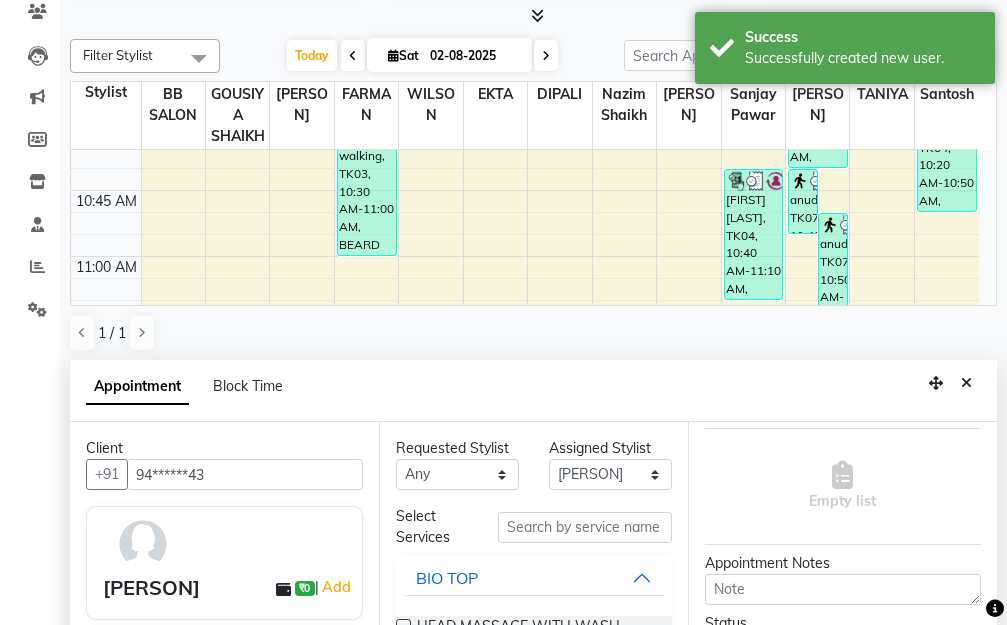 scroll, scrollTop: 195, scrollLeft: 0, axis: vertical 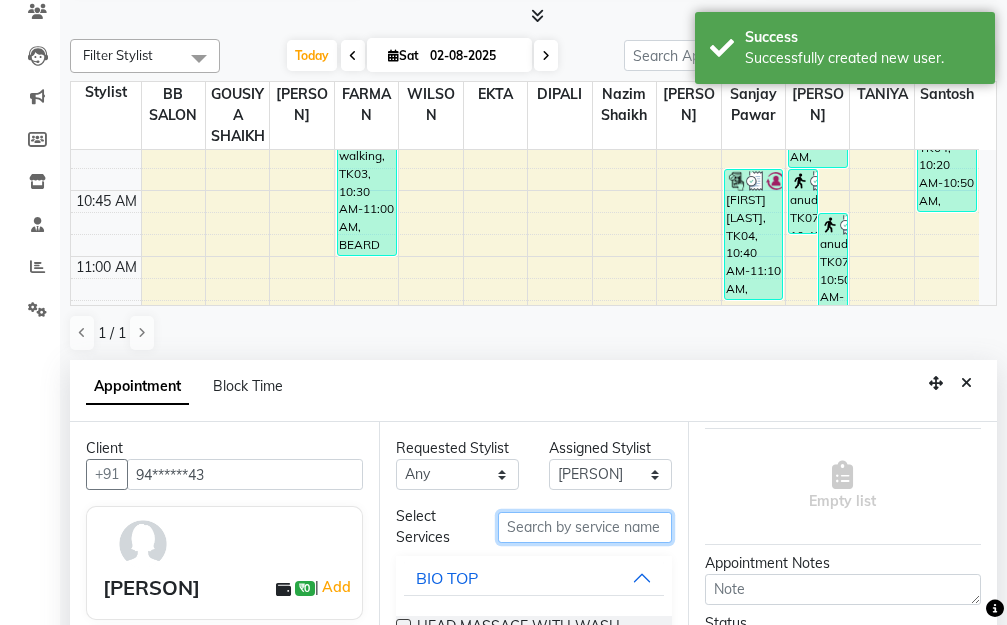 click at bounding box center [585, 527] 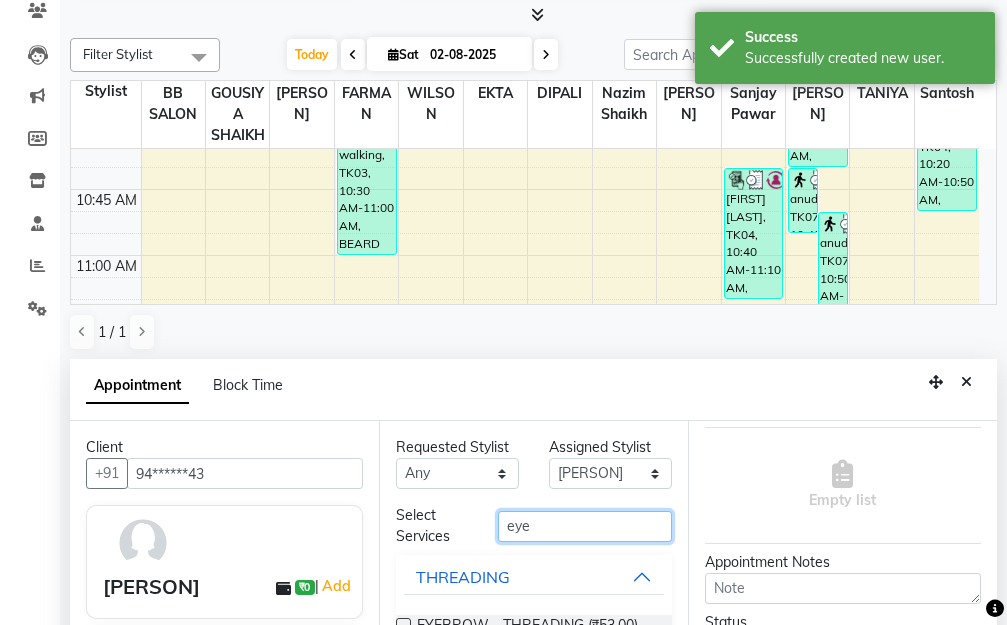 scroll, scrollTop: 393, scrollLeft: 0, axis: vertical 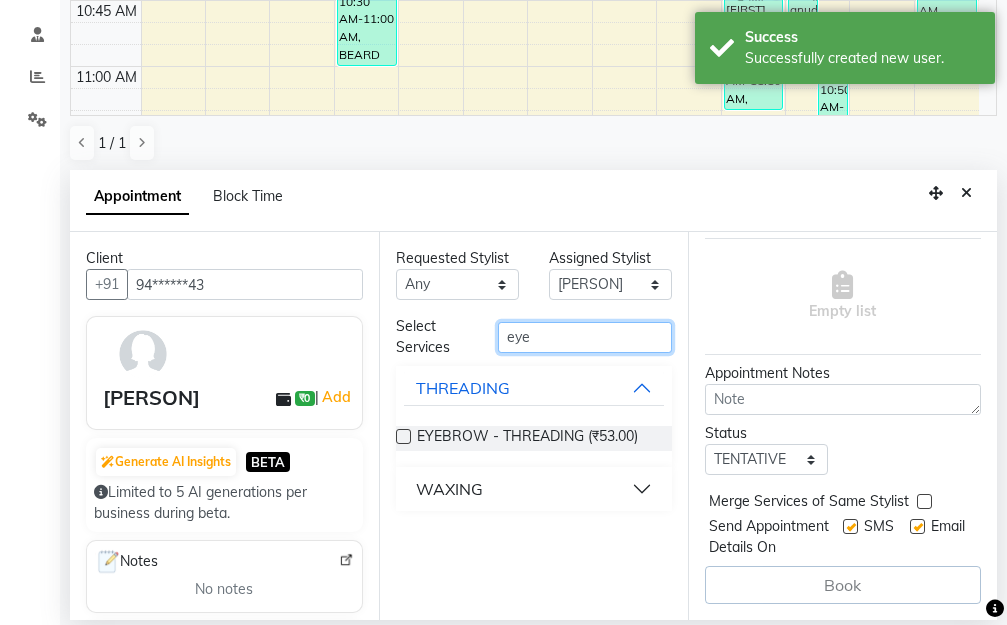 type on "eye" 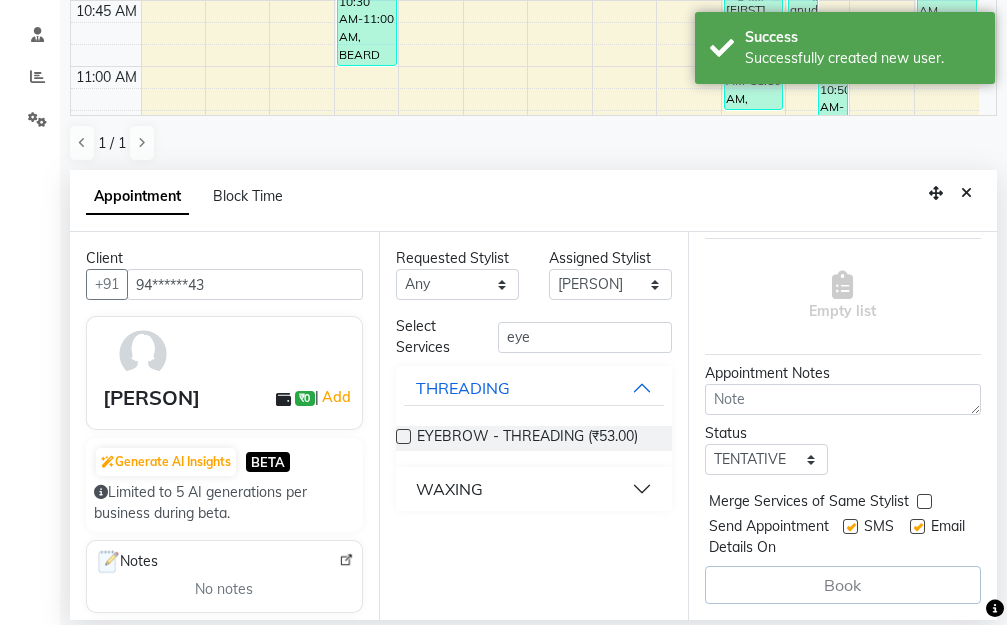 click at bounding box center (403, 436) 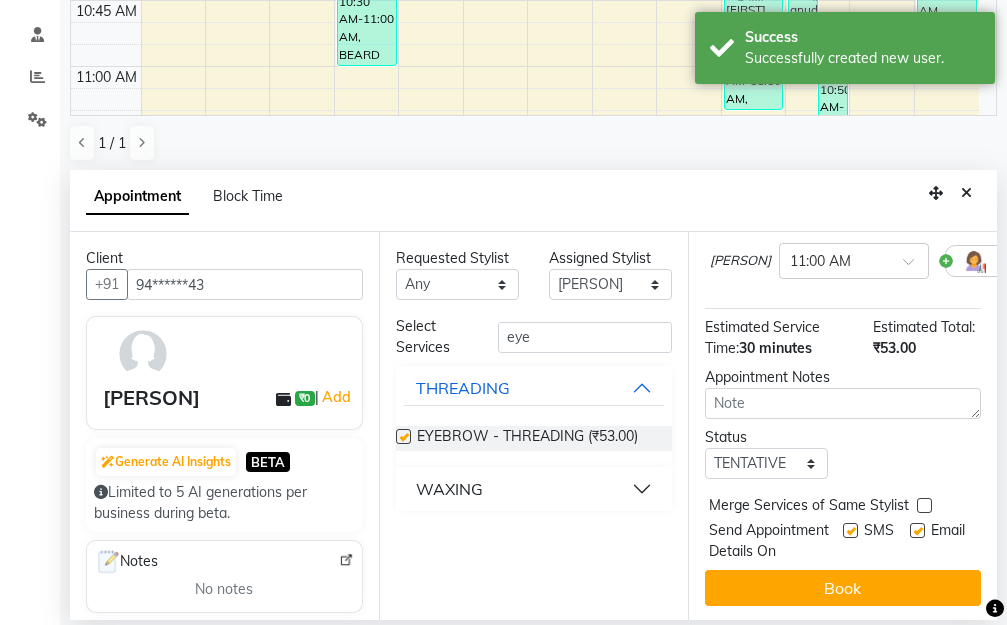 checkbox on "false" 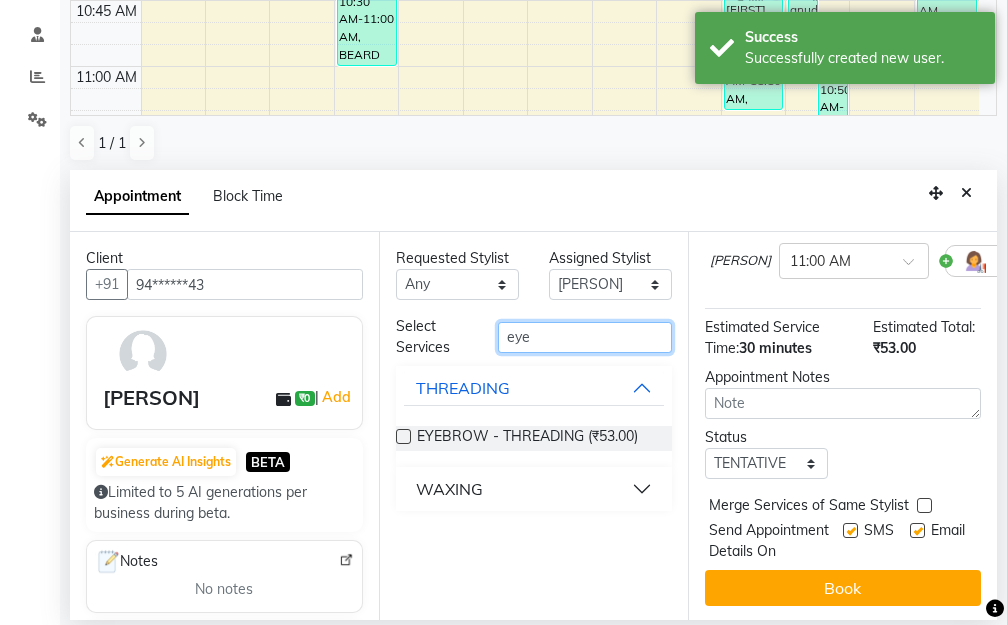drag, startPoint x: 540, startPoint y: 333, endPoint x: 484, endPoint y: 330, distance: 56.0803 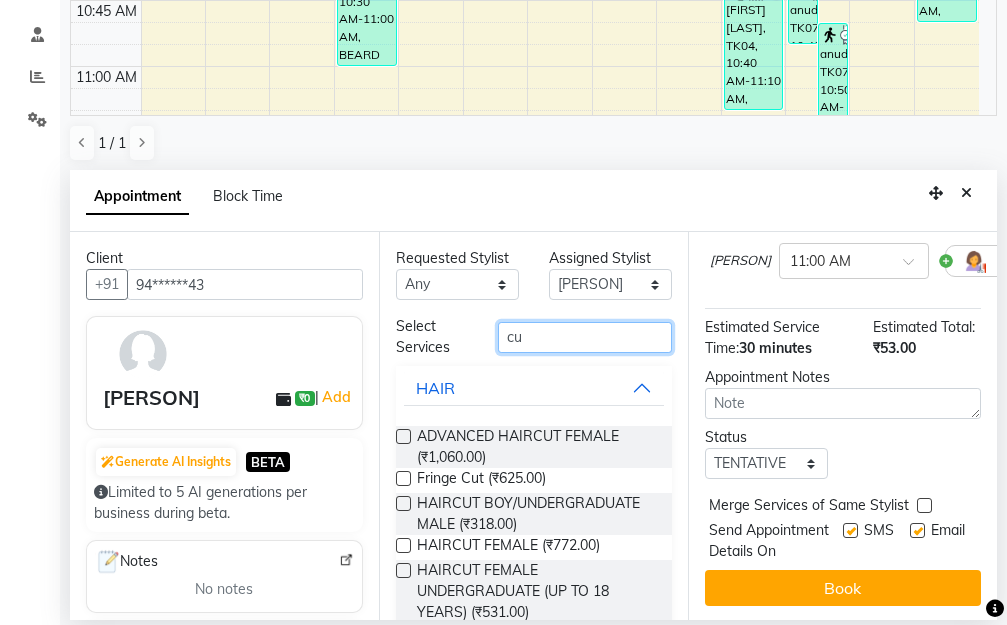 type on "c" 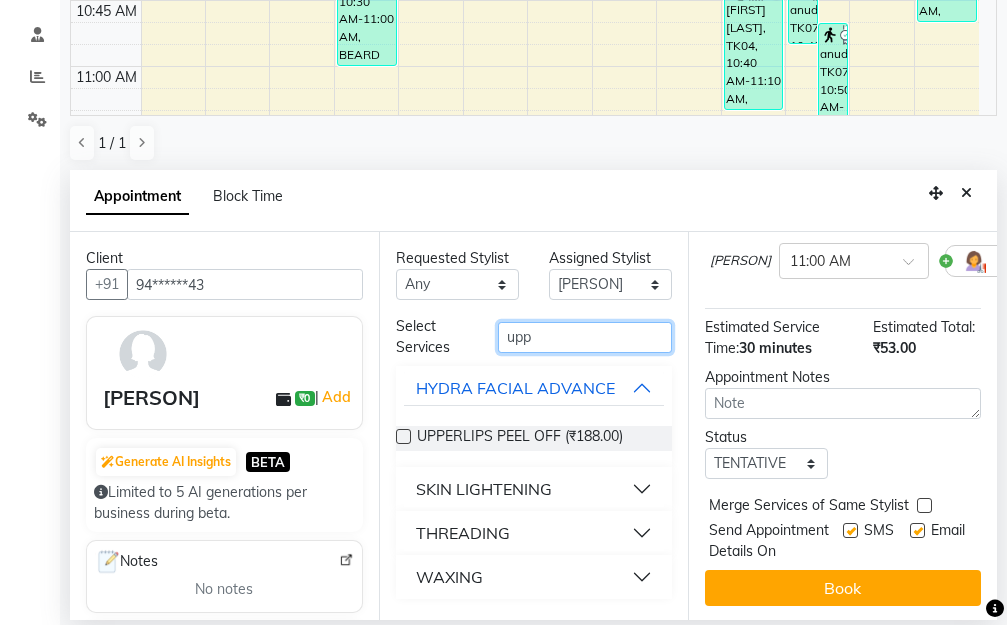 type on "upp" 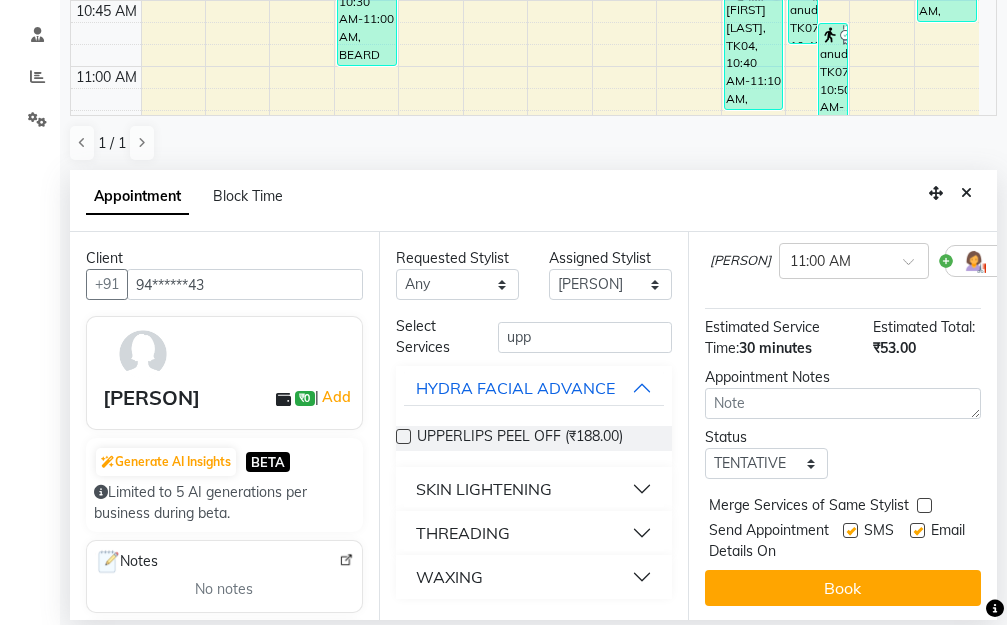 click on "THREADING" at bounding box center (534, 533) 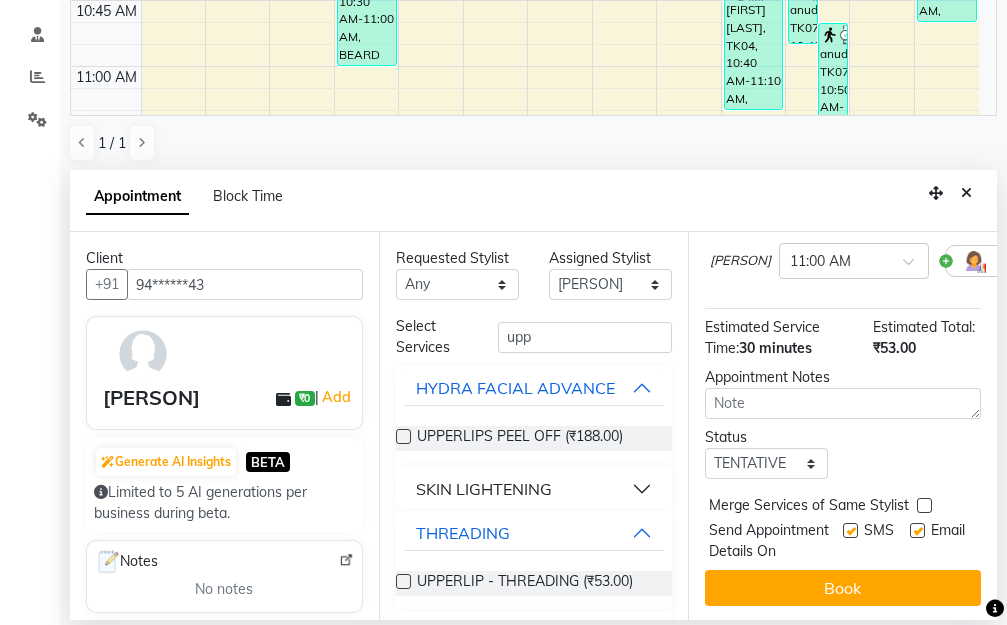 click at bounding box center [403, 581] 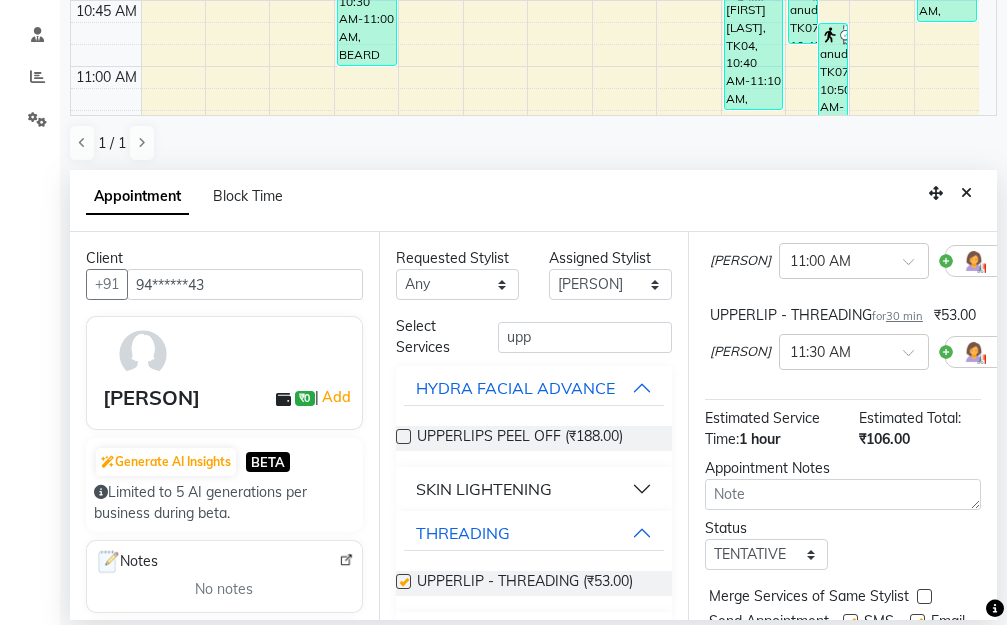 checkbox on "false" 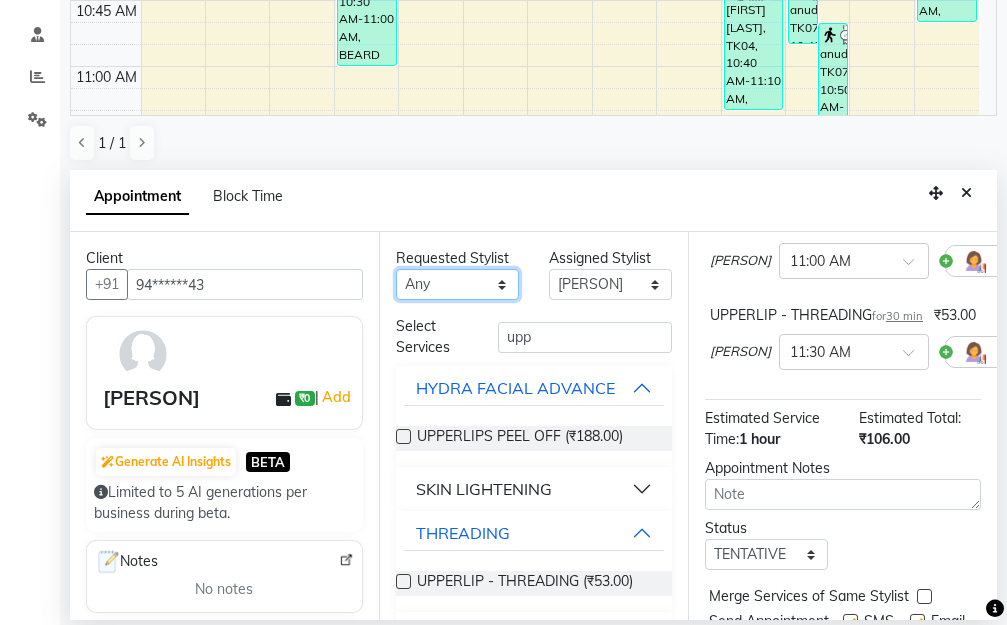 click on "Any BB SALON DIPALI EKTA FARMAN GOUSIYA SHAIKH MANGESH TAVARE Nazim Shaikh Rupesh Chavan Sanjay Pawar santosh SHILPA YADAV TANIYA WILSON" at bounding box center (457, 284) 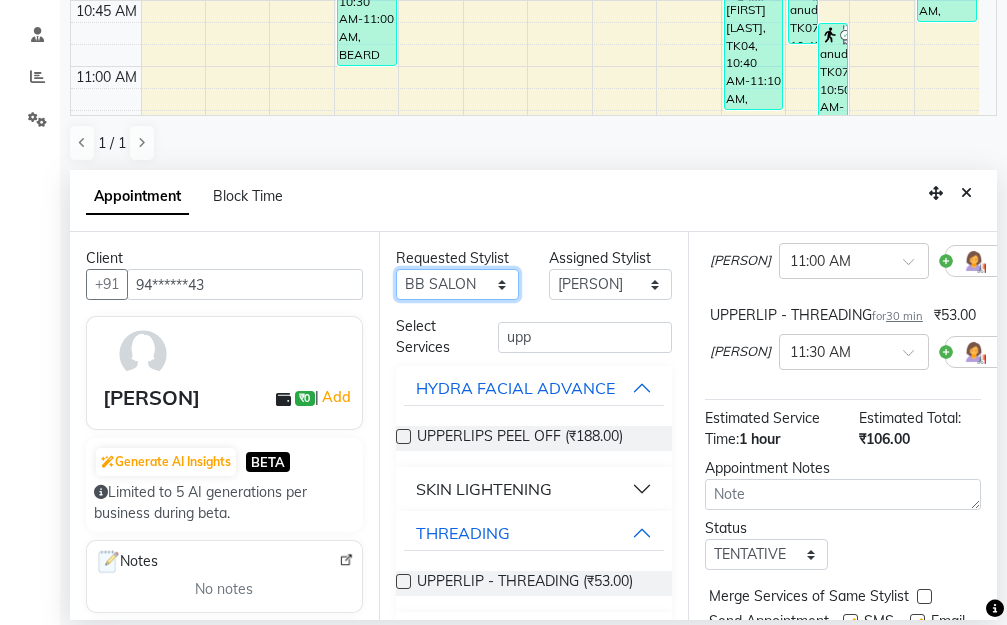 click on "Any BB SALON DIPALI EKTA FARMAN GOUSIYA SHAIKH MANGESH TAVARE Nazim Shaikh Rupesh Chavan Sanjay Pawar santosh SHILPA YADAV TANIYA WILSON" at bounding box center [457, 284] 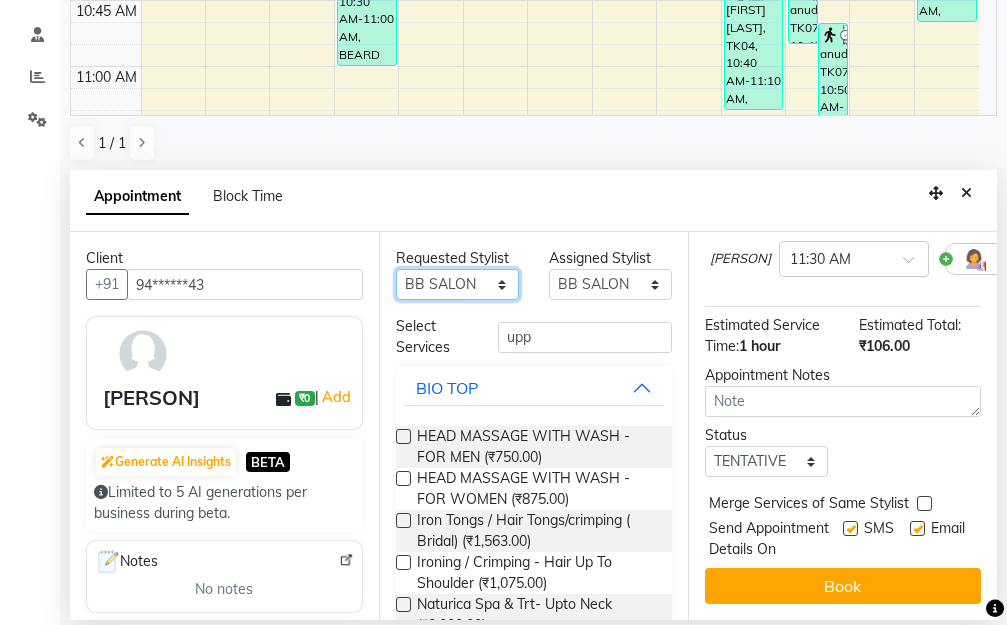scroll, scrollTop: 374, scrollLeft: 0, axis: vertical 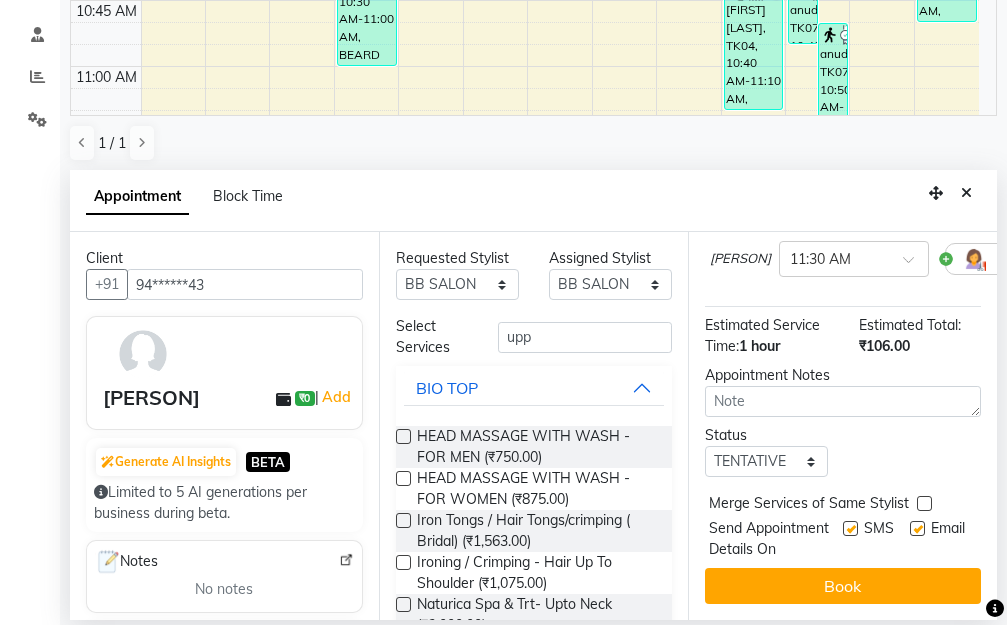 click on "Book" at bounding box center [843, 586] 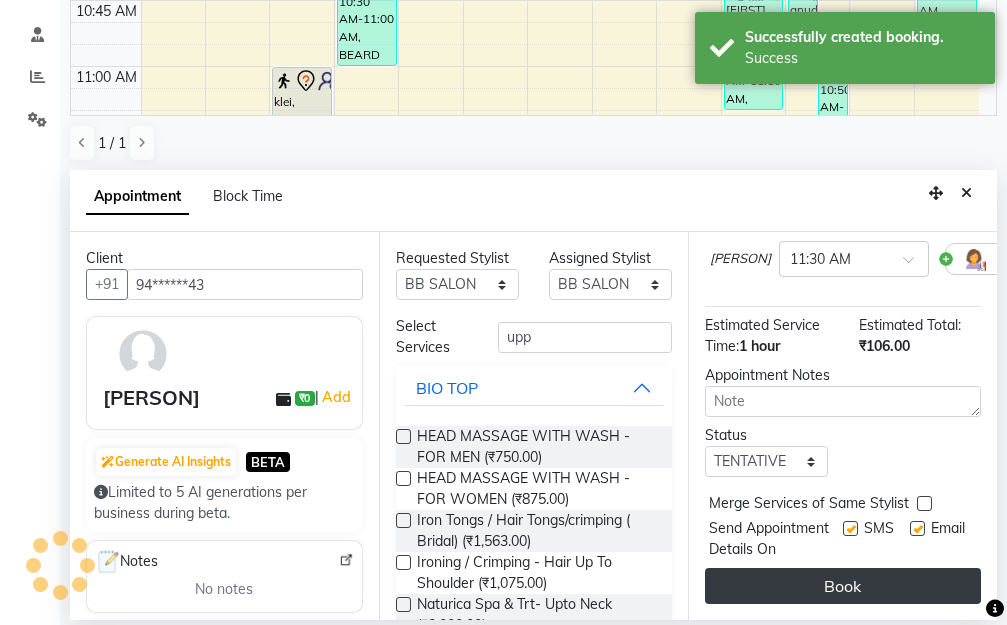 scroll, scrollTop: 391, scrollLeft: 0, axis: vertical 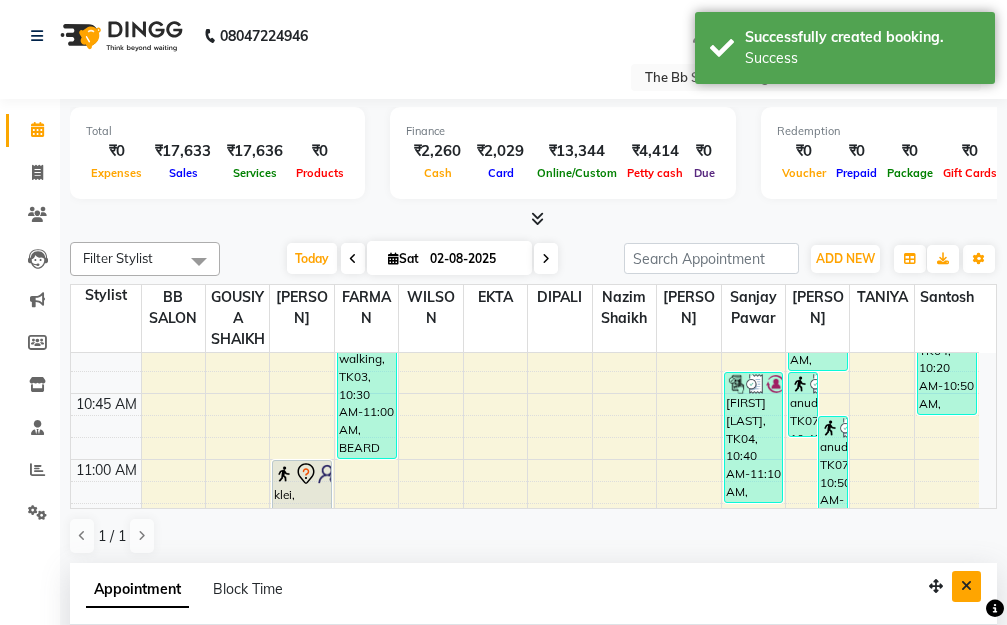 click at bounding box center (966, 586) 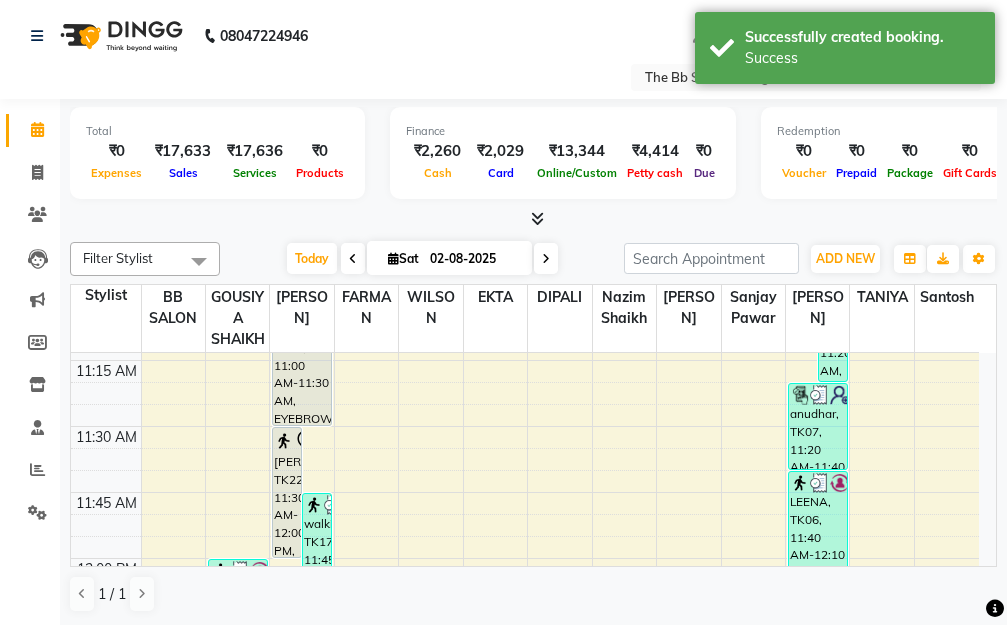 scroll, scrollTop: 621, scrollLeft: 0, axis: vertical 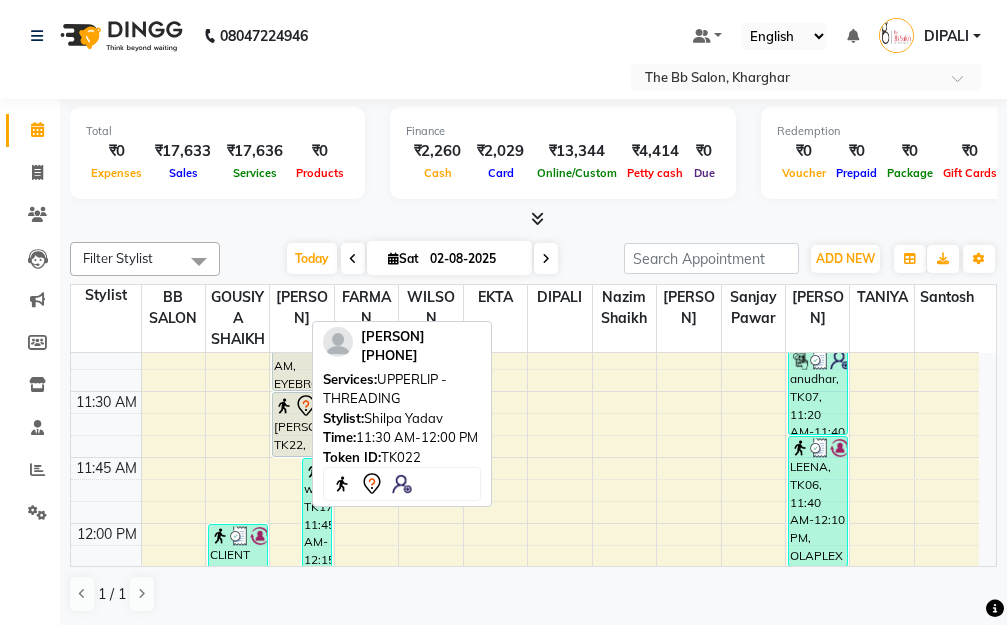 drag, startPoint x: 286, startPoint y: 513, endPoint x: 298, endPoint y: 449, distance: 65.11528 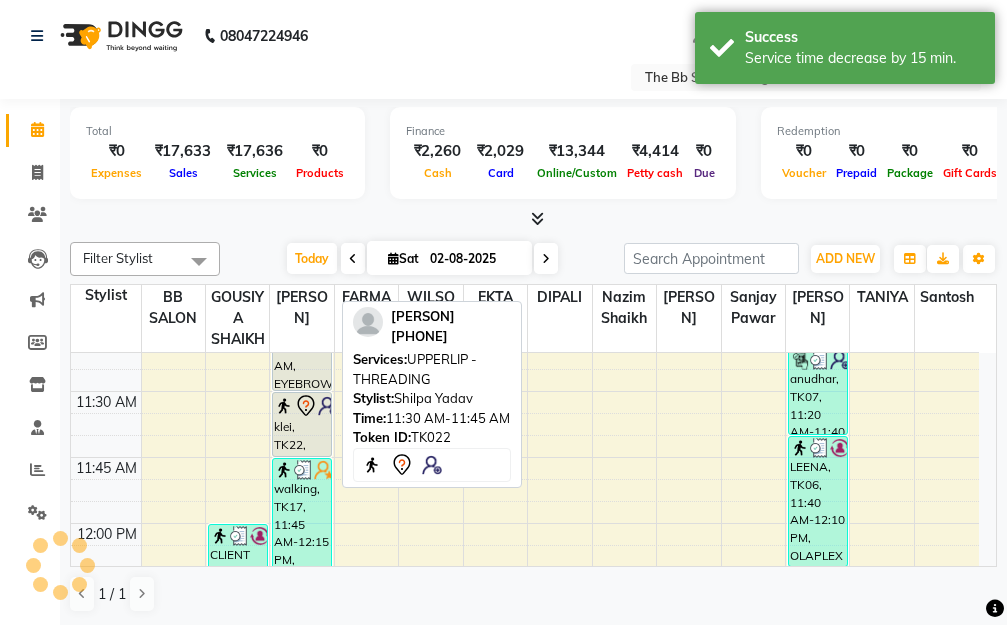 click 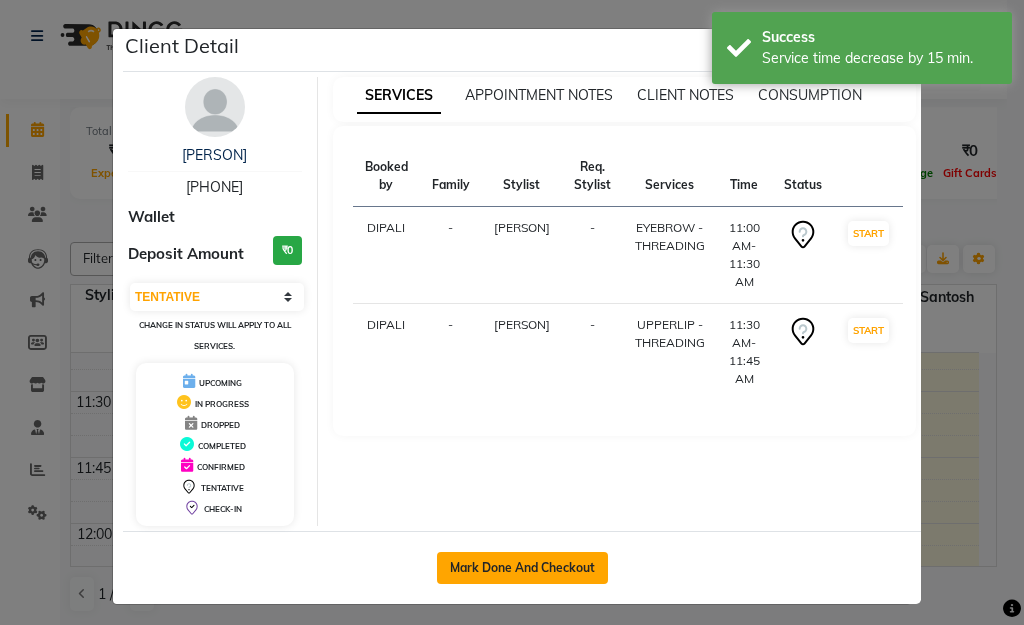 click on "Mark Done And Checkout" 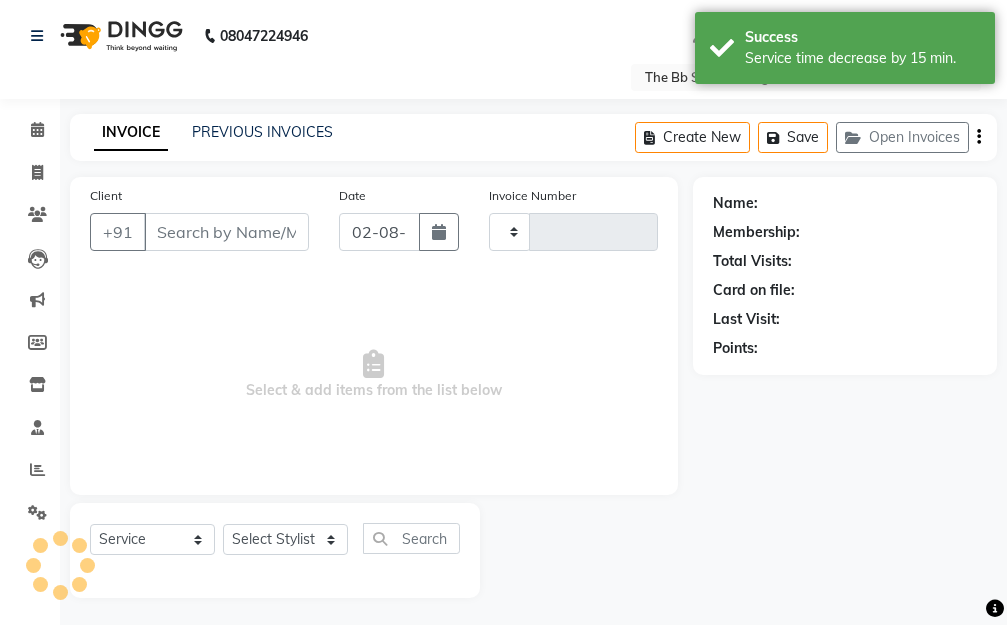 type on "2740" 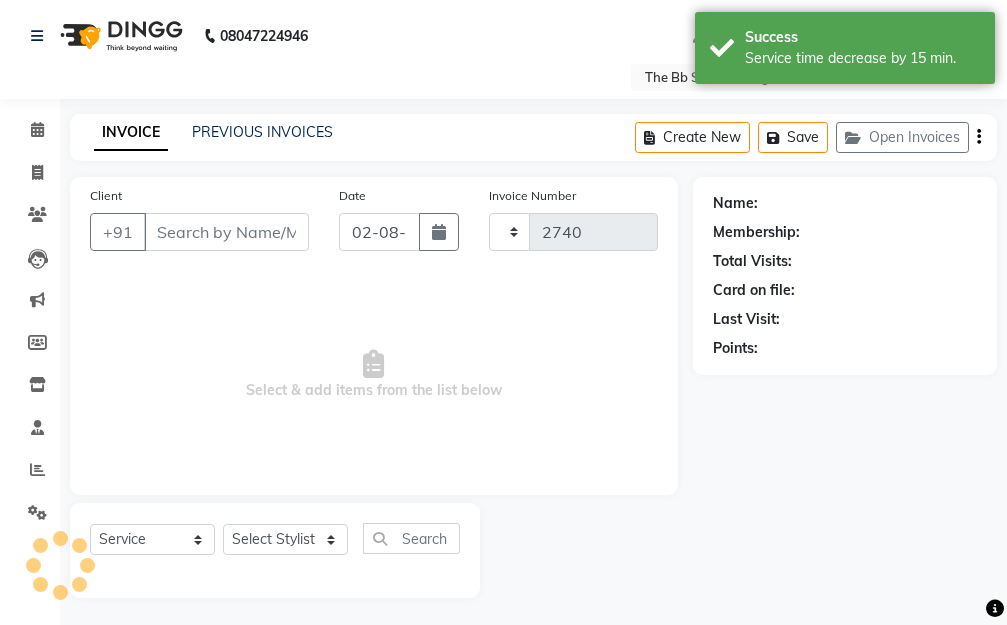 select on "6231" 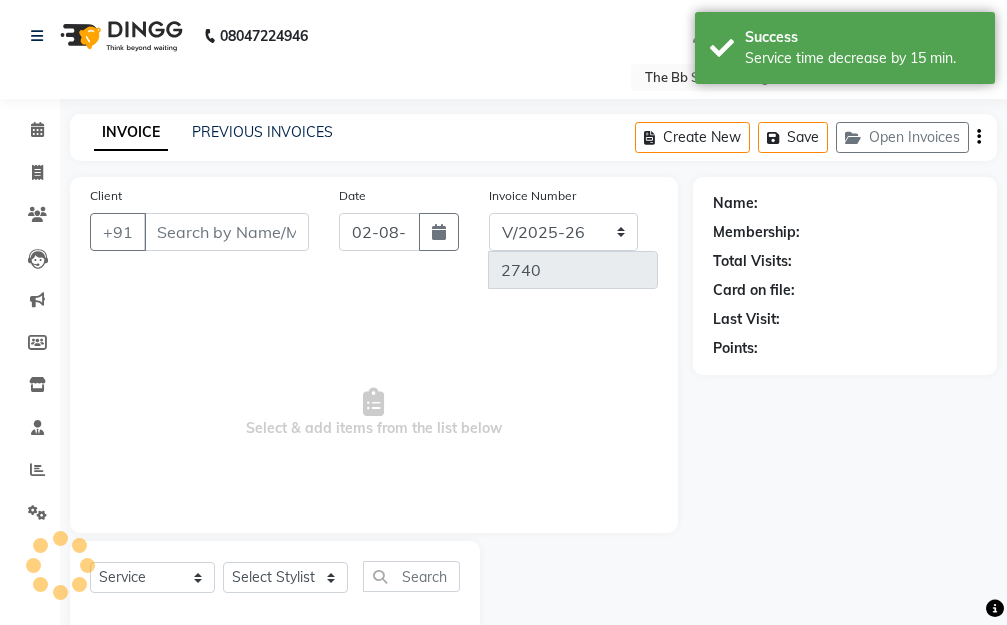 type on "94******43" 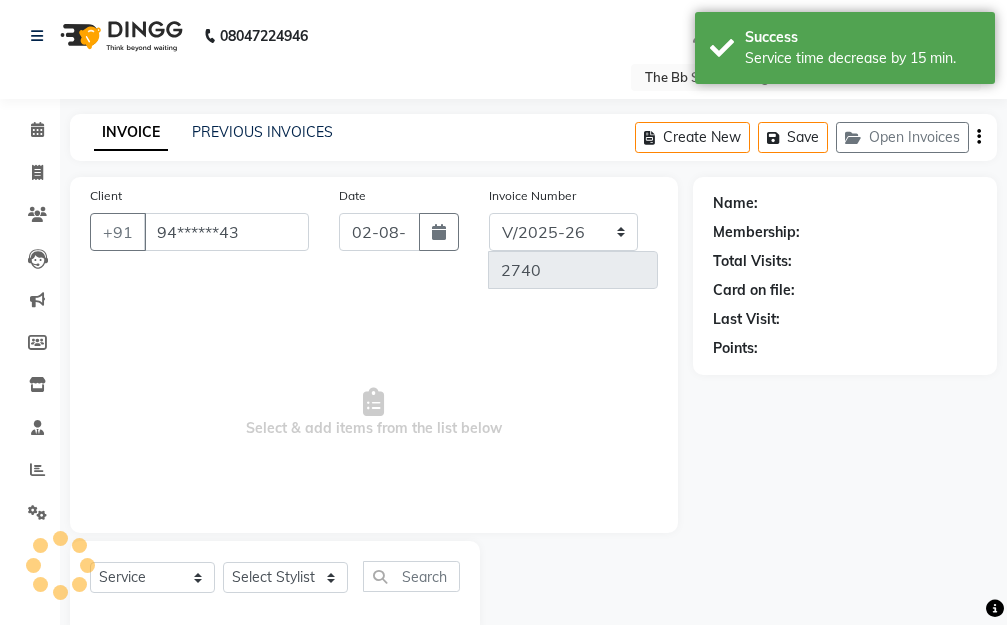 select on "83516" 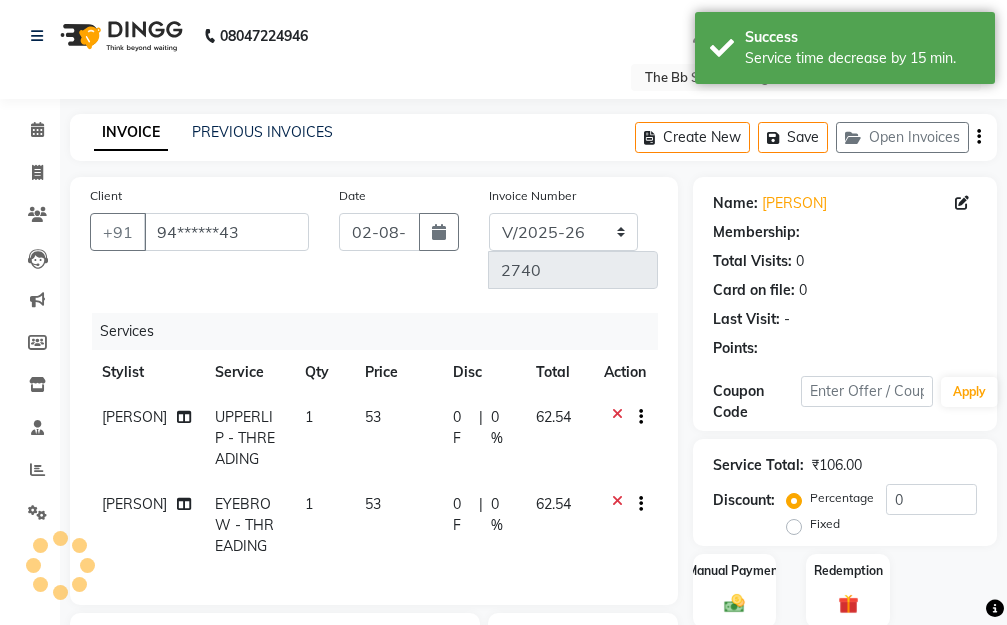 select on "1: Object" 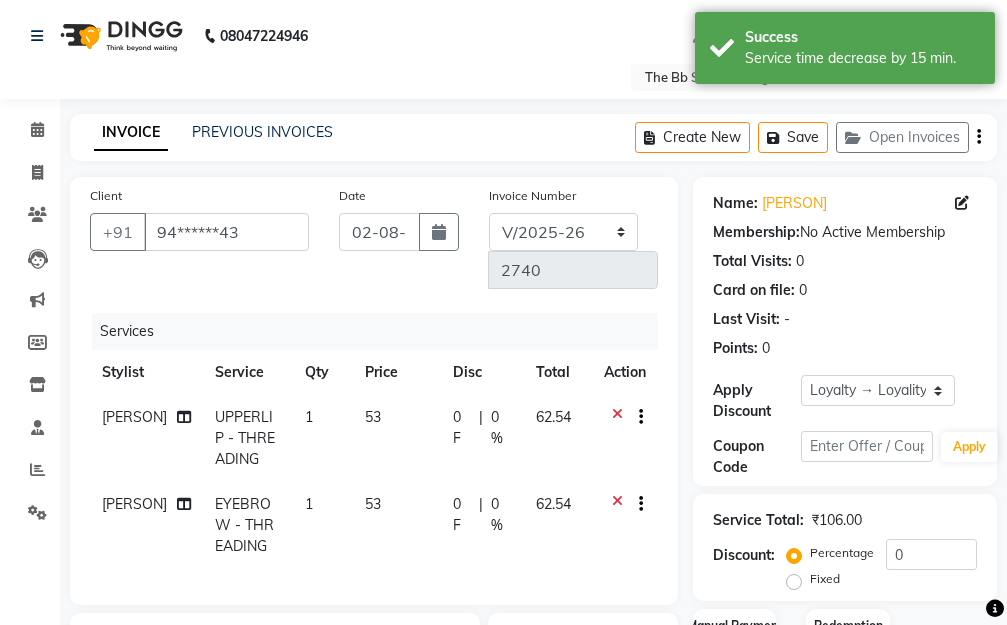 scroll, scrollTop: 300, scrollLeft: 0, axis: vertical 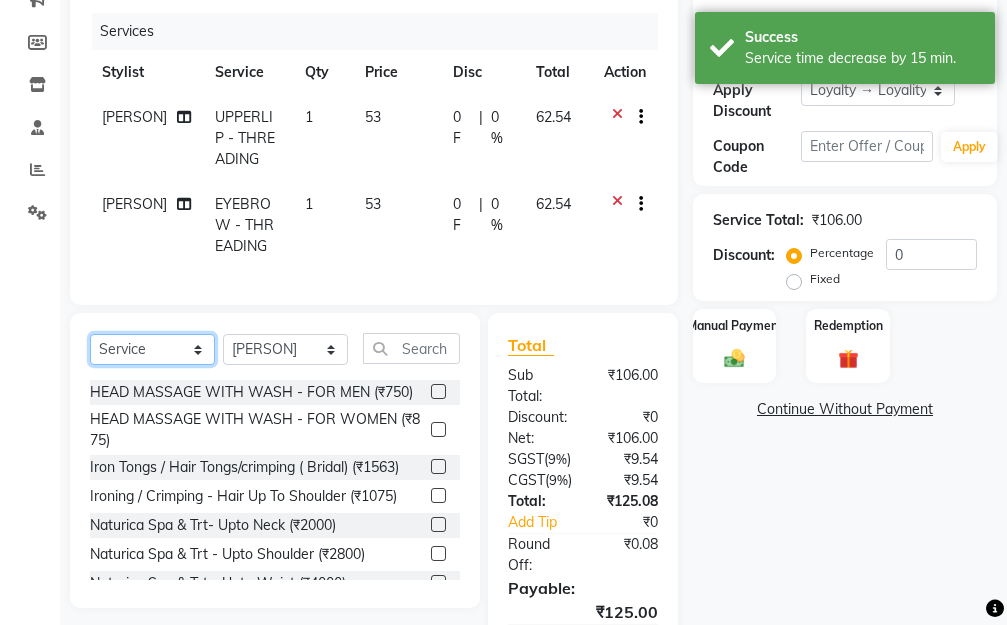 click on "Select  Service  Product  Membership  Package Voucher Prepaid Gift Card" 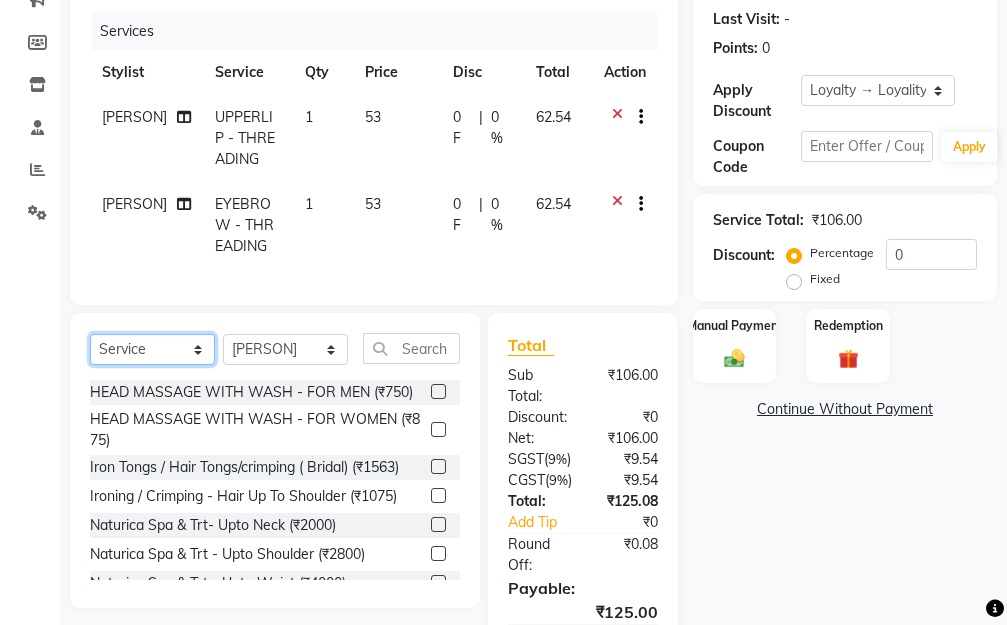 select on "product" 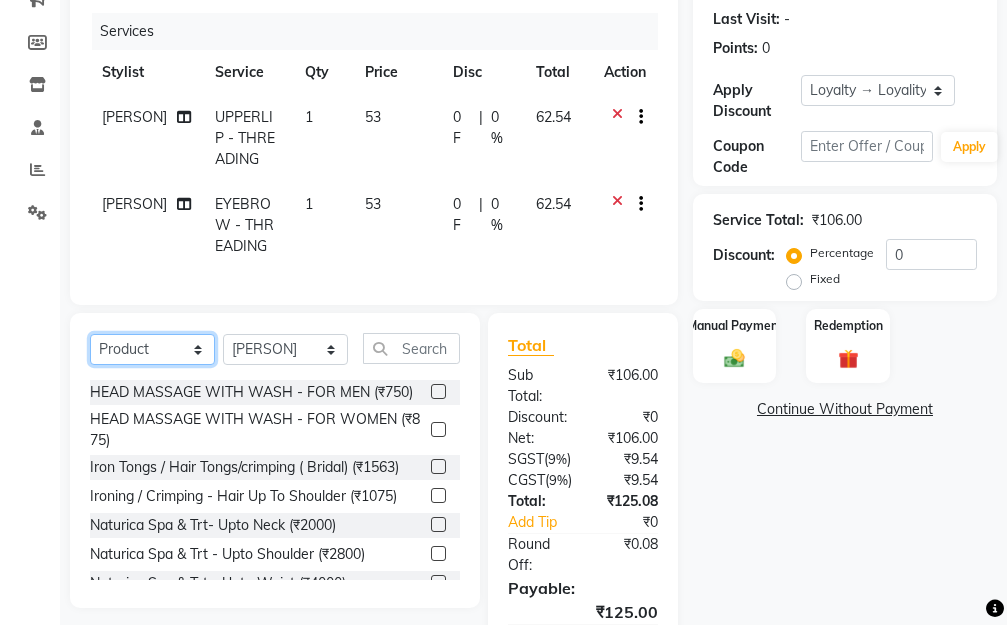 click on "Select  Service  Product  Membership  Package Voucher Prepaid Gift Card" 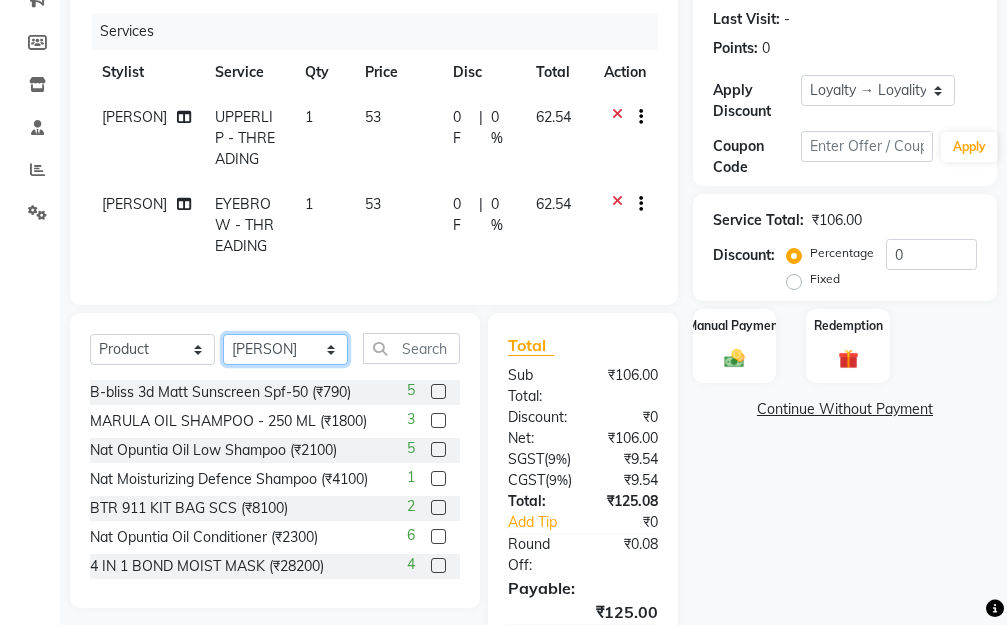click on "Select Stylist BB SALON DIPALI EKTA FARMAN GOPAL GOUSIYA SHAIKH MANGESH TAVARE Nazim Shaikh ROHAN  Rupesh Chavan Sanjay Pawar santosh SANTOSH SHILPA YADAV TANIYA Ujjwal Bisht WILSON" 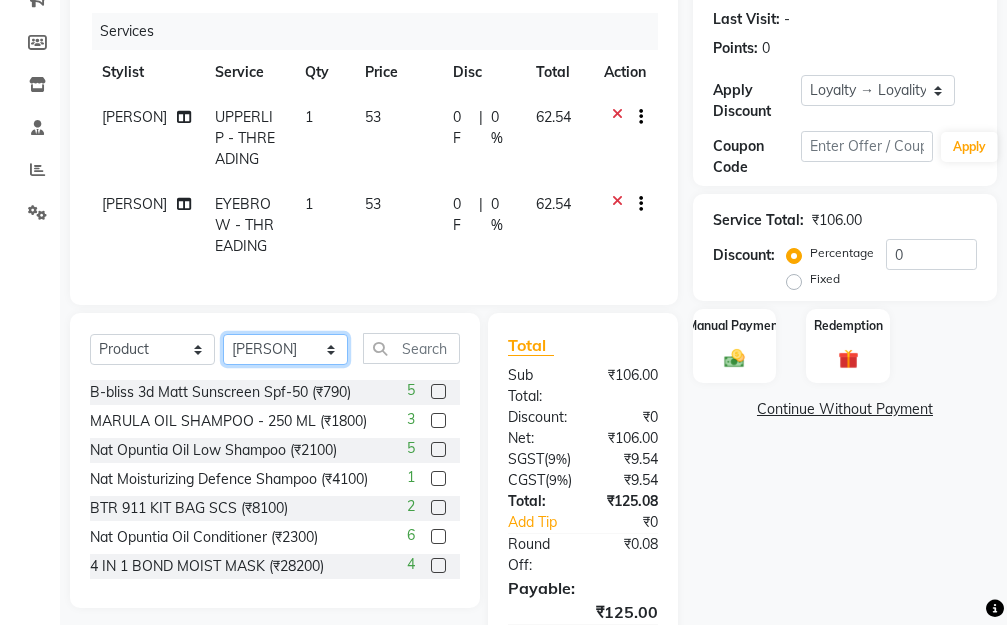 select on "83509" 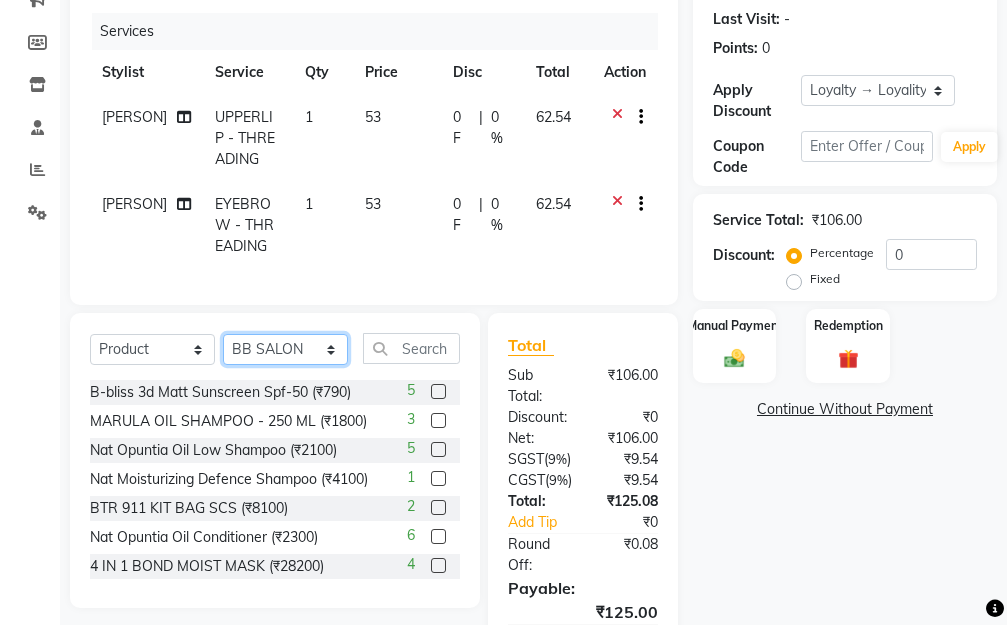 click on "Select Stylist BB SALON DIPALI EKTA FARMAN GOPAL GOUSIYA SHAIKH MANGESH TAVARE Nazim Shaikh ROHAN  Rupesh Chavan Sanjay Pawar santosh SANTOSH SHILPA YADAV TANIYA Ujjwal Bisht WILSON" 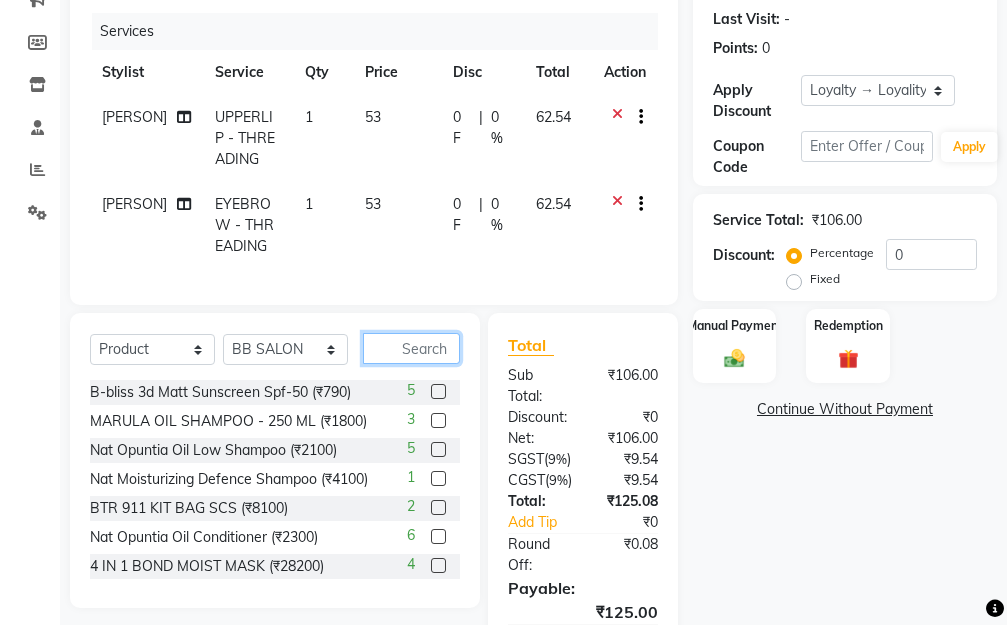 click 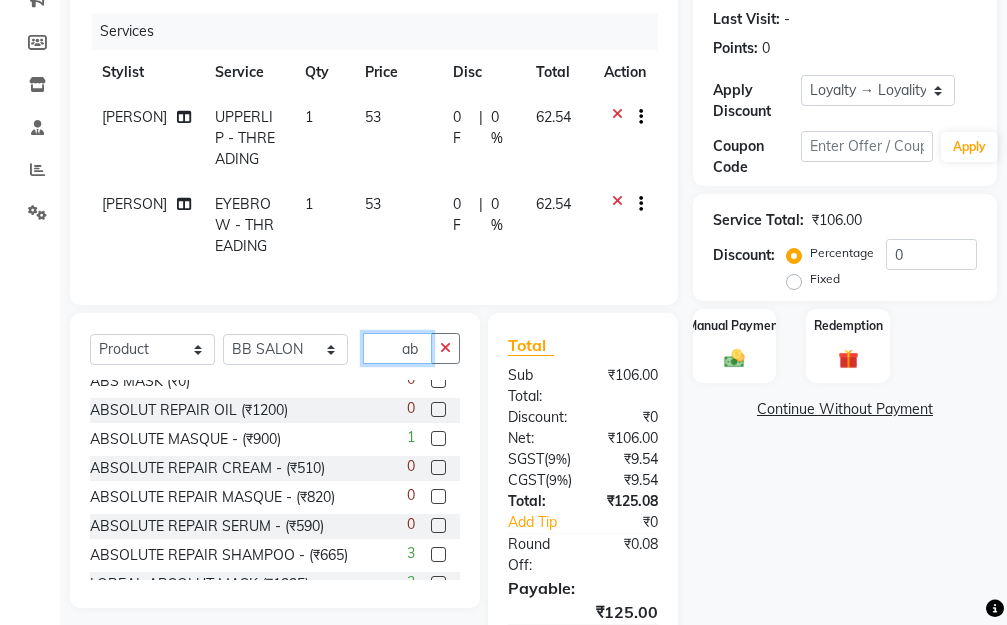 scroll, scrollTop: 61, scrollLeft: 0, axis: vertical 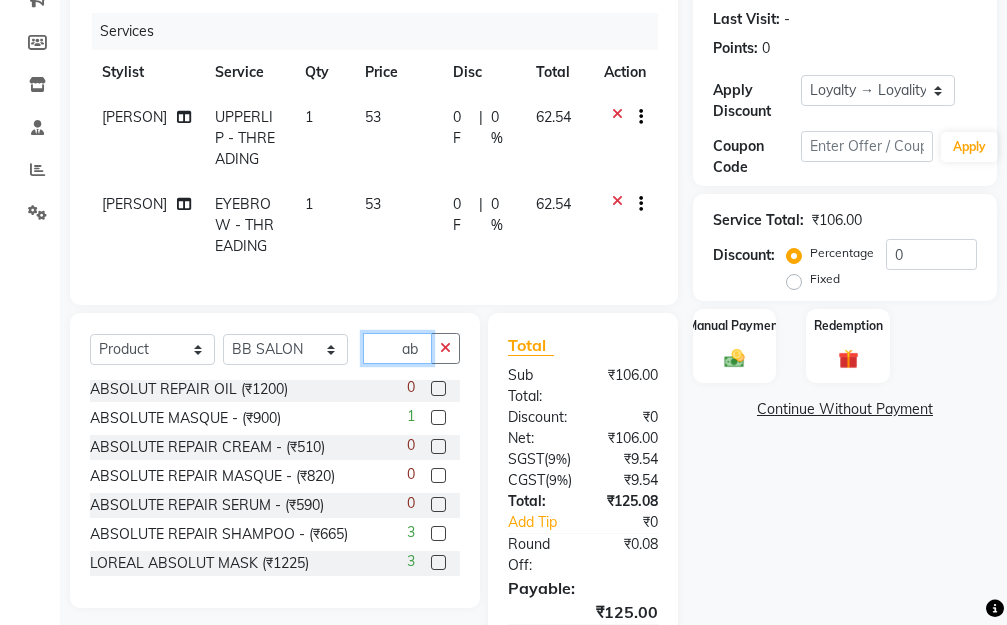 type on "ab" 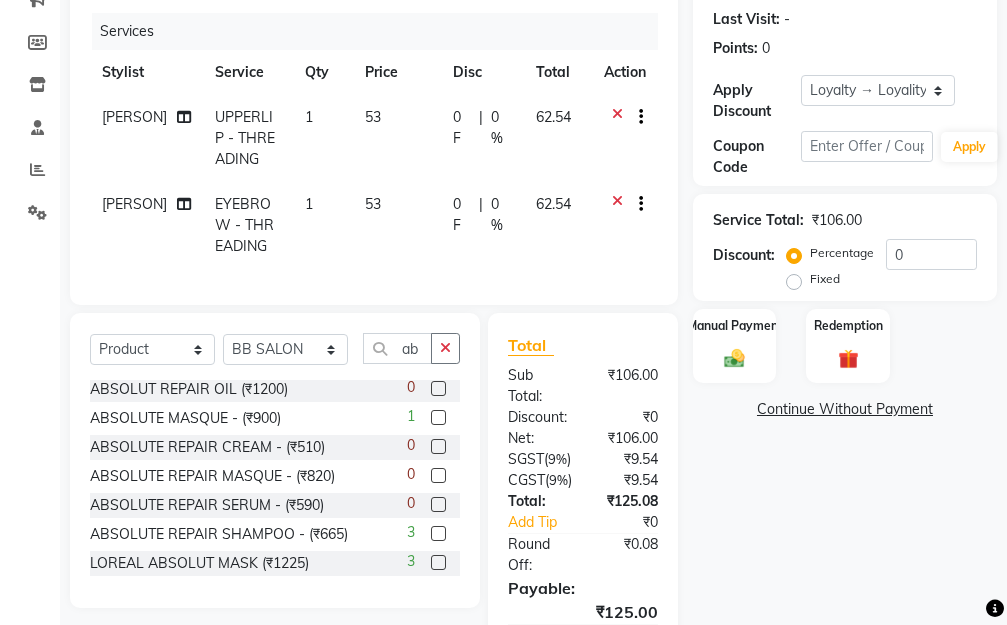 click 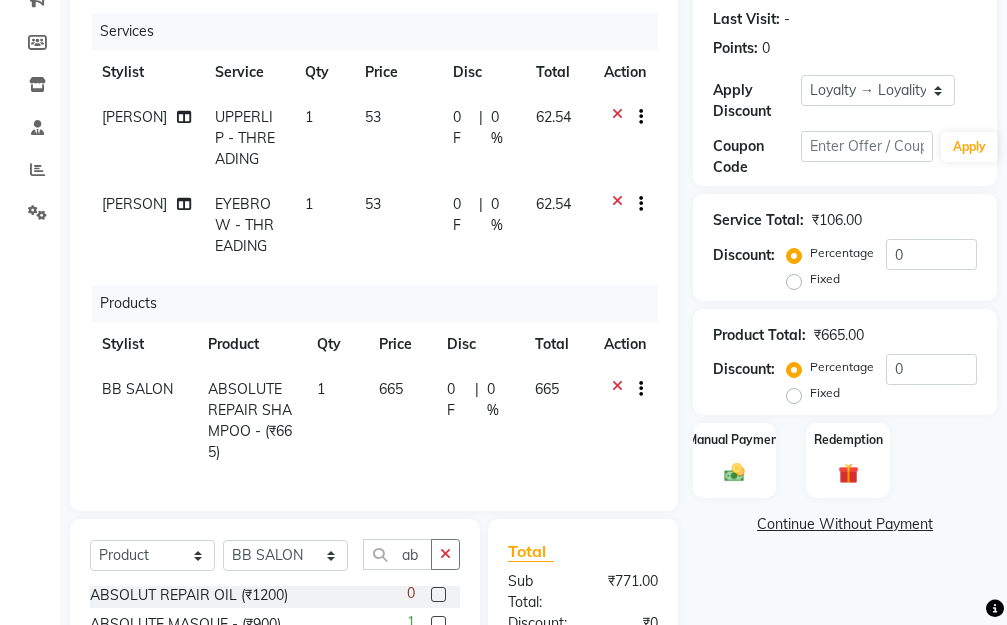checkbox on "false" 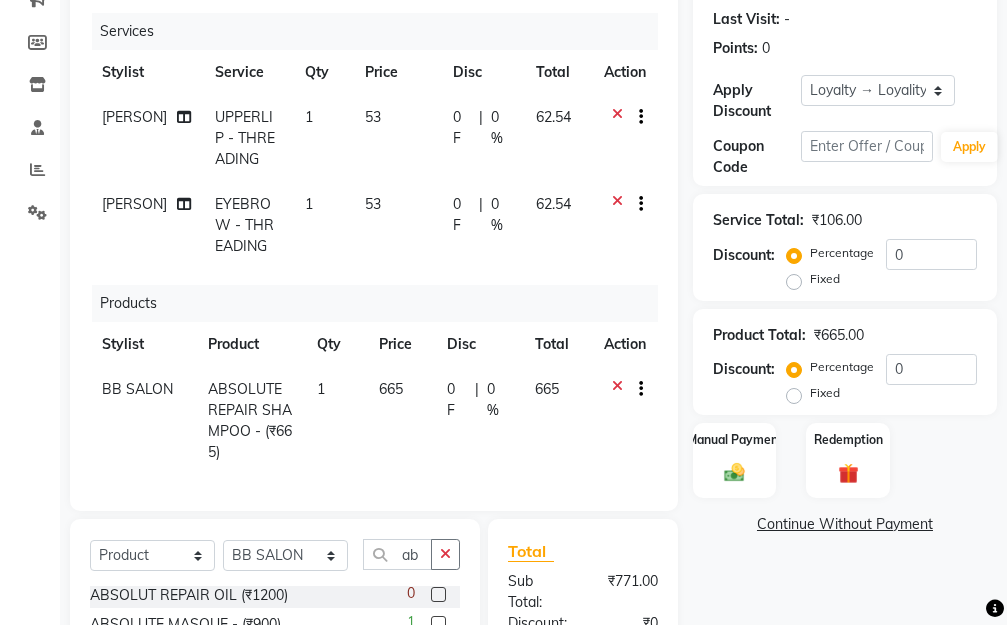 click on "665" 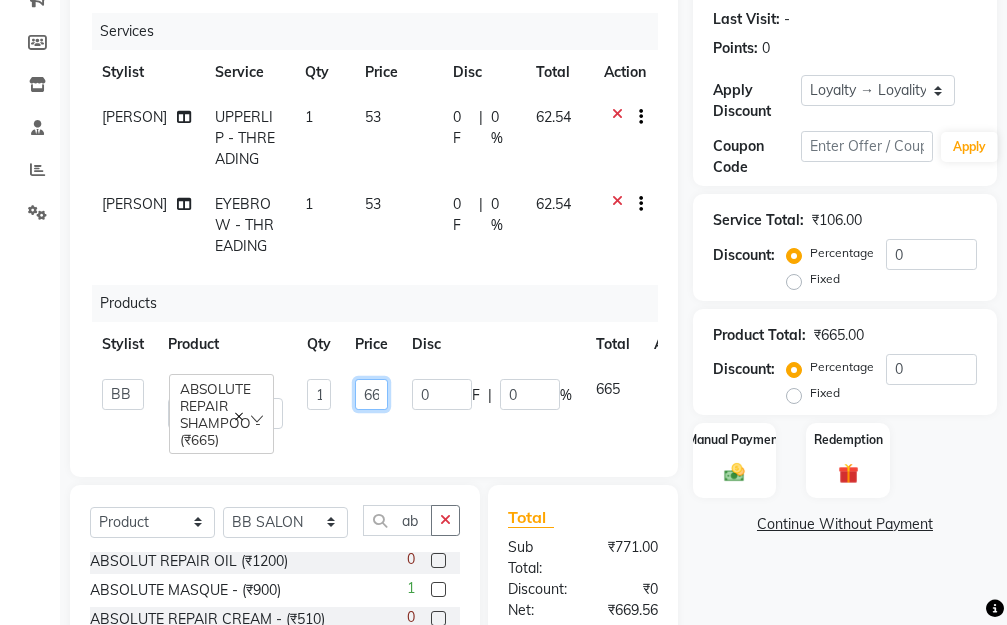 drag, startPoint x: 381, startPoint y: 391, endPoint x: 331, endPoint y: 395, distance: 50.159744 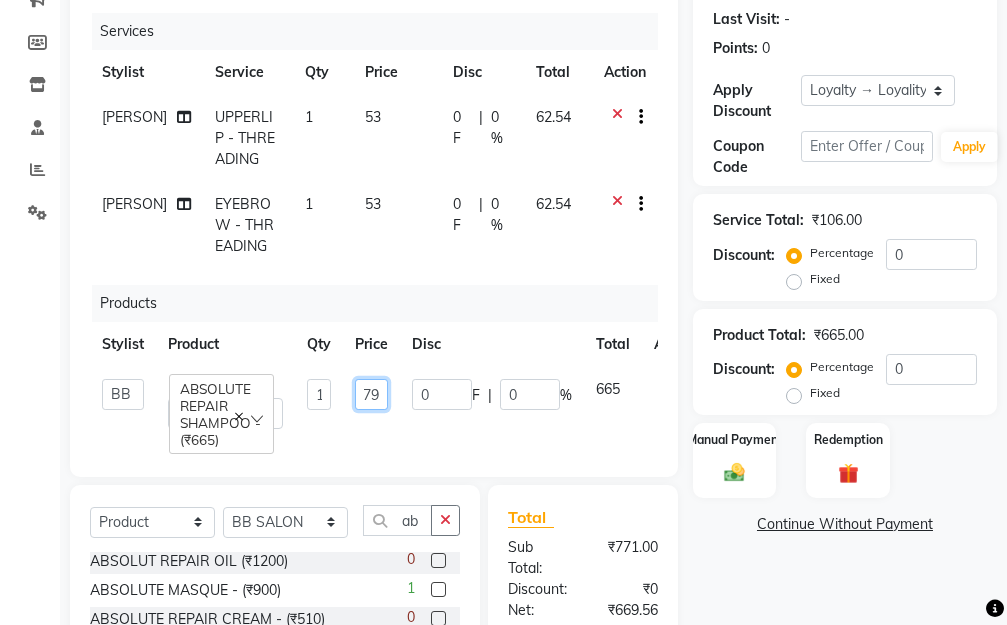 type on "790" 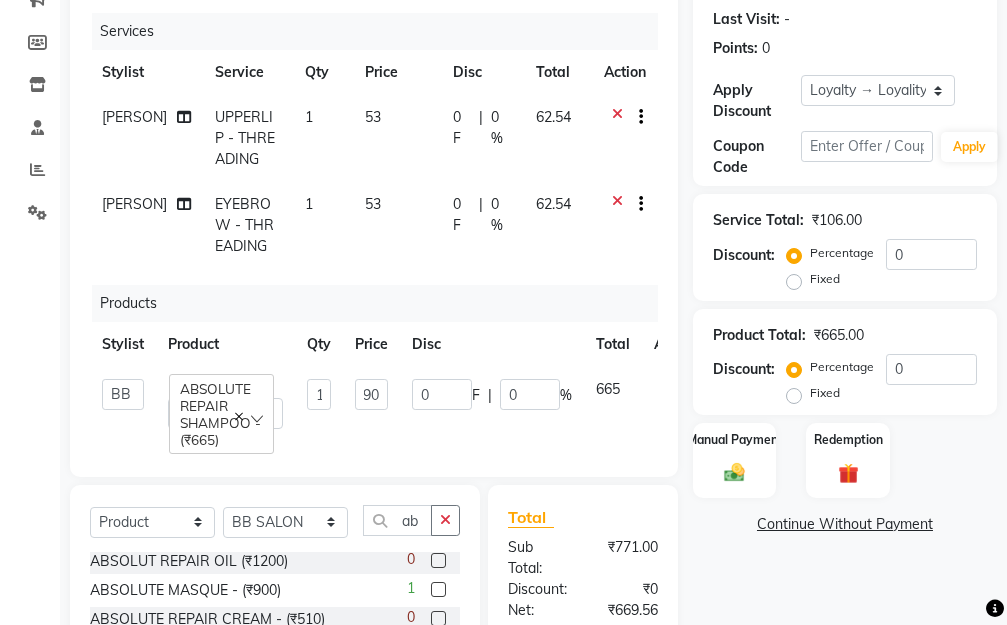 click on "Name: Klei  Membership:  No Active Membership  Total Visits:  0 Card on file:  0 Last Visit:   - Points:   0  Apply Discount Select  Loyalty → Loyality level 1  Coupon Code Apply Service Total:  ₹106.00  Discount:  Percentage   Fixed  0 Product Total:  ₹665.00  Discount:  Percentage   Fixed  0 Manual Payment Redemption  Continue Without Payment" 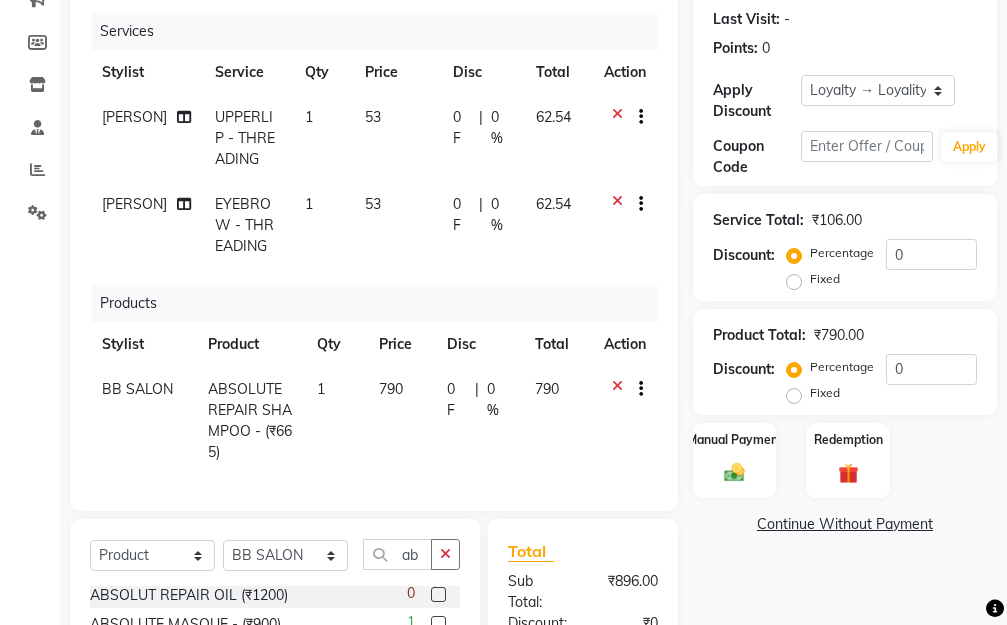scroll, scrollTop: 500, scrollLeft: 0, axis: vertical 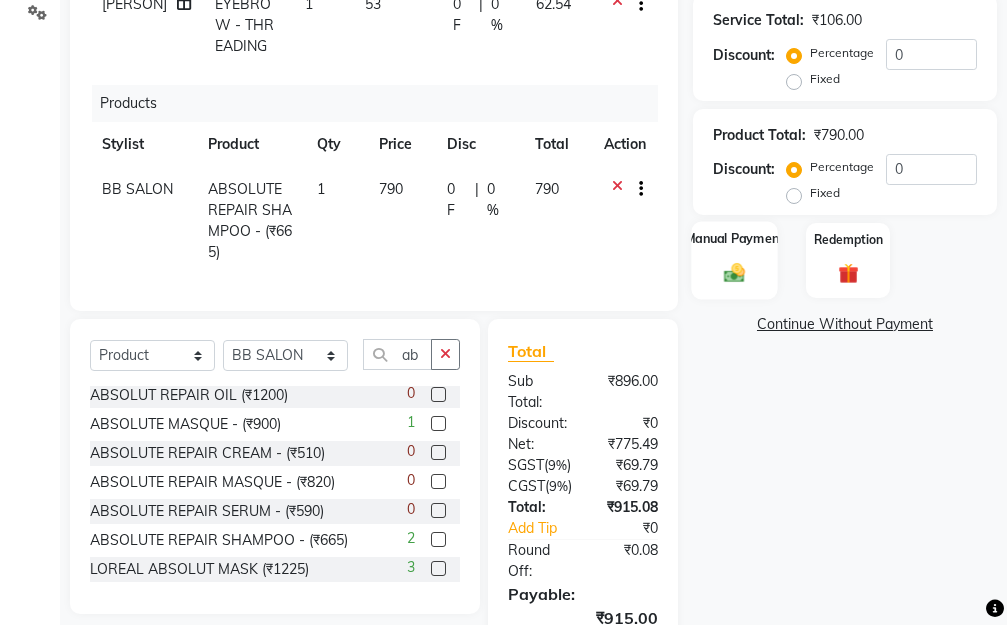 click 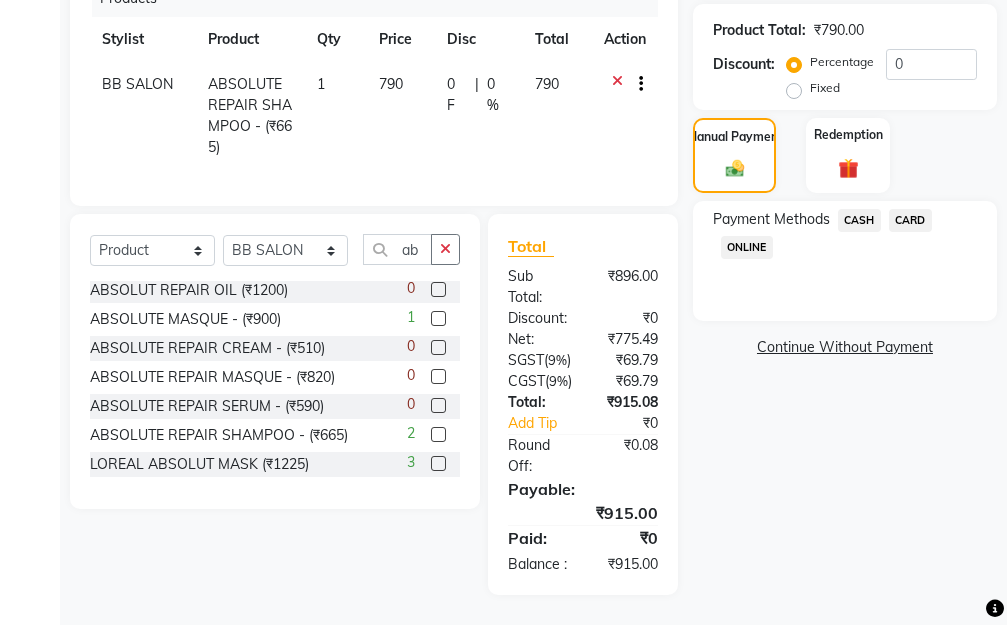 scroll, scrollTop: 285, scrollLeft: 0, axis: vertical 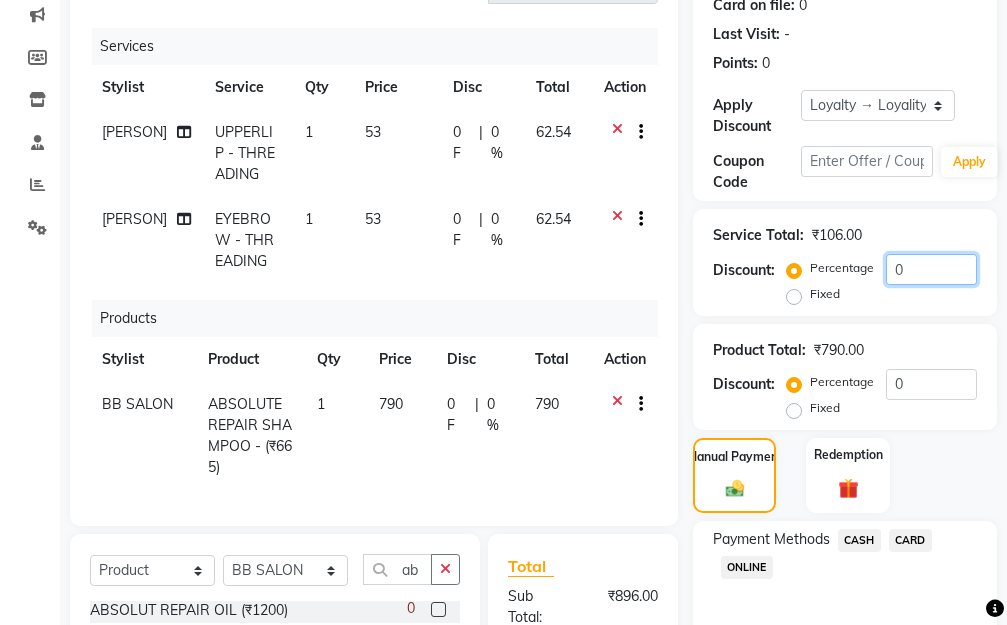 click on "0" 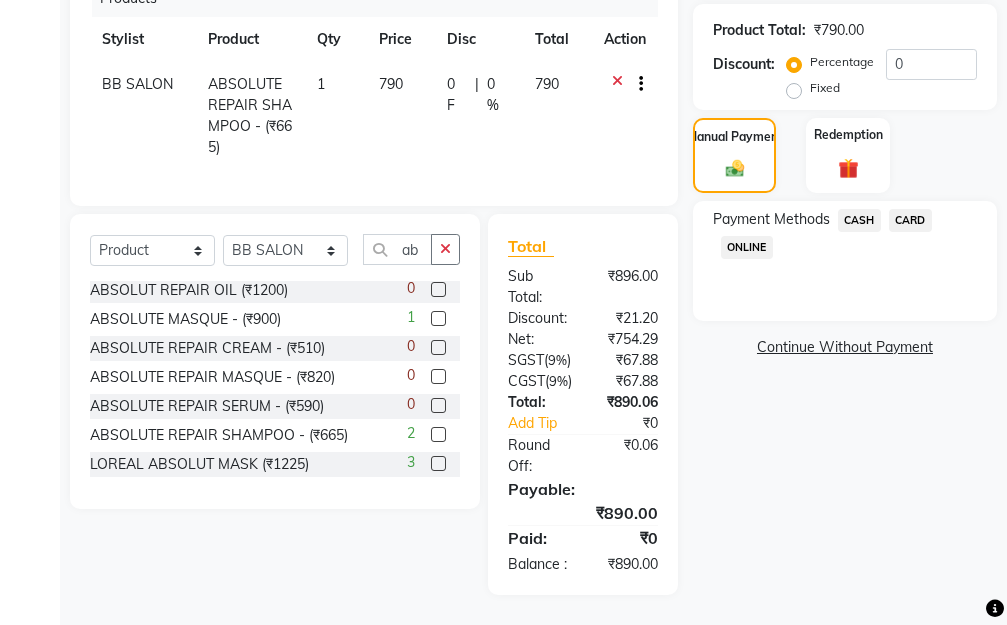 scroll, scrollTop: 485, scrollLeft: 0, axis: vertical 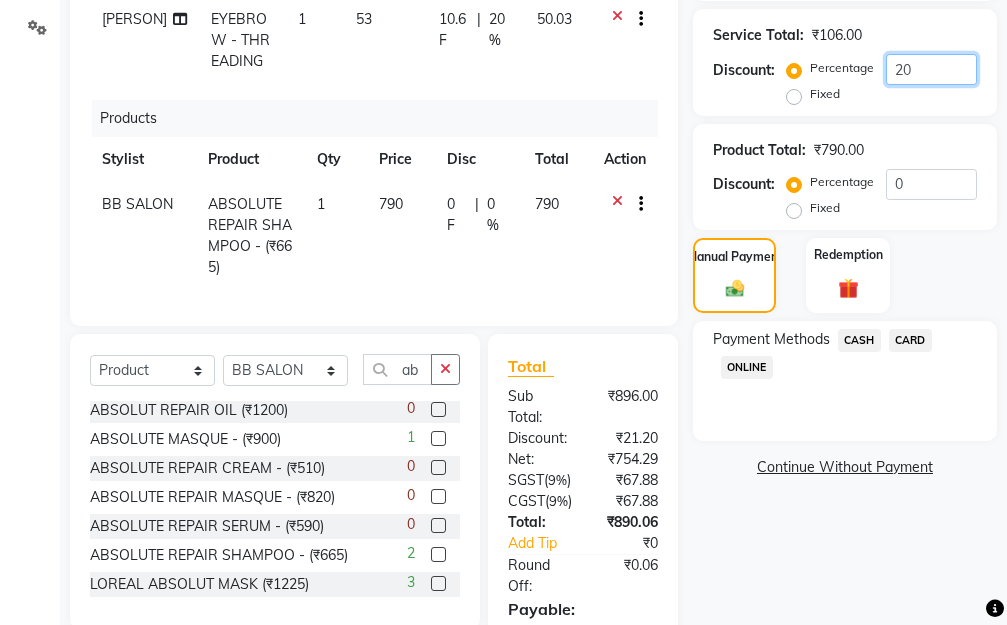 type on "20" 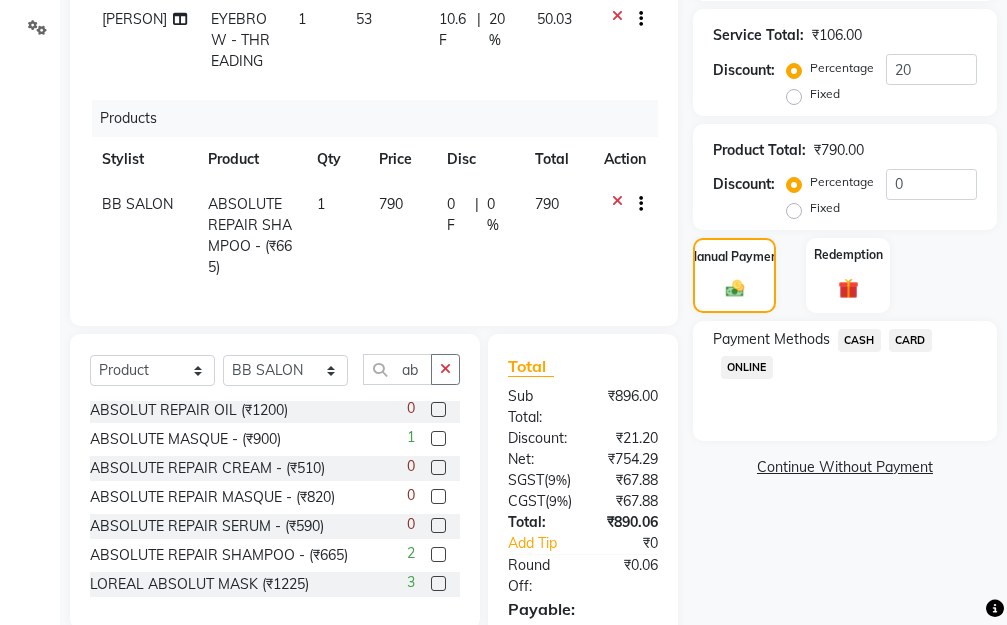 click on "ONLINE" 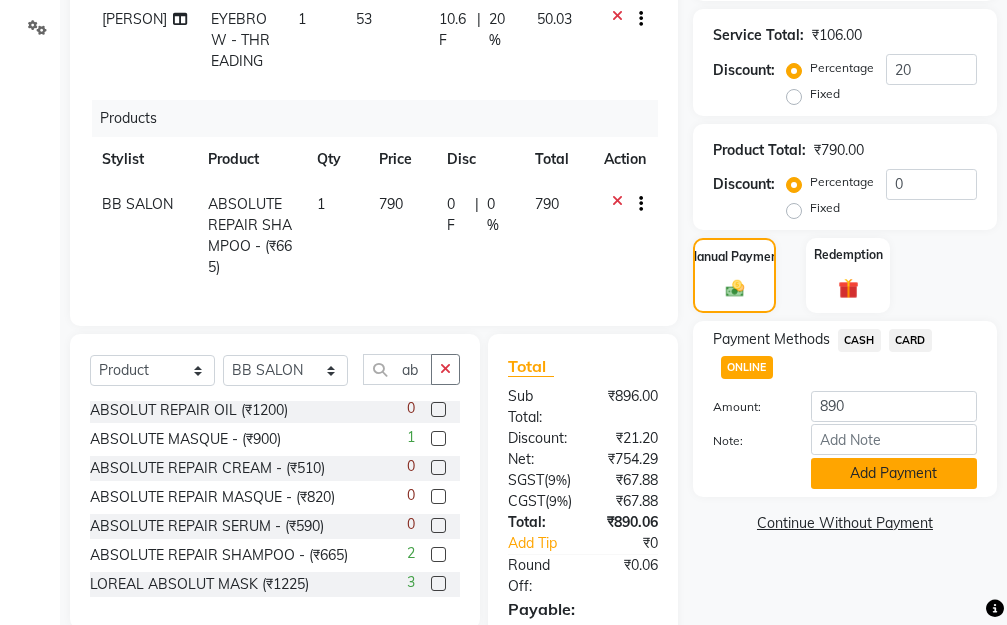 scroll, scrollTop: 685, scrollLeft: 0, axis: vertical 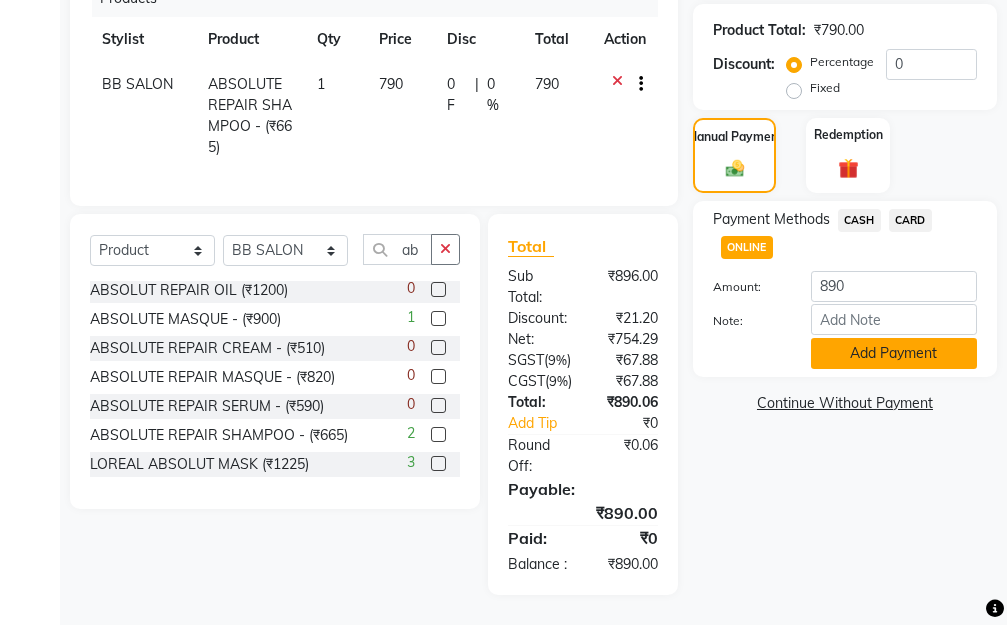 click on "Add Payment" 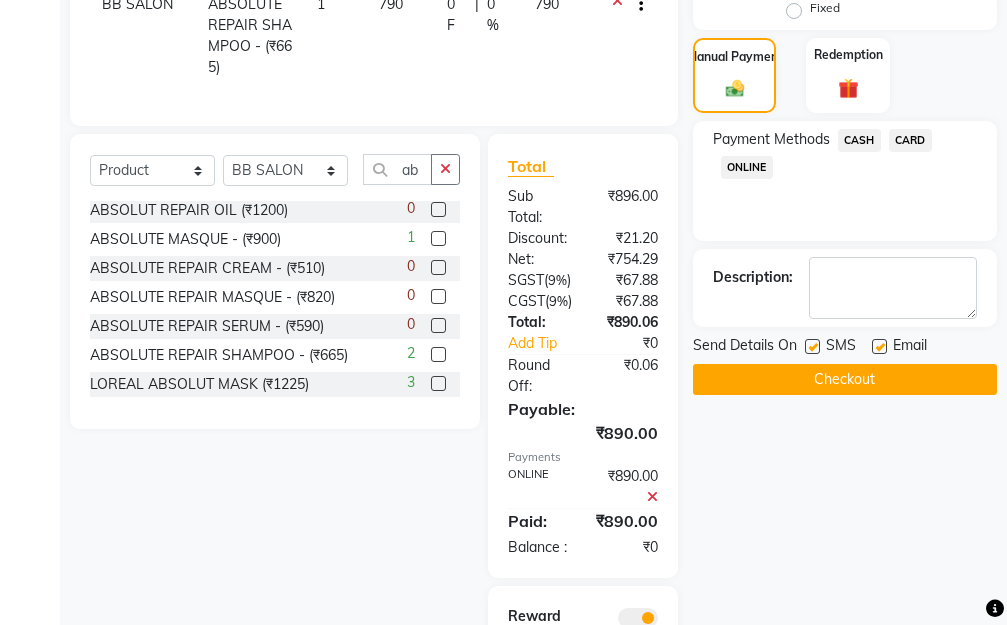 scroll, scrollTop: 909, scrollLeft: 0, axis: vertical 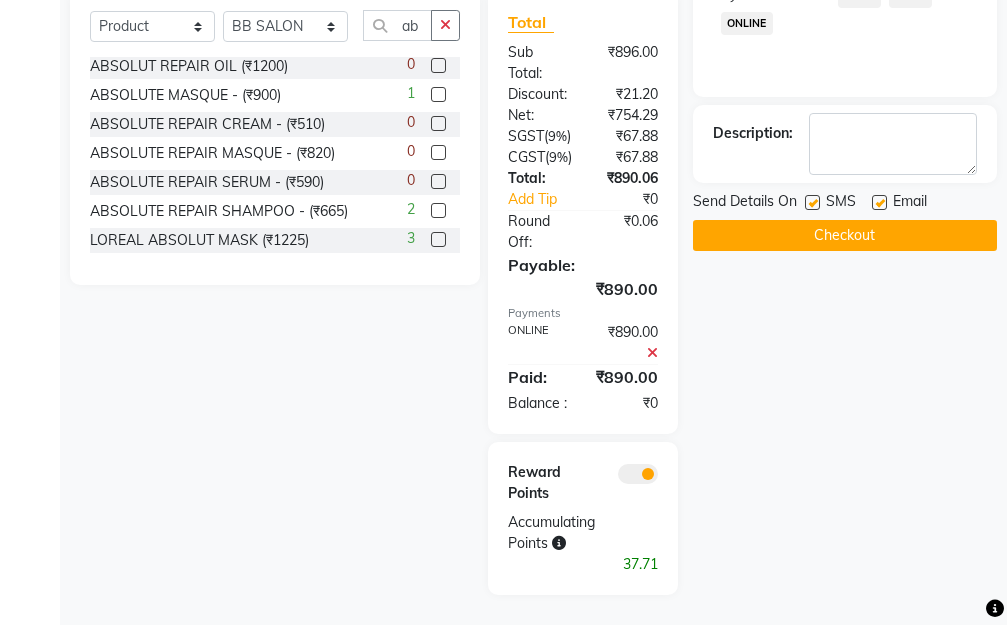 click on "Checkout" 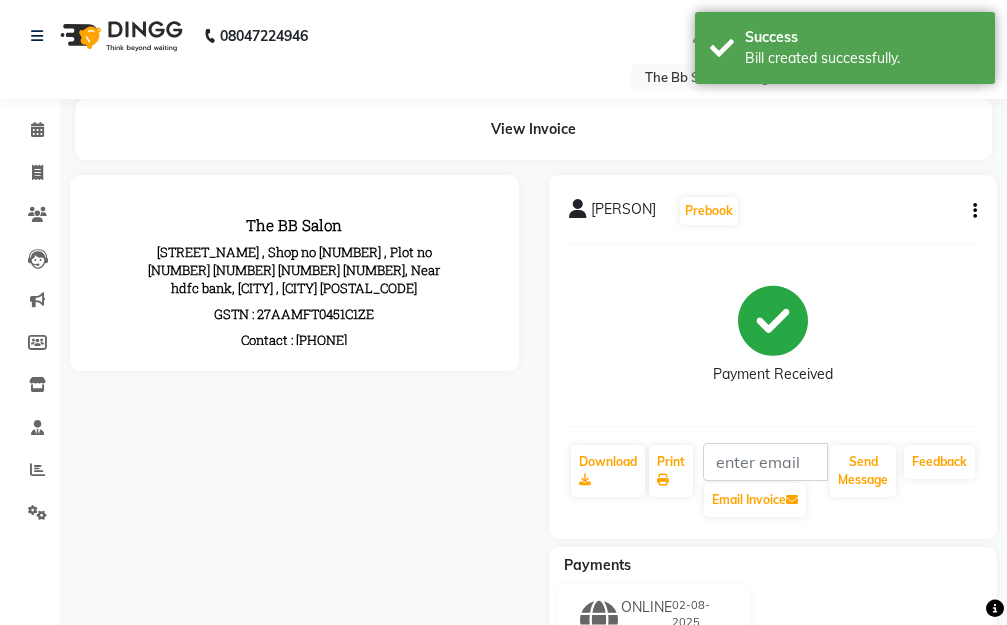 scroll, scrollTop: 0, scrollLeft: 0, axis: both 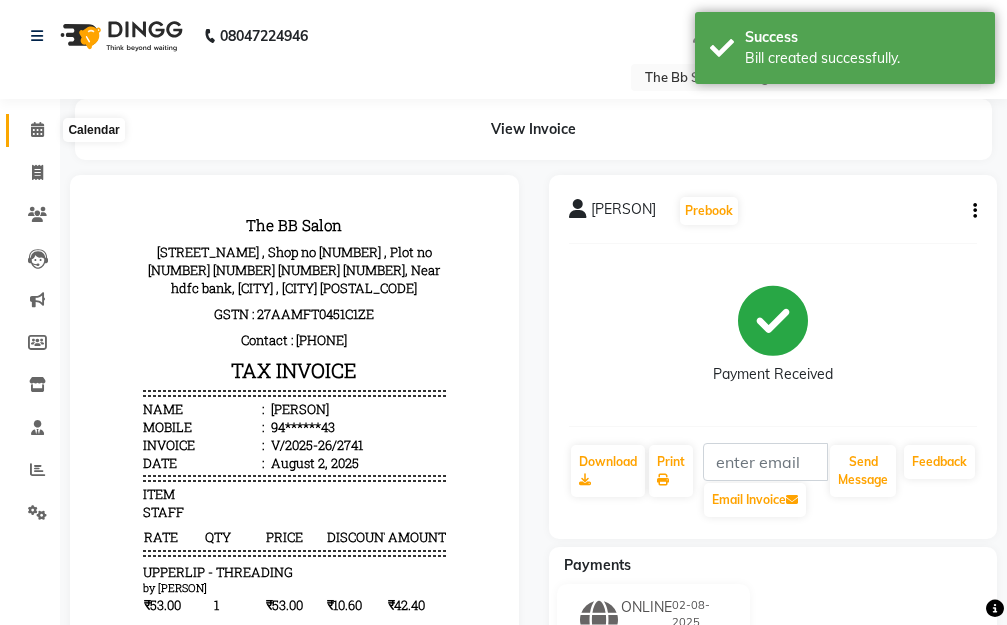 click 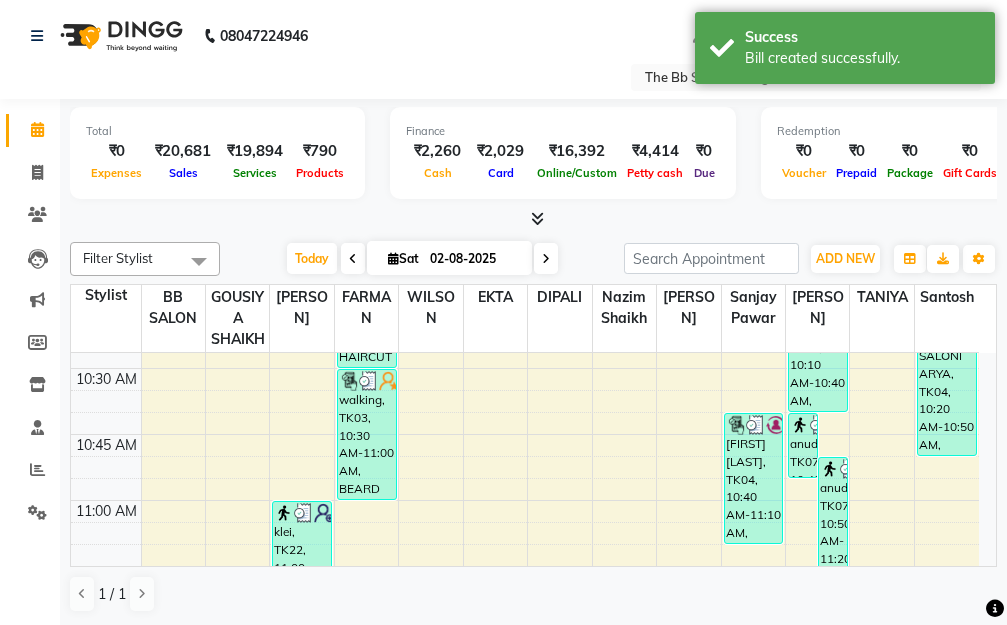scroll, scrollTop: 400, scrollLeft: 0, axis: vertical 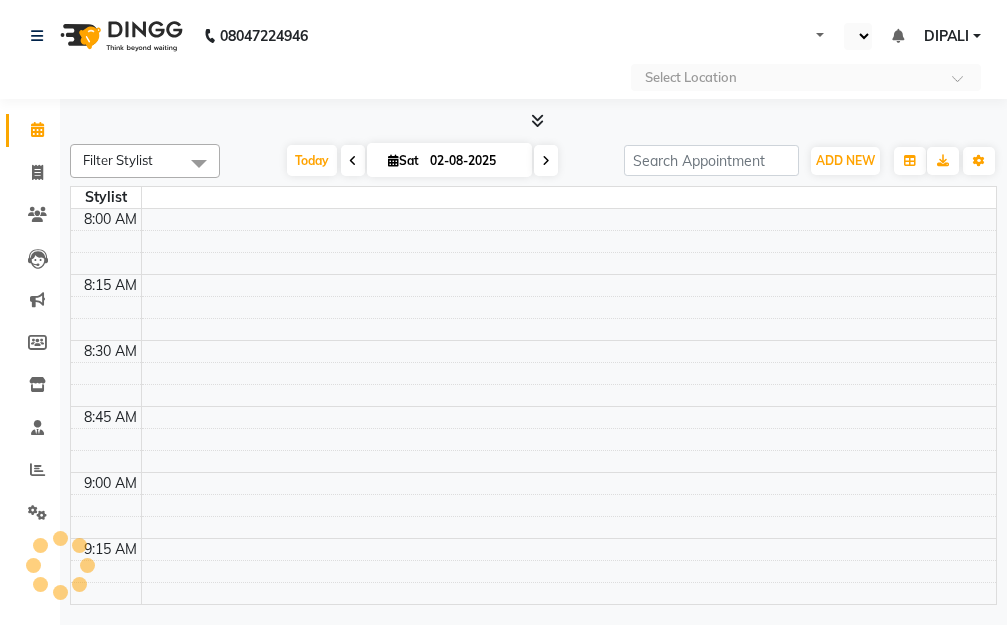 select on "en" 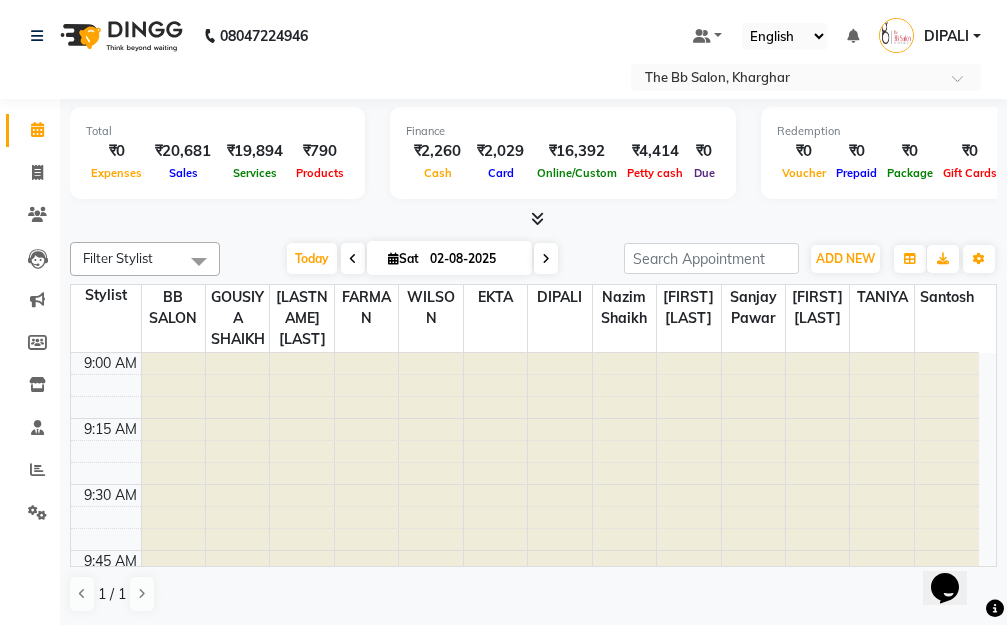 scroll, scrollTop: 0, scrollLeft: 0, axis: both 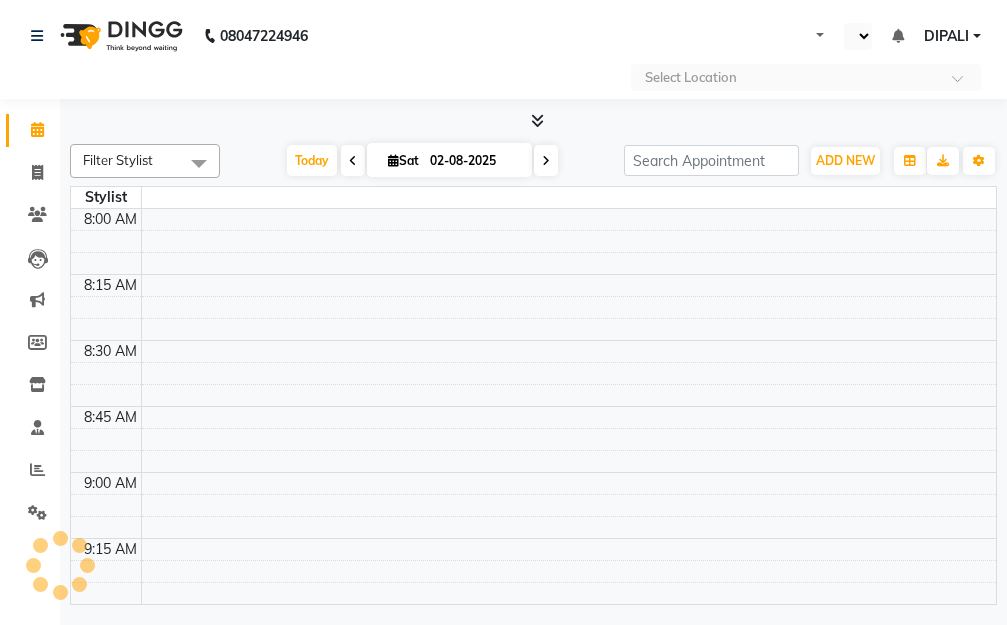 select on "en" 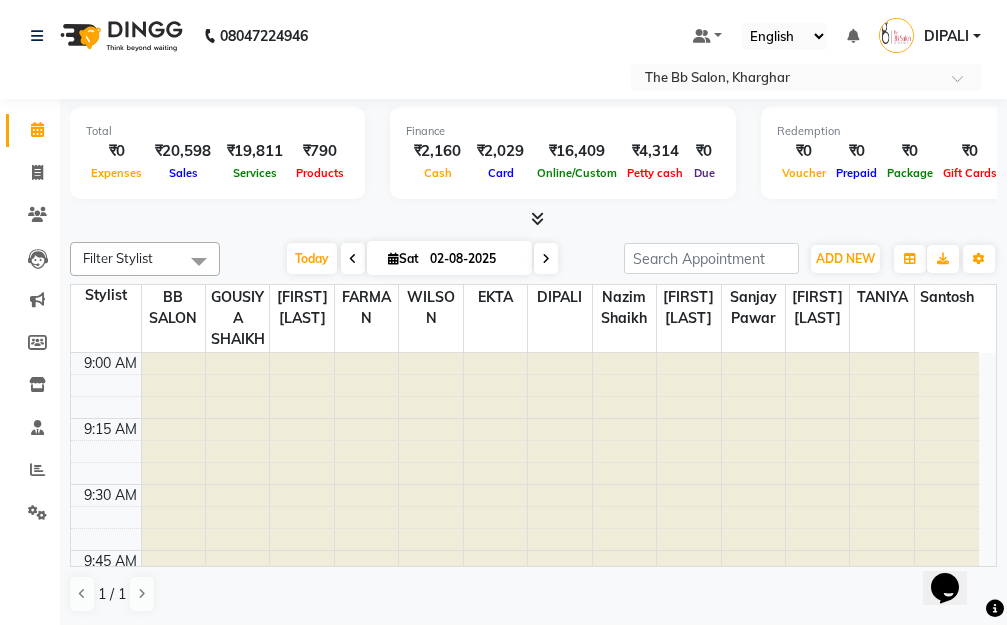 scroll, scrollTop: 0, scrollLeft: 0, axis: both 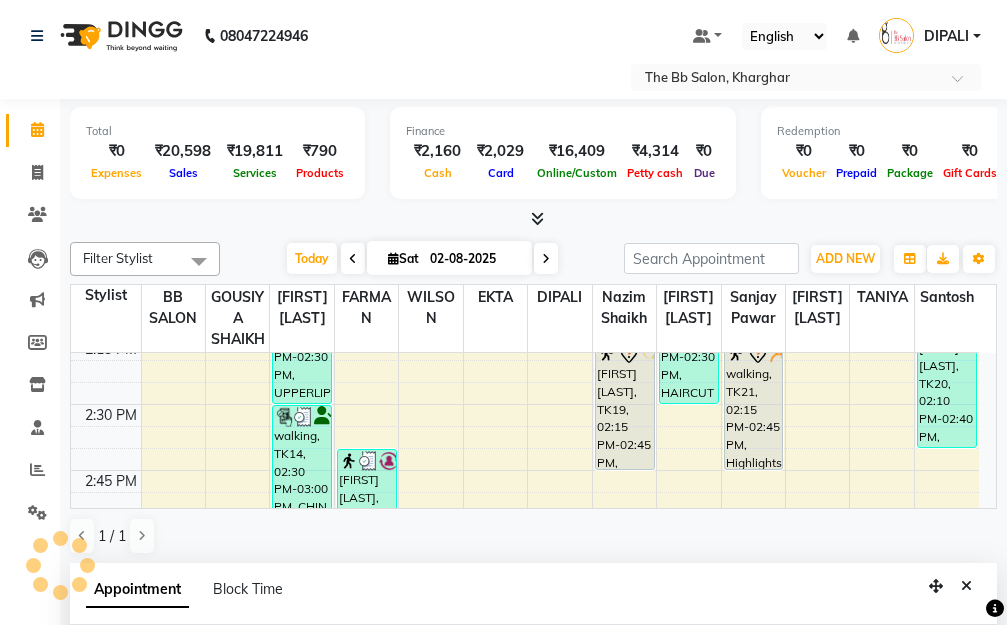select on "84071" 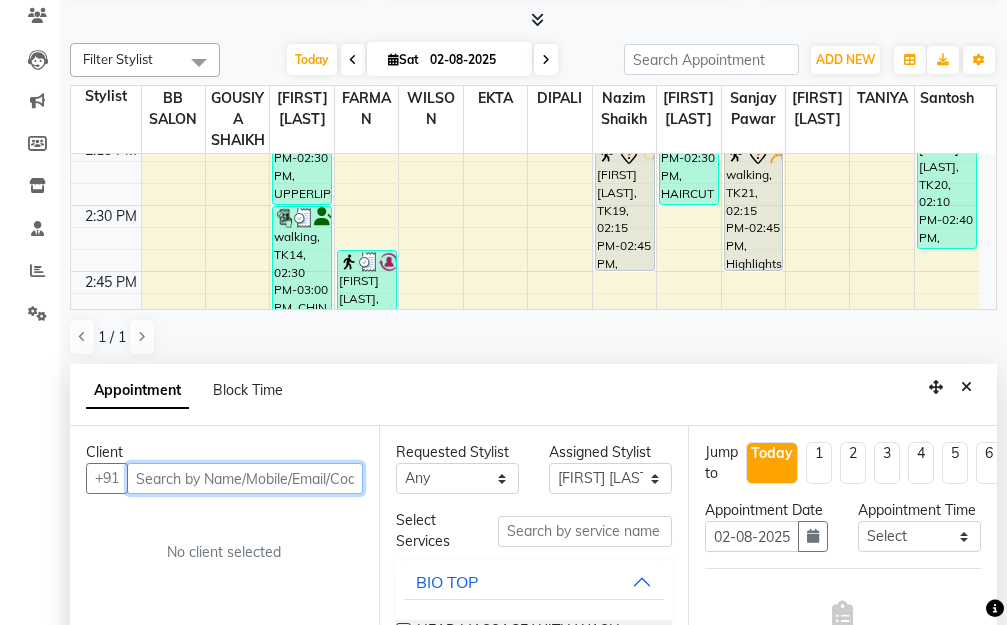 scroll, scrollTop: 365, scrollLeft: 0, axis: vertical 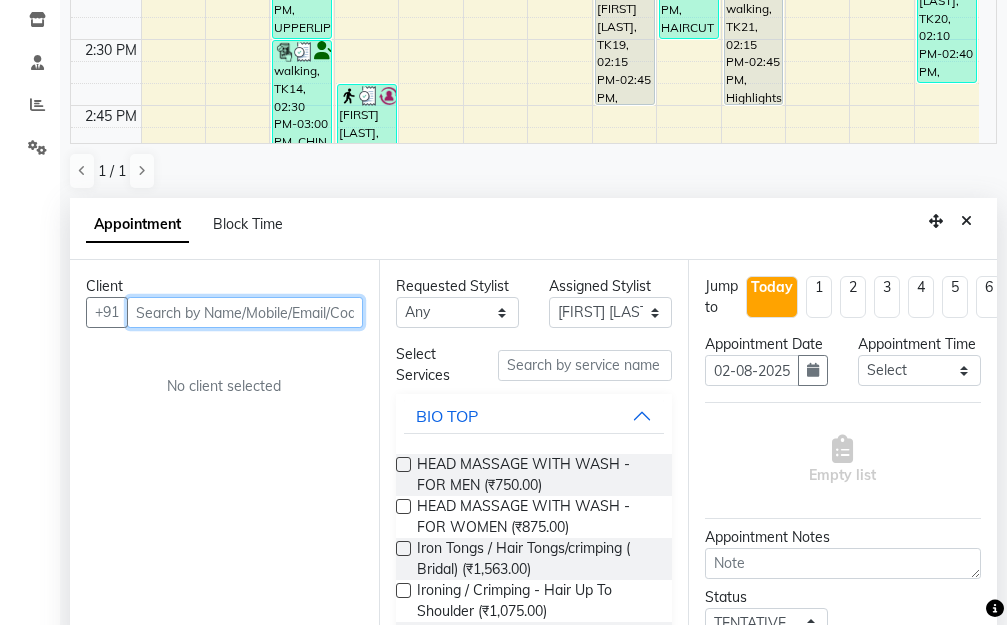 click at bounding box center [245, 312] 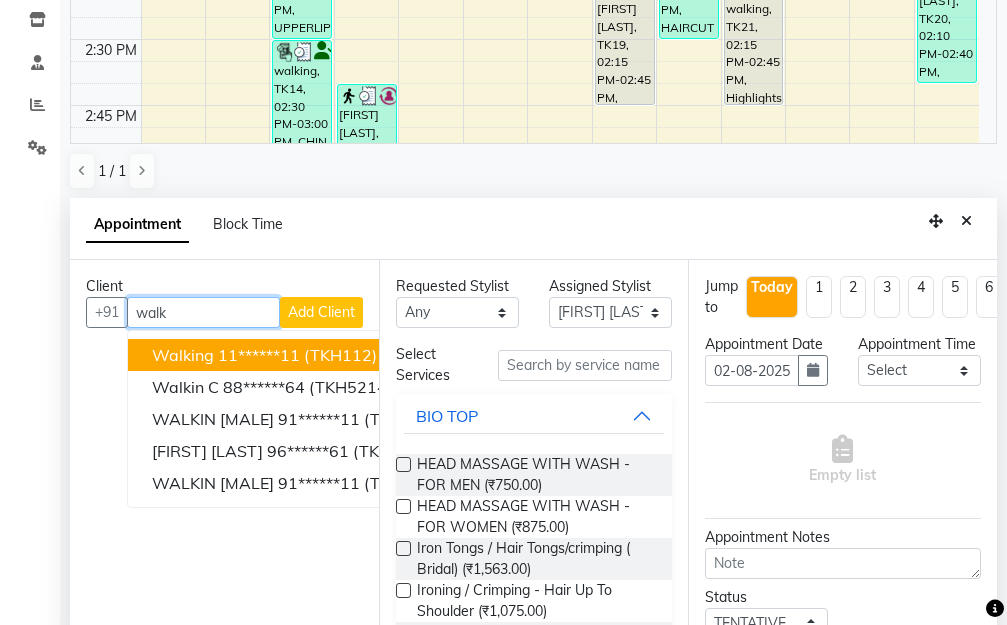 click on "(TKH112)" at bounding box center [340, 355] 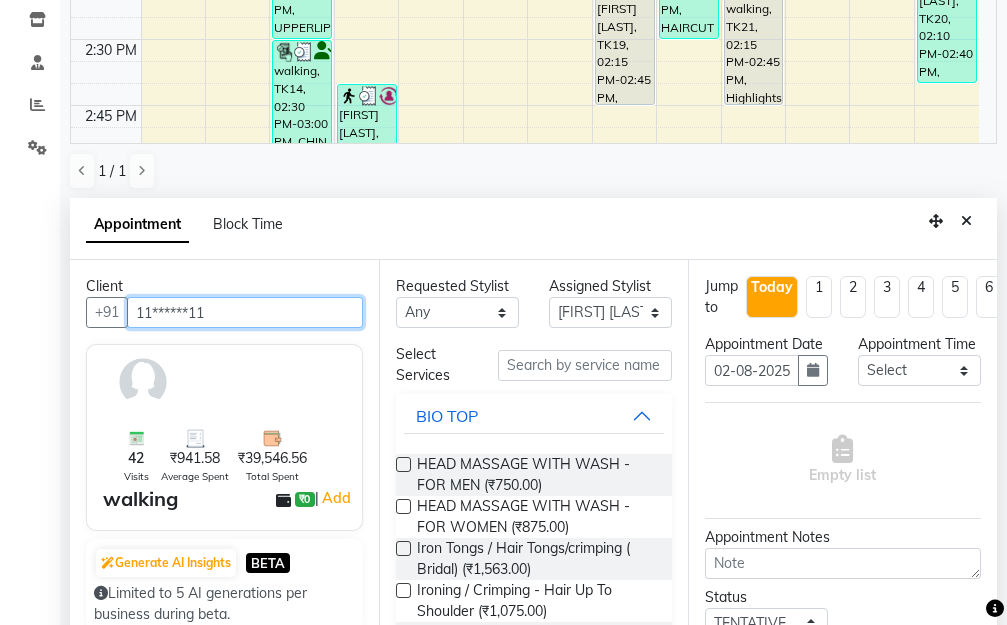 type on "11******11" 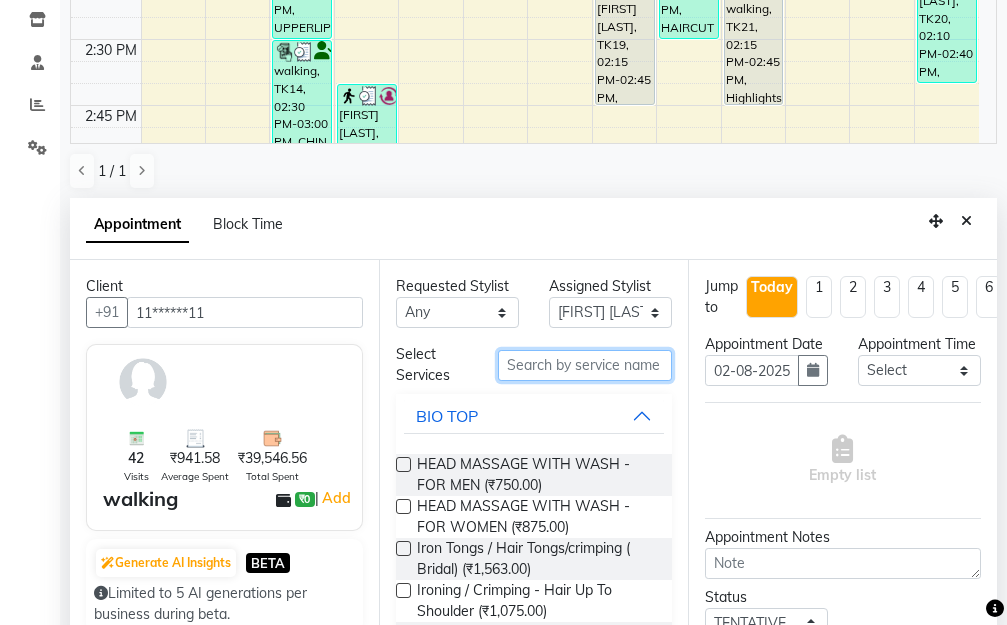 click at bounding box center [585, 365] 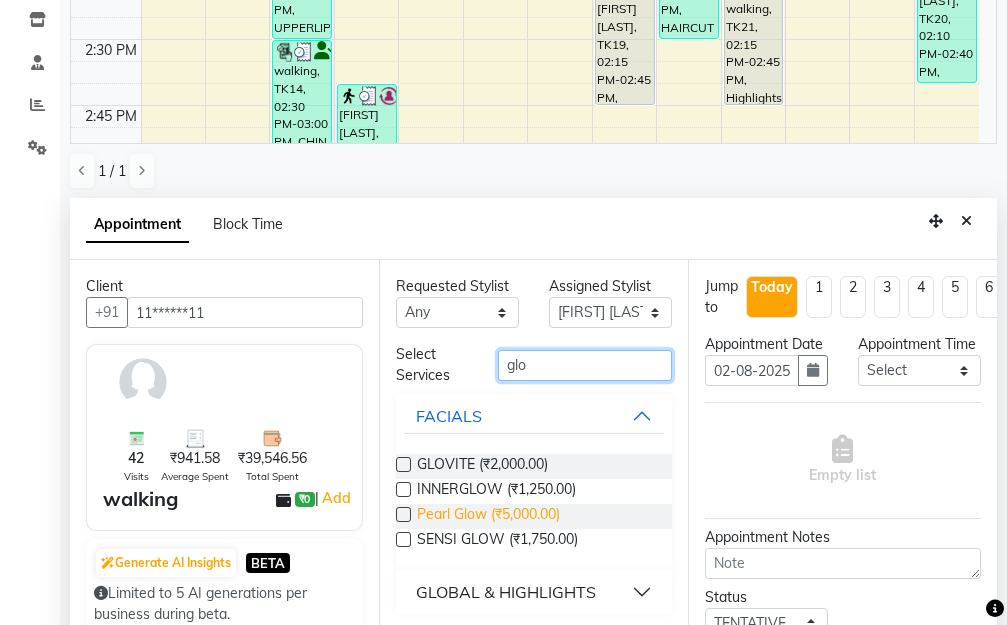 scroll, scrollTop: 393, scrollLeft: 0, axis: vertical 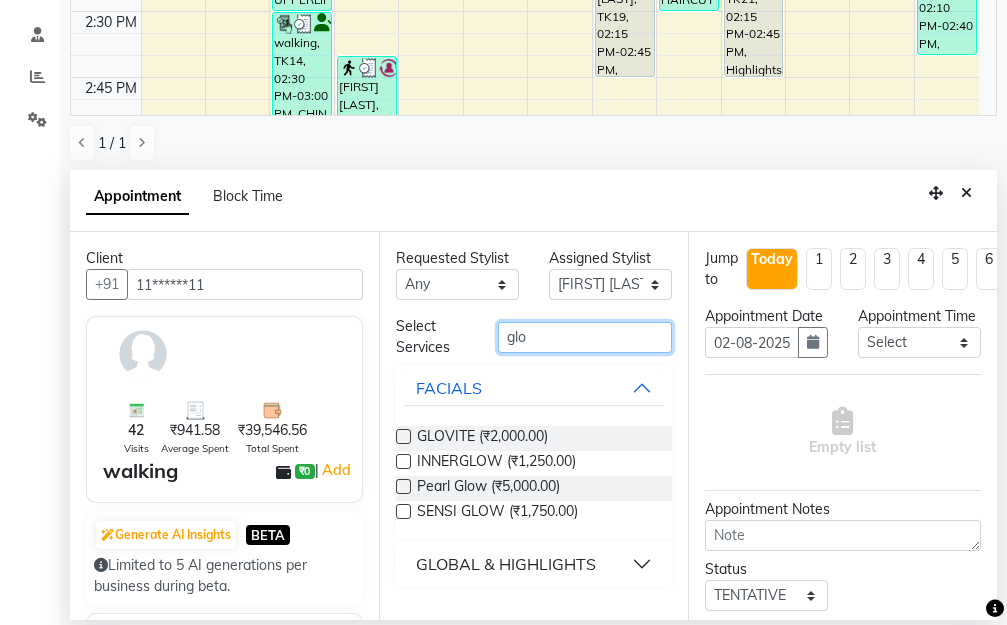 type on "glo" 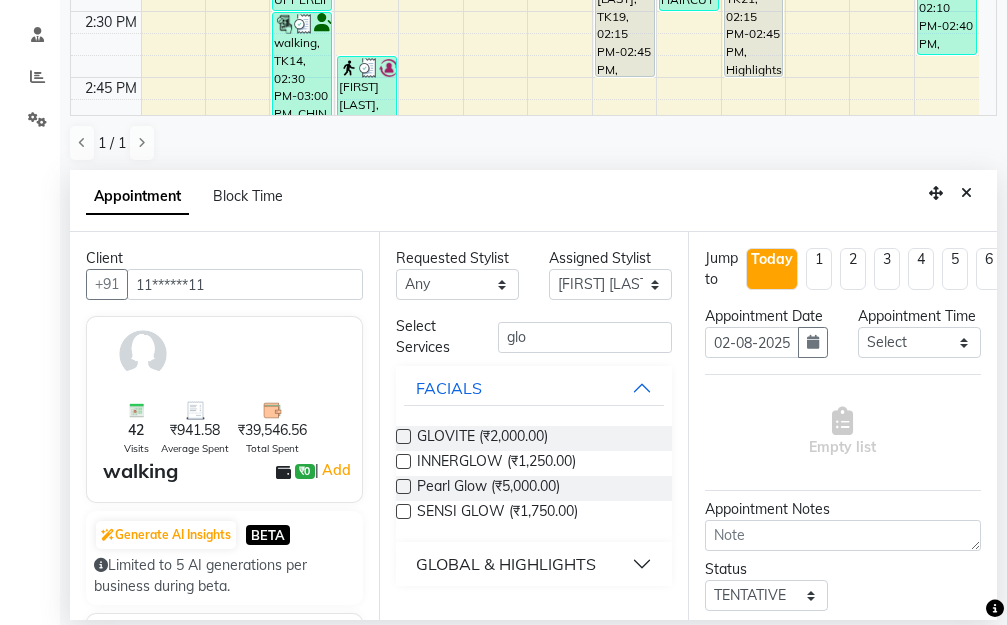 click on "GLOBAL & HIGHLIGHTS" at bounding box center (534, 564) 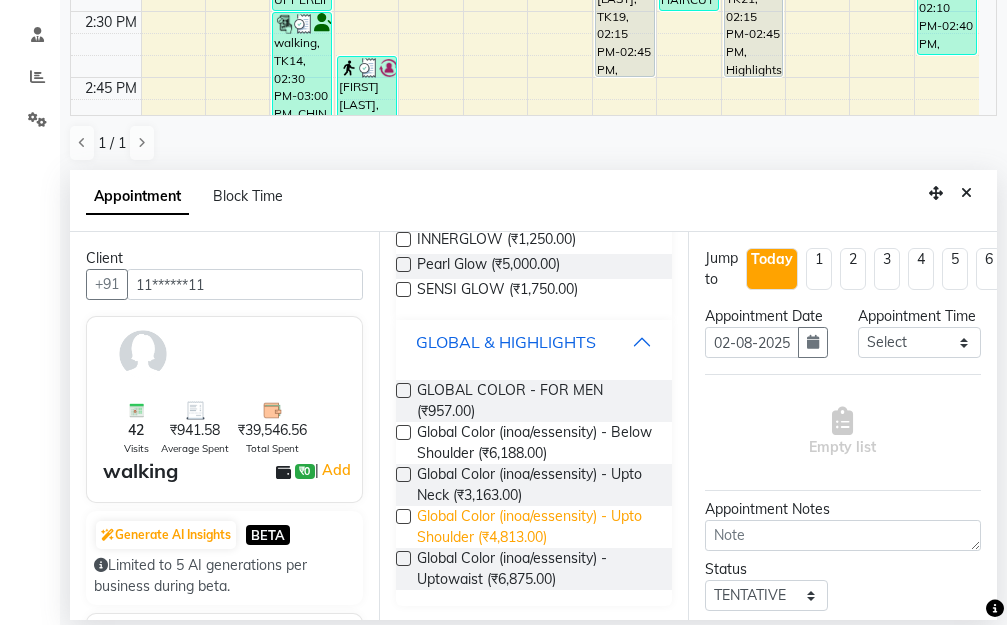 scroll, scrollTop: 224, scrollLeft: 0, axis: vertical 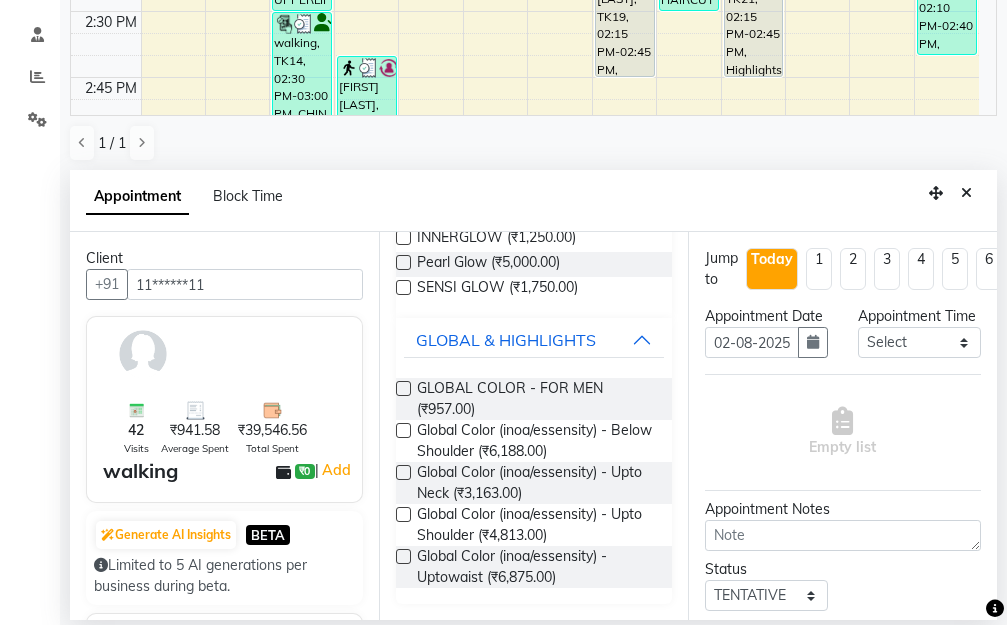 click at bounding box center (403, 514) 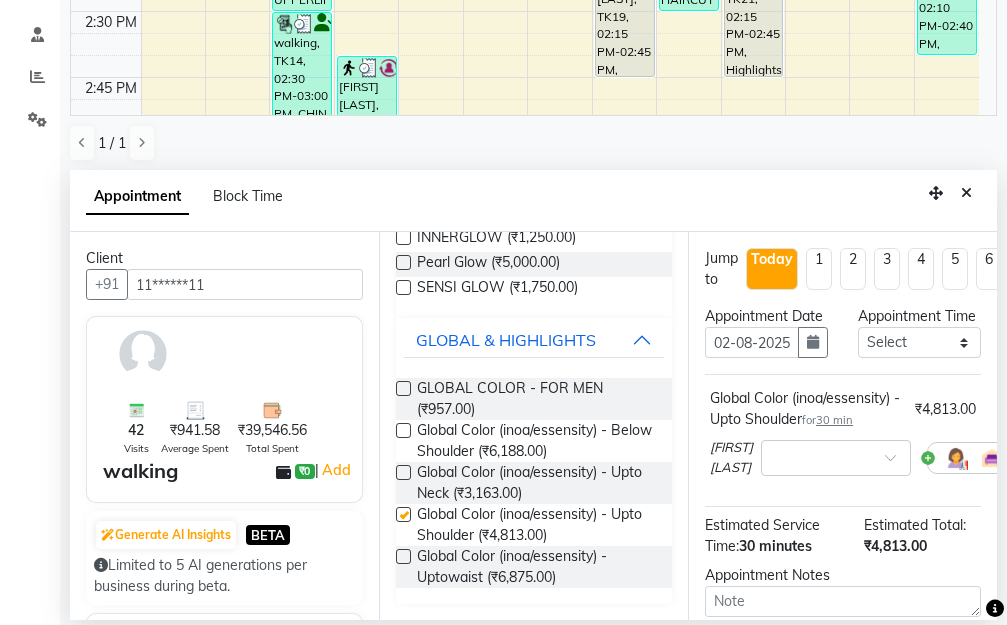 checkbox on "false" 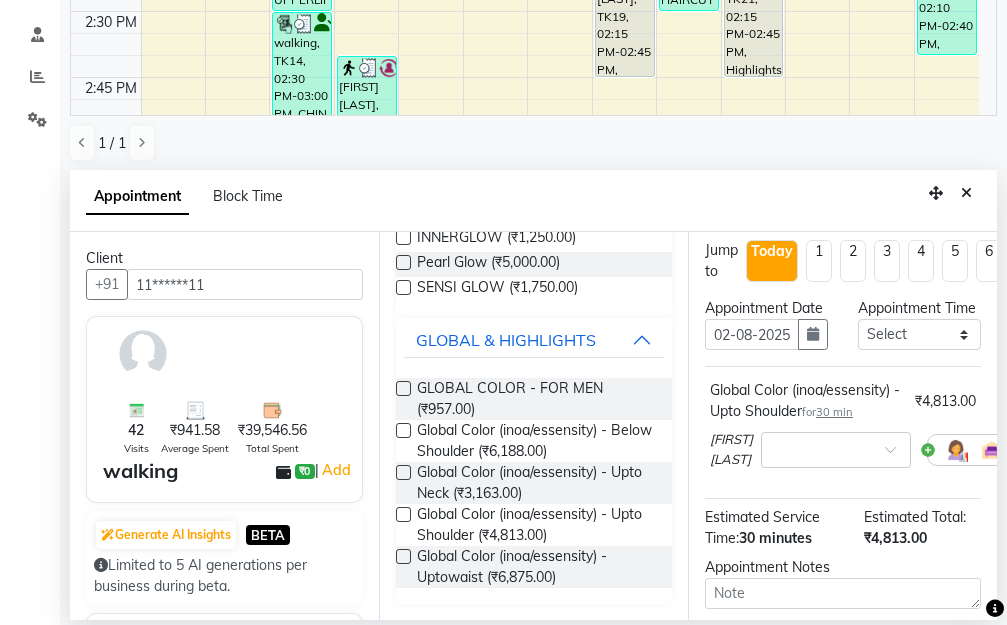 scroll, scrollTop: 0, scrollLeft: 0, axis: both 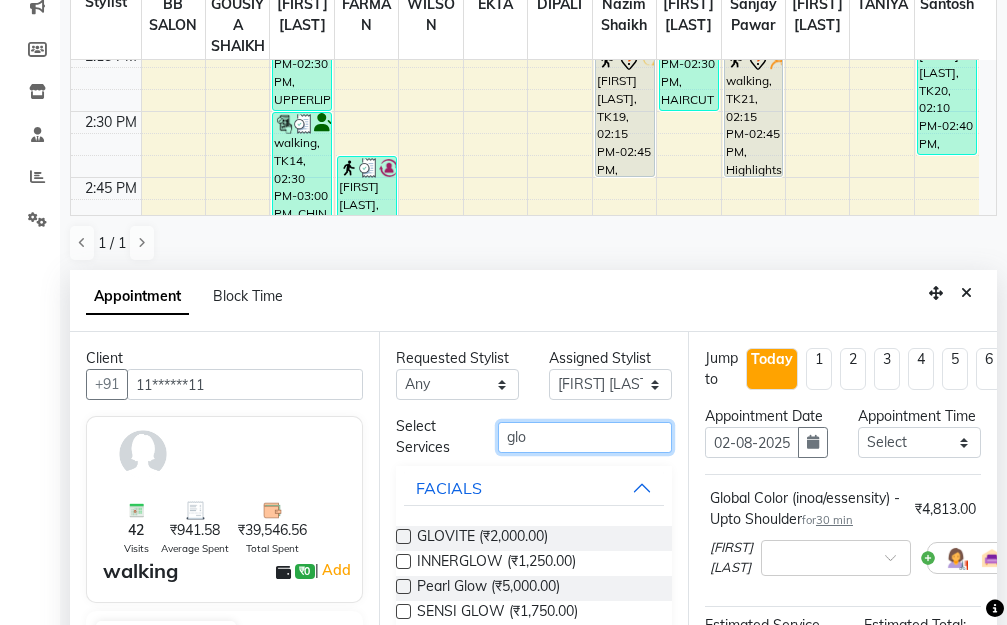 drag, startPoint x: 526, startPoint y: 437, endPoint x: 461, endPoint y: 436, distance: 65.00769 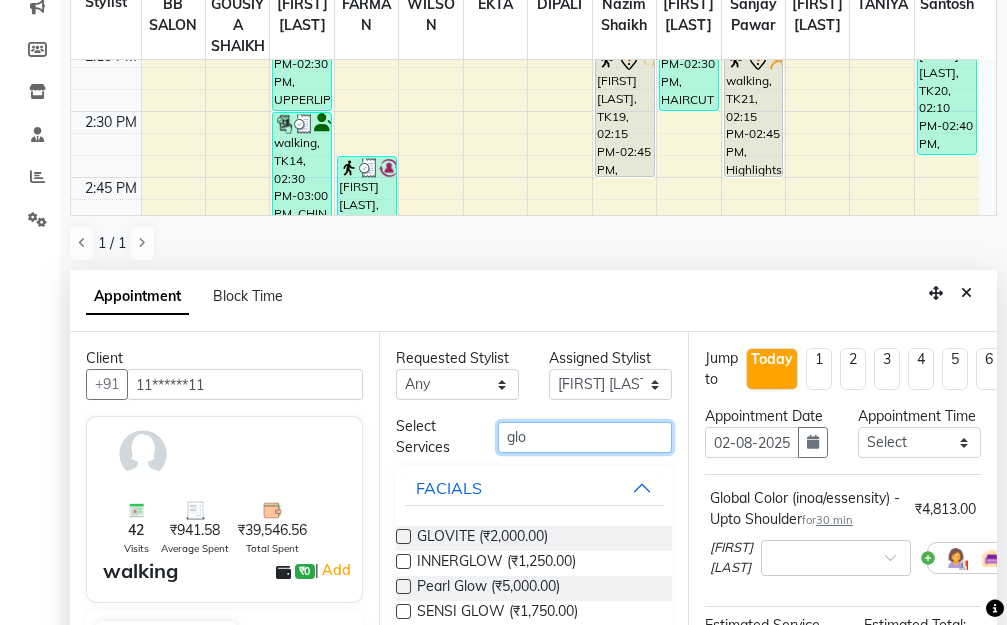 click on "Select Services glo" at bounding box center (534, 437) 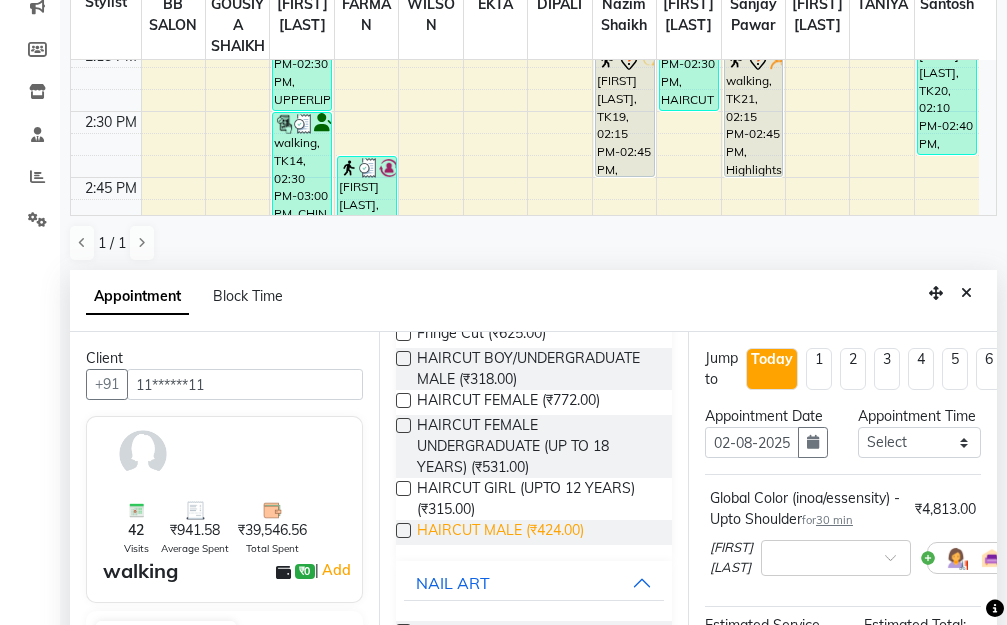 scroll, scrollTop: 266, scrollLeft: 0, axis: vertical 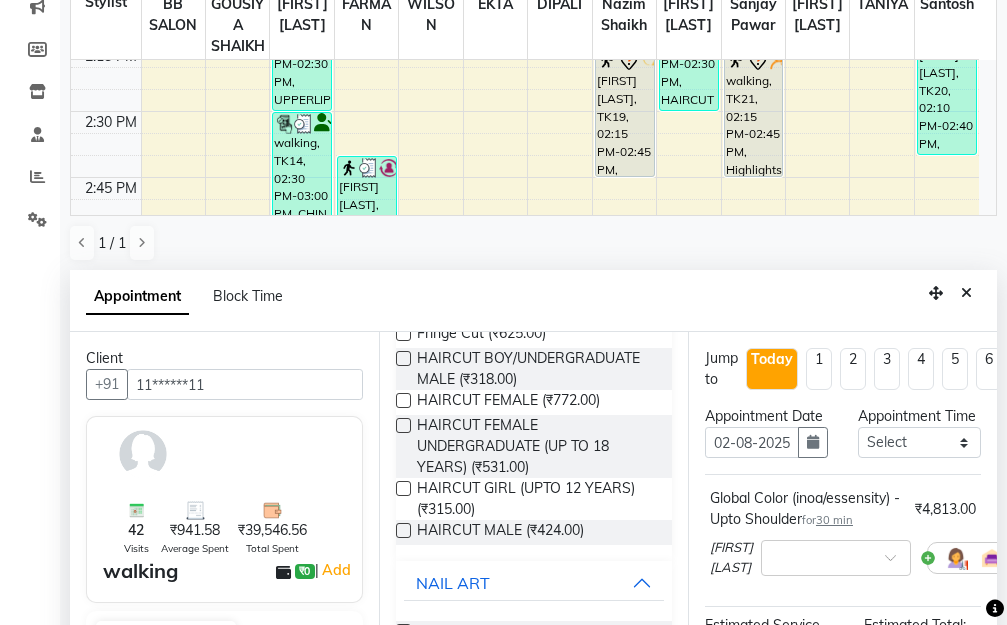 type on "cut" 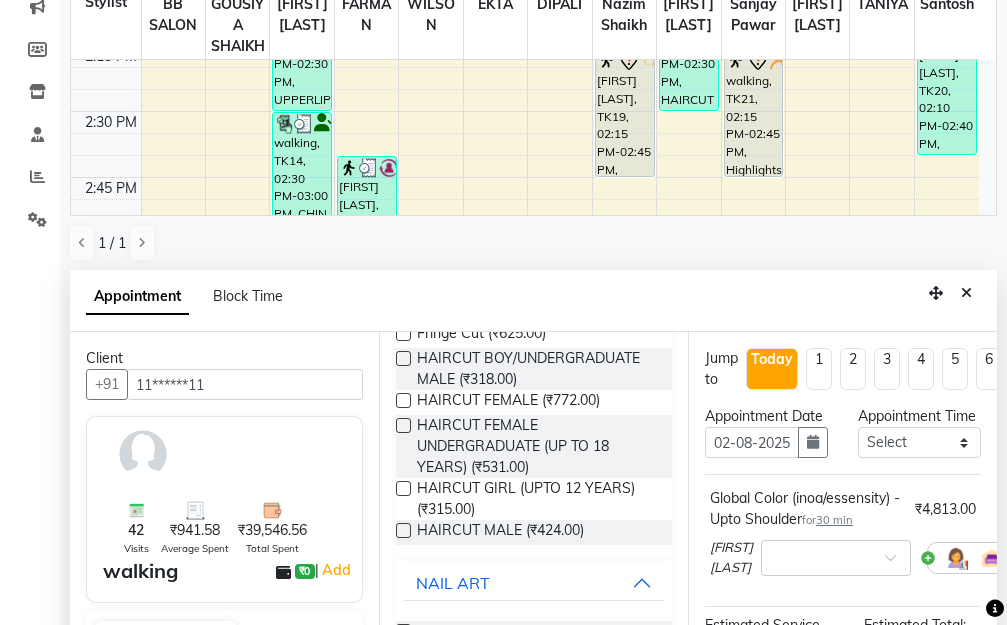 click at bounding box center [403, 400] 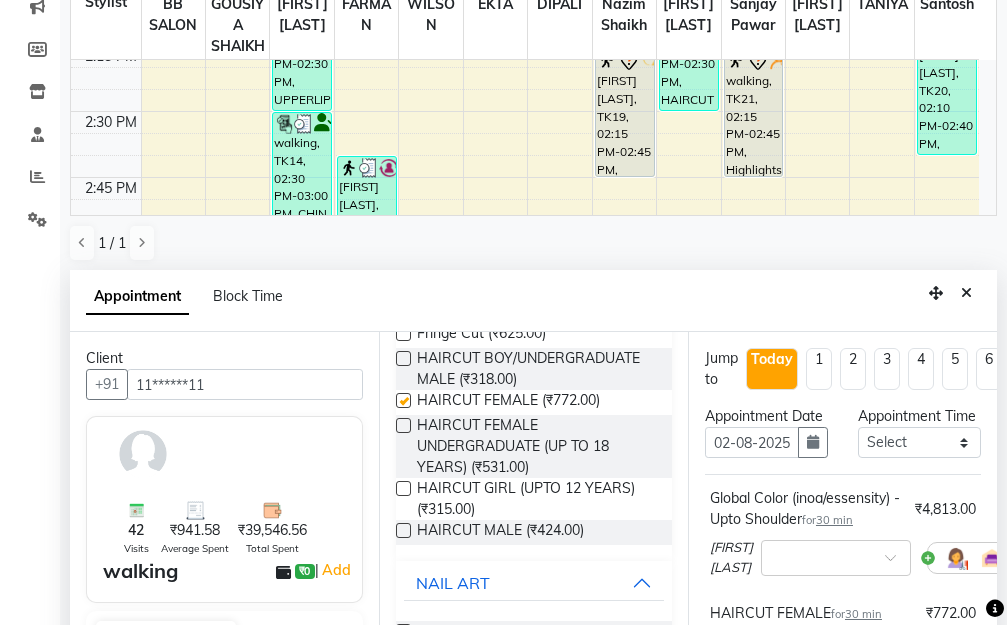 checkbox on "false" 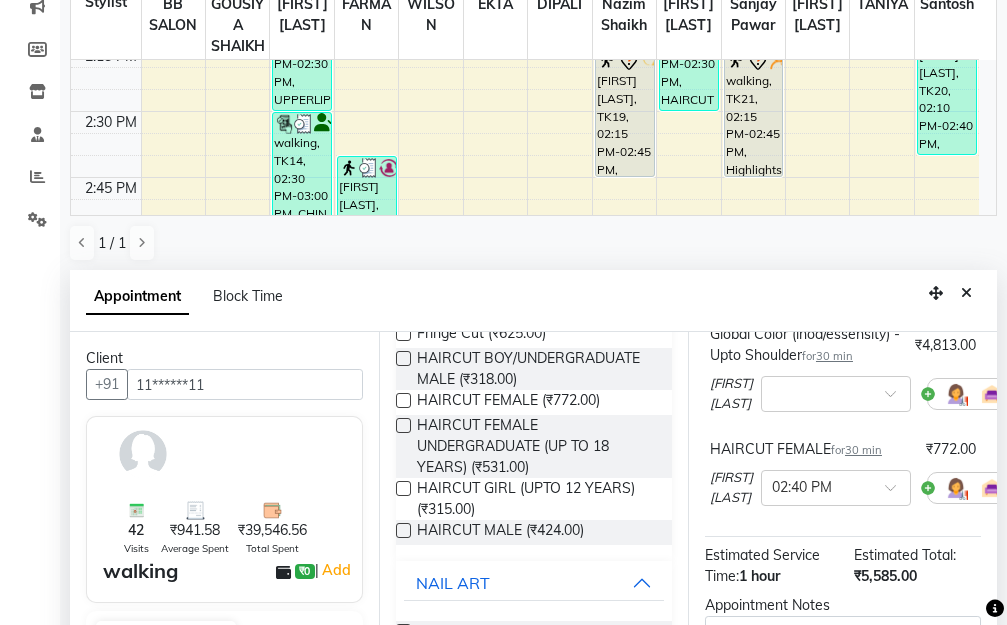 scroll, scrollTop: 374, scrollLeft: 0, axis: vertical 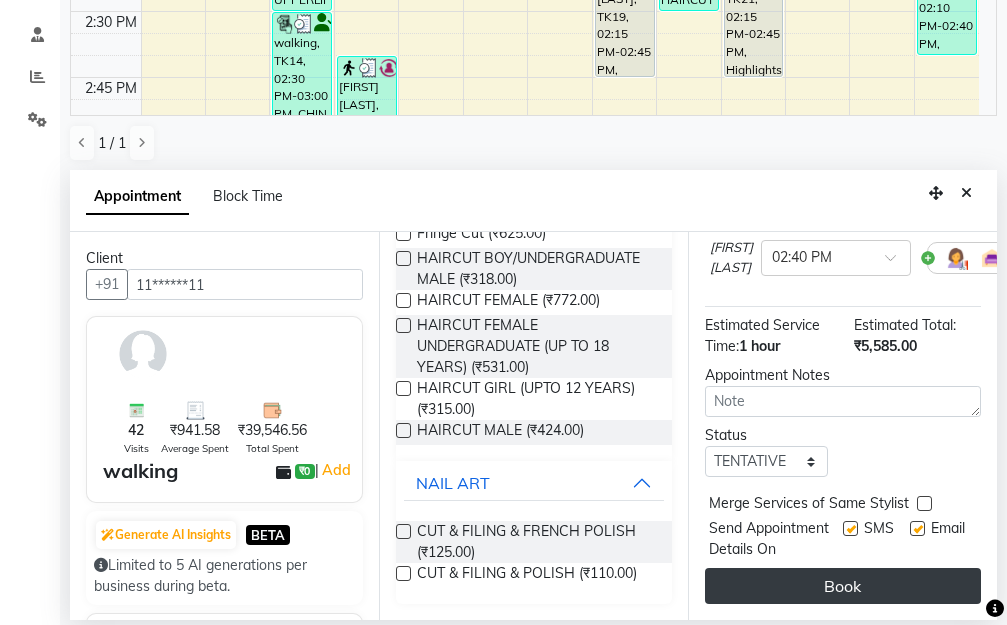 click on "Book" at bounding box center [843, 586] 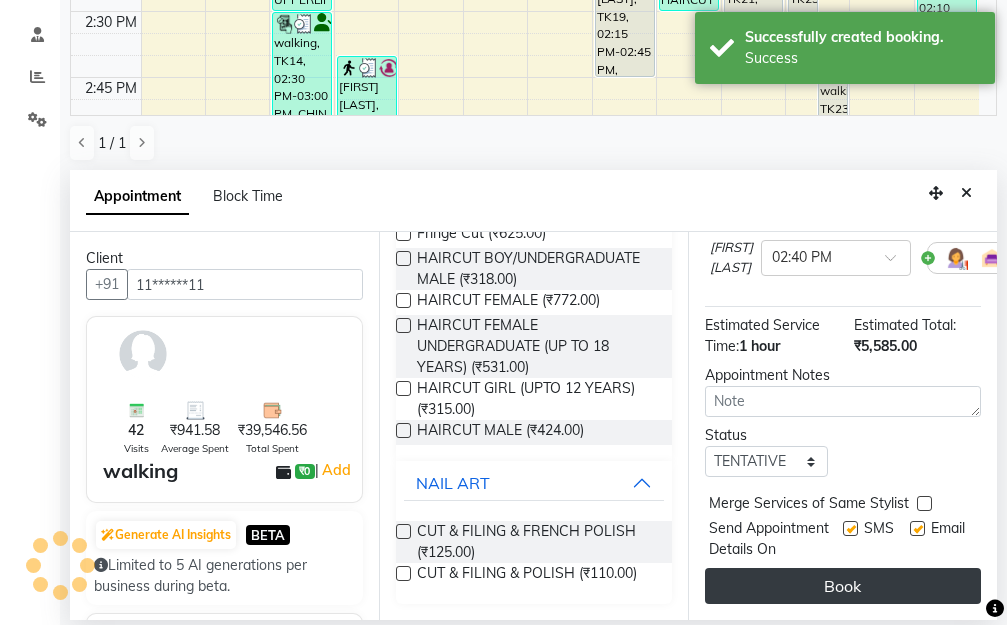 scroll, scrollTop: 391, scrollLeft: 0, axis: vertical 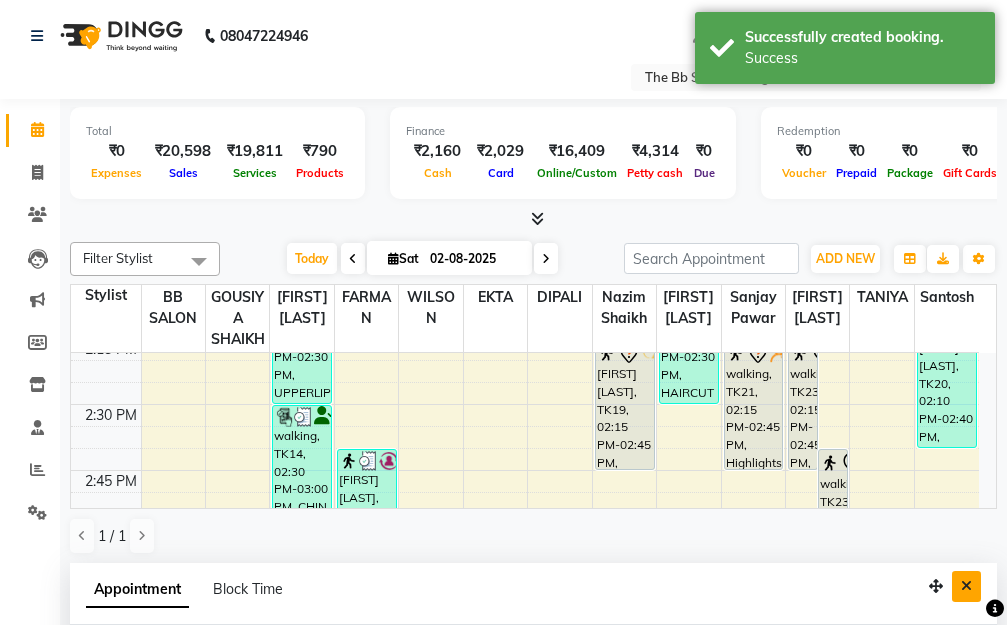 click at bounding box center (966, 586) 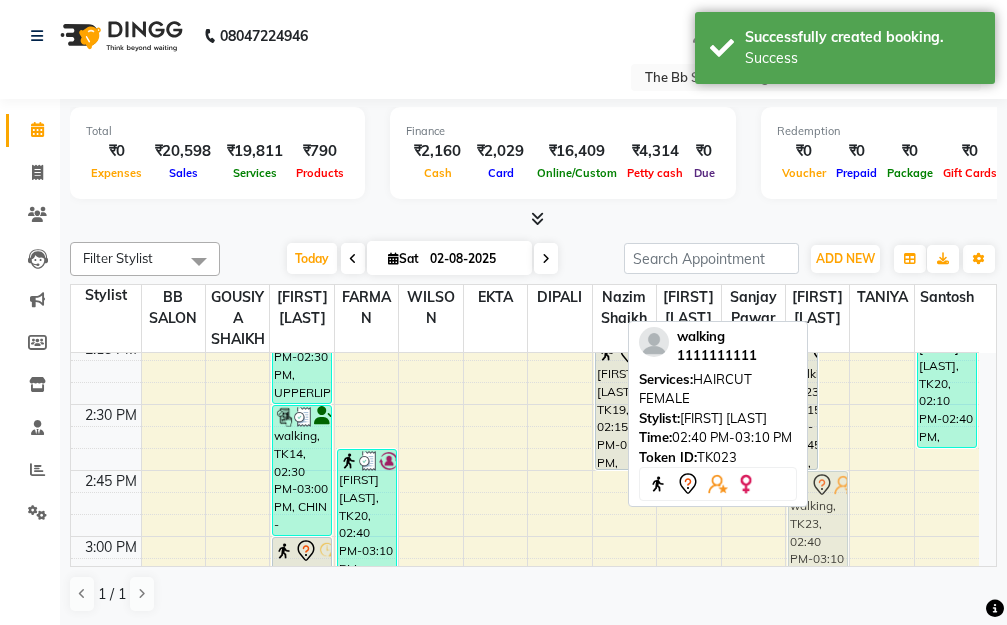 drag, startPoint x: 835, startPoint y: 495, endPoint x: 814, endPoint y: 511, distance: 26.400757 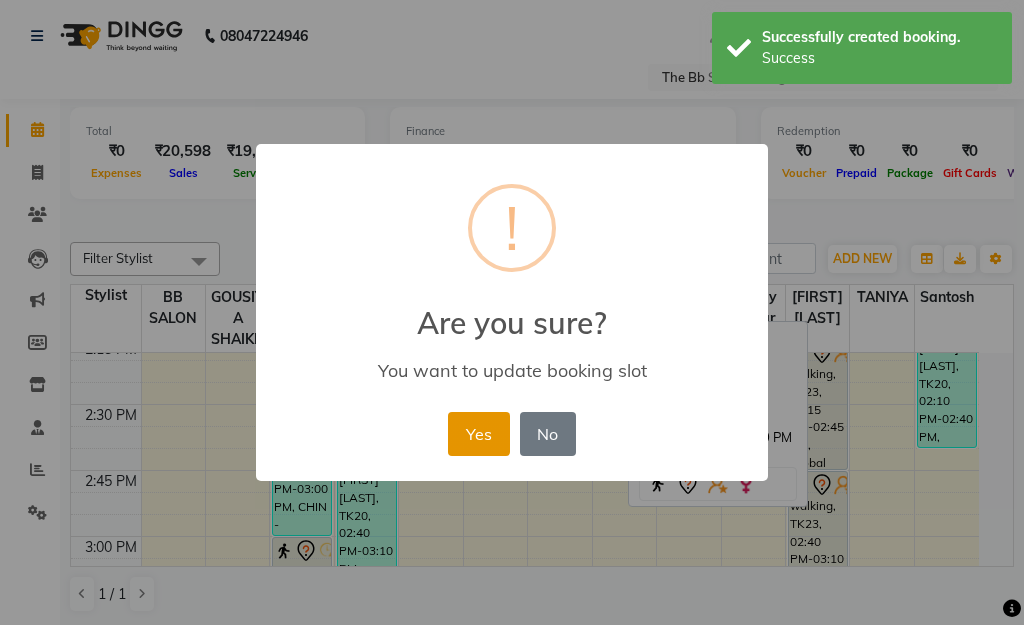 click on "Yes" at bounding box center [478, 434] 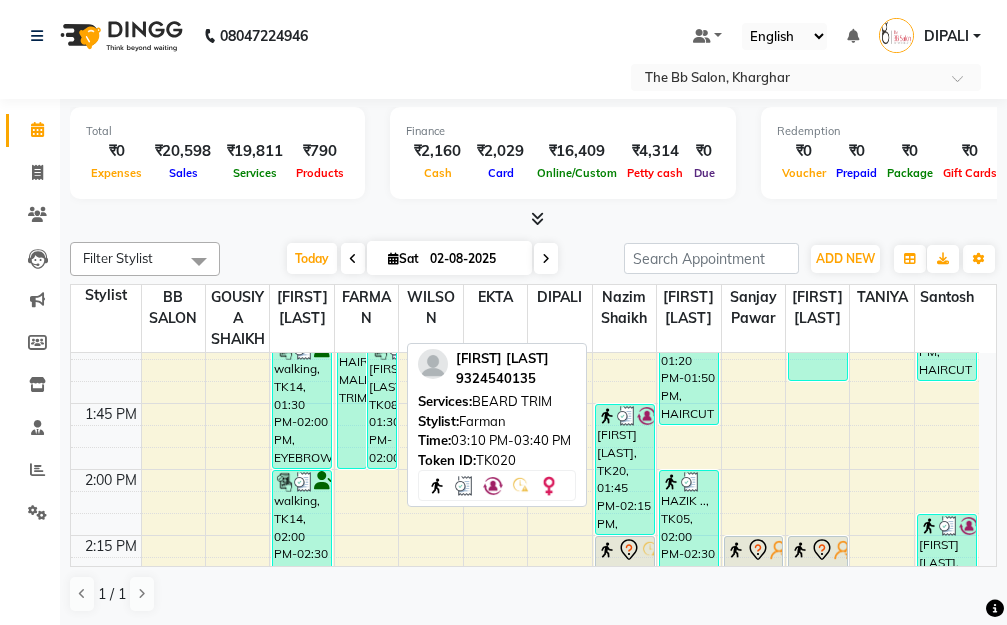 scroll, scrollTop: 1200, scrollLeft: 0, axis: vertical 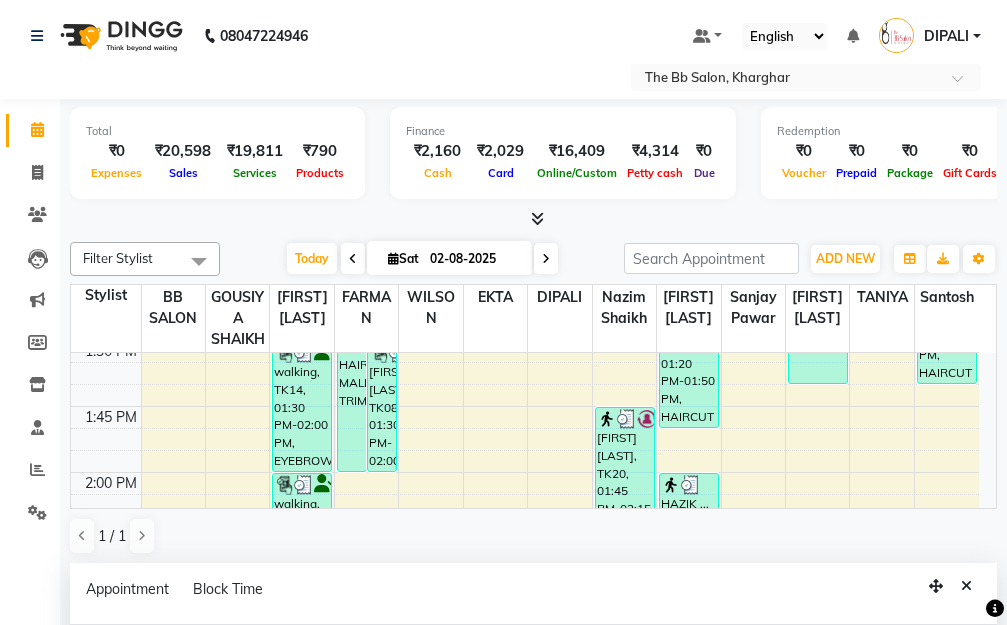 select on "83521" 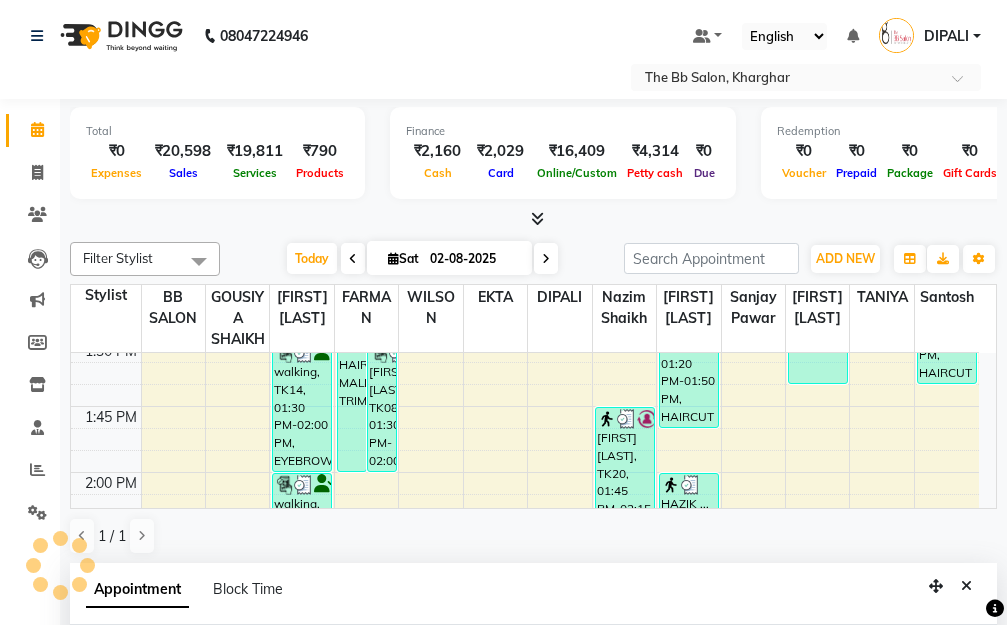 select on "840" 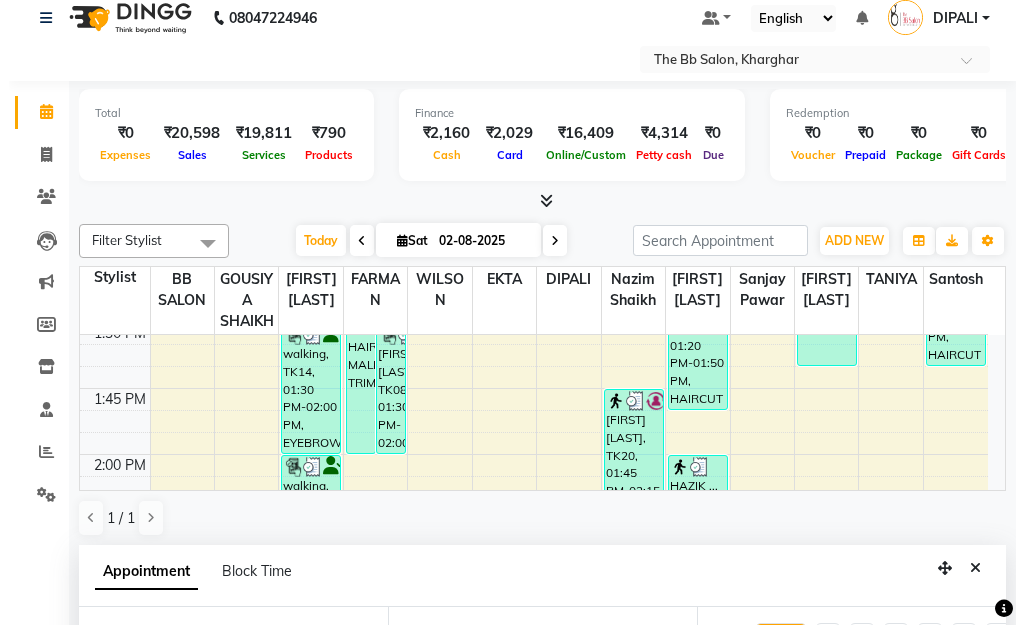 scroll, scrollTop: 318, scrollLeft: 0, axis: vertical 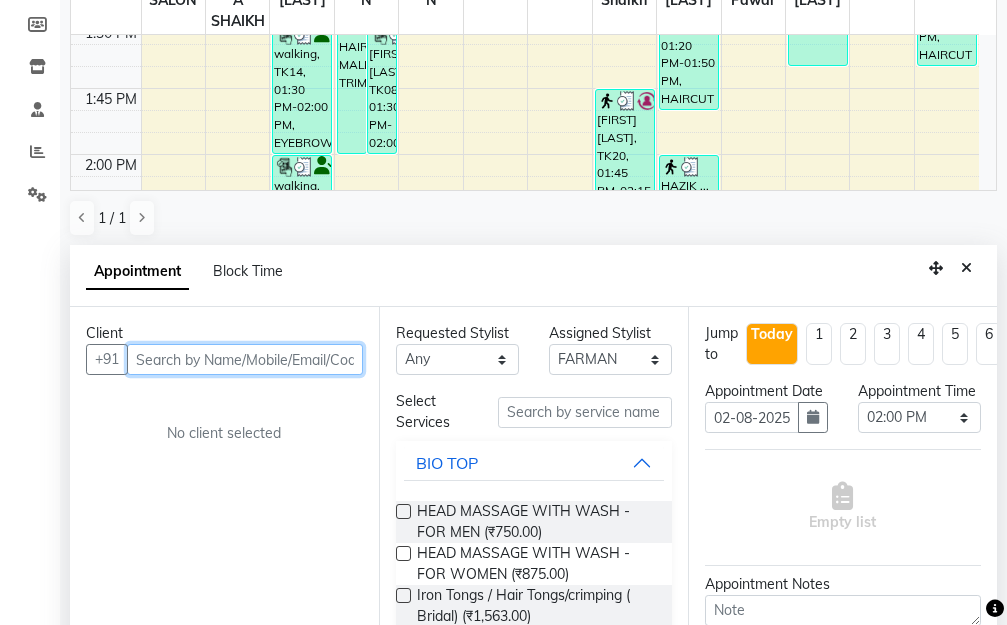 click at bounding box center [245, 359] 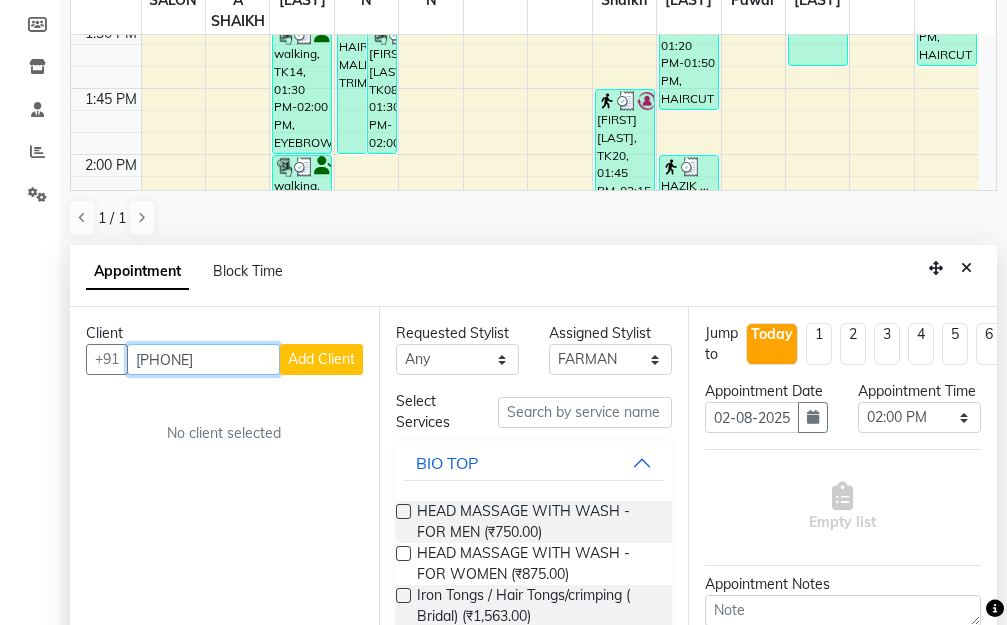 type on "7738988239" 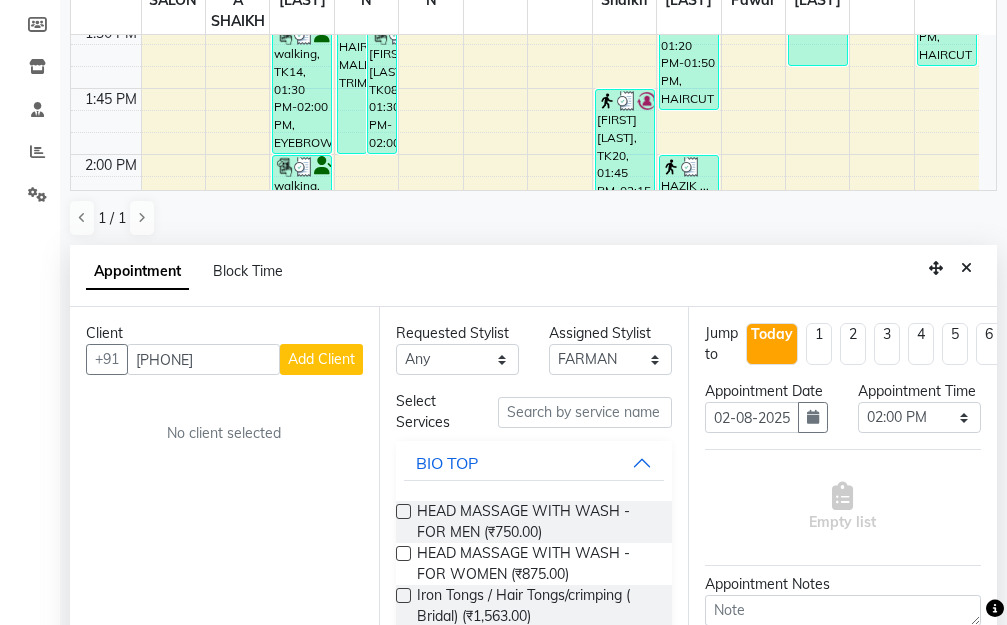 click on "Add Client" at bounding box center [321, 359] 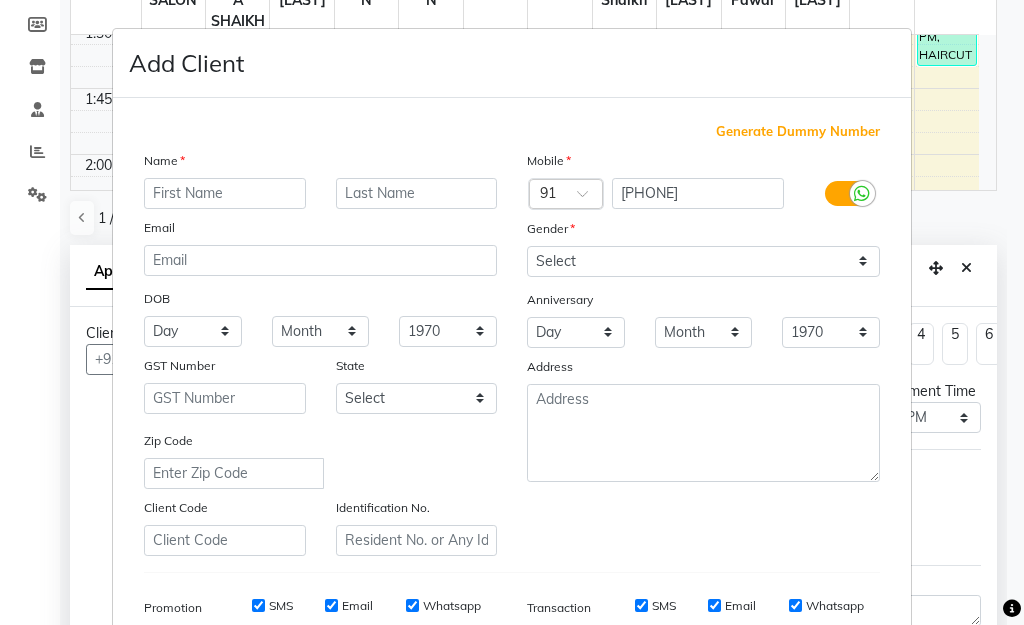 click at bounding box center (225, 193) 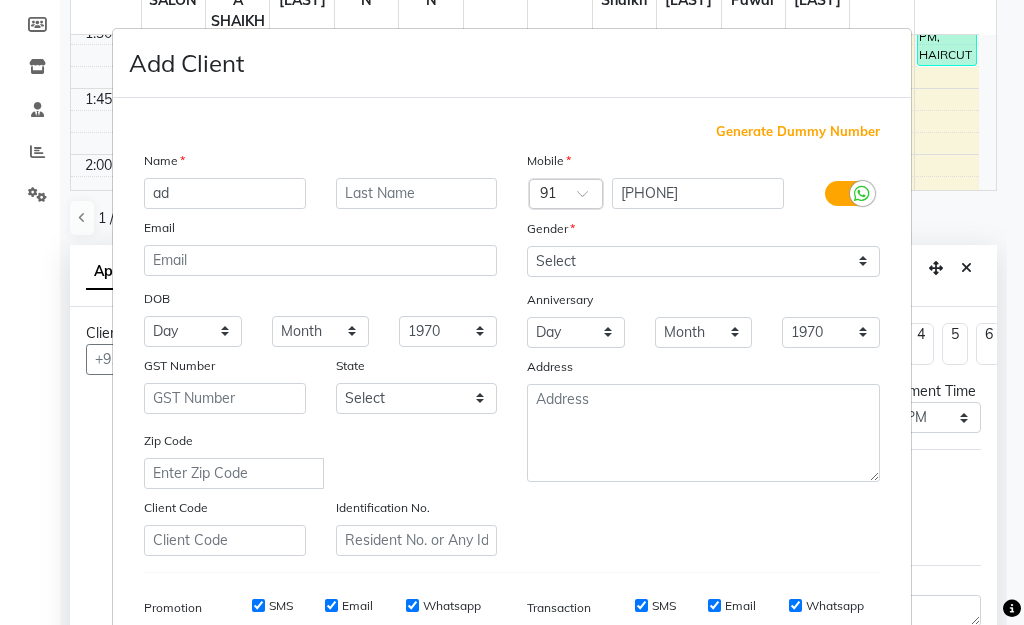 type on "a" 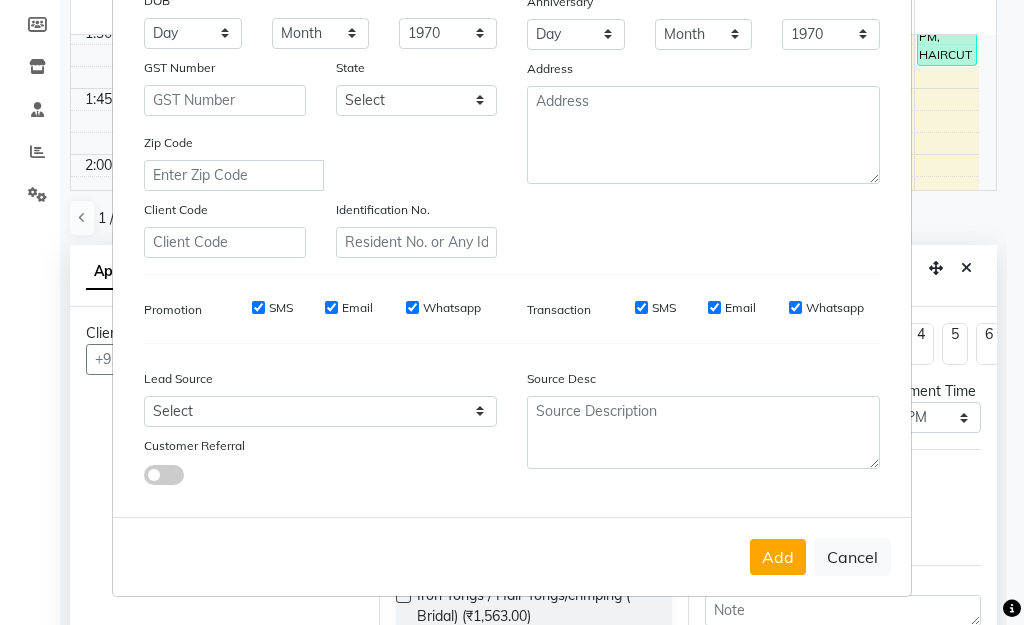 scroll, scrollTop: 198, scrollLeft: 0, axis: vertical 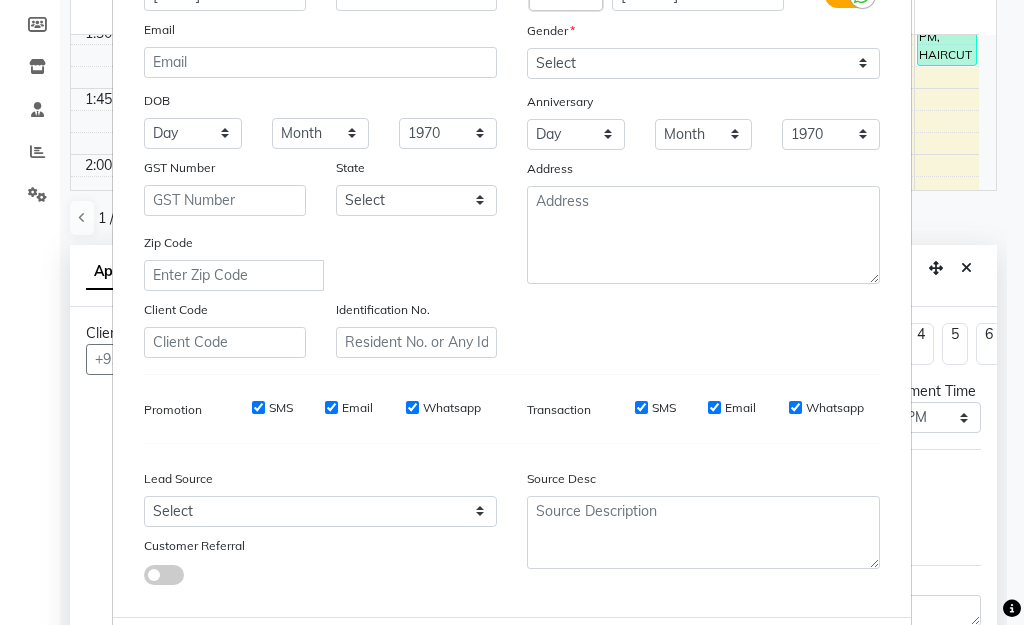 type on "ADHITY" 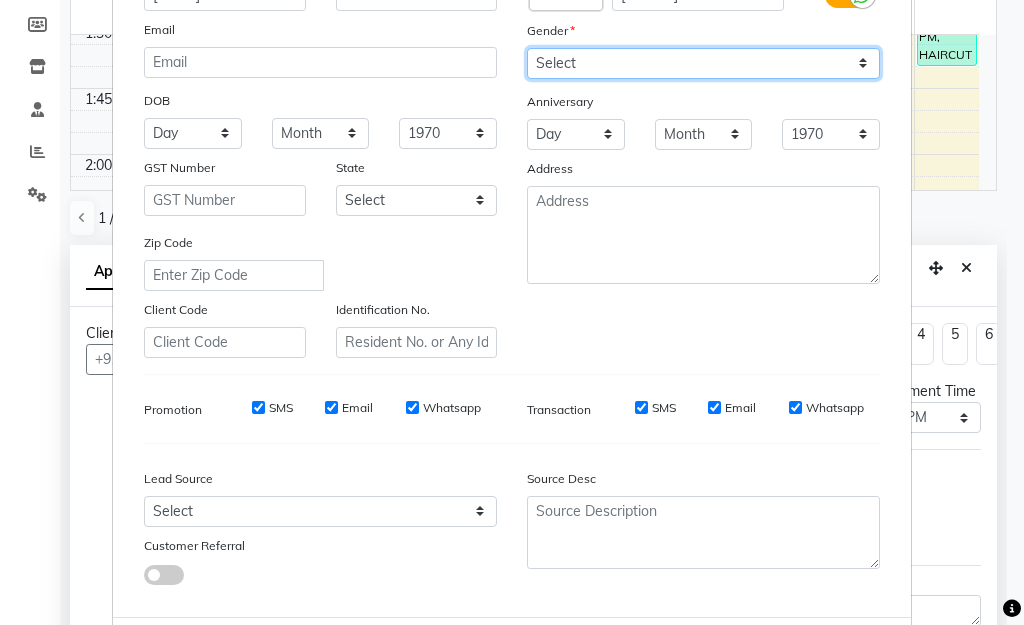 click on "Select Male Female Other Prefer Not To Say" at bounding box center (703, 63) 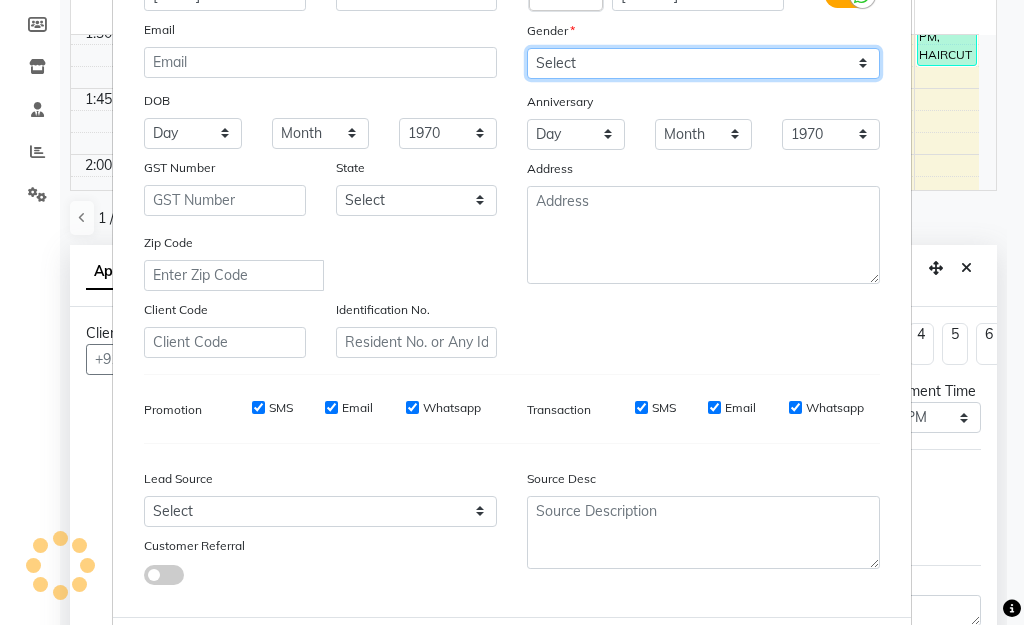 select on "male" 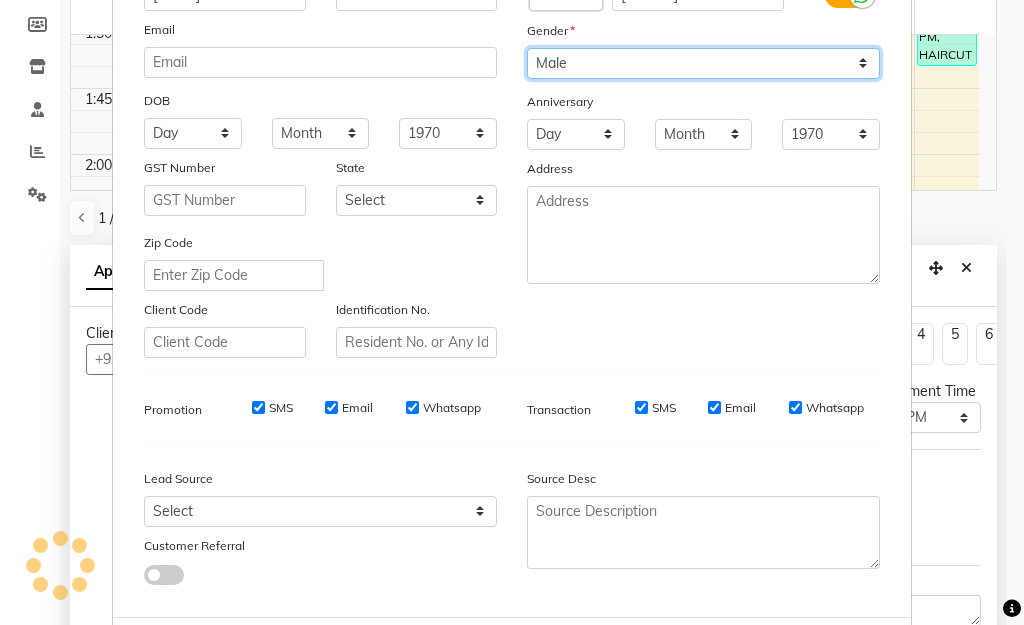 click on "Select Male Female Other Prefer Not To Say" at bounding box center [703, 63] 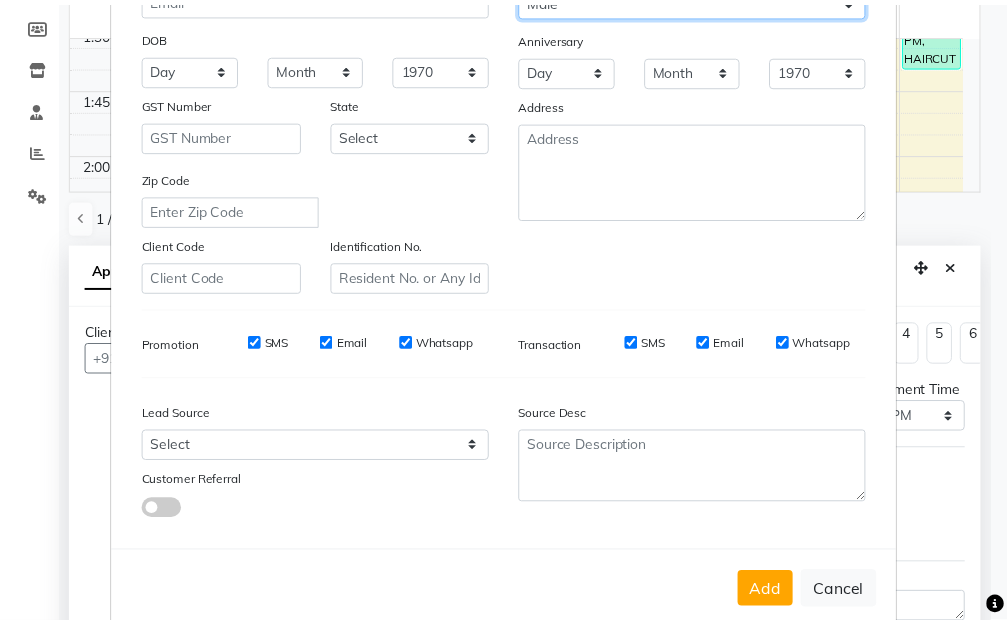 scroll, scrollTop: 298, scrollLeft: 0, axis: vertical 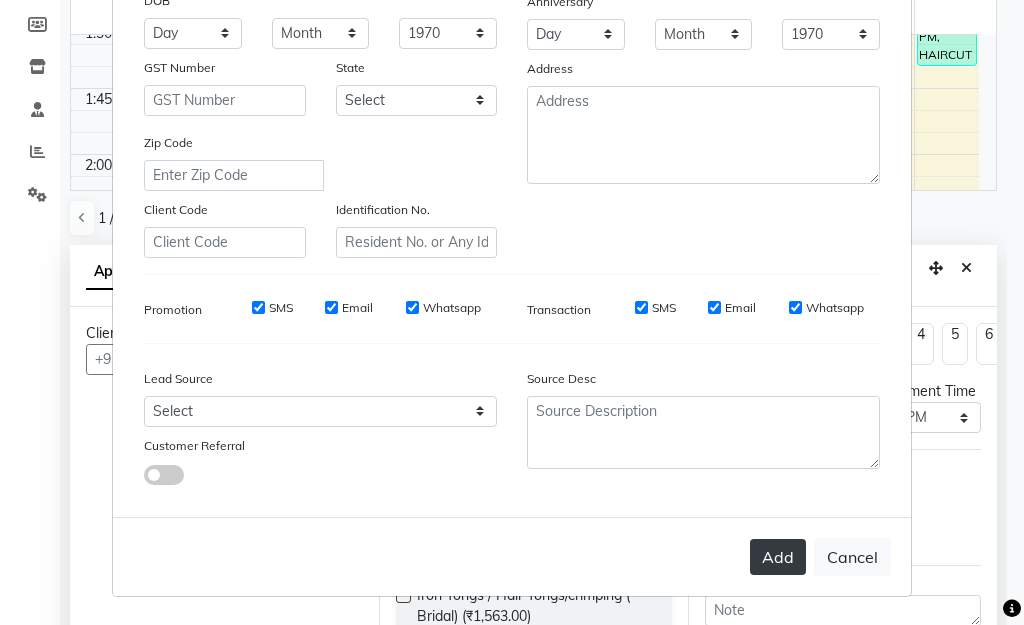 click on "Add" at bounding box center [778, 557] 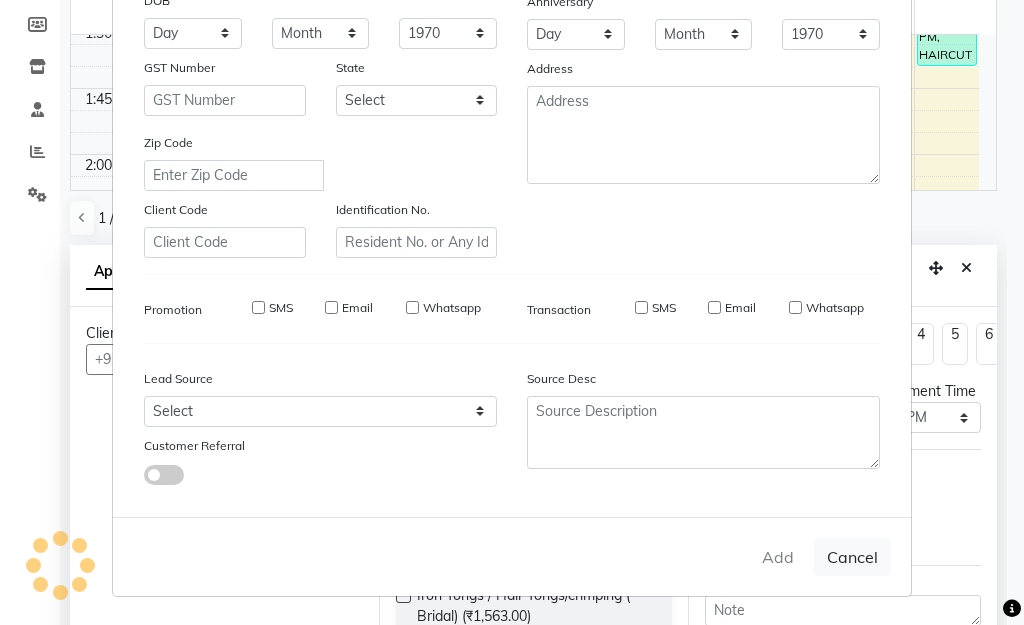 type on "77******39" 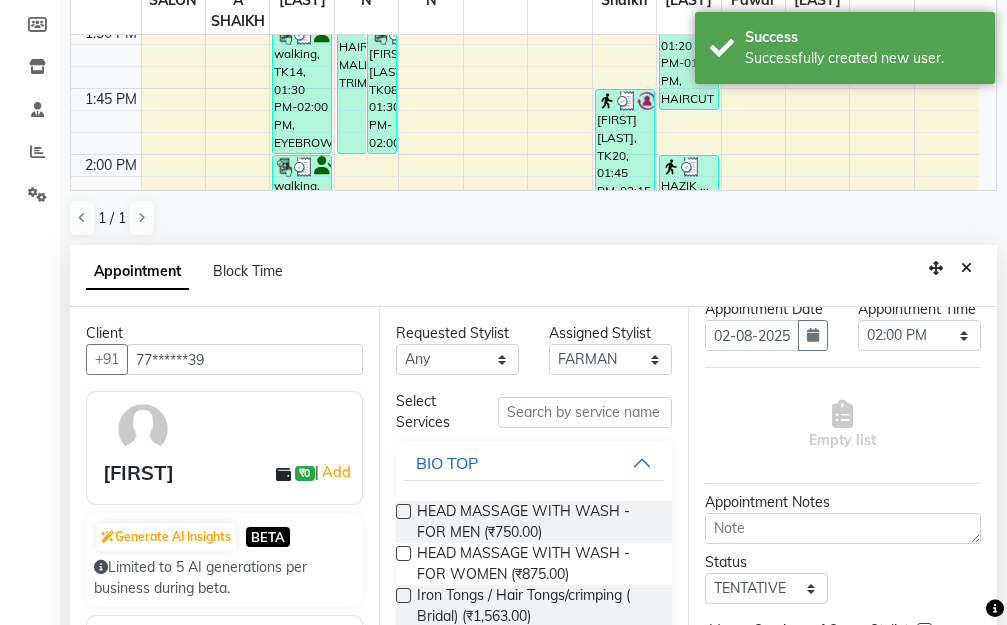 scroll, scrollTop: 195, scrollLeft: 0, axis: vertical 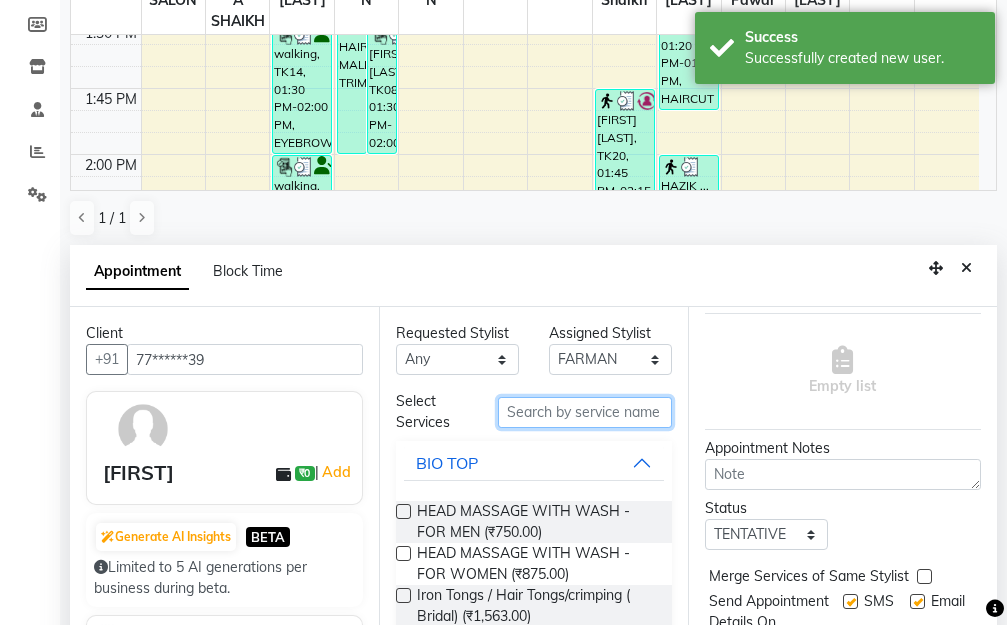 click at bounding box center [585, 412] 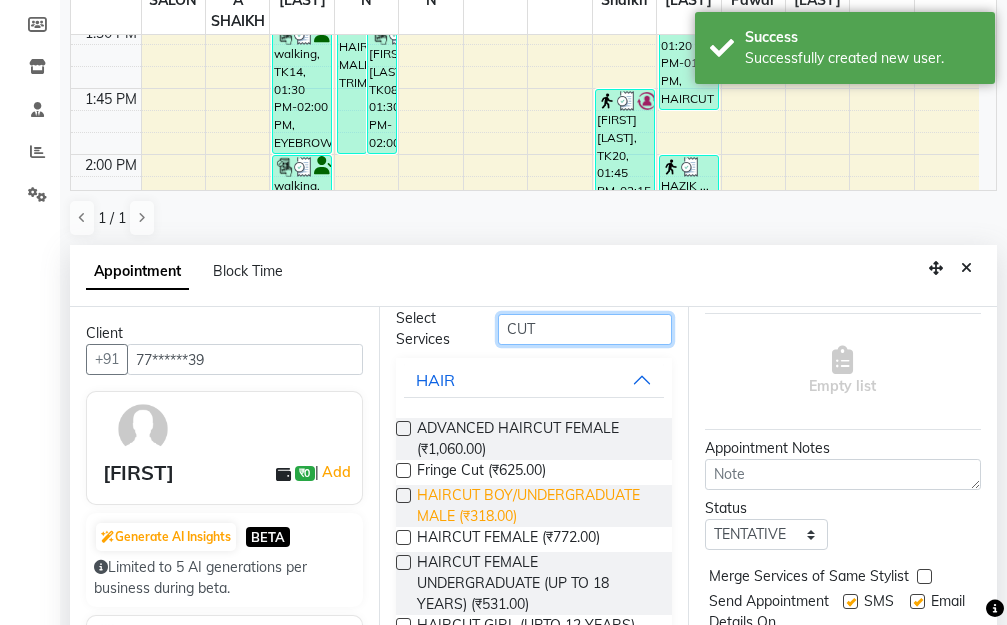 scroll, scrollTop: 167, scrollLeft: 0, axis: vertical 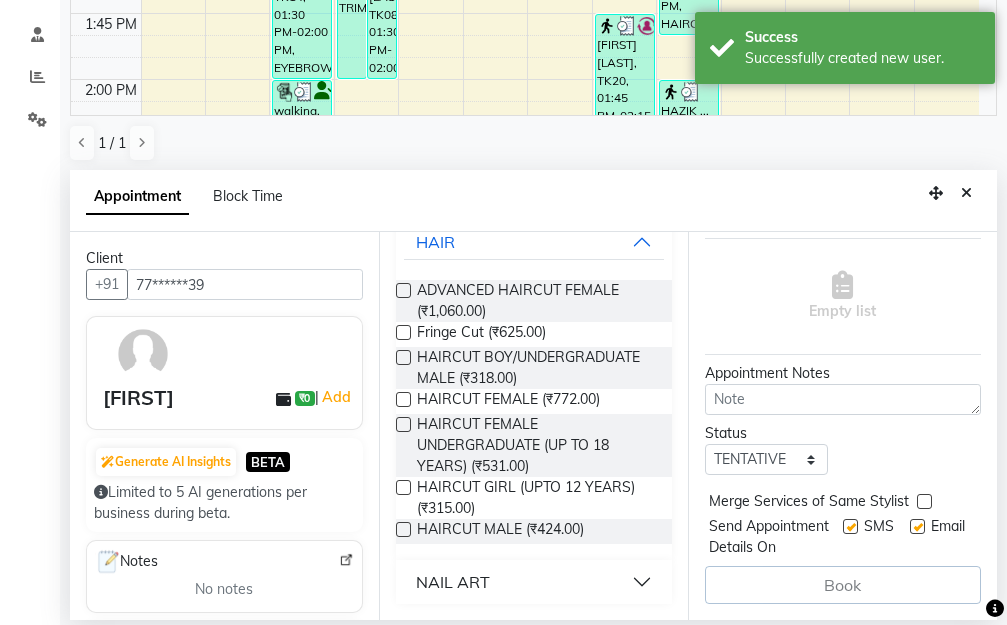 type on "CUT" 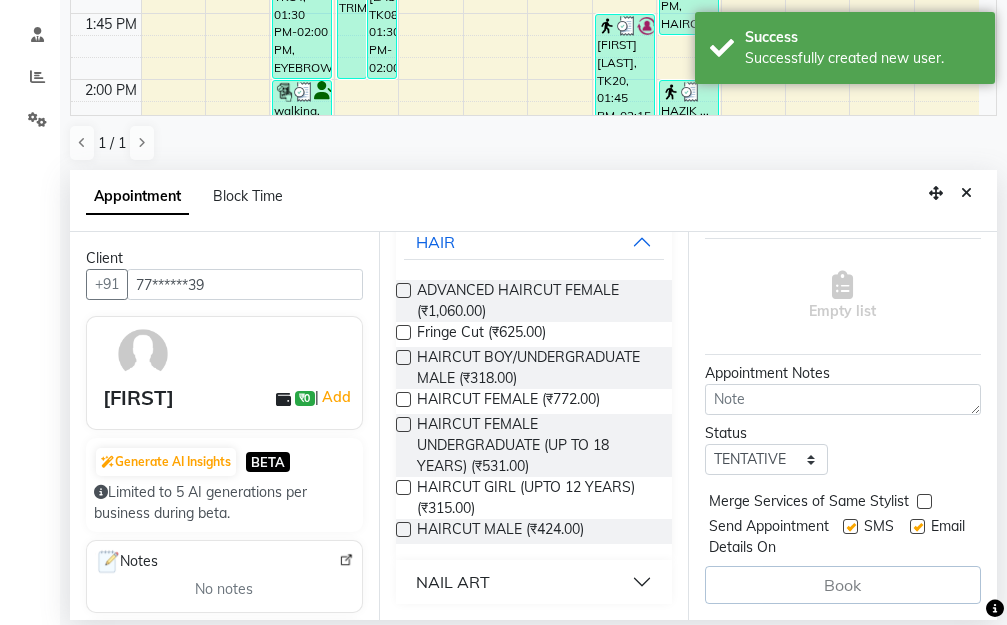 click at bounding box center (403, 529) 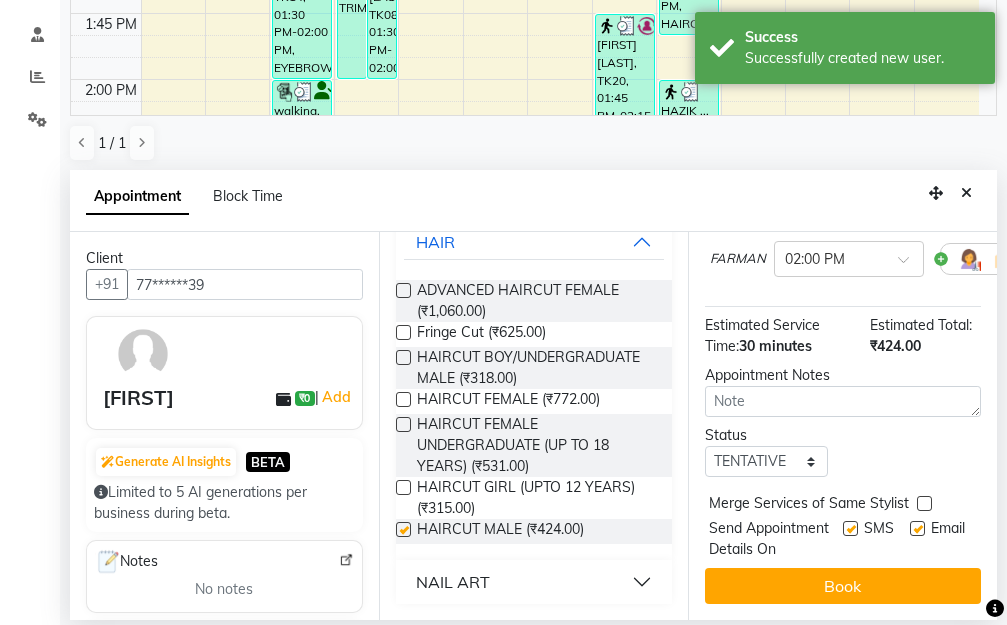 checkbox on "false" 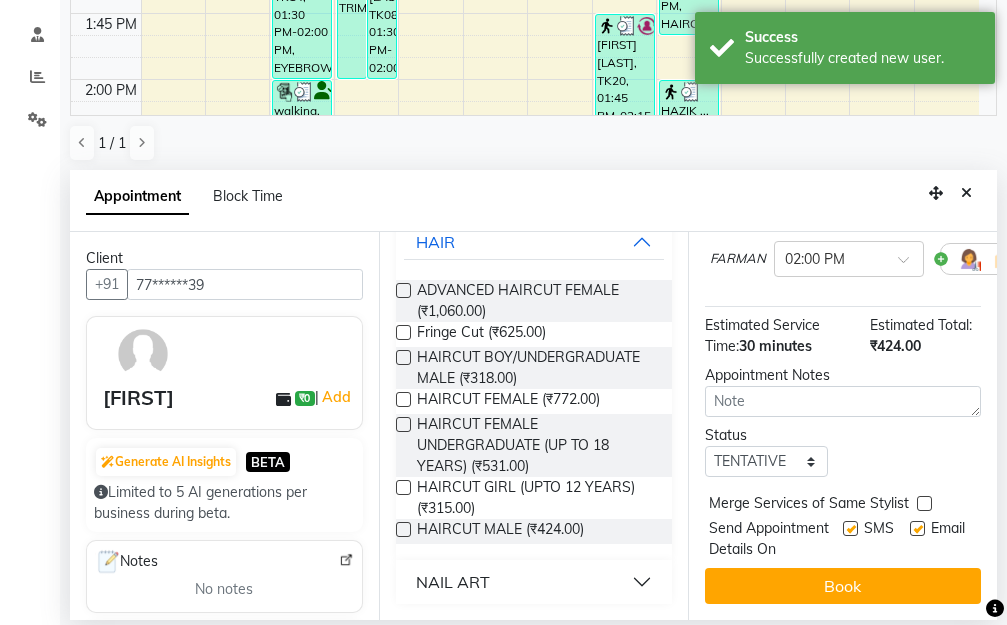 scroll, scrollTop: 235, scrollLeft: 0, axis: vertical 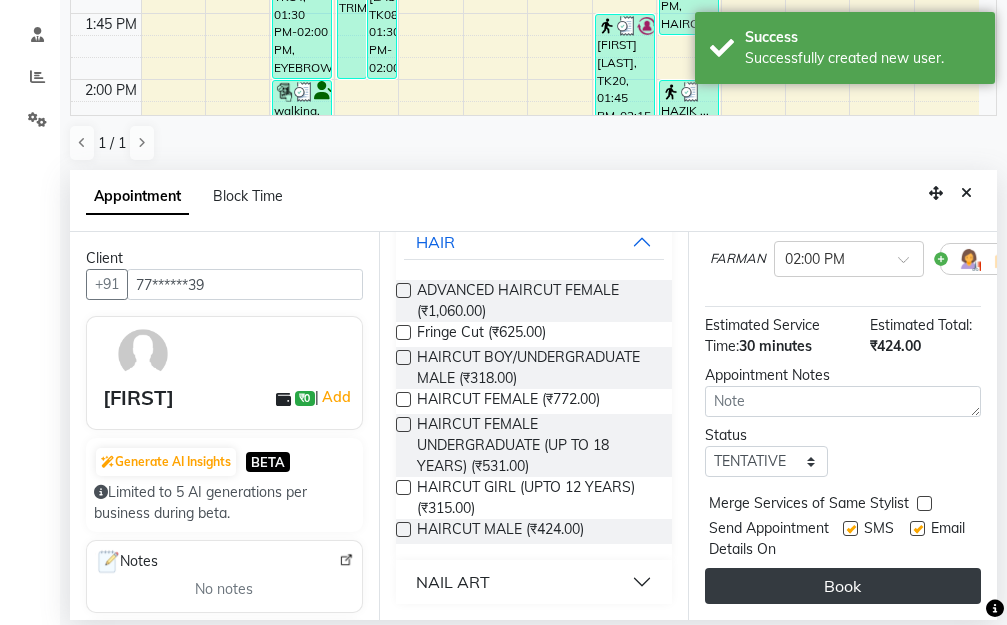 click on "Book" at bounding box center [843, 586] 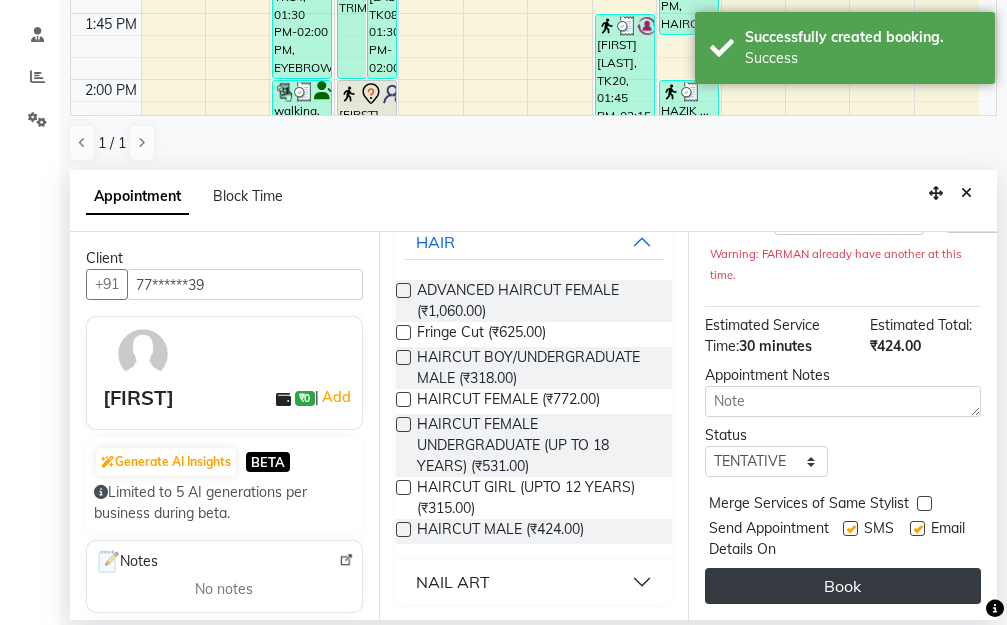 scroll, scrollTop: 0, scrollLeft: 0, axis: both 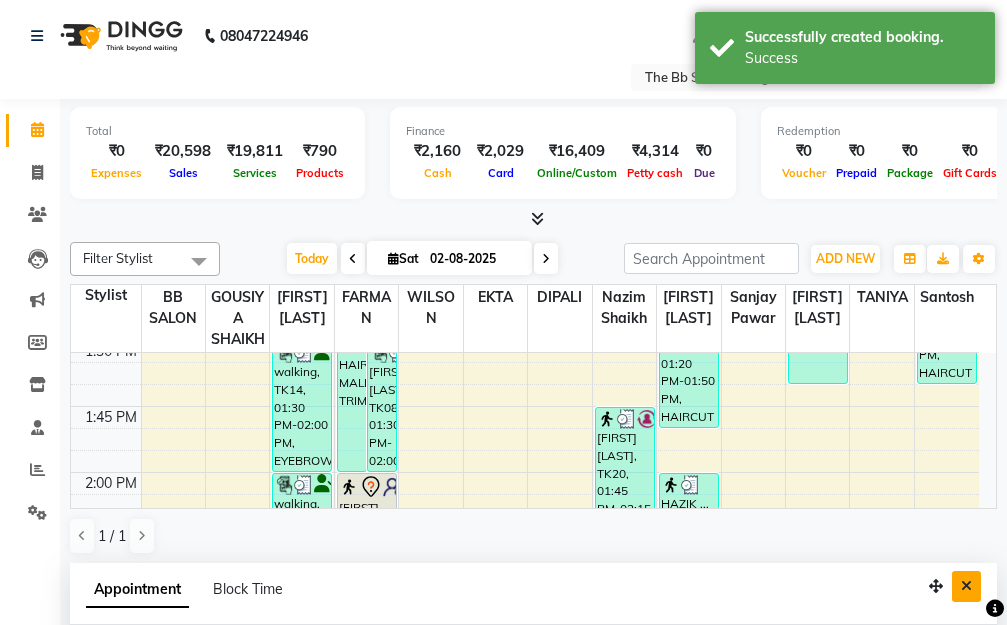 click at bounding box center [966, 586] 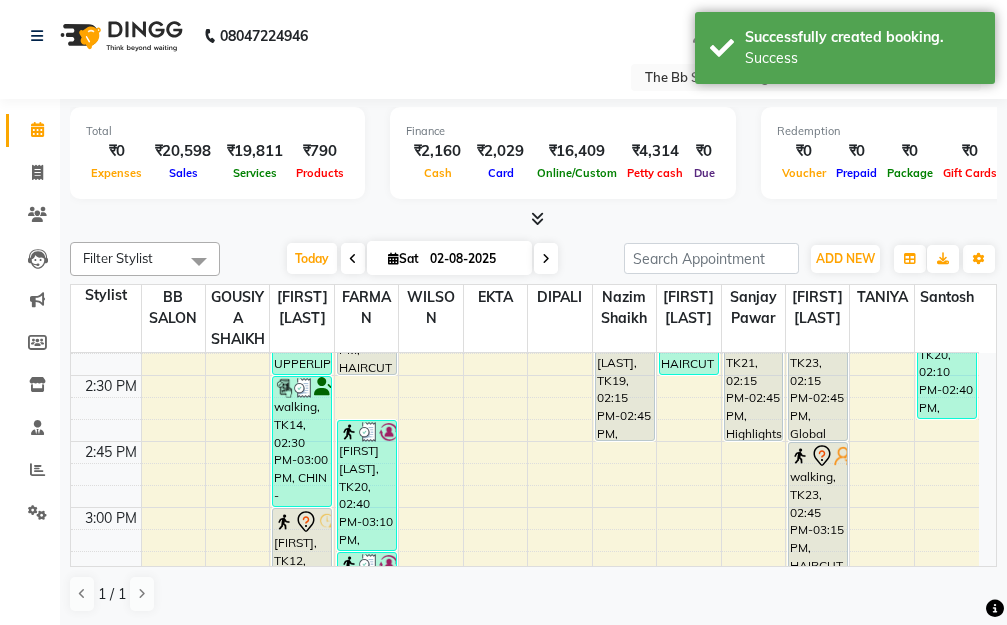 scroll, scrollTop: 1300, scrollLeft: 0, axis: vertical 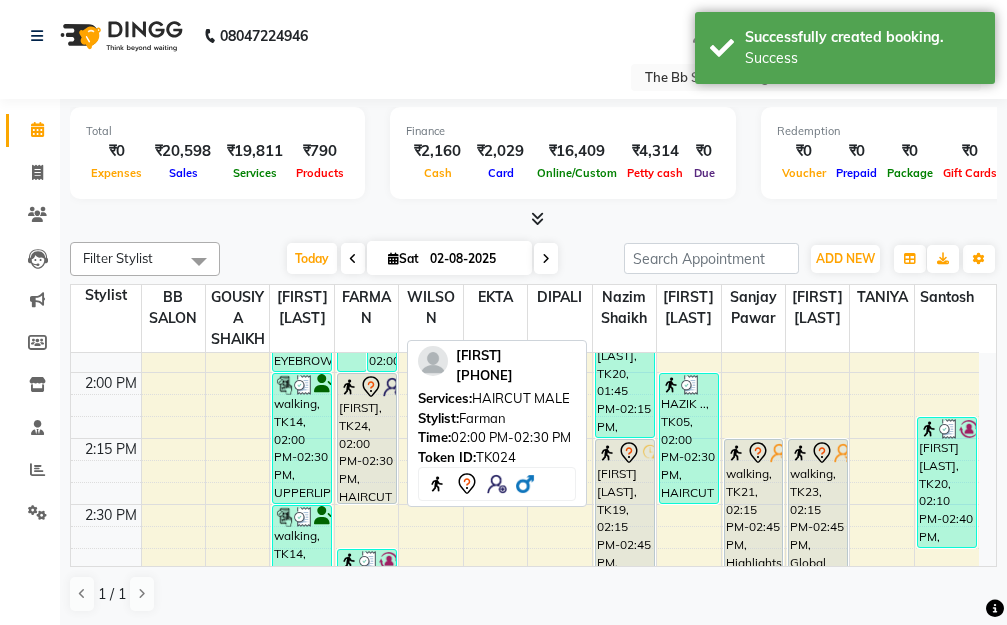 click on "[FIRST], TK24, 02:00 PM-02:30 PM, HAIRCUT MALE" at bounding box center (367, 438) 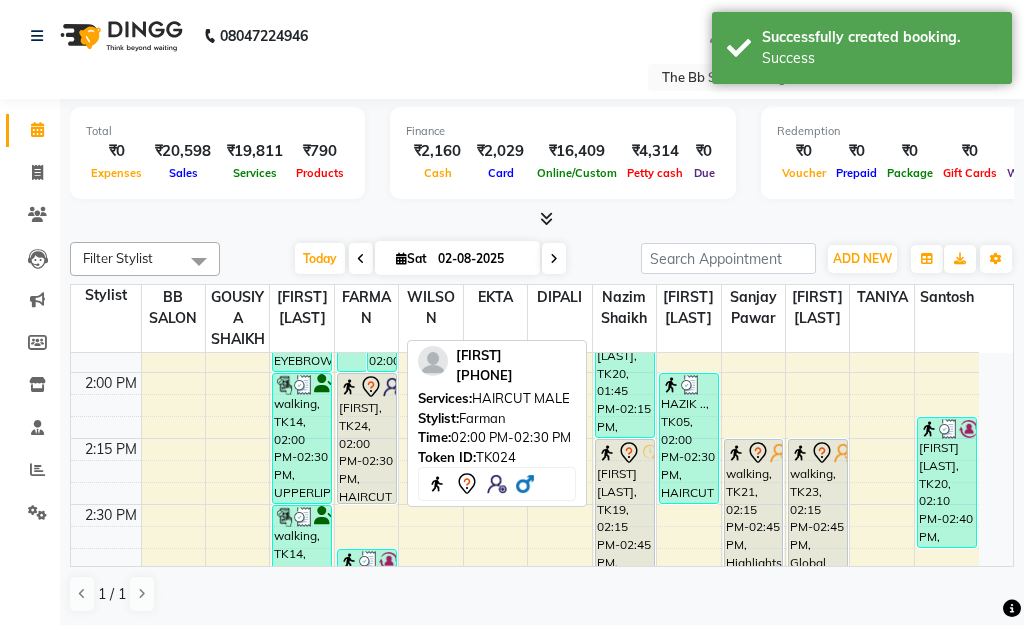 select on "7" 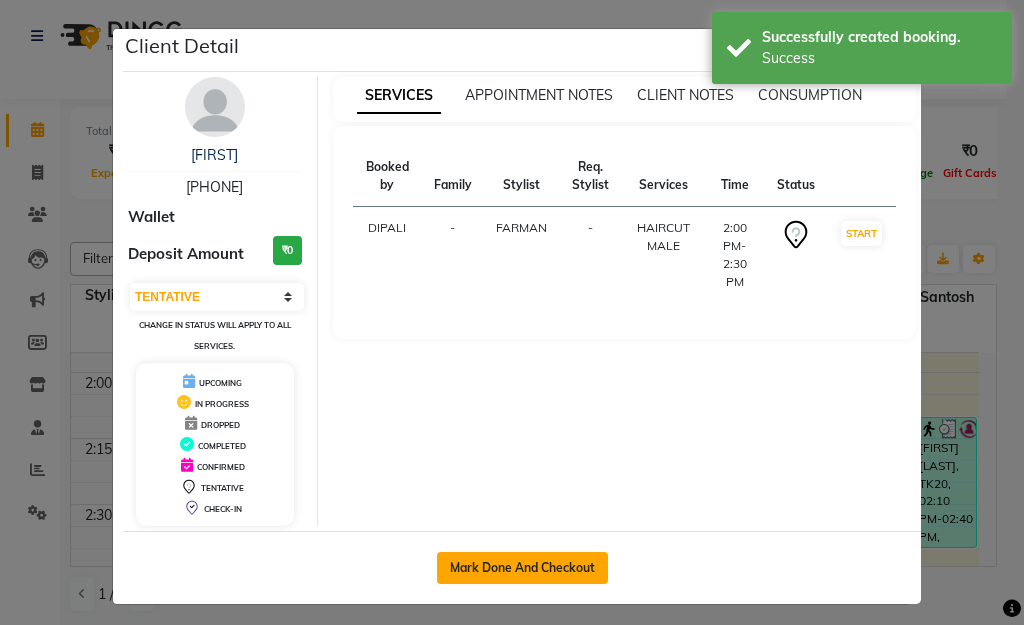 click on "Mark Done And Checkout" 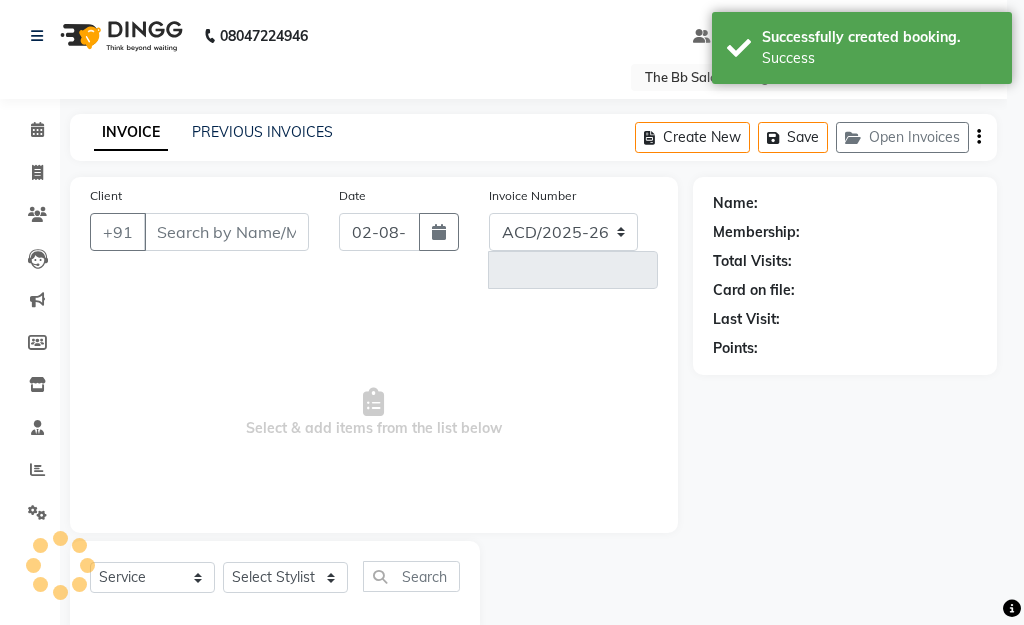select on "6231" 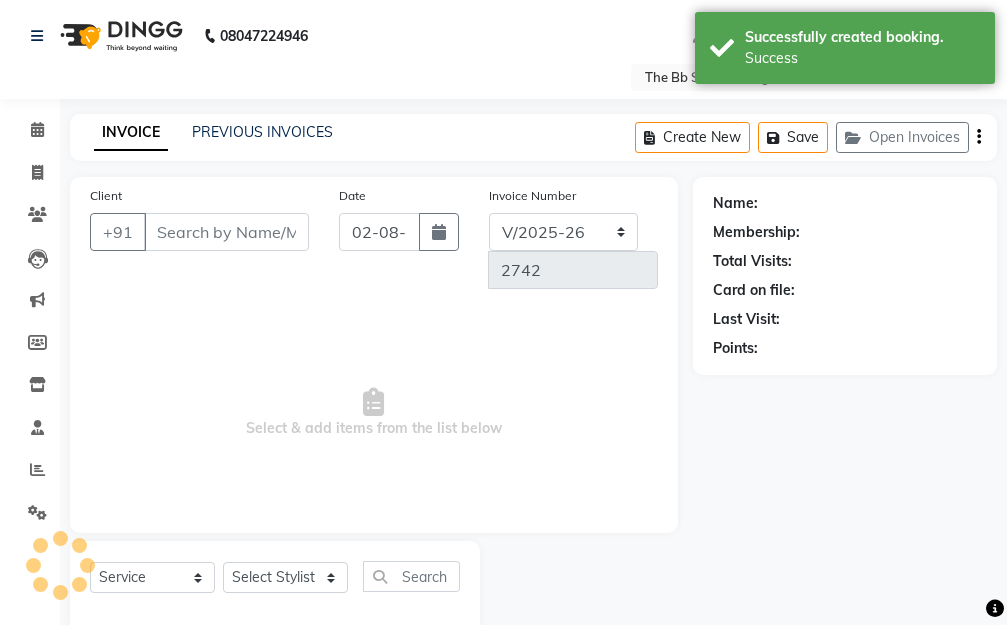 type on "77******39" 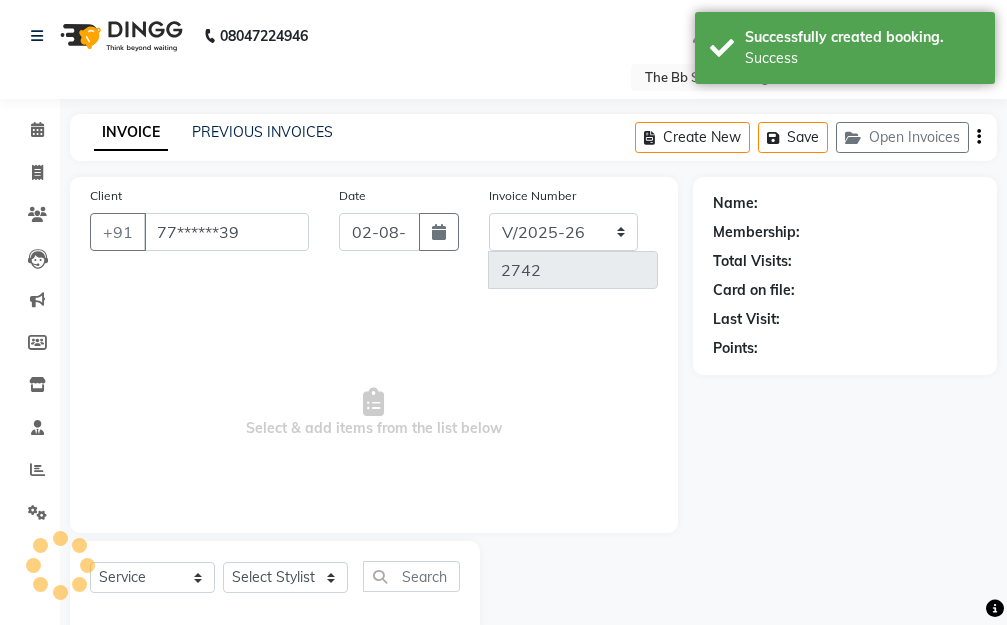 select on "83521" 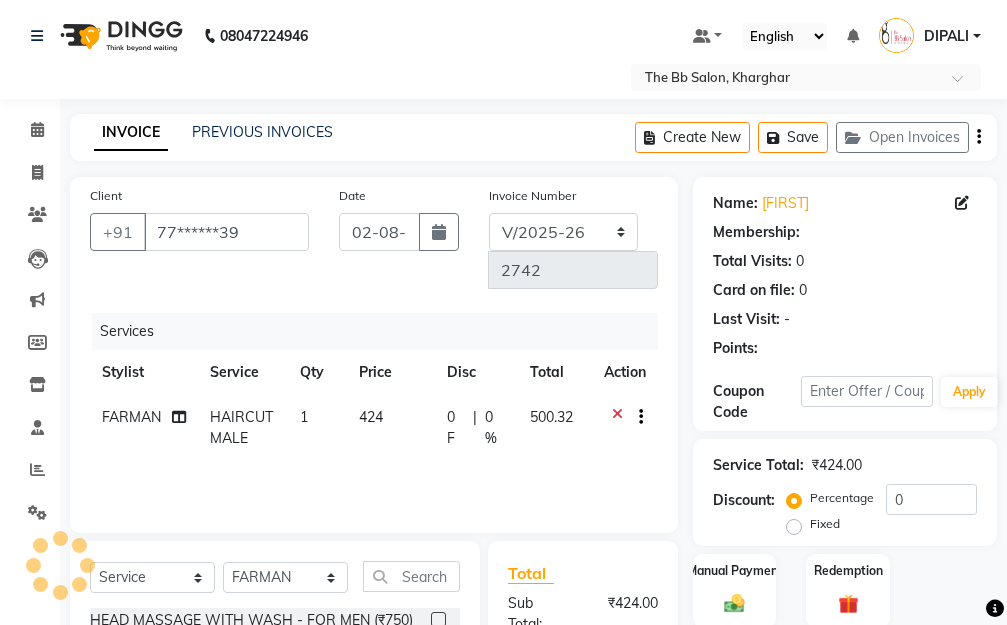 select on "1: Object" 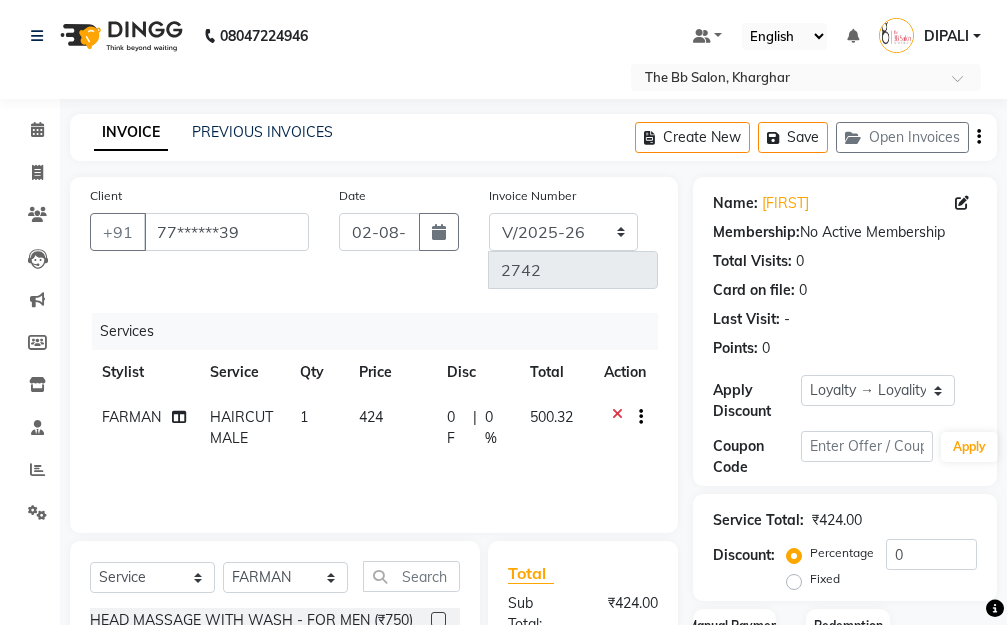 scroll, scrollTop: 200, scrollLeft: 0, axis: vertical 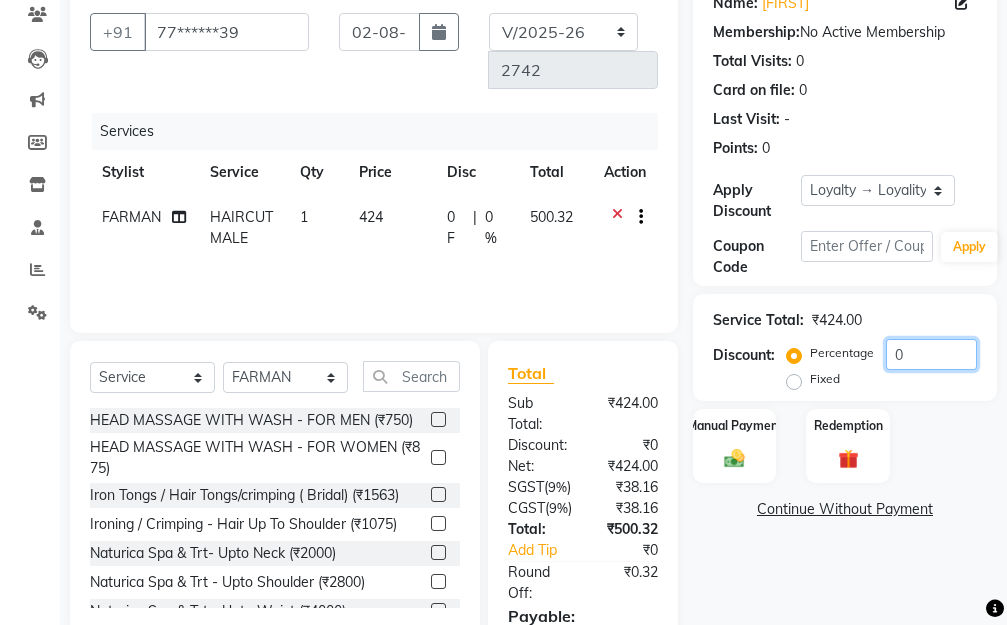 click on "0" 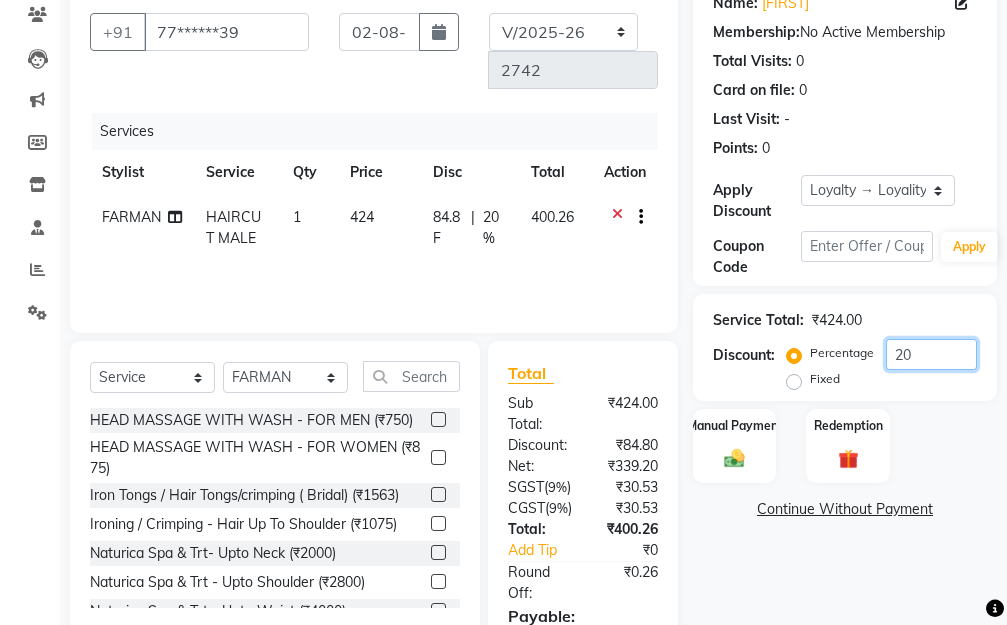 scroll, scrollTop: 390, scrollLeft: 0, axis: vertical 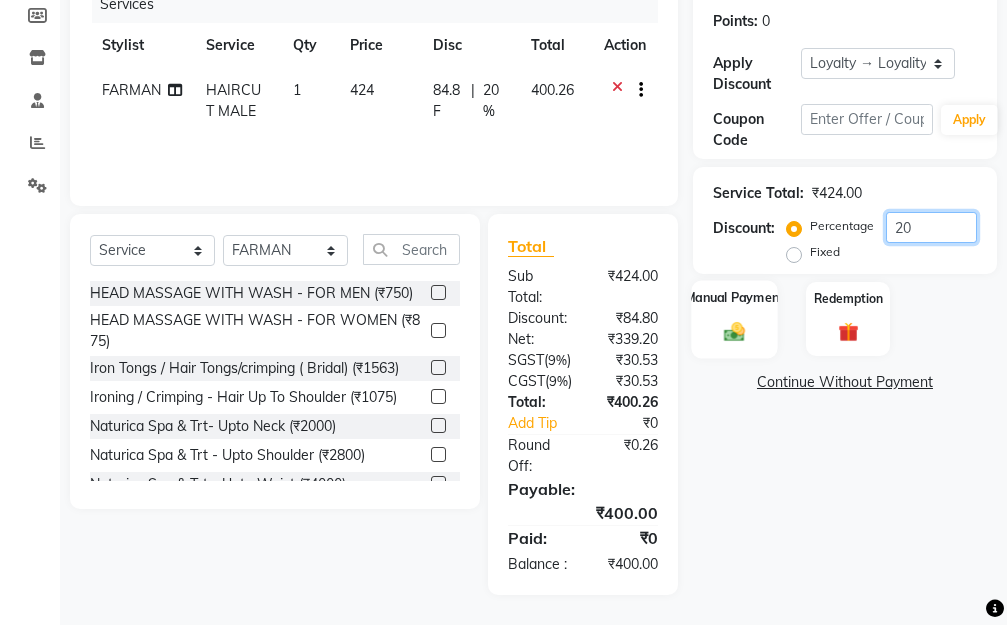 type on "20" 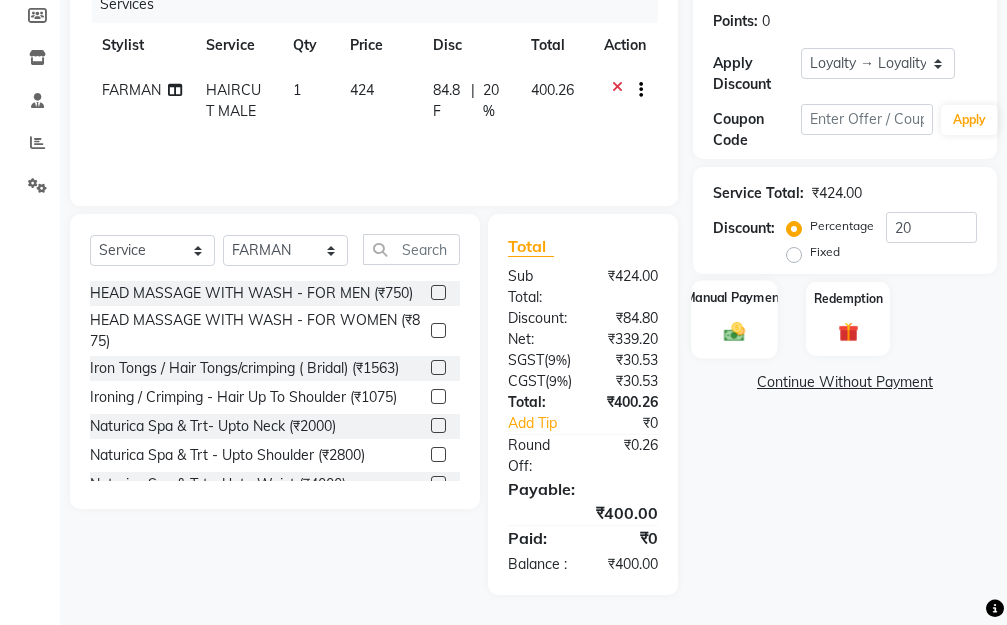 click 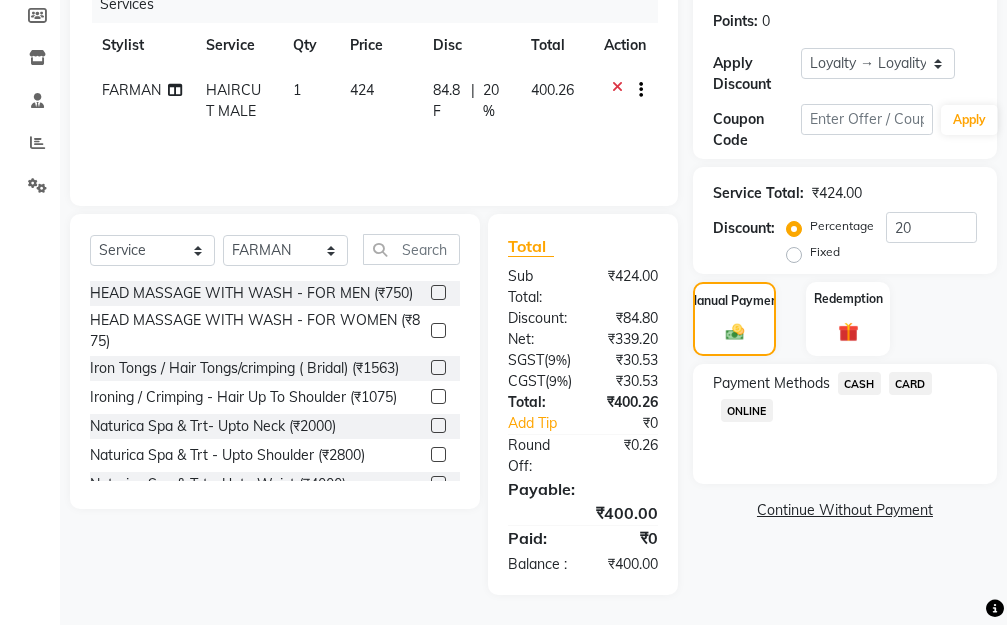 click on "ONLINE" 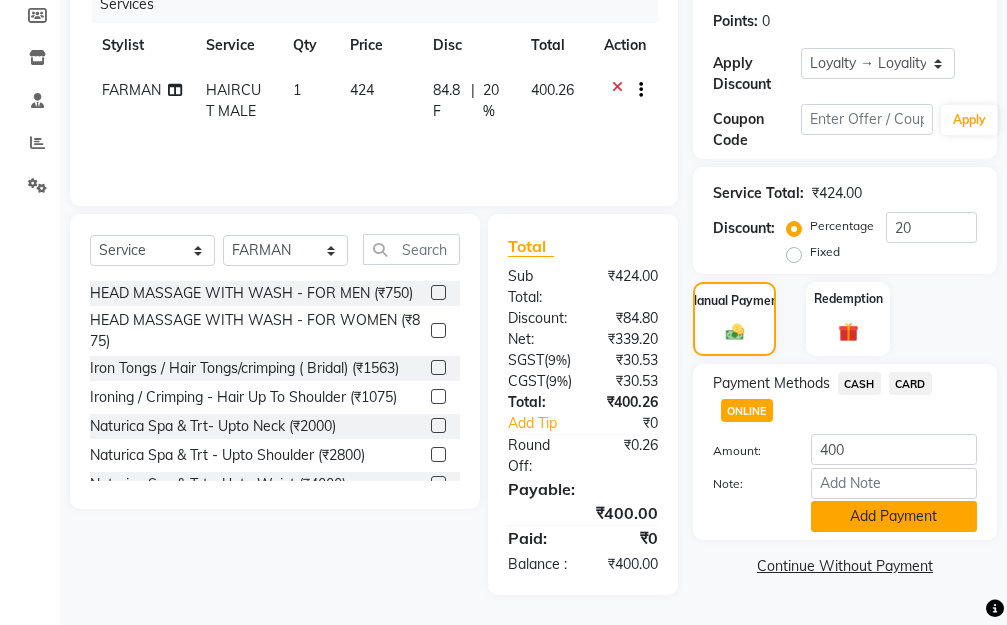click on "Add Payment" 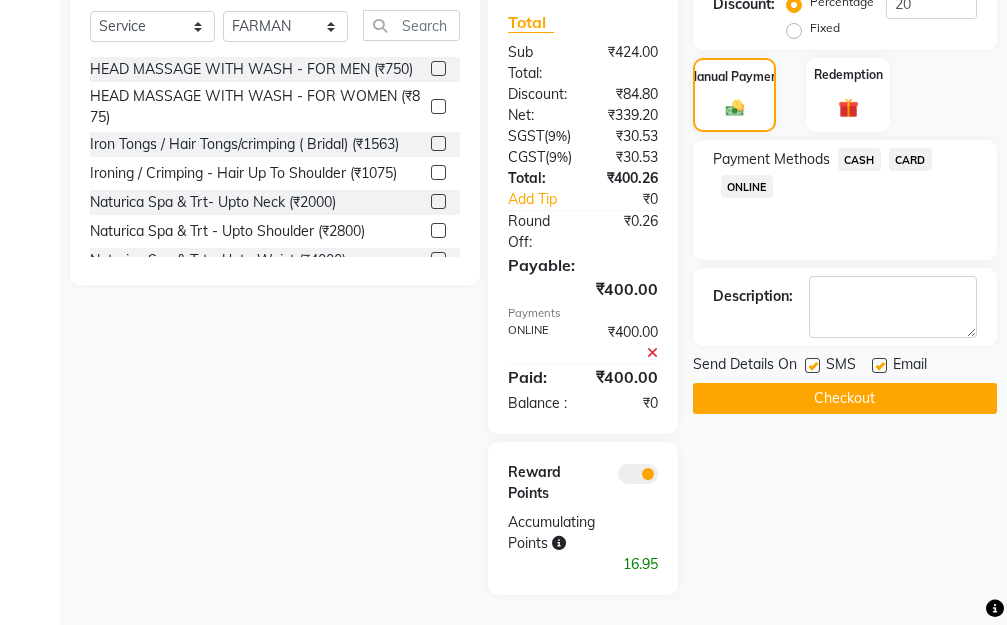 scroll, scrollTop: 614, scrollLeft: 0, axis: vertical 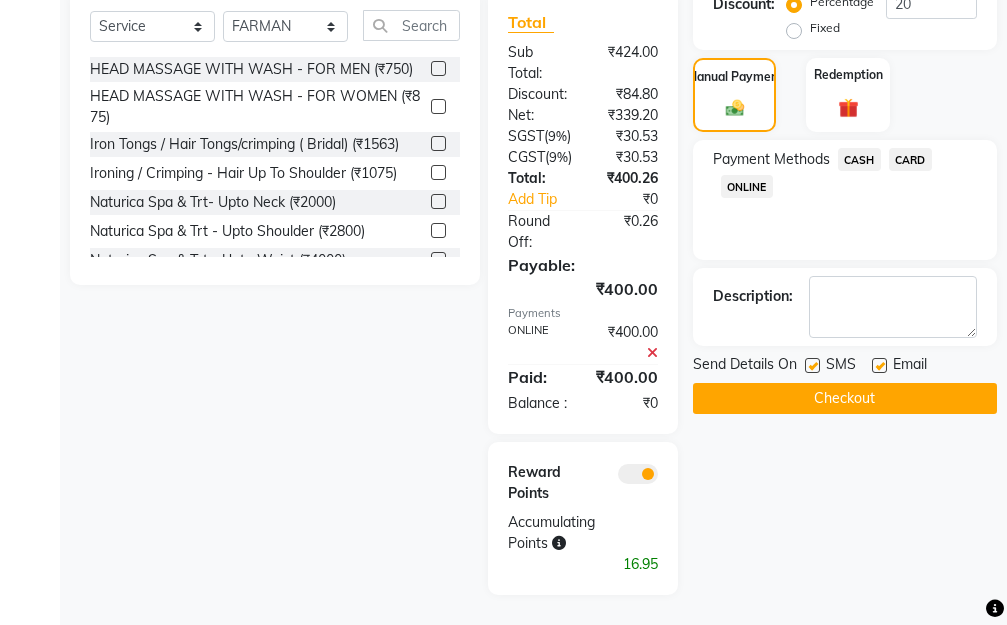 click on "Checkout" 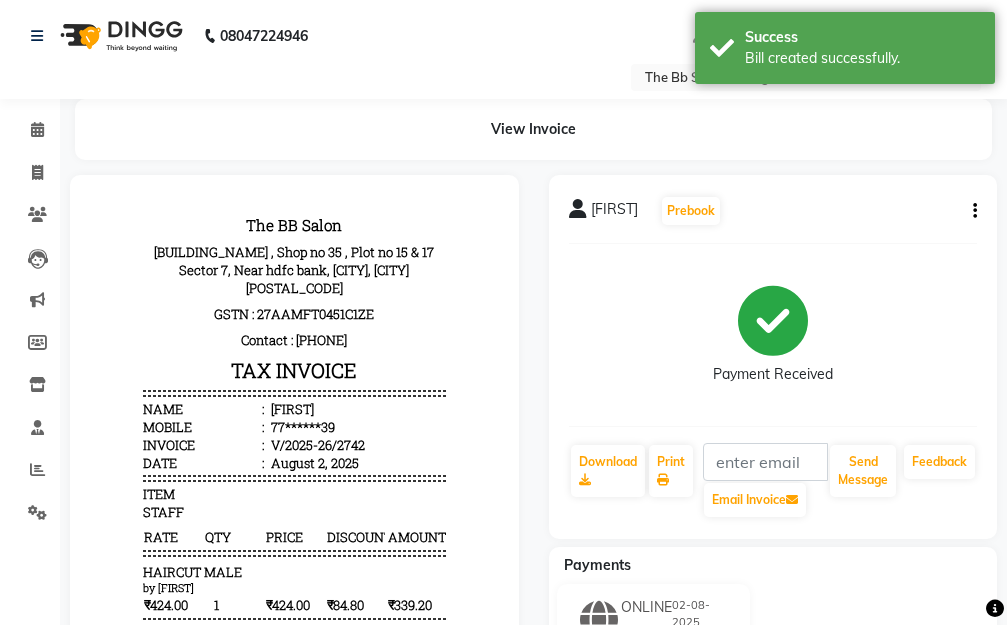 scroll, scrollTop: 0, scrollLeft: 0, axis: both 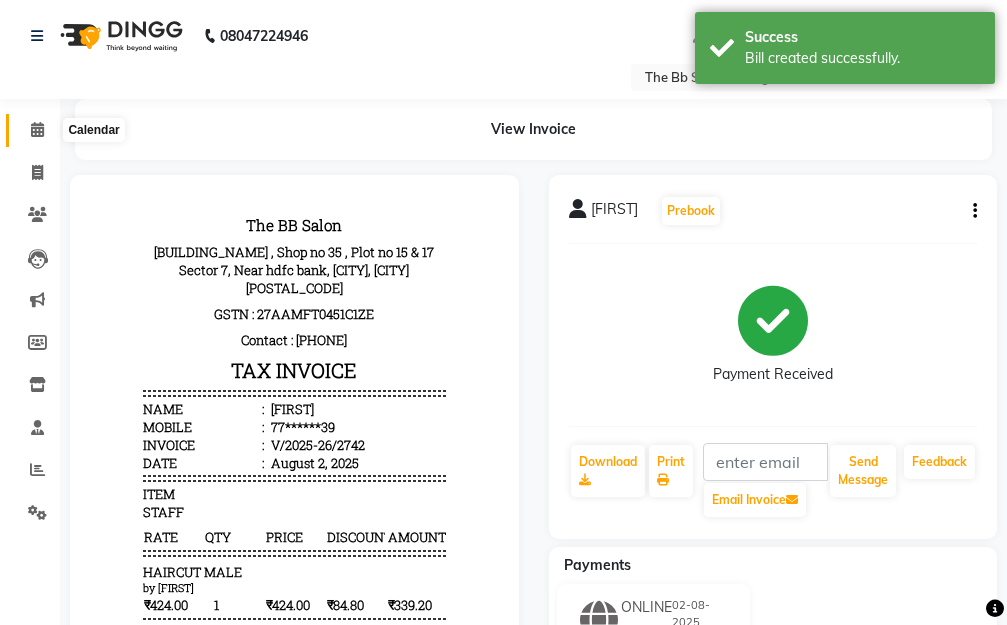 click 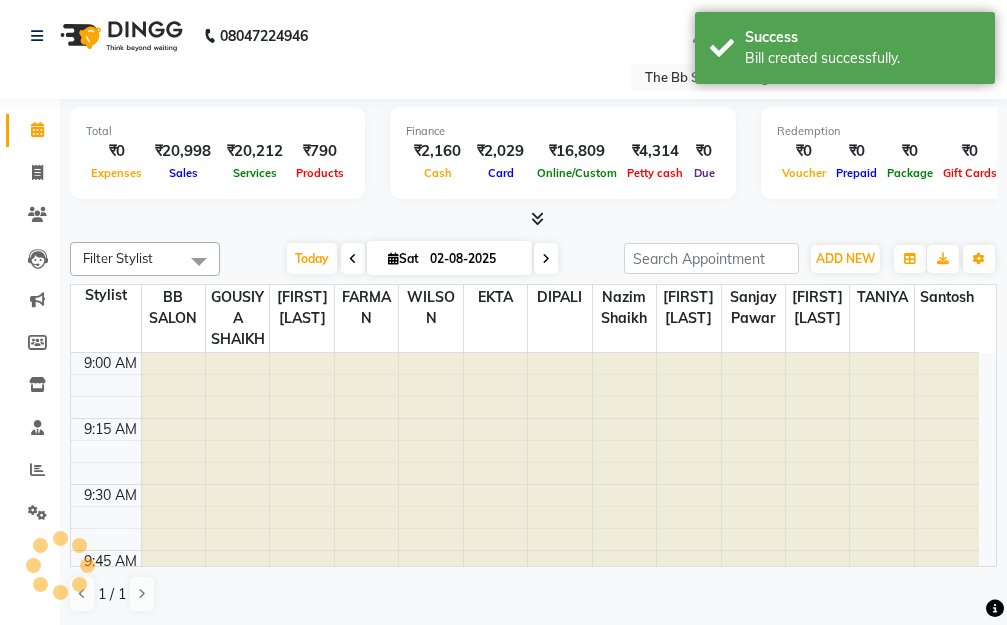 scroll, scrollTop: 0, scrollLeft: 0, axis: both 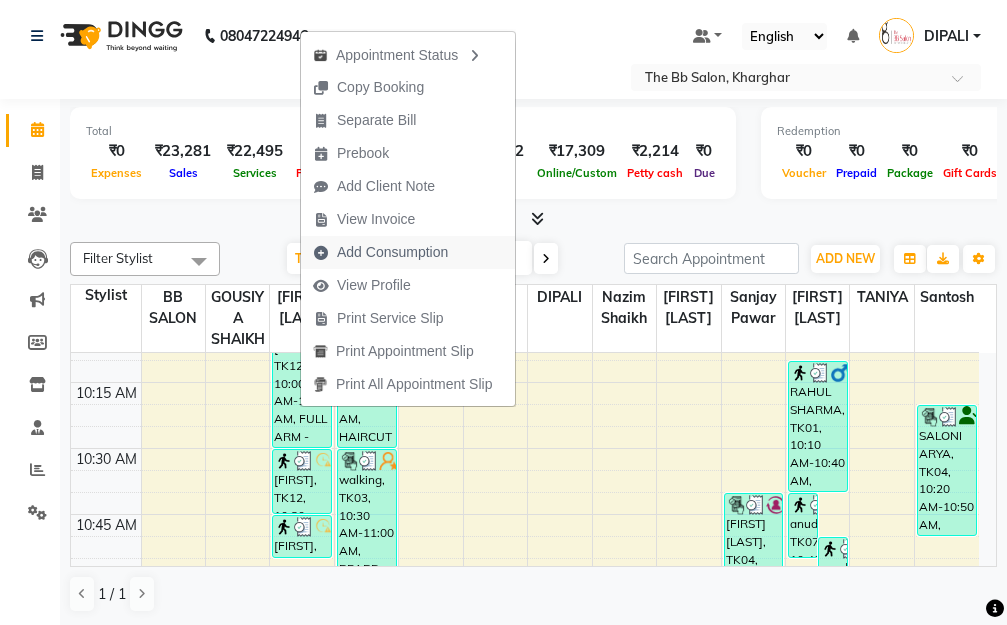 click on "Add Consumption" at bounding box center (392, 252) 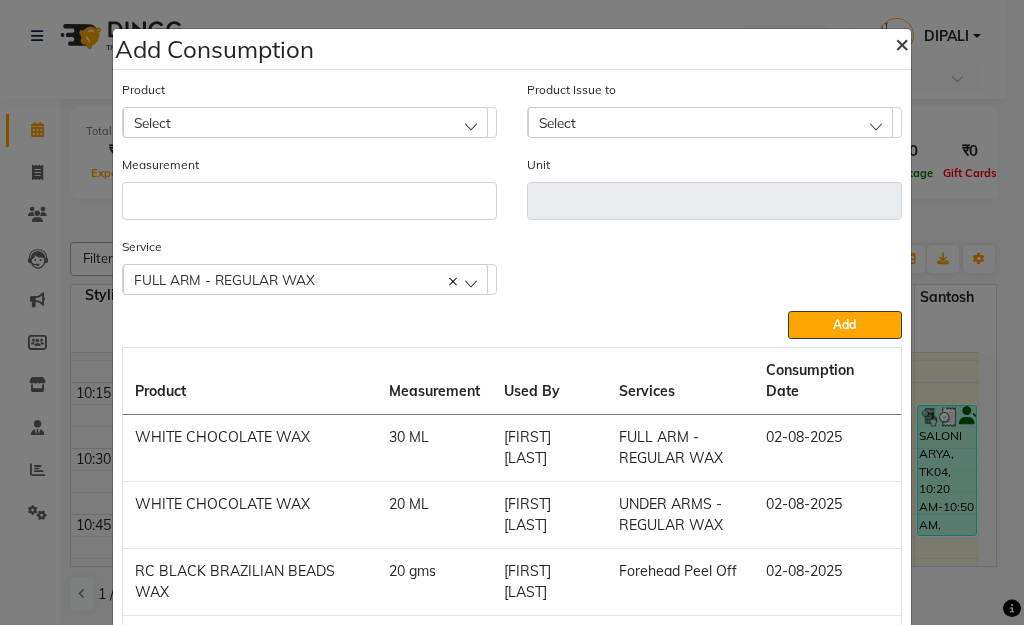 click on "×" 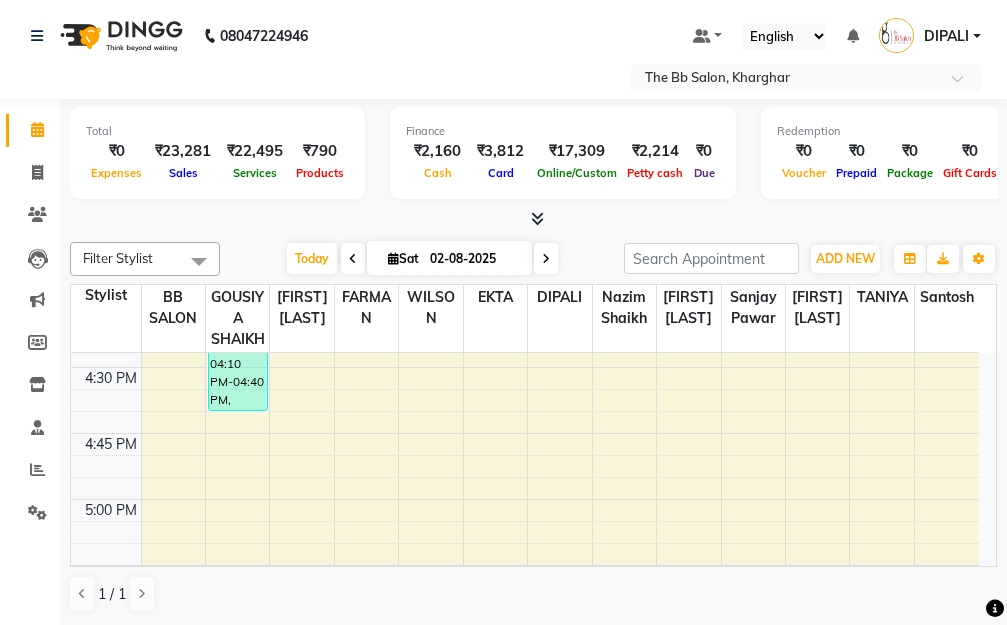 scroll, scrollTop: 2000, scrollLeft: 0, axis: vertical 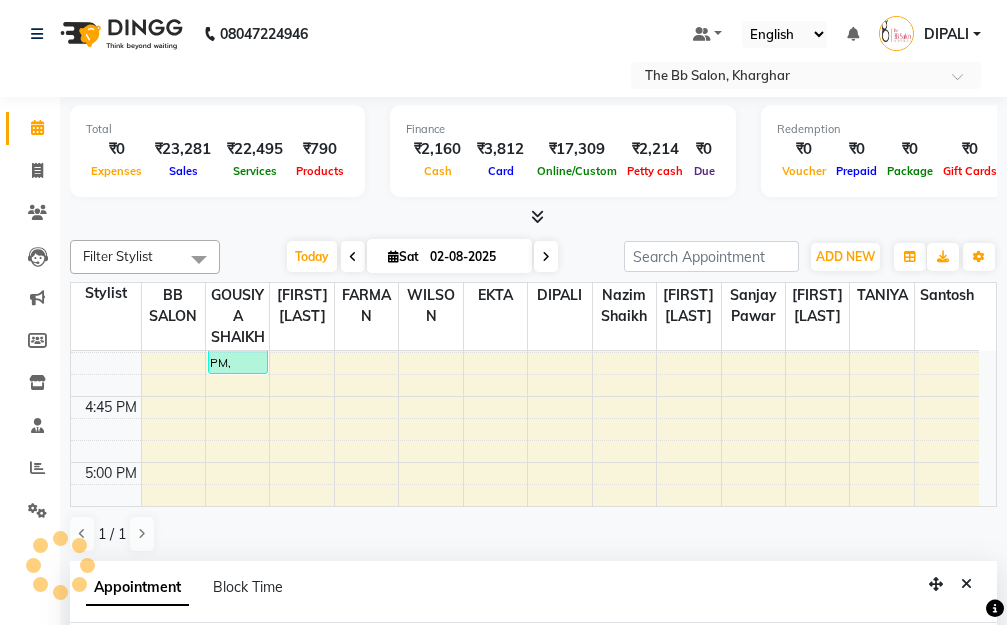 select on "83659" 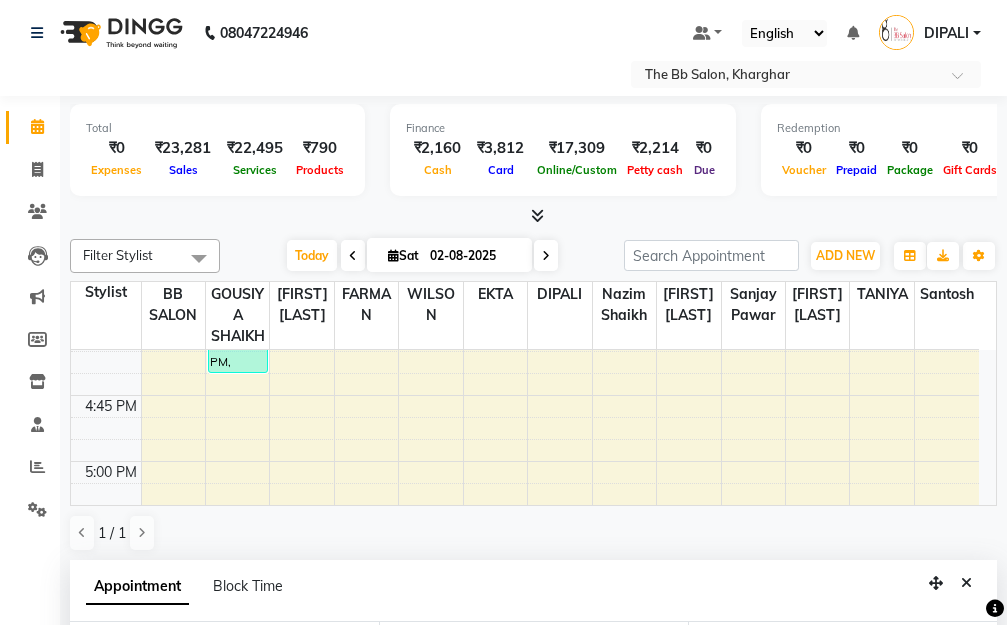 scroll, scrollTop: 334, scrollLeft: 0, axis: vertical 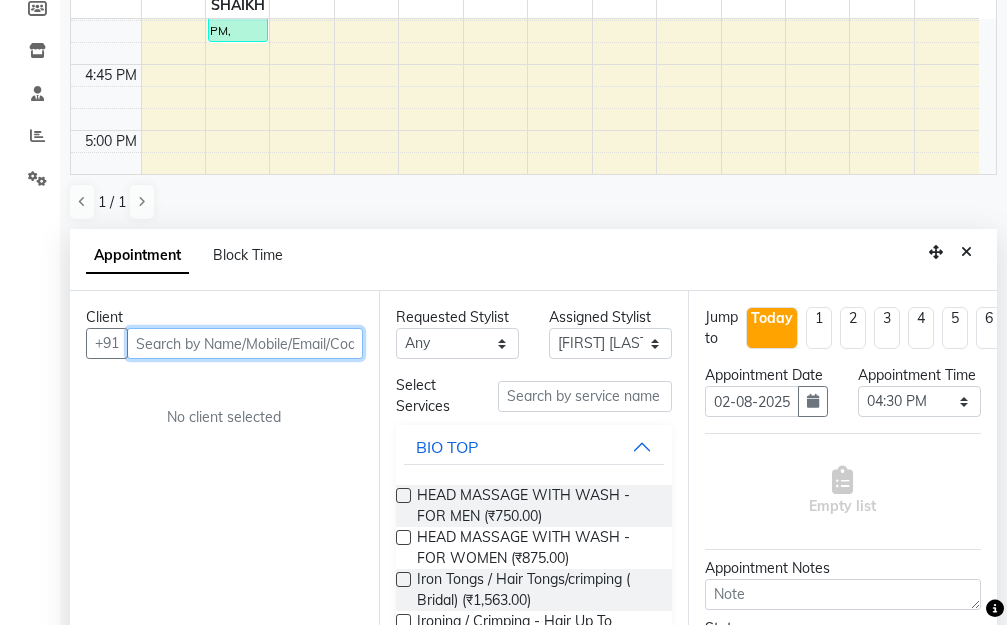 click at bounding box center (245, 343) 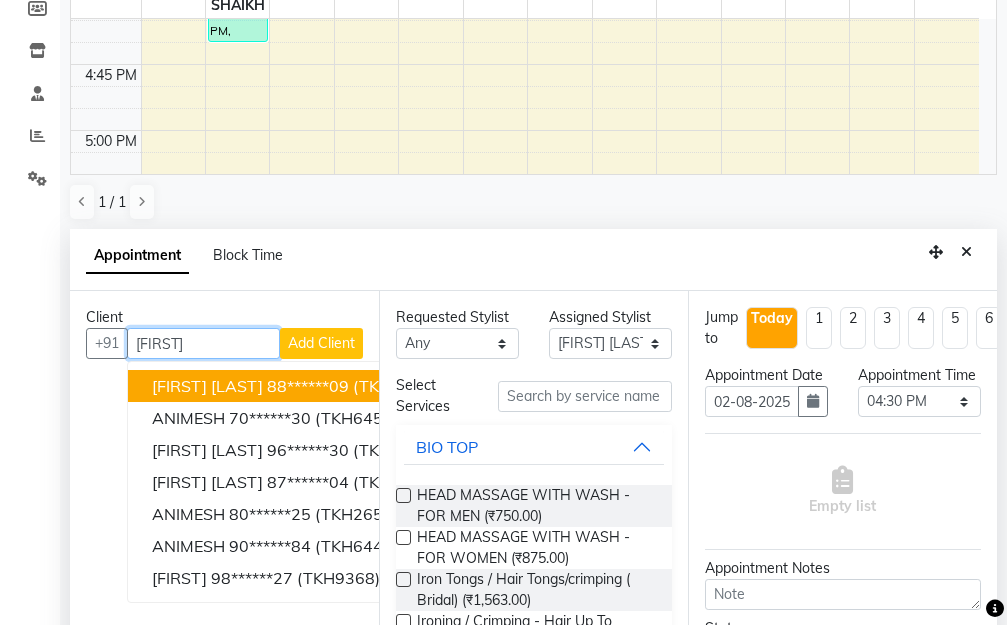 click on "88******09" at bounding box center [308, 386] 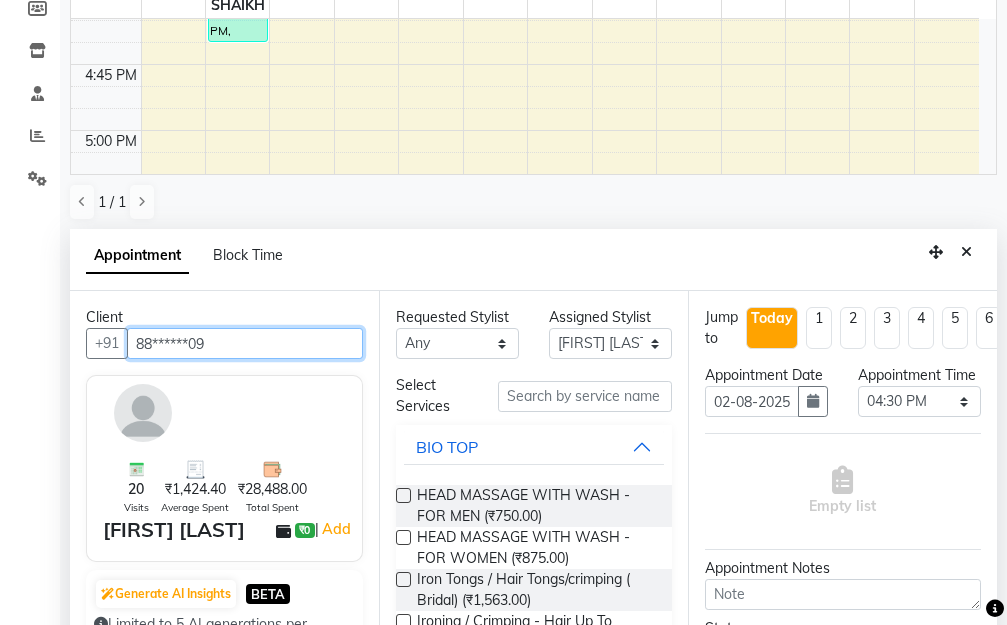type on "88******09" 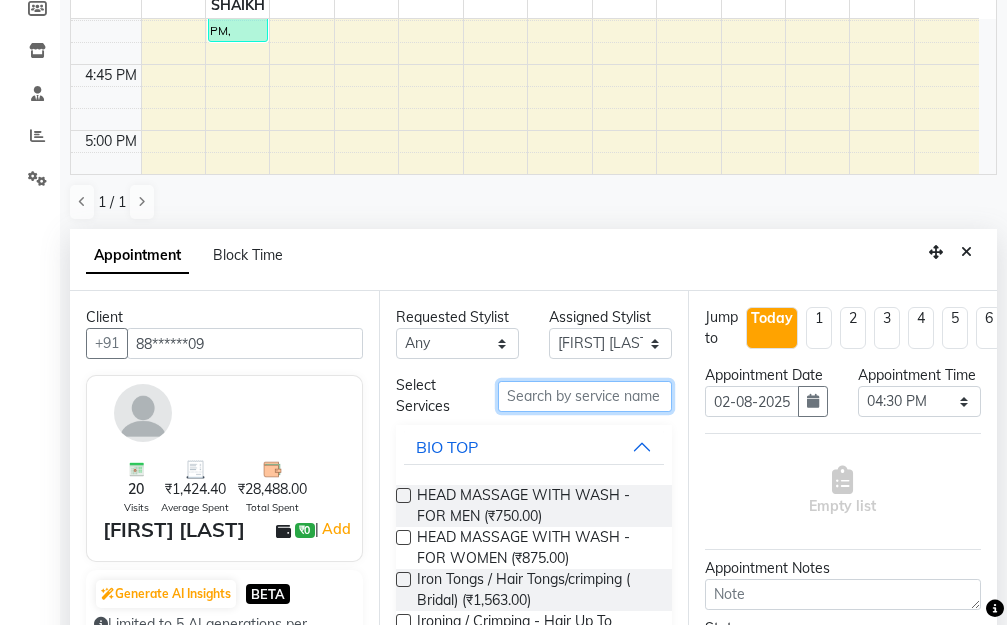 click at bounding box center (585, 396) 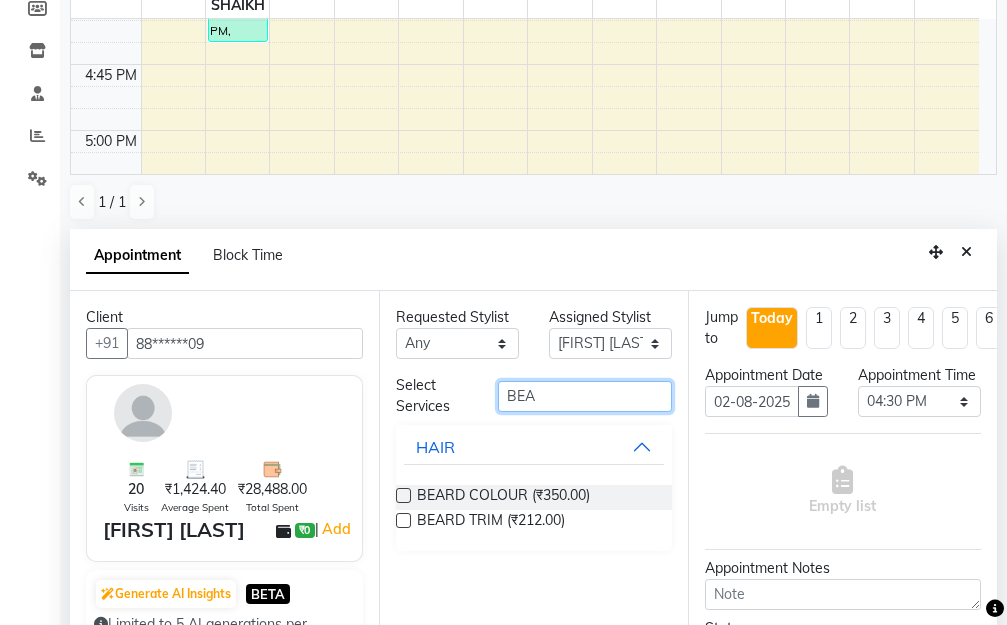 type on "BEA" 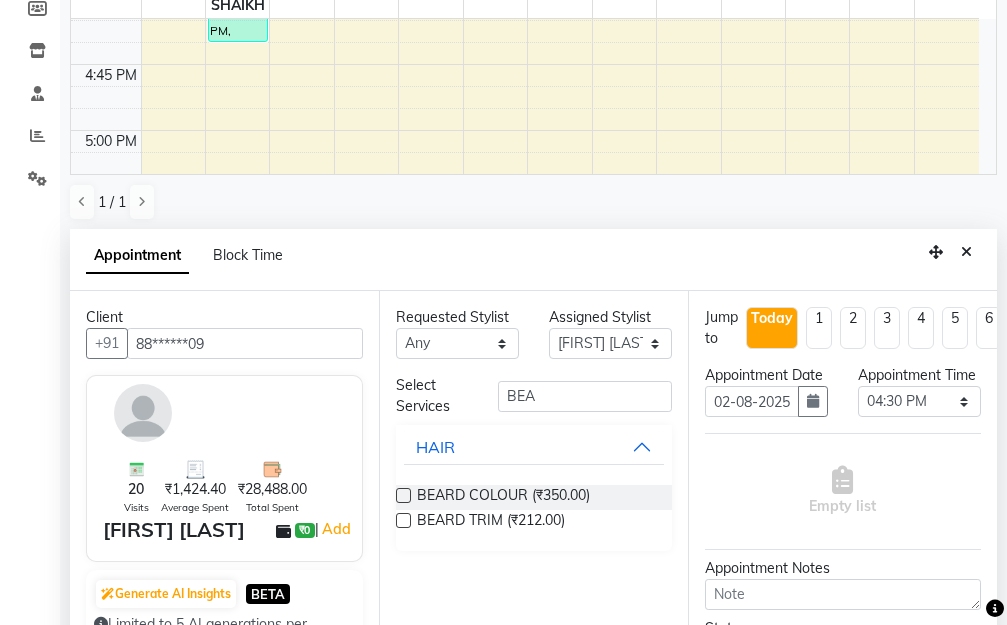 click at bounding box center [403, 520] 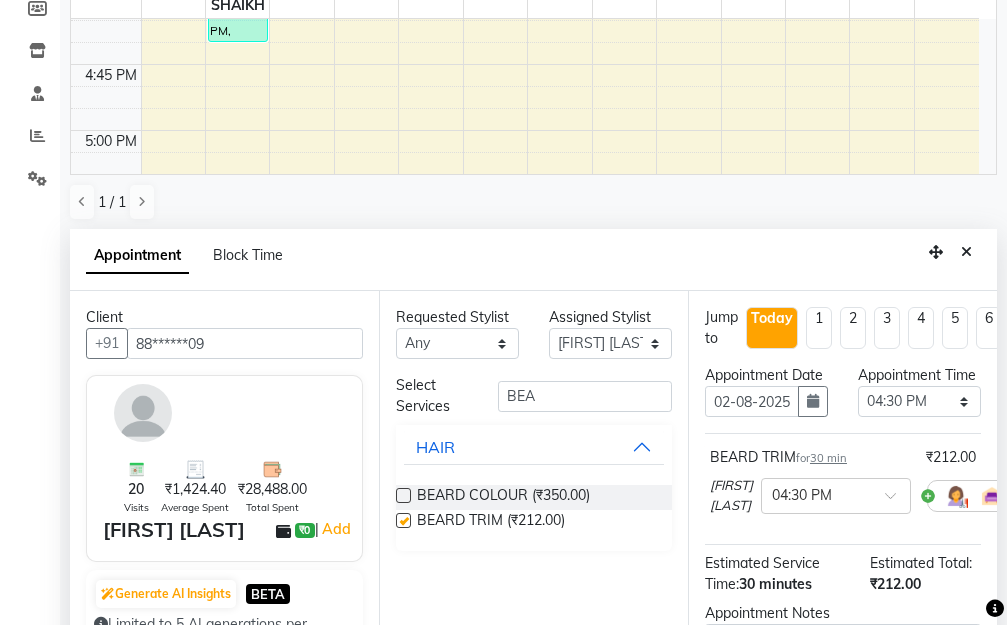 checkbox on "false" 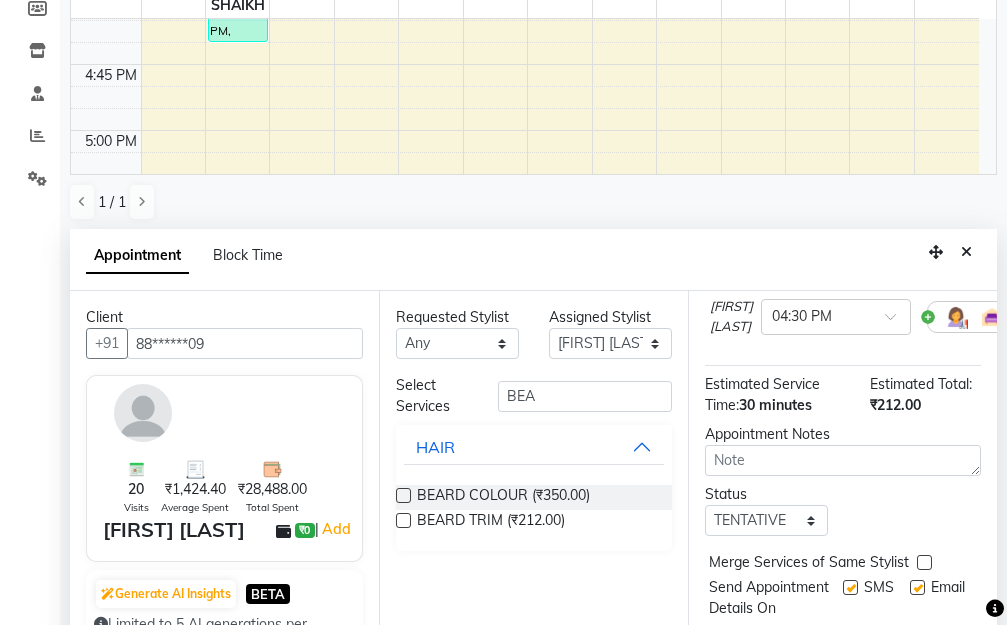 scroll, scrollTop: 238, scrollLeft: 0, axis: vertical 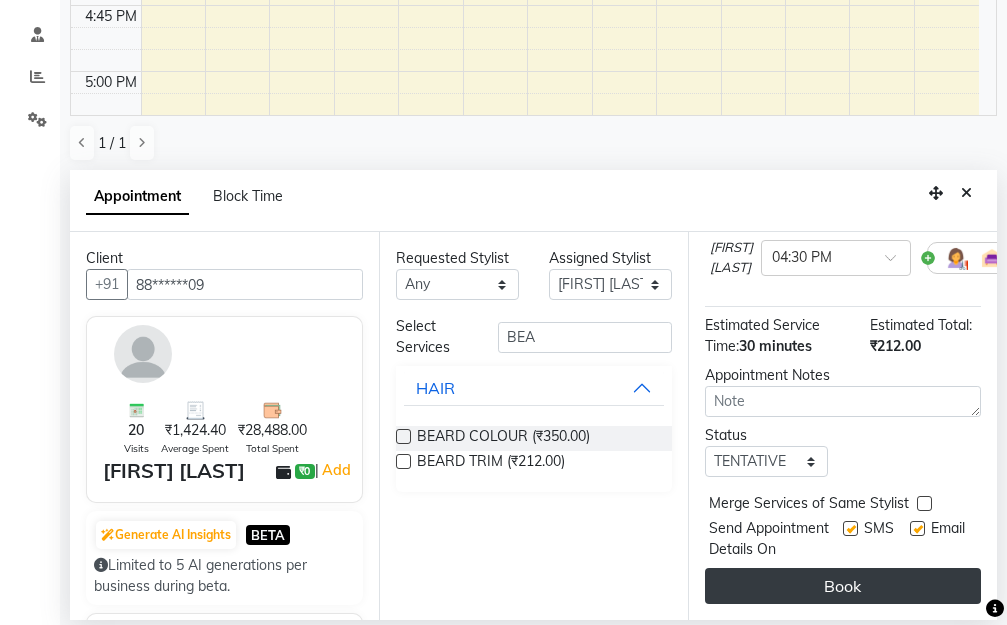 click on "Book" at bounding box center (843, 586) 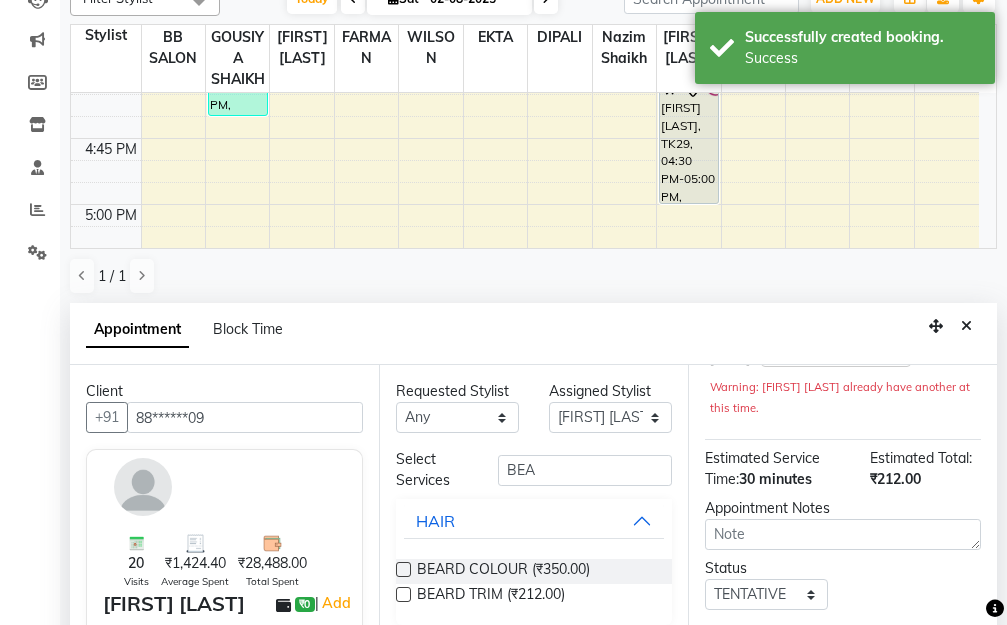 scroll, scrollTop: 0, scrollLeft: 0, axis: both 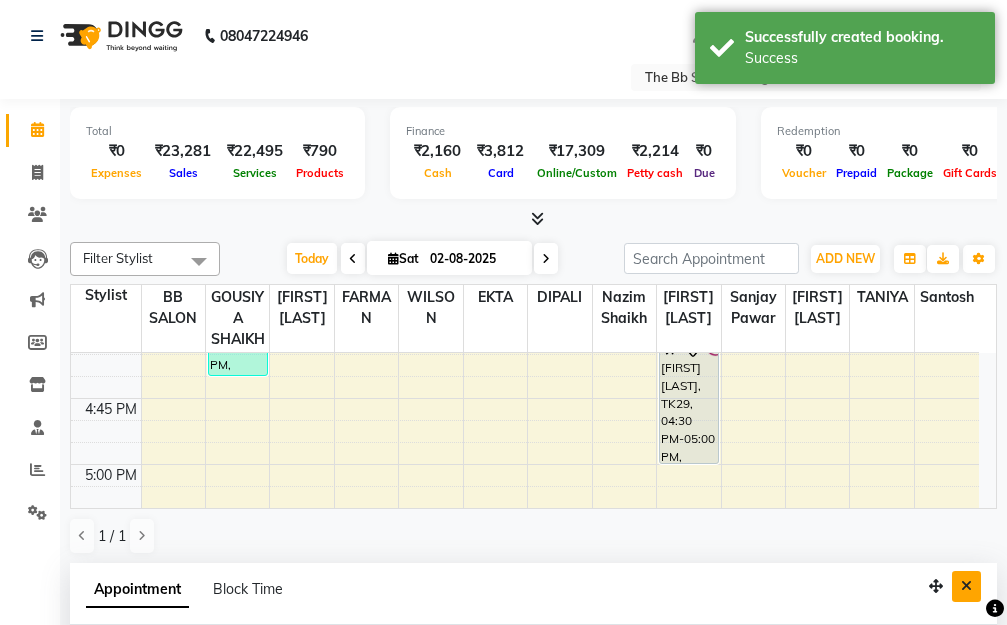 click at bounding box center [966, 586] 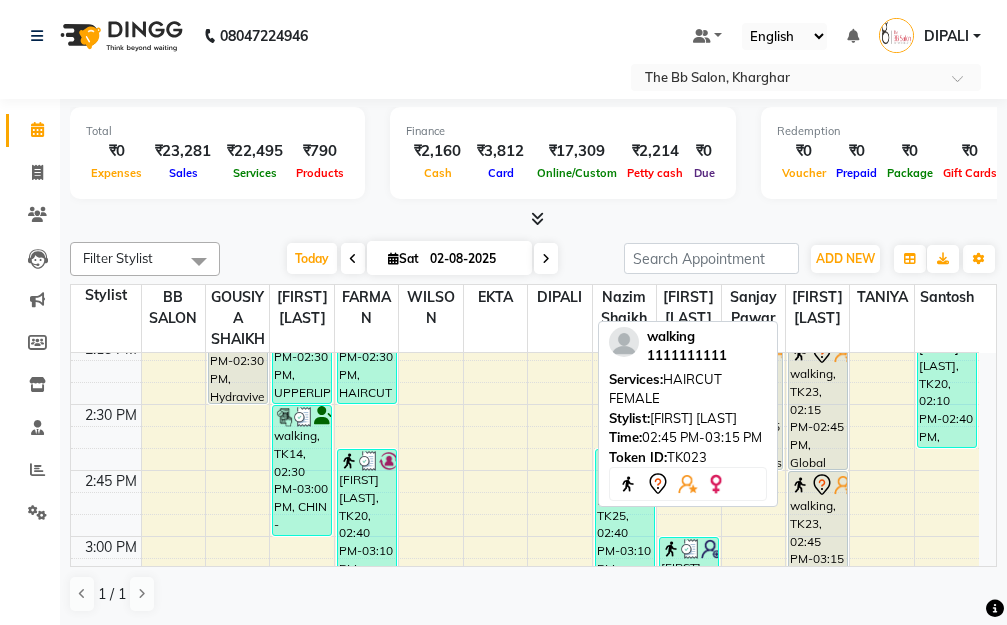 scroll, scrollTop: 1500, scrollLeft: 0, axis: vertical 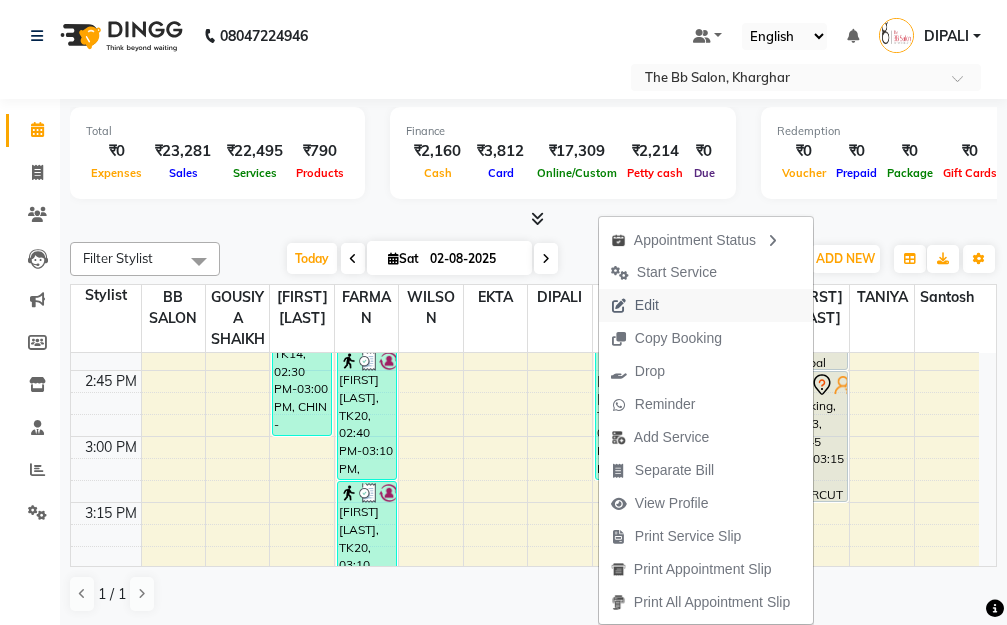 click on "Edit" at bounding box center (647, 305) 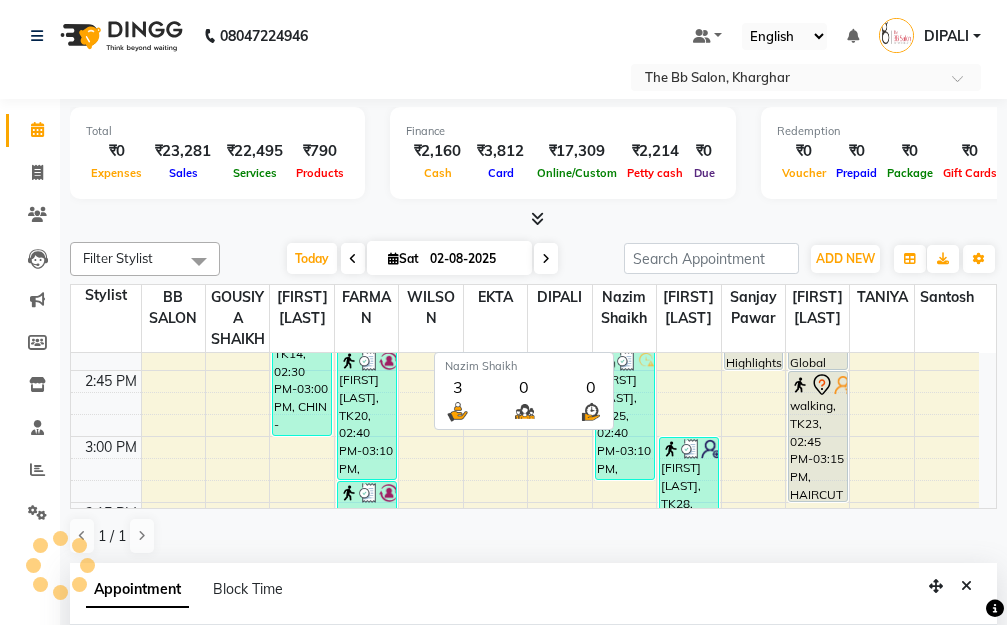 select on "tentative" 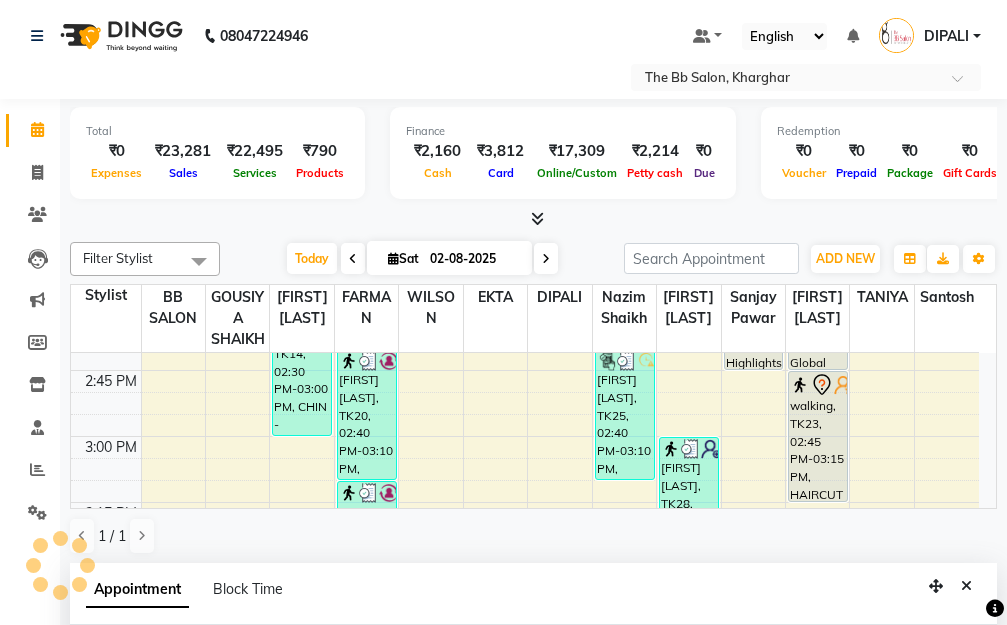 scroll, scrollTop: 393, scrollLeft: 0, axis: vertical 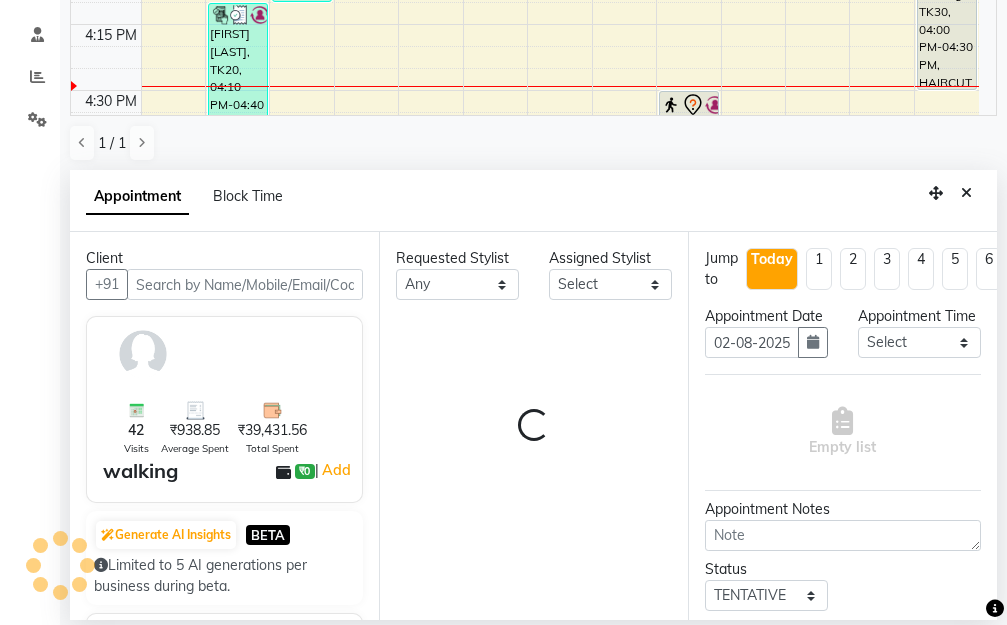 select on "84071" 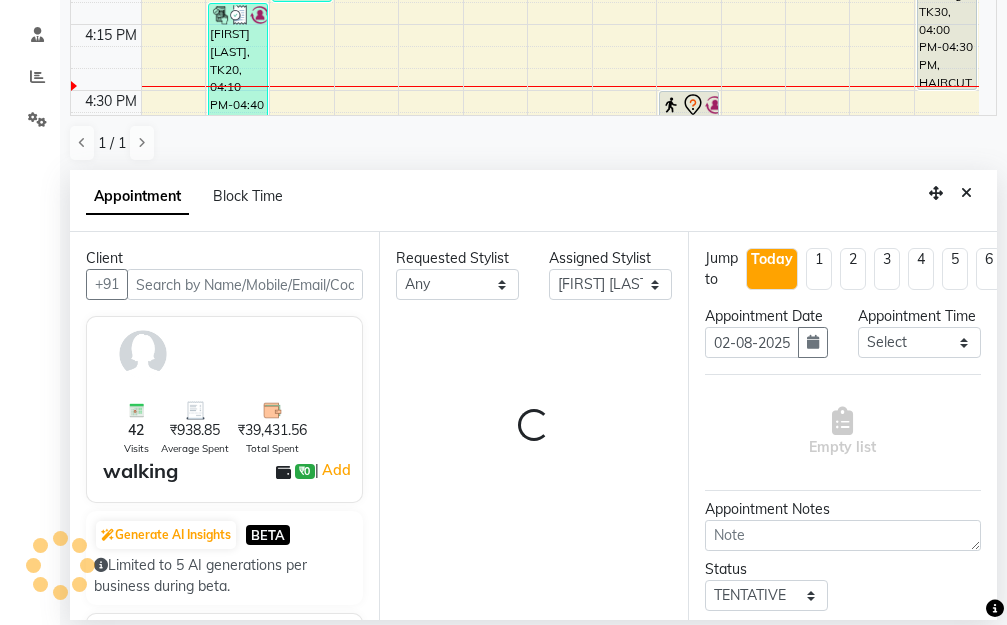 select on "3065" 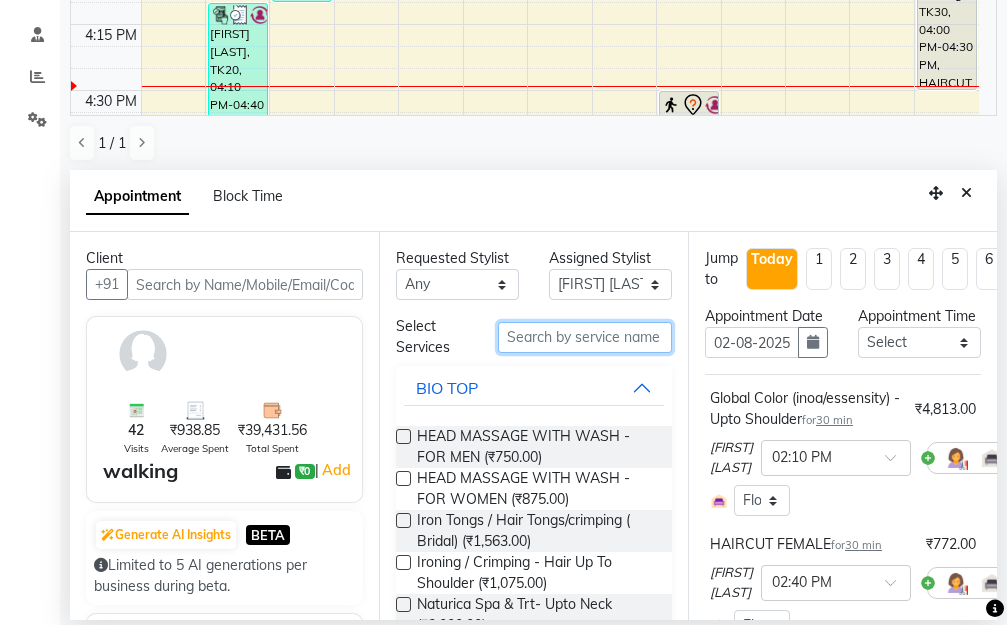 click at bounding box center [585, 337] 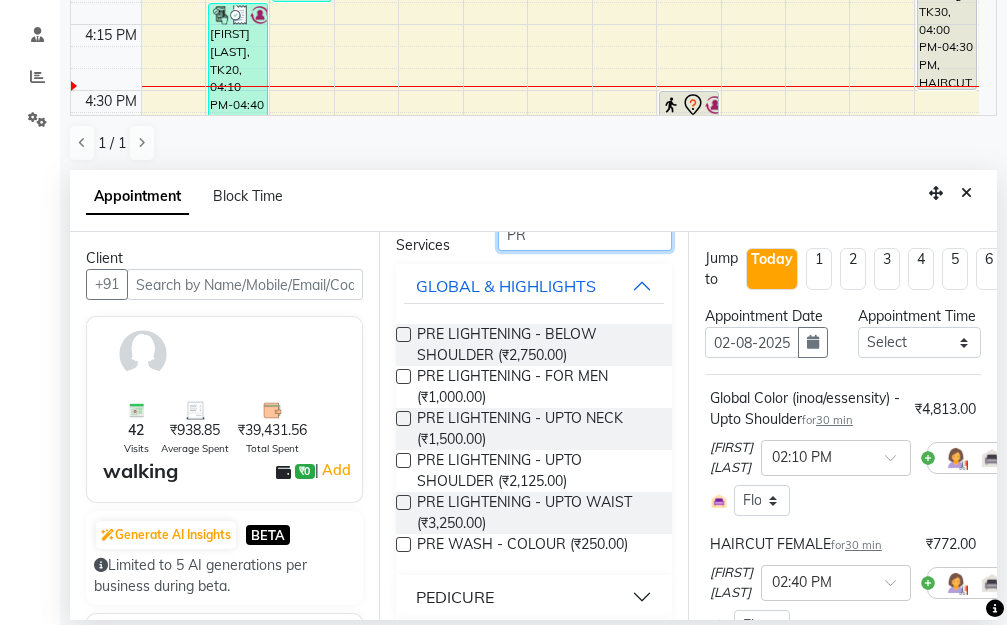 scroll, scrollTop: 249, scrollLeft: 0, axis: vertical 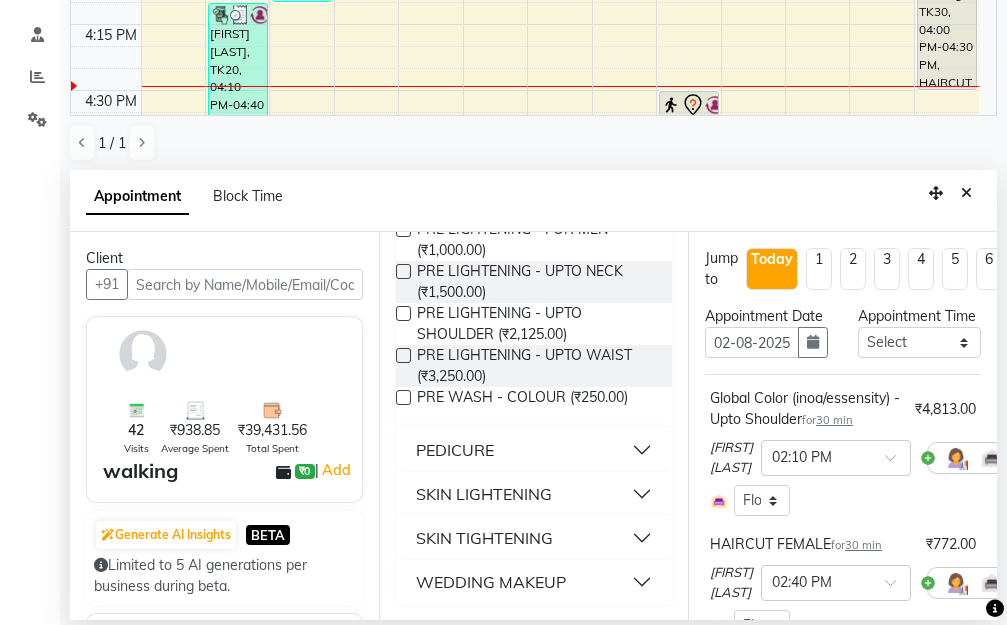 type on "PR" 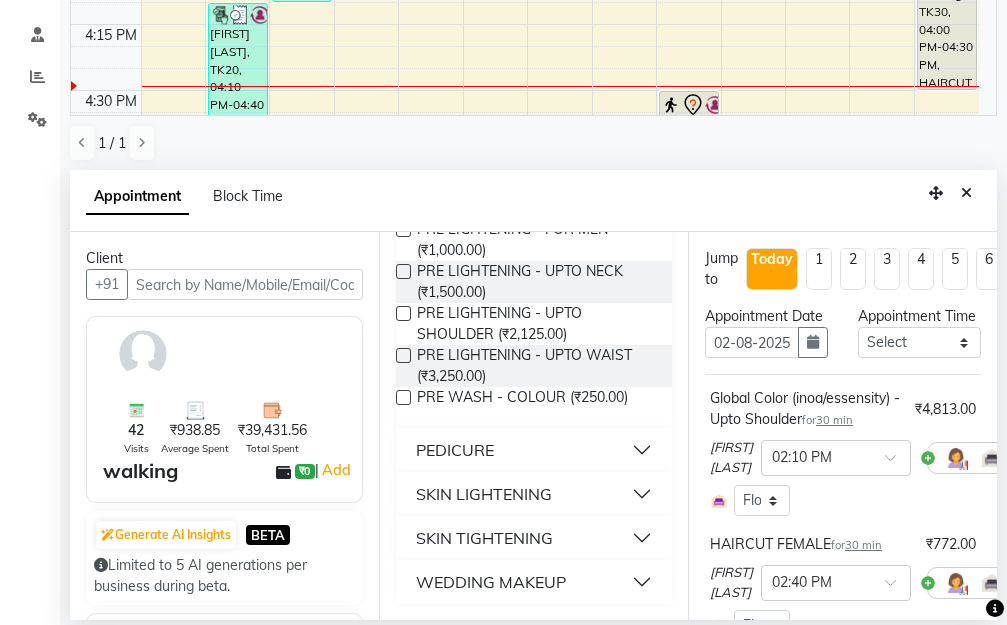 click at bounding box center [403, 397] 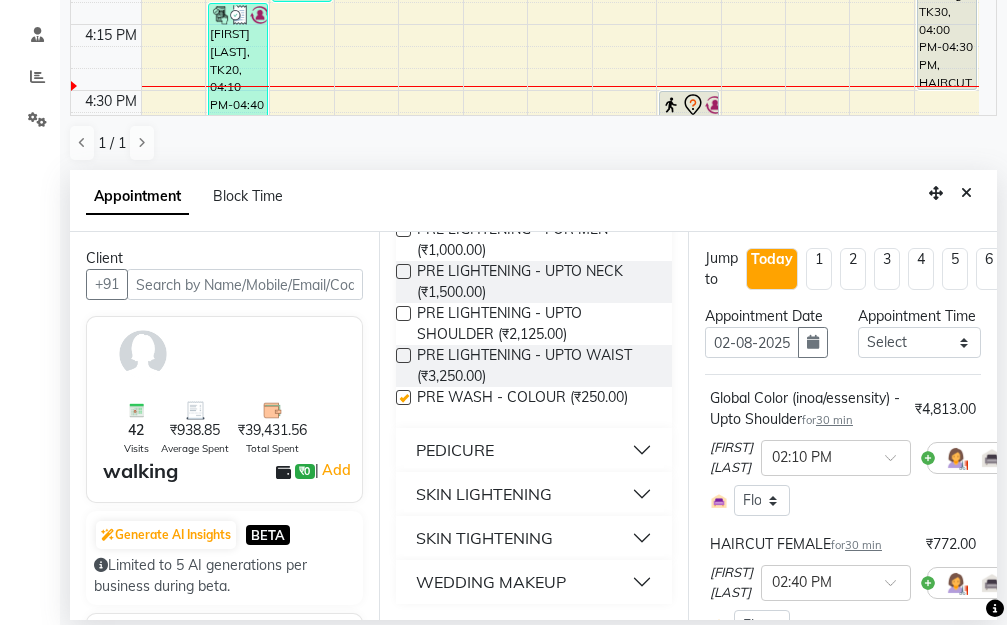 checkbox on "false" 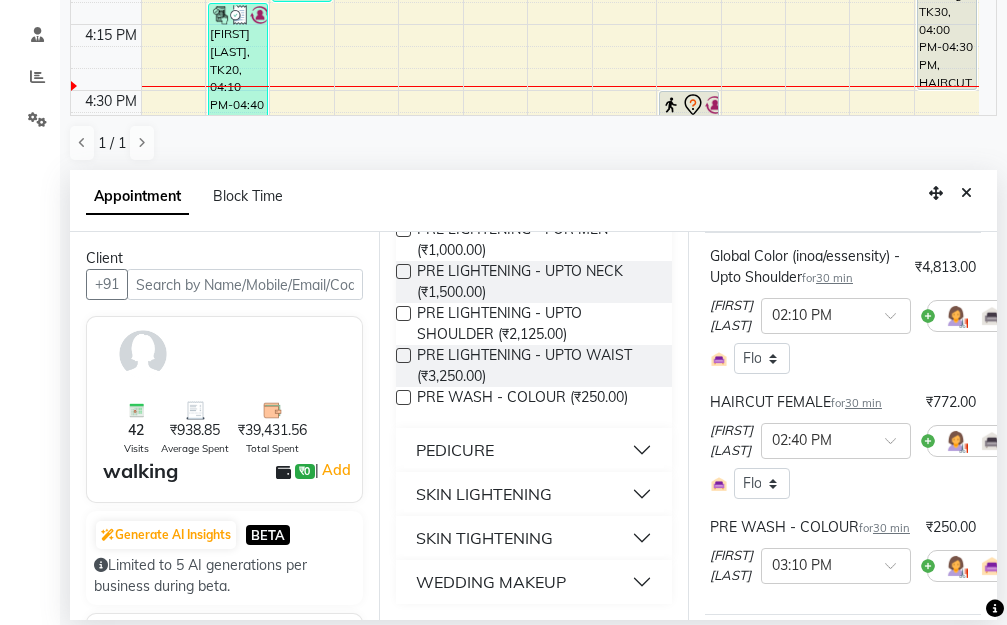 scroll, scrollTop: 476, scrollLeft: 0, axis: vertical 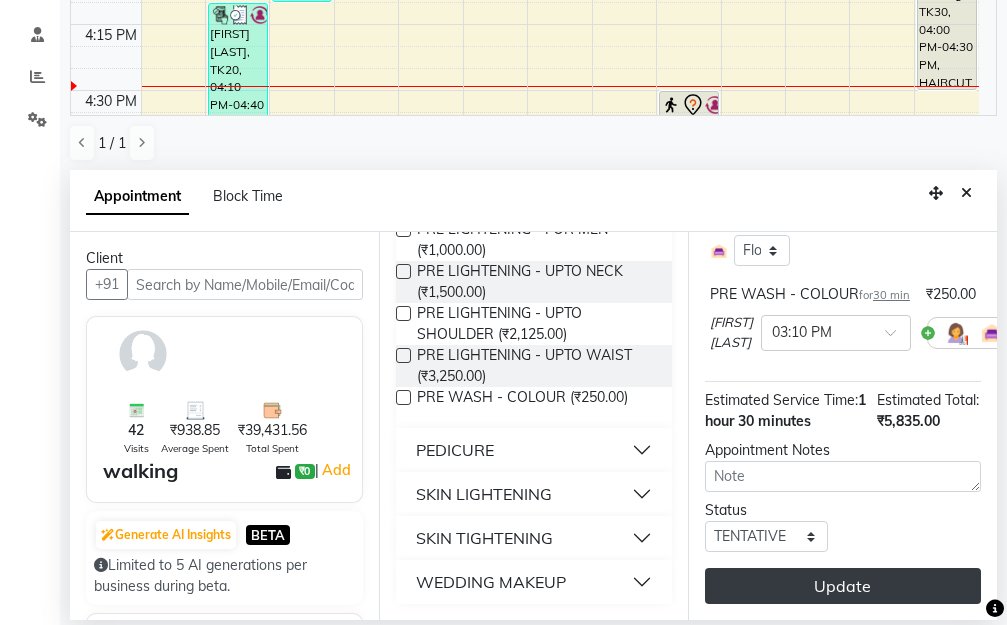 click on "Update" at bounding box center (843, 586) 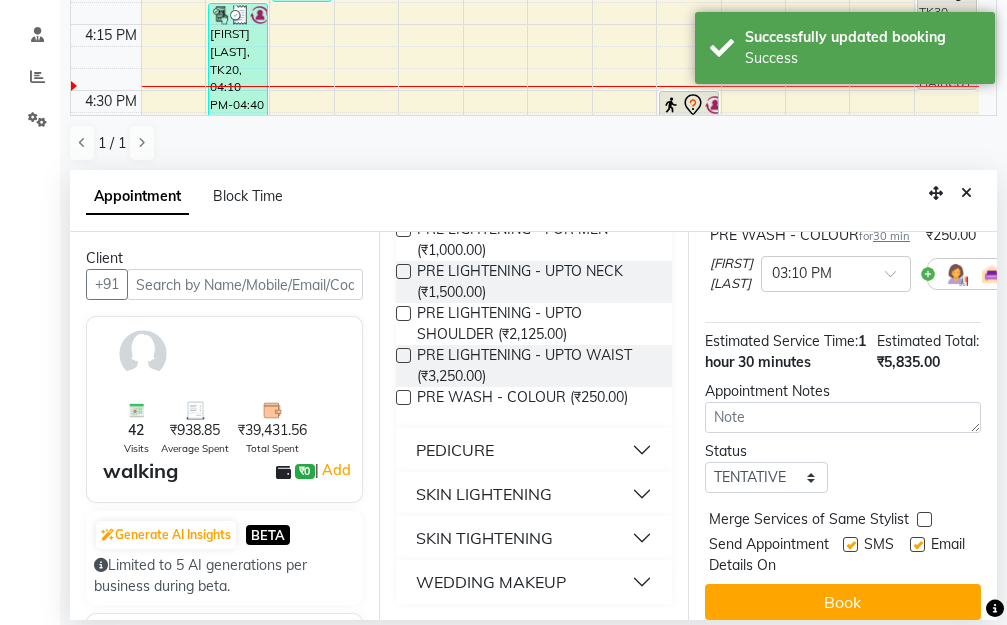 scroll, scrollTop: 0, scrollLeft: 0, axis: both 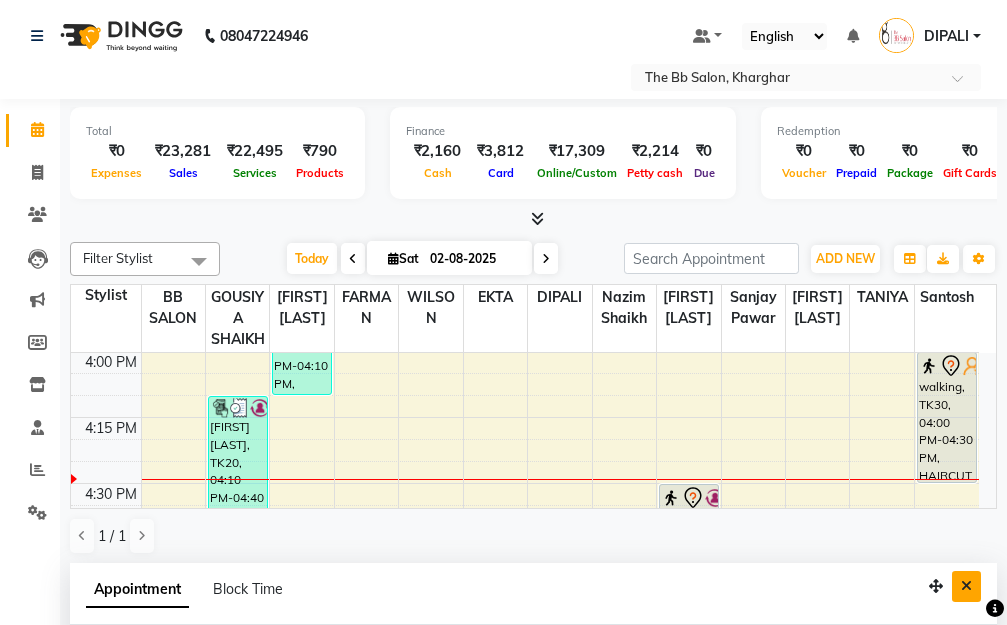click at bounding box center (966, 586) 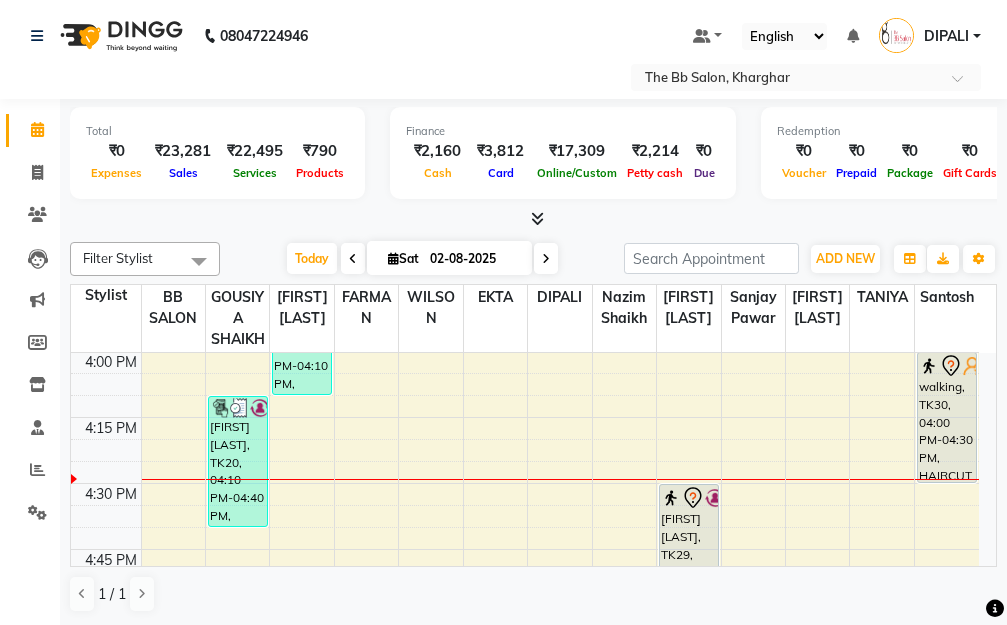 scroll, scrollTop: 1, scrollLeft: 0, axis: vertical 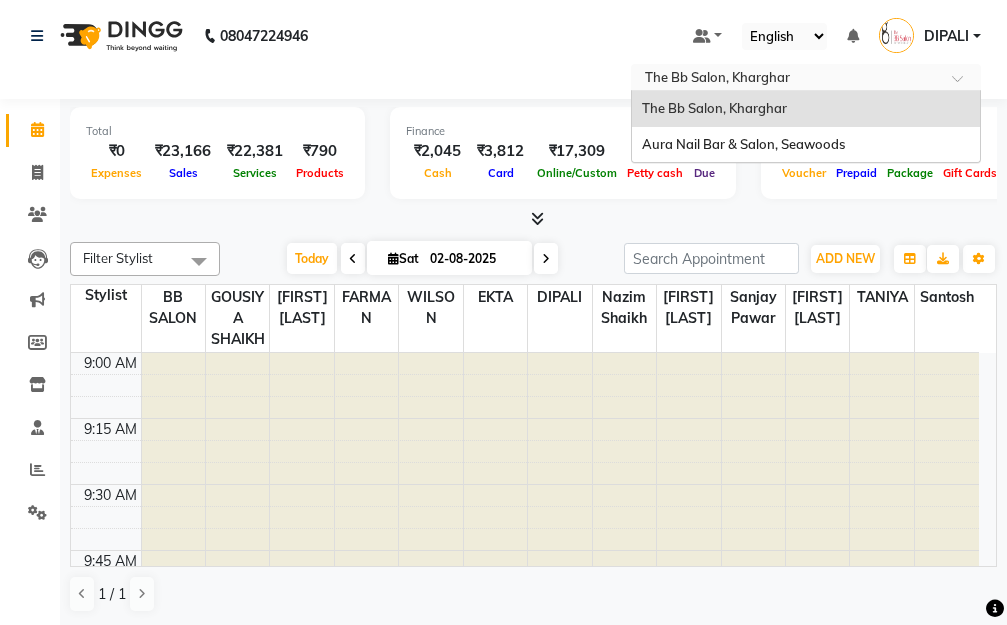 click at bounding box center (964, 84) 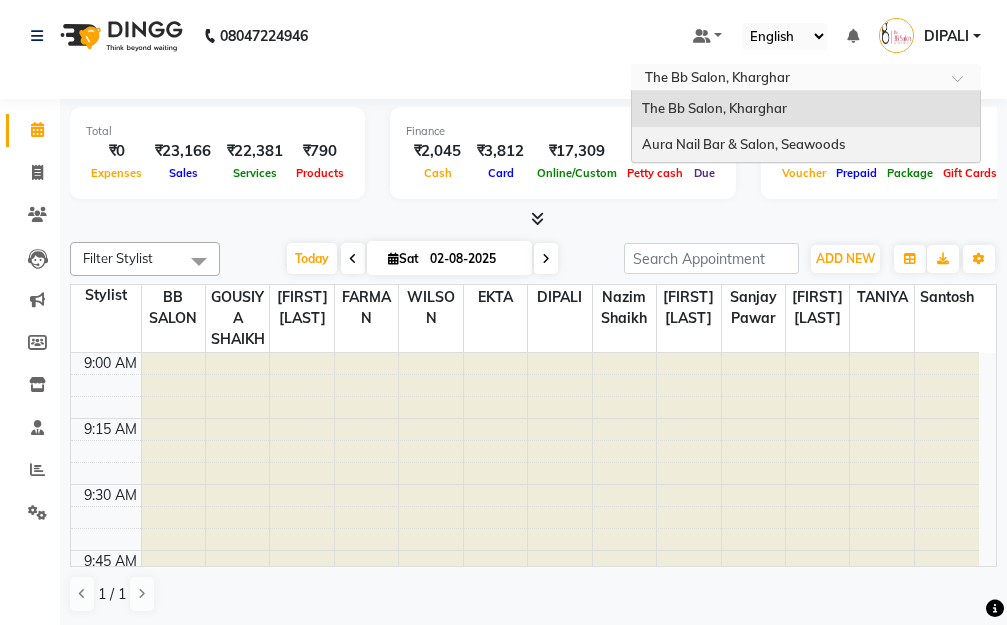 click on "Aura Nail Bar & Salon, Seawoods" at bounding box center (743, 144) 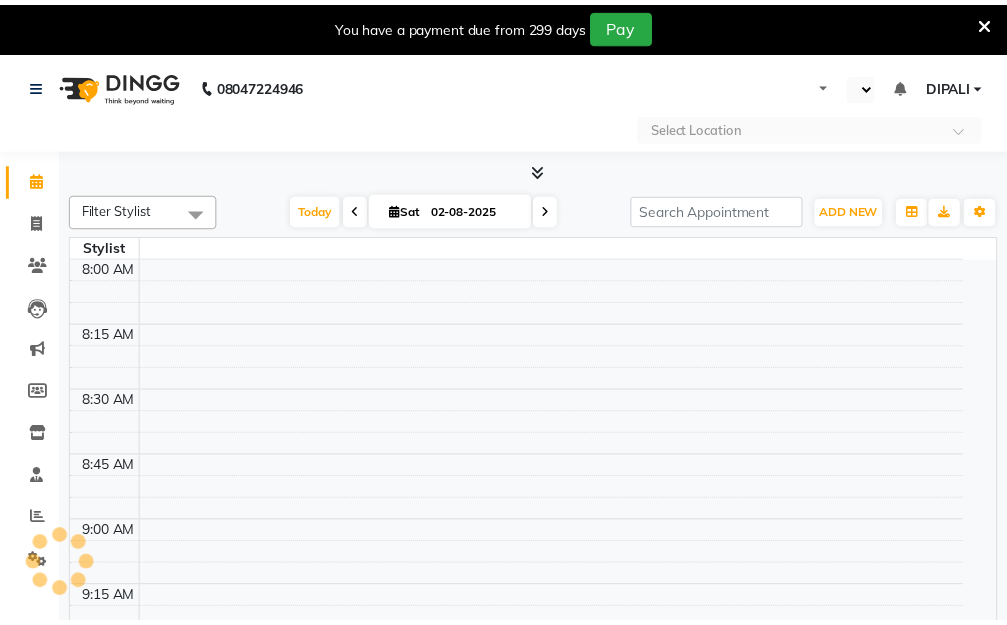 scroll, scrollTop: 0, scrollLeft: 0, axis: both 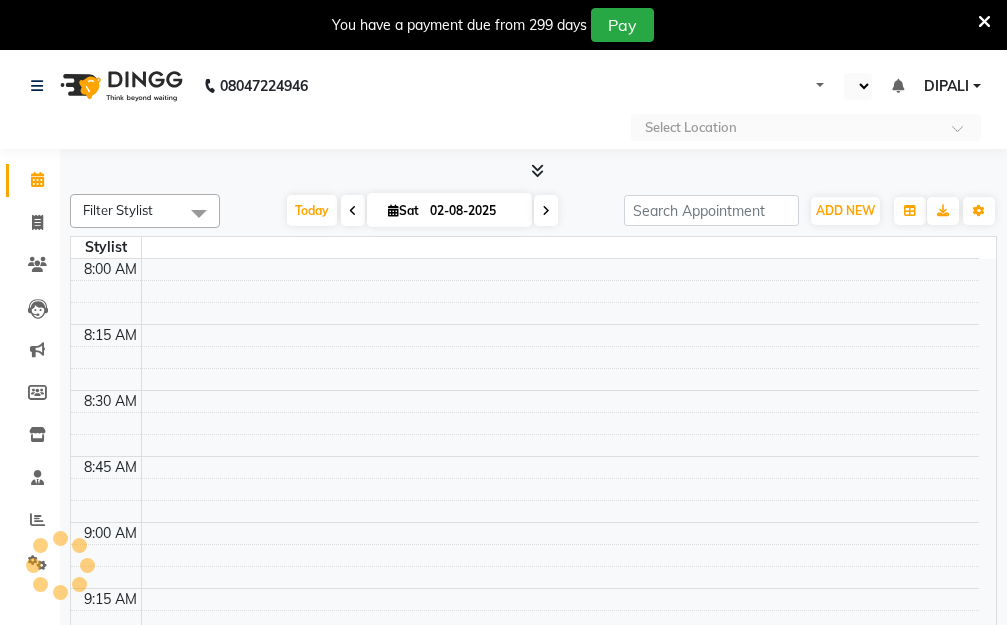 select on "en" 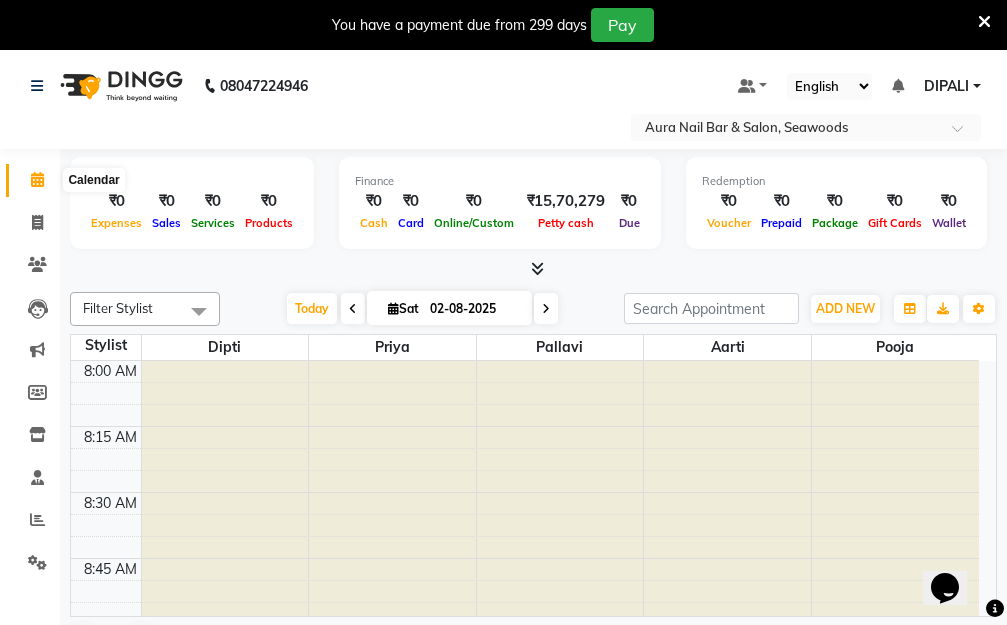 scroll, scrollTop: 0, scrollLeft: 0, axis: both 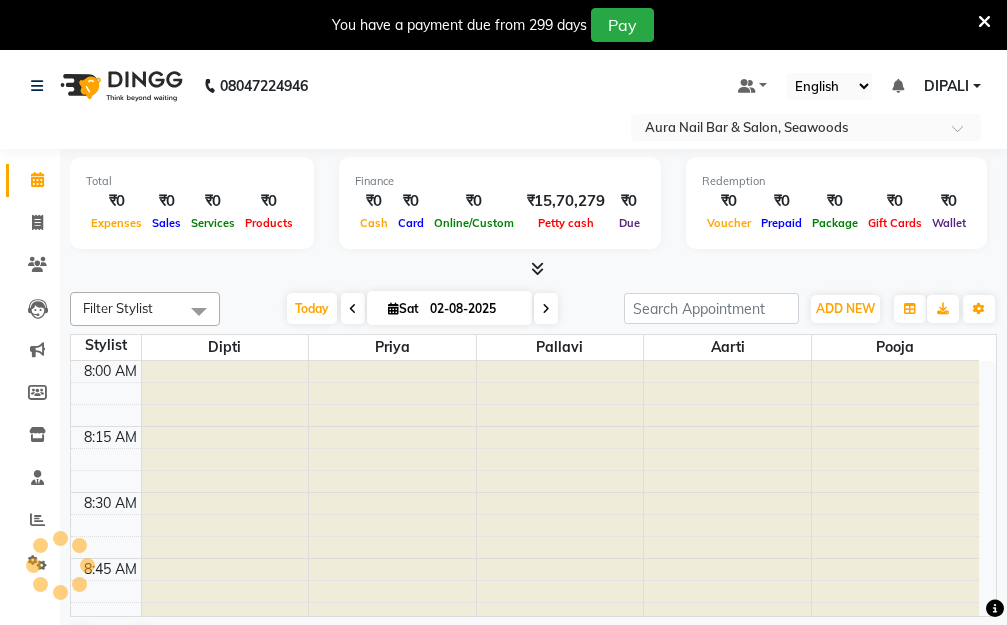 select on "en" 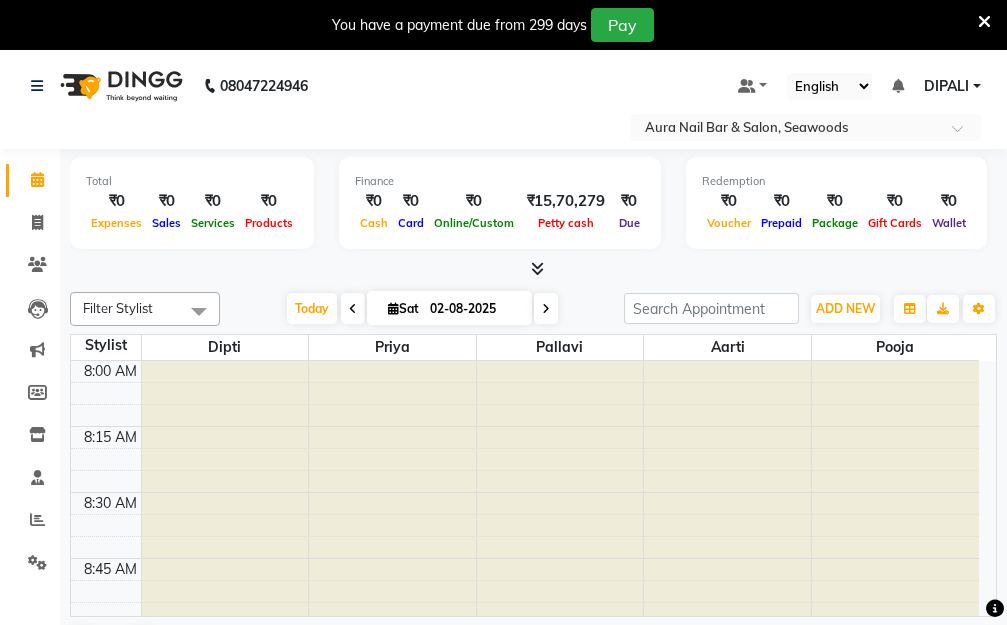 scroll, scrollTop: 0, scrollLeft: 0, axis: both 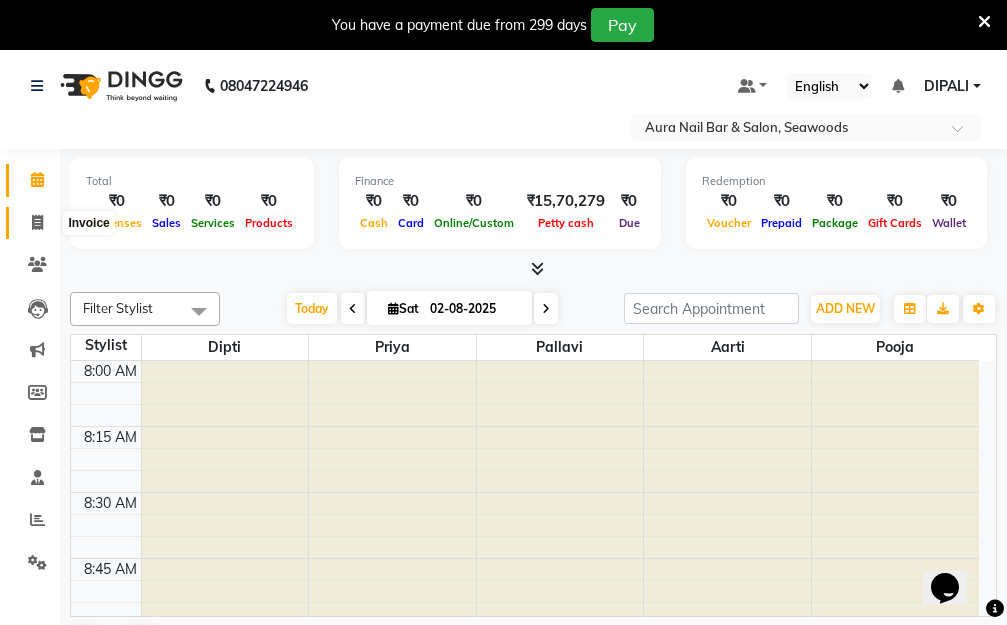 click 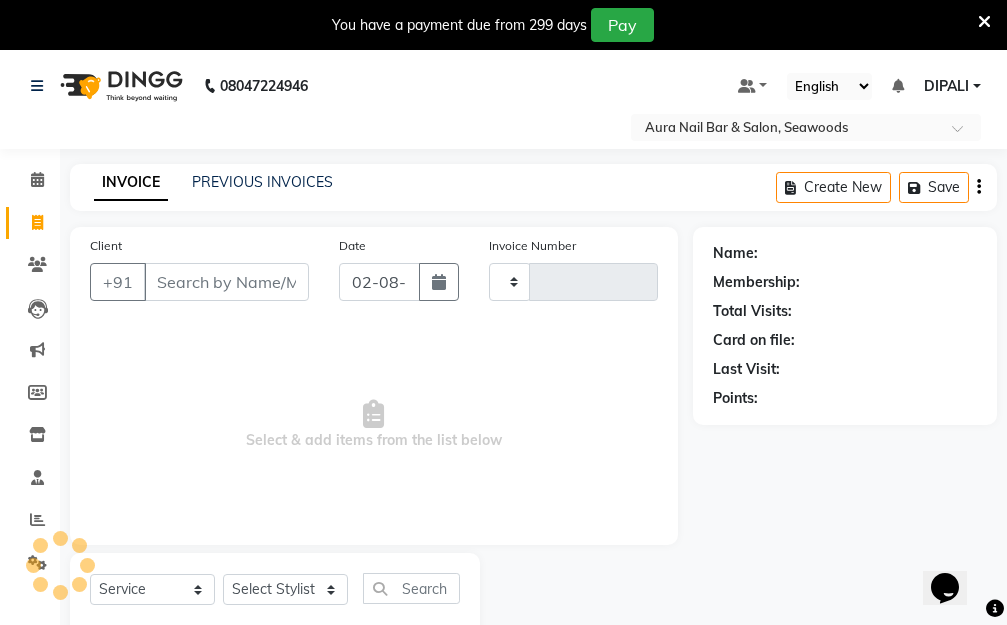 type on "1927" 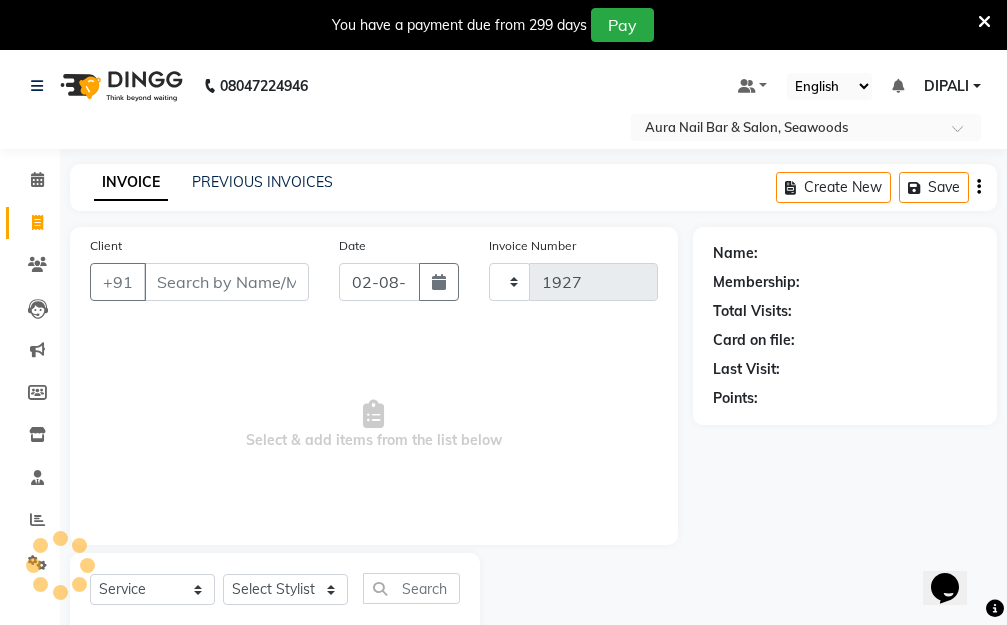 select on "4994" 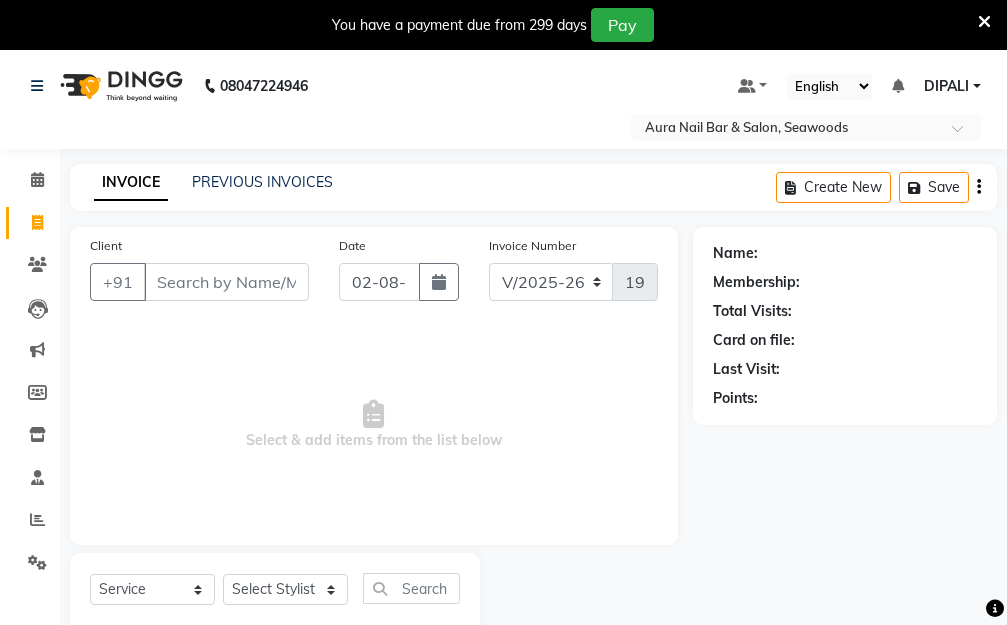 click on "Client" at bounding box center [226, 282] 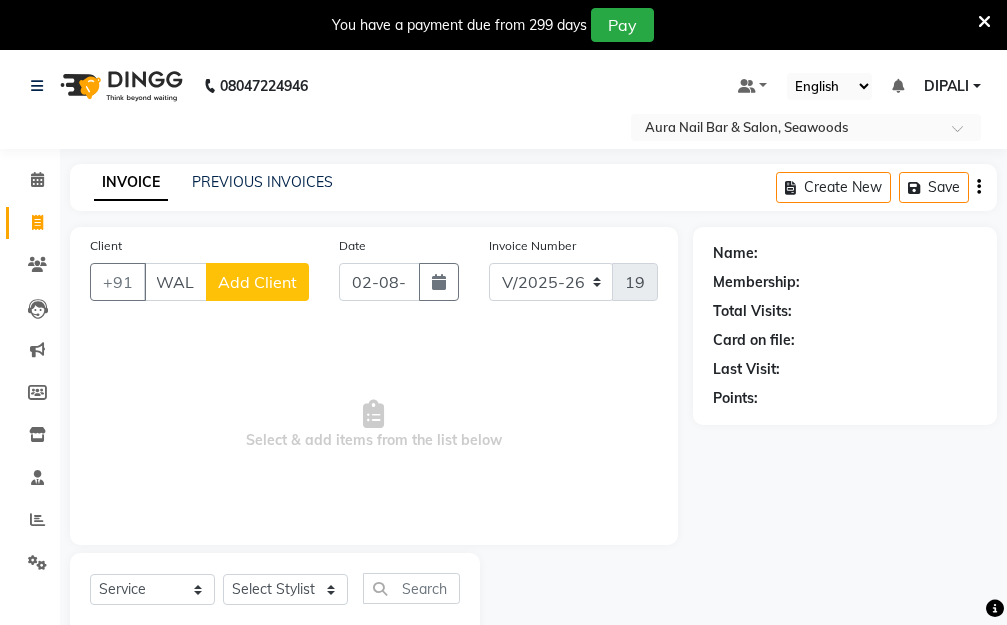 scroll, scrollTop: 0, scrollLeft: 11, axis: horizontal 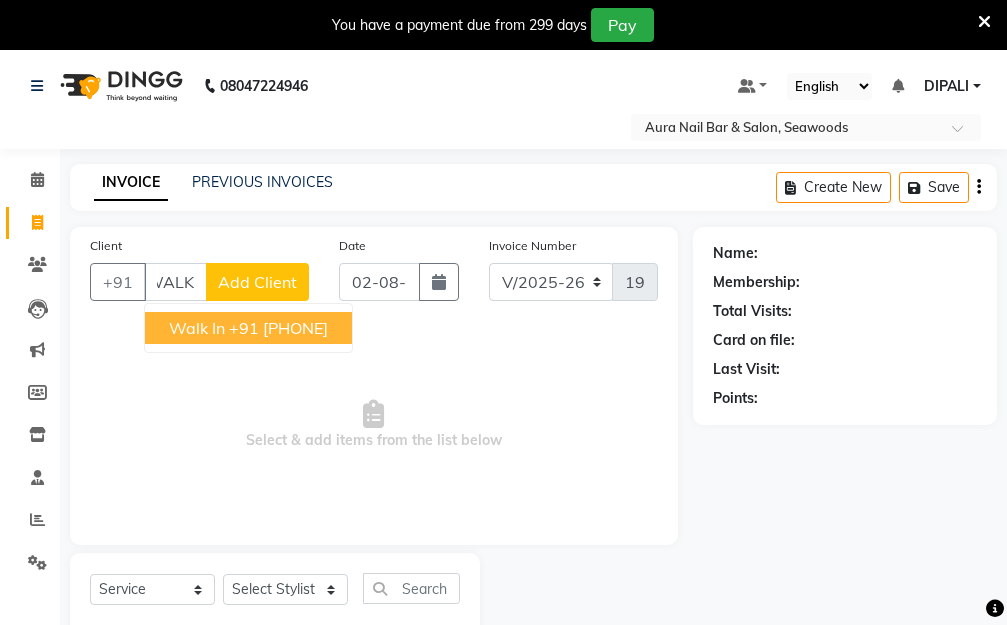 click on "+91  [PHONE]" at bounding box center (278, 328) 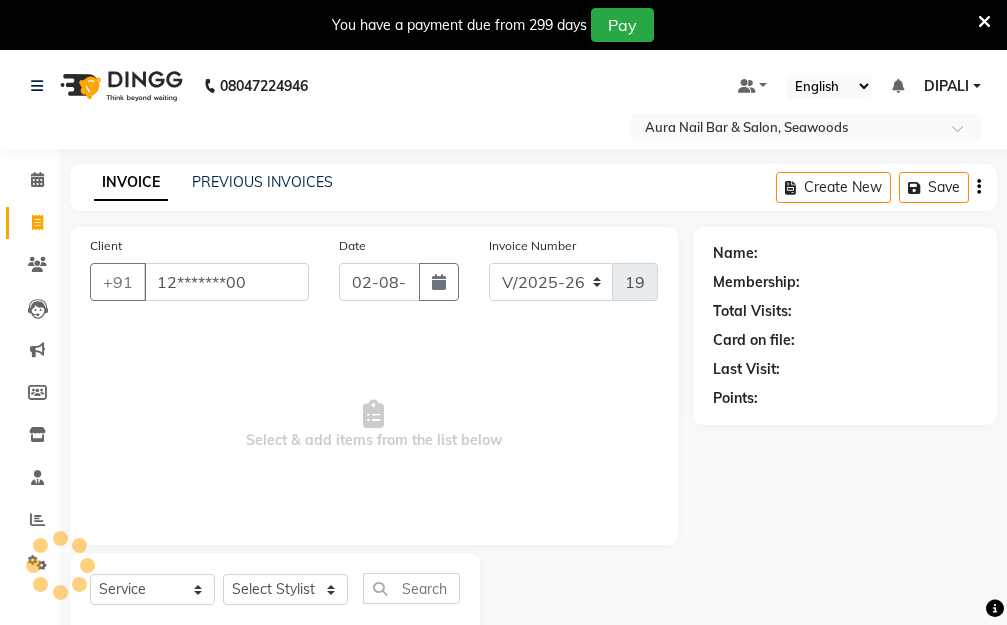 type on "12*******00" 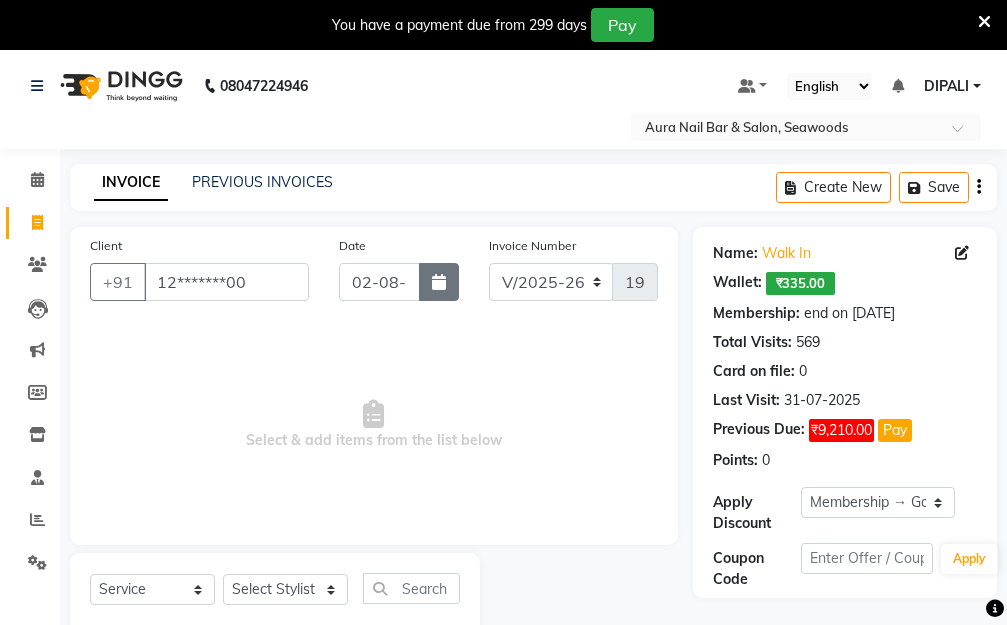 click 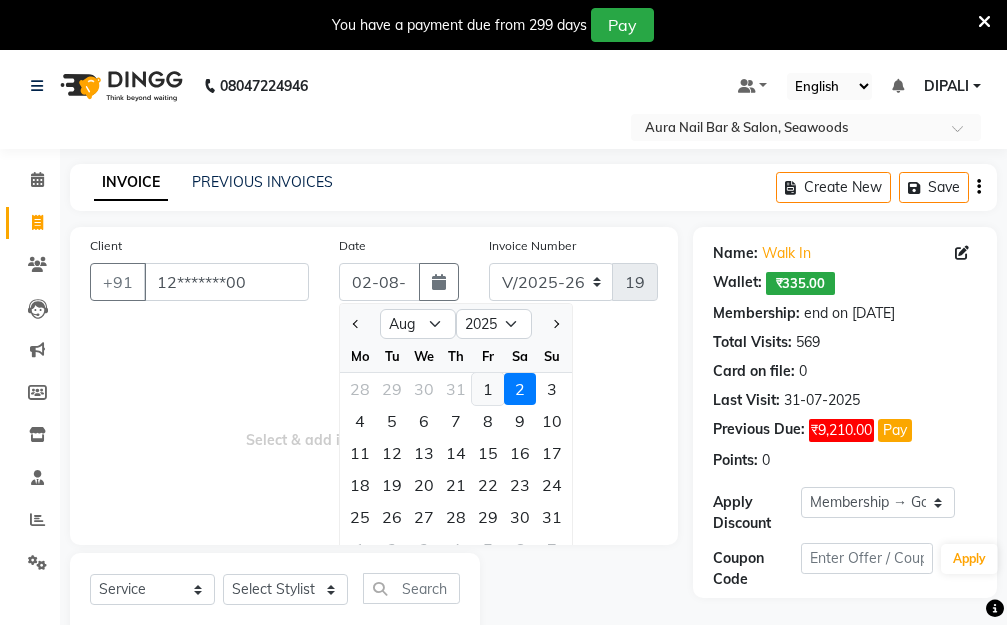 click on "1" 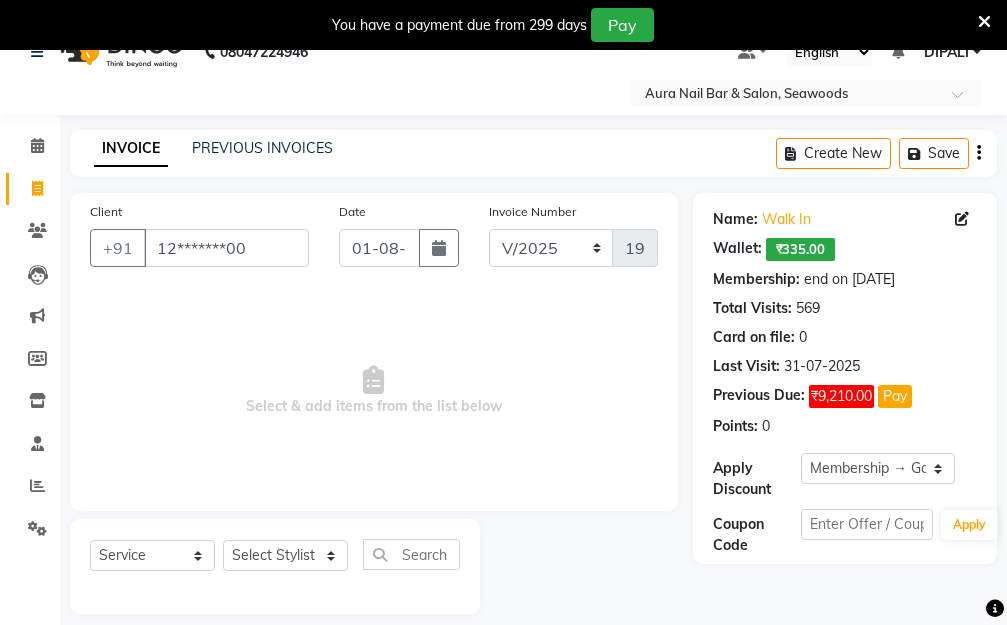 scroll, scrollTop: 53, scrollLeft: 0, axis: vertical 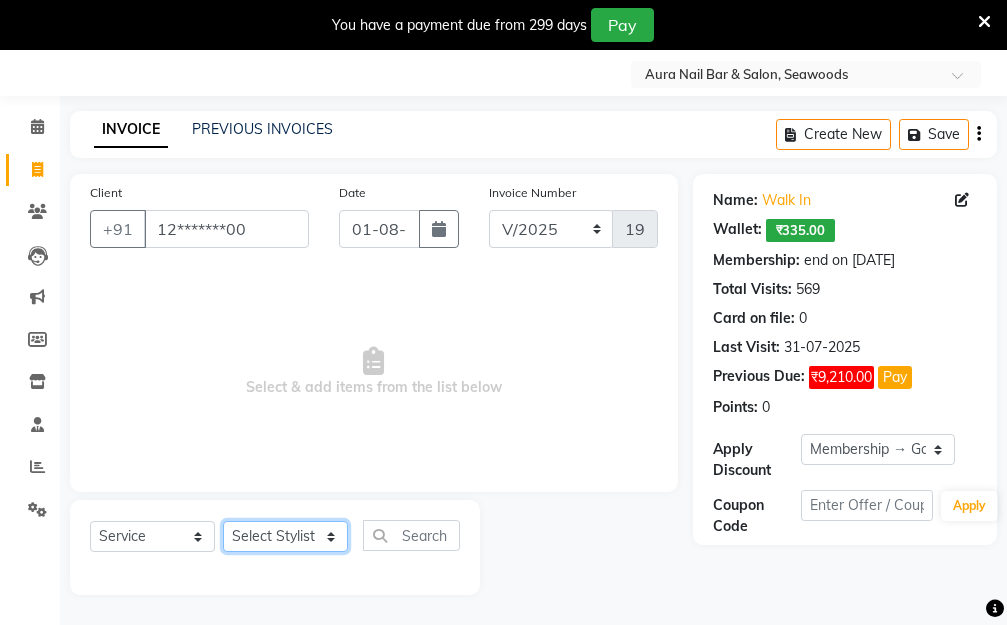 click on "Select Stylist [FIRST] [LAST]  Manager [FIRST]  [FIRST] [FIRST]" 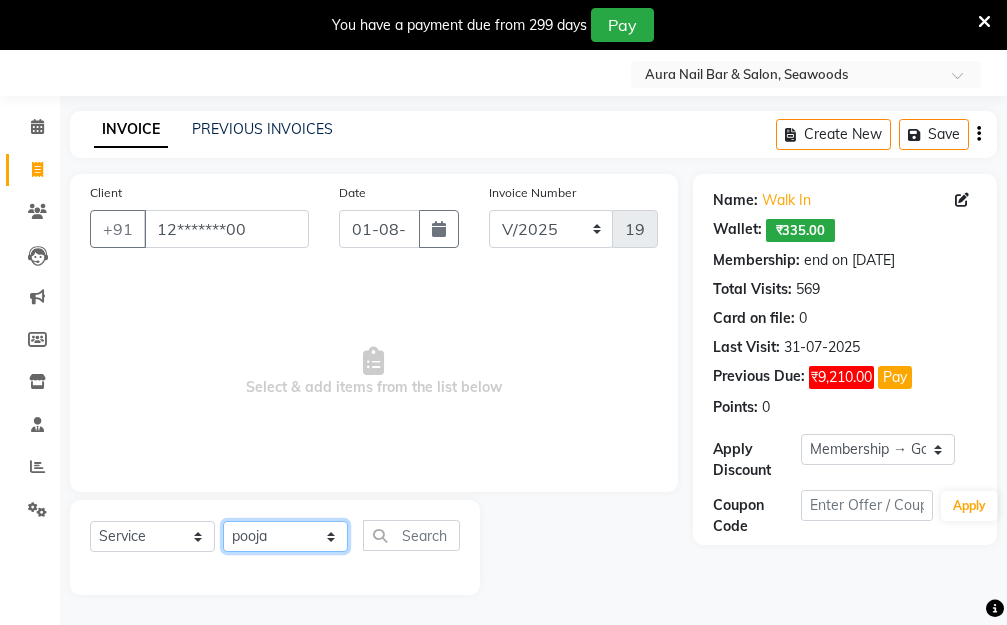 click on "Select Stylist [FIRST] [LAST]  Manager [FIRST]  [FIRST] [FIRST]" 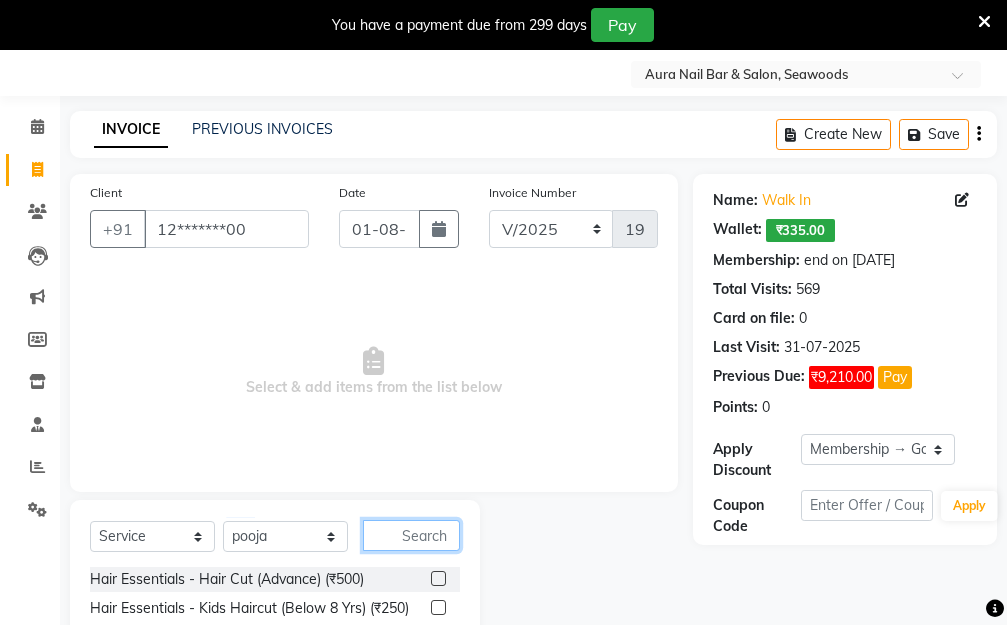 click 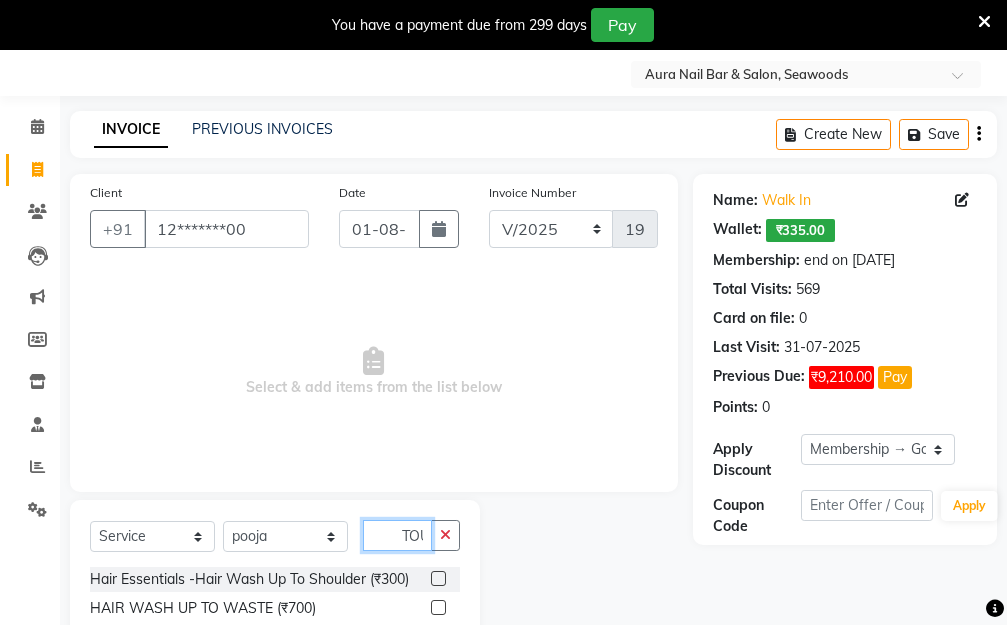 scroll, scrollTop: 0, scrollLeft: 6, axis: horizontal 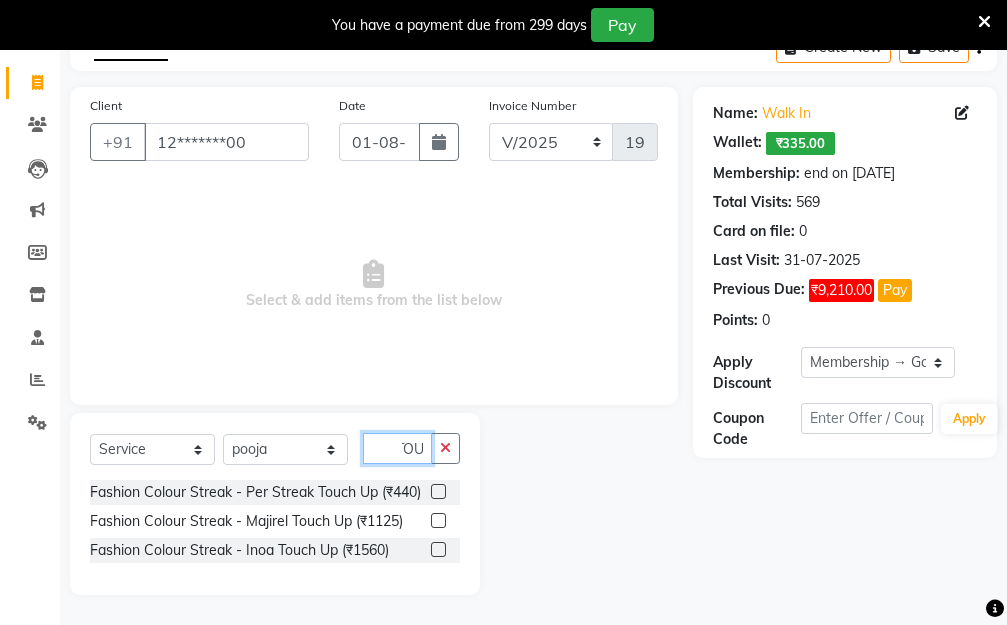 type on "TOU" 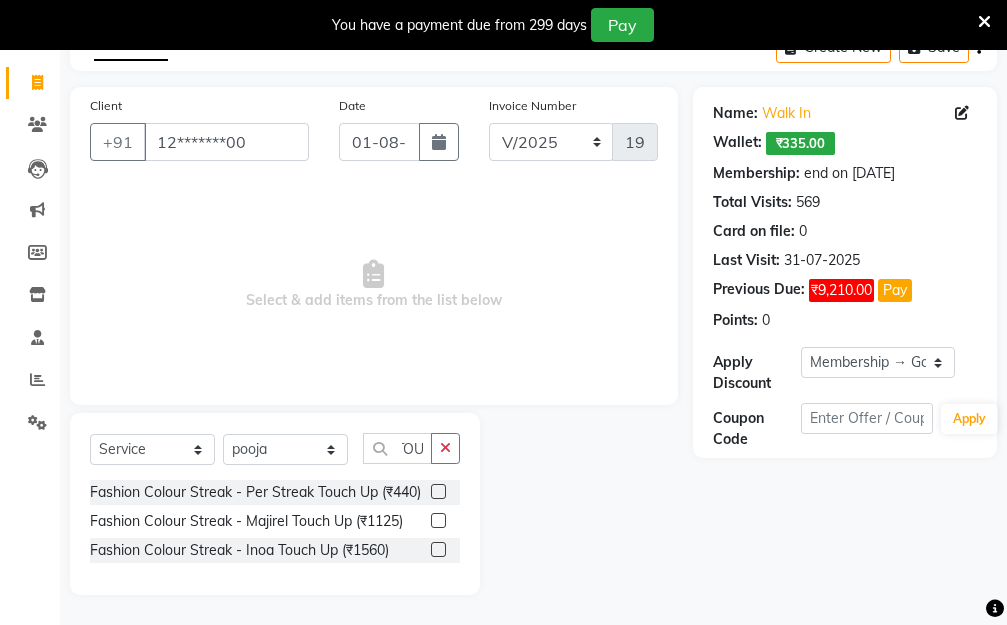 scroll, scrollTop: 0, scrollLeft: 0, axis: both 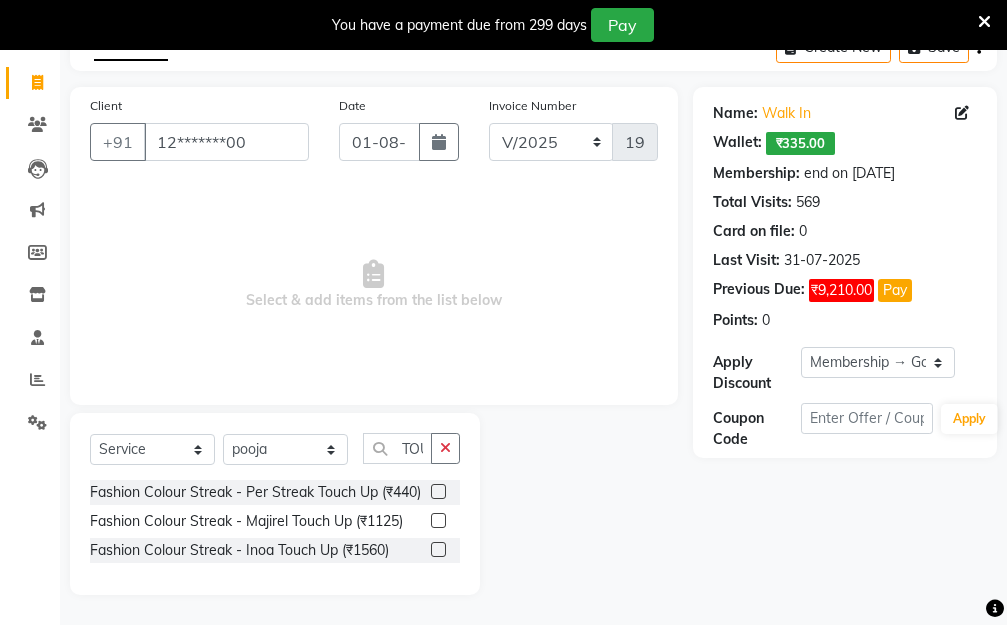 click 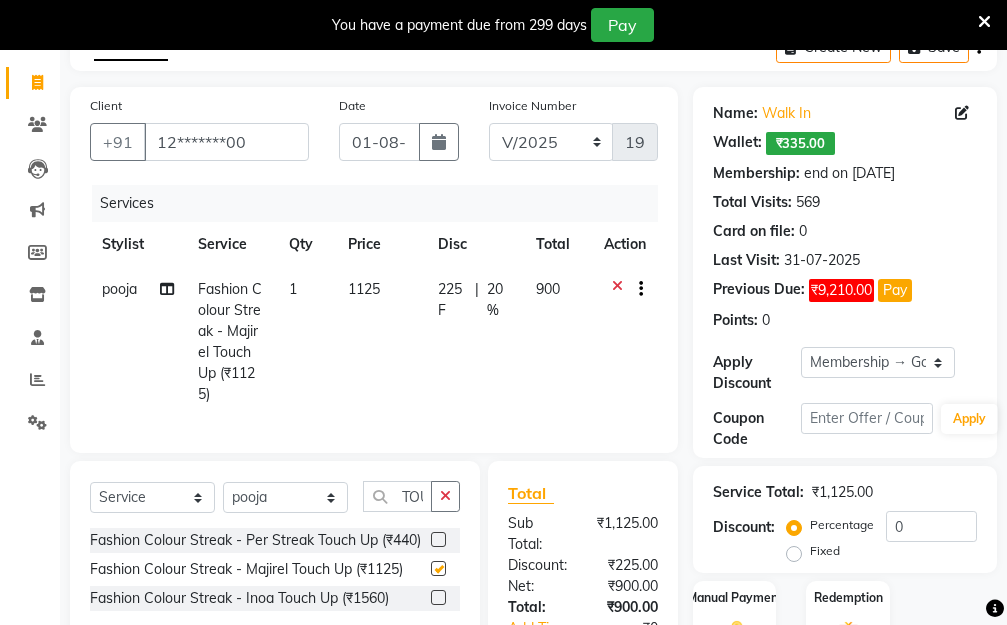 checkbox on "false" 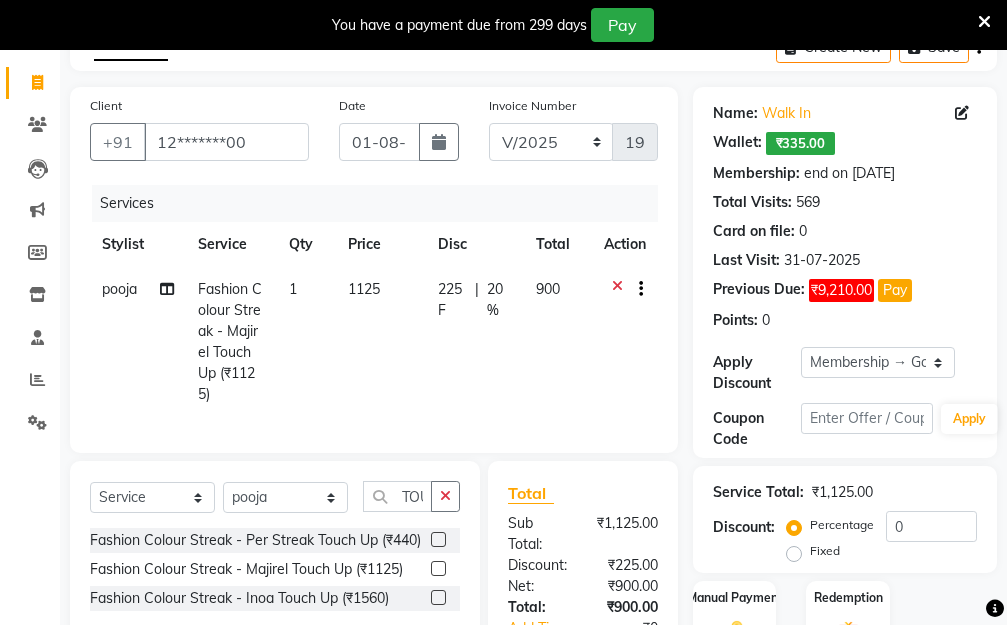 click on "225 F | 20 %" 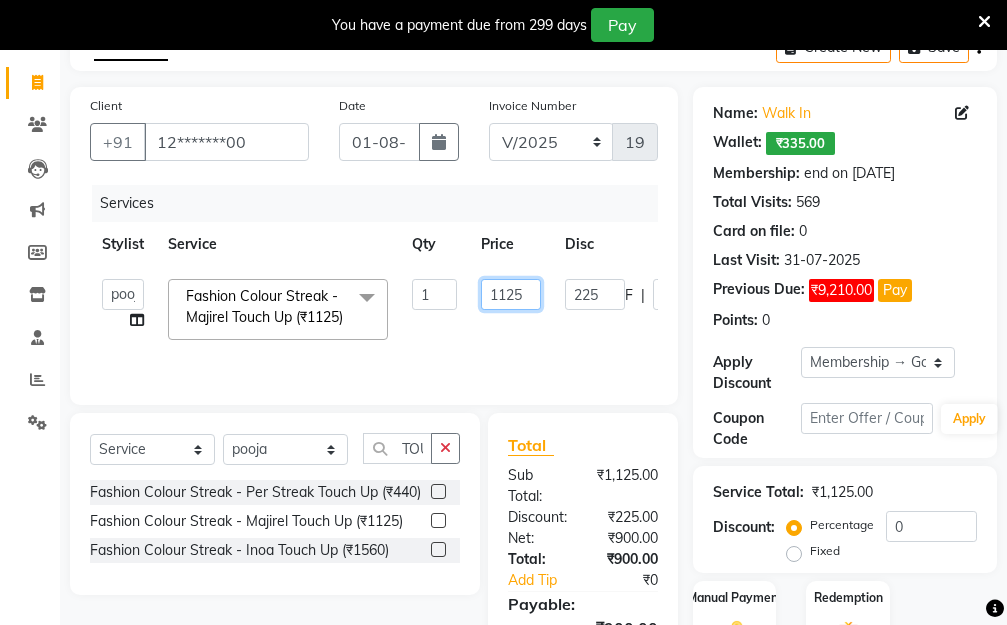 drag, startPoint x: 515, startPoint y: 281, endPoint x: 447, endPoint y: 294, distance: 69.2315 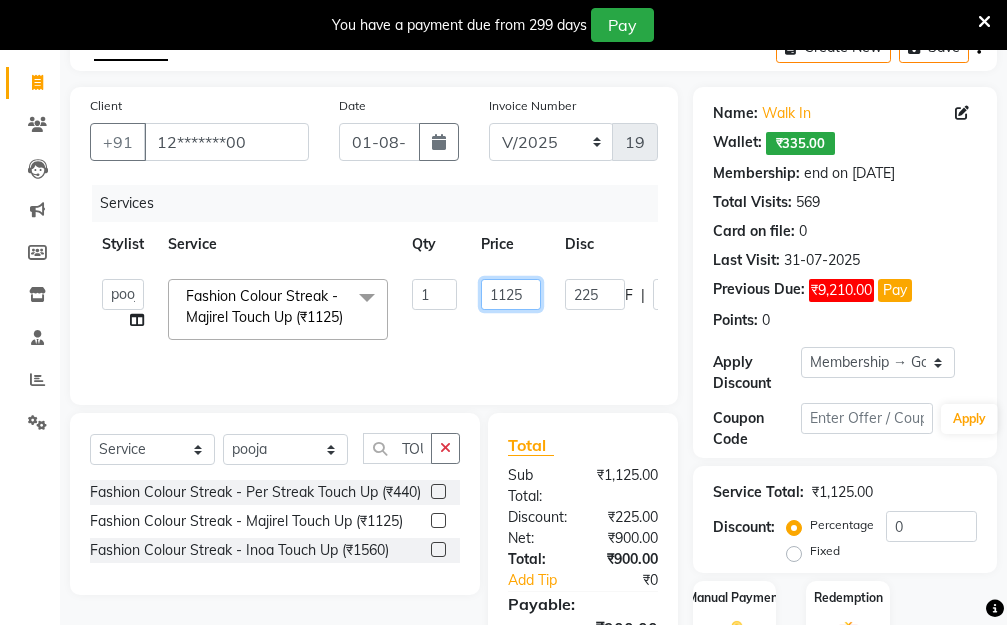 click on "[FIRST]   [LAST]   Manager   [FIRST]    [FIRST]   [FIRST]   Fashion Colour Streak - Majirel Touch Up (₹1125)  x Hair Essentials - Hair Cut (Advance) (₹500) Hair Essentials - Kids Haircut (Below 8 Yrs) (₹250) Hair Essentials -Hair Wash Up To Shoulder (₹300) Hair Essentials - Hair Cut  (₹350) HAIR WASH UP TO WASTE (₹700) HAIR WASH (₹300) DANDRUFF TERATMENT (₹1500) Shampoo & Conditioning + Blast Dry - Upto Shoulder (₹350) Shampoo & Conditioning + Blast Dry - Below Shoulder (₹550) Shampoo & Conditioning + Blast Dry - Upto Waist (₹750) Shampoo & Conditioning + Blast Dry - Add: Charge For Morocon/Riviver/ Keratin (₹600) Blow Dry/Outcurl/Straight - Upto Shoulder (₹449) Blow Dry/Outcurl/Straight - Below Shoulder (₹650) Blow Dry/Outcurl/Straight - Upto Waist (₹850) Ironing - Upto Shoulder (₹650) Ironing - Below Shoulder (₹850) Ironing - Upto Waist (₹1000) Ironing - Add Charge For Thick Hair (₹300) Tongs - Upto Shoulder (₹800) Tongs - Below Shoulder (₹960) BOTOX (₹5000) 1 1125 F" 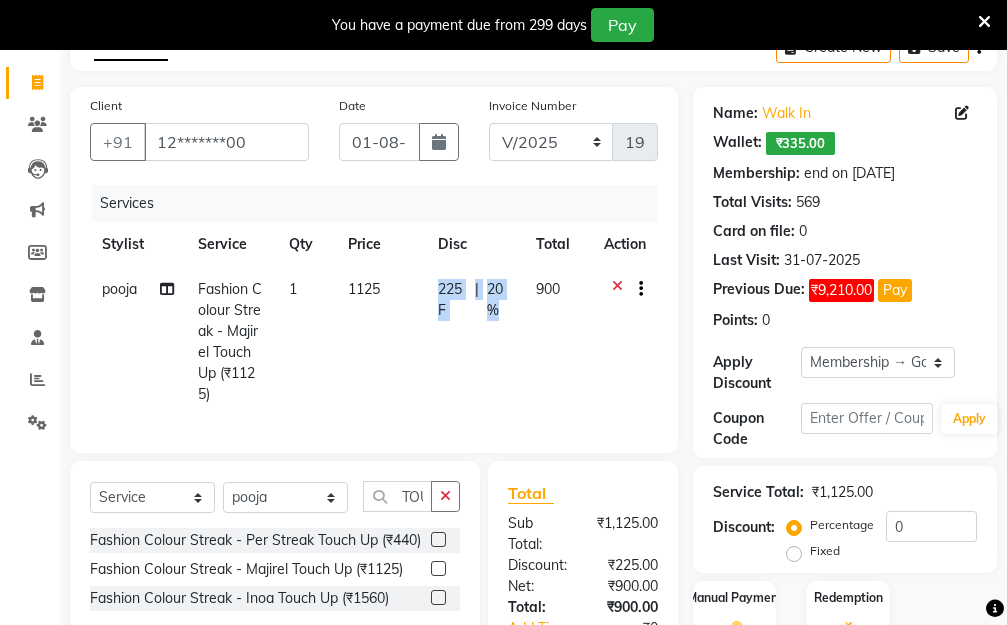drag, startPoint x: 513, startPoint y: 281, endPoint x: 423, endPoint y: 288, distance: 90.27181 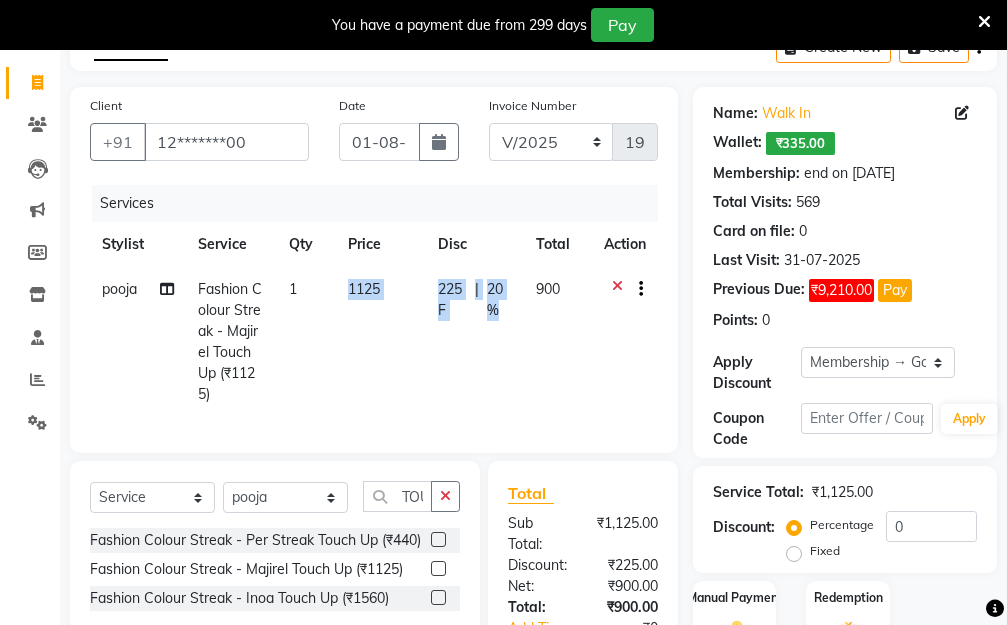 select on "83908" 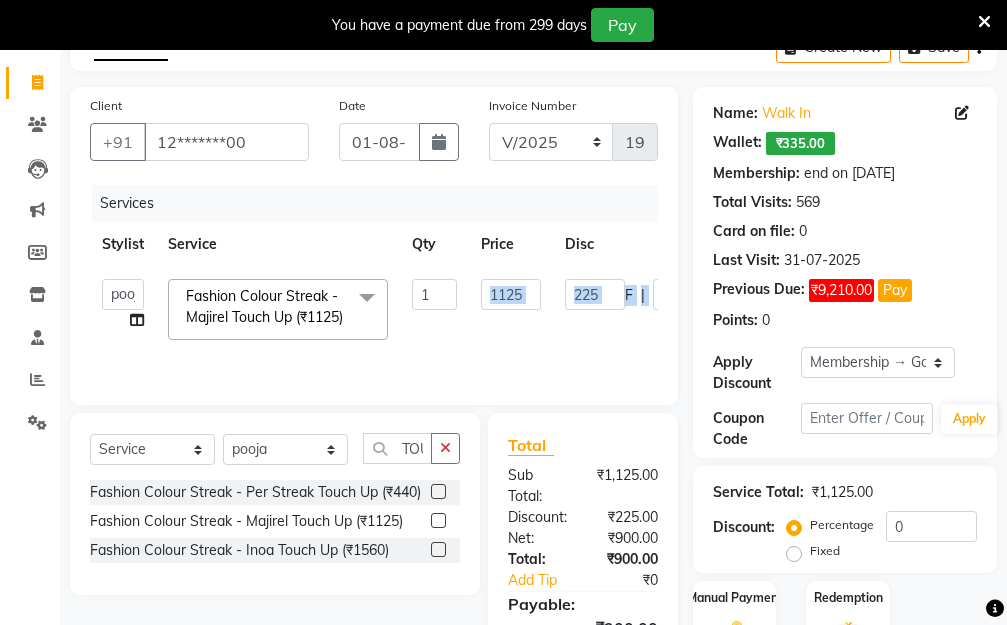 click on "1125" 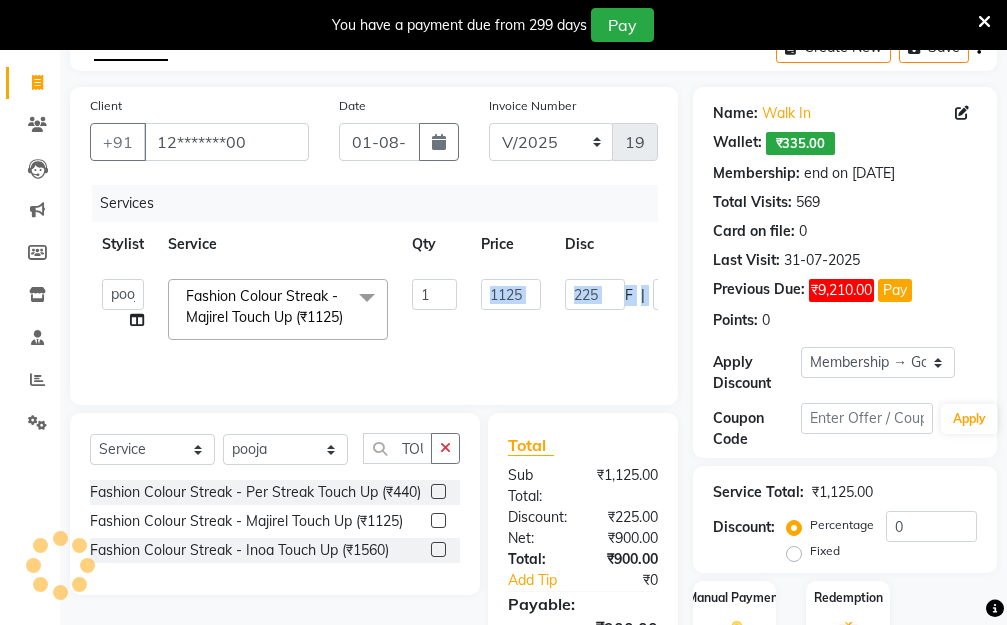 click on "1125" 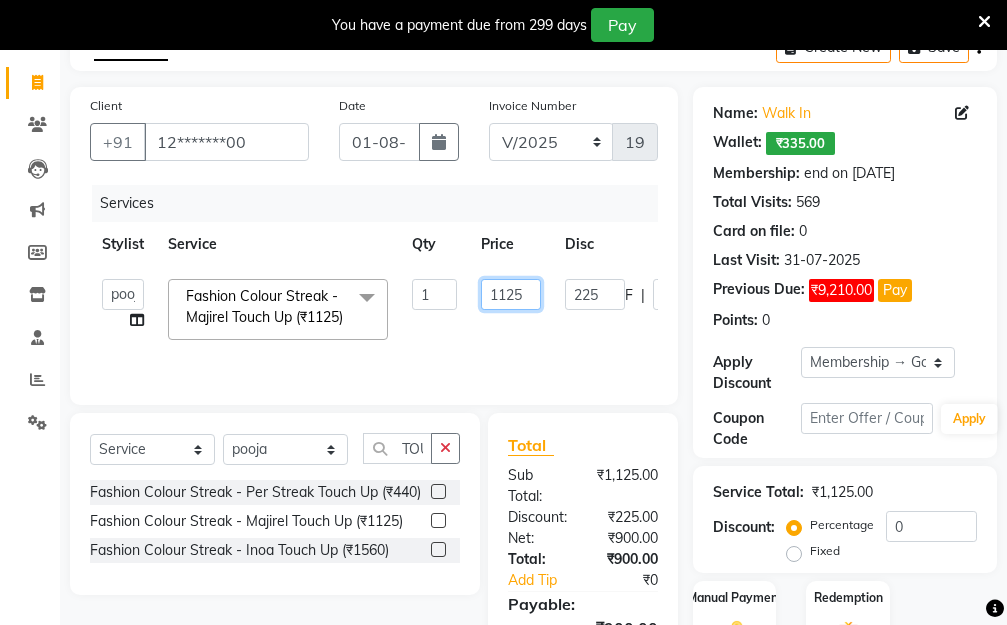 drag, startPoint x: 524, startPoint y: 296, endPoint x: 457, endPoint y: 304, distance: 67.47592 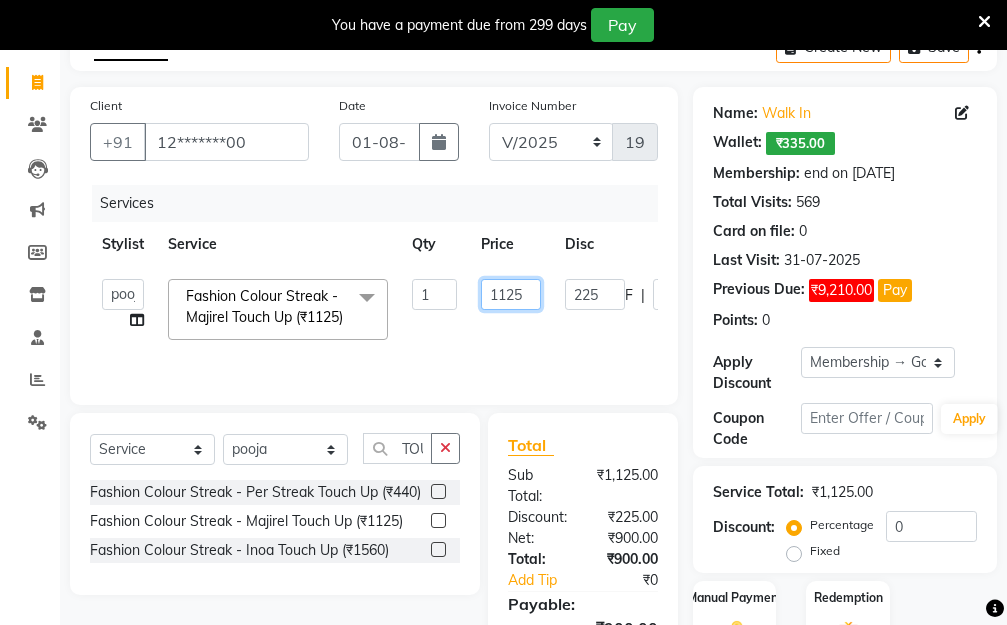 click on "[FIRST]   [LAST]   Manager   [FIRST]    [FIRST]   [FIRST]   Fashion Colour Streak - Majirel Touch Up (₹1125)  x Hair Essentials - Hair Cut (Advance) (₹500) Hair Essentials - Kids Haircut (Below 8 Yrs) (₹250) Hair Essentials -Hair Wash Up To Shoulder (₹300) Hair Essentials - Hair Cut  (₹350) HAIR WASH UP TO WASTE (₹700) HAIR WASH (₹300) DANDRUFF TERATMENT (₹1500) Shampoo & Conditioning + Blast Dry - Upto Shoulder (₹350) Shampoo & Conditioning + Blast Dry - Below Shoulder (₹550) Shampoo & Conditioning + Blast Dry - Upto Waist (₹750) Shampoo & Conditioning + Blast Dry - Add: Charge For Morocon/Riviver/ Keratin (₹600) Blow Dry/Outcurl/Straight - Upto Shoulder (₹449) Blow Dry/Outcurl/Straight - Below Shoulder (₹650) Blow Dry/Outcurl/Straight - Upto Waist (₹850) Ironing - Upto Shoulder (₹650) Ironing - Below Shoulder (₹850) Ironing - Upto Waist (₹1000) Ironing - Add Charge For Thick Hair (₹300) Tongs - Upto Shoulder (₹800) Tongs - Below Shoulder (₹960) BOTOX (₹5000) 1 1125 F" 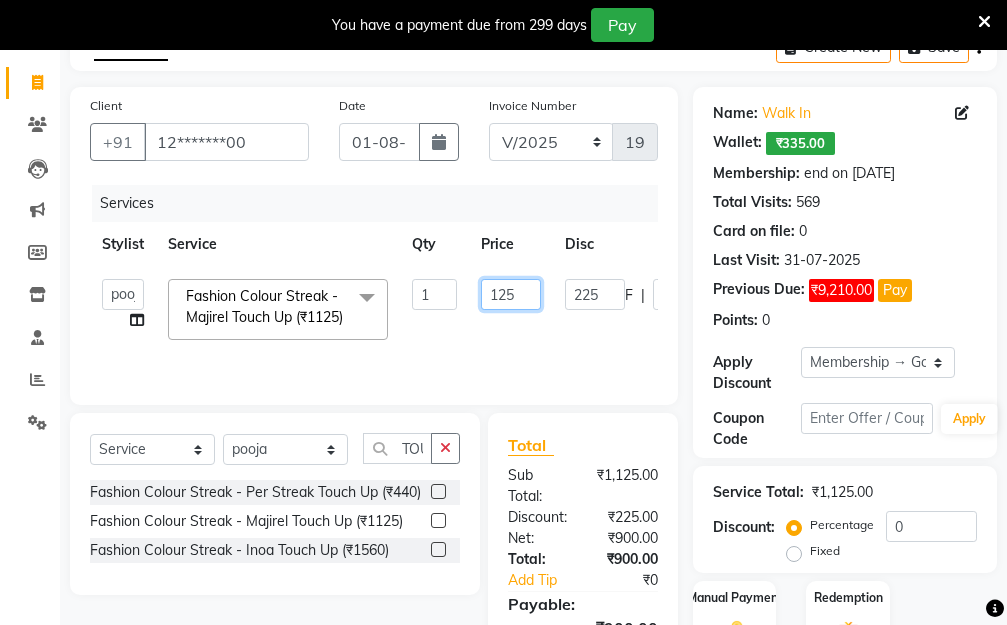 type on "1250" 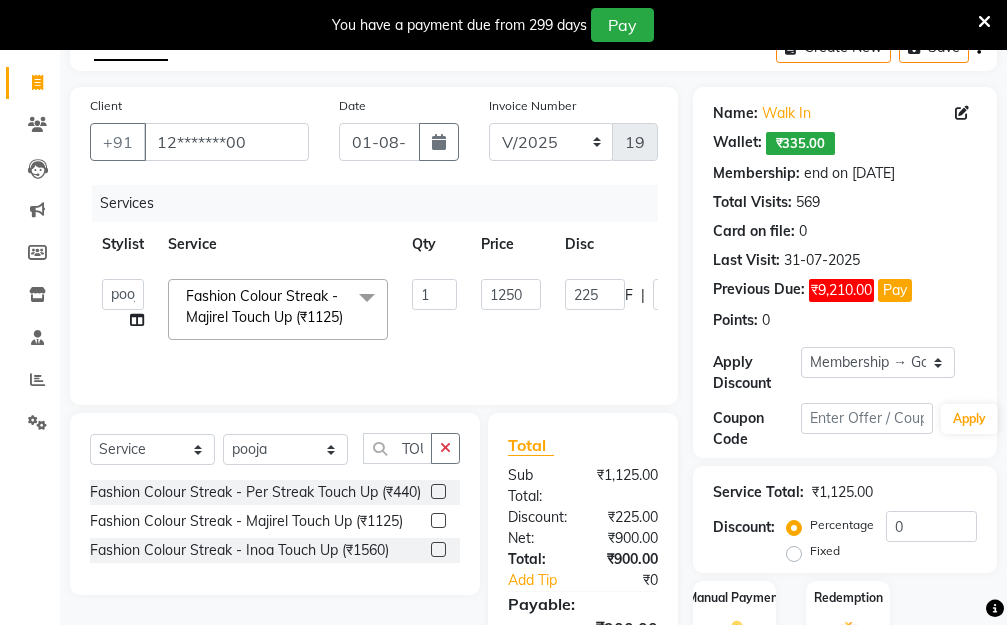 click on "[FIRST]   [LAST]   Manager   [FIRST]    [FIRST]   [FIRST]   Fashion Colour Streak - Majirel Touch Up (₹1125)  x Hair Essentials - Hair Cut (Advance) (₹500) Hair Essentials - Kids Haircut (Below 8 Yrs) (₹250) Hair Essentials -Hair Wash Up To Shoulder (₹300) Hair Essentials - Hair Cut  (₹350) HAIR WASH UP TO WASTE (₹700) HAIR WASH (₹300) DANDRUFF TERATMENT (₹1500) Shampoo & Conditioning + Blast Dry - Upto Shoulder (₹350) Shampoo & Conditioning + Blast Dry - Below Shoulder (₹550) Shampoo & Conditioning + Blast Dry - Upto Waist (₹750) Shampoo & Conditioning + Blast Dry - Add: Charge For Morocon/Riviver/ Keratin (₹600) Blow Dry/Outcurl/Straight - Upto Shoulder (₹449) Blow Dry/Outcurl/Straight - Below Shoulder (₹650) Blow Dry/Outcurl/Straight - Upto Waist (₹850) Ironing - Upto Shoulder (₹650) Ironing - Below Shoulder (₹850) Ironing - Upto Waist (₹1000) Ironing - Add Charge For Thick Hair (₹300) Tongs - Upto Shoulder (₹800) Tongs - Below Shoulder (₹960) BOTOX (₹5000) 1 1250 F" 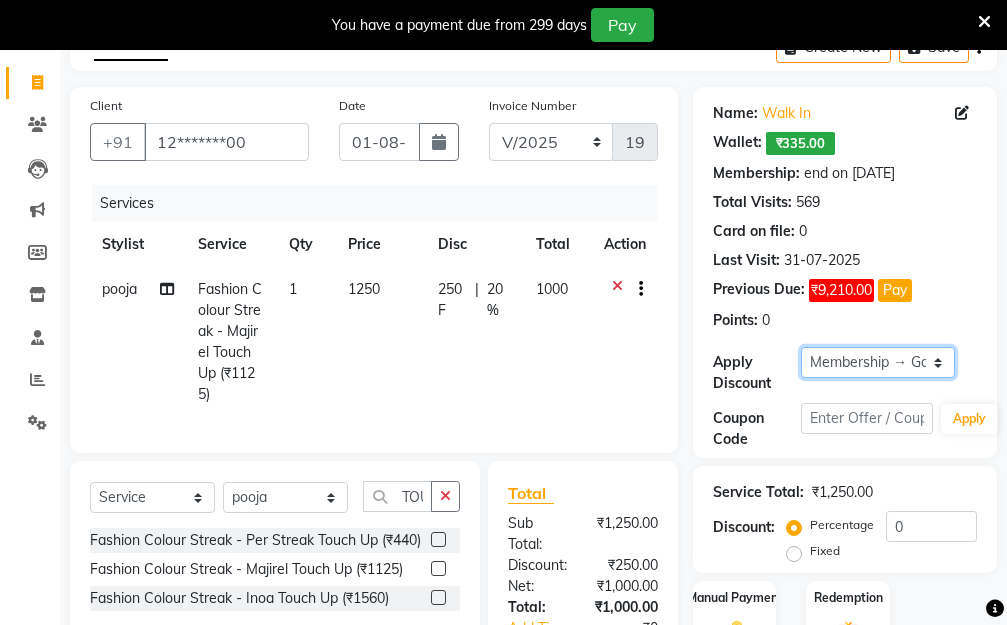 click on "Select Membership → Golden Membership Membership → Golden Membership Membership → Golden Membership Membership → Golden Membership Membership → Golden Membership Membership → Golden Membership Membership → Golden Membership Membership → Golden Membership Membership → Golden Membership Membership → Golden Membership Membership → Golden Membership Membership → Golden Membership Membership → Golden Membership Membership → Golden Membership Membership → Golden Membership Membership → Golden Membership Membership → Golden Membership Membership → Golden Membership Membership → Golden Membership Membership → Golden Membership Membership → Golden Membership Membership → Golden Membership Membership → Golden Membership Membership → Golden Membership Membership → Golden Membership Membership → Golden Membership Membership → Golden Membership Membership → Golden Membership Membership → Golden Membership Membership → Golden Membership" 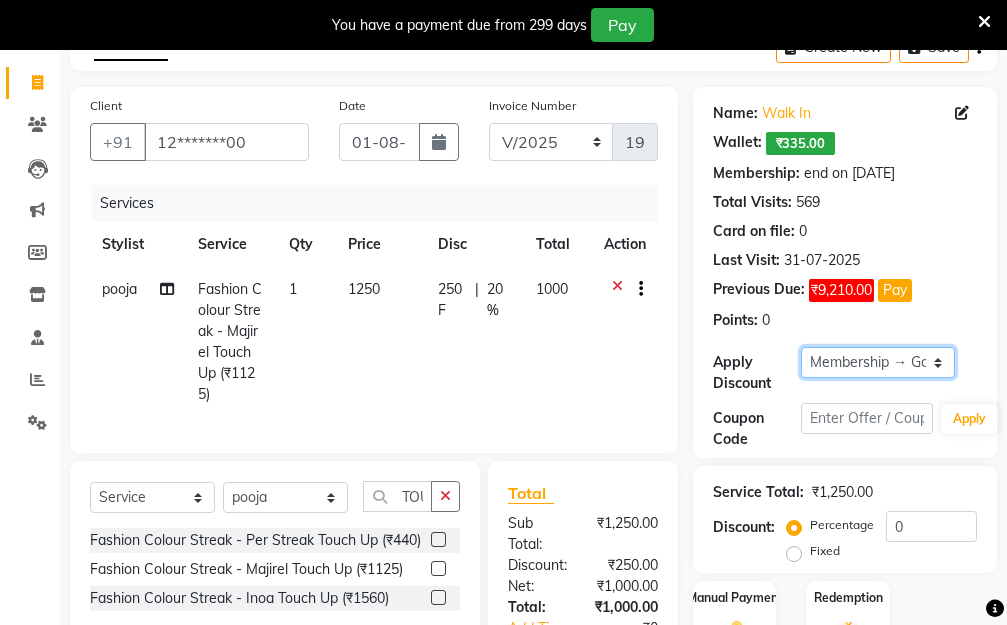 select on "0:" 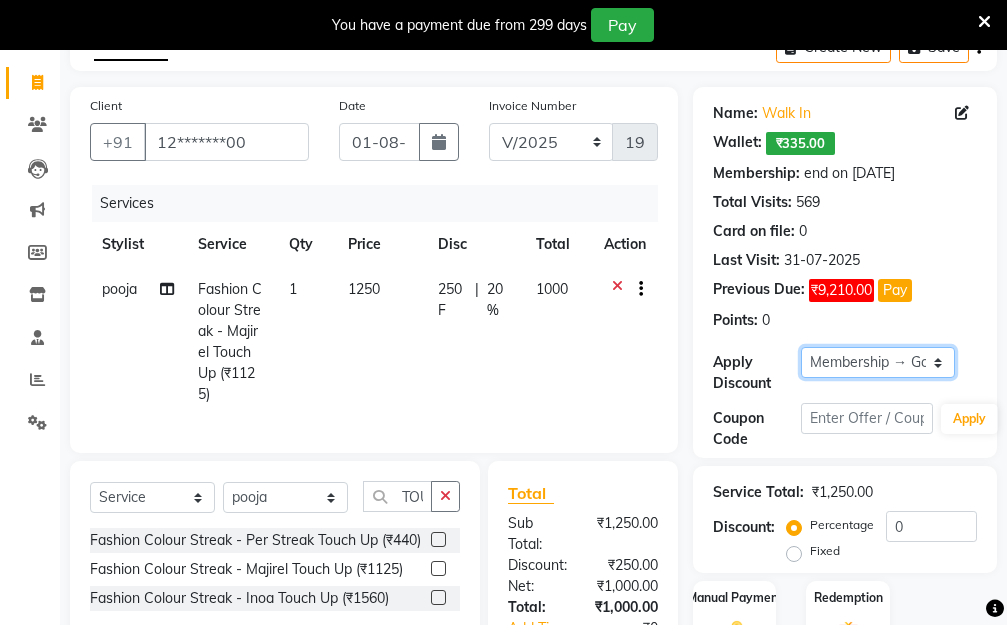 click on "Select Membership → Golden Membership Membership → Golden Membership Membership → Golden Membership Membership → Golden Membership Membership → Golden Membership Membership → Golden Membership Membership → Golden Membership Membership → Golden Membership Membership → Golden Membership Membership → Golden Membership Membership → Golden Membership Membership → Golden Membership Membership → Golden Membership Membership → Golden Membership Membership → Golden Membership Membership → Golden Membership Membership → Golden Membership Membership → Golden Membership Membership → Golden Membership Membership → Golden Membership Membership → Golden Membership Membership → Golden Membership Membership → Golden Membership Membership → Golden Membership Membership → Golden Membership Membership → Golden Membership Membership → Golden Membership Membership → Golden Membership Membership → Golden Membership Membership → Golden Membership" 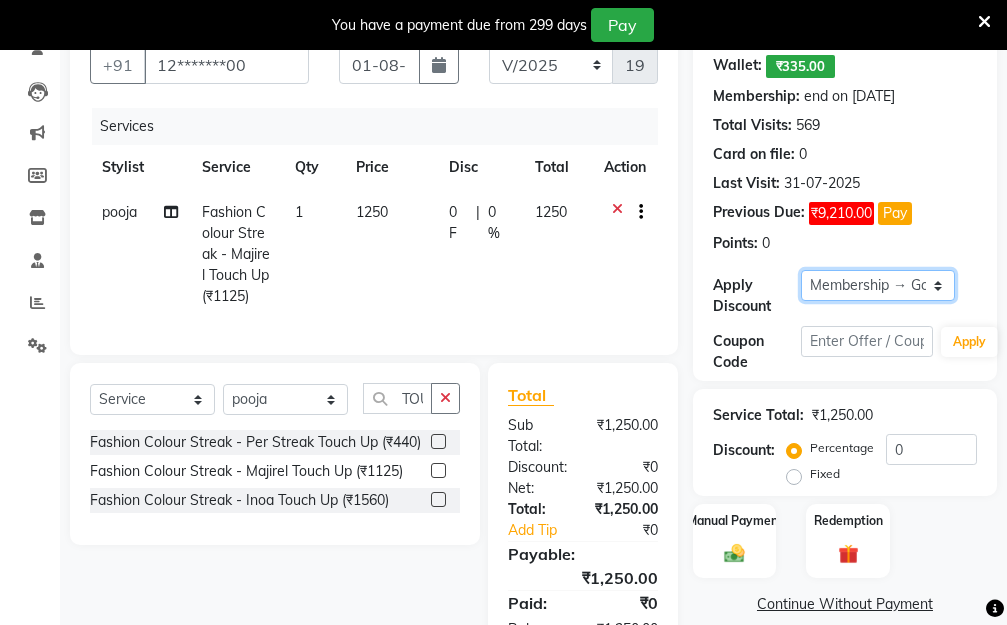 scroll, scrollTop: 320, scrollLeft: 0, axis: vertical 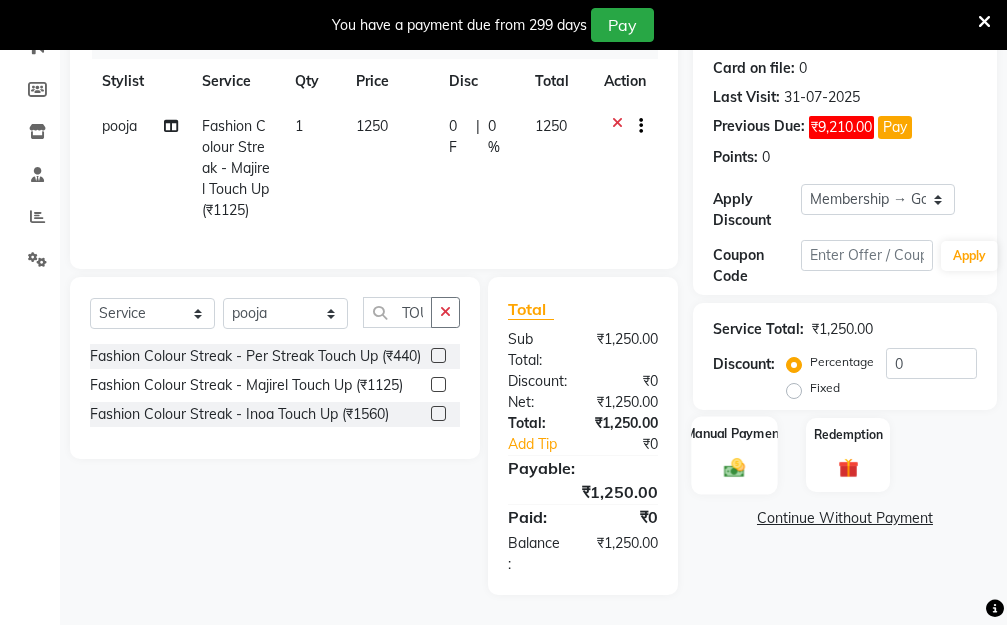 click 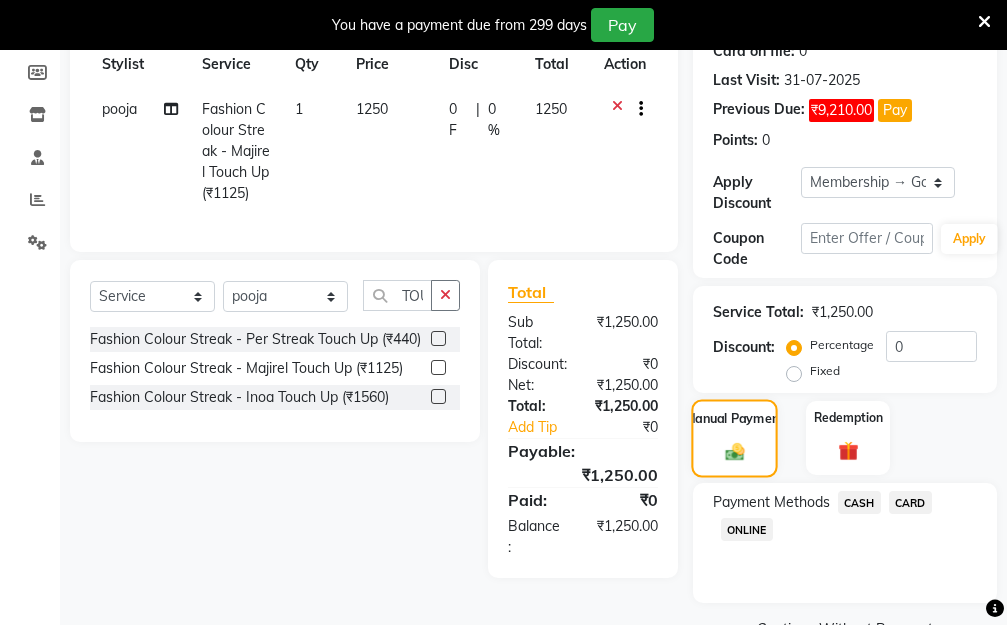 scroll, scrollTop: 369, scrollLeft: 0, axis: vertical 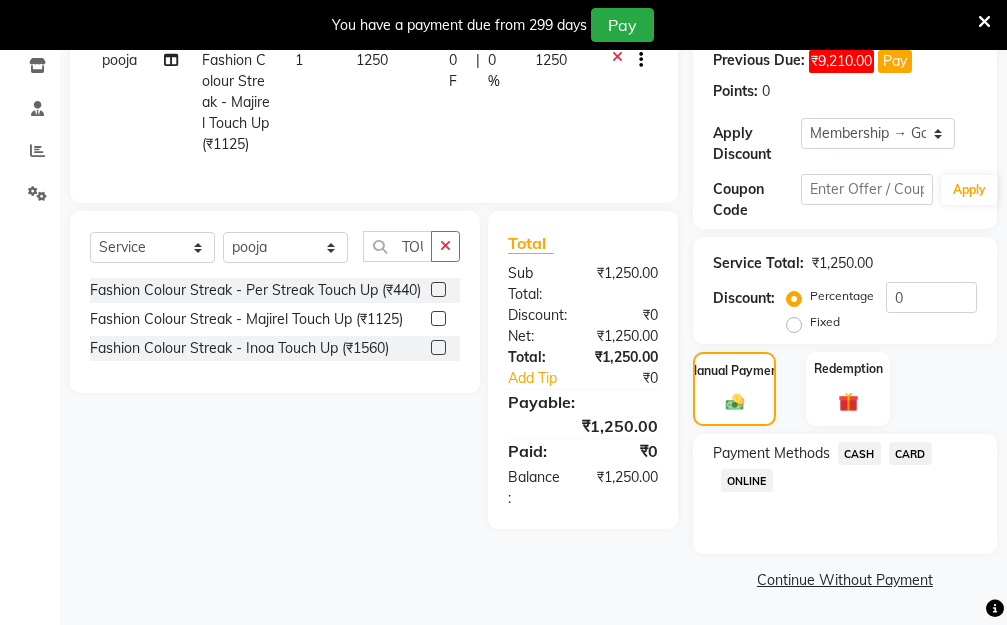 click on "ONLINE" 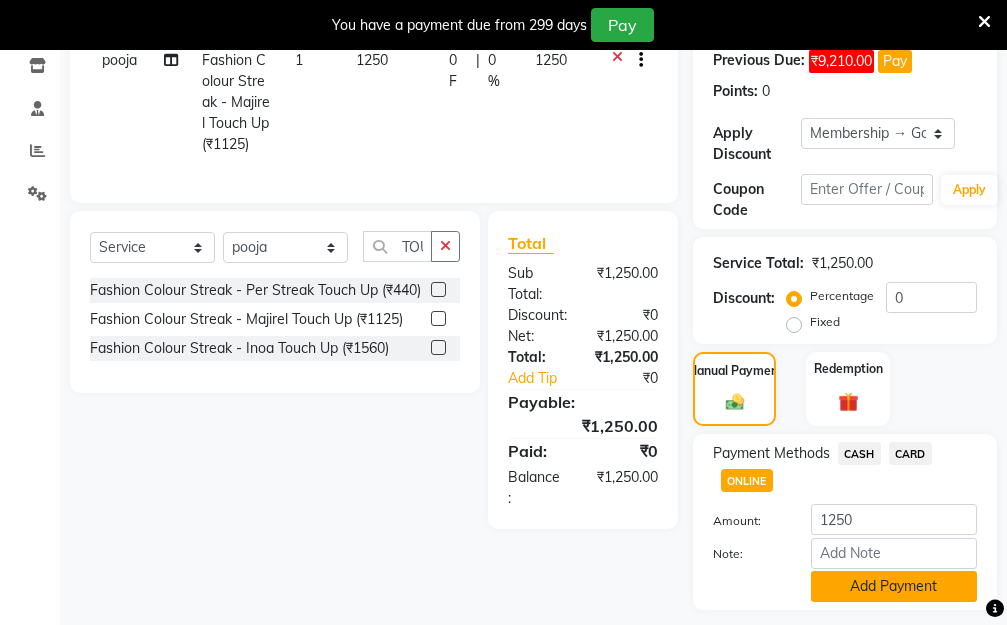 click on "Add Payment" 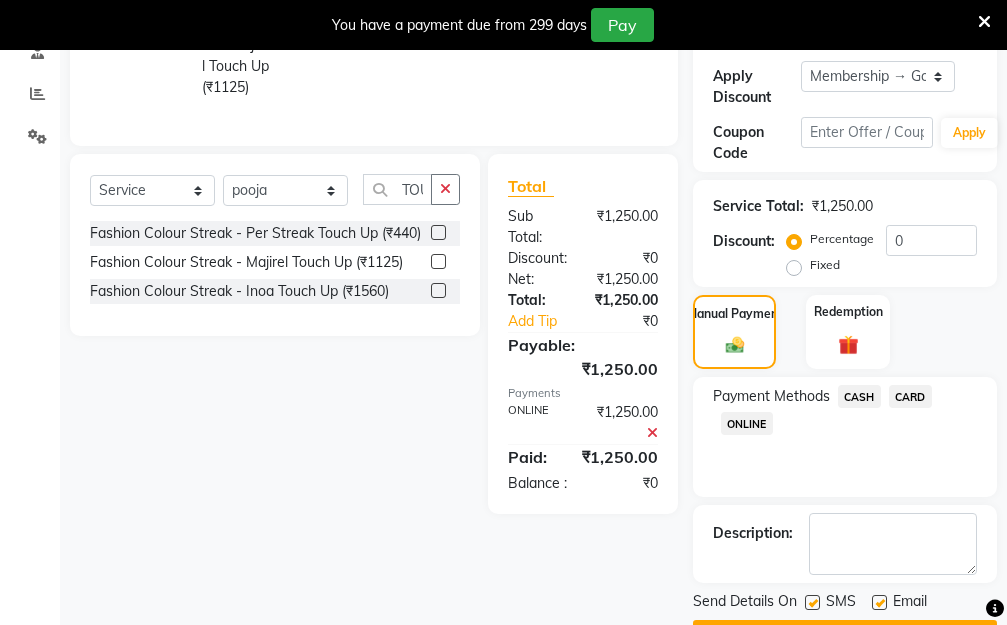 scroll, scrollTop: 482, scrollLeft: 0, axis: vertical 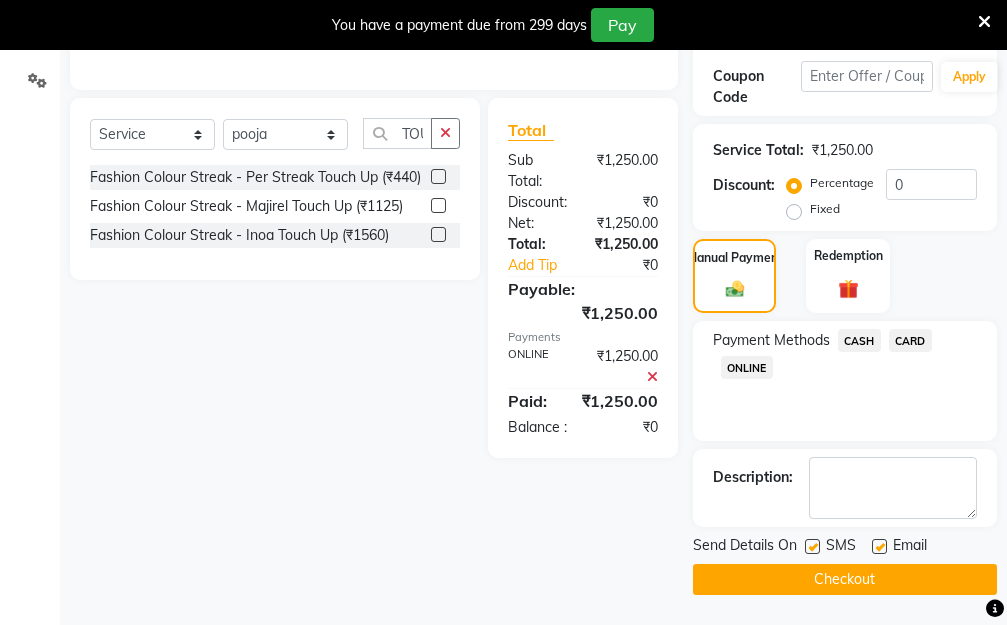 click on "Checkout" 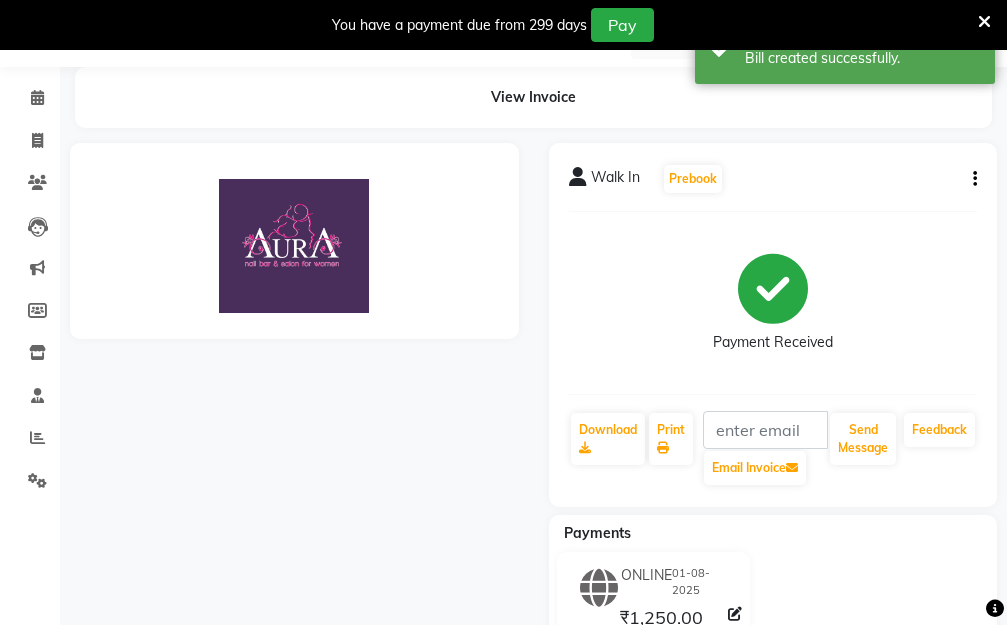 scroll, scrollTop: 0, scrollLeft: 0, axis: both 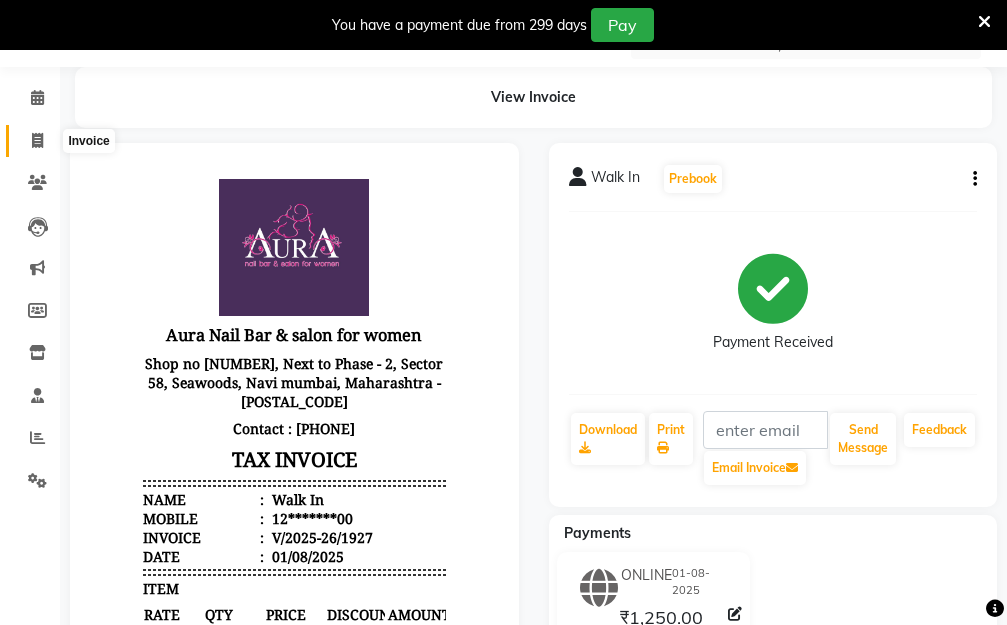 click 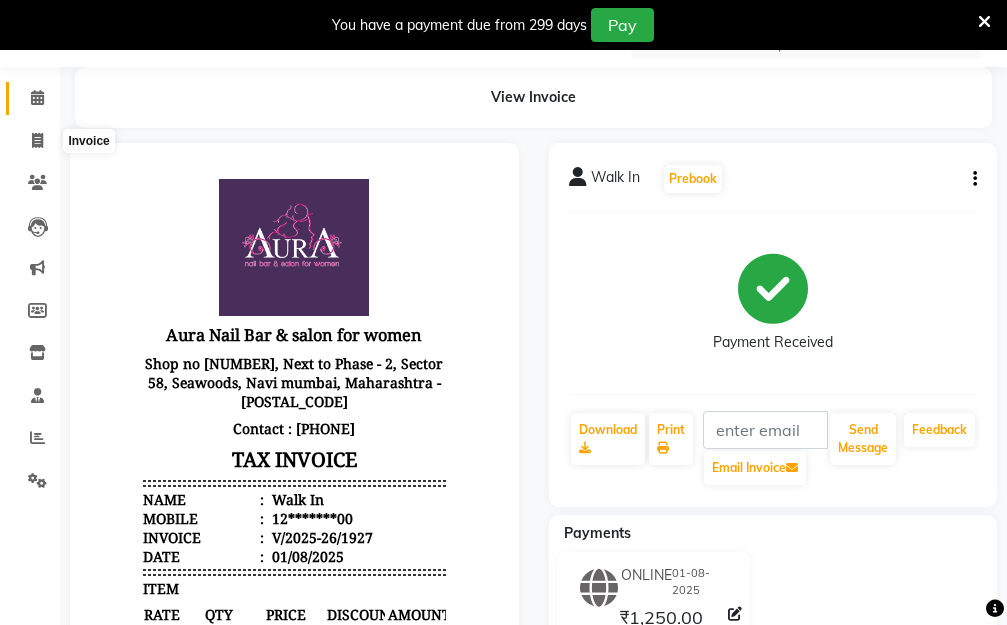 select on "service" 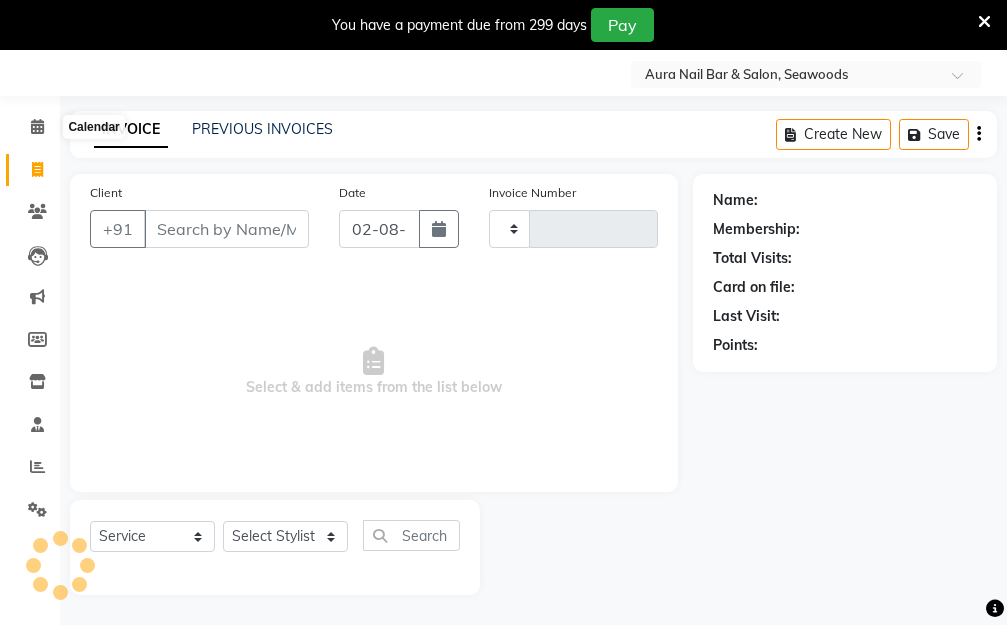 scroll, scrollTop: 53, scrollLeft: 0, axis: vertical 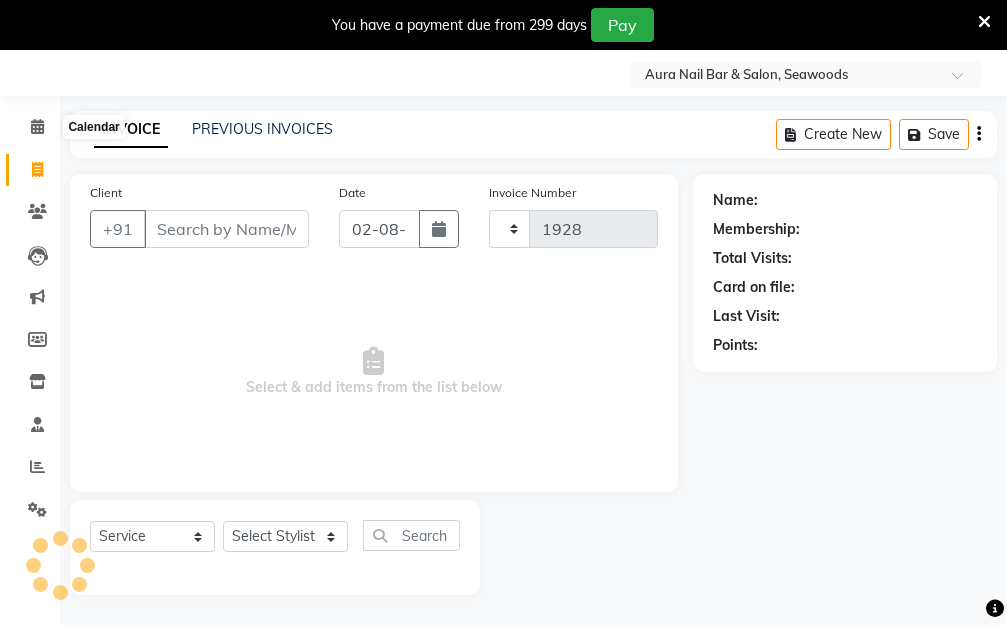 select on "4994" 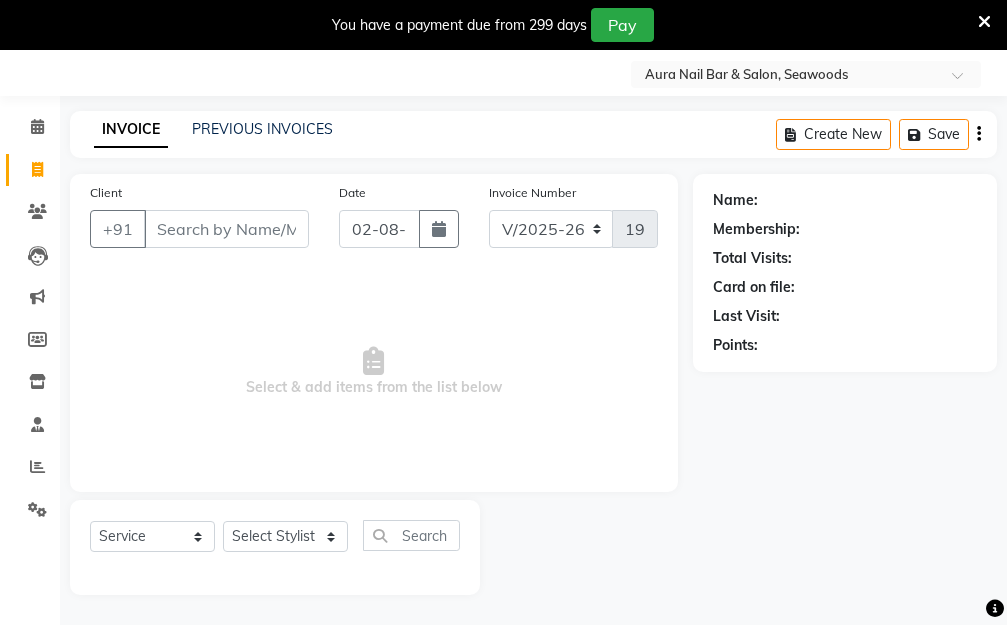 click on "Client" at bounding box center (226, 229) 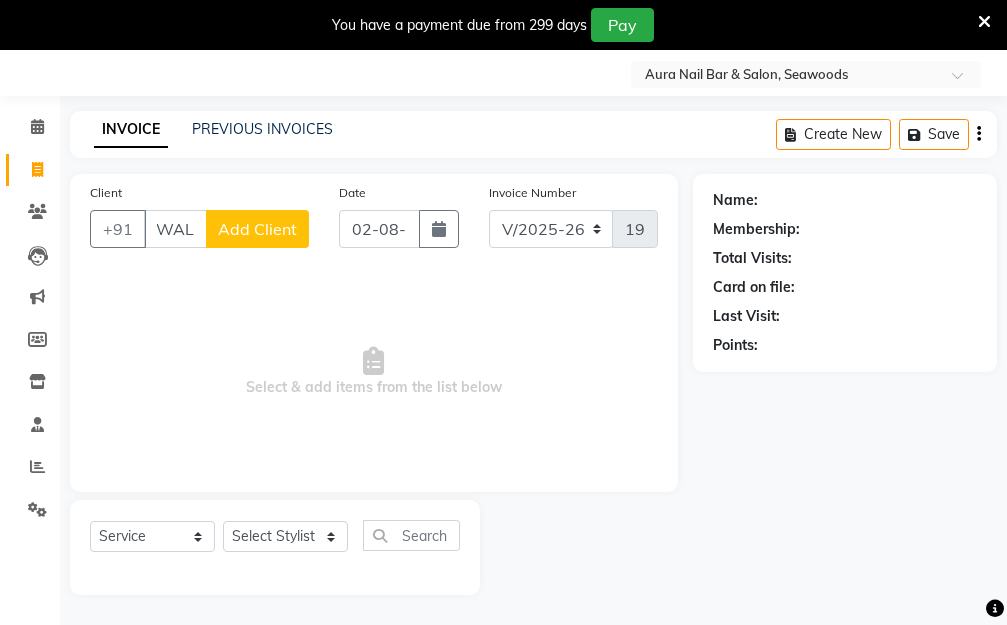 scroll, scrollTop: 0, scrollLeft: 11, axis: horizontal 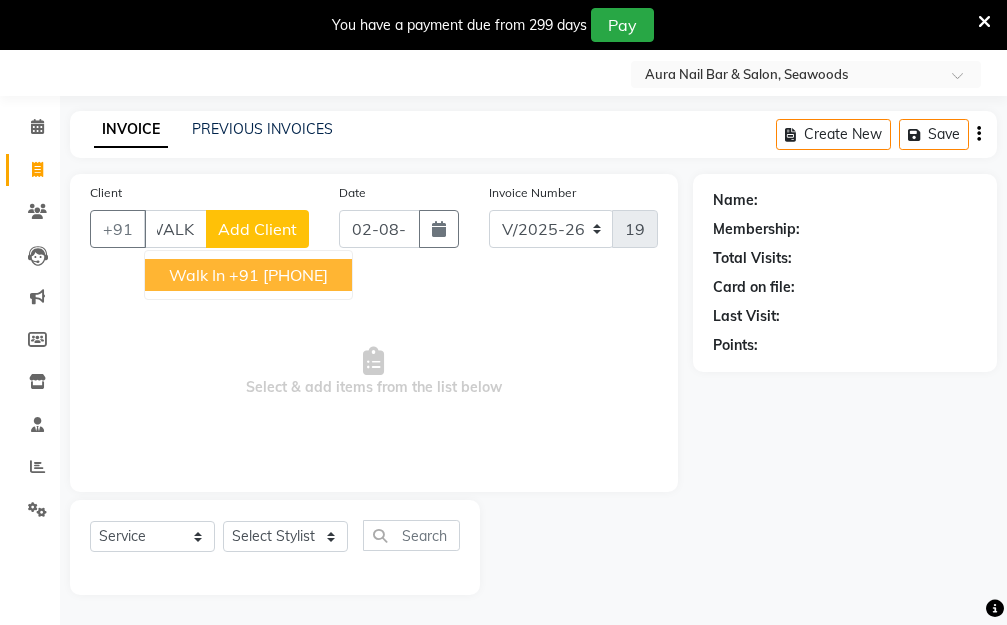 click on "Walk In [PHONE]" at bounding box center [248, 275] 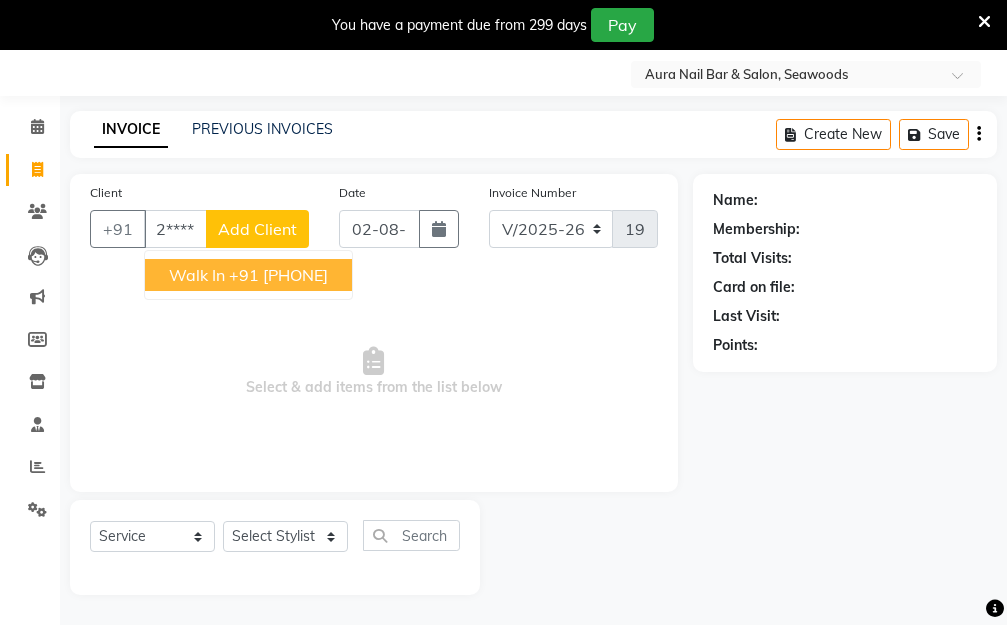 type on "12*******00" 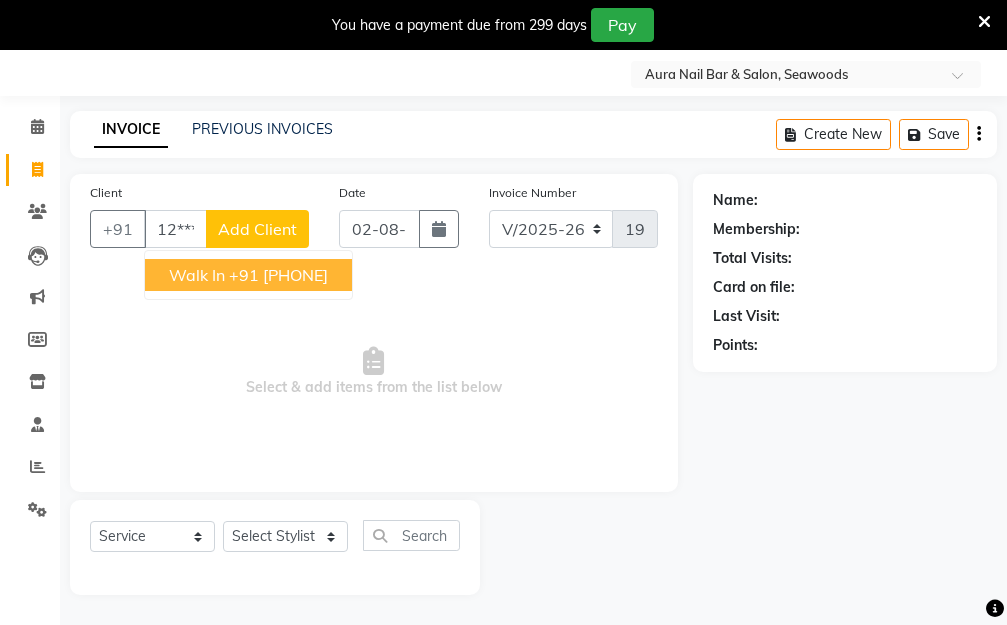 select on "1: Object" 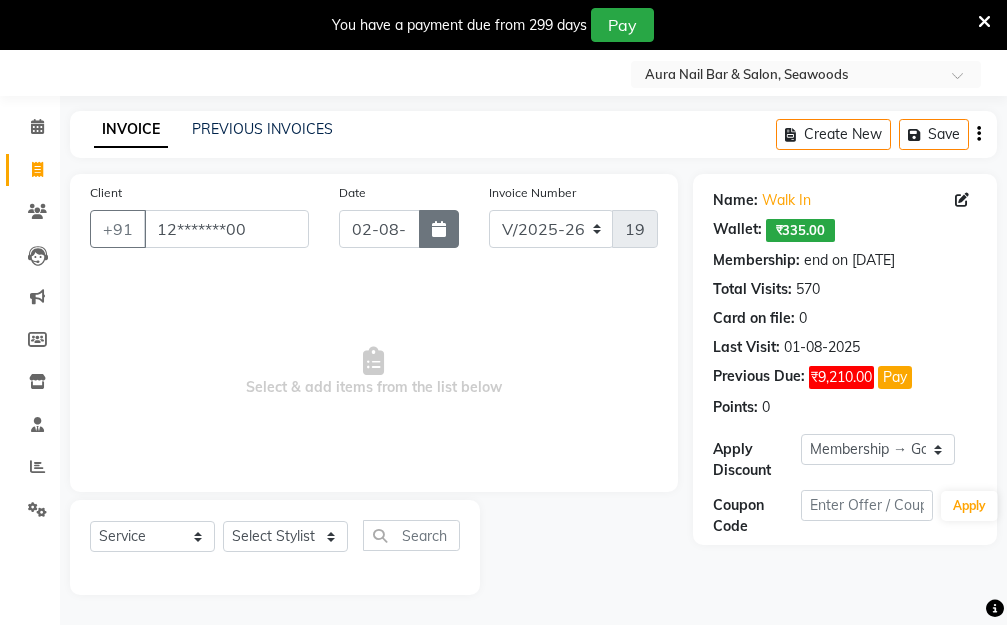 click 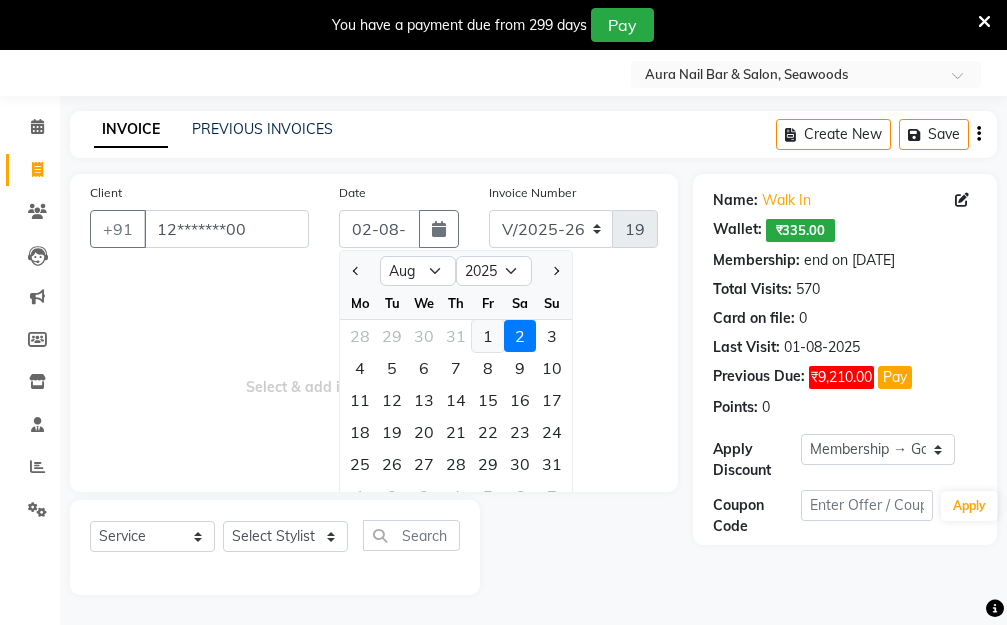 click on "1" 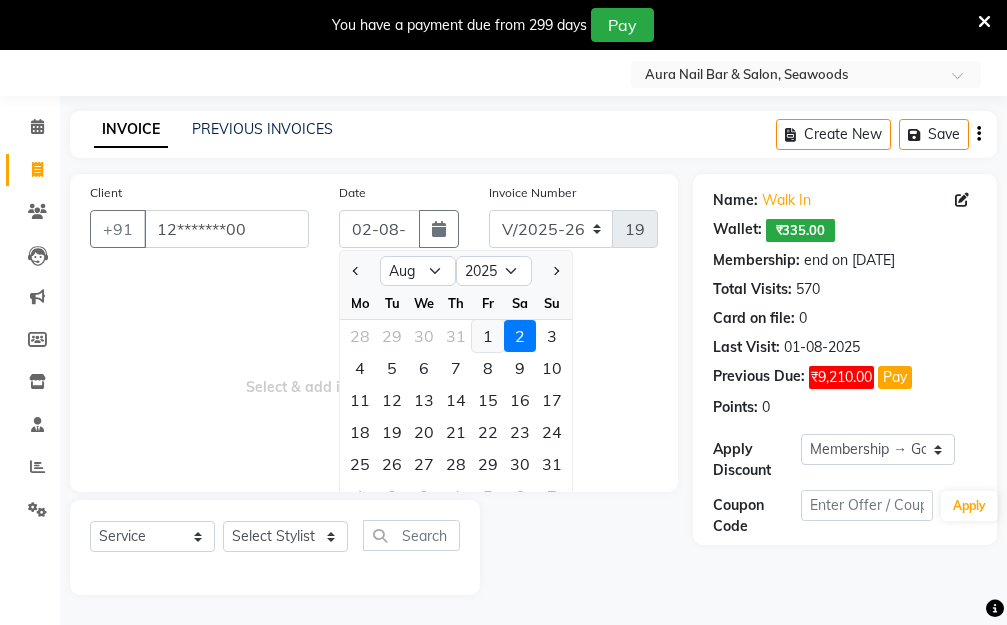 type on "01-08-2025" 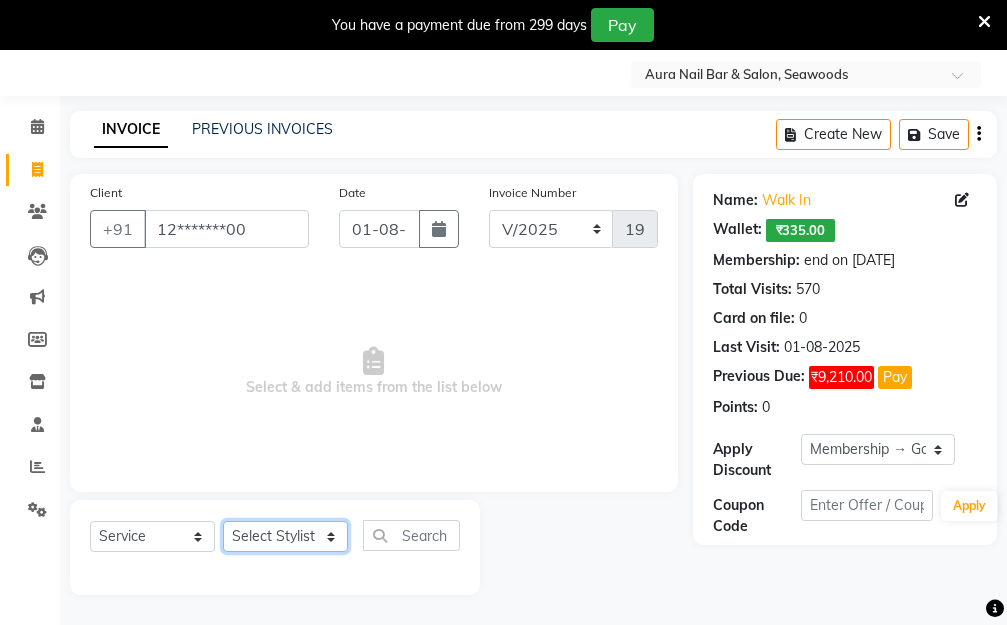 click on "Select Stylist [FIRST] [LAST]  Manager [FIRST]  [FIRST] [FIRST]" 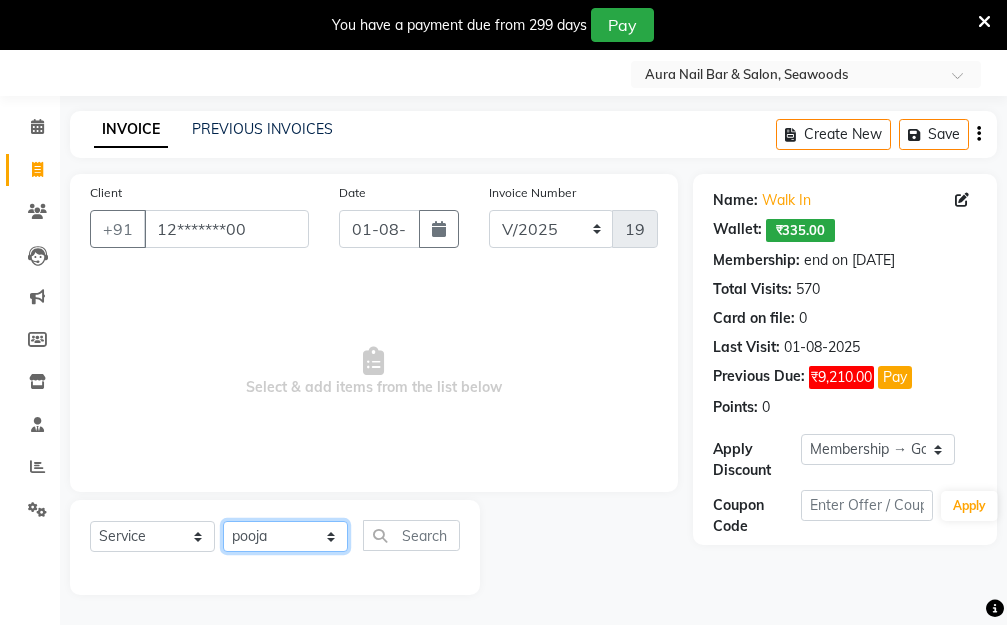 click on "Select Stylist [FIRST] [LAST]  Manager [FIRST]  [FIRST] [FIRST]" 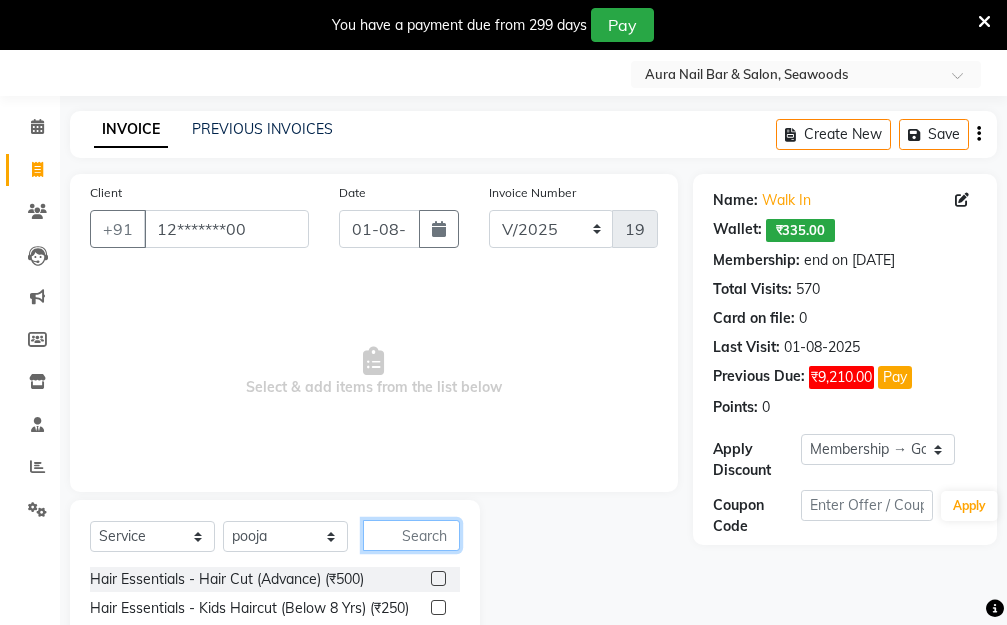 click 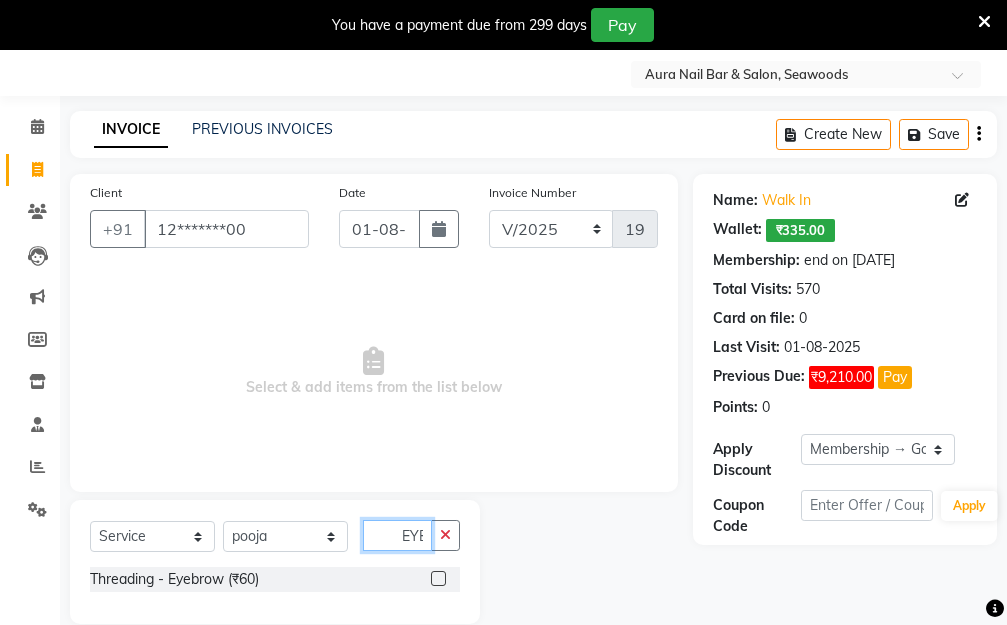 scroll, scrollTop: 0, scrollLeft: 2, axis: horizontal 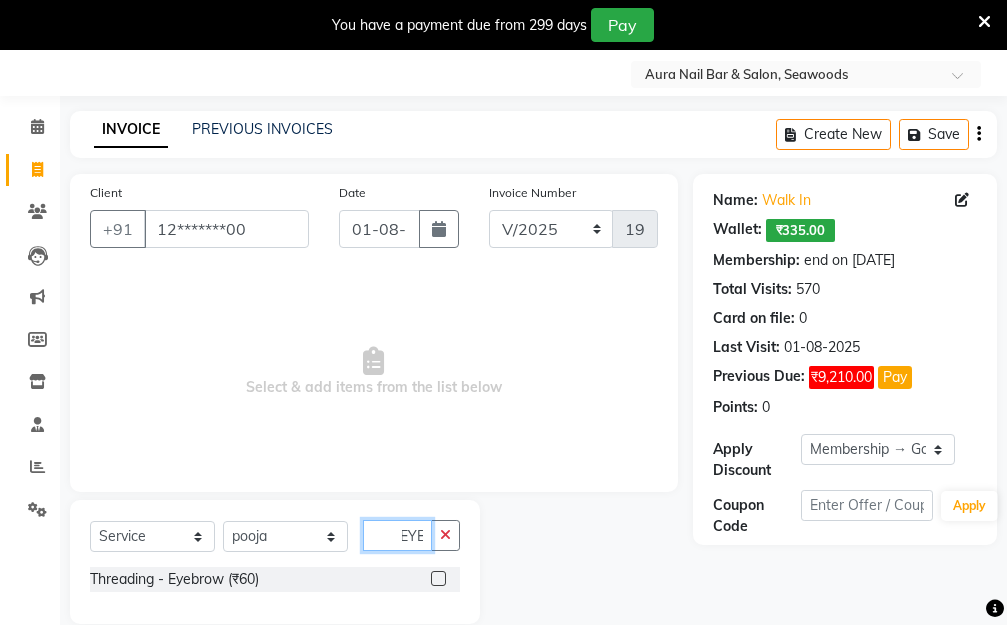 type on "EYE" 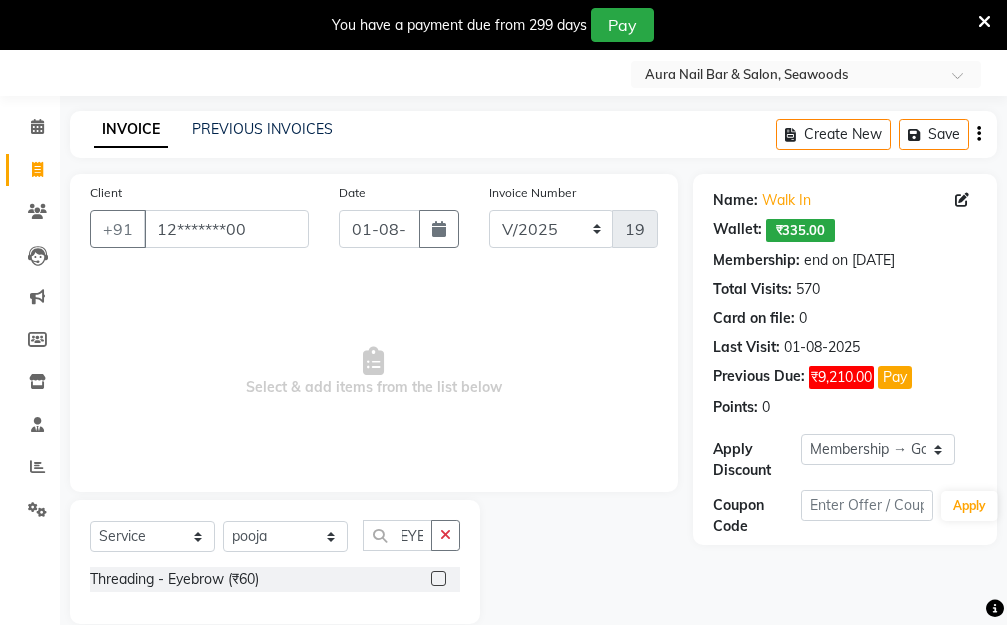 scroll, scrollTop: 0, scrollLeft: 0, axis: both 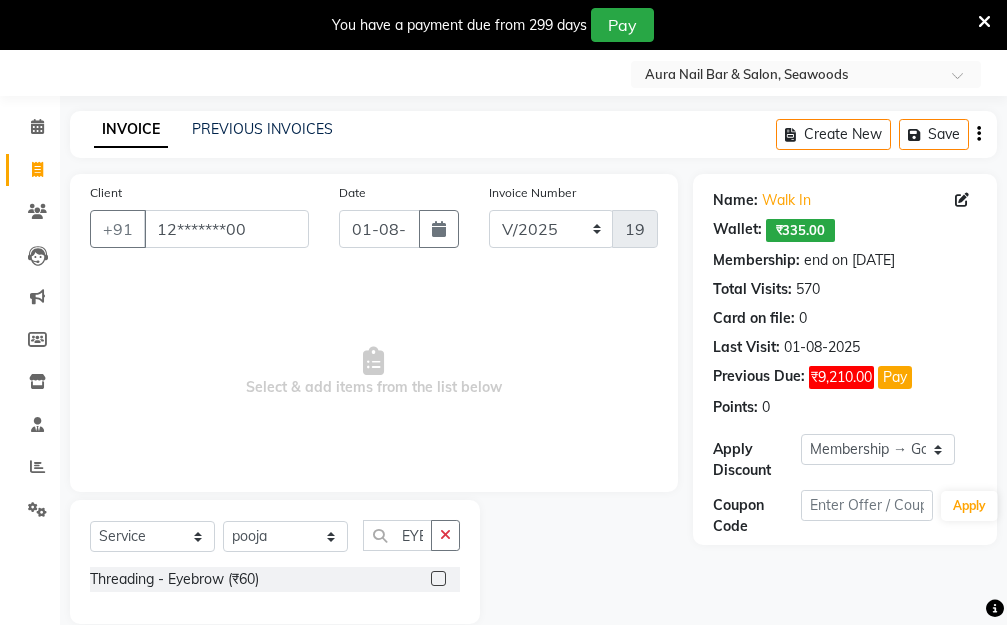 click 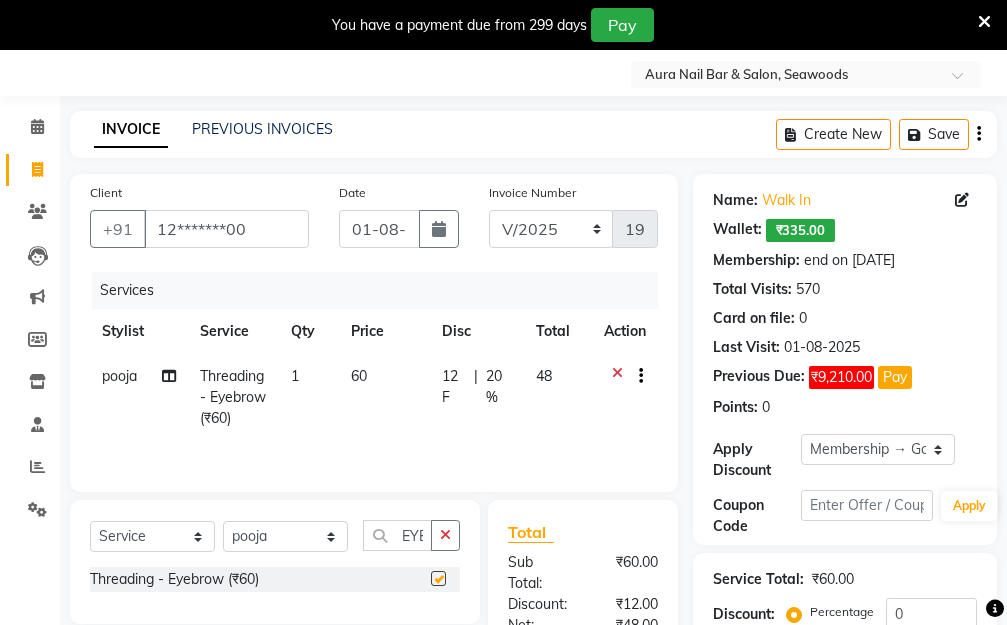 checkbox on "false" 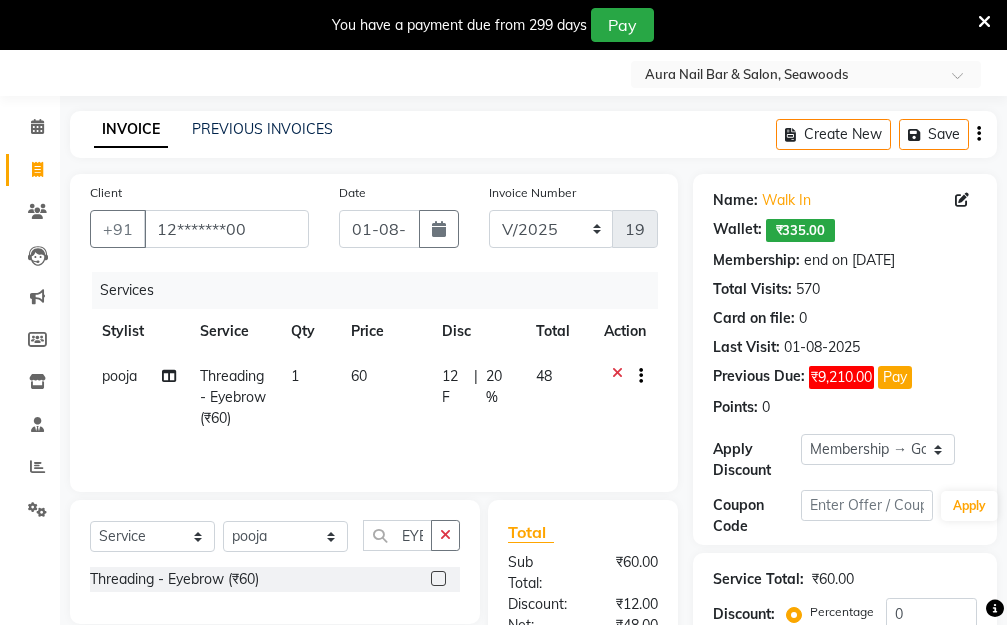 click on "60" 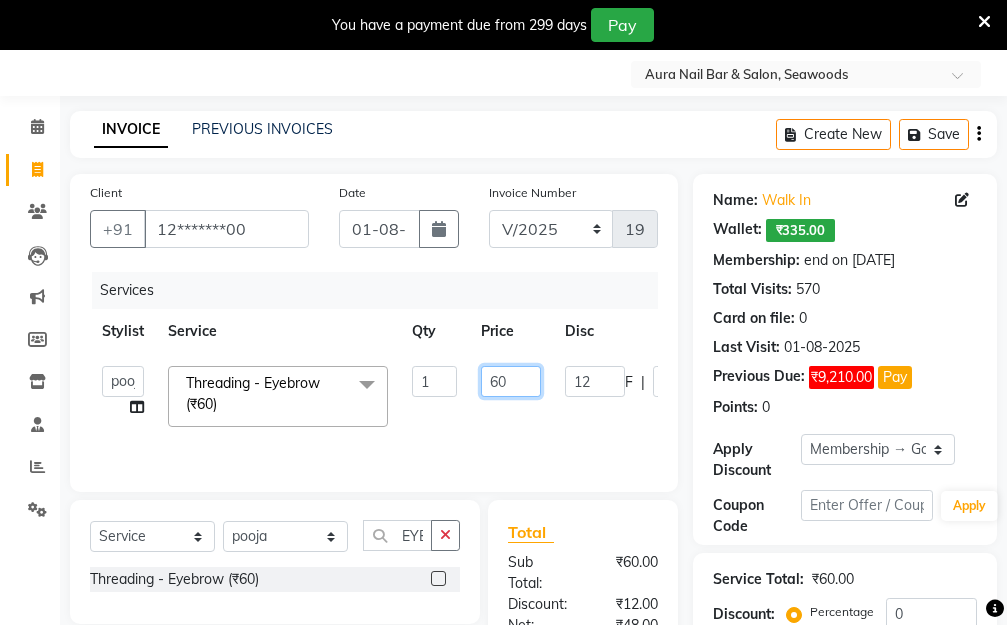drag, startPoint x: 522, startPoint y: 371, endPoint x: 421, endPoint y: 389, distance: 102.59142 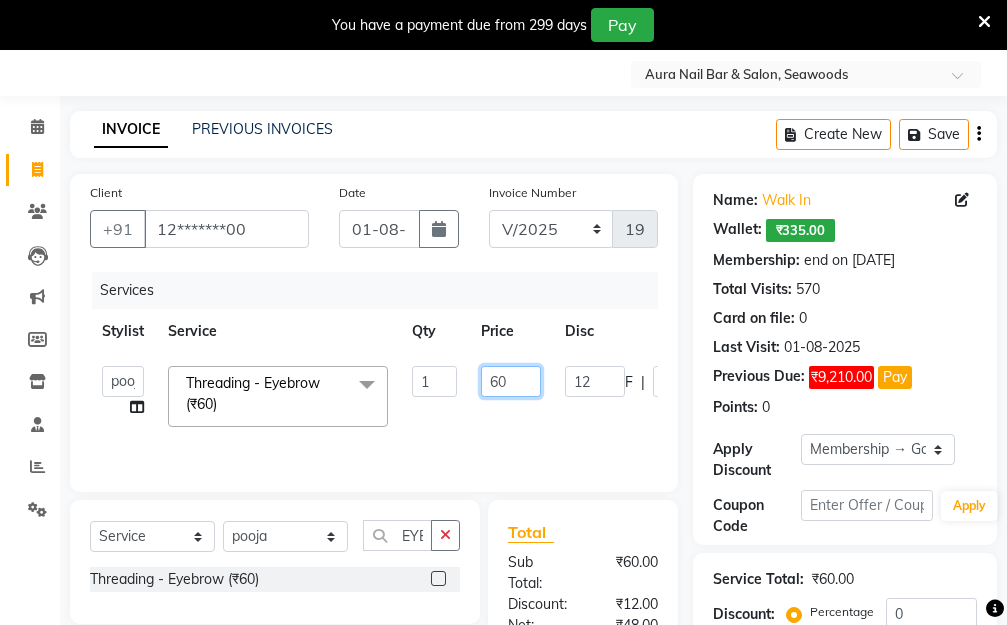 click on "[FIRST]   [LAST]   Manager   [FIRST]    [FIRST]   [FIRST]   Threading - Eyebrow (₹60)  x Hair Essentials - Hair Cut (Advance) (₹500) Hair Essentials - Kids Haircut (Below 8 Yrs) (₹250) Hair Essentials -Hair Wash Up To Shoulder (₹300) Hair Essentials - Hair Cut  (₹350) HAIR WASH UP TO WASTE (₹700) HAIR WASH (₹300) DANDRUFF TERATMENT (₹1500) Shampoo & Conditioning + Blast Dry - Upto Shoulder (₹350) Shampoo & Conditioning + Blast Dry - Below Shoulder (₹550) Shampoo & Conditioning + Blast Dry - Upto Waist (₹750) Shampoo & Conditioning + Blast Dry - Add: Charge For Morocon/Riviver/ Keratin (₹600) Blow Dry/Outcurl/Straight - Upto Shoulder (₹449) Blow Dry/Outcurl/Straight - Below Shoulder (₹650) Blow Dry/Outcurl/Straight - Upto Waist (₹850) Ironing - Upto Shoulder (₹650) Ironing - Below Shoulder (₹850) Ironing - Upto Waist (₹1000) Ironing - Add Charge For Thick Hair (₹300) Tongs - Upto Shoulder (₹800) Tongs - Below Shoulder (₹960) Tongs - Upto Waist (₹1500) BOTOX (₹5000) 1 F" 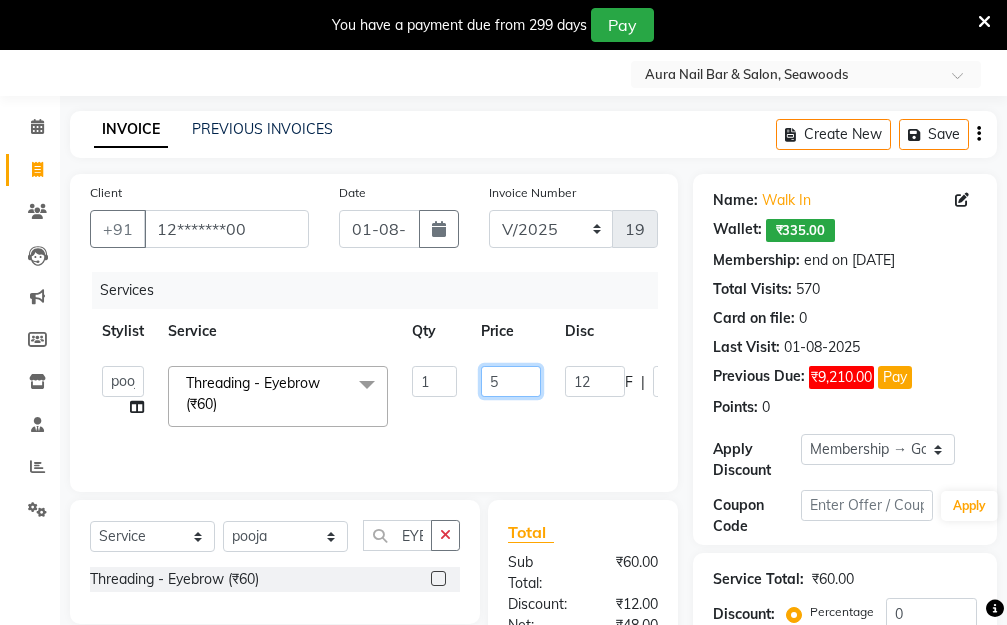 type on "50" 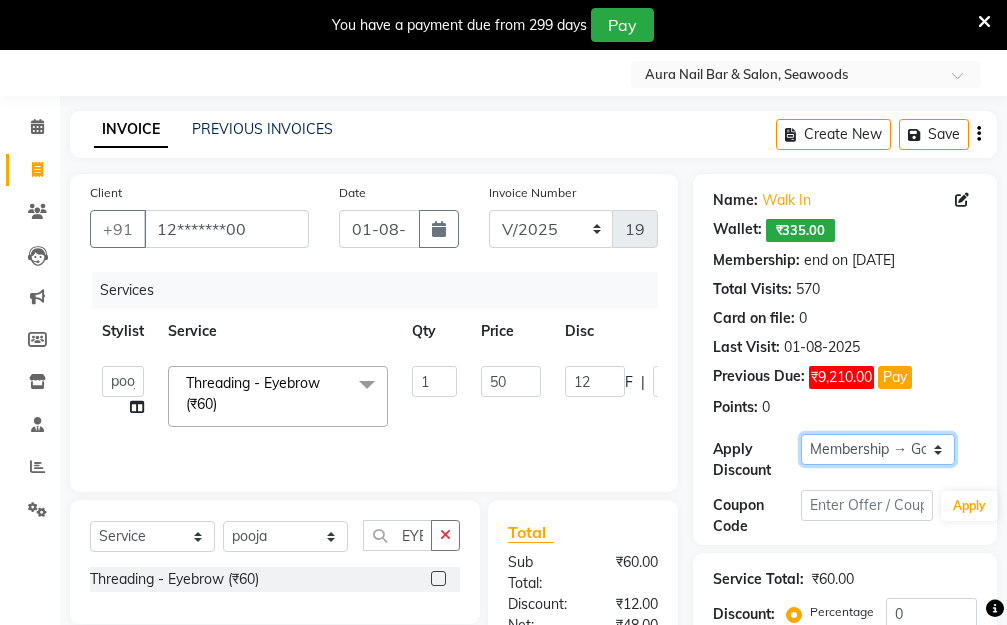drag, startPoint x: 938, startPoint y: 451, endPoint x: 937, endPoint y: 437, distance: 14.035668 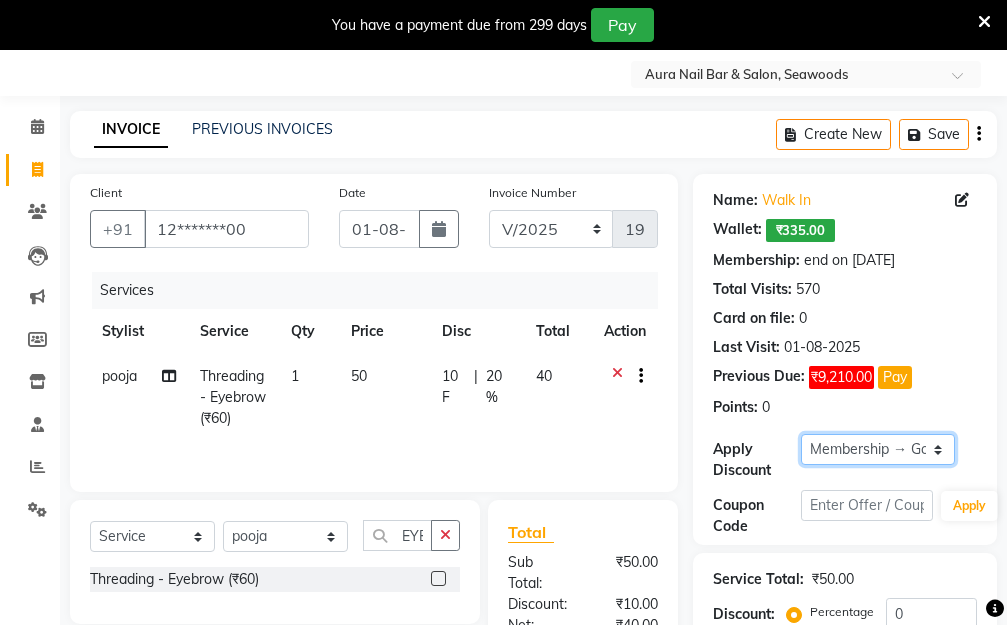 select on "0:" 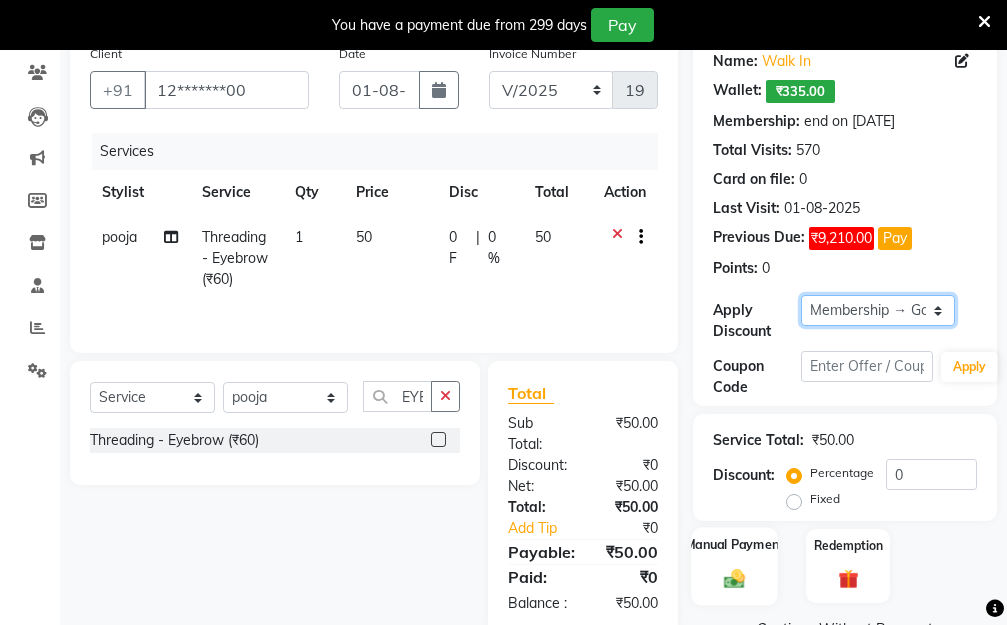 scroll, scrollTop: 278, scrollLeft: 0, axis: vertical 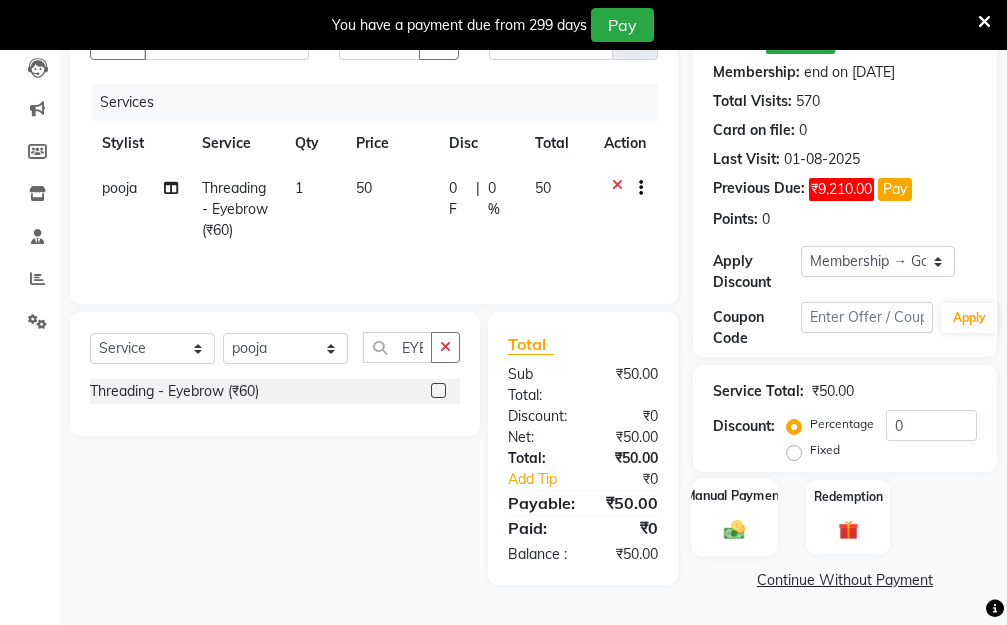click 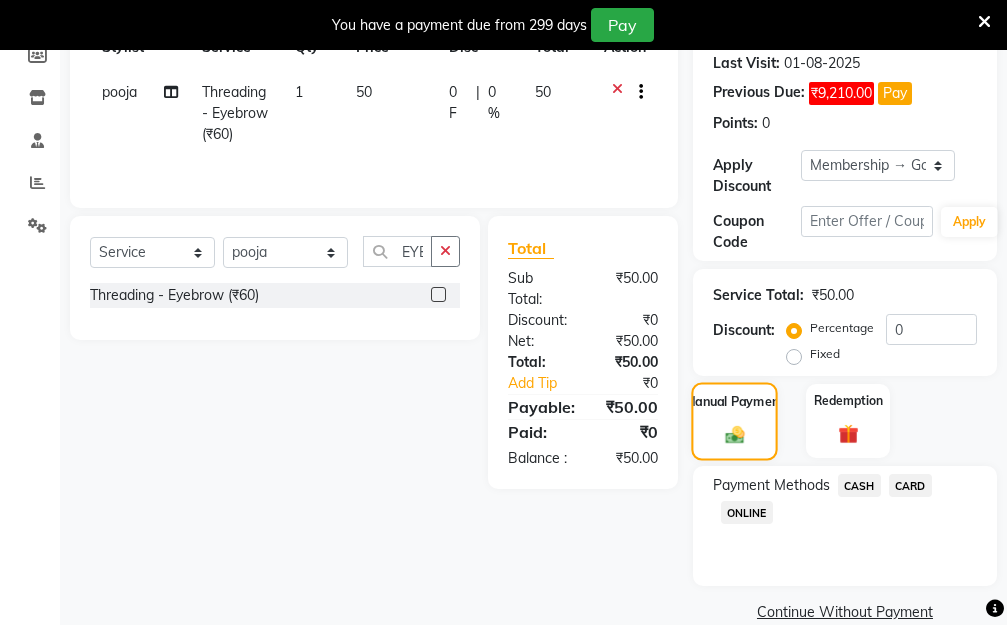 scroll, scrollTop: 369, scrollLeft: 0, axis: vertical 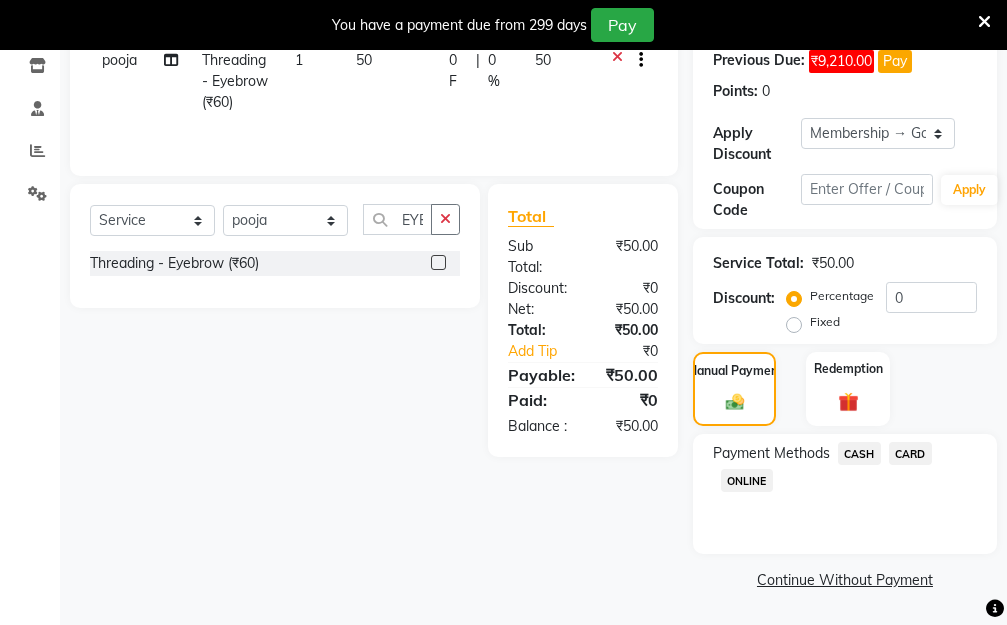 click on "ONLINE" 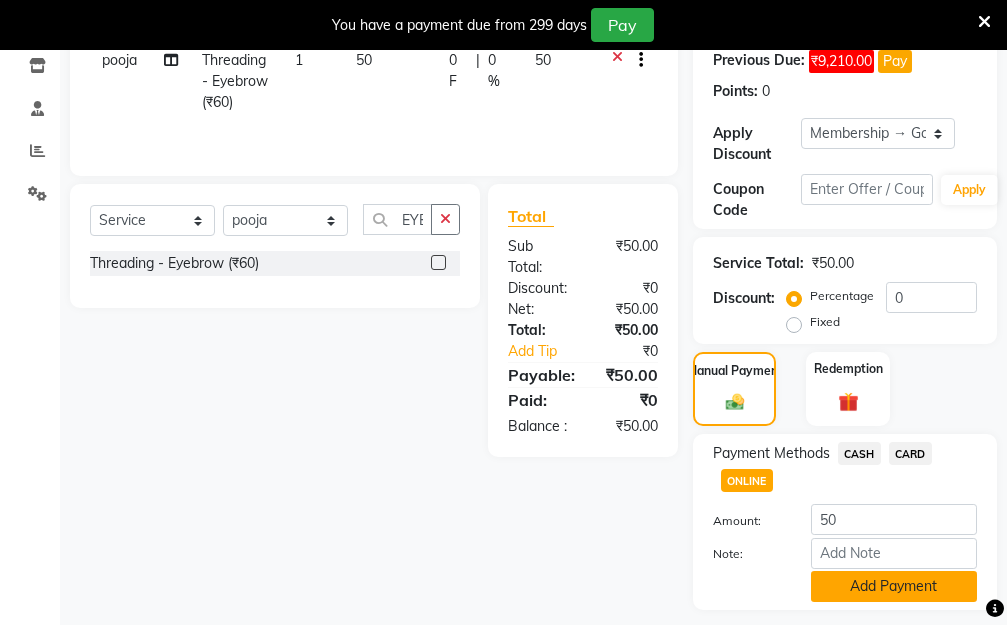 click on "Add Payment" 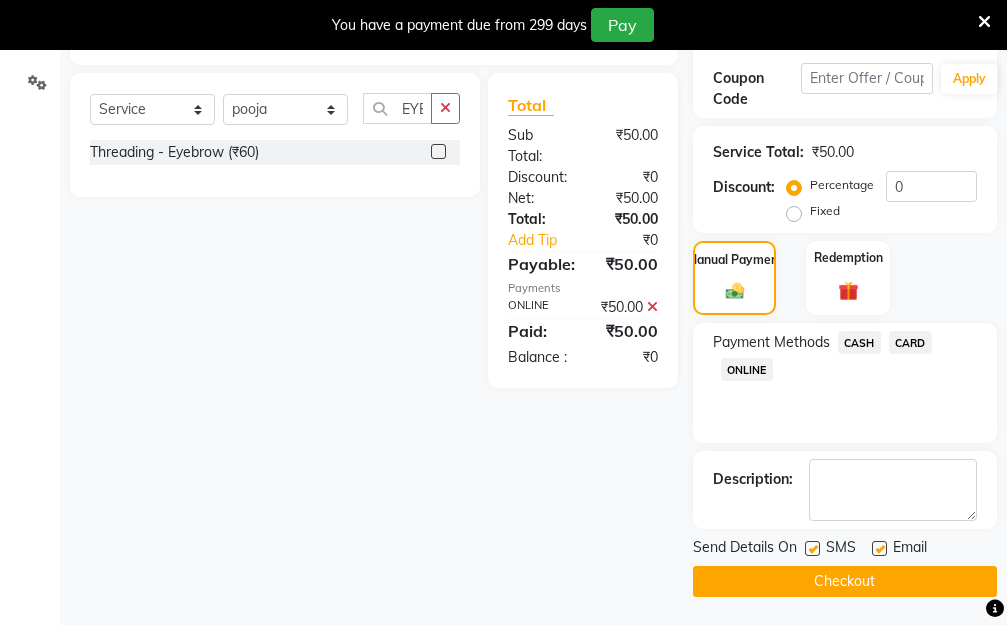 scroll, scrollTop: 482, scrollLeft: 0, axis: vertical 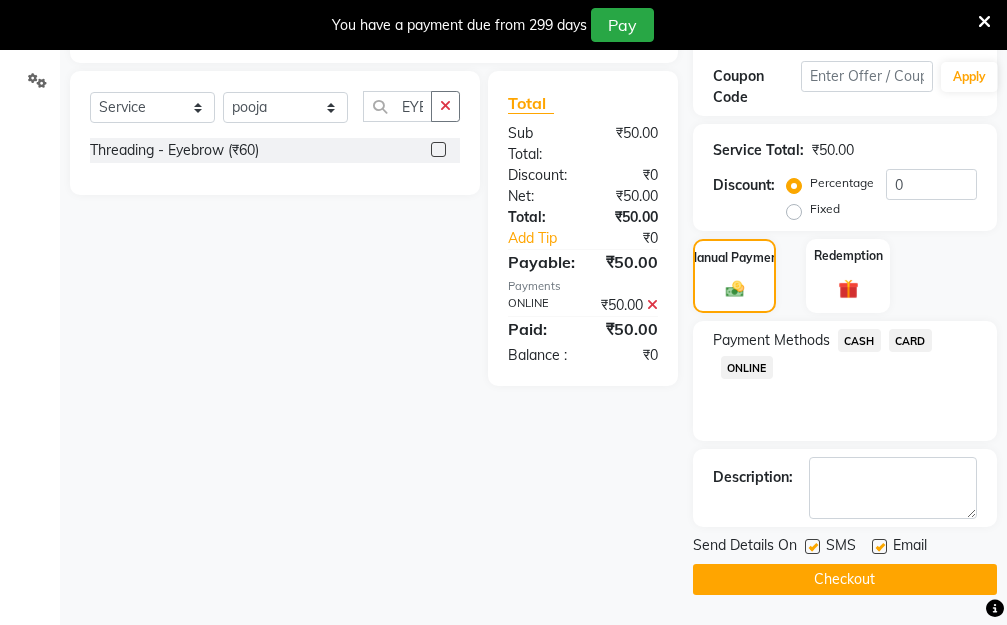 click on "Checkout" 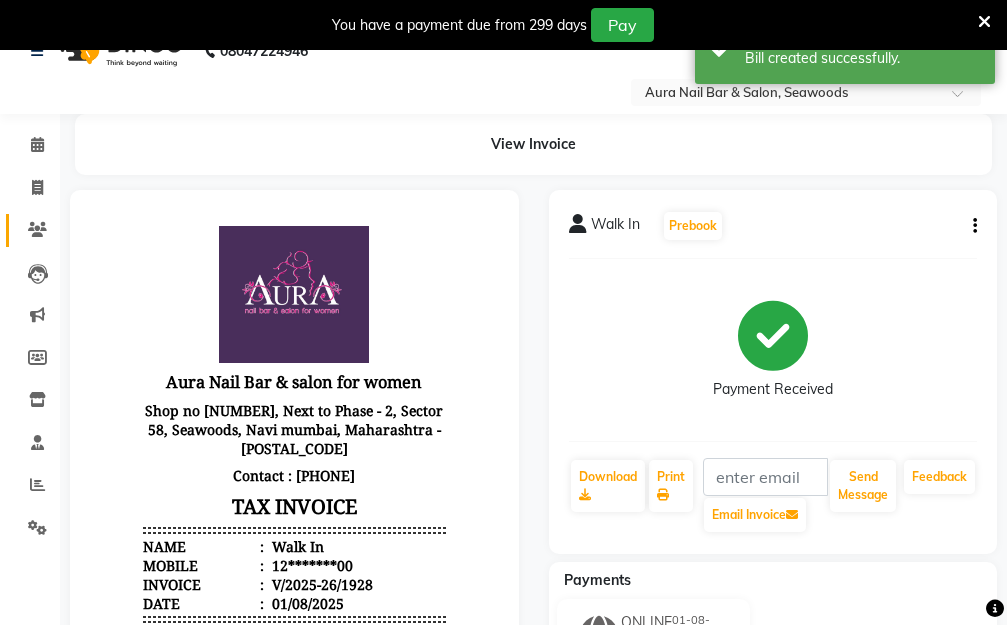 scroll, scrollTop: 0, scrollLeft: 0, axis: both 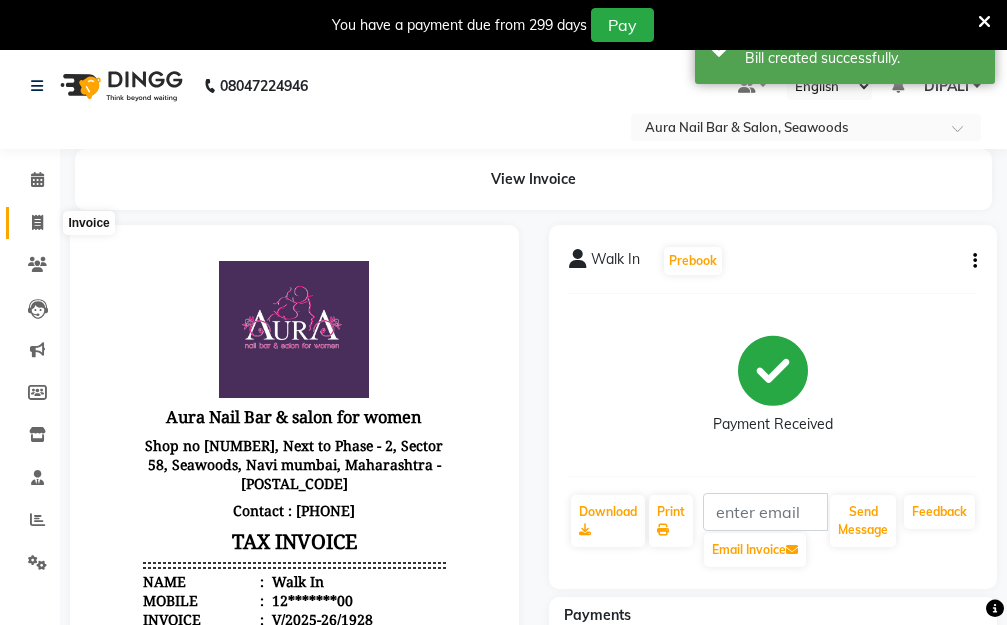click 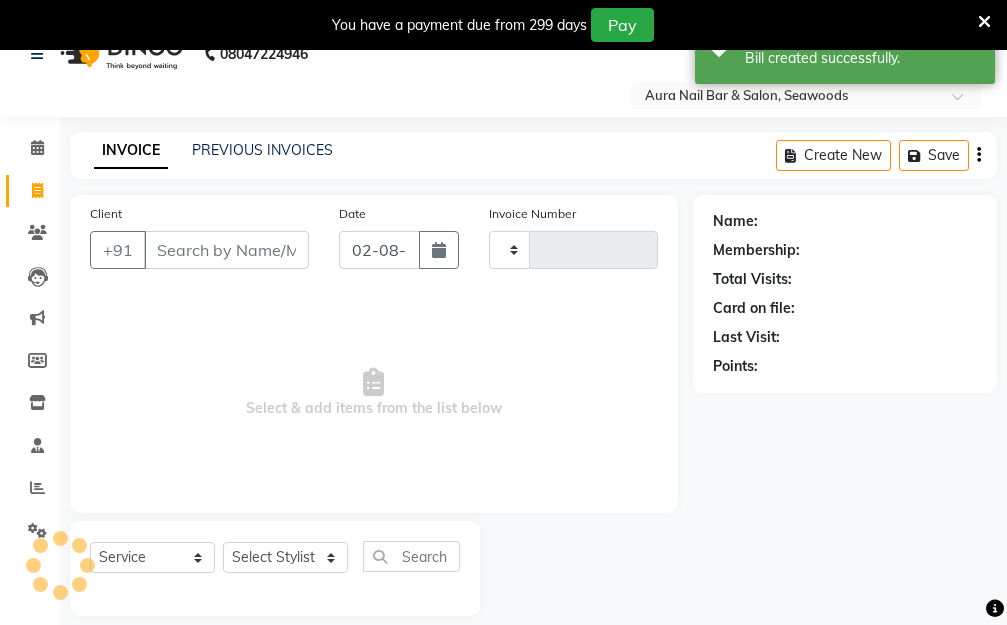 type on "1929" 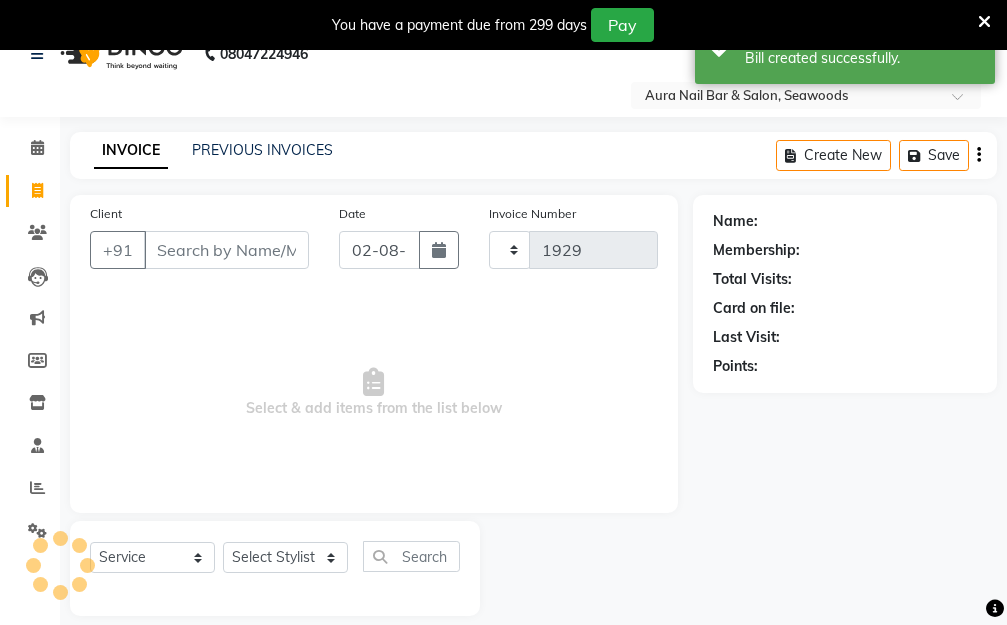 select on "4994" 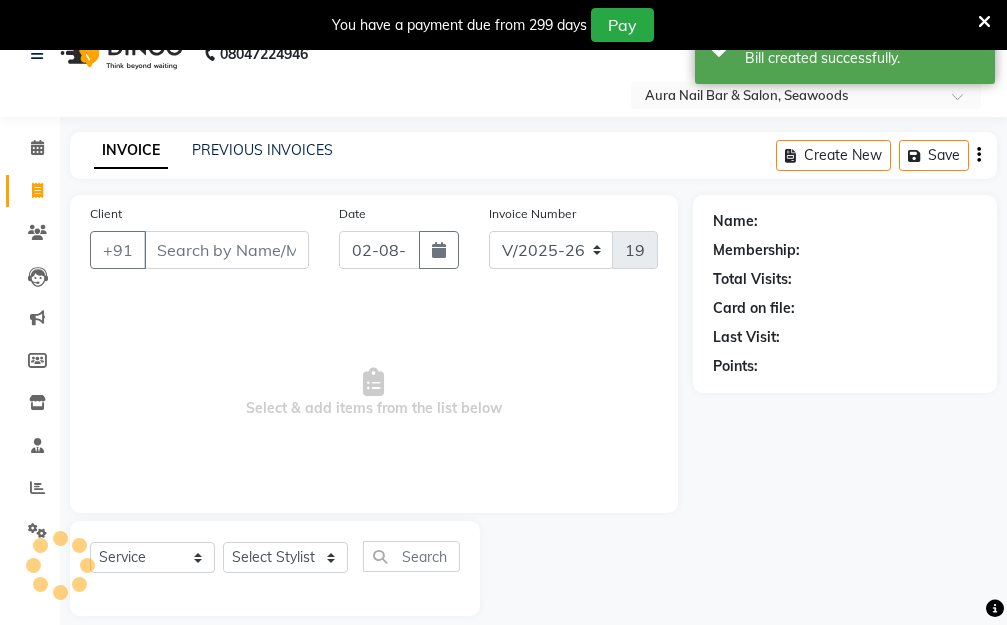 scroll, scrollTop: 53, scrollLeft: 0, axis: vertical 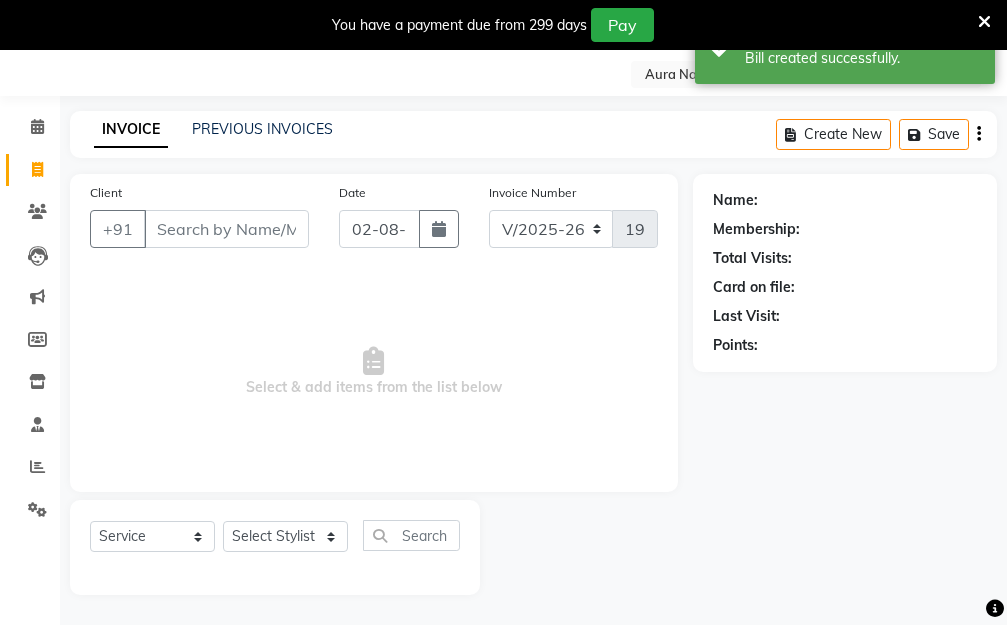click on "Client" at bounding box center (226, 229) 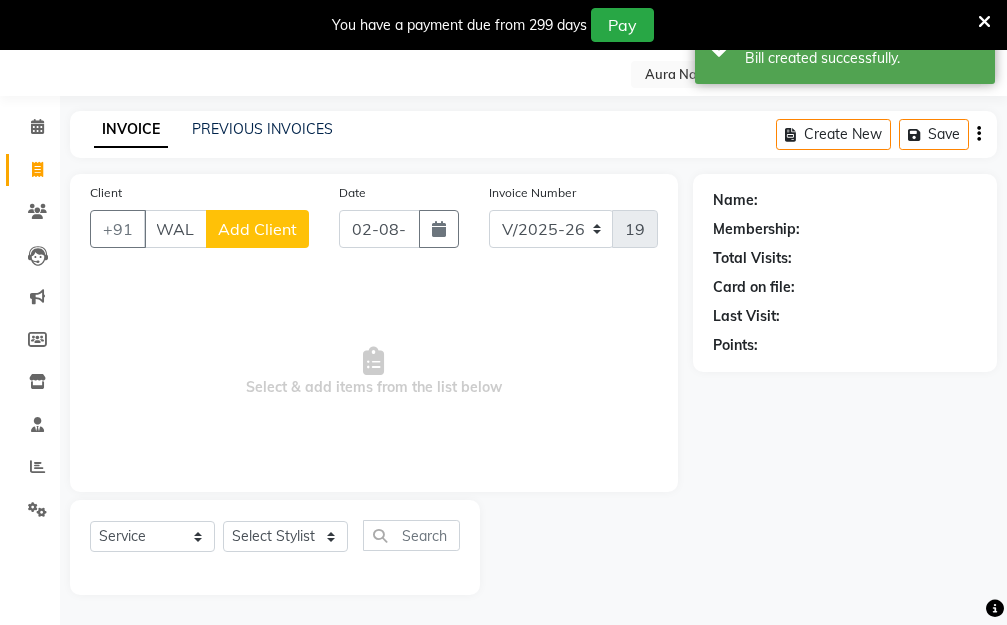 scroll, scrollTop: 0, scrollLeft: 11, axis: horizontal 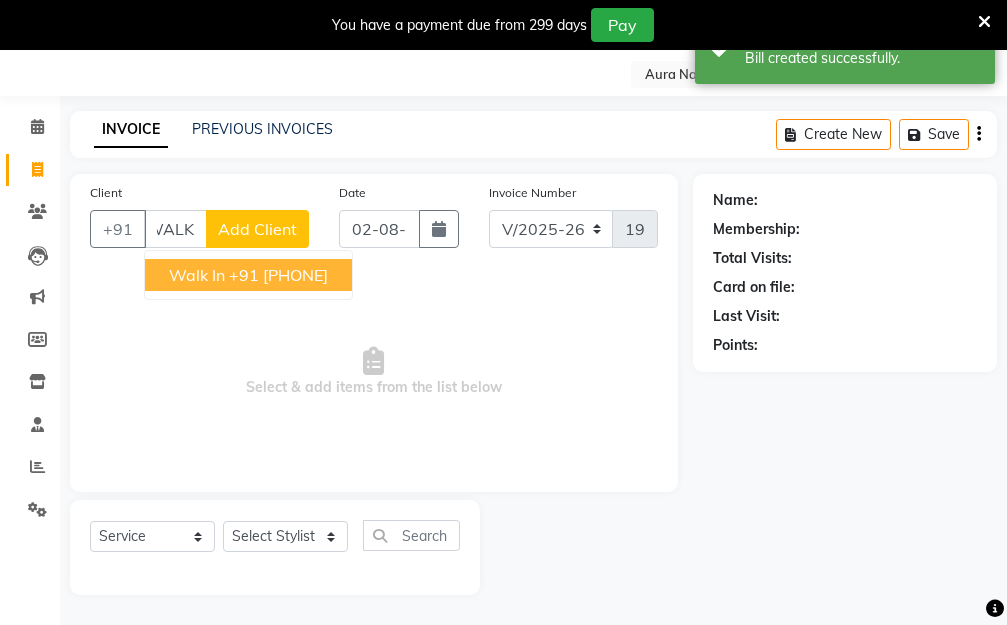 click on "+91  [PHONE]" at bounding box center [278, 275] 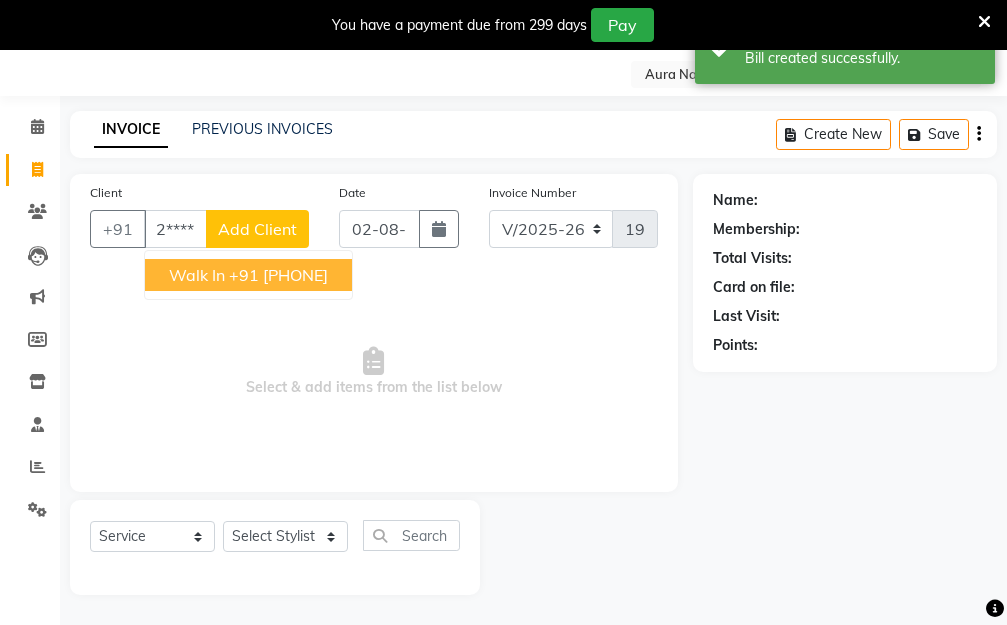 type on "12*******00" 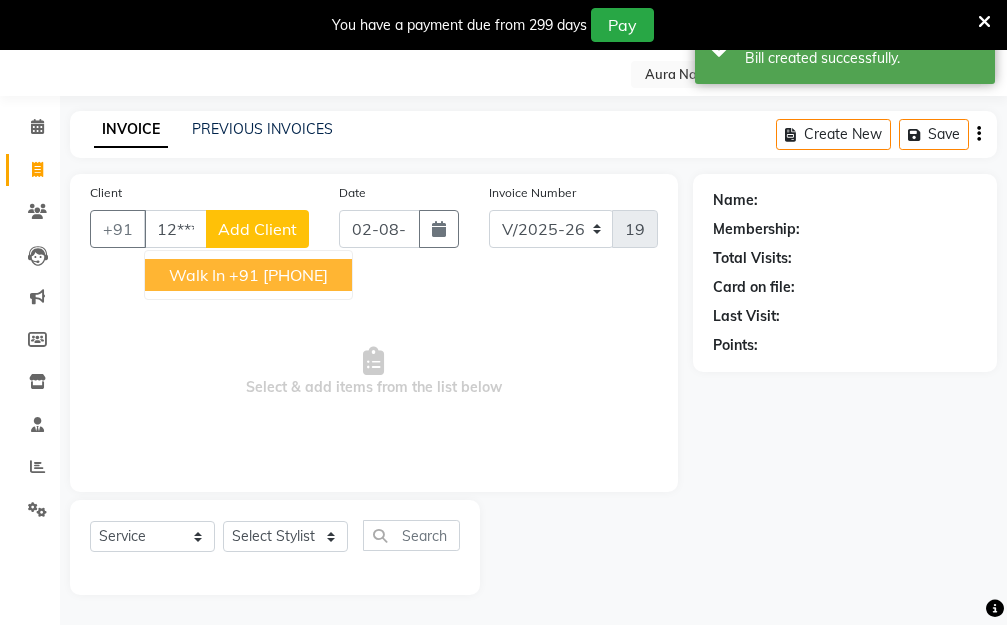 select on "1: Object" 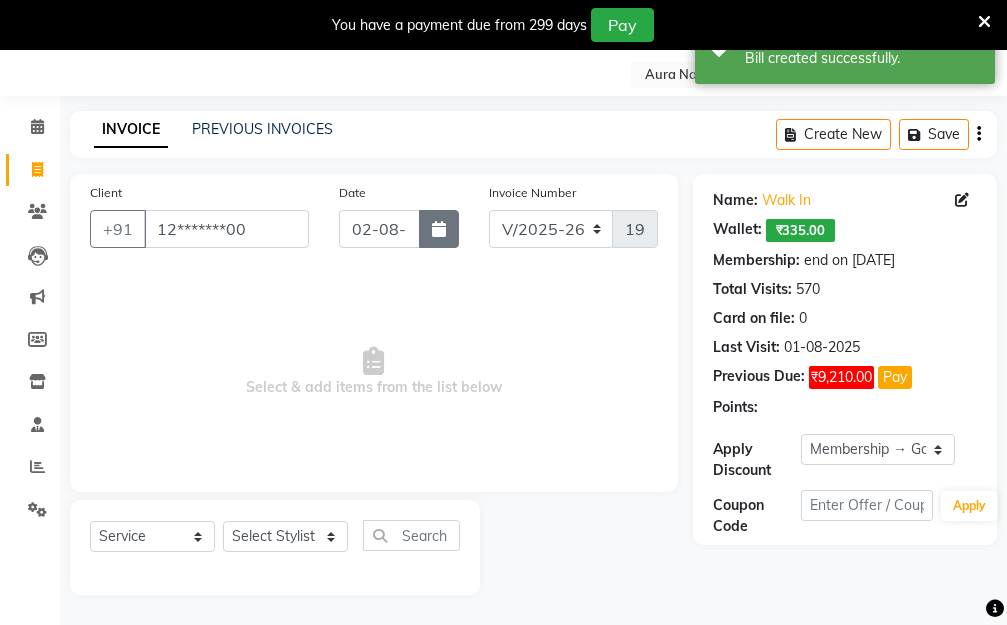 click 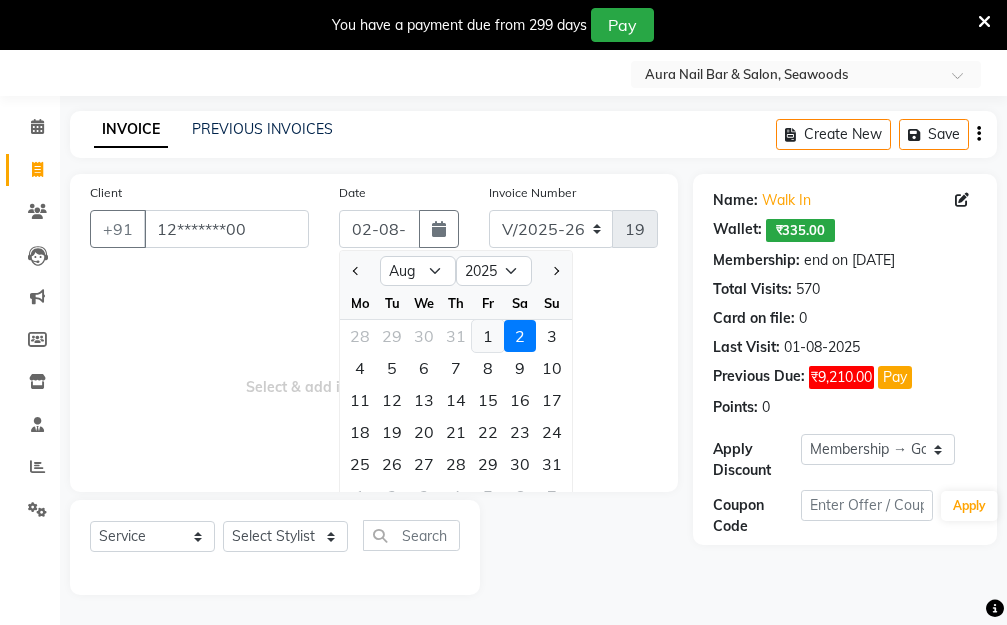 click on "1" 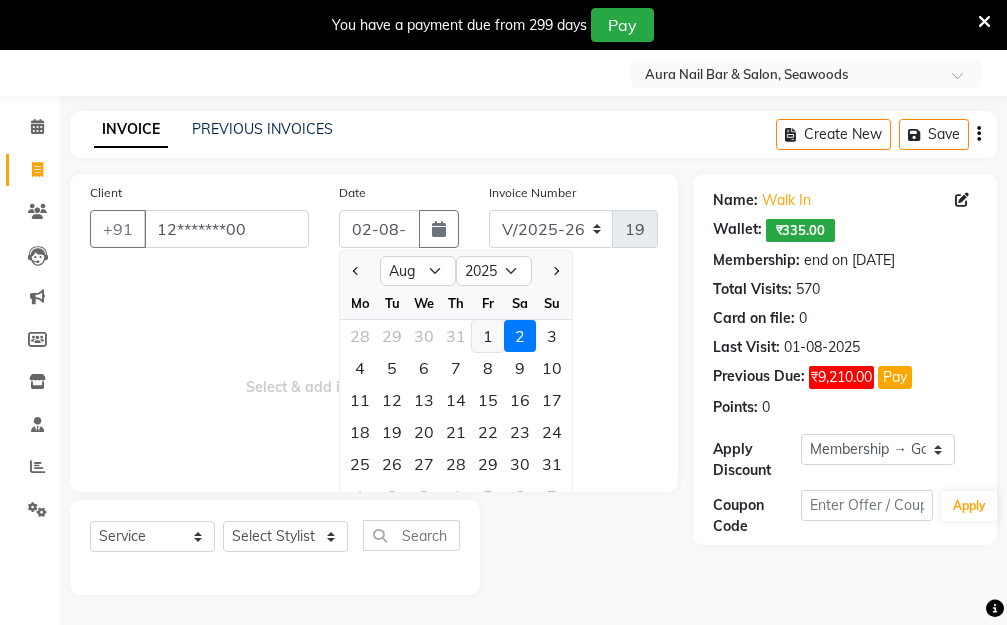 type on "01-08-2025" 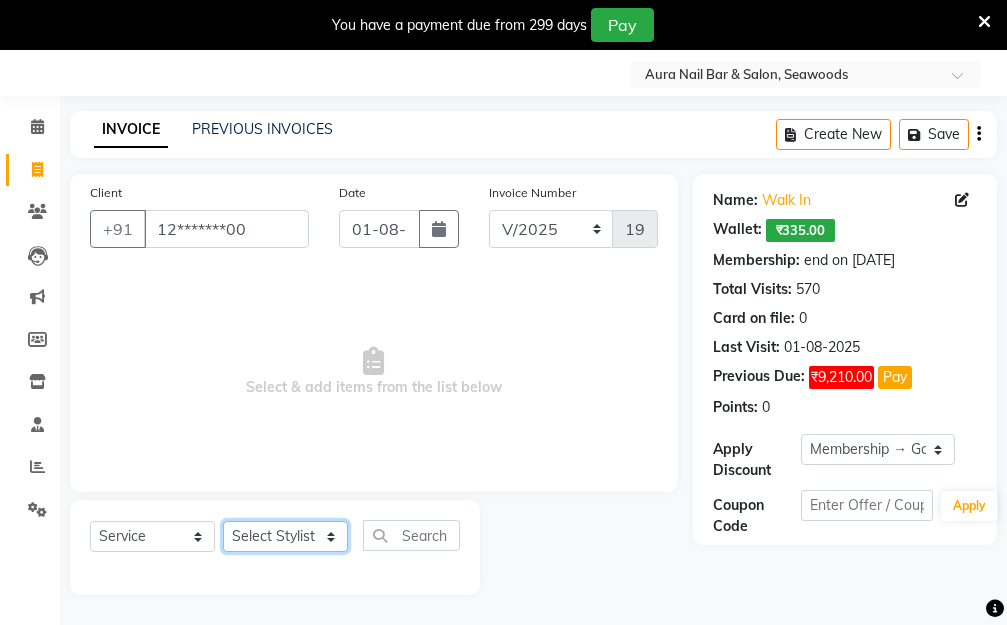click on "Select Stylist [FIRST] [LAST]  Manager [FIRST]  [FIRST] [FIRST]" 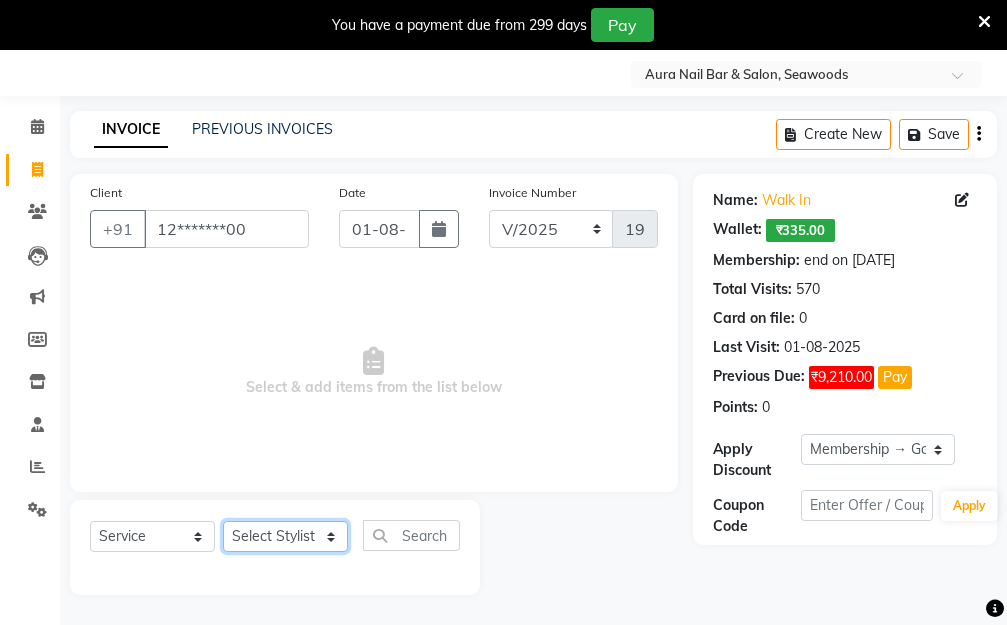 select on "31261" 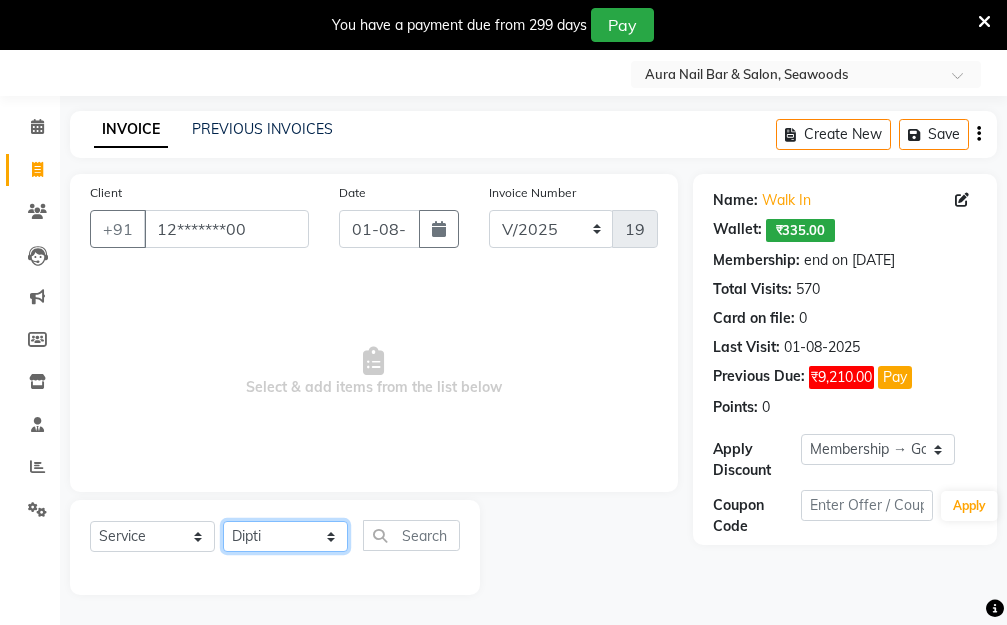 click on "Select Stylist [FIRST] [LAST]  Manager [FIRST]  [FIRST] [FIRST]" 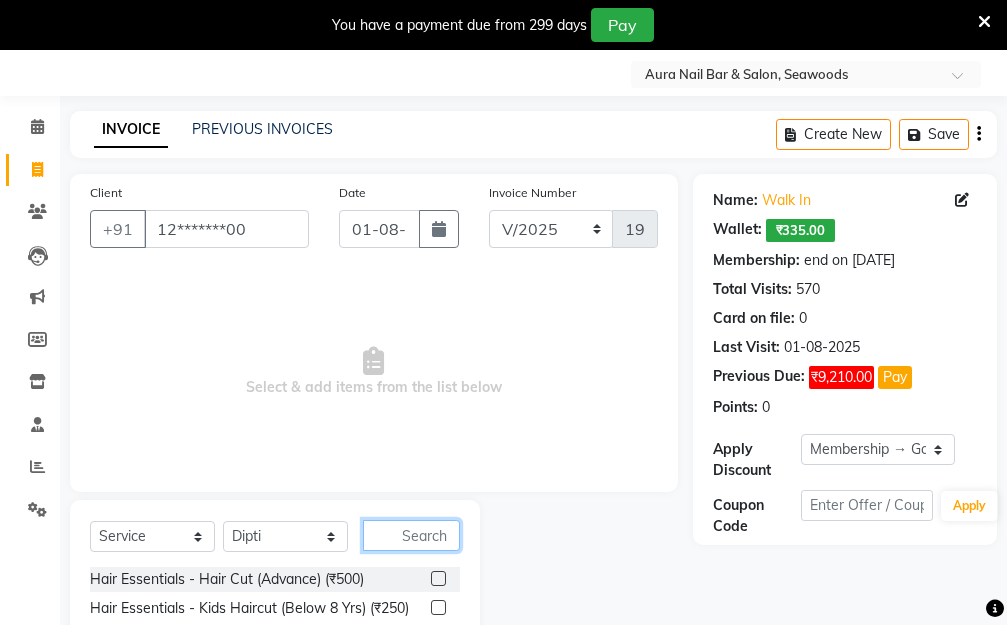 click 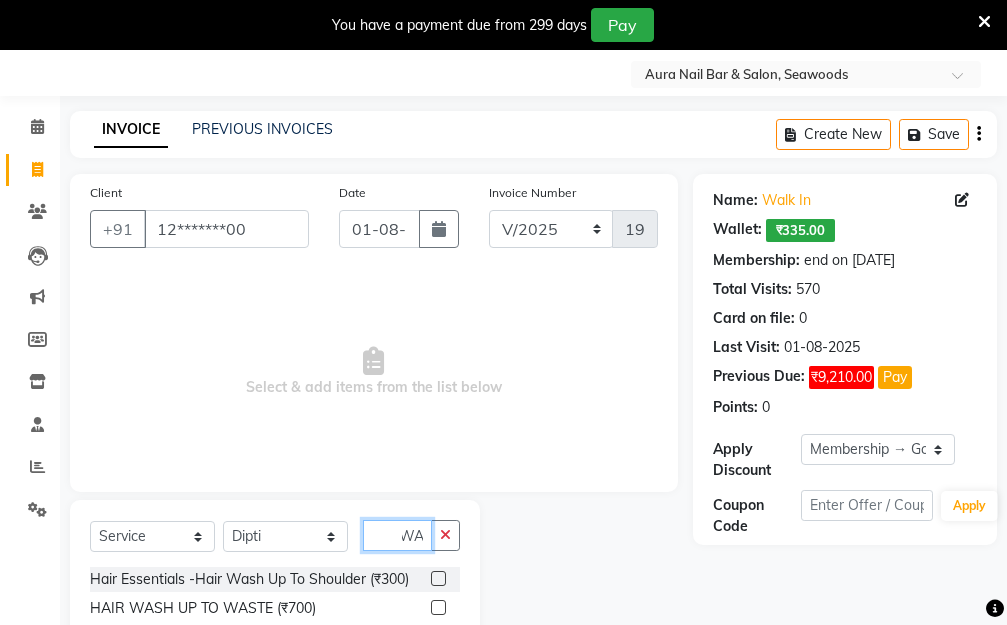 scroll, scrollTop: 0, scrollLeft: 11, axis: horizontal 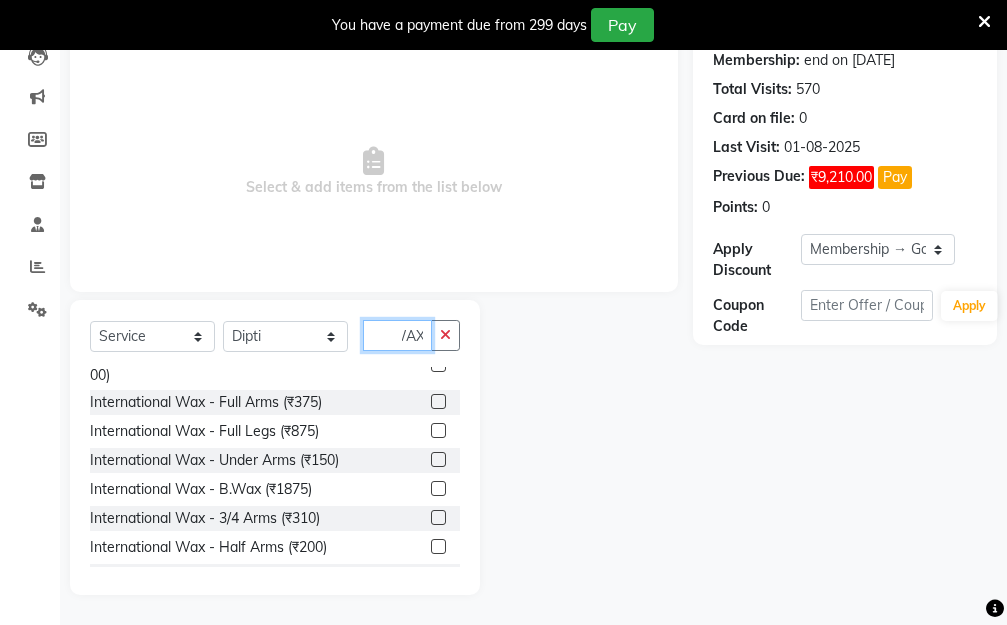 type on "WAX" 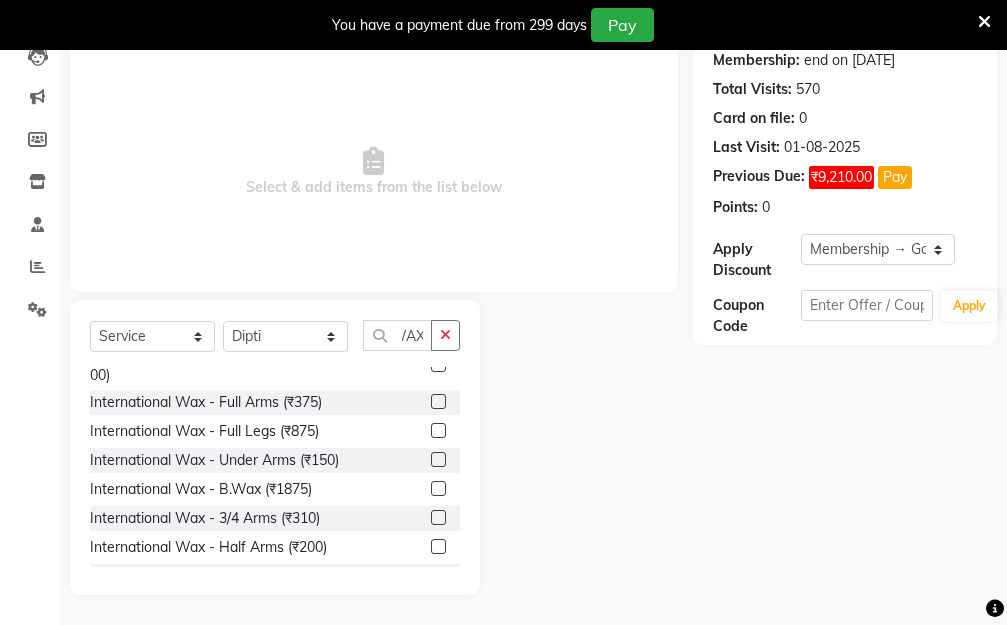 scroll, scrollTop: 0, scrollLeft: 0, axis: both 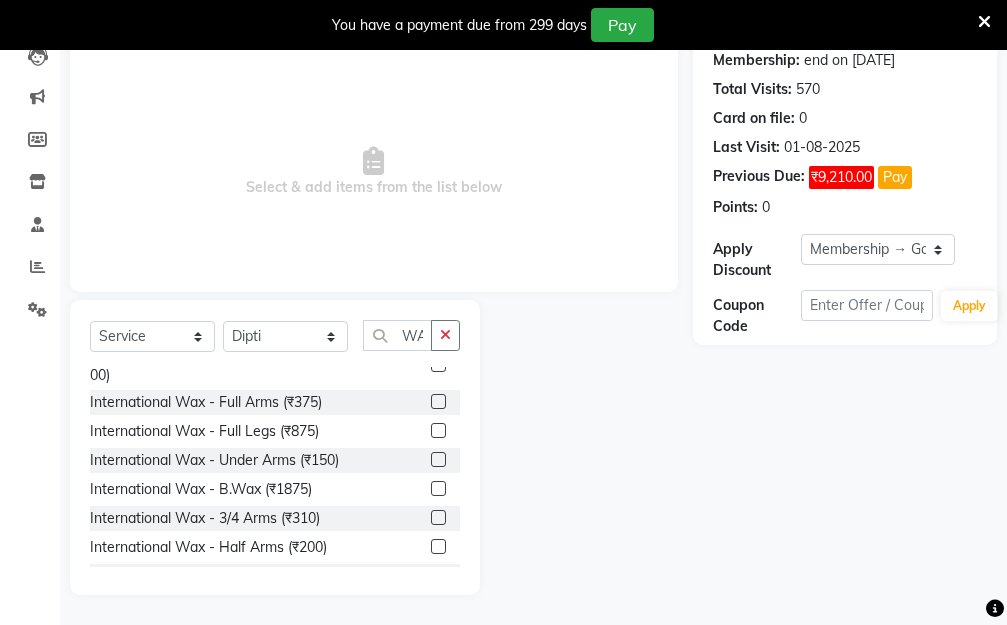 click 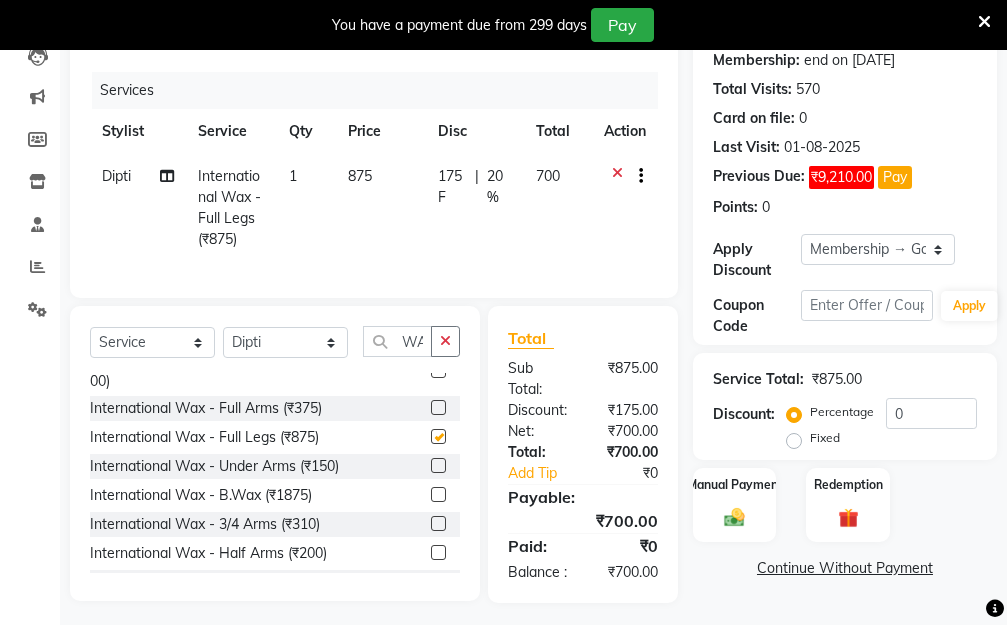 checkbox on "false" 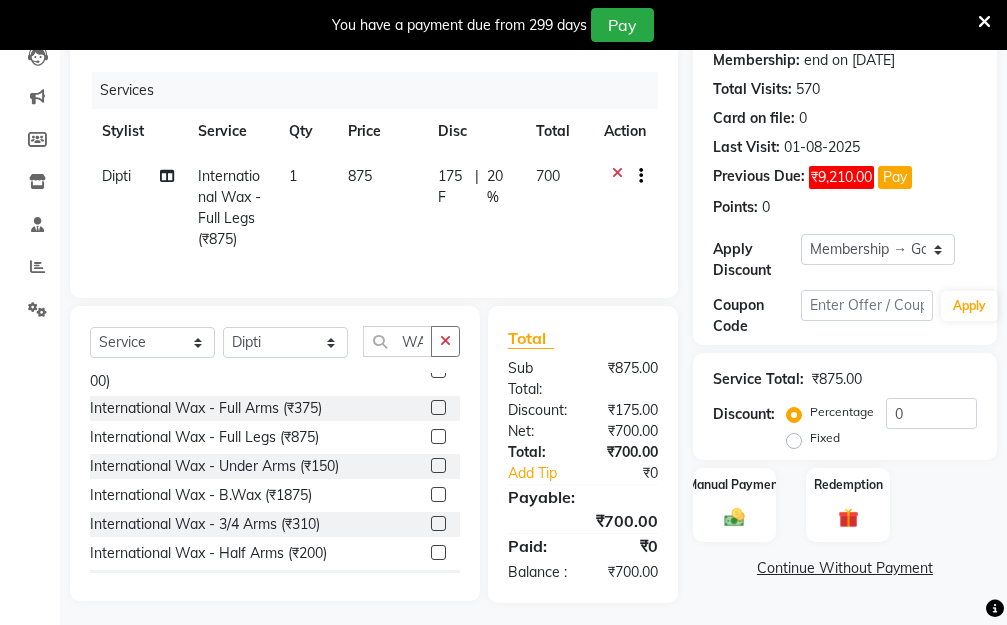 click on "875" 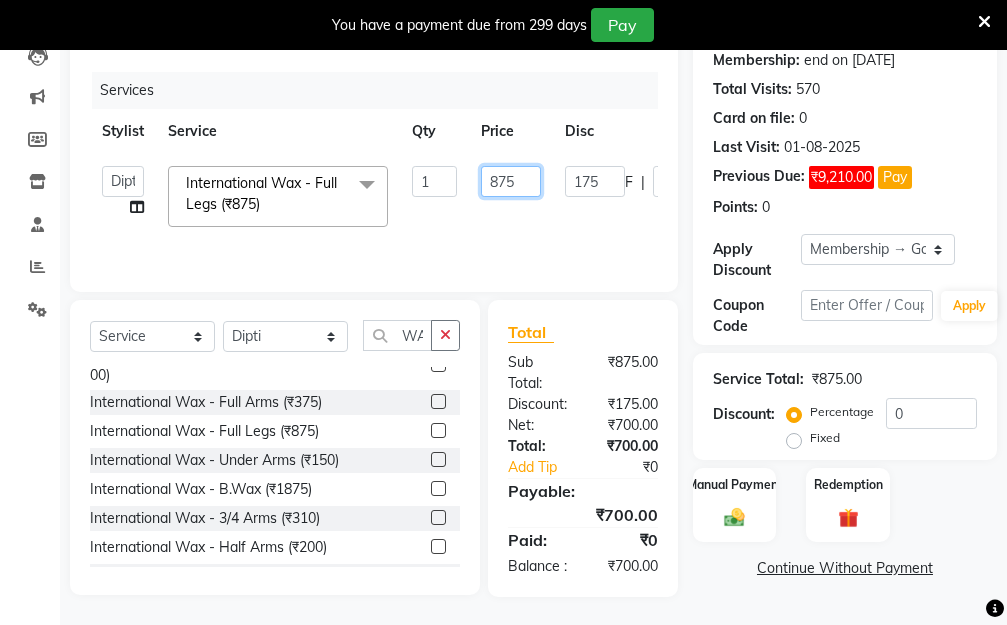 drag, startPoint x: 530, startPoint y: 177, endPoint x: 457, endPoint y: 179, distance: 73.02739 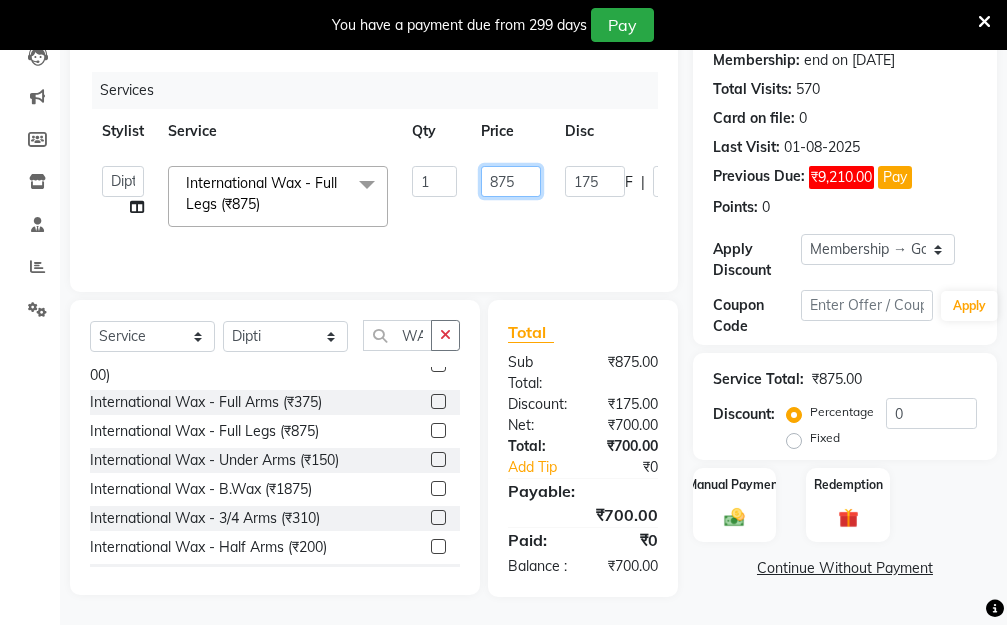 click on "[FIRST]   [LAST]   Manager   [FIRST]    [FIRST]   [FIRST]   International Wax - Full Legs (₹875)  x Hair Essentials - Hair Cut (Advance) (₹500) Hair Essentials - Kids Haircut (Below 8 Yrs) (₹250) Hair Essentials -Hair Wash Up To Shoulder (₹300) Hair Essentials - Hair Cut  (₹350) HAIR WASH UP TO WASTE (₹700) DANDRUFF TERATMENT (₹1500) Shampoo & Conditioning + Blast Dry - Upto Shoulder (₹350) Shampoo & Conditioning + Blast Dry - Below Shoulder (₹550) Shampoo & Conditioning + Blast Dry - Upto Waist (₹750) Shampoo & Conditioning + Blast Dry - Add: Charge For Morocon/Riviver/ Keratin (₹600) Blow Dry/Outcurl/Straight - Upto Shoulder (₹449) Blow Dry/Outcurl/Straight - Below Shoulder (₹650) Blow Dry/Outcurl/Straight - Upto Waist (₹850) Ironing - Upto Shoulder (₹650) Ironing - Below Shoulder (₹850) Ironing - Upto Waist (₹1000) Ironing - Add Charge For Thick Hair (₹300) Tongs - Upto Shoulder (₹800) Tongs - Below Shoulder (₹960) Tongs - Upto Waist (₹1500) BOTOX (₹5000) 1 875 175 F" 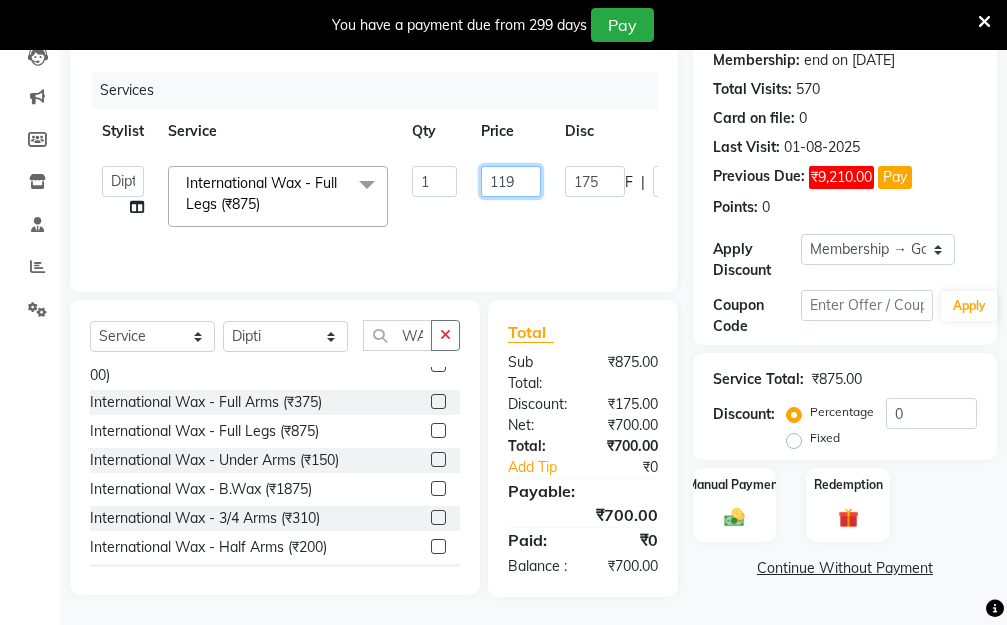type on "1190" 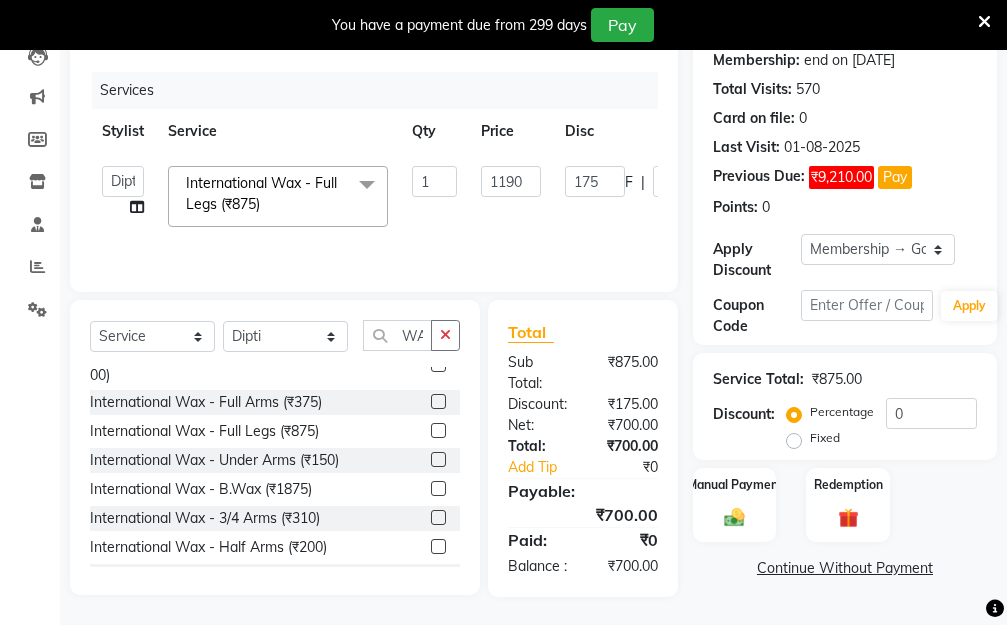 click on "[FIRST]   [LAST]   Manager   [FIRST]    [FIRST]   [FIRST]   International Wax - Full Legs (₹875)  x Hair Essentials - Hair Cut (Advance) (₹500) Hair Essentials - Kids Haircut (Below 8 Yrs) (₹250) Hair Essentials -Hair Wash Up To Shoulder (₹300) Hair Essentials - Hair Cut  (₹350) HAIR WASH UP TO WASTE (₹700) DANDRUFF TERATMENT (₹1500) Shampoo & Conditioning + Blast Dry - Upto Shoulder (₹350) Shampoo & Conditioning + Blast Dry - Below Shoulder (₹550) Shampoo & Conditioning + Blast Dry - Upto Waist (₹750) Shampoo & Conditioning + Blast Dry - Add: Charge For Morocon/Riviver/ Keratin (₹600) Blow Dry/Outcurl/Straight - Upto Shoulder (₹449) Blow Dry/Outcurl/Straight - Below Shoulder (₹650) Blow Dry/Outcurl/Straight - Upto Waist (₹850) Ironing - Upto Shoulder (₹650) Ironing - Below Shoulder (₹850) Ironing - Upto Waist (₹1000) Ironing - Add Charge For Thick Hair (₹300) Tongs - Upto Shoulder (₹800) Tongs - Below Shoulder (₹960) Tongs - Upto Waist (₹1500) BOTOX (₹5000) 1 1190 175" 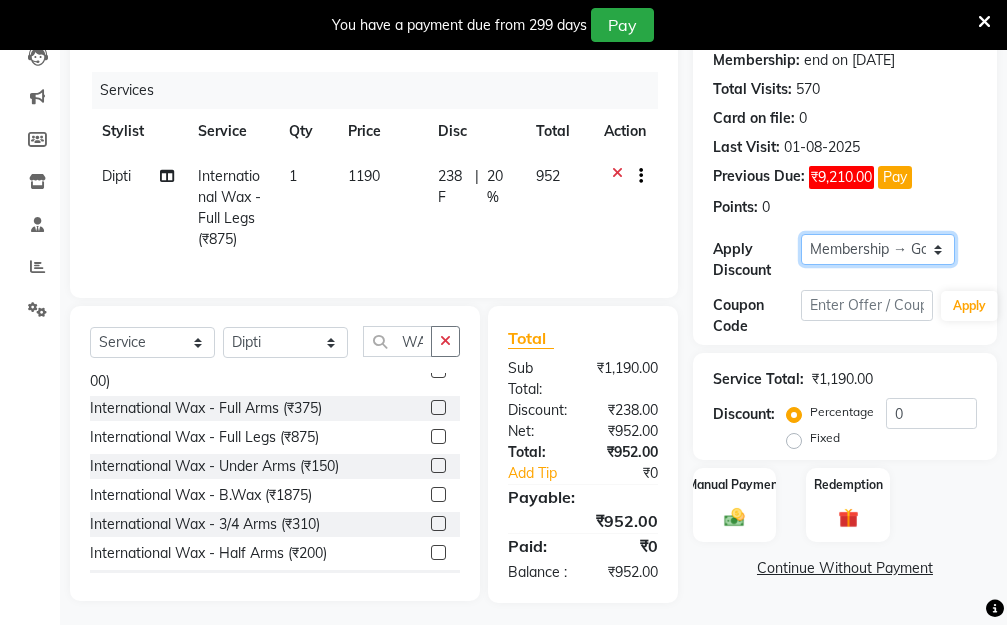 click on "Select Membership → Golden Membership Membership → Golden Membership Membership → Golden Membership Membership → Golden Membership Membership → Golden Membership Membership → Golden Membership Membership → Golden Membership Membership → Golden Membership Membership → Golden Membership Membership → Golden Membership Membership → Golden Membership Membership → Golden Membership Membership → Golden Membership Membership → Golden Membership Membership → Golden Membership Membership → Golden Membership Membership → Golden Membership Membership → Golden Membership Membership → Golden Membership Membership → Golden Membership Membership → Golden Membership Membership → Golden Membership Membership → Golden Membership Membership → Golden Membership Membership → Golden Membership Membership → Golden Membership Membership → Golden Membership Membership → Golden Membership Membership → Golden Membership Membership → Golden Membership" 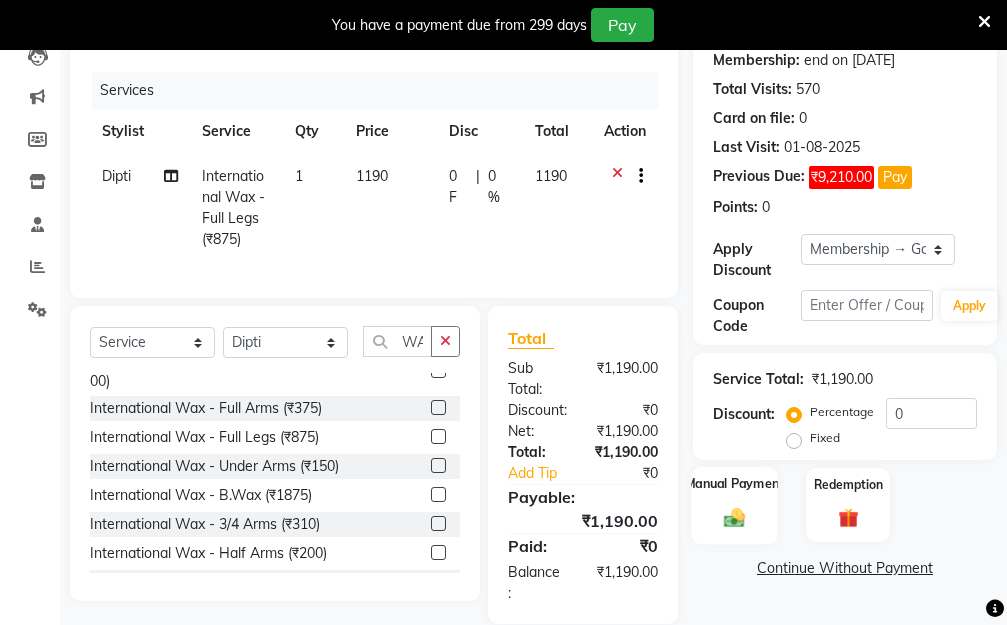 click on "Manual Payment" 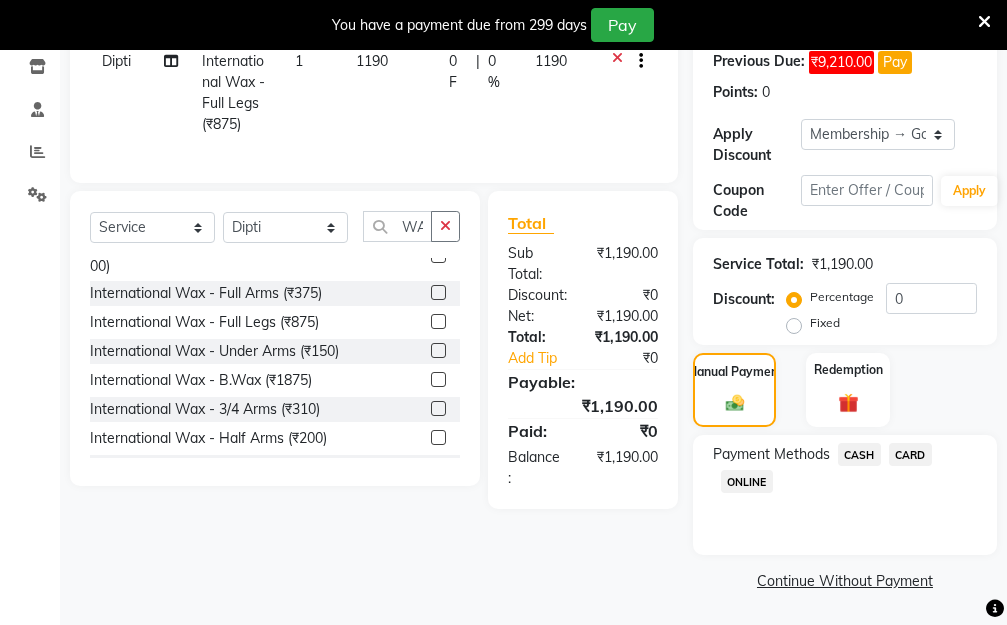 scroll, scrollTop: 369, scrollLeft: 0, axis: vertical 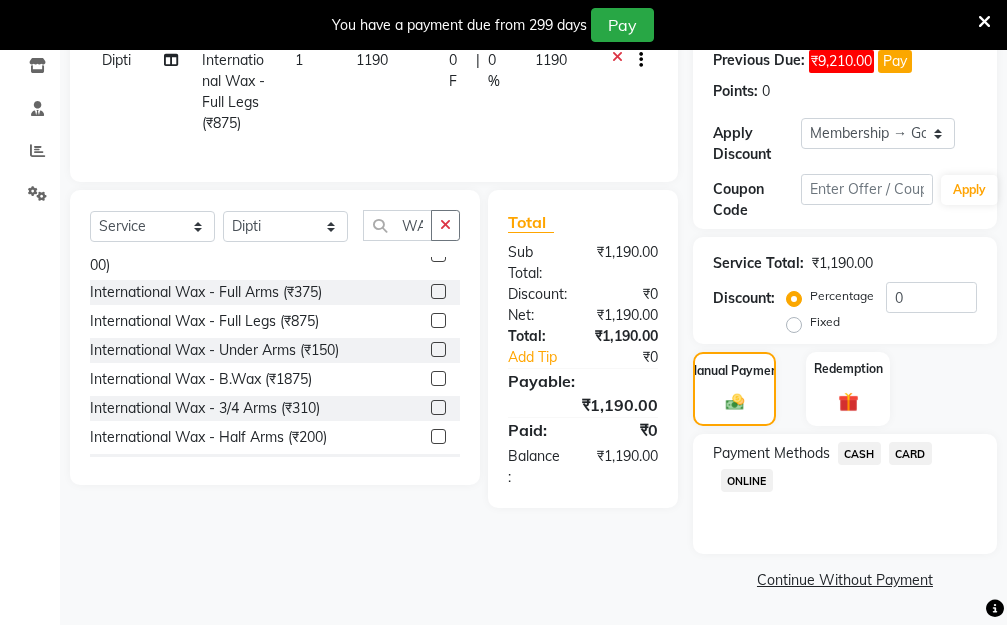click on "ONLINE" 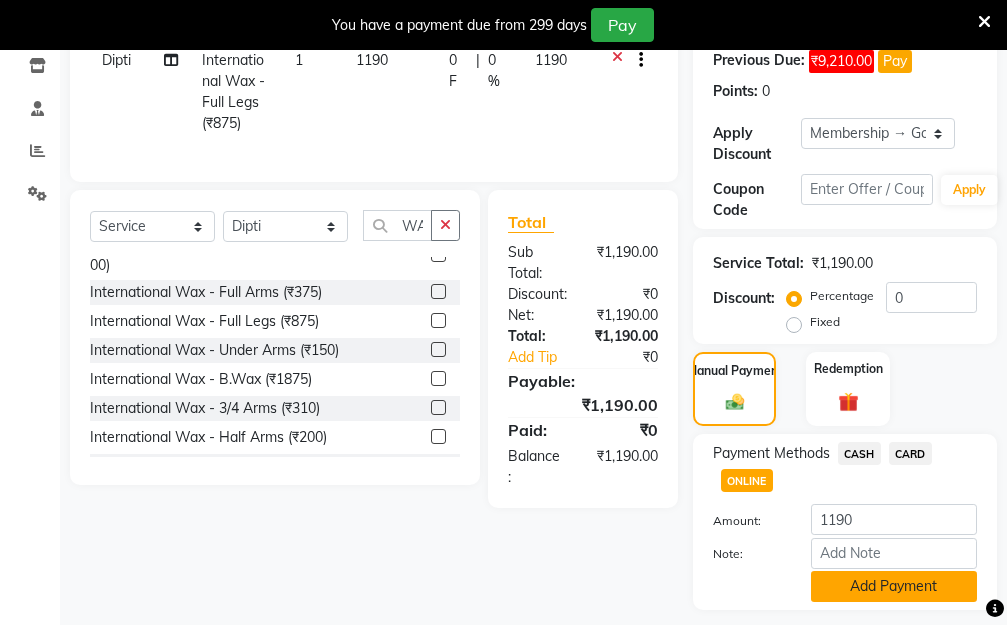 click on "Add Payment" 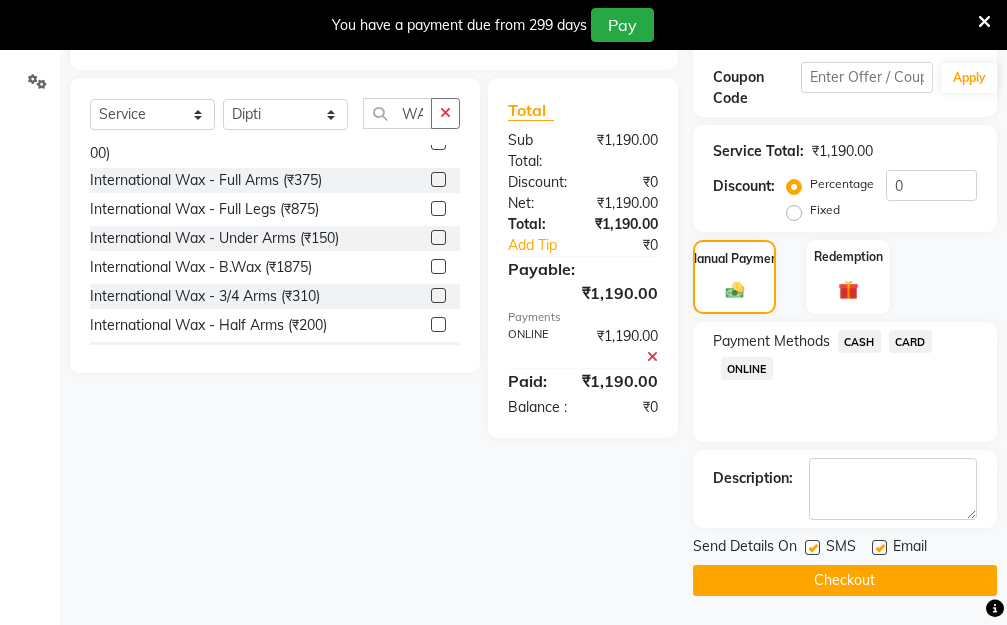 scroll, scrollTop: 482, scrollLeft: 0, axis: vertical 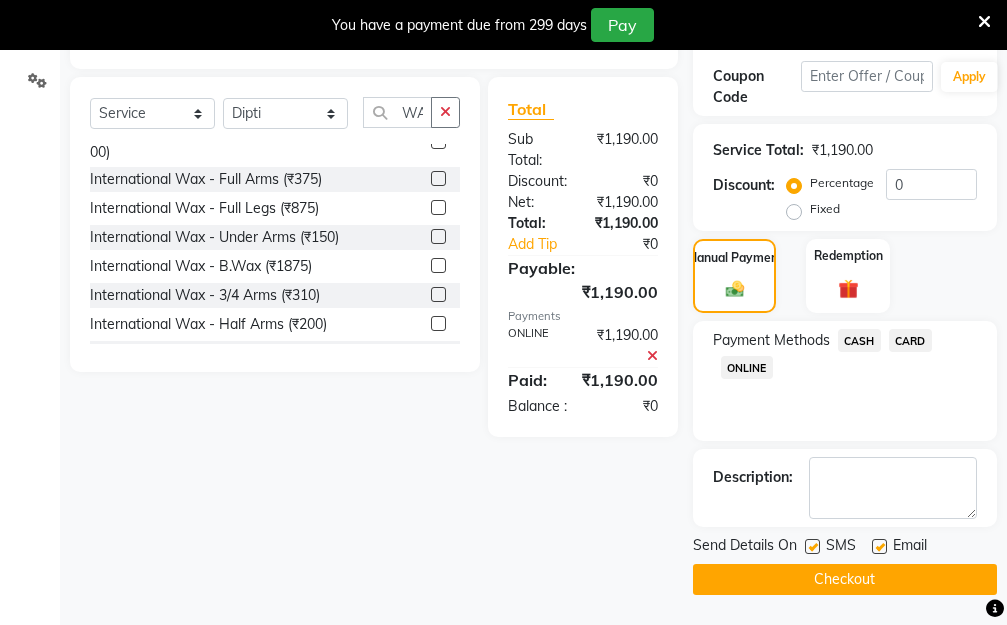 click on "Checkout" 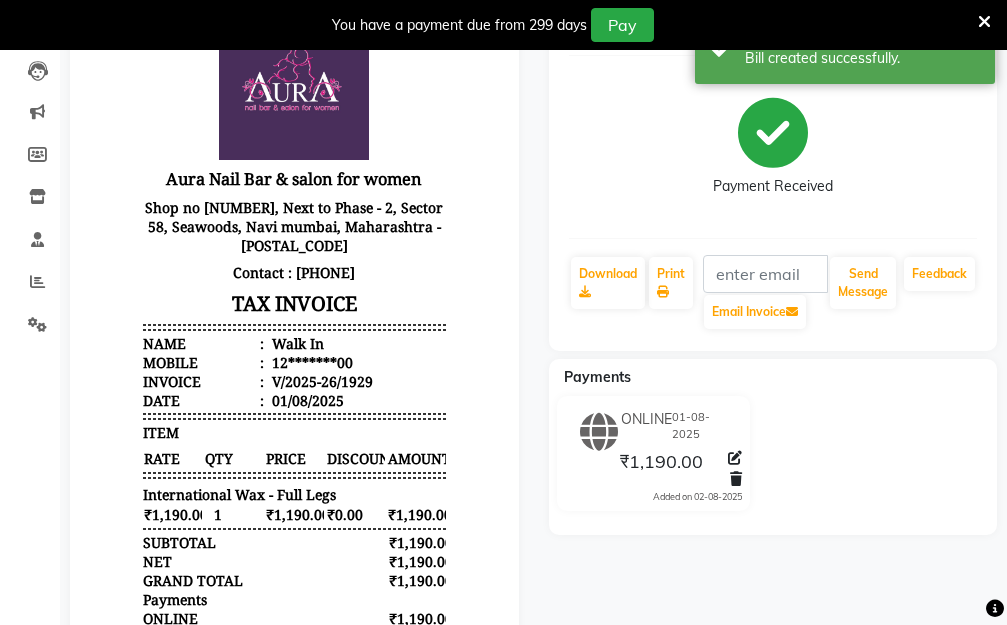 scroll, scrollTop: 0, scrollLeft: 0, axis: both 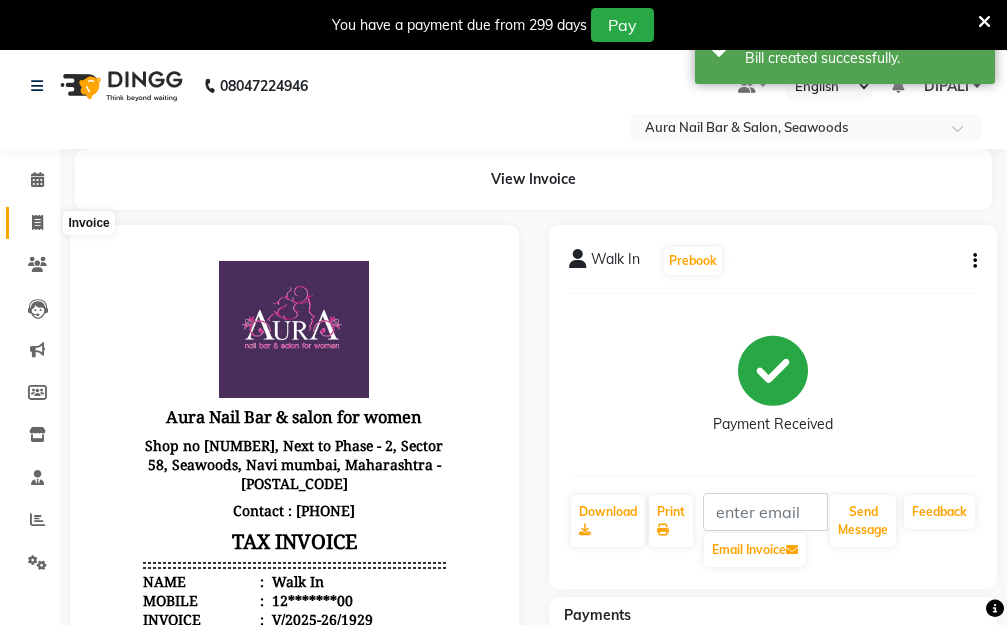 click 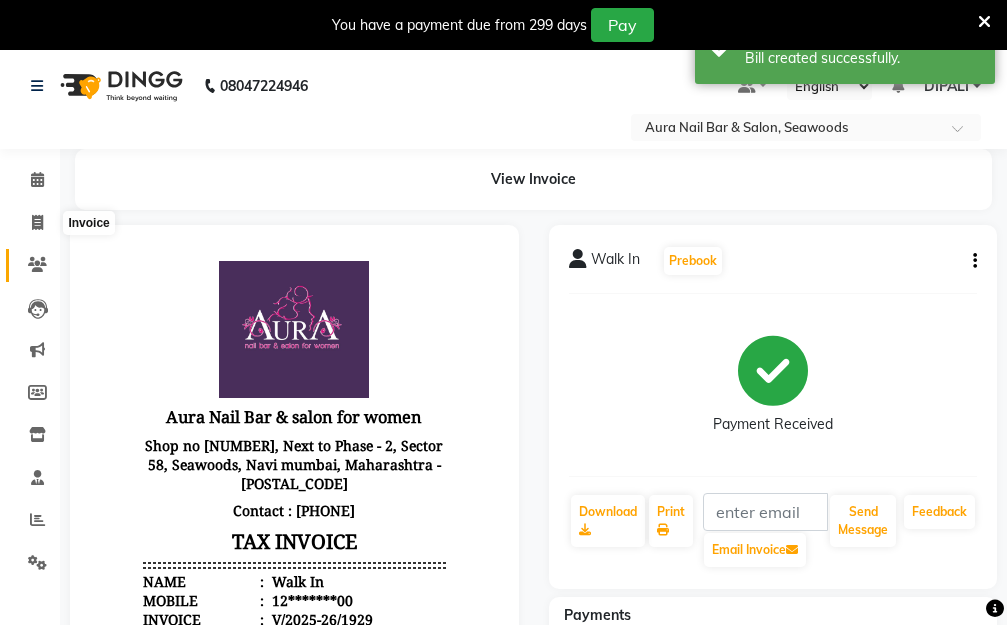 select on "4994" 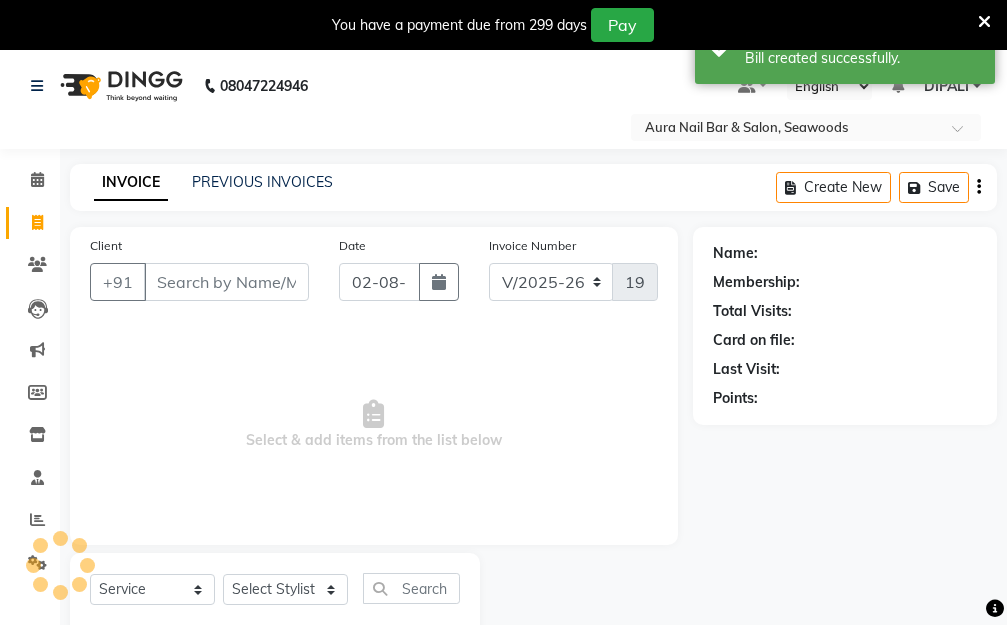 scroll, scrollTop: 53, scrollLeft: 0, axis: vertical 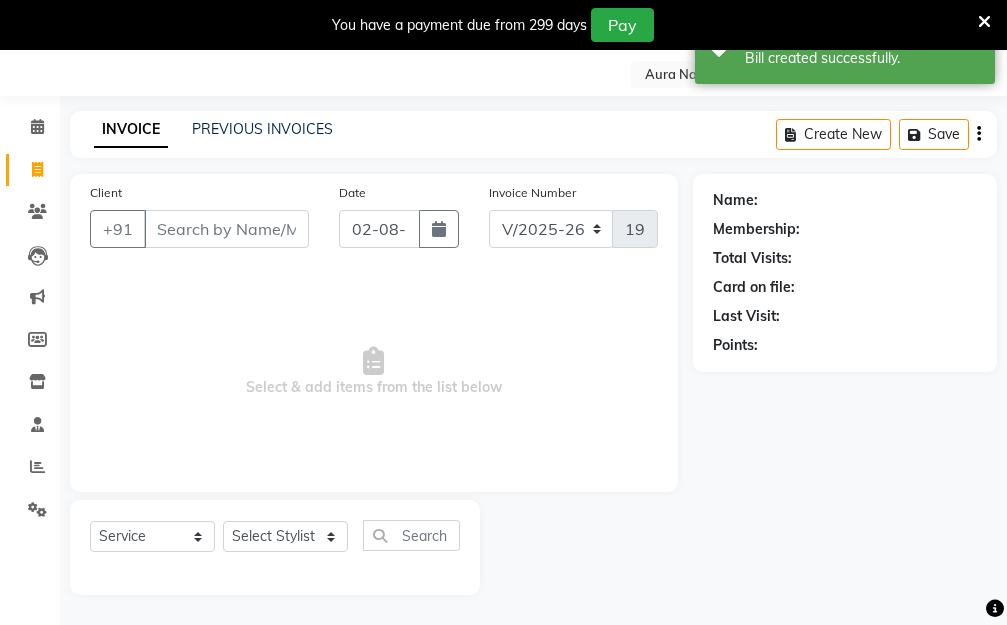 click on "Client" at bounding box center (226, 229) 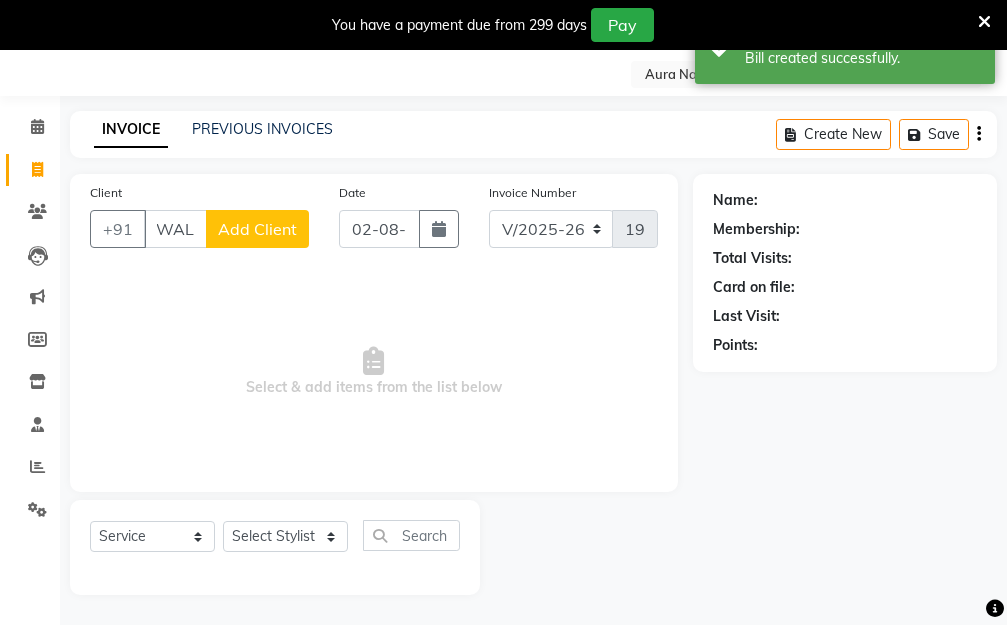 scroll, scrollTop: 0, scrollLeft: 11, axis: horizontal 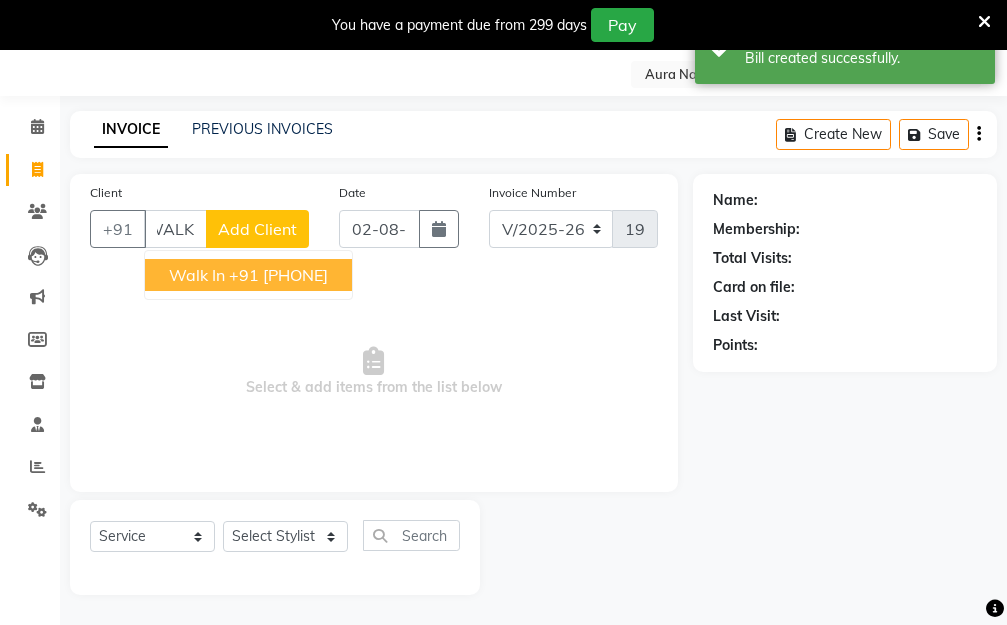 click on "+91  [PHONE]" at bounding box center (278, 275) 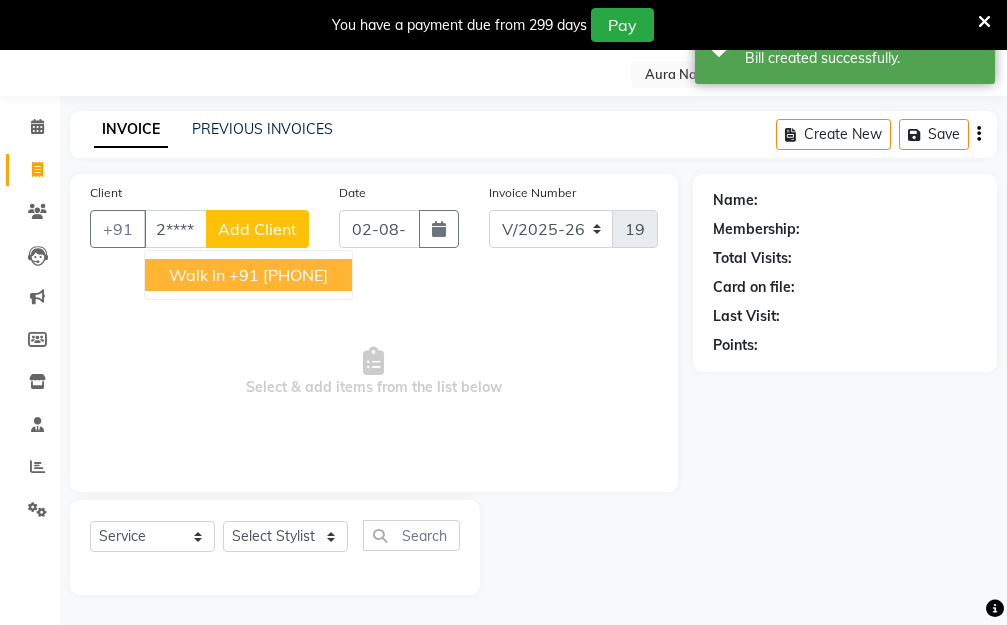 scroll, scrollTop: 0, scrollLeft: 0, axis: both 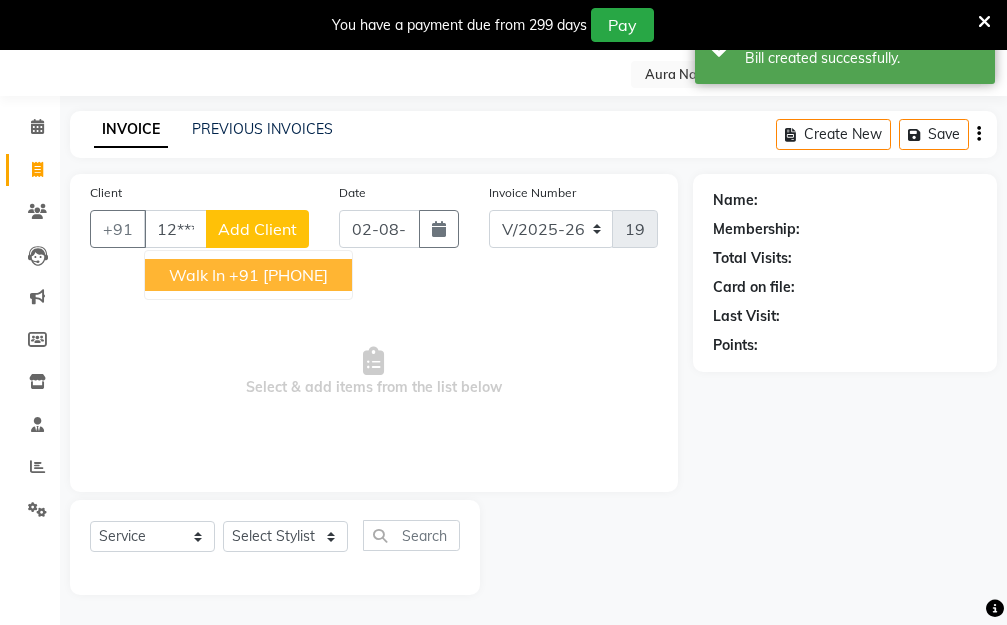 type on "12*******00" 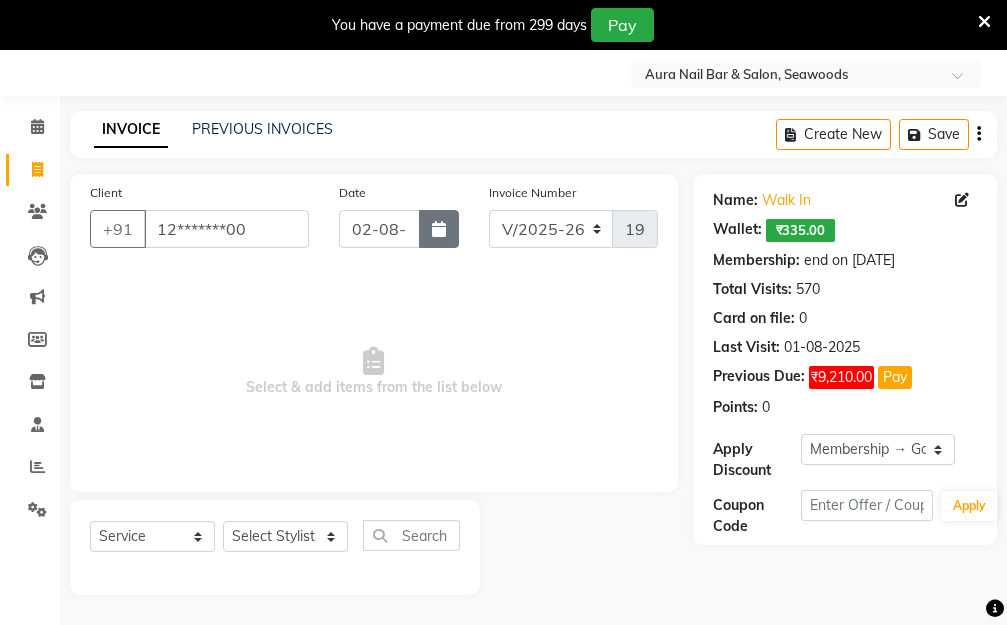 click 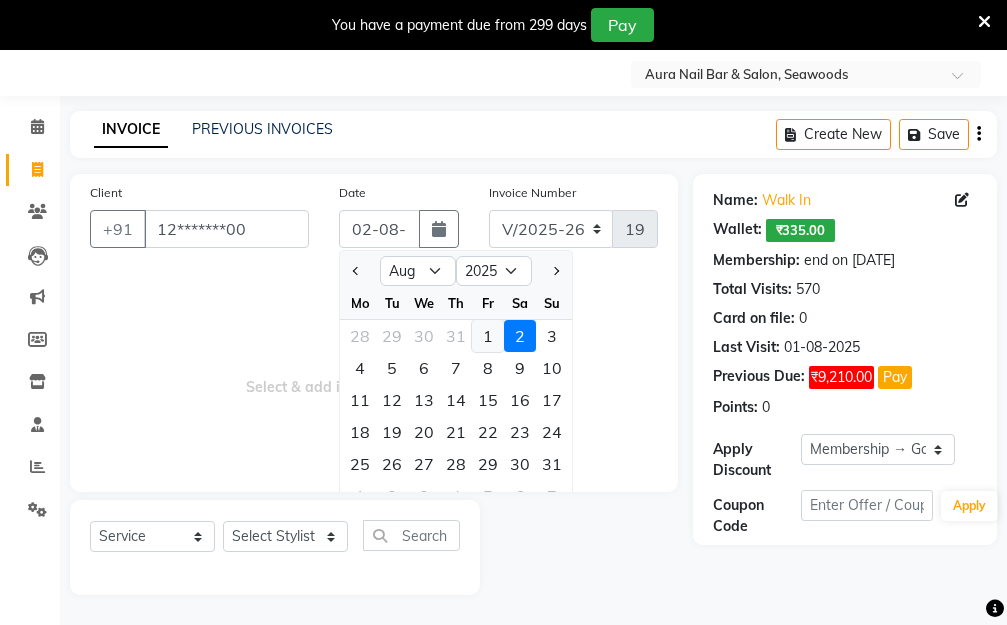 click on "1" 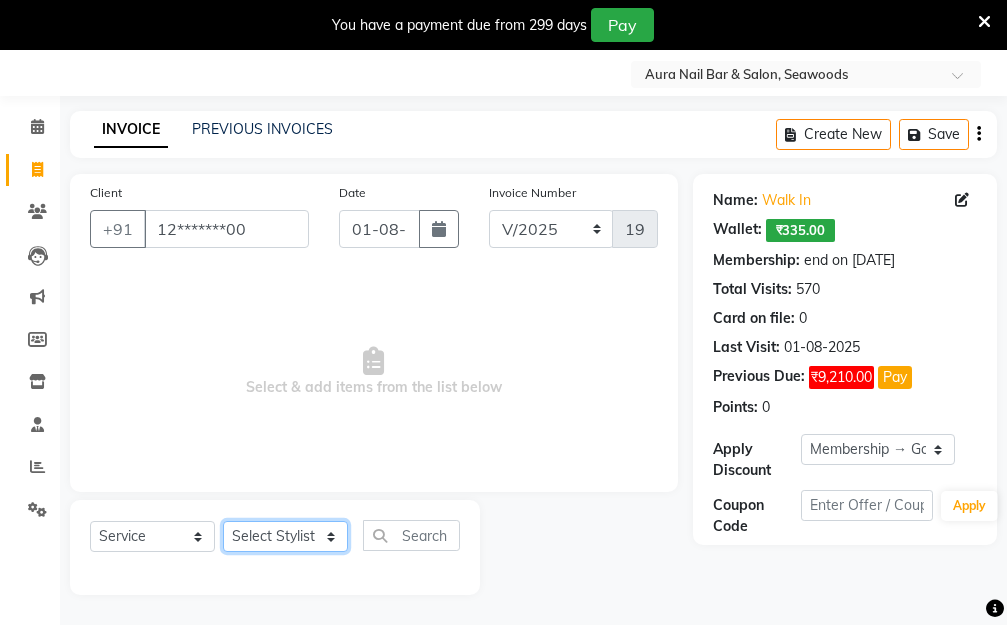 click on "Select Stylist [FIRST] [LAST]  Manager [FIRST]  [FIRST] [FIRST]" 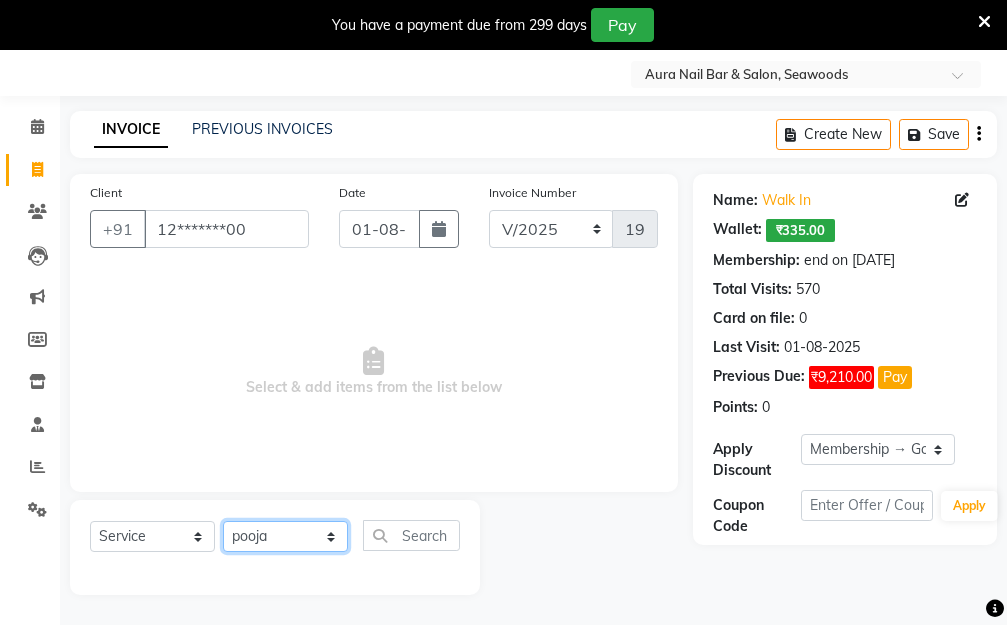 click on "Select Stylist [FIRST] [LAST]  Manager [FIRST]  [FIRST] [FIRST]" 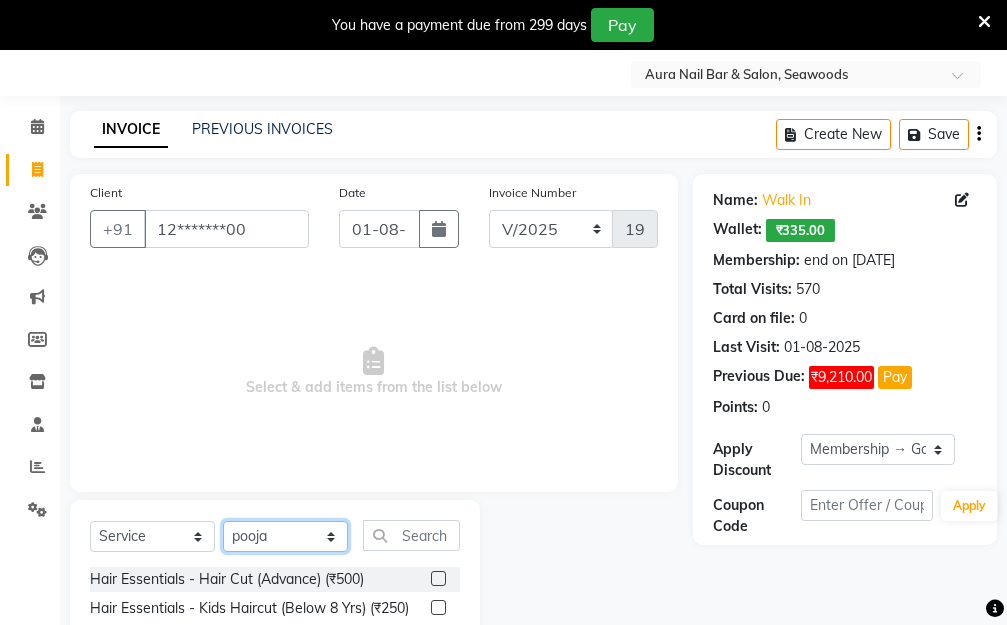 click on "Select Stylist [FIRST] [LAST]  Manager [FIRST]  [FIRST] [FIRST]" 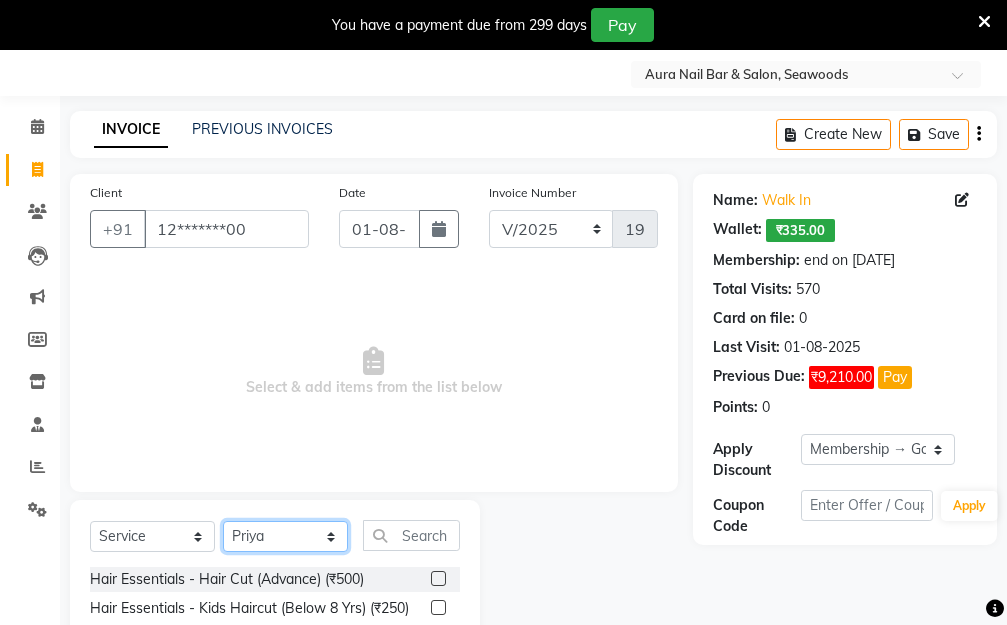 click on "Select Stylist [FIRST] [LAST]  Manager [FIRST]  [FIRST] [FIRST]" 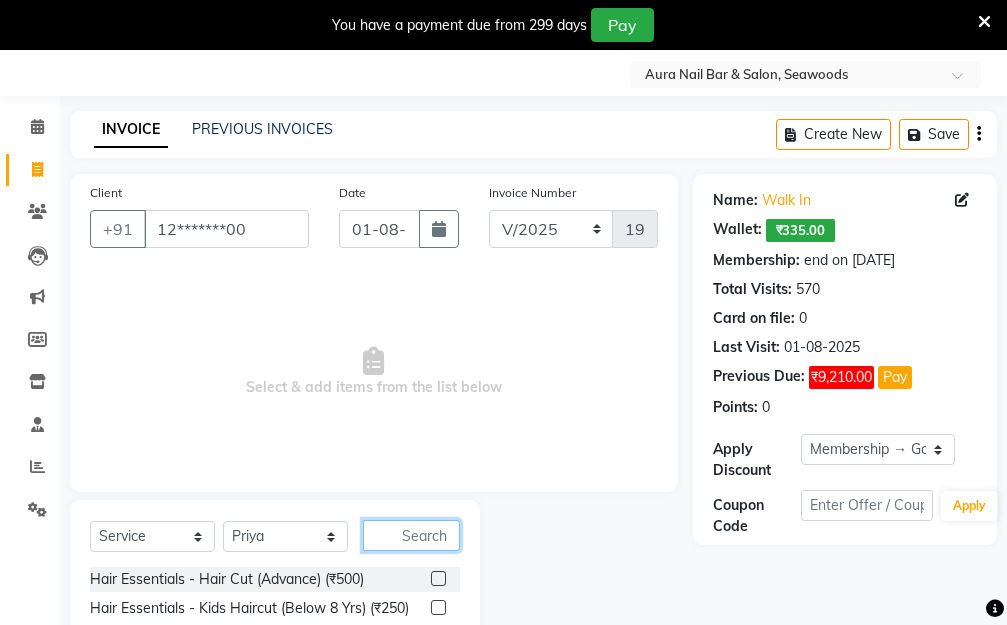 click 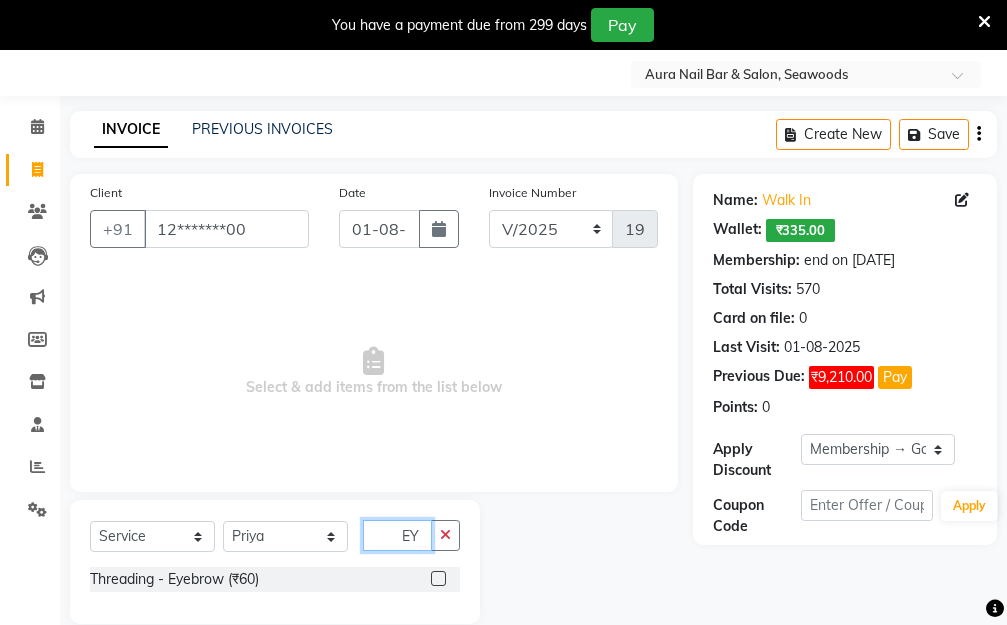 scroll, scrollTop: 0, scrollLeft: 0, axis: both 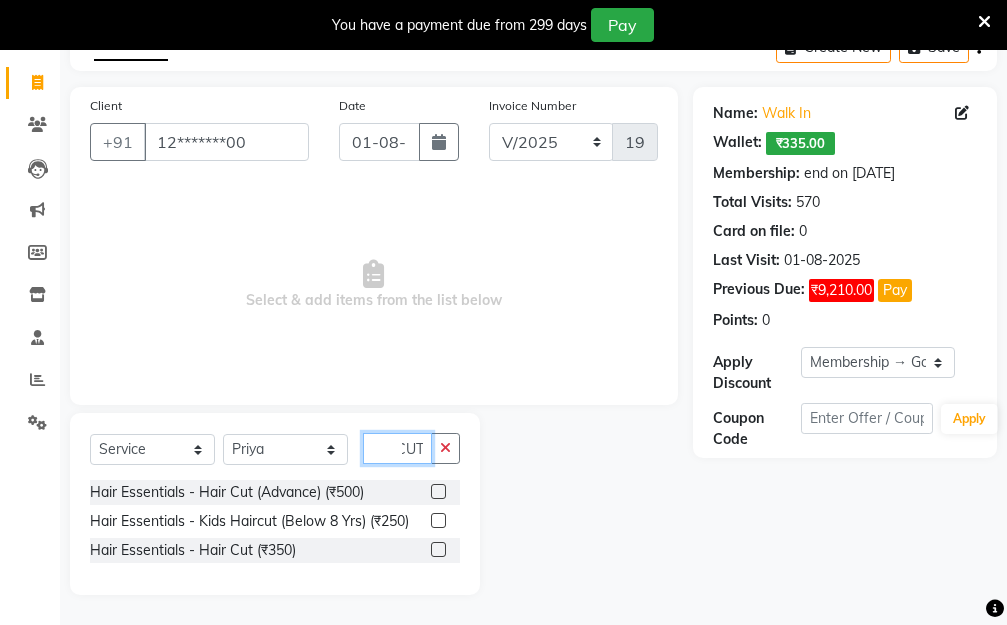 type on "CUT" 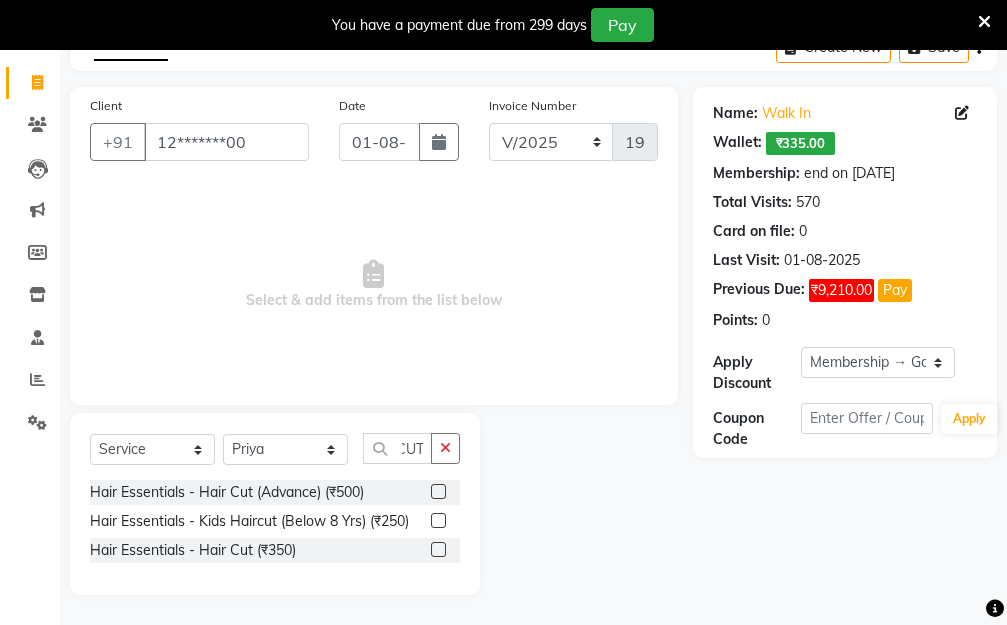 scroll, scrollTop: 0, scrollLeft: 0, axis: both 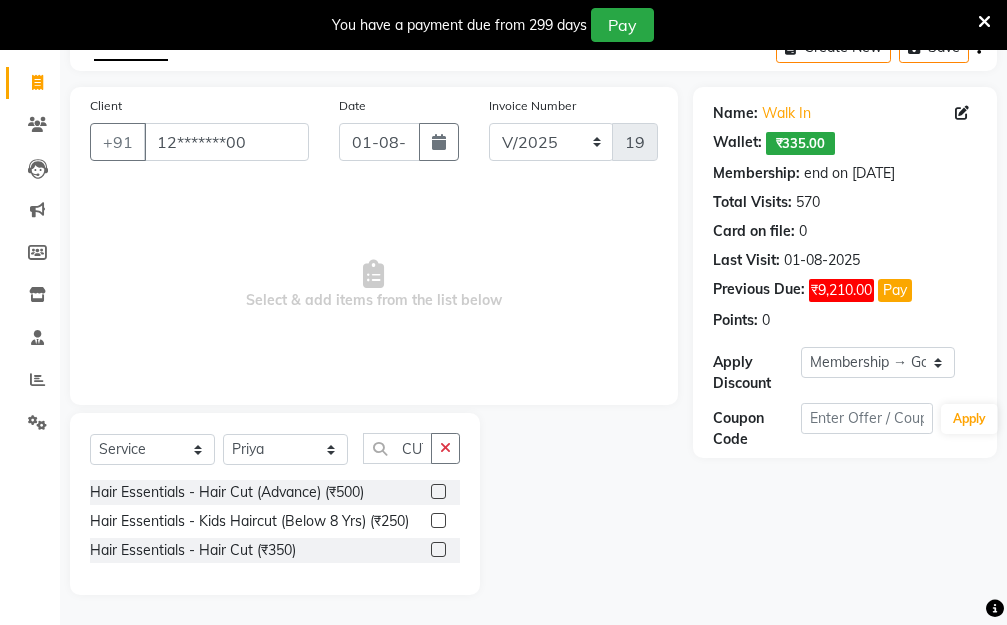 click 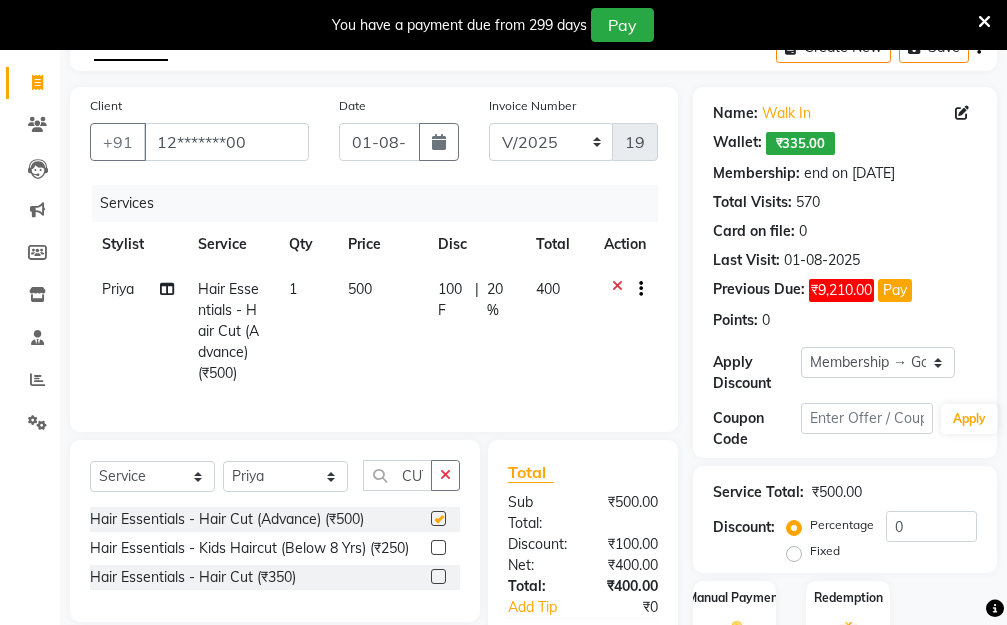 checkbox on "false" 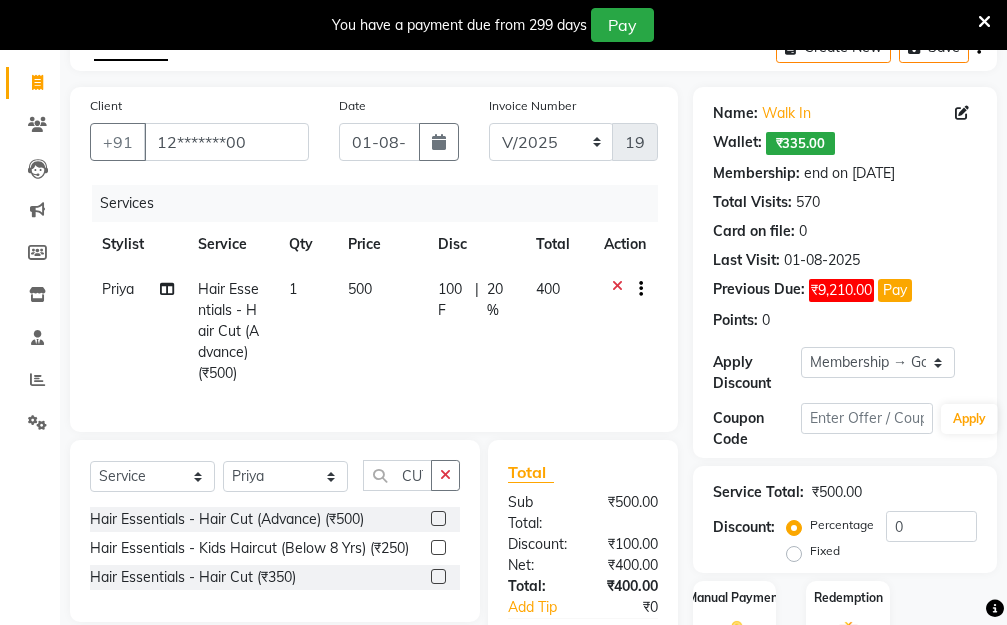 click on "500" 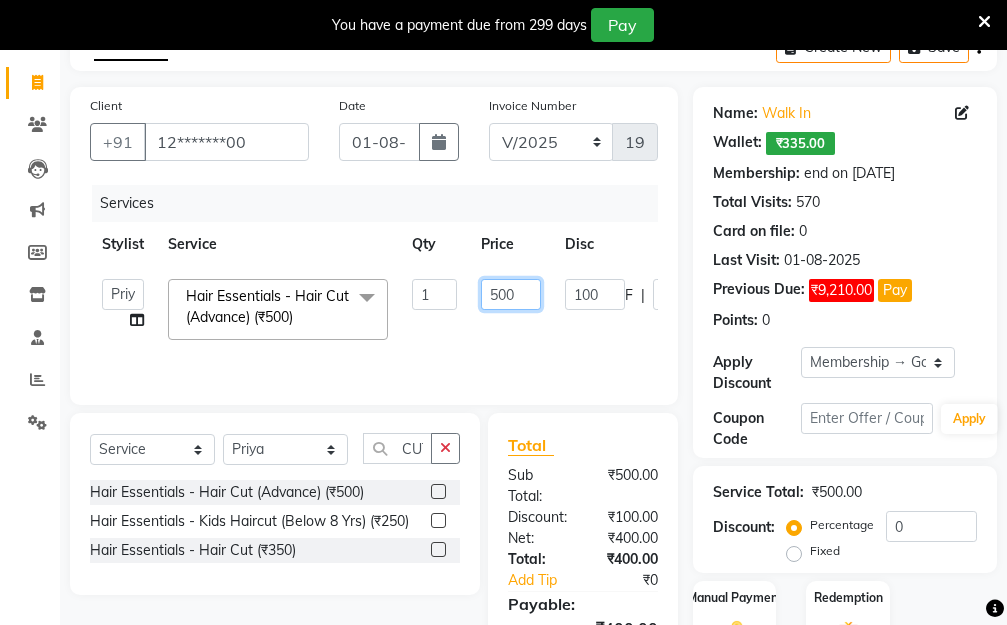 drag, startPoint x: 519, startPoint y: 281, endPoint x: 405, endPoint y: 290, distance: 114.35471 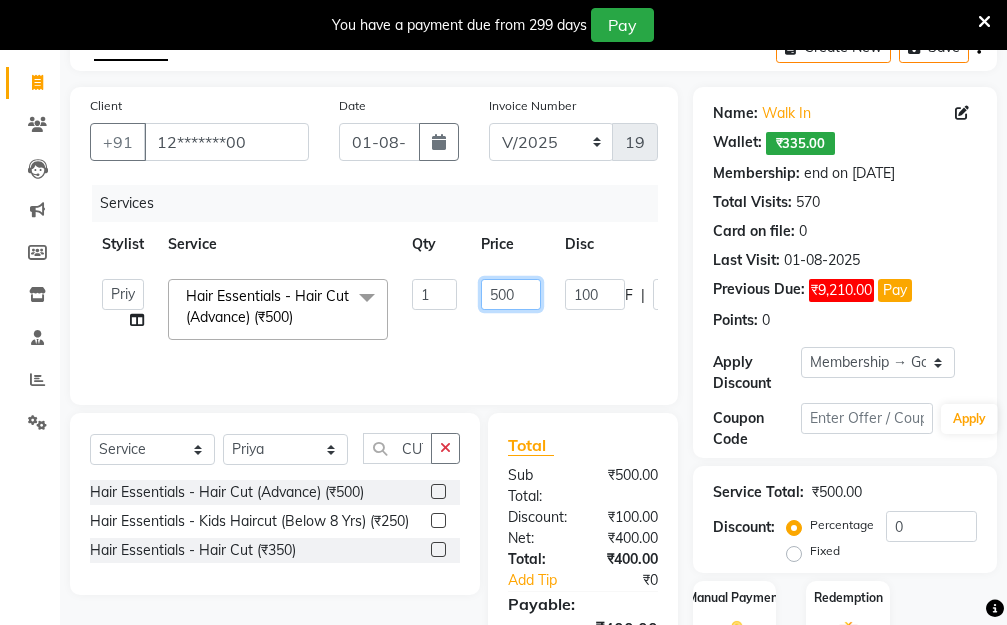 click on "[FIRST]   [LAST]   Manager   [FIRST]    [FIRST]   [FIRST]   Hair Essentials - Hair Cut (Advance) (₹500)  x Hair Essentials - Hair Cut (Advance) (₹500) Hair Essentials - Kids Haircut (Below 8 Yrs) (₹250) Hair Essentials -Hair Wash Up To Shoulder (₹300) Hair Essentials - Hair Cut  (₹350) HAIR WASH UP TO WASTE (₹700) DANDRUFF TERATMENT (₹1500) Shampoo & Conditioning + Blast Dry - Upto Shoulder (₹350) Shampoo & Conditioning + Blast Dry - Below Shoulder (₹550) Shampoo & Conditioning + Blast Dry - Upto Waist (₹750) Shampoo & Conditioning + Blast Dry - Add: Charge For Morocon/Riviver/ Keratin (₹600) Blow Dry/Outcurl/Straight - Upto Shoulder (₹449) Blow Dry/Outcurl/Straight - Below Shoulder (₹650) Blow Dry/Outcurl/Straight - Upto Waist (₹850) Ironing - Upto Shoulder (₹650) Ironing - Below Shoulder (₹850) Ironing - Upto Waist (₹1000) Ironing - Add Charge For Thick Hair (₹300) Tongs - Upto Shoulder (₹800) Tongs - Below Shoulder (₹960) Tongs - Upto Waist (₹1500) BOTOX (₹5000) 1 F" 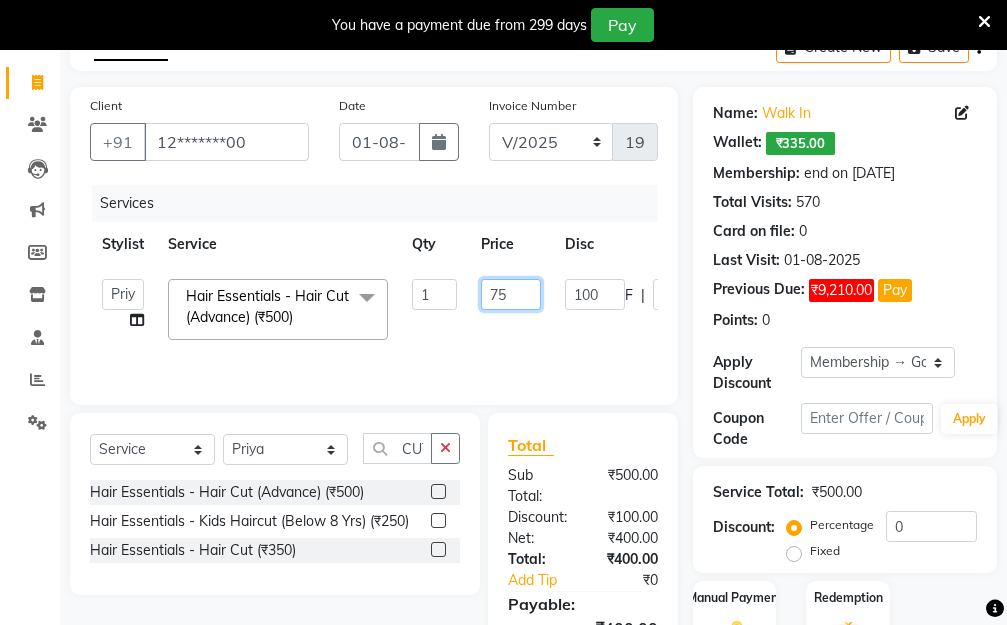 type on "750" 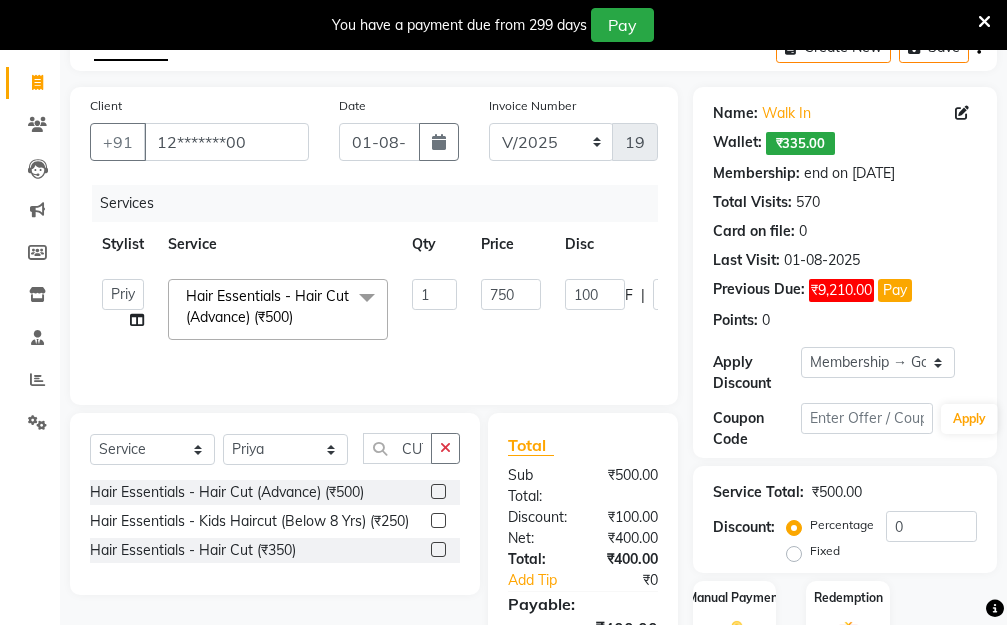 click on "[FIRST]   [LAST]   Manager   [FIRST]    [FIRST]   [FIRST]   Hair Essentials - Hair Cut (Advance) (₹500)  x Hair Essentials - Hair Cut (Advance) (₹500) Hair Essentials - Kids Haircut (Below 8 Yrs) (₹250) Hair Essentials -Hair Wash Up To Shoulder (₹300) Hair Essentials - Hair Cut  (₹350) HAIR WASH UP TO WASTE (₹700) DANDRUFF TERATMENT (₹1500) Shampoo & Conditioning + Blast Dry - Upto Shoulder (₹350) Shampoo & Conditioning + Blast Dry - Below Shoulder (₹550) Shampoo & Conditioning + Blast Dry - Upto Waist (₹750) Shampoo & Conditioning + Blast Dry - Add: Charge For Morocon/Riviver/ Keratin (₹600) Blow Dry/Outcurl/Straight - Upto Shoulder (₹449) Blow Dry/Outcurl/Straight - Below Shoulder (₹650) Blow Dry/Outcurl/Straight - Upto Waist (₹850) Ironing - Upto Shoulder (₹650) Ironing - Below Shoulder (₹850) Ironing - Upto Waist (₹1000) Ironing - Add Charge For Thick Hair (₹300) Tongs - Upto Shoulder (₹800) Tongs - Below Shoulder (₹960) Tongs - Upto Waist (₹1500) BOTOX (₹5000) 1 F" 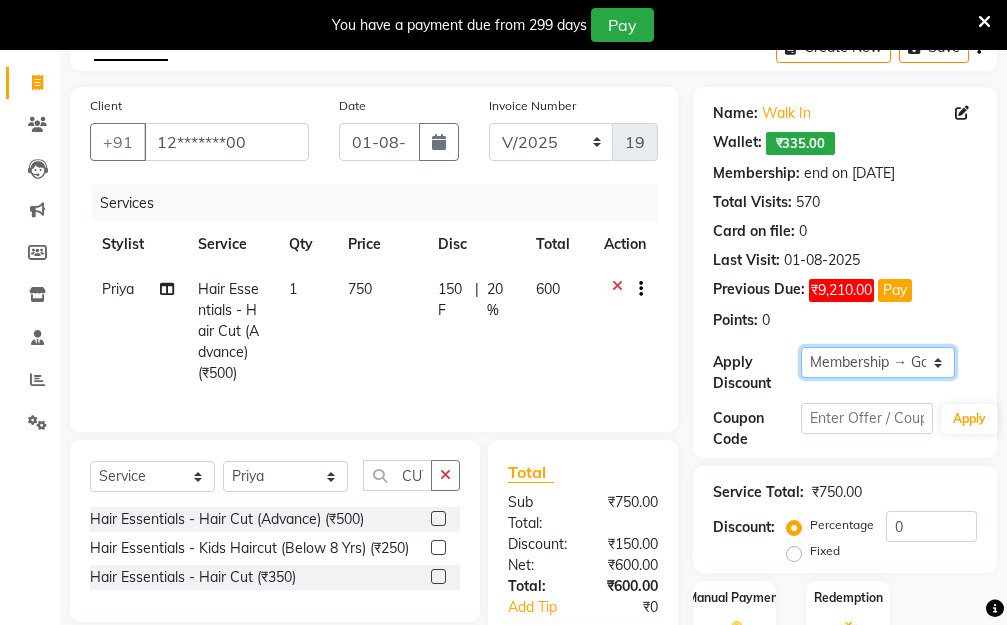click on "Select Membership → Golden Membership Membership → Golden Membership Membership → Golden Membership Membership → Golden Membership Membership → Golden Membership Membership → Golden Membership Membership → Golden Membership Membership → Golden Membership Membership → Golden Membership Membership → Golden Membership Membership → Golden Membership Membership → Golden Membership Membership → Golden Membership Membership → Golden Membership Membership → Golden Membership Membership → Golden Membership Membership → Golden Membership Membership → Golden Membership Membership → Golden Membership Membership → Golden Membership Membership → Golden Membership Membership → Golden Membership Membership → Golden Membership Membership → Golden Membership Membership → Golden Membership Membership → Golden Membership Membership → Golden Membership Membership → Golden Membership Membership → Golden Membership Membership → Golden Membership" 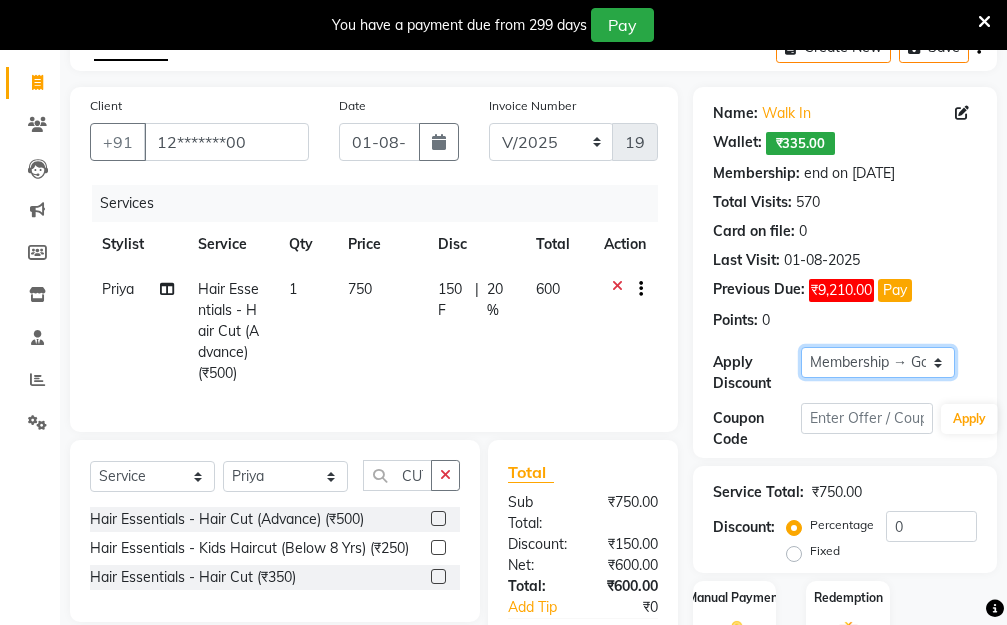 select on "0:" 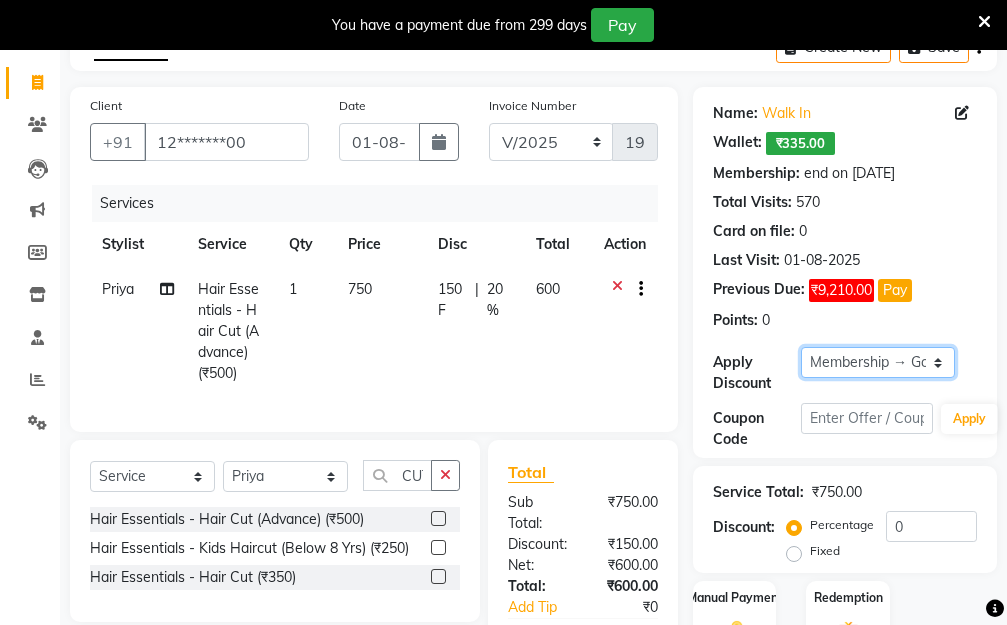 click on "Select Membership → Golden Membership Membership → Golden Membership Membership → Golden Membership Membership → Golden Membership Membership → Golden Membership Membership → Golden Membership Membership → Golden Membership Membership → Golden Membership Membership → Golden Membership Membership → Golden Membership Membership → Golden Membership Membership → Golden Membership Membership → Golden Membership Membership → Golden Membership Membership → Golden Membership Membership → Golden Membership Membership → Golden Membership Membership → Golden Membership Membership → Golden Membership Membership → Golden Membership Membership → Golden Membership Membership → Golden Membership Membership → Golden Membership Membership → Golden Membership Membership → Golden Membership Membership → Golden Membership Membership → Golden Membership Membership → Golden Membership Membership → Golden Membership Membership → Golden Membership" 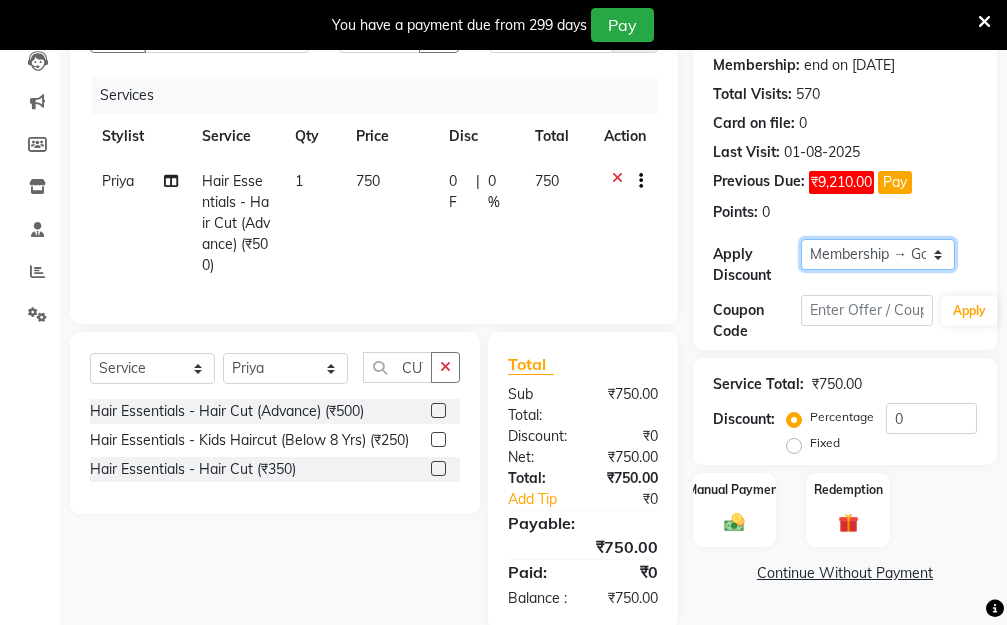 scroll, scrollTop: 320, scrollLeft: 0, axis: vertical 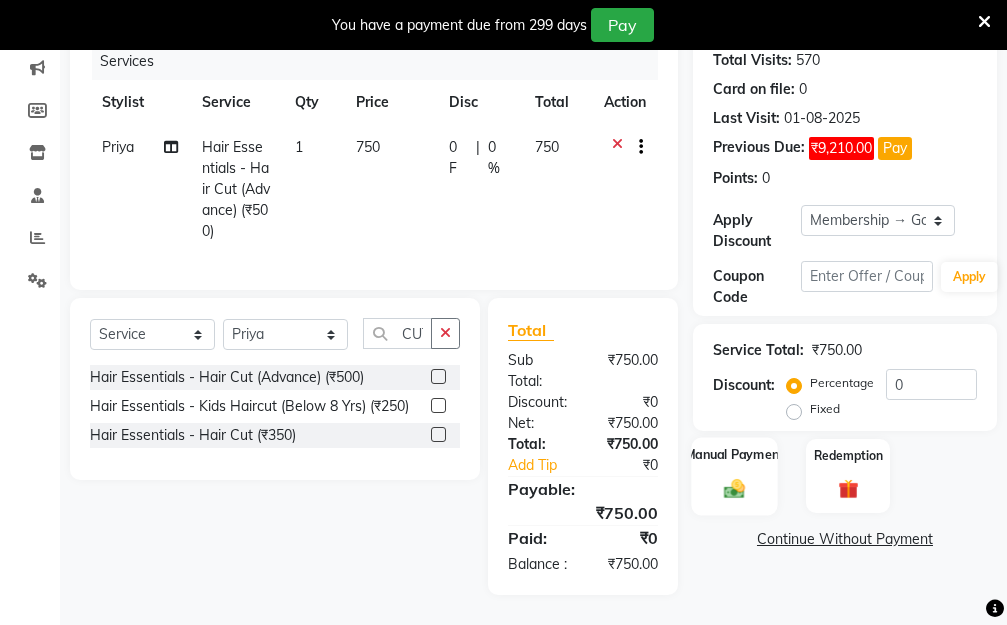 click 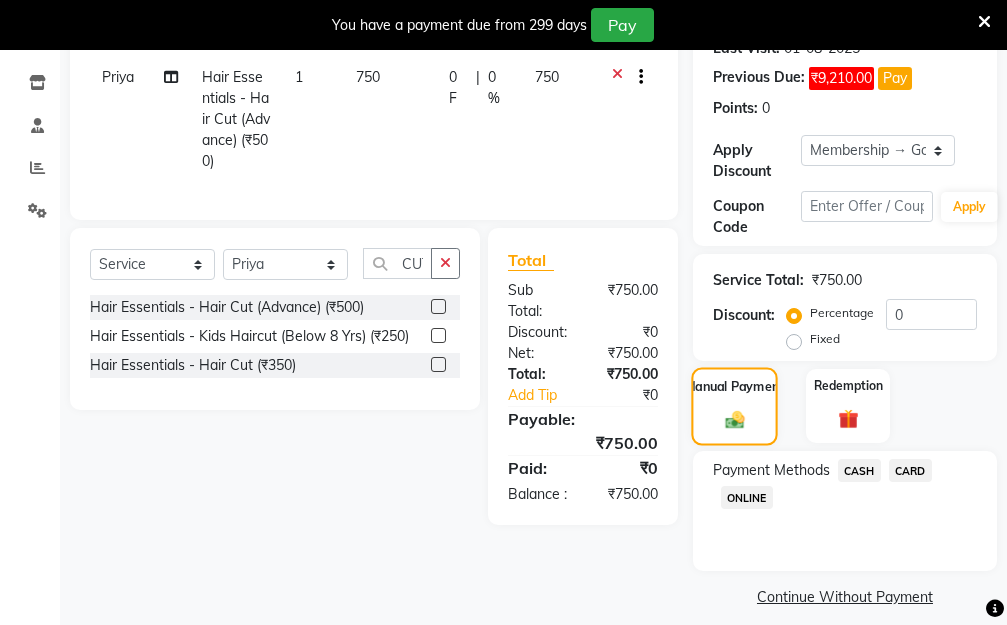 scroll, scrollTop: 369, scrollLeft: 0, axis: vertical 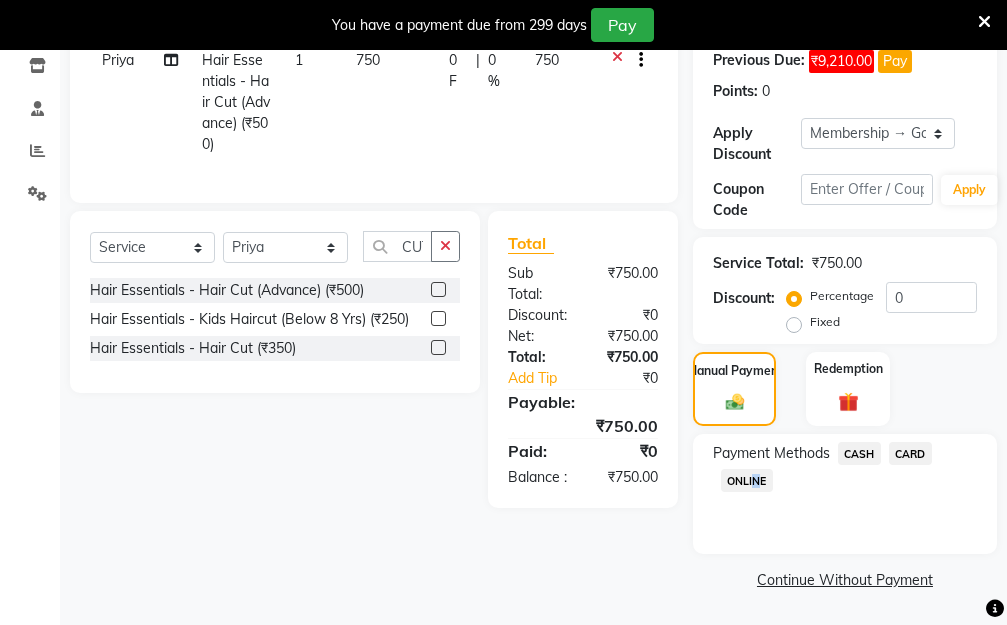 click on "ONLINE" 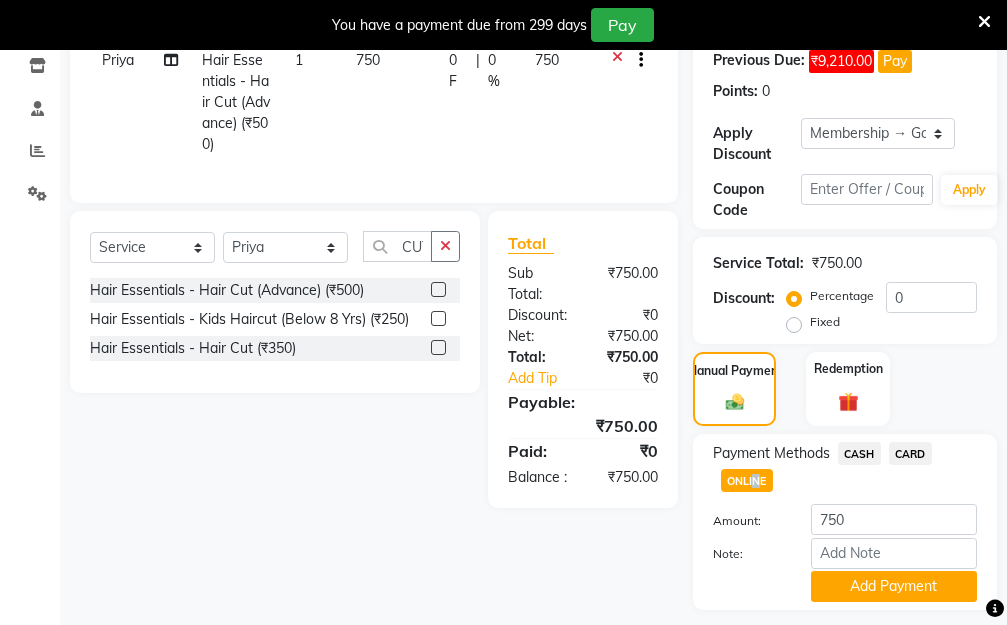 scroll, scrollTop: 425, scrollLeft: 0, axis: vertical 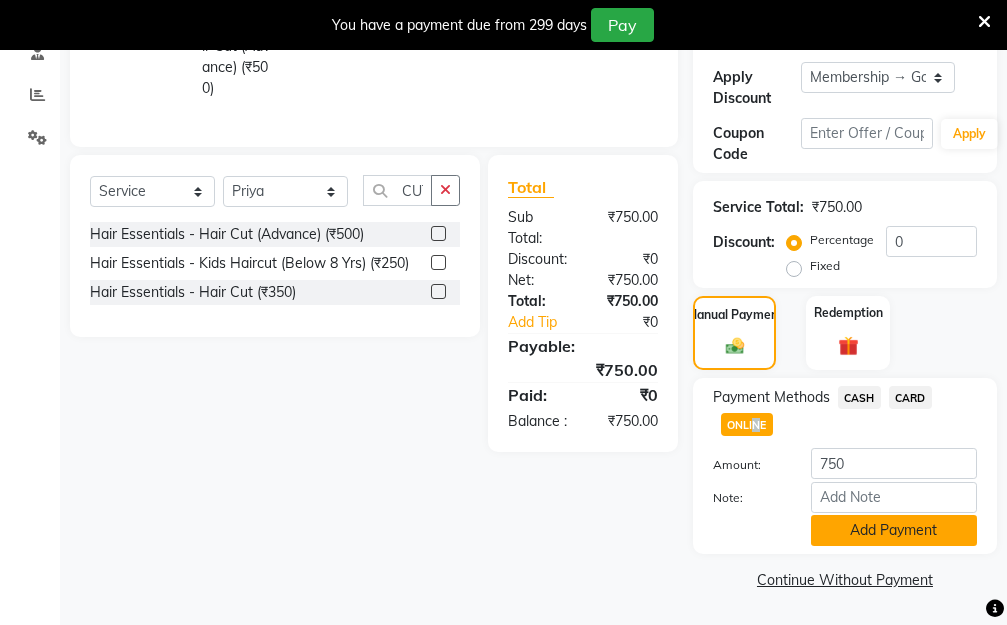 click on "Add Payment" 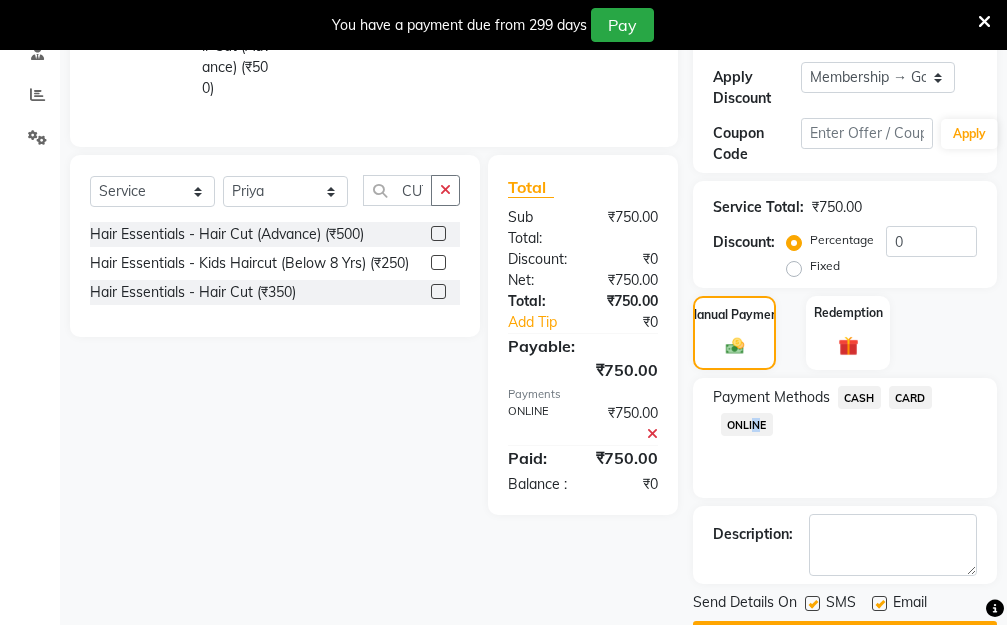 scroll, scrollTop: 482, scrollLeft: 0, axis: vertical 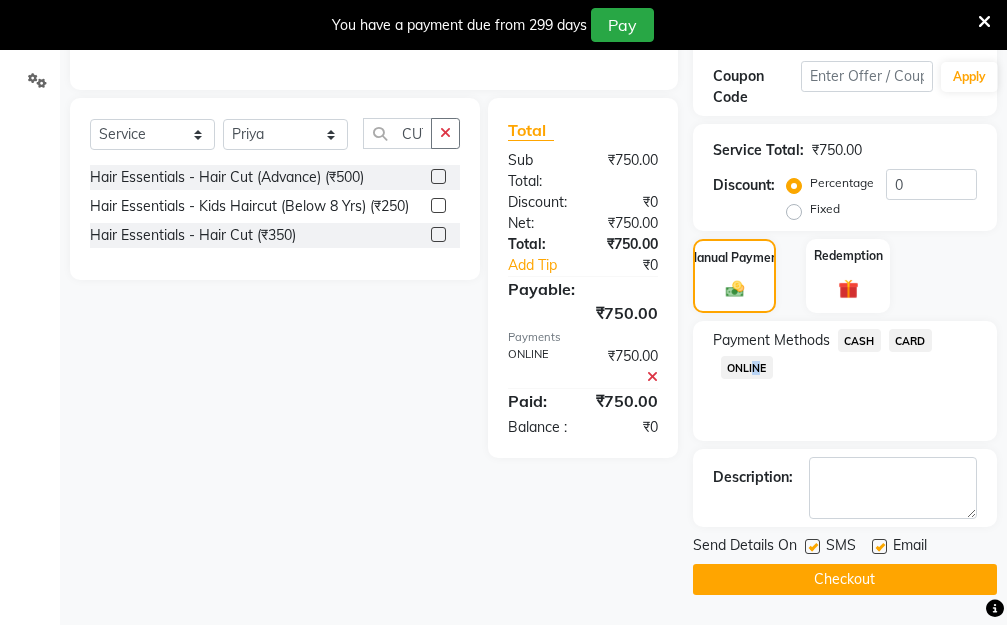 click on "Checkout" 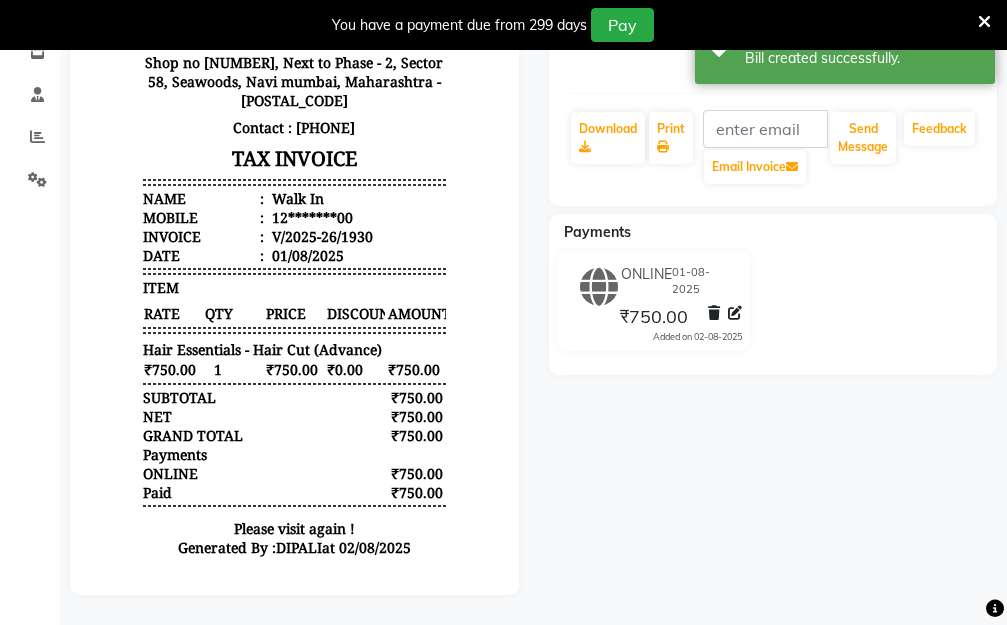 scroll, scrollTop: 0, scrollLeft: 0, axis: both 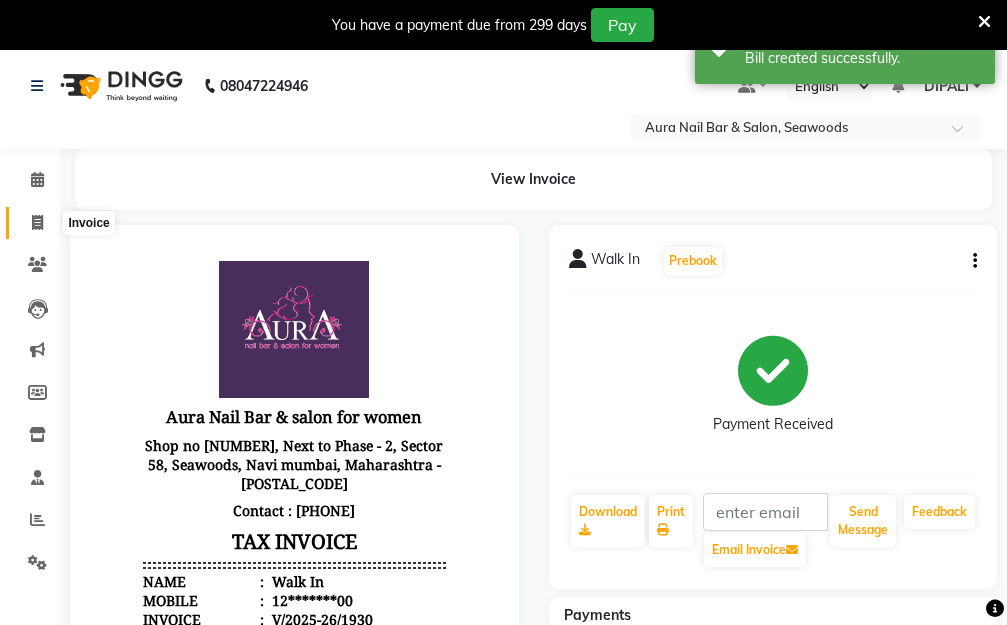 click 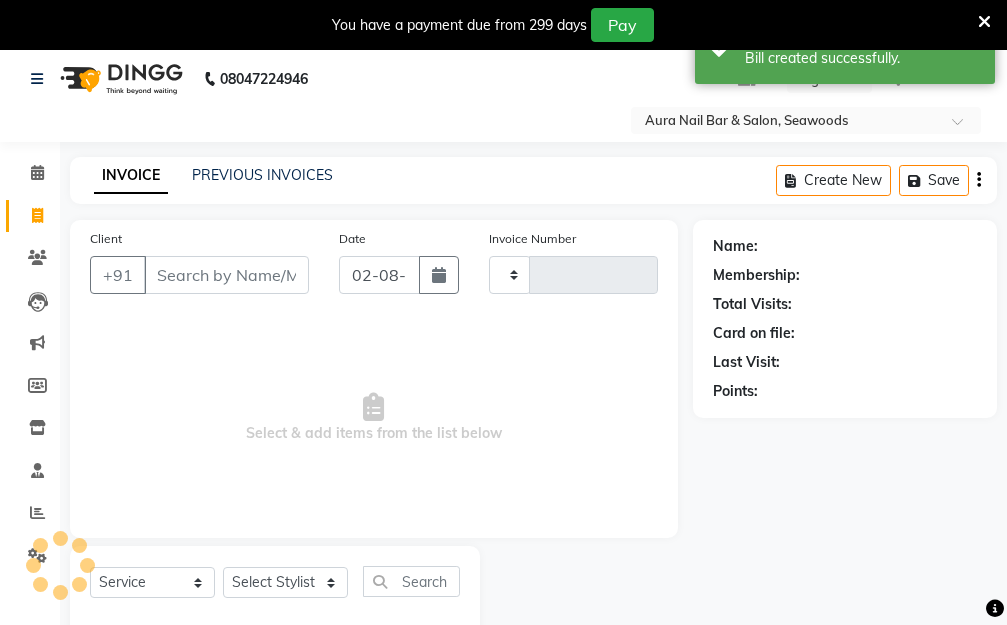 type on "1931" 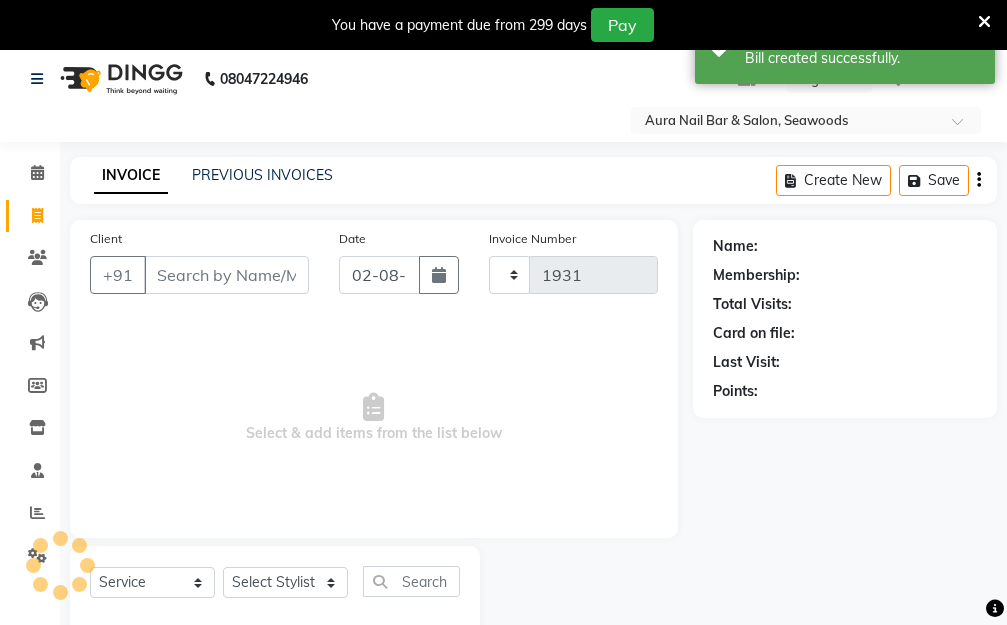 select on "4994" 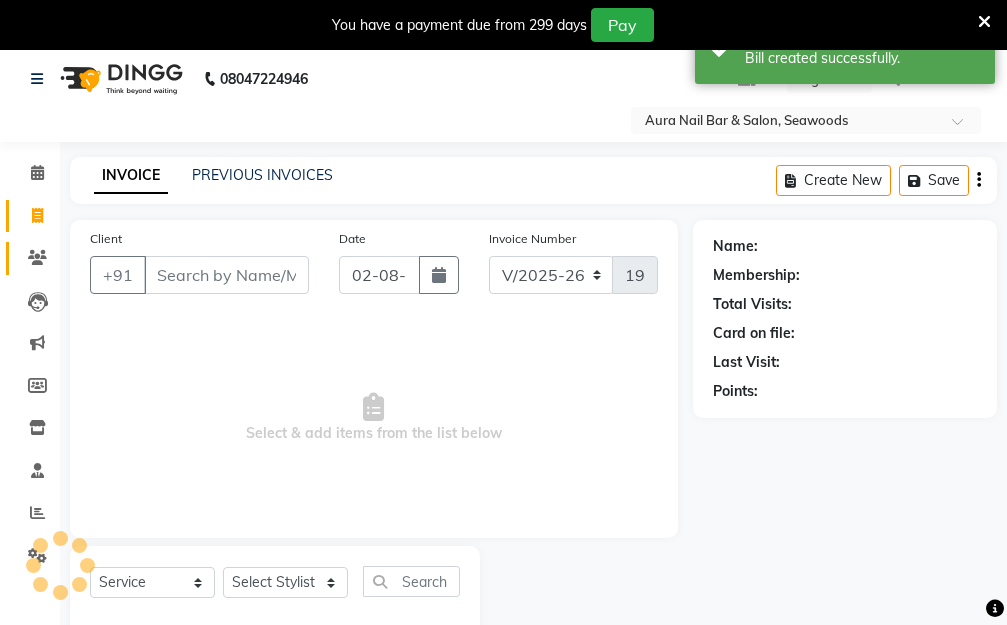 scroll, scrollTop: 53, scrollLeft: 0, axis: vertical 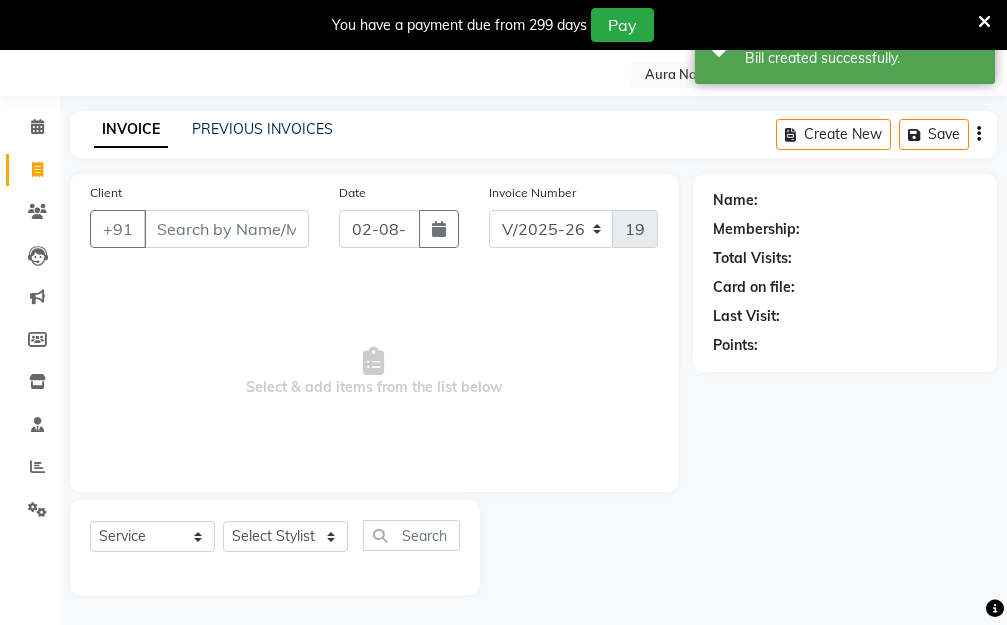 click on "Client" at bounding box center (226, 229) 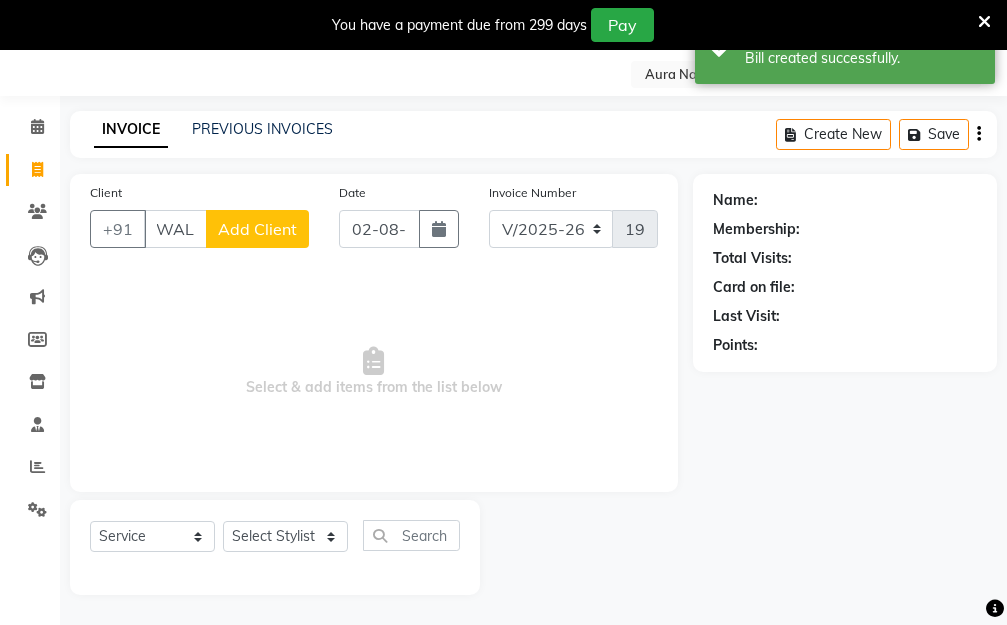 scroll, scrollTop: 0, scrollLeft: 11, axis: horizontal 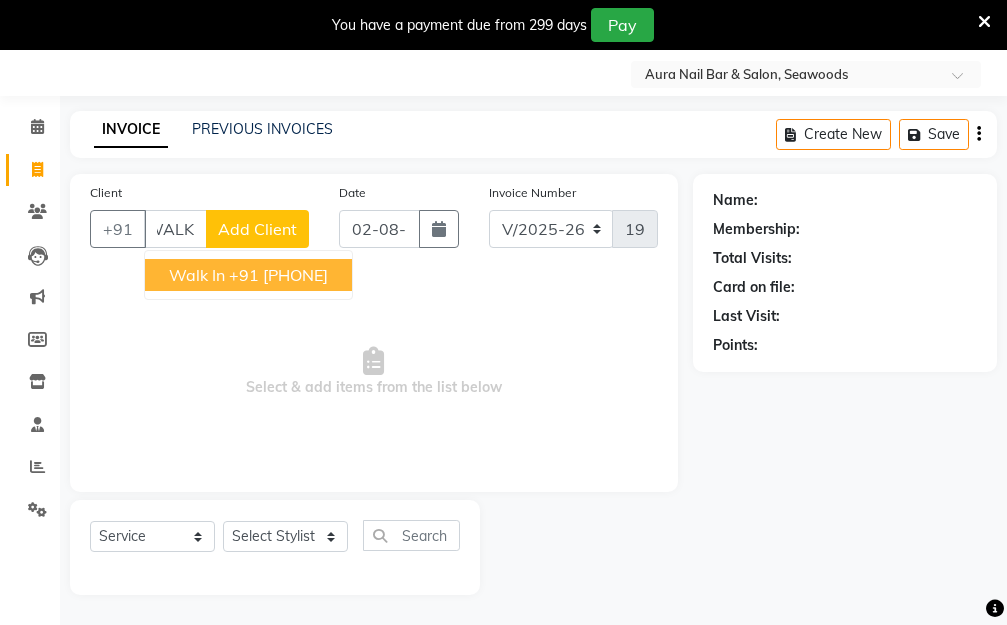 click on "+91  [PHONE]" at bounding box center [278, 275] 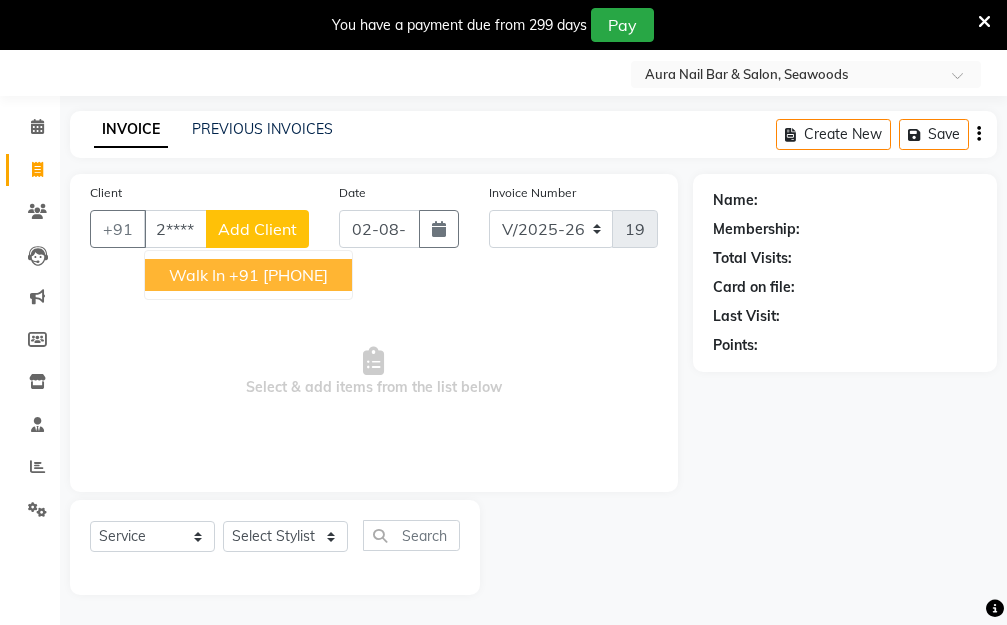 type on "12*******00" 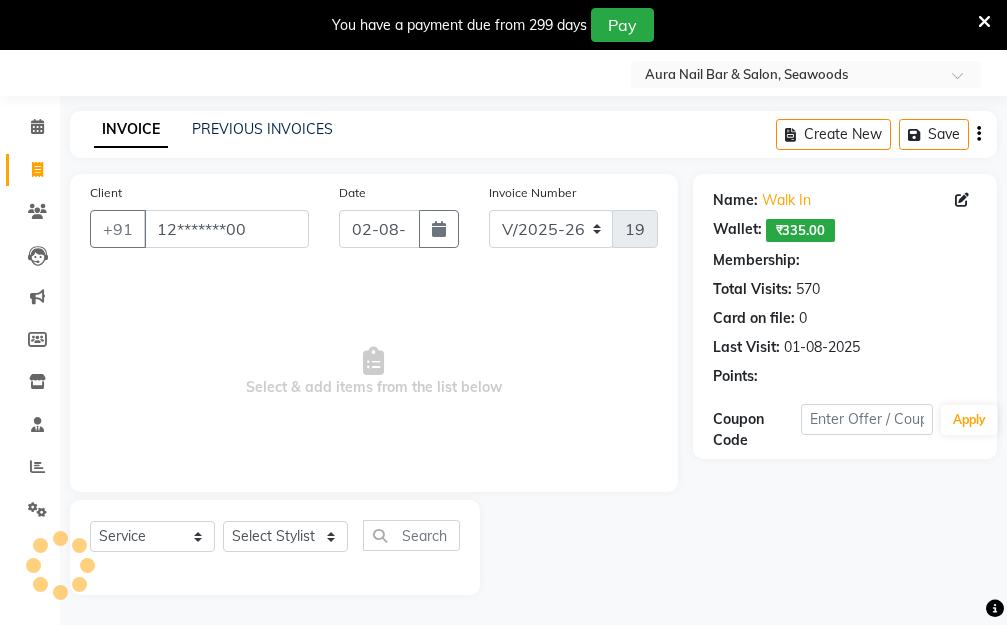 scroll, scrollTop: 0, scrollLeft: 0, axis: both 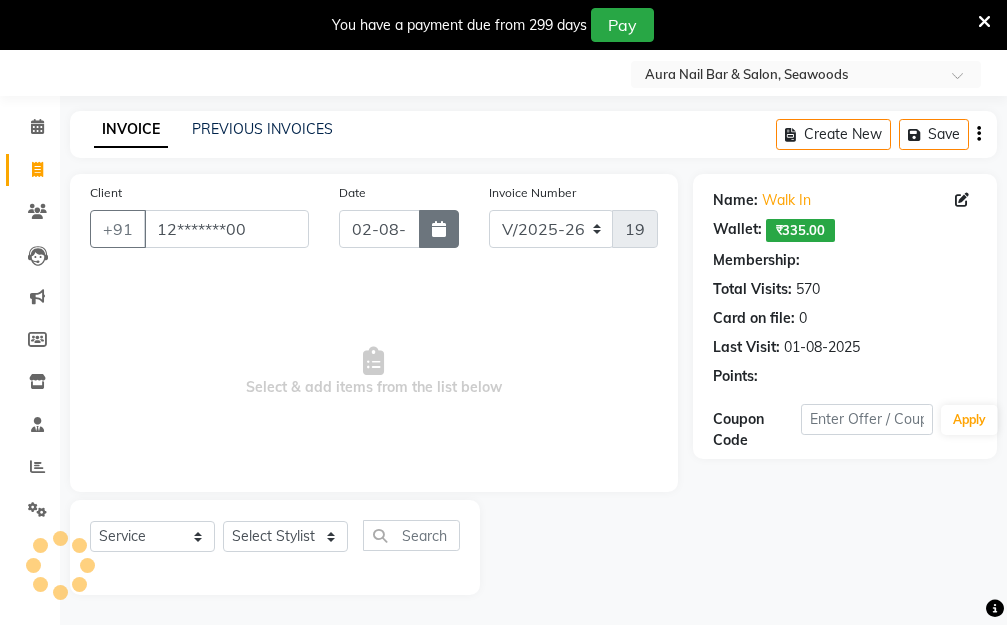 select on "1: Object" 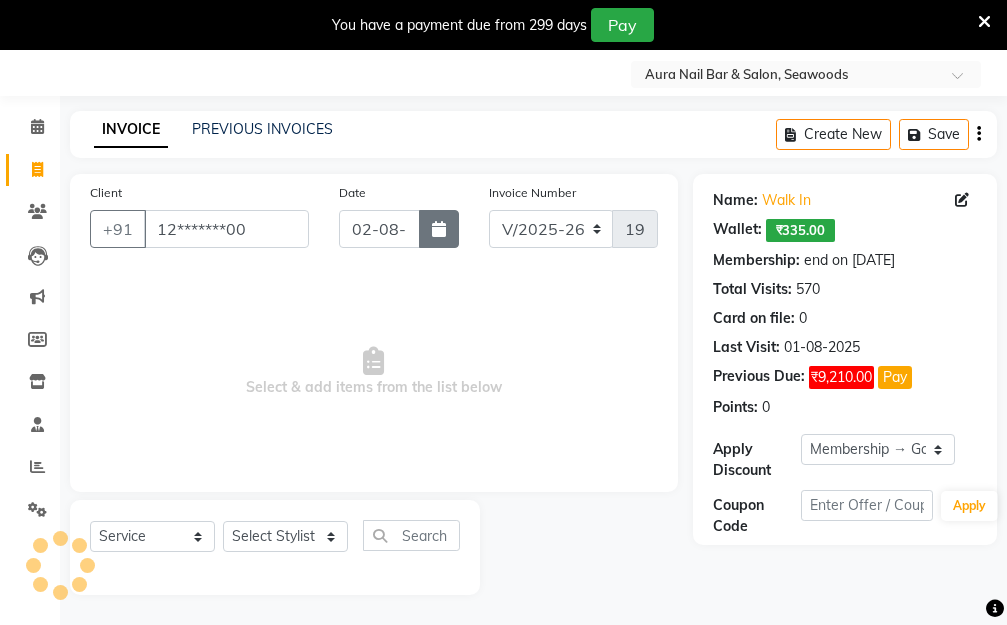 click 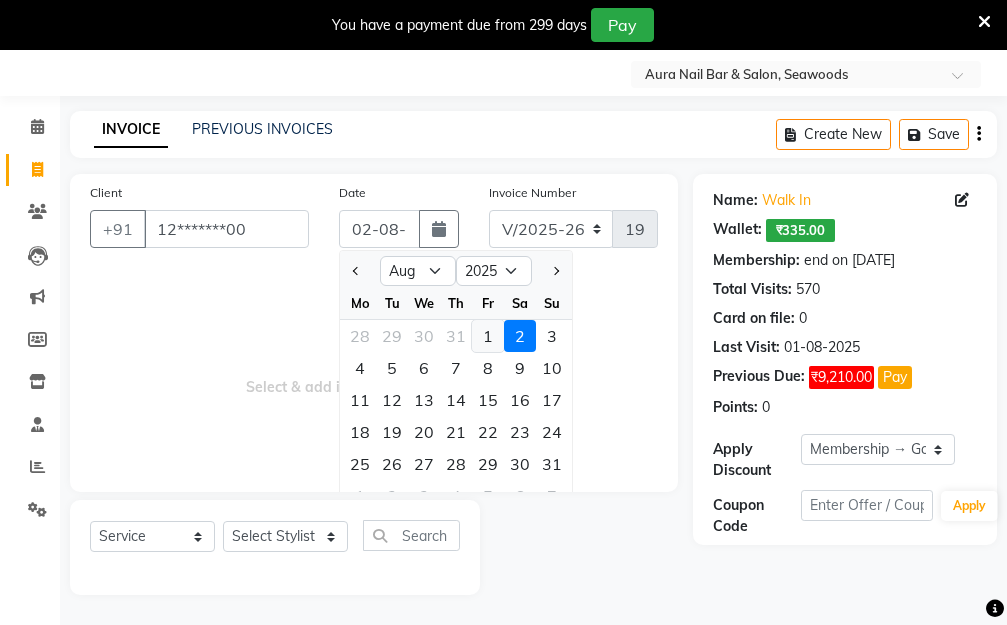 click on "1" 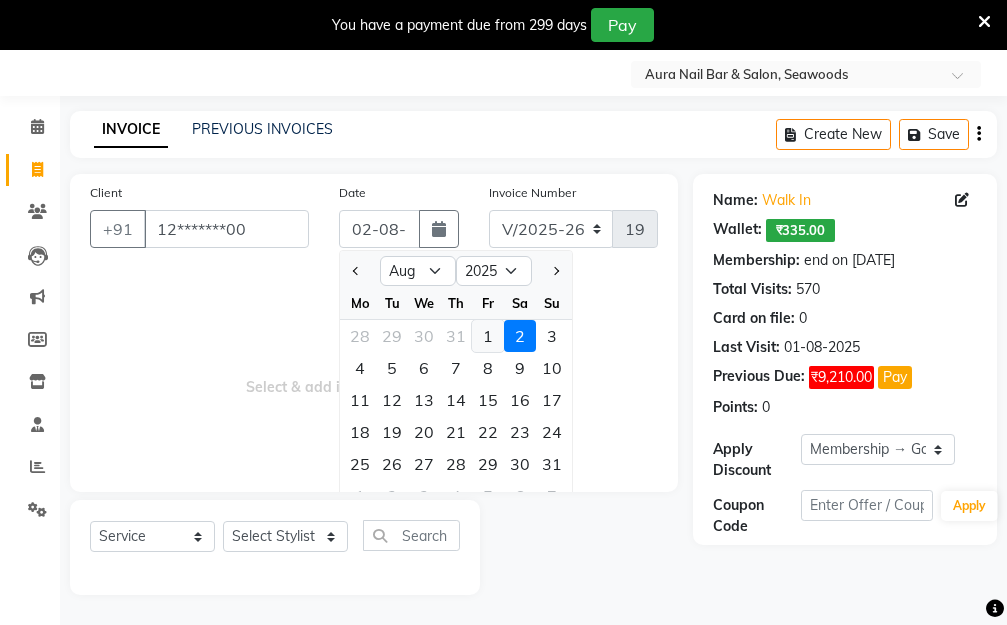 type on "01-08-2025" 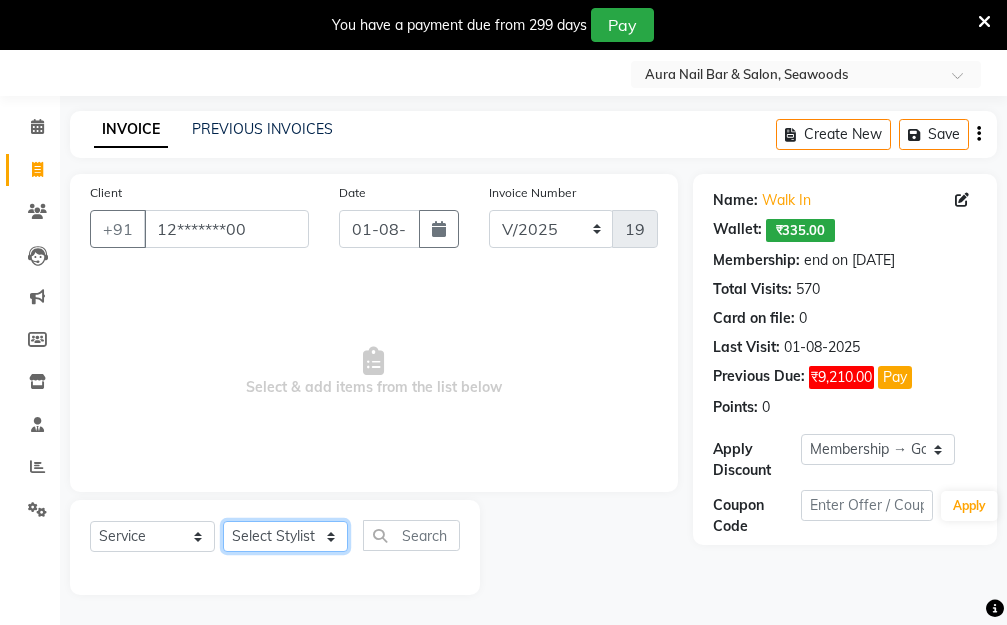 click on "Select Stylist [FIRST] [LAST]  Manager [FIRST]  [FIRST] [FIRST]" 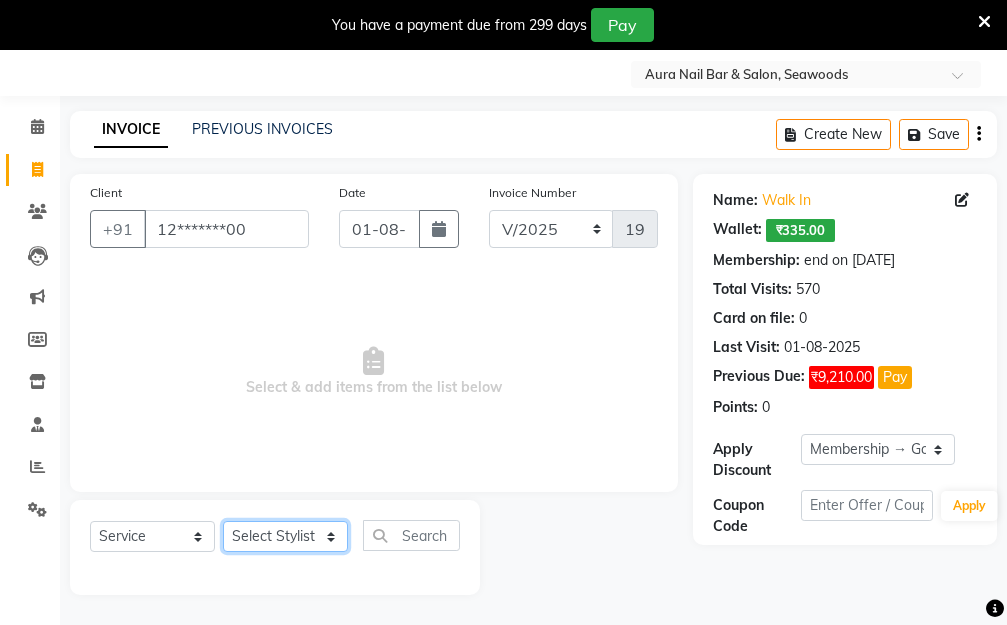 select on "31262" 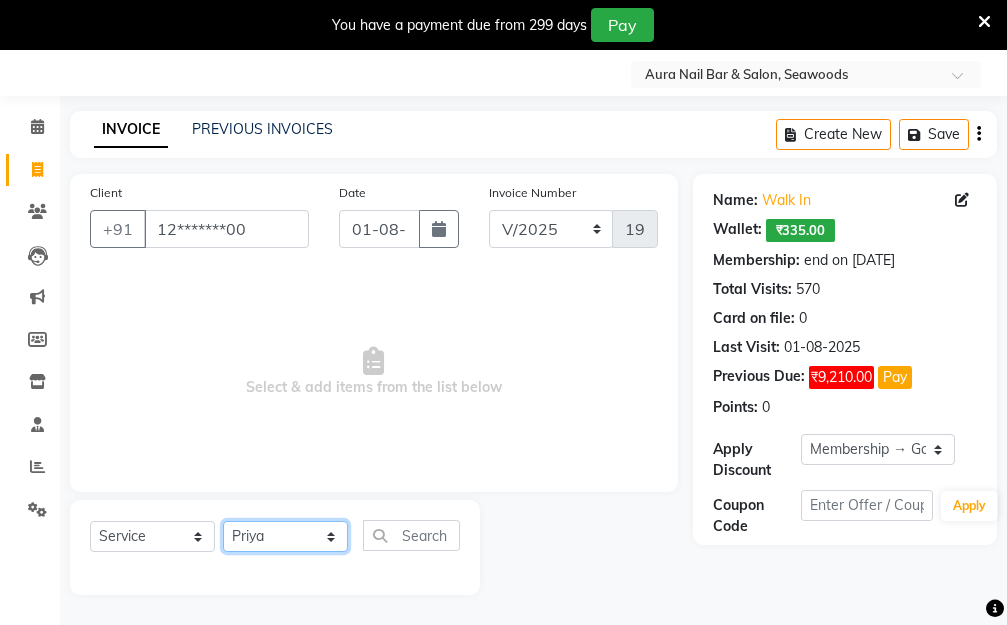 click on "Select Stylist [FIRST] [LAST]  Manager [FIRST]  [FIRST] [FIRST]" 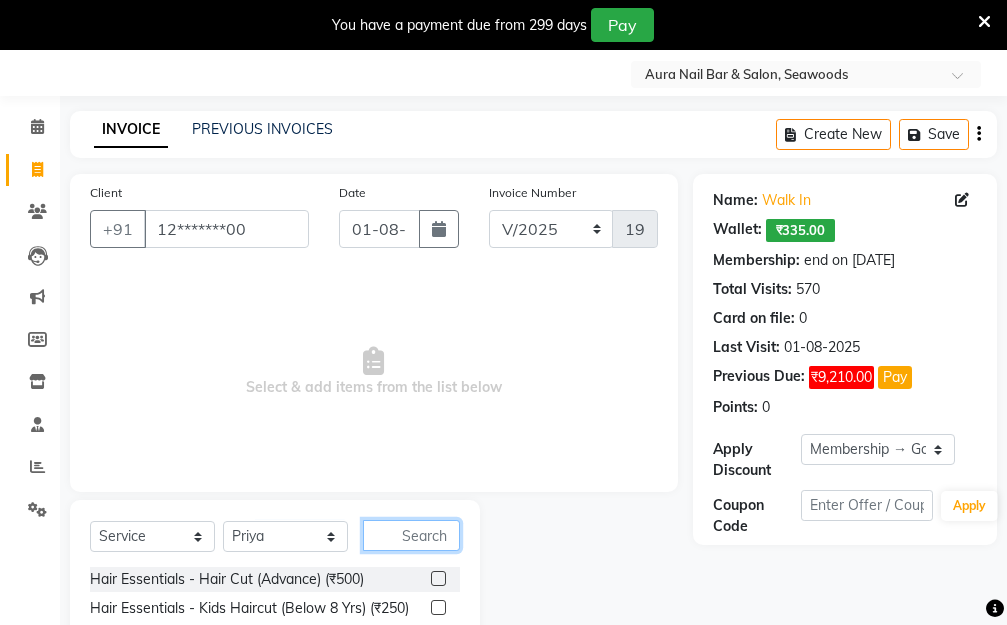 click 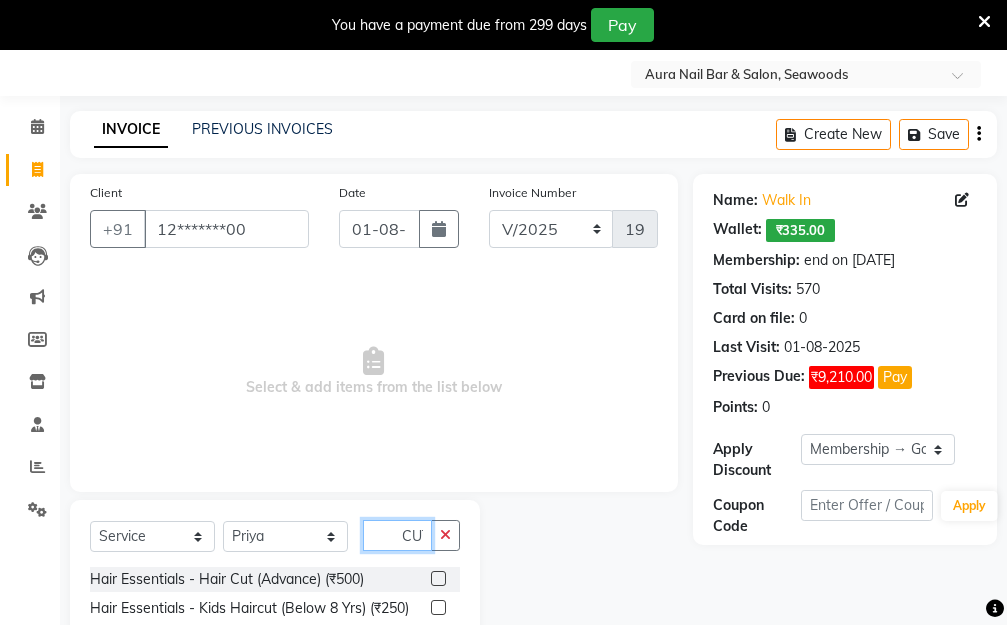 scroll, scrollTop: 0, scrollLeft: 6, axis: horizontal 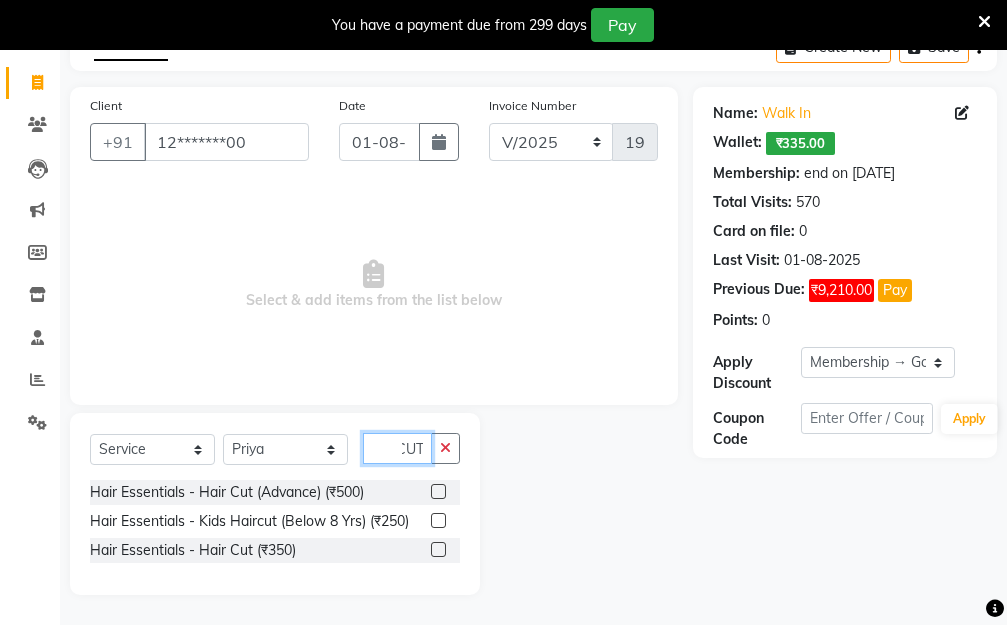 type on "CUT" 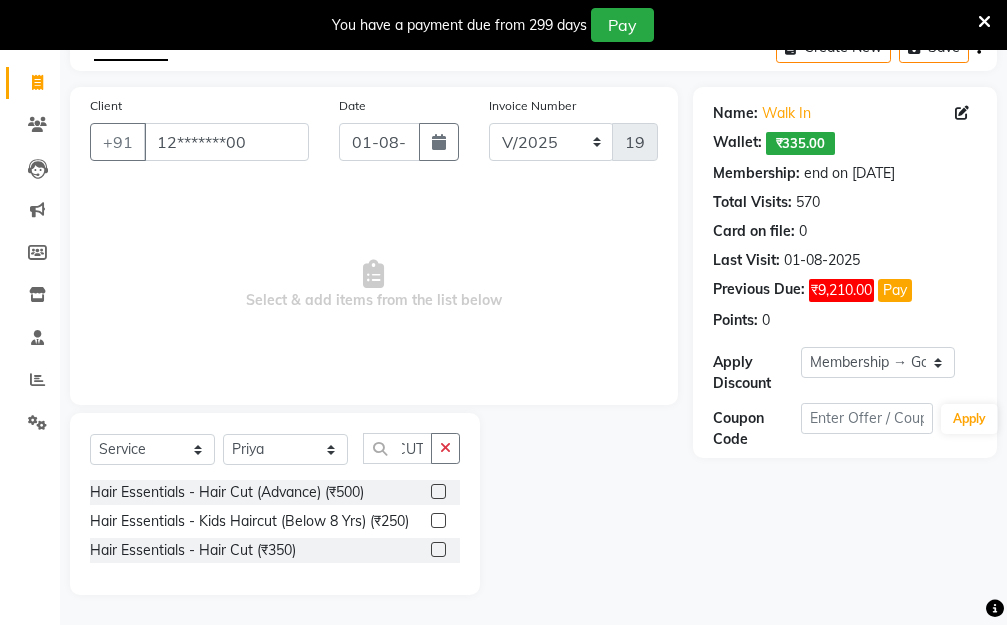 scroll, scrollTop: 0, scrollLeft: 0, axis: both 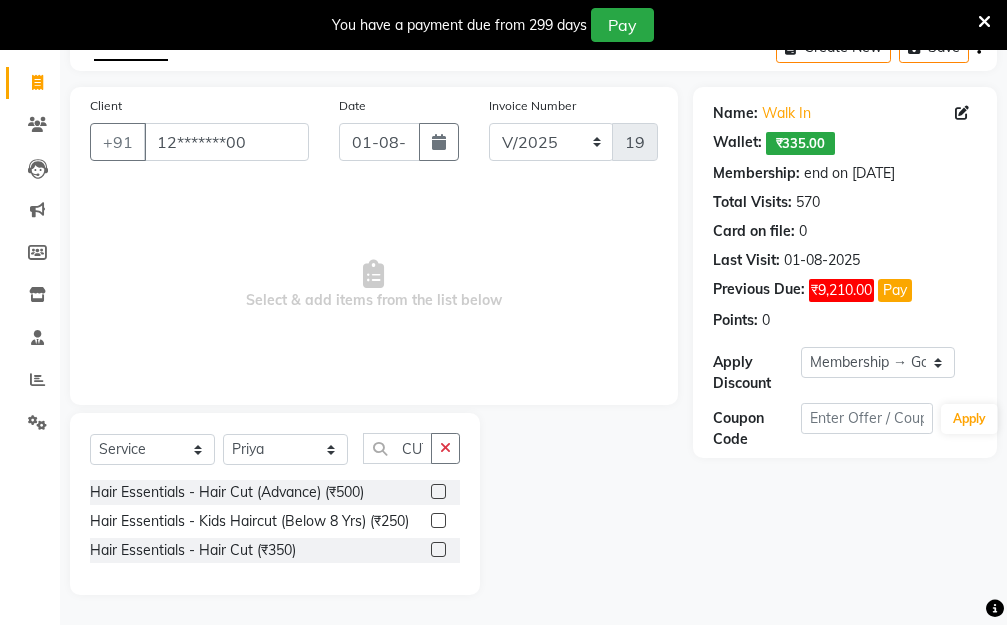 click 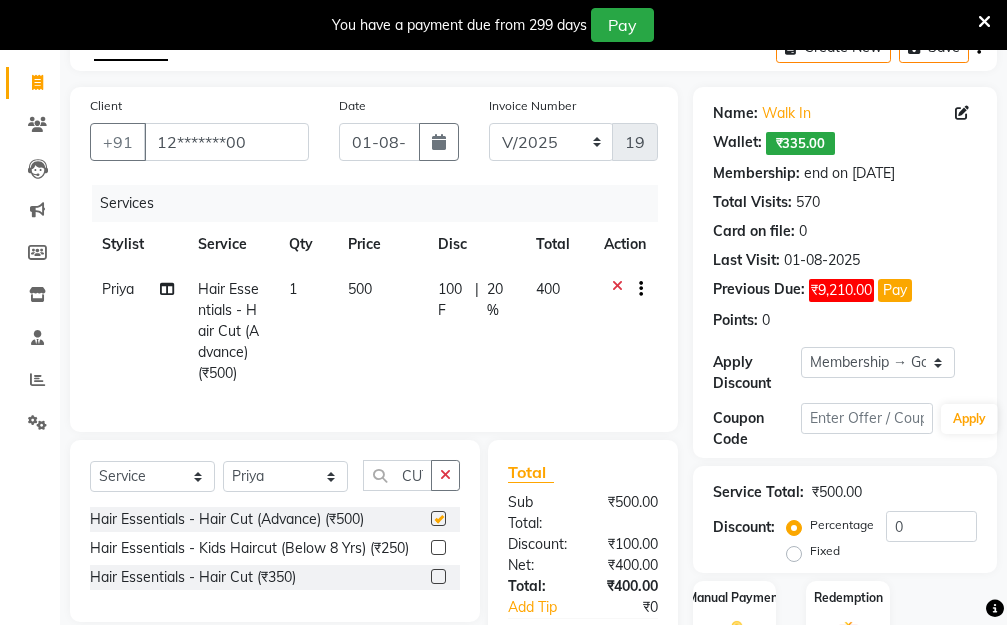 checkbox on "false" 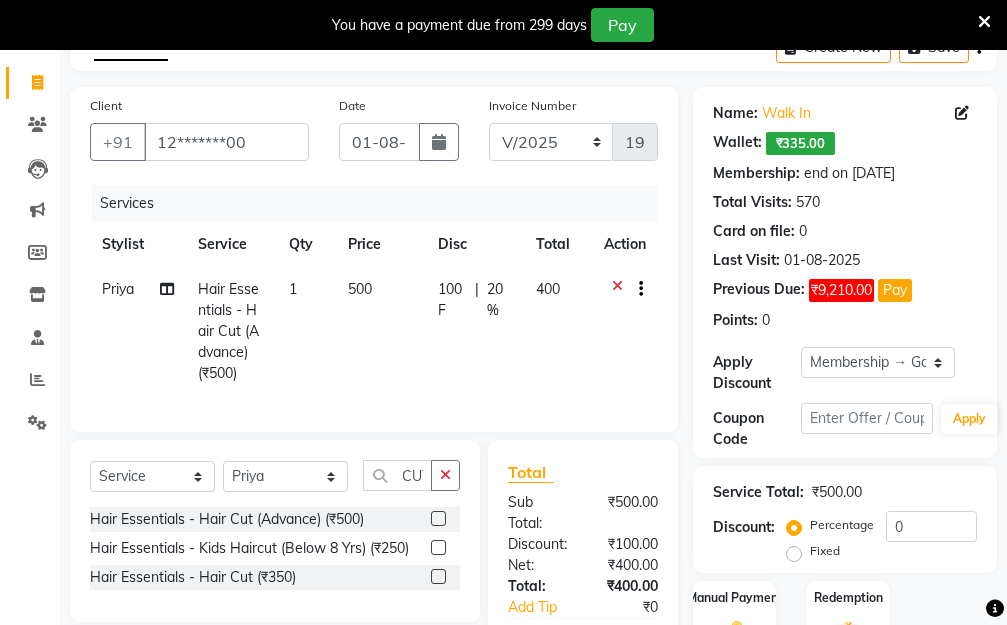 click on "500" 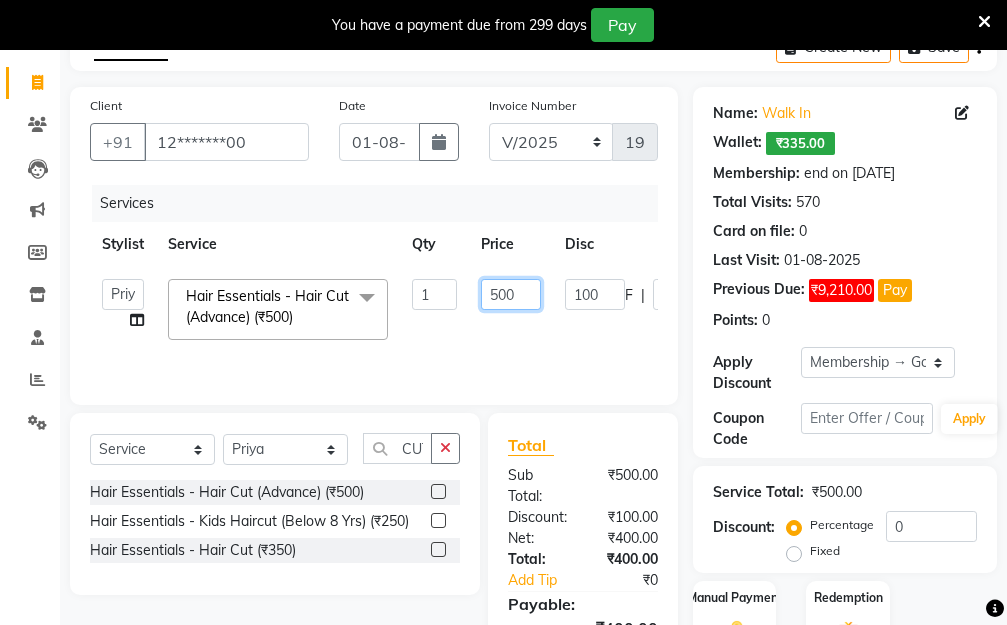 drag, startPoint x: 531, startPoint y: 290, endPoint x: 437, endPoint y: 290, distance: 94 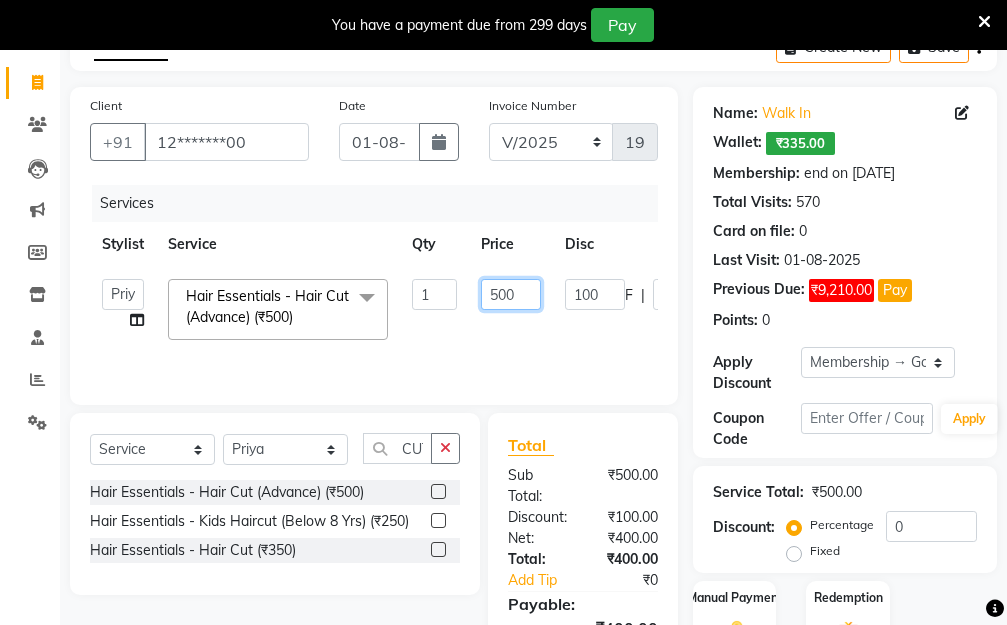 click on "[FIRST]   [LAST]   Manager   [FIRST]    [FIRST]   [FIRST]   Hair Essentials - Hair Cut (Advance) (₹500)  x Hair Essentials - Hair Cut (Advance) (₹500) Hair Essentials - Kids Haircut (Below 8 Yrs) (₹250) Hair Essentials -Hair Wash Up To Shoulder (₹300) Hair Essentials - Hair Cut  (₹350) HAIR WASH UP TO WASTE (₹700) DANDRUFF TERATMENT (₹1500) Shampoo & Conditioning + Blast Dry - Upto Shoulder (₹350) Shampoo & Conditioning + Blast Dry - Below Shoulder (₹550) Shampoo & Conditioning + Blast Dry - Upto Waist (₹750) Shampoo & Conditioning + Blast Dry - Add: Charge For Morocon/Riviver/ Keratin (₹600) Blow Dry/Outcurl/Straight - Upto Shoulder (₹449) Blow Dry/Outcurl/Straight - Below Shoulder (₹650) Blow Dry/Outcurl/Straight - Upto Waist (₹850) Ironing - Upto Shoulder (₹650) Ironing - Below Shoulder (₹850) Ironing - Upto Waist (₹1000) Ironing - Add Charge For Thick Hair (₹300) Tongs - Upto Shoulder (₹800) Tongs - Below Shoulder (₹960) Tongs - Upto Waist (₹1500) BOTOX (₹5000) 1 F" 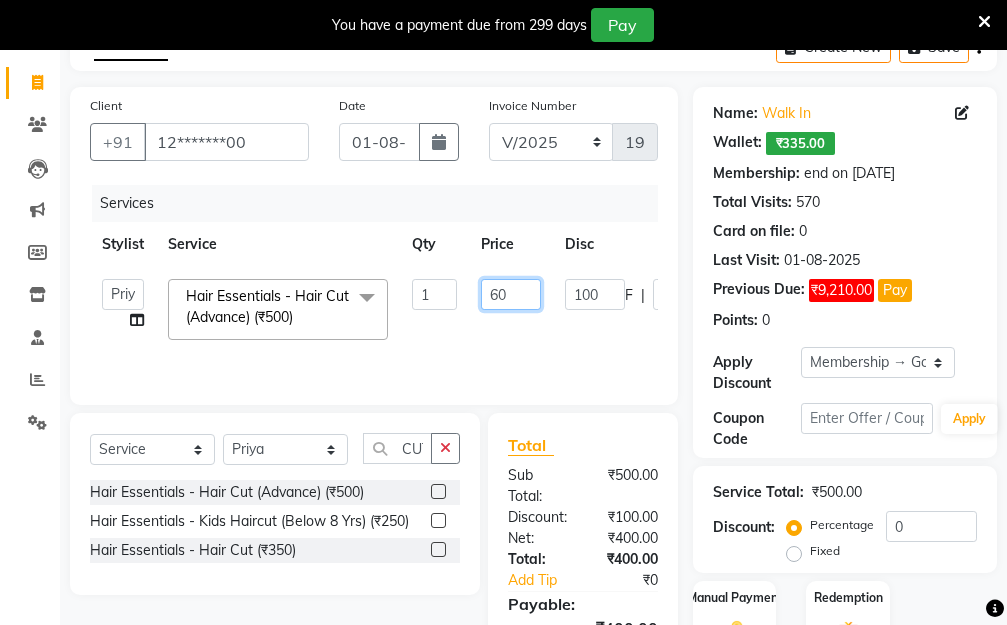 type on "600" 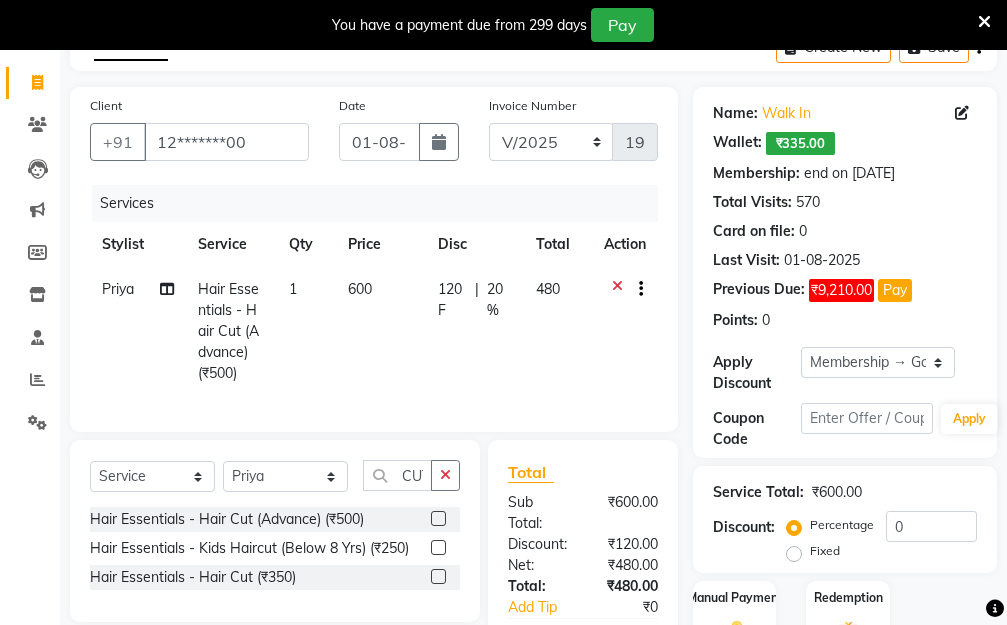 click on "[FIRST]  Hair Essentials - Hair Cut (Advance) (₹500) 1 600 120 F | 20 % 480" 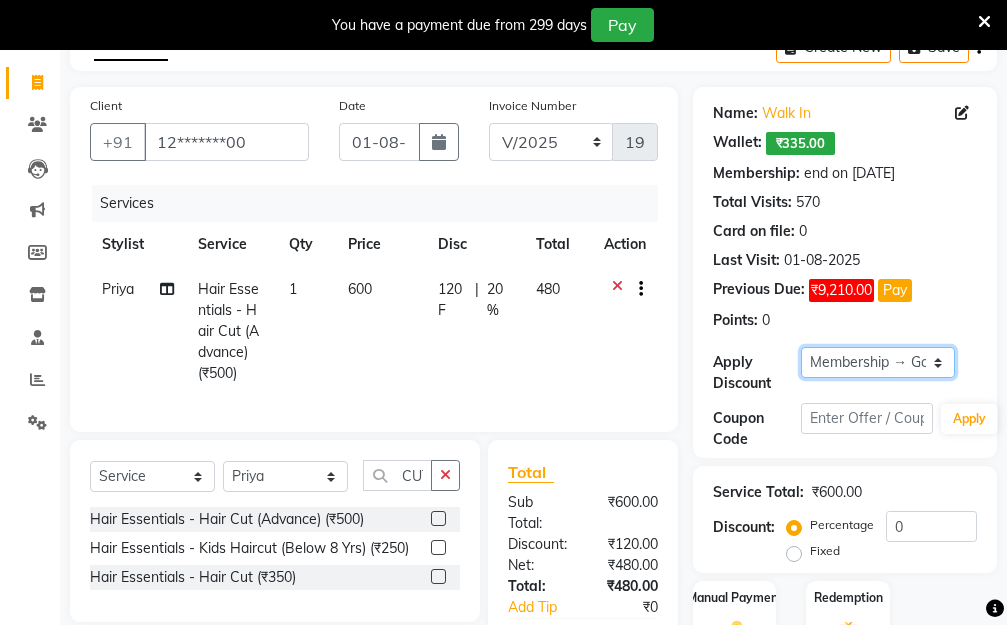 click on "Select Membership → Golden Membership Membership → Golden Membership Membership → Golden Membership Membership → Golden Membership Membership → Golden Membership Membership → Golden Membership Membership → Golden Membership Membership → Golden Membership Membership → Golden Membership Membership → Golden Membership Membership → Golden Membership Membership → Golden Membership Membership → Golden Membership Membership → Golden Membership Membership → Golden Membership Membership → Golden Membership Membership → Golden Membership Membership → Golden Membership Membership → Golden Membership Membership → Golden Membership Membership → Golden Membership Membership → Golden Membership Membership → Golden Membership Membership → Golden Membership Membership → Golden Membership Membership → Golden Membership Membership → Golden Membership Membership → Golden Membership Membership → Golden Membership Membership → Golden Membership" 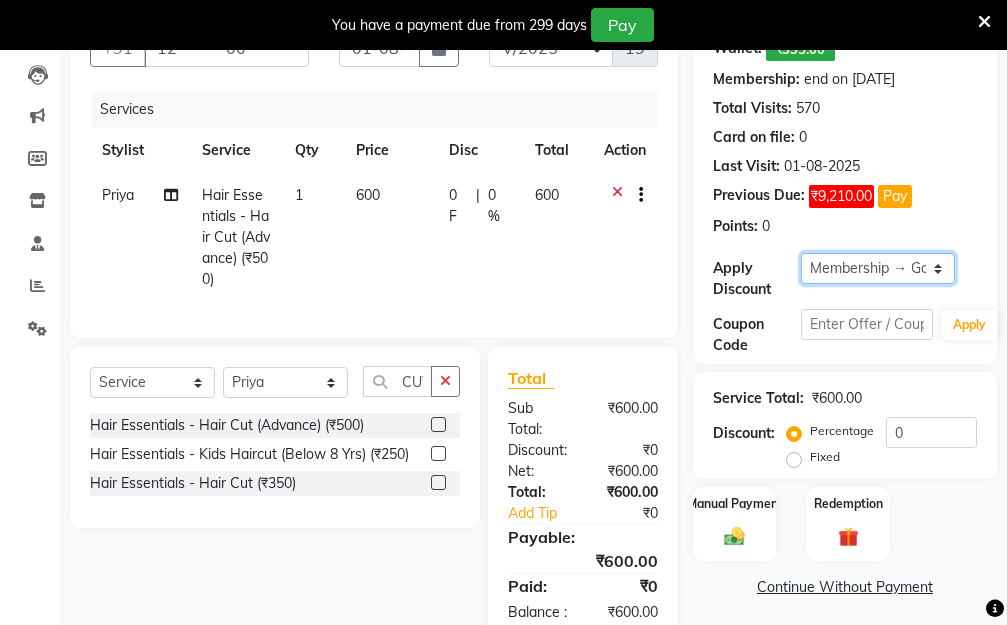 scroll, scrollTop: 320, scrollLeft: 0, axis: vertical 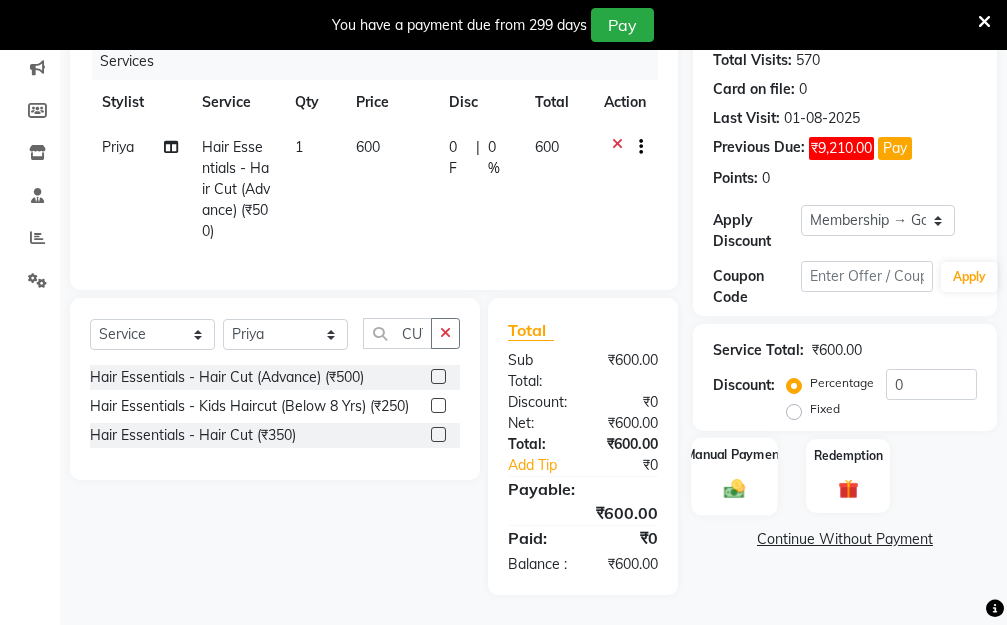 click 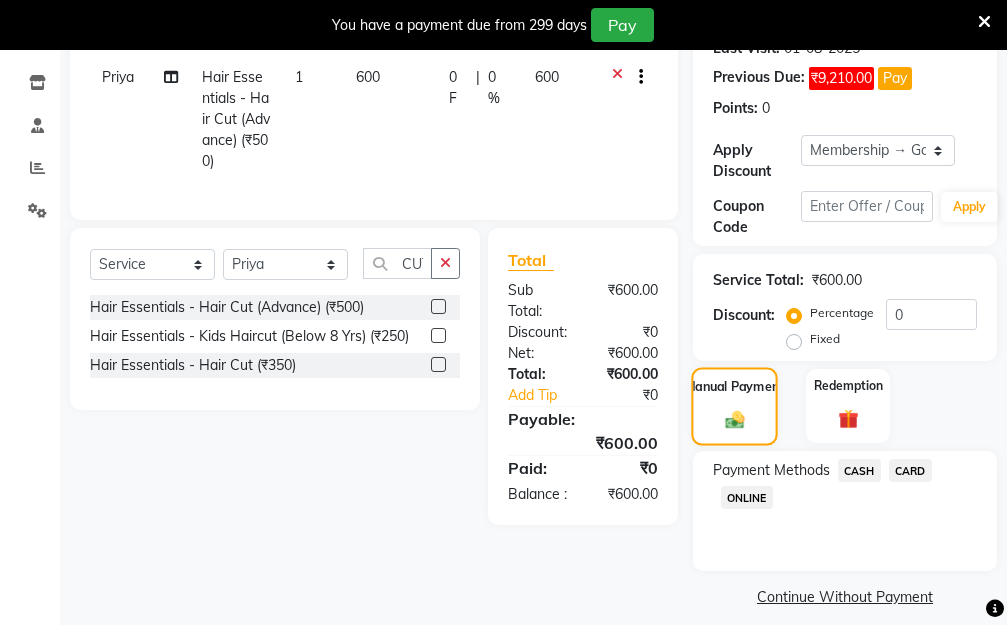 scroll, scrollTop: 369, scrollLeft: 0, axis: vertical 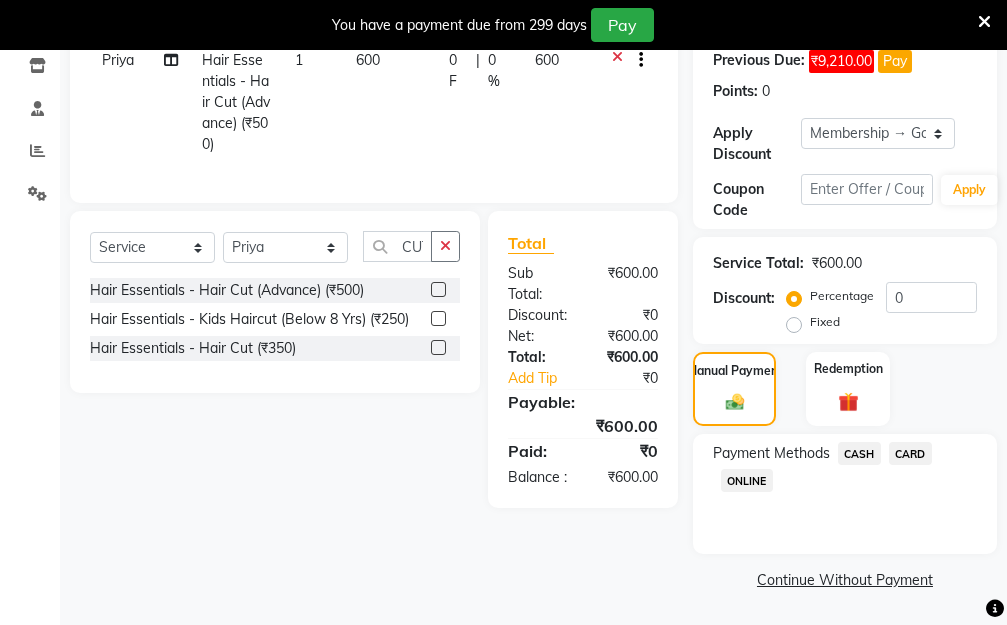 click on "CASH" 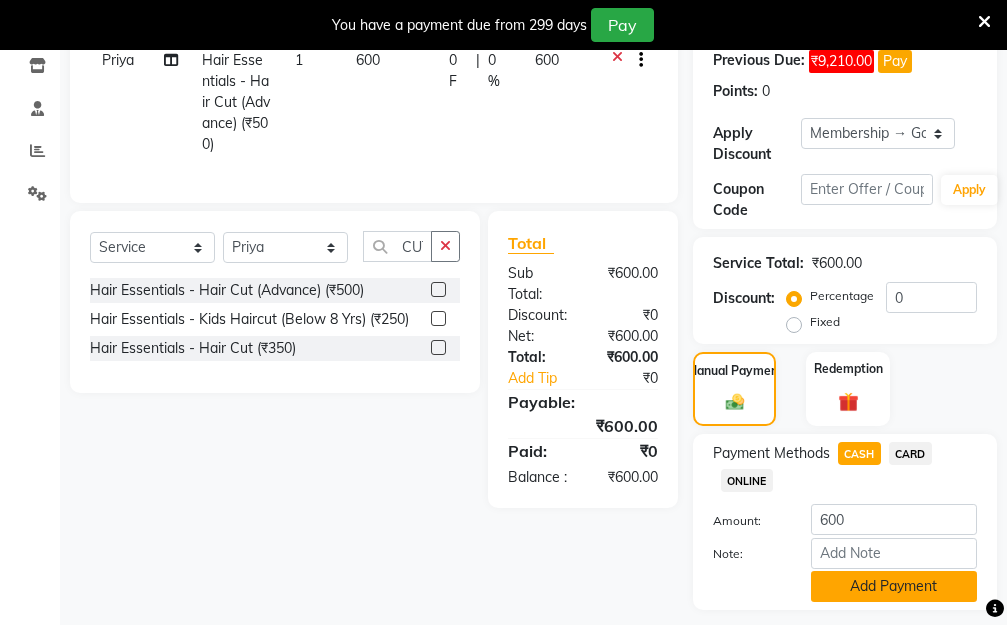 click on "Add Payment" 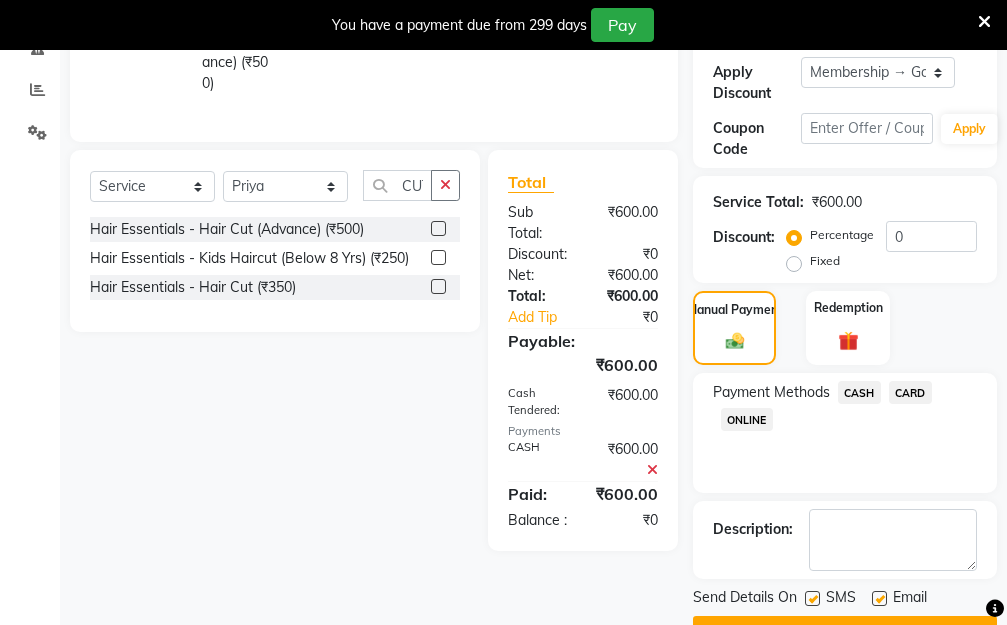 scroll, scrollTop: 482, scrollLeft: 0, axis: vertical 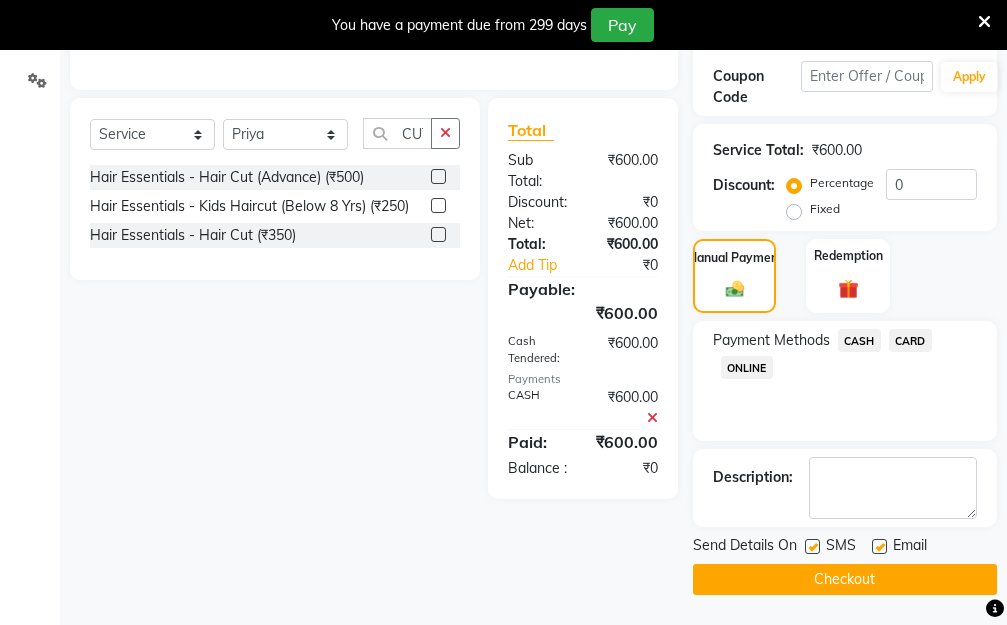 click on "Checkout" 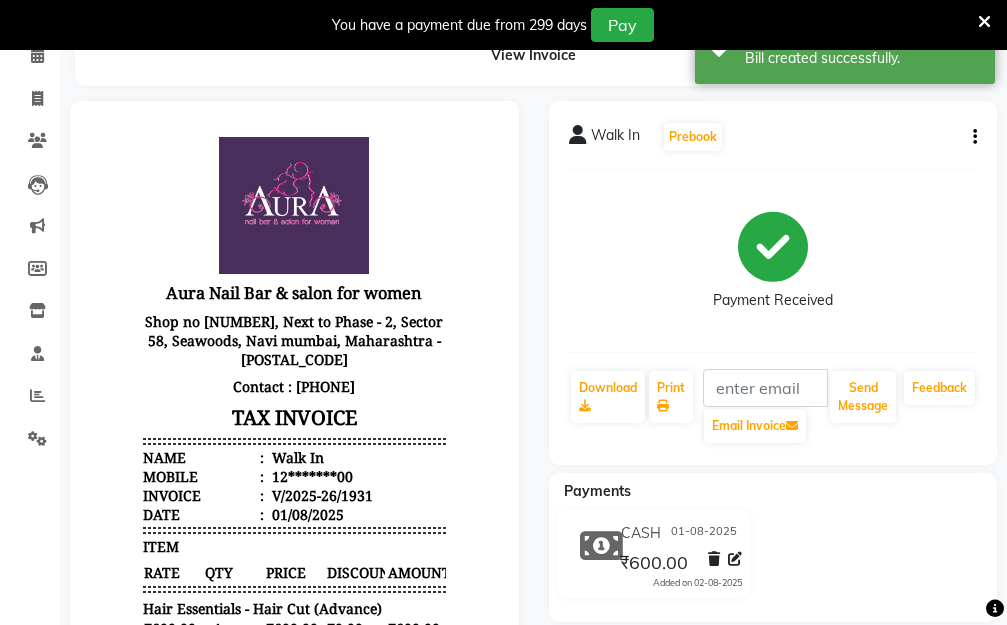 scroll, scrollTop: 100, scrollLeft: 0, axis: vertical 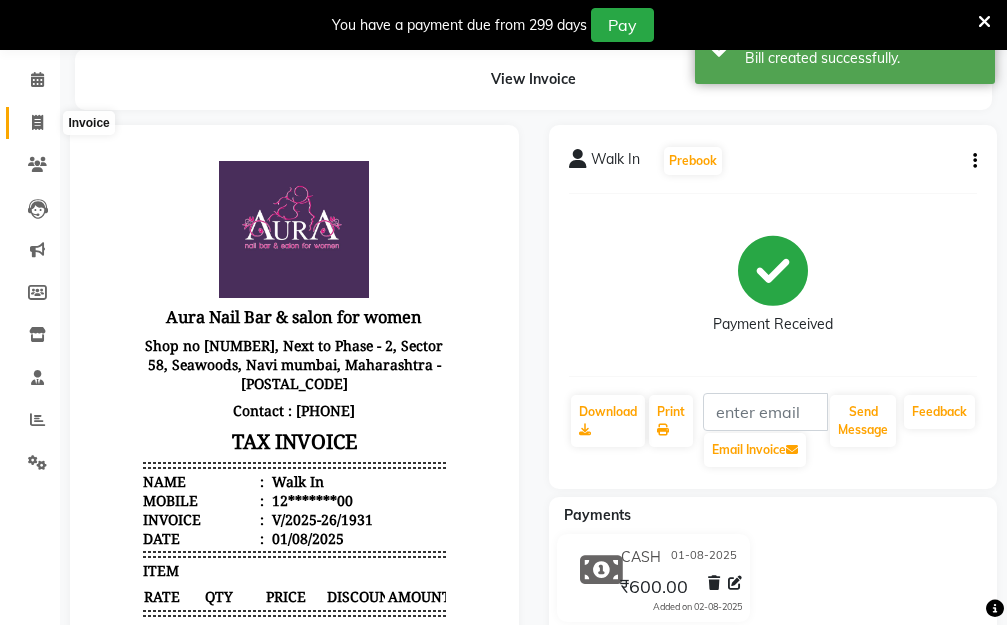 click 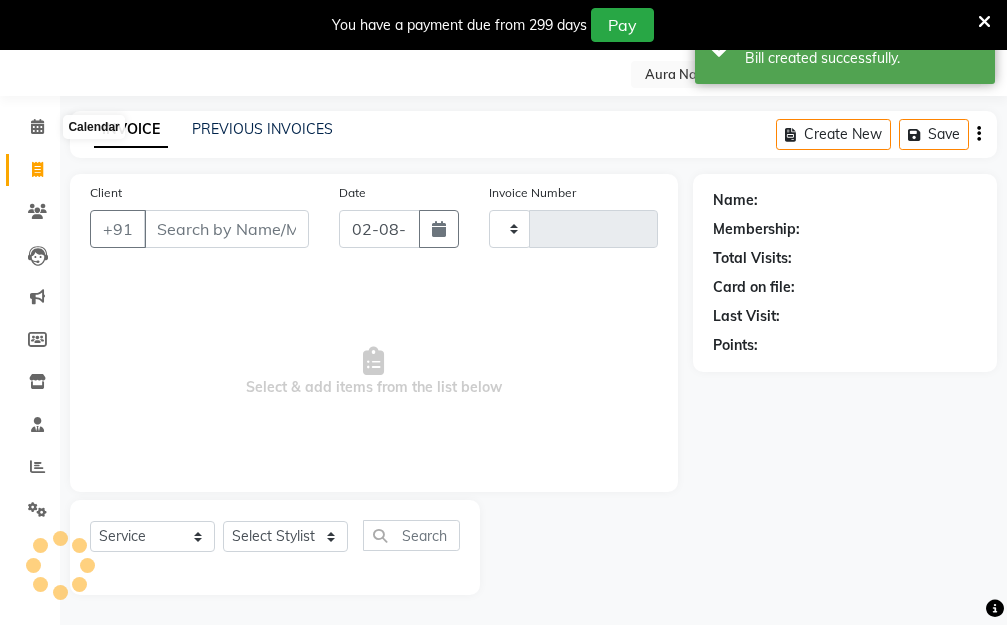 scroll, scrollTop: 53, scrollLeft: 0, axis: vertical 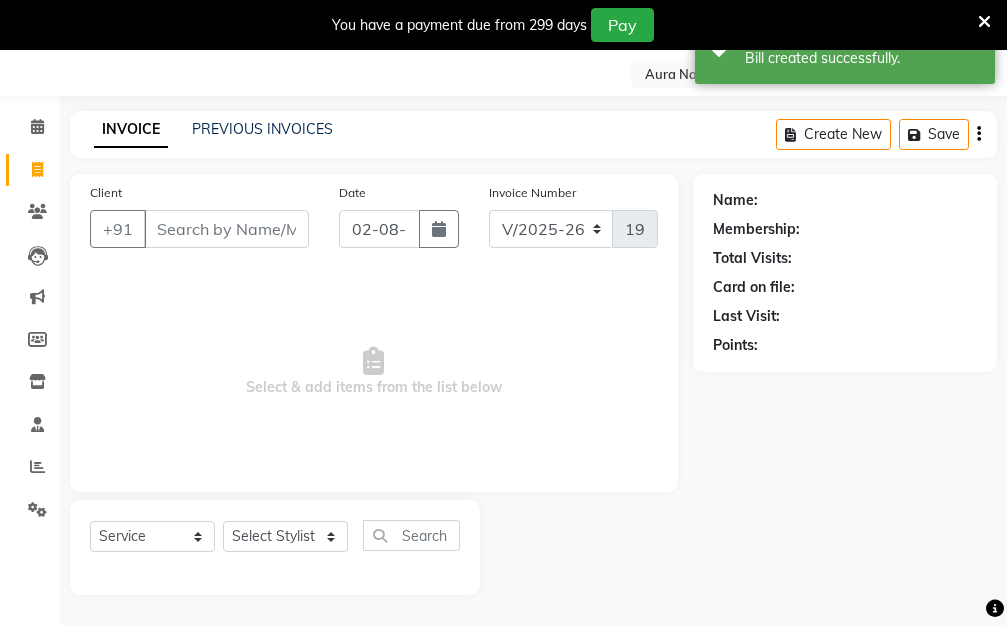click on "Client" at bounding box center (226, 229) 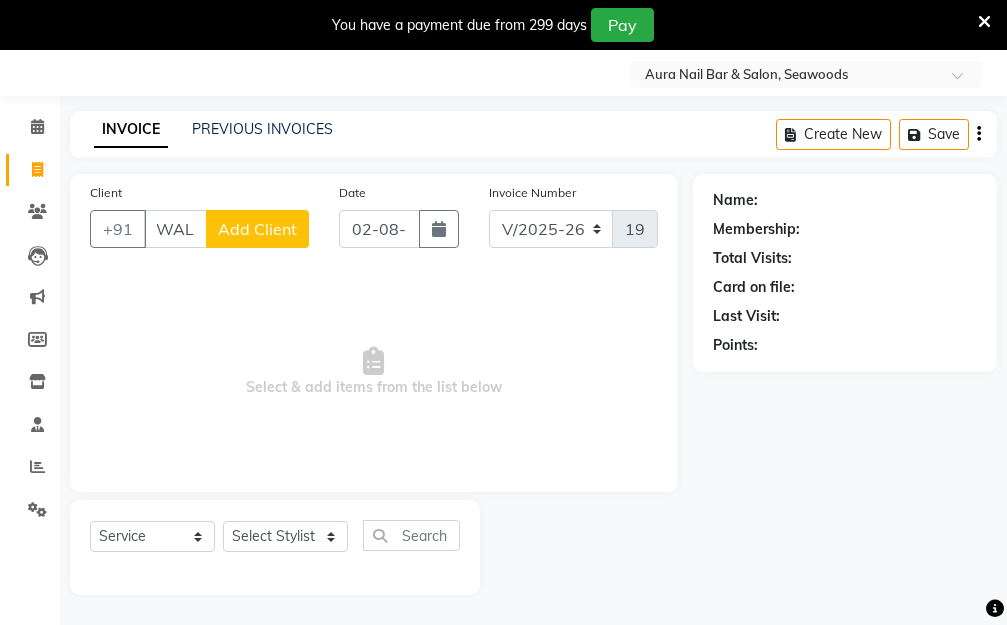 scroll, scrollTop: 0, scrollLeft: 11, axis: horizontal 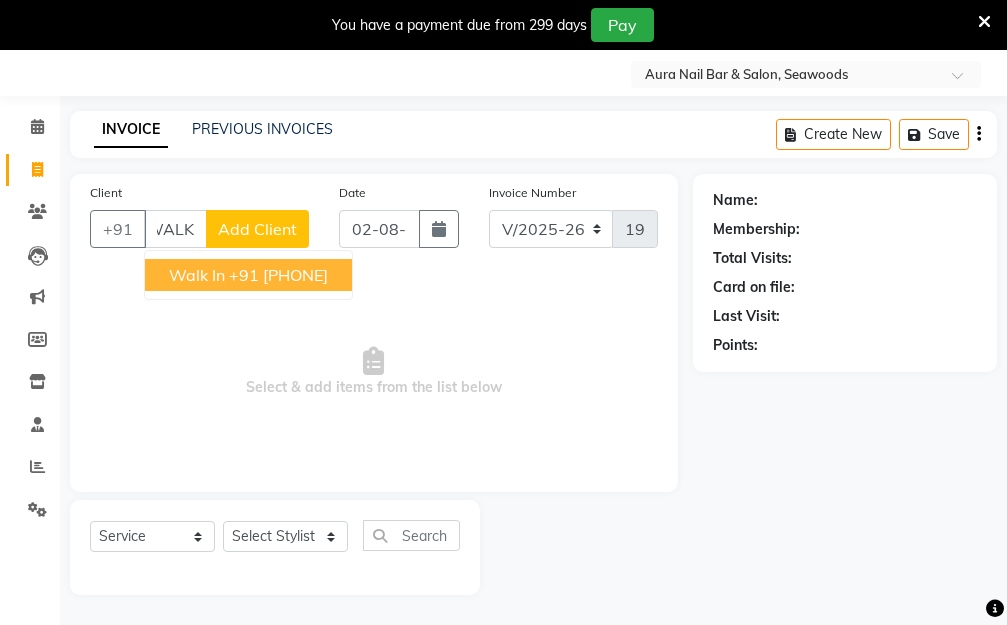 click on "+91  [PHONE]" at bounding box center [278, 275] 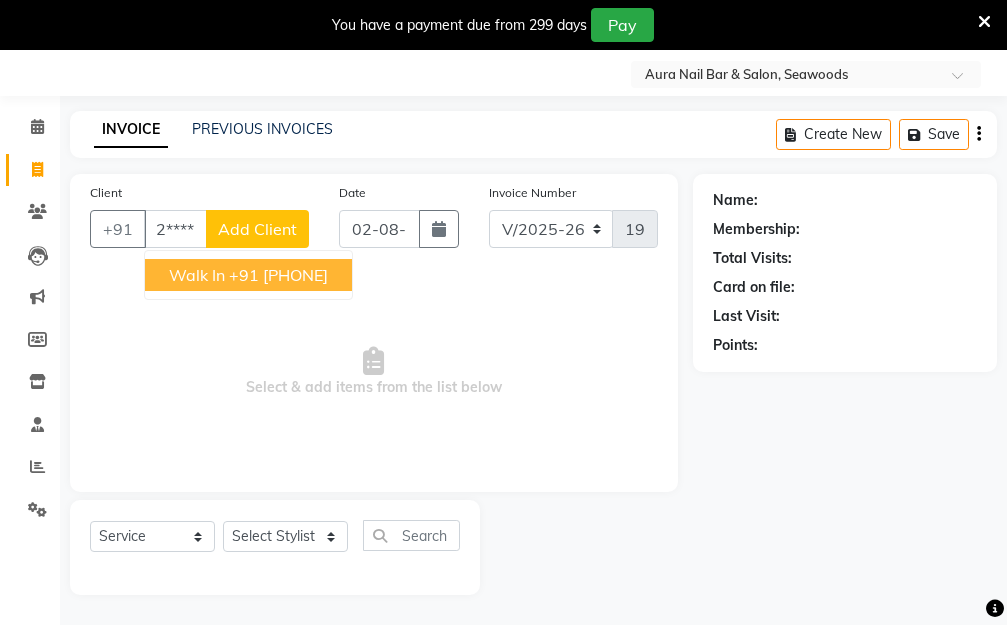 type on "12*******00" 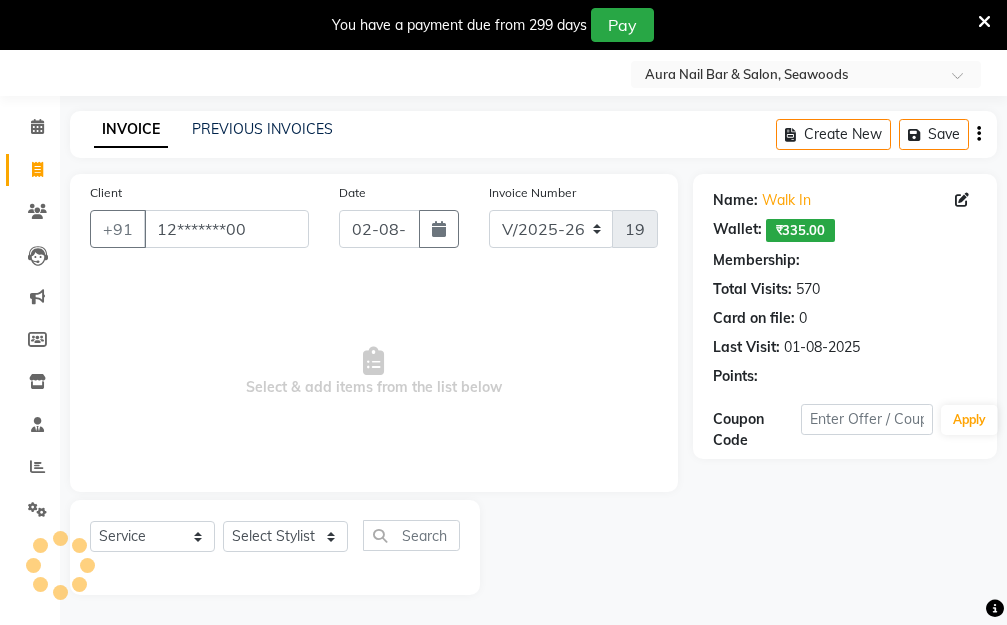 scroll, scrollTop: 0, scrollLeft: 0, axis: both 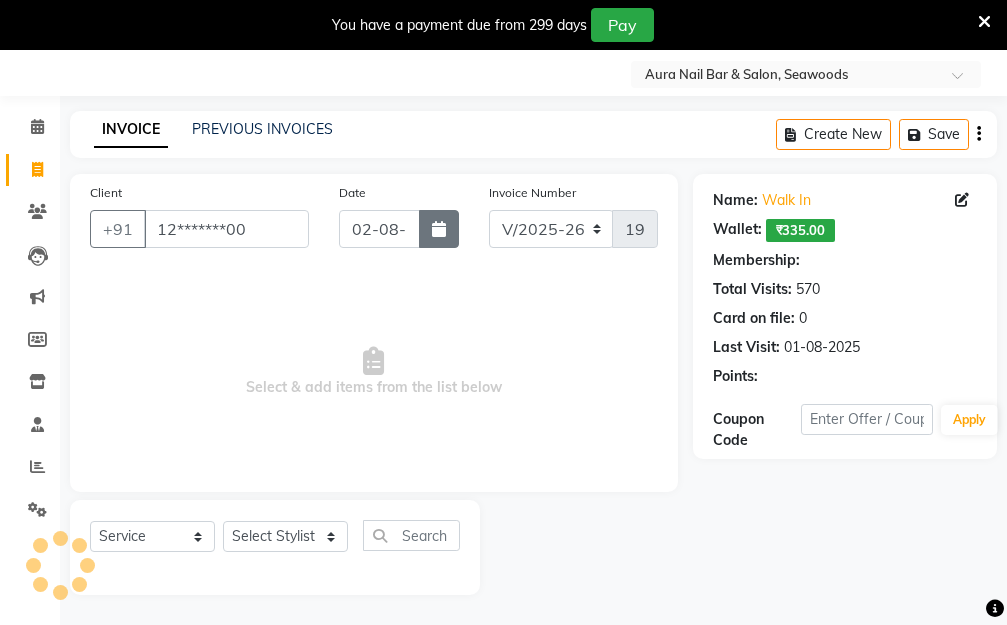 select on "1: Object" 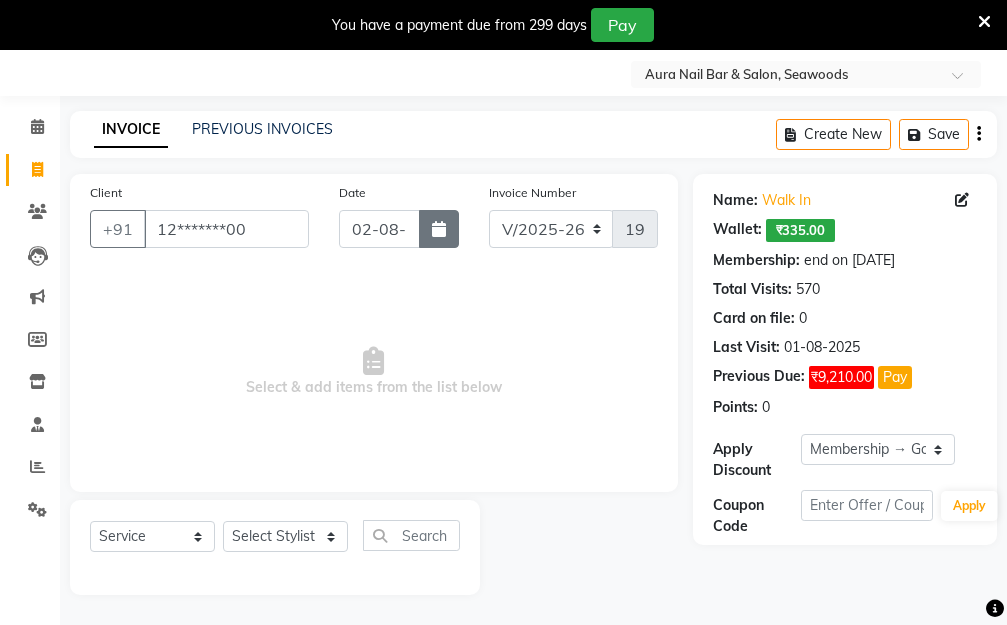 click 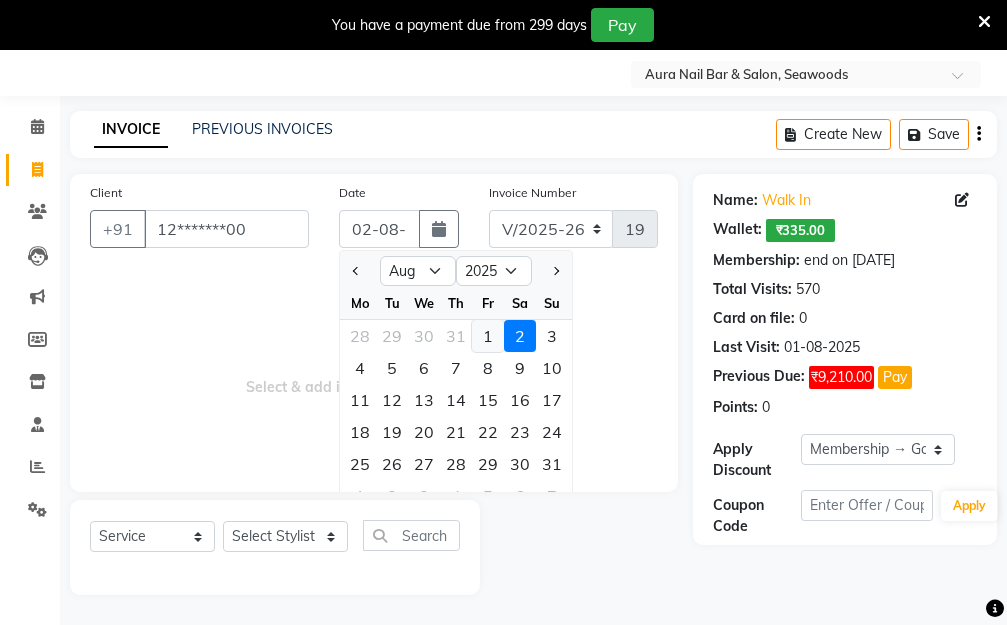 click on "1" 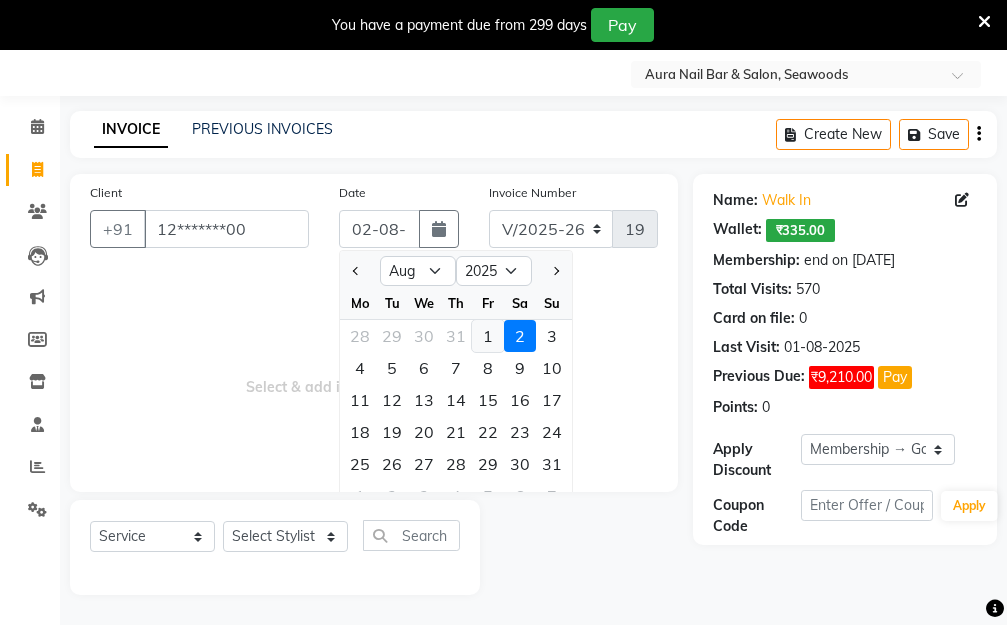 type on "01-08-2025" 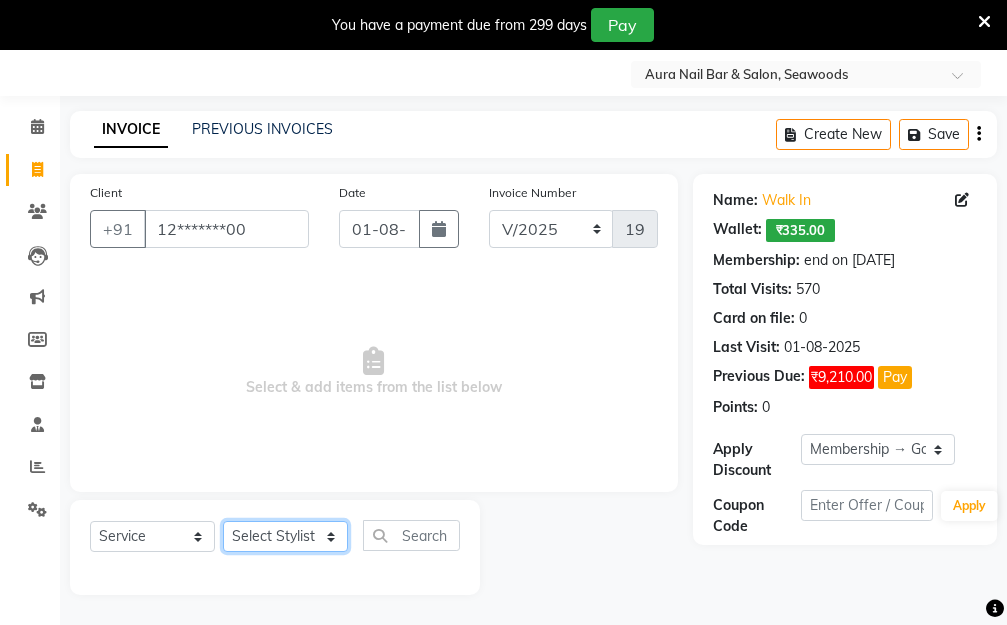 click on "Select Stylist [FIRST] [LAST]  Manager [FIRST]  [FIRST] [FIRST]" 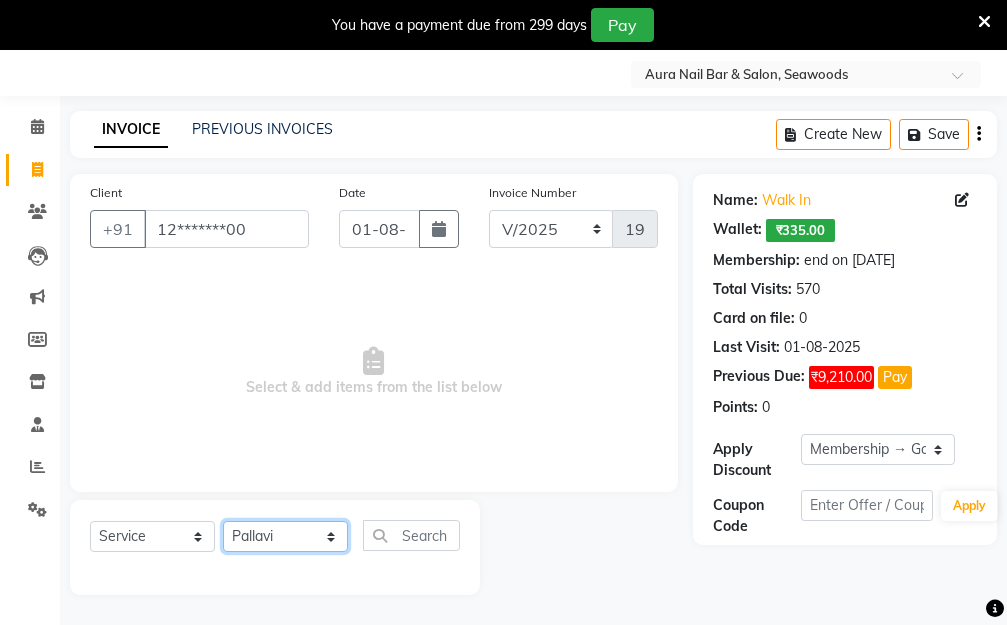 click on "Select Stylist [FIRST] [LAST]  Manager [FIRST]  [FIRST] [FIRST]" 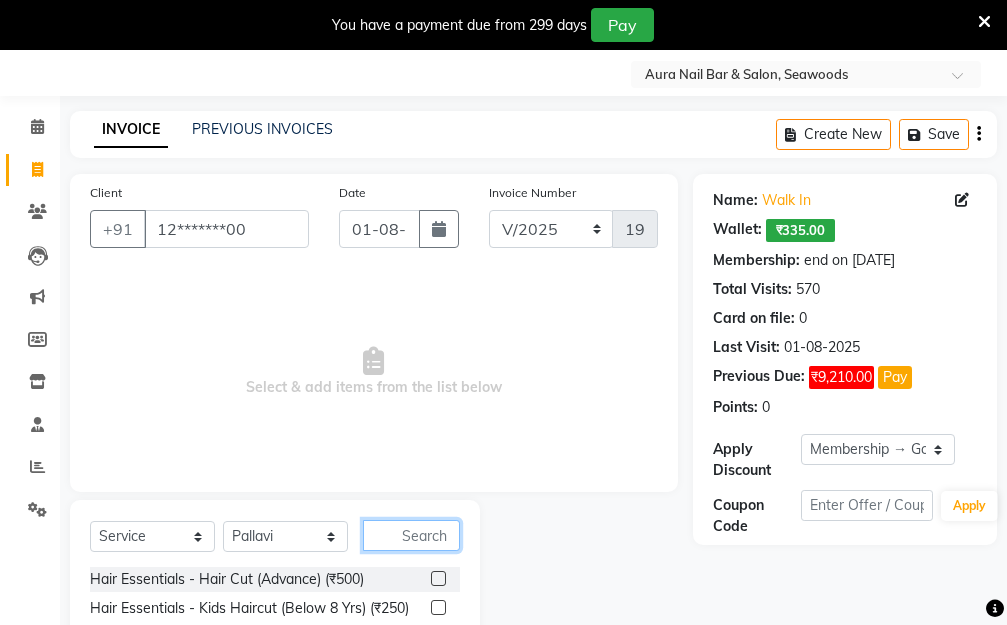 click 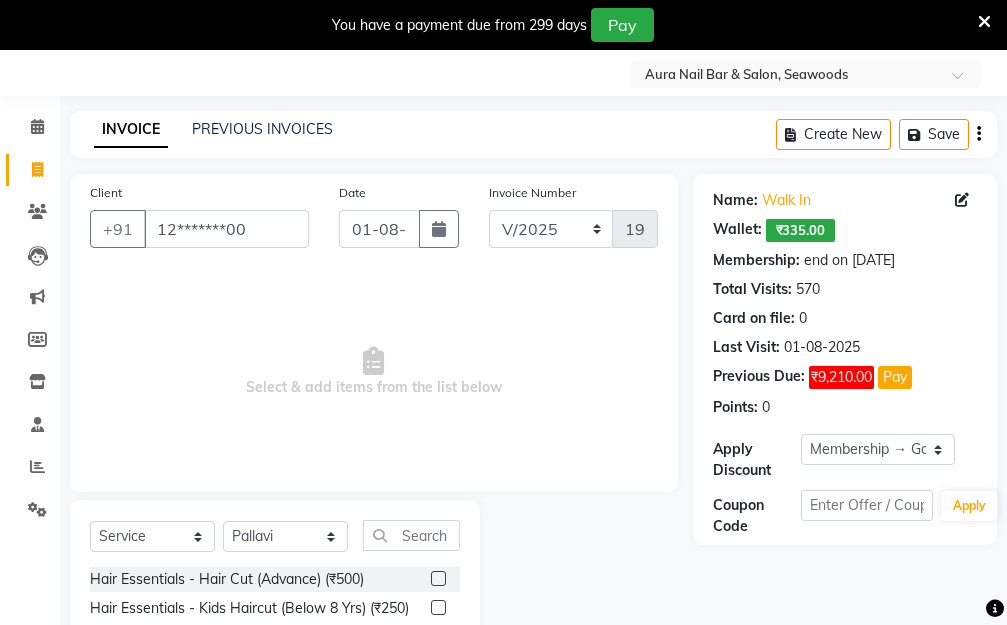 click 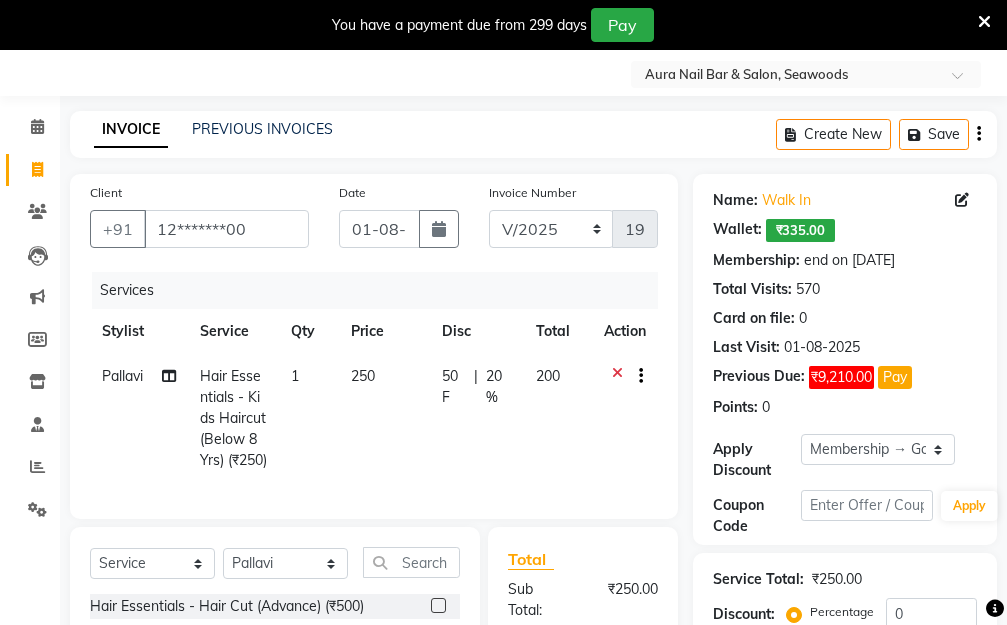 checkbox on "false" 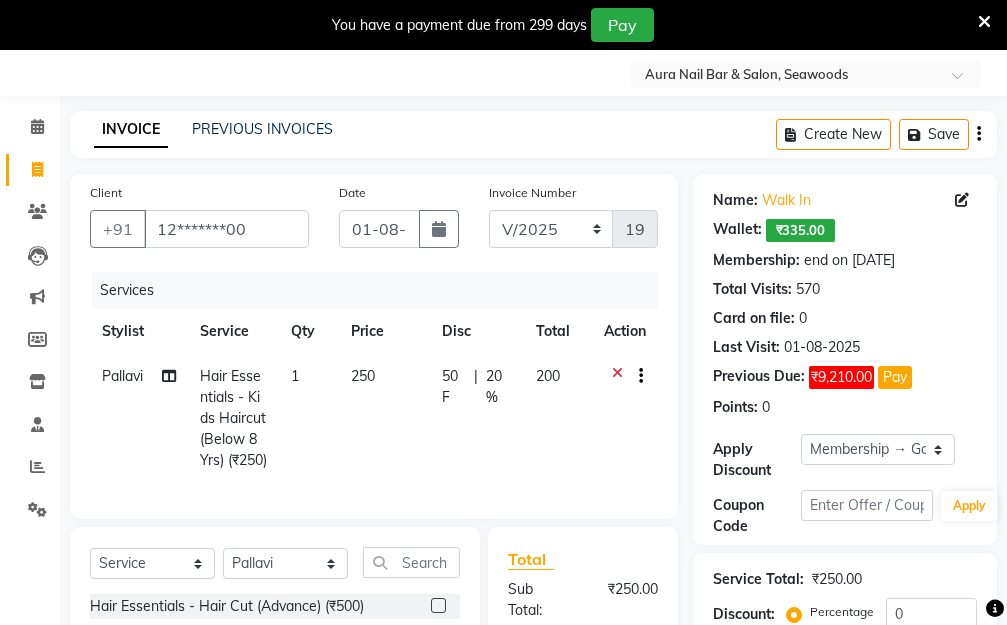 click on "250" 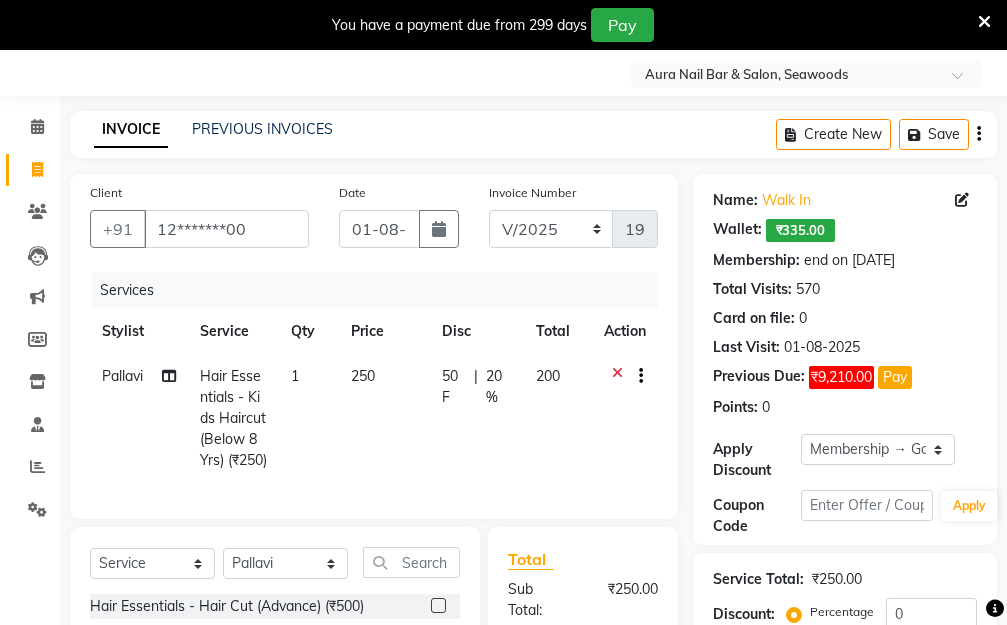 select on "31263" 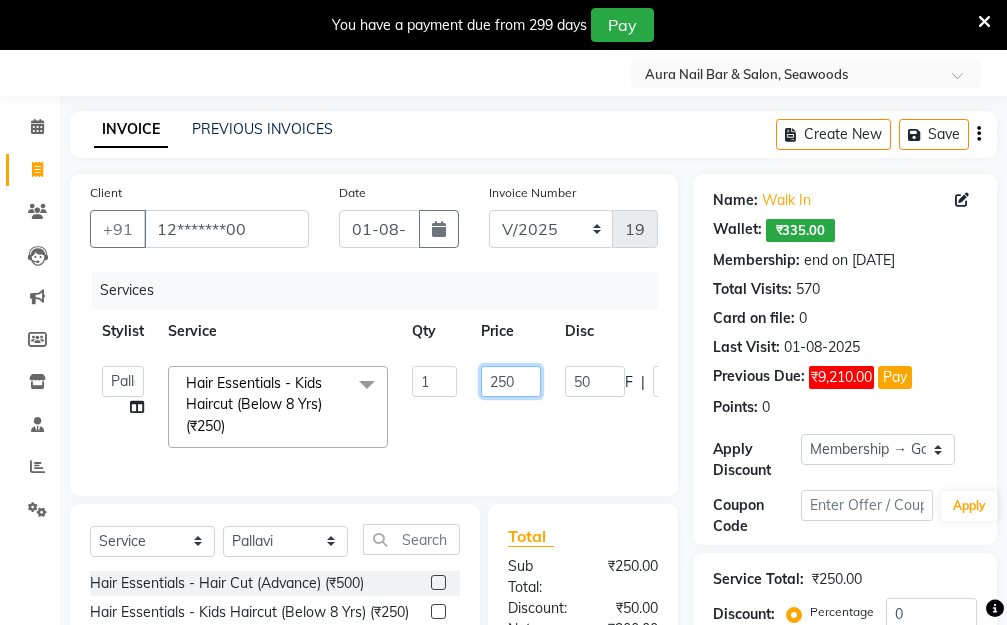 drag, startPoint x: 525, startPoint y: 379, endPoint x: 446, endPoint y: 381, distance: 79.025314 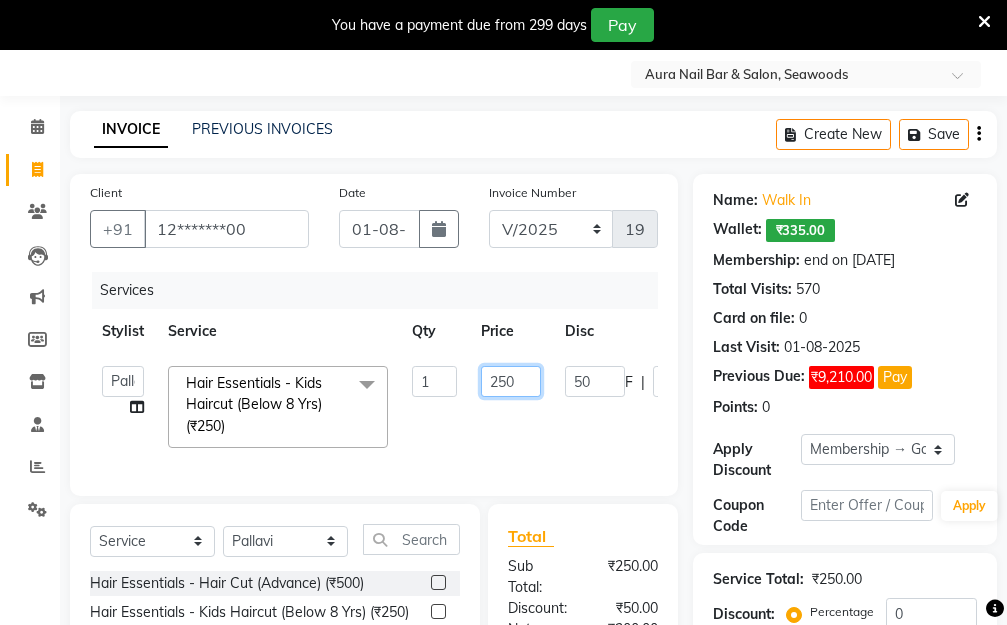 click on "[FIRST]   [LAST]   Manager   [FIRST]    [FIRST]   [FIRST]   Hair Essentials - Kids Haircut (Below 8 Yrs) (₹250)  x Hair Essentials - Hair Cut (Advance) (₹500) Hair Essentials - Kids Haircut (Below 8 Yrs) (₹250) Hair Essentials -Hair Wash Up To Shoulder (₹300) Hair Essentials - Hair Cut  (₹350) HAIR WASH UP TO WASTE (₹700) DANDRUFF TERATMENT (₹1500) Shampoo & Conditioning + Blast Dry - Upto Shoulder (₹350) Shampoo & Conditioning + Blast Dry - Below Shoulder (₹550) Shampoo & Conditioning + Blast Dry - Upto Waist (₹750) Shampoo & Conditioning + Blast Dry - Add: Charge For Morocon/Riviver/ Keratin (₹600) Blow Dry/Outcurl/Straight - Upto Shoulder (₹449) Blow Dry/Outcurl/Straight - Below Shoulder (₹650) Blow Dry/Outcurl/Straight - Upto Waist (₹850) Ironing - Upto Shoulder (₹650) Ironing - Below Shoulder (₹850) Ironing - Upto Waist (₹1000) Ironing - Add Charge For Thick Hair (₹300) Tongs - Upto Shoulder (₹800) Tongs - Below Shoulder (₹960) Tongs - Upto Waist (₹1500) 1 250 50 F |" 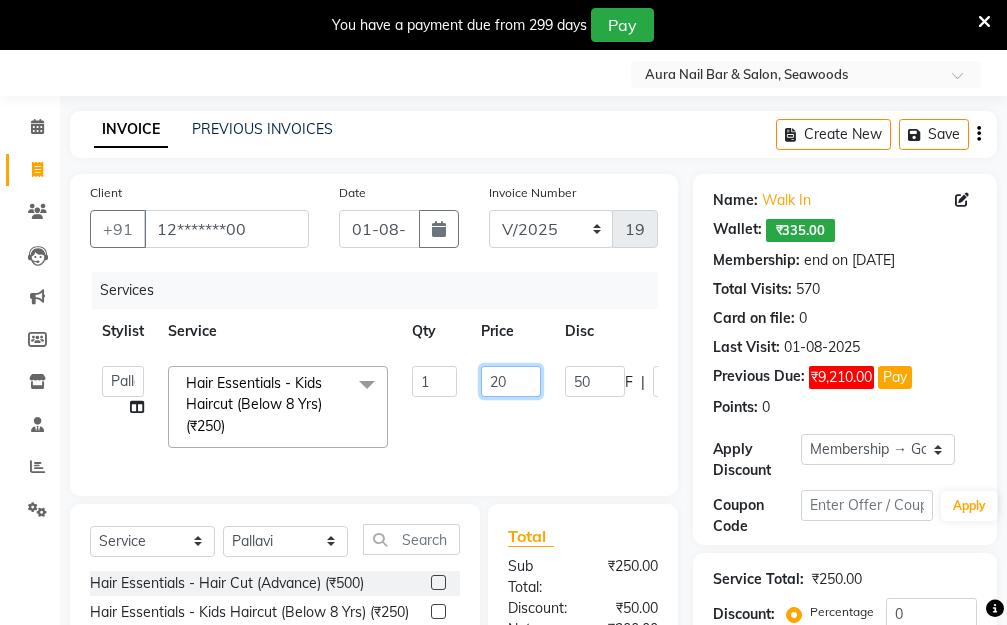type on "200" 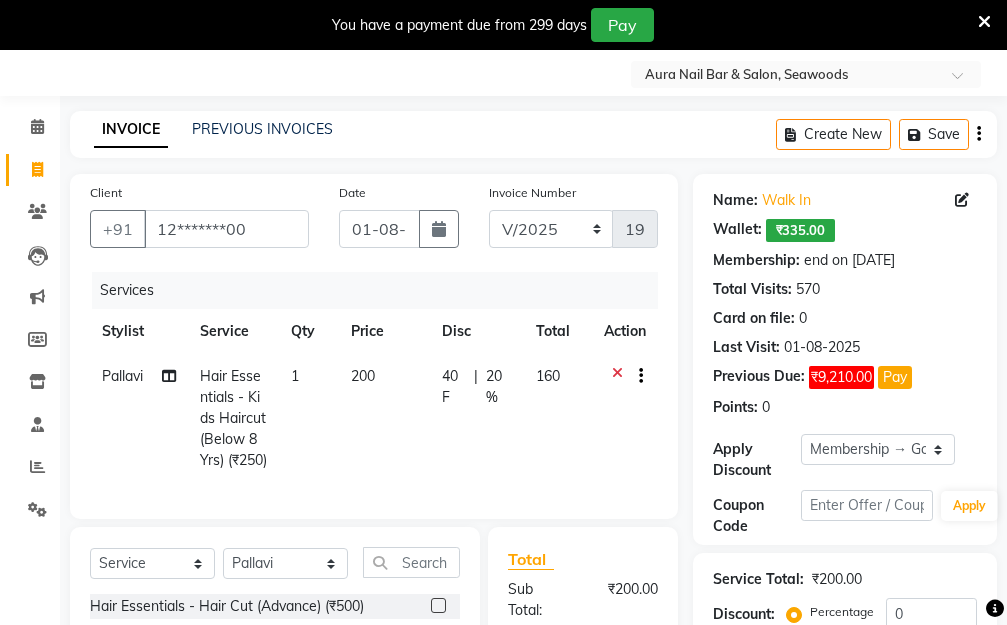 click on "[FIRST]  Hair Essentials - Kids Haircut (Below 8 Yrs) (₹250) 1 200 40 F | 20 % 160" 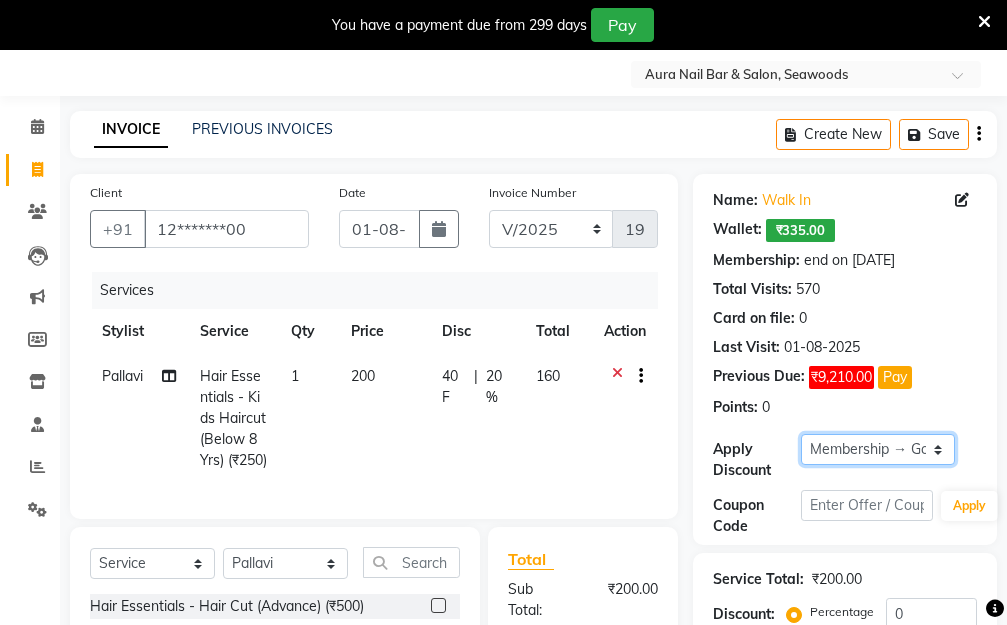 click on "Select Membership → Golden Membership Membership → Golden Membership Membership → Golden Membership Membership → Golden Membership Membership → Golden Membership Membership → Golden Membership Membership → Golden Membership Membership → Golden Membership Membership → Golden Membership Membership → Golden Membership Membership → Golden Membership Membership → Golden Membership Membership → Golden Membership Membership → Golden Membership Membership → Golden Membership Membership → Golden Membership Membership → Golden Membership Membership → Golden Membership Membership → Golden Membership Membership → Golden Membership Membership → Golden Membership Membership → Golden Membership Membership → Golden Membership Membership → Golden Membership Membership → Golden Membership Membership → Golden Membership Membership → Golden Membership Membership → Golden Membership Membership → Golden Membership Membership → Golden Membership" 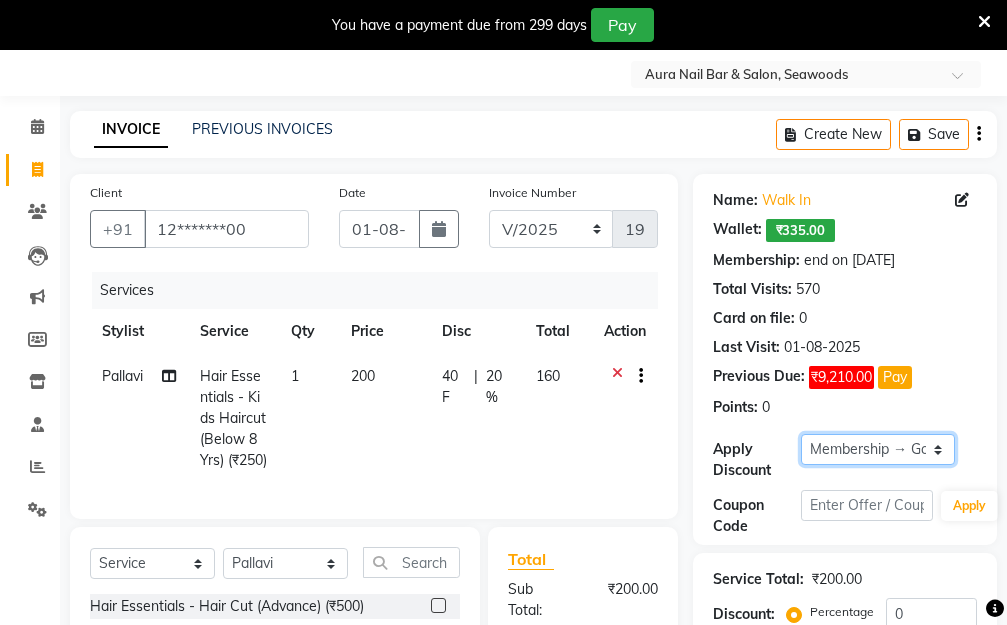 select on "0:" 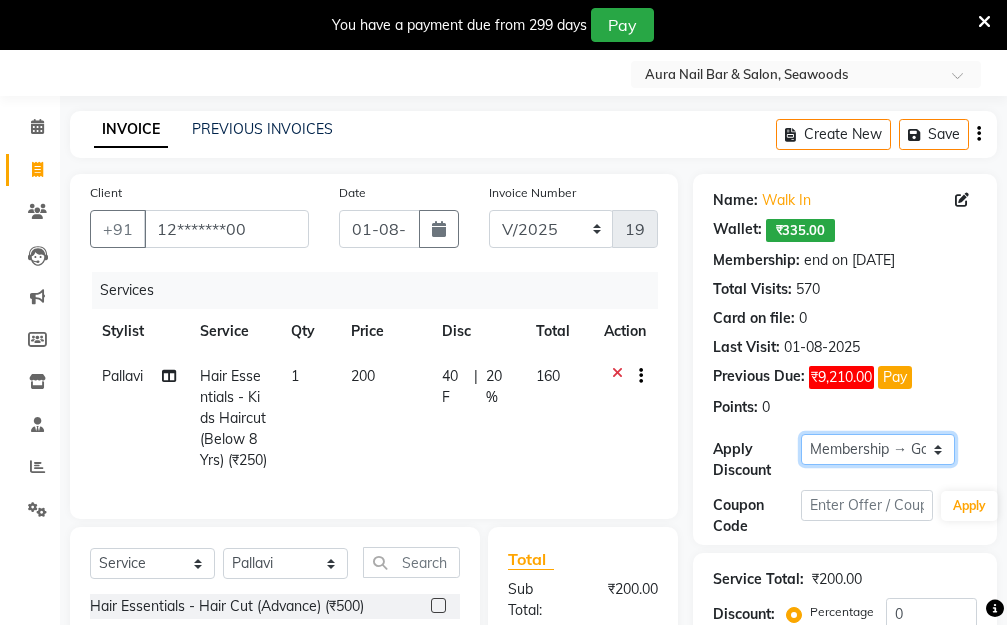 click on "Select Membership → Golden Membership Membership → Golden Membership Membership → Golden Membership Membership → Golden Membership Membership → Golden Membership Membership → Golden Membership Membership → Golden Membership Membership → Golden Membership Membership → Golden Membership Membership → Golden Membership Membership → Golden Membership Membership → Golden Membership Membership → Golden Membership Membership → Golden Membership Membership → Golden Membership Membership → Golden Membership Membership → Golden Membership Membership → Golden Membership Membership → Golden Membership Membership → Golden Membership Membership → Golden Membership Membership → Golden Membership Membership → Golden Membership Membership → Golden Membership Membership → Golden Membership Membership → Golden Membership Membership → Golden Membership Membership → Golden Membership Membership → Golden Membership Membership → Golden Membership" 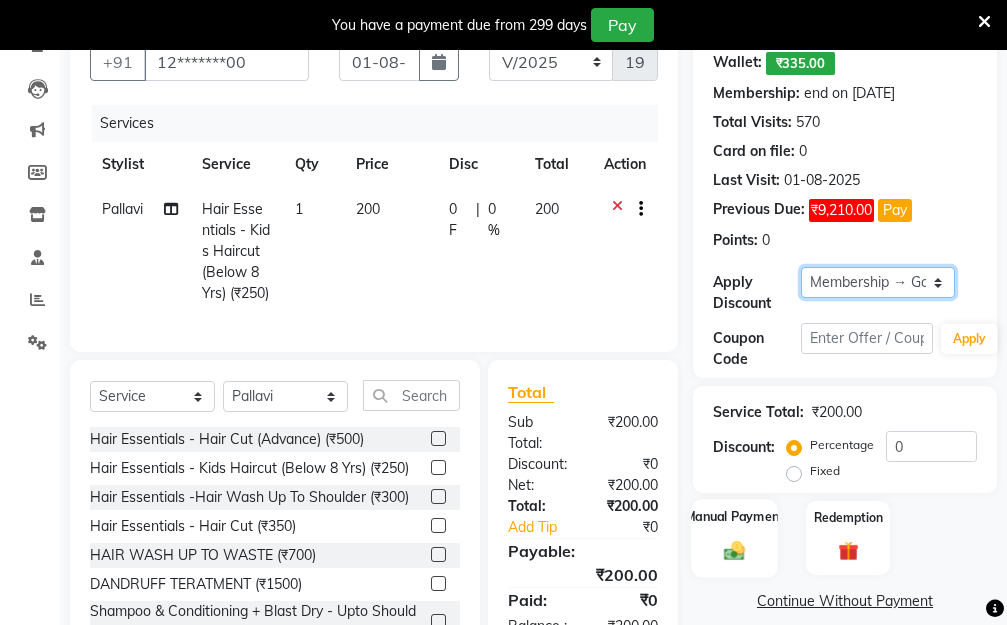 scroll, scrollTop: 320, scrollLeft: 0, axis: vertical 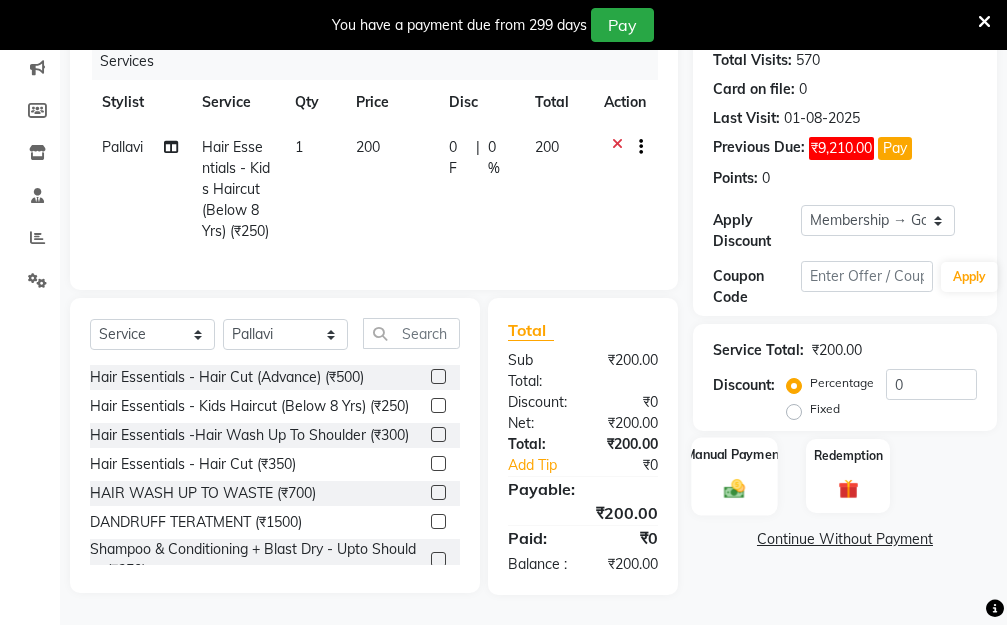 click on "Manual Payment" 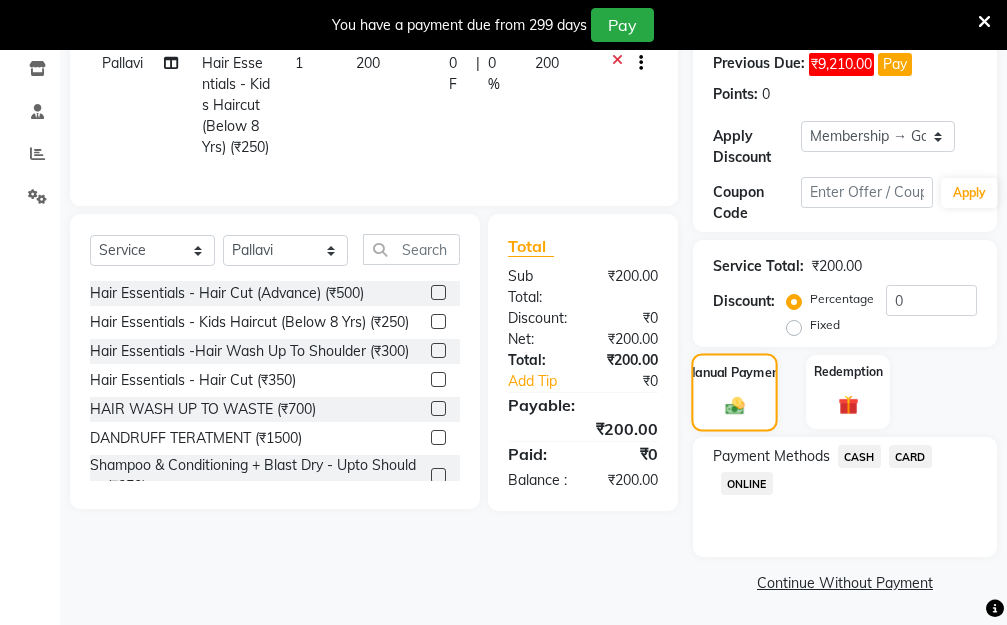 scroll, scrollTop: 369, scrollLeft: 0, axis: vertical 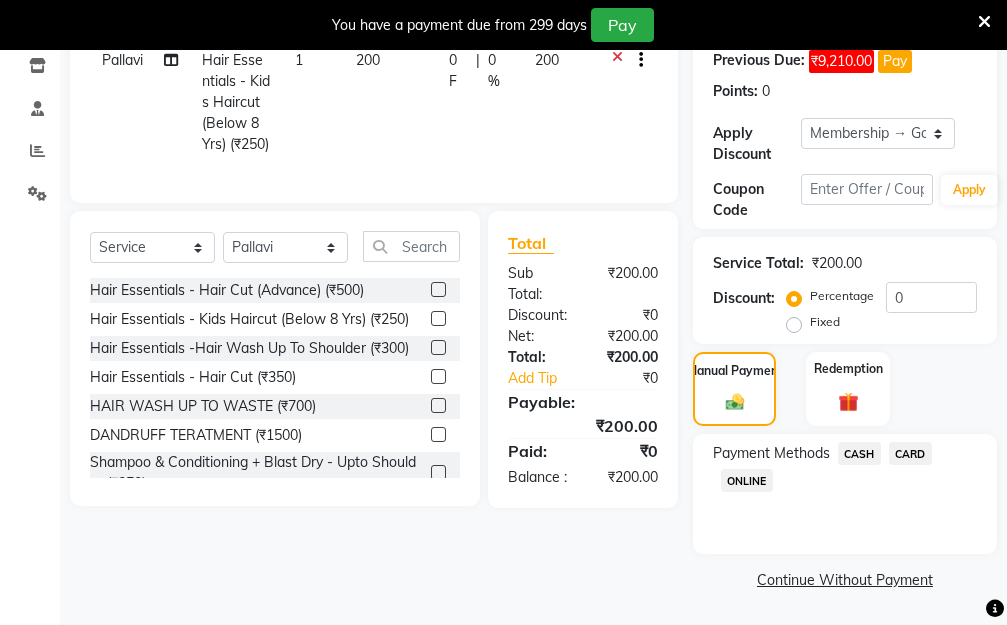 click on "CASH" 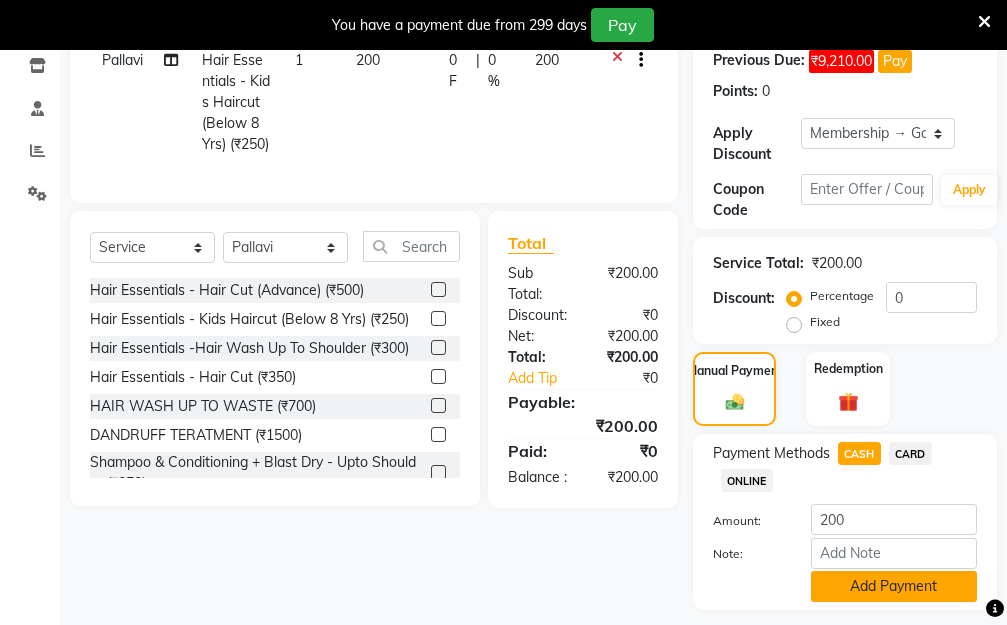 click on "Add Payment" 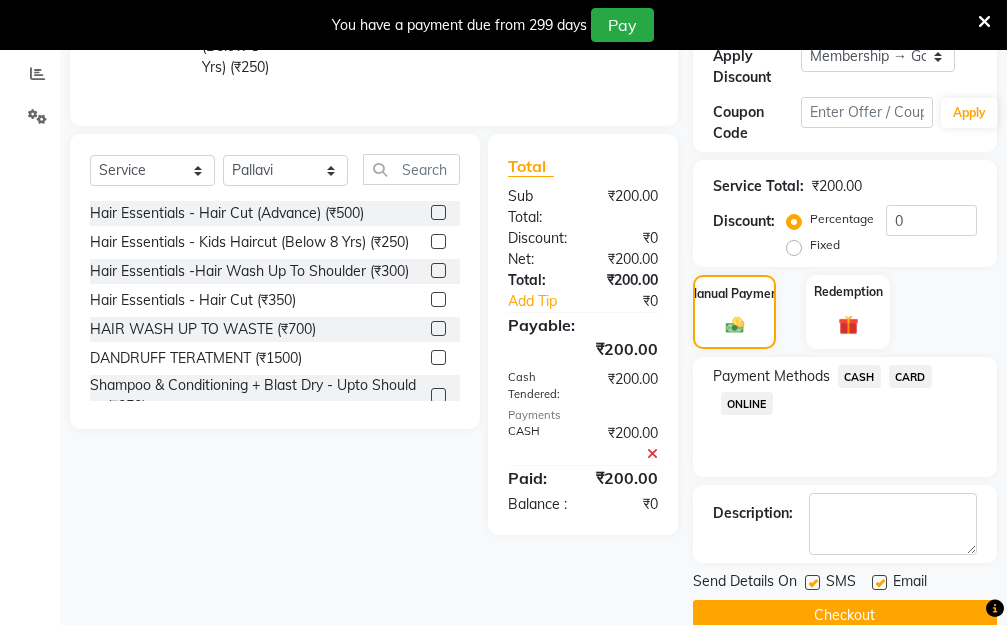 scroll, scrollTop: 482, scrollLeft: 0, axis: vertical 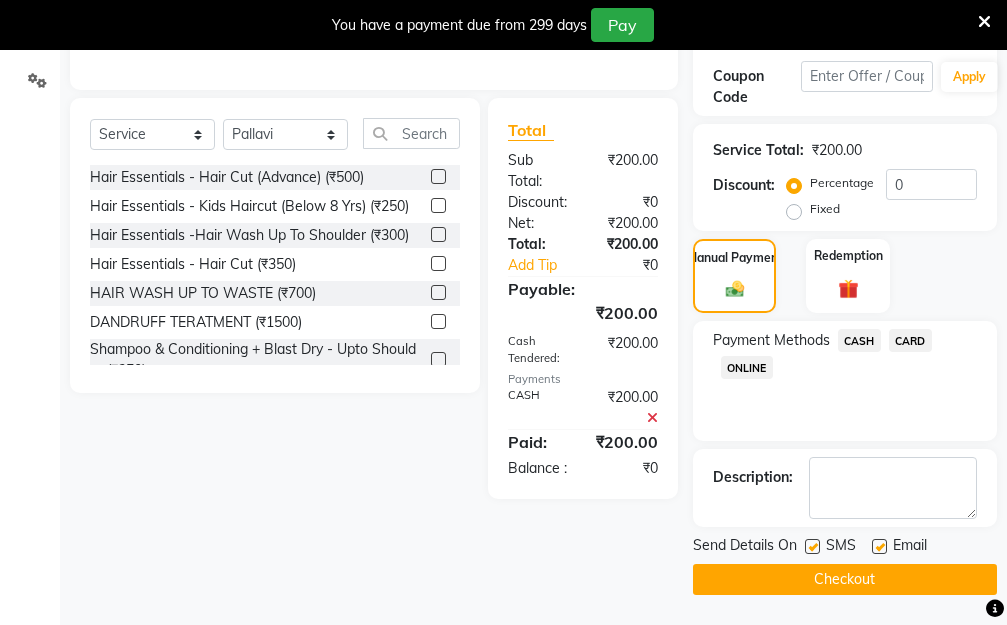 click on "Checkout" 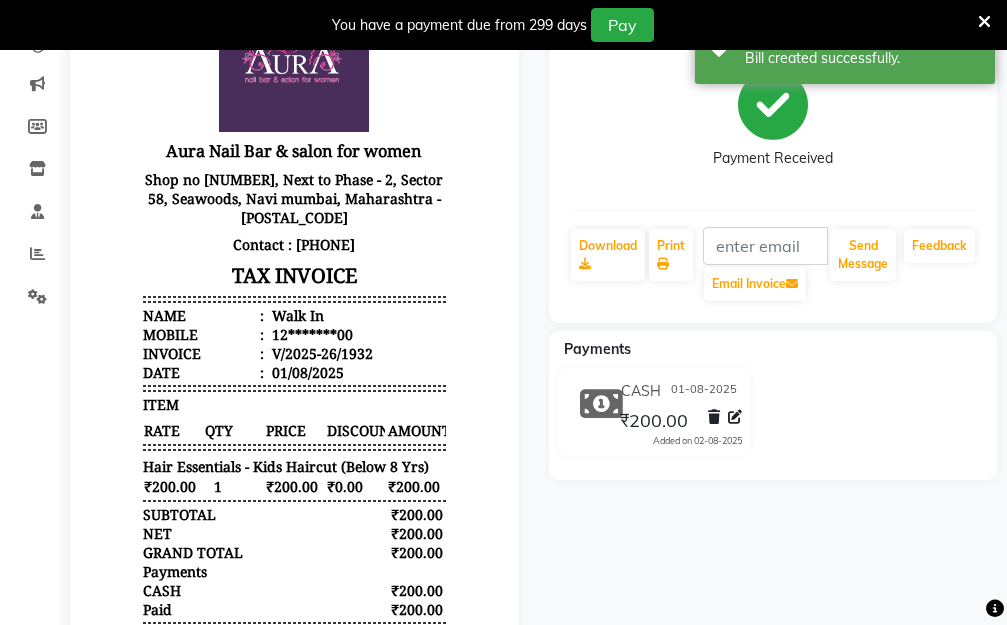 scroll, scrollTop: 0, scrollLeft: 0, axis: both 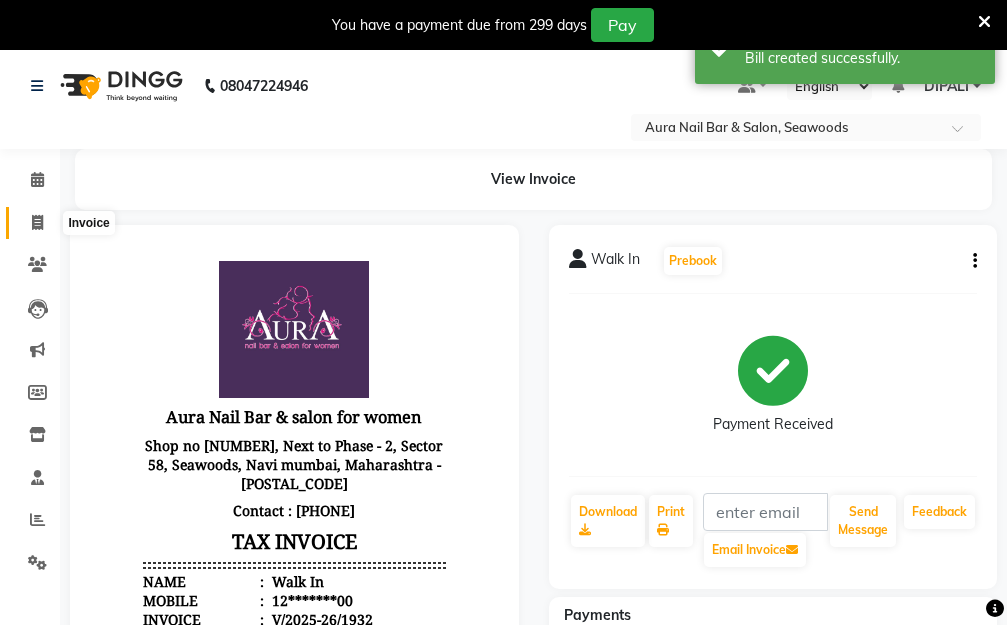 click 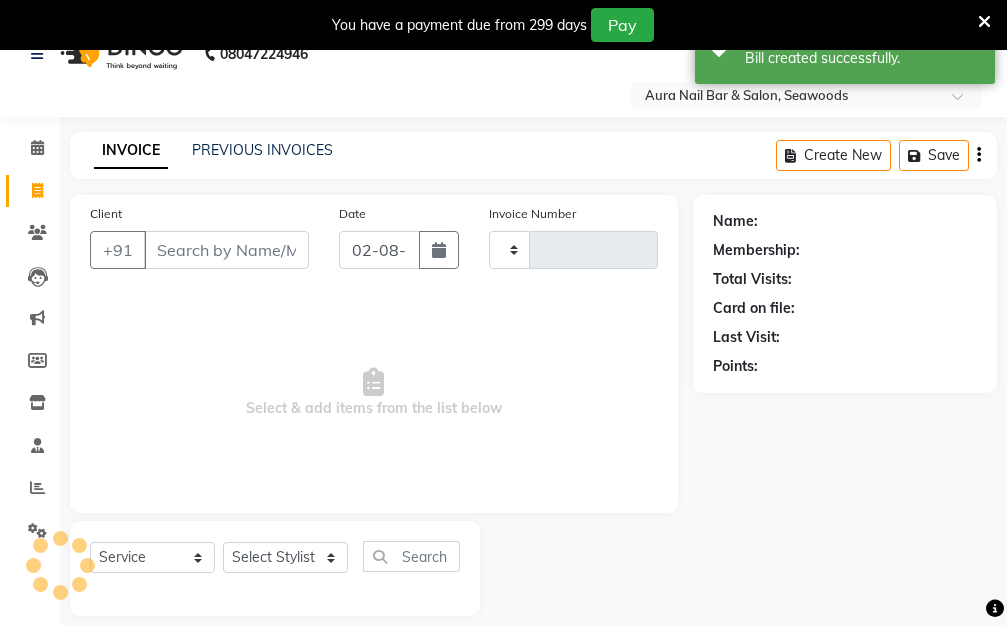type on "1933" 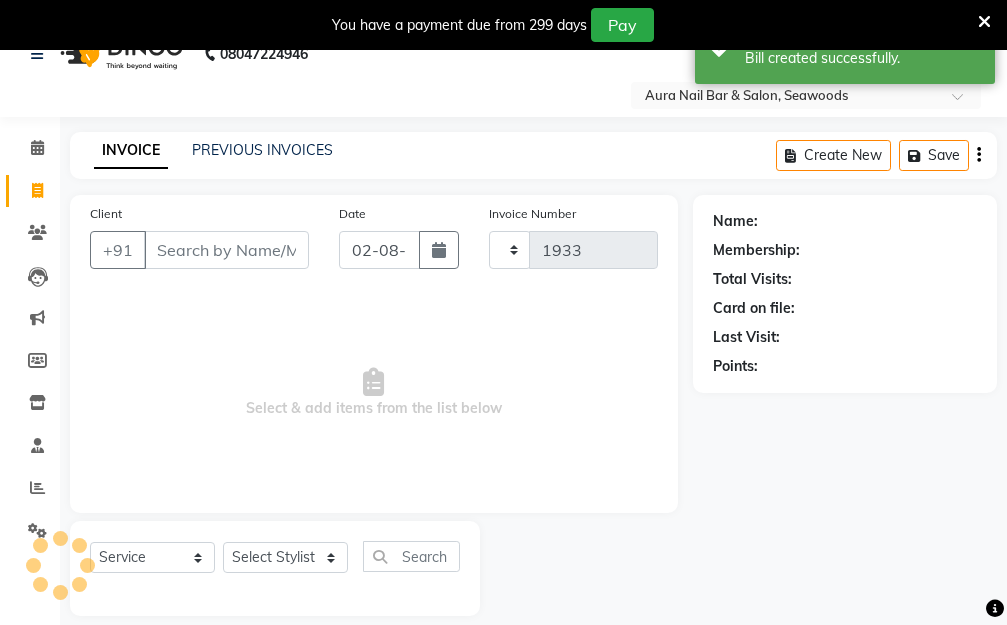 select on "4994" 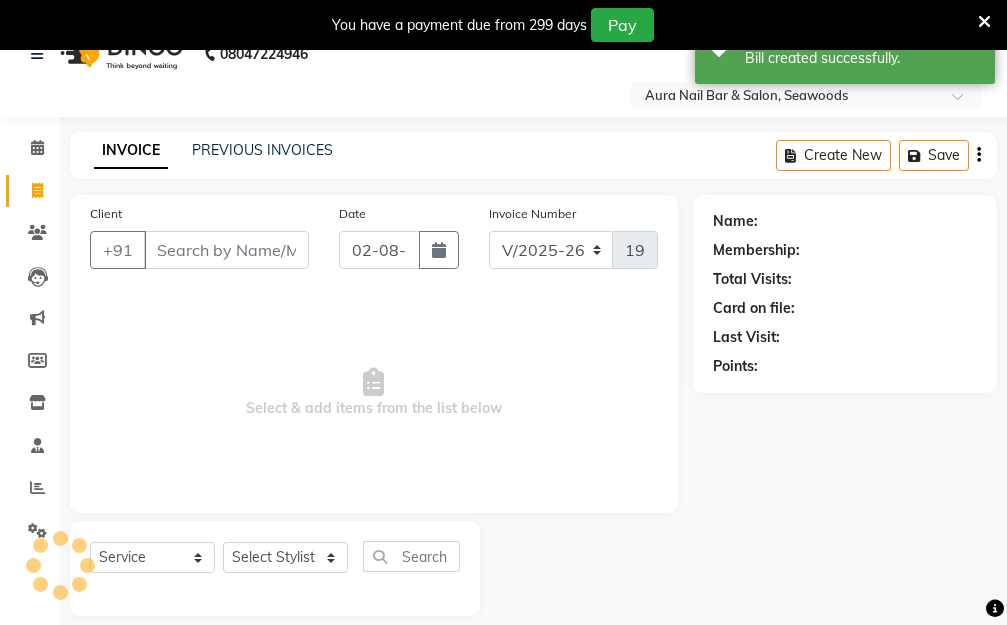 scroll, scrollTop: 53, scrollLeft: 0, axis: vertical 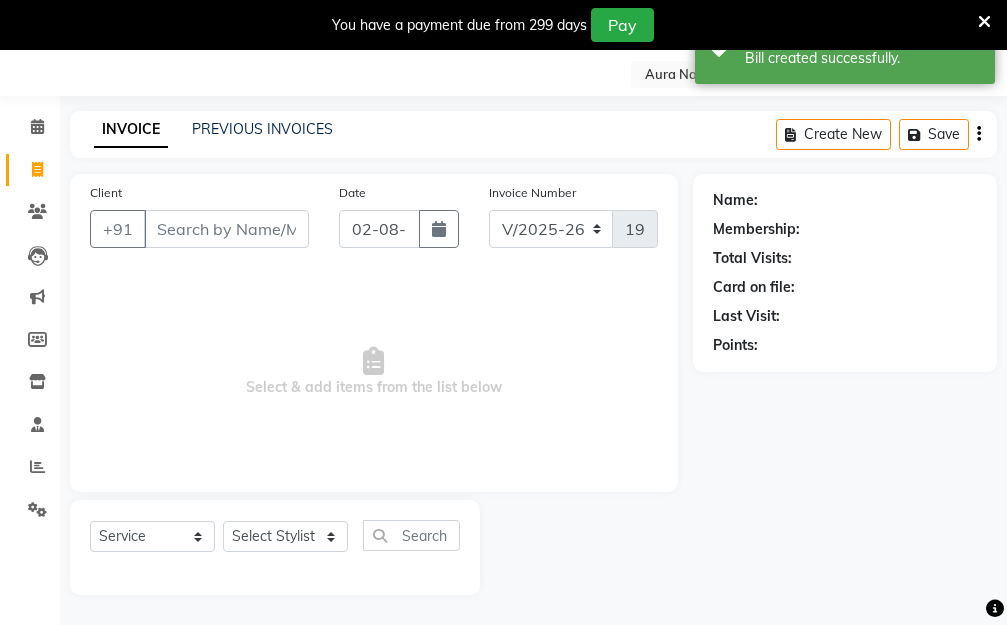 click on "Client" at bounding box center (226, 229) 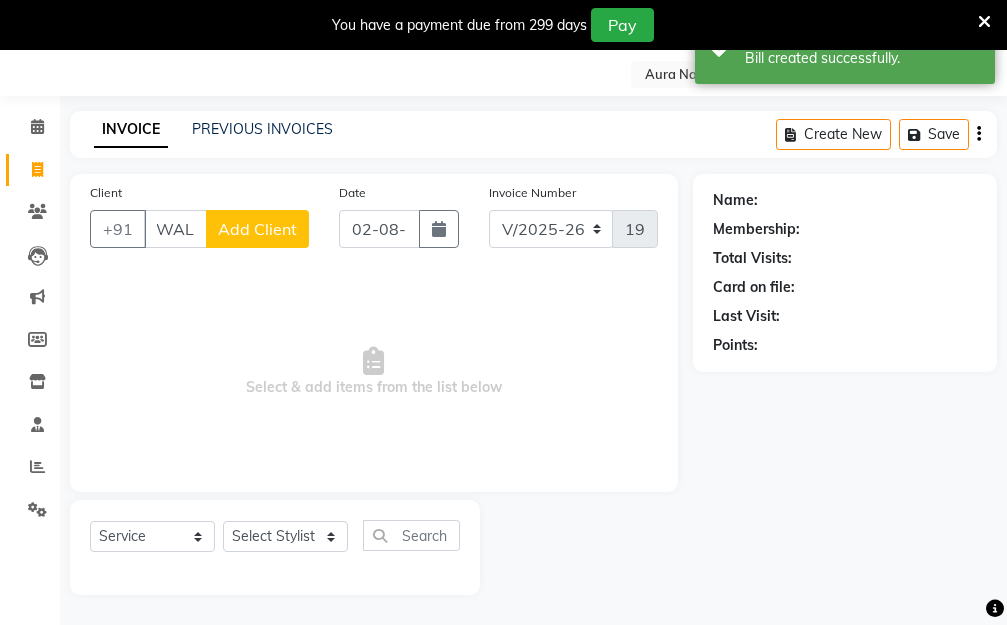 scroll, scrollTop: 0, scrollLeft: 11, axis: horizontal 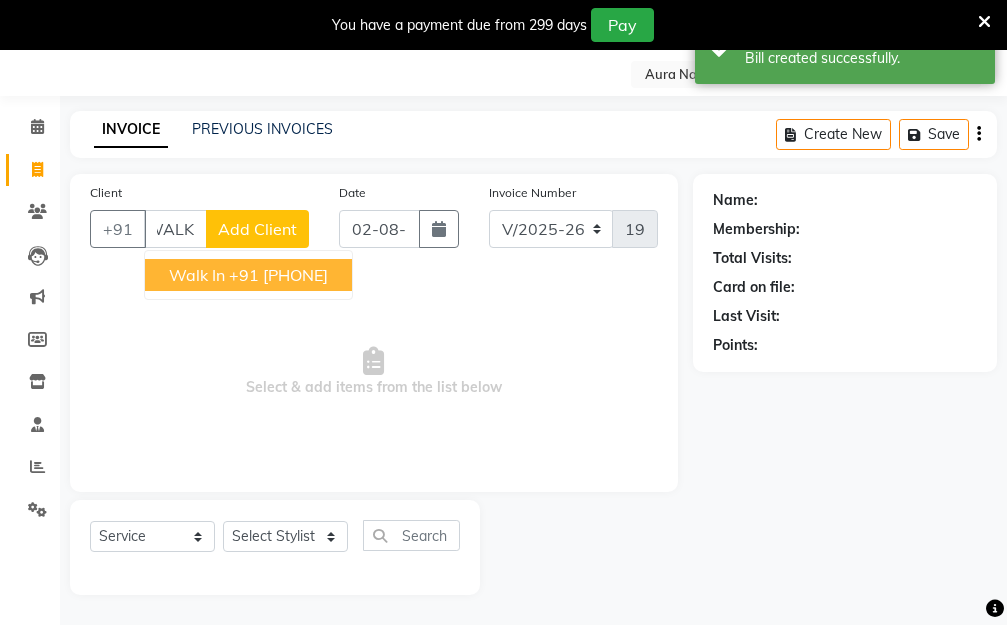 drag, startPoint x: 252, startPoint y: 281, endPoint x: 294, endPoint y: 270, distance: 43.416588 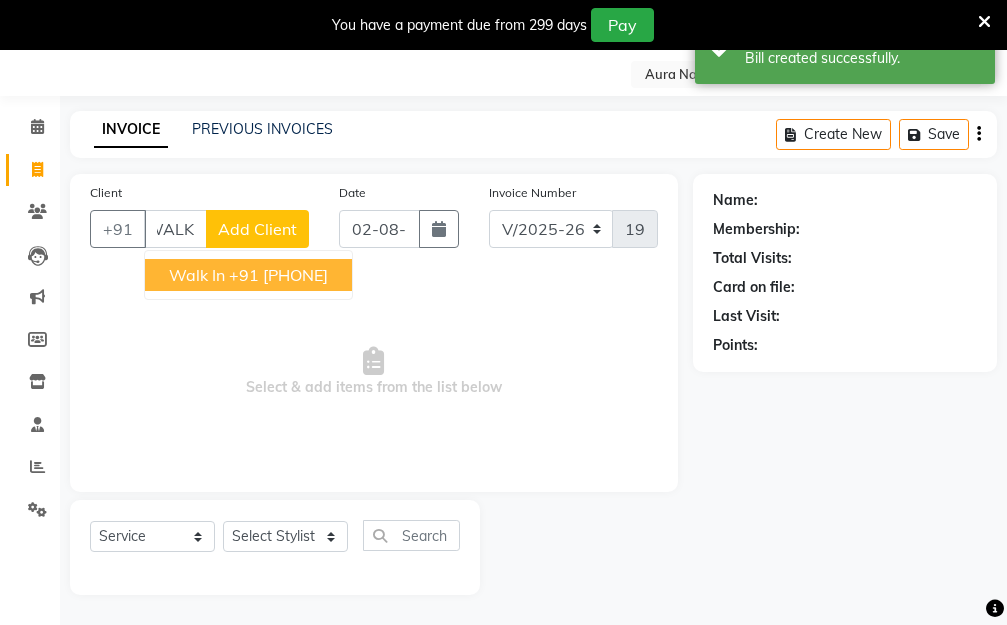 click on "+91  [PHONE]" at bounding box center [278, 275] 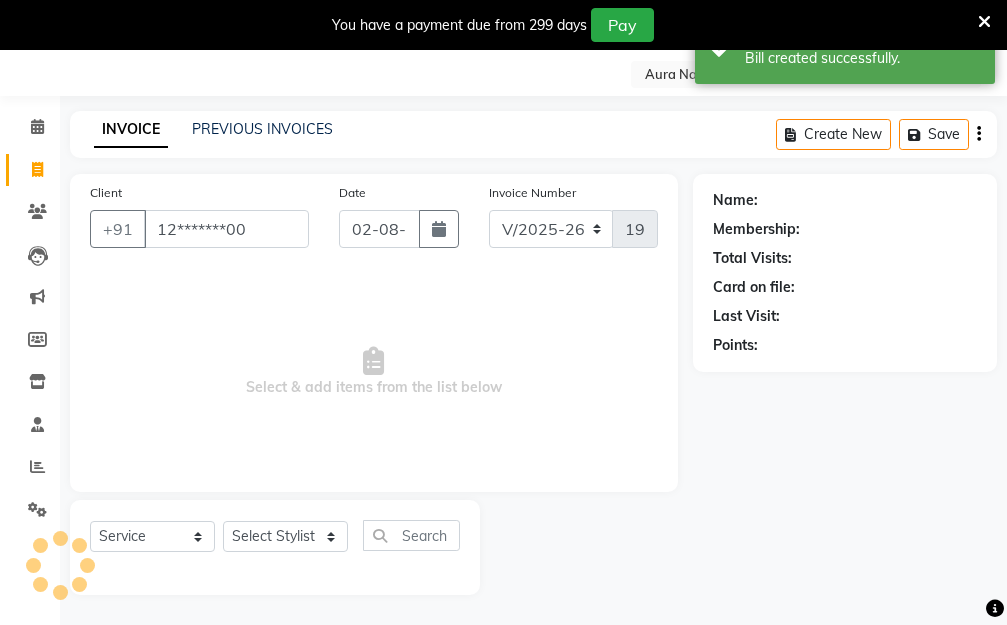 scroll, scrollTop: 0, scrollLeft: 0, axis: both 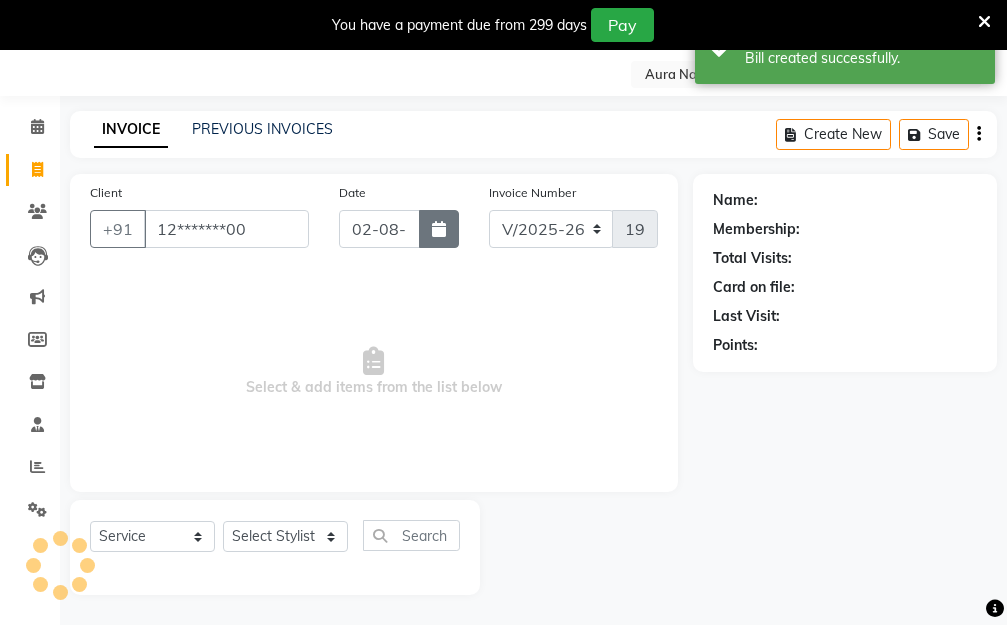type on "12*******00" 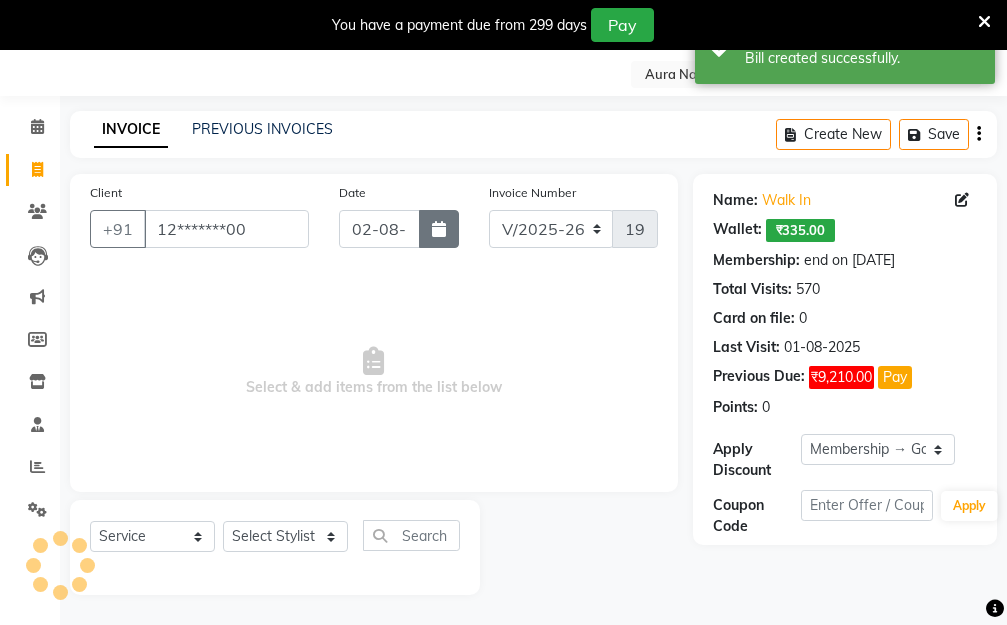 click 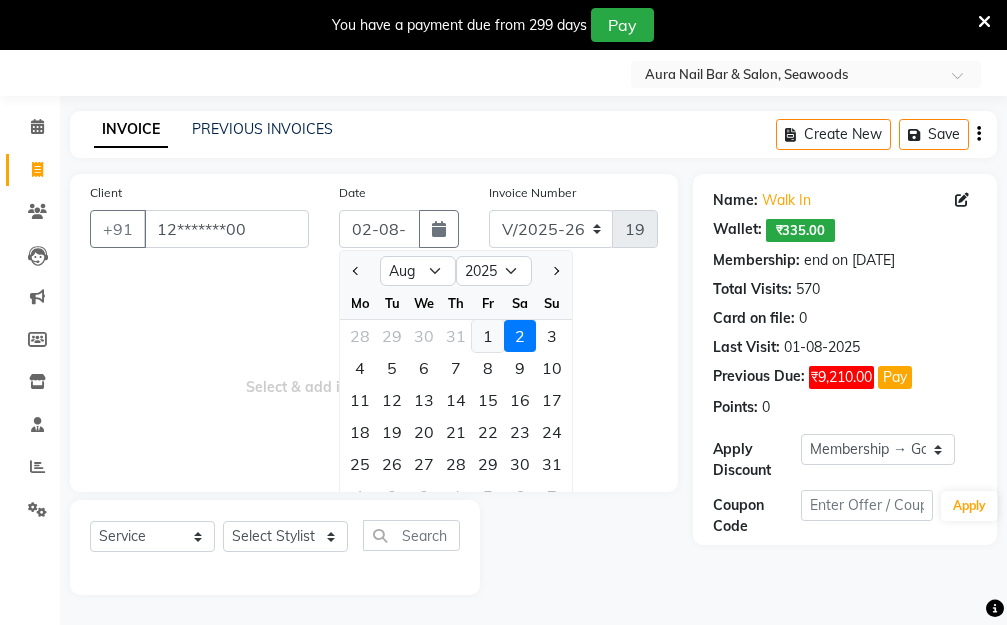 click on "1" 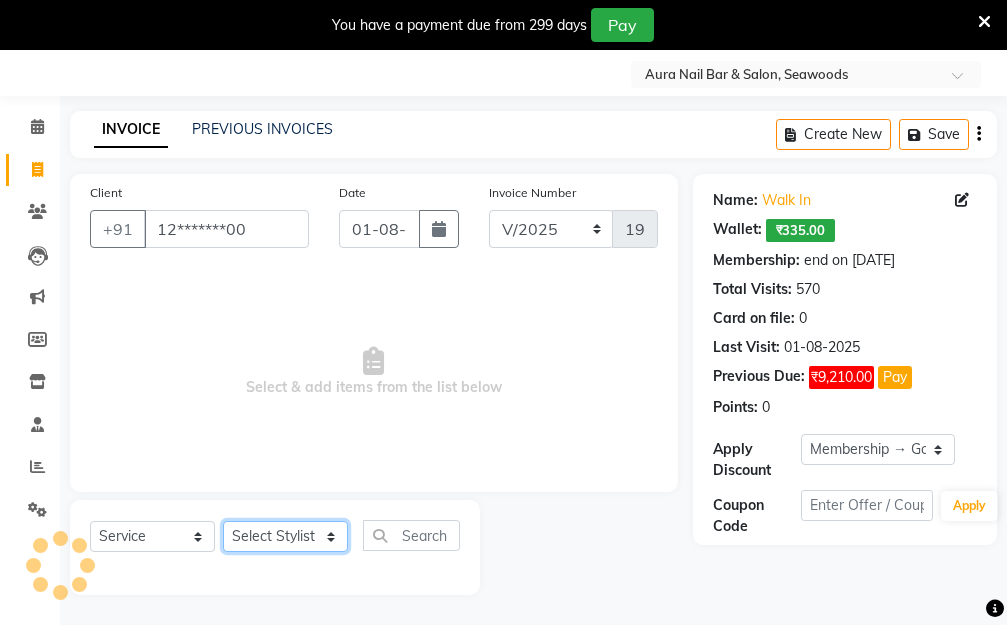 click on "Select Stylist [FIRST] [LAST]  Manager [FIRST]  [FIRST] [FIRST]" 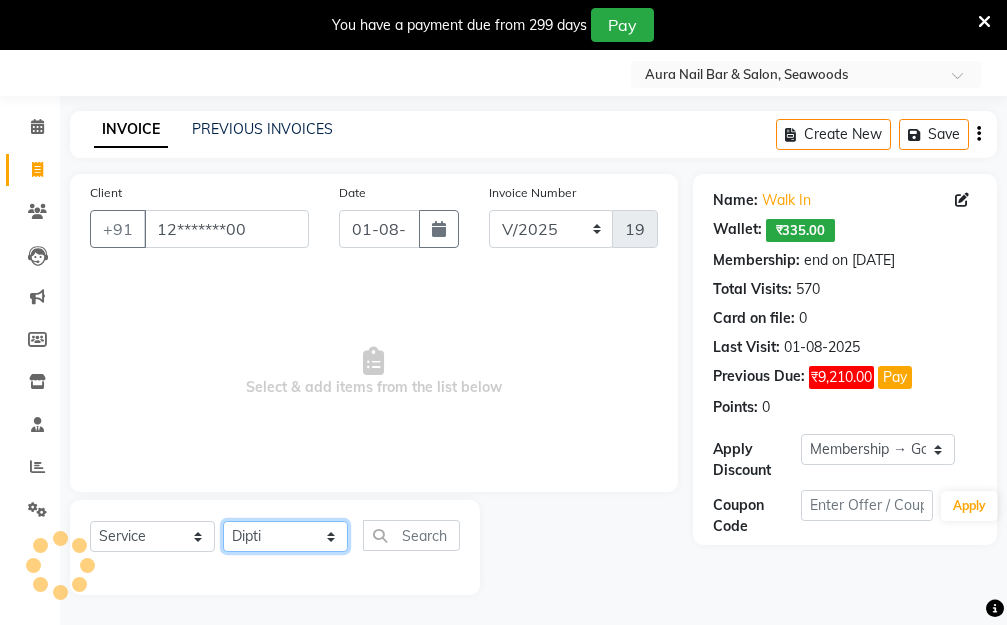 click on "Select Stylist [FIRST] [LAST]  Manager [FIRST]  [FIRST] [FIRST]" 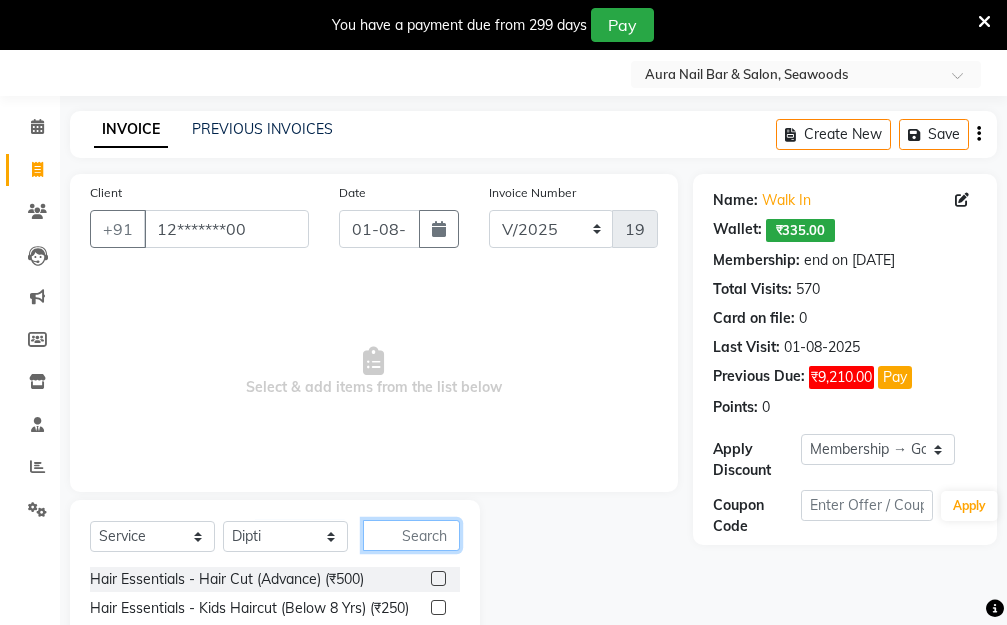 click 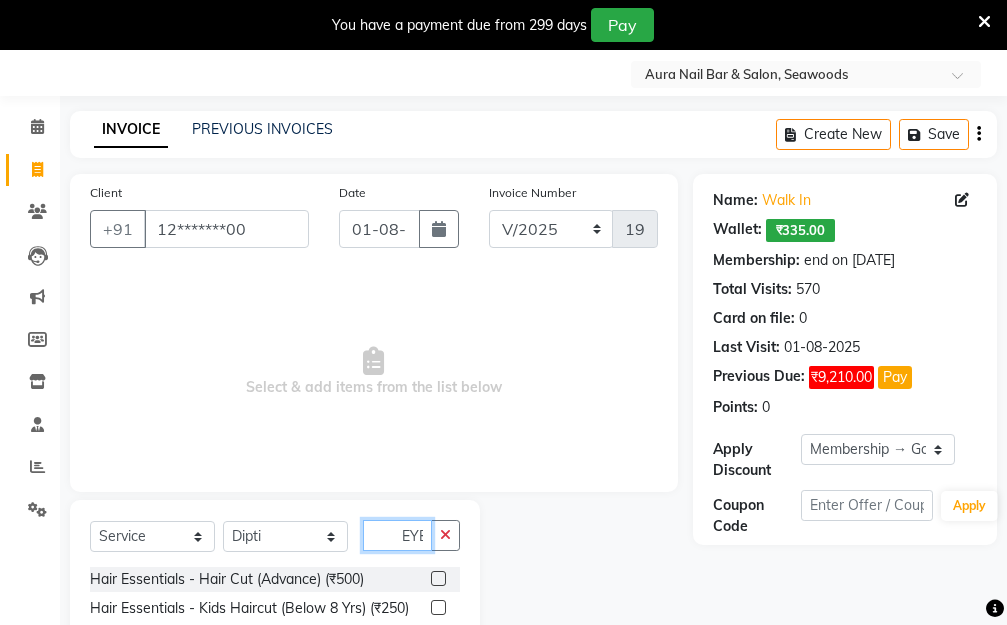 scroll, scrollTop: 0, scrollLeft: 2, axis: horizontal 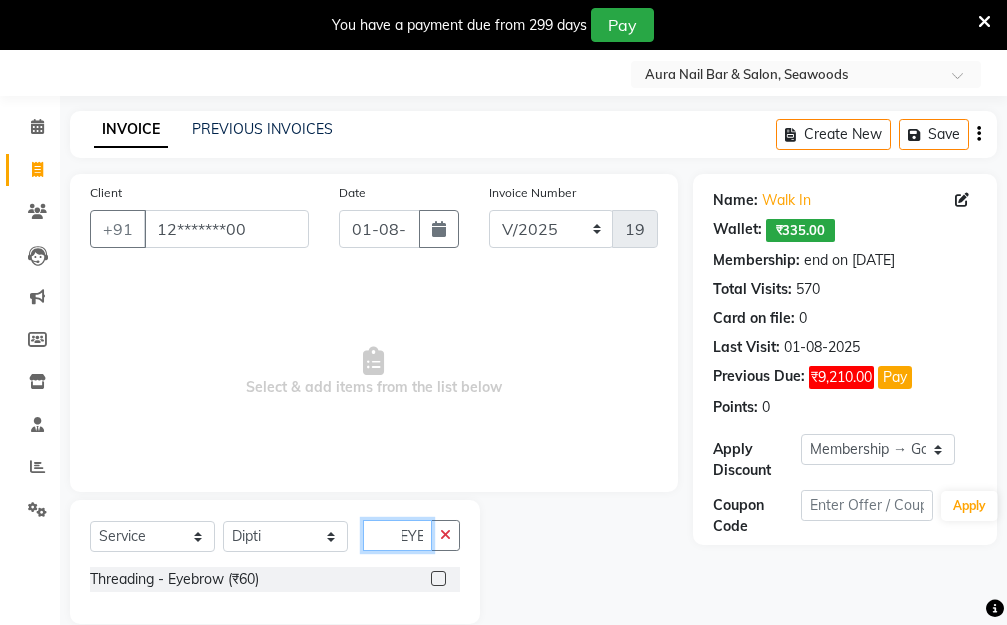 type on "EYE" 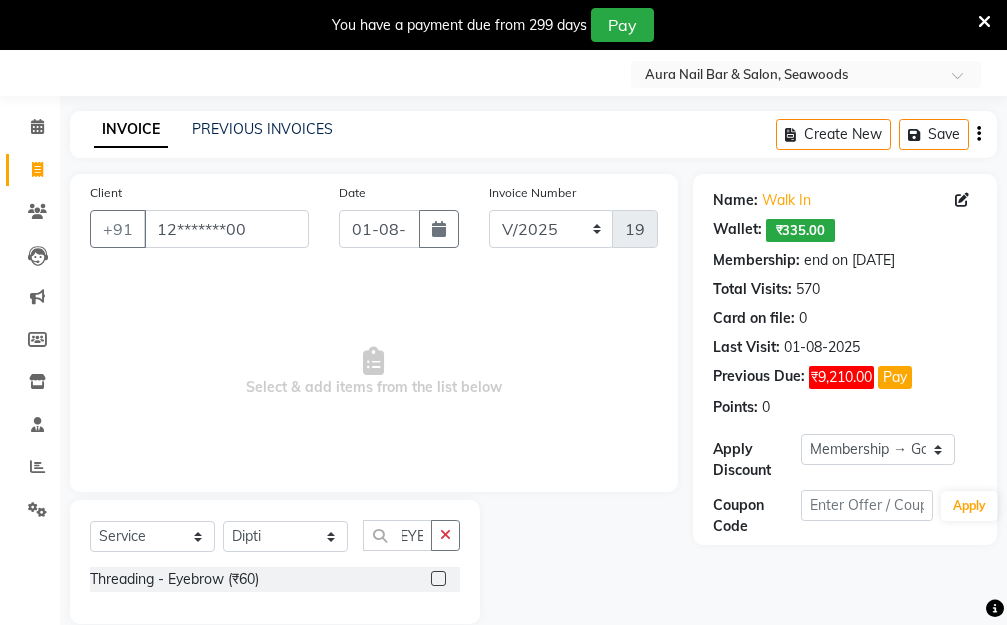 scroll, scrollTop: 0, scrollLeft: 0, axis: both 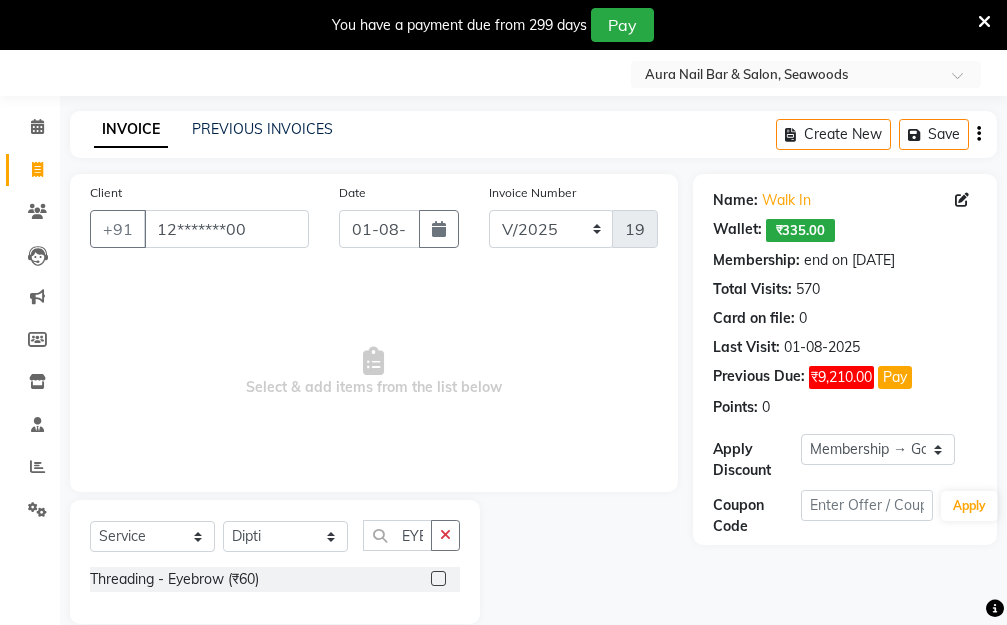 drag, startPoint x: 439, startPoint y: 573, endPoint x: 427, endPoint y: 481, distance: 92.779305 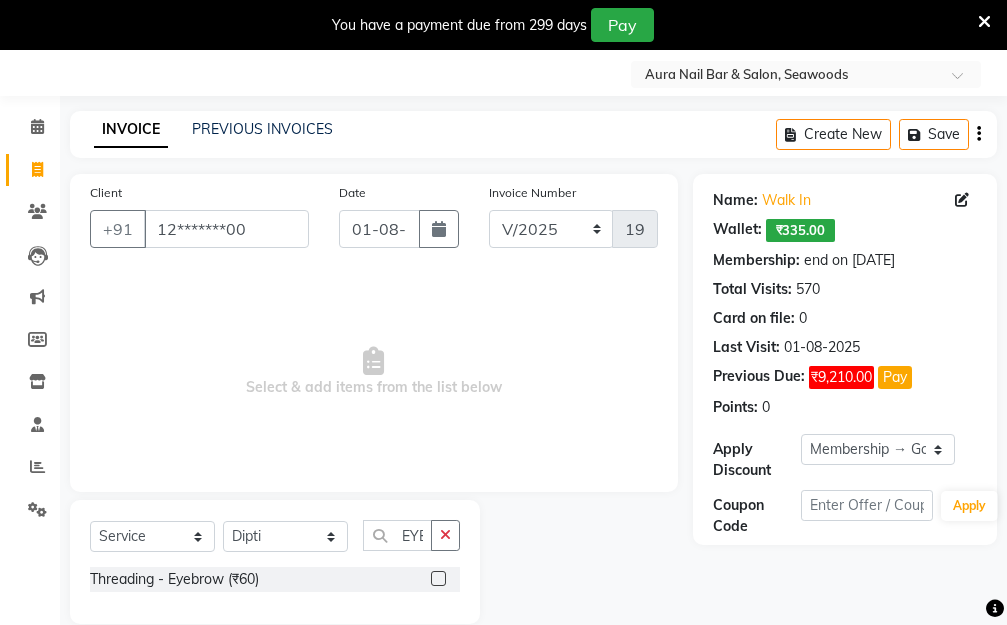 click 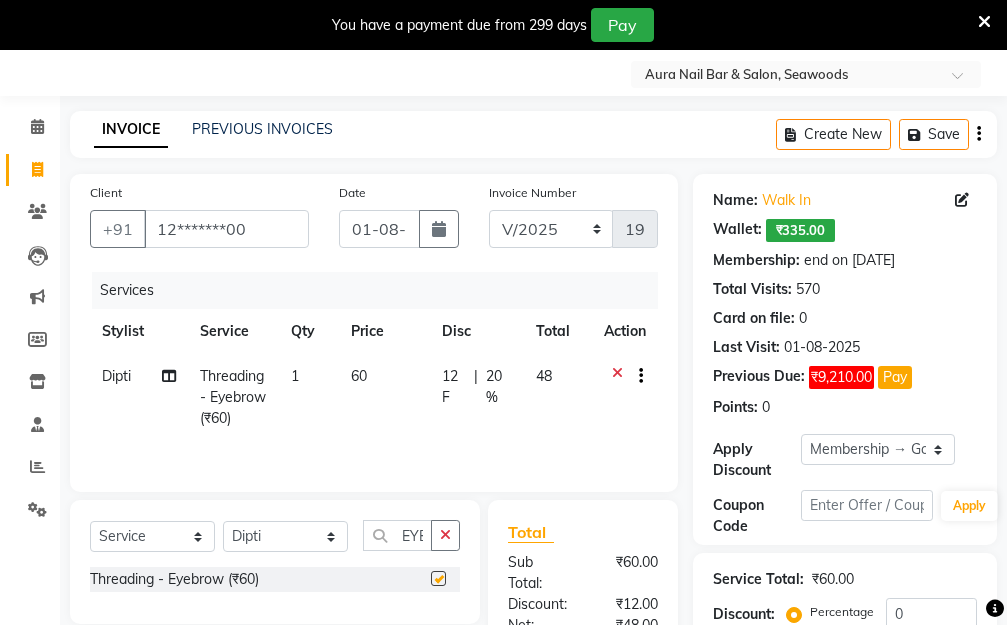 drag, startPoint x: 431, startPoint y: 423, endPoint x: 440, endPoint y: 416, distance: 11.401754 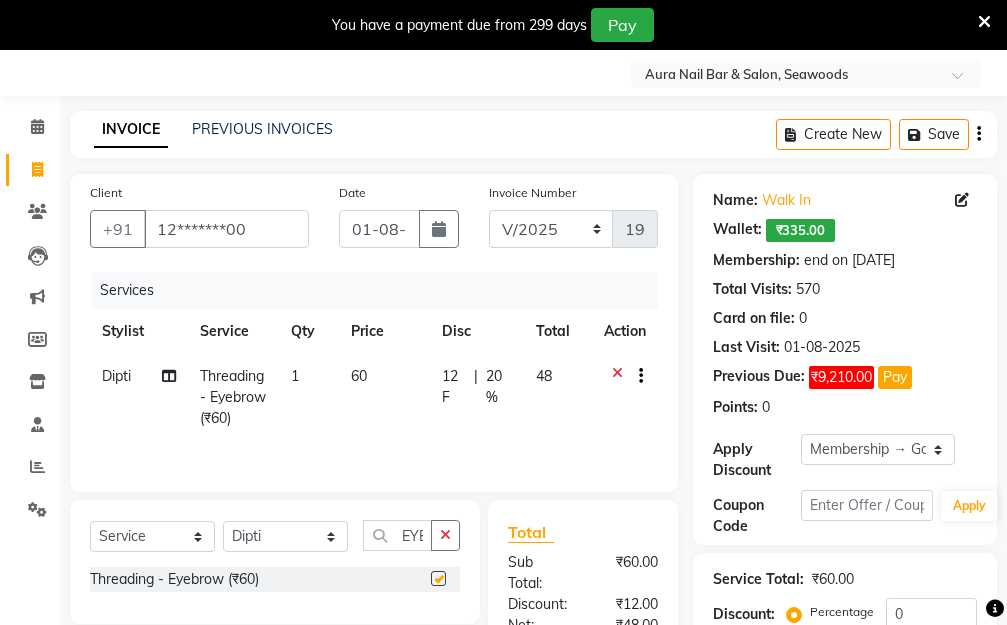 click on "12 F | 20 %" 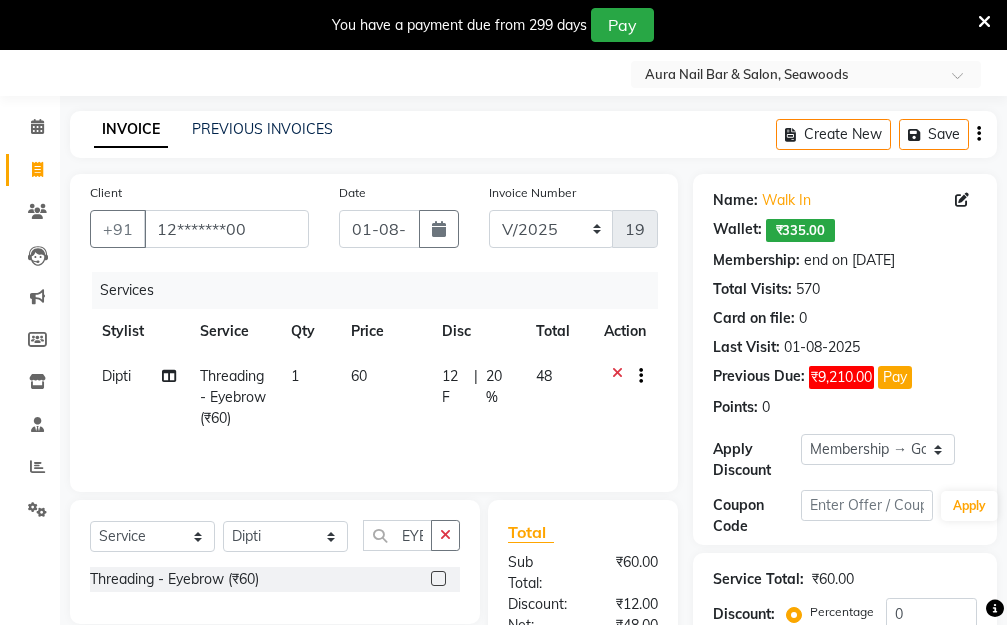 checkbox on "false" 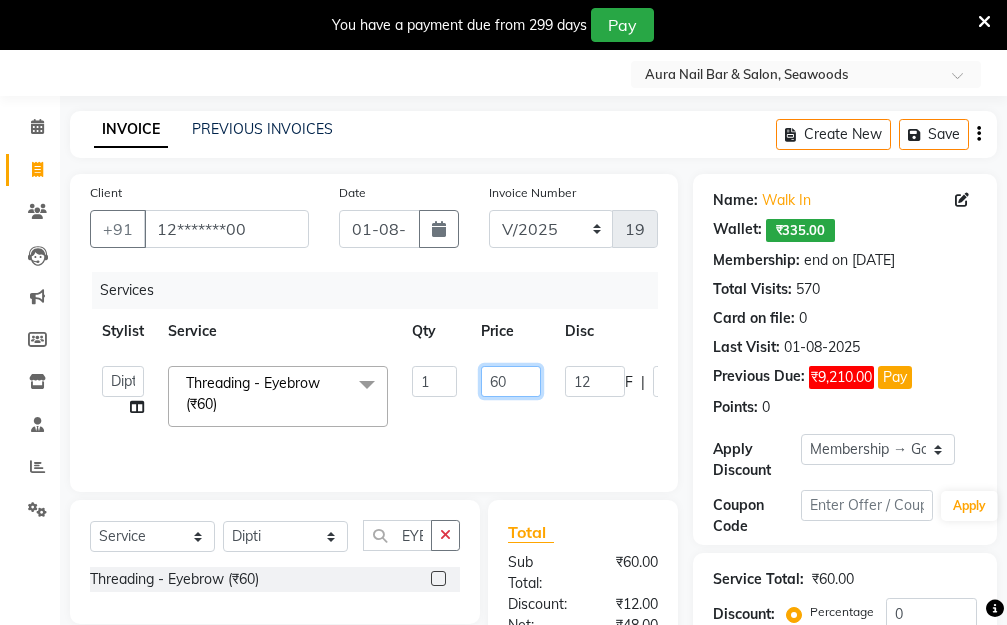 drag, startPoint x: 512, startPoint y: 374, endPoint x: 416, endPoint y: 378, distance: 96.0833 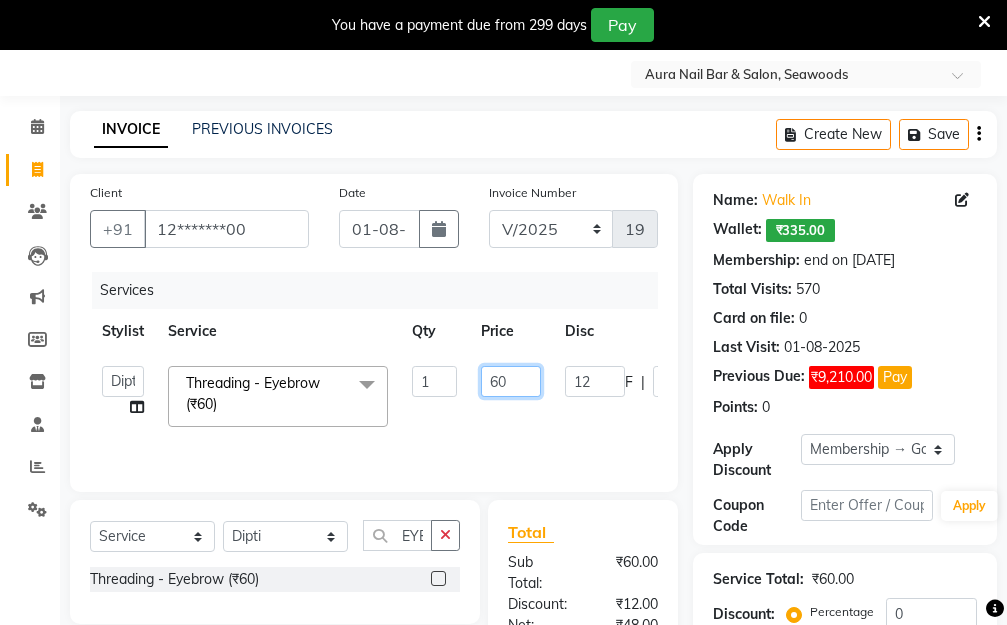 click on "[FIRST]   [LAST]   Manager   [FIRST]    [FIRST]   [FIRST]   Threading - Eyebrow (₹60)  x Hair Essentials - Hair Cut (Advance) (₹500) Hair Essentials - Kids Haircut (Below 8 Yrs) (₹250) Hair Essentials -Hair Wash Up To Shoulder (₹300) Hair Essentials - Hair Cut  (₹350) HAIR WASH UP TO WASTE (₹700) DANDRUFF TERATMENT (₹1500) Shampoo & Conditioning + Blast Dry - Upto Shoulder (₹350) Shampoo & Conditioning + Blast Dry - Below Shoulder (₹550) Shampoo & Conditioning + Blast Dry - Upto Waist (₹750) Shampoo & Conditioning + Blast Dry - Add: Charge For Morocon/Riviver/ Keratin (₹600) Blow Dry/Outcurl/Straight - Upto Shoulder (₹449) Blow Dry/Outcurl/Straight - Below Shoulder (₹650) Blow Dry/Outcurl/Straight - Upto Waist (₹850) Ironing - Upto Shoulder (₹650) Ironing - Below Shoulder (₹850) Ironing - Upto Waist (₹1000) Ironing - Add Charge For Thick Hair (₹300) Tongs - Upto Shoulder (₹800) Tongs - Below Shoulder (₹960) Tongs - Upto Waist (₹1500) Hair Spa - Upto Shoulder (₹1800) 1 F" 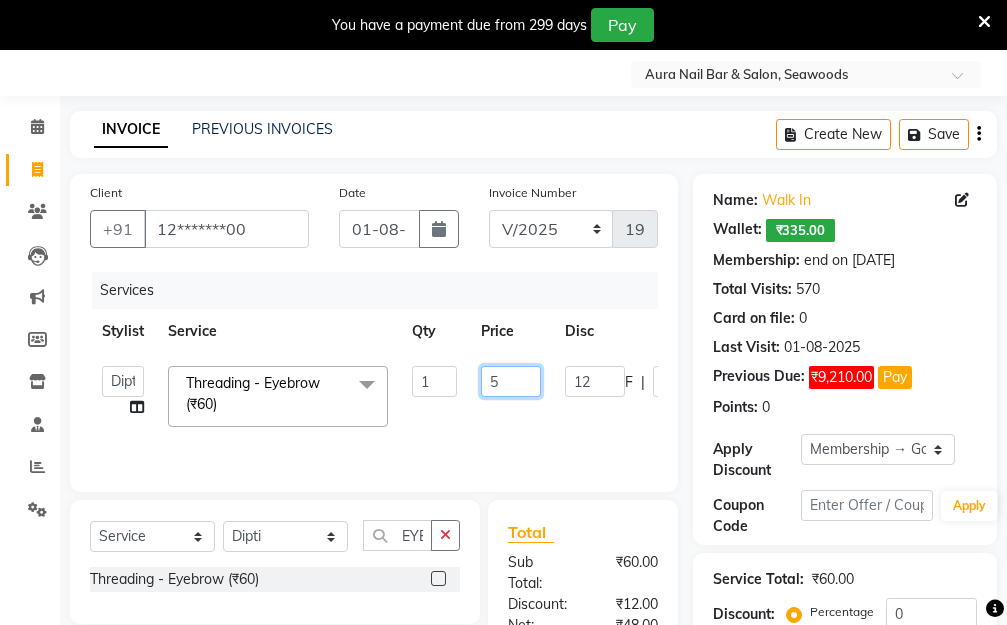 type on "50" 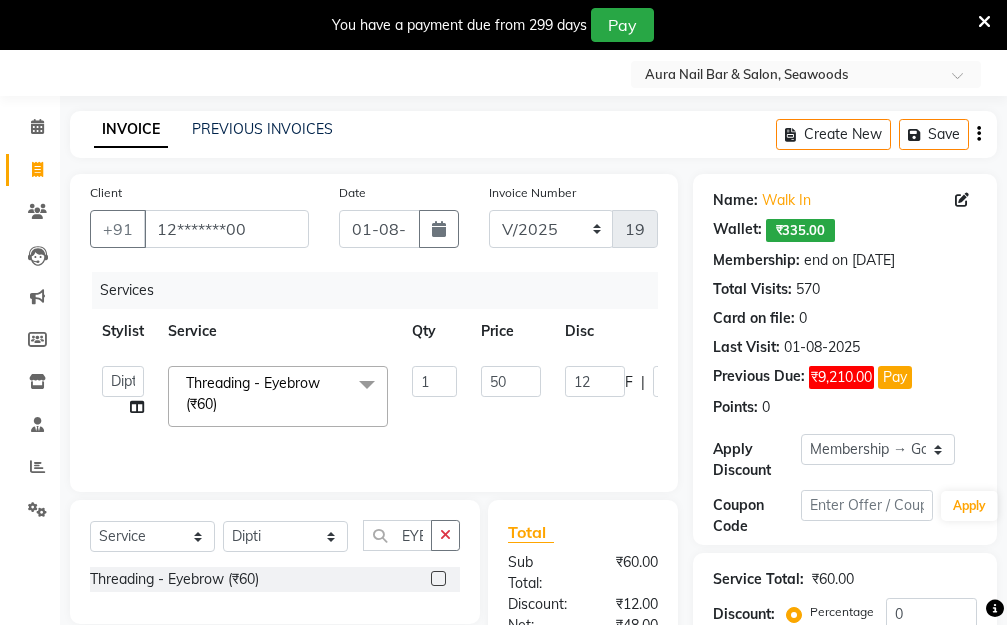 click on "[FIRST]   [LAST]   Manager   [FIRST]    [FIRST]   [FIRST]   Threading - Eyebrow (₹60)  x Hair Essentials - Hair Cut (Advance) (₹500) Hair Essentials - Kids Haircut (Below 8 Yrs) (₹250) Hair Essentials -Hair Wash Up To Shoulder (₹300) Hair Essentials - Hair Cut  (₹350) HAIR WASH UP TO WASTE (₹700) DANDRUFF TERATMENT (₹1500) Shampoo & Conditioning + Blast Dry - Upto Shoulder (₹350) Shampoo & Conditioning + Blast Dry - Below Shoulder (₹550) Shampoo & Conditioning + Blast Dry - Upto Waist (₹750) Shampoo & Conditioning + Blast Dry - Add: Charge For Morocon/Riviver/ Keratin (₹600) Blow Dry/Outcurl/Straight - Upto Shoulder (₹449) Blow Dry/Outcurl/Straight - Below Shoulder (₹650) Blow Dry/Outcurl/Straight - Upto Waist (₹850) Ironing - Upto Shoulder (₹650) Ironing - Below Shoulder (₹850) Ironing - Upto Waist (₹1000) Ironing - Add Charge For Thick Hair (₹300) Tongs - Upto Shoulder (₹800) Tongs - Below Shoulder (₹960) Tongs - Upto Waist (₹1500) Hair Spa - Upto Shoulder (₹1800) 1 F" 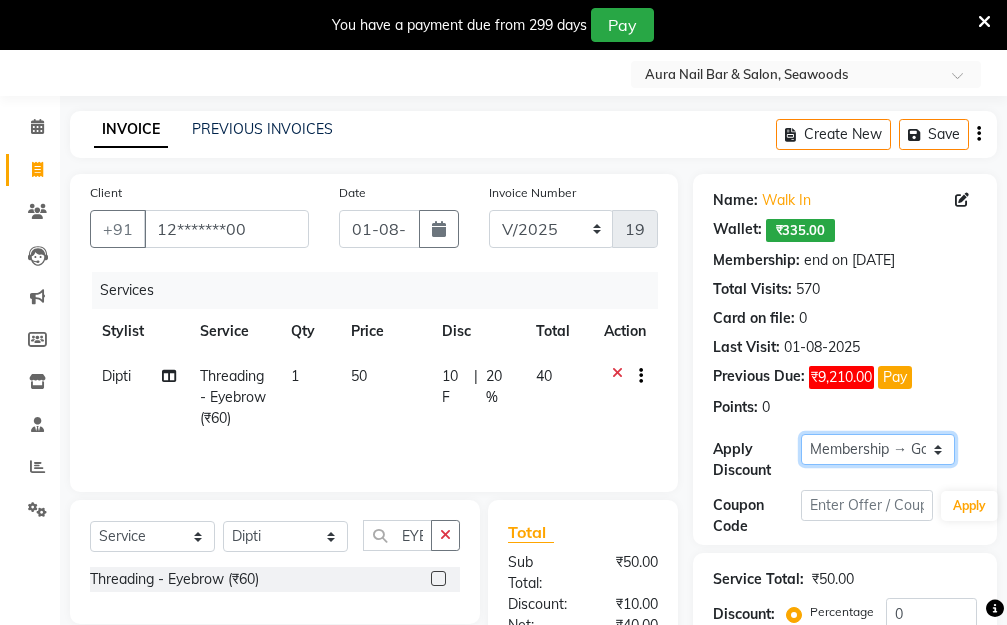 click on "Select Membership → Golden Membership Membership → Golden Membership Membership → Golden Membership Membership → Golden Membership Membership → Golden Membership Membership → Golden Membership Membership → Golden Membership Membership → Golden Membership Membership → Golden Membership Membership → Golden Membership Membership → Golden Membership Membership → Golden Membership Membership → Golden Membership Membership → Golden Membership Membership → Golden Membership Membership → Golden Membership Membership → Golden Membership Membership → Golden Membership Membership → Golden Membership Membership → Golden Membership Membership → Golden Membership Membership → Golden Membership Membership → Golden Membership Membership → Golden Membership Membership → Golden Membership Membership → Golden Membership Membership → Golden Membership Membership → Golden Membership Membership → Golden Membership Membership → Golden Membership" 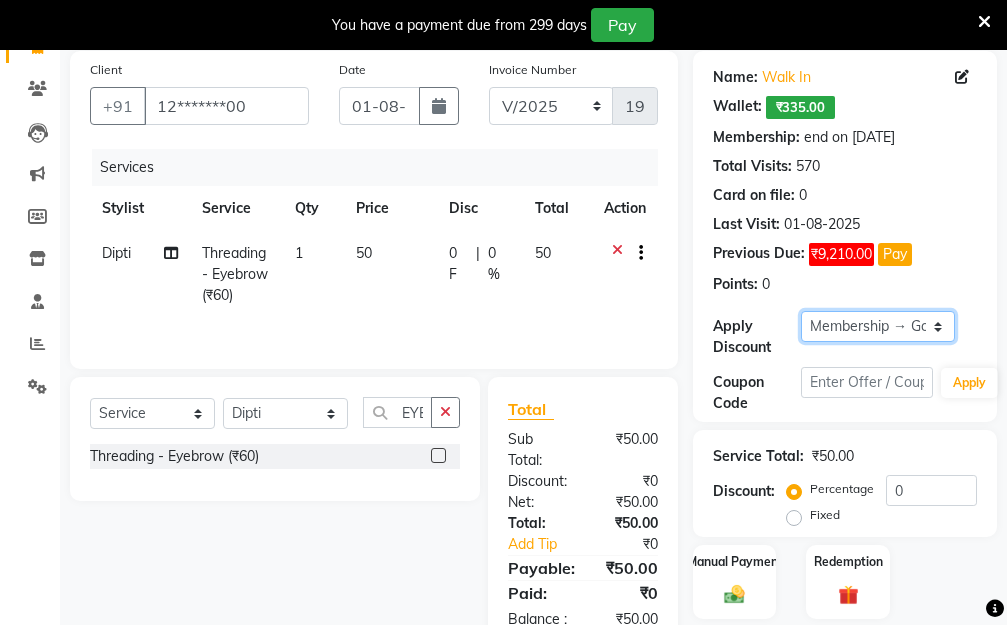 scroll, scrollTop: 278, scrollLeft: 0, axis: vertical 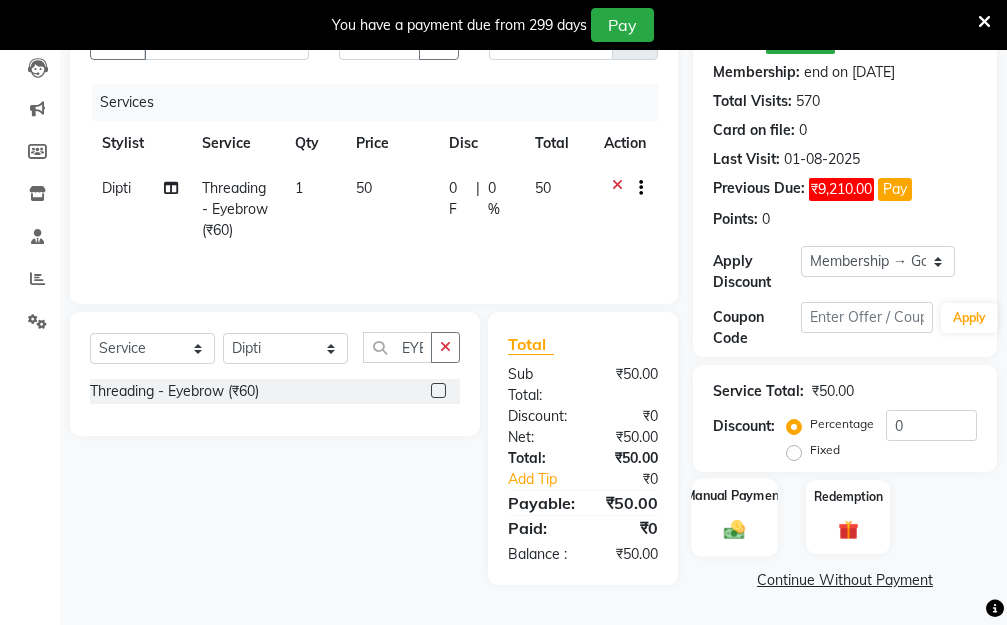 click 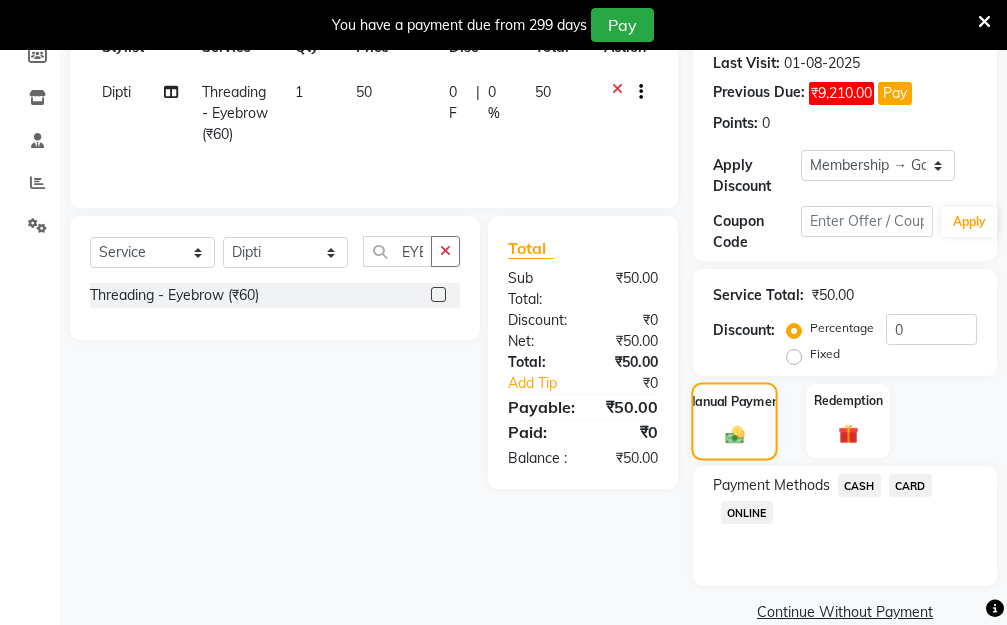 scroll, scrollTop: 369, scrollLeft: 0, axis: vertical 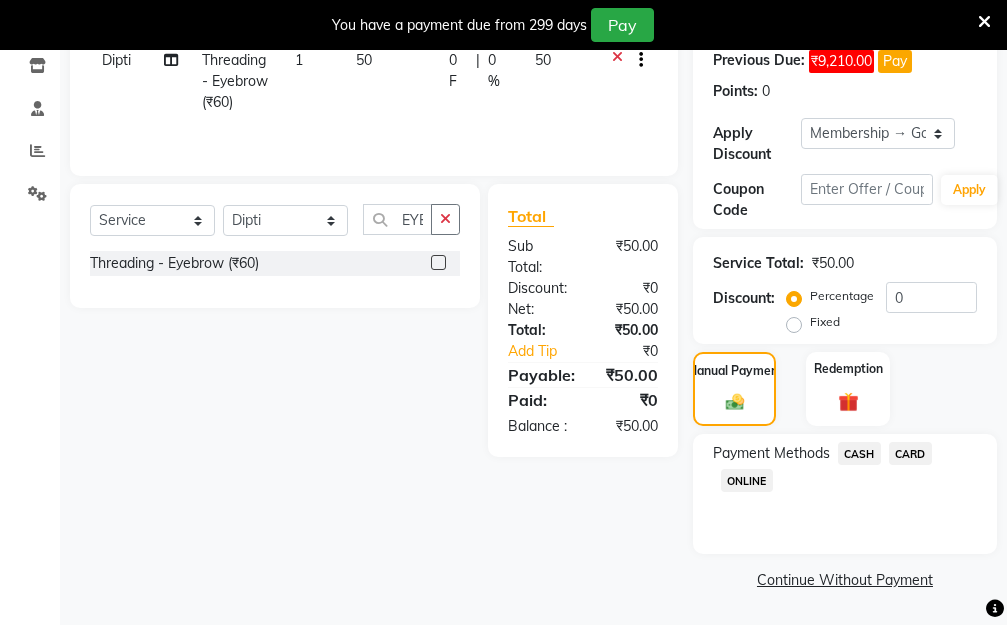 click on "CASH" 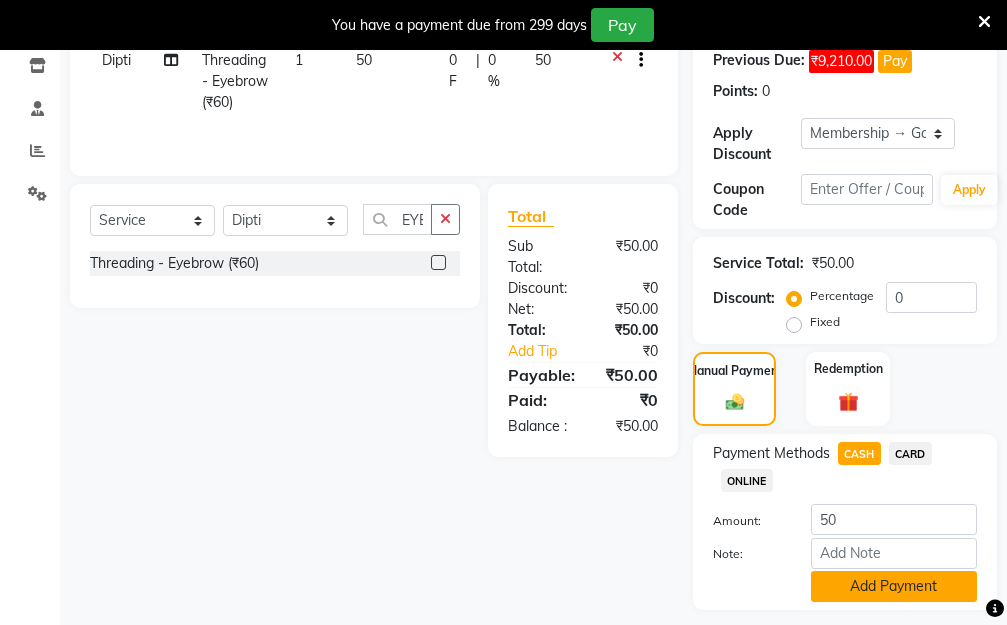 click on "Add Payment" 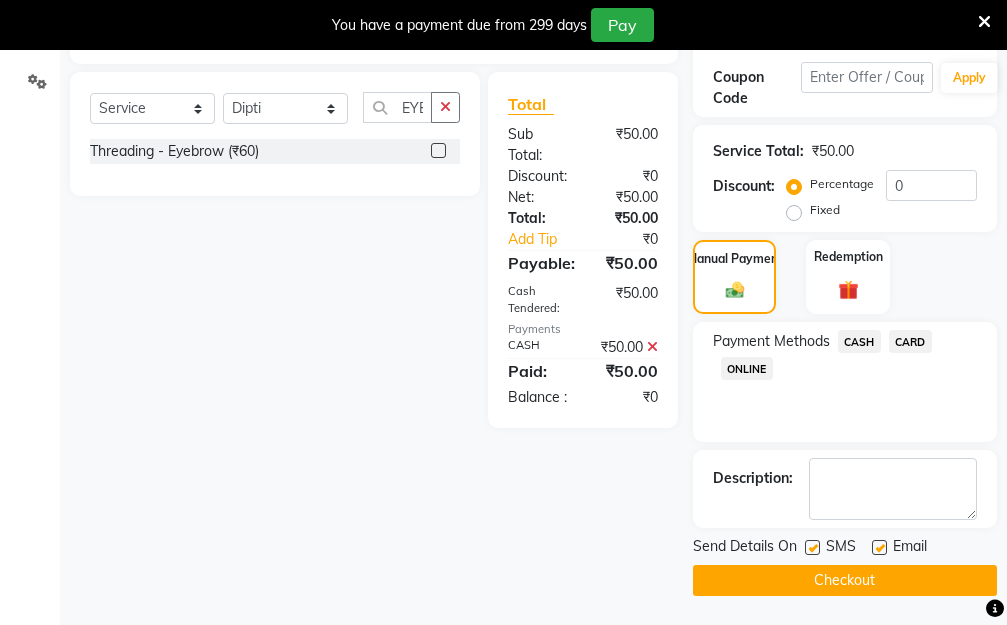 scroll, scrollTop: 482, scrollLeft: 0, axis: vertical 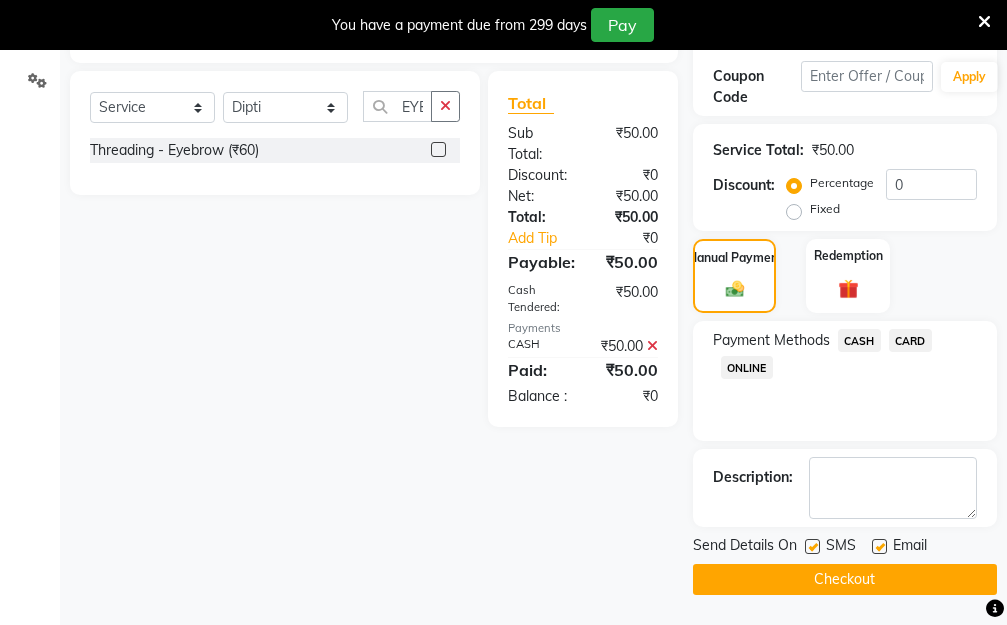 click on "Checkout" 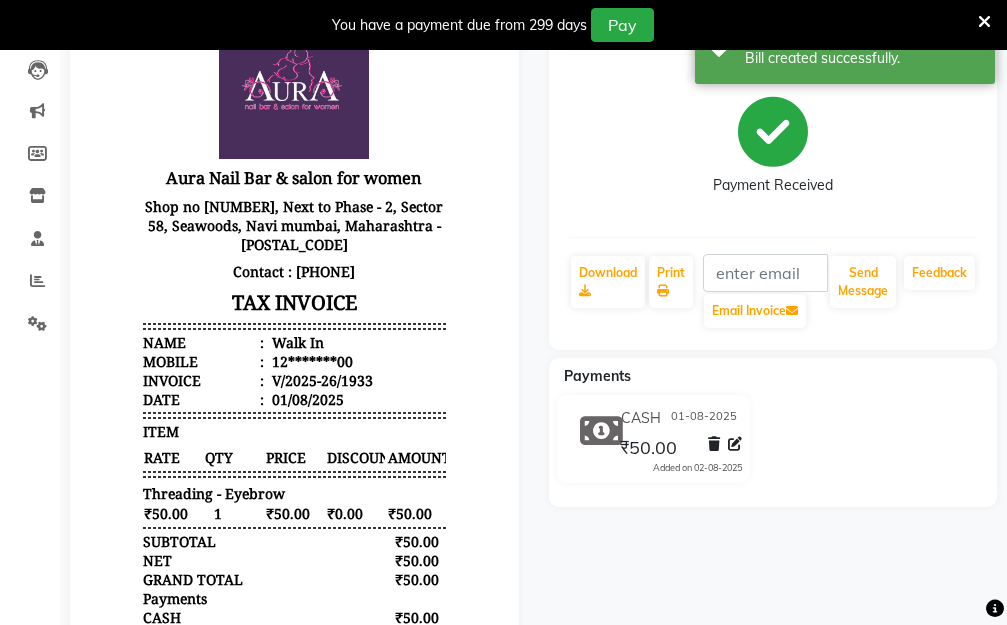 scroll, scrollTop: 0, scrollLeft: 0, axis: both 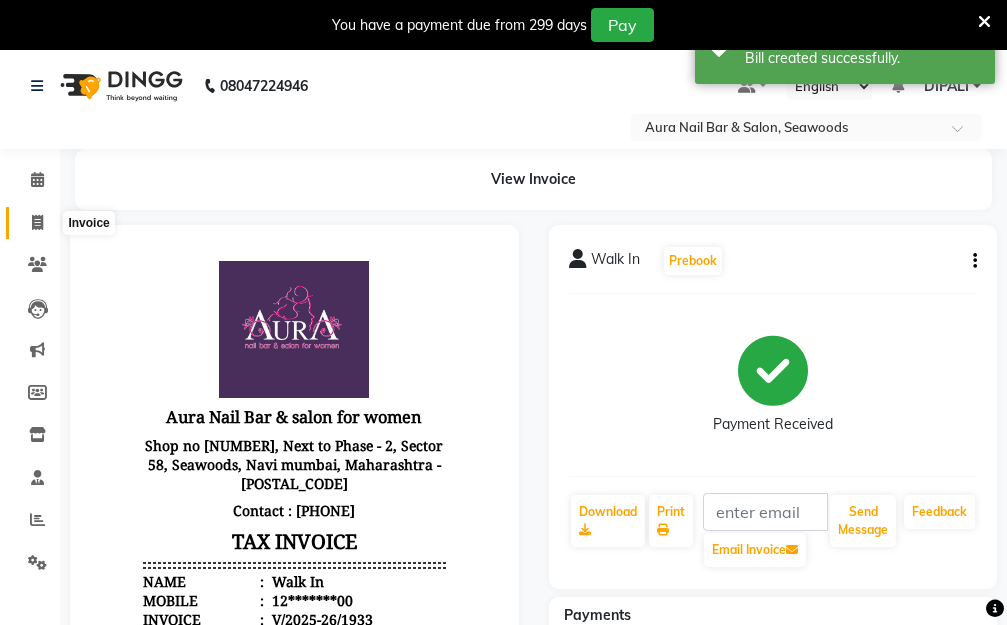 click 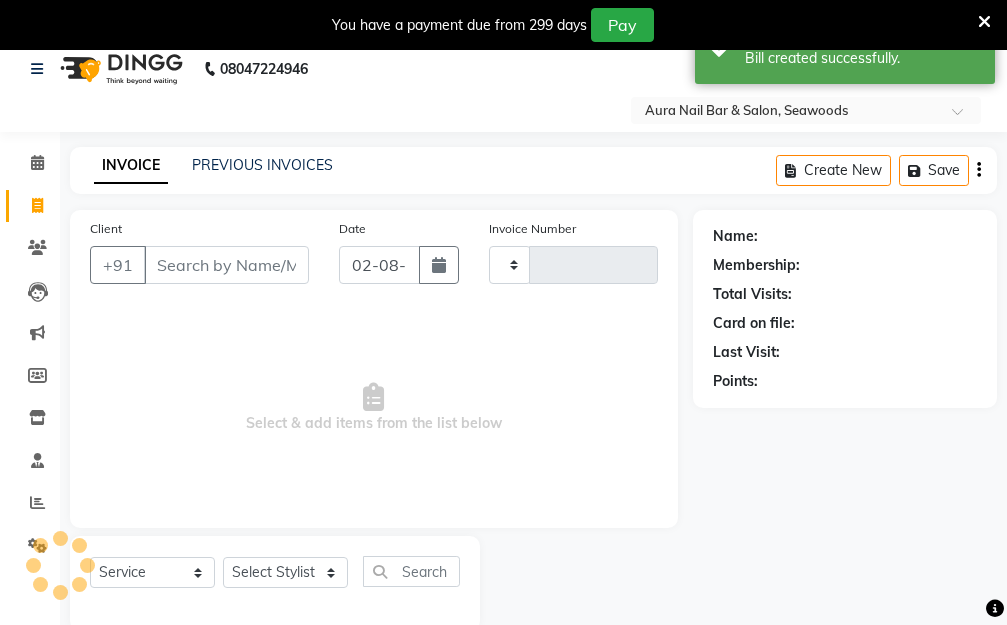 type on "1934" 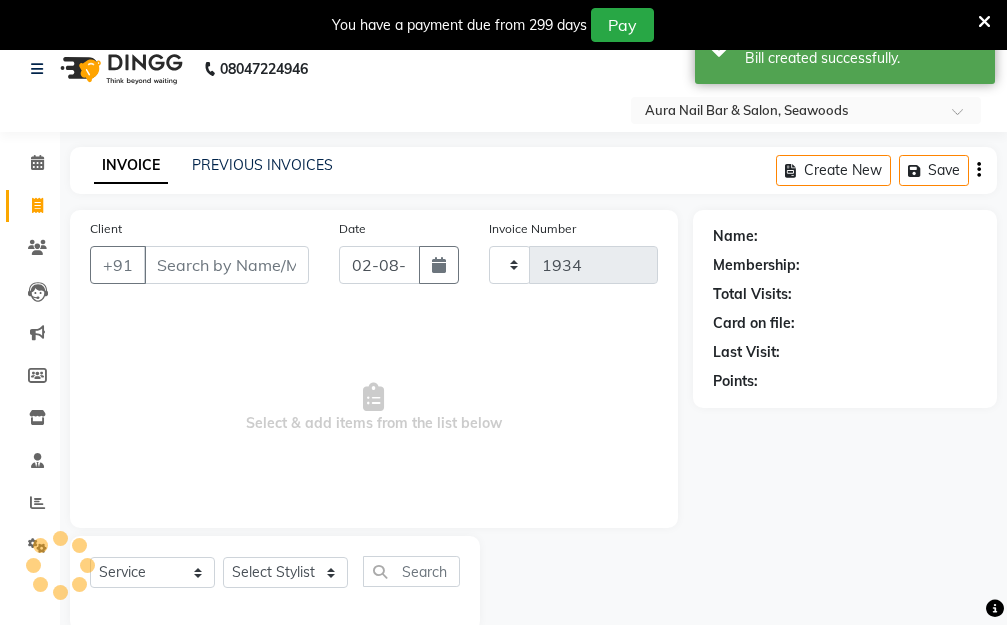 select on "4994" 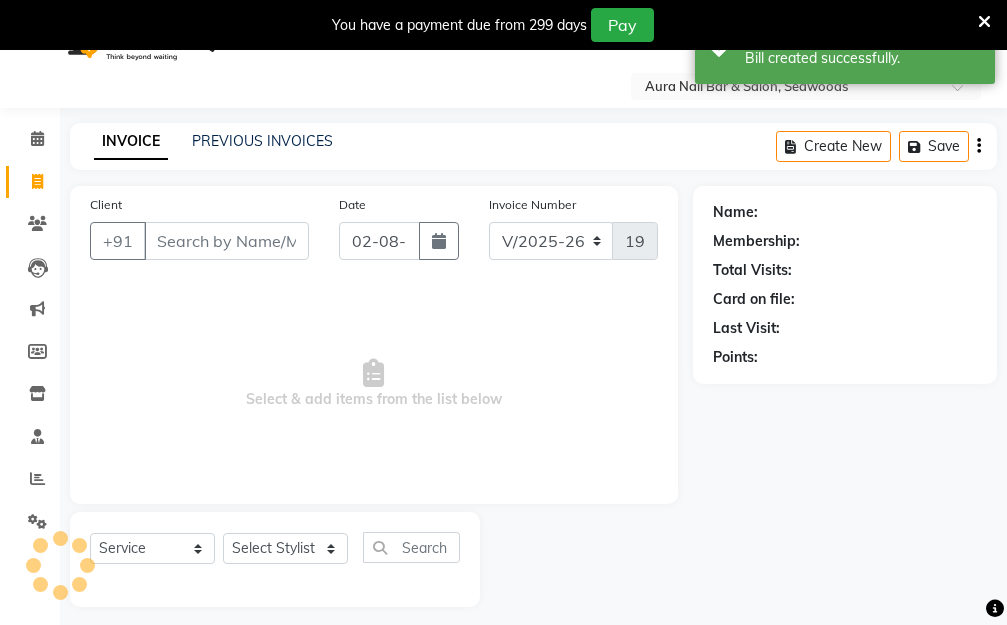scroll, scrollTop: 0, scrollLeft: 0, axis: both 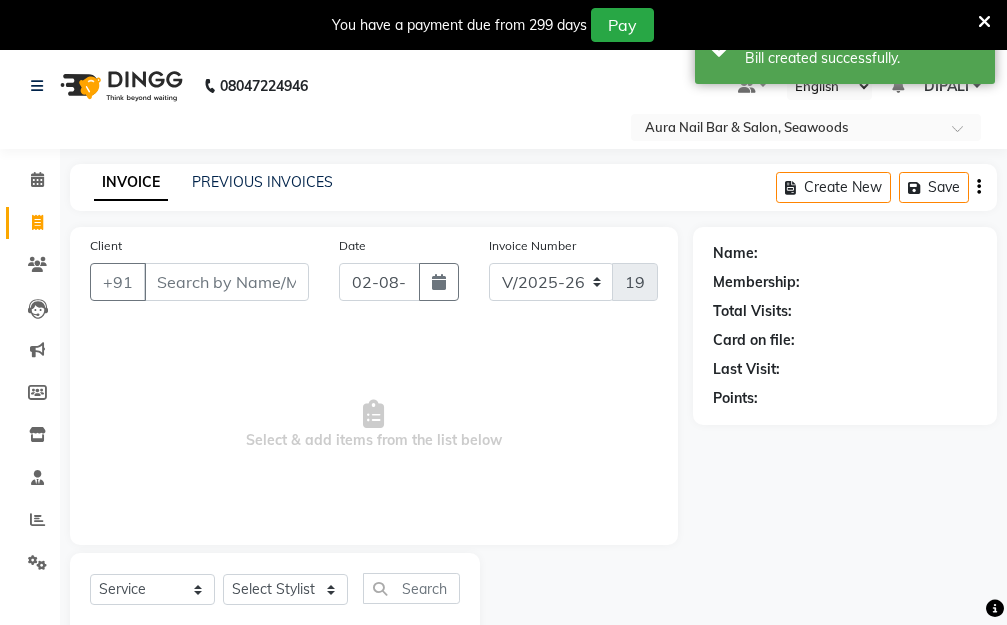 click on "Client" at bounding box center [226, 282] 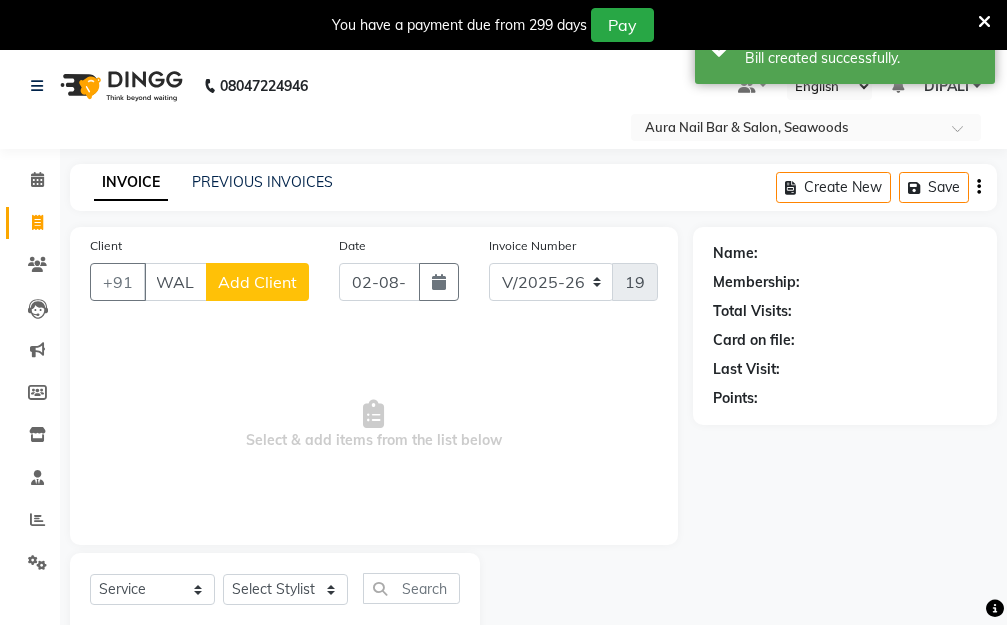 scroll, scrollTop: 0, scrollLeft: 11, axis: horizontal 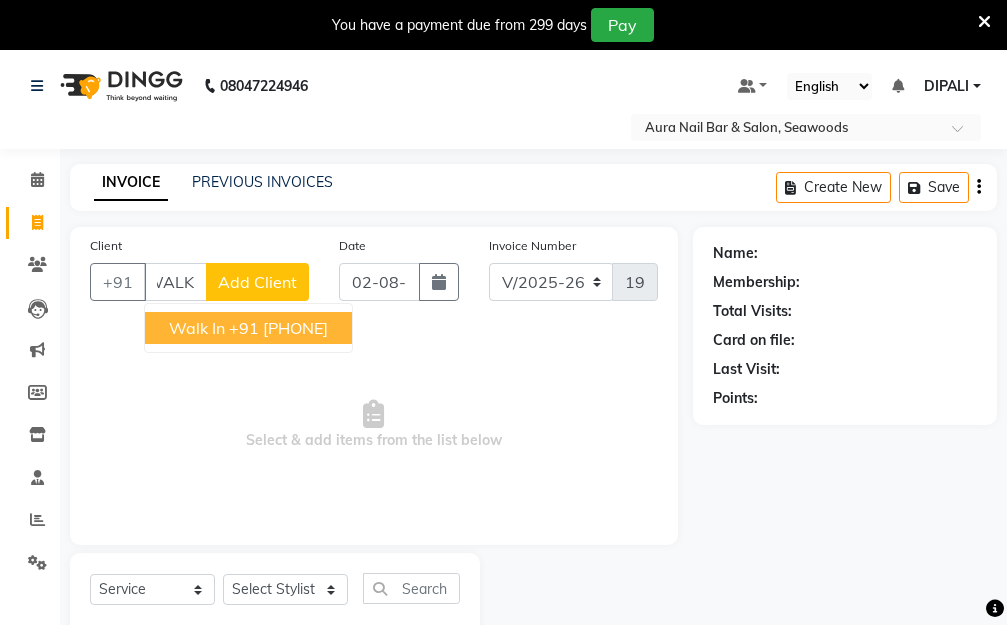 click on "+91  [PHONE]" at bounding box center (278, 328) 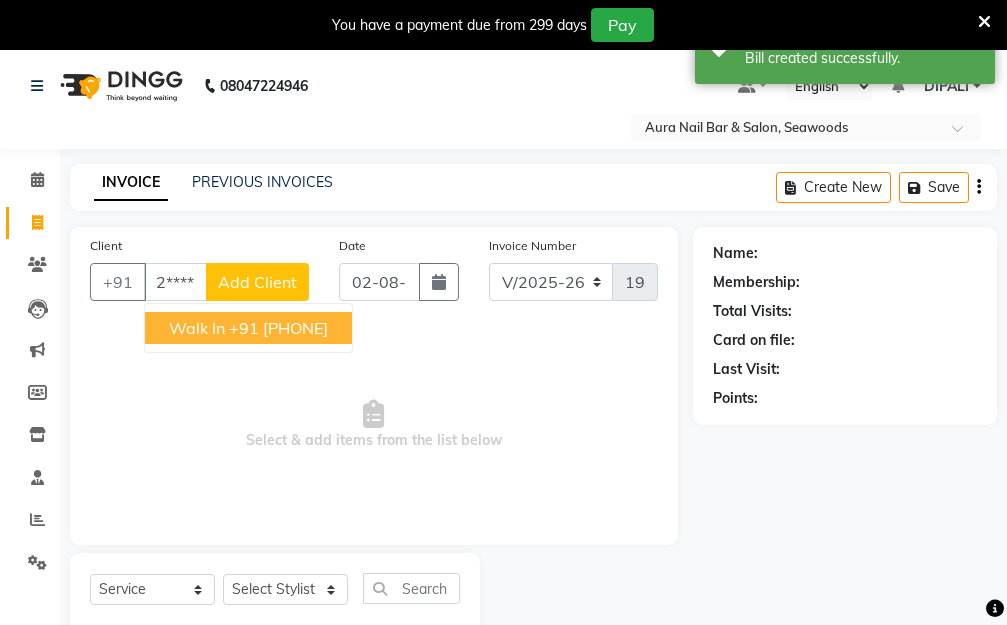 scroll, scrollTop: 0, scrollLeft: 0, axis: both 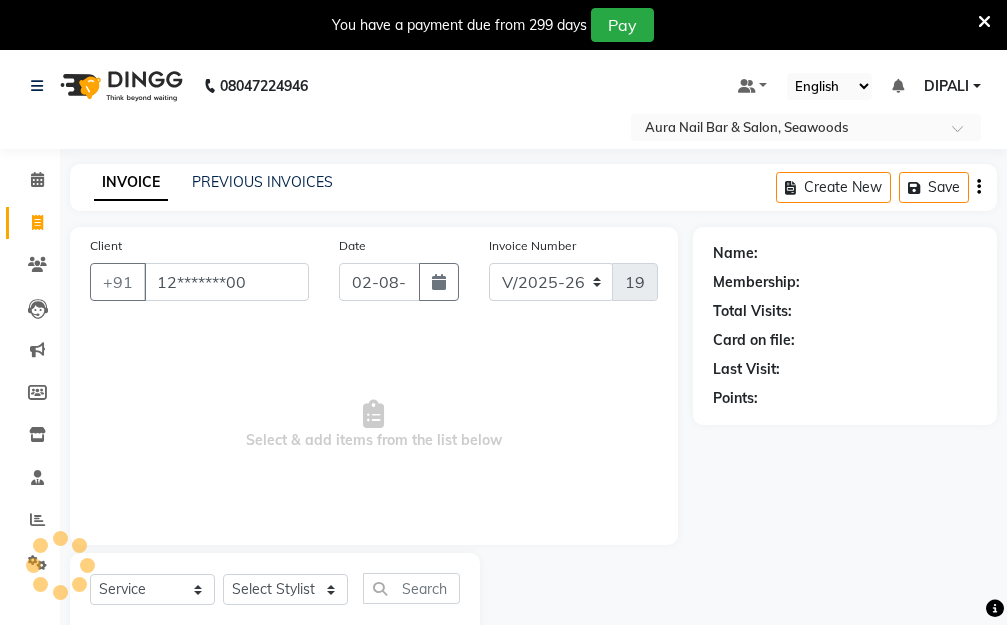 type on "12*******00" 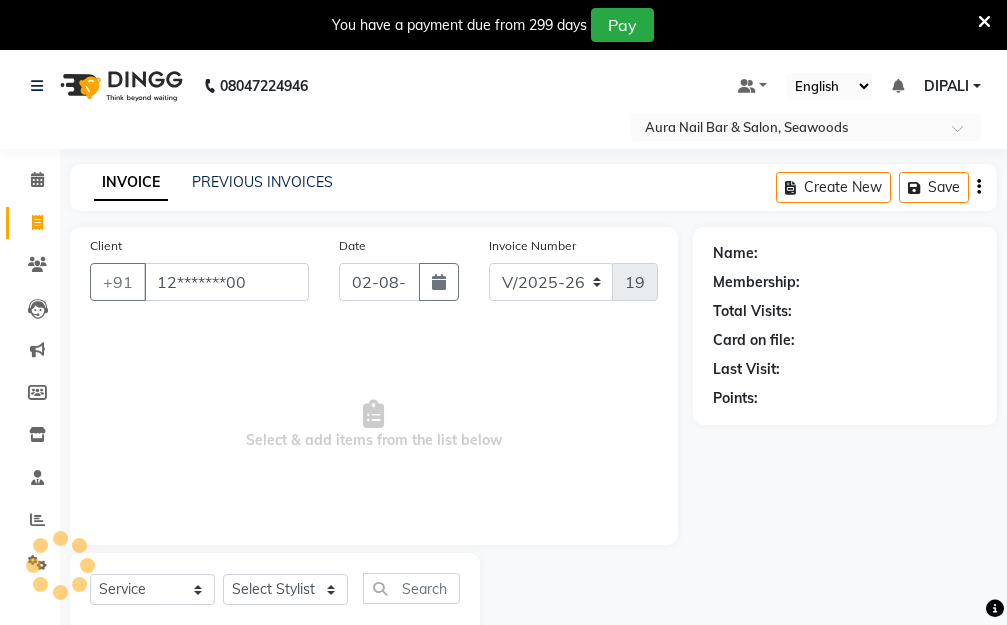 select on "1: Object" 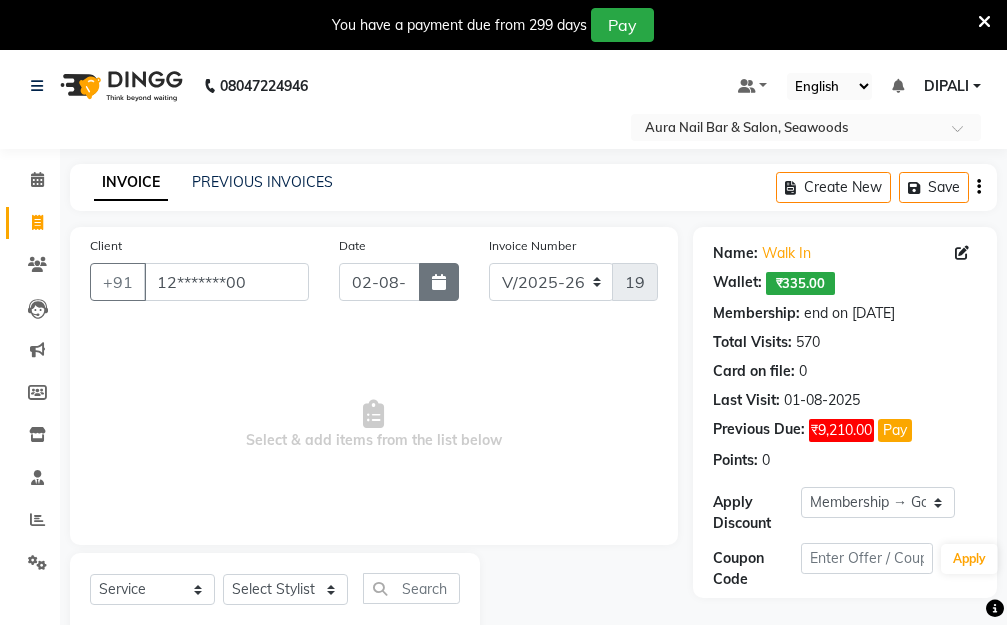 click 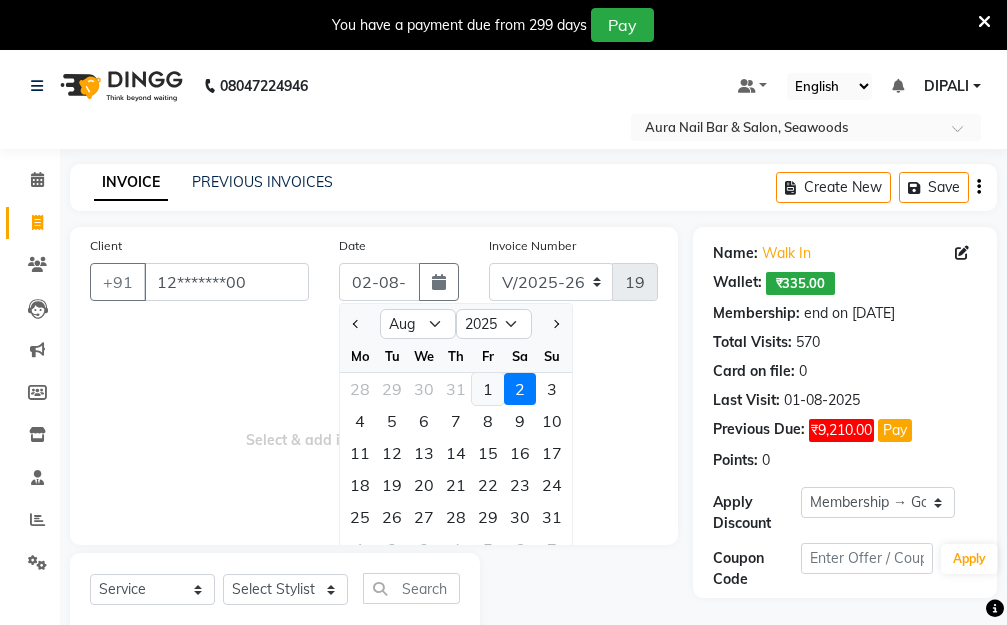 click on "1" 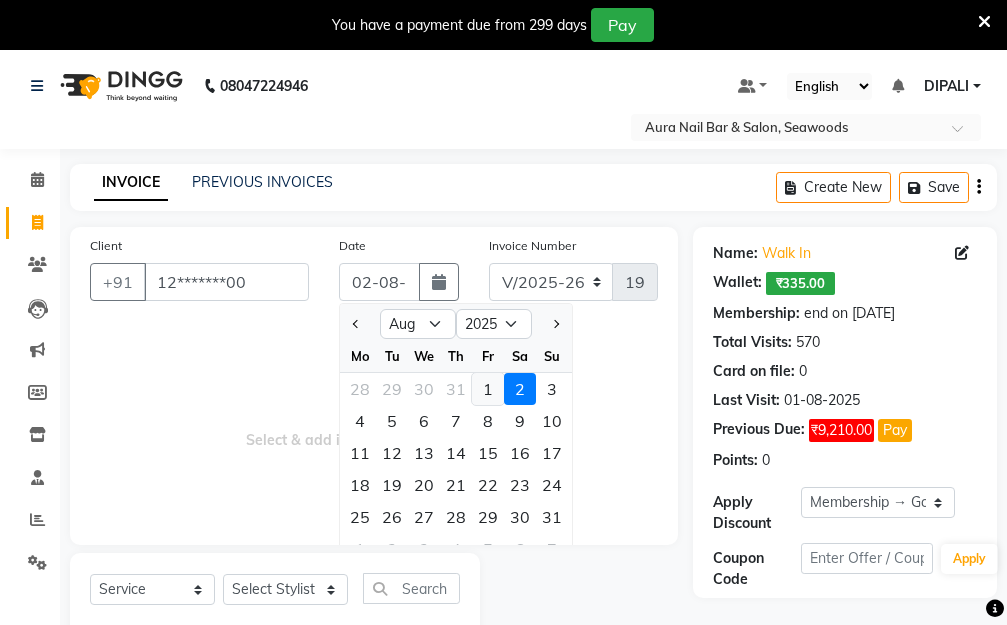 type on "01-08-2025" 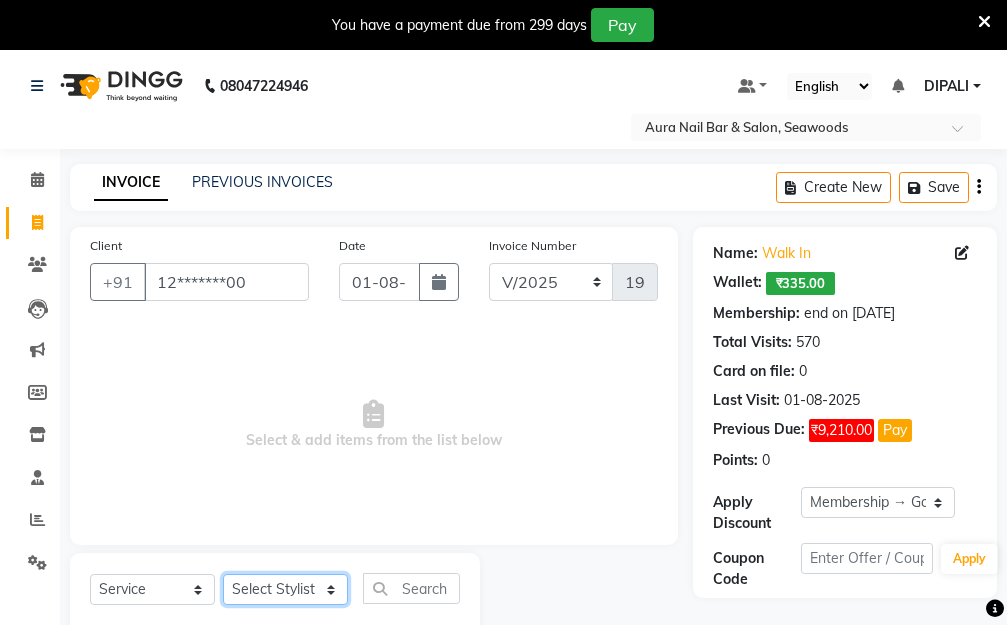 click on "Select Stylist [FIRST] [LAST]  Manager [FIRST]  [FIRST] [FIRST]" 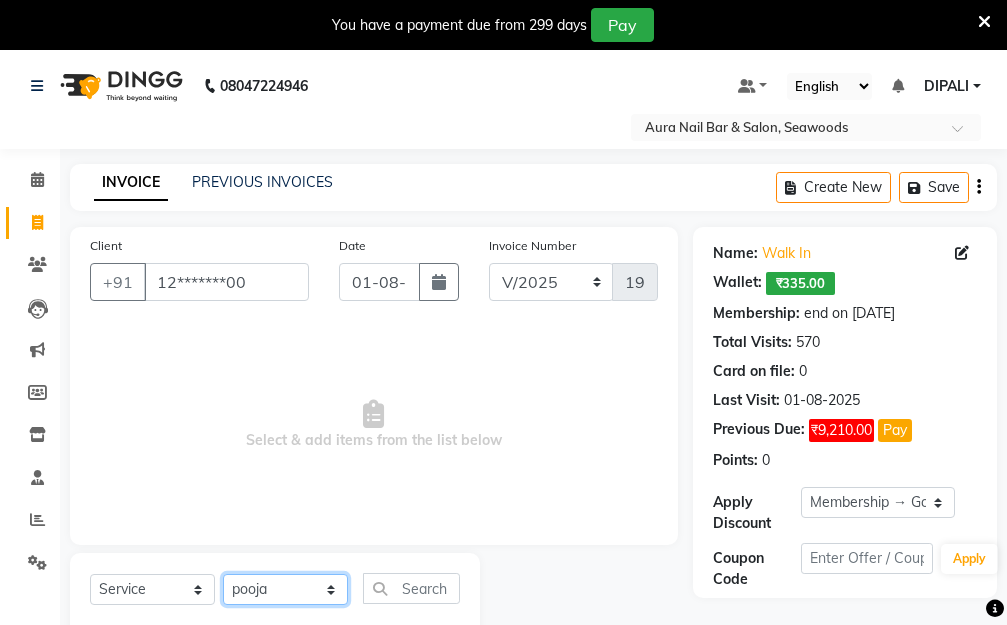 click on "Select Stylist [FIRST] [LAST]  Manager [FIRST]  [FIRST] [FIRST]" 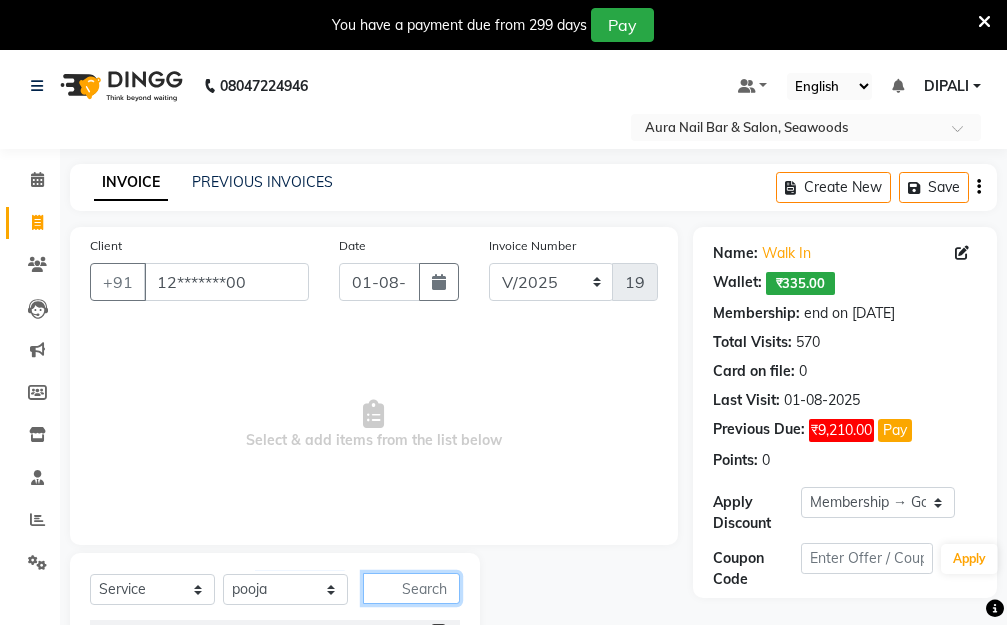 click 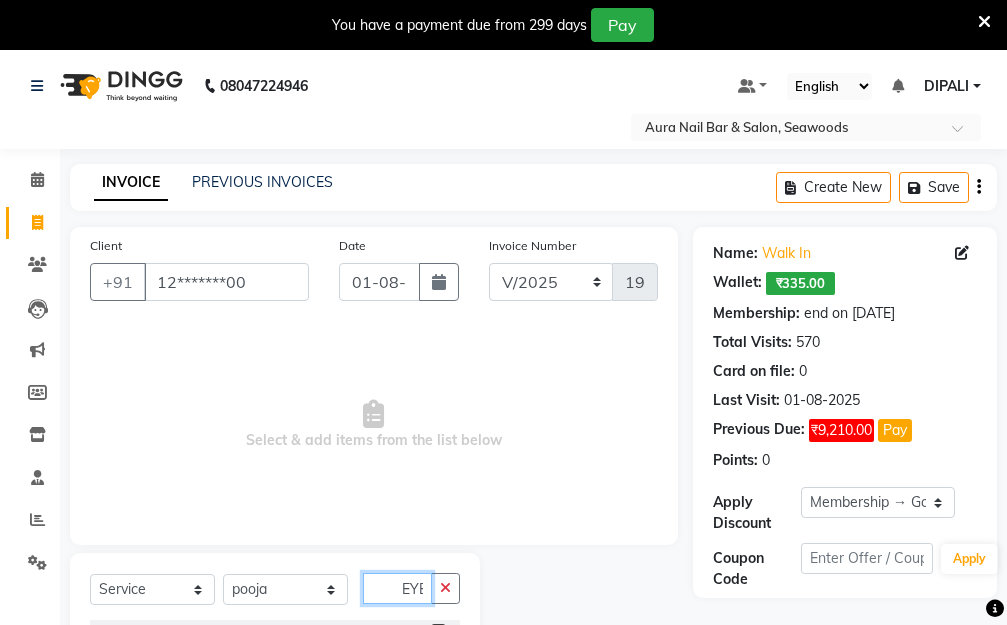scroll, scrollTop: 0, scrollLeft: 2, axis: horizontal 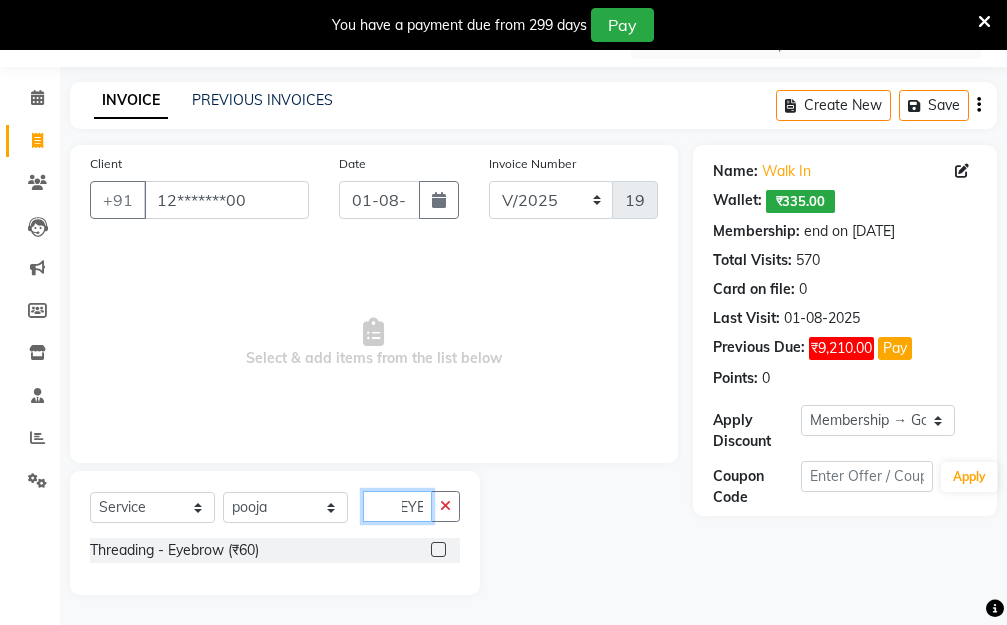 type on "EYE" 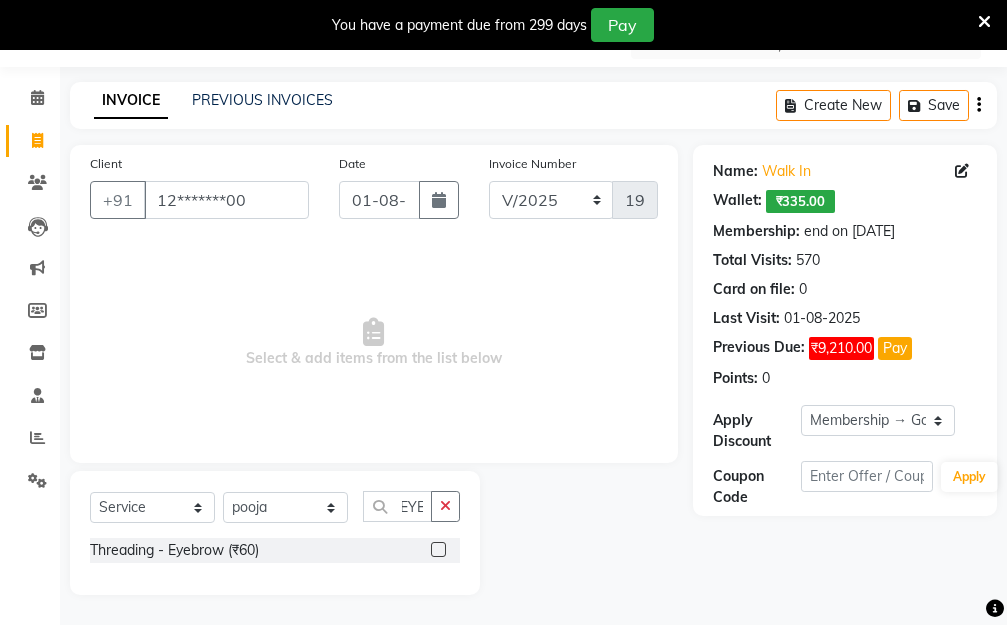 scroll, scrollTop: 0, scrollLeft: 0, axis: both 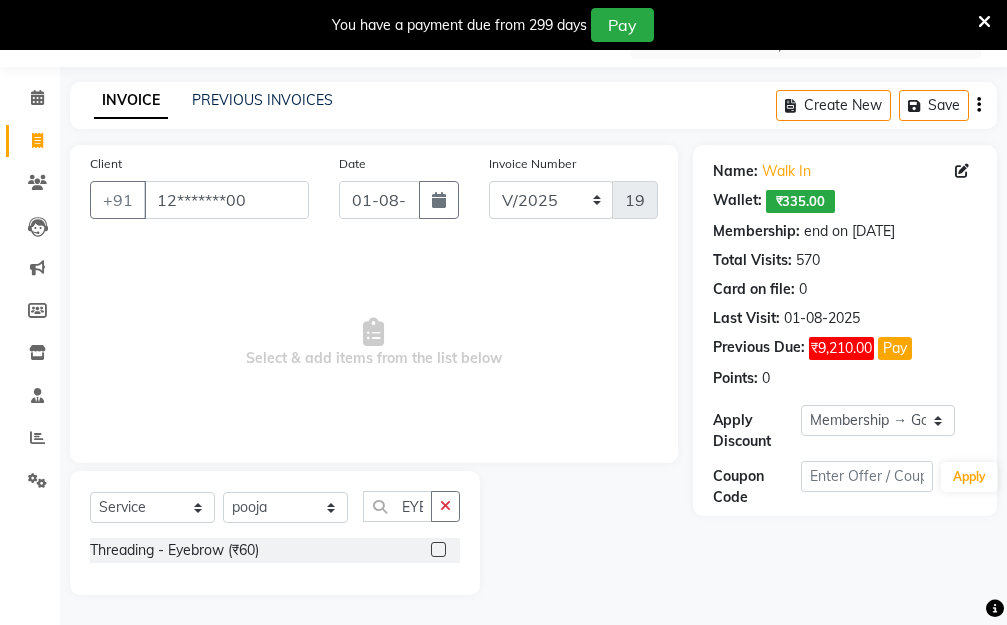 click 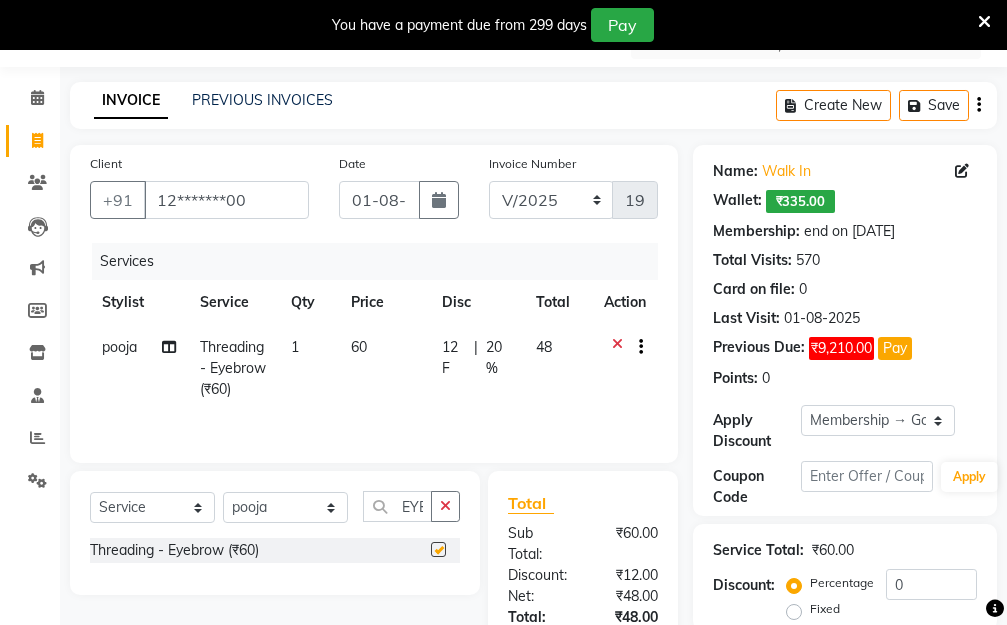 checkbox on "false" 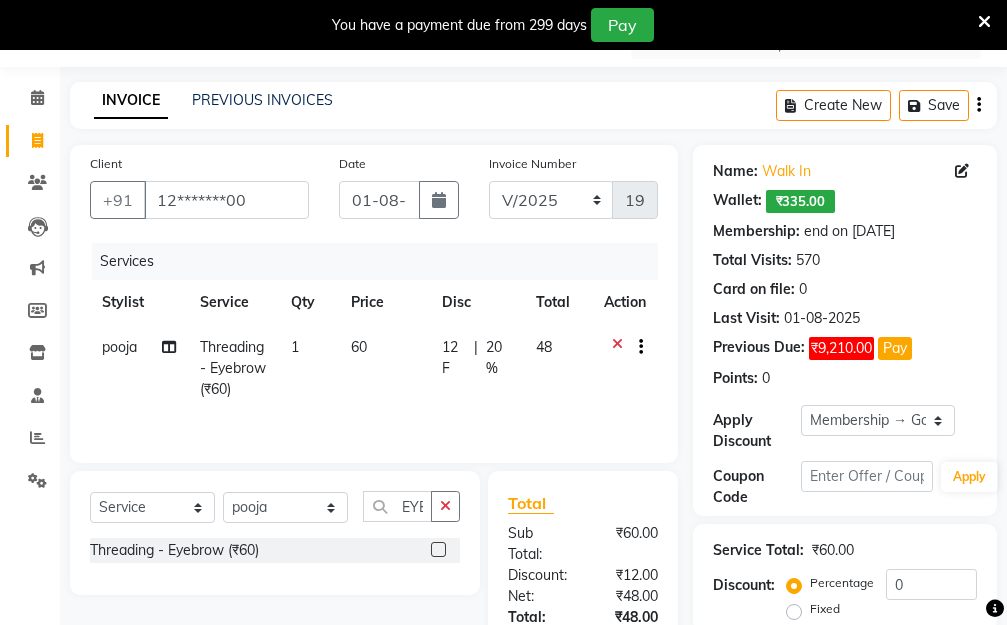 click on "60" 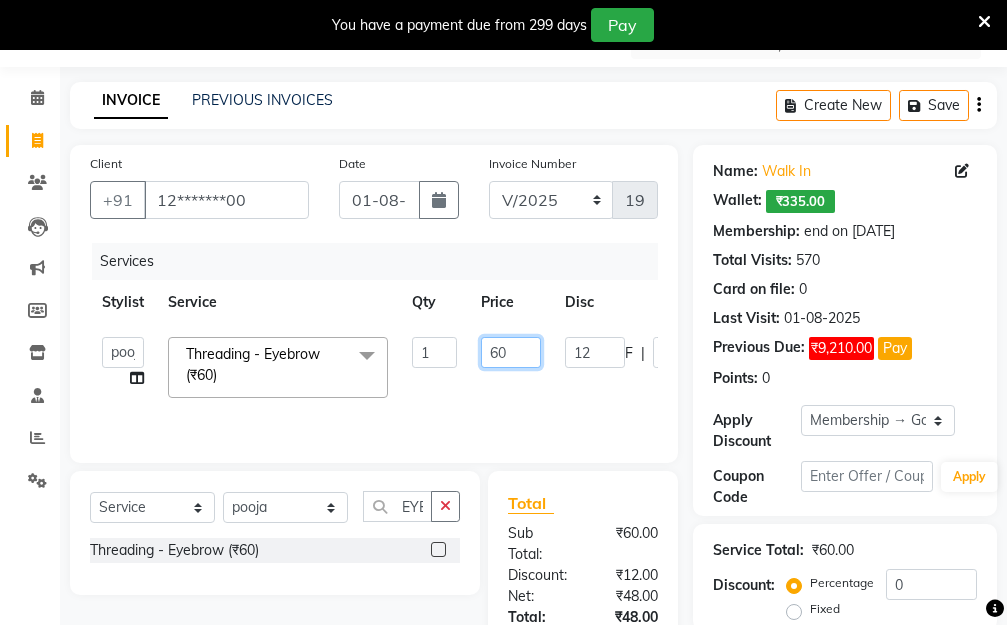 drag, startPoint x: 499, startPoint y: 349, endPoint x: 442, endPoint y: 353, distance: 57.14018 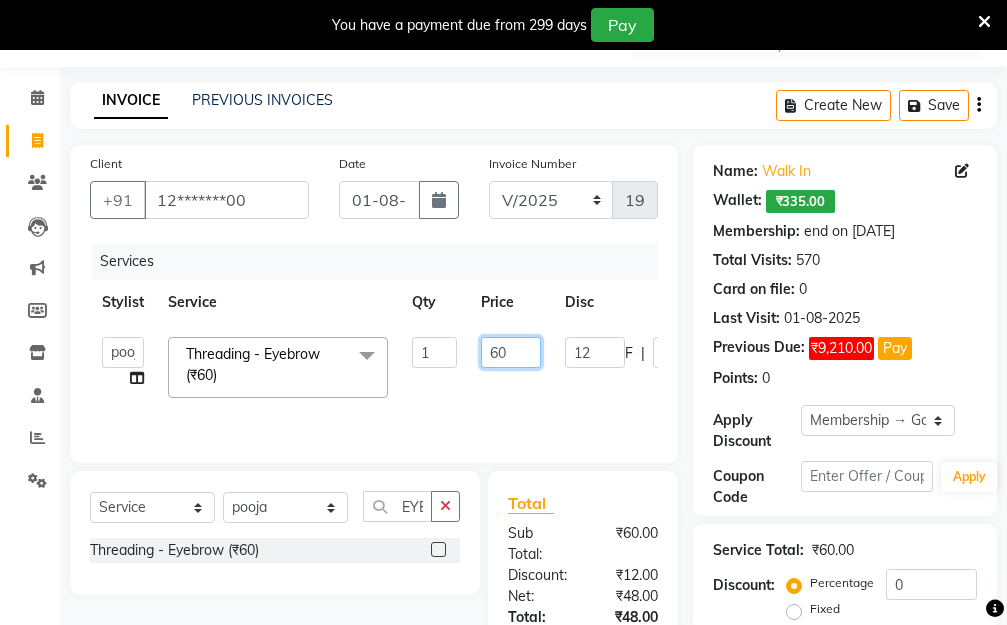 click on "[FIRST]   [LAST]   Manager   [FIRST]    [FIRST]   [FIRST]   Threading - Eyebrow (₹60)  x Hair Essentials - Hair Cut (Advance) (₹500) Hair Essentials - Kids Haircut (Below 8 Yrs) (₹250) Hair Essentials -Hair Wash Up To Shoulder (₹300) Hair Essentials - Hair Cut  (₹350) HAIR WASH UP TO WASTE (₹700) HAIR WASH (₹300) DANDRUFF TERATMENT (₹1500) Shampoo & Conditioning + Blast Dry - Upto Shoulder (₹350) Shampoo & Conditioning + Blast Dry - Below Shoulder (₹550) Shampoo & Conditioning + Blast Dry - Upto Waist (₹750) Shampoo & Conditioning + Blast Dry - Add: Charge For Morocon/Riviver/ Keratin (₹600) Blow Dry/Outcurl/Straight - Upto Shoulder (₹449) Blow Dry/Outcurl/Straight - Below Shoulder (₹650) Blow Dry/Outcurl/Straight - Upto Waist (₹850) Ironing - Upto Shoulder (₹650) Ironing - Below Shoulder (₹850) Ironing - Upto Waist (₹1000) Ironing - Add Charge For Thick Hair (₹300) Tongs - Upto Shoulder (₹800) Tongs - Below Shoulder (₹960) Tongs - Upto Waist (₹1500) BOTOX (₹5000) 1 F" 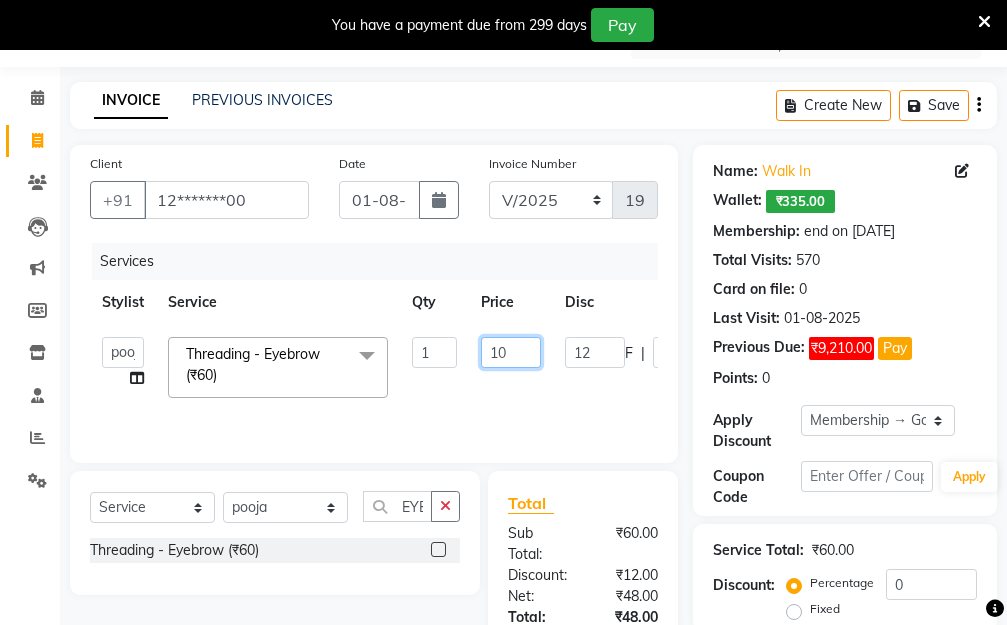 type on "100" 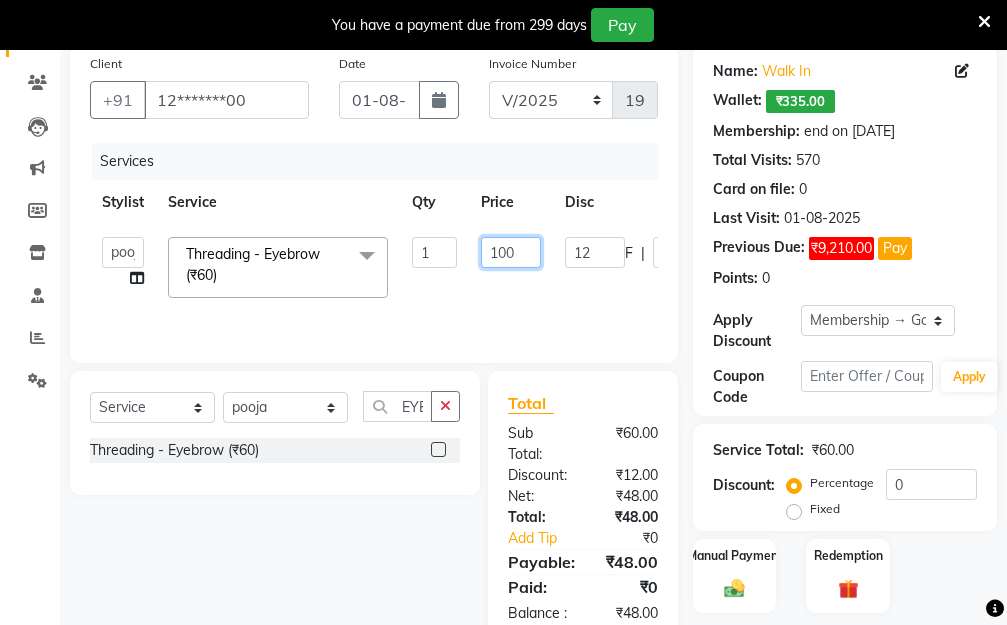 scroll, scrollTop: 276, scrollLeft: 0, axis: vertical 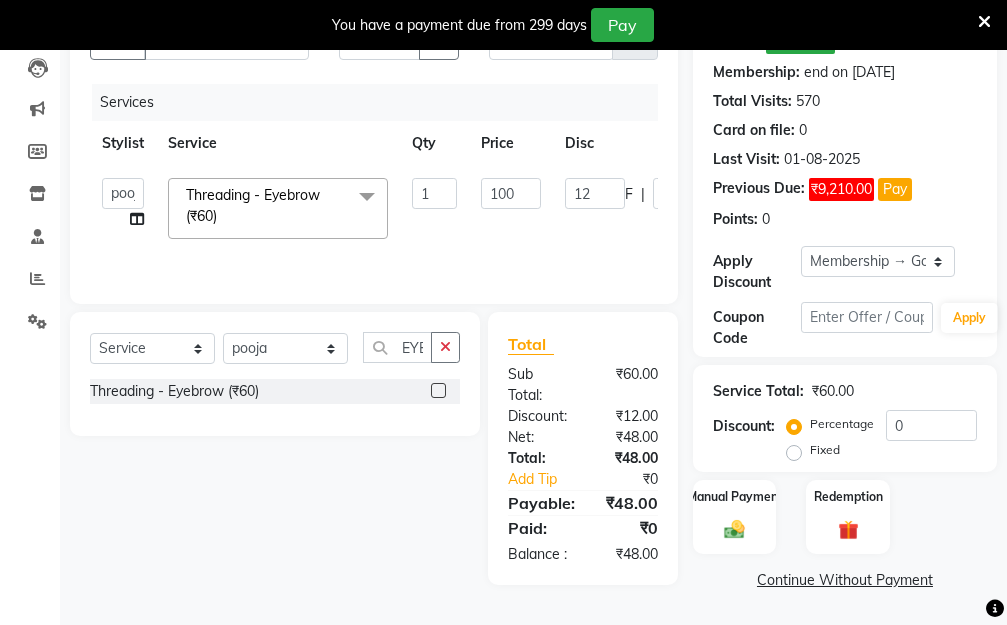 click on "[FIRST]   [LAST]   Manager   [FIRST]    [FIRST]   [FIRST]   Threading - Eyebrow (₹60)  x Hair Essentials - Hair Cut (Advance) (₹500) Hair Essentials - Kids Haircut (Below 8 Yrs) (₹250) Hair Essentials -Hair Wash Up To Shoulder (₹300) Hair Essentials - Hair Cut  (₹350) HAIR WASH UP TO WASTE (₹700) HAIR WASH (₹300) DANDRUFF TERATMENT (₹1500) Shampoo & Conditioning + Blast Dry - Upto Shoulder (₹350) Shampoo & Conditioning + Blast Dry - Below Shoulder (₹550) Shampoo & Conditioning + Blast Dry - Upto Waist (₹750) Shampoo & Conditioning + Blast Dry - Add: Charge For Morocon/Riviver/ Keratin (₹600) Blow Dry/Outcurl/Straight - Upto Shoulder (₹449) Blow Dry/Outcurl/Straight - Below Shoulder (₹650) Blow Dry/Outcurl/Straight - Upto Waist (₹850) Ironing - Upto Shoulder (₹650) Ironing - Below Shoulder (₹850) Ironing - Upto Waist (₹1000) Ironing - Add Charge For Thick Hair (₹300) Tongs - Upto Shoulder (₹800) Tongs - Below Shoulder (₹960) Tongs - Upto Waist (₹1500) BOTOX (₹5000) 1 F" 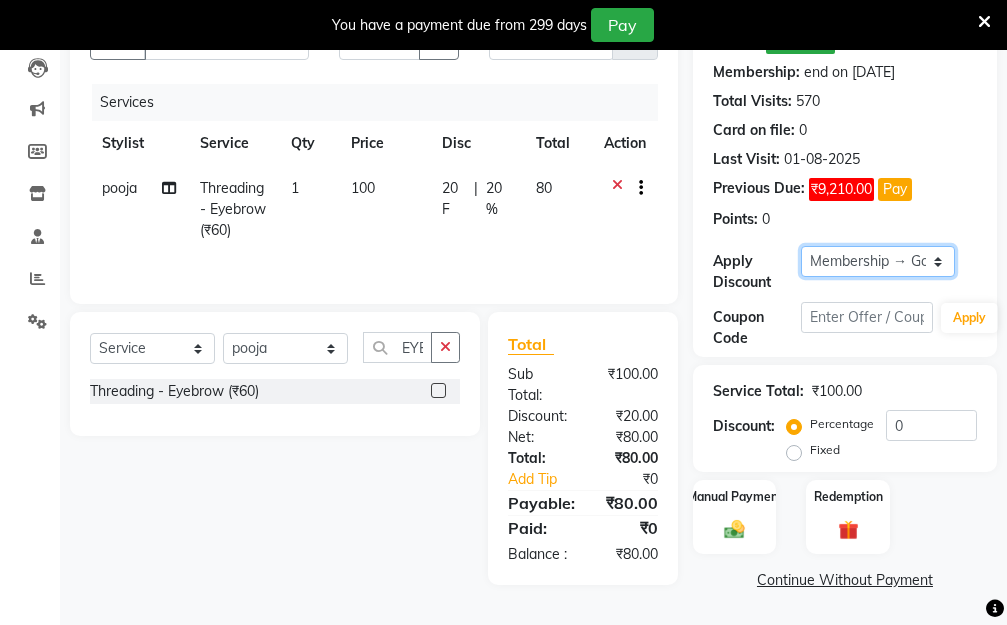 click on "Select Membership → Golden Membership Membership → Golden Membership Membership → Golden Membership Membership → Golden Membership Membership → Golden Membership Membership → Golden Membership Membership → Golden Membership Membership → Golden Membership Membership → Golden Membership Membership → Golden Membership Membership → Golden Membership Membership → Golden Membership Membership → Golden Membership Membership → Golden Membership Membership → Golden Membership Membership → Golden Membership Membership → Golden Membership Membership → Golden Membership Membership → Golden Membership Membership → Golden Membership Membership → Golden Membership Membership → Golden Membership Membership → Golden Membership Membership → Golden Membership Membership → Golden Membership Membership → Golden Membership Membership → Golden Membership Membership → Golden Membership Membership → Golden Membership Membership → Golden Membership" 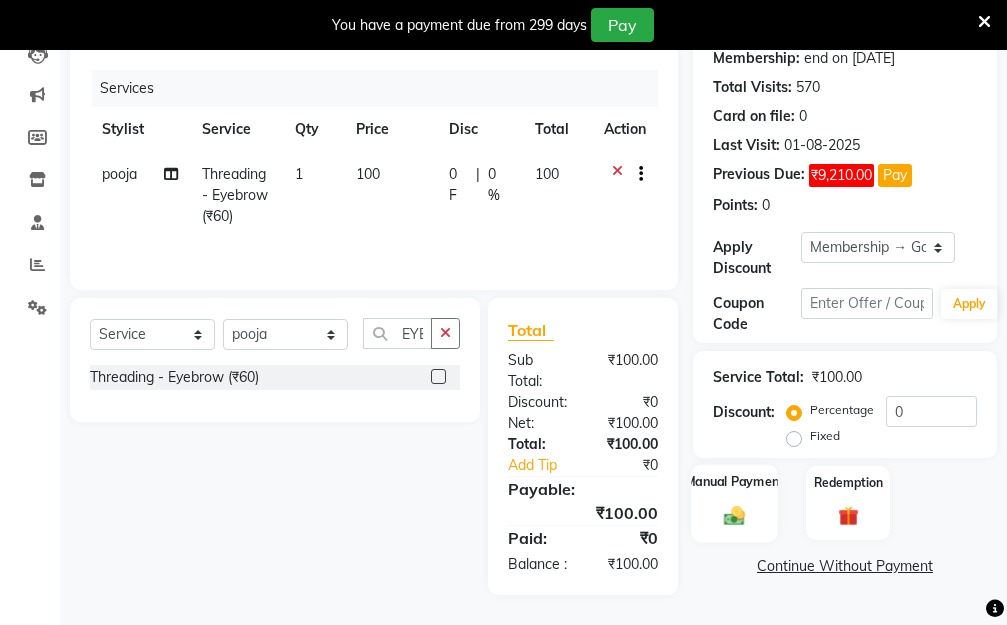 click on "Manual Payment" 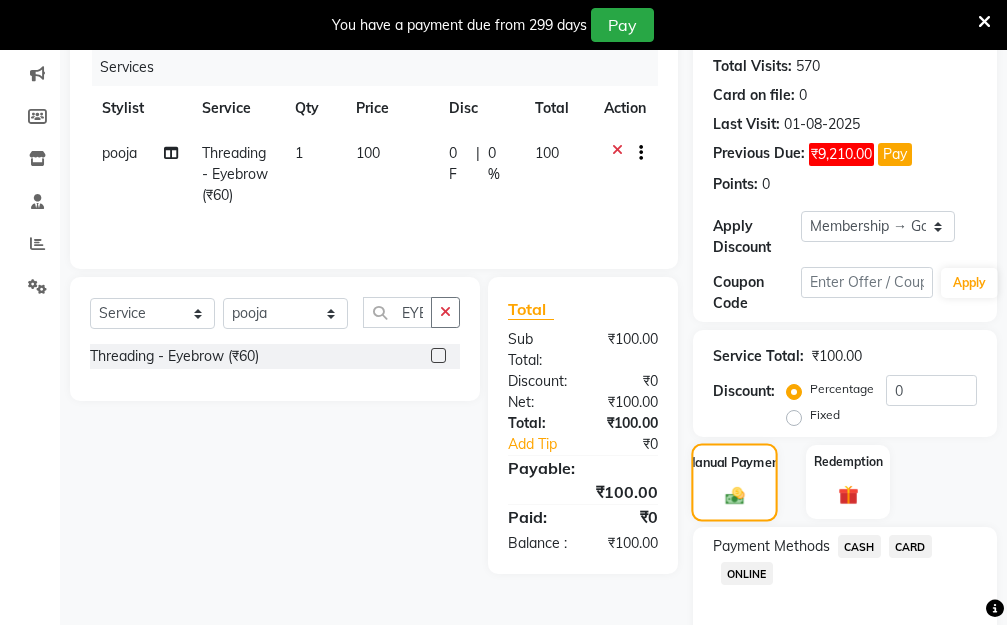 scroll, scrollTop: 369, scrollLeft: 0, axis: vertical 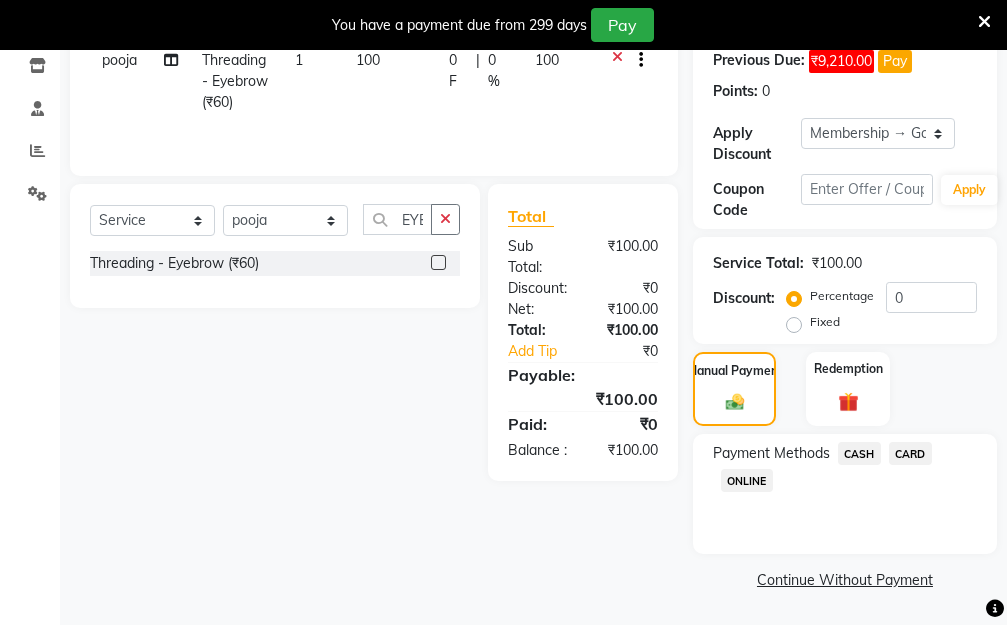 click on "ONLINE" 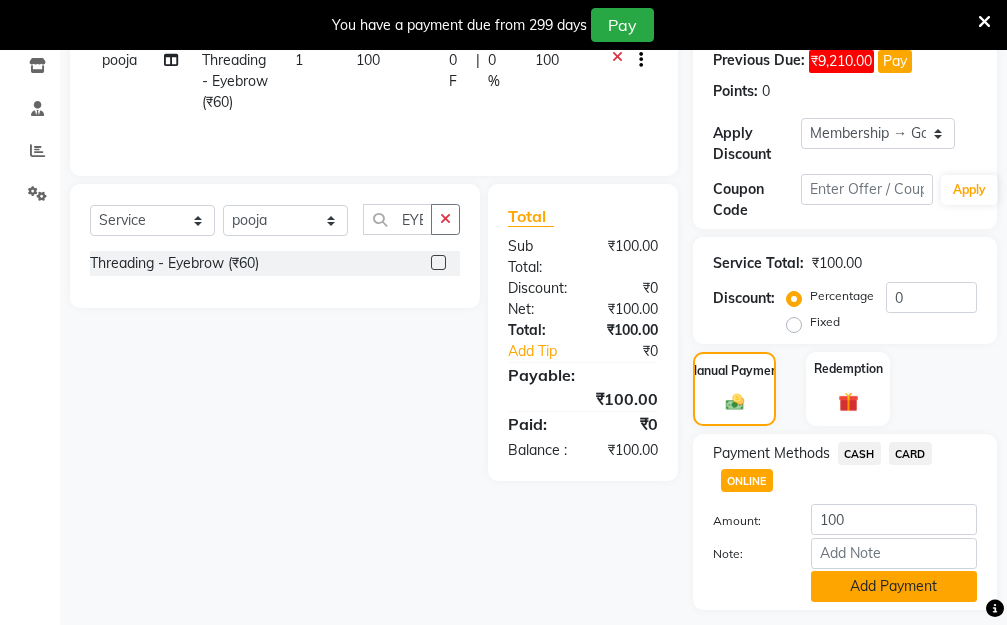 click on "Add Payment" 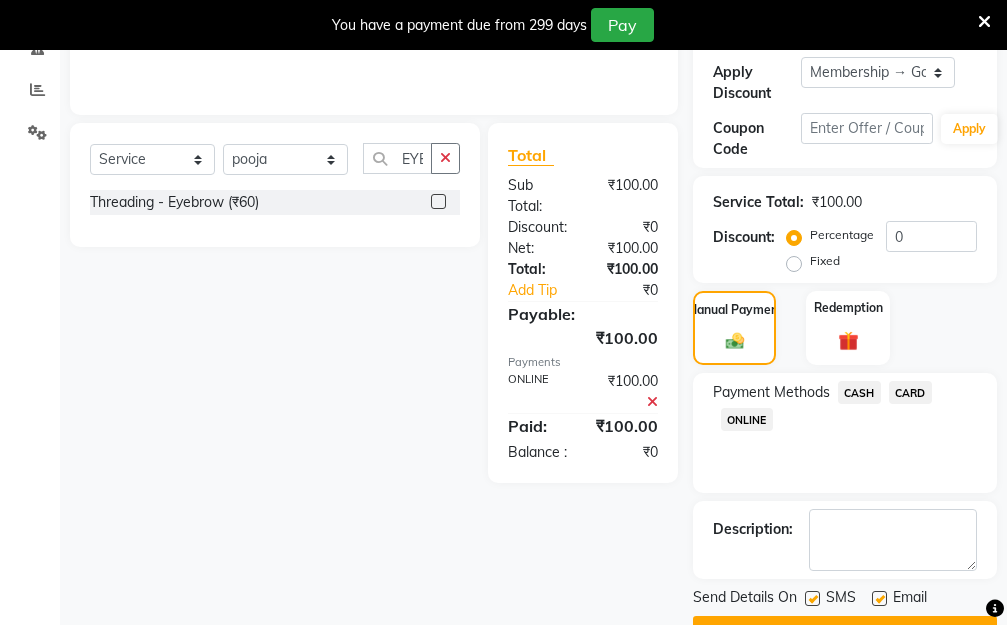 scroll, scrollTop: 482, scrollLeft: 0, axis: vertical 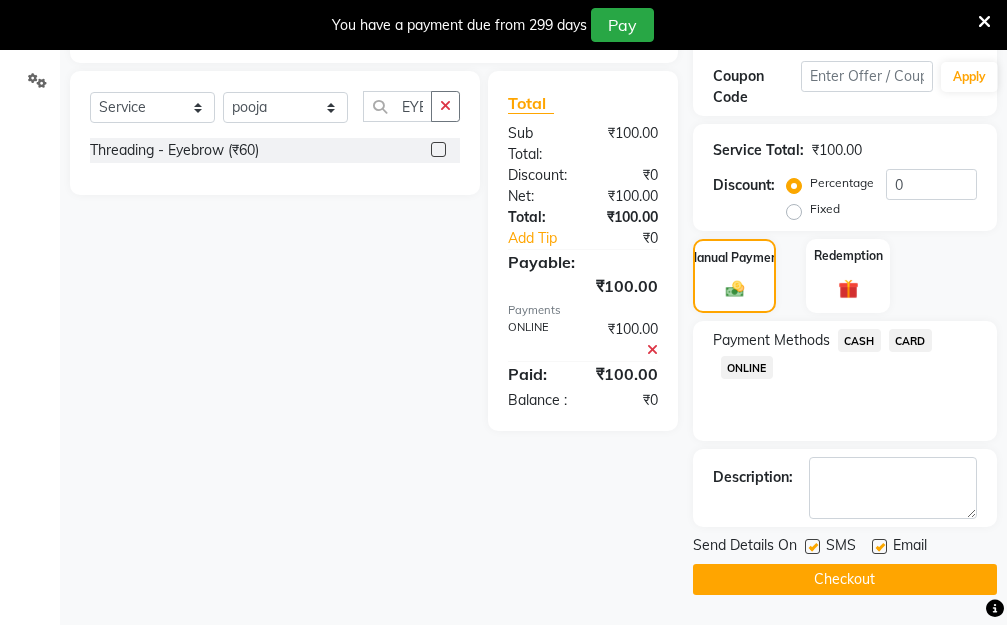 click on "Checkout" 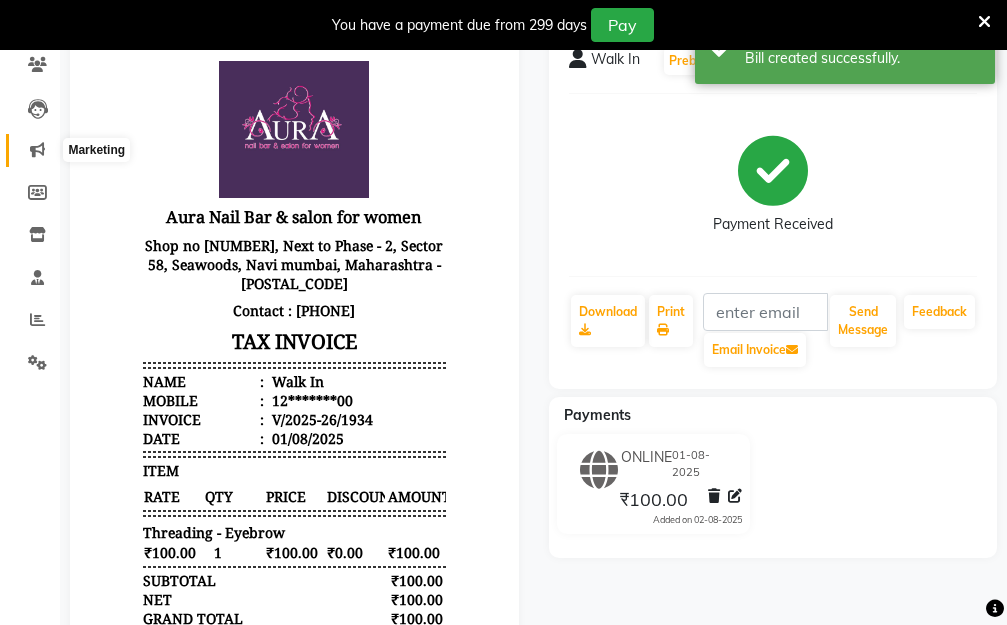 scroll, scrollTop: 0, scrollLeft: 0, axis: both 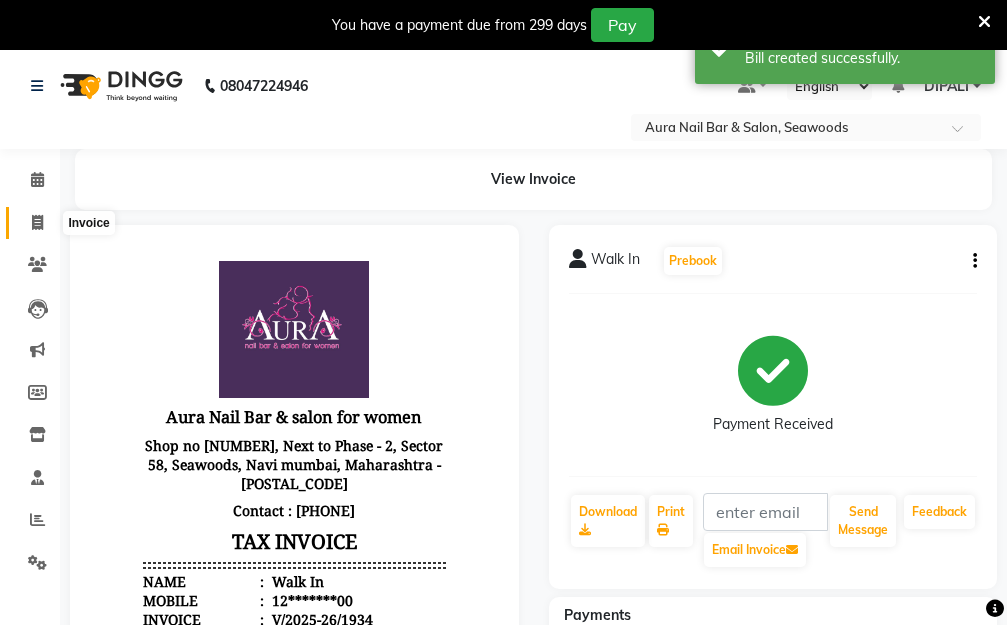 click 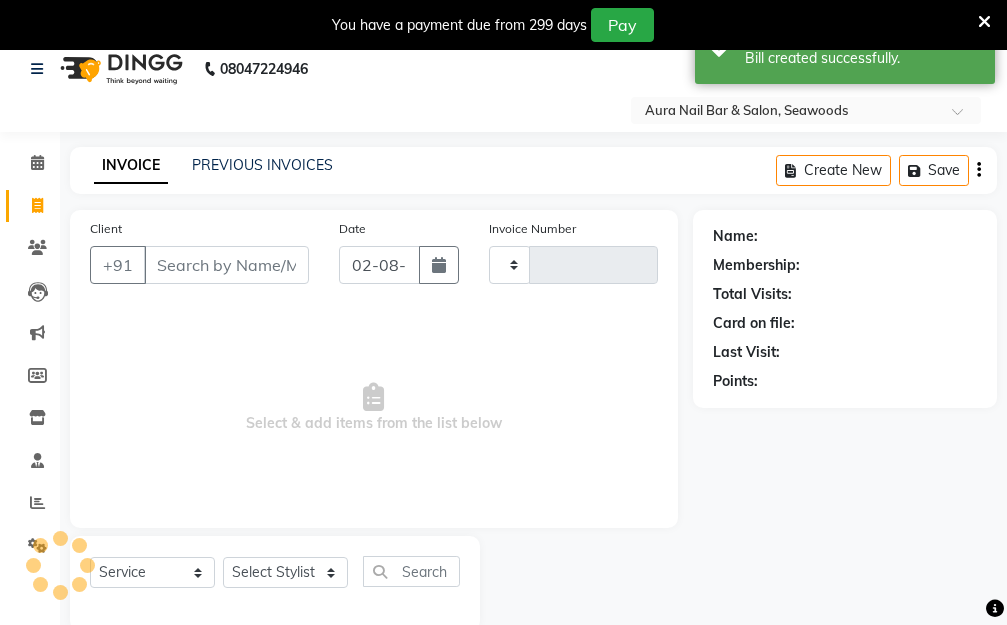 type on "1935" 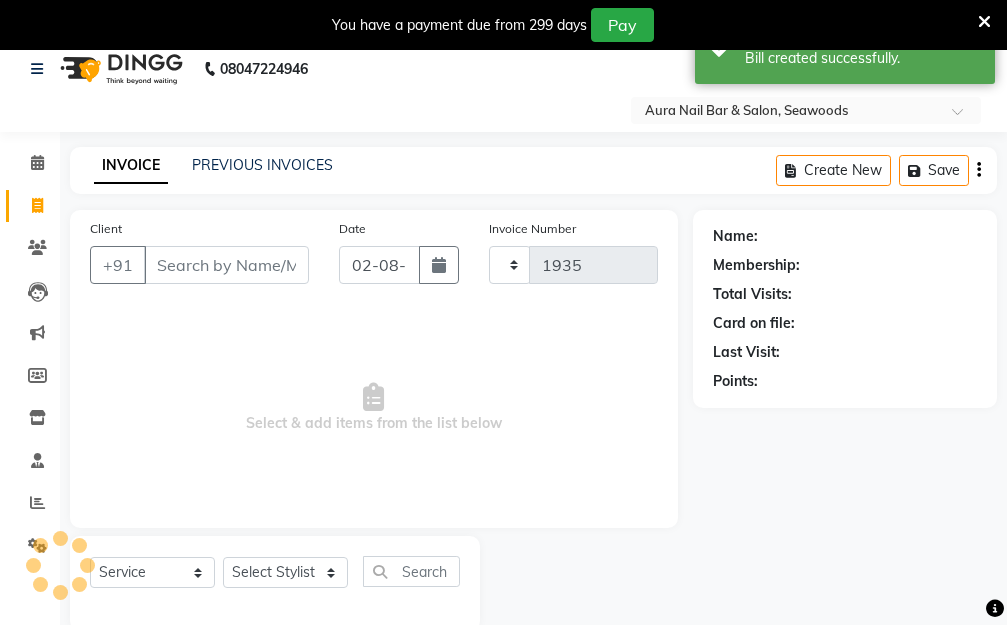 select on "4994" 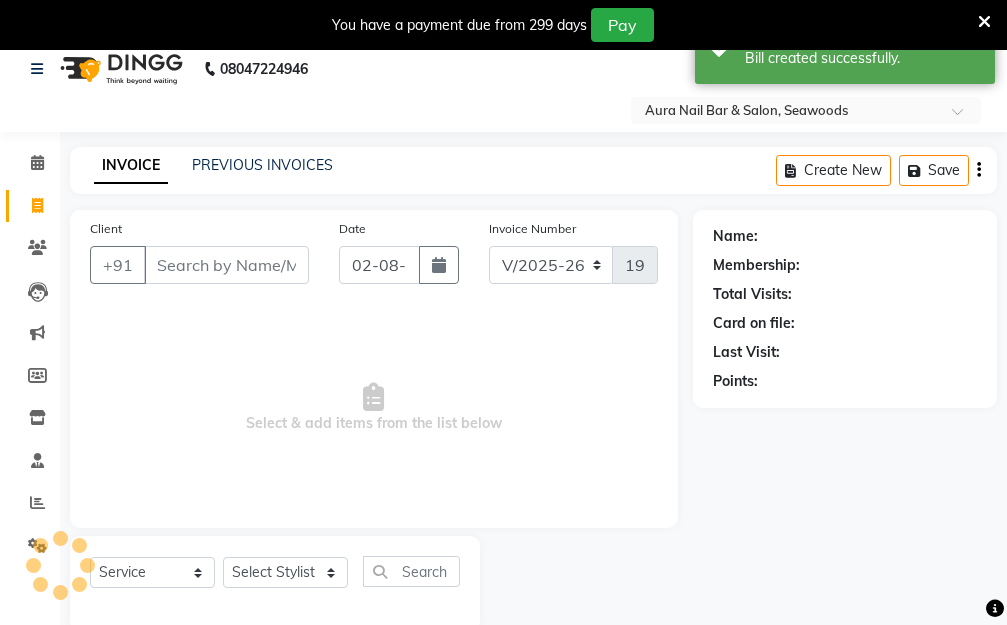scroll, scrollTop: 53, scrollLeft: 0, axis: vertical 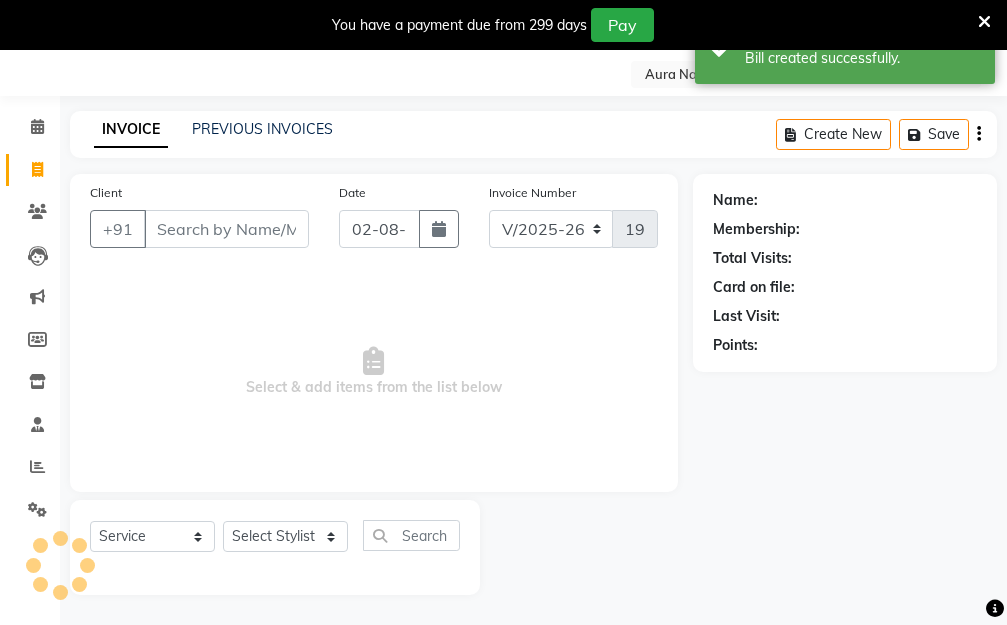 click on "Client" at bounding box center [226, 229] 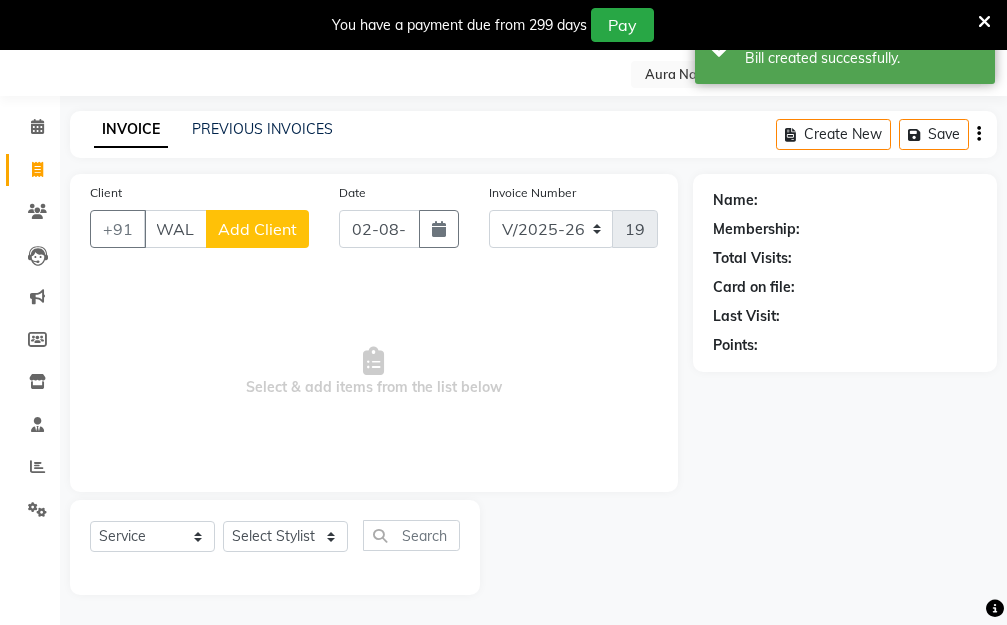 scroll, scrollTop: 0, scrollLeft: 11, axis: horizontal 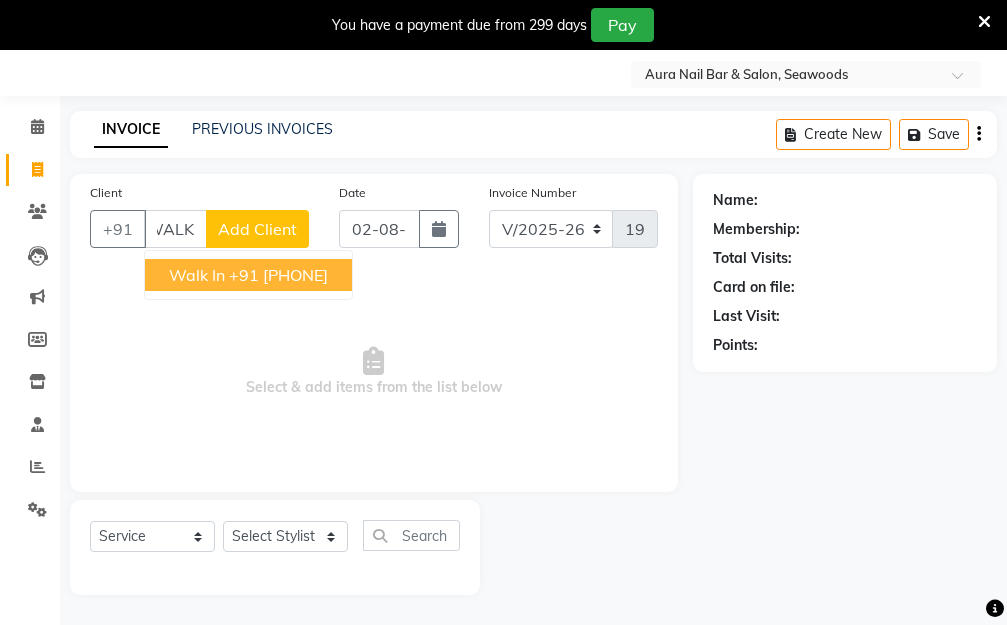 click on "+91  [PHONE]" at bounding box center [278, 275] 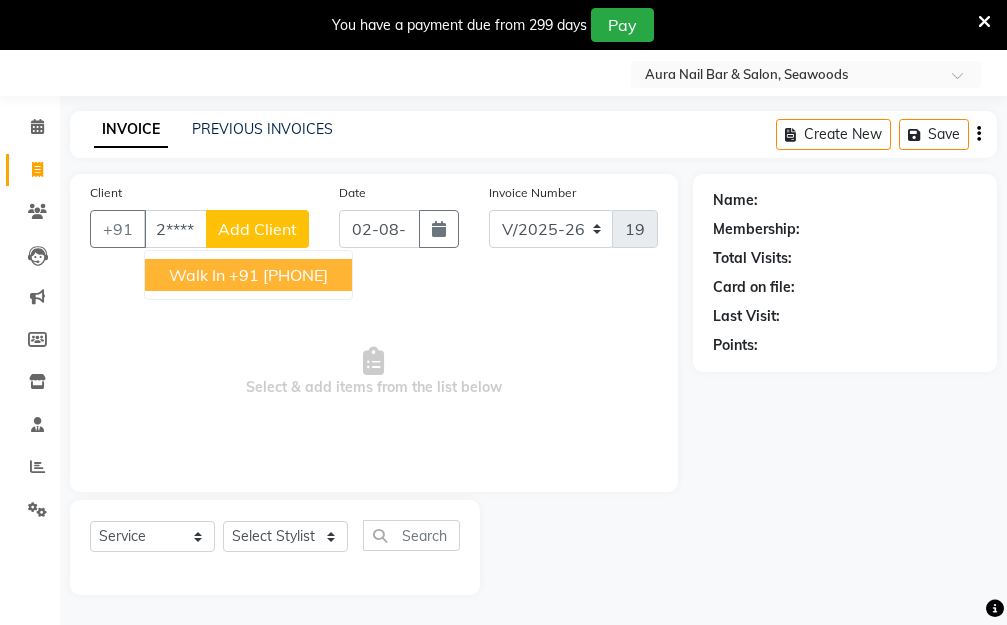 type on "12*******00" 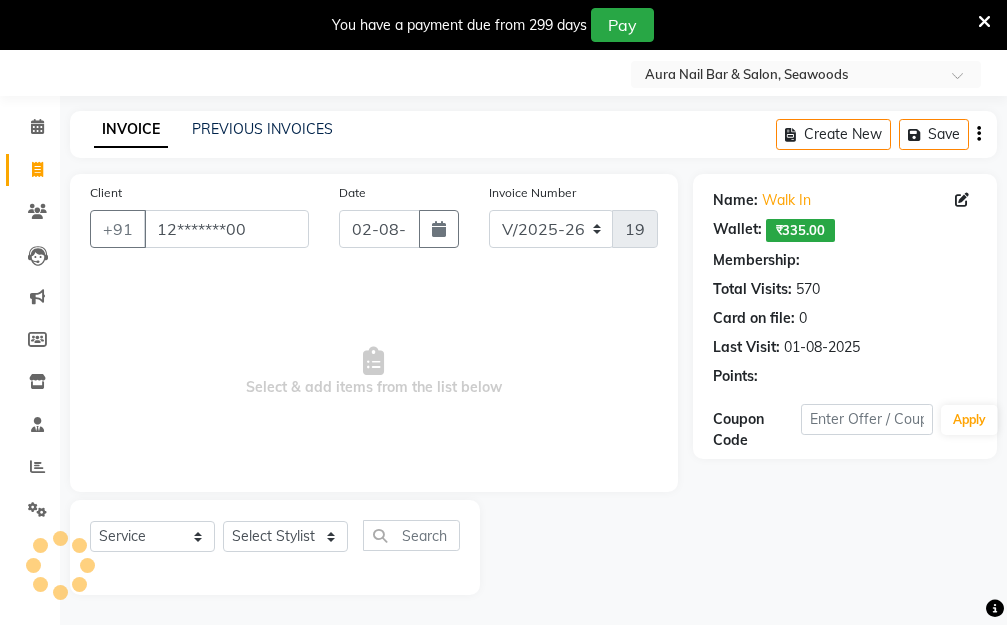 scroll, scrollTop: 0, scrollLeft: 0, axis: both 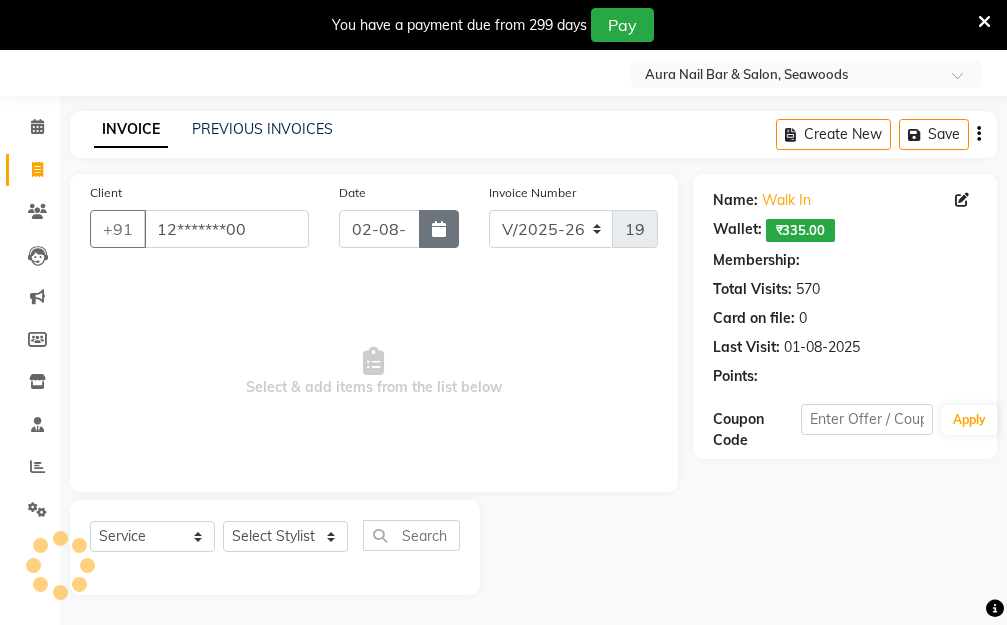 select on "1: Object" 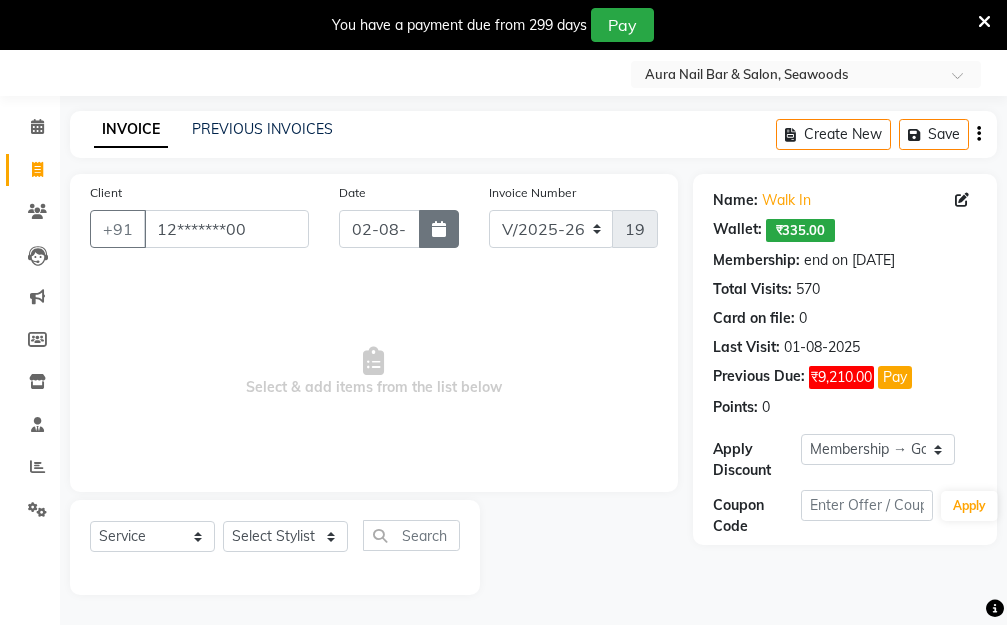 click 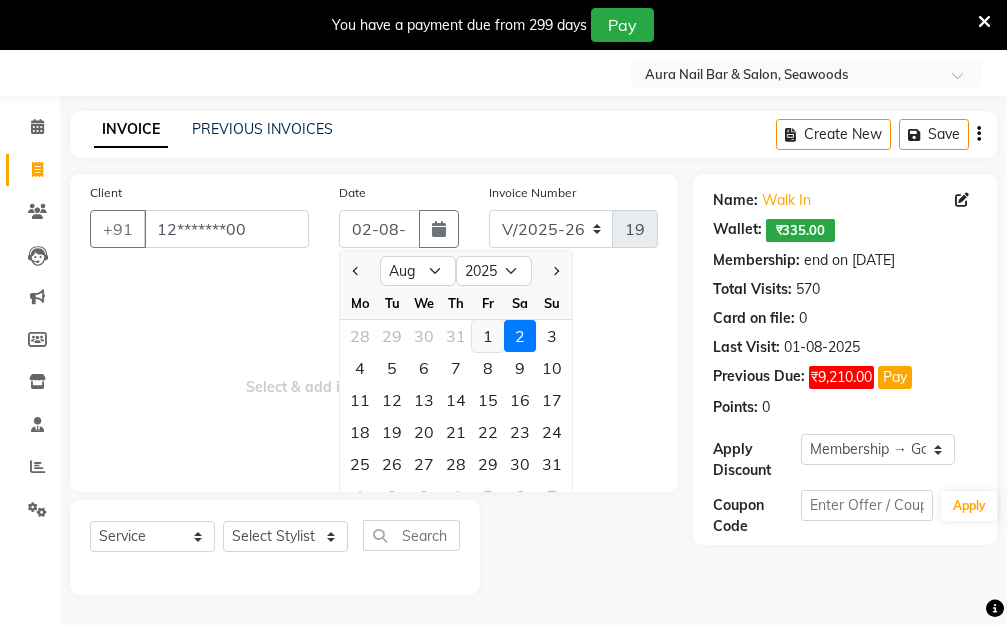 click on "1" 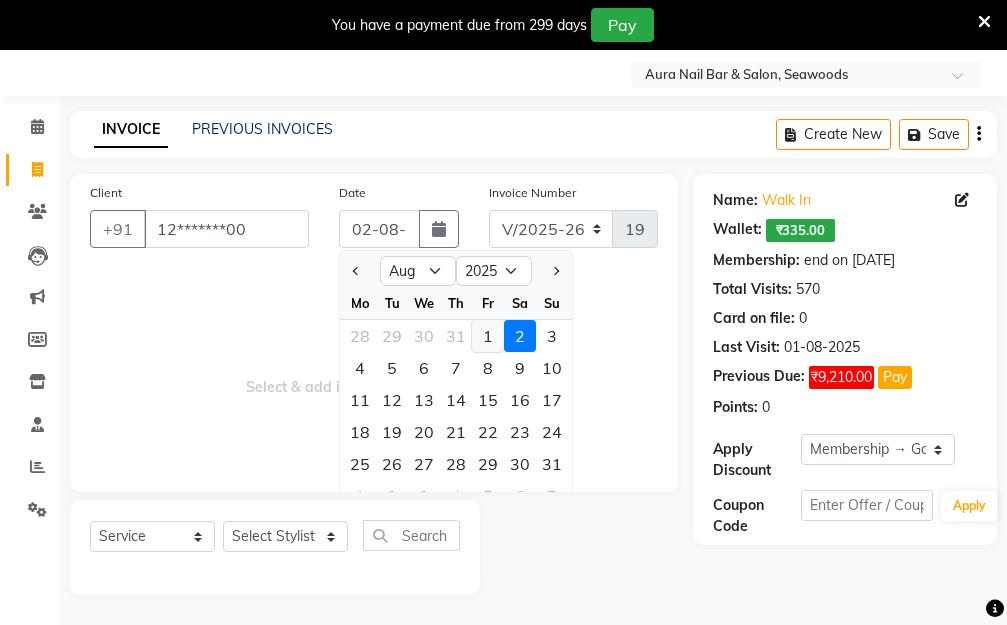type on "01-08-2025" 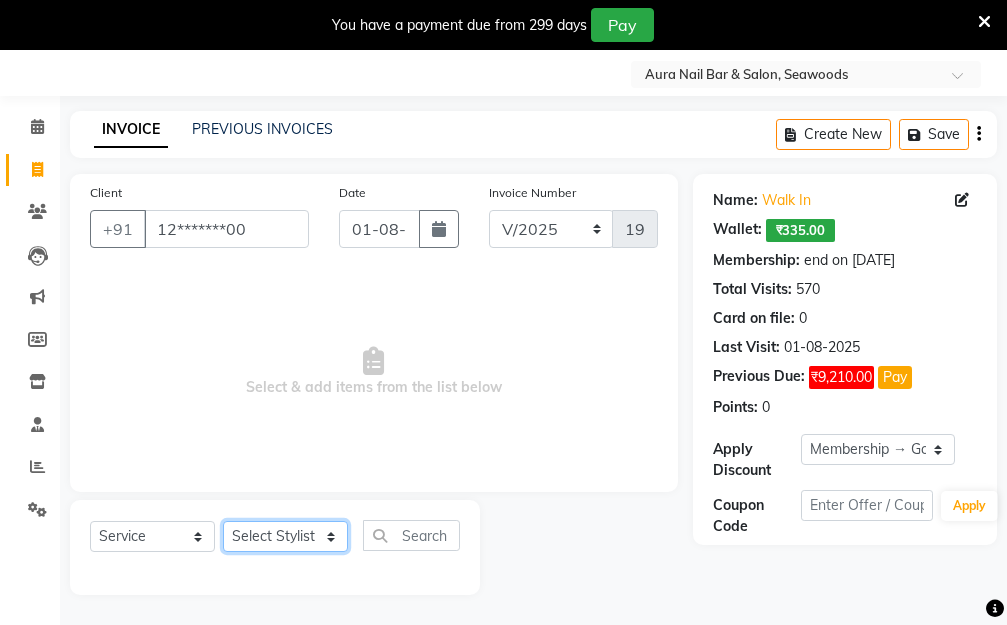 click on "Select Stylist [FIRST] [LAST]  Manager [FIRST]  [FIRST] [FIRST]" 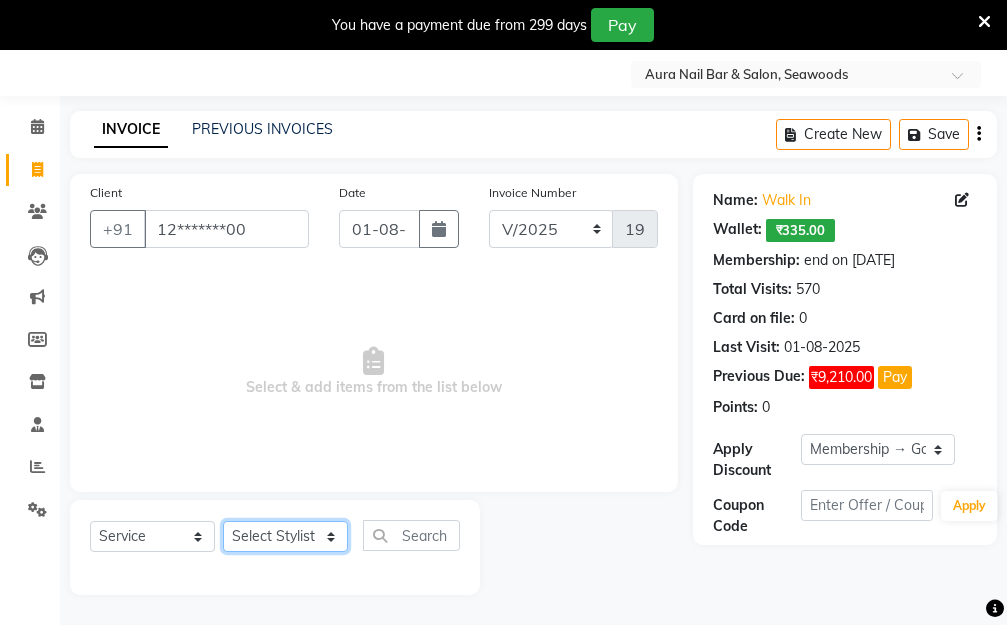 select on "31261" 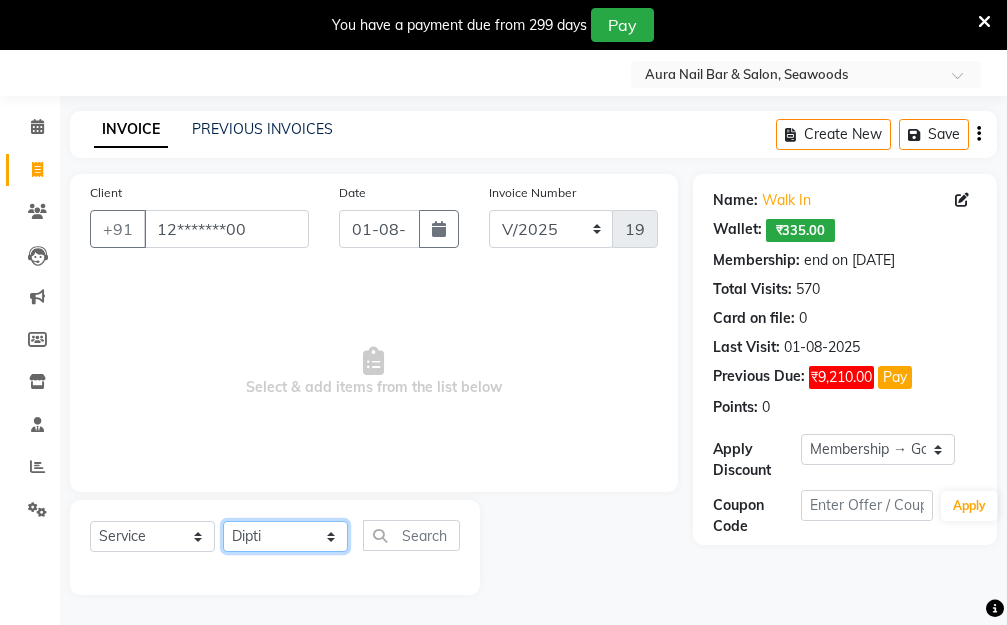 click on "Select Stylist [FIRST] [LAST]  Manager [FIRST]  [FIRST] [FIRST]" 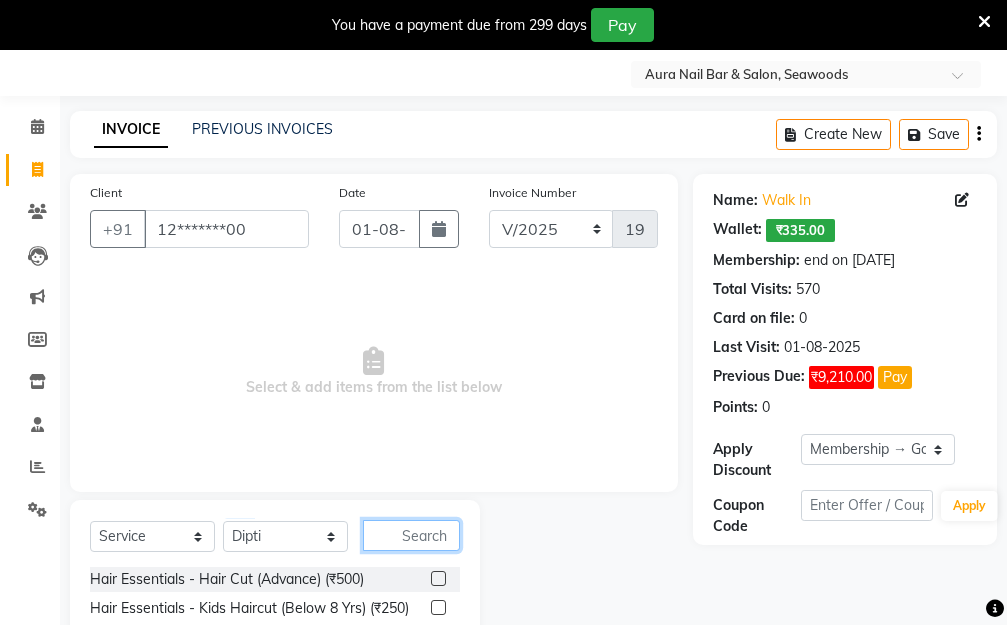 click 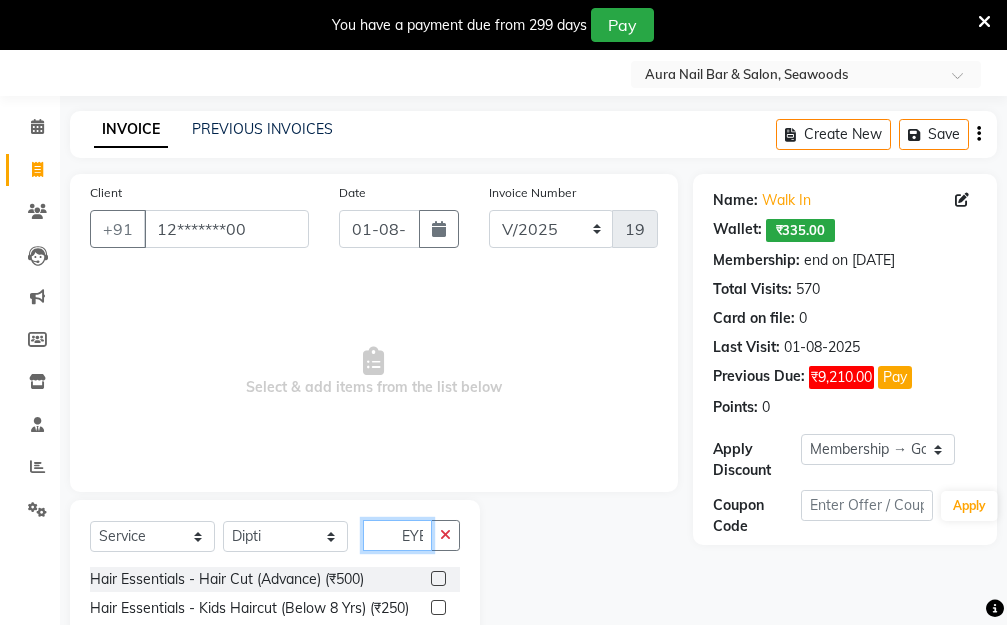 scroll, scrollTop: 0, scrollLeft: 2, axis: horizontal 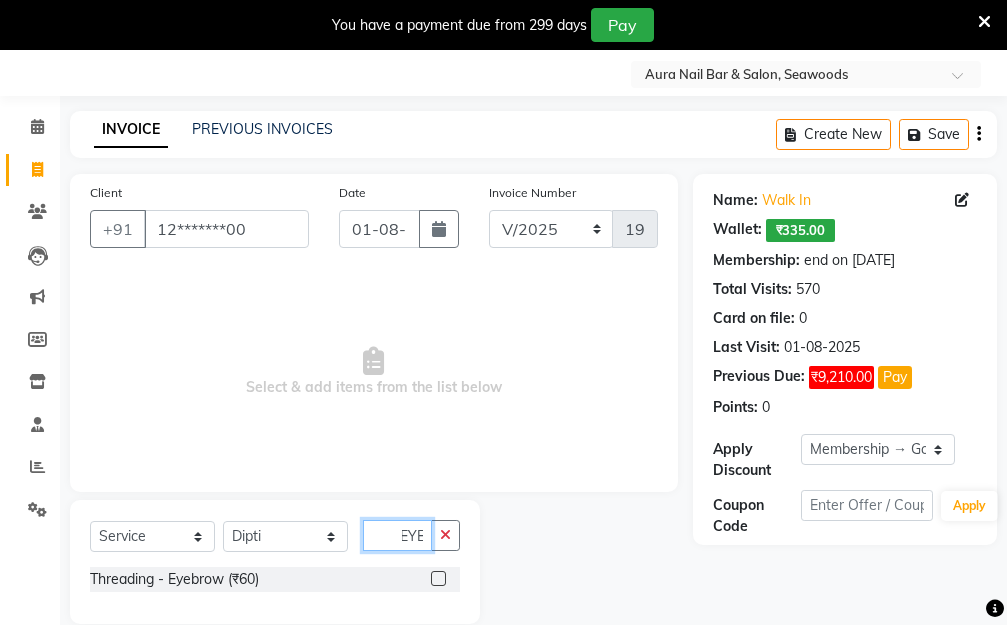 type on "EYE" 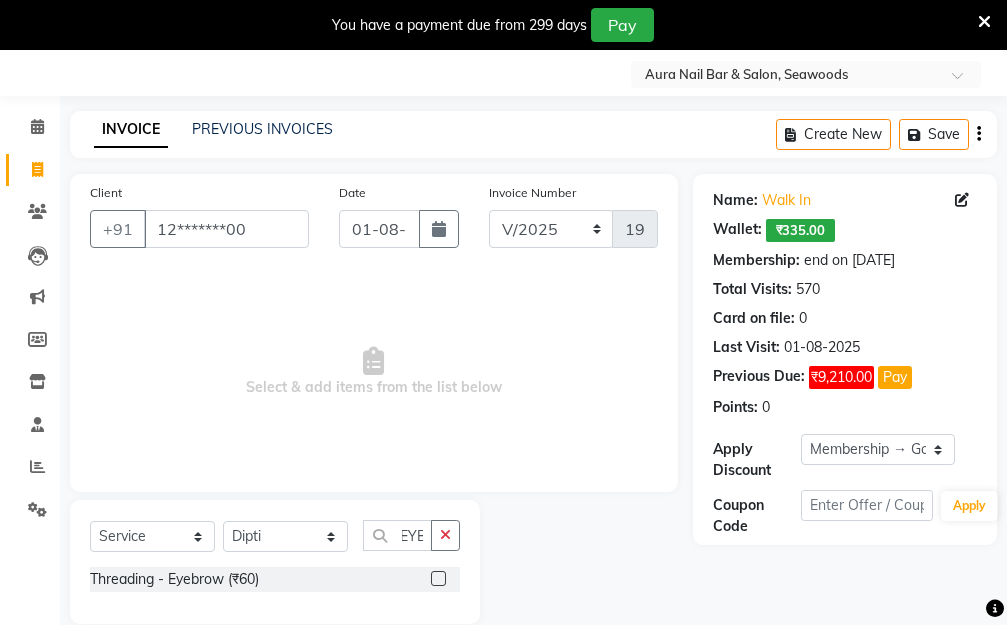 scroll, scrollTop: 0, scrollLeft: 0, axis: both 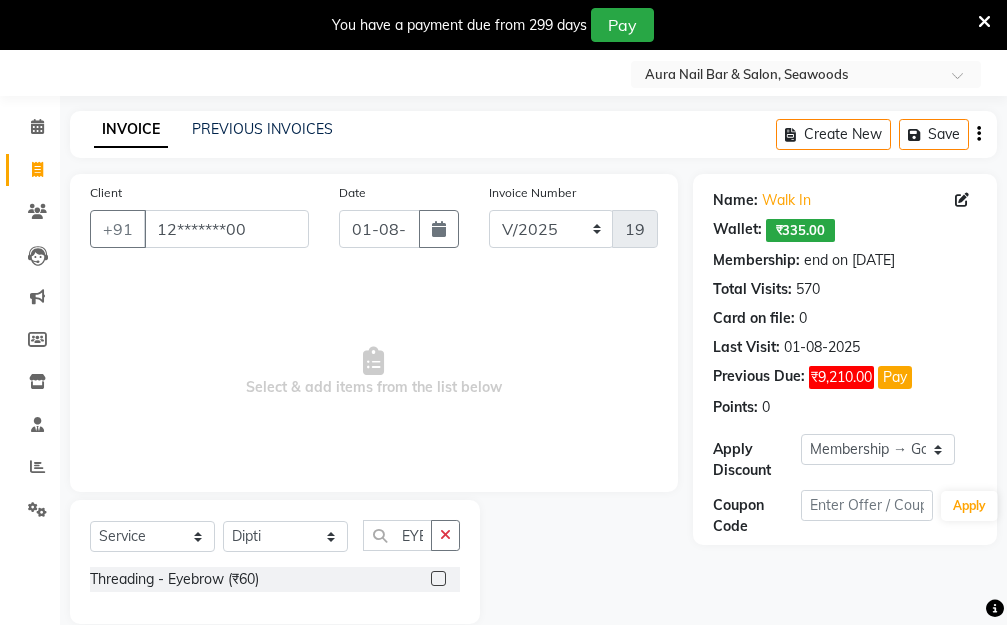 click 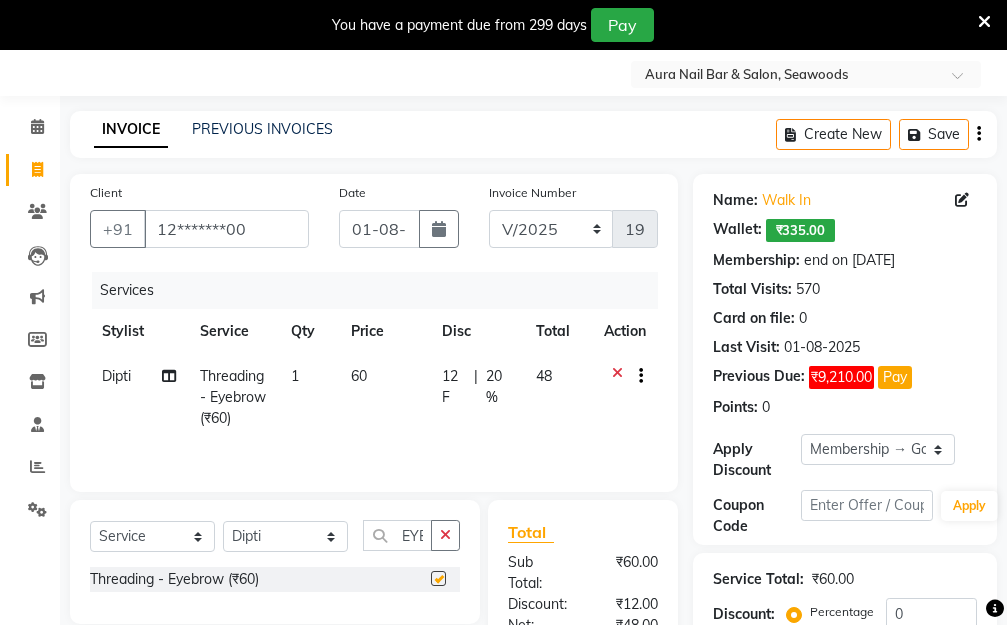 checkbox on "false" 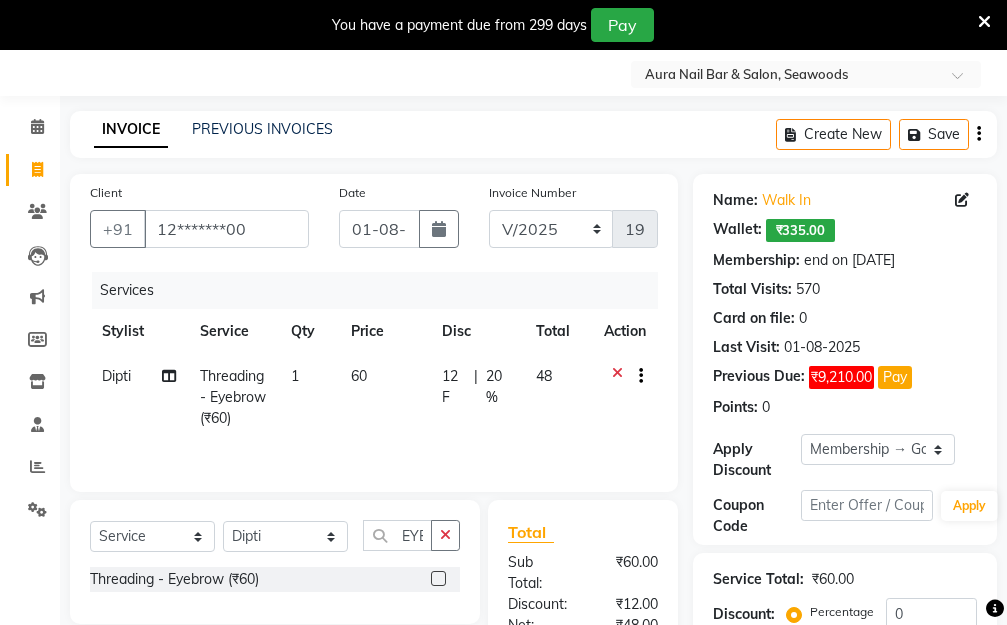 click on "60" 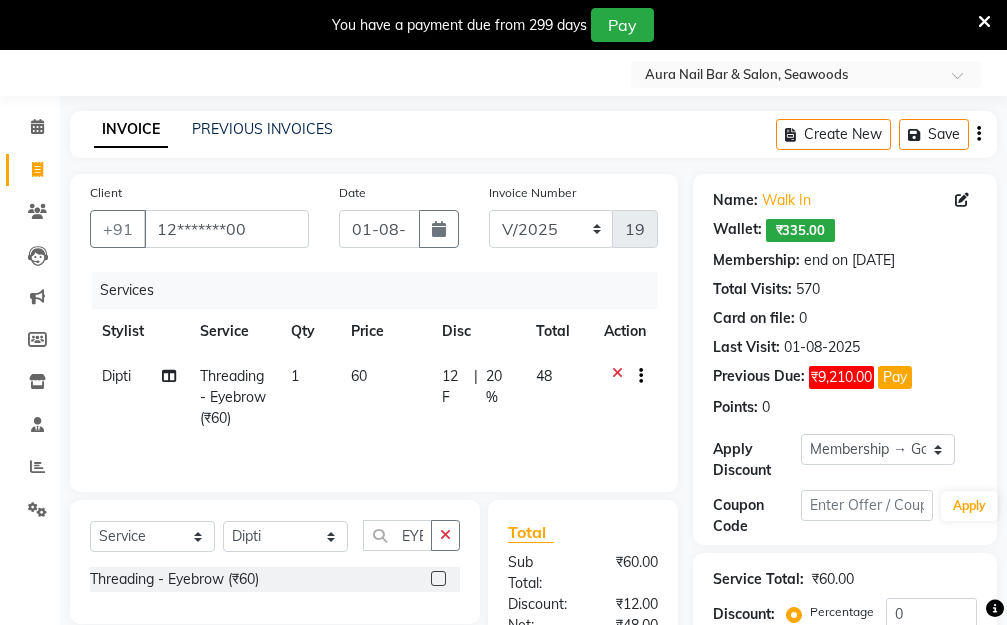 select on "31261" 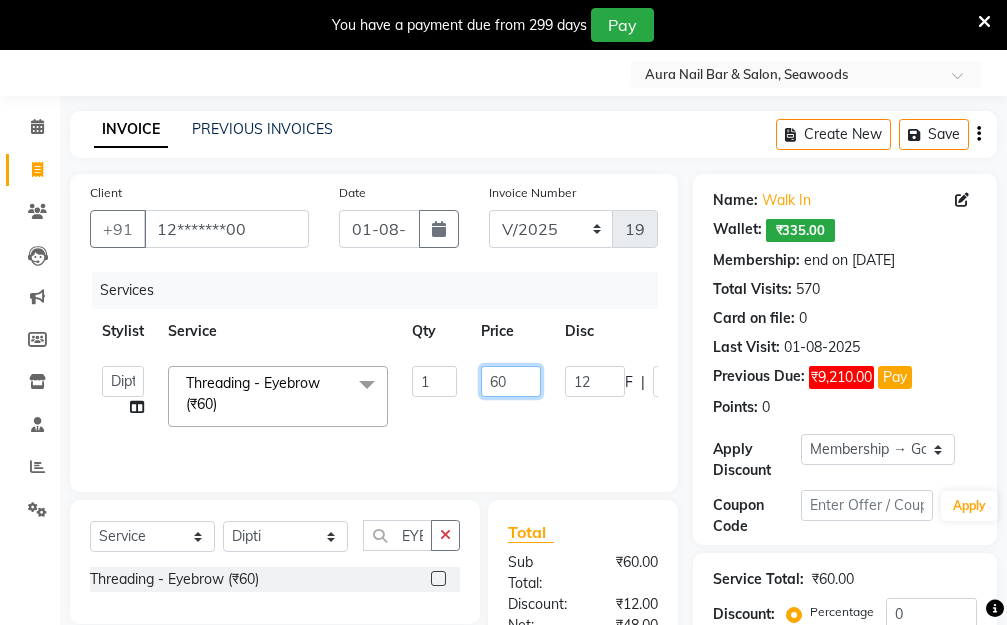 drag, startPoint x: 513, startPoint y: 372, endPoint x: 471, endPoint y: 381, distance: 42.953465 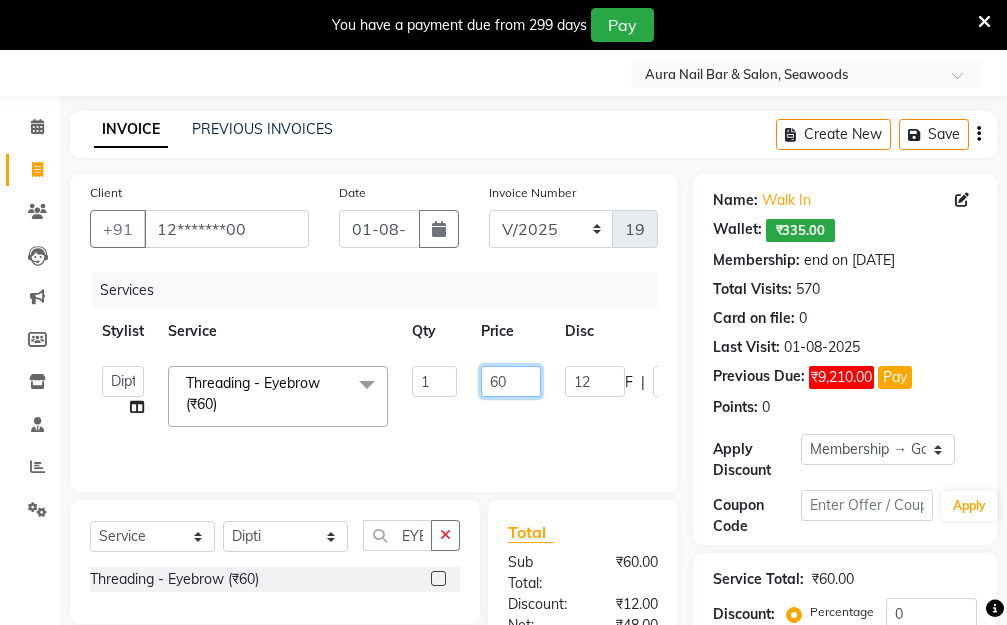 click on "60" 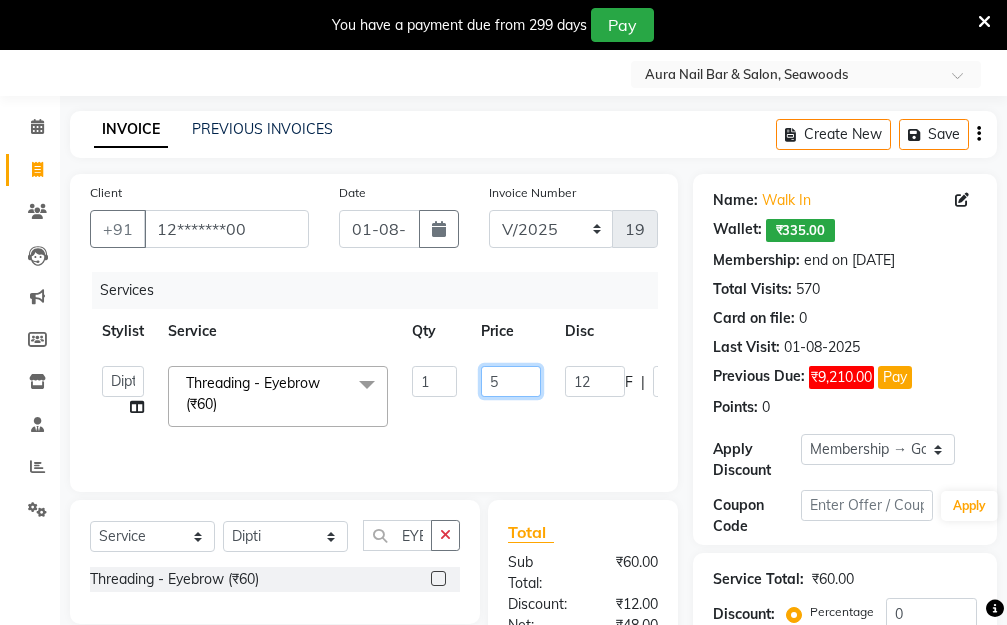 type on "50" 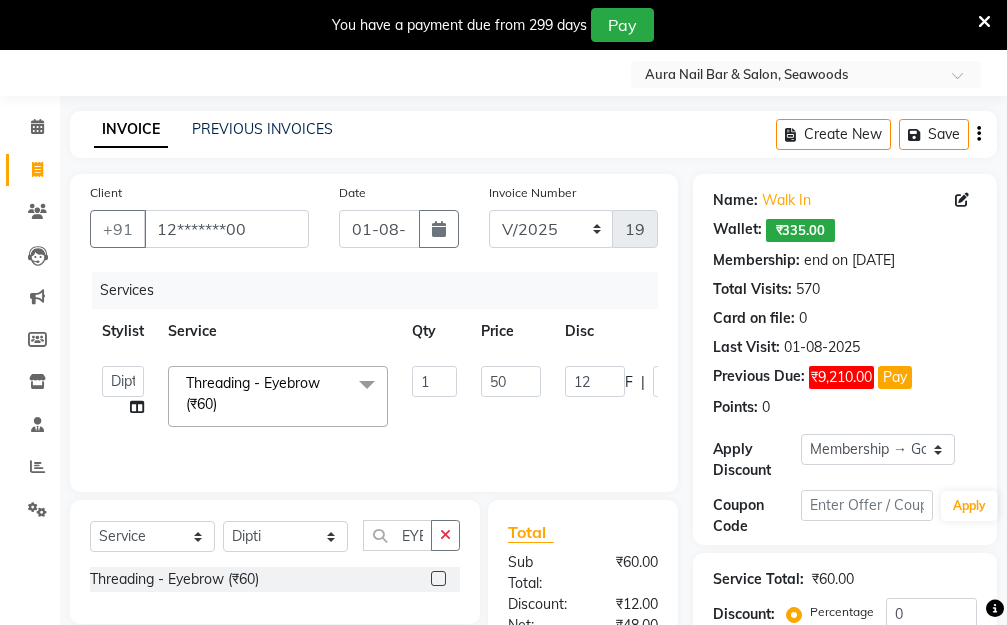 drag, startPoint x: 572, startPoint y: 425, endPoint x: 775, endPoint y: 390, distance: 205.99515 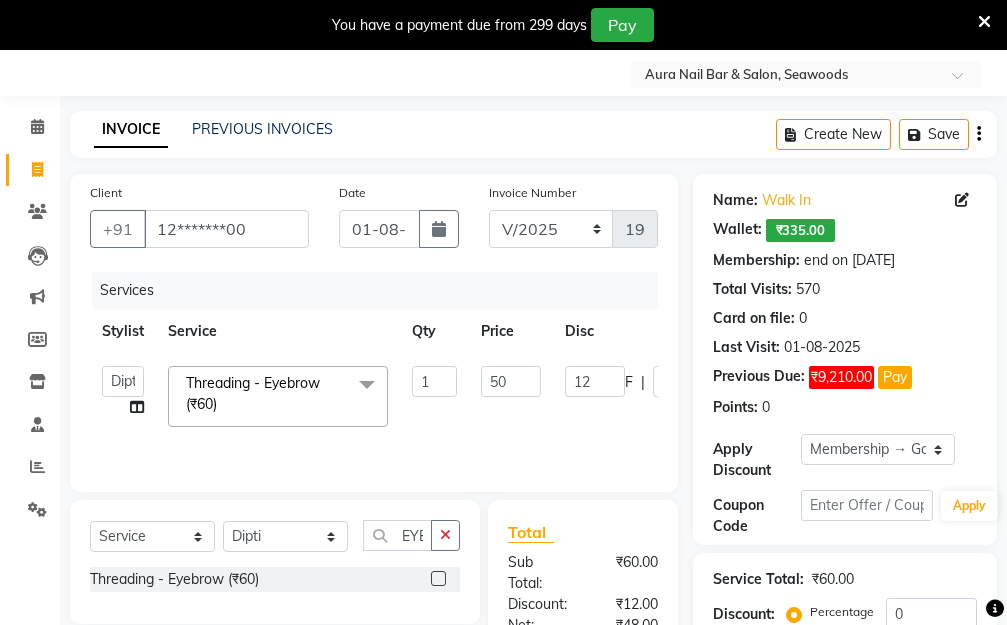 click on "[FIRST]   [LAST]   Manager   [FIRST]    [FIRST]   [FIRST]   Threading - Eyebrow (₹60)  x Hair Essentials - Hair Cut (Advance) (₹500) Hair Essentials - Kids Haircut (Below 8 Yrs) (₹250) Hair Essentials -Hair Wash Up To Shoulder (₹300) Hair Essentials - Hair Cut  (₹350) HAIR WASH UP TO WASTE (₹700) DANDRUFF TERATMENT (₹1500) Shampoo & Conditioning + Blast Dry - Upto Shoulder (₹350) Shampoo & Conditioning + Blast Dry - Below Shoulder (₹550) Shampoo & Conditioning + Blast Dry - Upto Waist (₹750) Shampoo & Conditioning + Blast Dry - Add: Charge For Morocon/Riviver/ Keratin (₹600) Blow Dry/Outcurl/Straight - Upto Shoulder (₹449) Blow Dry/Outcurl/Straight - Below Shoulder (₹650) Blow Dry/Outcurl/Straight - Upto Waist (₹850) Ironing - Upto Shoulder (₹650) Ironing - Below Shoulder (₹850) Ironing - Upto Waist (₹1000) Ironing - Add Charge For Thick Hair (₹300) Tongs - Upto Shoulder (₹800) Tongs - Below Shoulder (₹960) Tongs - Upto Waist (₹1500) Hair Spa - Upto Shoulder (₹1800) 1 F" 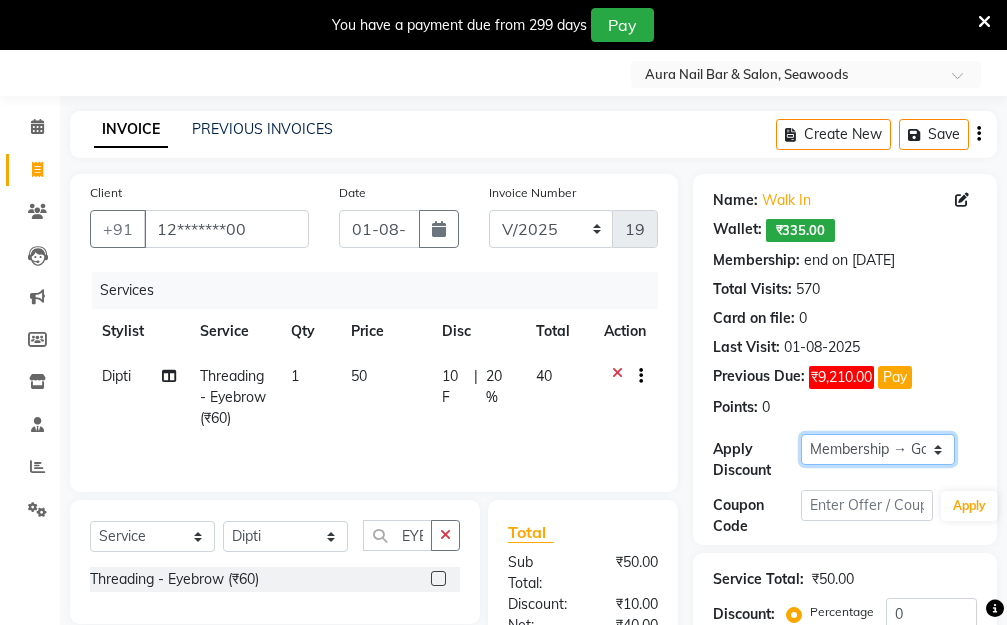 click on "Select Membership → Golden Membership Membership → Golden Membership Membership → Golden Membership Membership → Golden Membership Membership → Golden Membership Membership → Golden Membership Membership → Golden Membership Membership → Golden Membership Membership → Golden Membership Membership → Golden Membership Membership → Golden Membership Membership → Golden Membership Membership → Golden Membership Membership → Golden Membership Membership → Golden Membership Membership → Golden Membership Membership → Golden Membership Membership → Golden Membership Membership → Golden Membership Membership → Golden Membership Membership → Golden Membership Membership → Golden Membership Membership → Golden Membership Membership → Golden Membership Membership → Golden Membership Membership → Golden Membership Membership → Golden Membership Membership → Golden Membership Membership → Golden Membership Membership → Golden Membership" 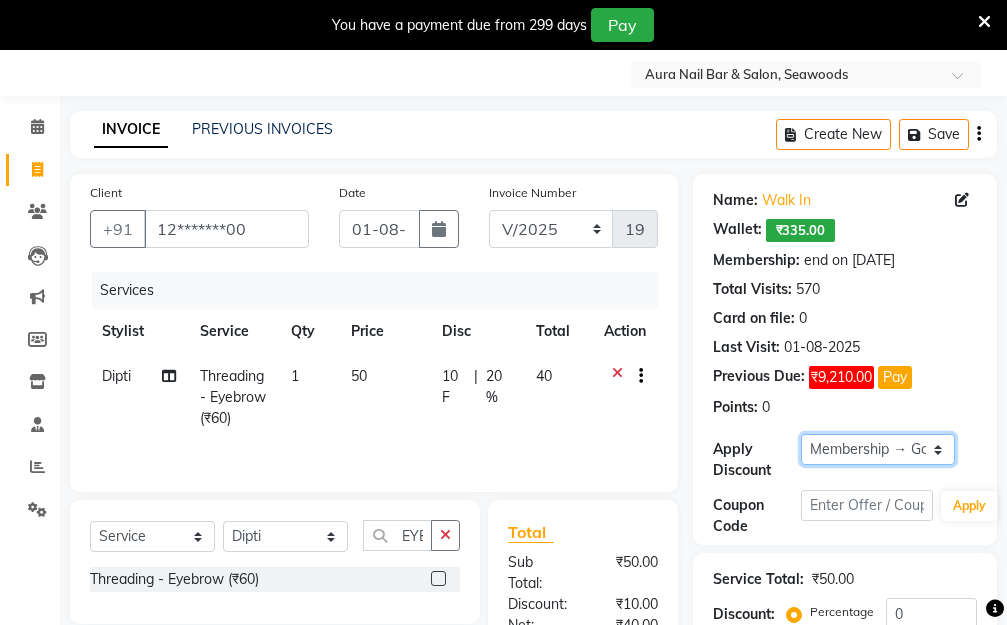 select on "0:" 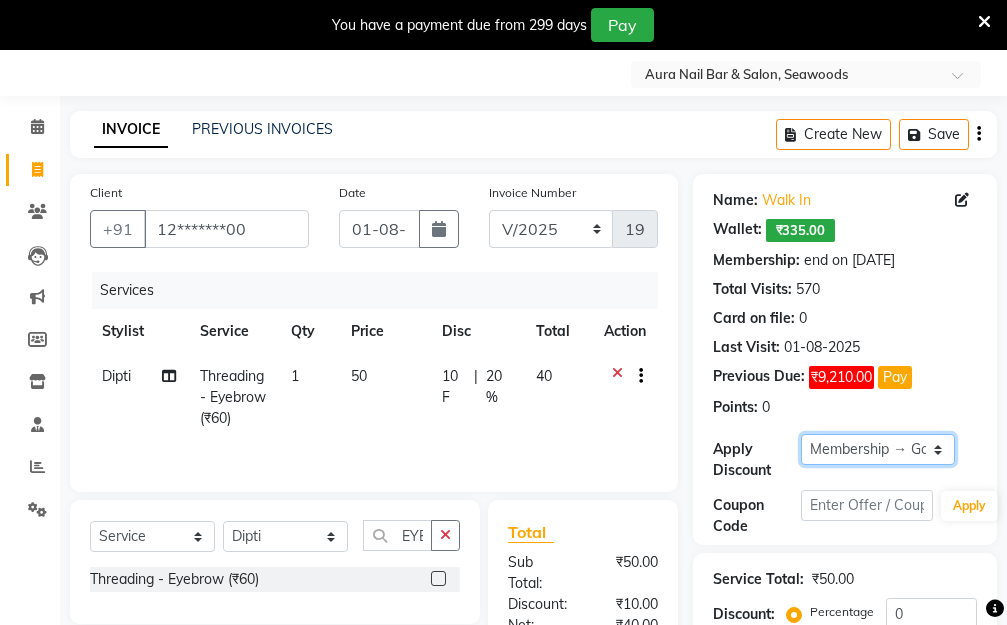 click on "Select Membership → Golden Membership Membership → Golden Membership Membership → Golden Membership Membership → Golden Membership Membership → Golden Membership Membership → Golden Membership Membership → Golden Membership Membership → Golden Membership Membership → Golden Membership Membership → Golden Membership Membership → Golden Membership Membership → Golden Membership Membership → Golden Membership Membership → Golden Membership Membership → Golden Membership Membership → Golden Membership Membership → Golden Membership Membership → Golden Membership Membership → Golden Membership Membership → Golden Membership Membership → Golden Membership Membership → Golden Membership Membership → Golden Membership Membership → Golden Membership Membership → Golden Membership Membership → Golden Membership Membership → Golden Membership Membership → Golden Membership Membership → Golden Membership Membership → Golden Membership" 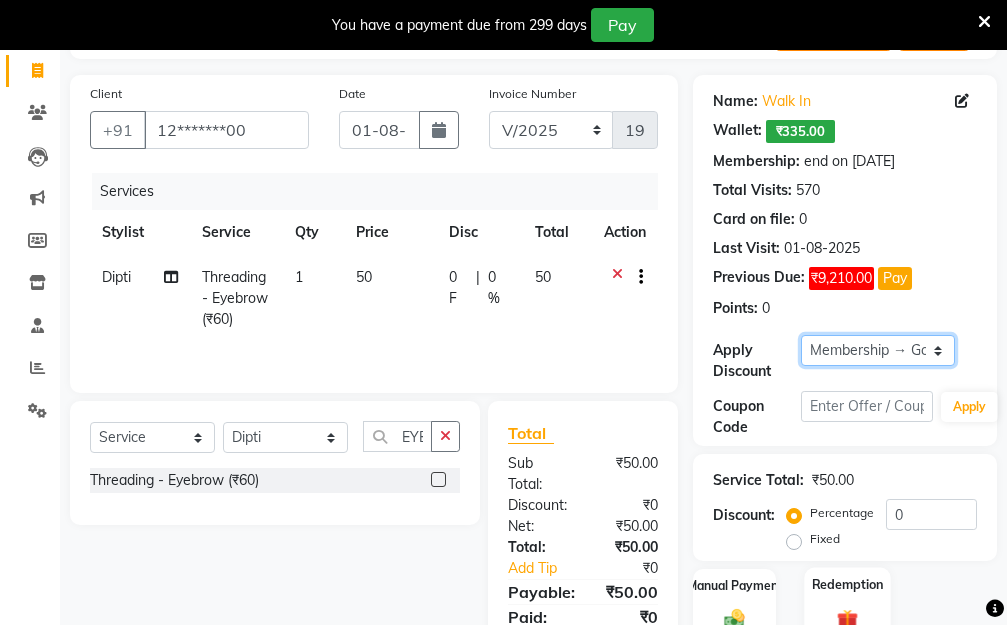 scroll, scrollTop: 278, scrollLeft: 0, axis: vertical 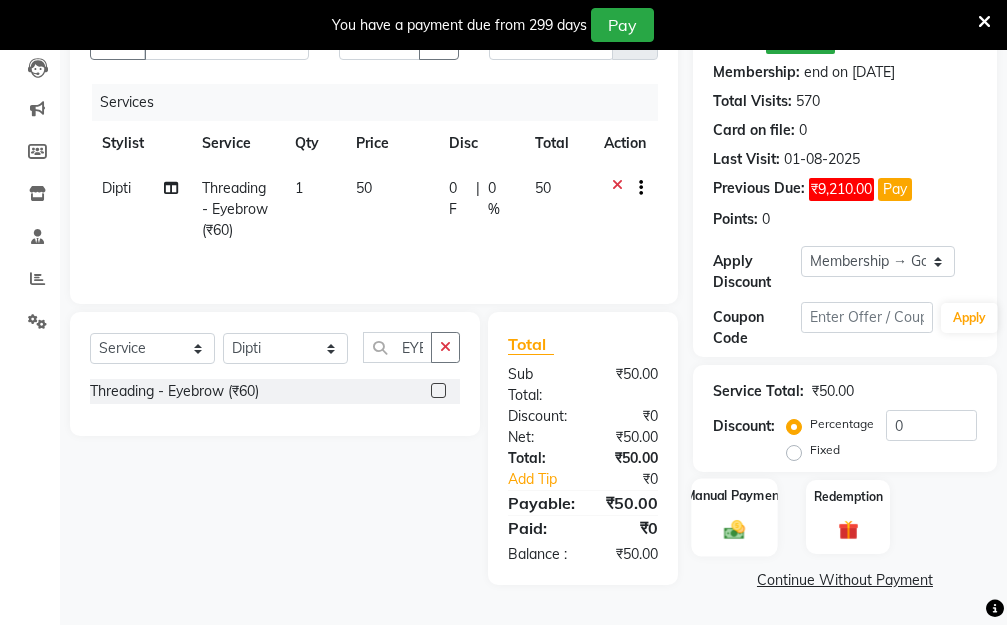 click 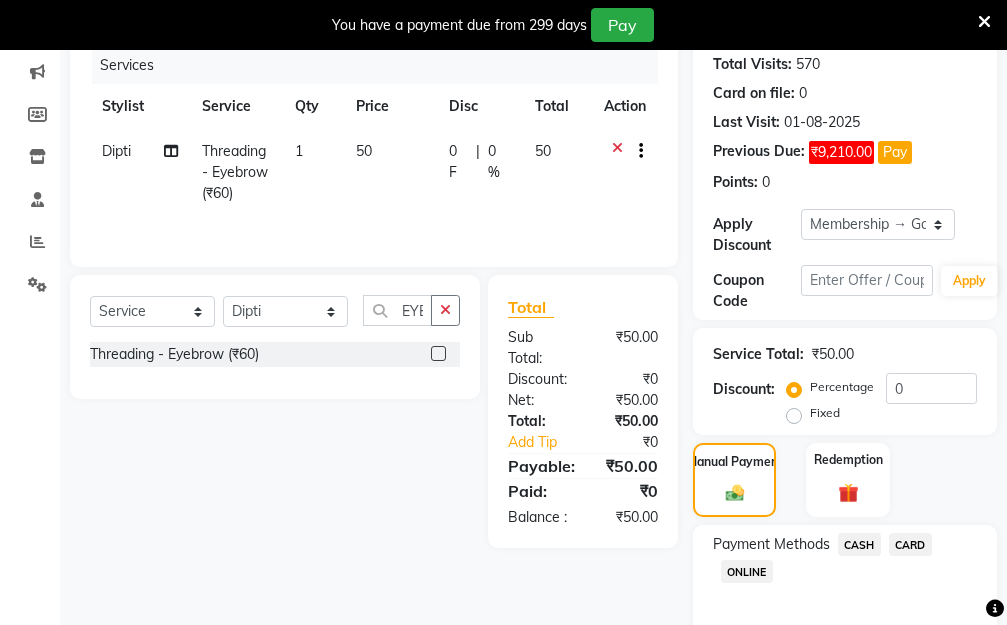 click on "ONLINE" 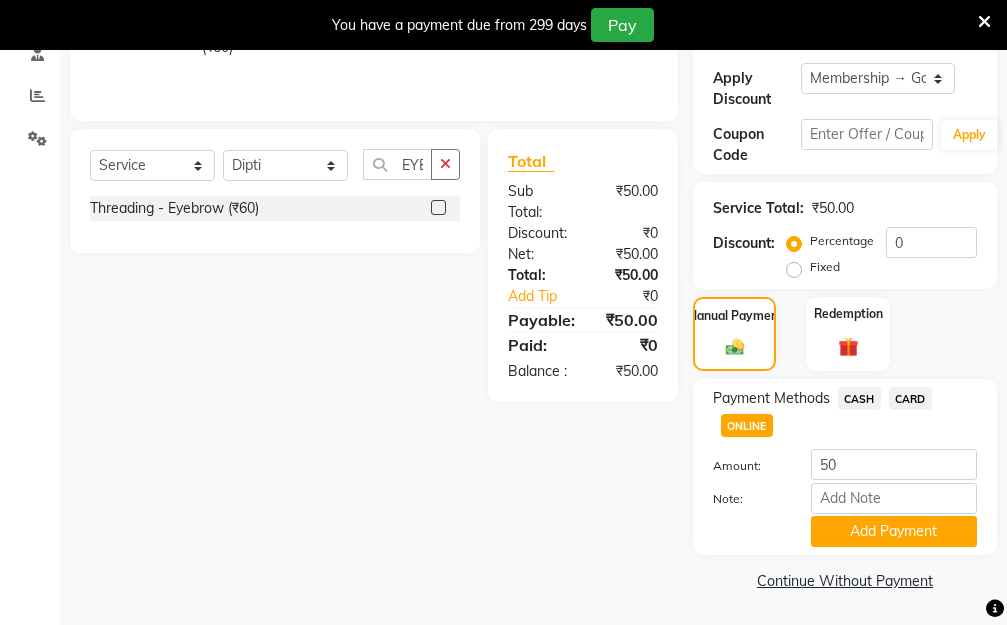 scroll, scrollTop: 425, scrollLeft: 0, axis: vertical 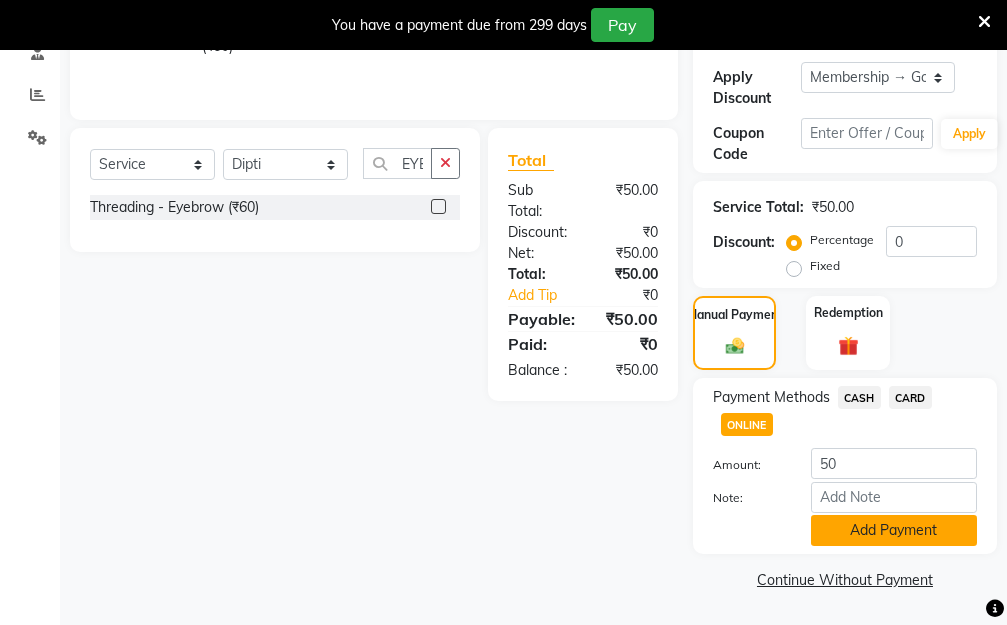 click on "Add Payment" 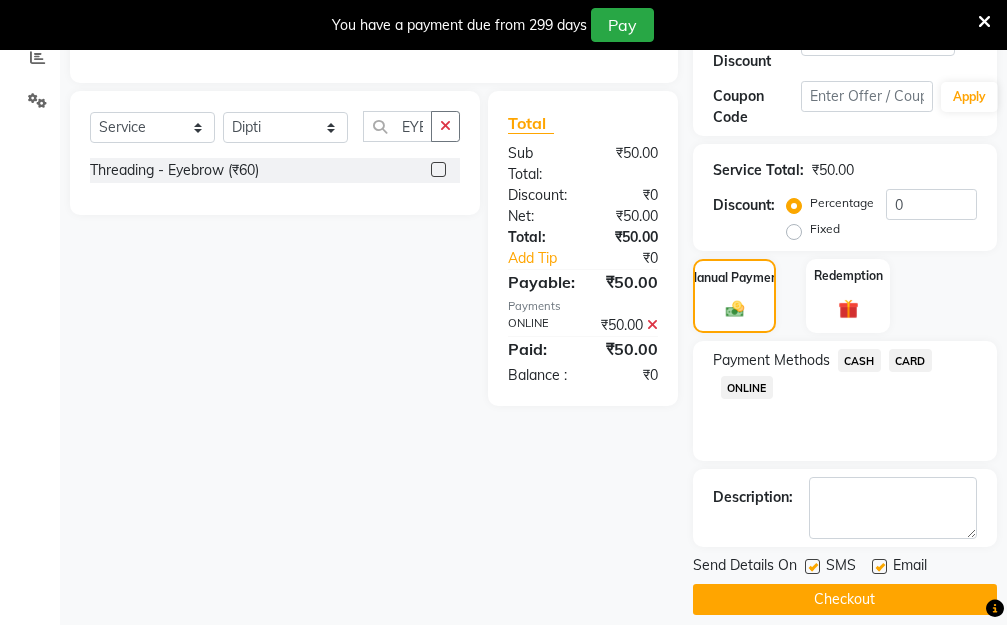 scroll, scrollTop: 482, scrollLeft: 0, axis: vertical 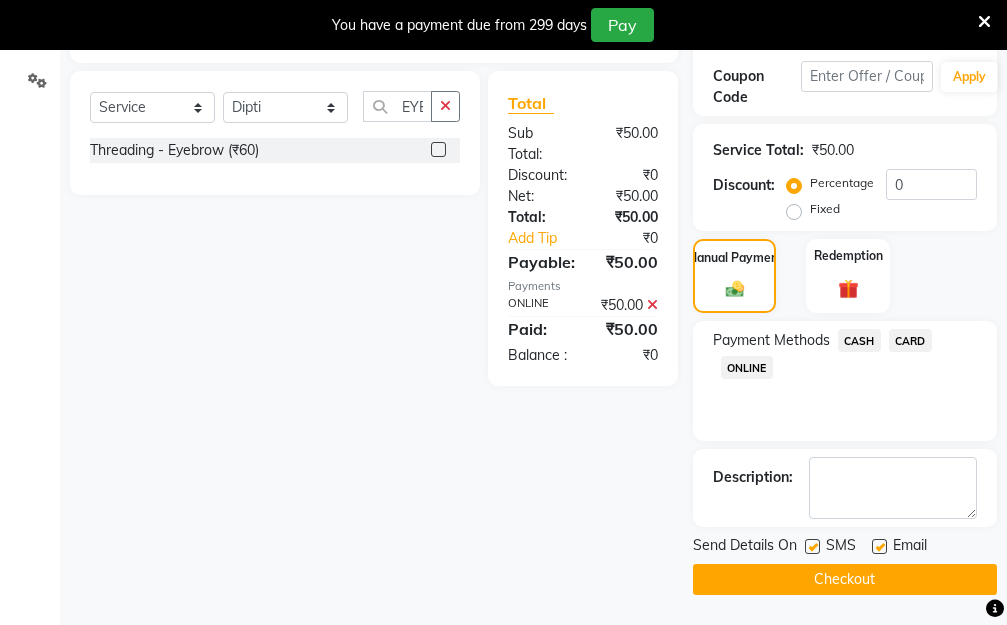 click on "Checkout" 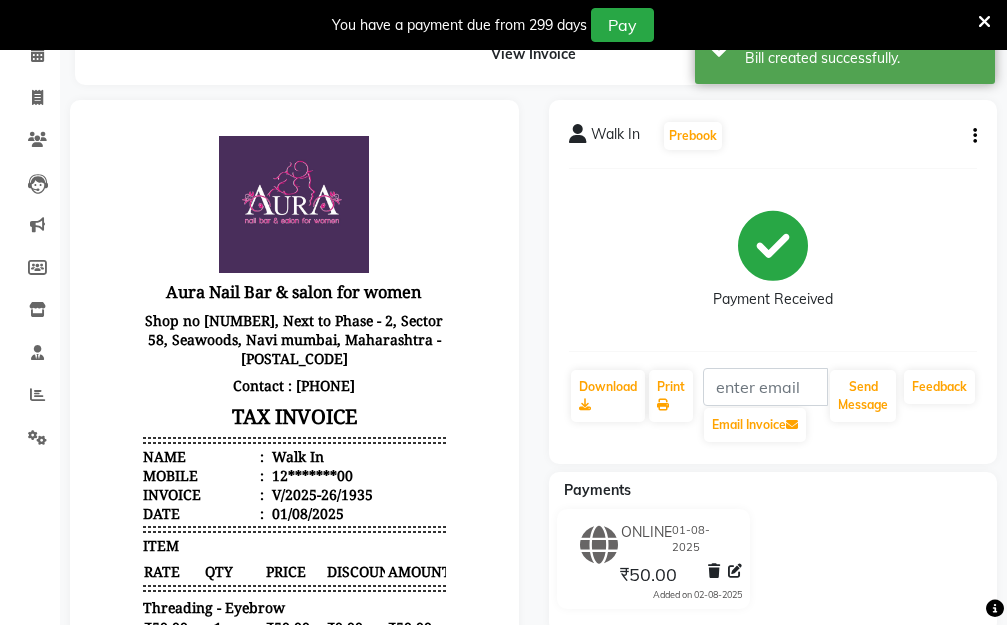 scroll, scrollTop: 0, scrollLeft: 0, axis: both 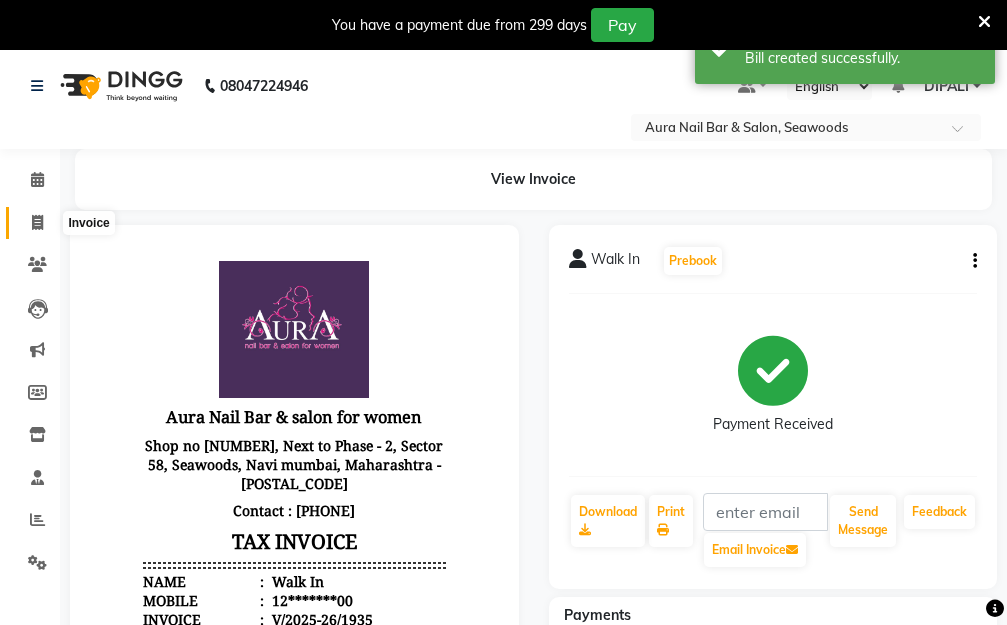 click 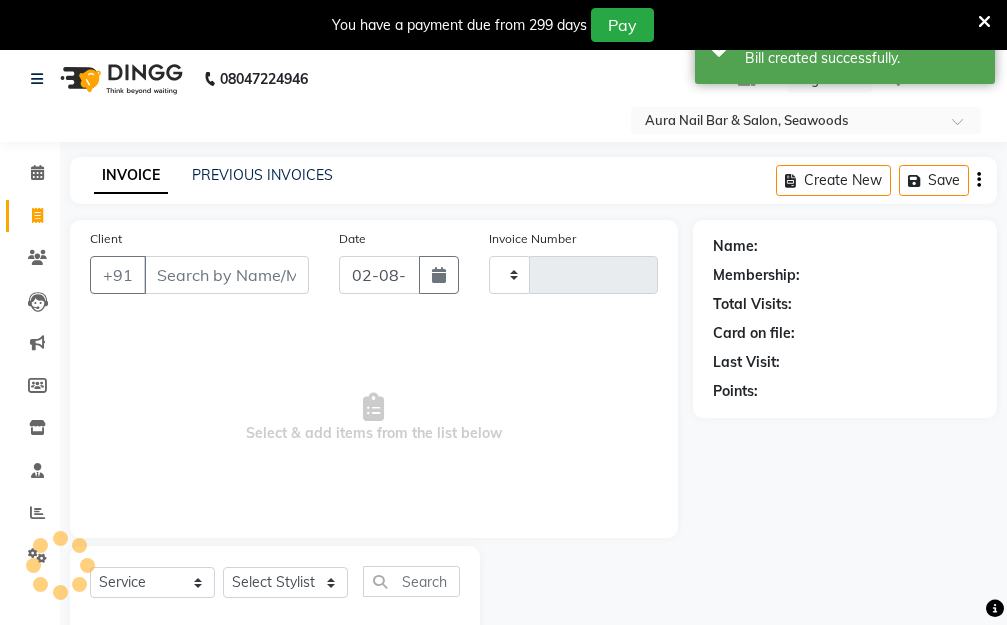 type on "1936" 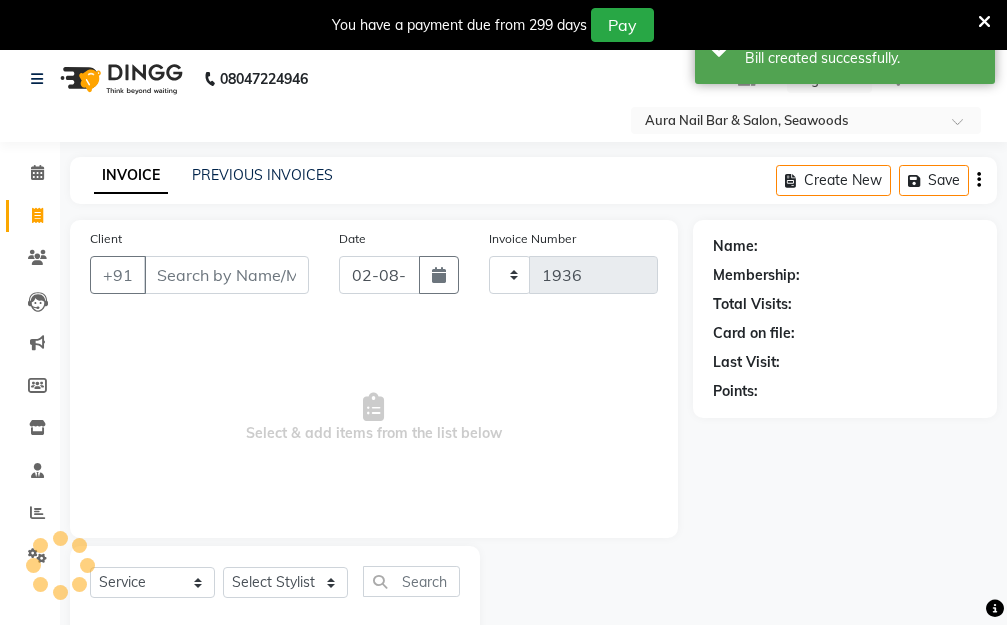 select on "4994" 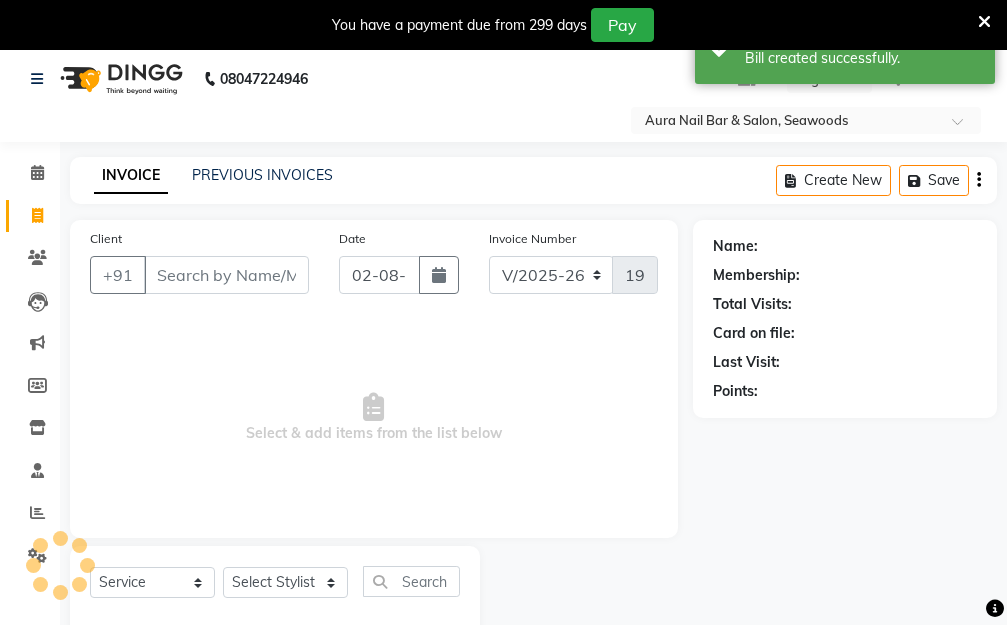 scroll, scrollTop: 53, scrollLeft: 0, axis: vertical 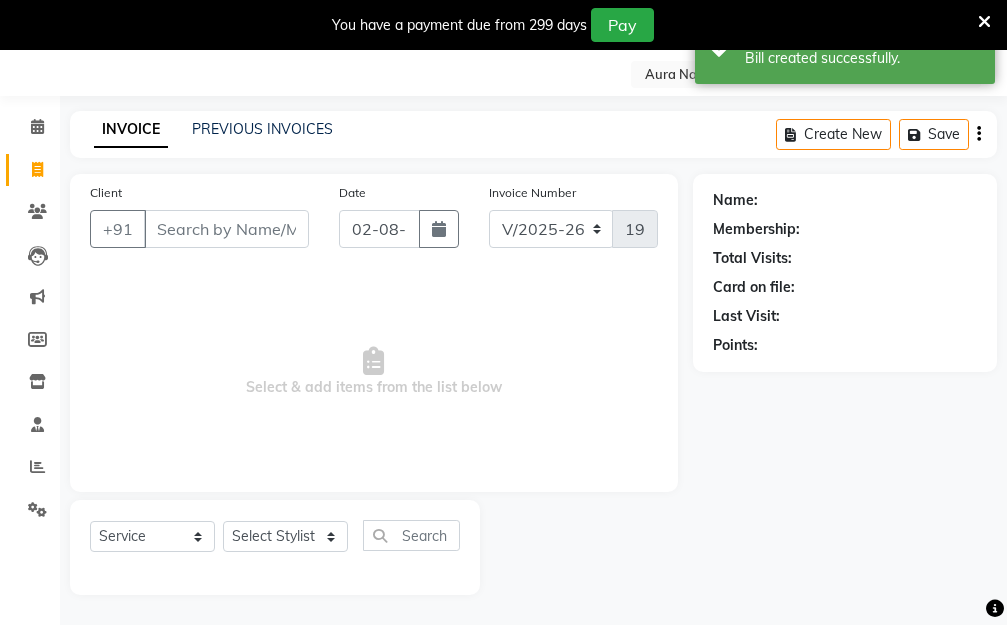 click on "Client" at bounding box center [226, 229] 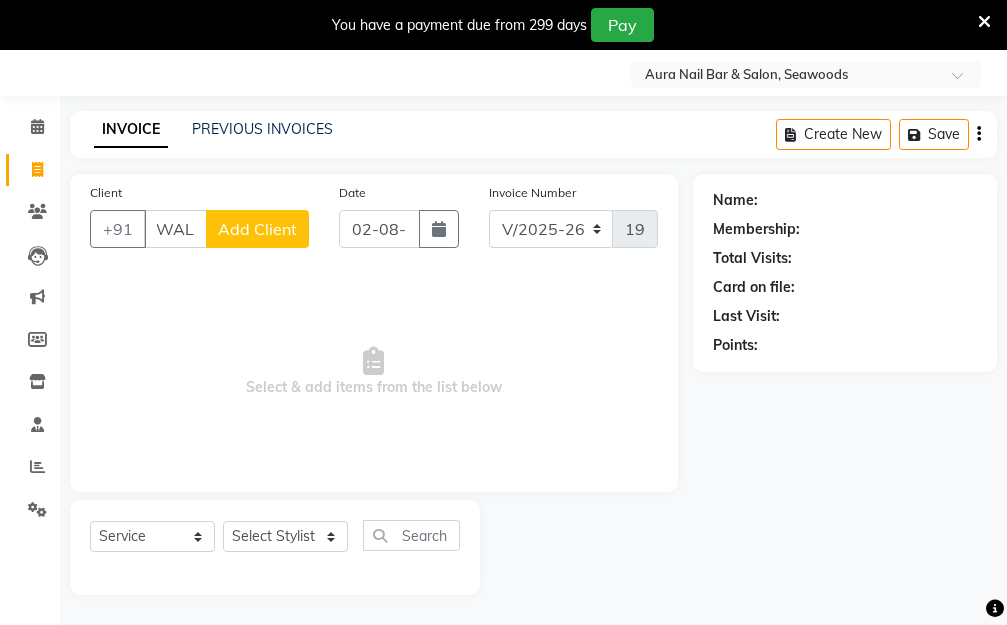scroll, scrollTop: 0, scrollLeft: 11, axis: horizontal 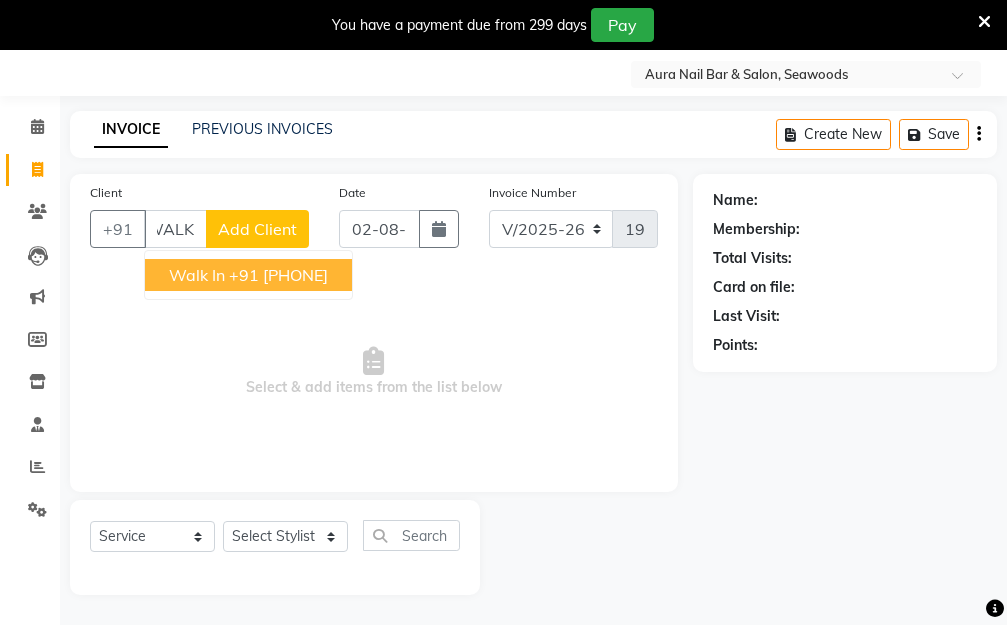 click on "+91  [PHONE]" at bounding box center [278, 275] 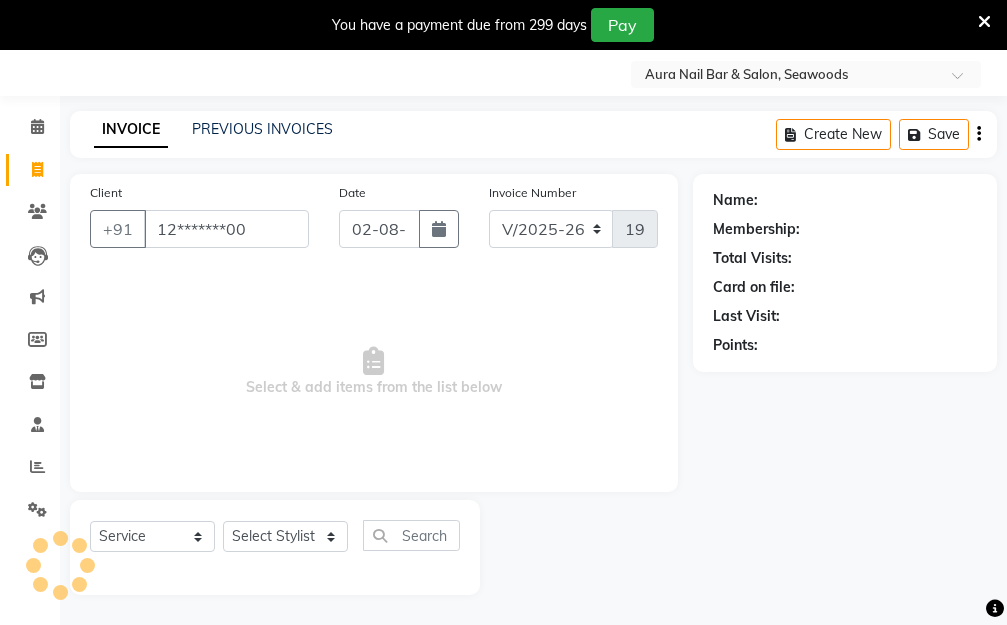 type on "12*******00" 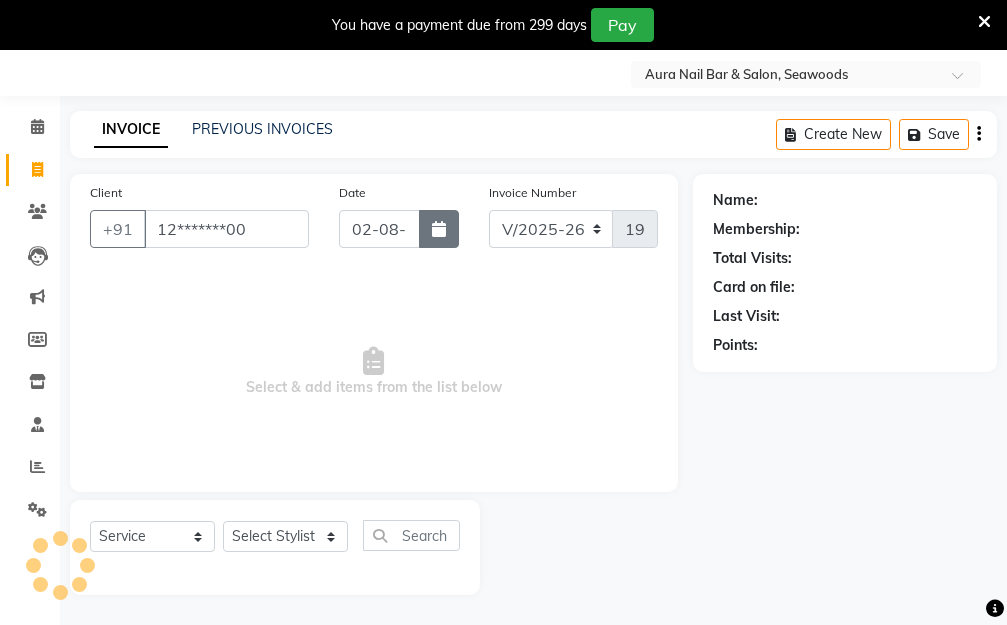 select on "1: Object" 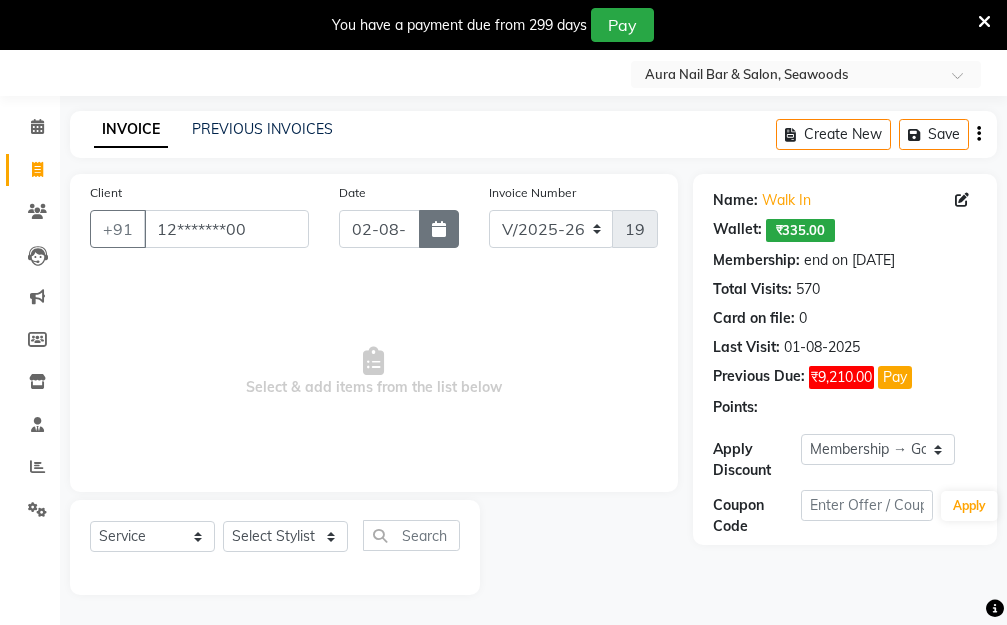click 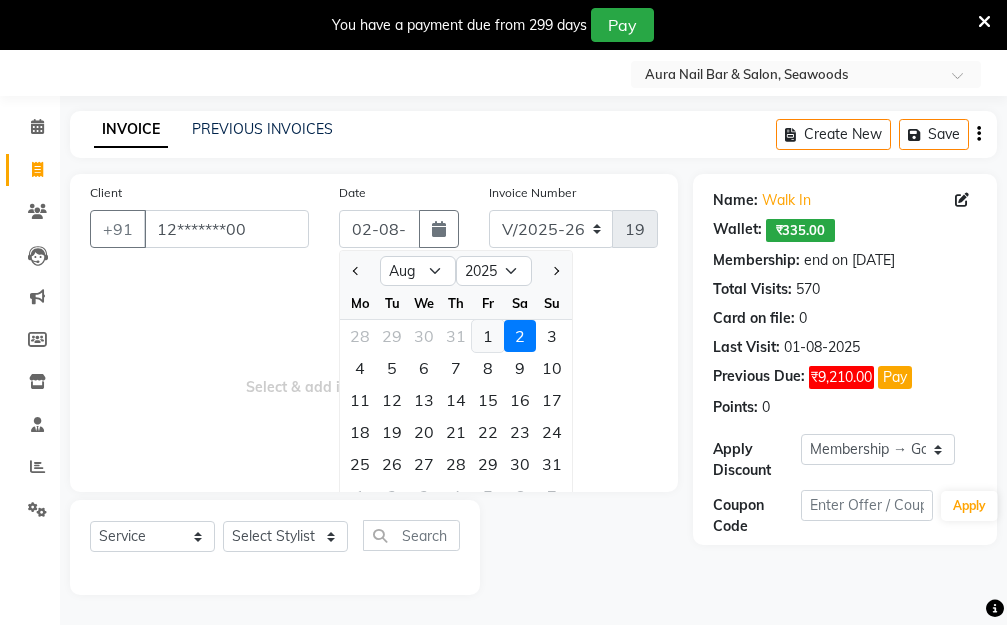 click on "1" 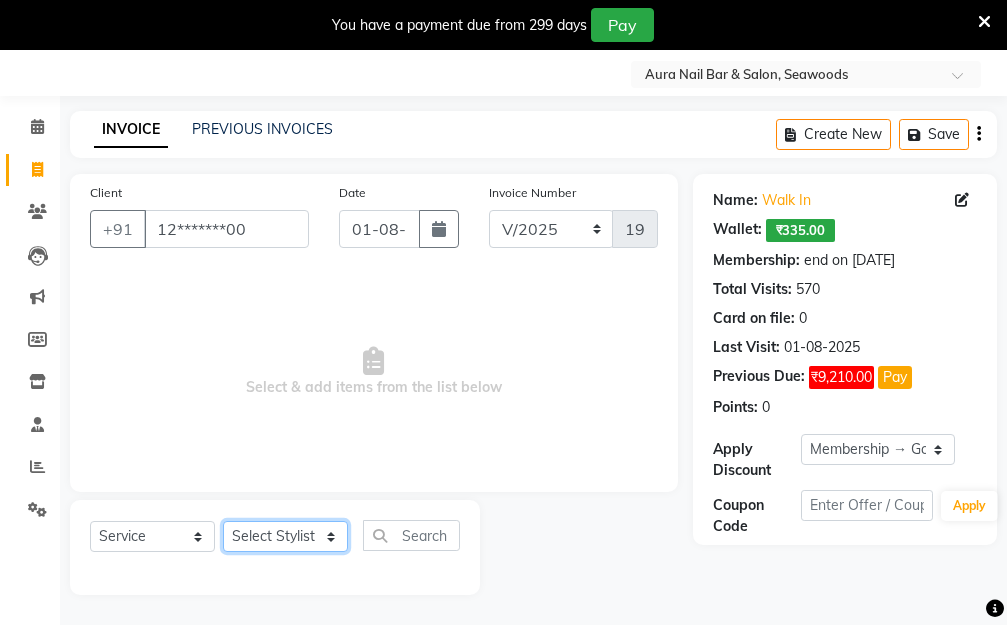 click on "Select Stylist [FIRST] [LAST]  Manager [FIRST]  [FIRST] [FIRST]" 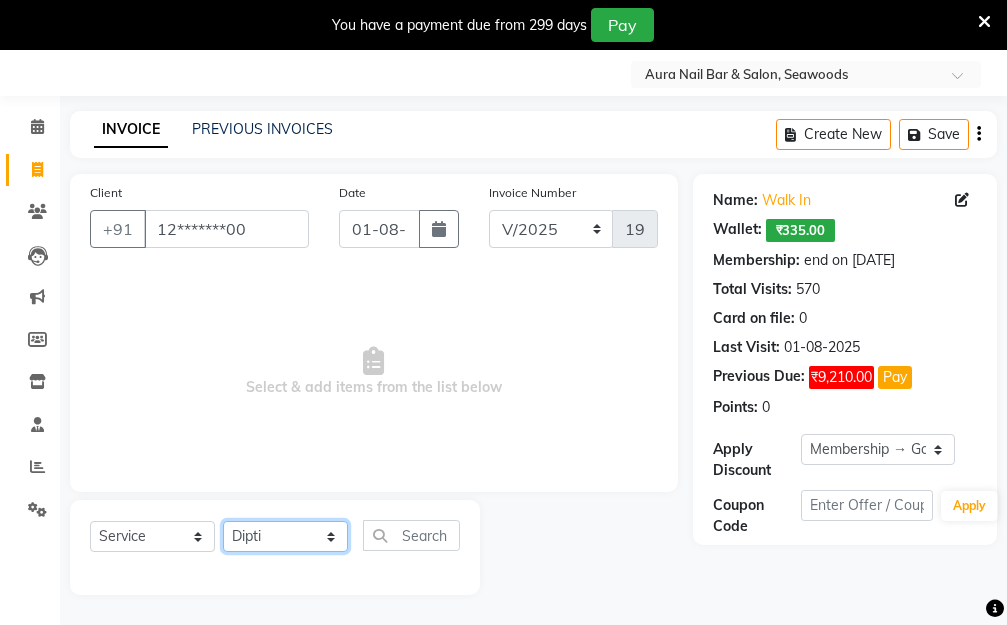 click on "Select Stylist [FIRST] [LAST]  Manager [FIRST]  [FIRST] [FIRST]" 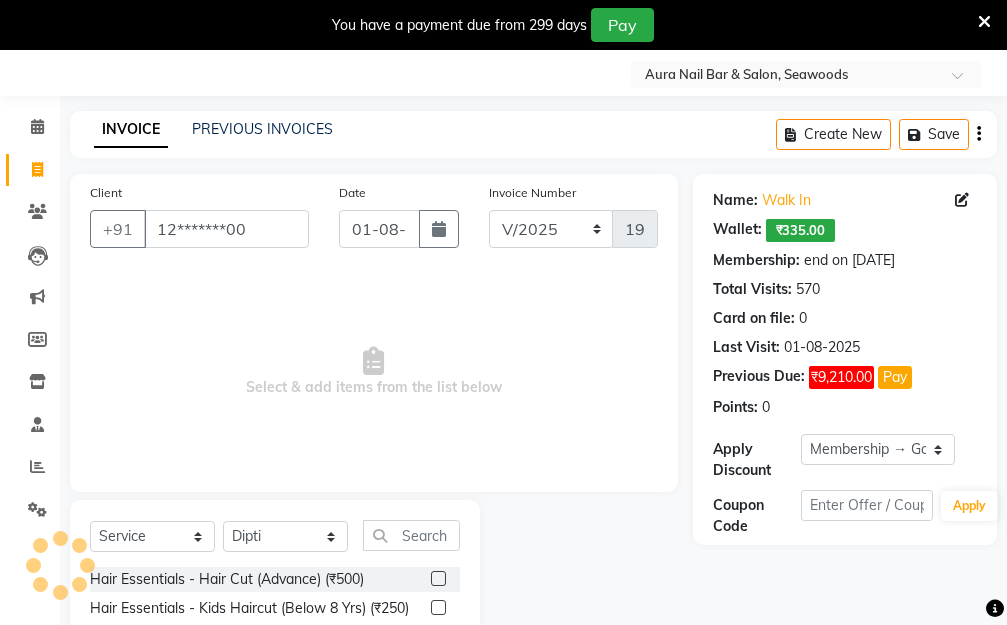 click on "Select  Service  Product  Membership  Package Voucher Prepaid Gift Card  Select Stylist [FIRST] [LAST]  Manager [FIRST] [FIRST]  [FIRST]  Hair Essentials - Hair Cut (Advance) (₹500)  Hair Essentials - Kids Haircut (Below 8 Yrs) (₹250)  Hair Essentials -Hair Wash Up To Shoulder (₹300)  Hair Essentials - Hair Cut  (₹350)  HAIR WASH UP TO WASTE (₹700)  DANDRUFF TERATMENT (₹1500)  Shampoo & Conditioning + Blast Dry - Upto Shoulder (₹350)  Shampoo & Conditioning + Blast Dry - Below Shoulder (₹550)  Shampoo & Conditioning + Blast Dry - Upto Waist (₹750)  Shampoo & Conditioning + Blast Dry - Add: Charge For Morocon/Riviver/ Keratin (₹600)  Blow Dry/Outcurl/Straight - Upto Shoulder (₹449)  Blow Dry/Outcurl/Straight - Below Shoulder (₹650)  Blow Dry/Outcurl/Straight - Upto Waist (₹850)  Ironing - Upto Shoulder (₹650)  Ironing - Below Shoulder (₹850)  Ironing - Upto Waist (₹1000)  Ironing - Add Charge For Thick Hair (₹300)  Tongs - Upto Shoulder (₹800)  Tongs - Below Shoulder (₹960)" 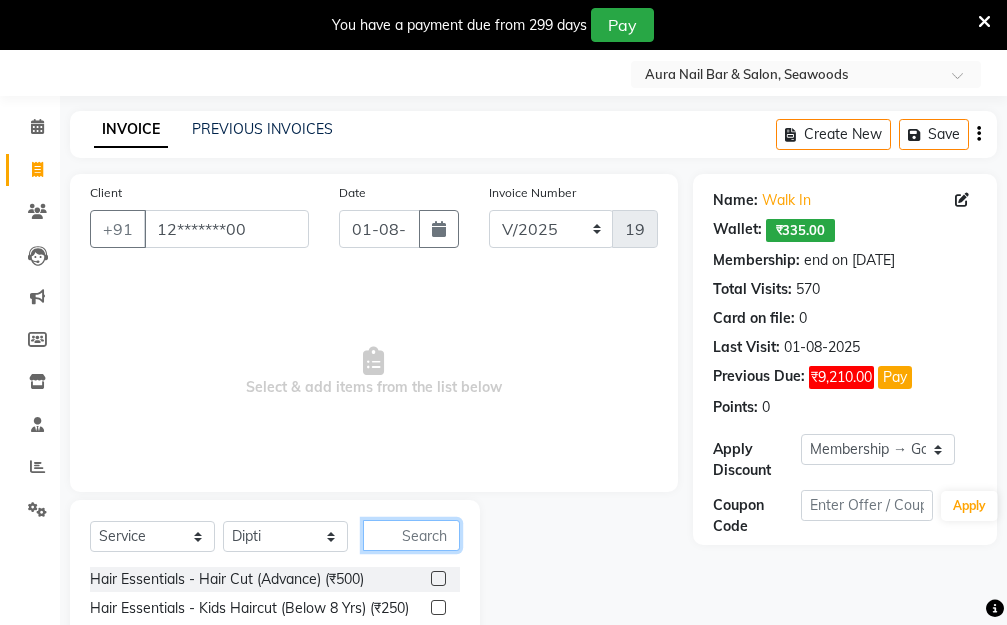 click 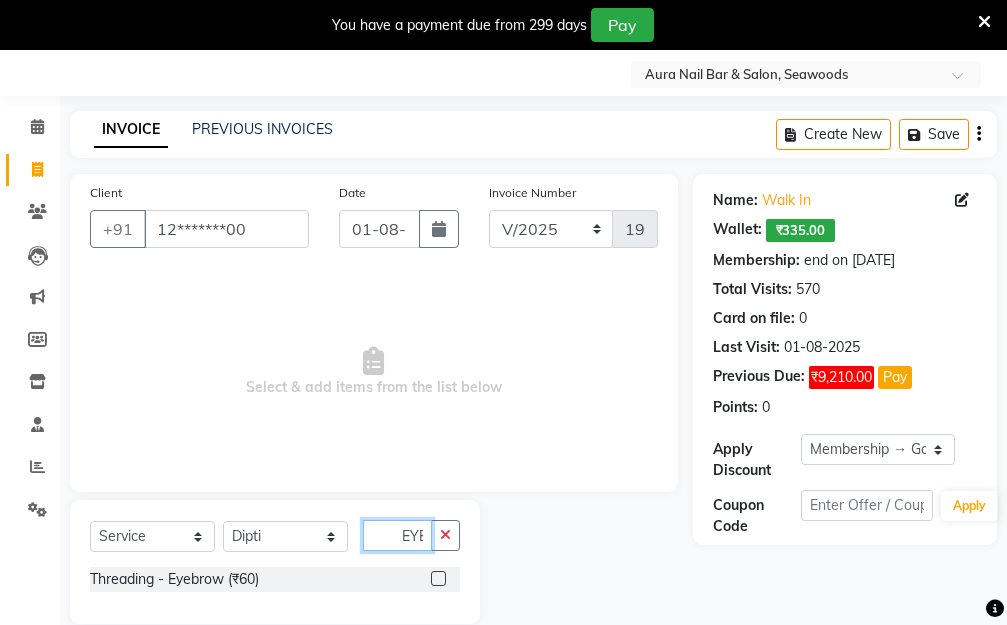 scroll, scrollTop: 0, scrollLeft: 2, axis: horizontal 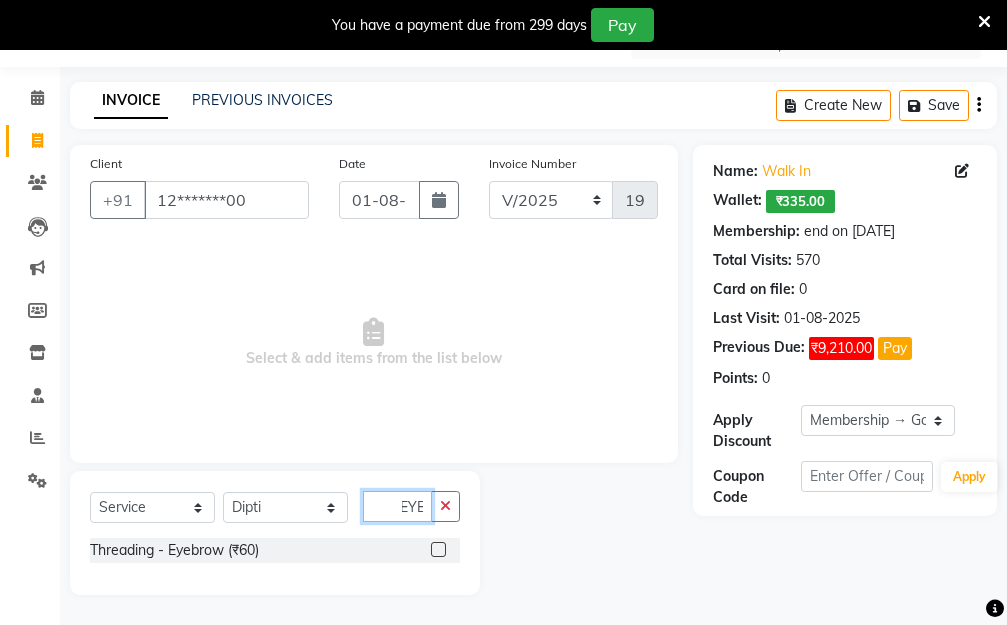 type on "EYE" 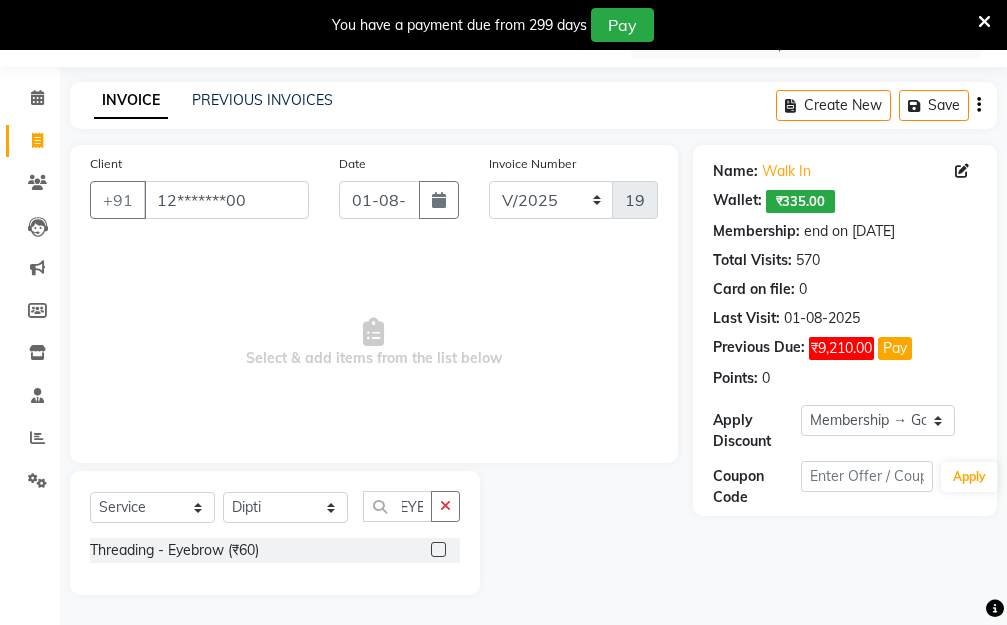 scroll, scrollTop: 0, scrollLeft: 0, axis: both 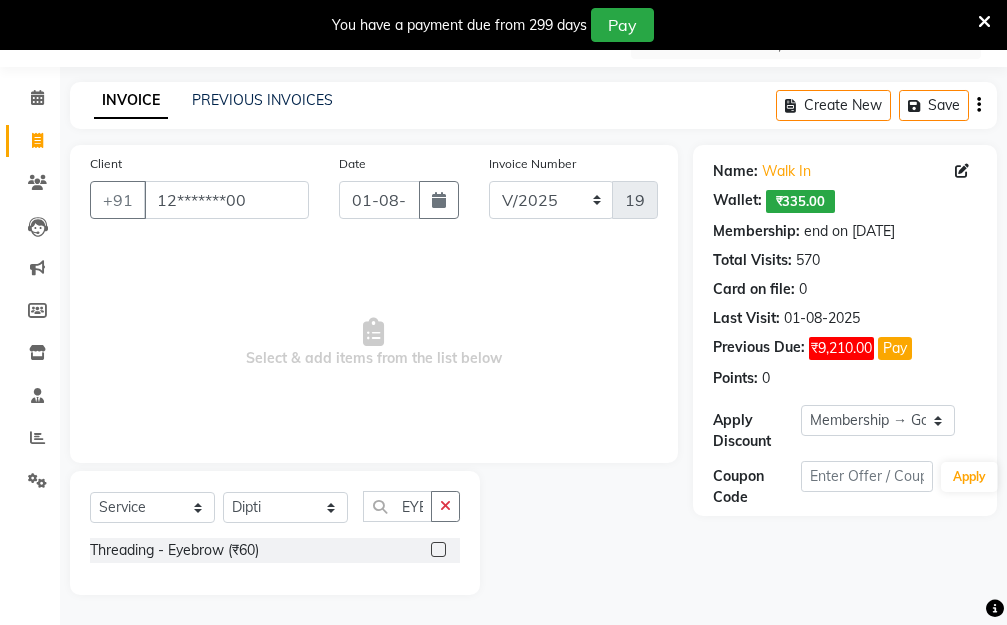 click 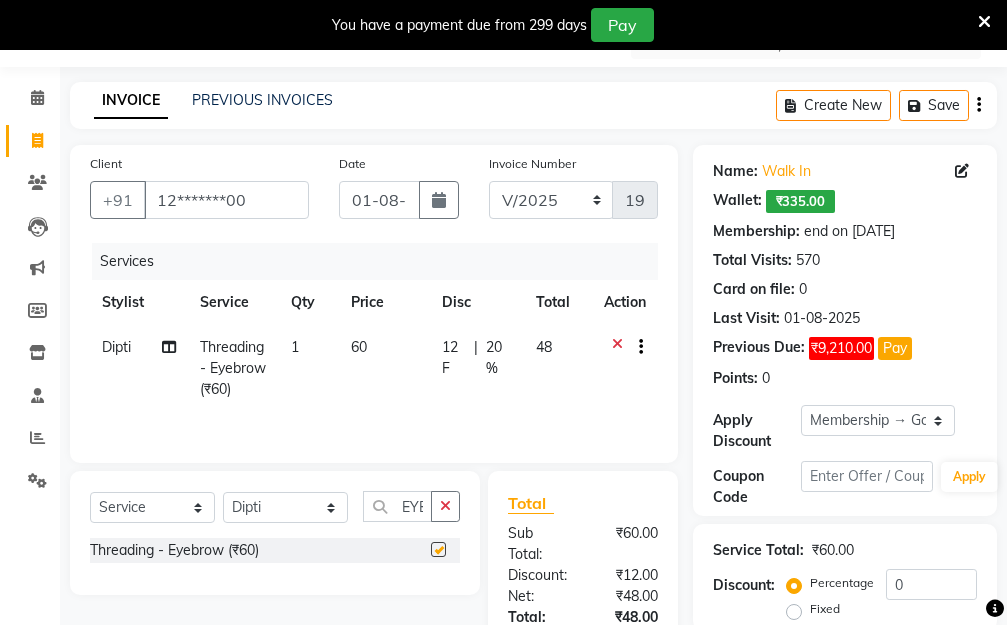 checkbox on "false" 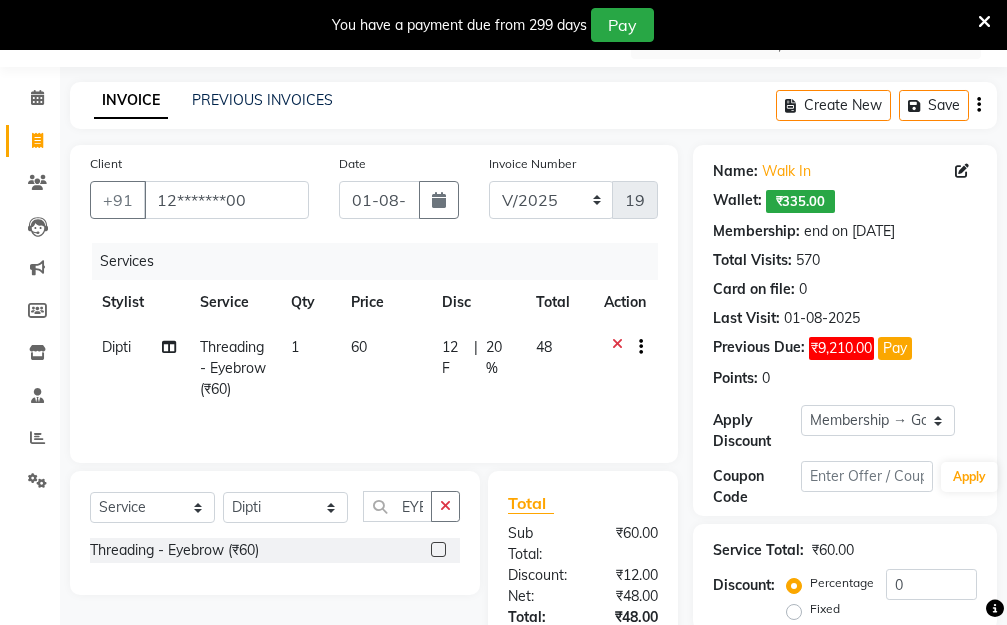 click on "60" 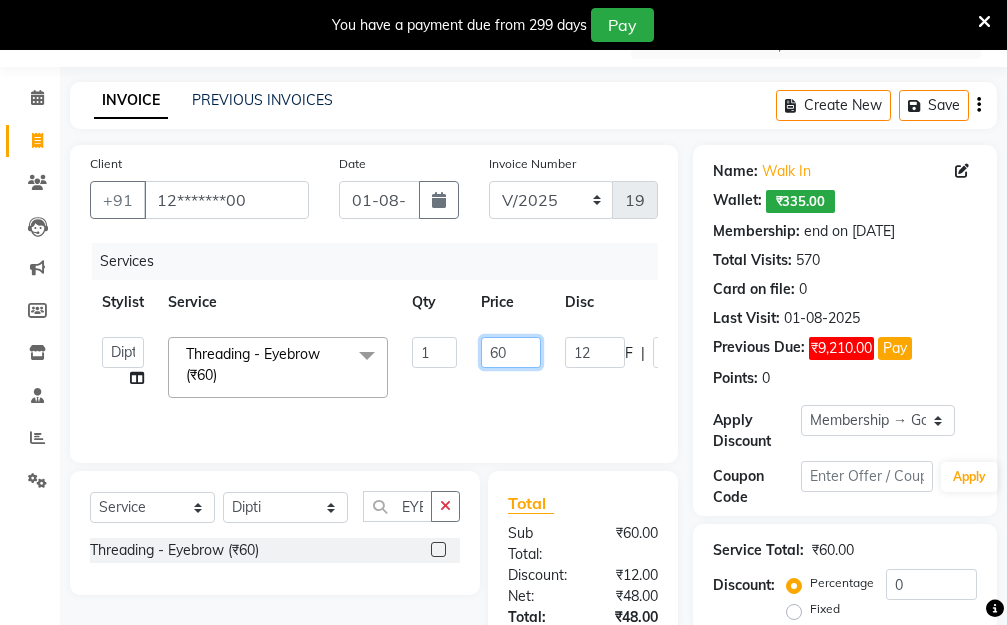 drag, startPoint x: 520, startPoint y: 347, endPoint x: 452, endPoint y: 347, distance: 68 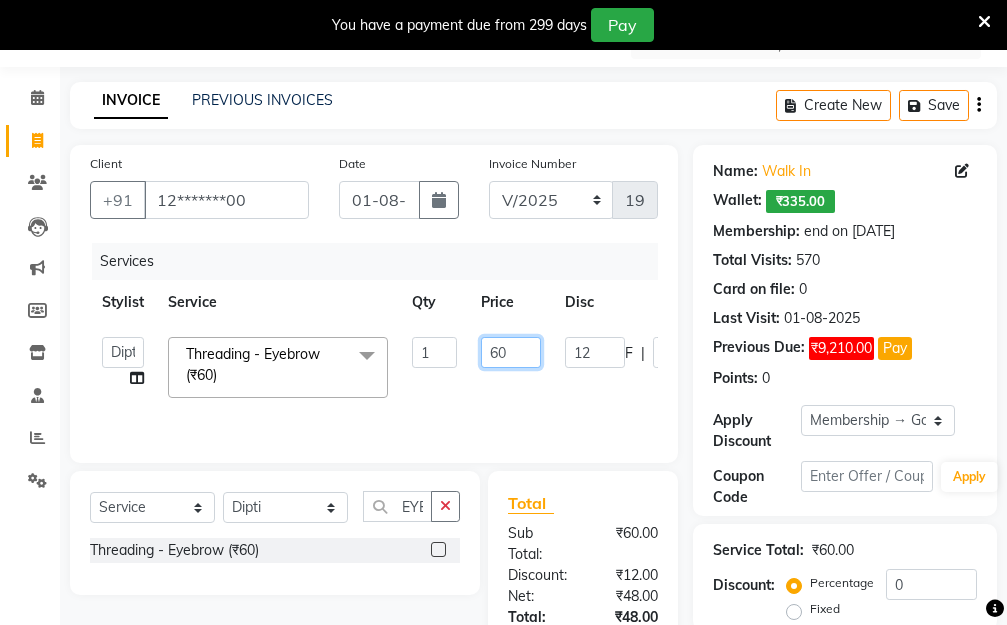 click on "[FIRST]   [LAST]   Manager   [FIRST]    [FIRST]   [FIRST]   Threading - Eyebrow (₹60)  x Hair Essentials - Hair Cut (Advance) (₹500) Hair Essentials - Kids Haircut (Below 8 Yrs) (₹250) Hair Essentials -Hair Wash Up To Shoulder (₹300) Hair Essentials - Hair Cut  (₹350) HAIR WASH UP TO WASTE (₹700) DANDRUFF TERATMENT (₹1500) Shampoo & Conditioning + Blast Dry - Upto Shoulder (₹350) Shampoo & Conditioning + Blast Dry - Below Shoulder (₹550) Shampoo & Conditioning + Blast Dry - Upto Waist (₹750) Shampoo & Conditioning + Blast Dry - Add: Charge For Morocon/Riviver/ Keratin (₹600) Blow Dry/Outcurl/Straight - Upto Shoulder (₹449) Blow Dry/Outcurl/Straight - Below Shoulder (₹650) Blow Dry/Outcurl/Straight - Upto Waist (₹850) Ironing - Upto Shoulder (₹650) Ironing - Below Shoulder (₹850) Ironing - Upto Waist (₹1000) Ironing - Add Charge For Thick Hair (₹300) Tongs - Upto Shoulder (₹800) Tongs - Below Shoulder (₹960) Tongs - Upto Waist (₹1500) Hair Spa - Upto Shoulder (₹1800) 1 F" 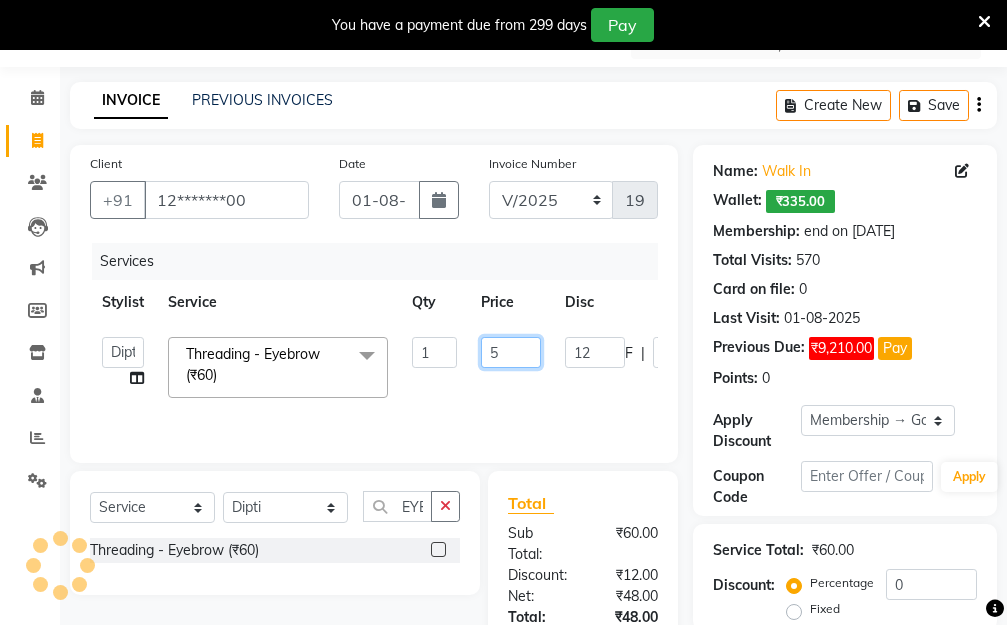 type on "50" 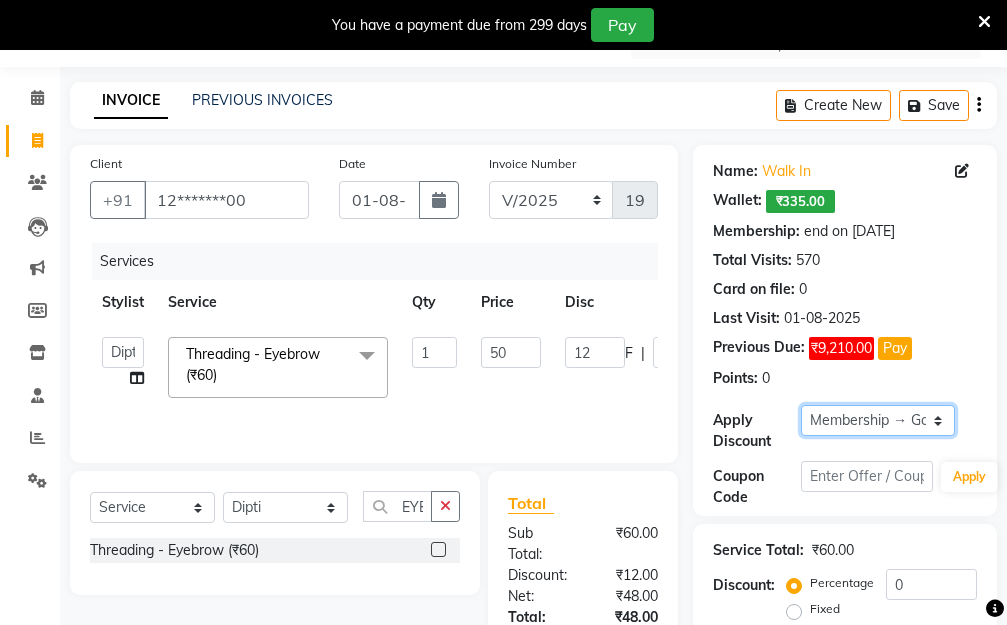 click on "Select Membership → Golden Membership Membership → Golden Membership Membership → Golden Membership Membership → Golden Membership Membership → Golden Membership Membership → Golden Membership Membership → Golden Membership Membership → Golden Membership Membership → Golden Membership Membership → Golden Membership Membership → Golden Membership Membership → Golden Membership Membership → Golden Membership Membership → Golden Membership Membership → Golden Membership Membership → Golden Membership Membership → Golden Membership Membership → Golden Membership Membership → Golden Membership Membership → Golden Membership Membership → Golden Membership Membership → Golden Membership Membership → Golden Membership Membership → Golden Membership Membership → Golden Membership Membership → Golden Membership Membership → Golden Membership Membership → Golden Membership Membership → Golden Membership Membership → Golden Membership" 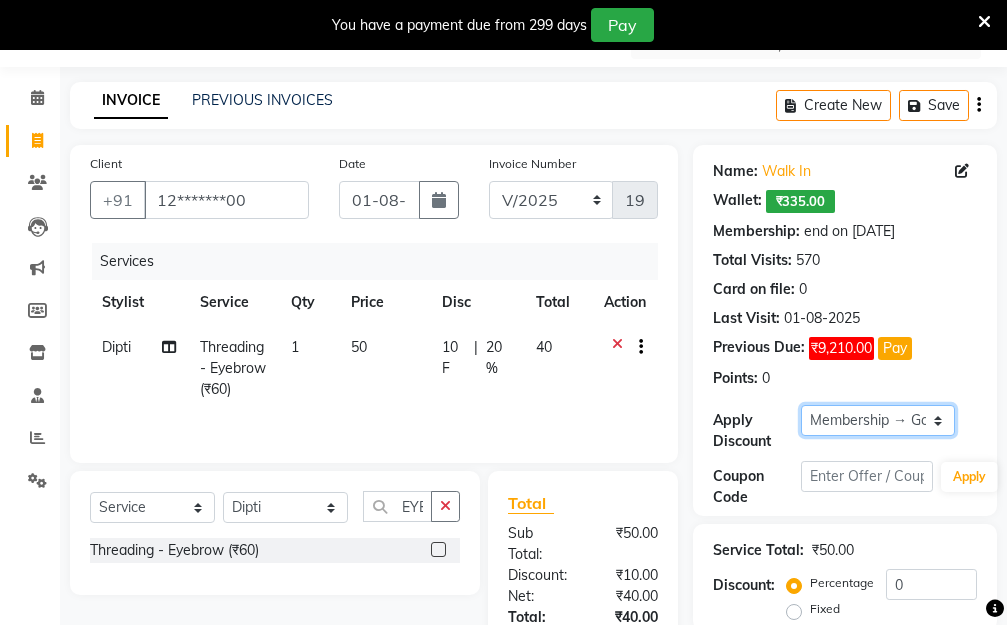 select on "0:" 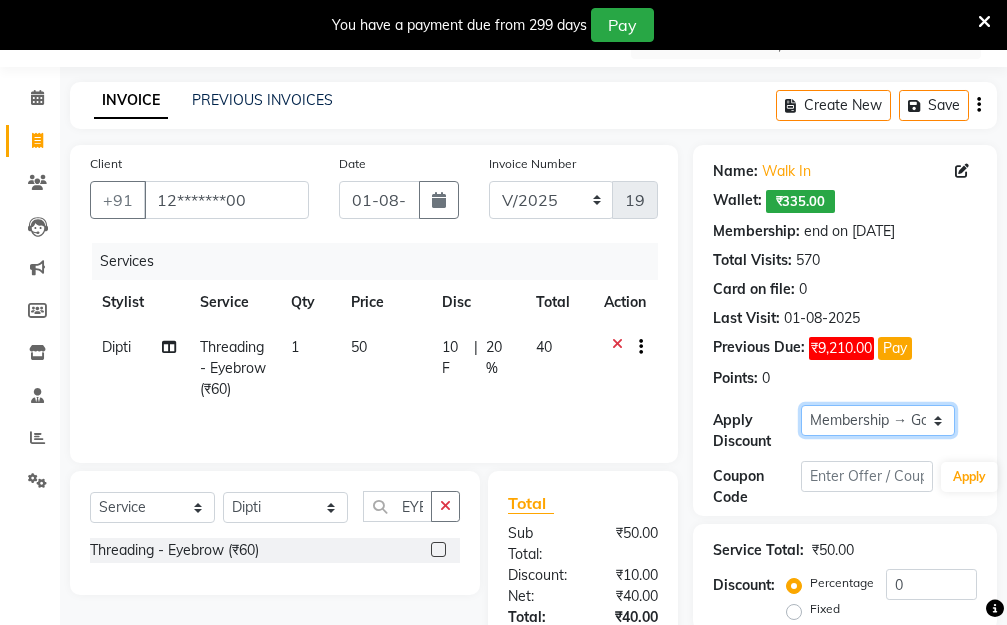 click on "Select Membership → Golden Membership Membership → Golden Membership Membership → Golden Membership Membership → Golden Membership Membership → Golden Membership Membership → Golden Membership Membership → Golden Membership Membership → Golden Membership Membership → Golden Membership Membership → Golden Membership Membership → Golden Membership Membership → Golden Membership Membership → Golden Membership Membership → Golden Membership Membership → Golden Membership Membership → Golden Membership Membership → Golden Membership Membership → Golden Membership Membership → Golden Membership Membership → Golden Membership Membership → Golden Membership Membership → Golden Membership Membership → Golden Membership Membership → Golden Membership Membership → Golden Membership Membership → Golden Membership Membership → Golden Membership Membership → Golden Membership Membership → Golden Membership Membership → Golden Membership" 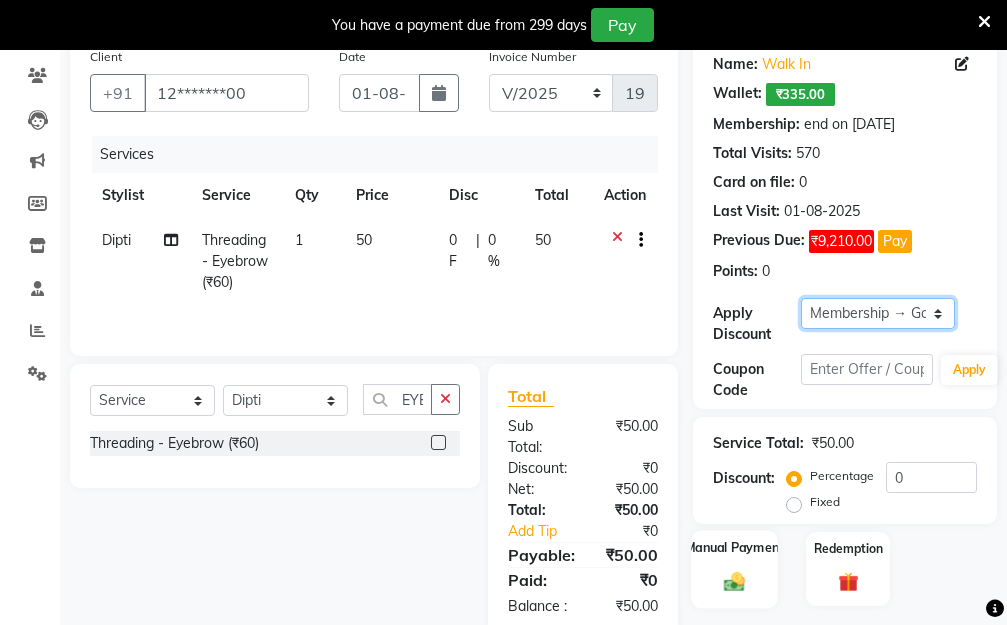 scroll, scrollTop: 278, scrollLeft: 0, axis: vertical 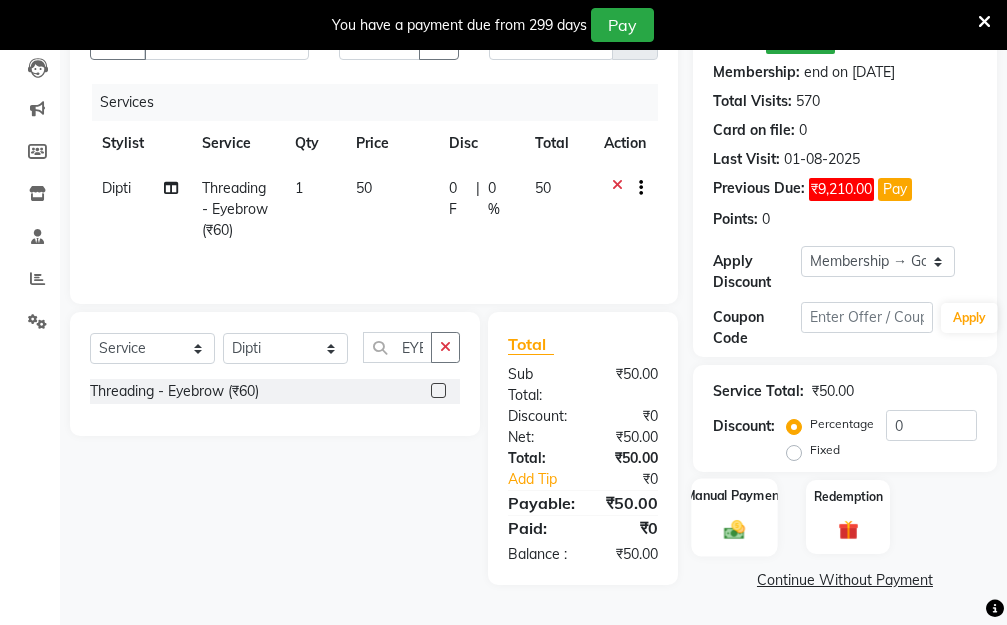 click 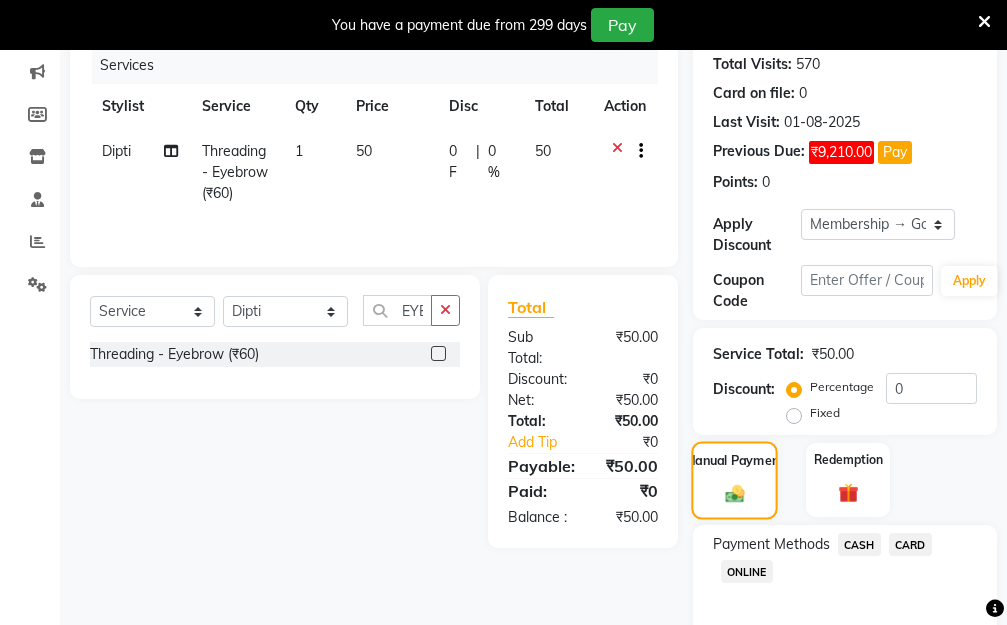 scroll, scrollTop: 369, scrollLeft: 0, axis: vertical 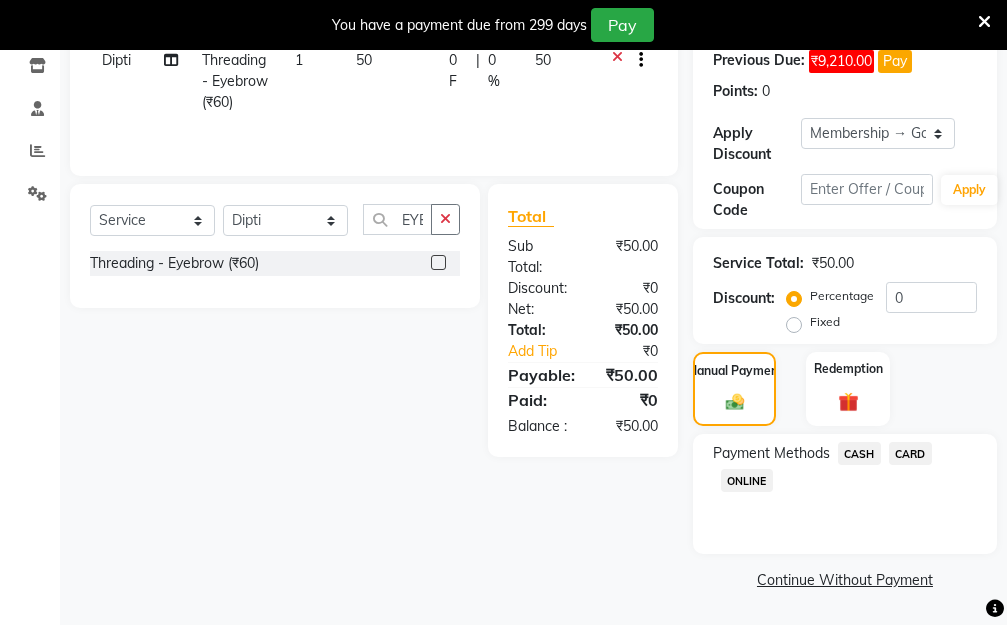 click on "CASH" 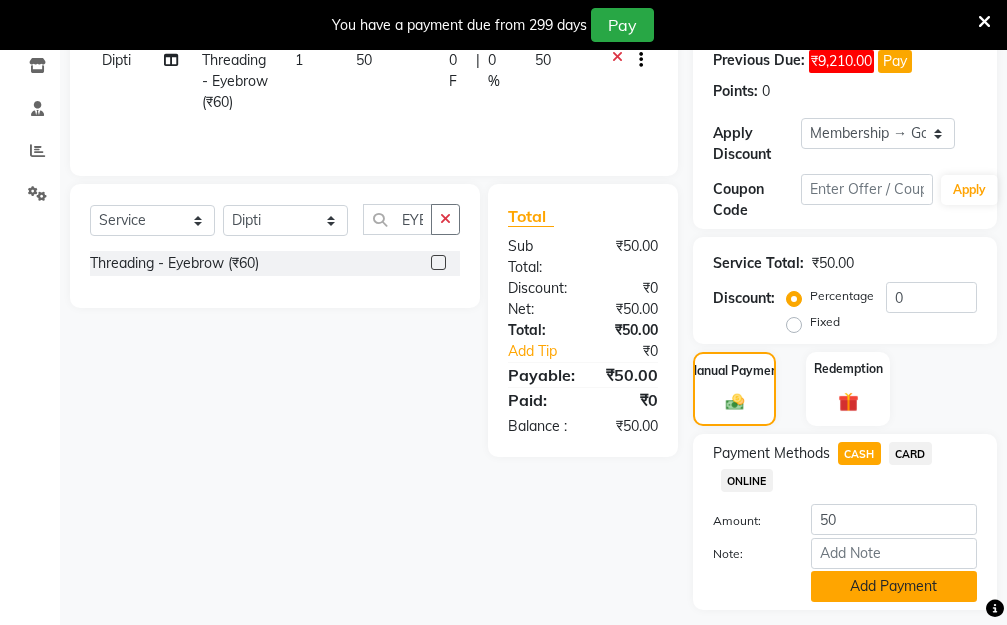 click on "Add Payment" 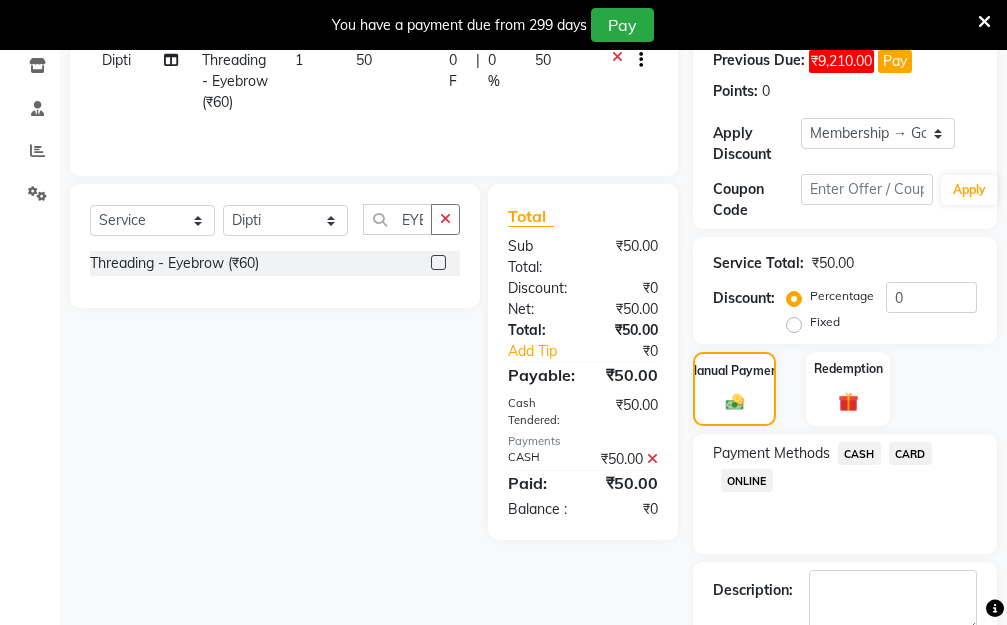 scroll, scrollTop: 482, scrollLeft: 0, axis: vertical 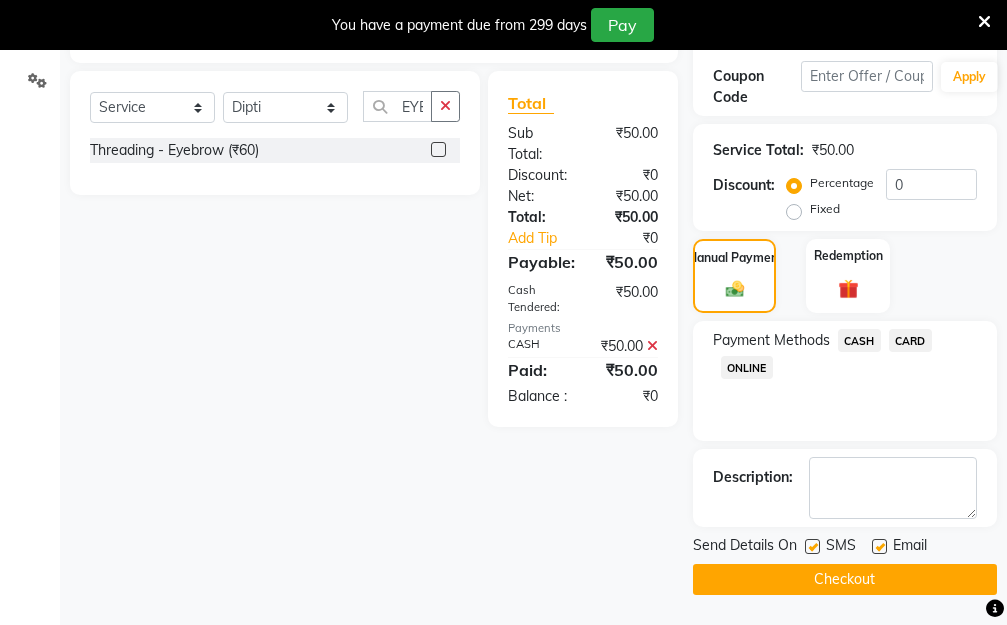 click on "Checkout" 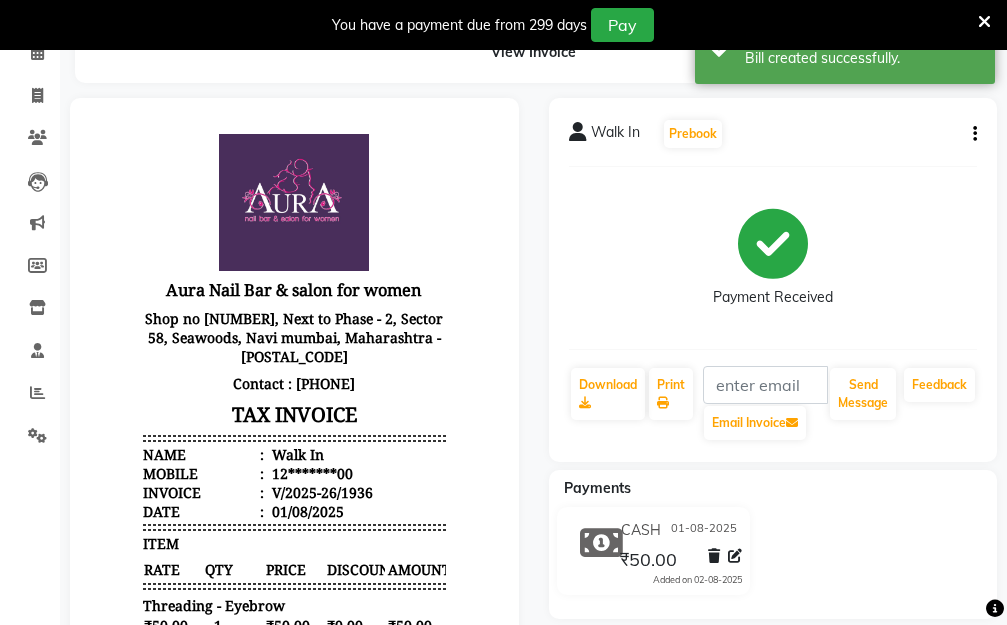 scroll, scrollTop: 0, scrollLeft: 0, axis: both 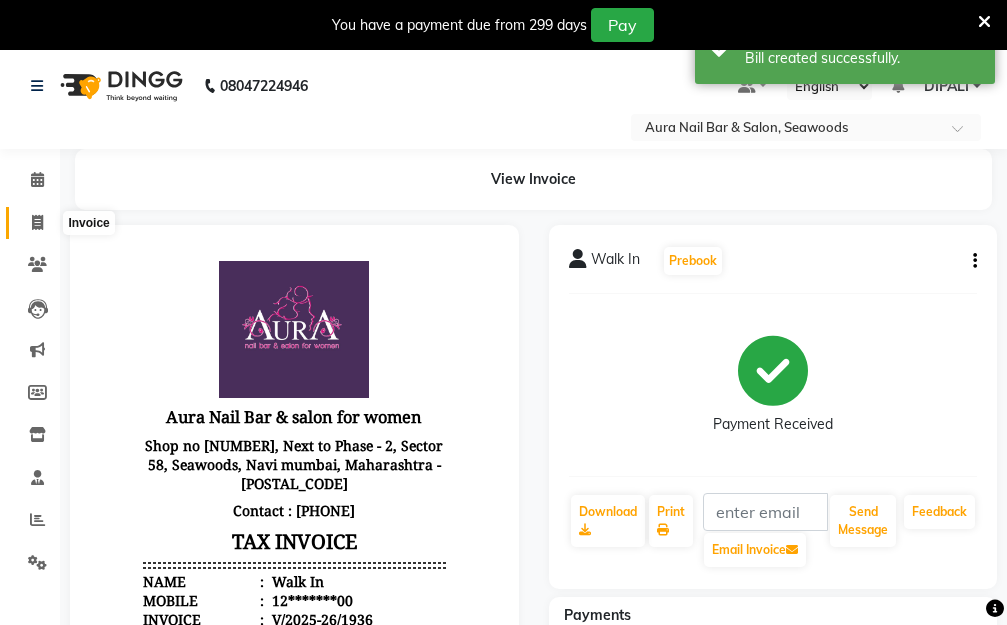 click 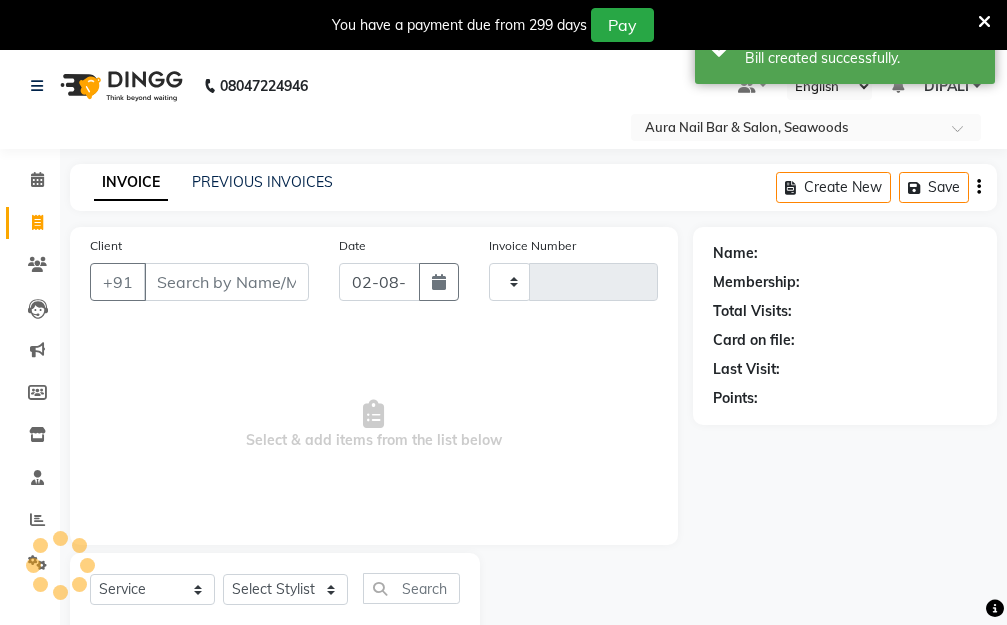 type on "1937" 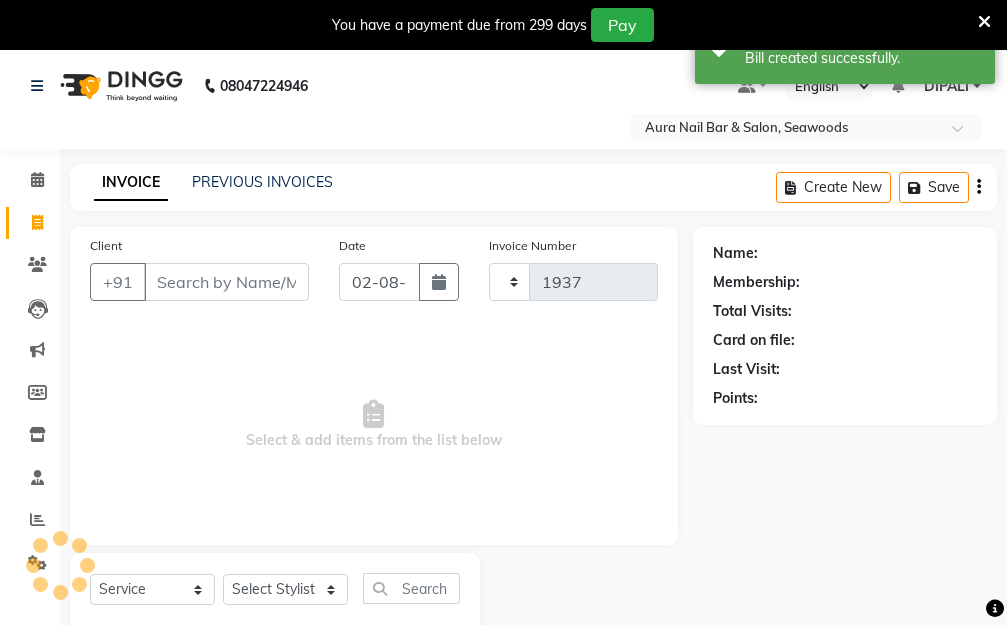 scroll, scrollTop: 53, scrollLeft: 0, axis: vertical 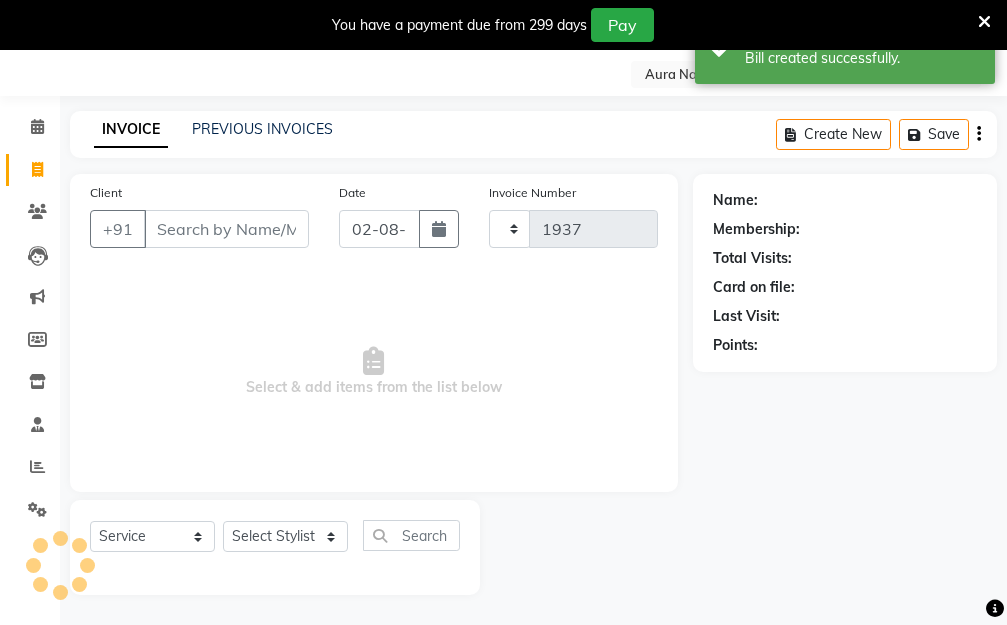 select on "4994" 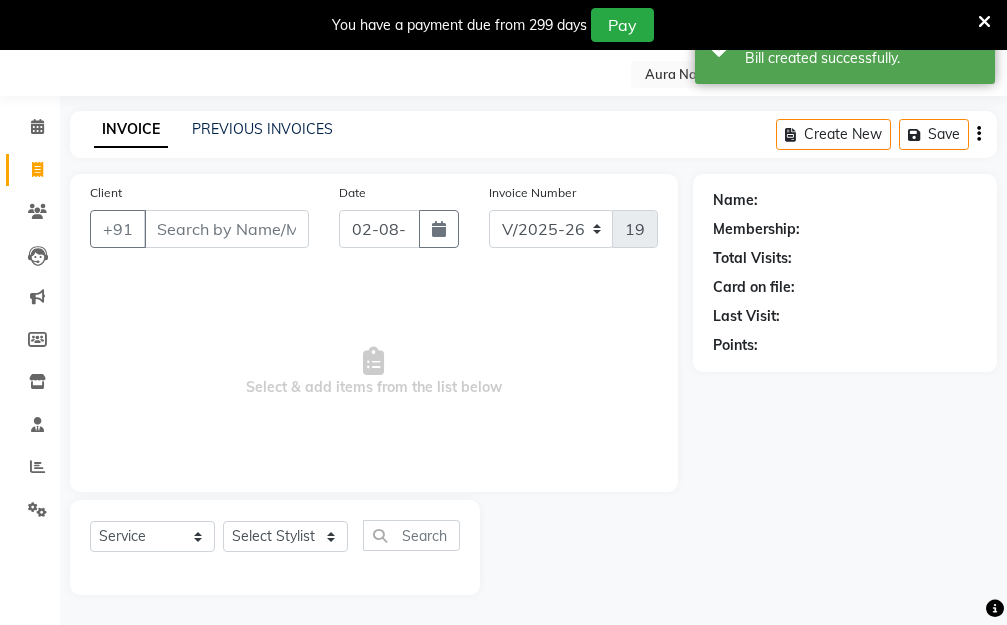 click on "Client" at bounding box center (226, 229) 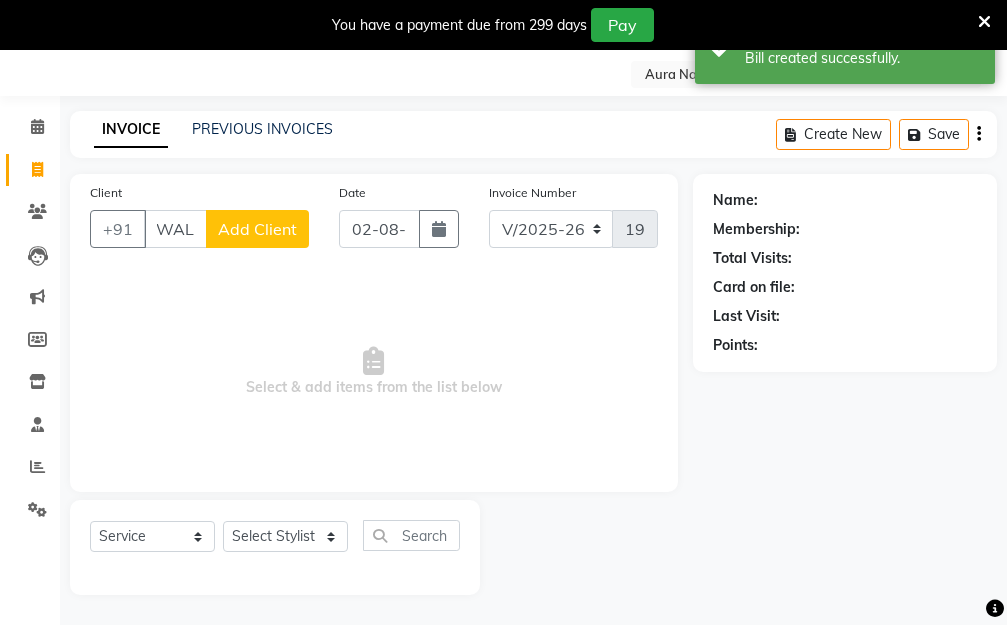 scroll, scrollTop: 0, scrollLeft: 11, axis: horizontal 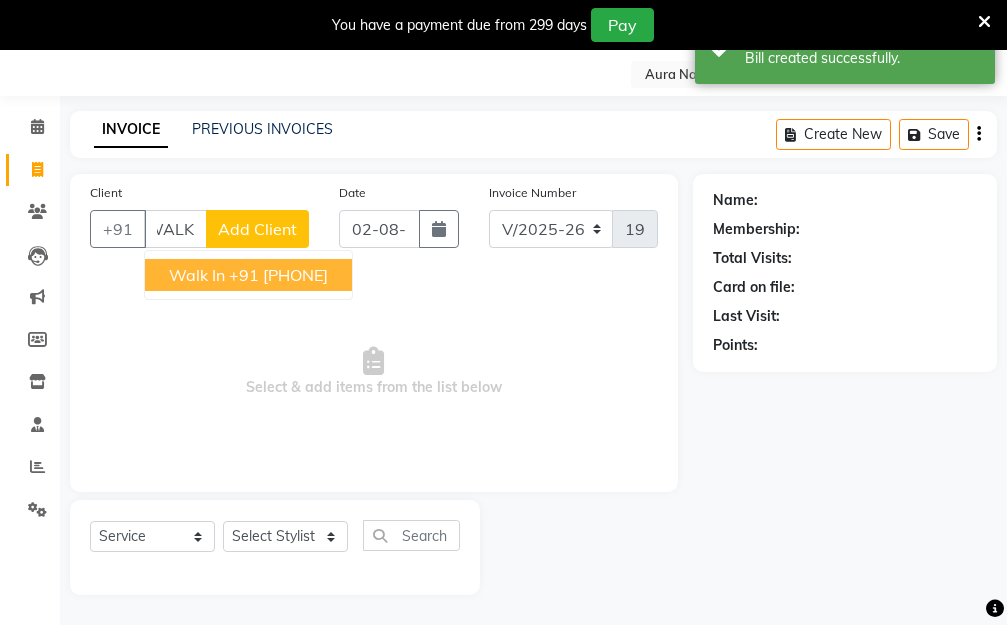 drag, startPoint x: 231, startPoint y: 273, endPoint x: 401, endPoint y: 248, distance: 171.8284 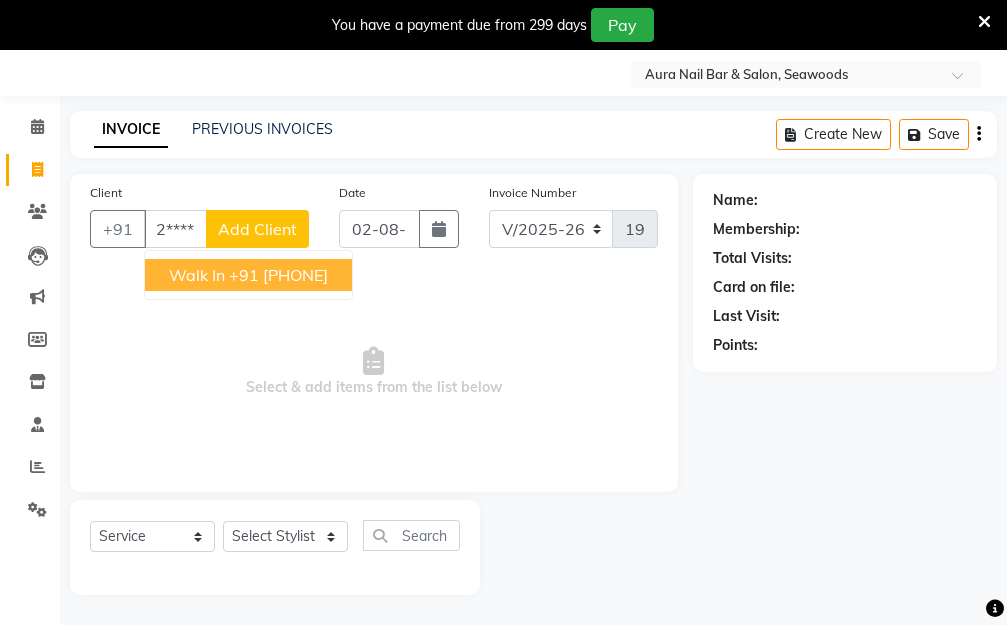 type on "12*******00" 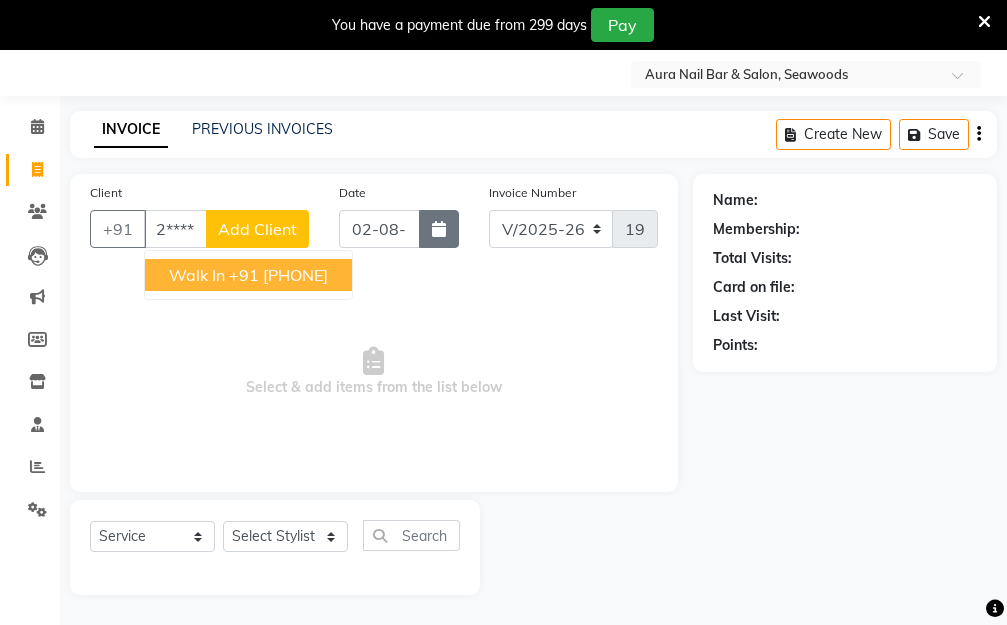 scroll, scrollTop: 0, scrollLeft: 0, axis: both 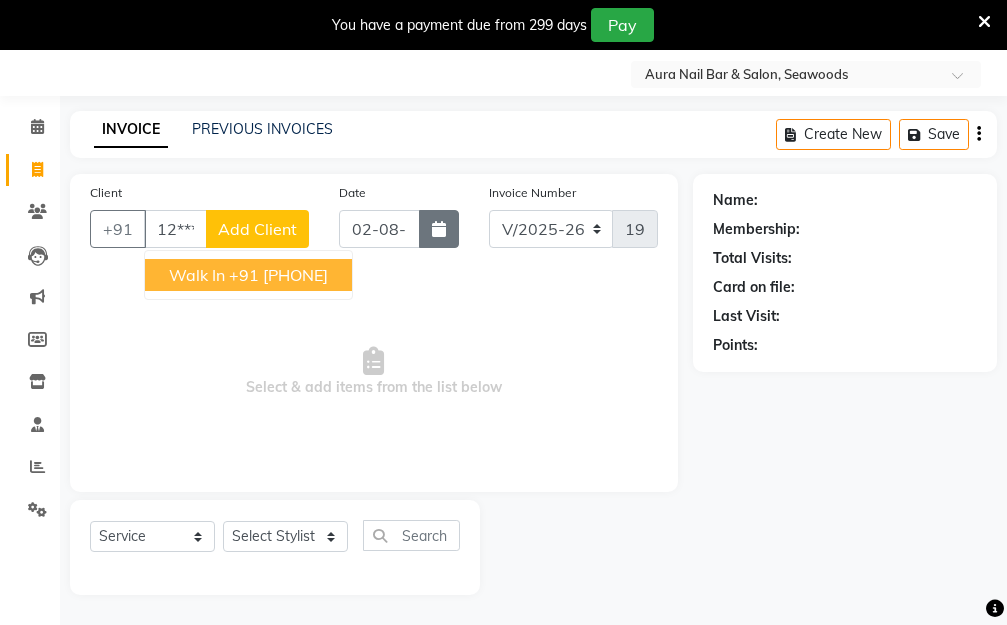 select on "1: Object" 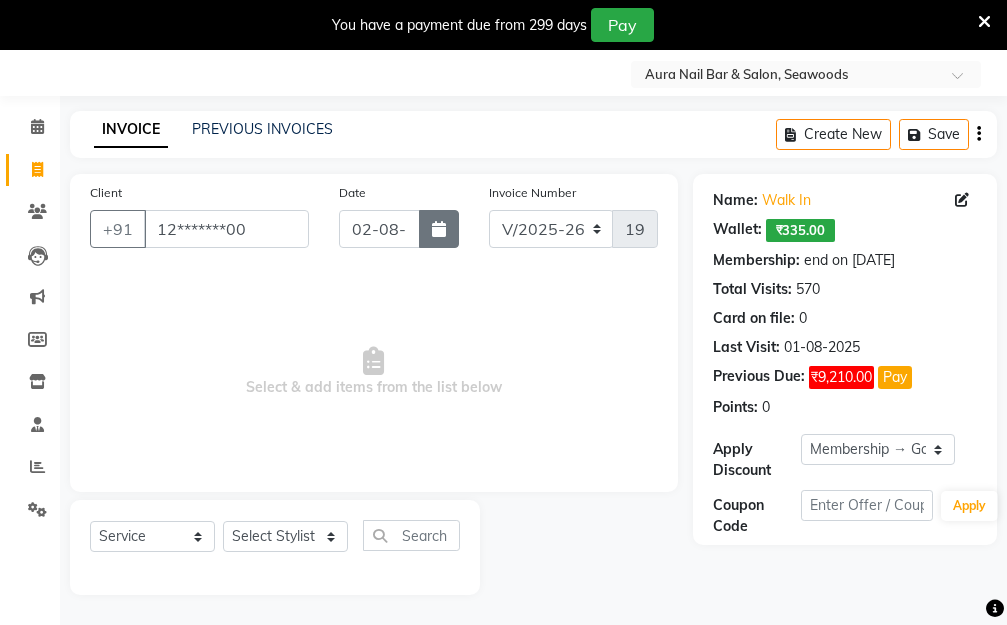 click 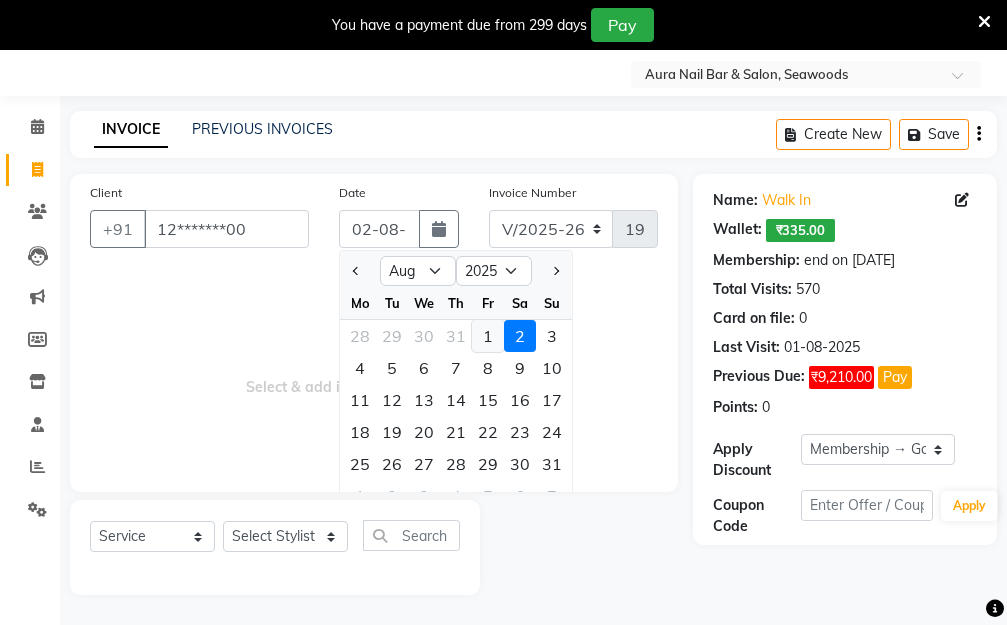 click on "1" 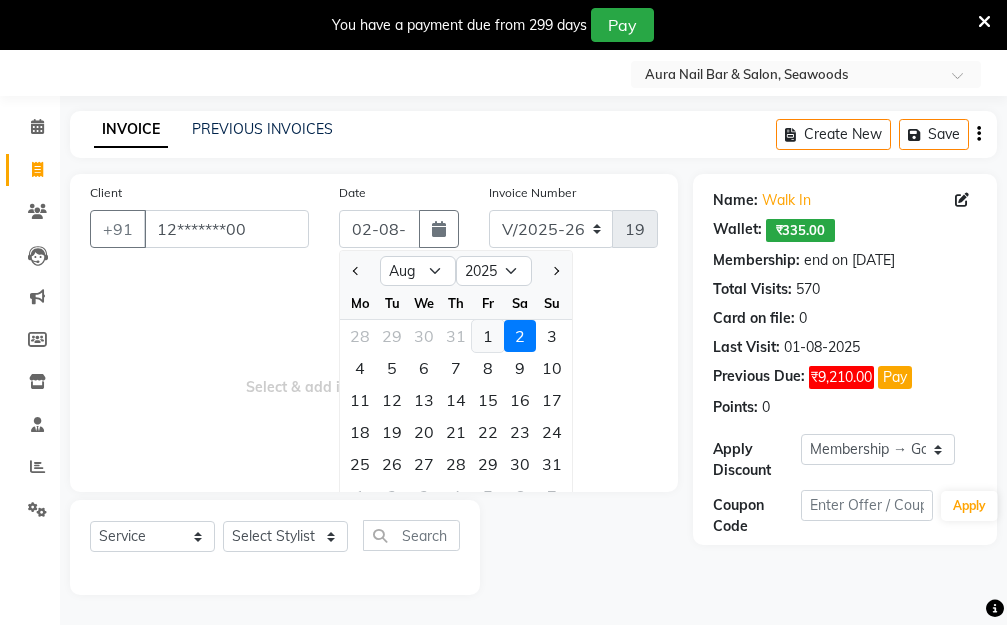 type on "01-08-2025" 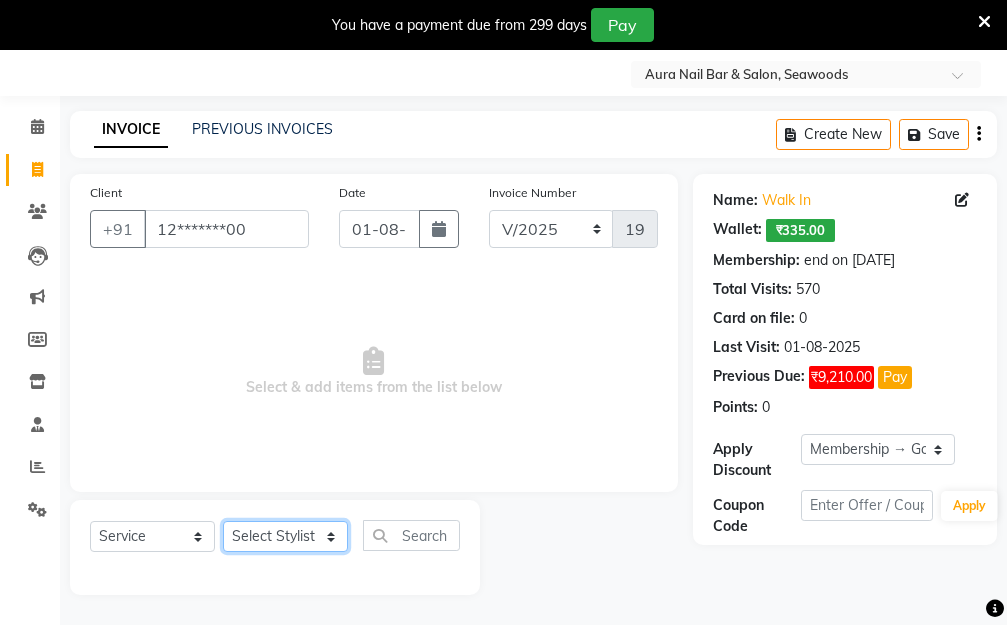 click on "Select Stylist Aarti Dipti  Manager Pallavi  pooja Priya" 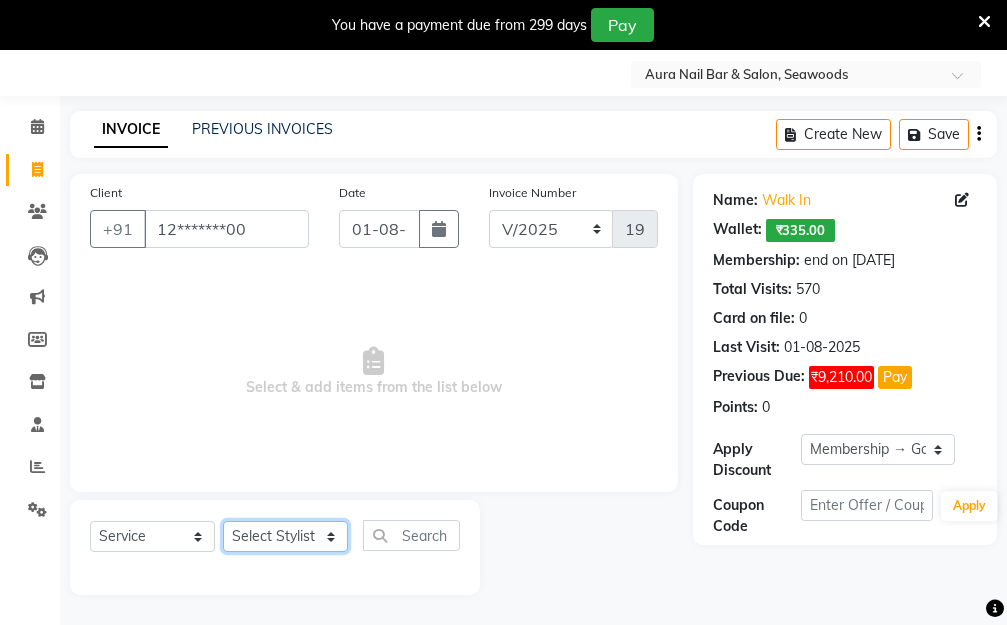 select on "31262" 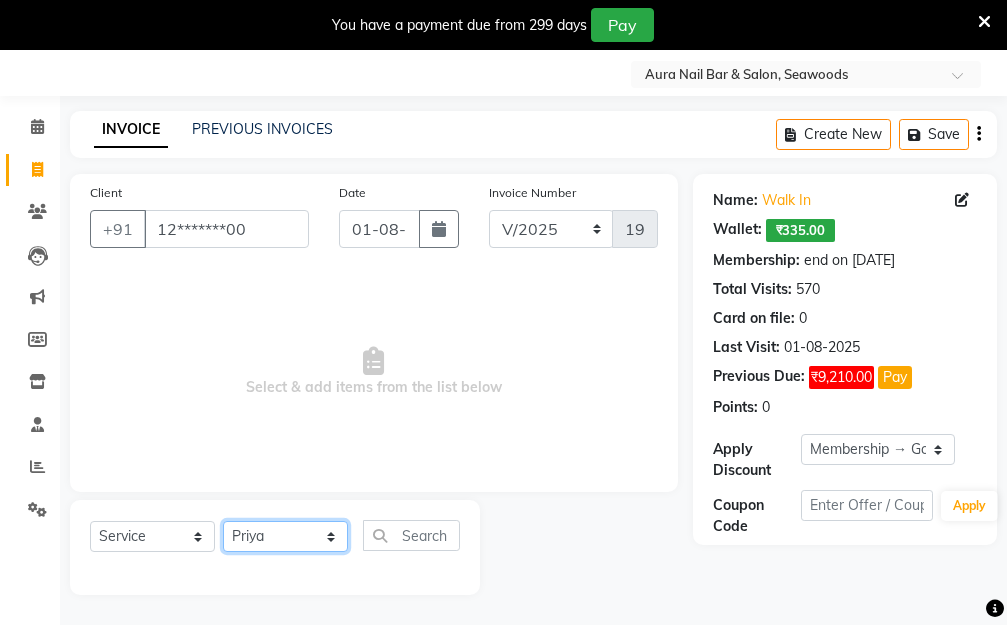 click on "Select Stylist Aarti Dipti  Manager Pallavi  pooja Priya" 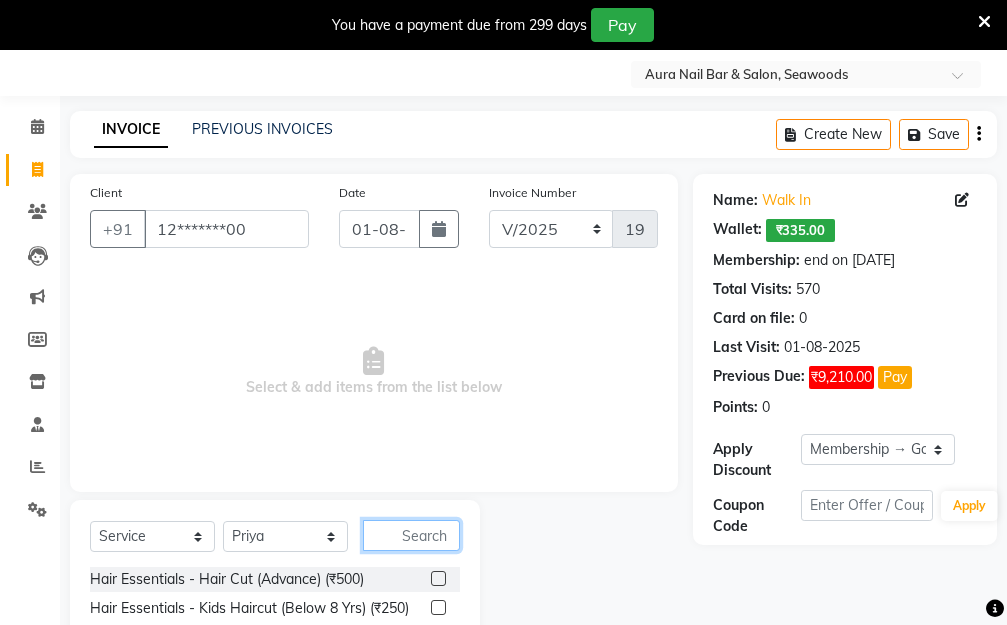 click 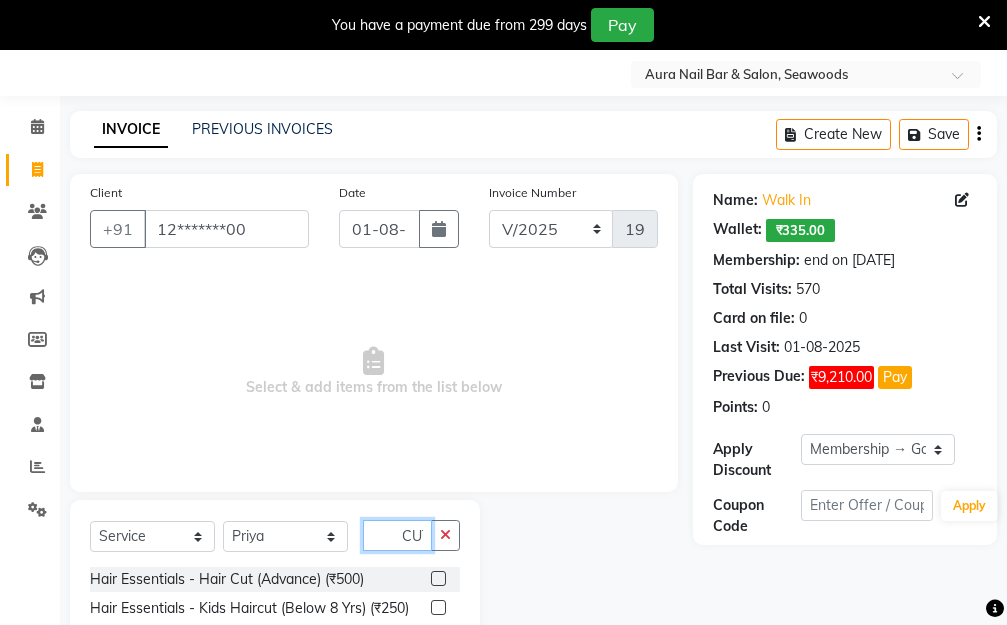 scroll, scrollTop: 0, scrollLeft: 6, axis: horizontal 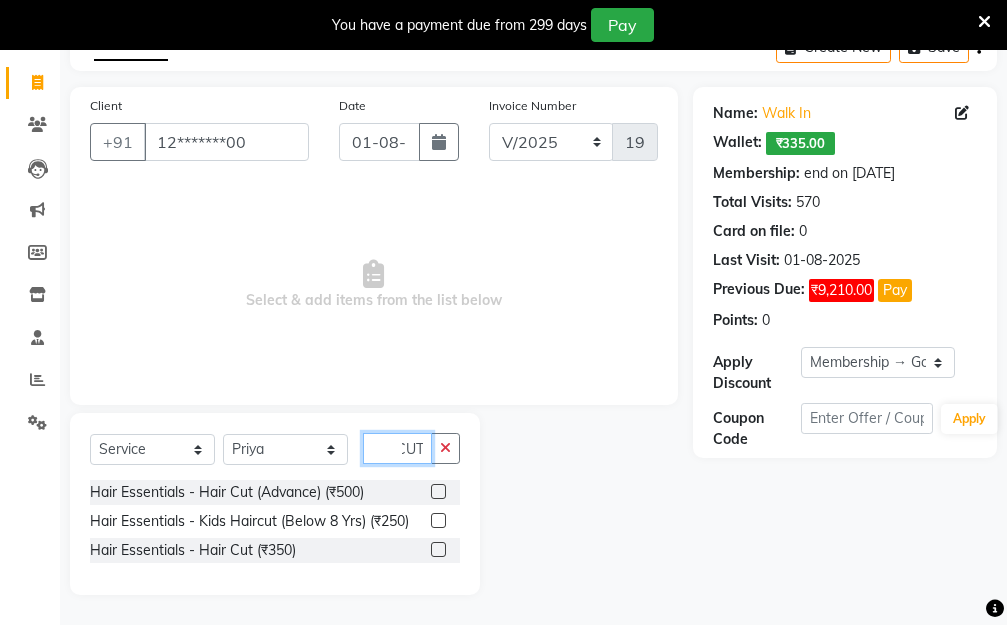 type on "CUT" 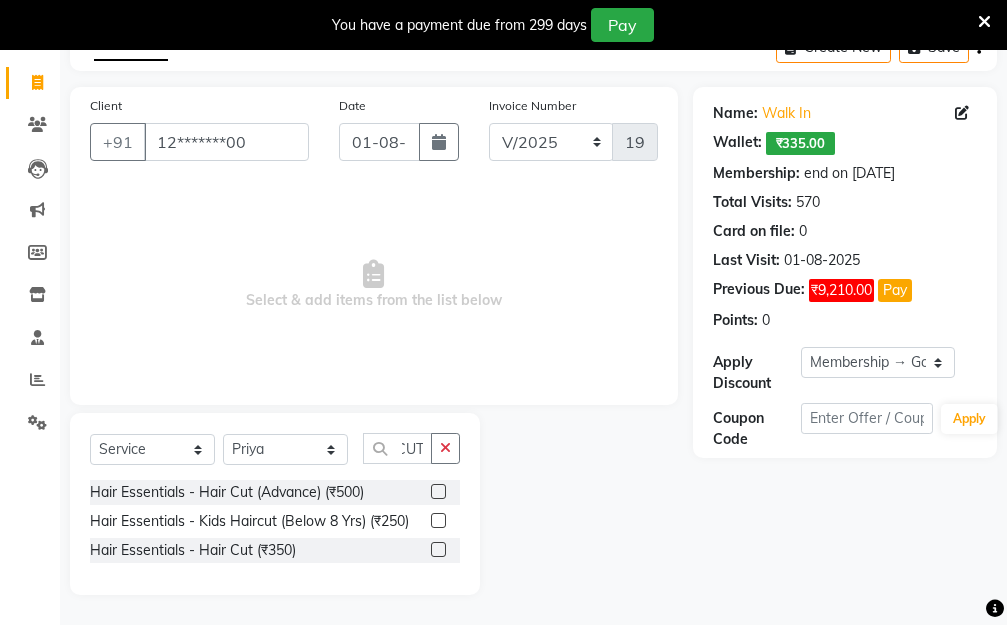 scroll, scrollTop: 0, scrollLeft: 0, axis: both 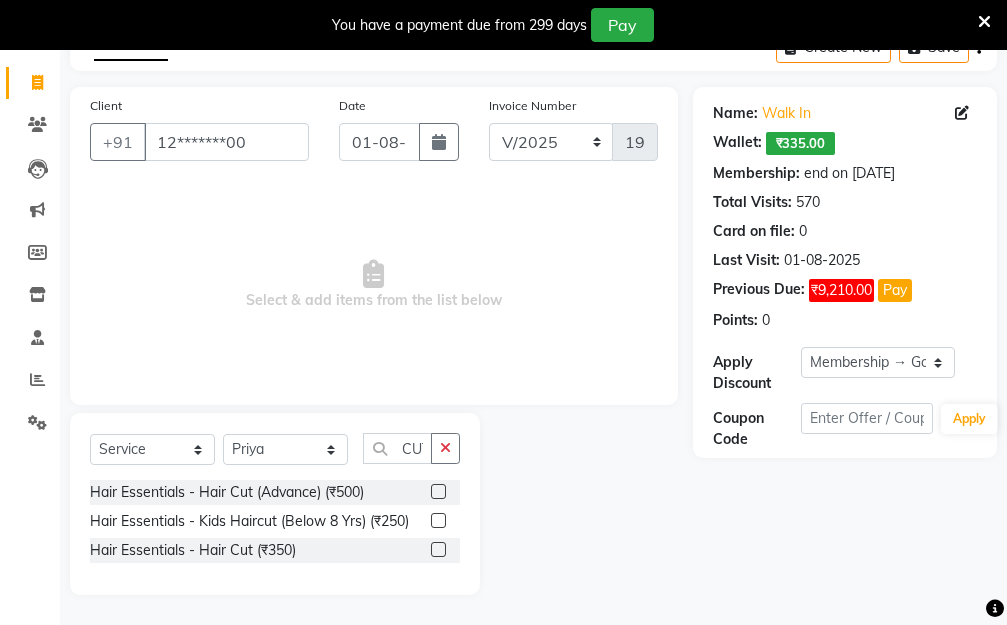 click 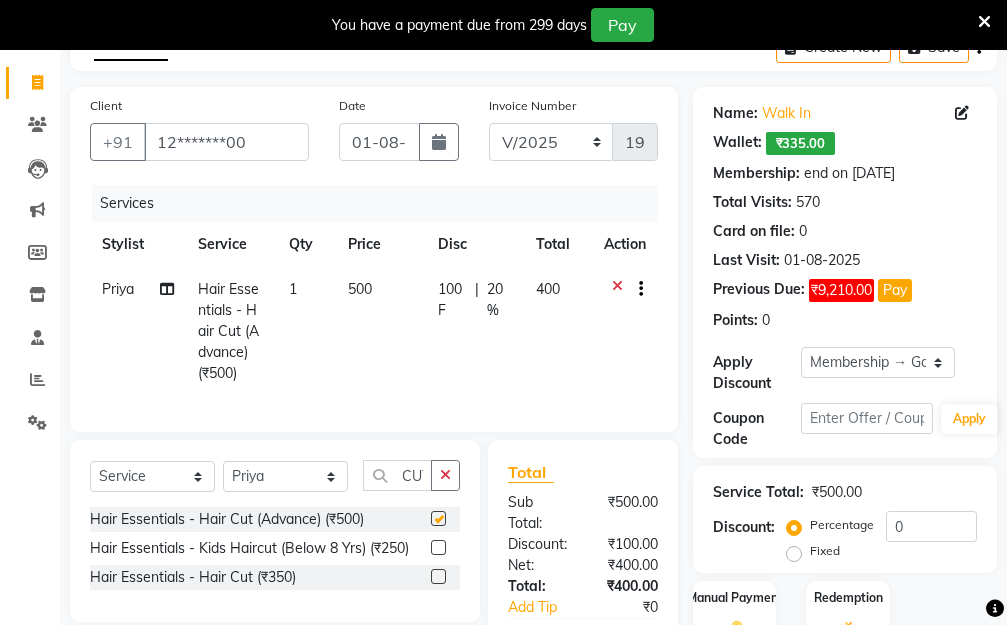 checkbox on "false" 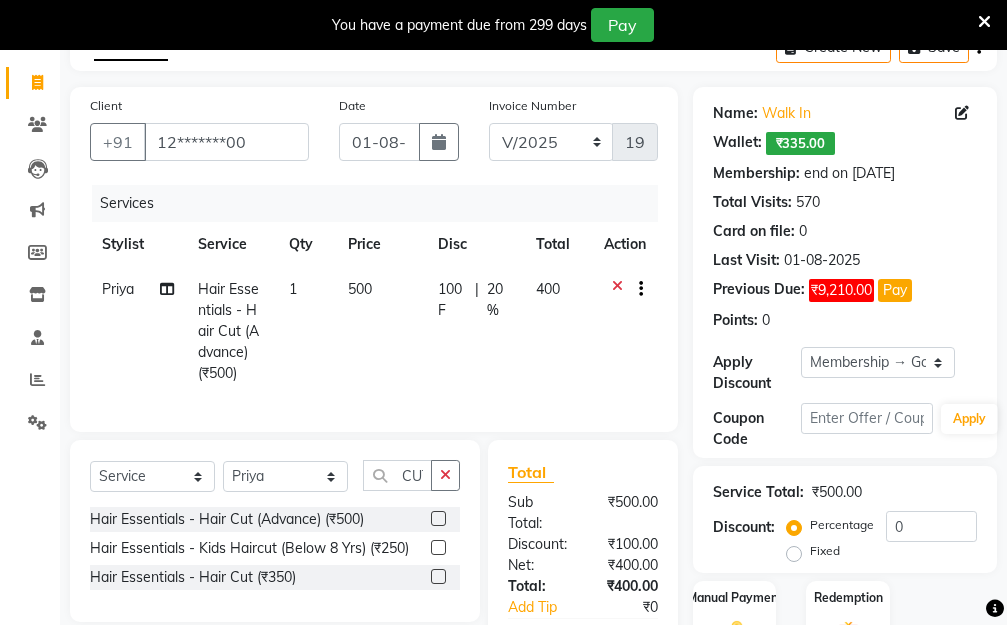 click on "500" 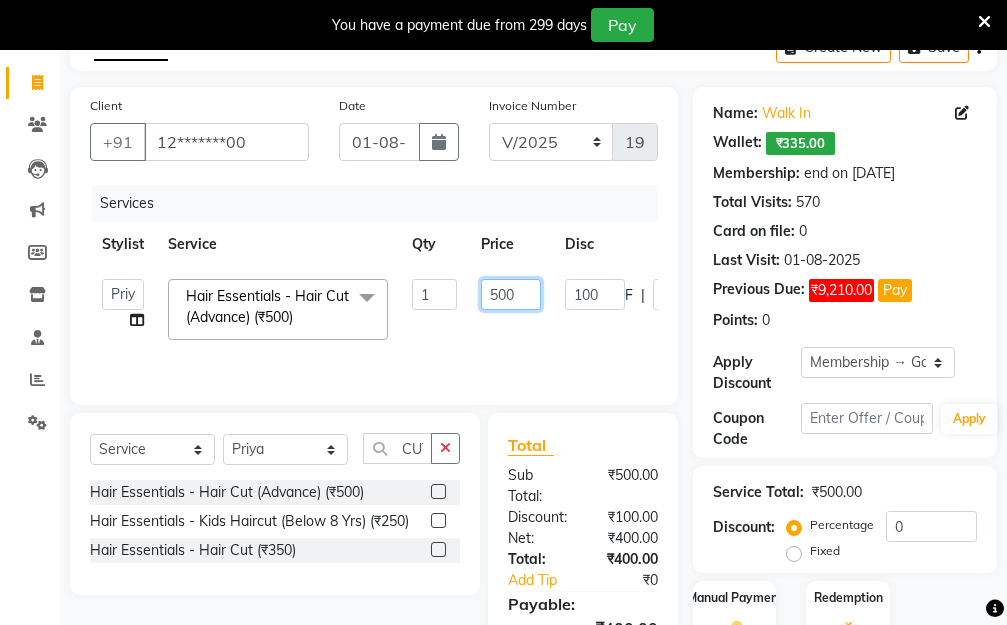 drag, startPoint x: 518, startPoint y: 289, endPoint x: 435, endPoint y: 296, distance: 83.294655 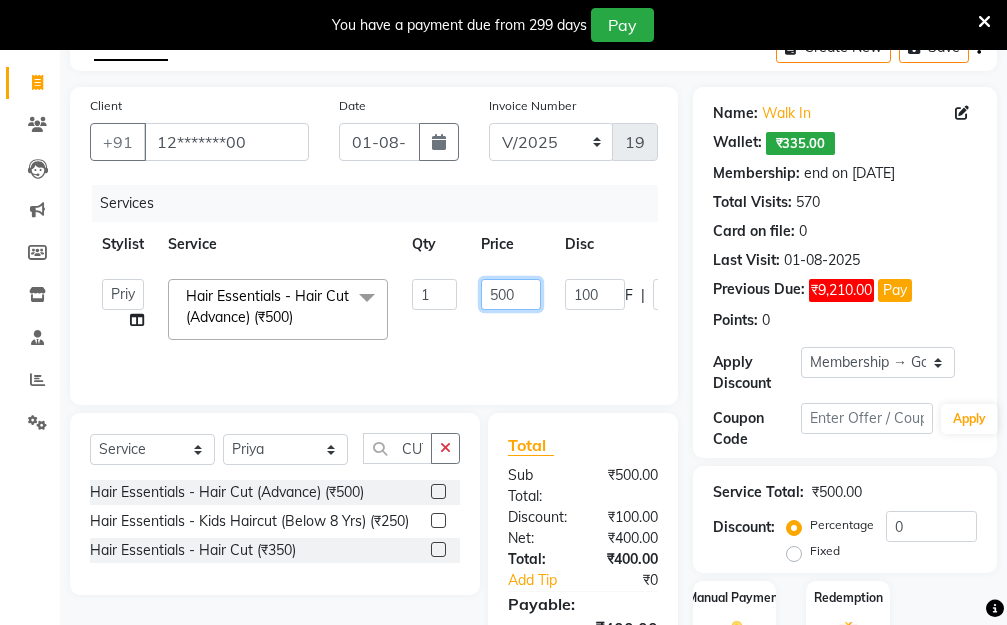 click on "Aarti   Dipti    Manager   Pallavi    pooja   Priya   Hair Essentials - Hair Cut (Advance) (₹500)  x Hair Essentials - Hair Cut (Advance) (₹500) Hair Essentials - Kids Haircut (Below 8 Yrs) (₹250) Hair Essentials -Hair Wash Up To Shoulder (₹300) Hair Essentials - Hair Cut  (₹350) HAIR WASH UP TO WASTE (₹700) DANDRUFF TERATMENT (₹1500) Shampoo & Conditioning + Blast Dry - Upto Shoulder (₹350) Shampoo & Conditioning + Blast Dry - Below Shoulder (₹550) Shampoo & Conditioning + Blast Dry - Upto Waist (₹750) Shampoo & Conditioning + Blast Dry - Add: Charge For Morocon/Riviver/ Keratin (₹600) Blow Dry/Outcurl/Straight - Upto Shoulder (₹449) Blow Dry/Outcurl/Straight - Below Shoulder (₹650) Blow Dry/Outcurl/Straight - Upto Waist (₹850) Ironing - Upto Shoulder (₹650) Ironing - Below Shoulder (₹850) Ironing - Upto Waist (₹1000) Ironing - Add Charge For Thick Hair (₹300) Tongs - Upto Shoulder (₹800) Tongs - Below Shoulder (₹960) Tongs - Upto Waist (₹1500) BOTOX (₹5000) 1 F" 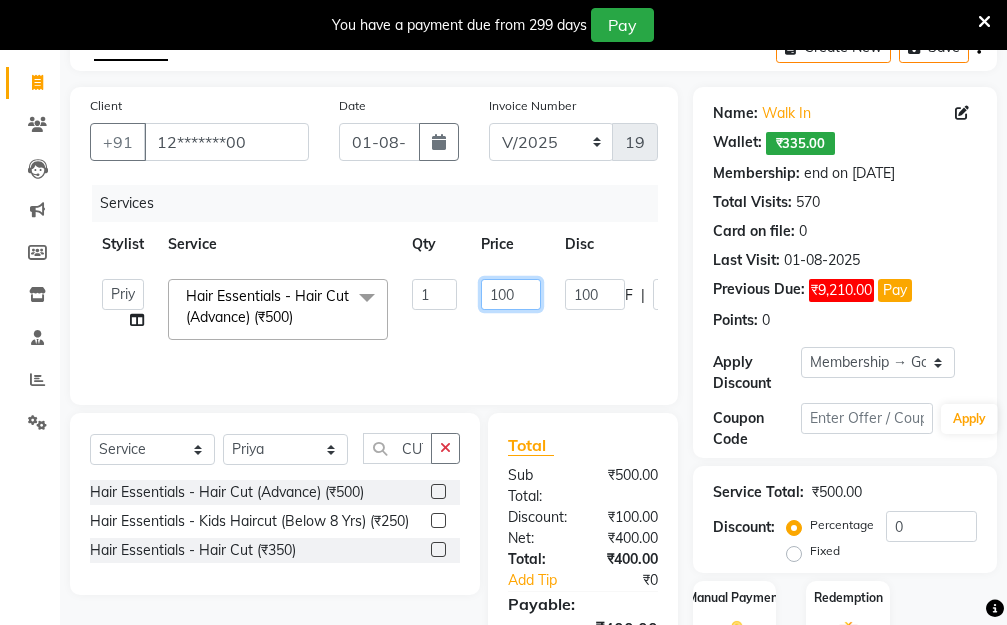 type on "1000" 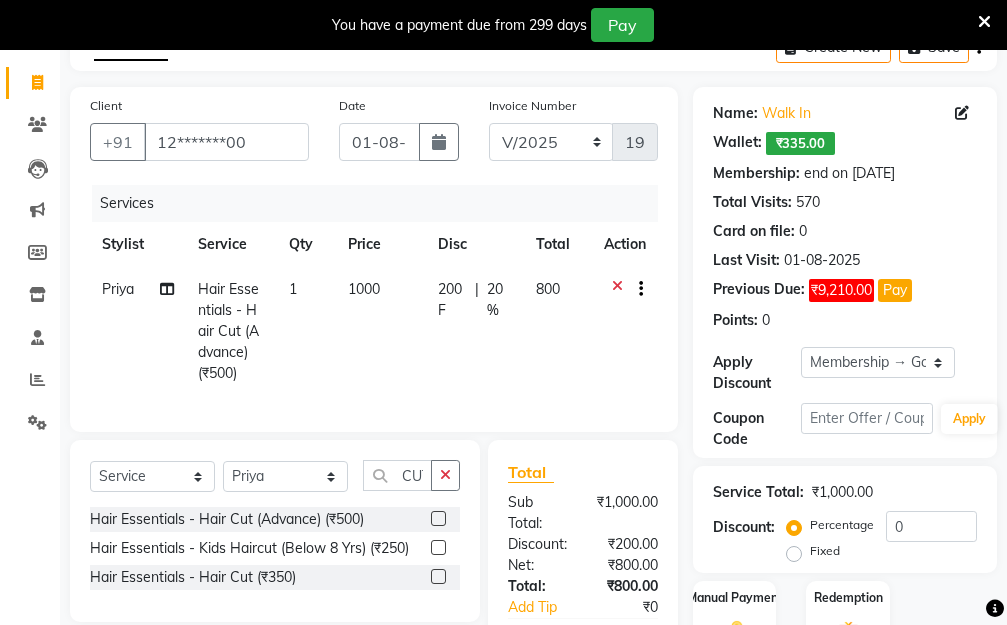click on "Priya  Hair Essentials - Hair Cut (Advance) (₹500) 1 1000 200 F | 20 % 800" 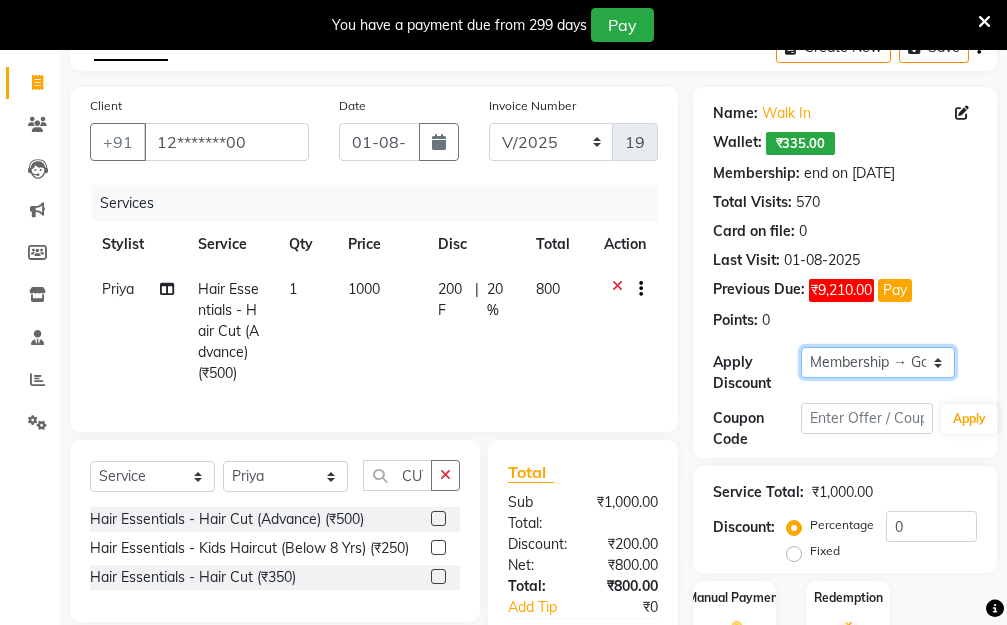 click on "Select Membership → Golden Membership Membership → Golden Membership Membership → Golden Membership Membership → Golden Membership Membership → Golden Membership Membership → Golden Membership Membership → Golden Membership Membership → Golden Membership Membership → Golden Membership Membership → Golden Membership Membership → Golden Membership Membership → Golden Membership Membership → Golden Membership Membership → Golden Membership Membership → Golden Membership Membership → Golden Membership Membership → Golden Membership Membership → Golden Membership Membership → Golden Membership Membership → Golden Membership Membership → Golden Membership Membership → Golden Membership Membership → Golden Membership Membership → Golden Membership Membership → Golden Membership Membership → Golden Membership Membership → Golden Membership Membership → Golden Membership Membership → Golden Membership Membership → Golden Membership" 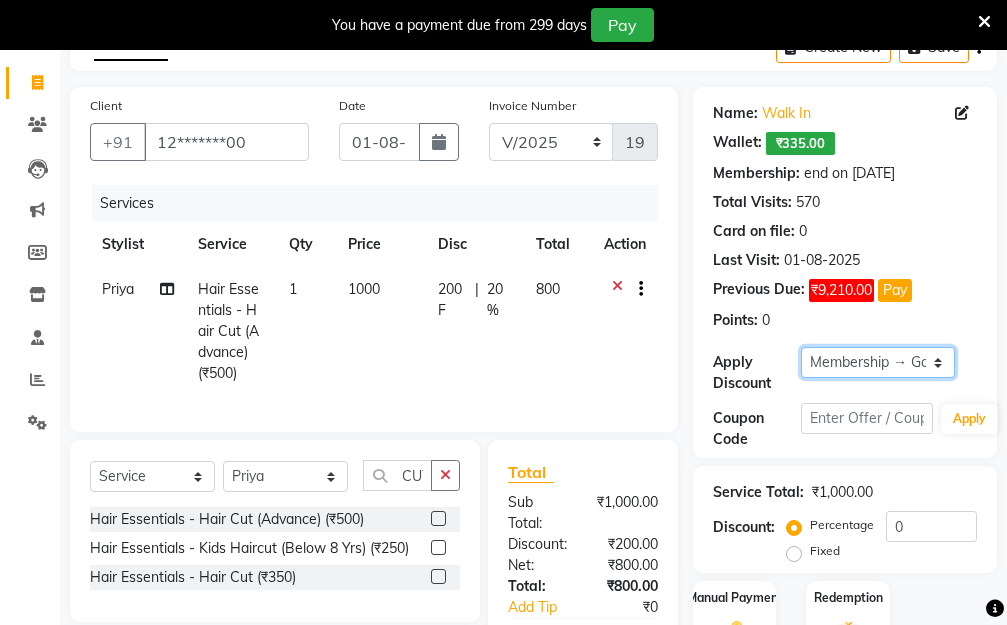 select on "0:" 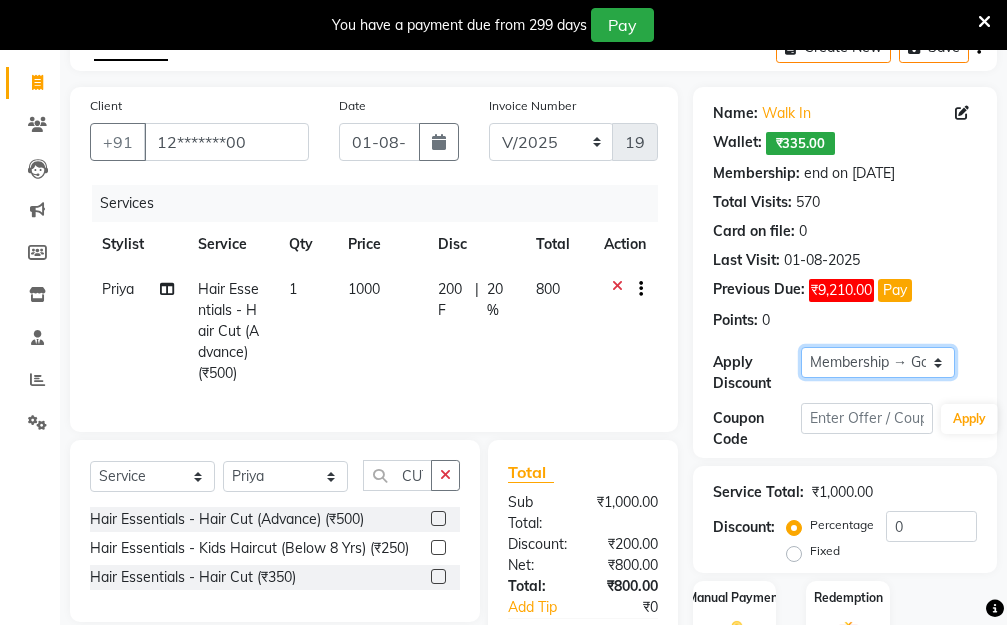 click on "Select Membership → Golden Membership Membership → Golden Membership Membership → Golden Membership Membership → Golden Membership Membership → Golden Membership Membership → Golden Membership Membership → Golden Membership Membership → Golden Membership Membership → Golden Membership Membership → Golden Membership Membership → Golden Membership Membership → Golden Membership Membership → Golden Membership Membership → Golden Membership Membership → Golden Membership Membership → Golden Membership Membership → Golden Membership Membership → Golden Membership Membership → Golden Membership Membership → Golden Membership Membership → Golden Membership Membership → Golden Membership Membership → Golden Membership Membership → Golden Membership Membership → Golden Membership Membership → Golden Membership Membership → Golden Membership Membership → Golden Membership Membership → Golden Membership Membership → Golden Membership" 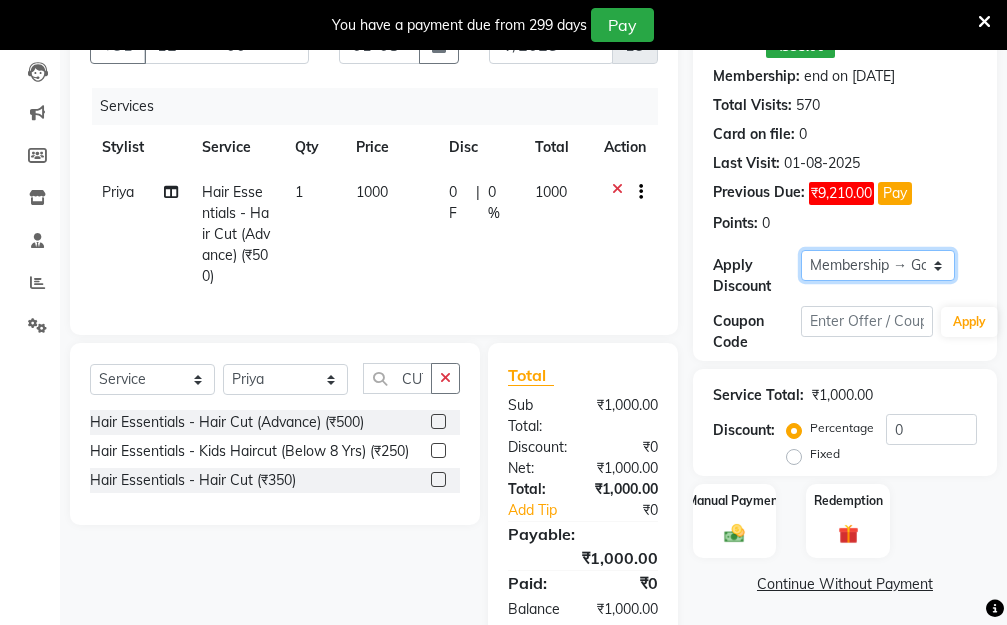 scroll, scrollTop: 320, scrollLeft: 0, axis: vertical 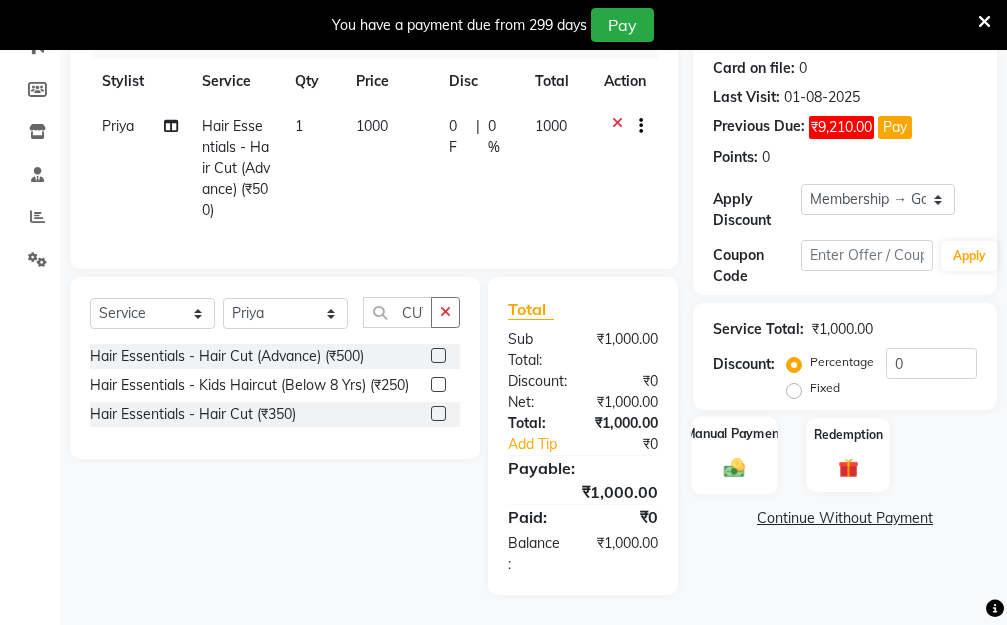 click on "Manual Payment" 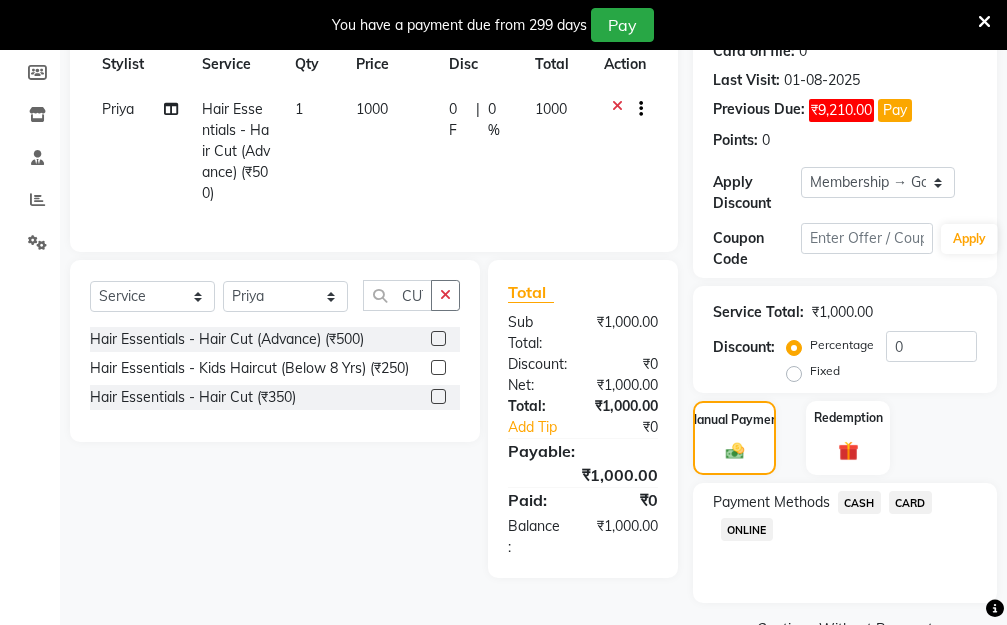 click on "CASH" 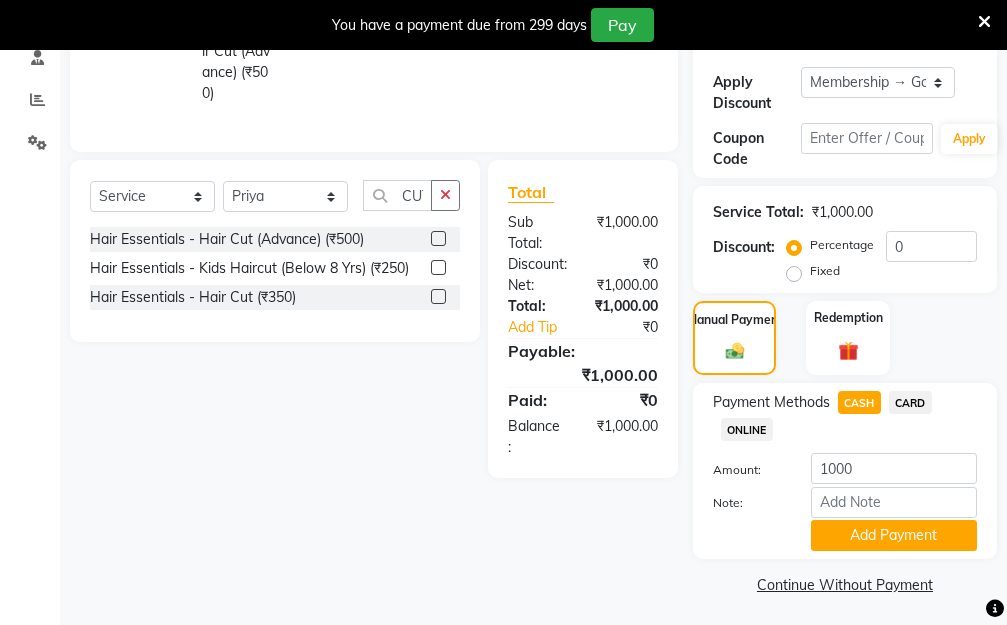 scroll, scrollTop: 425, scrollLeft: 0, axis: vertical 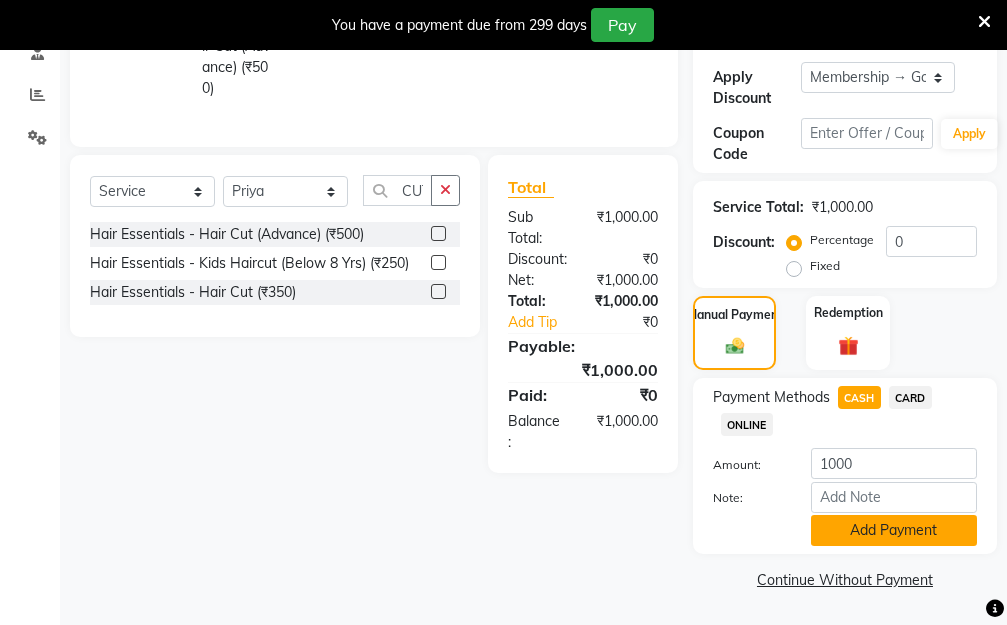 click on "Add Payment" 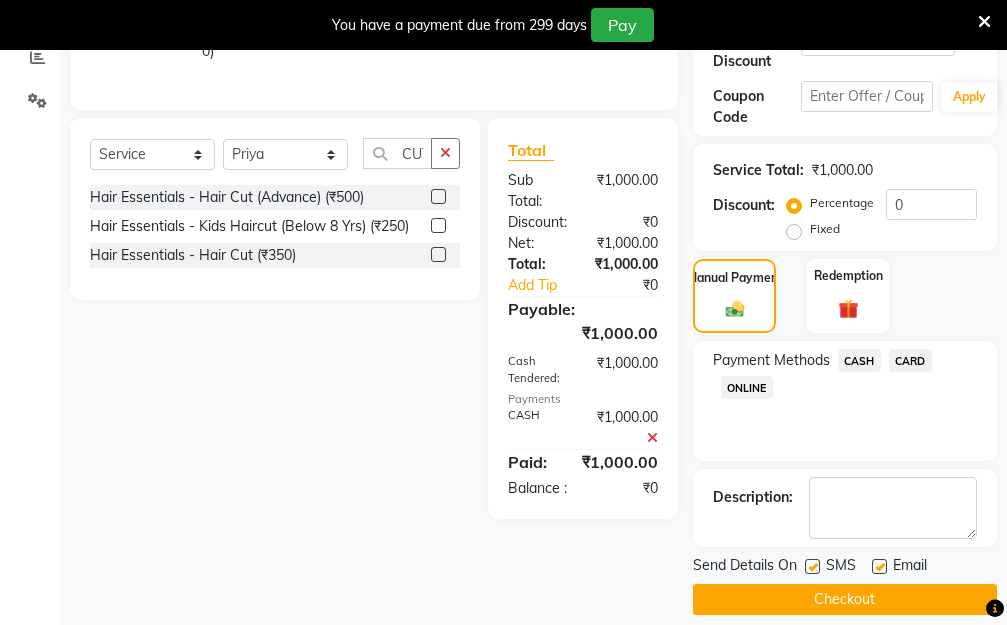scroll, scrollTop: 482, scrollLeft: 0, axis: vertical 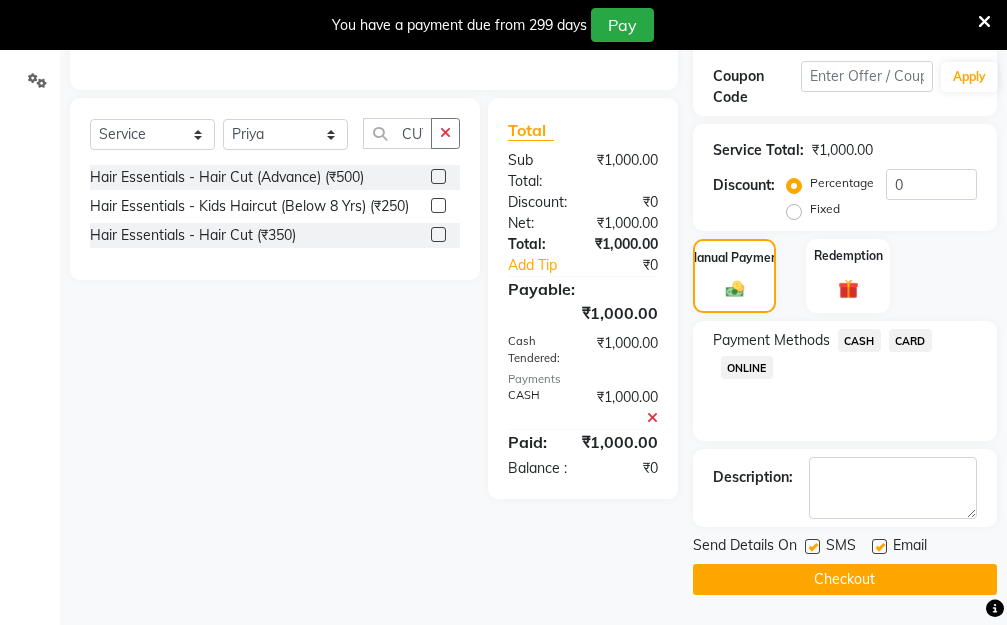 click on "Checkout" 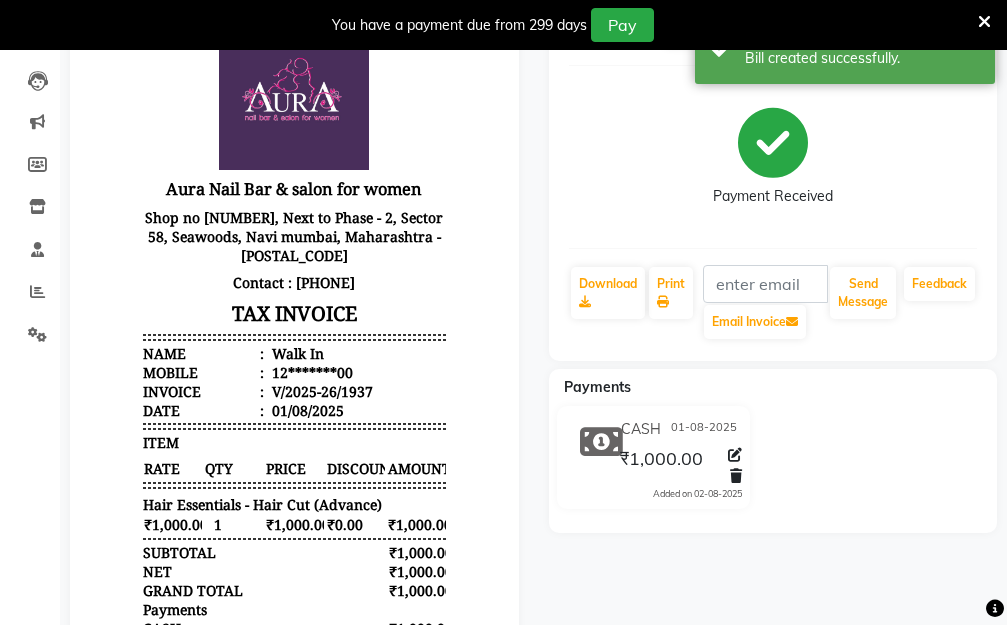 scroll, scrollTop: 0, scrollLeft: 0, axis: both 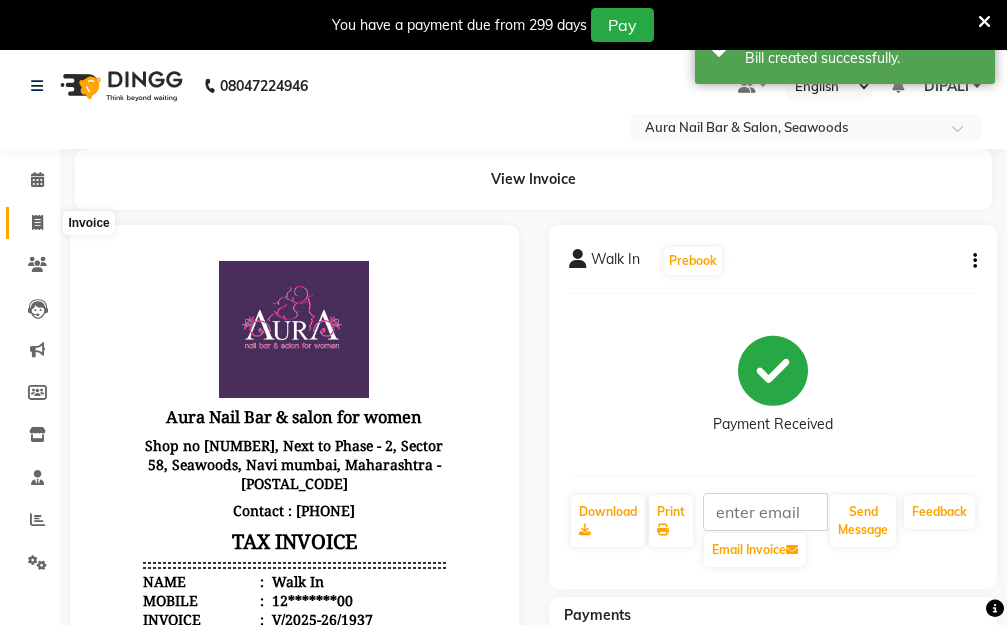 click 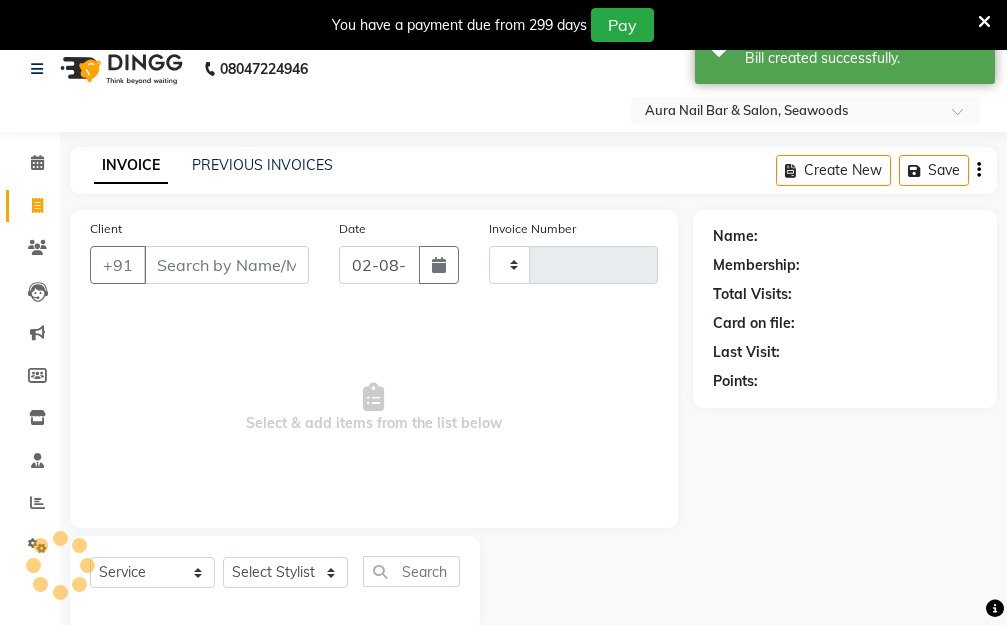 type on "1938" 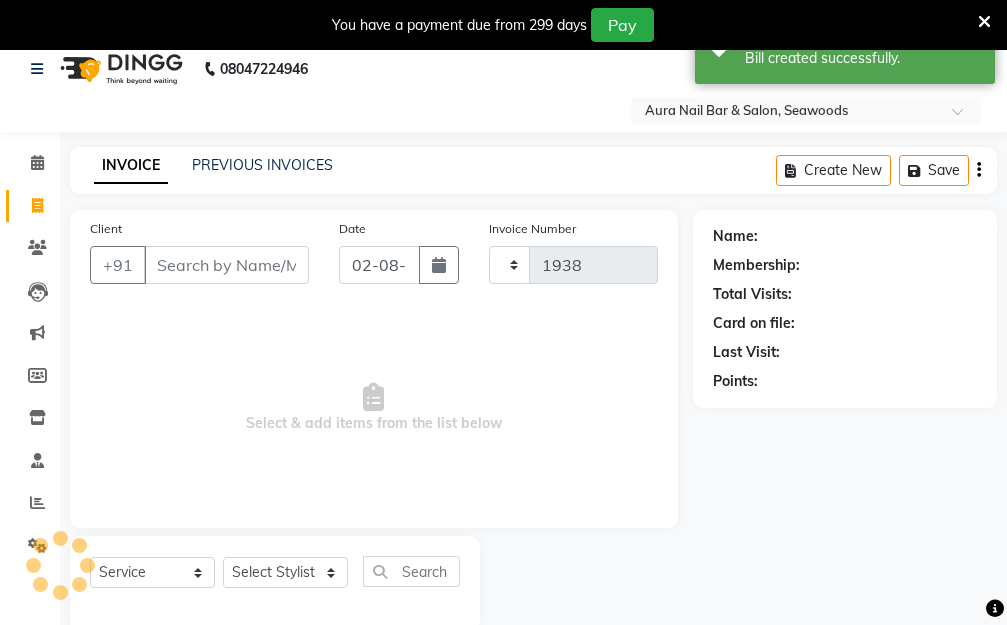 select on "4994" 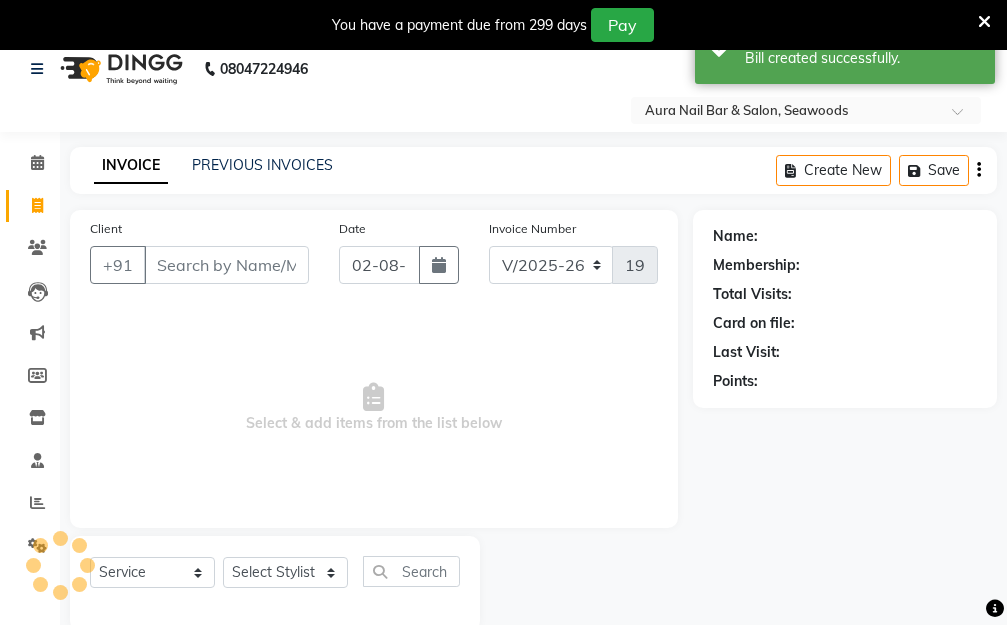 scroll, scrollTop: 53, scrollLeft: 0, axis: vertical 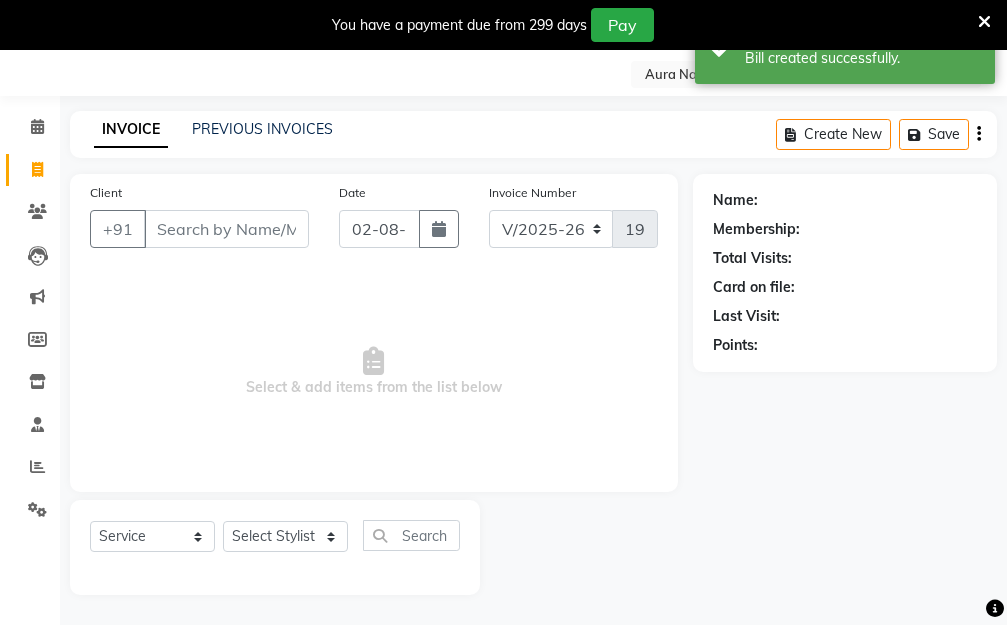 click on "Client" at bounding box center (226, 229) 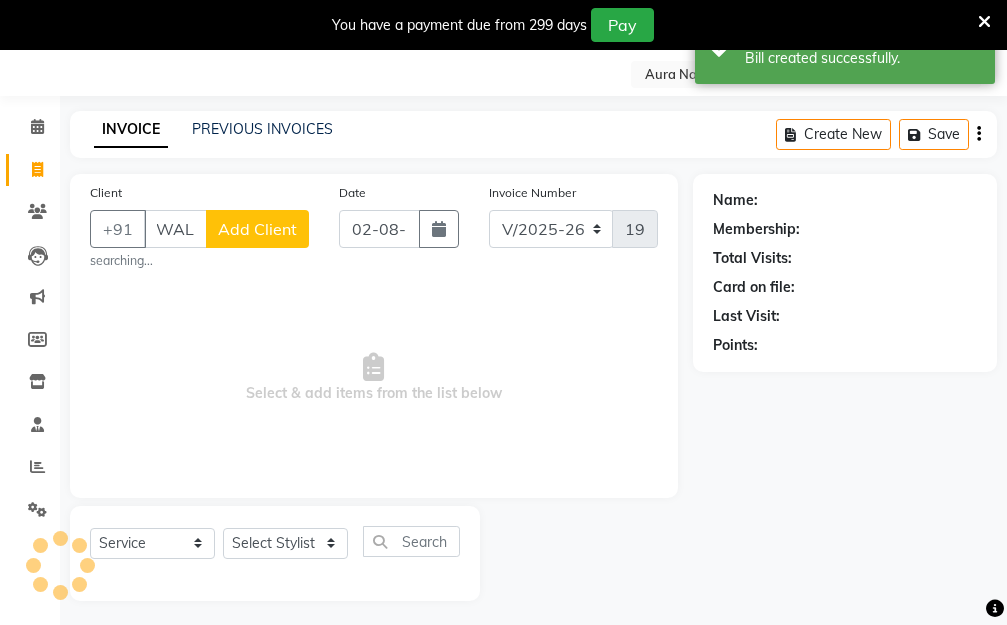 scroll, scrollTop: 0, scrollLeft: 11, axis: horizontal 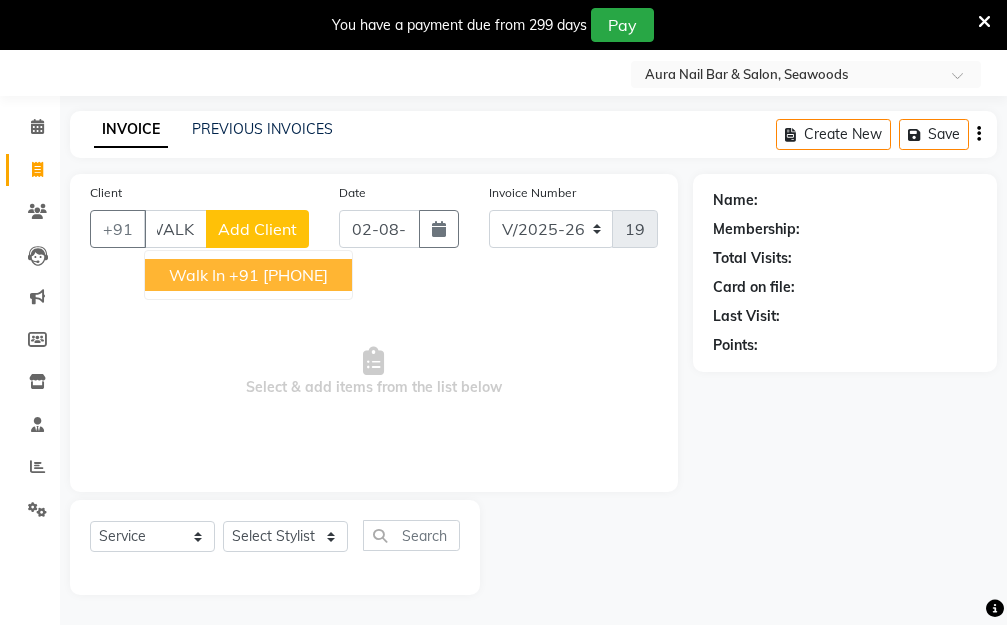 click on "+91  12*******00" at bounding box center [278, 275] 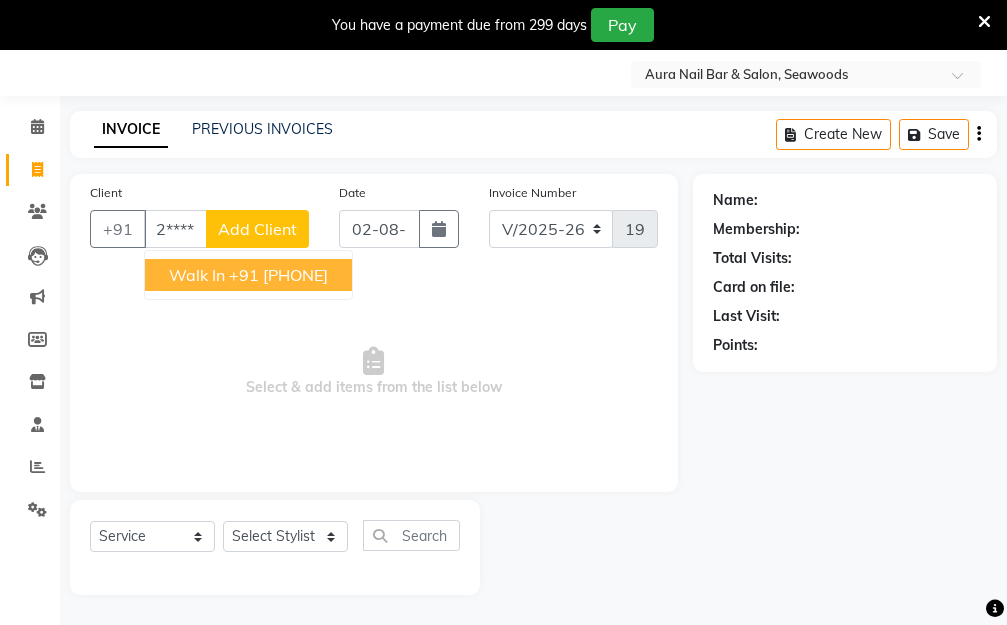type on "12*******00" 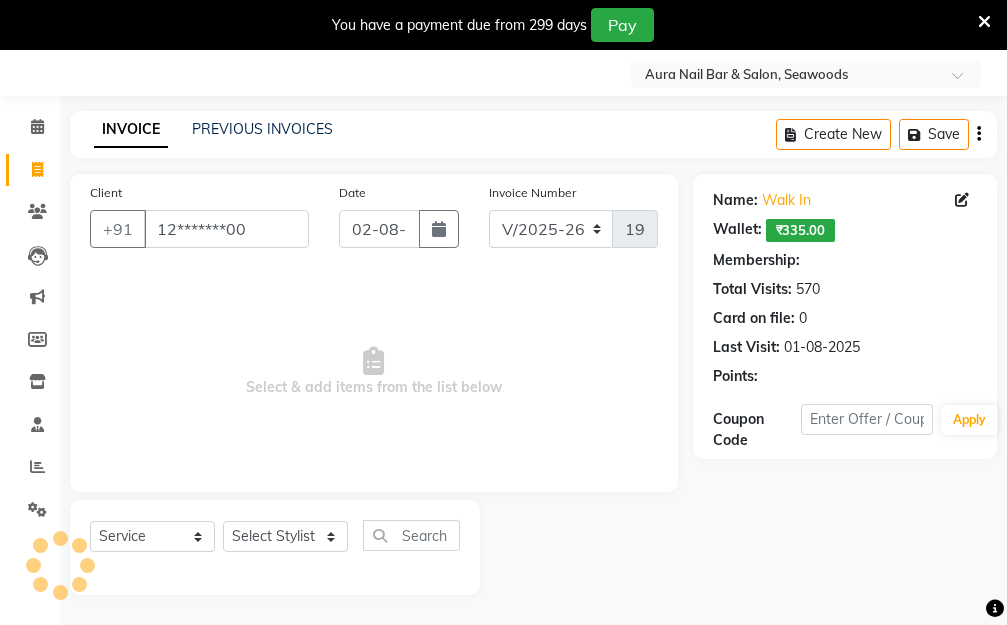 scroll, scrollTop: 0, scrollLeft: 0, axis: both 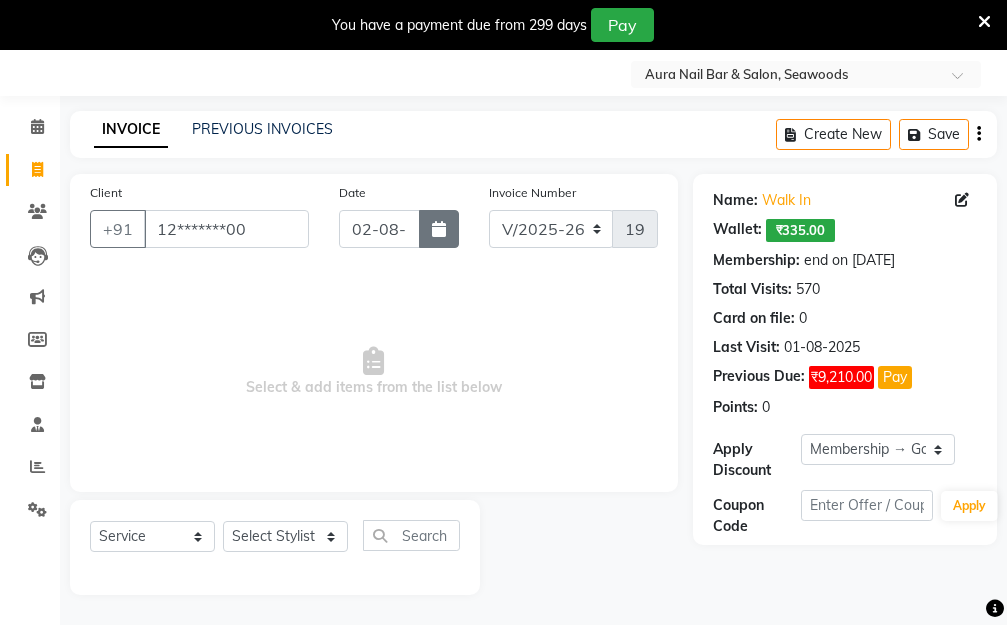 click 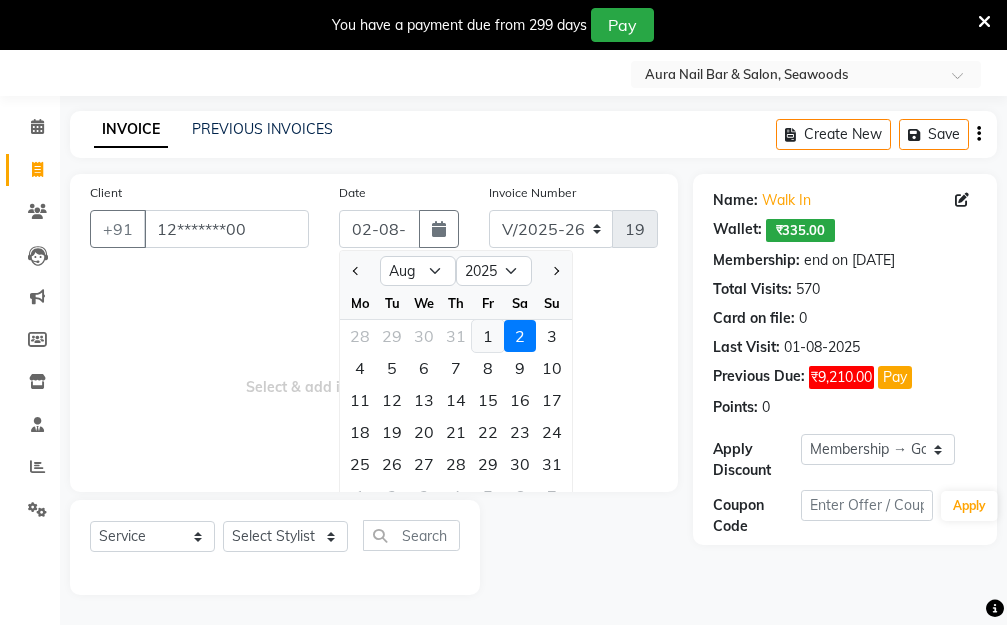 click on "1" 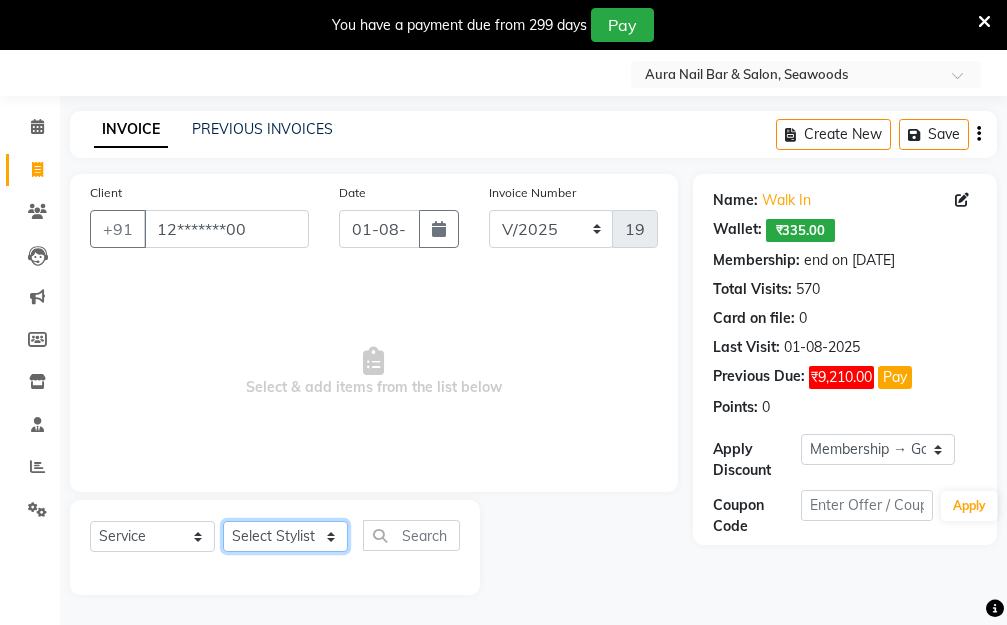 click on "Select Stylist Aarti Dipti  Manager Pallavi  pooja Priya" 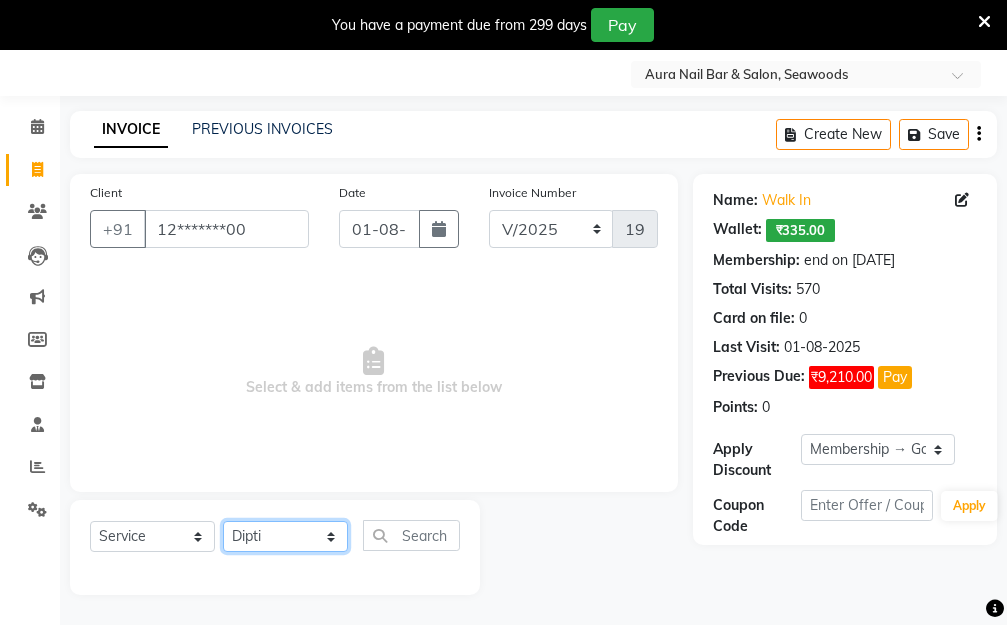click on "Select Stylist Aarti Dipti  Manager Pallavi  pooja Priya" 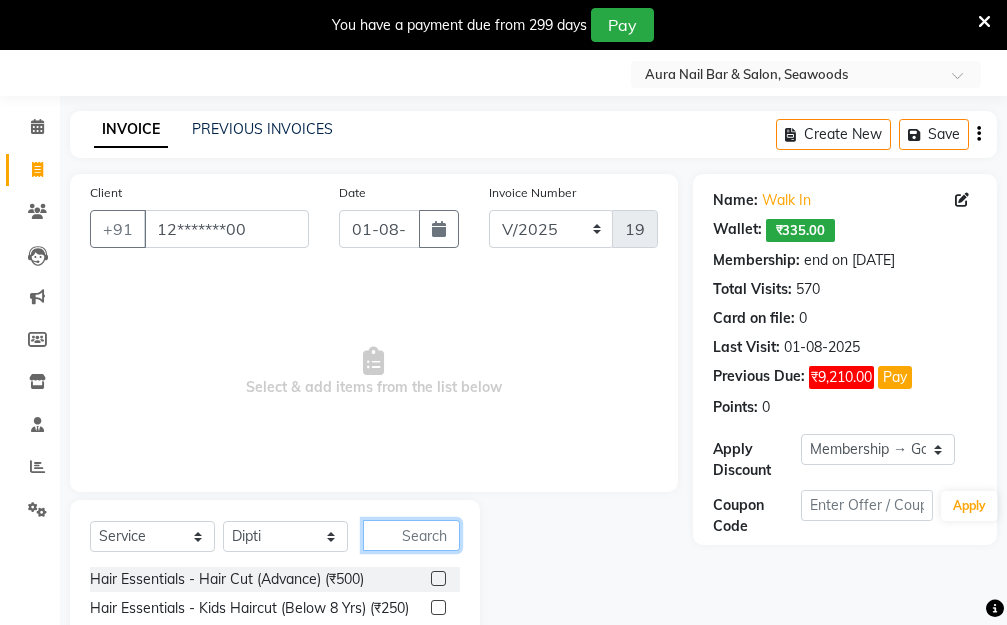 click 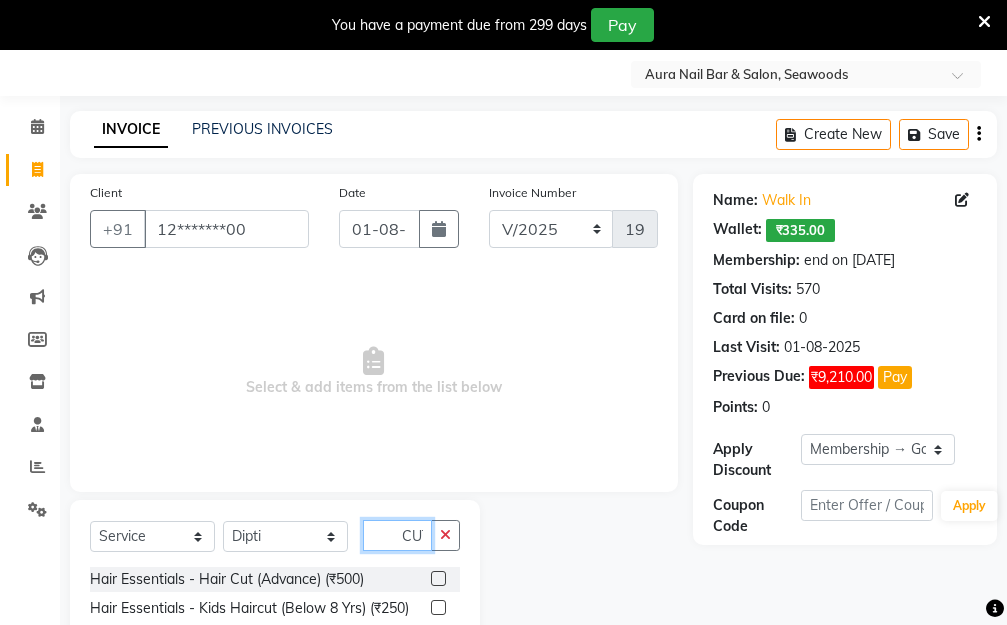 scroll, scrollTop: 0, scrollLeft: 6, axis: horizontal 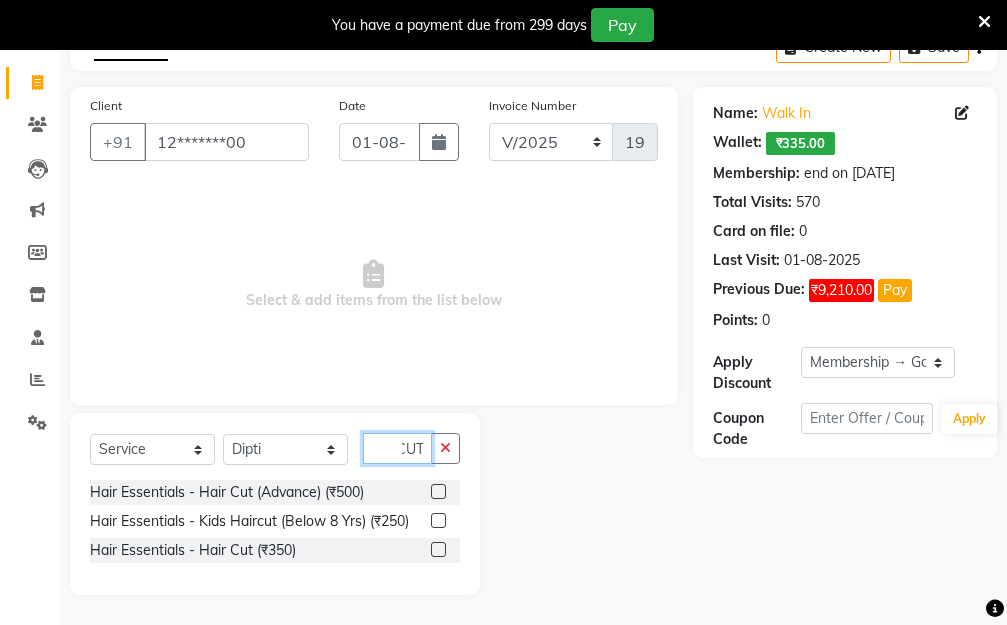 type on "CUT" 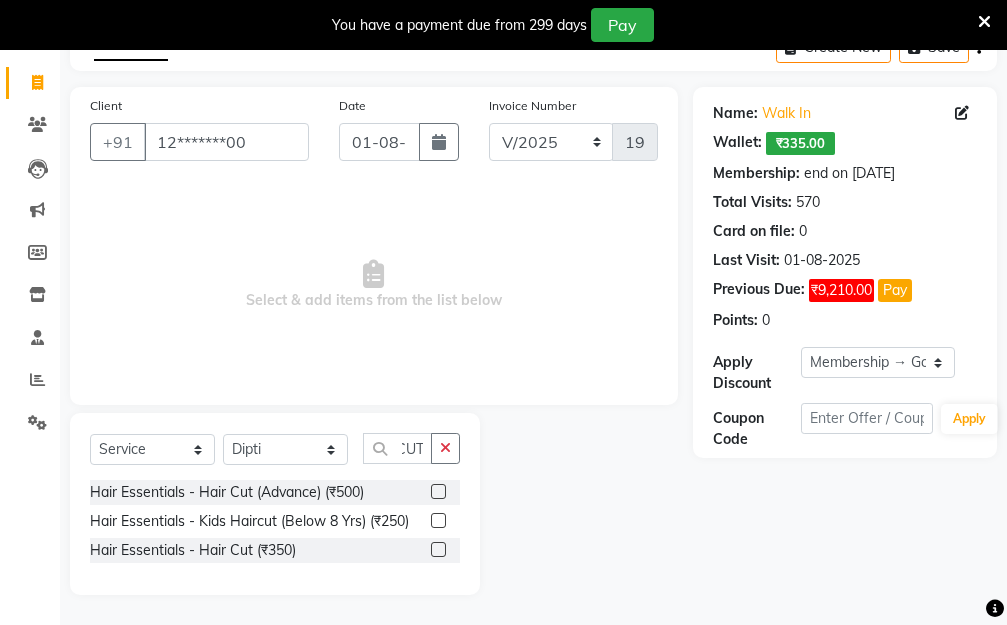scroll, scrollTop: 0, scrollLeft: 0, axis: both 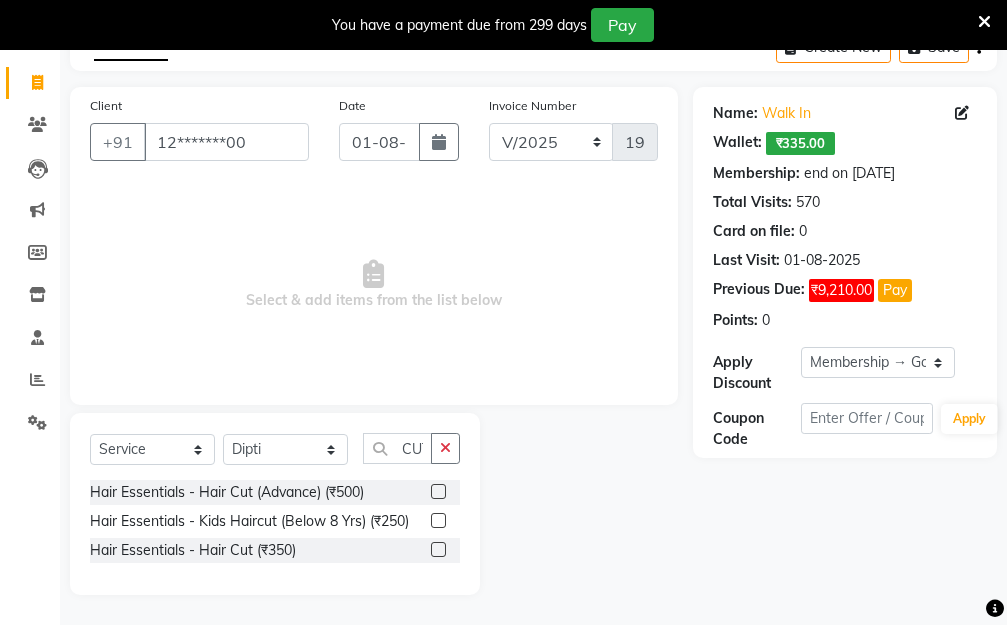 click 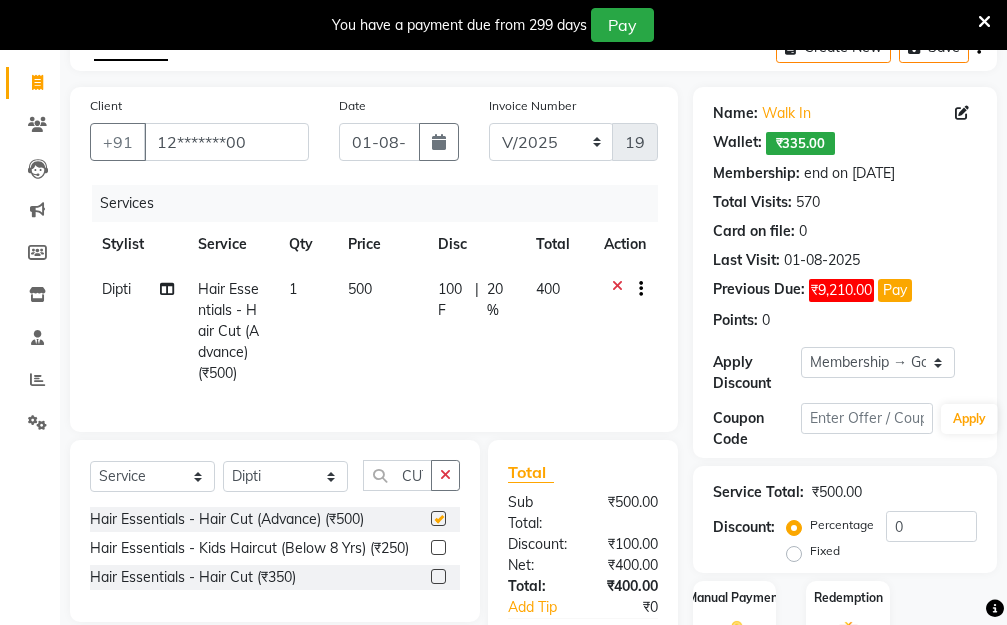 checkbox on "false" 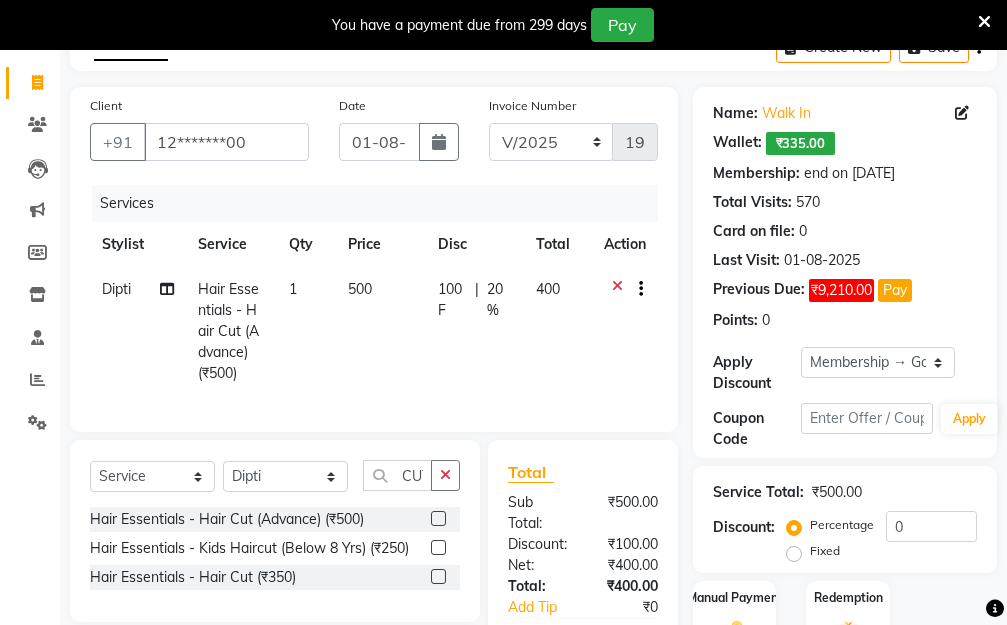 click on "100 F | 20 %" 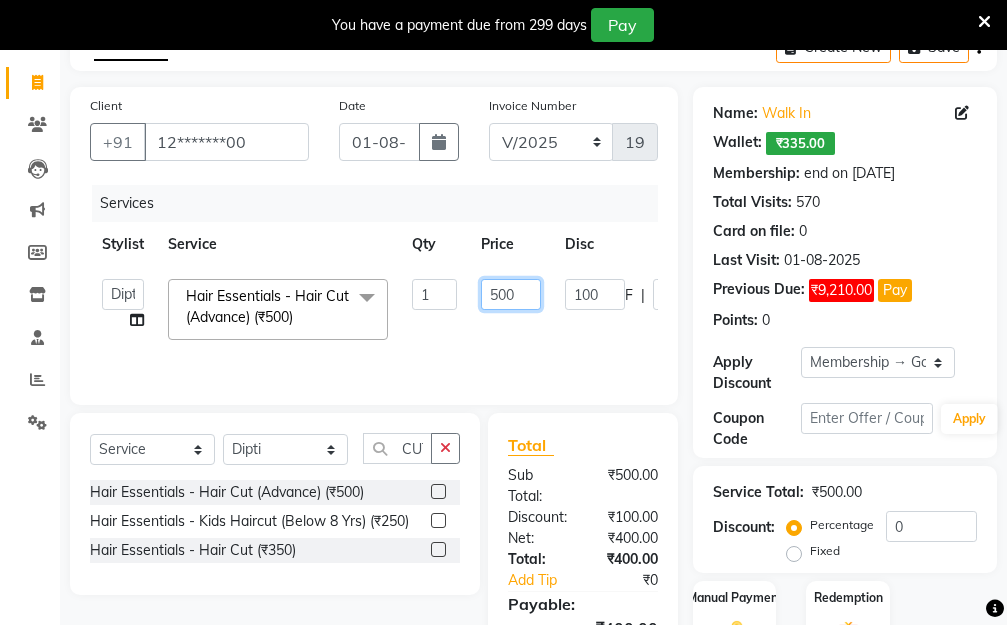 drag, startPoint x: 527, startPoint y: 287, endPoint x: 401, endPoint y: 292, distance: 126.09917 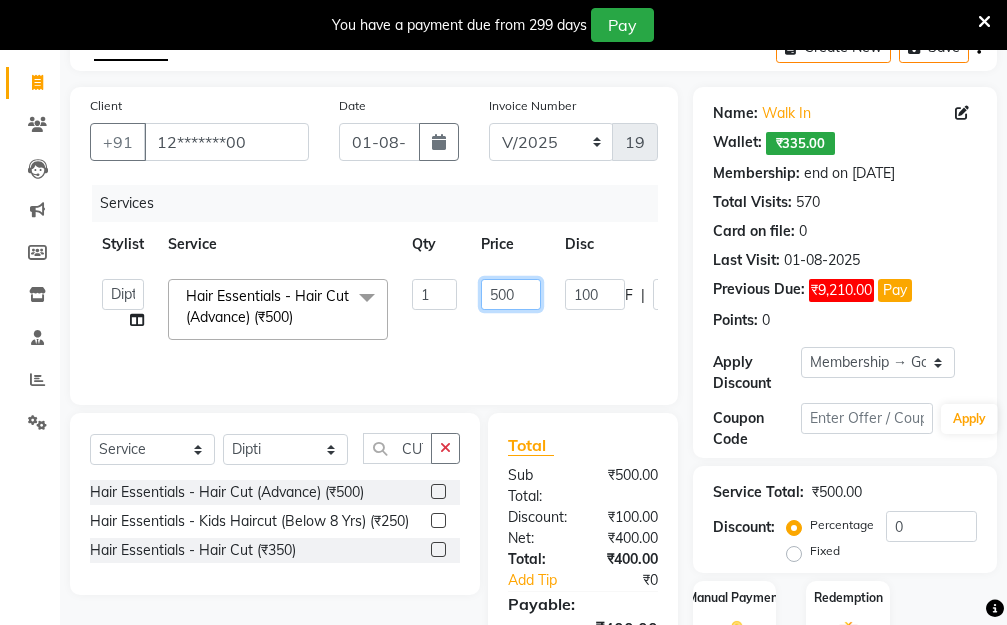 click on "Aarti   Dipti    Manager   Pallavi    pooja   Priya   Hair Essentials - Hair Cut (Advance) (₹500)  x Hair Essentials - Hair Cut (Advance) (₹500) Hair Essentials - Kids Haircut (Below 8 Yrs) (₹250) Hair Essentials -Hair Wash Up To Shoulder (₹300) Hair Essentials - Hair Cut  (₹350) HAIR WASH UP TO WASTE (₹700) DANDRUFF TERATMENT (₹1500) Shampoo & Conditioning + Blast Dry - Upto Shoulder (₹350) Shampoo & Conditioning + Blast Dry - Below Shoulder (₹550) Shampoo & Conditioning + Blast Dry - Upto Waist (₹750) Shampoo & Conditioning + Blast Dry - Add: Charge For Morocon/Riviver/ Keratin (₹600) Blow Dry/Outcurl/Straight - Upto Shoulder (₹449) Blow Dry/Outcurl/Straight - Below Shoulder (₹650) Blow Dry/Outcurl/Straight - Upto Waist (₹850) Ironing - Upto Shoulder (₹650) Ironing - Below Shoulder (₹850) Ironing - Upto Waist (₹1000) Ironing - Add Charge For Thick Hair (₹300) Tongs - Upto Shoulder (₹800) Tongs - Below Shoulder (₹960) Tongs - Upto Waist (₹1500) BOTOX (₹5000) 1 F" 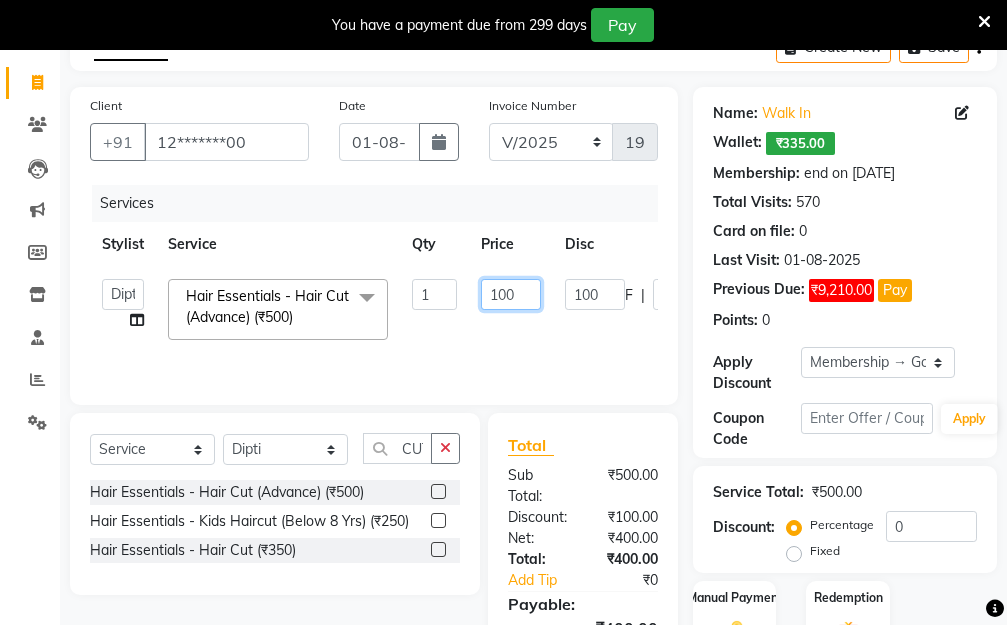 type on "1000" 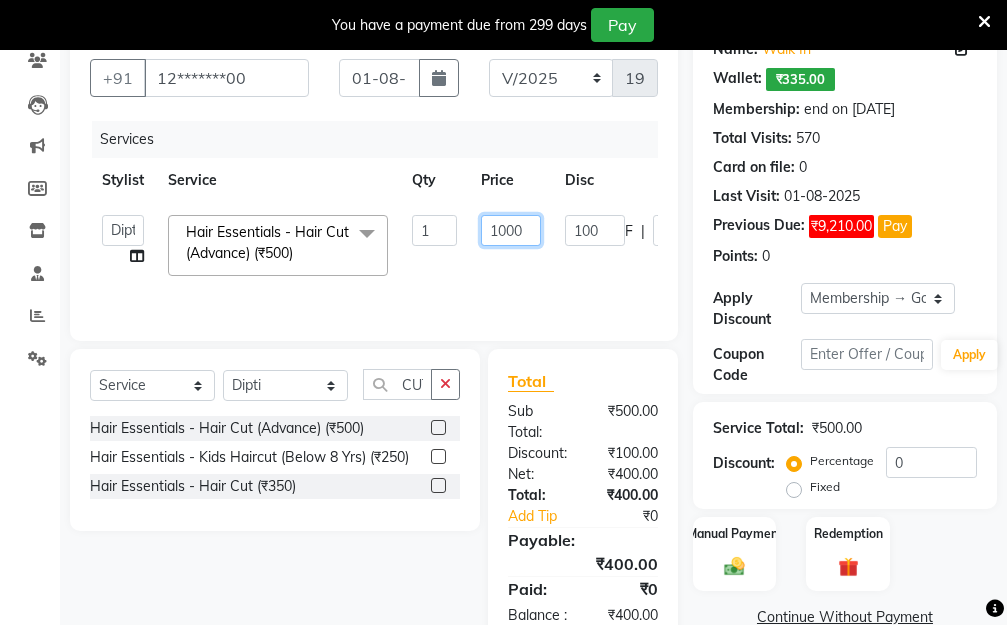 scroll, scrollTop: 276, scrollLeft: 0, axis: vertical 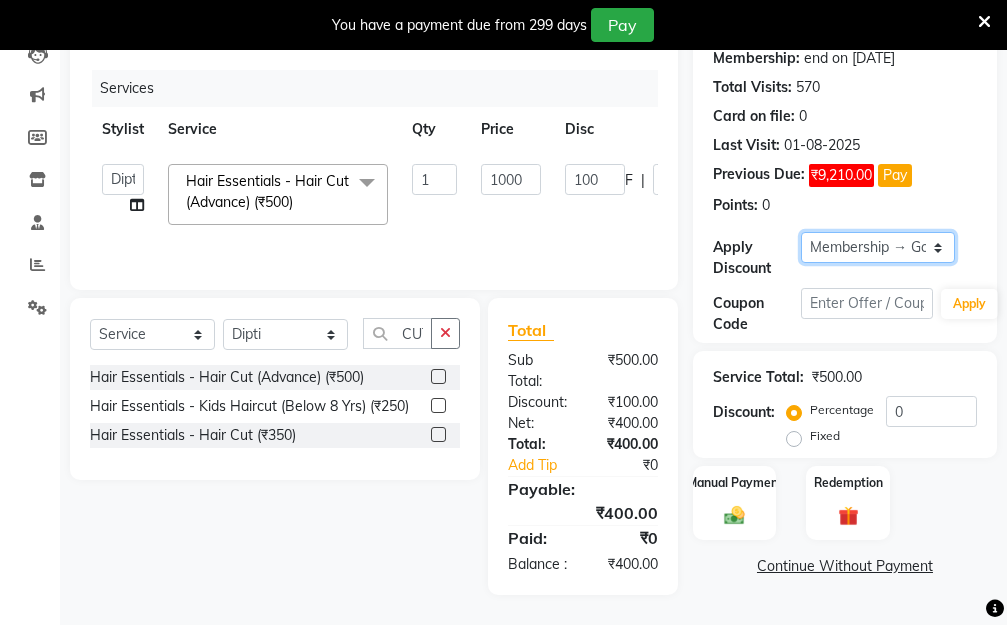 click on "Select Membership → Golden Membership Membership → Golden Membership Membership → Golden Membership Membership → Golden Membership Membership → Golden Membership Membership → Golden Membership Membership → Golden Membership Membership → Golden Membership Membership → Golden Membership Membership → Golden Membership Membership → Golden Membership Membership → Golden Membership Membership → Golden Membership Membership → Golden Membership Membership → Golden Membership Membership → Golden Membership Membership → Golden Membership Membership → Golden Membership Membership → Golden Membership Membership → Golden Membership Membership → Golden Membership Membership → Golden Membership Membership → Golden Membership Membership → Golden Membership Membership → Golden Membership Membership → Golden Membership Membership → Golden Membership Membership → Golden Membership Membership → Golden Membership Membership → Golden Membership" 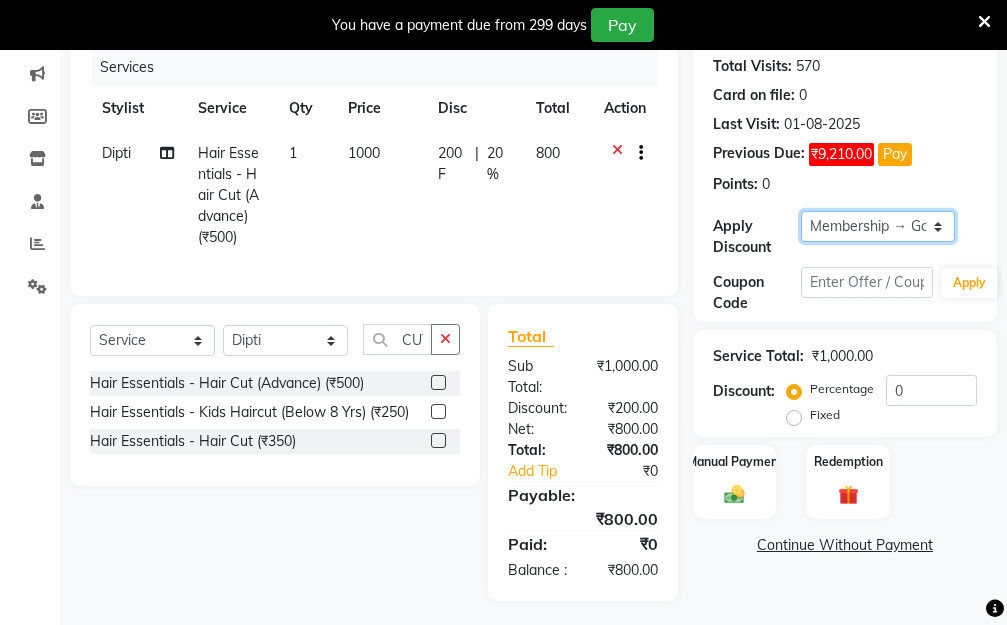 select on "0:" 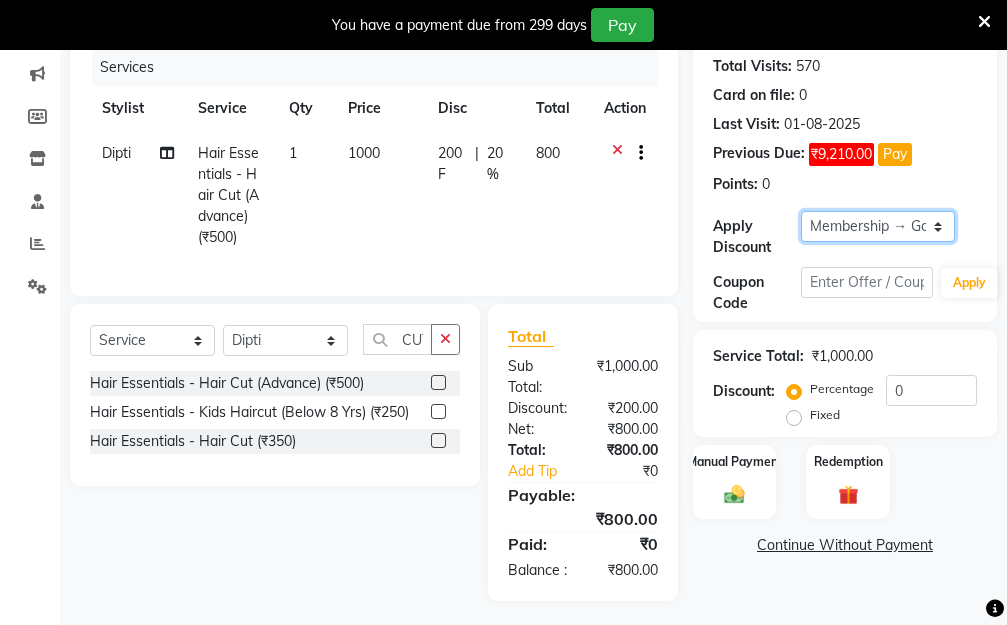 click on "Select Membership → Golden Membership Membership → Golden Membership Membership → Golden Membership Membership → Golden Membership Membership → Golden Membership Membership → Golden Membership Membership → Golden Membership Membership → Golden Membership Membership → Golden Membership Membership → Golden Membership Membership → Golden Membership Membership → Golden Membership Membership → Golden Membership Membership → Golden Membership Membership → Golden Membership Membership → Golden Membership Membership → Golden Membership Membership → Golden Membership Membership → Golden Membership Membership → Golden Membership Membership → Golden Membership Membership → Golden Membership Membership → Golden Membership Membership → Golden Membership Membership → Golden Membership Membership → Golden Membership Membership → Golden Membership Membership → Golden Membership Membership → Golden Membership Membership → Golden Membership" 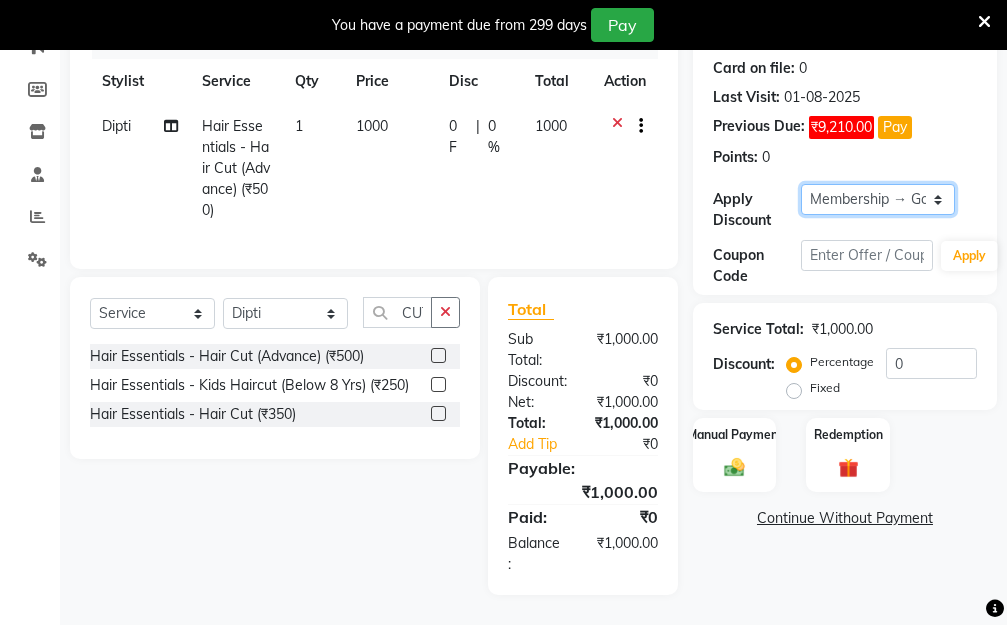 scroll, scrollTop: 320, scrollLeft: 0, axis: vertical 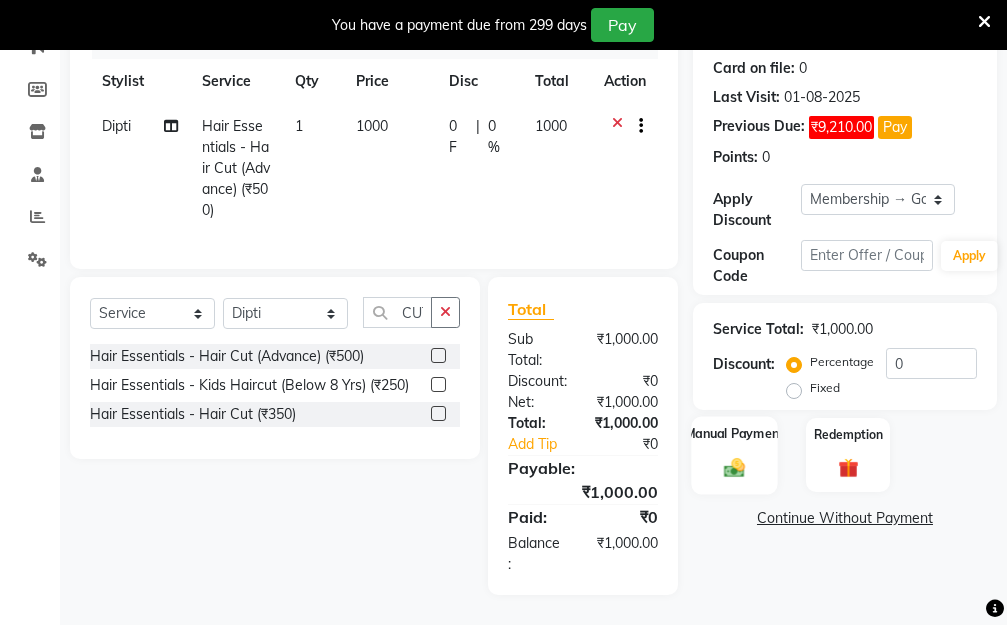 click 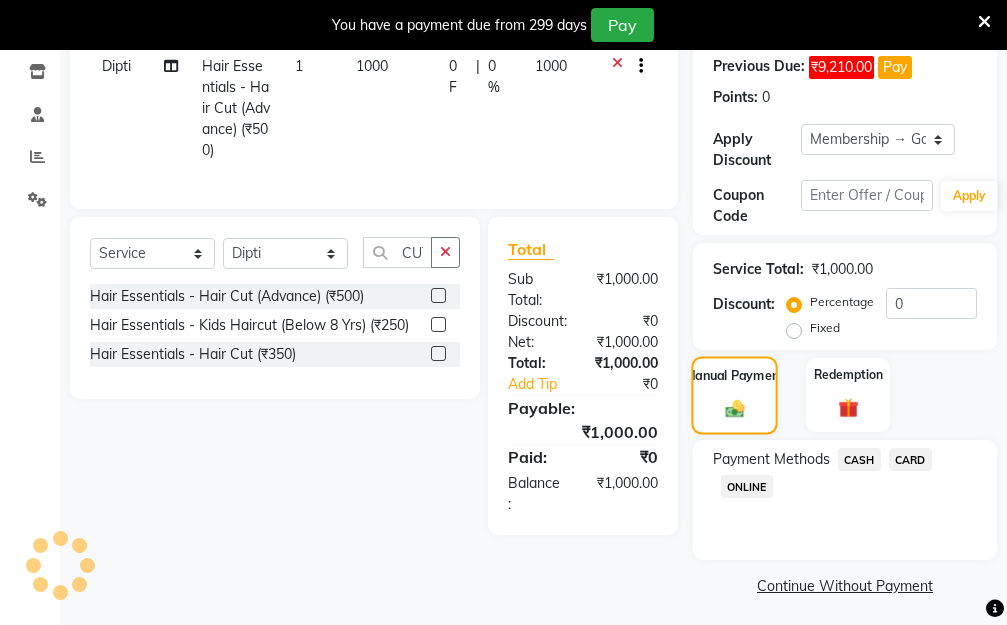 scroll, scrollTop: 369, scrollLeft: 0, axis: vertical 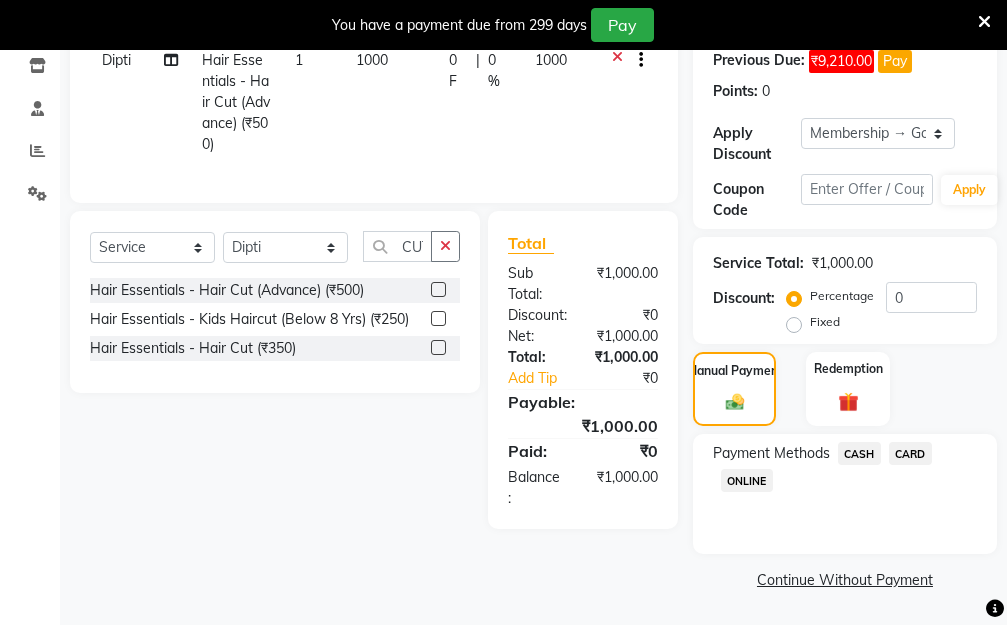 click on "CASH" 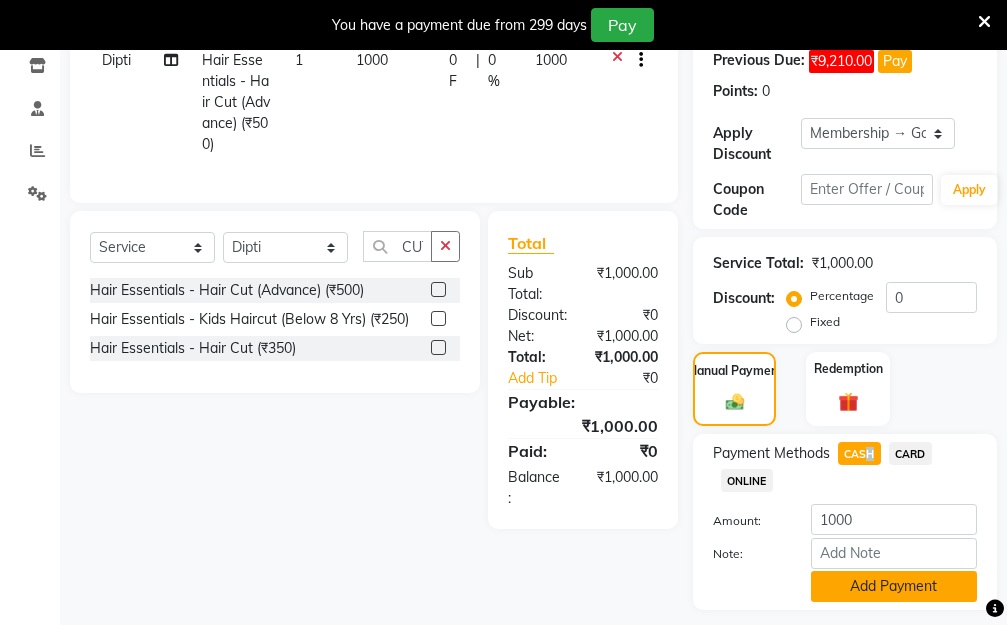 click on "Add Payment" 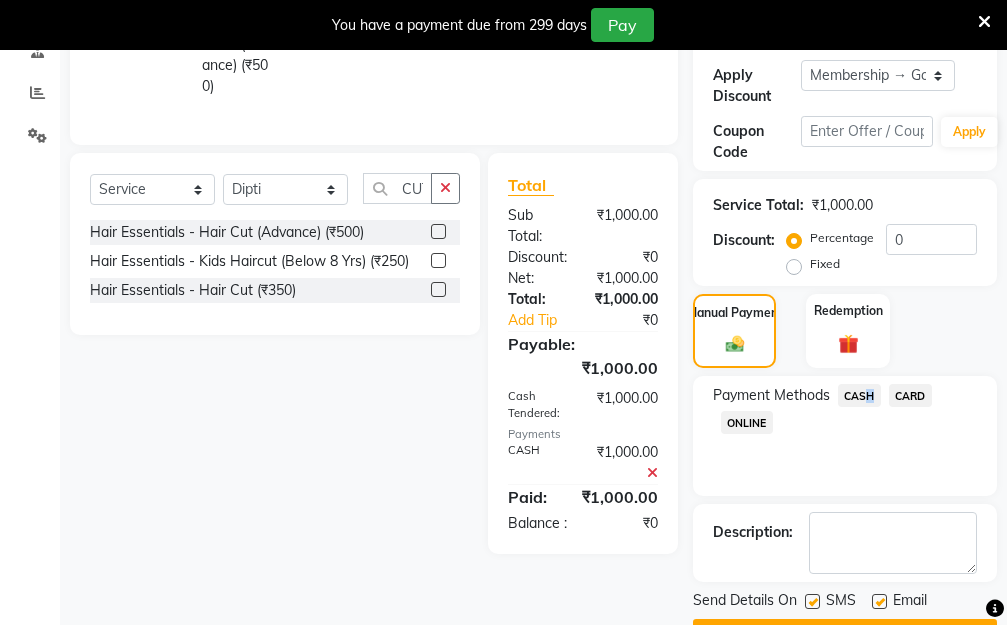 scroll, scrollTop: 482, scrollLeft: 0, axis: vertical 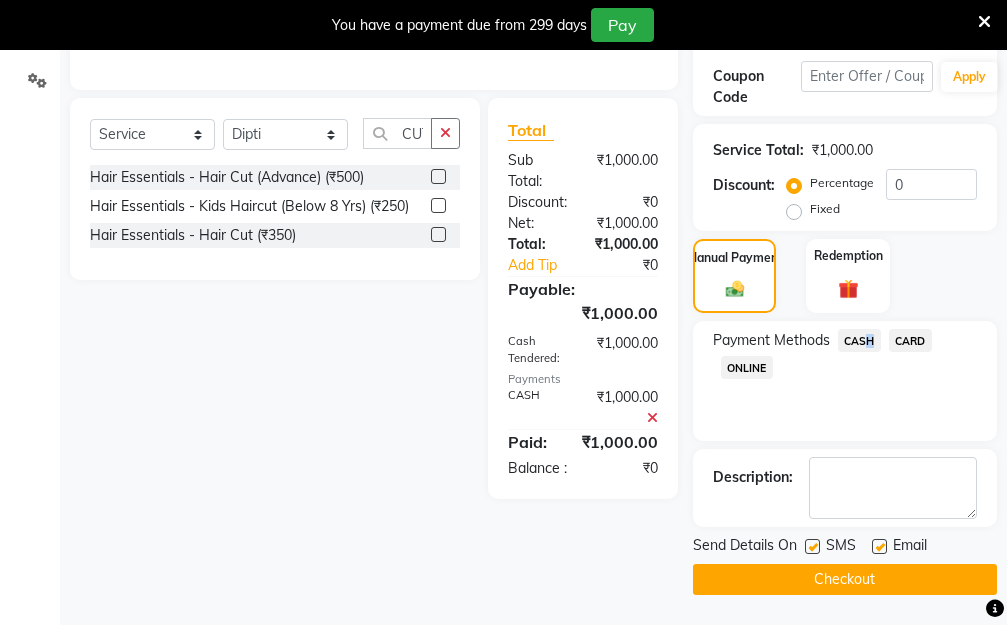 click on "Checkout" 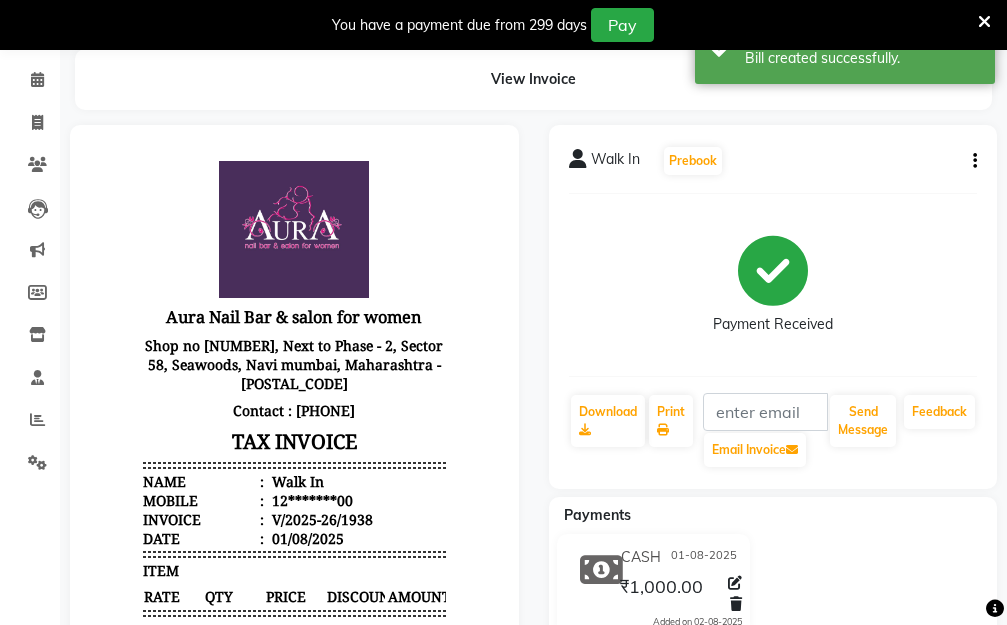 scroll, scrollTop: 0, scrollLeft: 0, axis: both 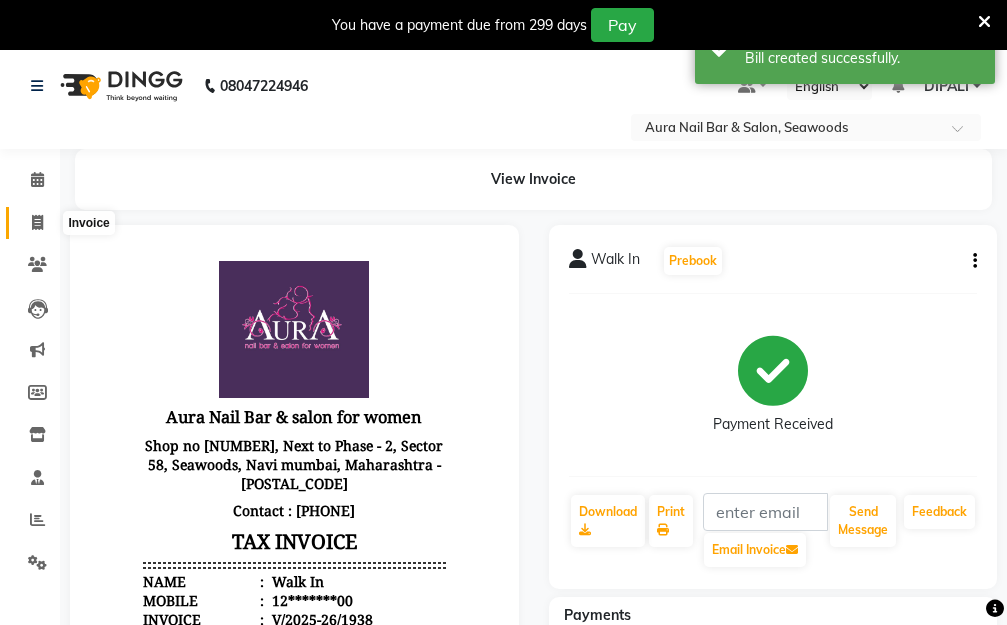 click 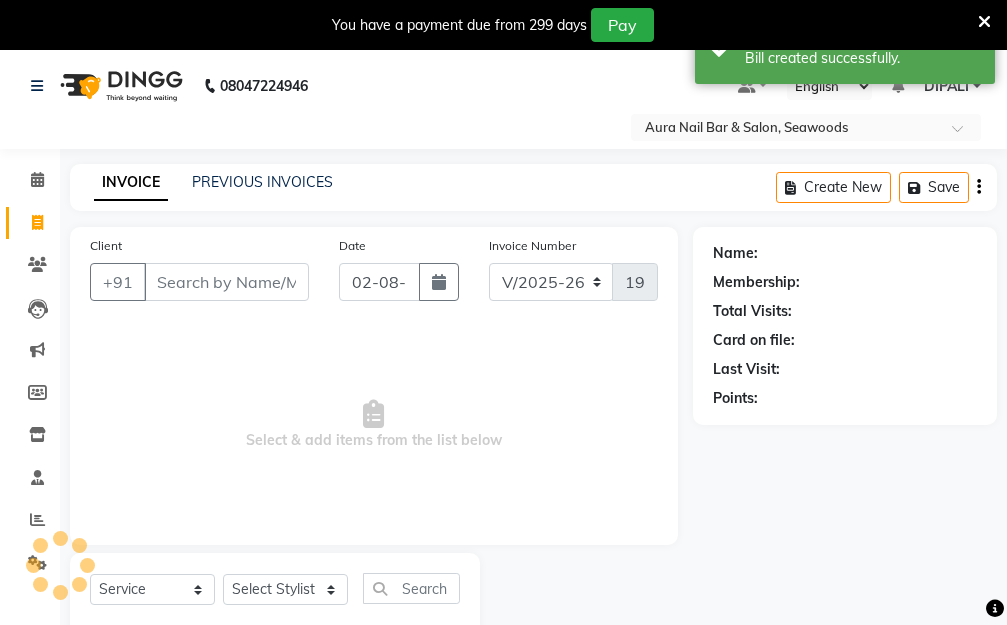 scroll, scrollTop: 53, scrollLeft: 0, axis: vertical 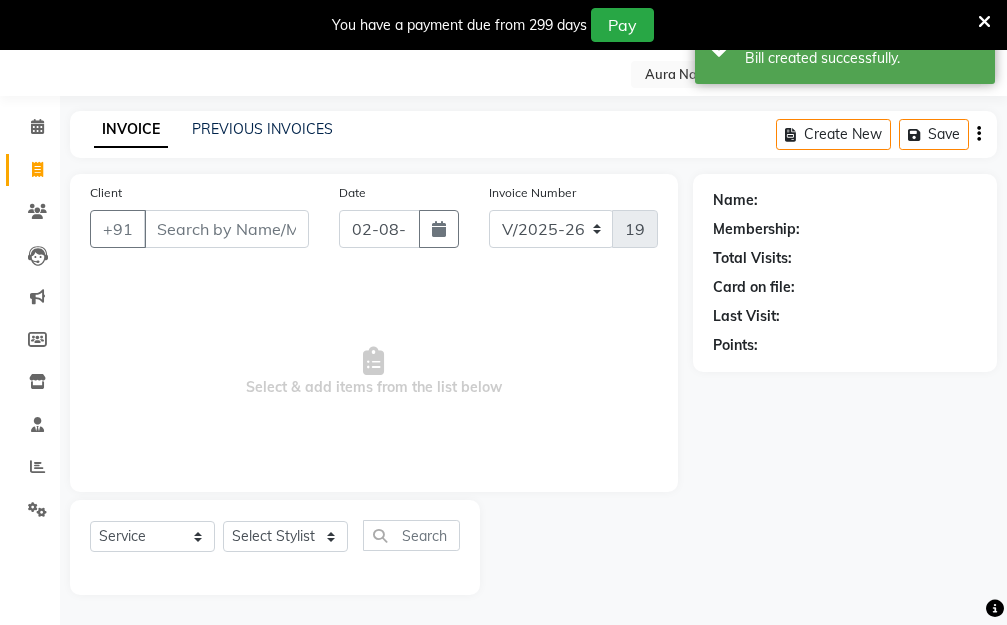 click on "Client" at bounding box center [226, 229] 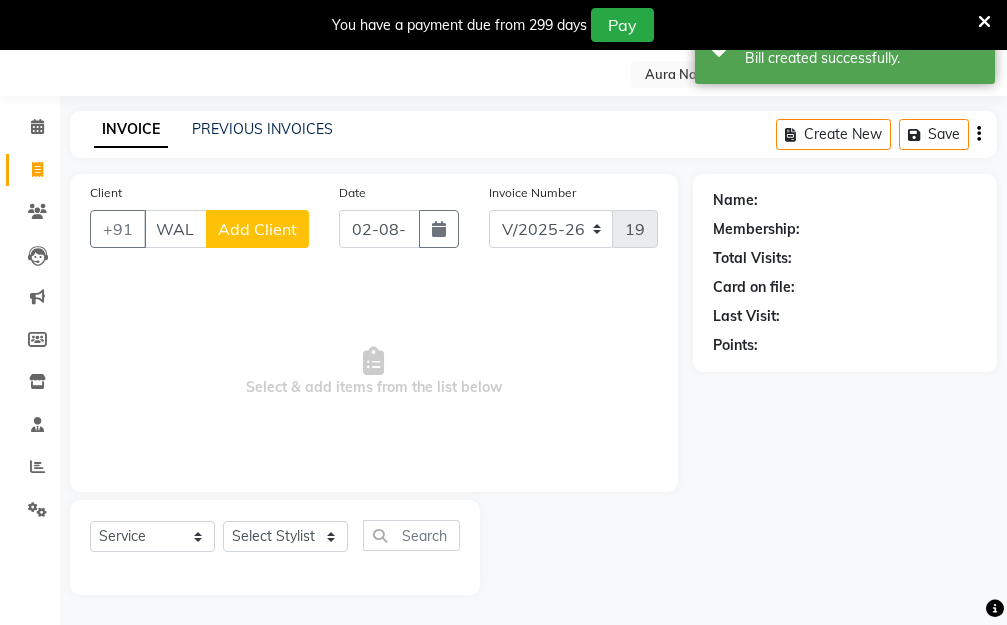 scroll, scrollTop: 0, scrollLeft: 11, axis: horizontal 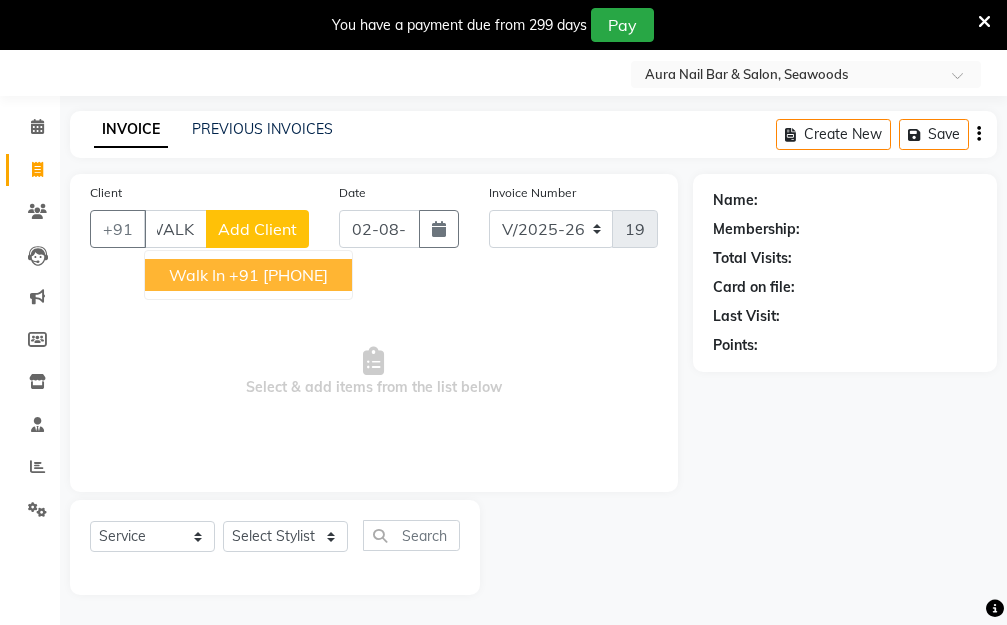 click on "+91  12*******00" at bounding box center (278, 275) 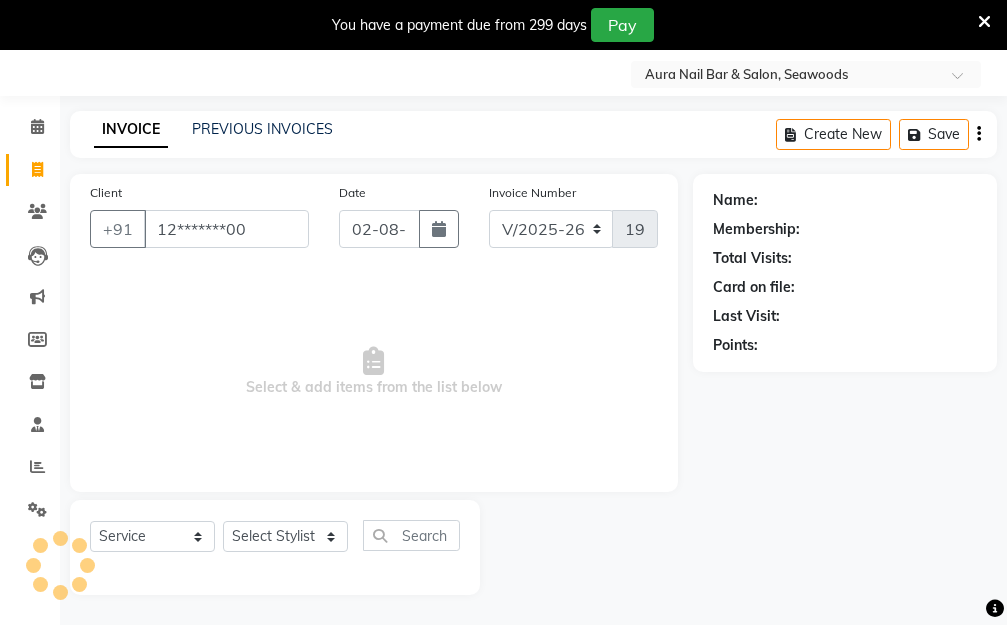 type on "12*******00" 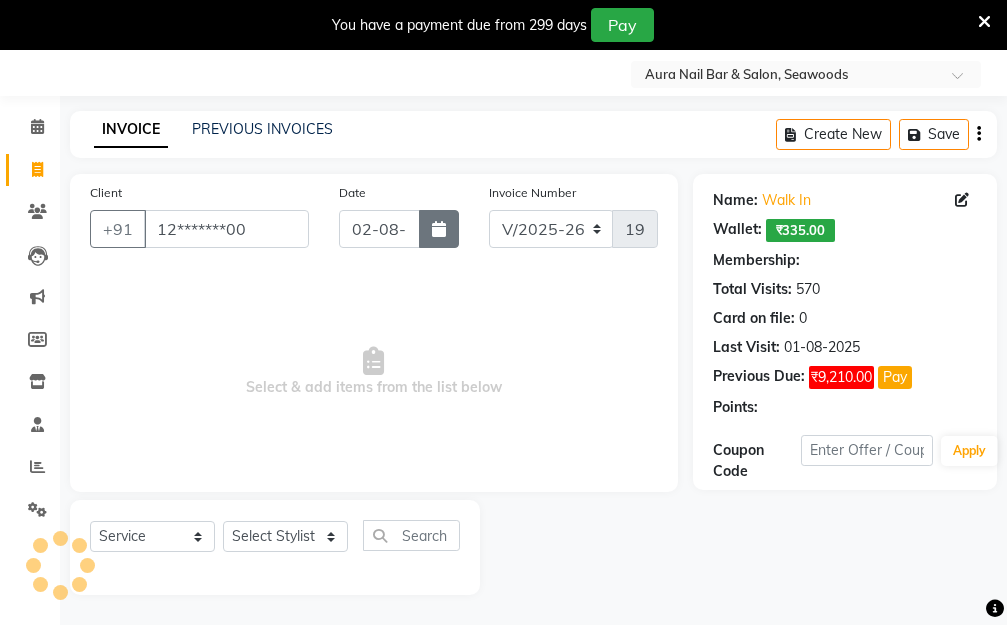 select on "1: Object" 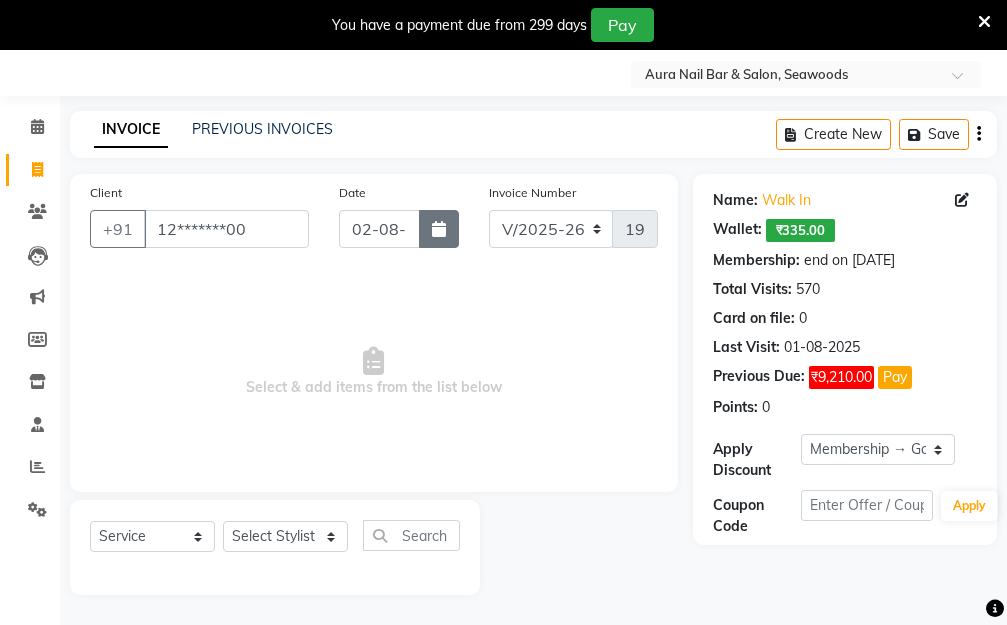 click 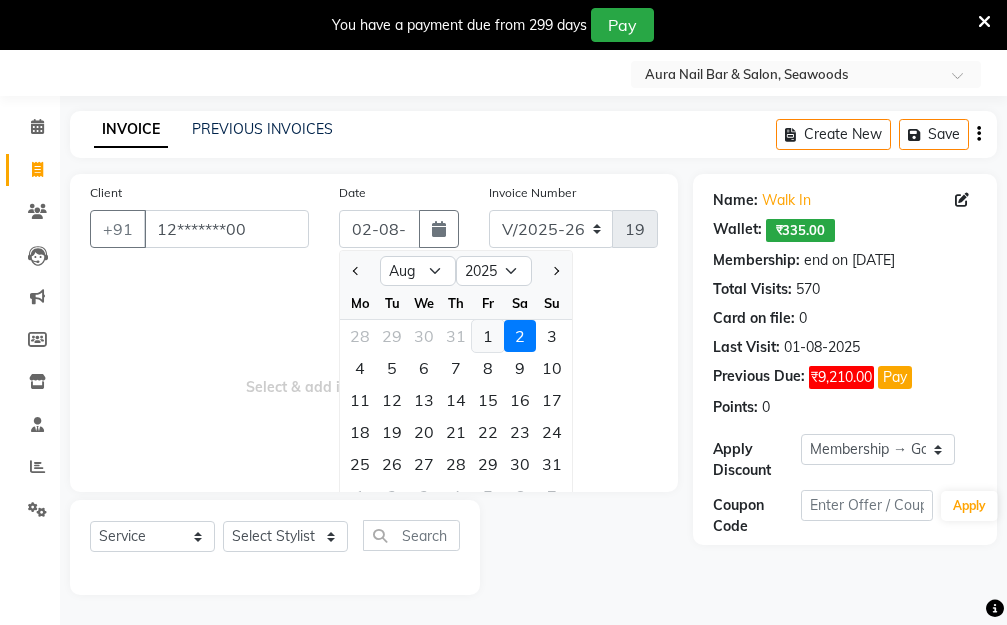 click on "1" 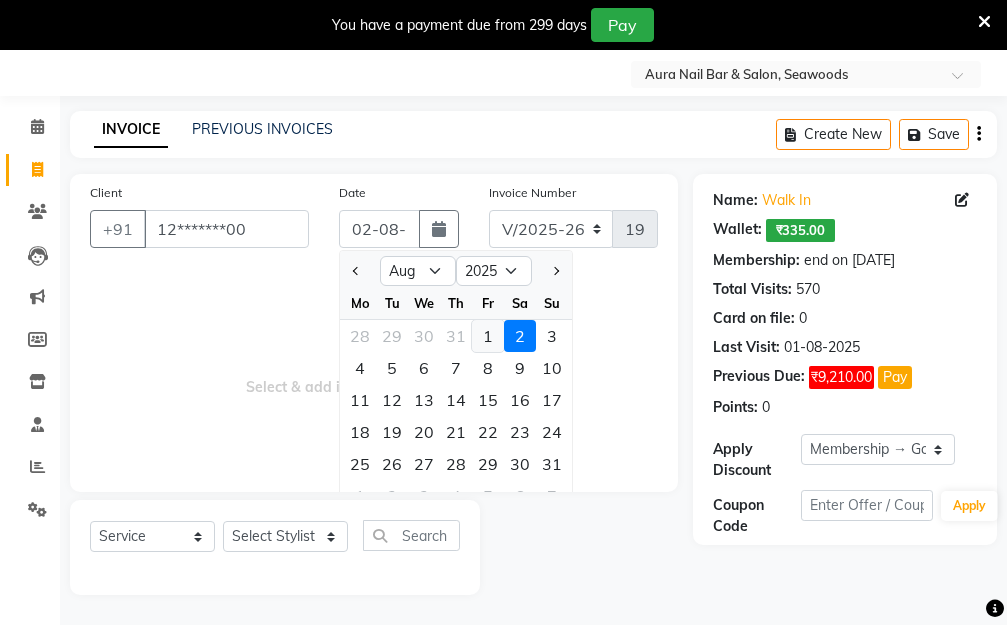 type on "01-08-2025" 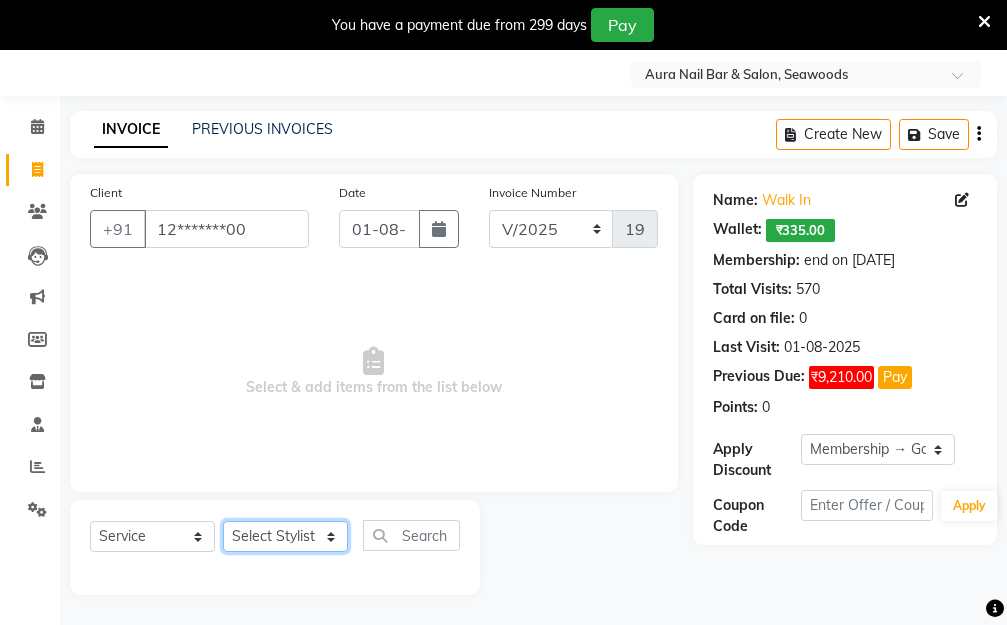 click on "Select Stylist Aarti Dipti  Manager Pallavi  pooja Priya" 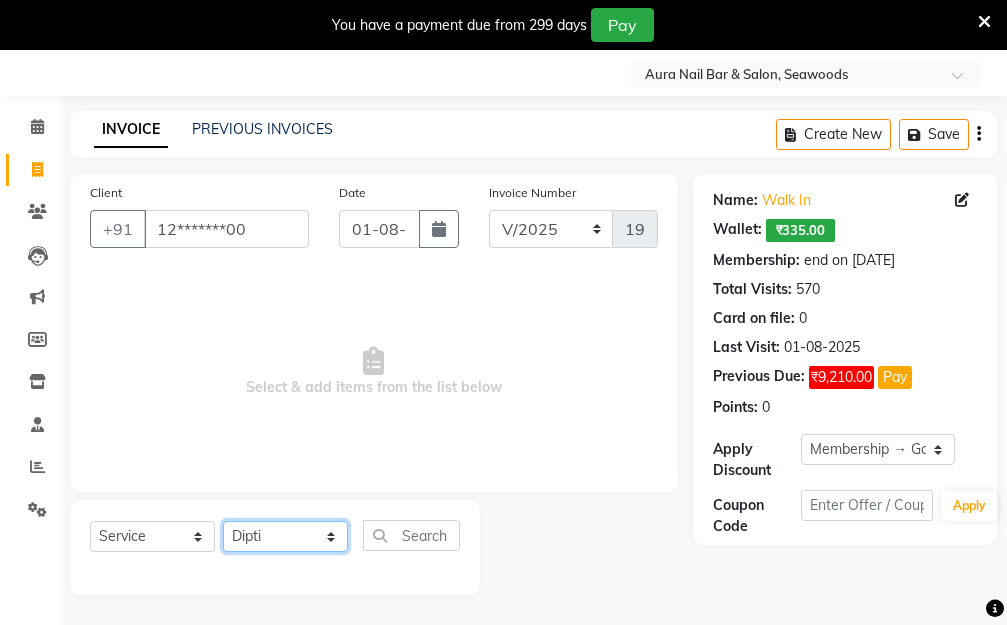 click on "Select Stylist Aarti Dipti  Manager Pallavi  pooja Priya" 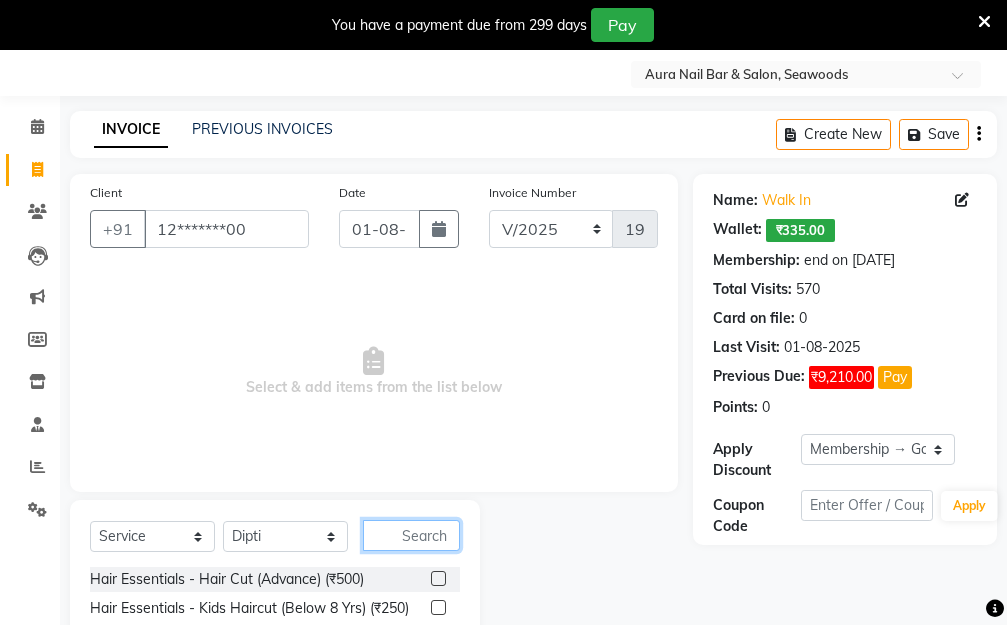 click 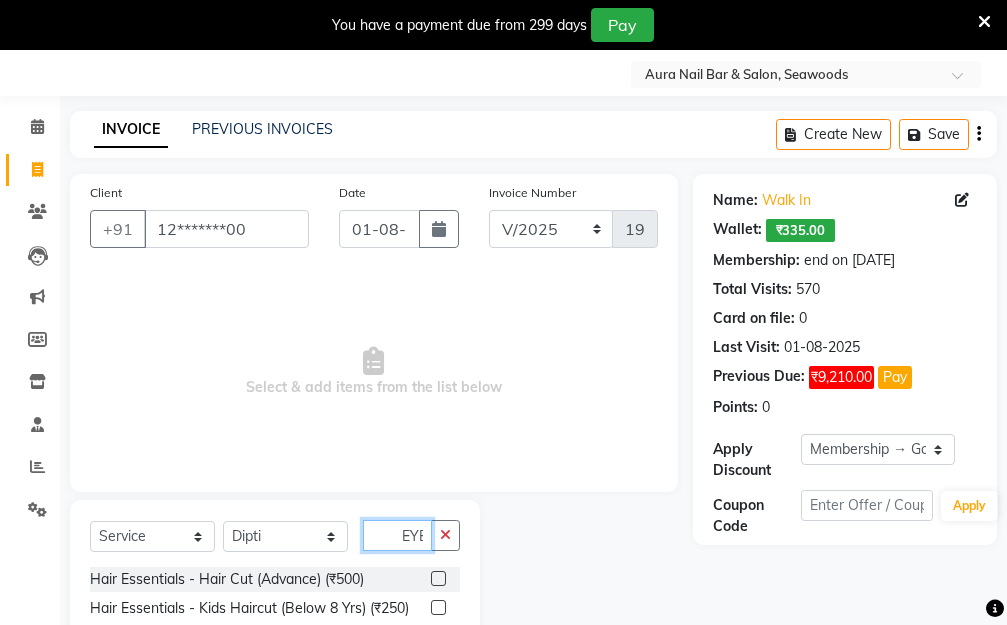 scroll, scrollTop: 0, scrollLeft: 2, axis: horizontal 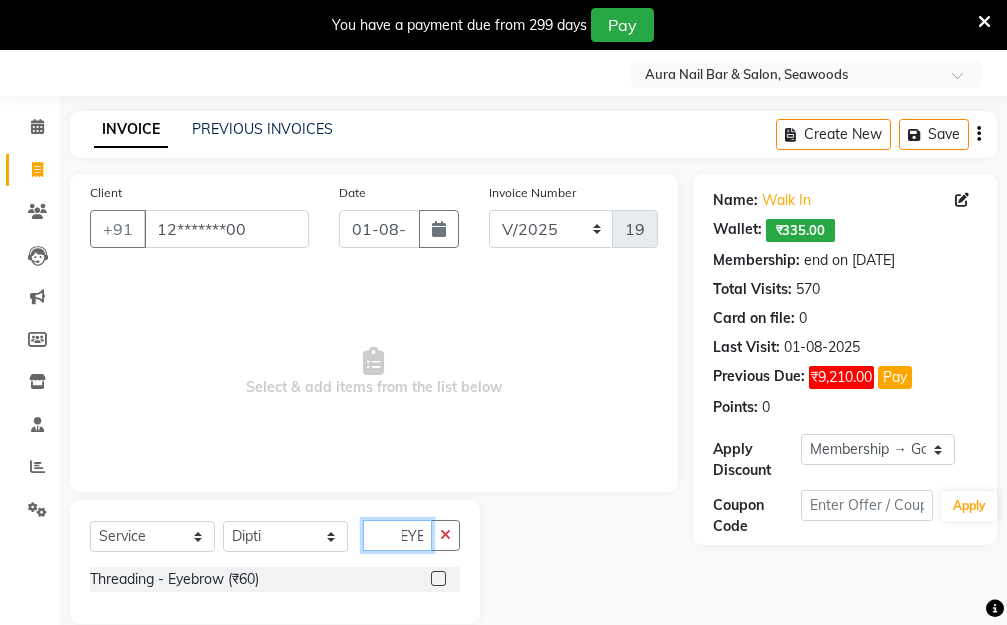 type on "EYE" 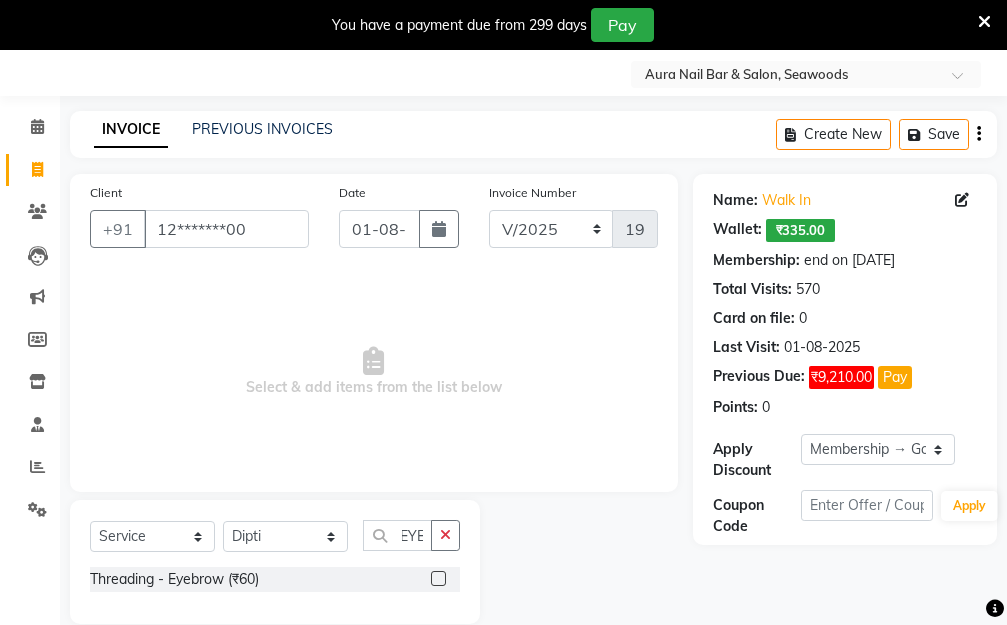 scroll, scrollTop: 0, scrollLeft: 0, axis: both 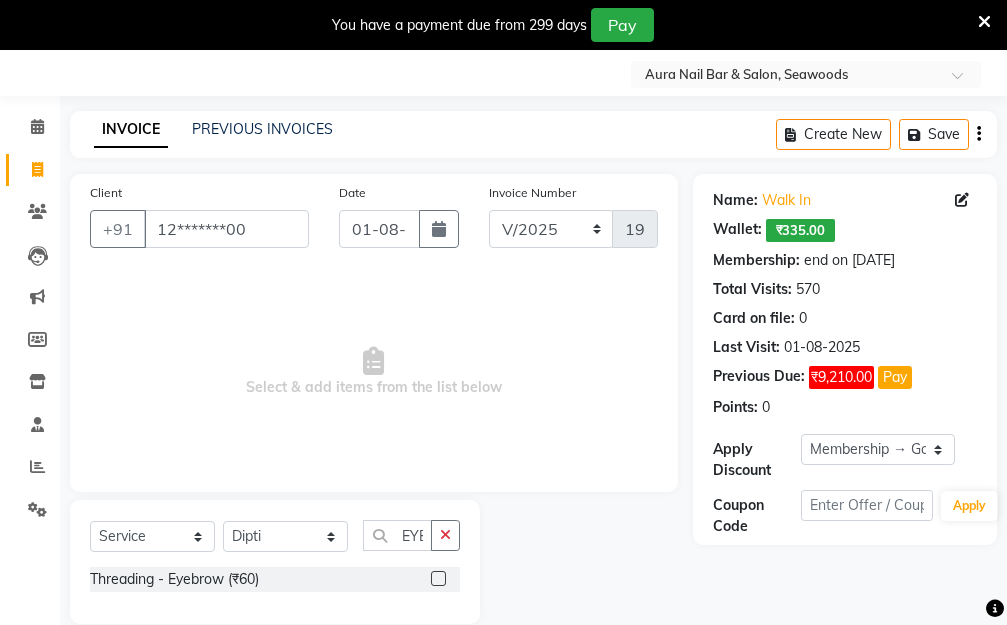 click 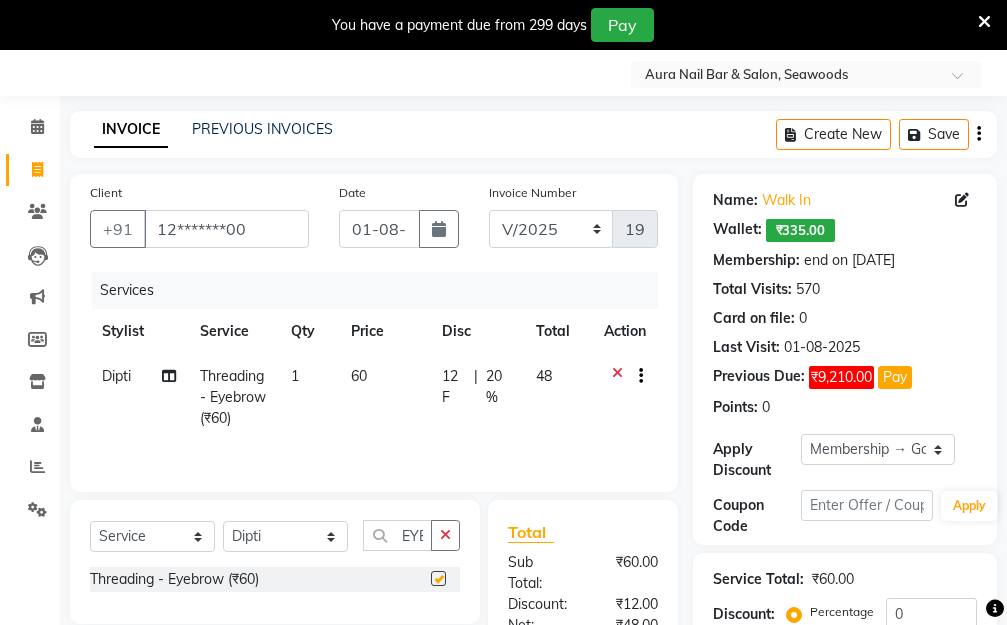 checkbox on "false" 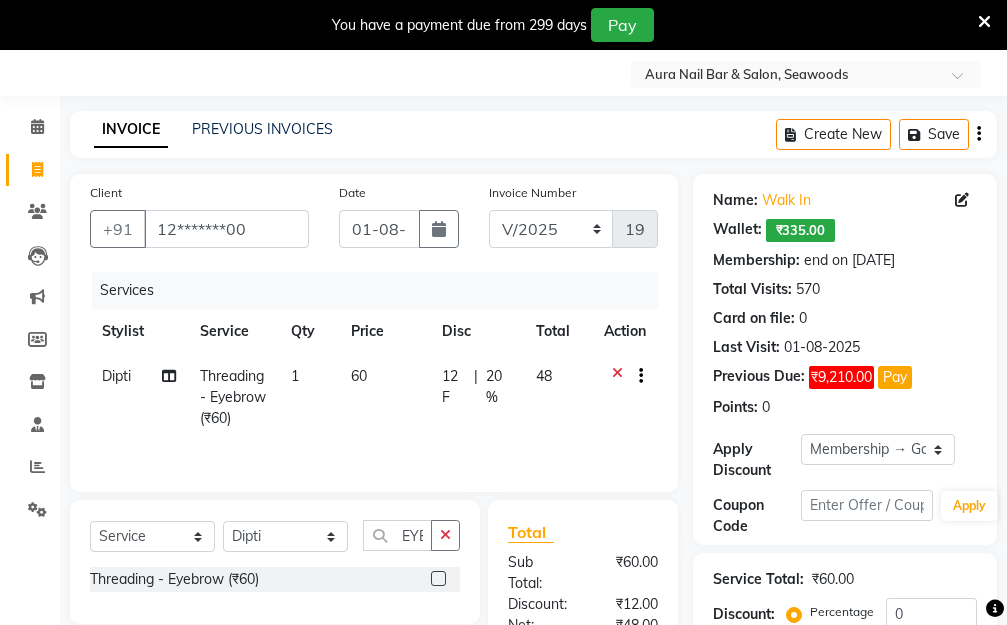click on "60" 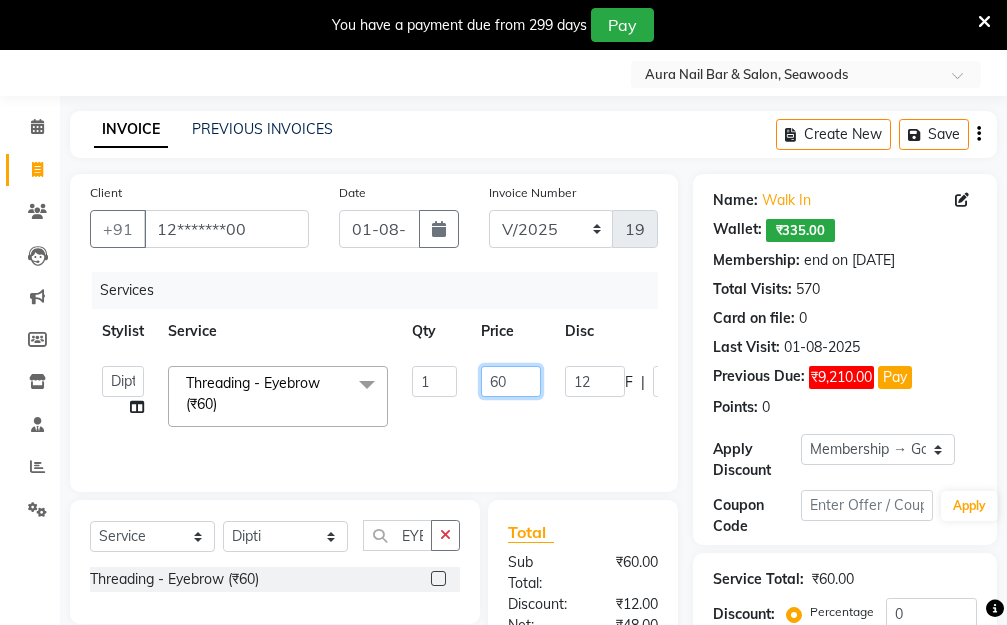 drag, startPoint x: 509, startPoint y: 372, endPoint x: 443, endPoint y: 368, distance: 66.1211 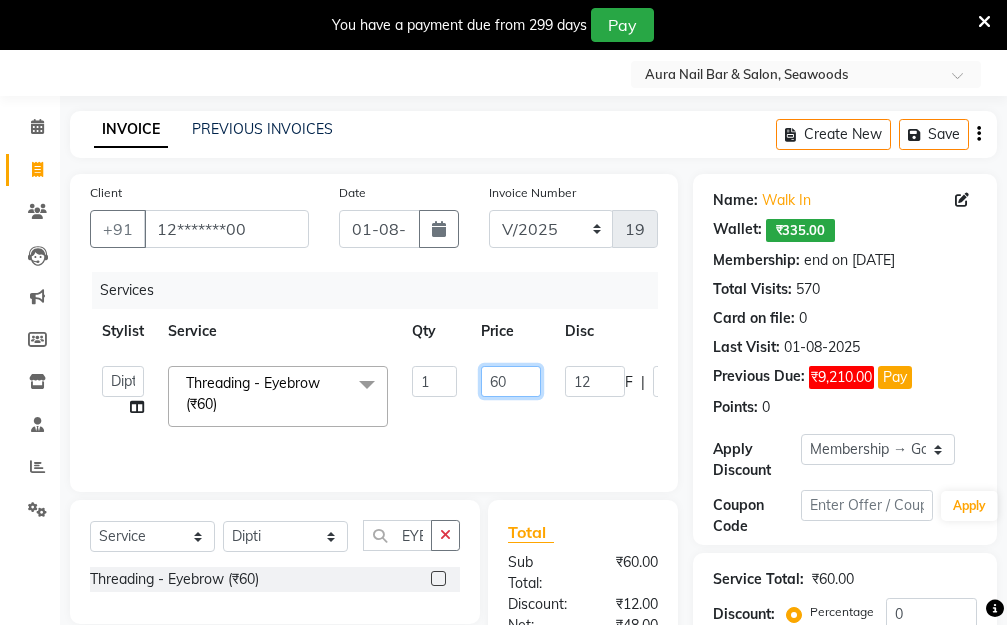 click on "Aarti   Dipti    Manager   Pallavi    pooja   Priya   Threading - Eyebrow (₹60)  x Hair Essentials - Hair Cut (Advance) (₹500) Hair Essentials - Kids Haircut (Below 8 Yrs) (₹250) Hair Essentials -Hair Wash Up To Shoulder (₹300) Hair Essentials - Hair Cut  (₹350) HAIR WASH UP TO WASTE (₹700) DANDRUFF TERATMENT (₹1500) Shampoo & Conditioning + Blast Dry - Upto Shoulder (₹350) Shampoo & Conditioning + Blast Dry - Below Shoulder (₹550) Shampoo & Conditioning + Blast Dry - Upto Waist (₹750) Shampoo & Conditioning + Blast Dry - Add: Charge For Morocon/Riviver/ Keratin (₹600) Blow Dry/Outcurl/Straight - Upto Shoulder (₹449) Blow Dry/Outcurl/Straight - Below Shoulder (₹650) Blow Dry/Outcurl/Straight - Upto Waist (₹850) Ironing - Upto Shoulder (₹650) Ironing - Below Shoulder (₹850) Ironing - Upto Waist (₹1000) Ironing - Add Charge For Thick Hair (₹300) Tongs - Upto Shoulder (₹800) Tongs - Below Shoulder (₹960) Tongs - Upto Waist (₹1500) Hair Spa - Upto Shoulder (₹1800) 1 F" 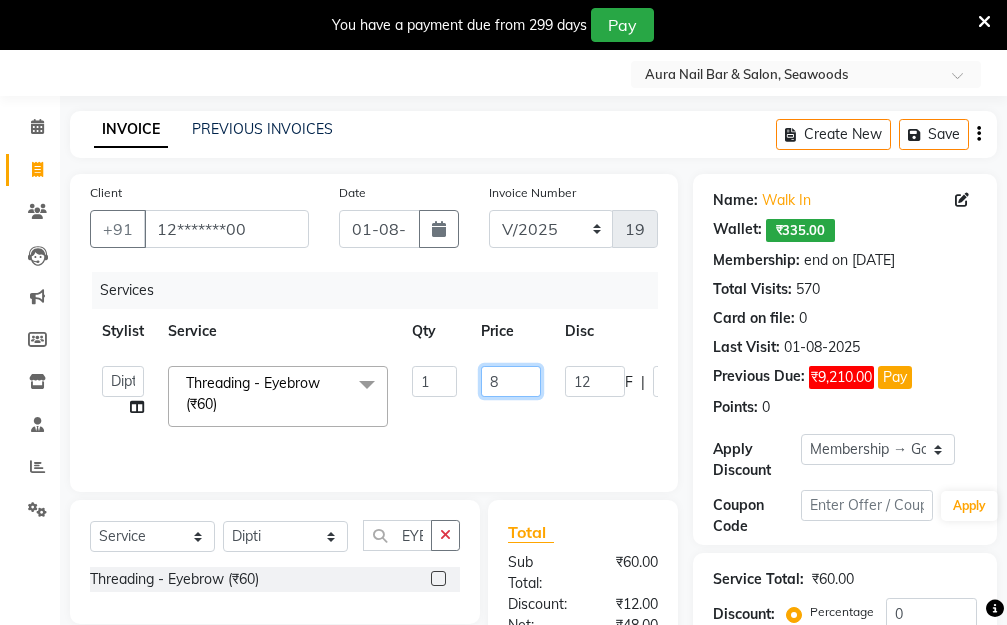 type on "80" 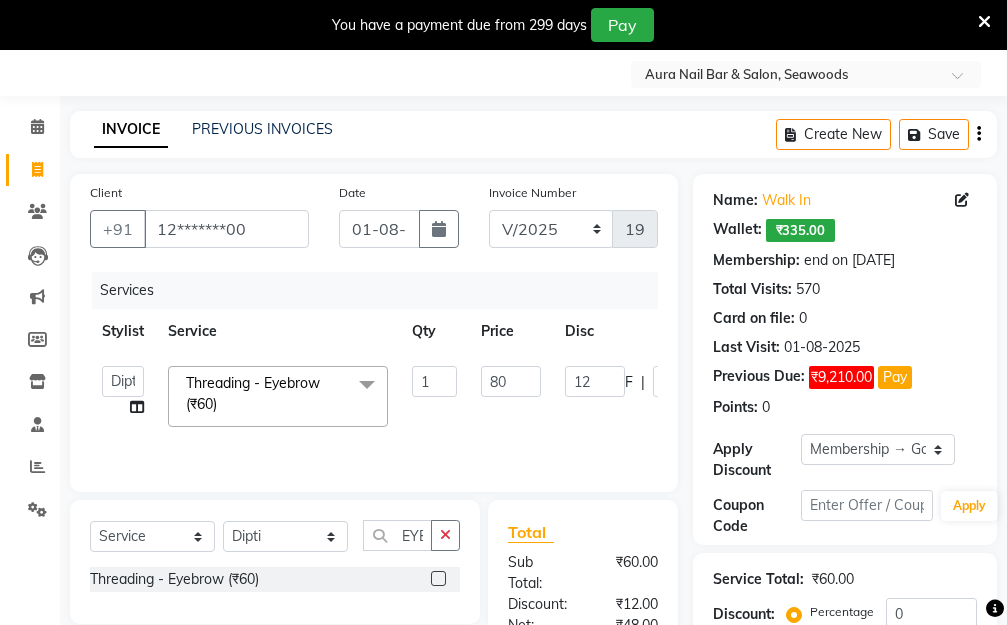 click on "Aarti   Dipti    Manager   Pallavi    pooja   Priya   Threading - Eyebrow (₹60)  x Hair Essentials - Hair Cut (Advance) (₹500) Hair Essentials - Kids Haircut (Below 8 Yrs) (₹250) Hair Essentials -Hair Wash Up To Shoulder (₹300) Hair Essentials - Hair Cut  (₹350) HAIR WASH UP TO WASTE (₹700) DANDRUFF TERATMENT (₹1500) Shampoo & Conditioning + Blast Dry - Upto Shoulder (₹350) Shampoo & Conditioning + Blast Dry - Below Shoulder (₹550) Shampoo & Conditioning + Blast Dry - Upto Waist (₹750) Shampoo & Conditioning + Blast Dry - Add: Charge For Morocon/Riviver/ Keratin (₹600) Blow Dry/Outcurl/Straight - Upto Shoulder (₹449) Blow Dry/Outcurl/Straight - Below Shoulder (₹650) Blow Dry/Outcurl/Straight - Upto Waist (₹850) Ironing - Upto Shoulder (₹650) Ironing - Below Shoulder (₹850) Ironing - Upto Waist (₹1000) Ironing - Add Charge For Thick Hair (₹300) Tongs - Upto Shoulder (₹800) Tongs - Below Shoulder (₹960) Tongs - Upto Waist (₹1500) Hair Spa - Upto Shoulder (₹1800) 1 F" 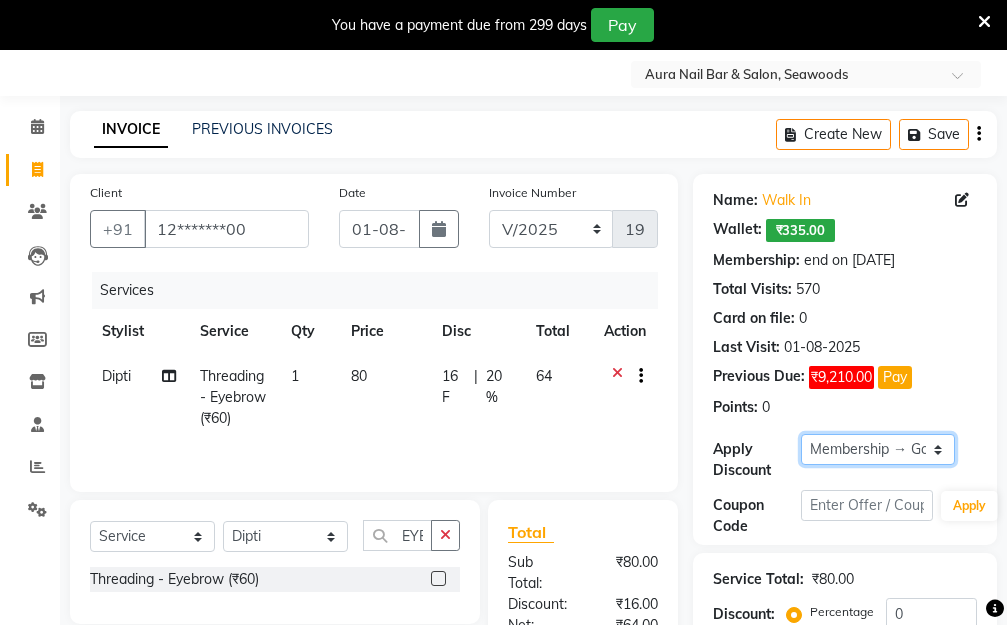 click on "Select Membership → Golden Membership Membership → Golden Membership Membership → Golden Membership Membership → Golden Membership Membership → Golden Membership Membership → Golden Membership Membership → Golden Membership Membership → Golden Membership Membership → Golden Membership Membership → Golden Membership Membership → Golden Membership Membership → Golden Membership Membership → Golden Membership Membership → Golden Membership Membership → Golden Membership Membership → Golden Membership Membership → Golden Membership Membership → Golden Membership Membership → Golden Membership Membership → Golden Membership Membership → Golden Membership Membership → Golden Membership Membership → Golden Membership Membership → Golden Membership Membership → Golden Membership Membership → Golden Membership Membership → Golden Membership Membership → Golden Membership Membership → Golden Membership Membership → Golden Membership" 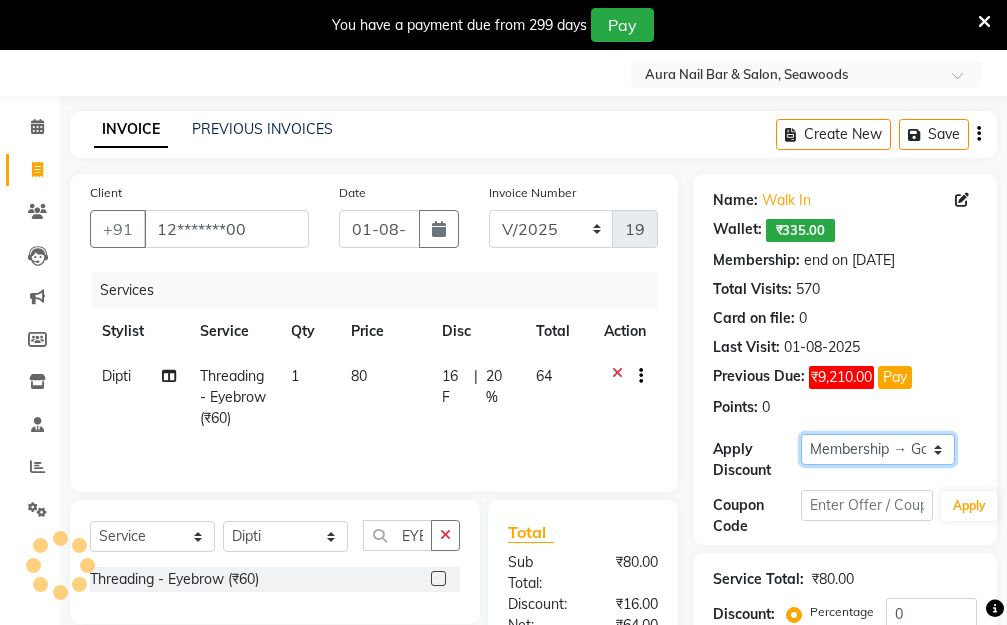 select on "0:" 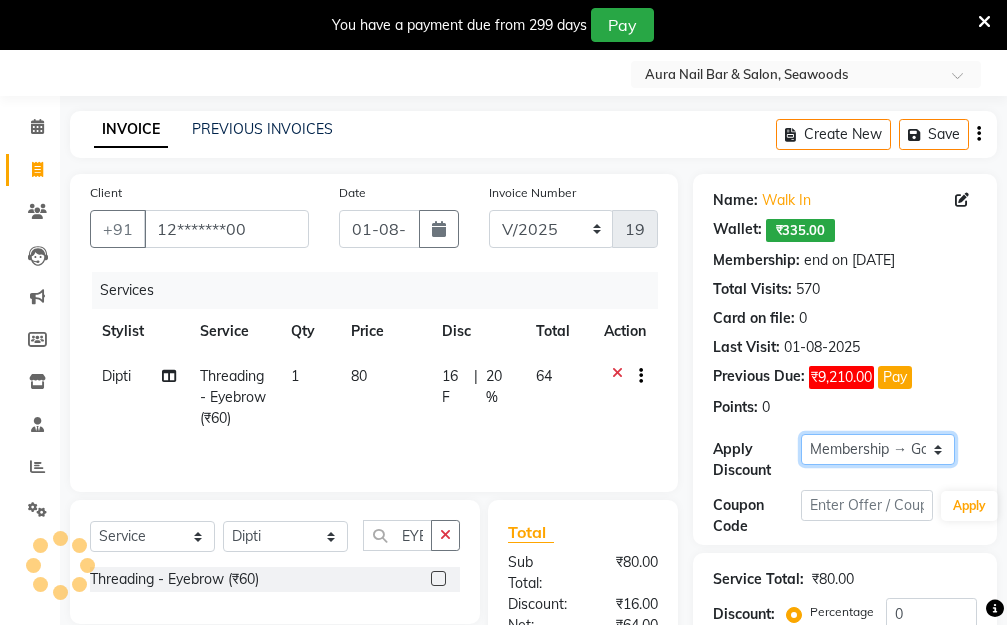 click on "Select Membership → Golden Membership Membership → Golden Membership Membership → Golden Membership Membership → Golden Membership Membership → Golden Membership Membership → Golden Membership Membership → Golden Membership Membership → Golden Membership Membership → Golden Membership Membership → Golden Membership Membership → Golden Membership Membership → Golden Membership Membership → Golden Membership Membership → Golden Membership Membership → Golden Membership Membership → Golden Membership Membership → Golden Membership Membership → Golden Membership Membership → Golden Membership Membership → Golden Membership Membership → Golden Membership Membership → Golden Membership Membership → Golden Membership Membership → Golden Membership Membership → Golden Membership Membership → Golden Membership Membership → Golden Membership Membership → Golden Membership Membership → Golden Membership Membership → Golden Membership" 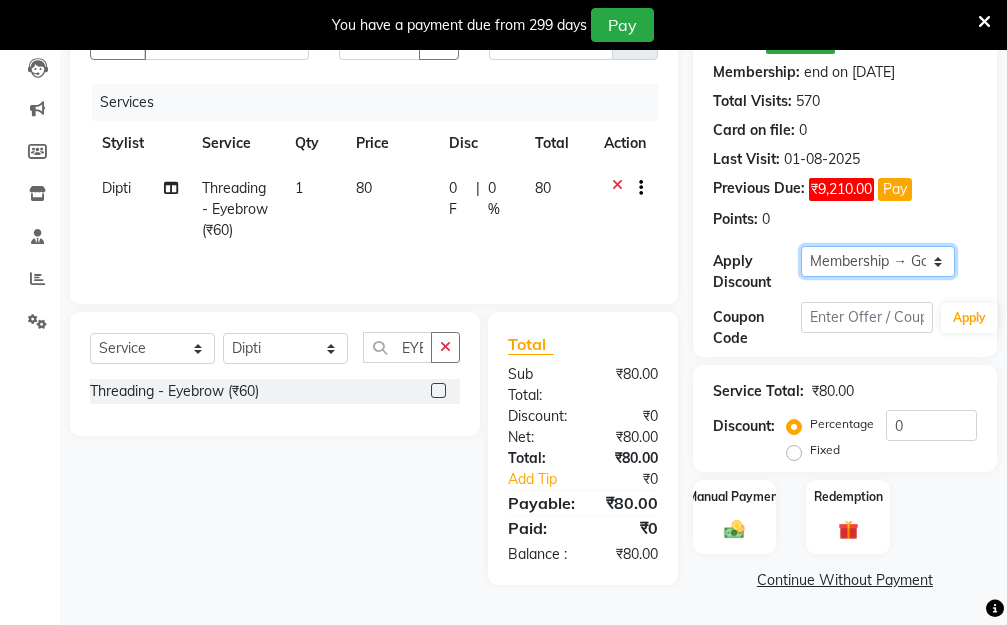 scroll, scrollTop: 278, scrollLeft: 0, axis: vertical 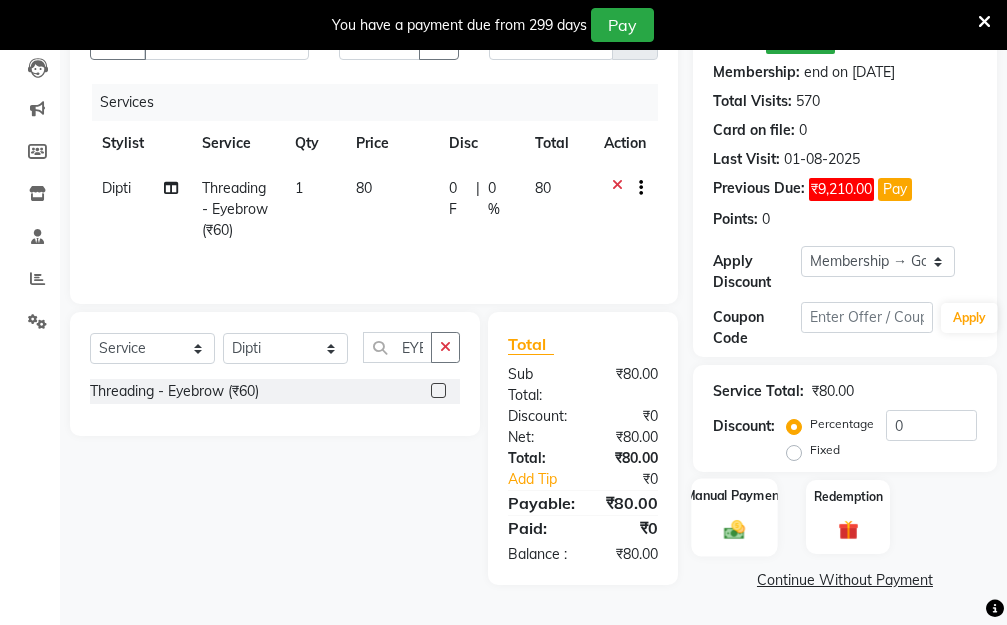 click 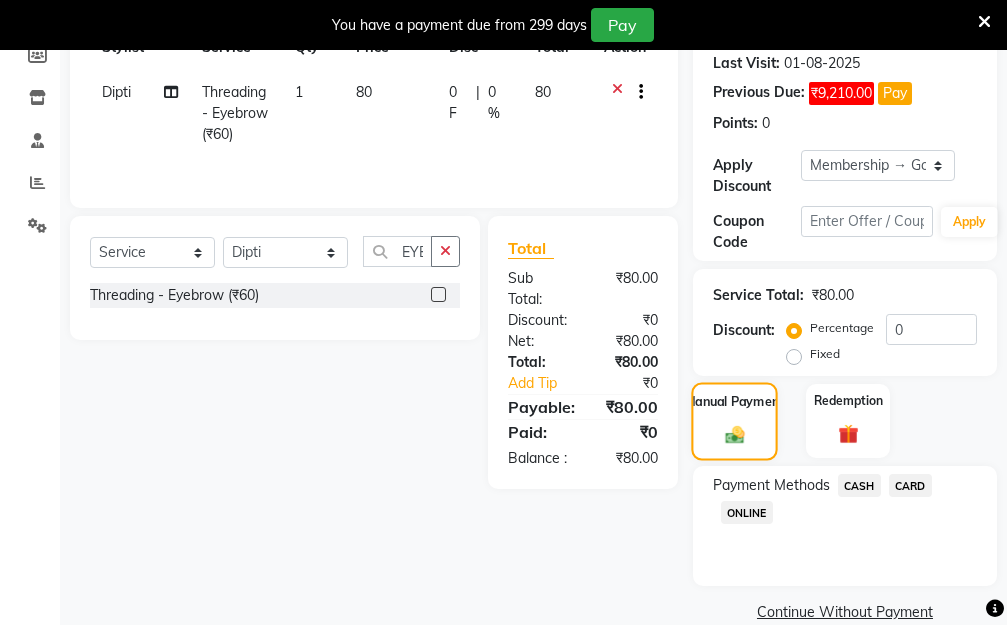 scroll, scrollTop: 369, scrollLeft: 0, axis: vertical 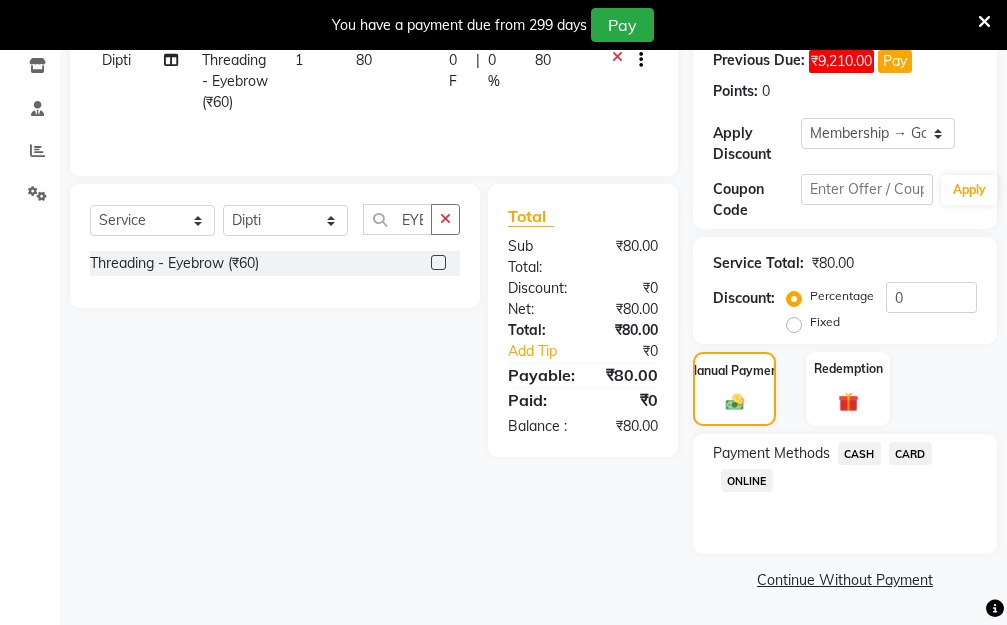 click on "CASH" 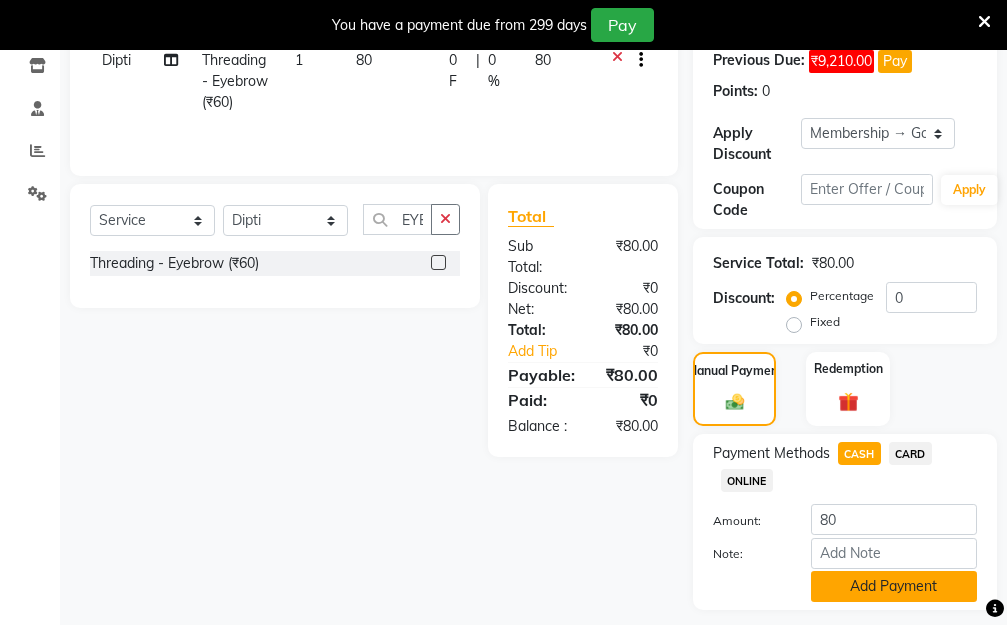 click on "Add Payment" 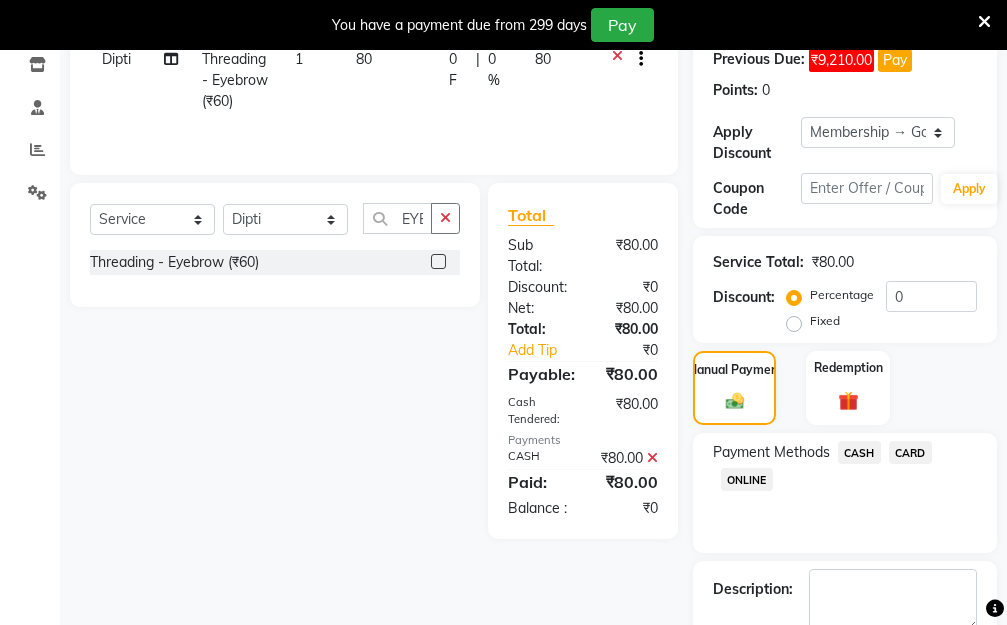 scroll, scrollTop: 482, scrollLeft: 0, axis: vertical 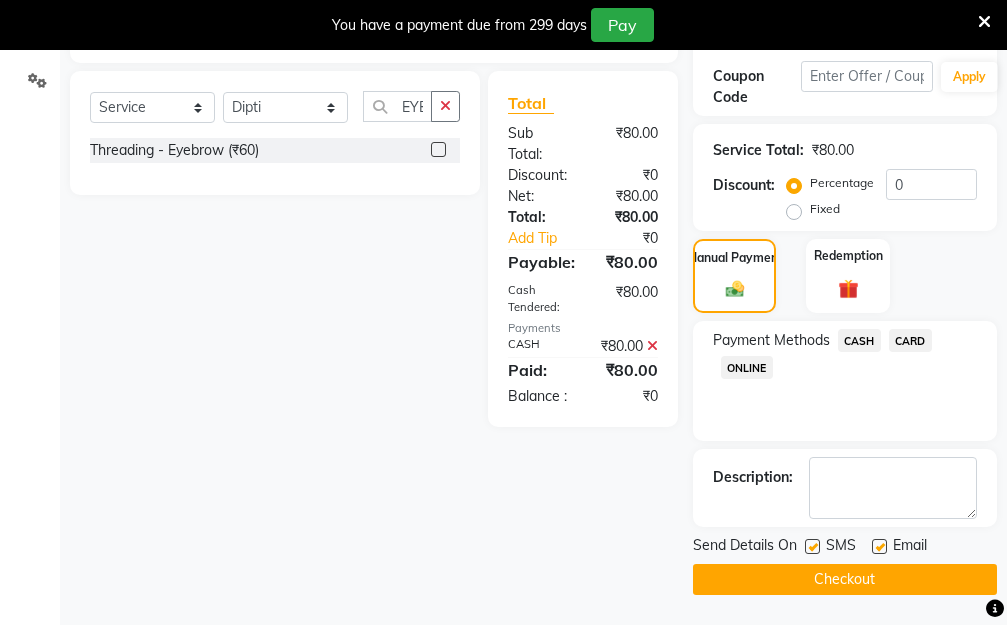 click on "Checkout" 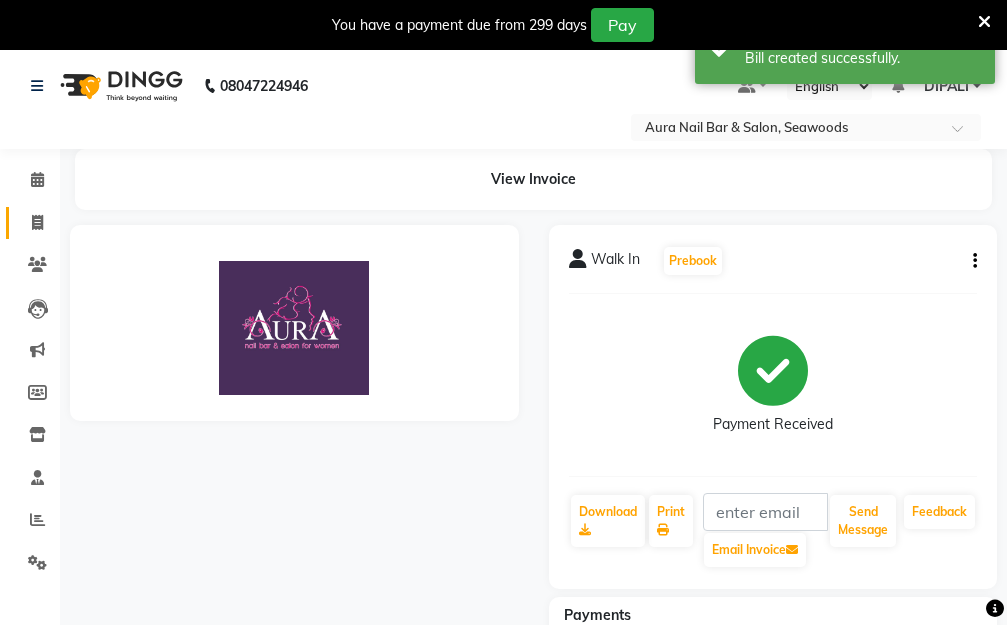 scroll, scrollTop: 0, scrollLeft: 0, axis: both 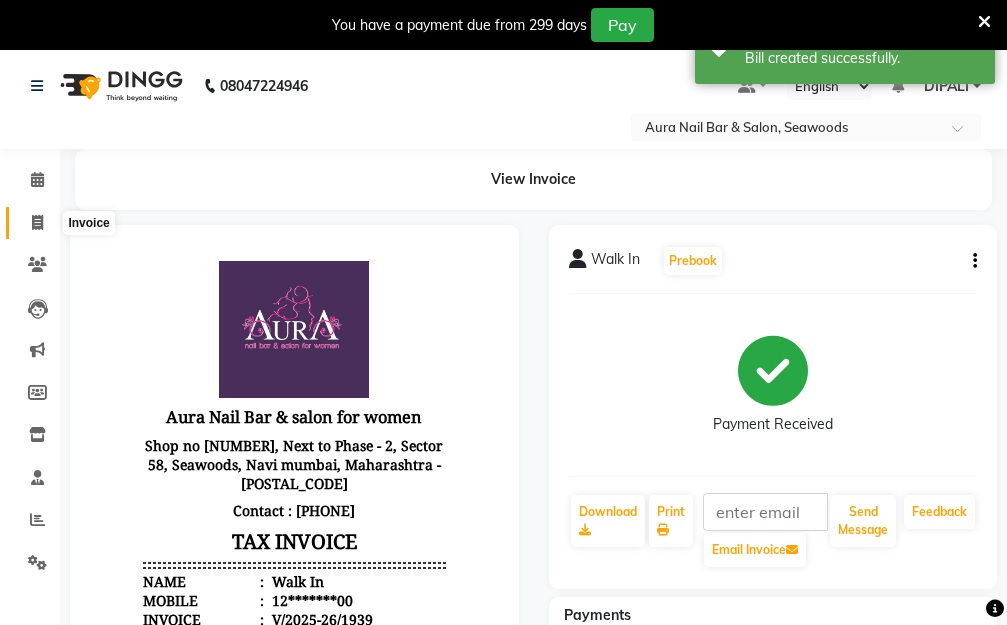 click 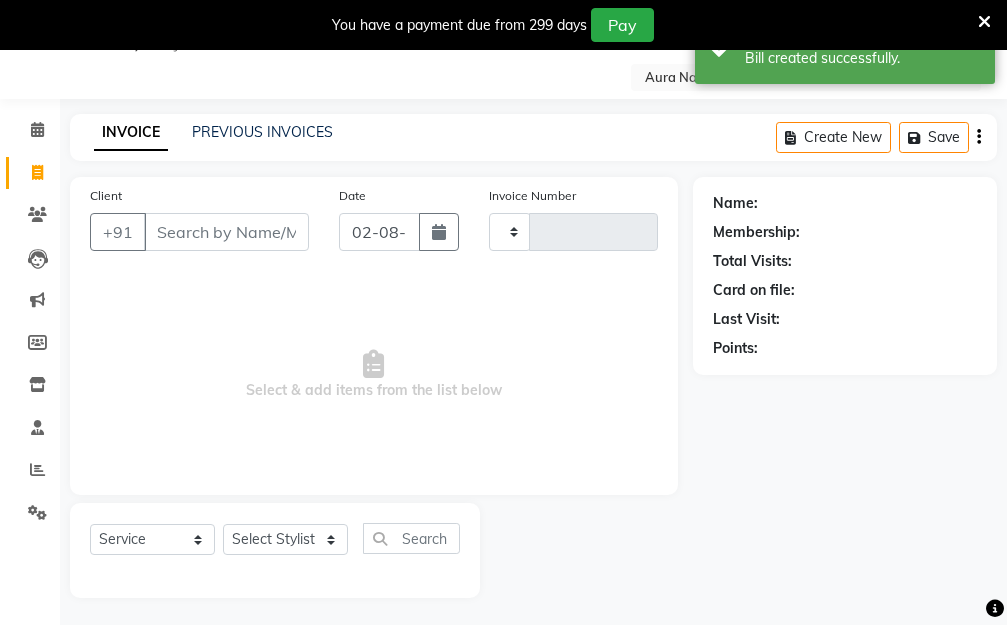type on "1940" 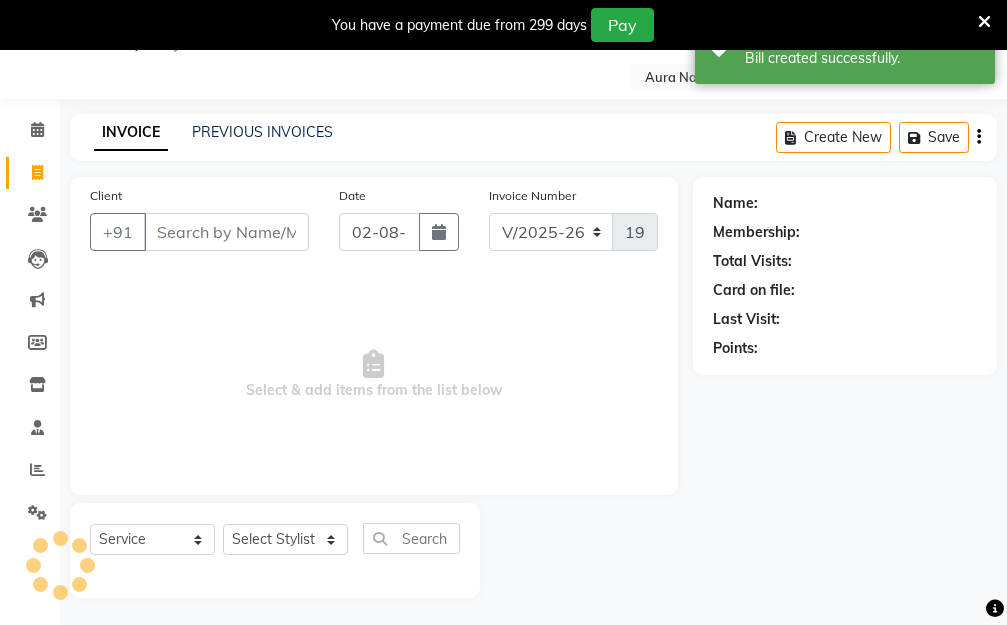 scroll, scrollTop: 53, scrollLeft: 0, axis: vertical 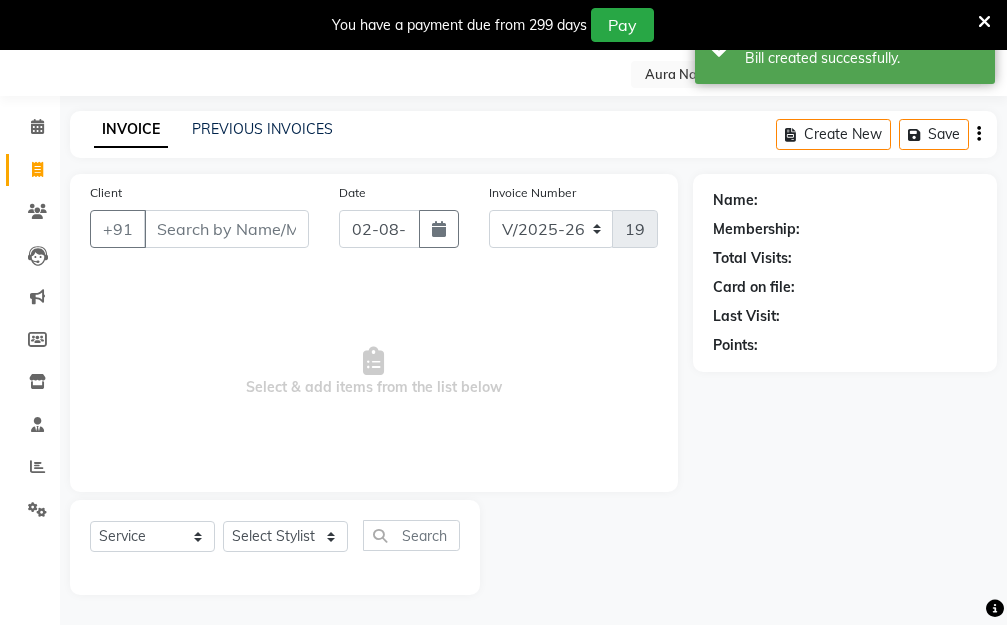 click on "Client" at bounding box center [226, 229] 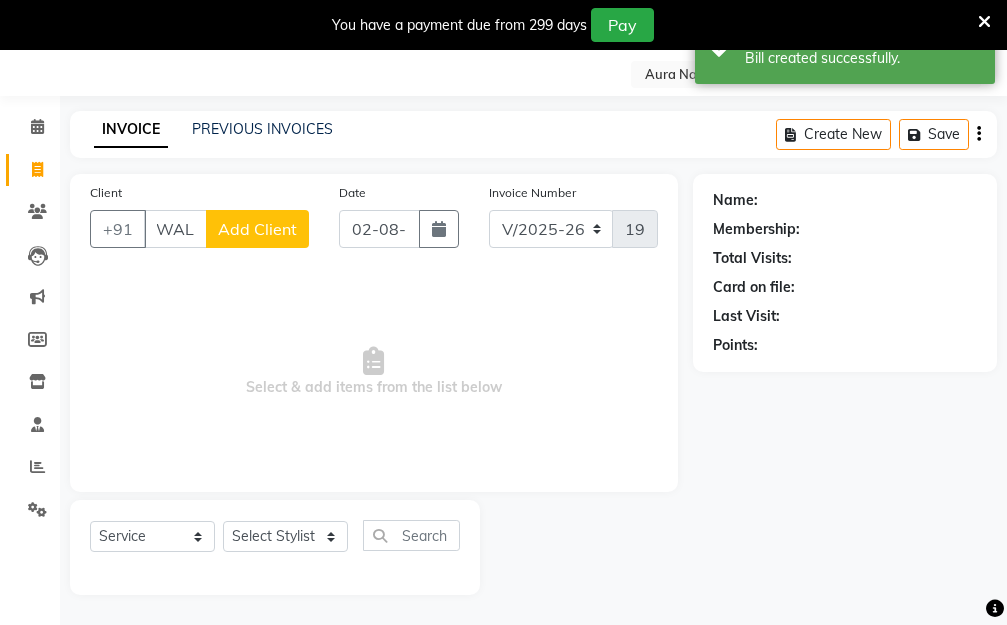 scroll, scrollTop: 0, scrollLeft: 11, axis: horizontal 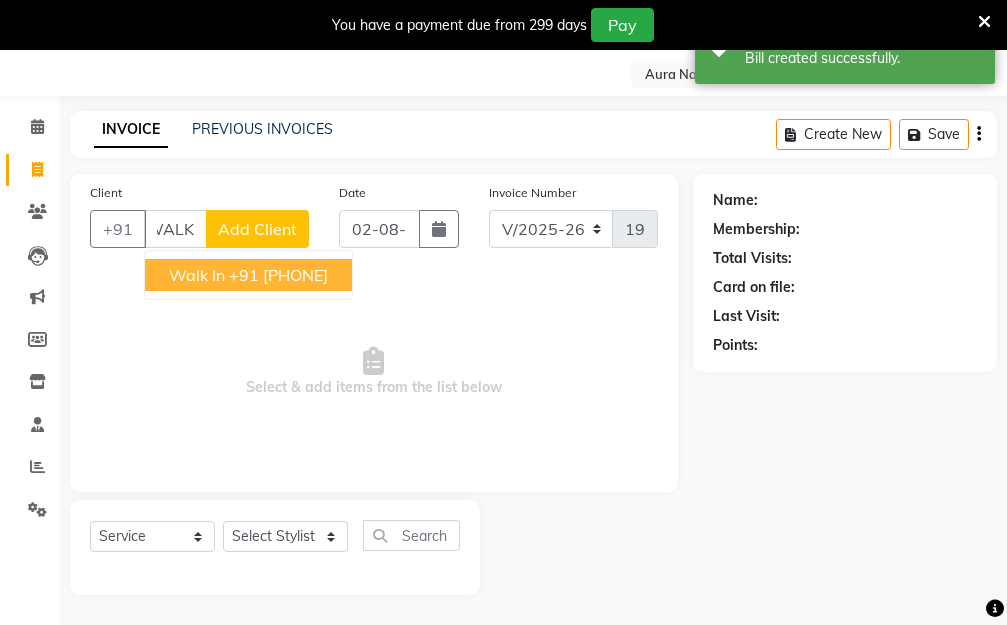 click on "+91  12*******00" at bounding box center (278, 275) 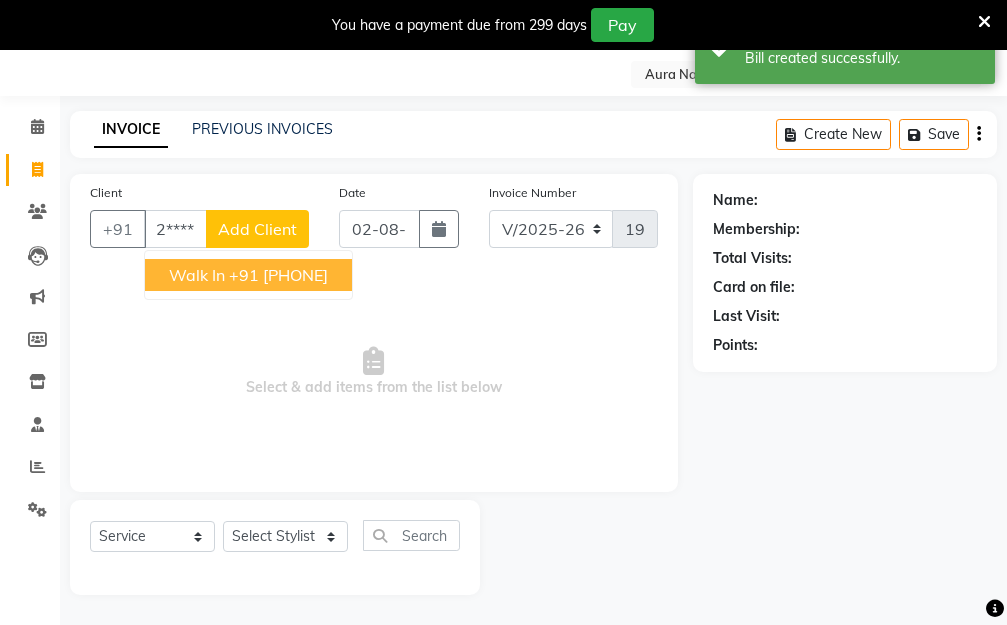type on "12*******00" 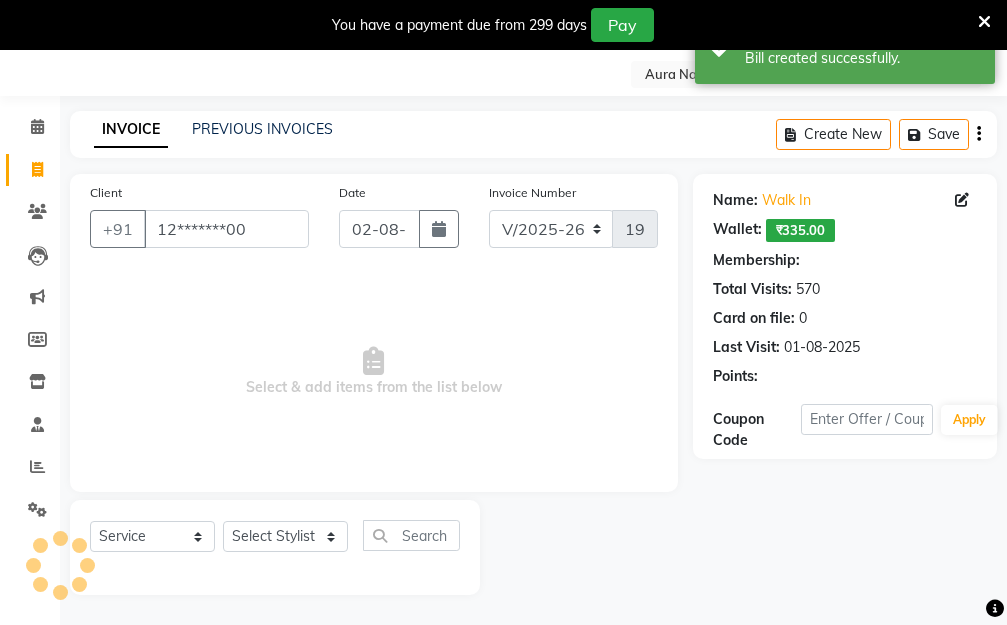 scroll, scrollTop: 0, scrollLeft: 0, axis: both 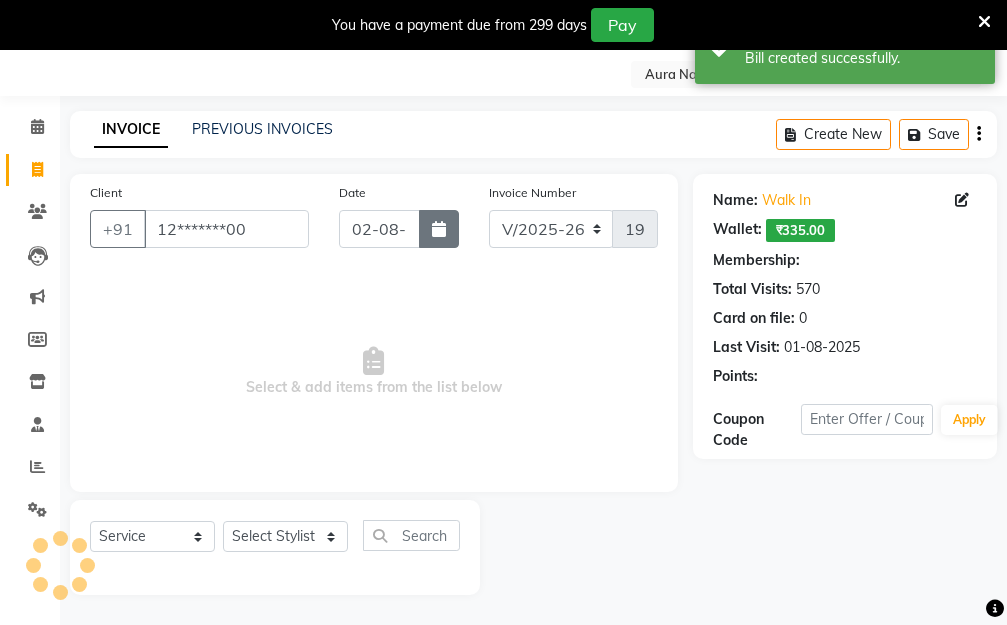 select on "1: Object" 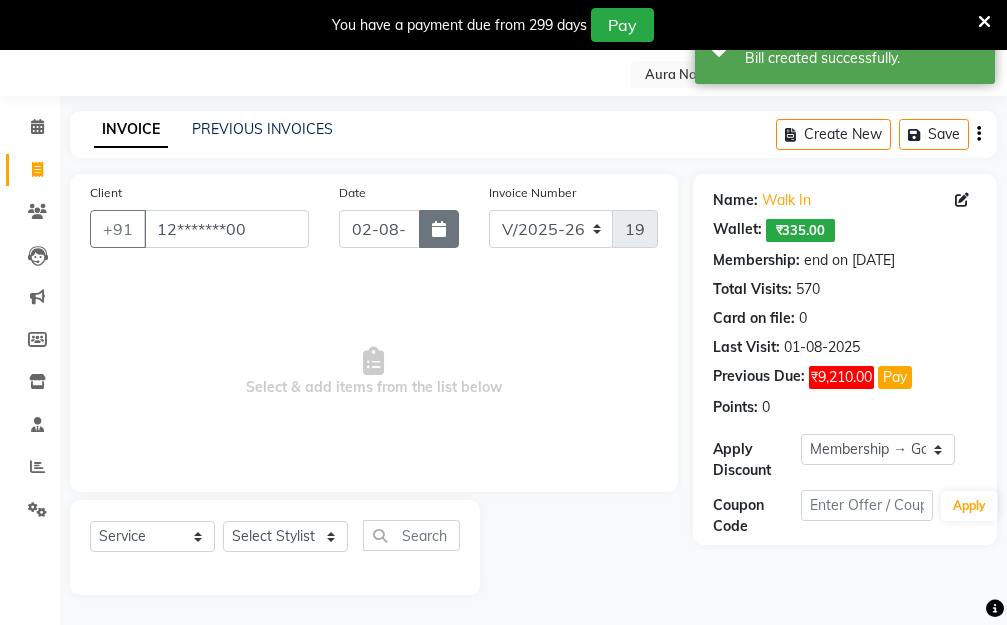 click 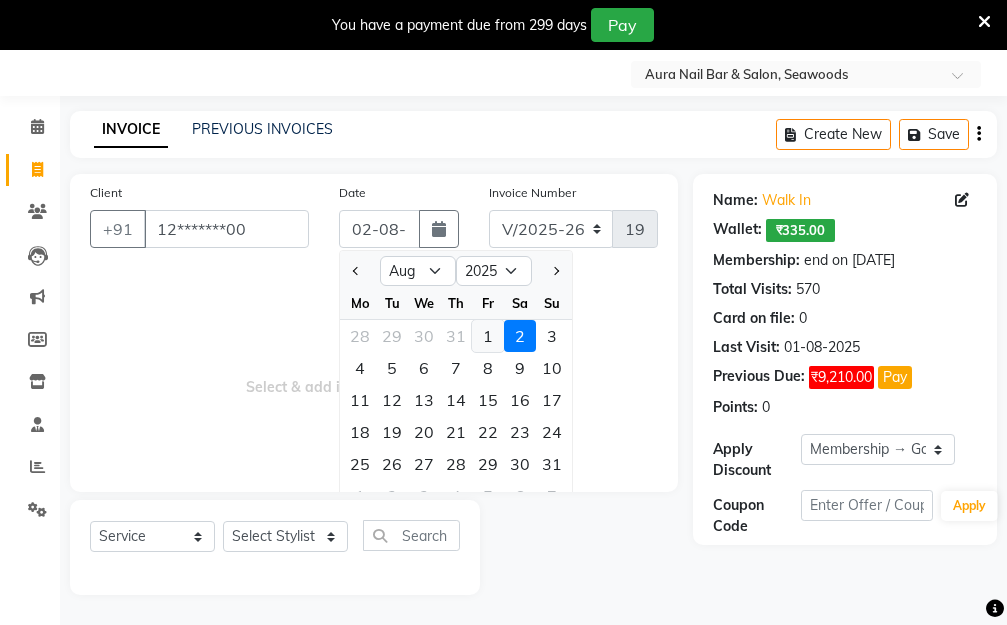click on "1" 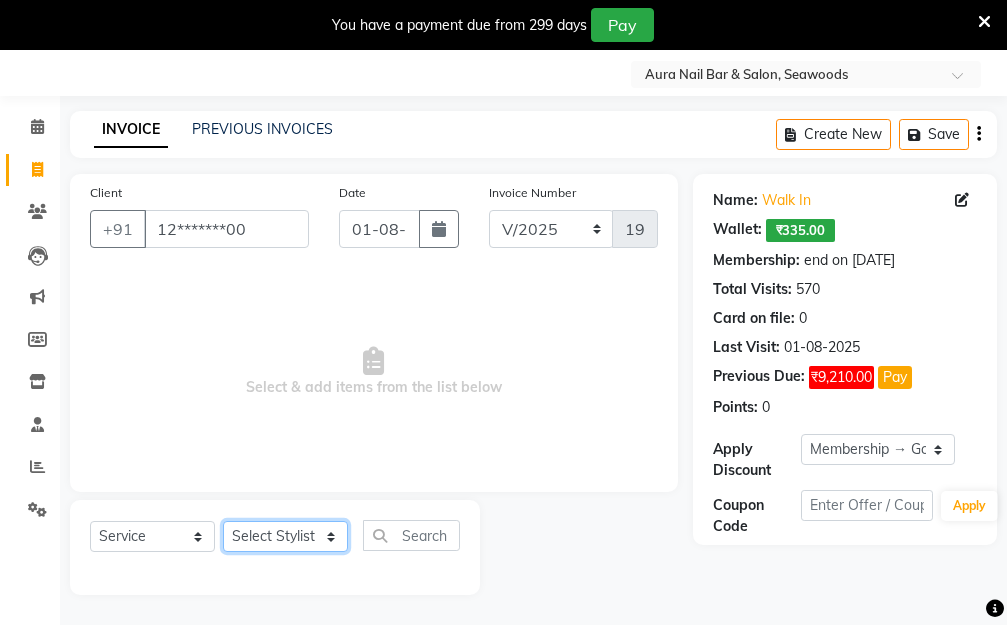 click on "Select Stylist Aarti Dipti  Manager Pallavi  pooja Priya" 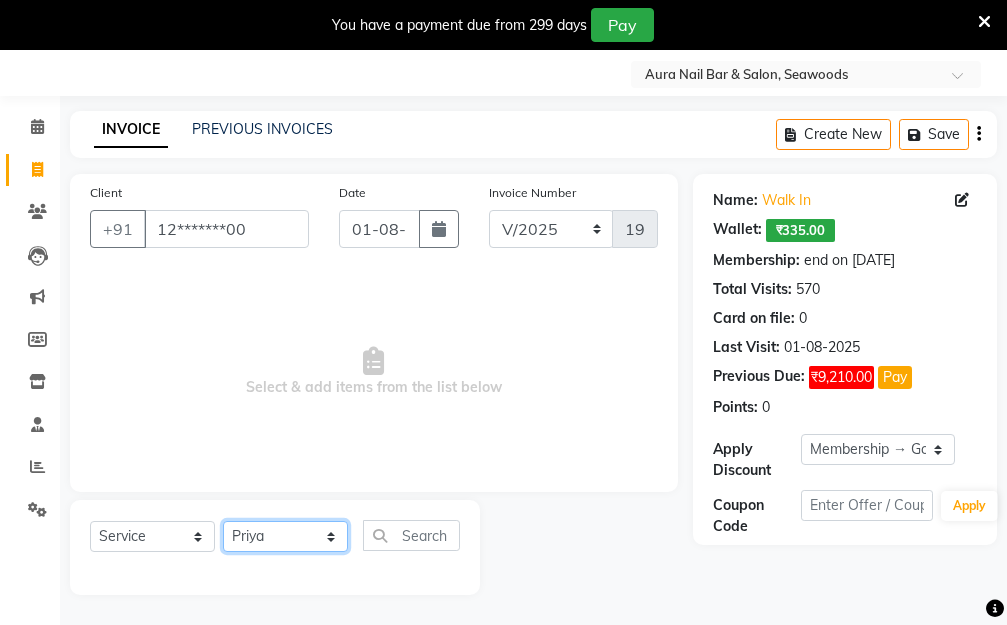 click on "Select Stylist Aarti Dipti  Manager Pallavi  pooja Priya" 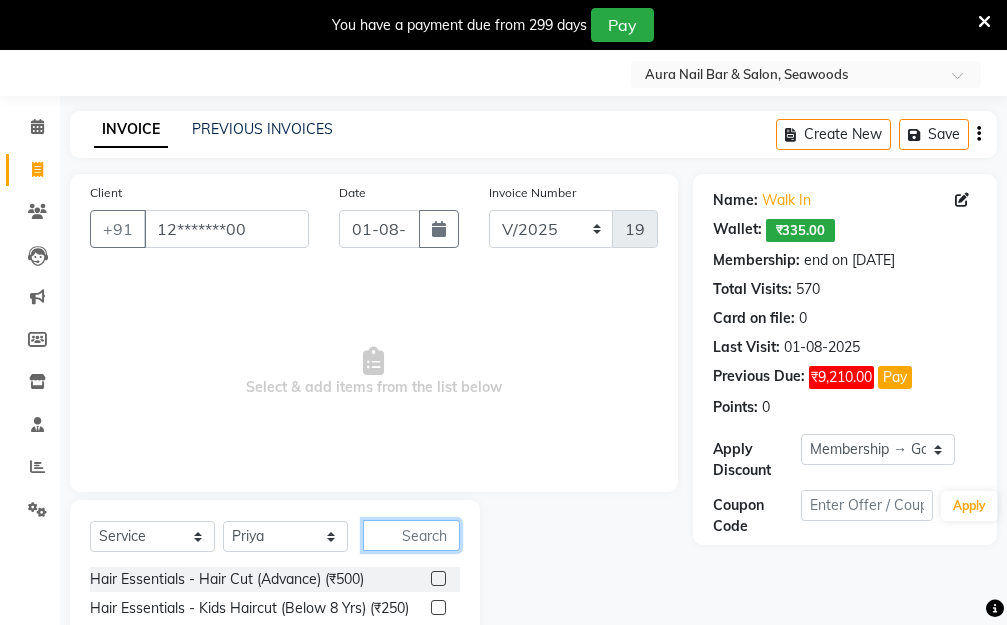 click 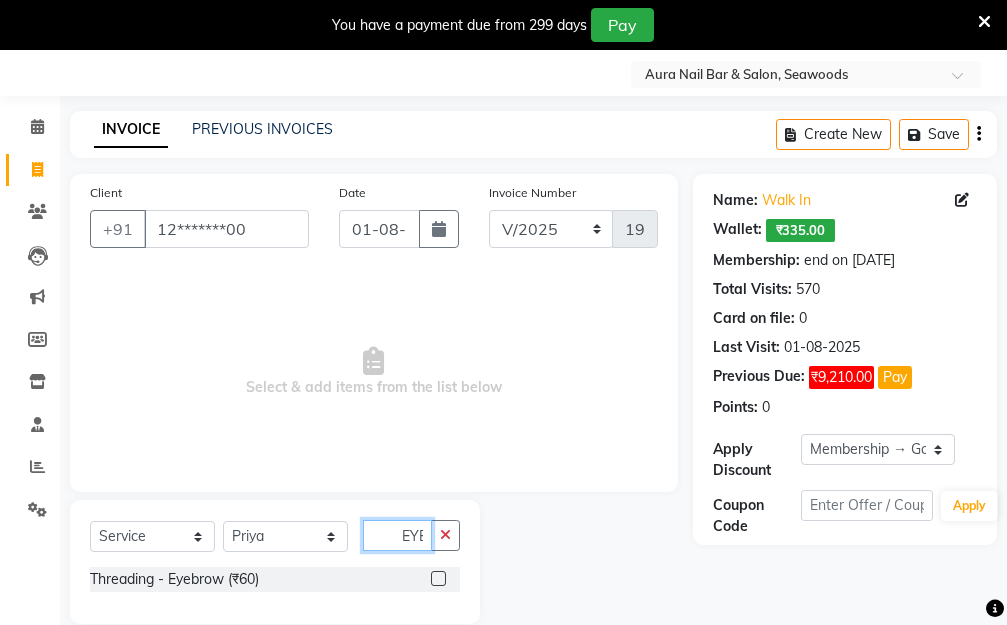 scroll, scrollTop: 0, scrollLeft: 2, axis: horizontal 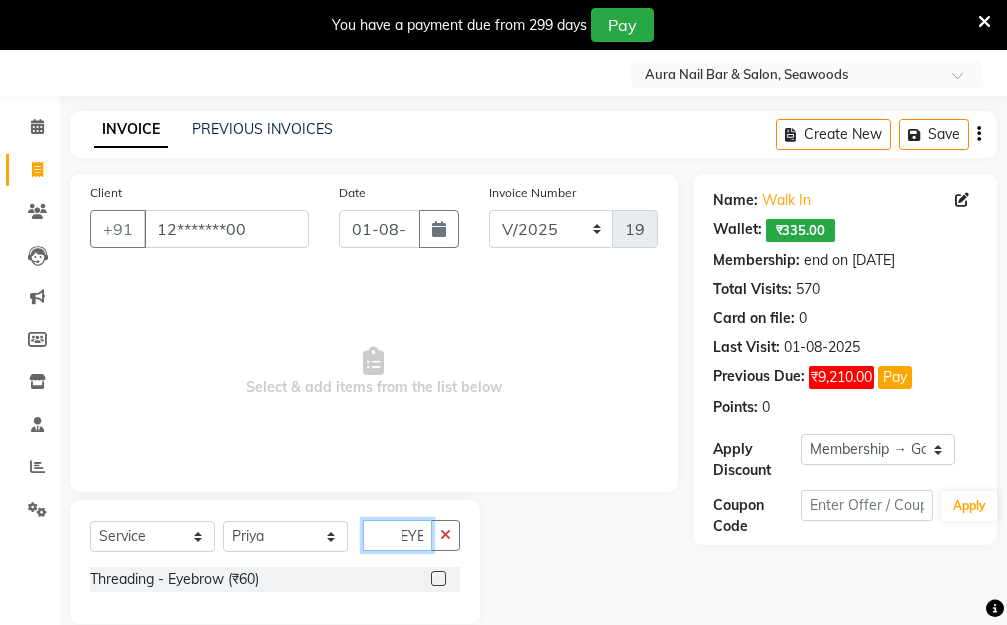 type on "EYE" 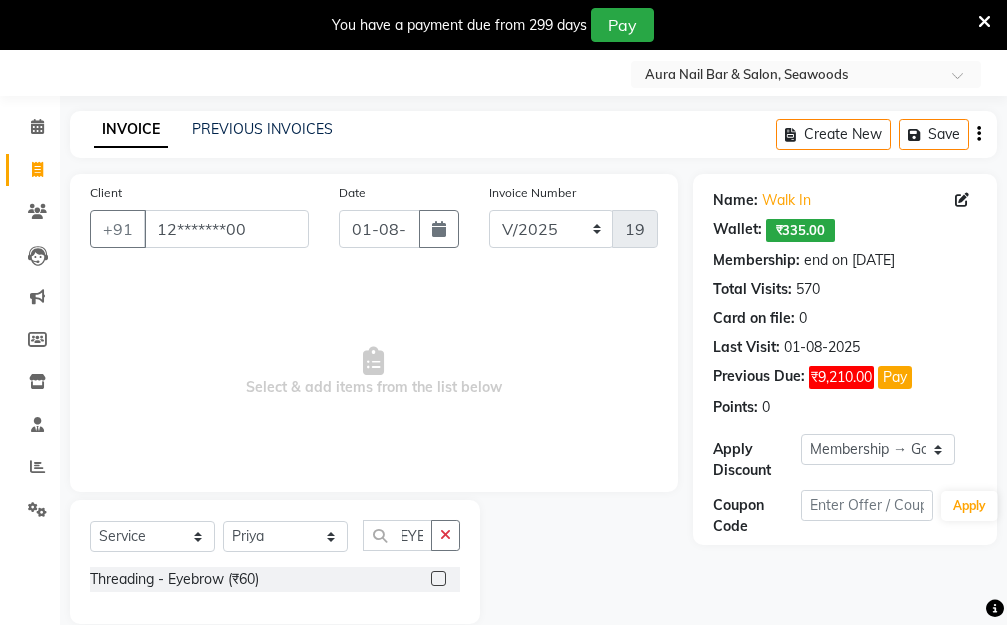 scroll, scrollTop: 0, scrollLeft: 0, axis: both 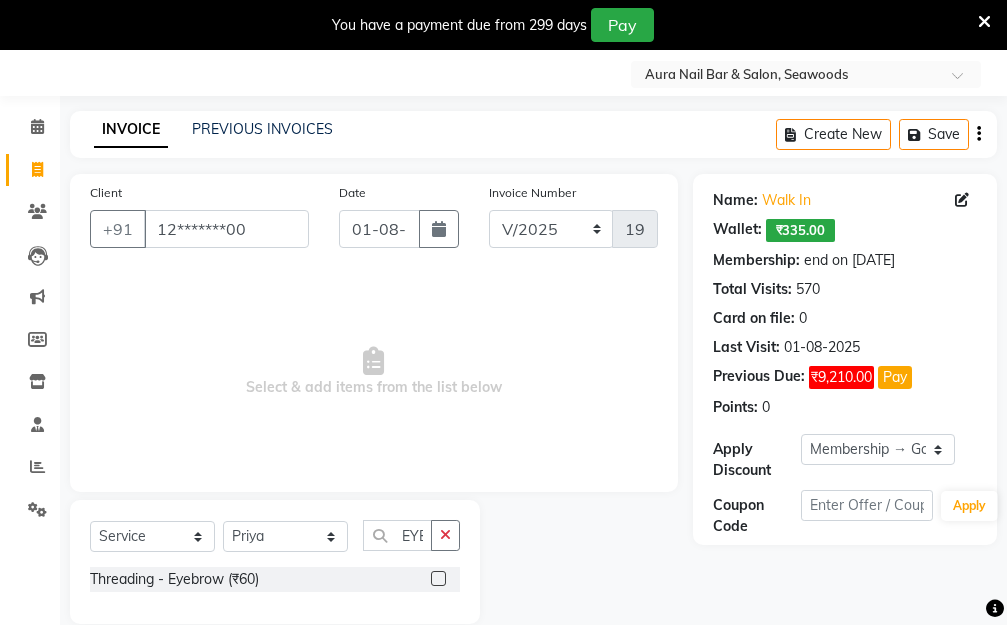 click 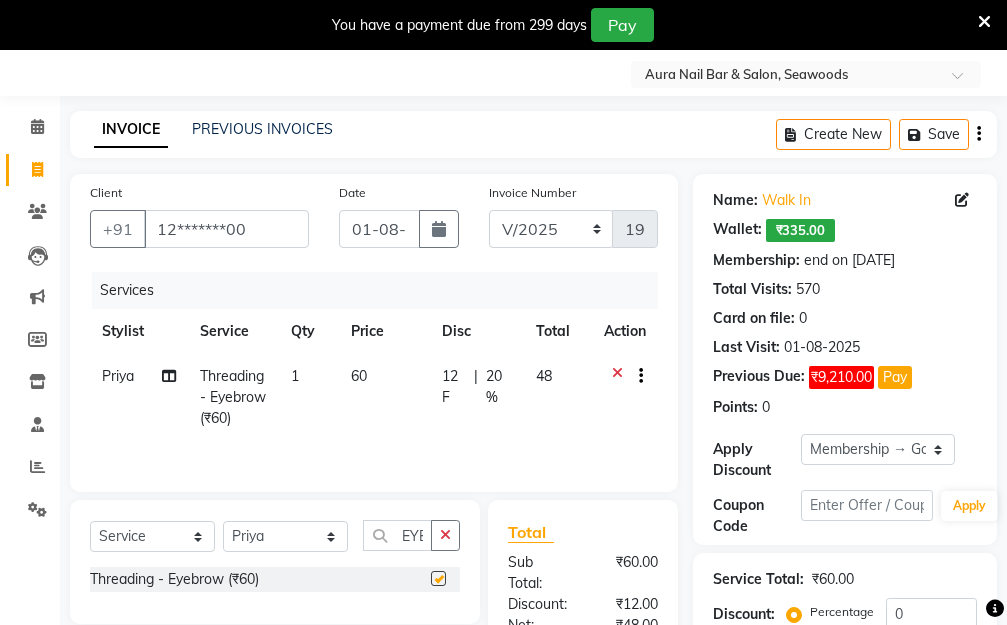 checkbox on "false" 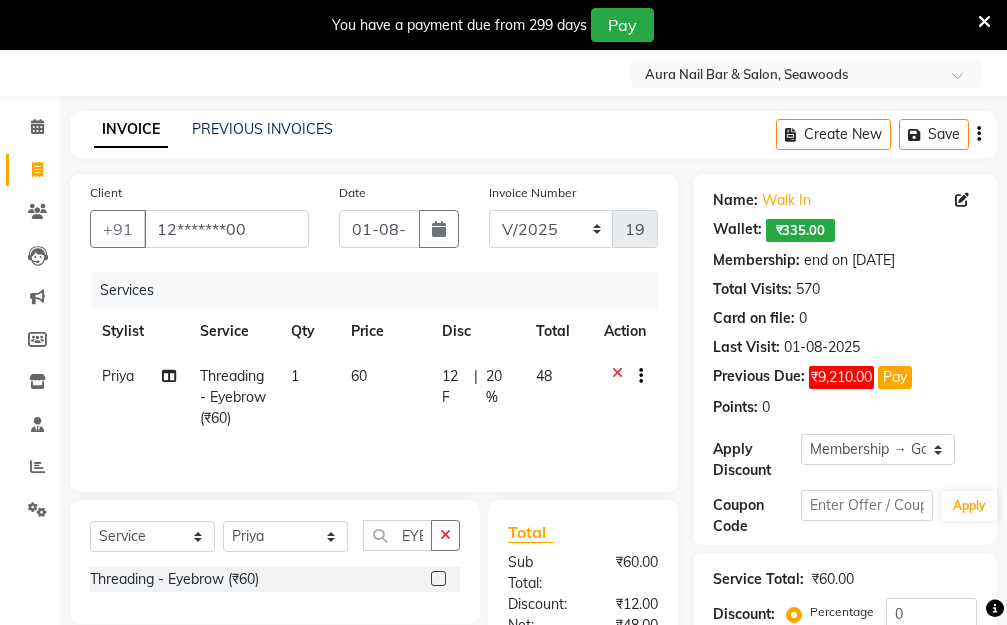 click on "60" 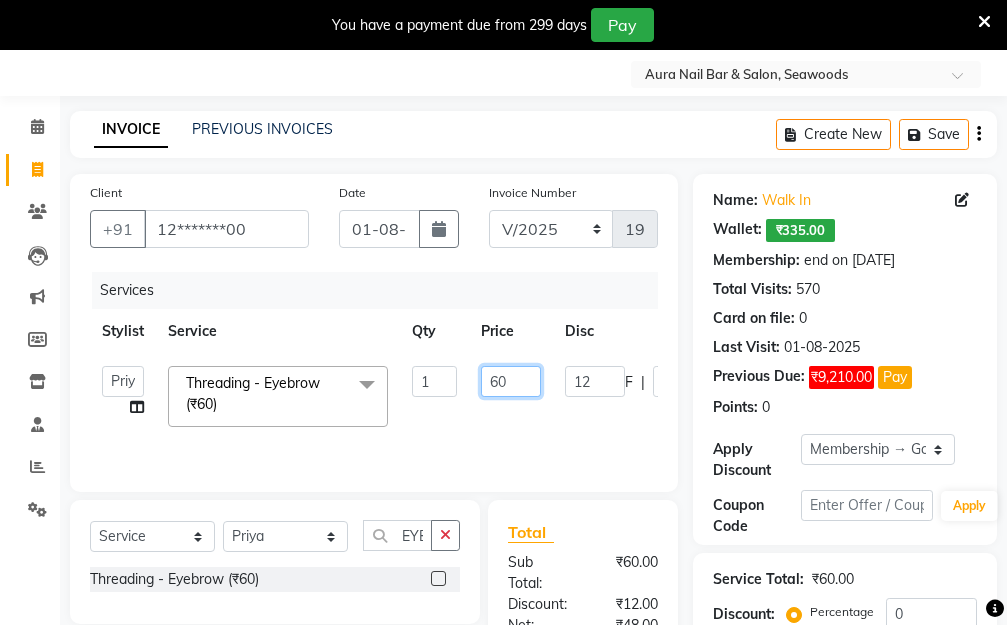 drag, startPoint x: 490, startPoint y: 377, endPoint x: 463, endPoint y: 375, distance: 27.073973 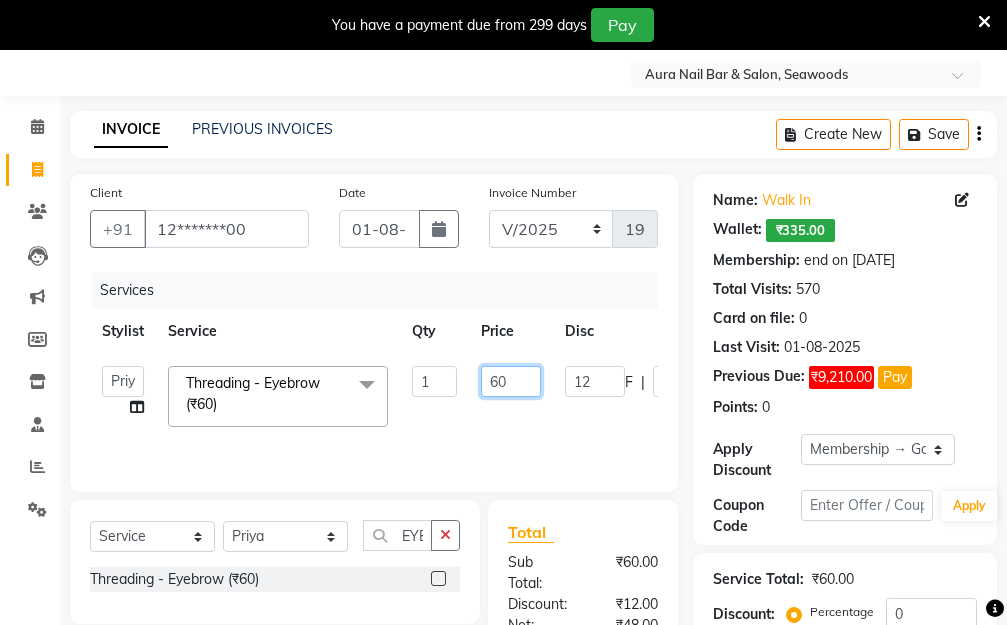 click on "Aarti   Dipti    Manager   Pallavi    pooja   Priya   Threading - Eyebrow (₹60)  x Hair Essentials - Hair Cut (Advance) (₹500) Hair Essentials - Kids Haircut (Below 8 Yrs) (₹250) Hair Essentials -Hair Wash Up To Shoulder (₹300) Hair Essentials - Hair Cut  (₹350) HAIR WASH UP TO WASTE (₹700) DANDRUFF TERATMENT (₹1500) Shampoo & Conditioning + Blast Dry - Upto Shoulder (₹350) Shampoo & Conditioning + Blast Dry - Below Shoulder (₹550) Shampoo & Conditioning + Blast Dry - Upto Waist (₹750) Shampoo & Conditioning + Blast Dry - Add: Charge For Morocon/Riviver/ Keratin (₹600) Blow Dry/Outcurl/Straight - Upto Shoulder (₹449) Blow Dry/Outcurl/Straight - Below Shoulder (₹650) Blow Dry/Outcurl/Straight - Upto Waist (₹850) Ironing - Upto Shoulder (₹650) Ironing - Below Shoulder (₹850) Ironing - Upto Waist (₹1000) Ironing - Add Charge For Thick Hair (₹300) Tongs - Upto Shoulder (₹800) Tongs - Below Shoulder (₹960) Tongs - Upto Waist (₹1500) Hair Spa - Upto Shoulder (₹1800) 1 F" 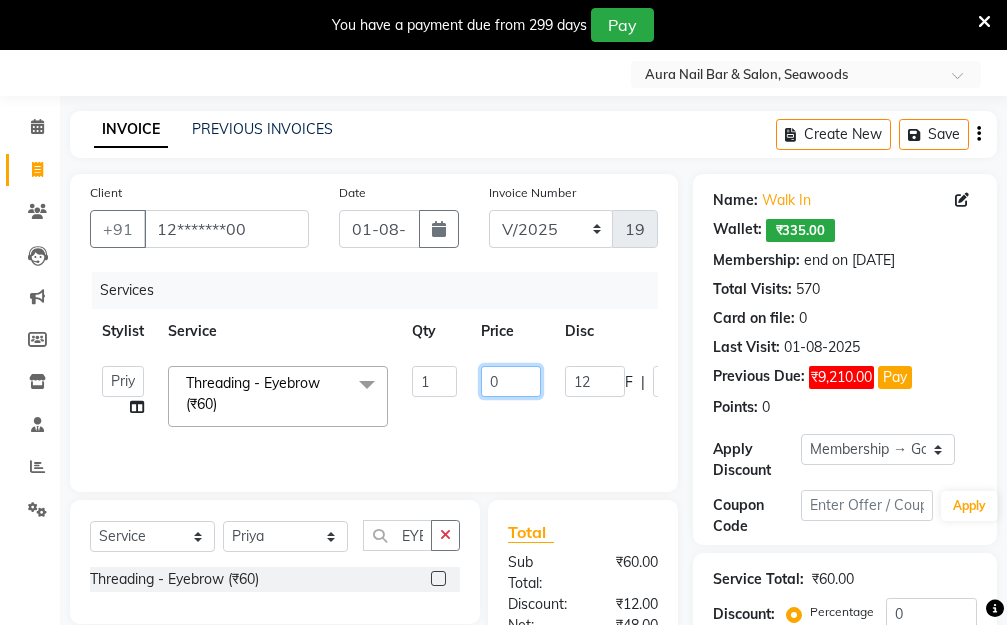 type on "50" 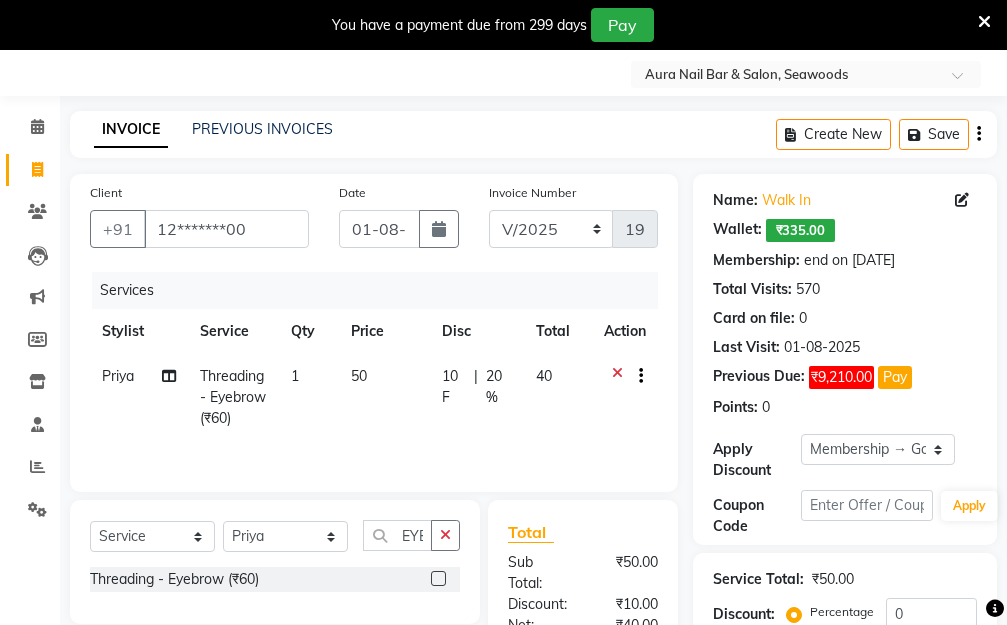 click on "Priya  Threading - Eyebrow (₹60) 1 50 10 F | 20 % 40" 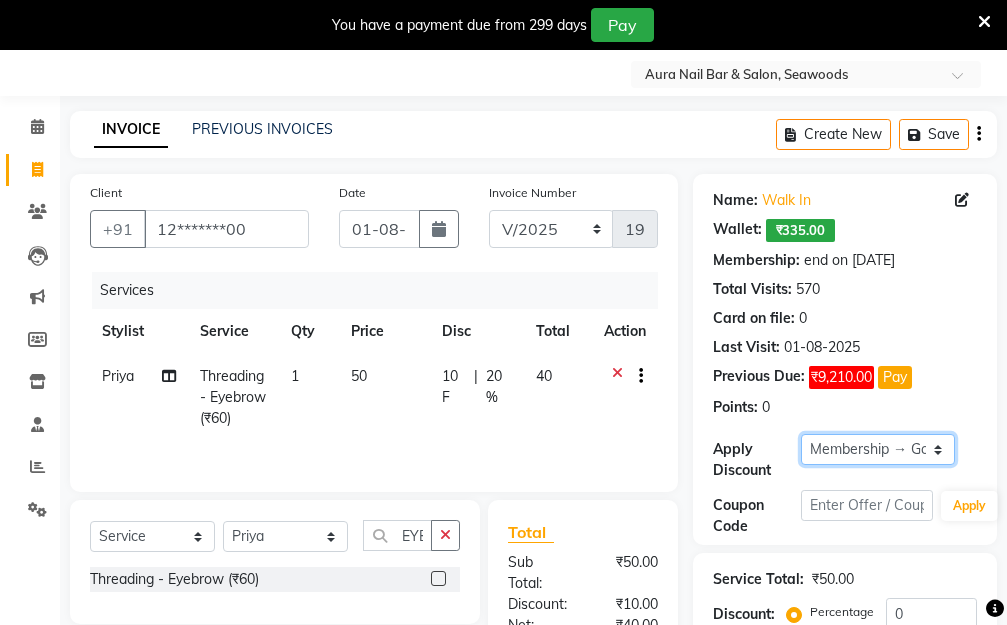 click on "Select Membership → Golden Membership Membership → Golden Membership Membership → Golden Membership Membership → Golden Membership Membership → Golden Membership Membership → Golden Membership Membership → Golden Membership Membership → Golden Membership Membership → Golden Membership Membership → Golden Membership Membership → Golden Membership Membership → Golden Membership Membership → Golden Membership Membership → Golden Membership Membership → Golden Membership Membership → Golden Membership Membership → Golden Membership Membership → Golden Membership Membership → Golden Membership Membership → Golden Membership Membership → Golden Membership Membership → Golden Membership Membership → Golden Membership Membership → Golden Membership Membership → Golden Membership Membership → Golden Membership Membership → Golden Membership Membership → Golden Membership Membership → Golden Membership Membership → Golden Membership" 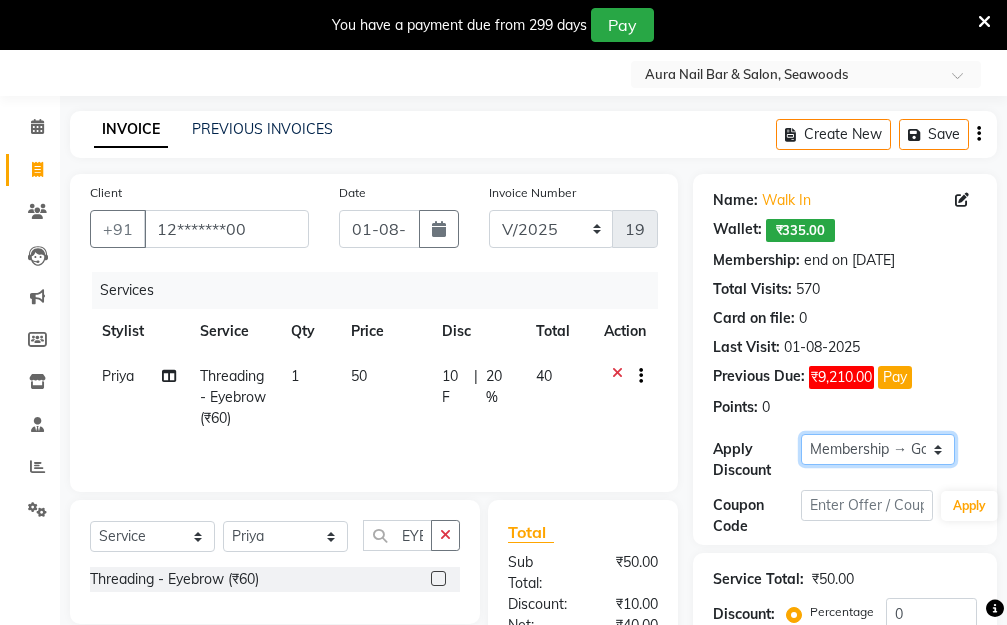 select on "0:" 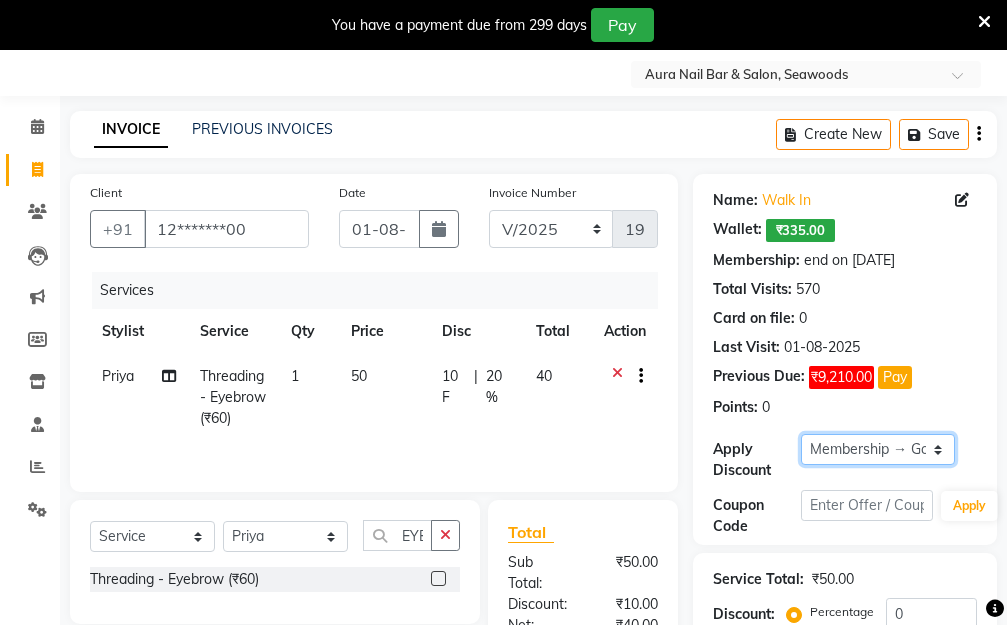 click on "Select Membership → Golden Membership Membership → Golden Membership Membership → Golden Membership Membership → Golden Membership Membership → Golden Membership Membership → Golden Membership Membership → Golden Membership Membership → Golden Membership Membership → Golden Membership Membership → Golden Membership Membership → Golden Membership Membership → Golden Membership Membership → Golden Membership Membership → Golden Membership Membership → Golden Membership Membership → Golden Membership Membership → Golden Membership Membership → Golden Membership Membership → Golden Membership Membership → Golden Membership Membership → Golden Membership Membership → Golden Membership Membership → Golden Membership Membership → Golden Membership Membership → Golden Membership Membership → Golden Membership Membership → Golden Membership Membership → Golden Membership Membership → Golden Membership Membership → Golden Membership" 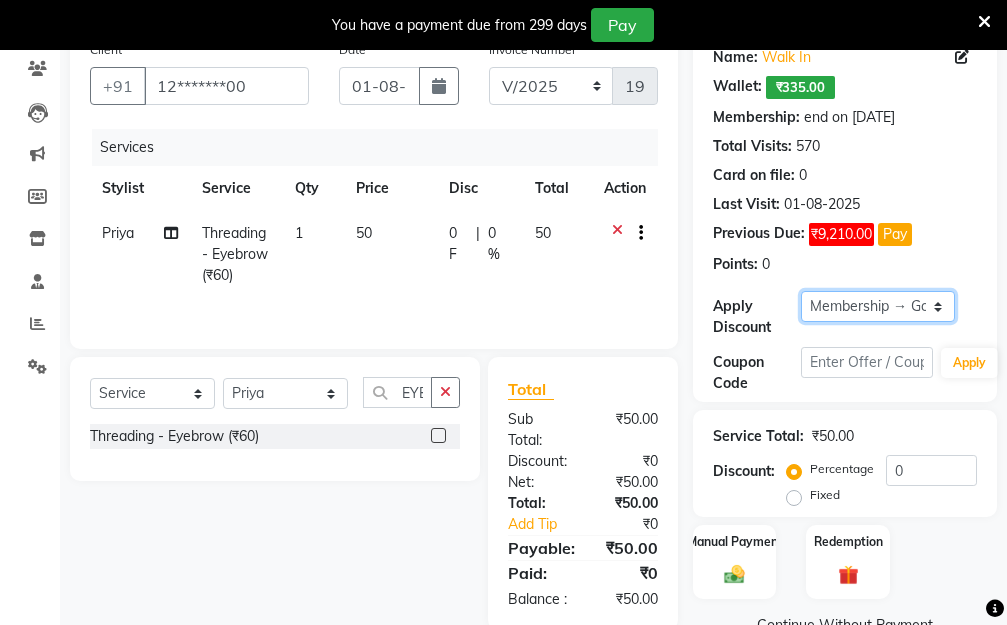 scroll, scrollTop: 278, scrollLeft: 0, axis: vertical 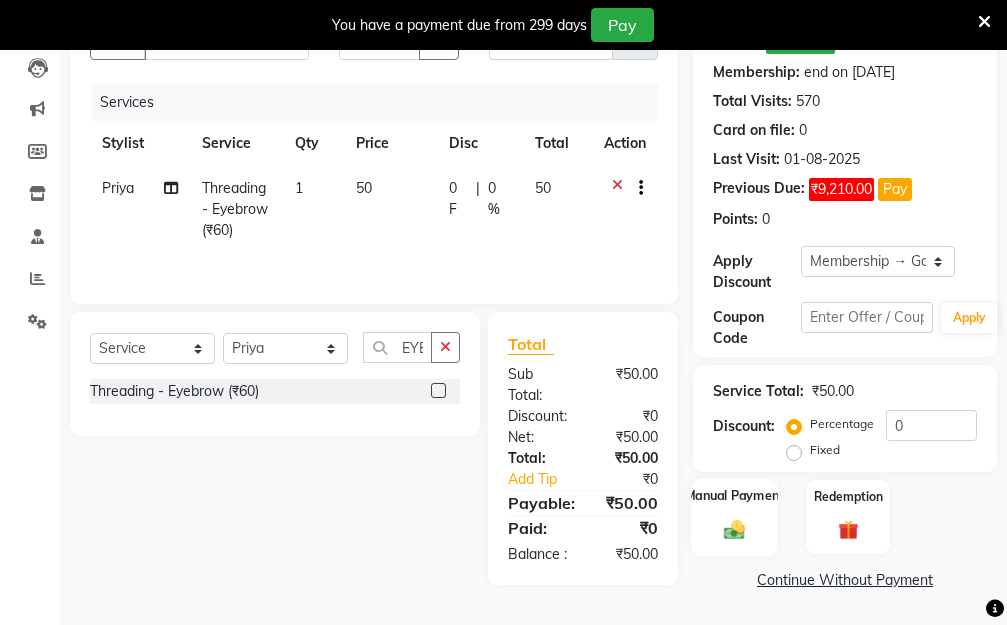 click 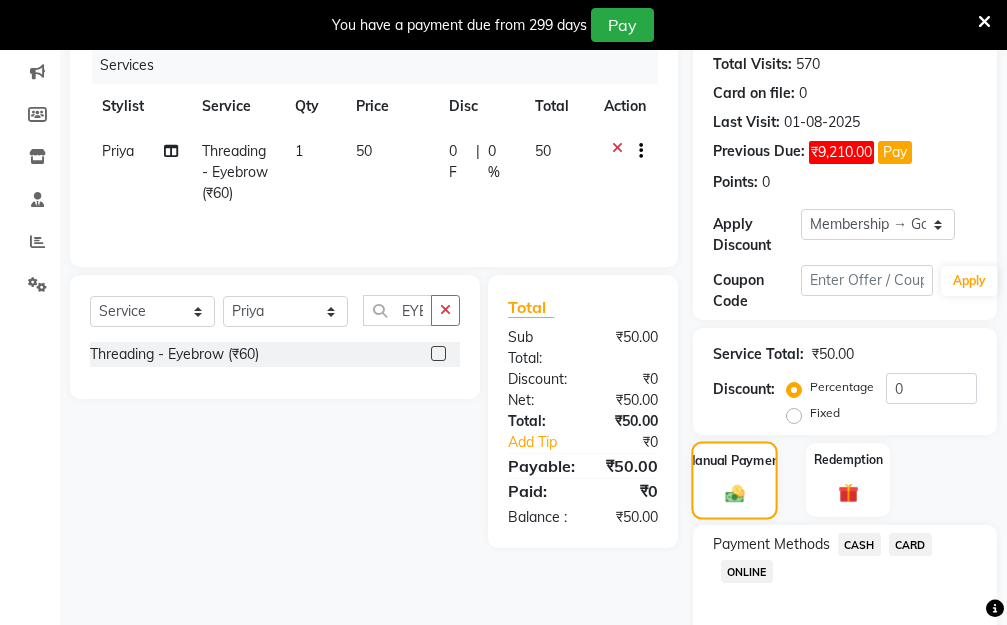 scroll, scrollTop: 369, scrollLeft: 0, axis: vertical 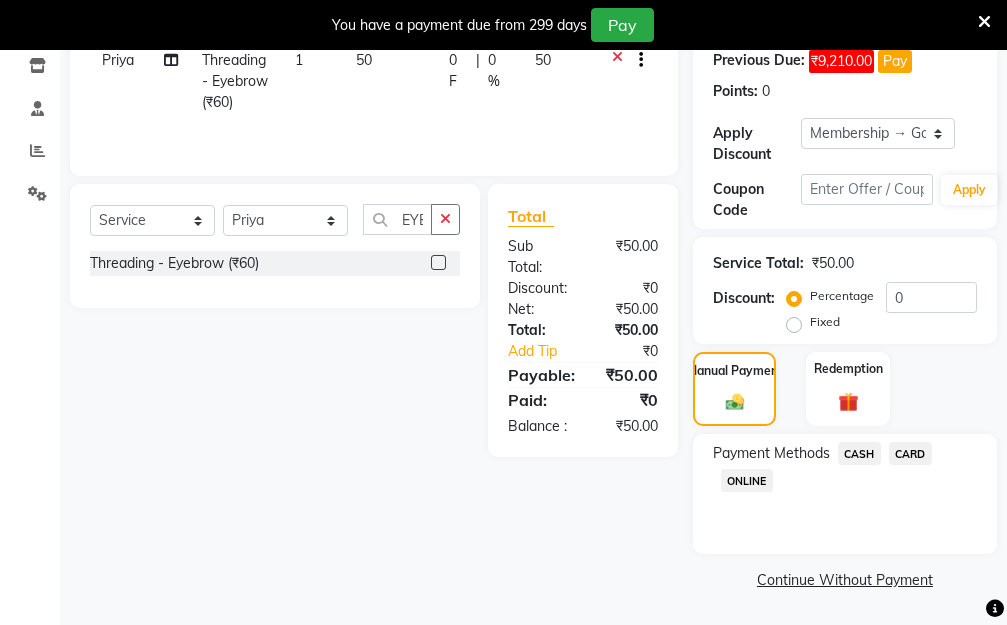 click on "CASH" 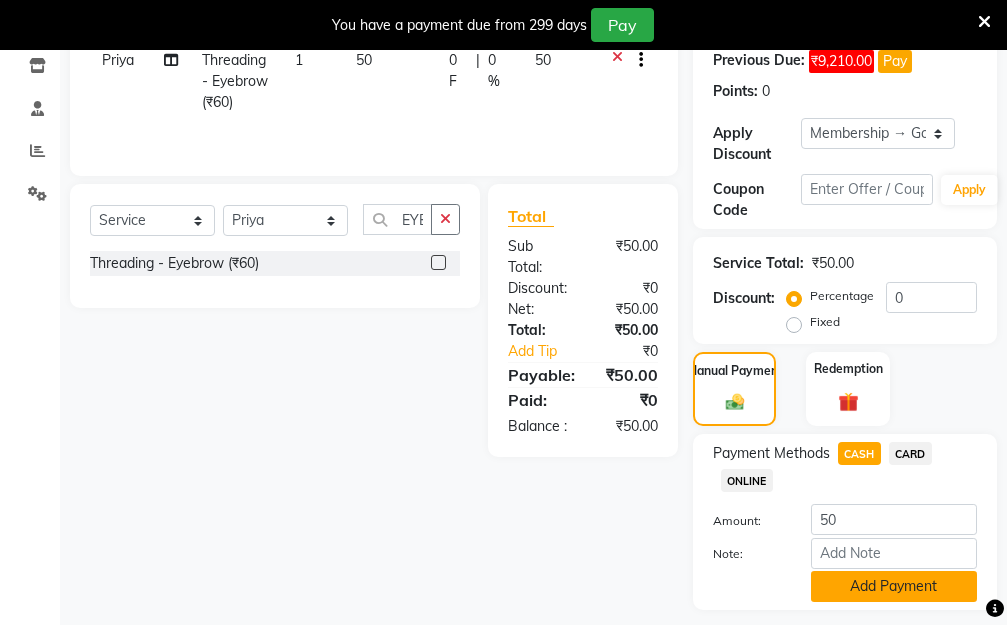 click on "Add Payment" 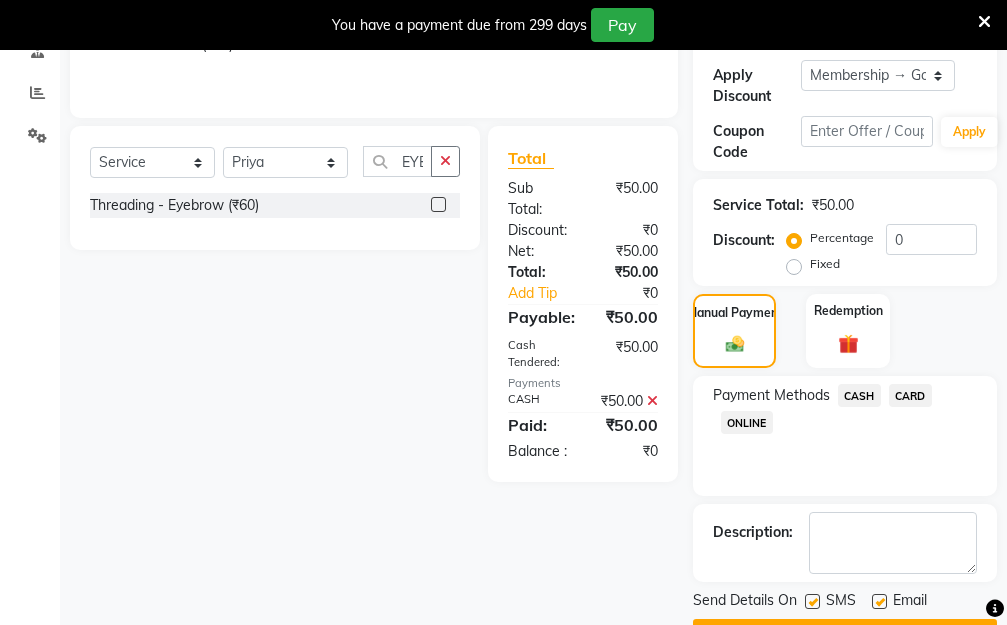 scroll, scrollTop: 482, scrollLeft: 0, axis: vertical 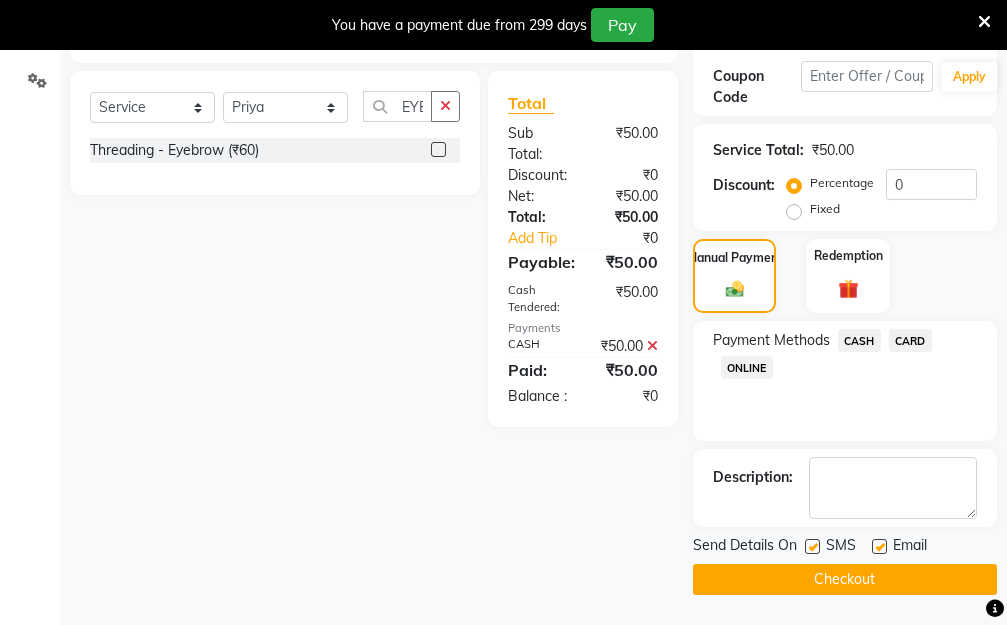 click on "Checkout" 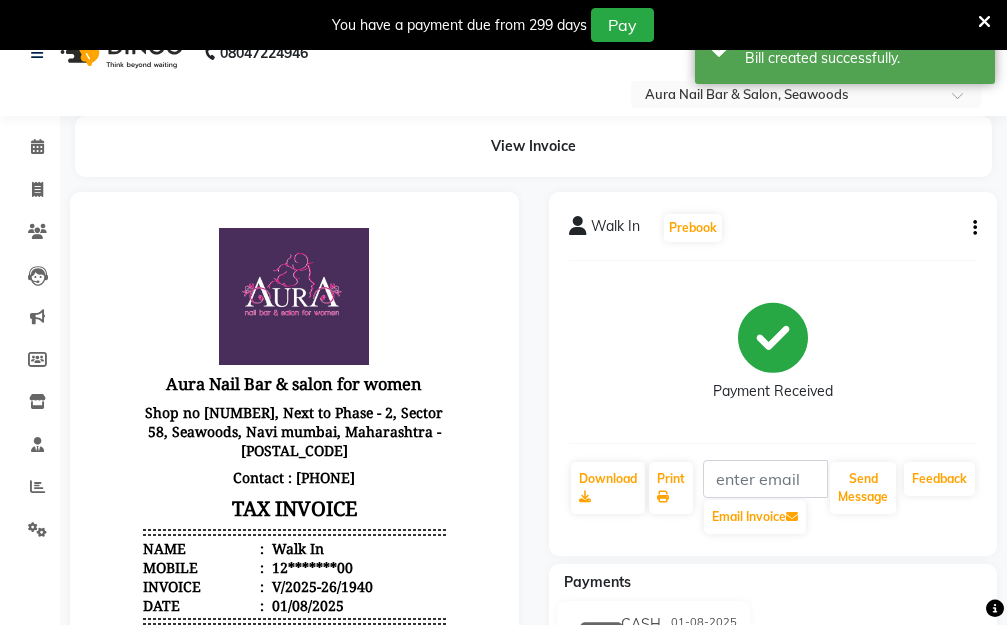 scroll, scrollTop: 0, scrollLeft: 0, axis: both 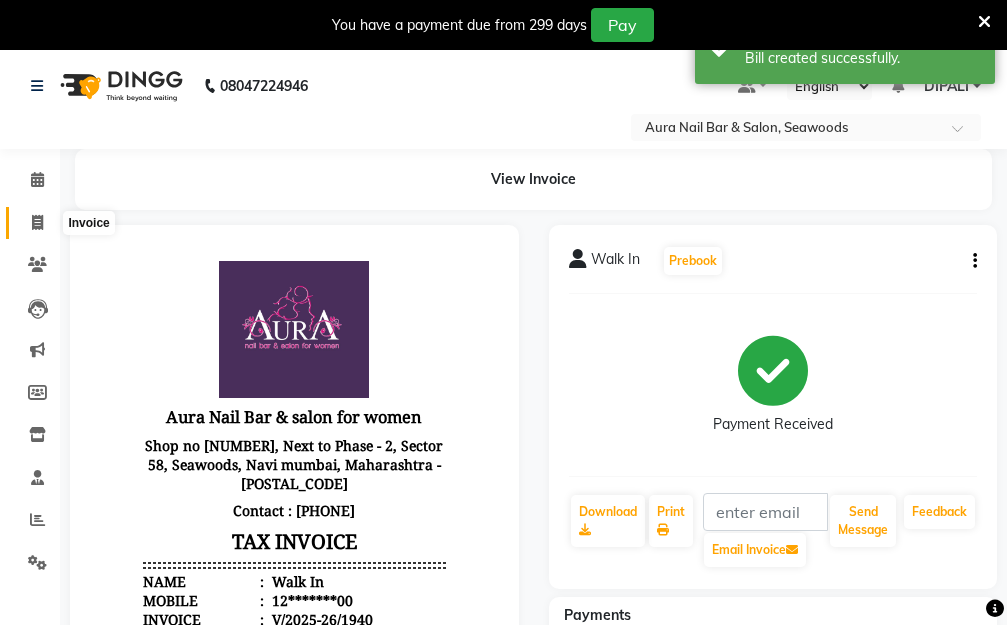 click 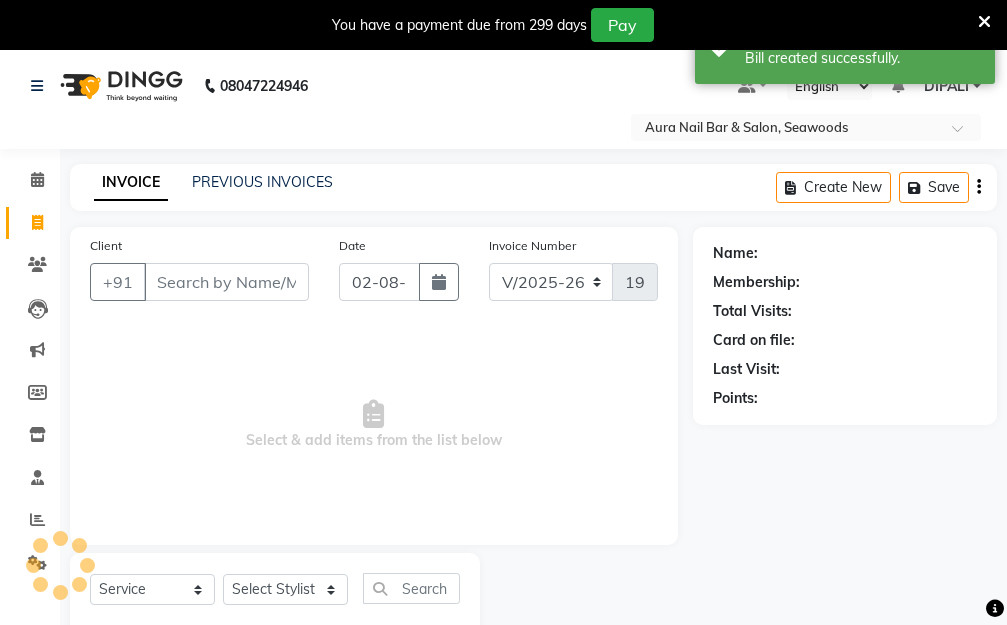 scroll, scrollTop: 53, scrollLeft: 0, axis: vertical 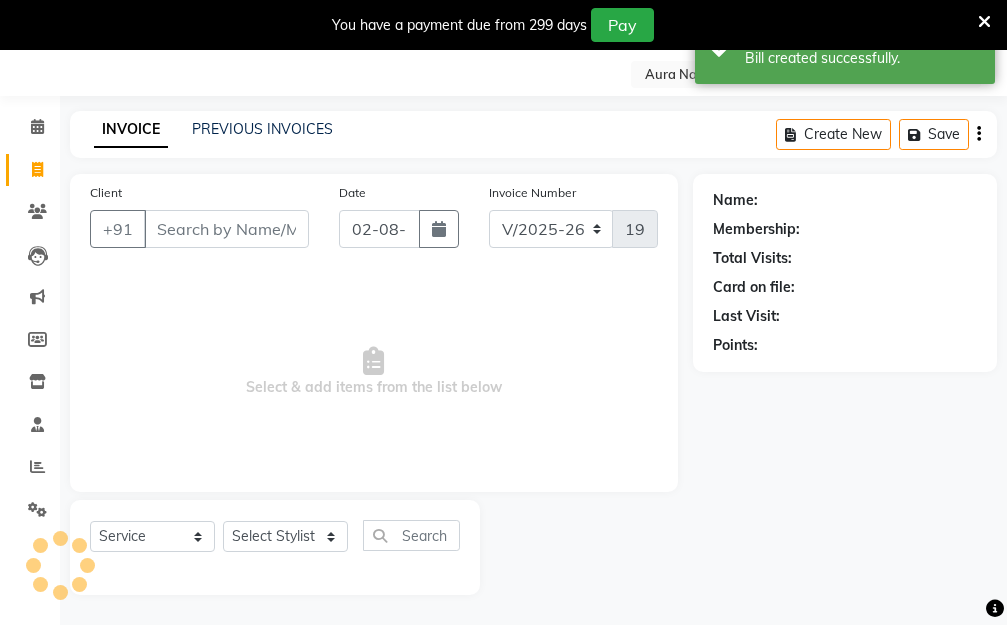click on "Client" at bounding box center (226, 229) 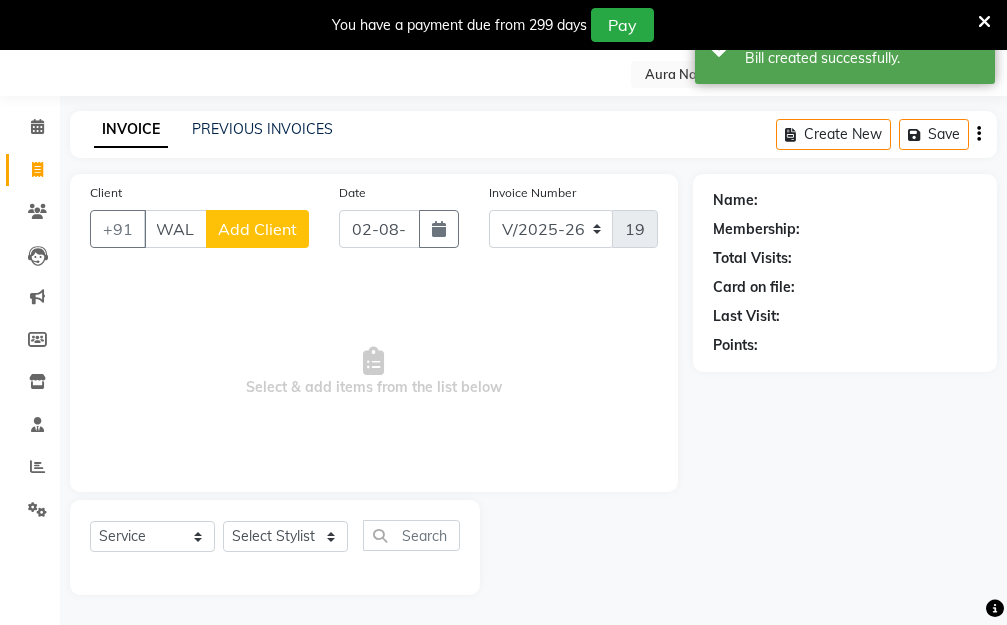 scroll, scrollTop: 0, scrollLeft: 11, axis: horizontal 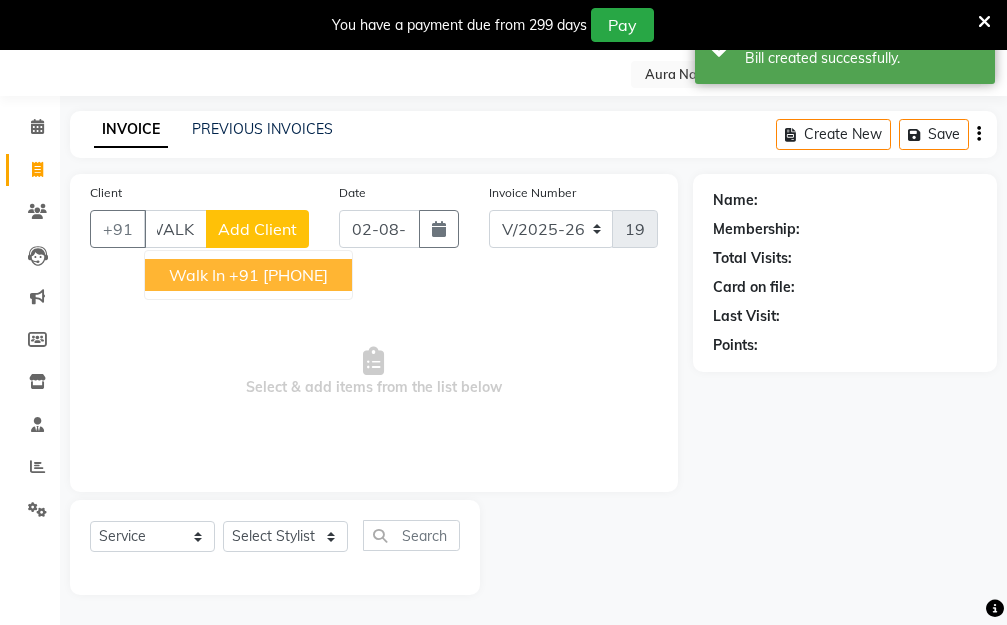 click on "+91  12*******00" at bounding box center [278, 275] 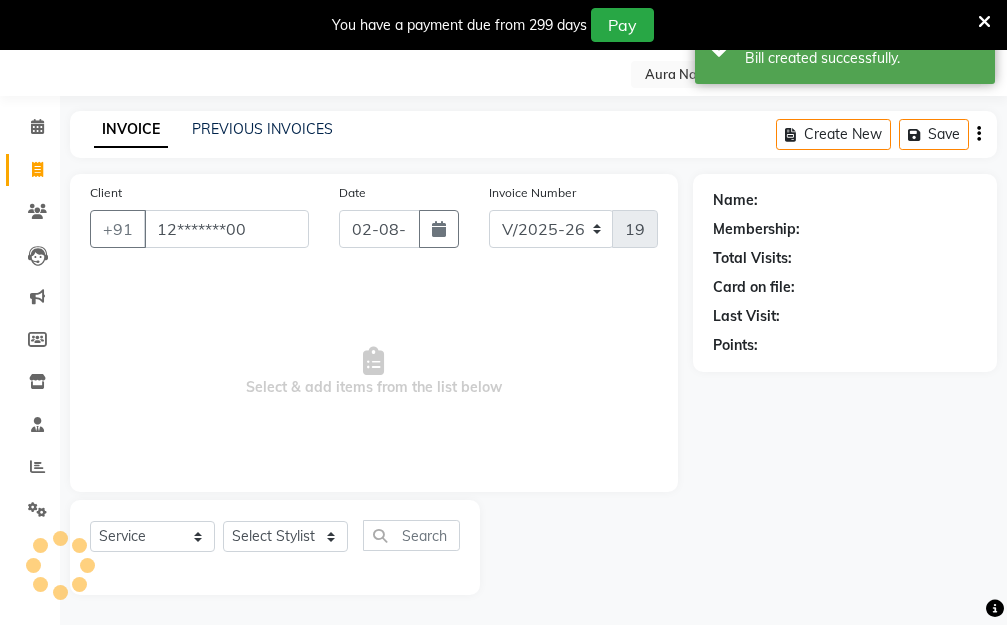 type on "12*******00" 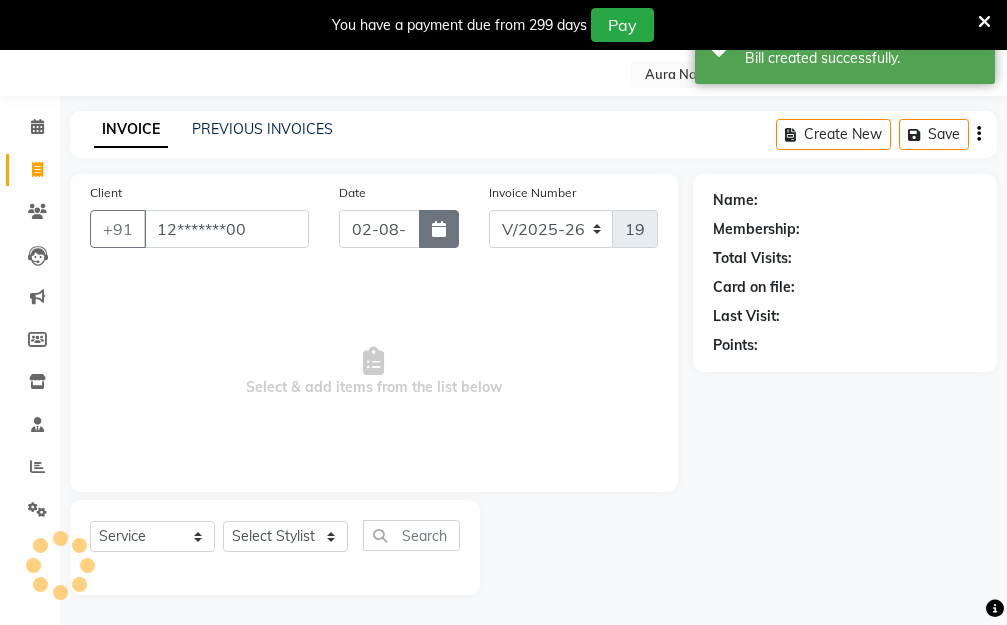 select on "1: Object" 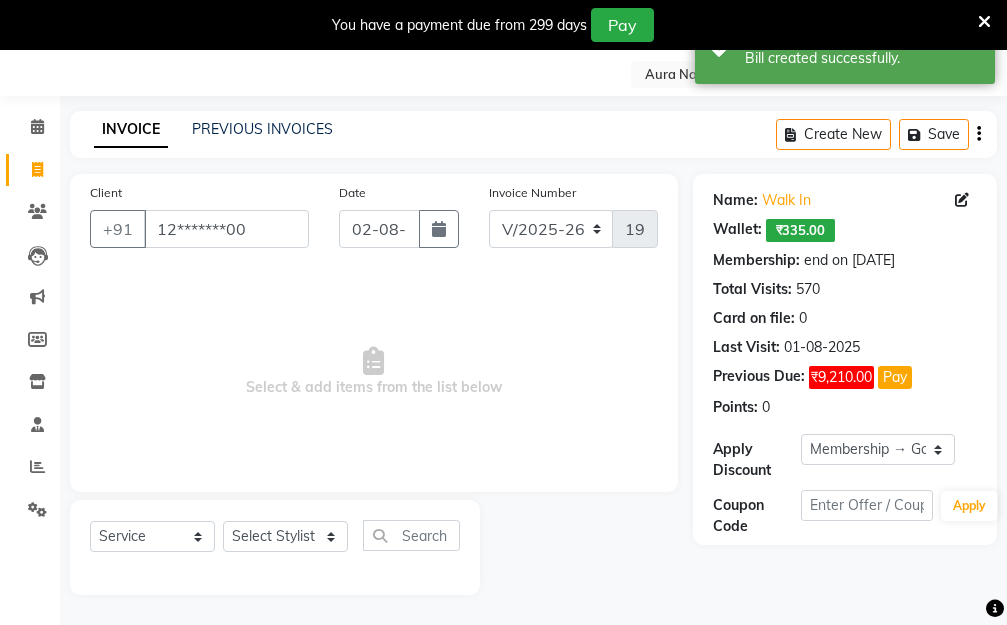drag, startPoint x: 442, startPoint y: 224, endPoint x: 421, endPoint y: 248, distance: 31.890438 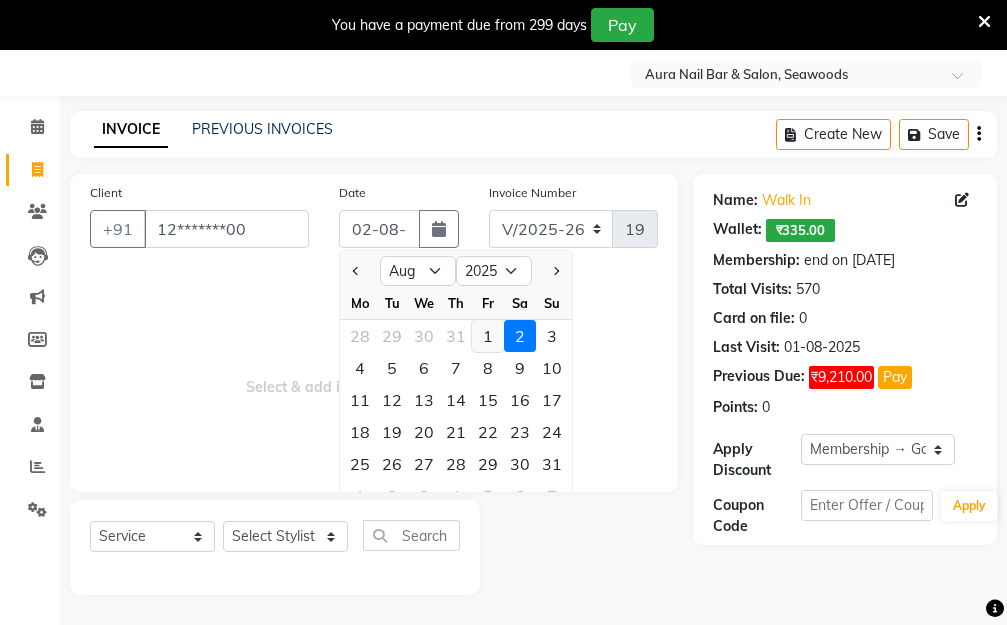 click on "1" 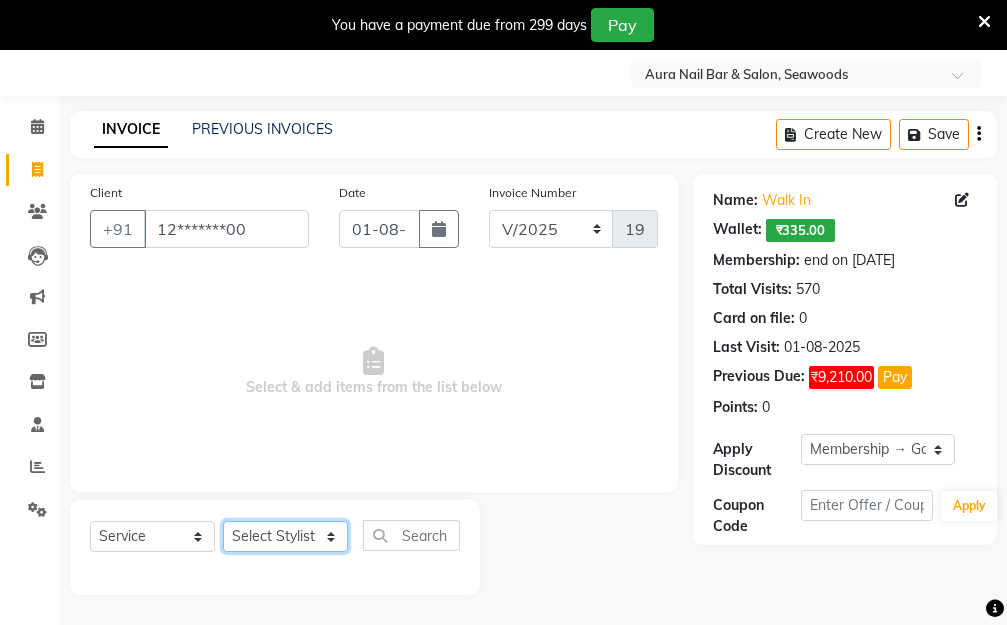 click on "Select Stylist Aarti Dipti  Manager Pallavi  pooja Priya" 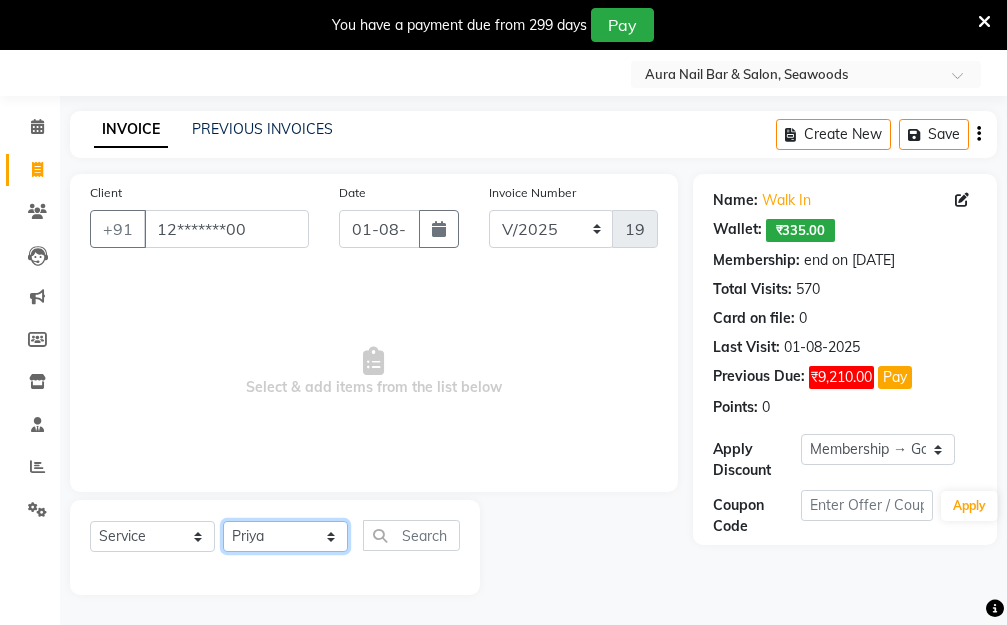 click on "Select Stylist Aarti Dipti  Manager Pallavi  pooja Priya" 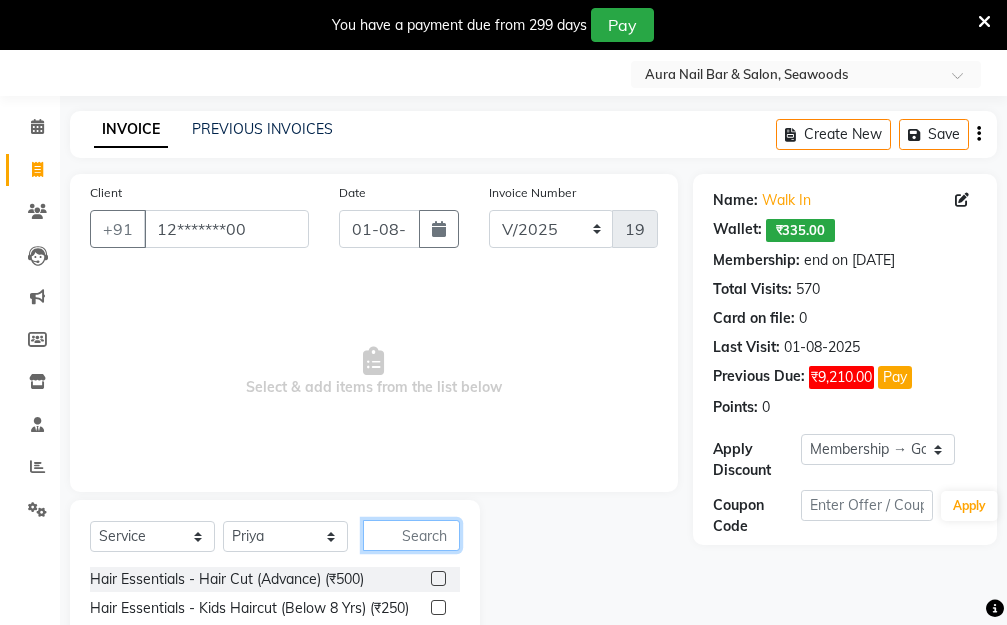 click 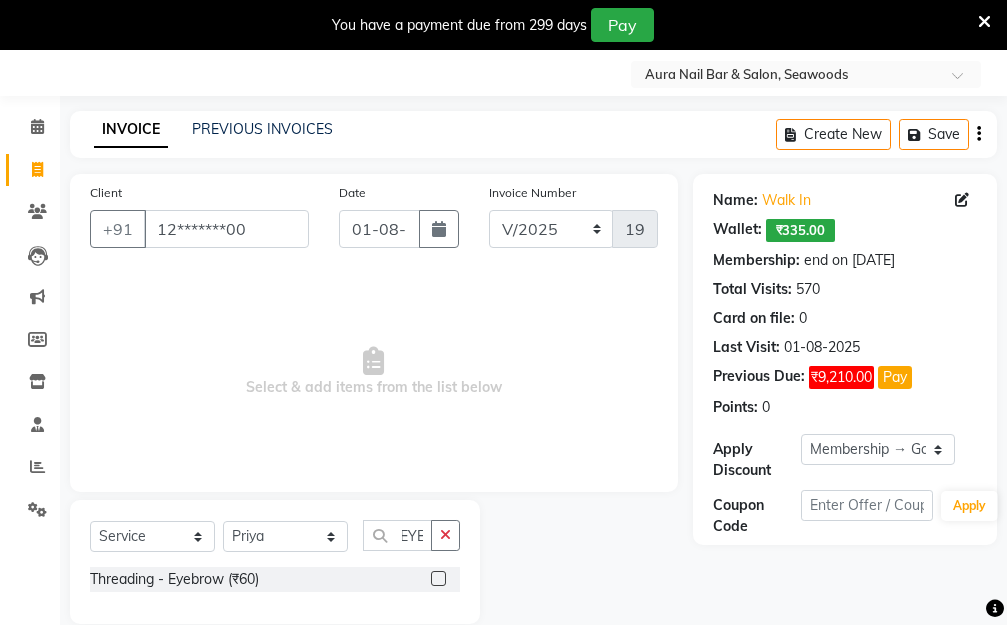 scroll, scrollTop: 0, scrollLeft: 0, axis: both 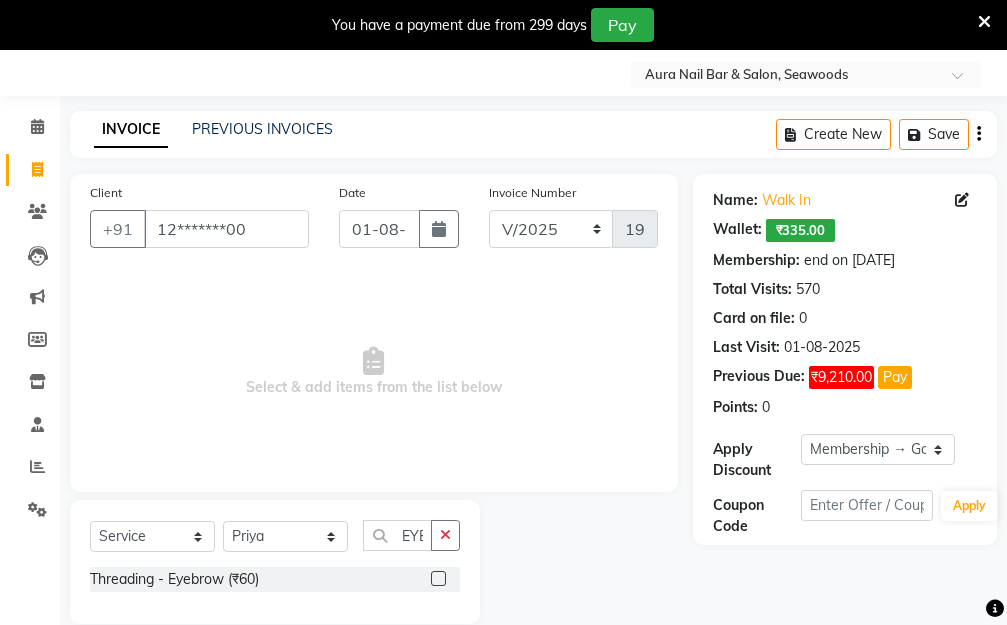 click on "Threading - Eyebrow (₹60)" 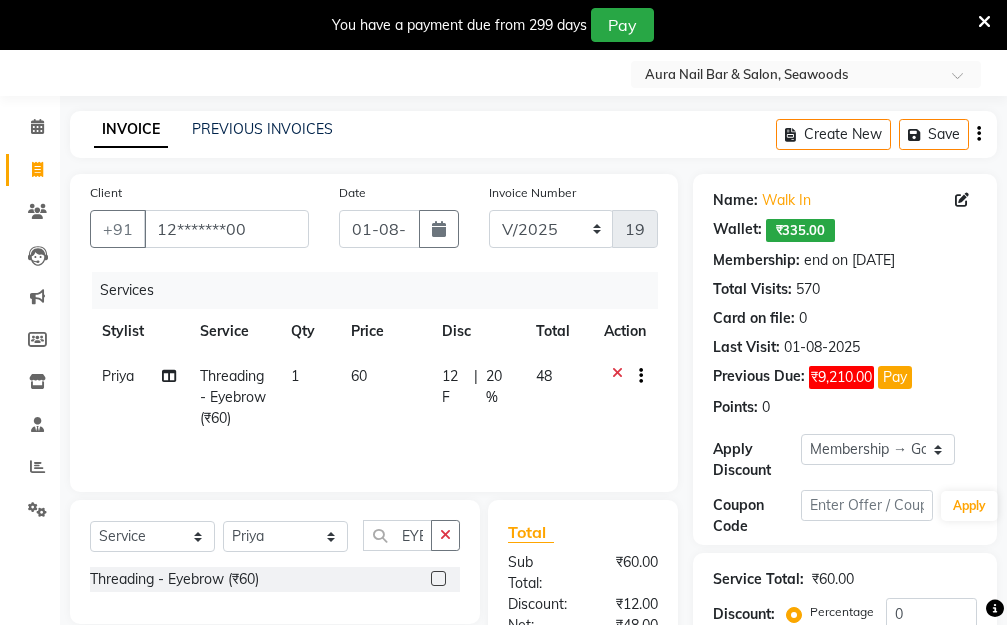 drag, startPoint x: 425, startPoint y: 431, endPoint x: 449, endPoint y: 406, distance: 34.655445 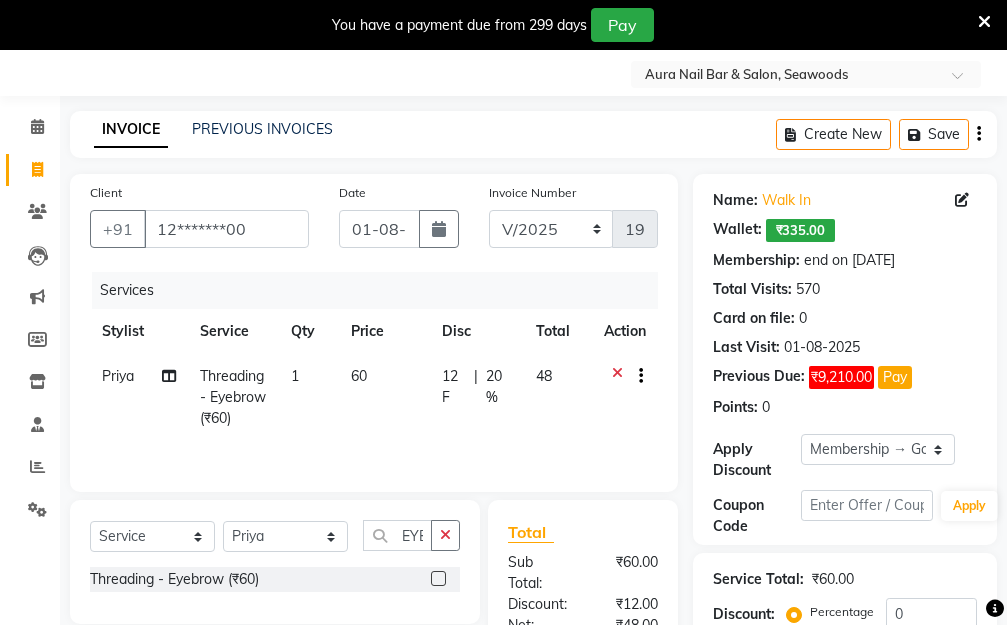 click on "60" 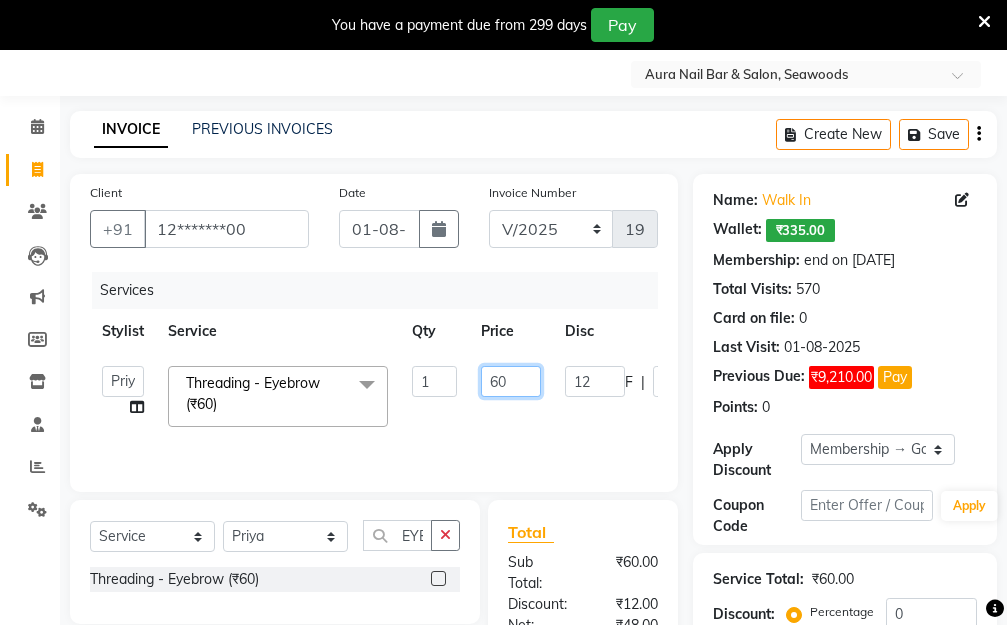 drag, startPoint x: 485, startPoint y: 375, endPoint x: 440, endPoint y: 372, distance: 45.099888 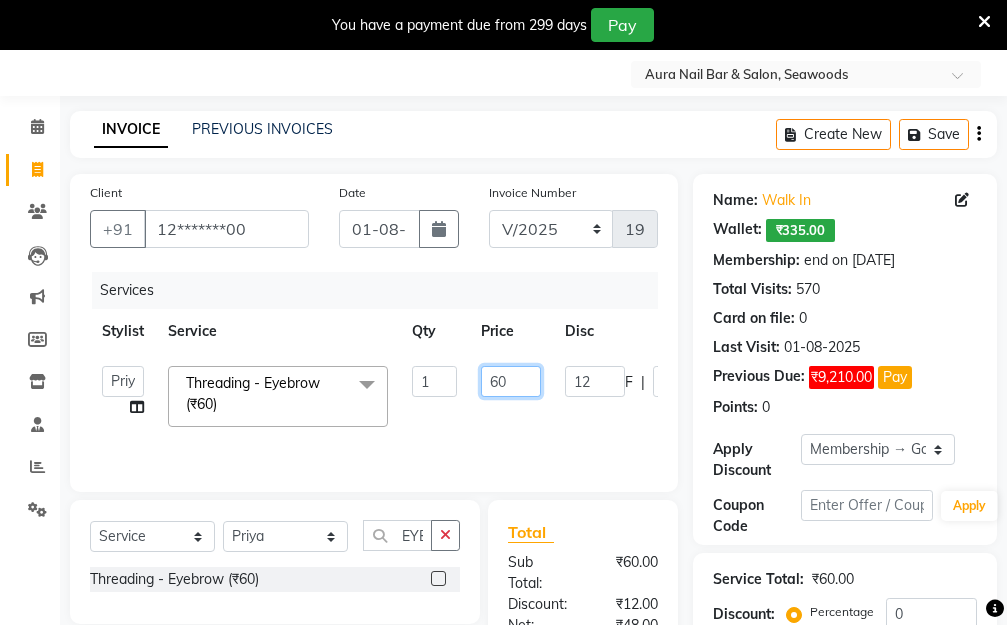 click on "Aarti   Dipti    Manager   Pallavi    pooja   Priya   Threading - Eyebrow (₹60)  x Hair Essentials - Hair Cut (Advance) (₹500) Hair Essentials - Kids Haircut (Below 8 Yrs) (₹250) Hair Essentials -Hair Wash Up To Shoulder (₹300) Hair Essentials - Hair Cut  (₹350) HAIR WASH UP TO WASTE (₹700) DANDRUFF TERATMENT (₹1500) Shampoo & Conditioning + Blast Dry - Upto Shoulder (₹350) Shampoo & Conditioning + Blast Dry - Below Shoulder (₹550) Shampoo & Conditioning + Blast Dry - Upto Waist (₹750) Shampoo & Conditioning + Blast Dry - Add: Charge For Morocon/Riviver/ Keratin (₹600) Blow Dry/Outcurl/Straight - Upto Shoulder (₹449) Blow Dry/Outcurl/Straight - Below Shoulder (₹650) Blow Dry/Outcurl/Straight - Upto Waist (₹850) Ironing - Upto Shoulder (₹650) Ironing - Below Shoulder (₹850) Ironing - Upto Waist (₹1000) Ironing - Add Charge For Thick Hair (₹300) Tongs - Upto Shoulder (₹800) Tongs - Below Shoulder (₹960) Tongs - Upto Waist (₹1500) Hair Spa - Upto Shoulder (₹1800) 1 F" 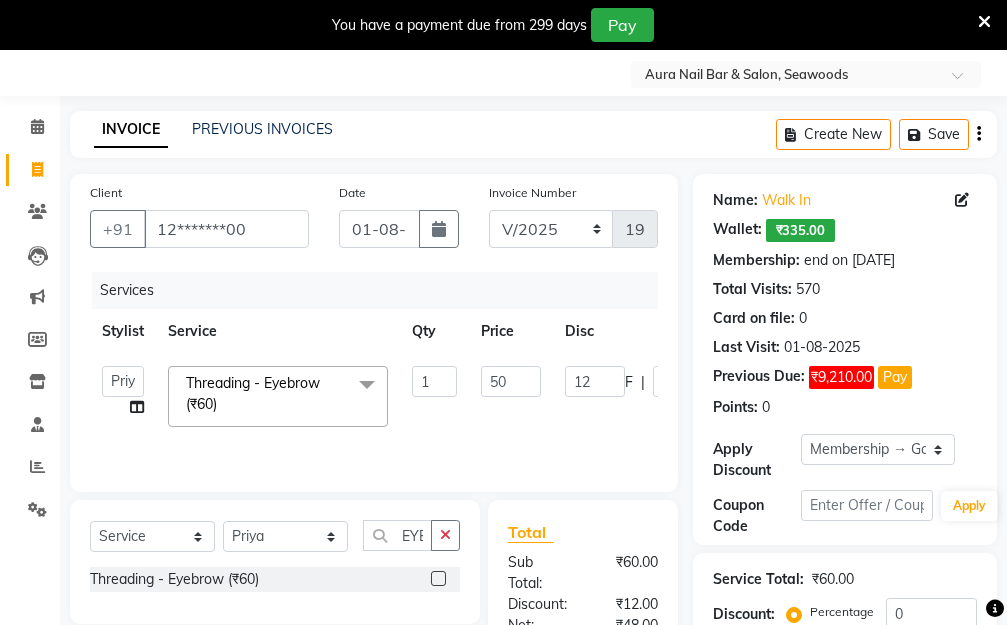 click on "Aarti   Dipti    Manager   Pallavi    pooja   Priya   Threading - Eyebrow (₹60)  x Hair Essentials - Hair Cut (Advance) (₹500) Hair Essentials - Kids Haircut (Below 8 Yrs) (₹250) Hair Essentials -Hair Wash Up To Shoulder (₹300) Hair Essentials - Hair Cut  (₹350) HAIR WASH UP TO WASTE (₹700) DANDRUFF TERATMENT (₹1500) Shampoo & Conditioning + Blast Dry - Upto Shoulder (₹350) Shampoo & Conditioning + Blast Dry - Below Shoulder (₹550) Shampoo & Conditioning + Blast Dry - Upto Waist (₹750) Shampoo & Conditioning + Blast Dry - Add: Charge For Morocon/Riviver/ Keratin (₹600) Blow Dry/Outcurl/Straight - Upto Shoulder (₹449) Blow Dry/Outcurl/Straight - Below Shoulder (₹650) Blow Dry/Outcurl/Straight - Upto Waist (₹850) Ironing - Upto Shoulder (₹650) Ironing - Below Shoulder (₹850) Ironing - Upto Waist (₹1000) Ironing - Add Charge For Thick Hair (₹300) Tongs - Upto Shoulder (₹800) Tongs - Below Shoulder (₹960) Tongs - Upto Waist (₹1500) Hair Spa - Upto Shoulder (₹1800) 1 F" 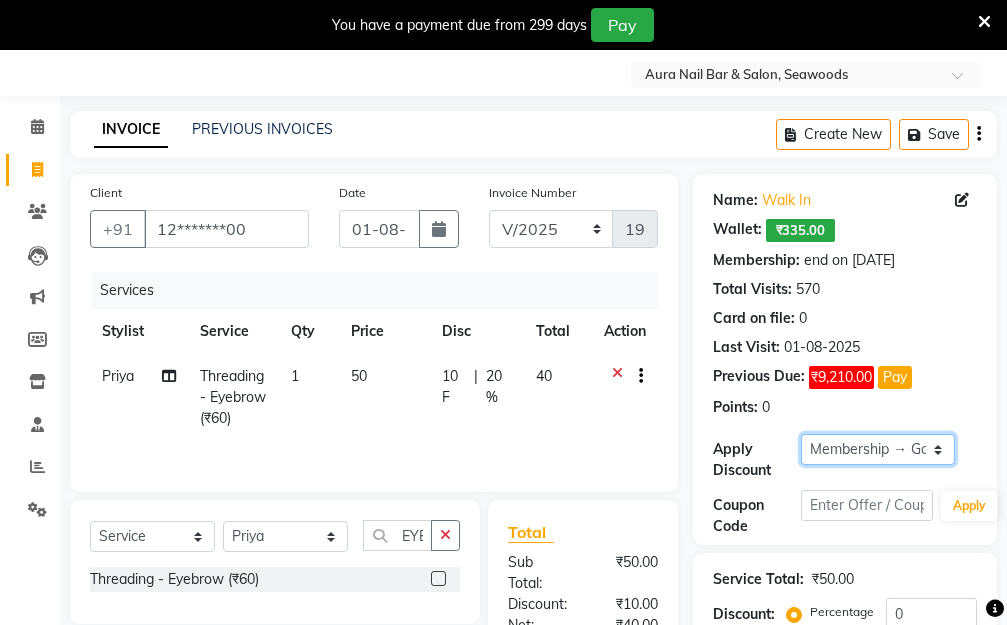 click on "Select Membership → Golden Membership Membership → Golden Membership Membership → Golden Membership Membership → Golden Membership Membership → Golden Membership Membership → Golden Membership Membership → Golden Membership Membership → Golden Membership Membership → Golden Membership Membership → Golden Membership Membership → Golden Membership Membership → Golden Membership Membership → Golden Membership Membership → Golden Membership Membership → Golden Membership Membership → Golden Membership Membership → Golden Membership Membership → Golden Membership Membership → Golden Membership Membership → Golden Membership Membership → Golden Membership Membership → Golden Membership Membership → Golden Membership Membership → Golden Membership Membership → Golden Membership Membership → Golden Membership Membership → Golden Membership Membership → Golden Membership Membership → Golden Membership Membership → Golden Membership" 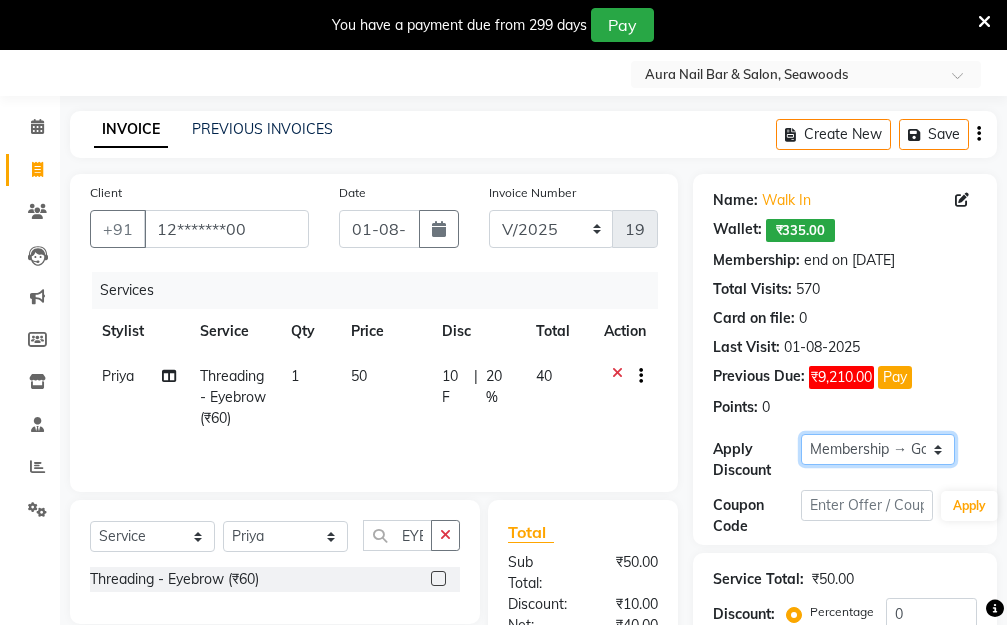 click on "Select Membership → Golden Membership Membership → Golden Membership Membership → Golden Membership Membership → Golden Membership Membership → Golden Membership Membership → Golden Membership Membership → Golden Membership Membership → Golden Membership Membership → Golden Membership Membership → Golden Membership Membership → Golden Membership Membership → Golden Membership Membership → Golden Membership Membership → Golden Membership Membership → Golden Membership Membership → Golden Membership Membership → Golden Membership Membership → Golden Membership Membership → Golden Membership Membership → Golden Membership Membership → Golden Membership Membership → Golden Membership Membership → Golden Membership Membership → Golden Membership Membership → Golden Membership Membership → Golden Membership Membership → Golden Membership Membership → Golden Membership Membership → Golden Membership Membership → Golden Membership" 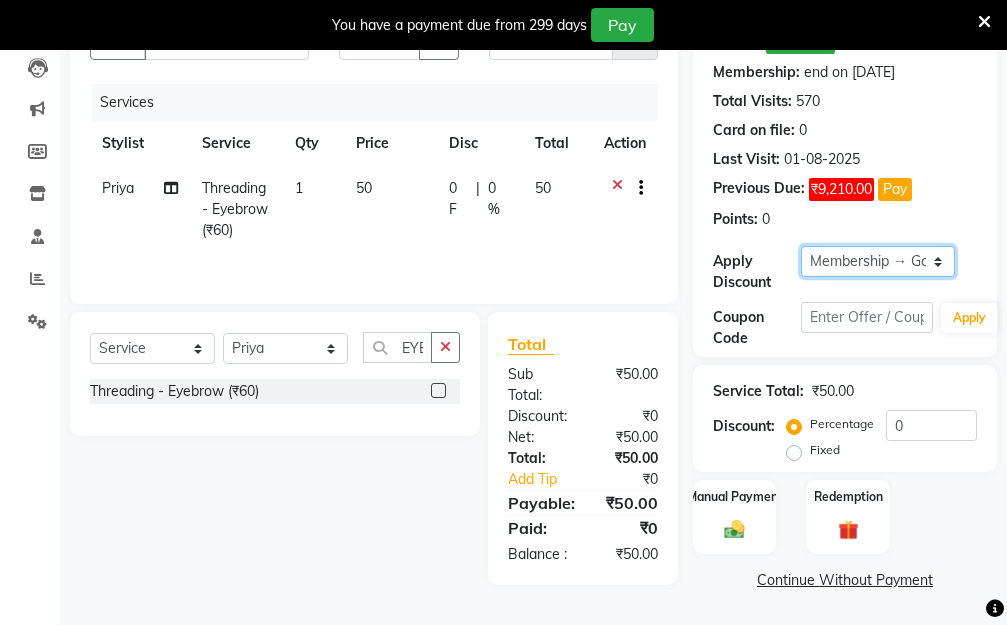 scroll, scrollTop: 278, scrollLeft: 0, axis: vertical 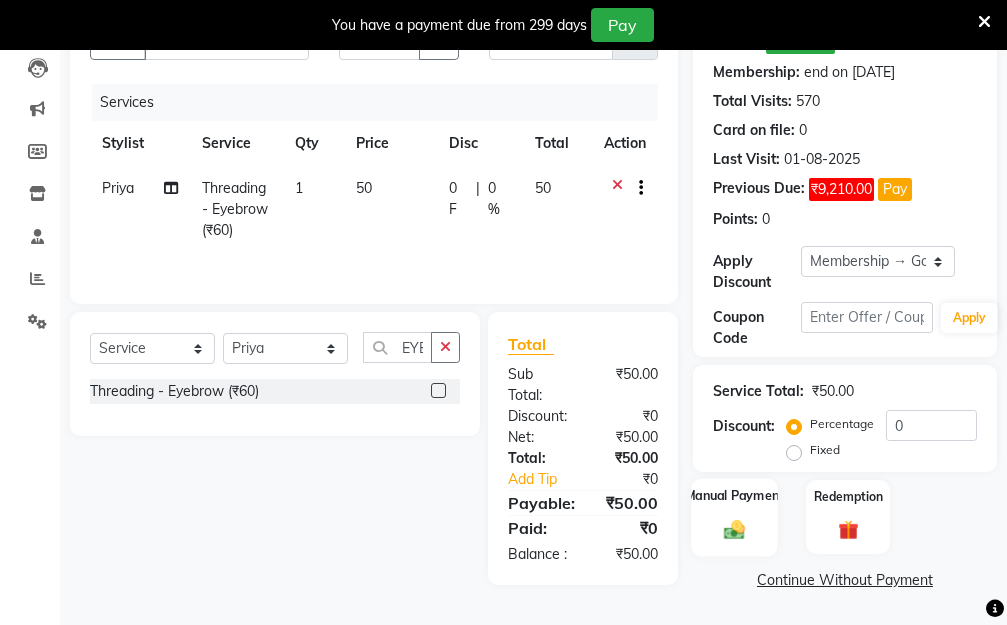 click 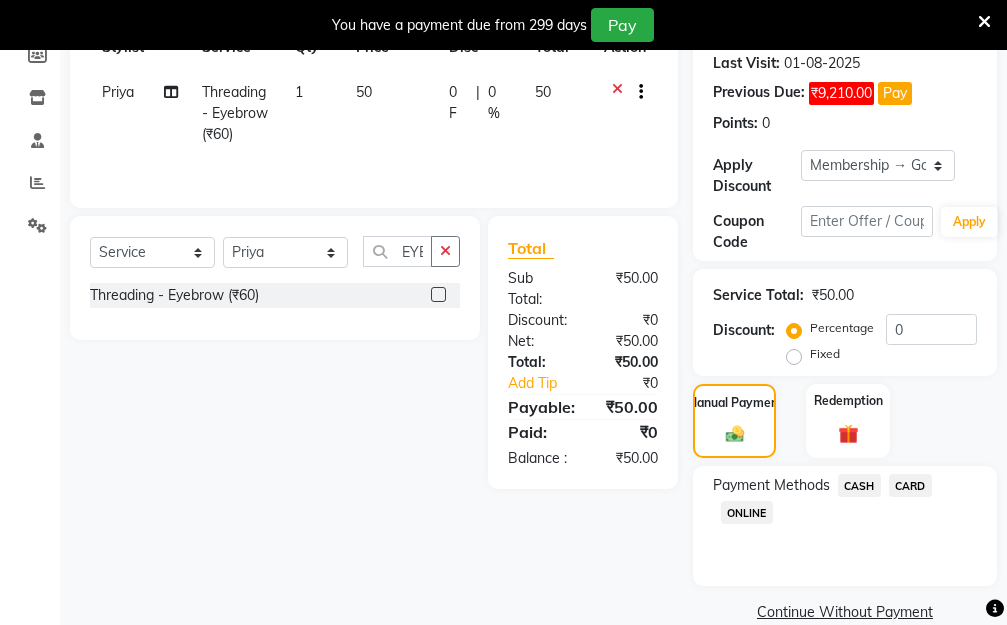 scroll, scrollTop: 369, scrollLeft: 0, axis: vertical 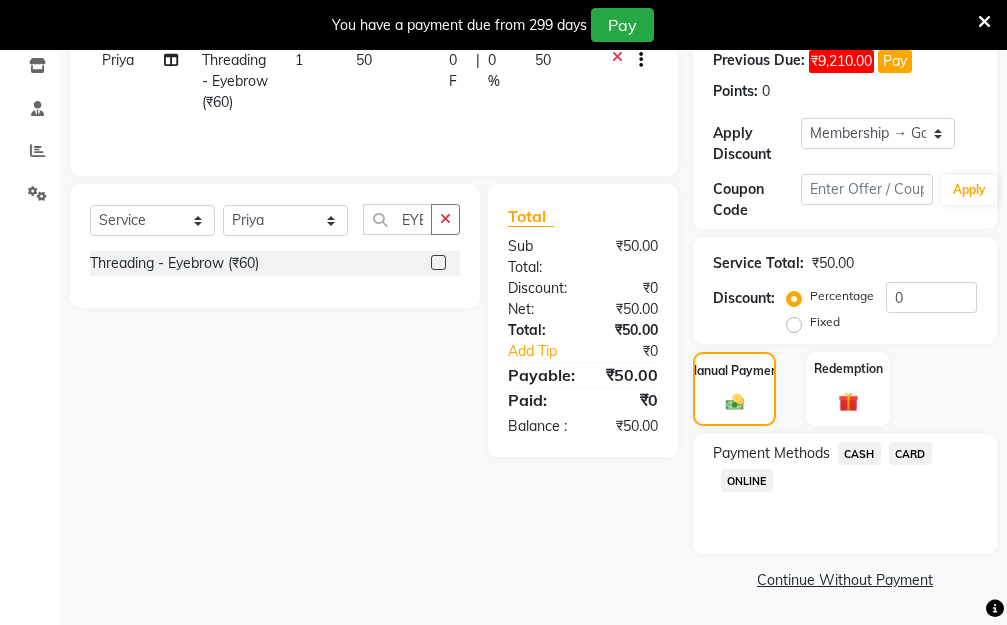 click on "CASH" 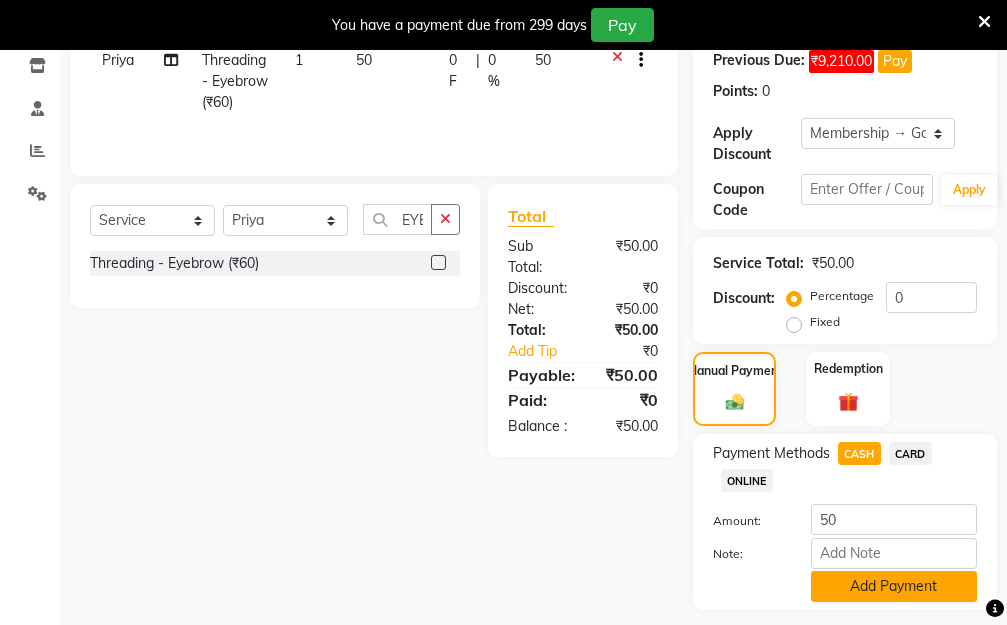click on "Add Payment" 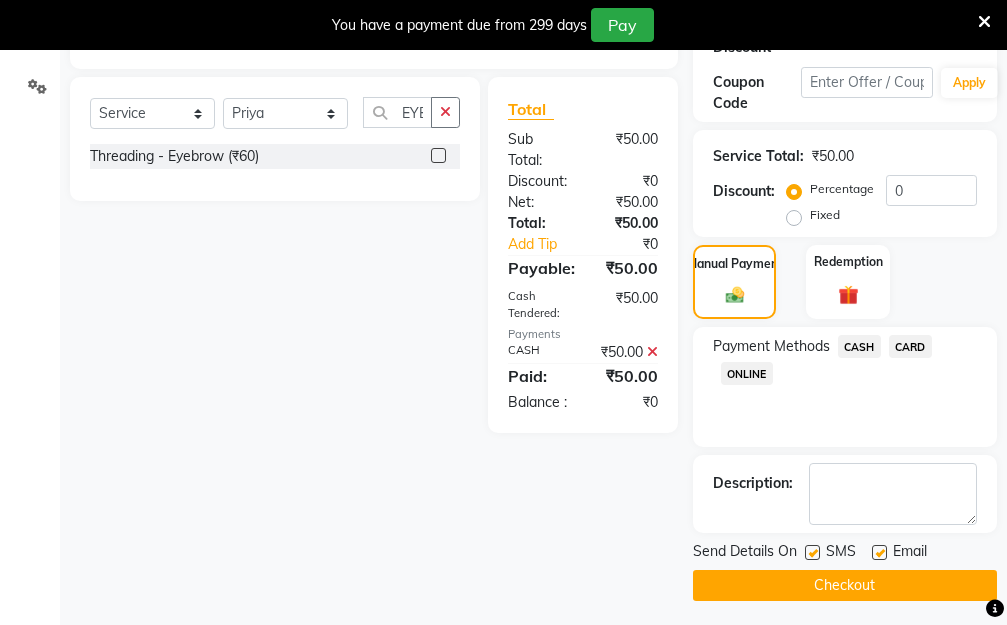 scroll, scrollTop: 482, scrollLeft: 0, axis: vertical 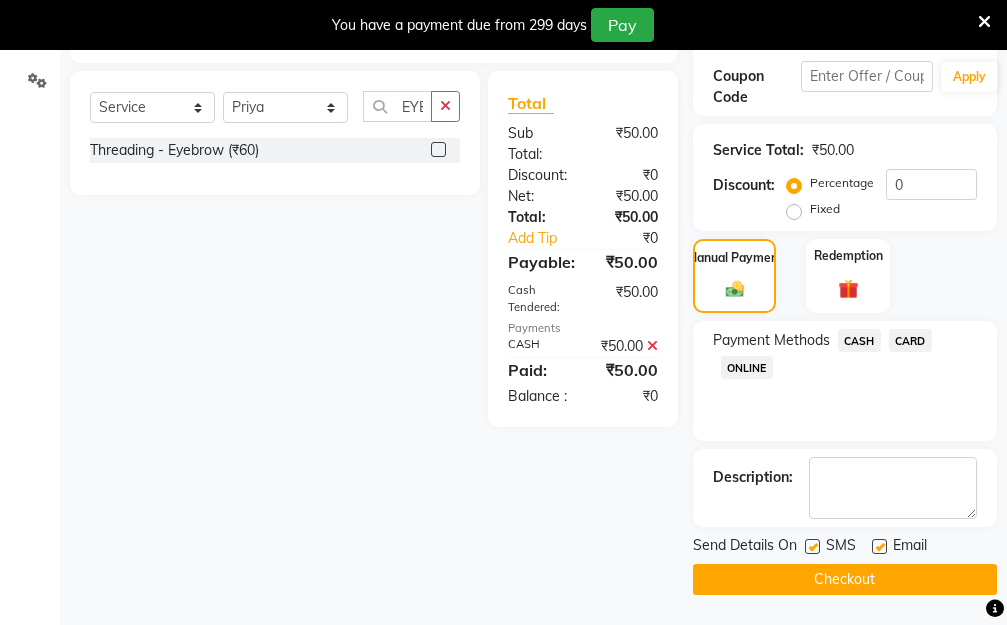 click on "Checkout" 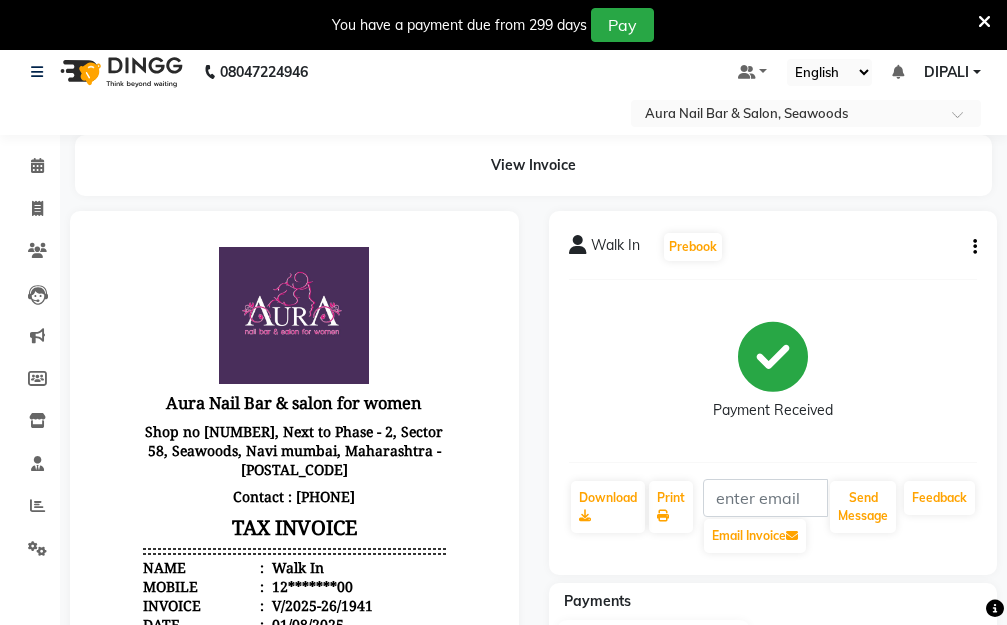 scroll, scrollTop: 0, scrollLeft: 0, axis: both 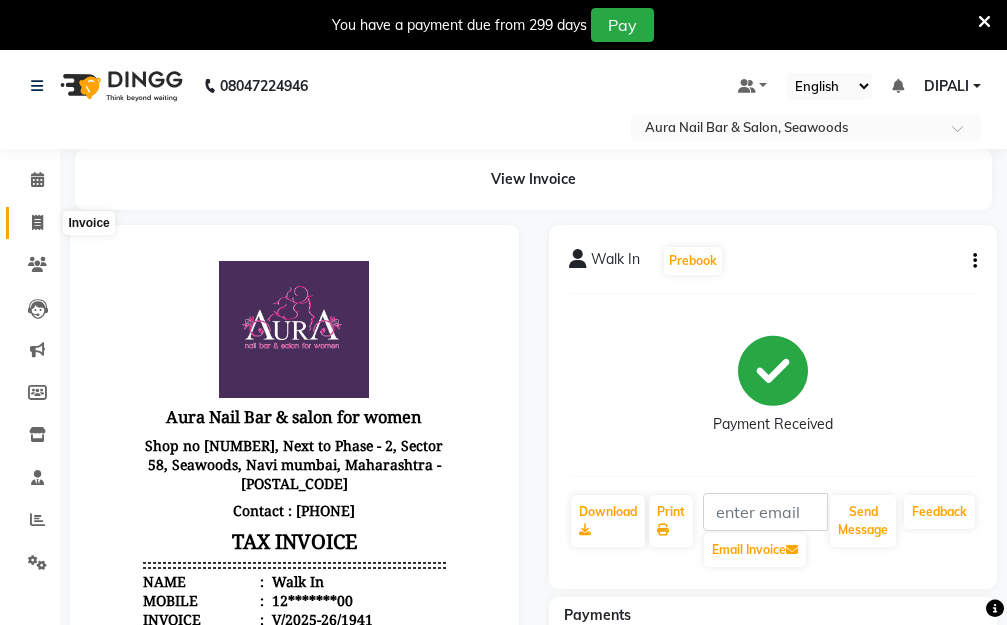 click 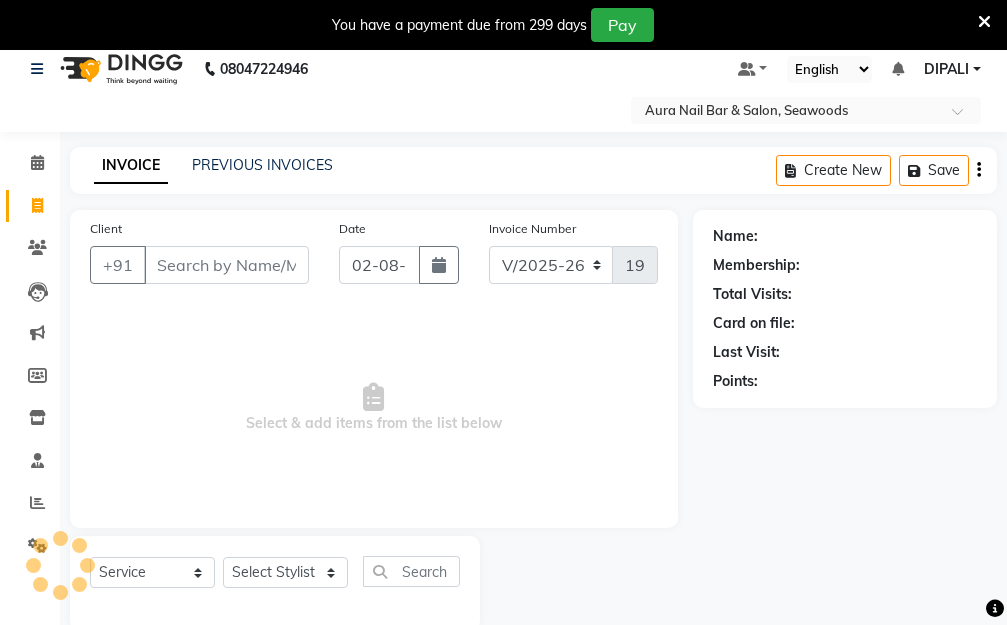 scroll, scrollTop: 53, scrollLeft: 0, axis: vertical 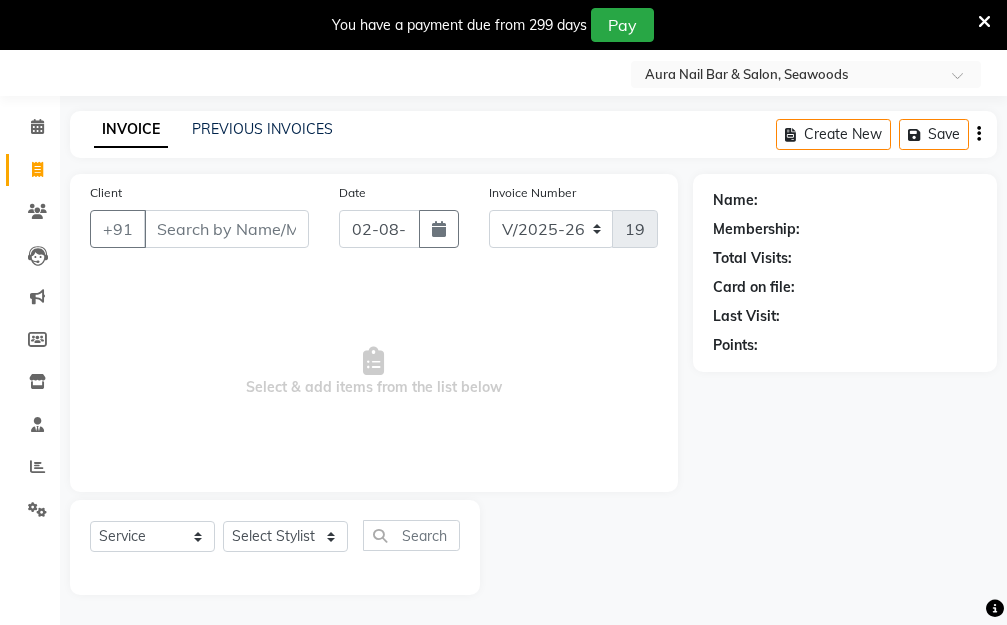 click on "Client" at bounding box center [226, 229] 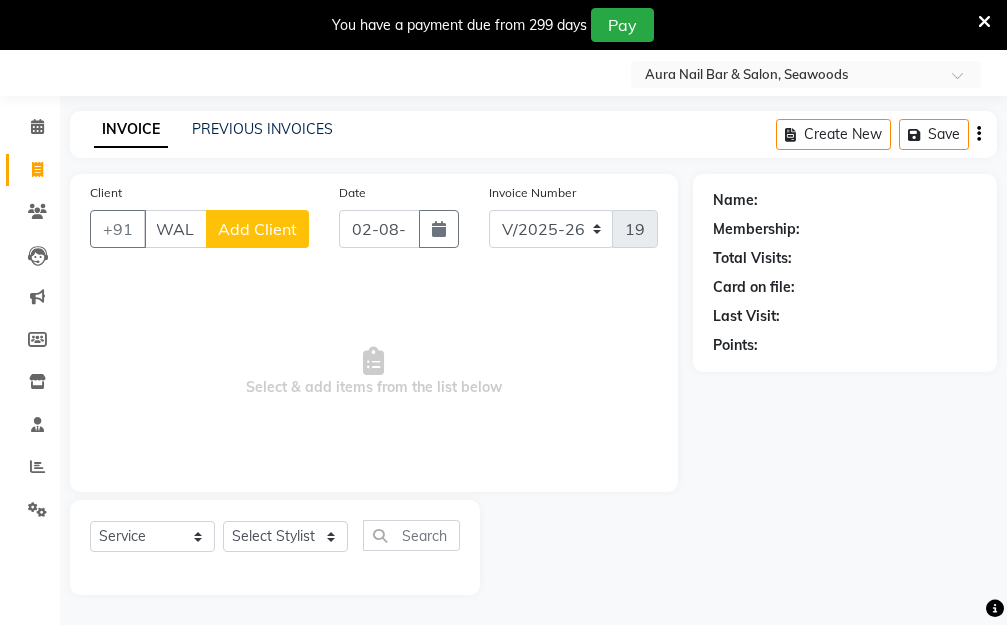 scroll, scrollTop: 0, scrollLeft: 11, axis: horizontal 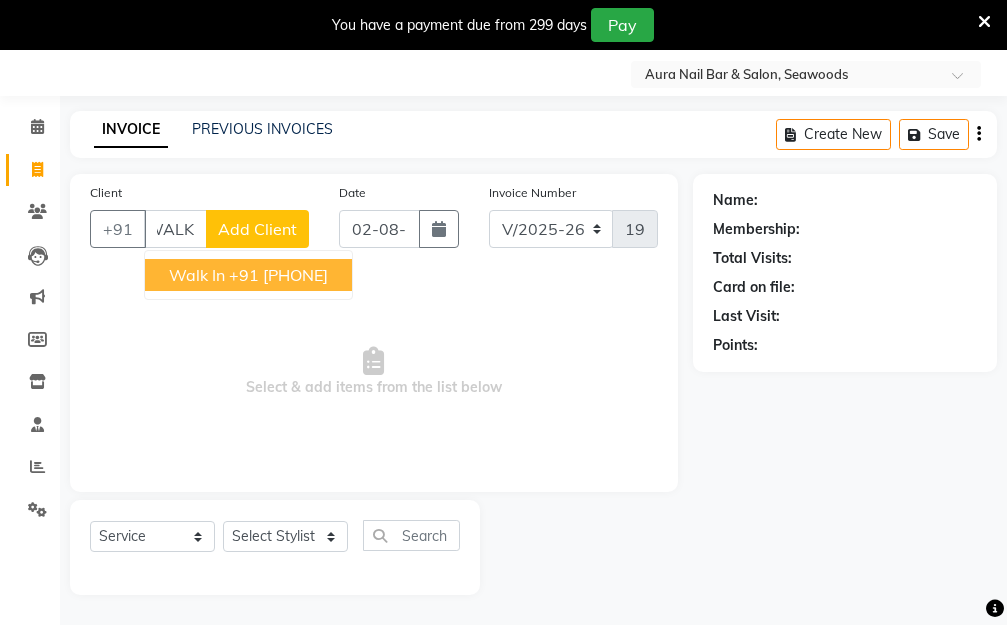 click on "+91  12*******00" at bounding box center (278, 275) 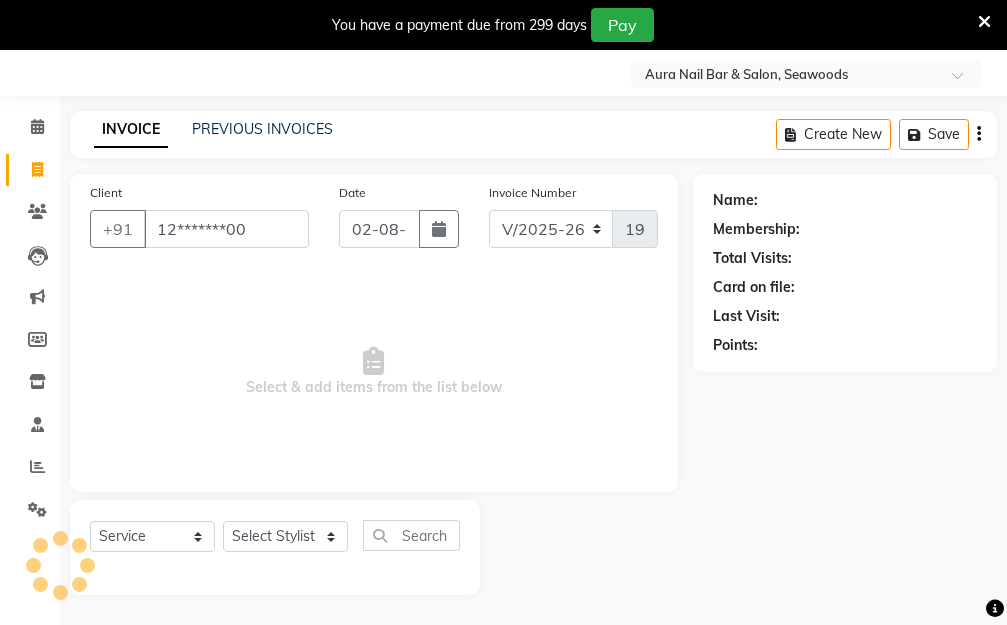 scroll, scrollTop: 0, scrollLeft: 0, axis: both 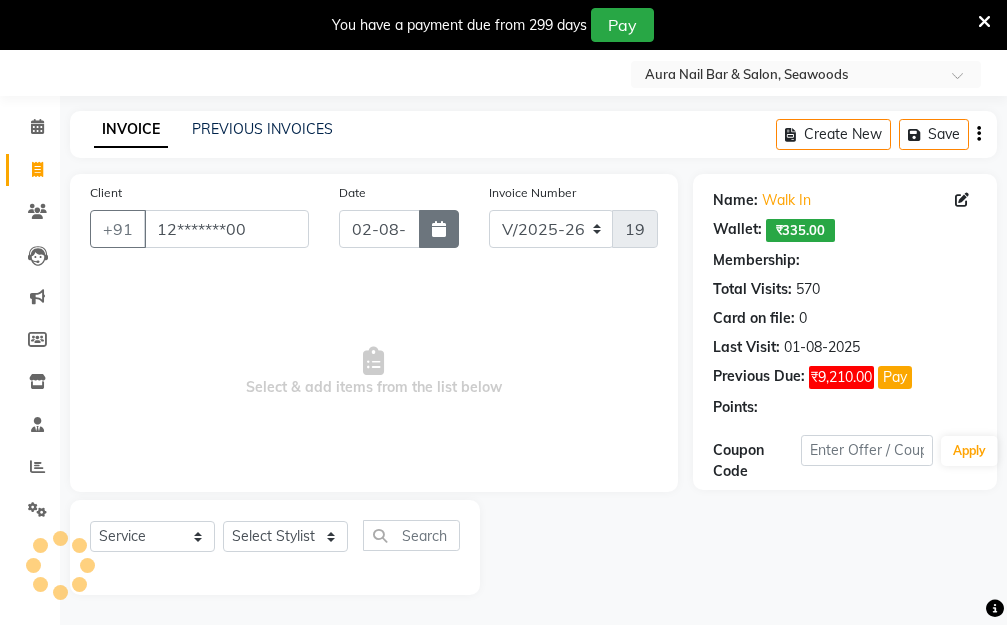 click 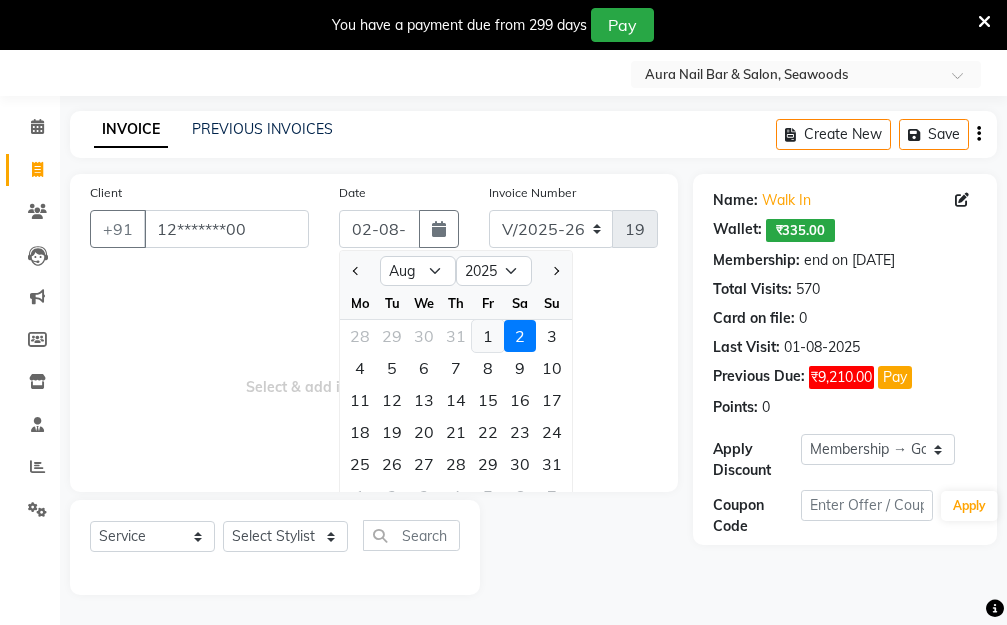 click on "1" 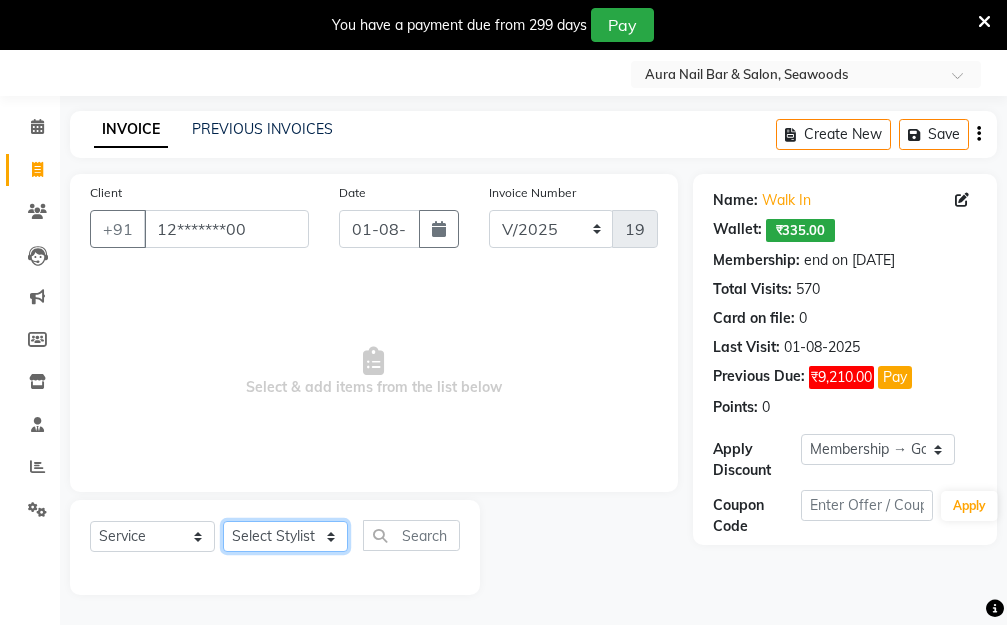 click on "Select Stylist Aarti Dipti  Manager Pallavi  pooja Priya" 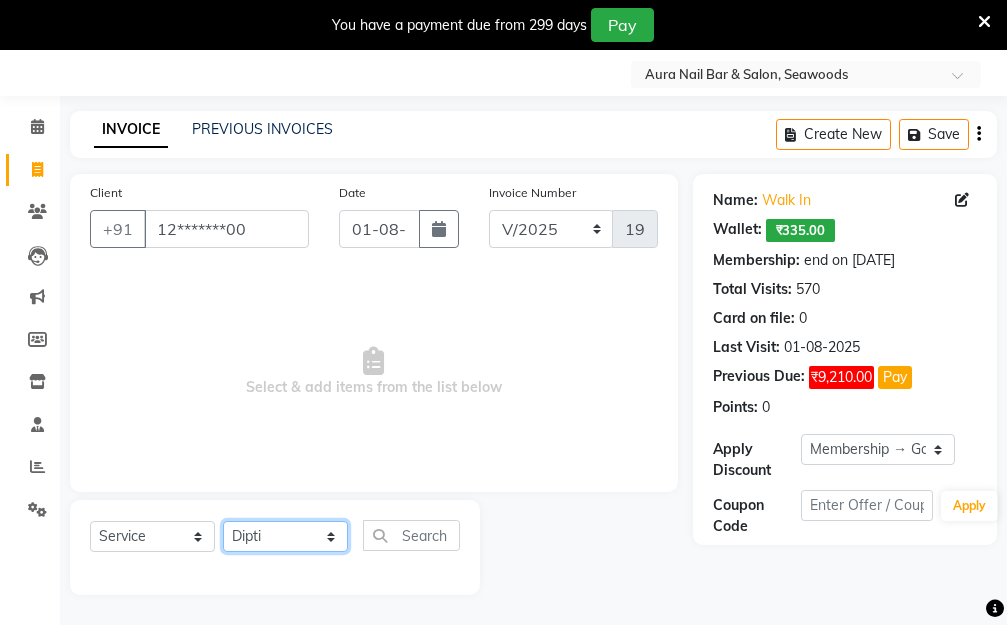 click on "Select Stylist Aarti Dipti  Manager Pallavi  pooja Priya" 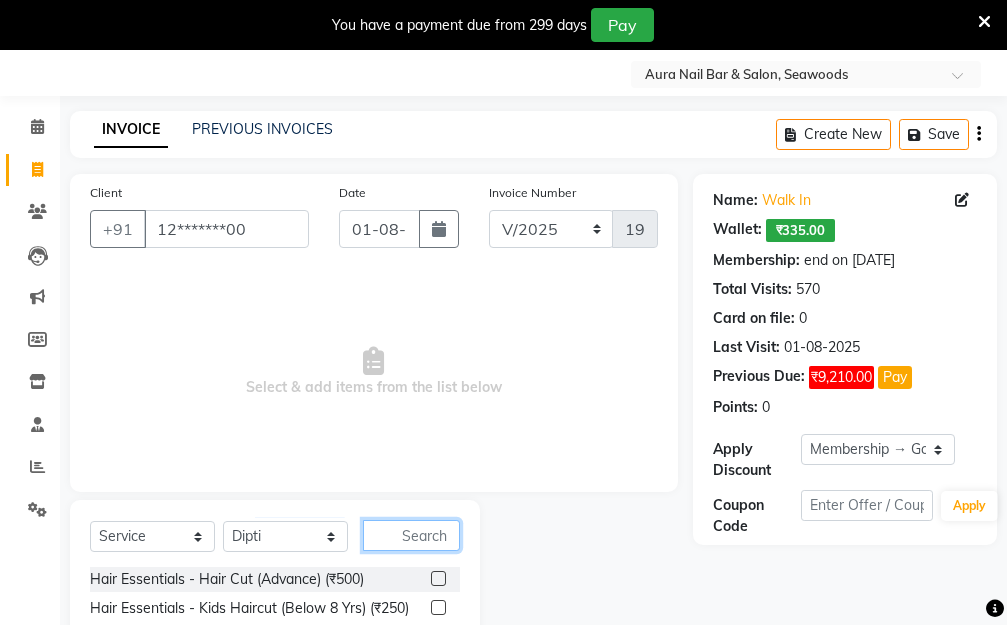 click 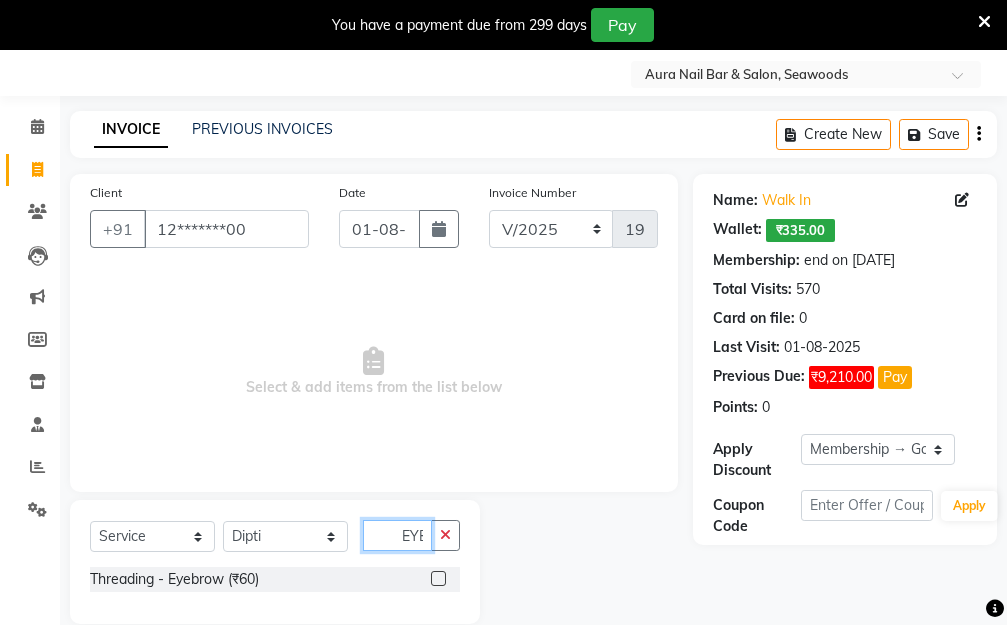 scroll, scrollTop: 0, scrollLeft: 2, axis: horizontal 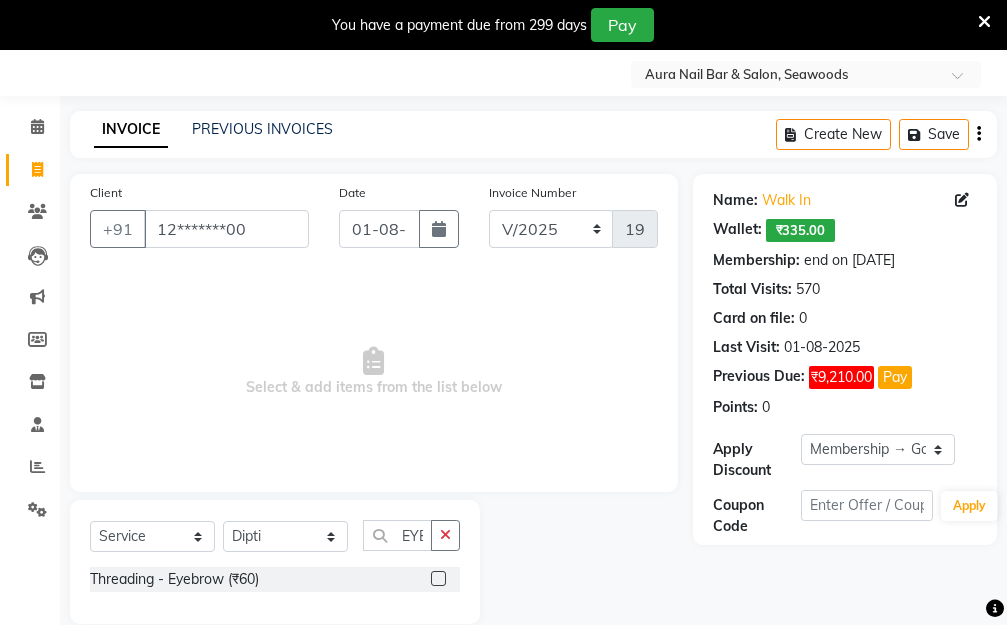 click 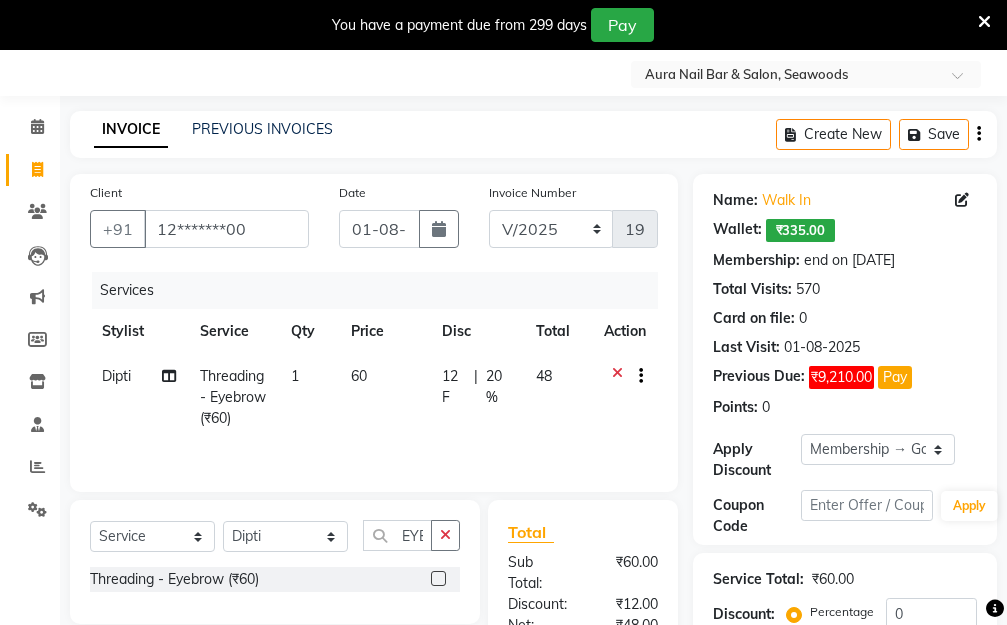 click on "60" 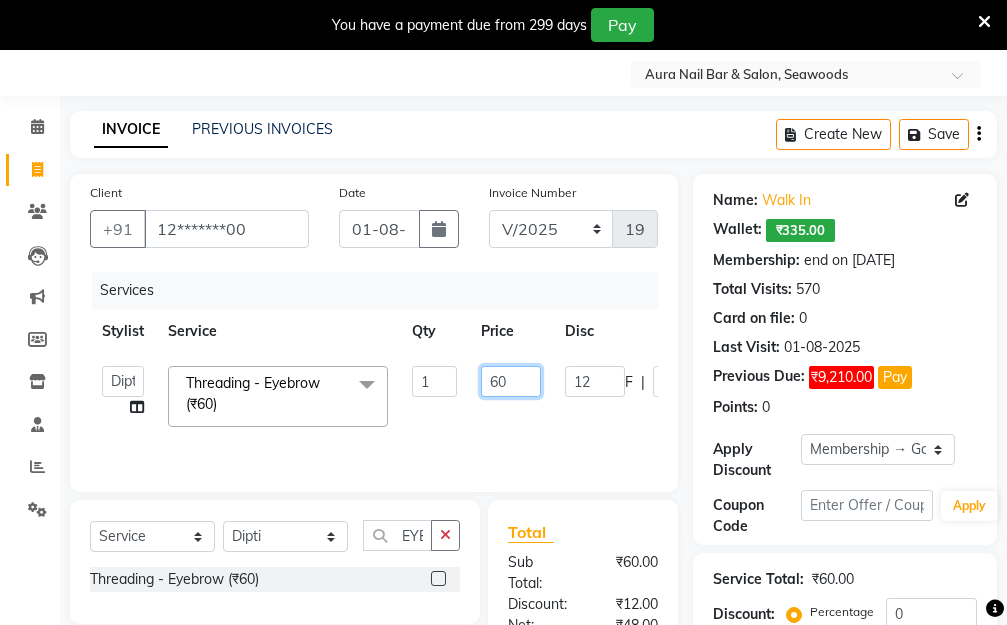drag, startPoint x: 505, startPoint y: 366, endPoint x: 457, endPoint y: 366, distance: 48 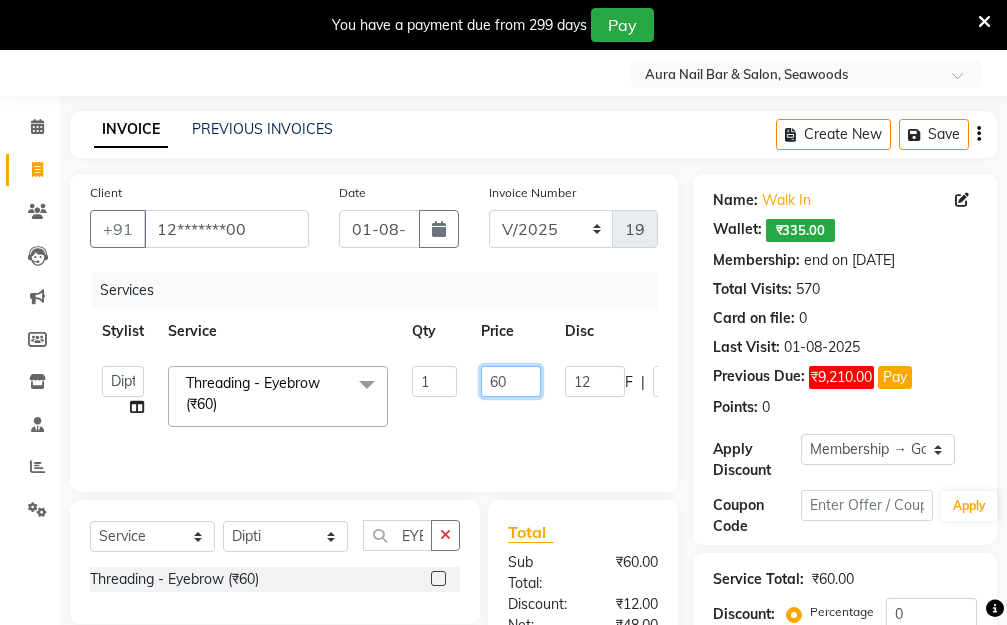 click on "Aarti   Dipti    Manager   Pallavi    pooja   Priya   Threading - Eyebrow (₹60)  x Hair Essentials - Hair Cut (Advance) (₹500) Hair Essentials - Kids Haircut (Below 8 Yrs) (₹250) Hair Essentials -Hair Wash Up To Shoulder (₹300) Hair Essentials - Hair Cut  (₹350) HAIR WASH UP TO WASTE (₹700) DANDRUFF TERATMENT (₹1500) Shampoo & Conditioning + Blast Dry - Upto Shoulder (₹350) Shampoo & Conditioning + Blast Dry - Below Shoulder (₹550) Shampoo & Conditioning + Blast Dry - Upto Waist (₹750) Shampoo & Conditioning + Blast Dry - Add: Charge For Morocon/Riviver/ Keratin (₹600) Blow Dry/Outcurl/Straight - Upto Shoulder (₹449) Blow Dry/Outcurl/Straight - Below Shoulder (₹650) Blow Dry/Outcurl/Straight - Upto Waist (₹850) Ironing - Upto Shoulder (₹650) Ironing - Below Shoulder (₹850) Ironing - Upto Waist (₹1000) Ironing - Add Charge For Thick Hair (₹300) Tongs - Upto Shoulder (₹800) Tongs - Below Shoulder (₹960) Tongs - Upto Waist (₹1500) Hair Spa - Upto Shoulder (₹1800) 1 F" 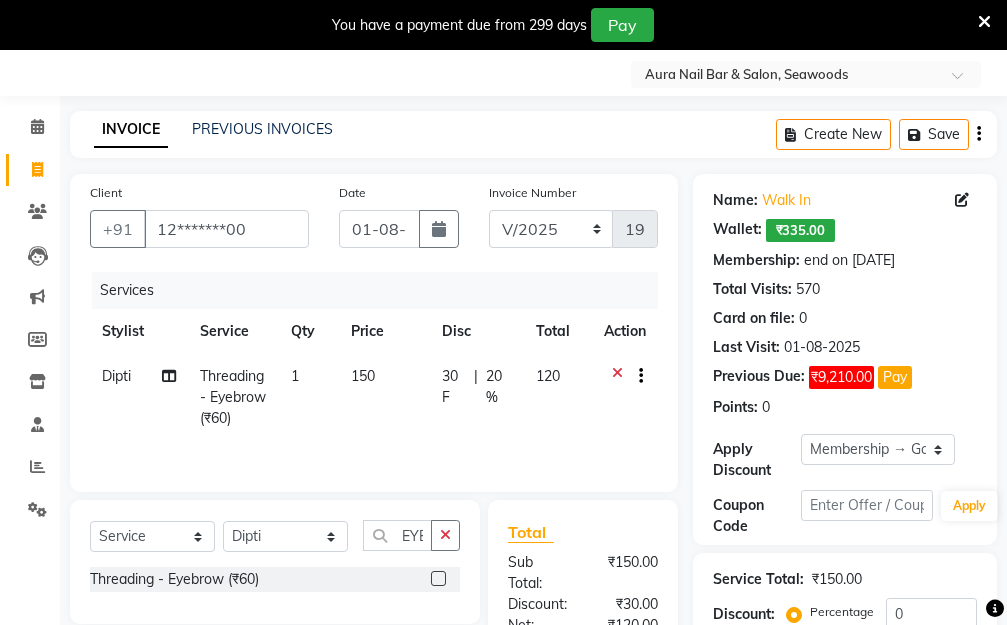 click on "Dipti  Threading - Eyebrow (₹60) 1 150 30 F | 20 % 120" 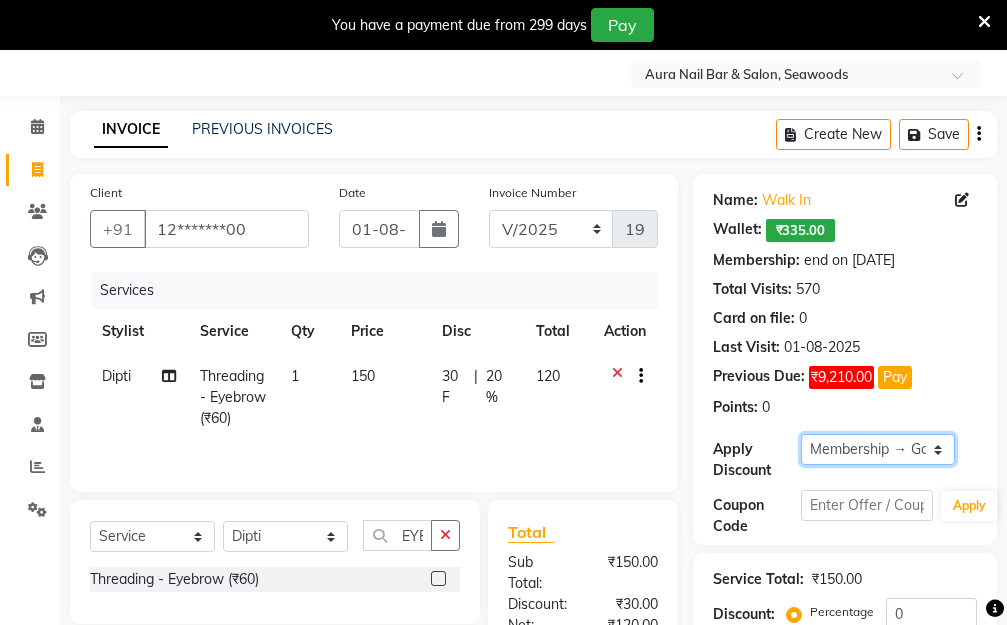 click on "Select Membership → Golden Membership Membership → Golden Membership Membership → Golden Membership Membership → Golden Membership Membership → Golden Membership Membership → Golden Membership Membership → Golden Membership Membership → Golden Membership Membership → Golden Membership Membership → Golden Membership Membership → Golden Membership Membership → Golden Membership Membership → Golden Membership Membership → Golden Membership Membership → Golden Membership Membership → Golden Membership Membership → Golden Membership Membership → Golden Membership Membership → Golden Membership Membership → Golden Membership Membership → Golden Membership Membership → Golden Membership Membership → Golden Membership Membership → Golden Membership Membership → Golden Membership Membership → Golden Membership Membership → Golden Membership Membership → Golden Membership Membership → Golden Membership Membership → Golden Membership" 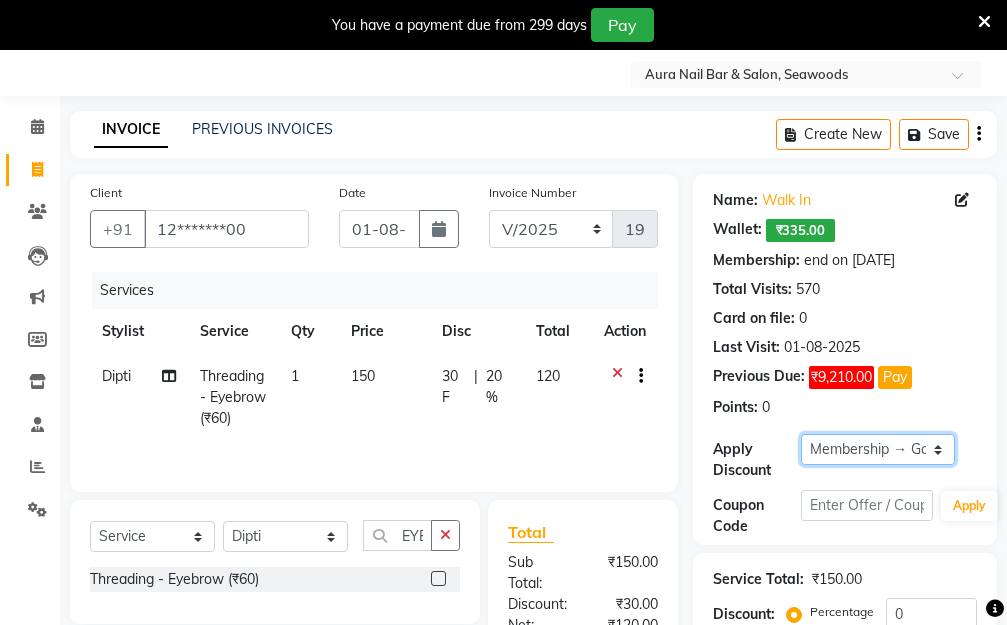 click on "Select Membership → Golden Membership Membership → Golden Membership Membership → Golden Membership Membership → Golden Membership Membership → Golden Membership Membership → Golden Membership Membership → Golden Membership Membership → Golden Membership Membership → Golden Membership Membership → Golden Membership Membership → Golden Membership Membership → Golden Membership Membership → Golden Membership Membership → Golden Membership Membership → Golden Membership Membership → Golden Membership Membership → Golden Membership Membership → Golden Membership Membership → Golden Membership Membership → Golden Membership Membership → Golden Membership Membership → Golden Membership Membership → Golden Membership Membership → Golden Membership Membership → Golden Membership Membership → Golden Membership Membership → Golden Membership Membership → Golden Membership Membership → Golden Membership Membership → Golden Membership" 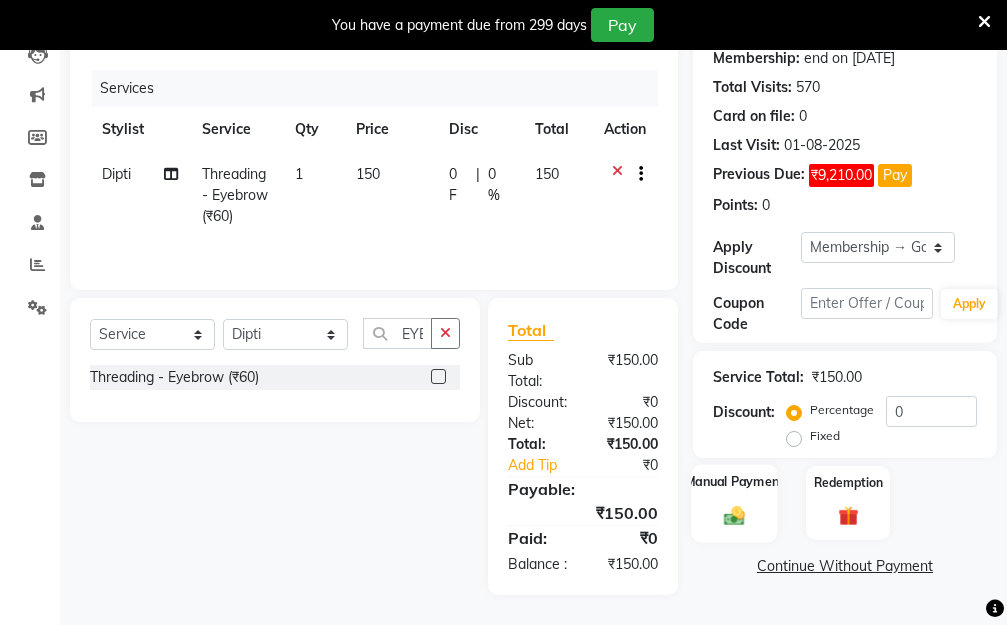 click 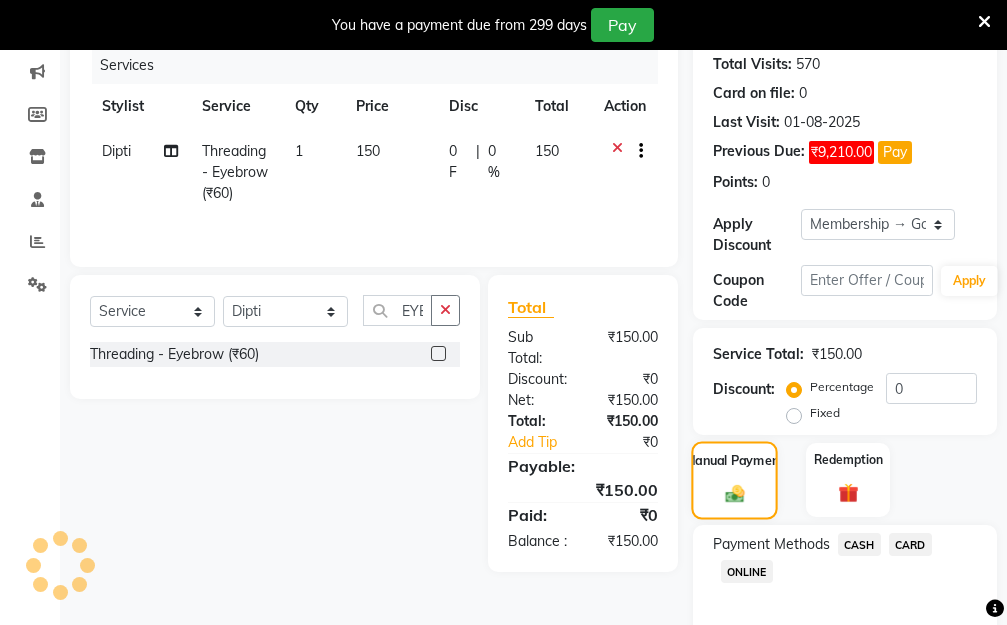 scroll, scrollTop: 369, scrollLeft: 0, axis: vertical 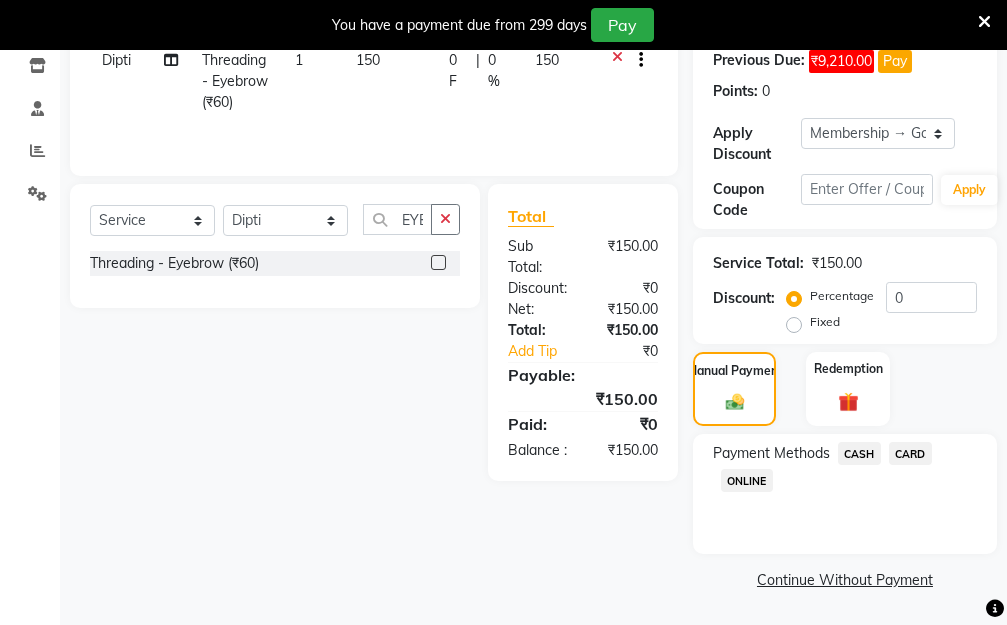 click on "CASH" 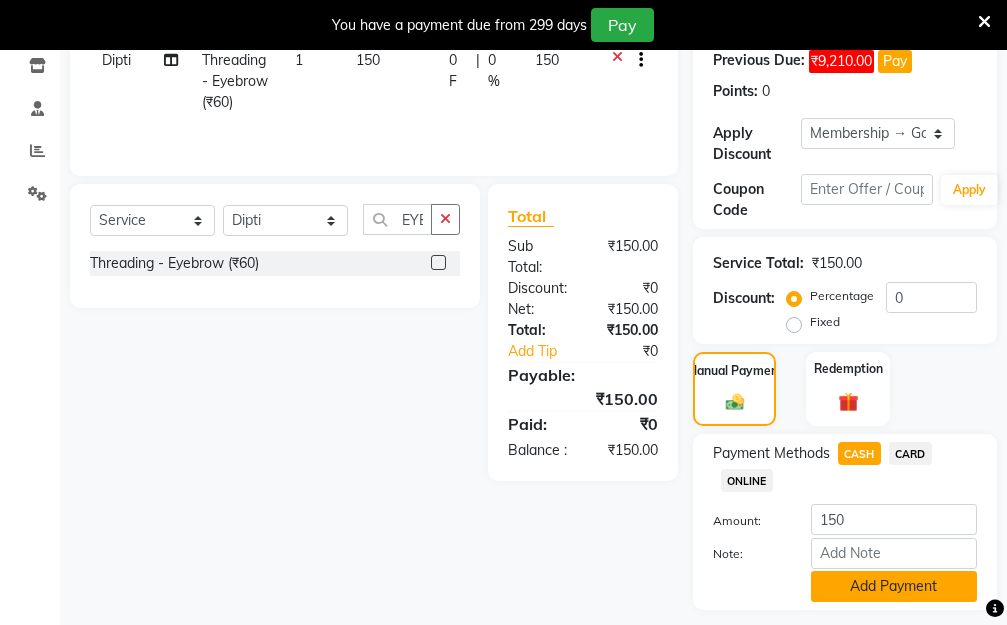 click on "Add Payment" 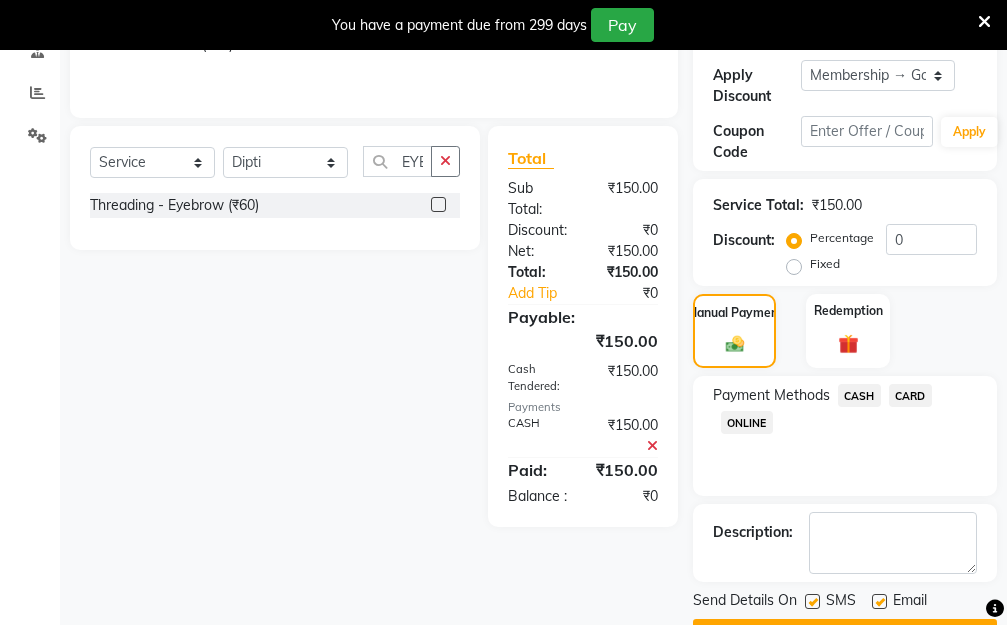 scroll, scrollTop: 482, scrollLeft: 0, axis: vertical 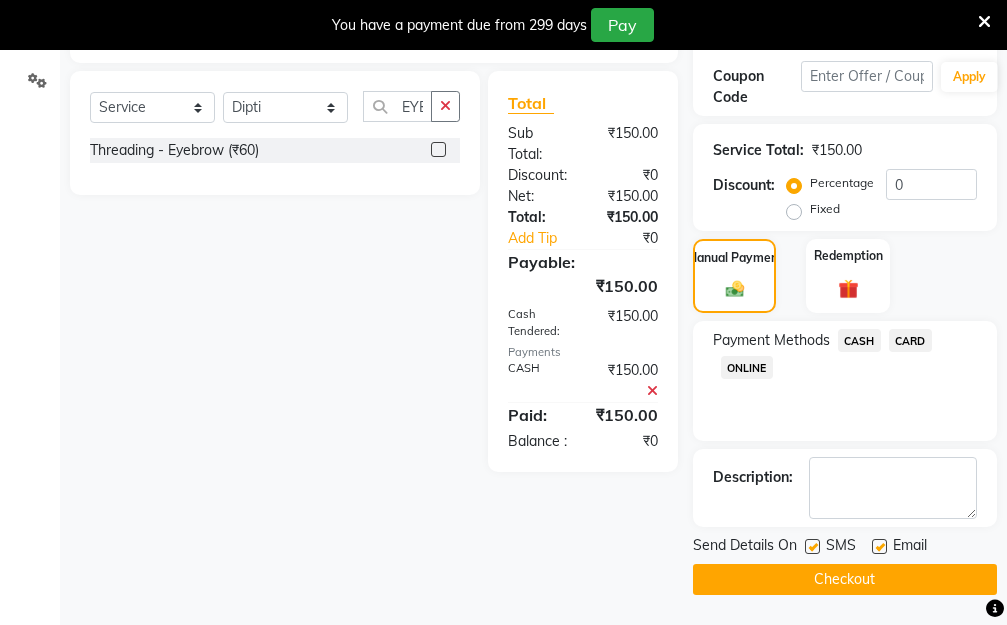 click on "Checkout" 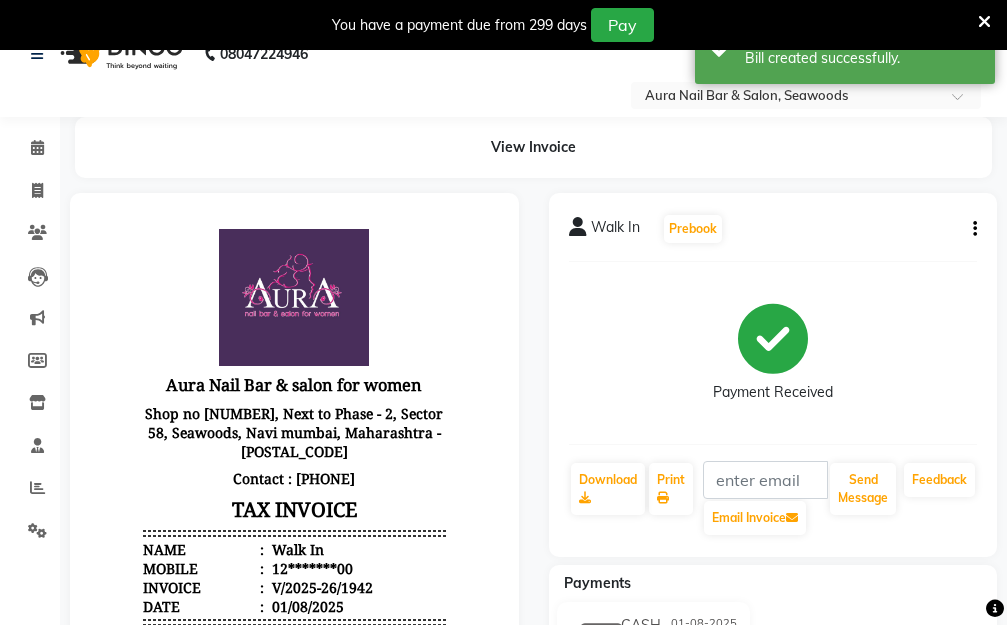 scroll, scrollTop: 0, scrollLeft: 0, axis: both 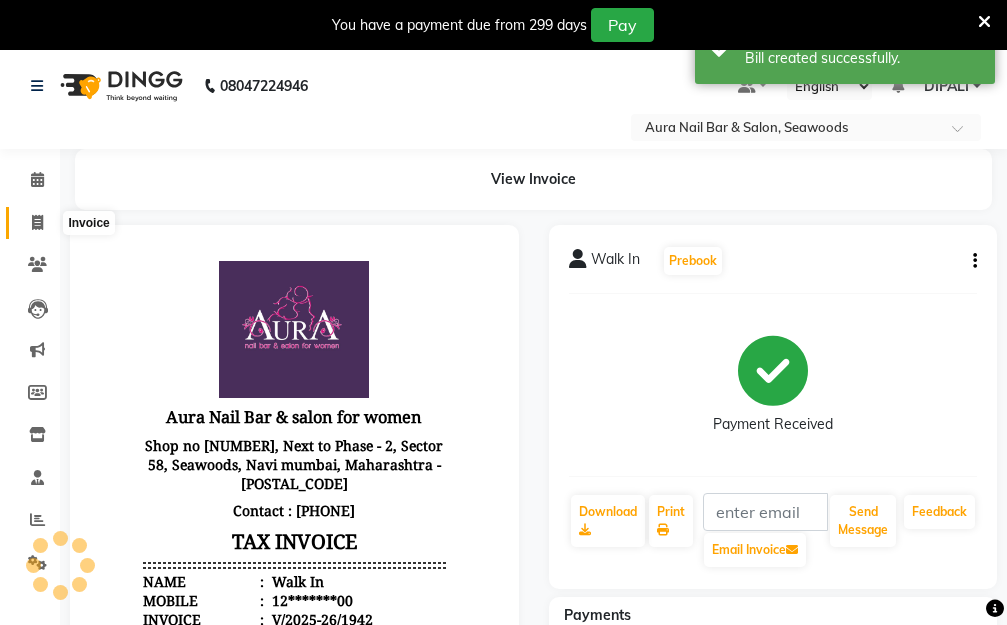 click 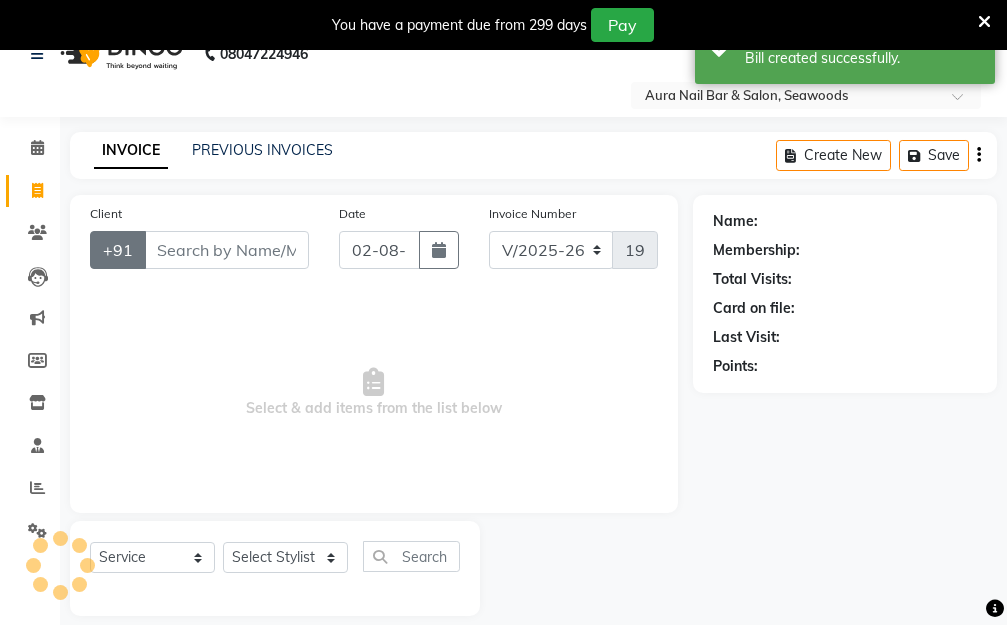 scroll, scrollTop: 0, scrollLeft: 0, axis: both 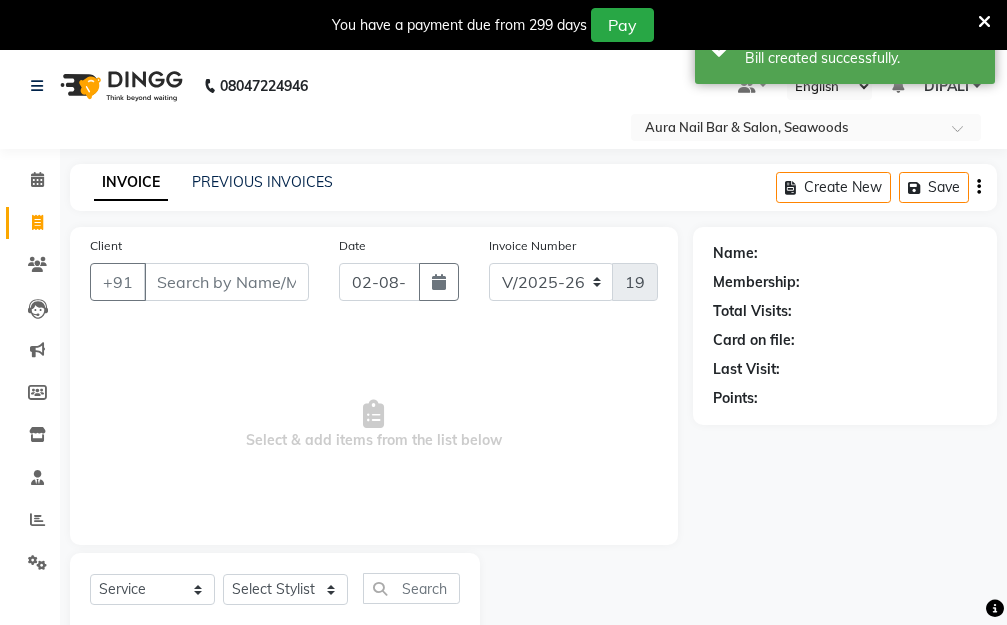 click on "Client" at bounding box center [226, 282] 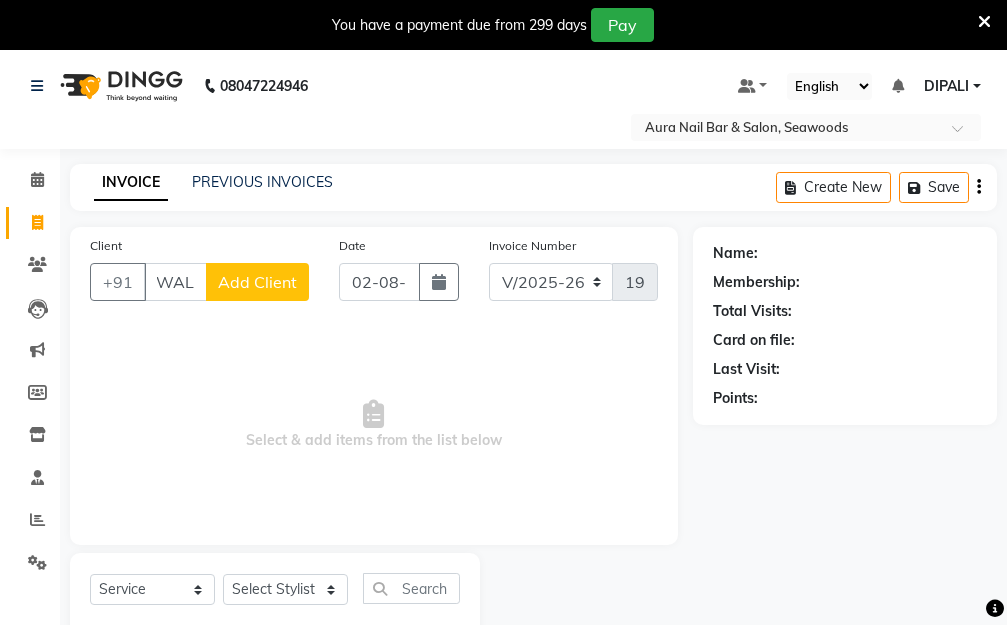 scroll, scrollTop: 0, scrollLeft: 11, axis: horizontal 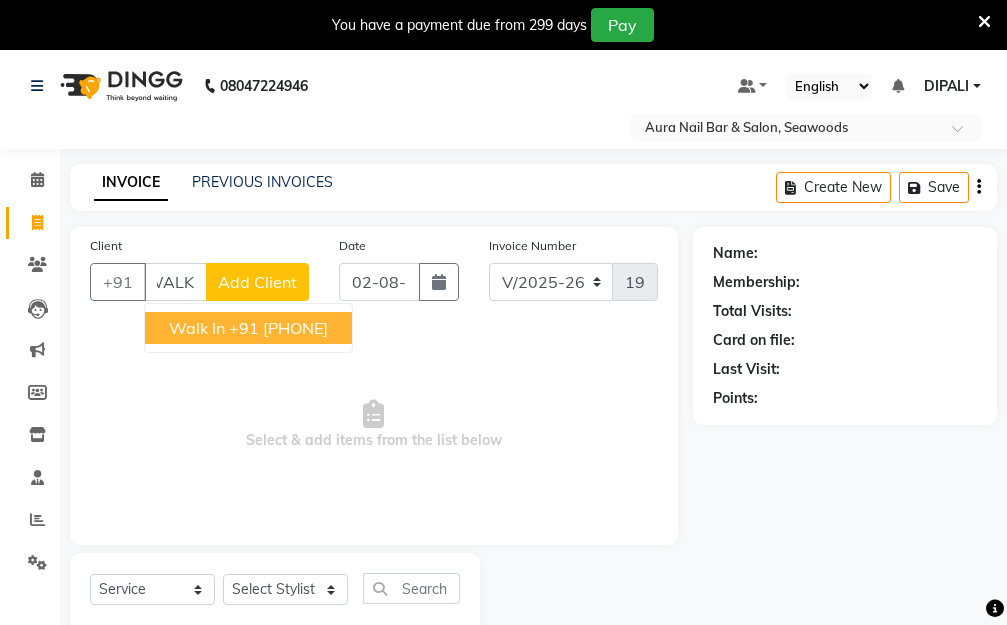 click on "+91  12*******00" at bounding box center (278, 328) 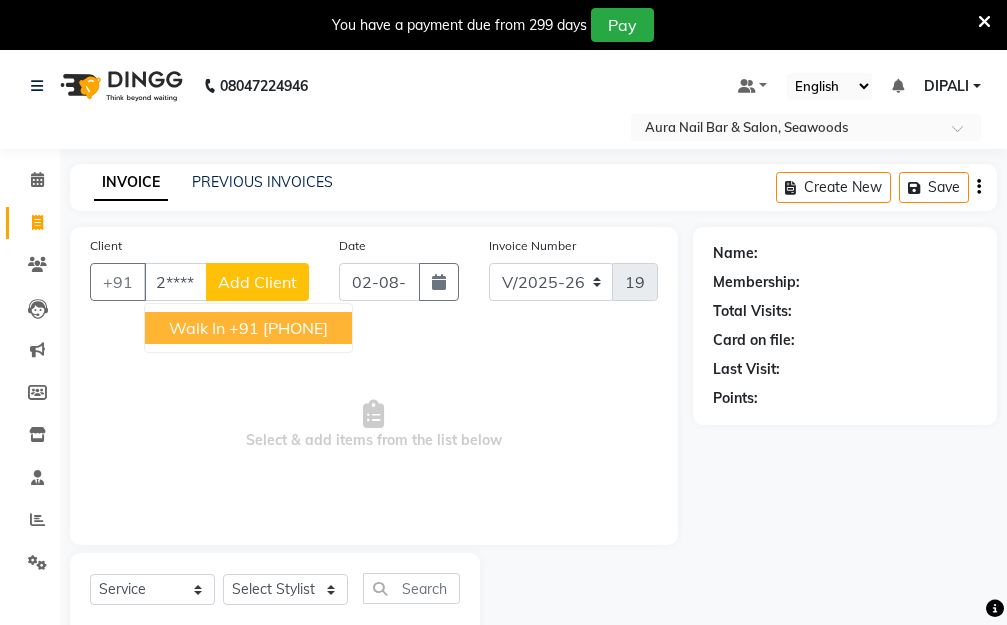 scroll, scrollTop: 0, scrollLeft: 0, axis: both 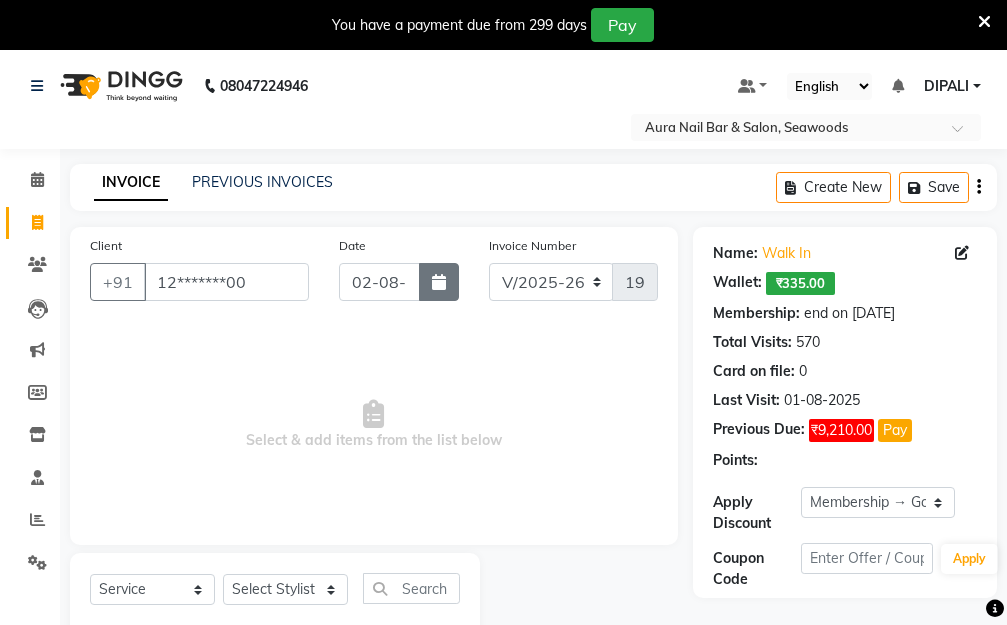 click 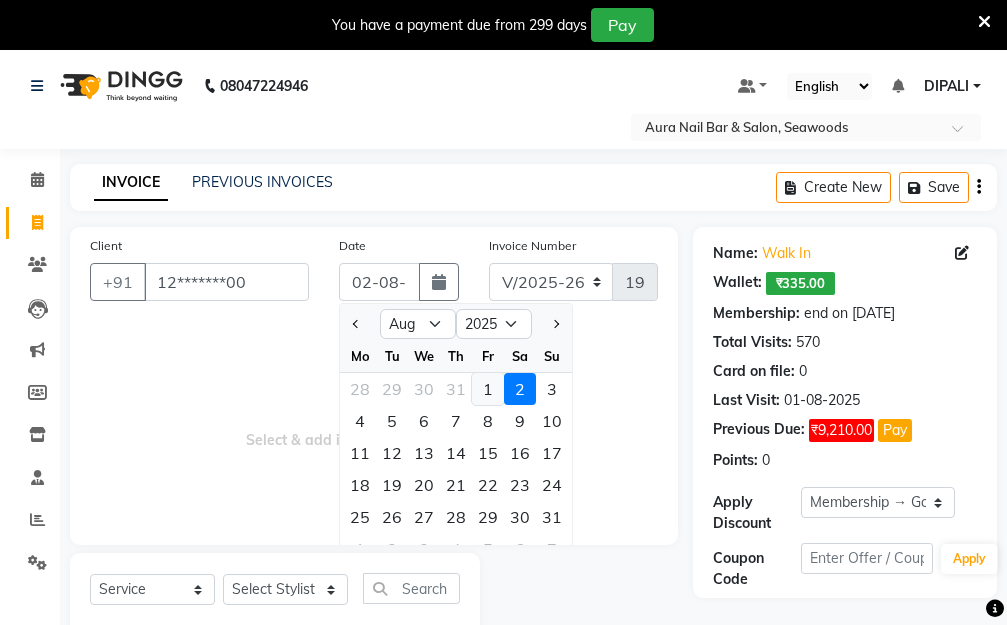 click on "1" 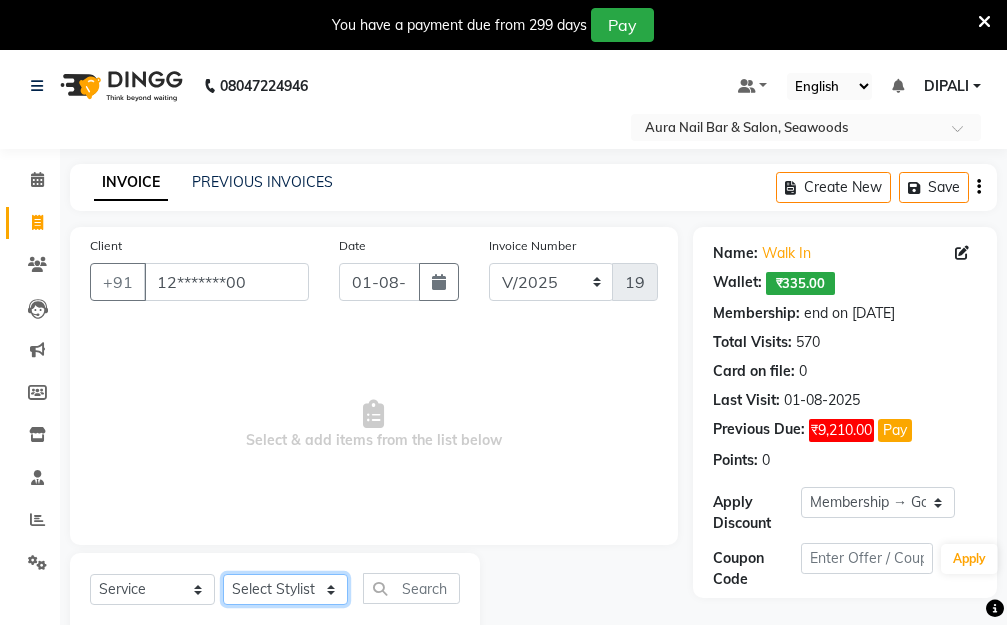 click on "Select Stylist Aarti Dipti  Manager Pallavi  pooja Priya" 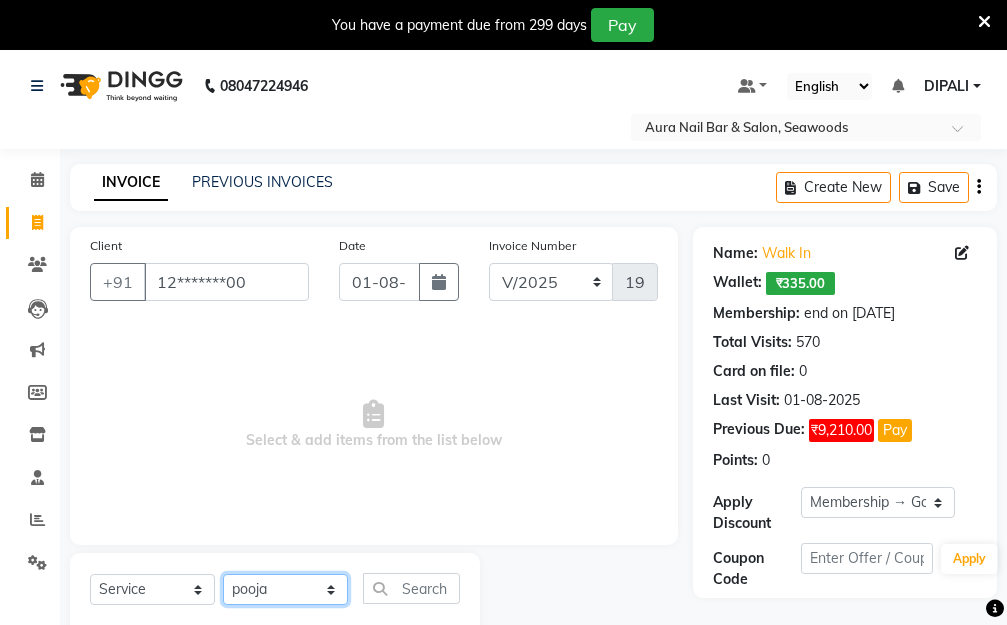 click on "Select Stylist Aarti Dipti  Manager Pallavi  pooja Priya" 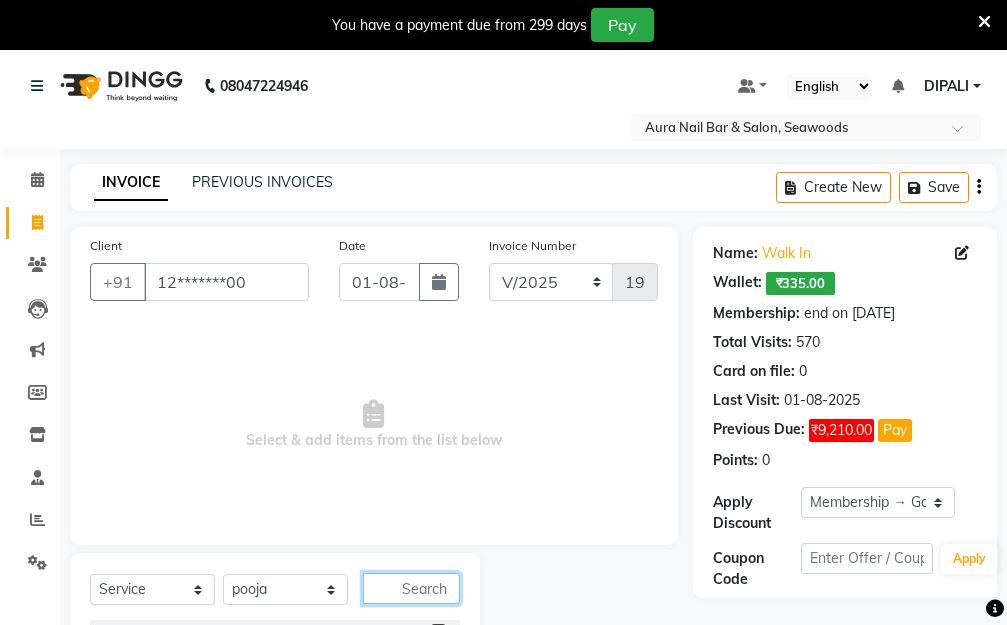 click 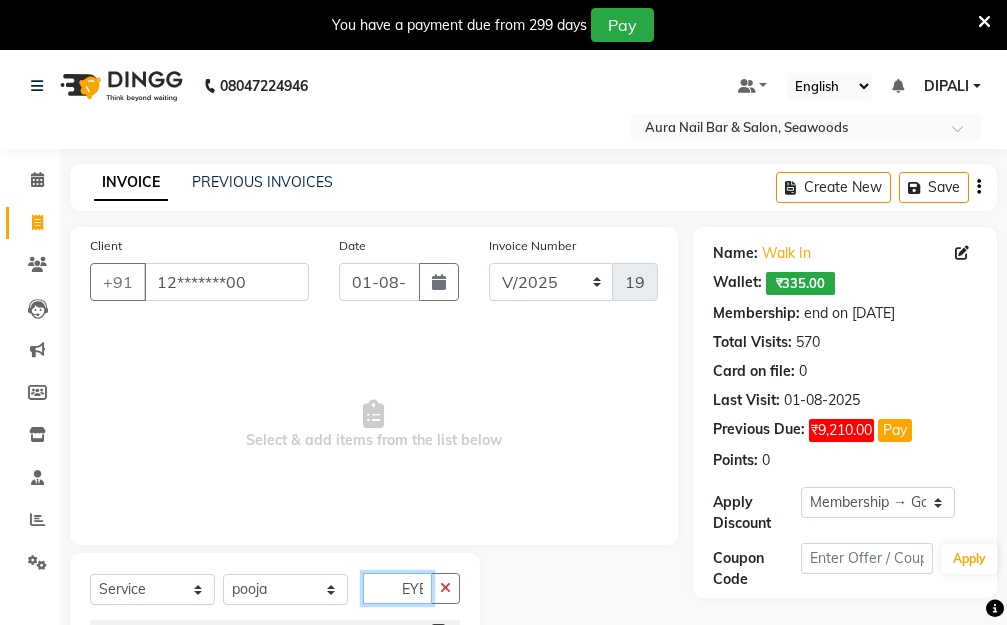 scroll, scrollTop: 0, scrollLeft: 2, axis: horizontal 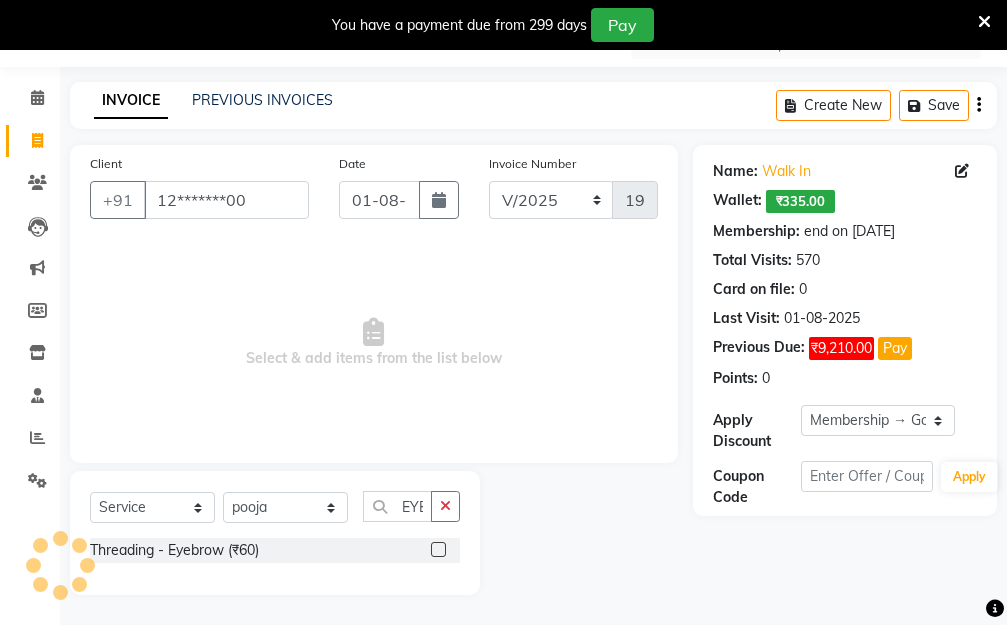 click 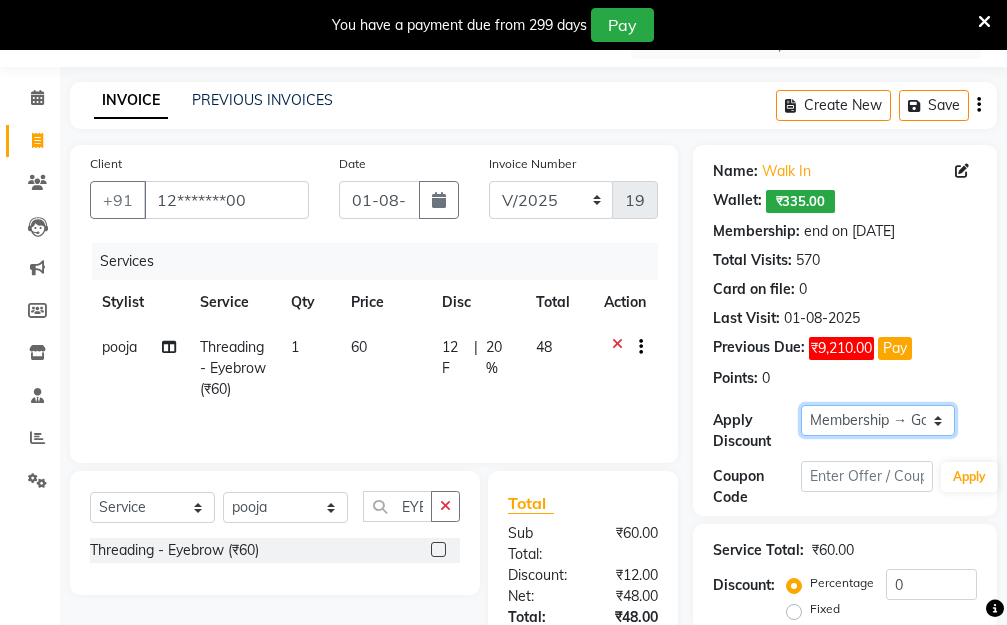 click on "Select Membership → Golden Membership Membership → Golden Membership Membership → Golden Membership Membership → Golden Membership Membership → Golden Membership Membership → Golden Membership Membership → Golden Membership Membership → Golden Membership Membership → Golden Membership Membership → Golden Membership Membership → Golden Membership Membership → Golden Membership Membership → Golden Membership Membership → Golden Membership Membership → Golden Membership Membership → Golden Membership Membership → Golden Membership Membership → Golden Membership Membership → Golden Membership Membership → Golden Membership Membership → Golden Membership Membership → Golden Membership Membership → Golden Membership Membership → Golden Membership Membership → Golden Membership Membership → Golden Membership Membership → Golden Membership Membership → Golden Membership Membership → Golden Membership Membership → Golden Membership" 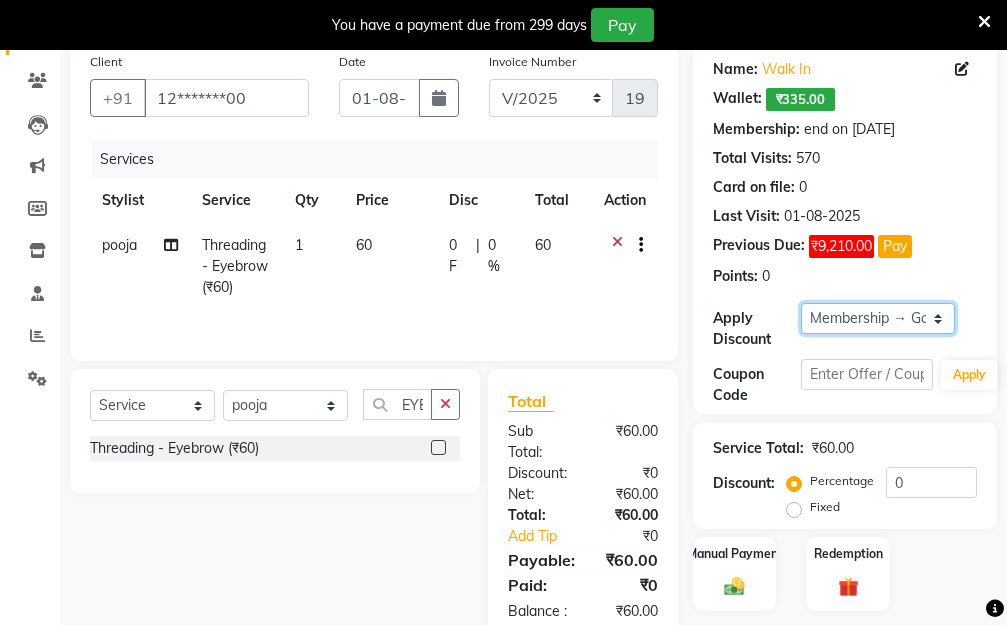 scroll, scrollTop: 278, scrollLeft: 0, axis: vertical 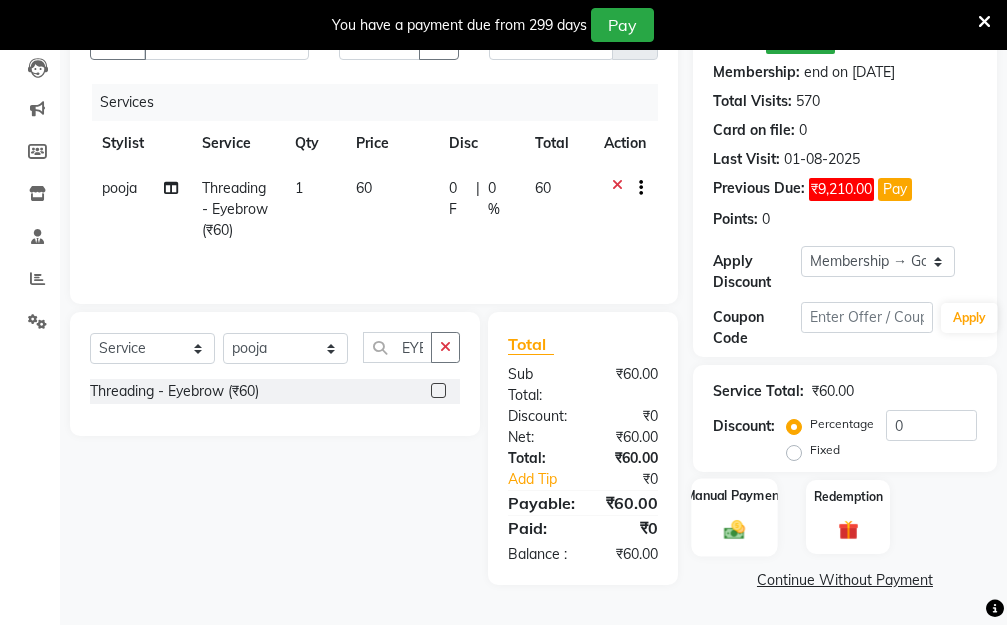 click 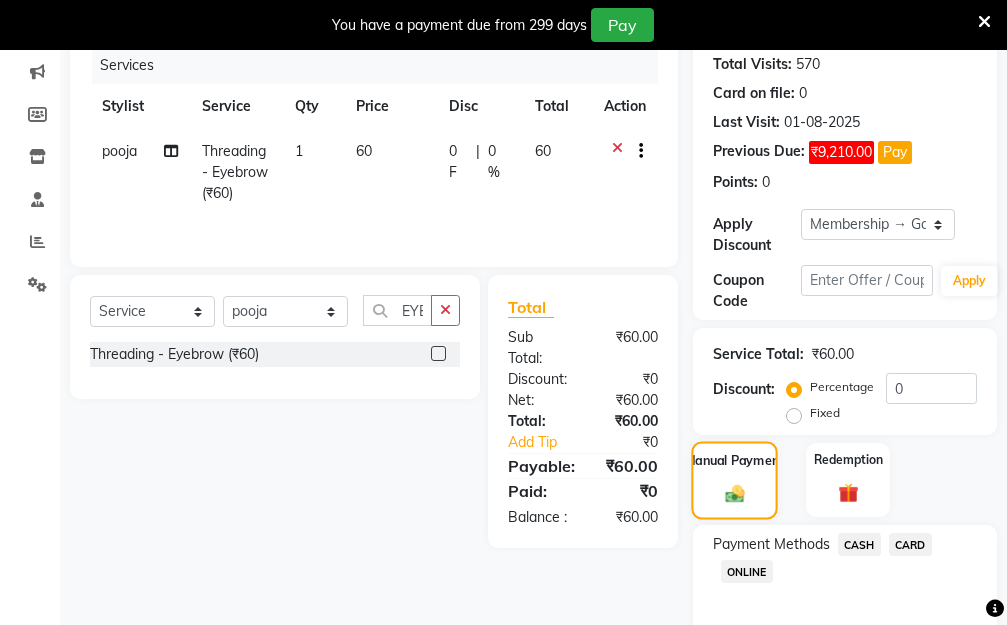 scroll, scrollTop: 369, scrollLeft: 0, axis: vertical 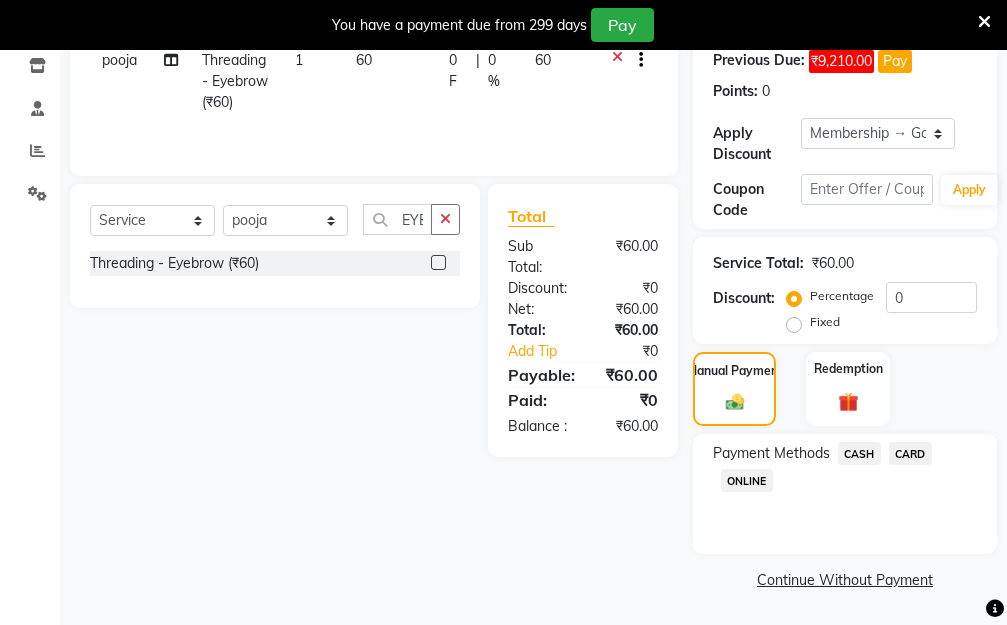 click on "ONLINE" 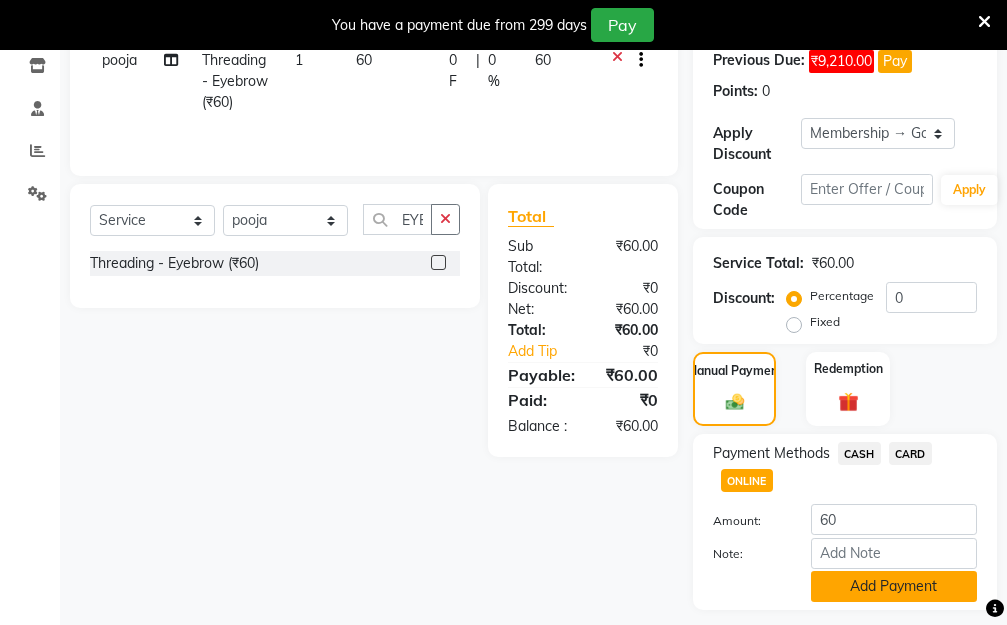 click on "Add Payment" 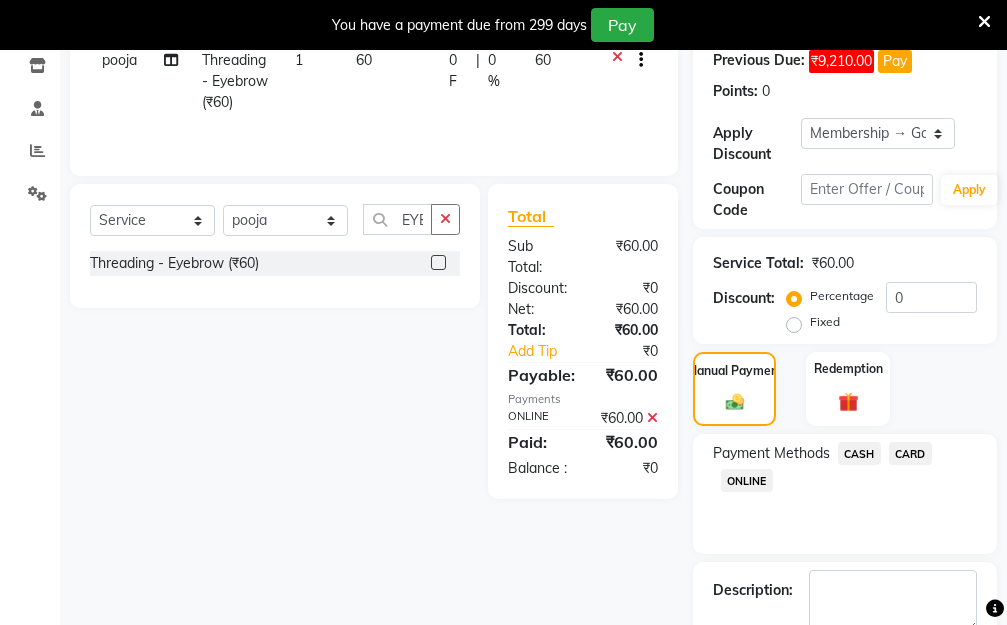 scroll, scrollTop: 482, scrollLeft: 0, axis: vertical 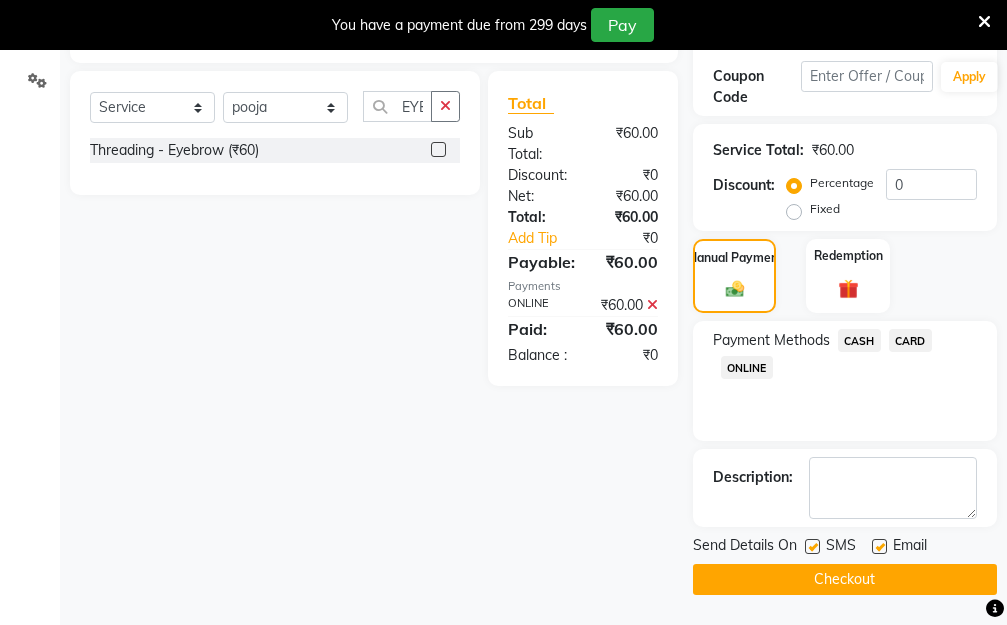 click on "Checkout" 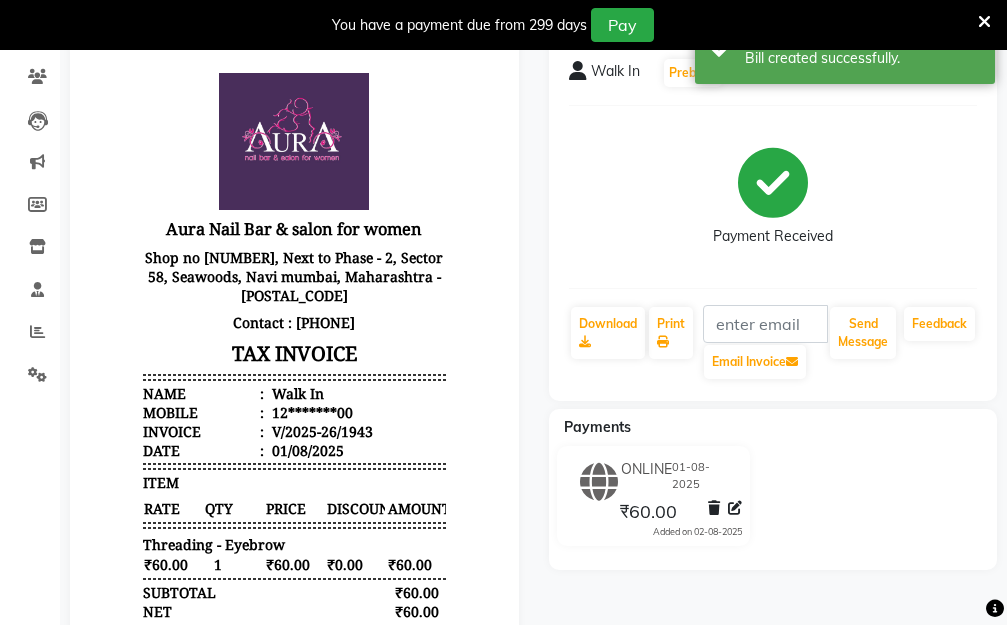 scroll, scrollTop: 0, scrollLeft: 0, axis: both 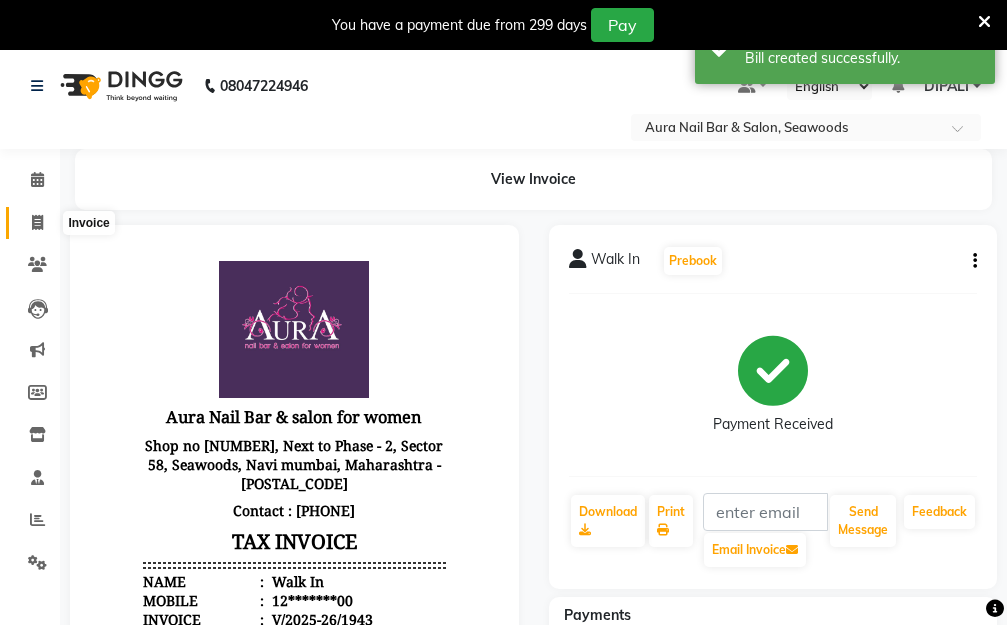 click 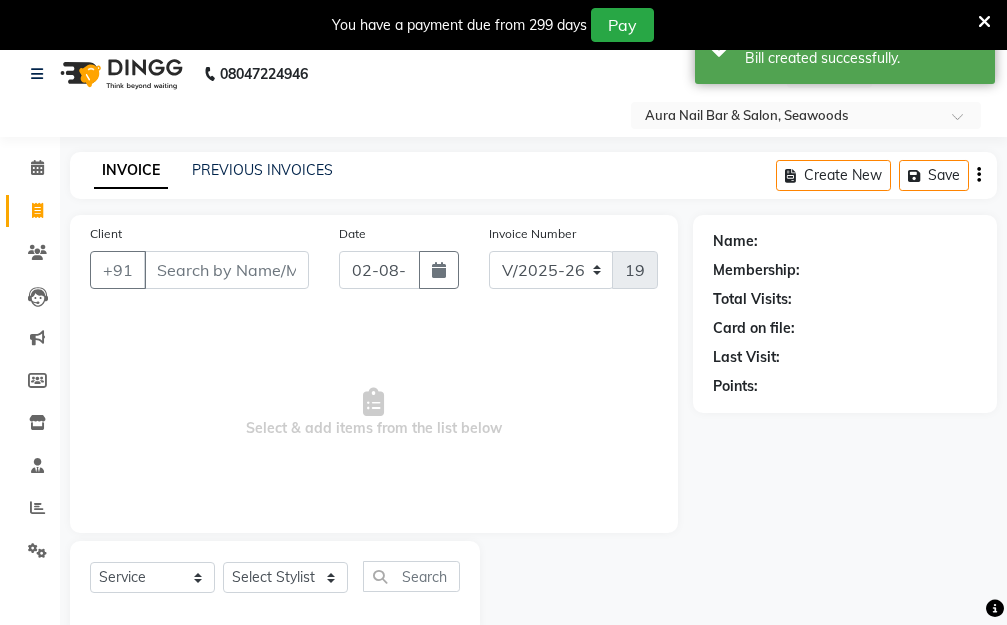 scroll, scrollTop: 0, scrollLeft: 0, axis: both 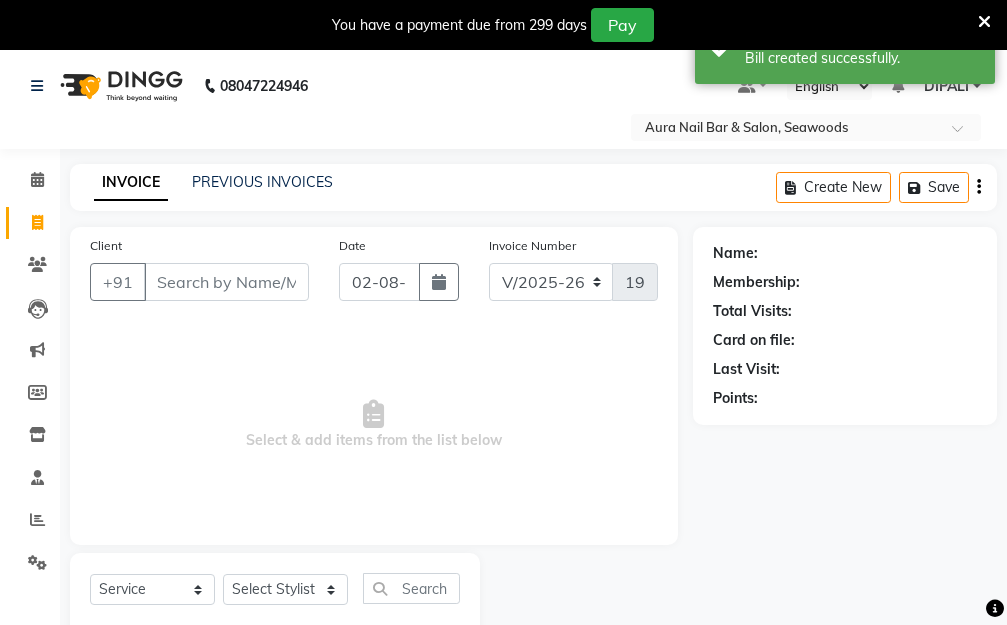 click on "Client" at bounding box center (226, 282) 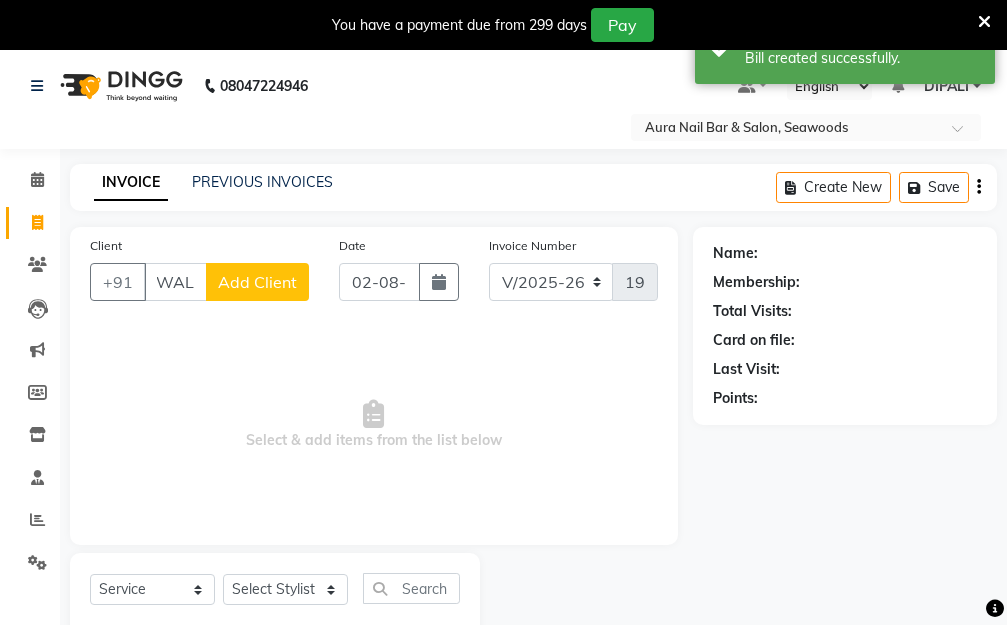 scroll, scrollTop: 0, scrollLeft: 11, axis: horizontal 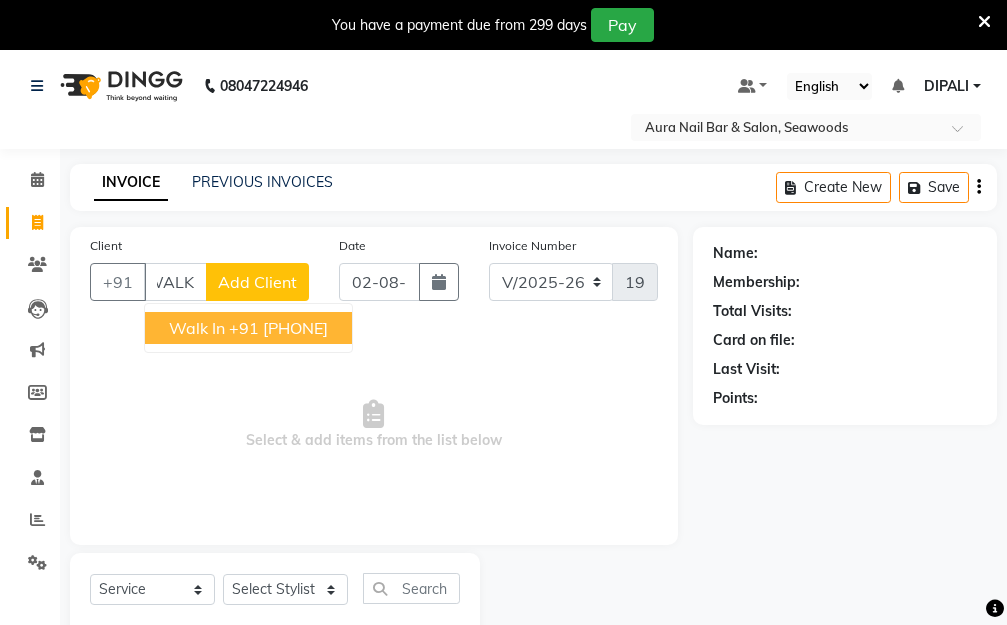 click on "+91  12*******00" at bounding box center [278, 328] 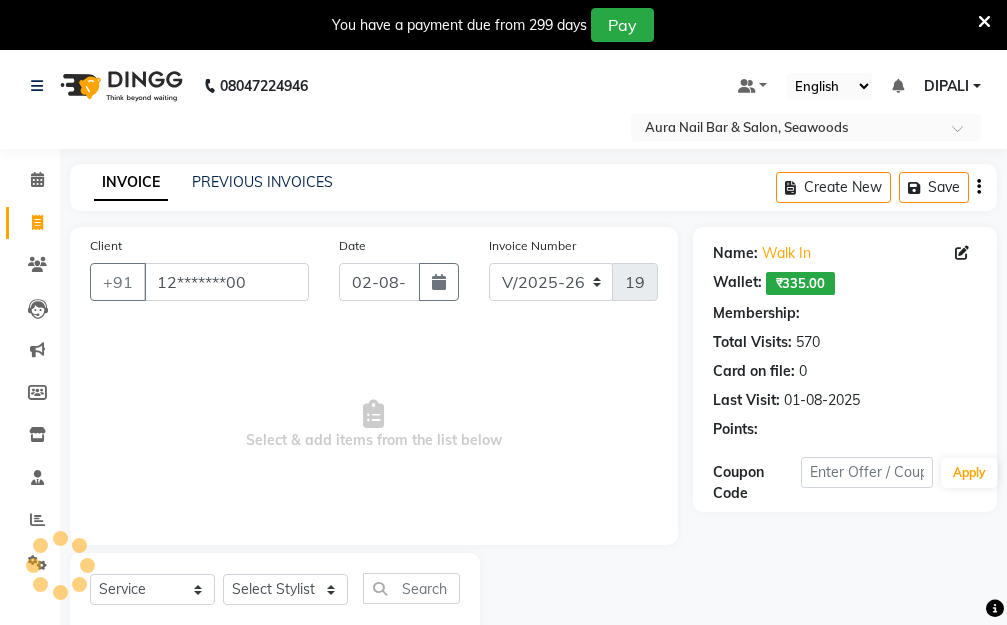 scroll, scrollTop: 0, scrollLeft: 0, axis: both 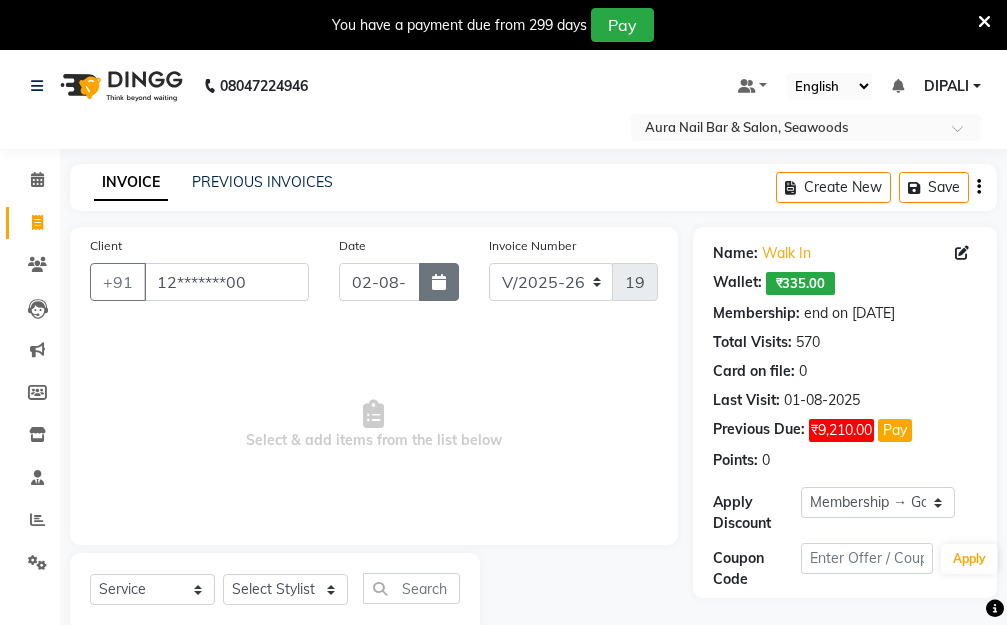 click 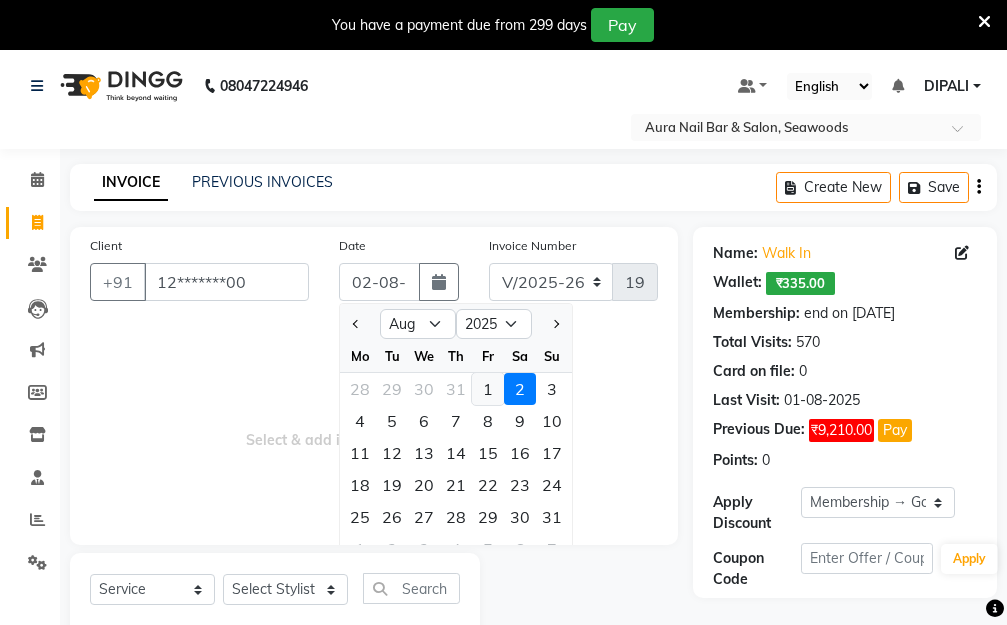click on "1" 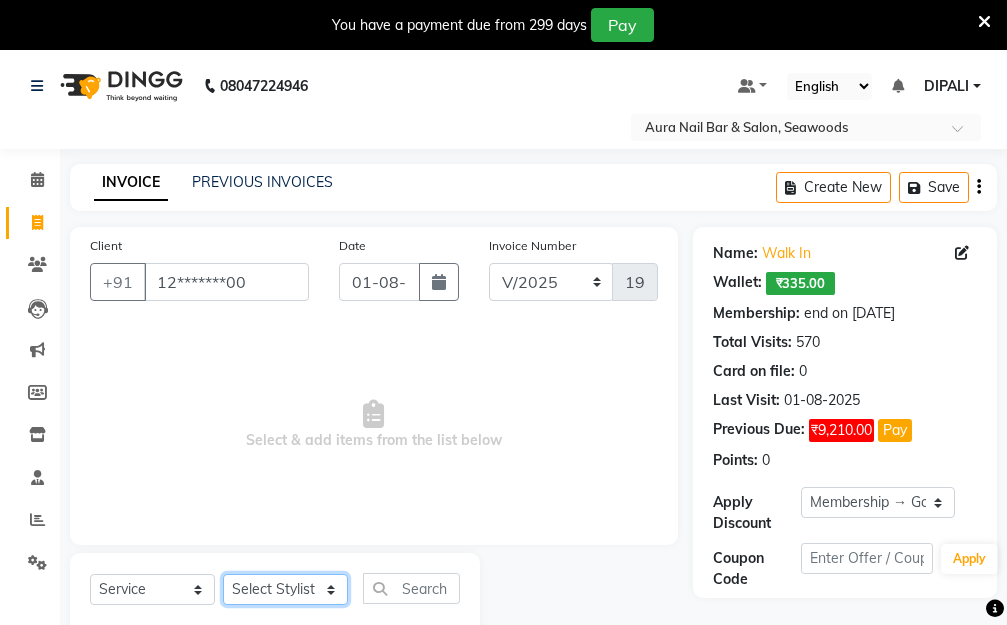 click on "Select Stylist Aarti Dipti  Manager Pallavi  pooja Priya" 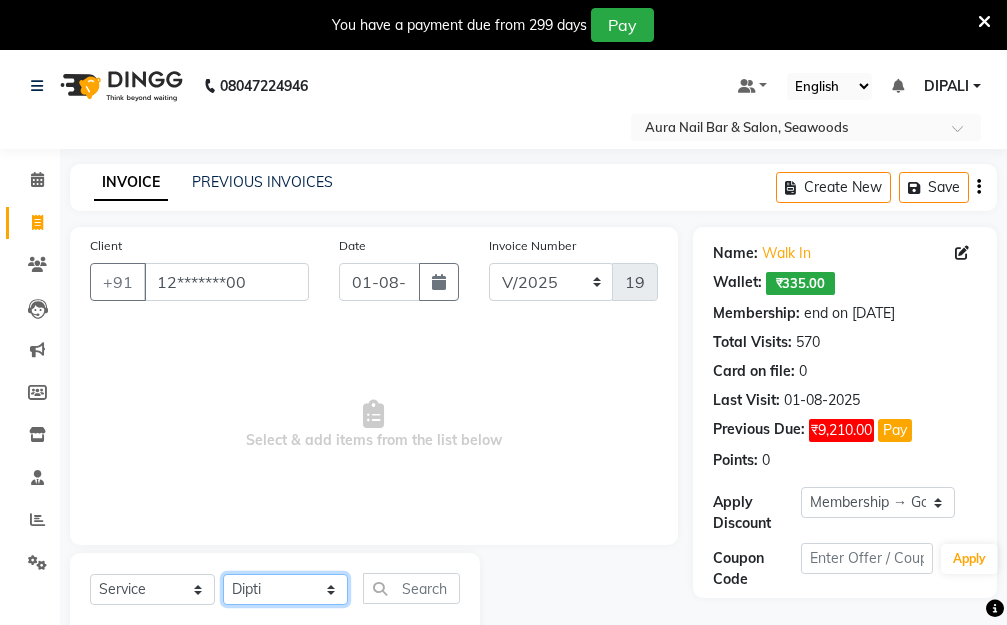 click on "Select Stylist Aarti Dipti  Manager Pallavi  pooja Priya" 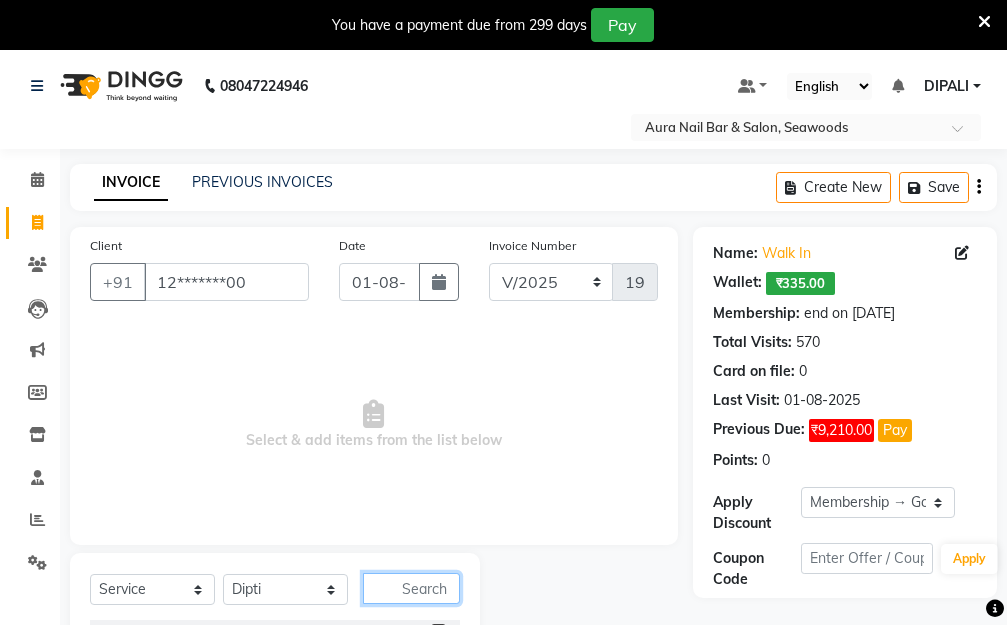 click 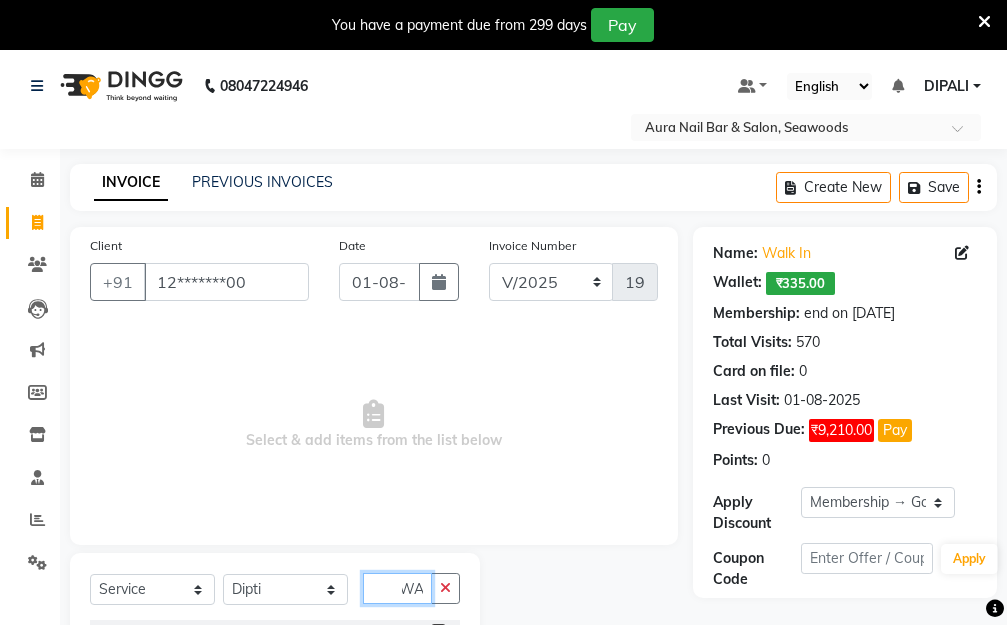 scroll, scrollTop: 0, scrollLeft: 11, axis: horizontal 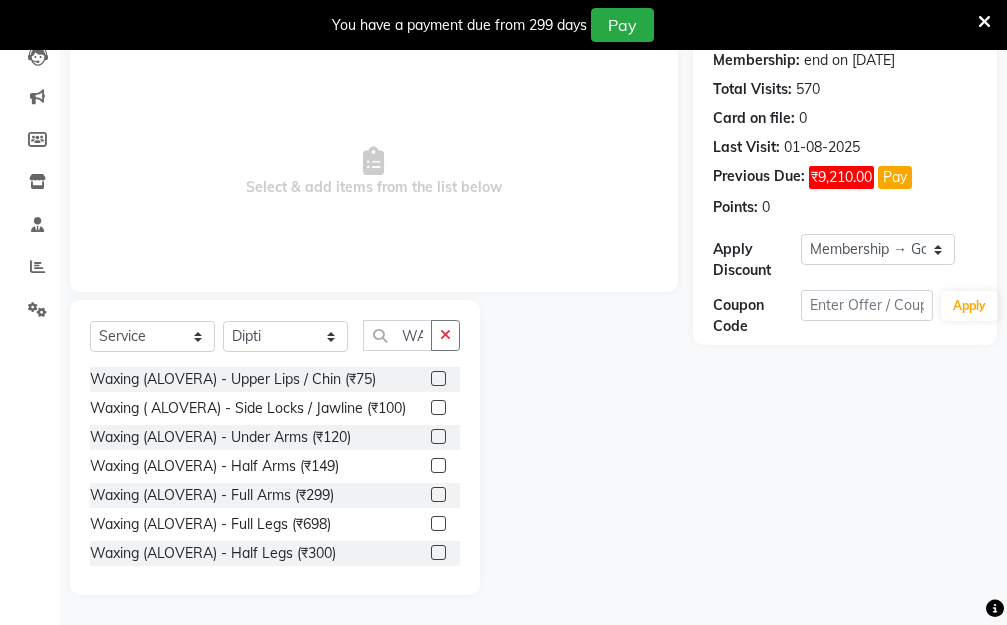 click 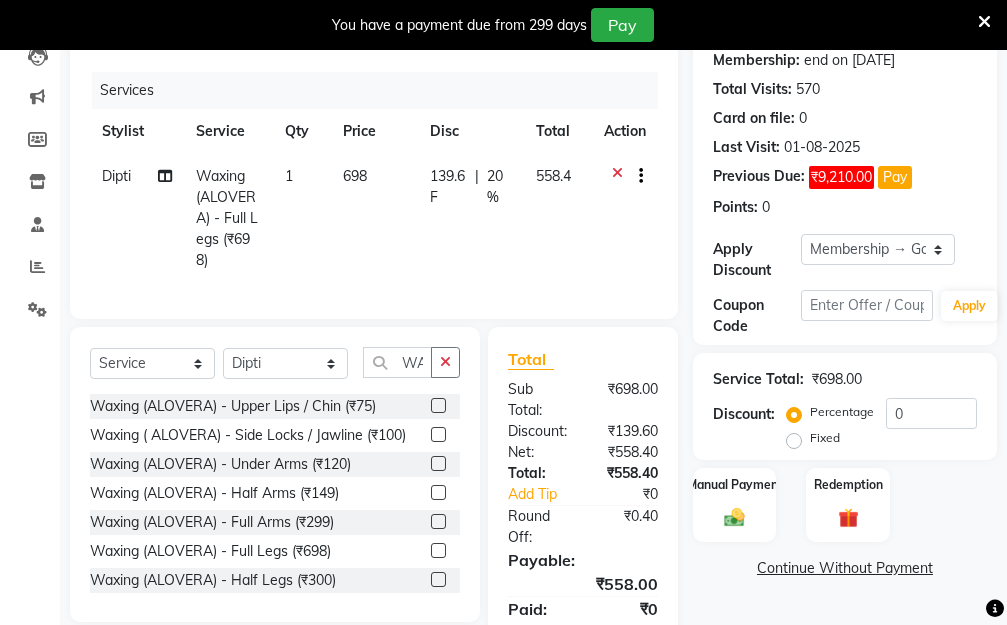 click on "139.6 F" 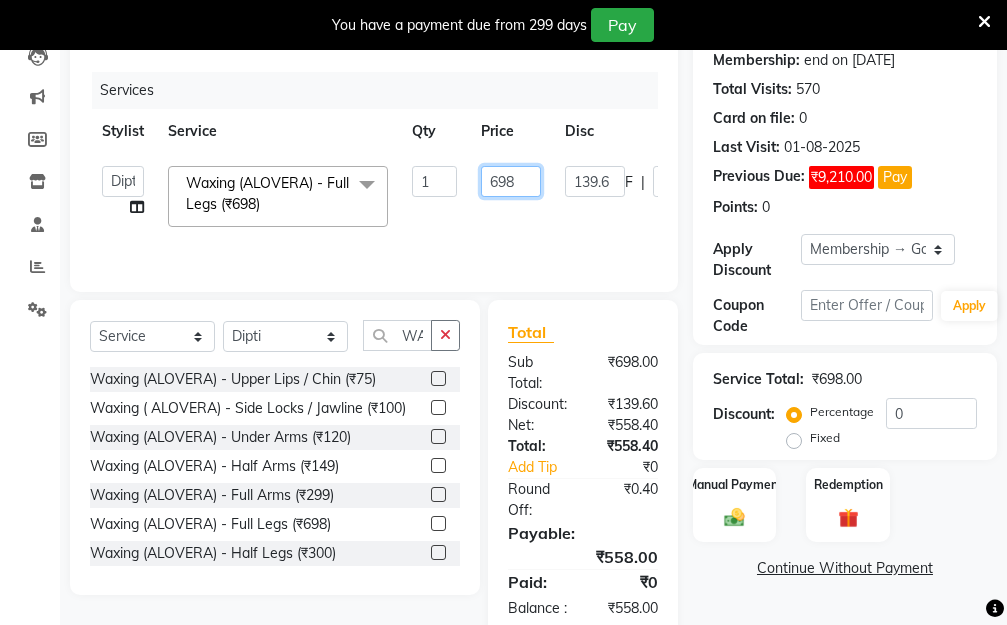 drag, startPoint x: 519, startPoint y: 176, endPoint x: 439, endPoint y: 168, distance: 80.399 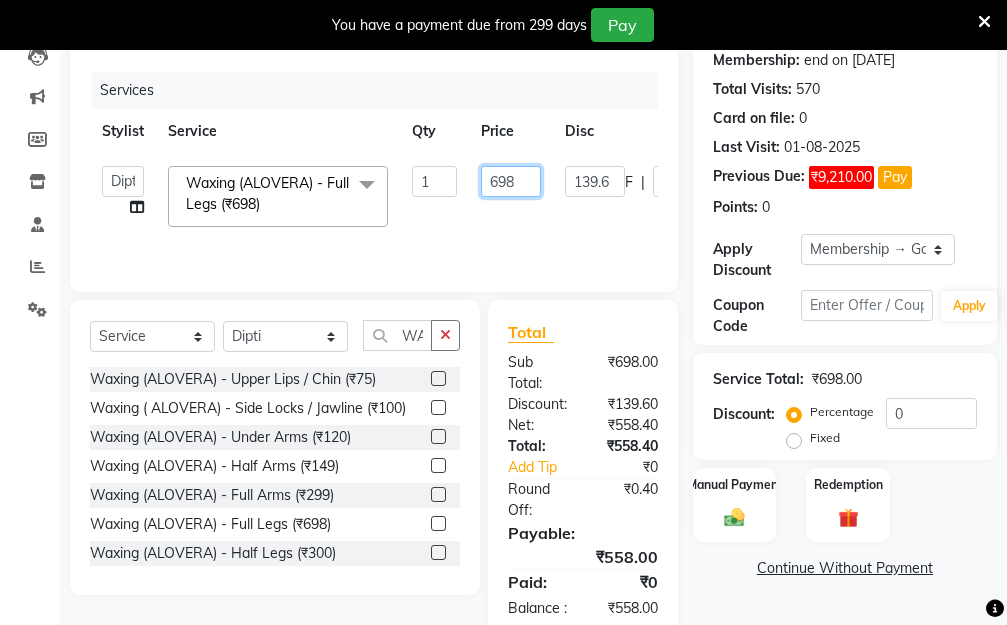 click on "Aarti   Dipti    Manager   Pallavi    pooja   Priya   Waxing (ALOVERA) - Full Legs (₹698)  x Hair Essentials - Hair Cut (Advance) (₹500) Hair Essentials - Kids Haircut (Below 8 Yrs) (₹250) Hair Essentials -Hair Wash Up To Shoulder (₹300) Hair Essentials - Hair Cut  (₹350) HAIR WASH UP TO WASTE (₹700) DANDRUFF TERATMENT (₹1500) Shampoo & Conditioning + Blast Dry - Upto Shoulder (₹350) Shampoo & Conditioning + Blast Dry - Below Shoulder (₹550) Shampoo & Conditioning + Blast Dry - Upto Waist (₹750) Shampoo & Conditioning + Blast Dry - Add: Charge For Morocon/Riviver/ Keratin (₹600) Blow Dry/Outcurl/Straight - Upto Shoulder (₹449) Blow Dry/Outcurl/Straight - Below Shoulder (₹650) Blow Dry/Outcurl/Straight - Upto Waist (₹850) Ironing - Upto Shoulder (₹650) Ironing - Below Shoulder (₹850) Ironing - Upto Waist (₹1000) Ironing - Add Charge For Thick Hair (₹300) Tongs - Upto Shoulder (₹800) Tongs - Below Shoulder (₹960) Tongs - Upto Waist (₹1500) BOTOX (₹5000) 1 698 139.6" 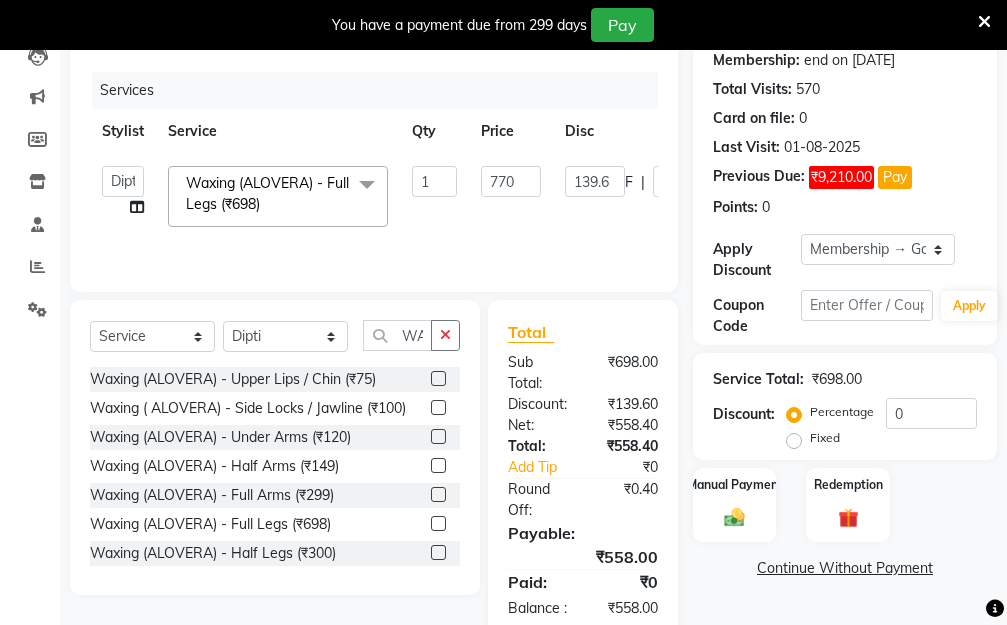 click on "Aarti   Dipti    Manager   Pallavi    pooja   Priya   Waxing (ALOVERA) - Full Legs (₹698)  x Hair Essentials - Hair Cut (Advance) (₹500) Hair Essentials - Kids Haircut (Below 8 Yrs) (₹250) Hair Essentials -Hair Wash Up To Shoulder (₹300) Hair Essentials - Hair Cut  (₹350) HAIR WASH UP TO WASTE (₹700) DANDRUFF TERATMENT (₹1500) Shampoo & Conditioning + Blast Dry - Upto Shoulder (₹350) Shampoo & Conditioning + Blast Dry - Below Shoulder (₹550) Shampoo & Conditioning + Blast Dry - Upto Waist (₹750) Shampoo & Conditioning + Blast Dry - Add: Charge For Morocon/Riviver/ Keratin (₹600) Blow Dry/Outcurl/Straight - Upto Shoulder (₹449) Blow Dry/Outcurl/Straight - Below Shoulder (₹650) Blow Dry/Outcurl/Straight - Upto Waist (₹850) Ironing - Upto Shoulder (₹650) Ironing - Below Shoulder (₹850) Ironing - Upto Waist (₹1000) Ironing - Add Charge For Thick Hair (₹300) Tongs - Upto Shoulder (₹800) Tongs - Below Shoulder (₹960) Tongs - Upto Waist (₹1500) BOTOX (₹5000) 1 770 139.6" 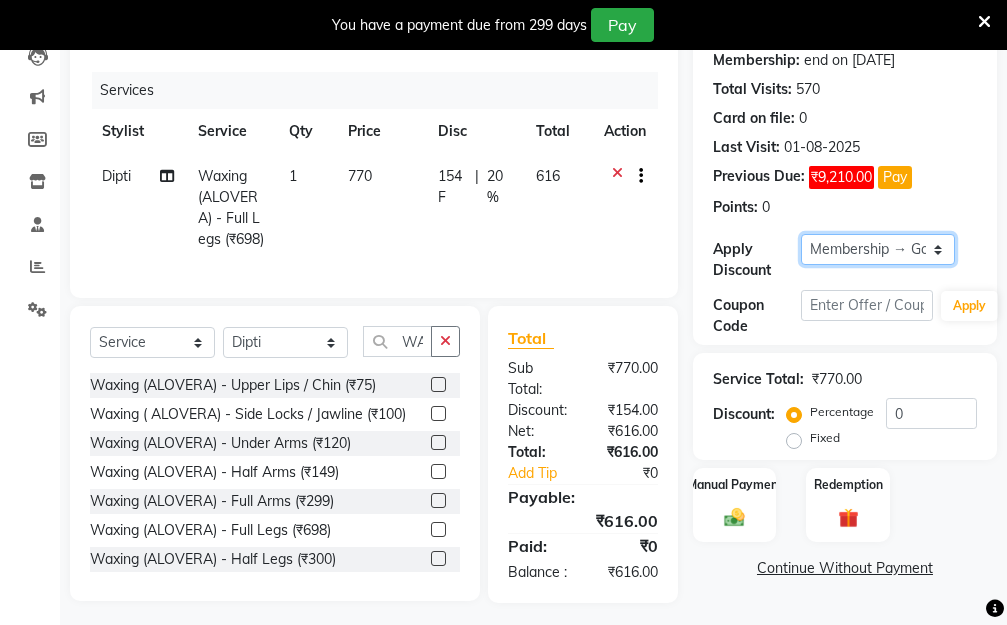 click on "Select Membership → Golden Membership Membership → Golden Membership Membership → Golden Membership Membership → Golden Membership Membership → Golden Membership Membership → Golden Membership Membership → Golden Membership Membership → Golden Membership Membership → Golden Membership Membership → Golden Membership Membership → Golden Membership Membership → Golden Membership Membership → Golden Membership Membership → Golden Membership Membership → Golden Membership Membership → Golden Membership Membership → Golden Membership Membership → Golden Membership Membership → Golden Membership Membership → Golden Membership Membership → Golden Membership Membership → Golden Membership Membership → Golden Membership Membership → Golden Membership Membership → Golden Membership Membership → Golden Membership Membership → Golden Membership Membership → Golden Membership Membership → Golden Membership Membership → Golden Membership" 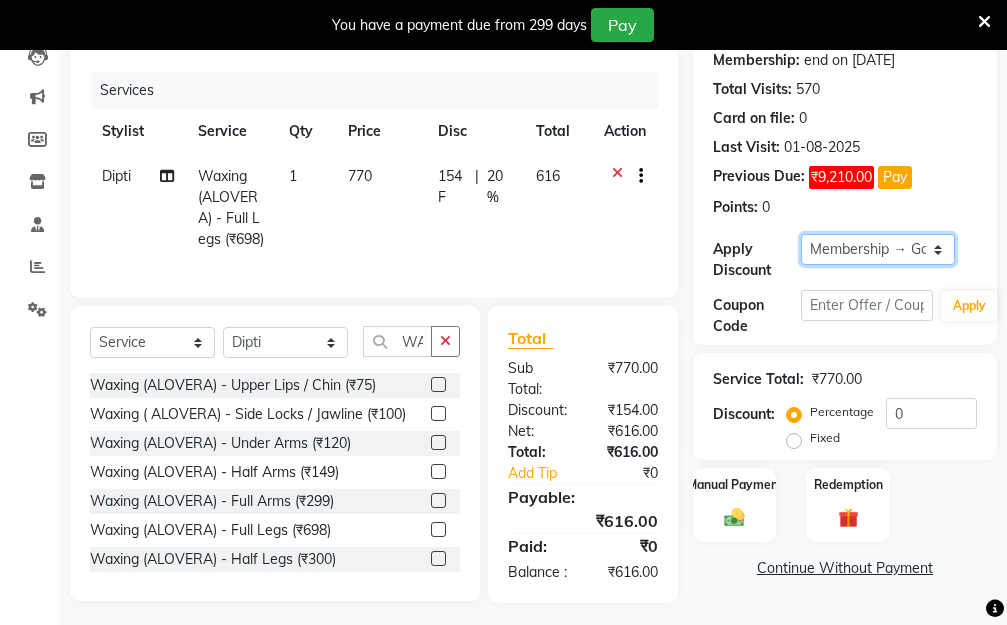 click on "Select Membership → Golden Membership Membership → Golden Membership Membership → Golden Membership Membership → Golden Membership Membership → Golden Membership Membership → Golden Membership Membership → Golden Membership Membership → Golden Membership Membership → Golden Membership Membership → Golden Membership Membership → Golden Membership Membership → Golden Membership Membership → Golden Membership Membership → Golden Membership Membership → Golden Membership Membership → Golden Membership Membership → Golden Membership Membership → Golden Membership Membership → Golden Membership Membership → Golden Membership Membership → Golden Membership Membership → Golden Membership Membership → Golden Membership Membership → Golden Membership Membership → Golden Membership Membership → Golden Membership Membership → Golden Membership Membership → Golden Membership Membership → Golden Membership Membership → Golden Membership" 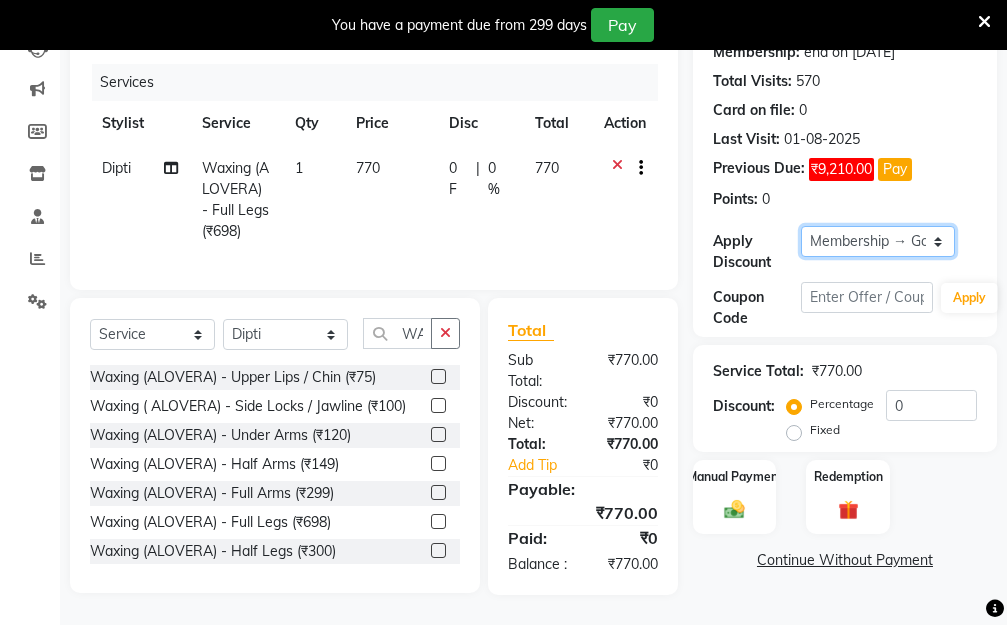 scroll, scrollTop: 299, scrollLeft: 0, axis: vertical 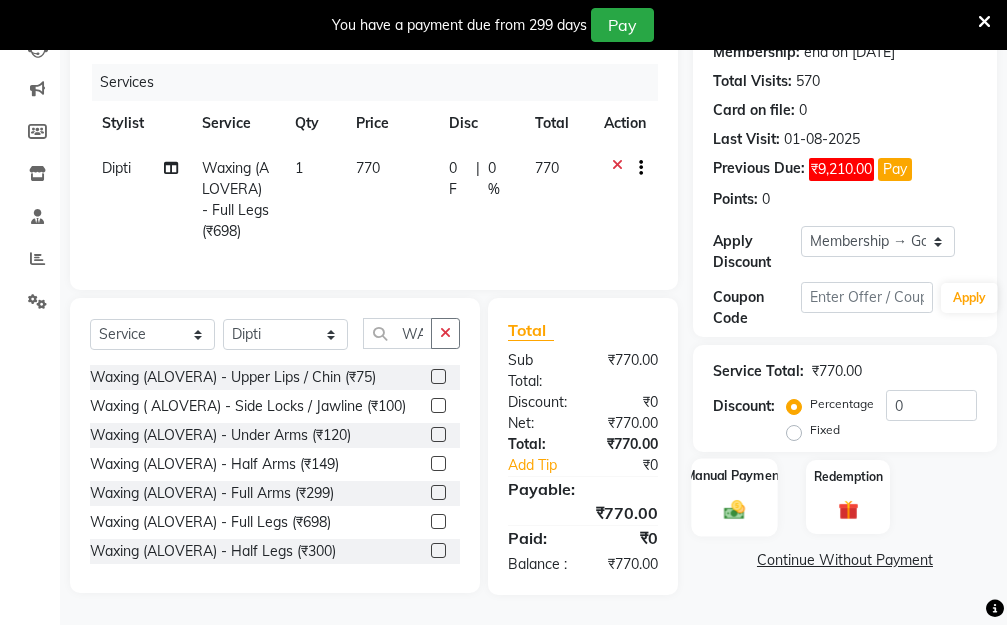 click on "Manual Payment" 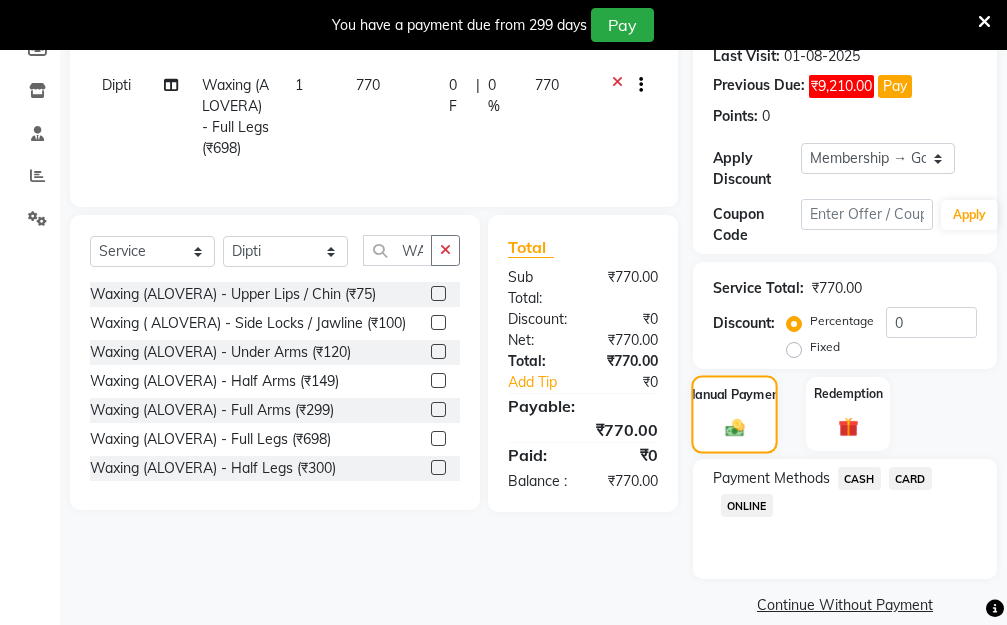 scroll, scrollTop: 369, scrollLeft: 0, axis: vertical 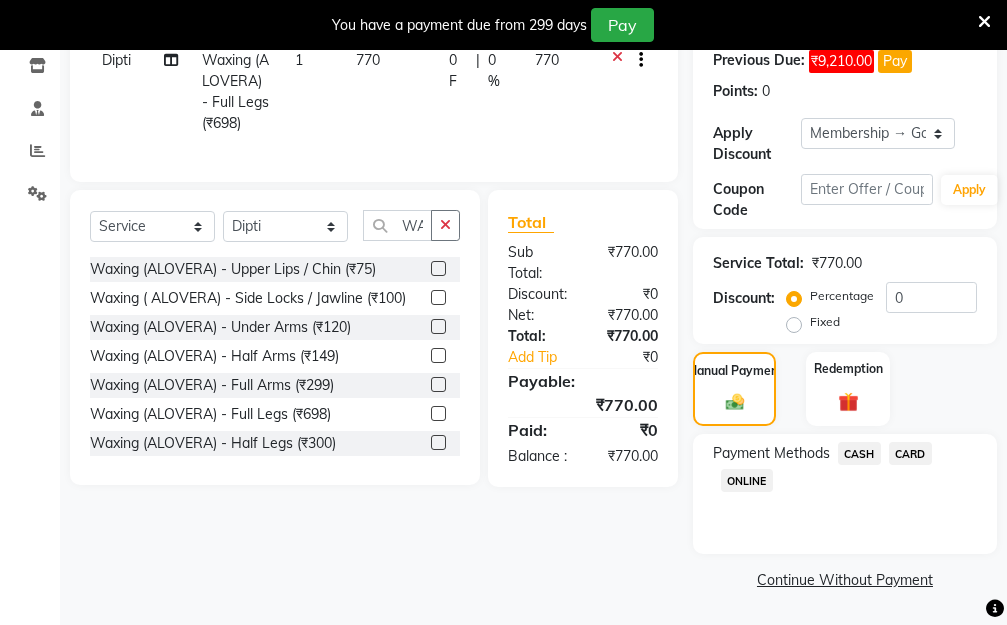 click on "CASH" 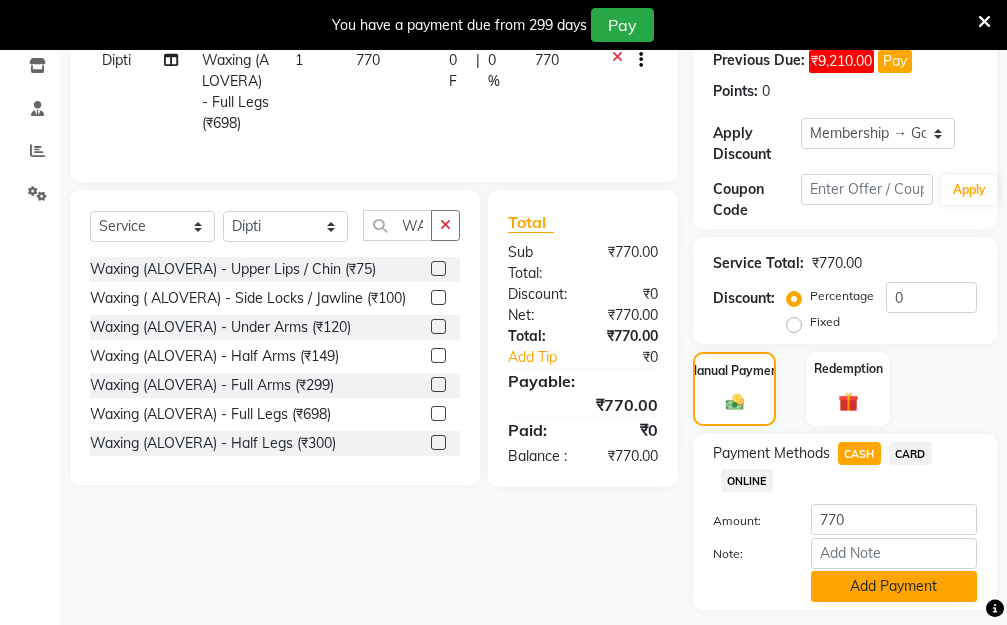 click on "Add Payment" 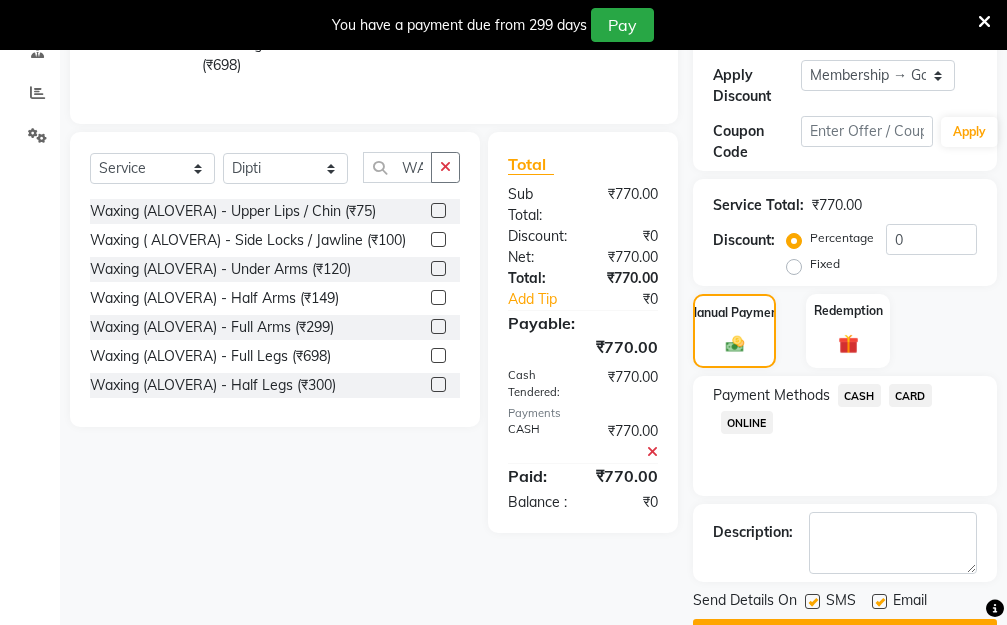 scroll, scrollTop: 482, scrollLeft: 0, axis: vertical 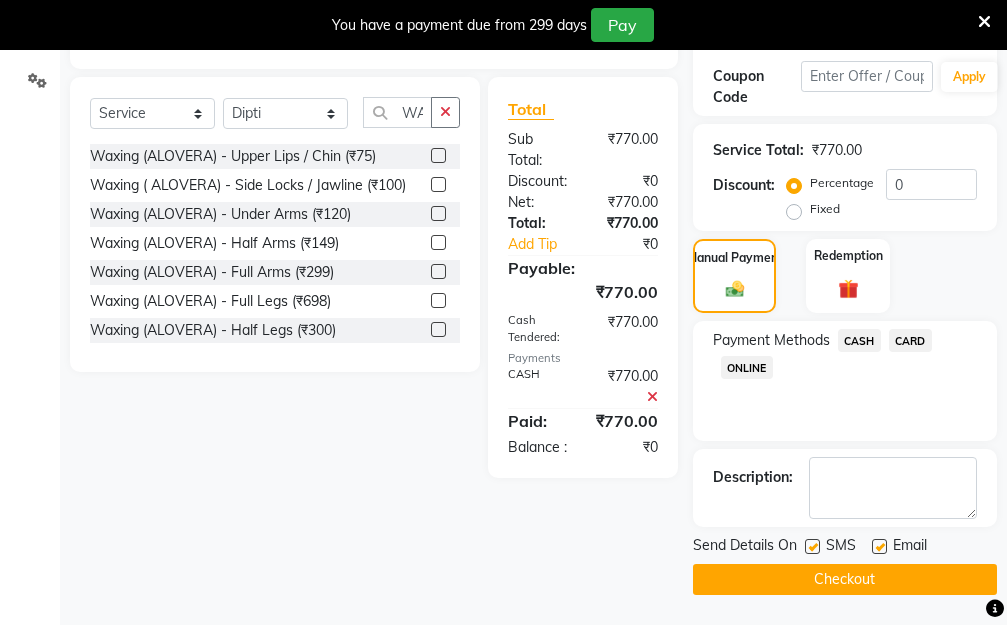 click on "Checkout" 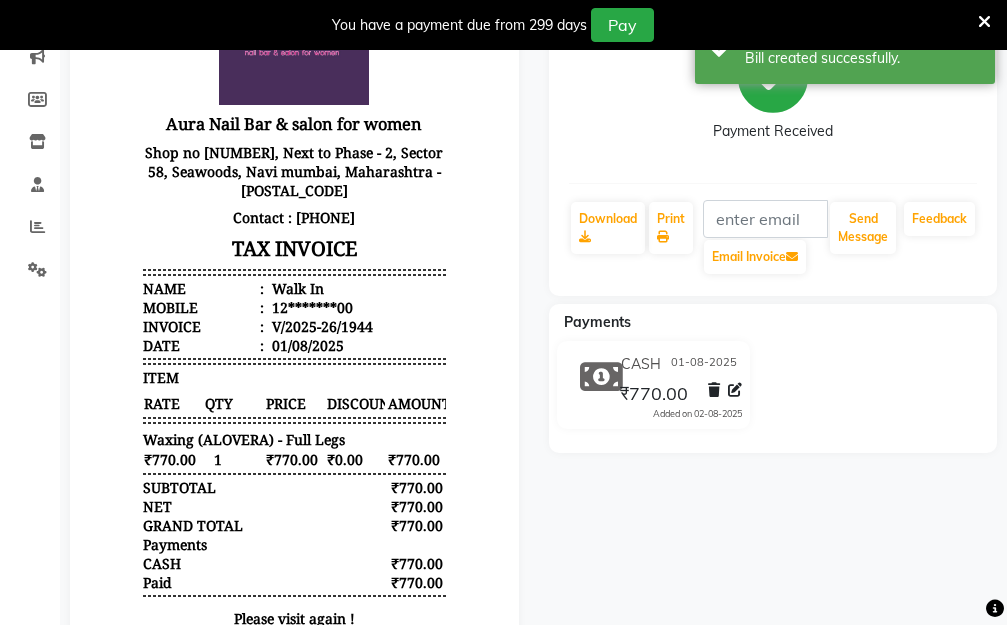 scroll, scrollTop: 0, scrollLeft: 0, axis: both 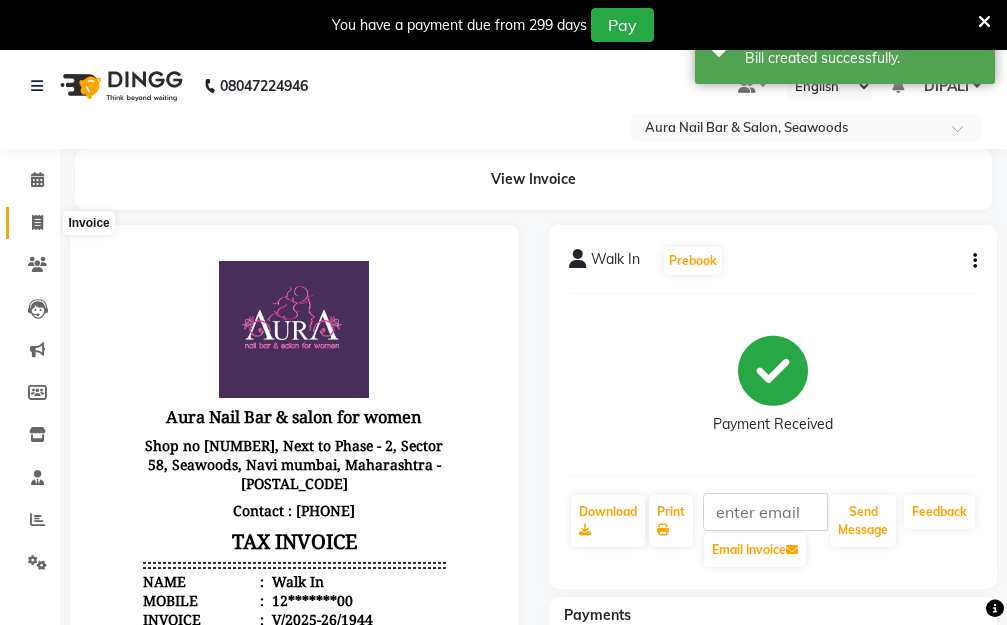 click 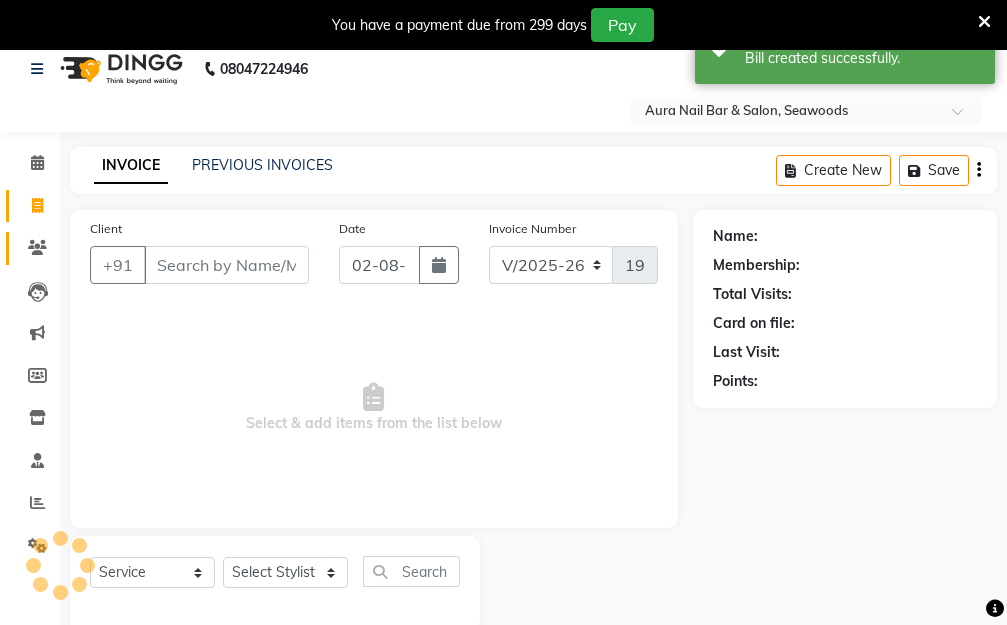 scroll, scrollTop: 53, scrollLeft: 0, axis: vertical 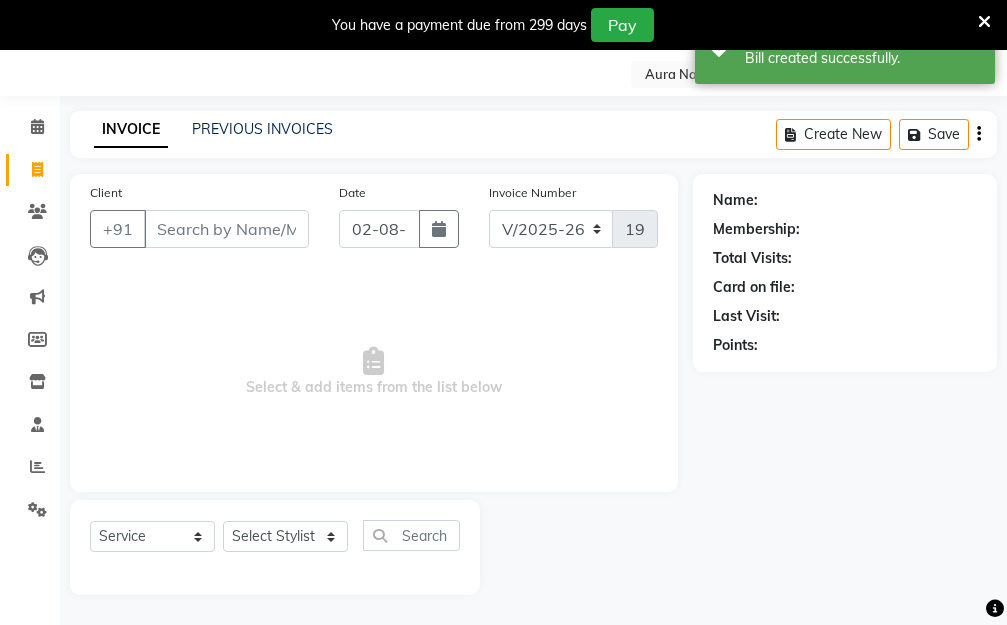 click on "Client" at bounding box center (226, 229) 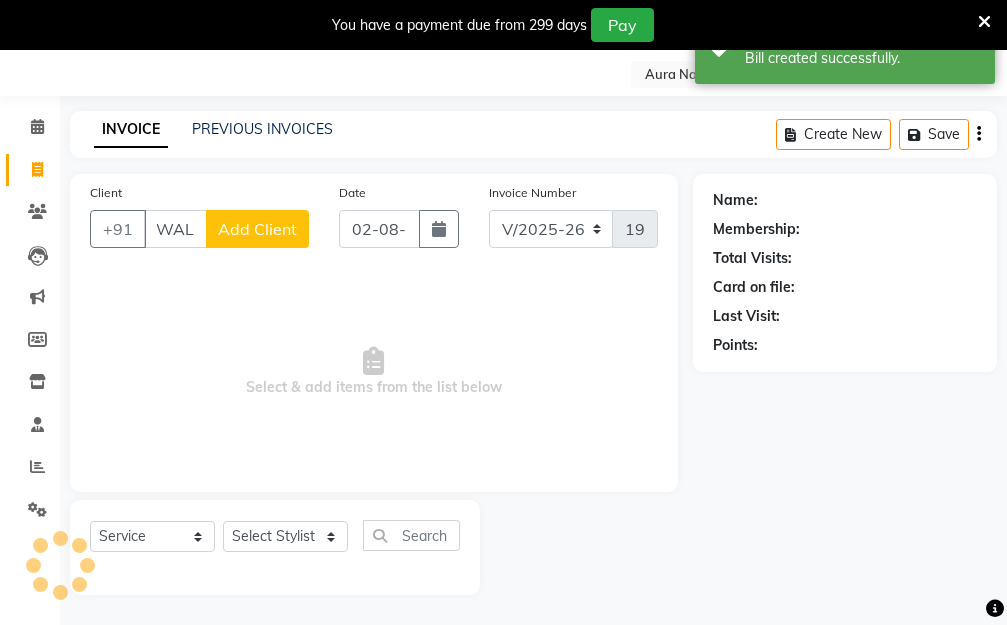 scroll, scrollTop: 0, scrollLeft: 11, axis: horizontal 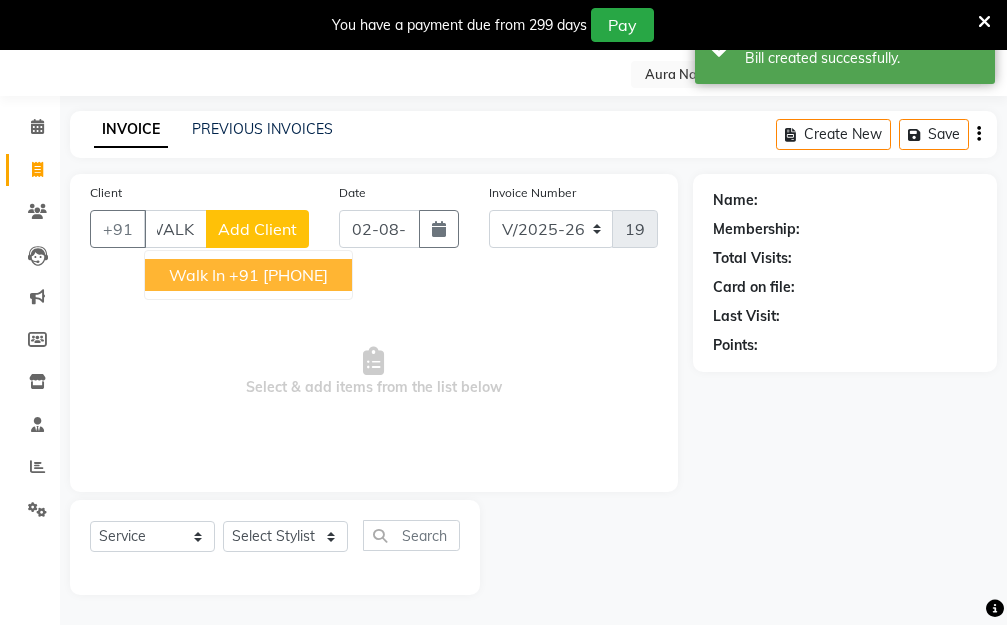 click on "+91  12*******00" at bounding box center [278, 275] 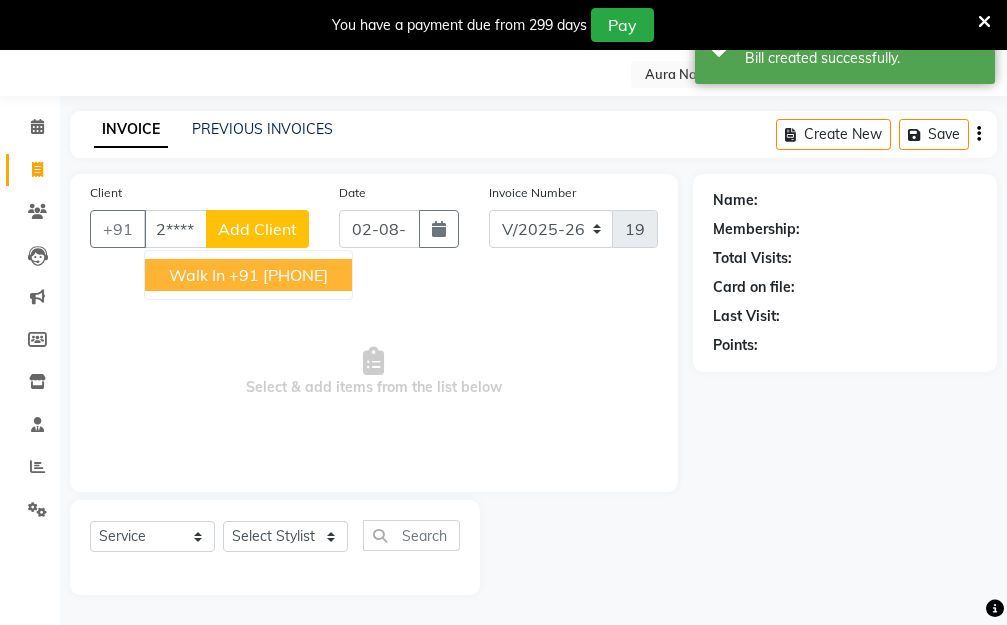 scroll, scrollTop: 0, scrollLeft: 0, axis: both 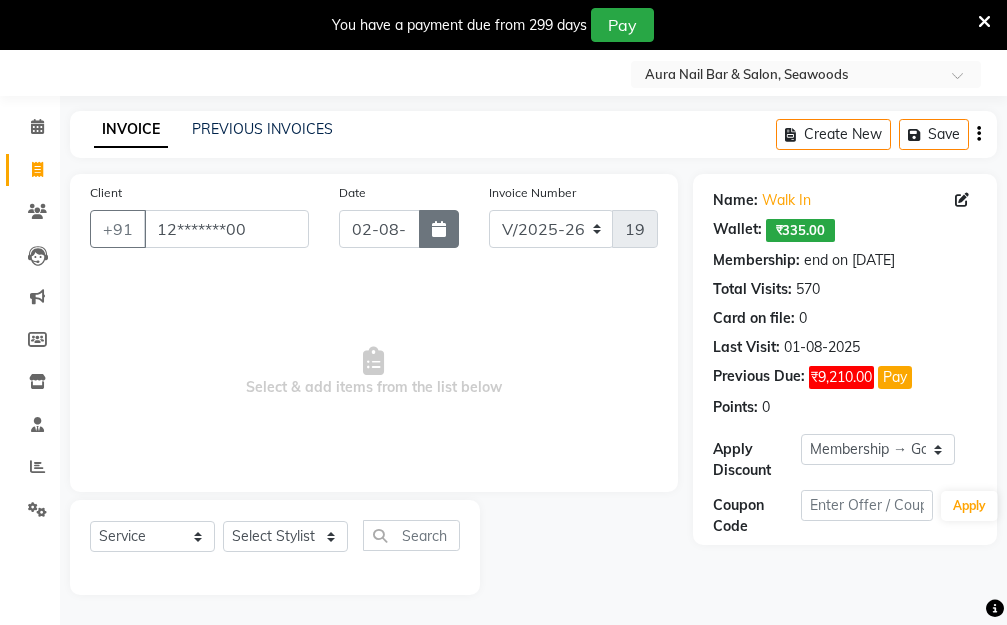 click 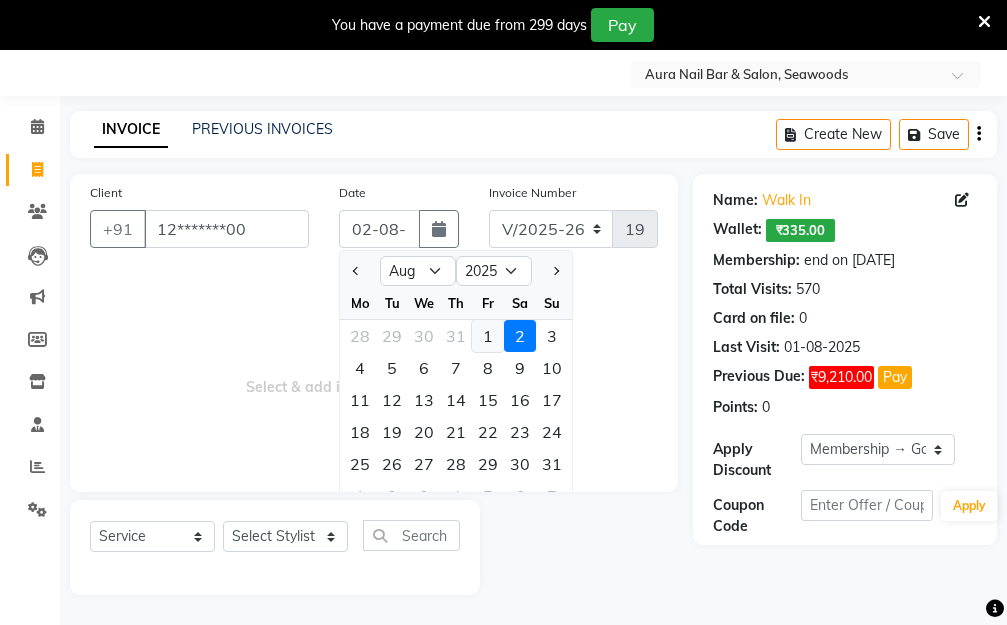 click on "1" 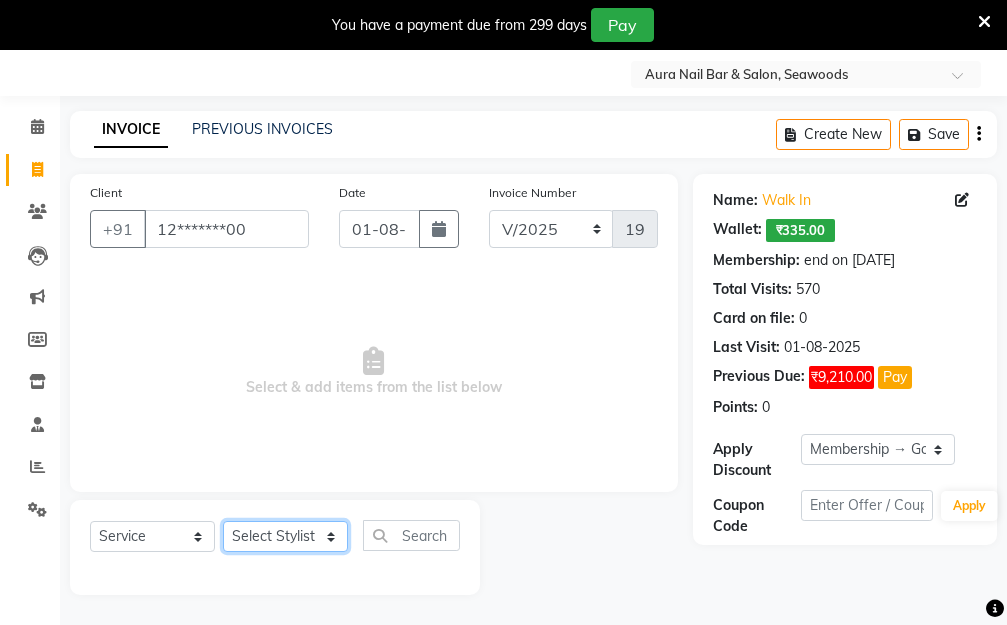 click on "Select Stylist Aarti Dipti  Manager Pallavi  pooja Priya" 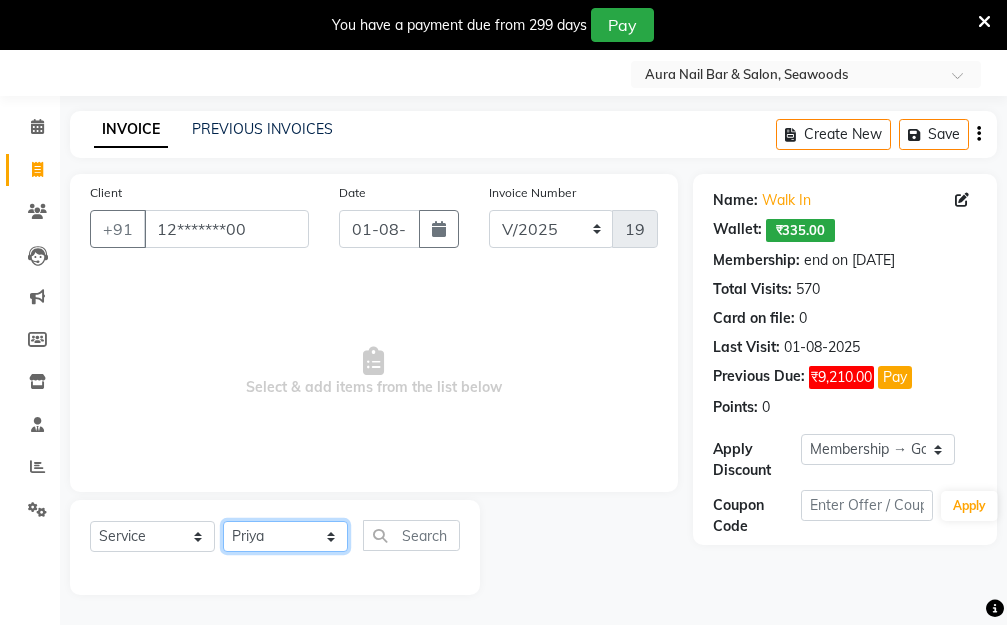 click on "Select Stylist Aarti Dipti  Manager Pallavi  pooja Priya" 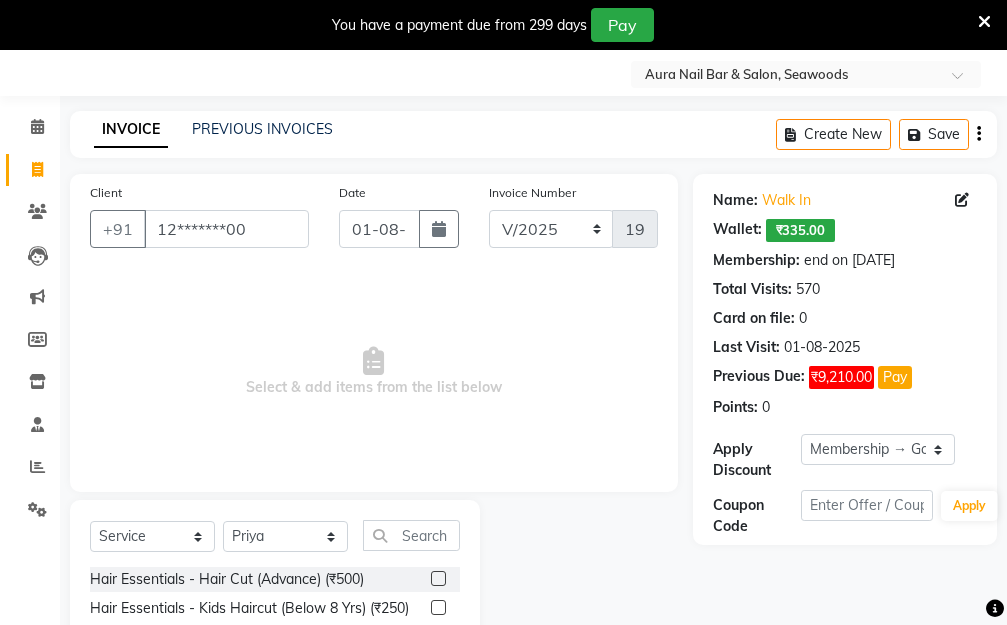 click 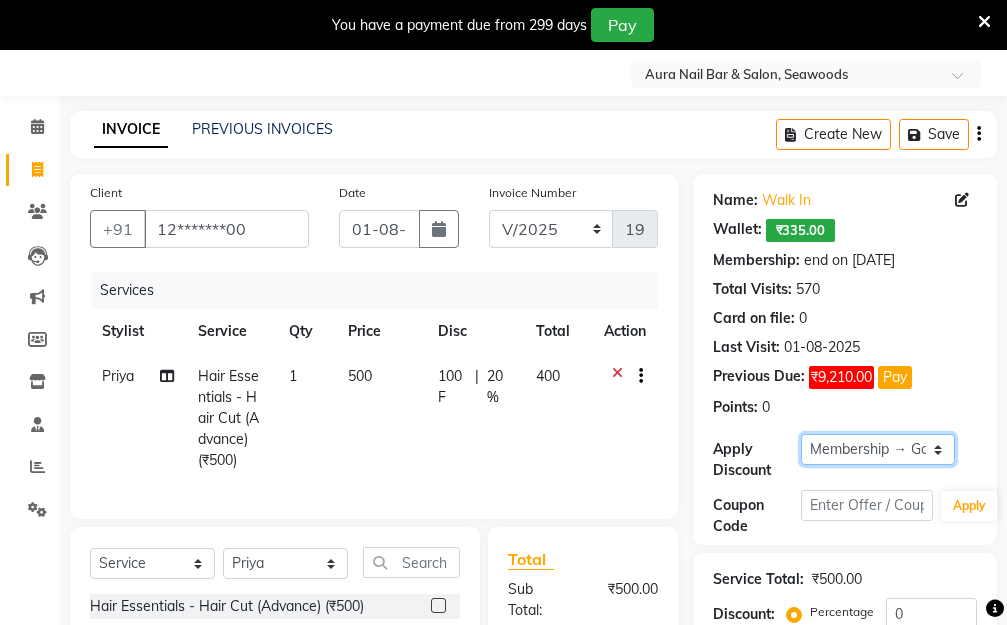 click on "Select Membership → Golden Membership Membership → Golden Membership Membership → Golden Membership Membership → Golden Membership Membership → Golden Membership Membership → Golden Membership Membership → Golden Membership Membership → Golden Membership Membership → Golden Membership Membership → Golden Membership Membership → Golden Membership Membership → Golden Membership Membership → Golden Membership Membership → Golden Membership Membership → Golden Membership Membership → Golden Membership Membership → Golden Membership Membership → Golden Membership Membership → Golden Membership Membership → Golden Membership Membership → Golden Membership Membership → Golden Membership Membership → Golden Membership Membership → Golden Membership Membership → Golden Membership Membership → Golden Membership Membership → Golden Membership Membership → Golden Membership Membership → Golden Membership Membership → Golden Membership" 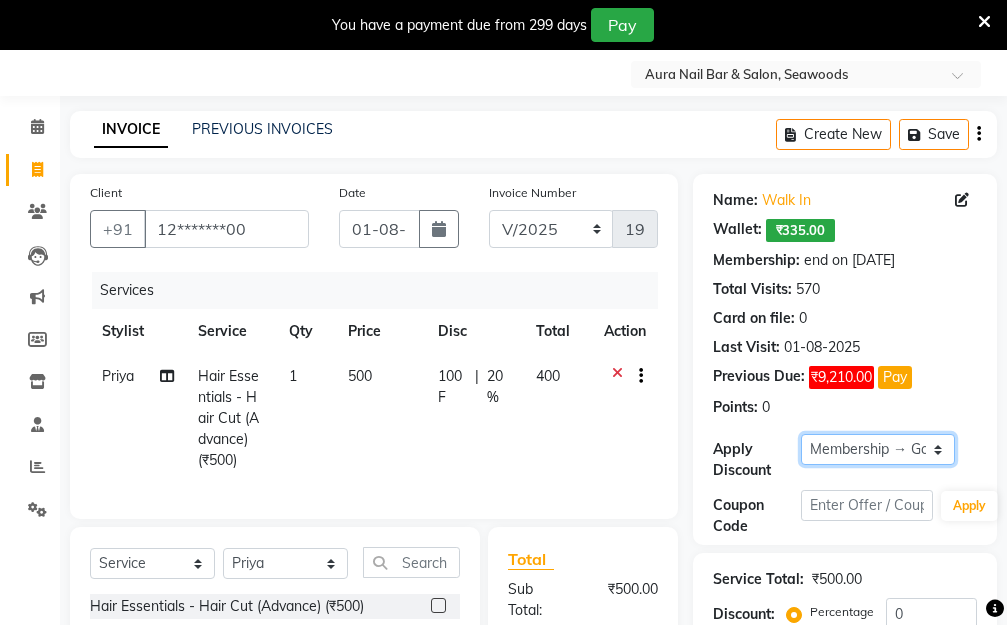 click on "Select Membership → Golden Membership Membership → Golden Membership Membership → Golden Membership Membership → Golden Membership Membership → Golden Membership Membership → Golden Membership Membership → Golden Membership Membership → Golden Membership Membership → Golden Membership Membership → Golden Membership Membership → Golden Membership Membership → Golden Membership Membership → Golden Membership Membership → Golden Membership Membership → Golden Membership Membership → Golden Membership Membership → Golden Membership Membership → Golden Membership Membership → Golden Membership Membership → Golden Membership Membership → Golden Membership Membership → Golden Membership Membership → Golden Membership Membership → Golden Membership Membership → Golden Membership Membership → Golden Membership Membership → Golden Membership Membership → Golden Membership Membership → Golden Membership Membership → Golden Membership" 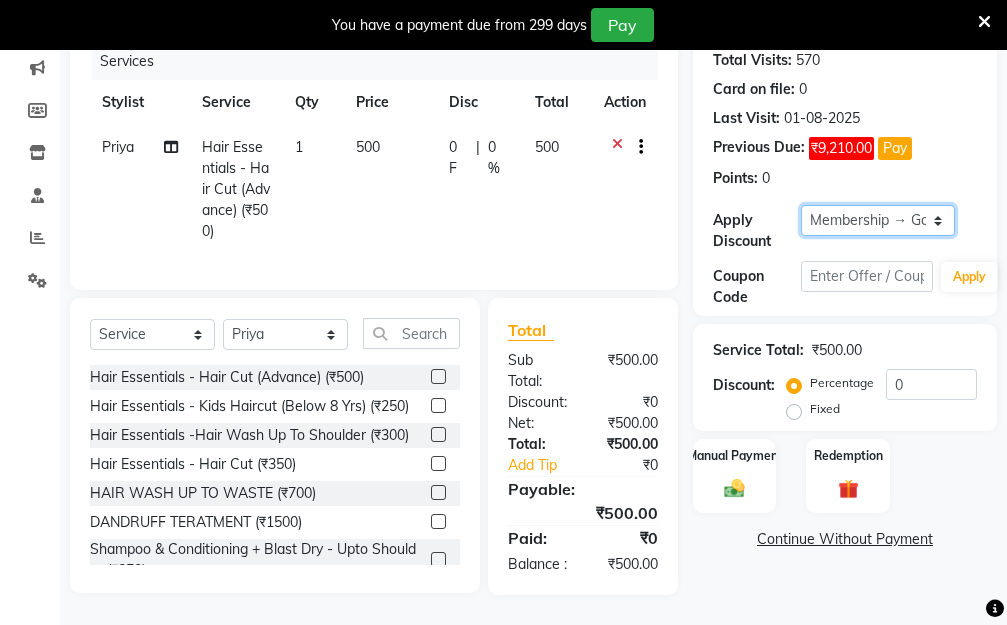 scroll, scrollTop: 320, scrollLeft: 0, axis: vertical 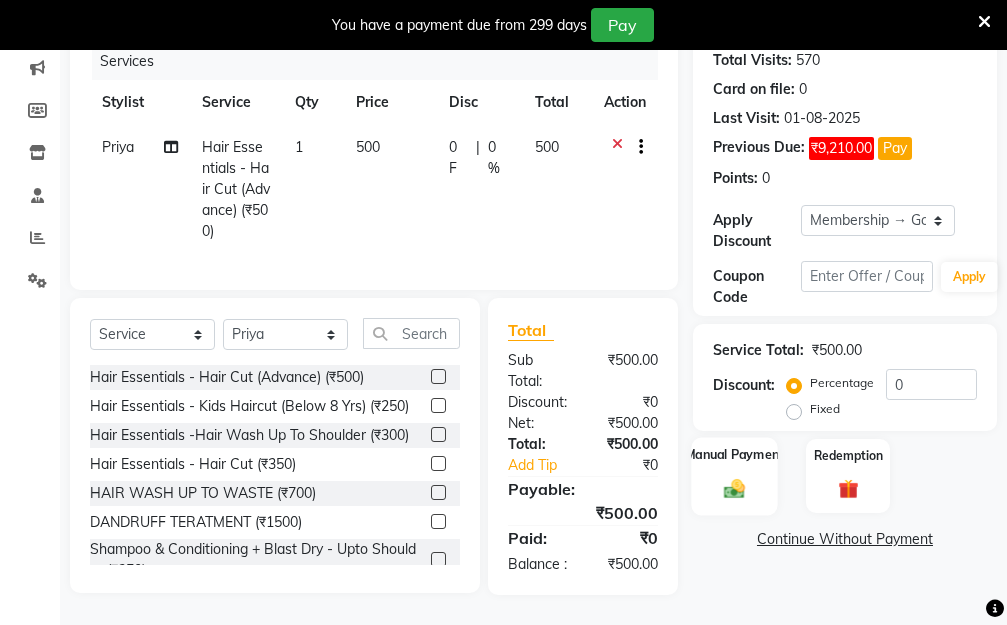 click 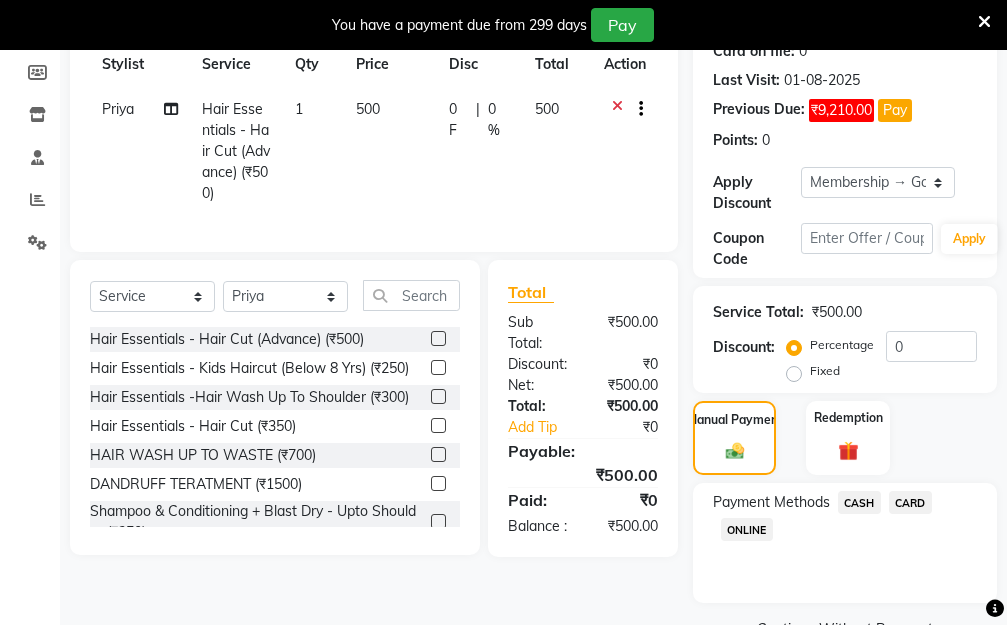 click on "CASH" 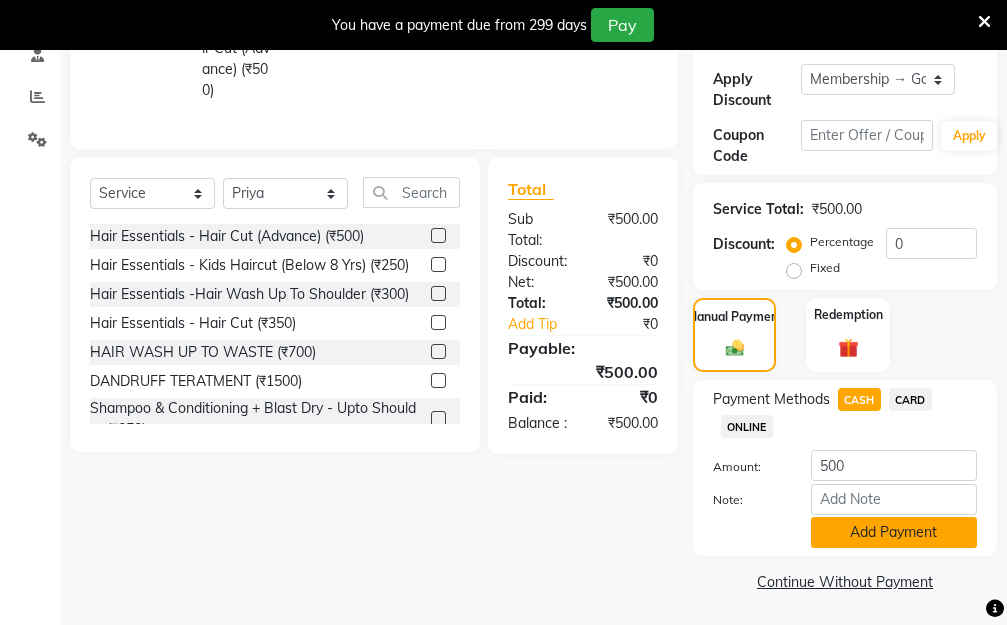 scroll, scrollTop: 425, scrollLeft: 0, axis: vertical 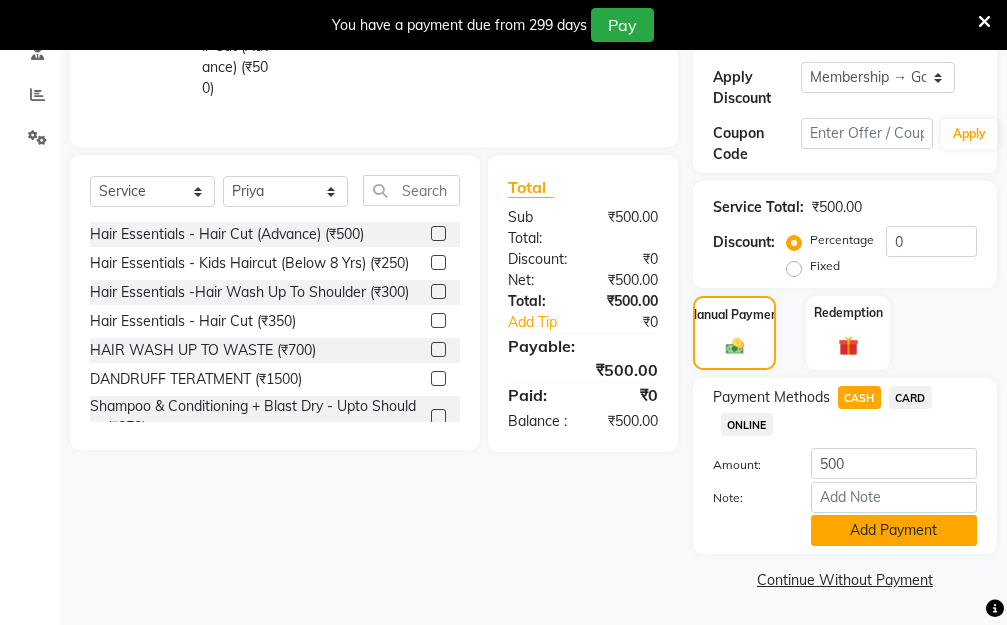 click on "Add Payment" 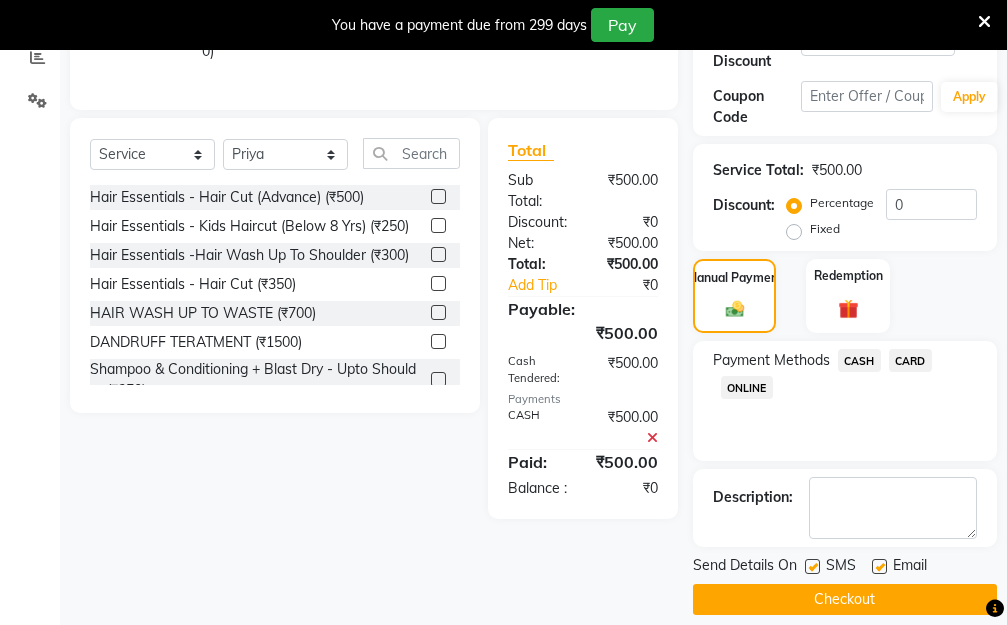scroll, scrollTop: 482, scrollLeft: 0, axis: vertical 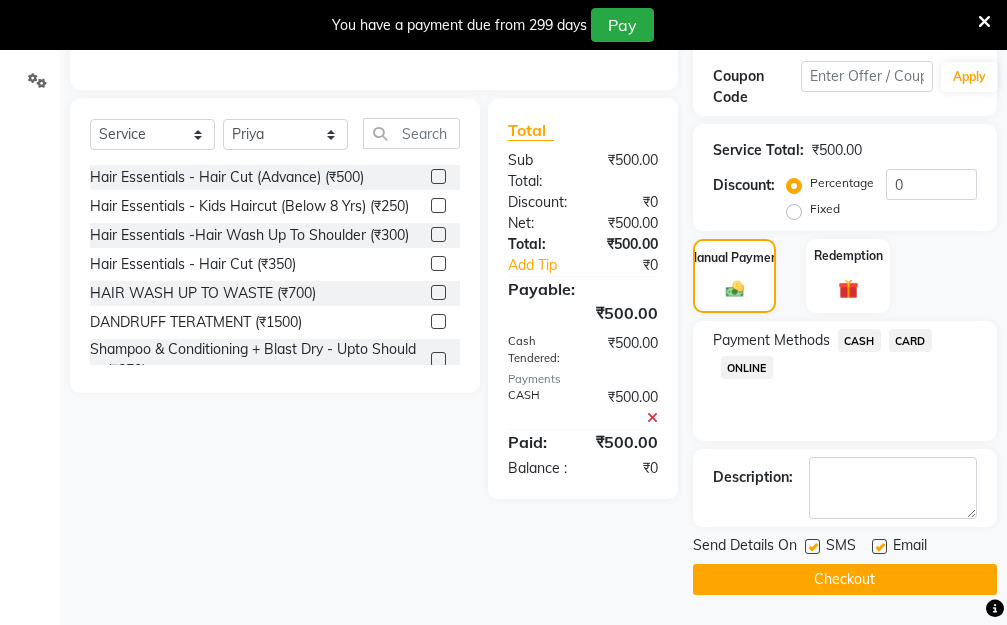 click on "Checkout" 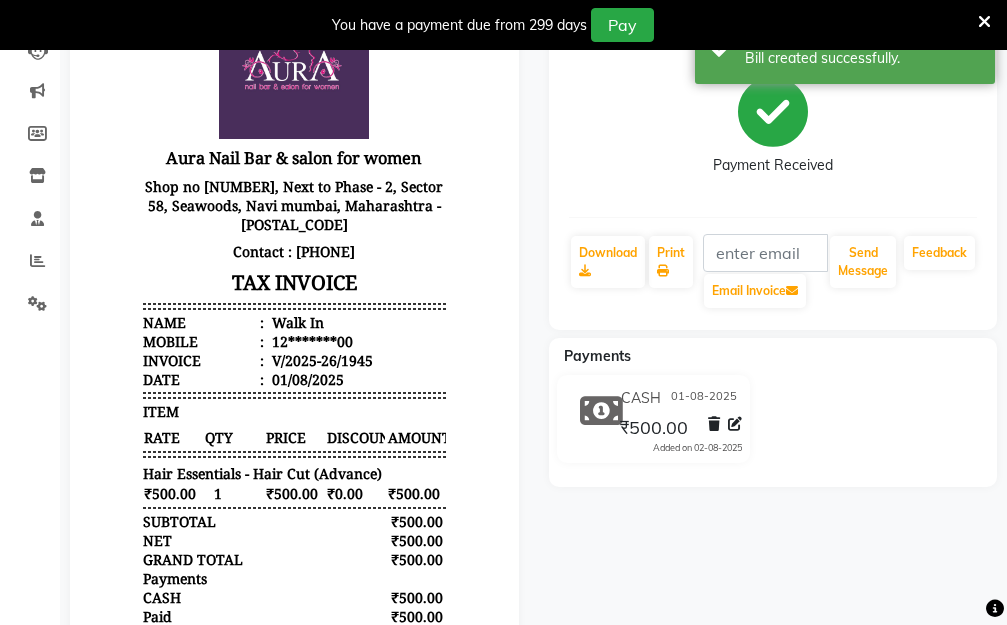 scroll, scrollTop: 100, scrollLeft: 0, axis: vertical 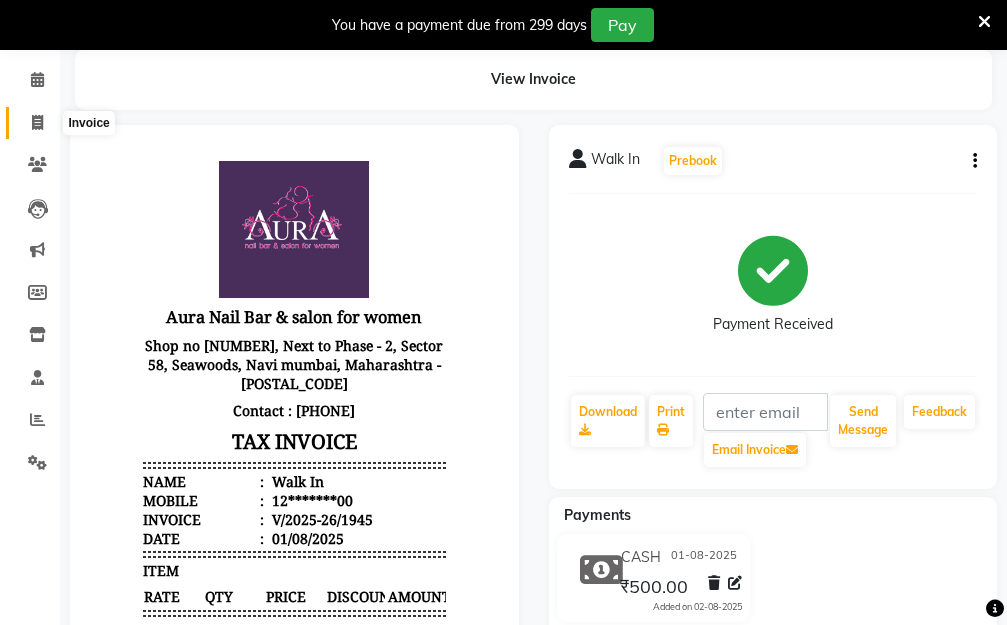 click 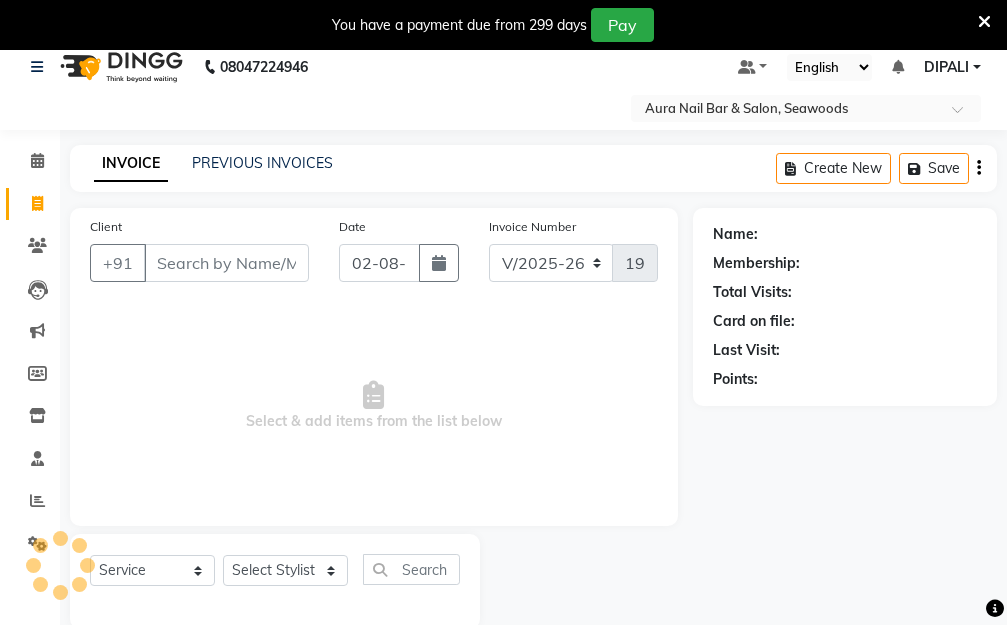 scroll, scrollTop: 0, scrollLeft: 0, axis: both 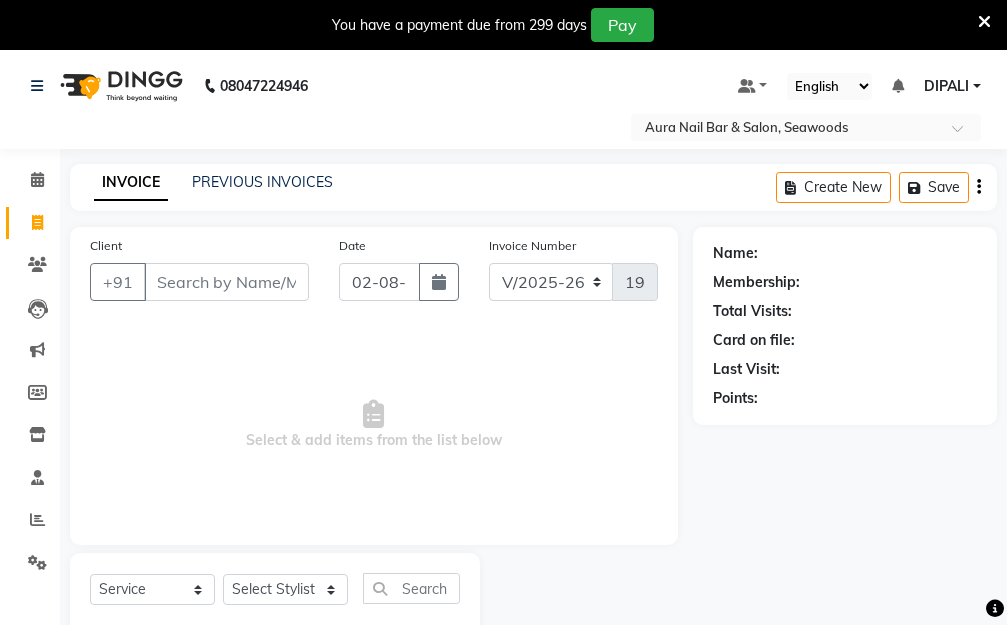 click on "Client" at bounding box center [226, 282] 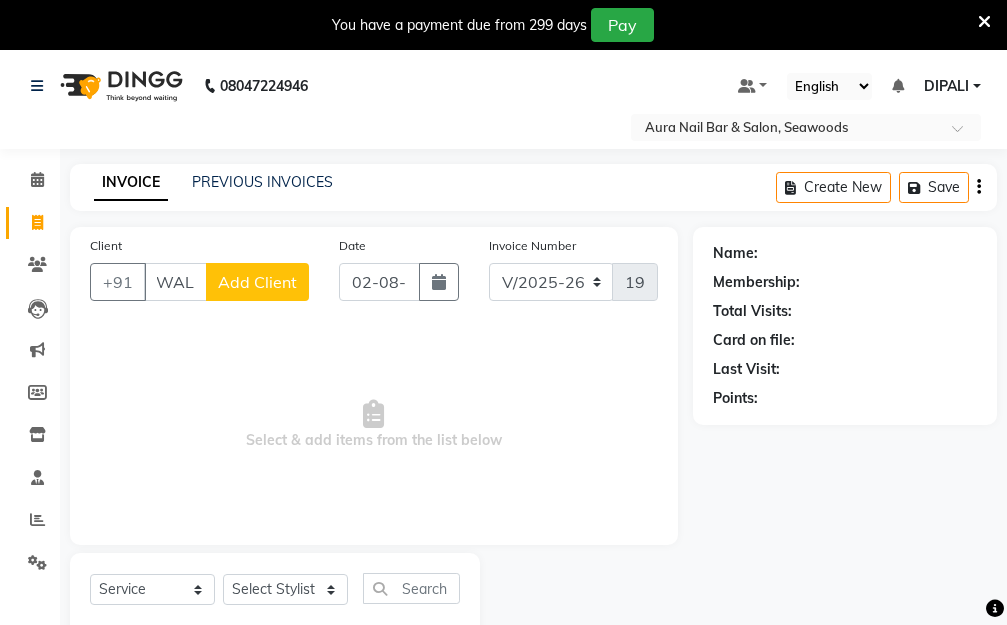 scroll, scrollTop: 0, scrollLeft: 11, axis: horizontal 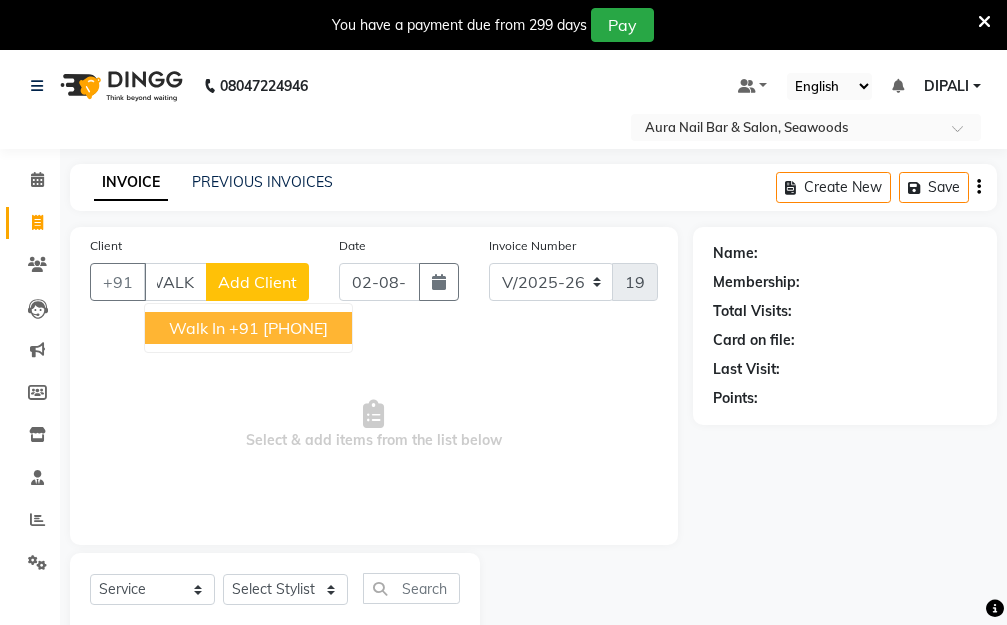 click on "+91  12*******00" at bounding box center (278, 328) 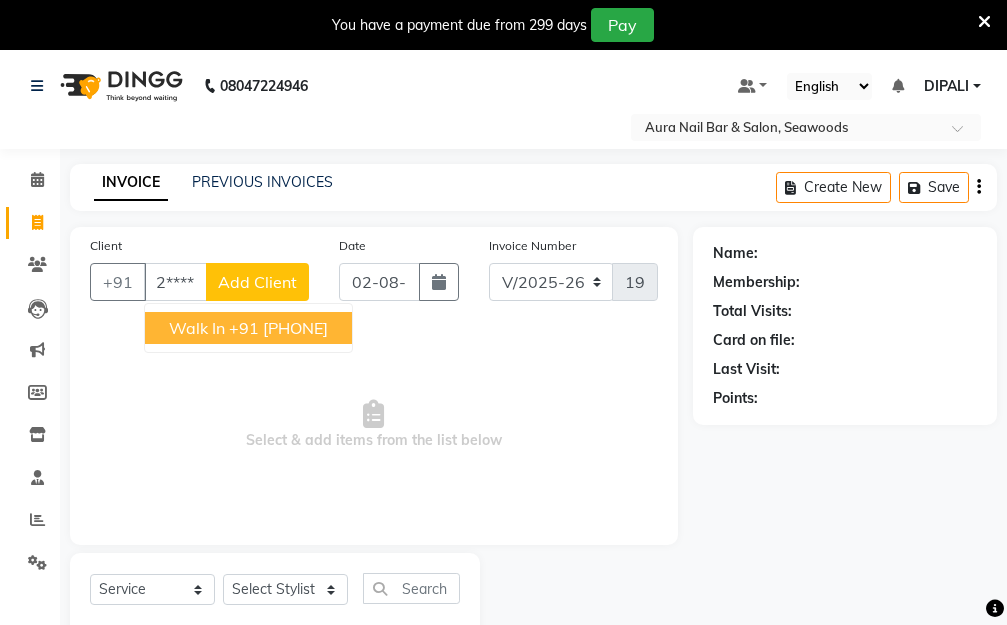 scroll, scrollTop: 0, scrollLeft: 0, axis: both 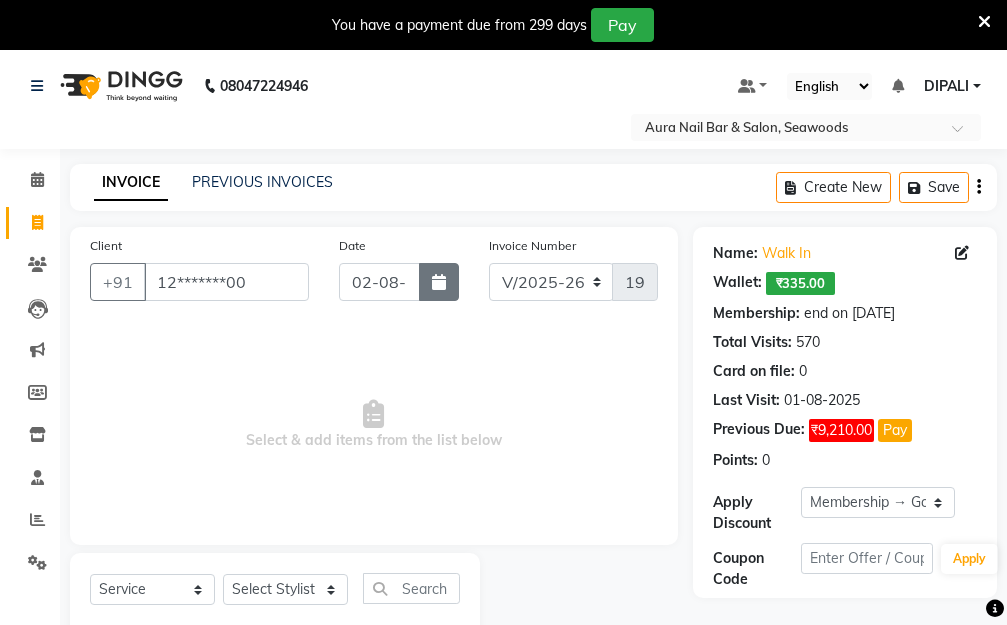 click 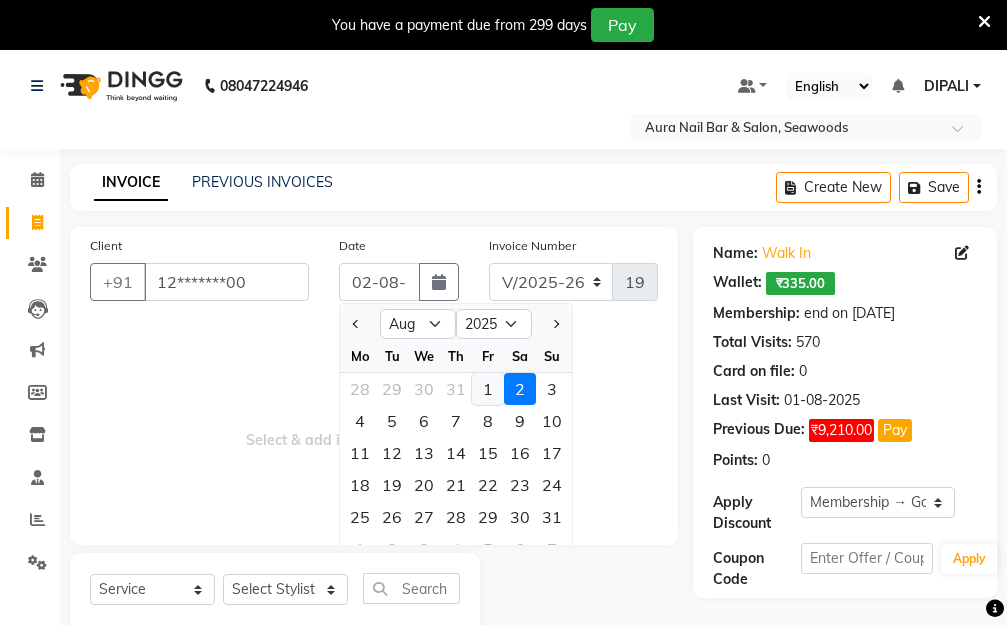click on "1" 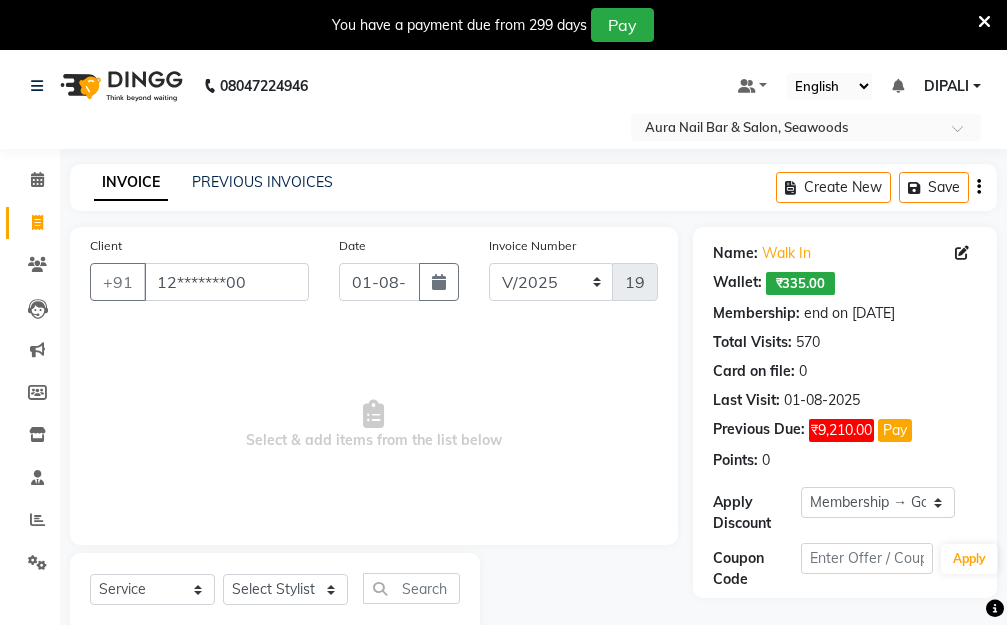 scroll, scrollTop: 53, scrollLeft: 0, axis: vertical 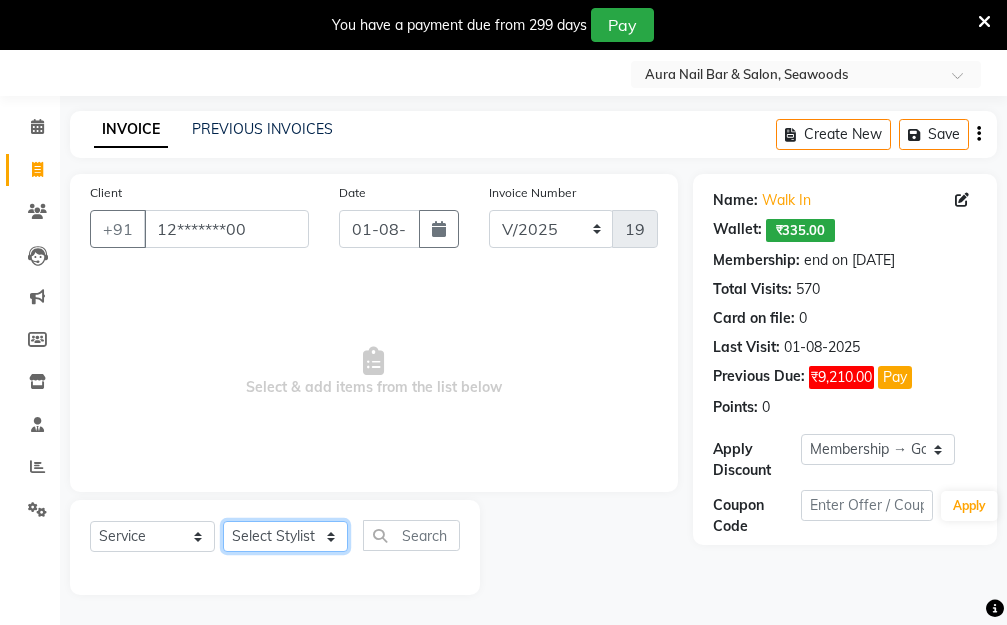 click on "Select Stylist Aarti Dipti  Manager Pallavi  pooja Priya" 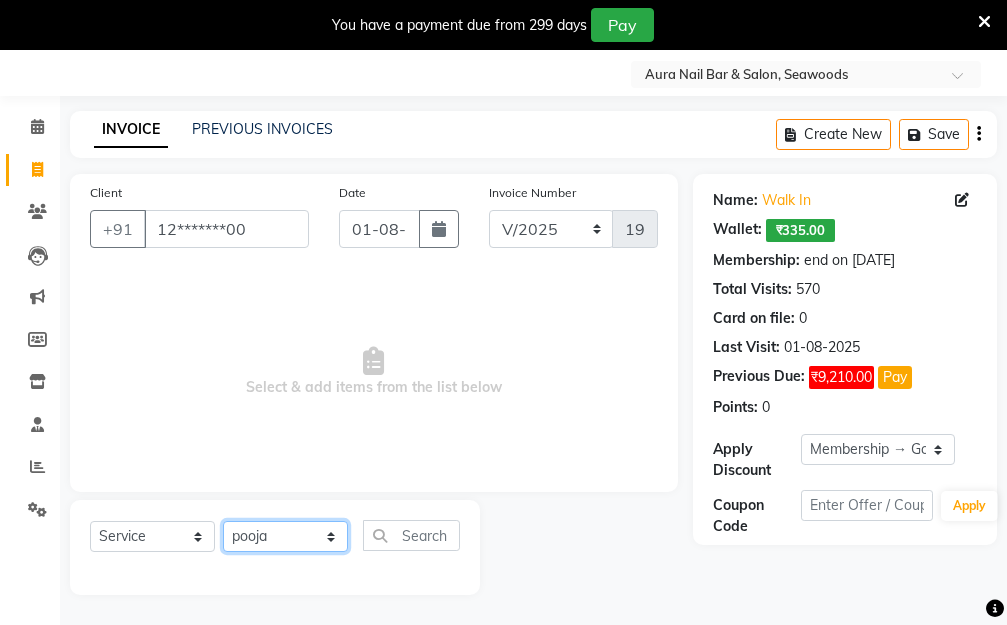 click on "Select Stylist Aarti Dipti  Manager Pallavi  pooja Priya" 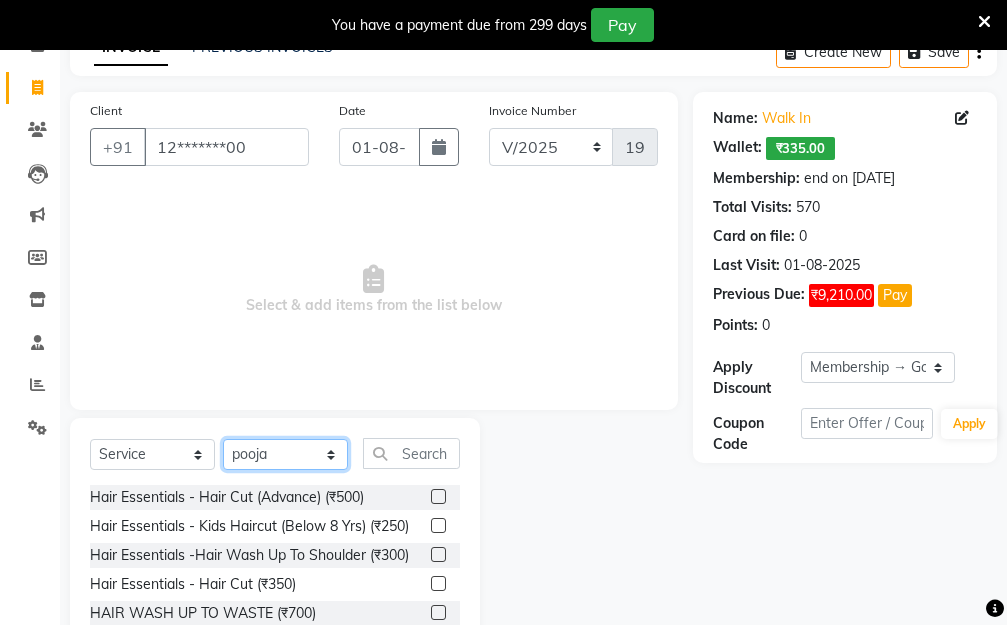 scroll, scrollTop: 253, scrollLeft: 0, axis: vertical 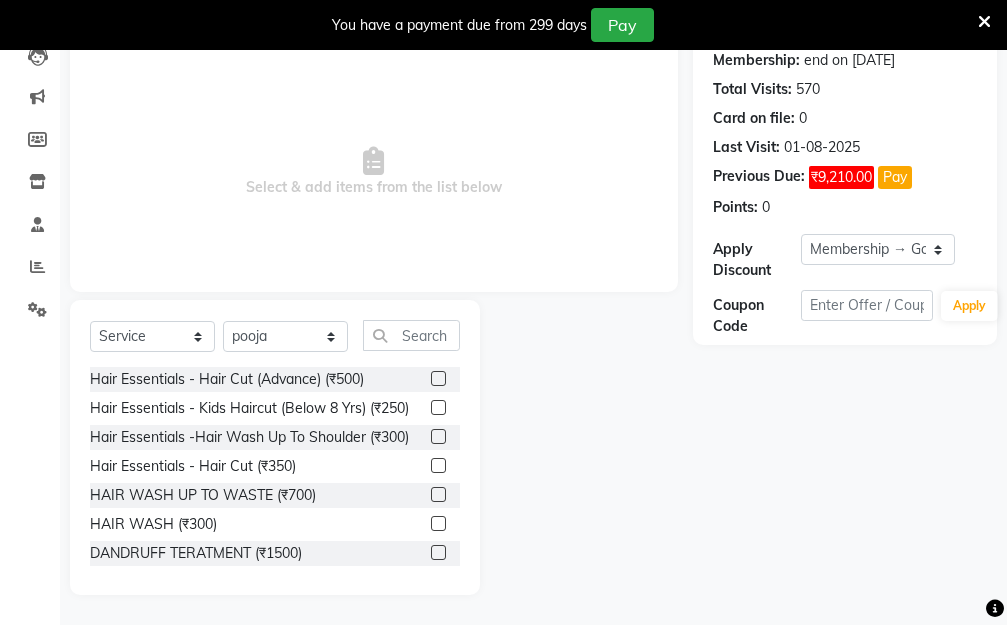 click 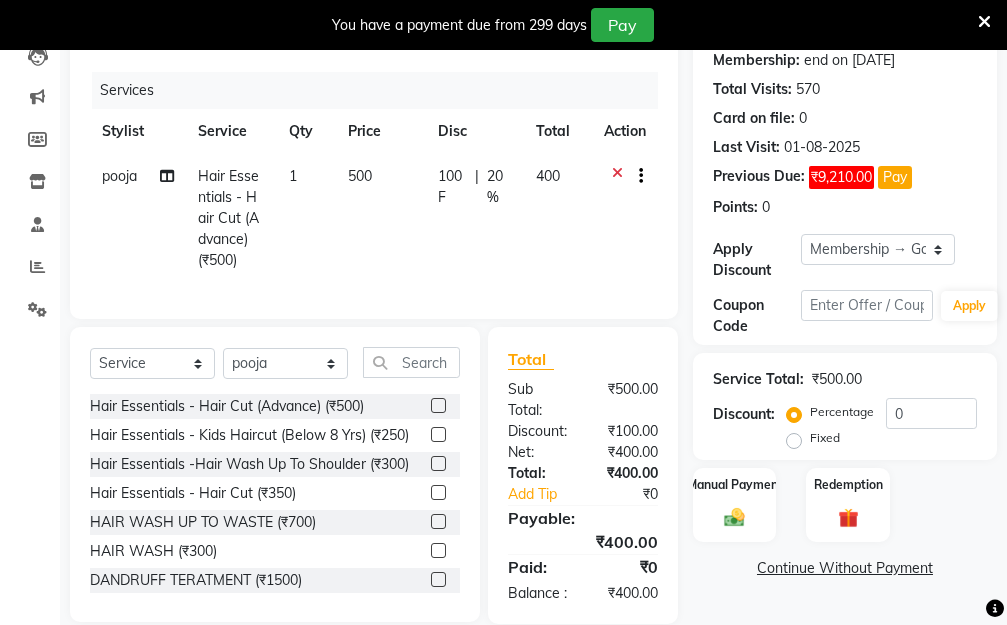 click on "500" 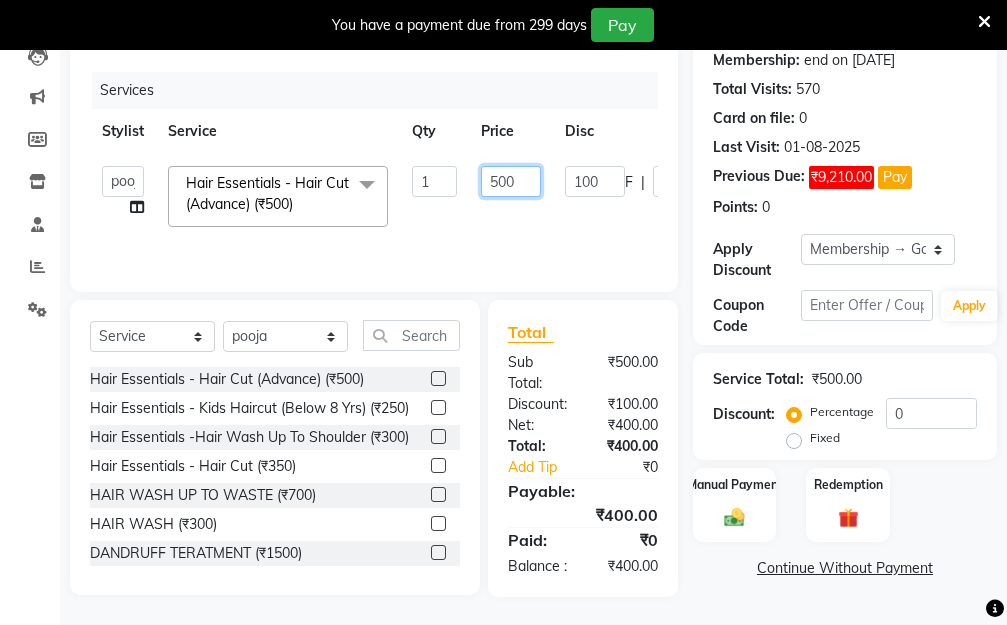 drag, startPoint x: 526, startPoint y: 177, endPoint x: 442, endPoint y: 177, distance: 84 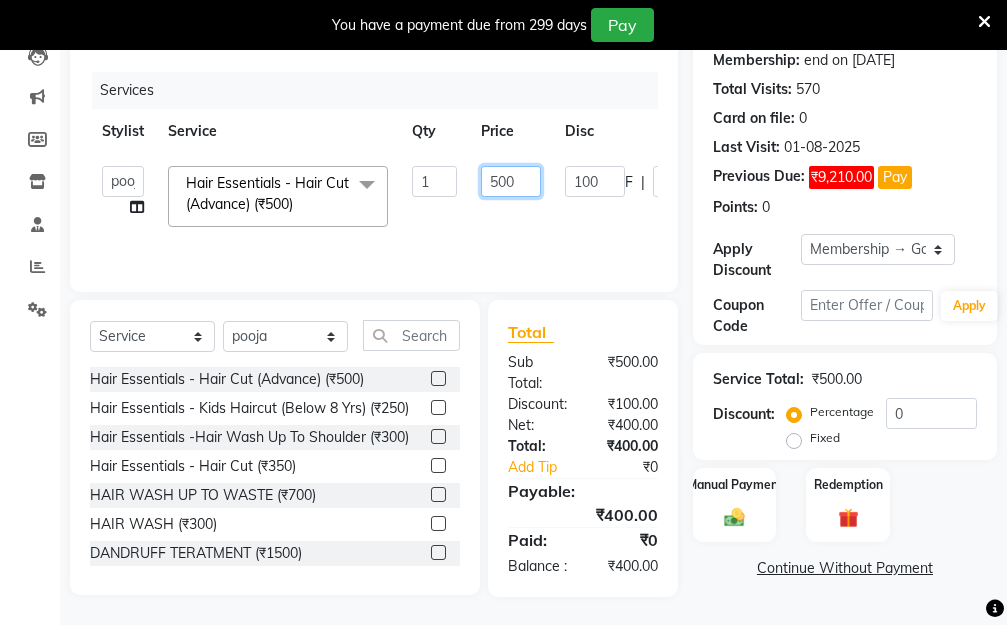 click on "Aarti   Dipti    Manager   Pallavi    pooja   Priya   Hair Essentials - Hair Cut (Advance) (₹500)  x Hair Essentials - Hair Cut (Advance) (₹500) Hair Essentials - Kids Haircut (Below 8 Yrs) (₹250) Hair Essentials -Hair Wash Up To Shoulder (₹300) Hair Essentials - Hair Cut  (₹350) HAIR WASH UP TO WASTE (₹700) HAIR WASH (₹300) DANDRUFF TERATMENT (₹1500) Shampoo & Conditioning + Blast Dry - Upto Shoulder (₹350) Shampoo & Conditioning + Blast Dry - Below Shoulder (₹550) Shampoo & Conditioning + Blast Dry - Upto Waist (₹750) Shampoo & Conditioning + Blast Dry - Add: Charge For Morocon/Riviver/ Keratin (₹600) Blow Dry/Outcurl/Straight - Upto Shoulder (₹449) Blow Dry/Outcurl/Straight - Below Shoulder (₹650) Blow Dry/Outcurl/Straight - Upto Waist (₹850) Ironing - Upto Shoulder (₹650) Ironing - Below Shoulder (₹850) Ironing - Upto Waist (₹1000) Ironing - Add Charge For Thick Hair (₹300) Tongs - Upto Shoulder (₹800) Tongs - Below Shoulder (₹960) Tongs - Upto Waist (₹1500) 1" 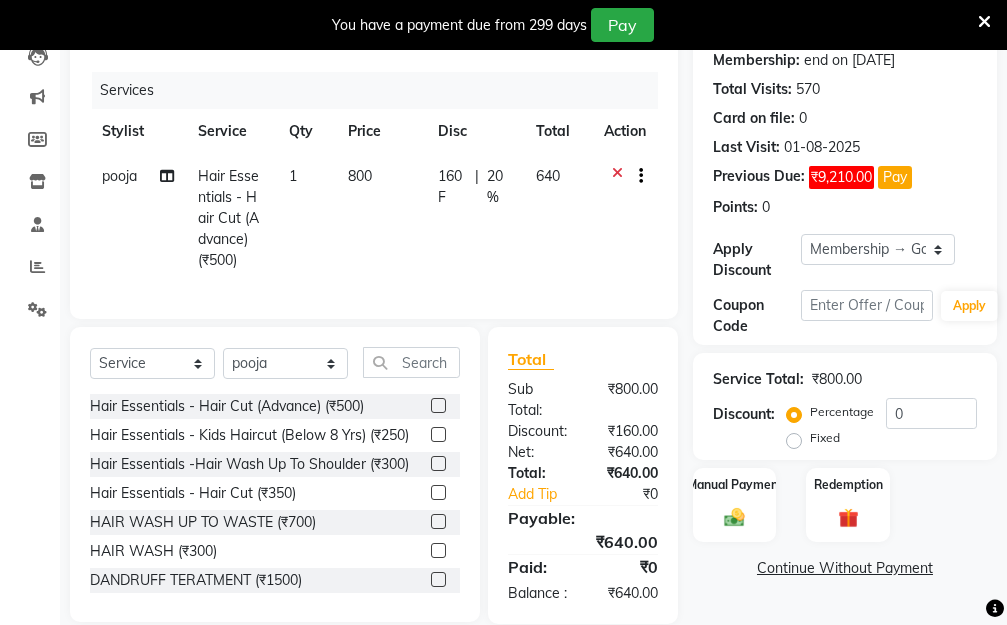 click on "pooja Hair Essentials - Hair Cut (Advance) (₹500) 1 800 160 F | 20 % 640" 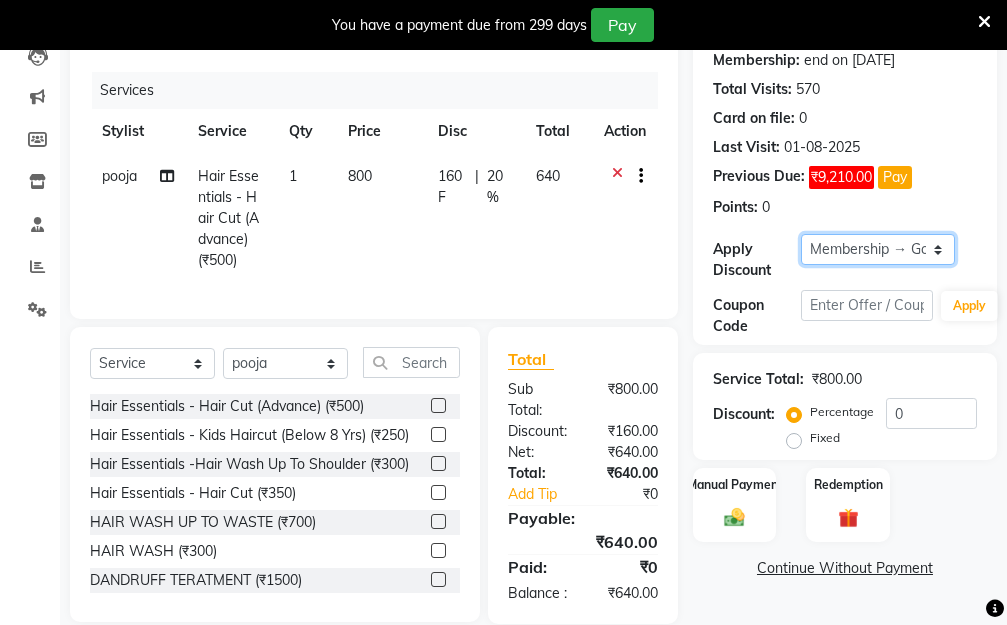 click on "Select Membership → Golden Membership Membership → Golden Membership Membership → Golden Membership Membership → Golden Membership Membership → Golden Membership Membership → Golden Membership Membership → Golden Membership Membership → Golden Membership Membership → Golden Membership Membership → Golden Membership Membership → Golden Membership Membership → Golden Membership Membership → Golden Membership Membership → Golden Membership Membership → Golden Membership Membership → Golden Membership Membership → Golden Membership Membership → Golden Membership Membership → Golden Membership Membership → Golden Membership Membership → Golden Membership Membership → Golden Membership Membership → Golden Membership Membership → Golden Membership Membership → Golden Membership Membership → Golden Membership Membership → Golden Membership Membership → Golden Membership Membership → Golden Membership Membership → Golden Membership" 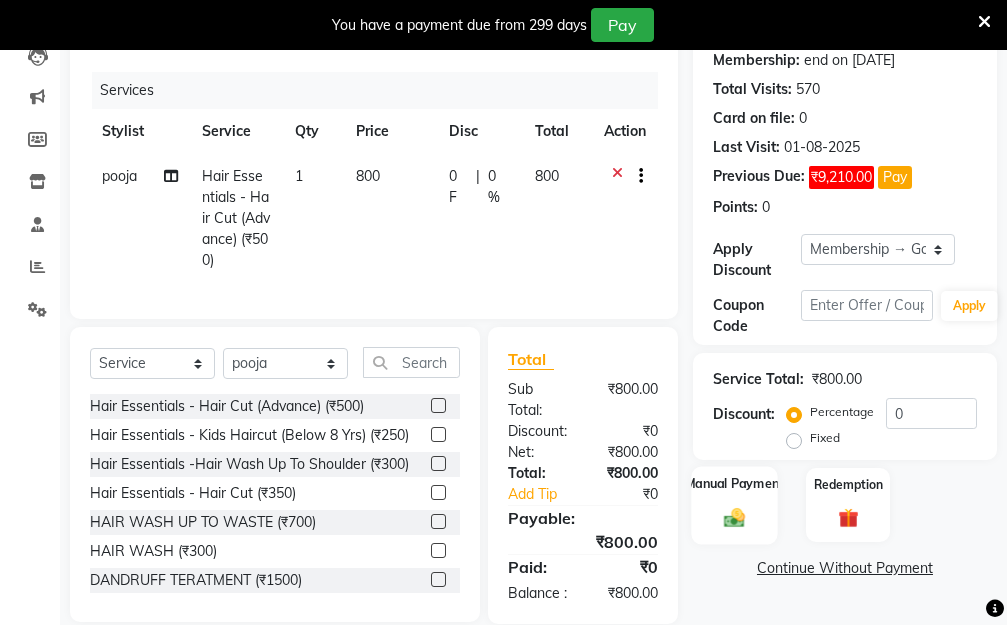 click 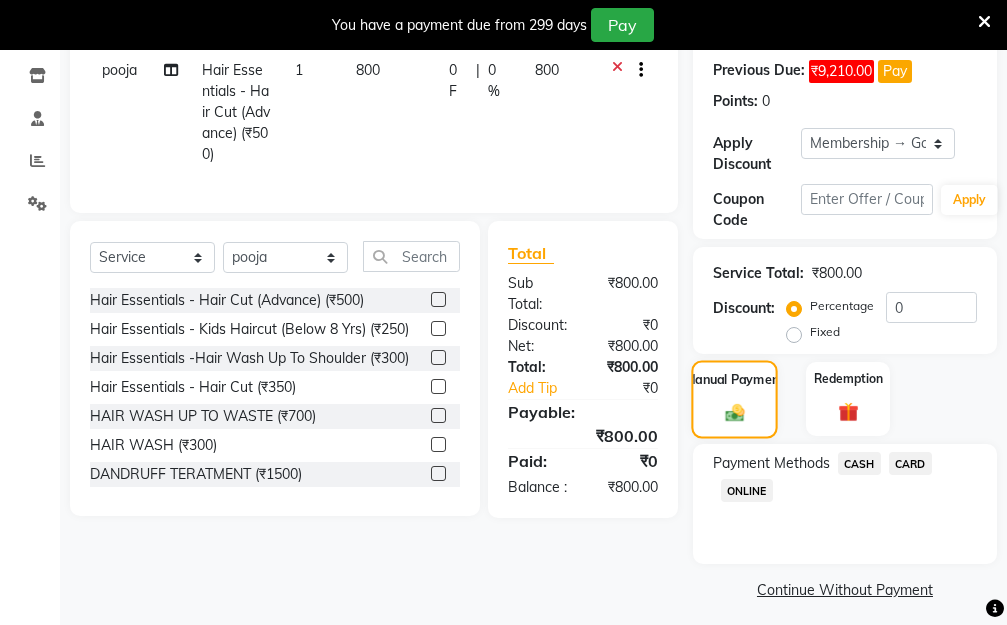 scroll, scrollTop: 369, scrollLeft: 0, axis: vertical 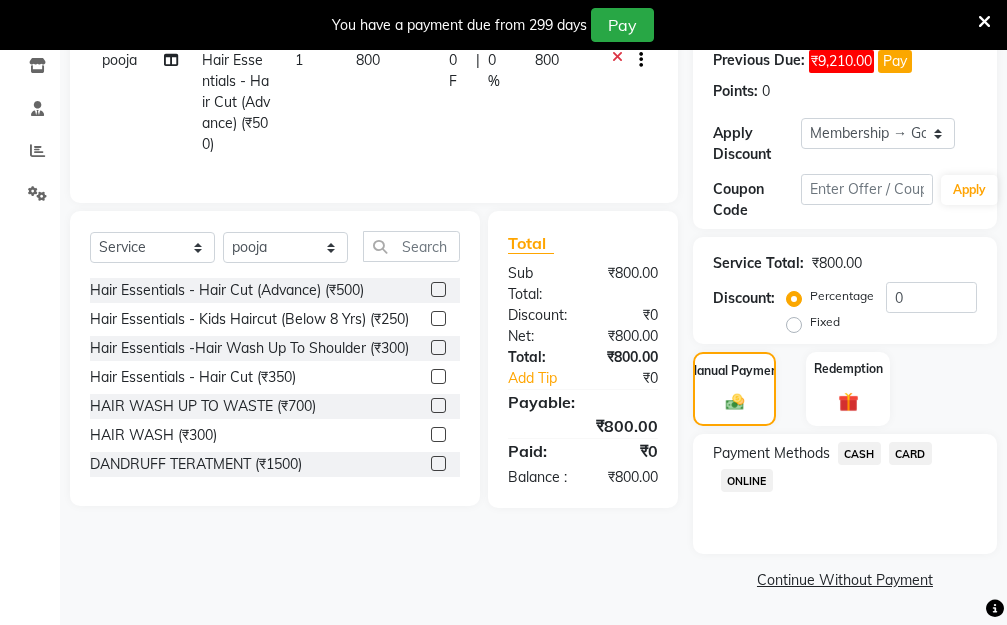 click on "CASH" 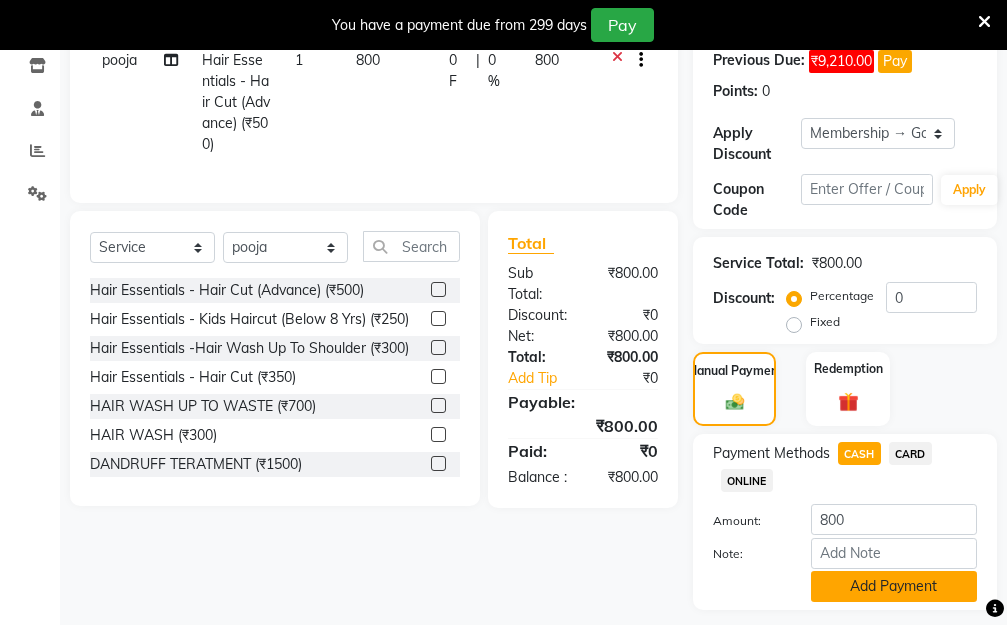 click on "Add Payment" 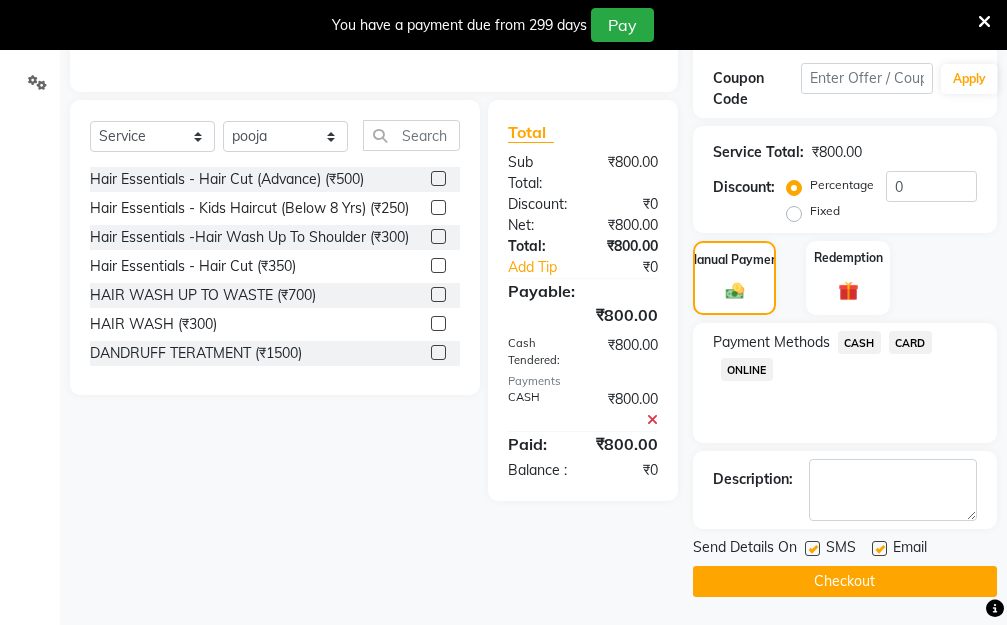 scroll, scrollTop: 482, scrollLeft: 0, axis: vertical 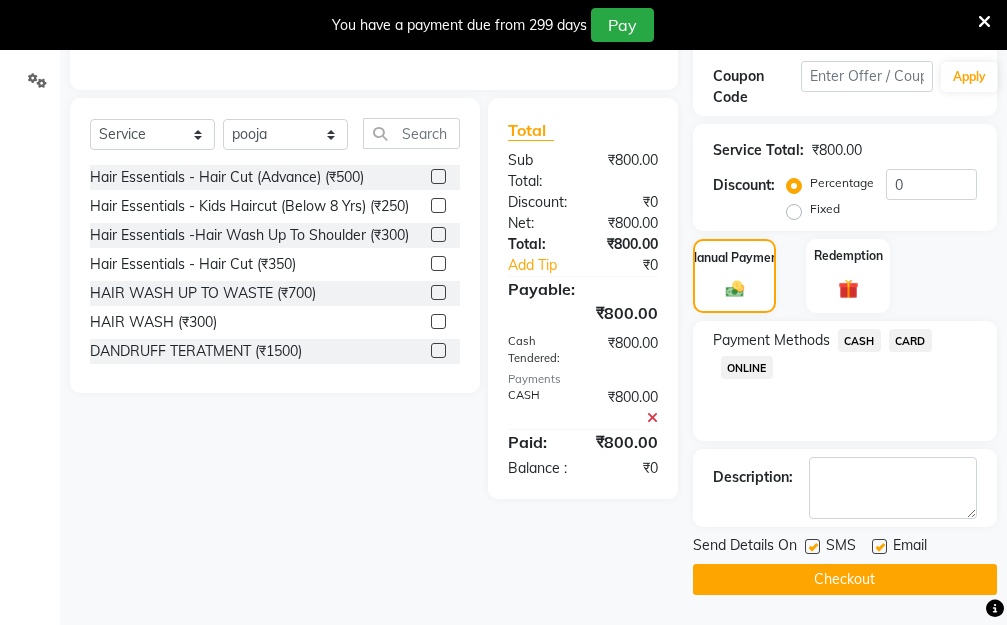 click on "Checkout" 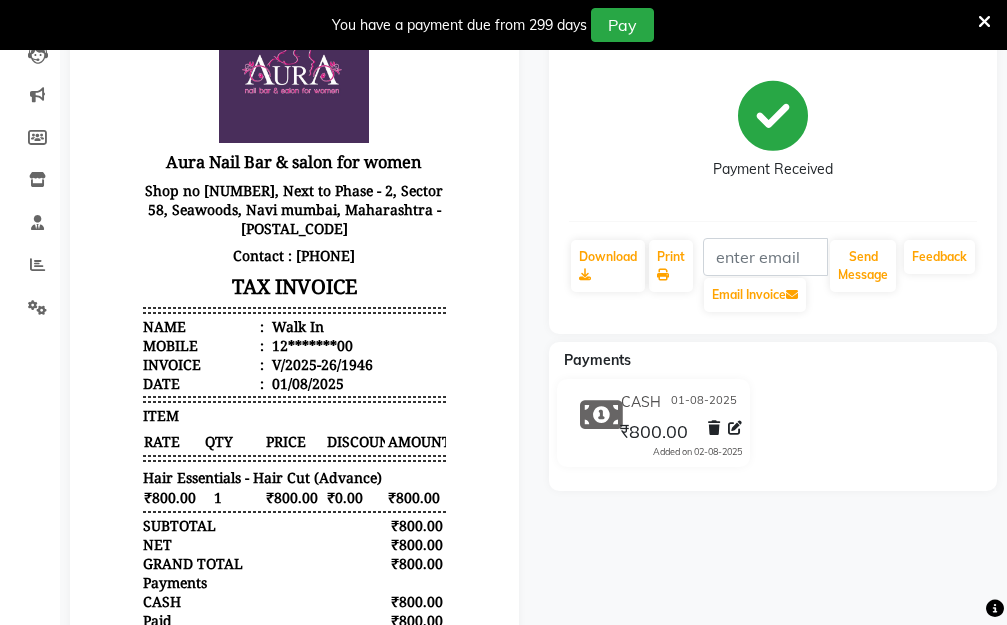 scroll, scrollTop: 100, scrollLeft: 0, axis: vertical 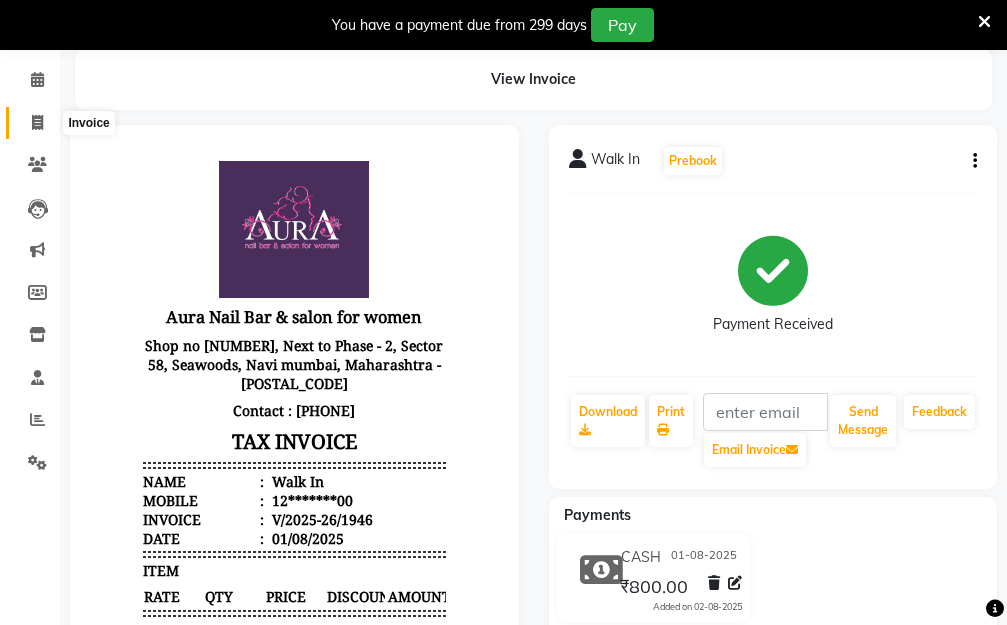 click 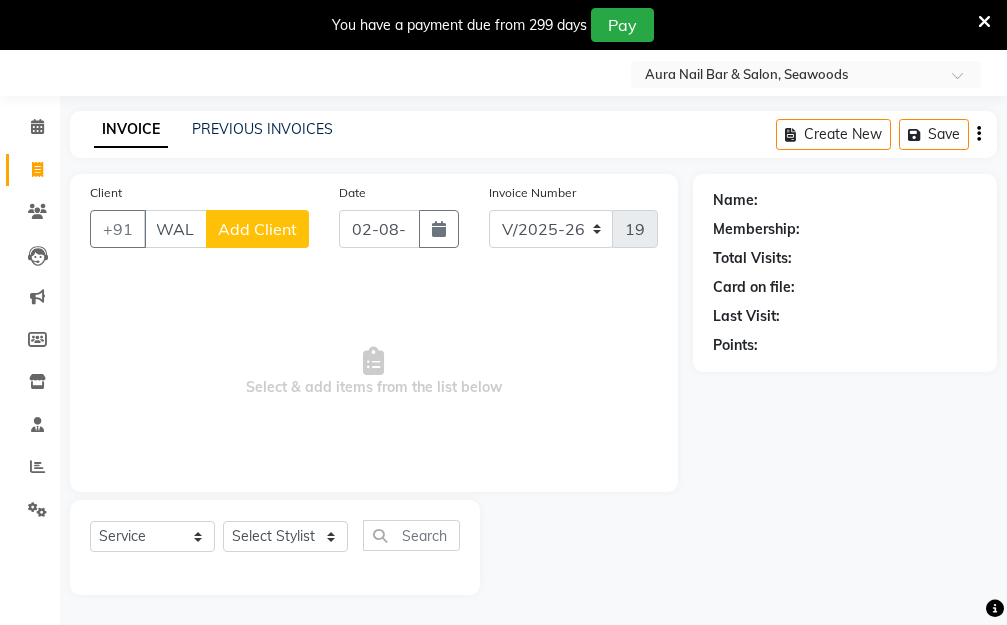 scroll, scrollTop: 0, scrollLeft: 11, axis: horizontal 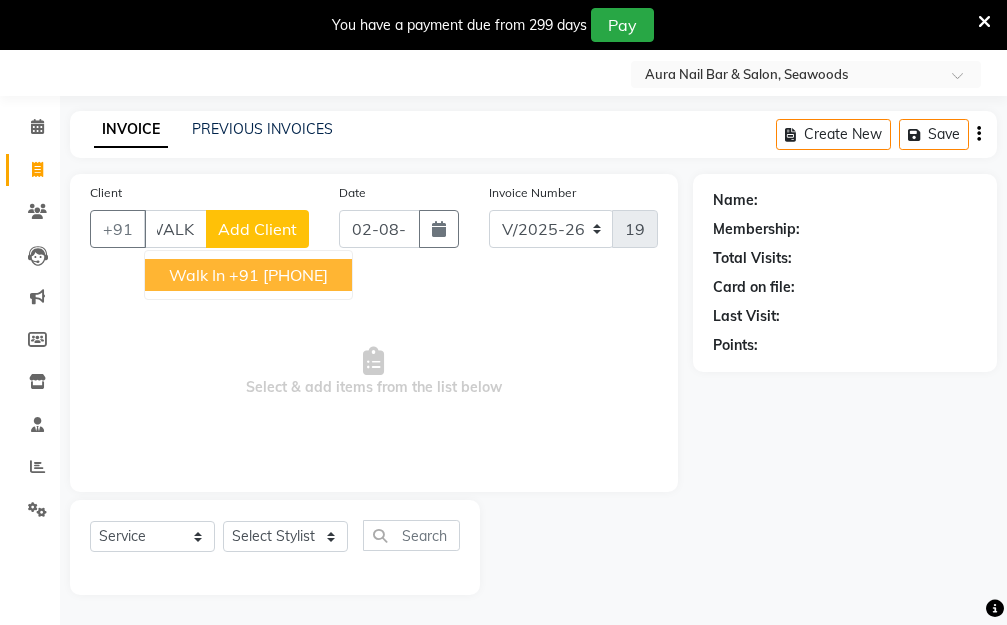 click on "+91  12*******00" at bounding box center (278, 275) 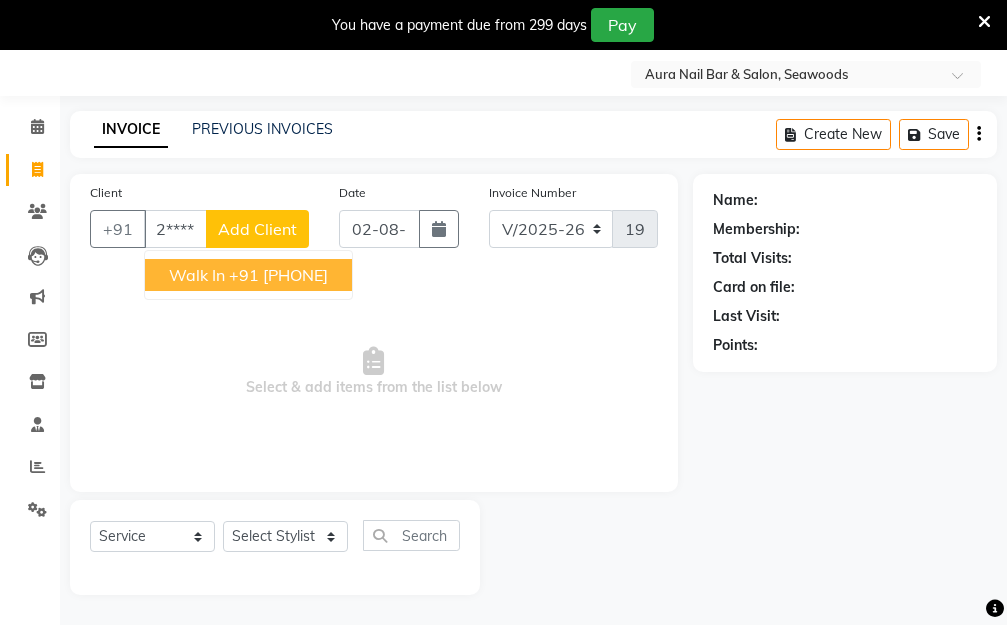 scroll, scrollTop: 0, scrollLeft: 0, axis: both 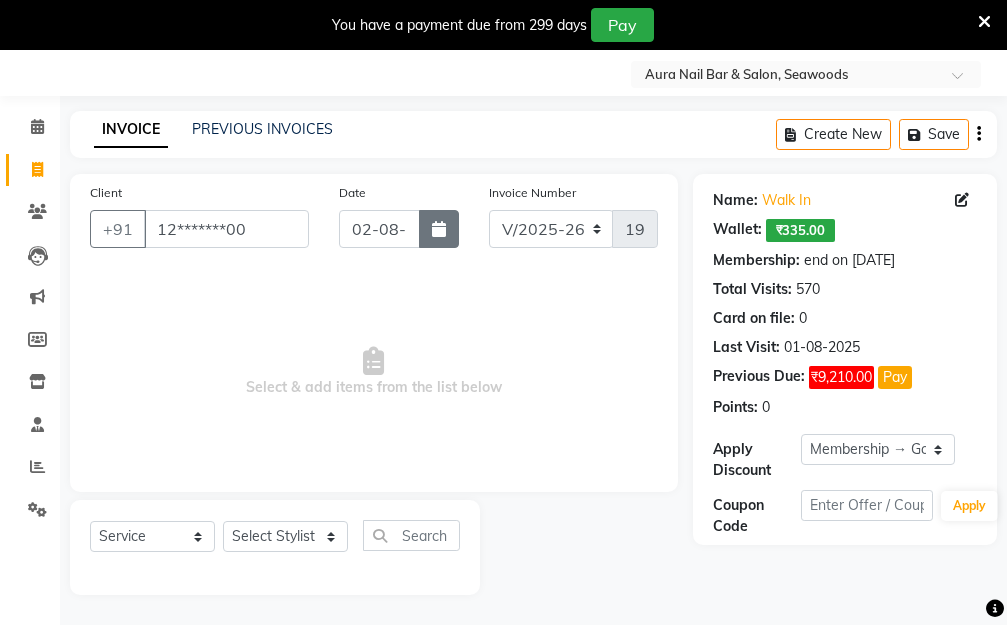 click 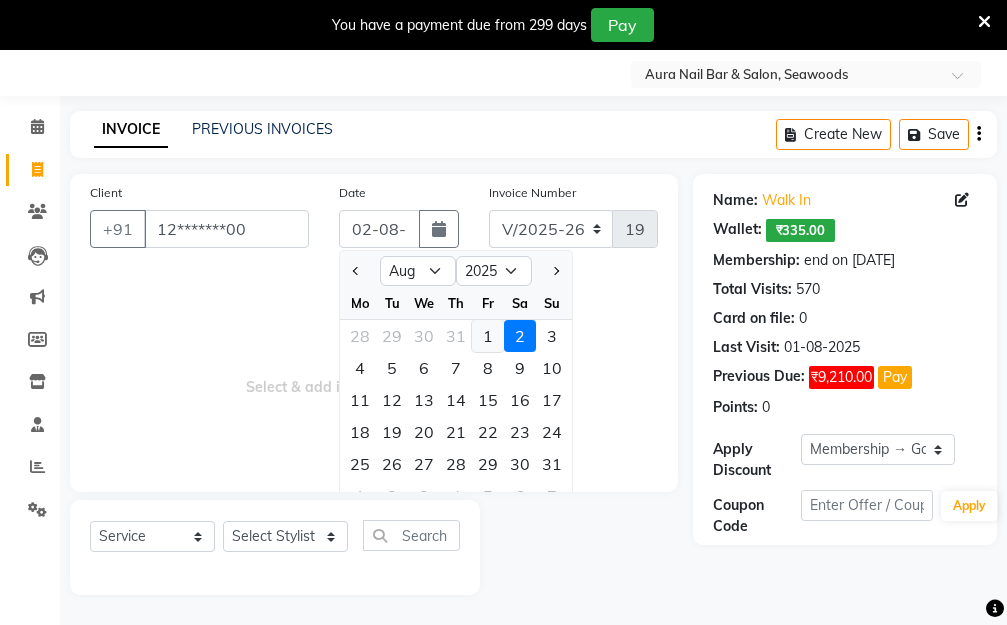 click on "1" 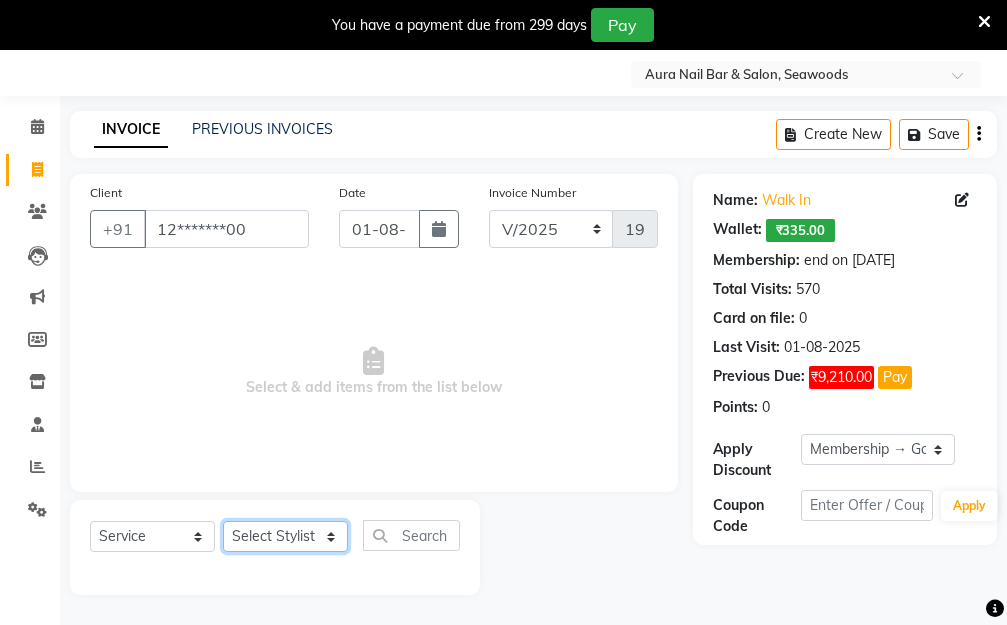 click on "Select Stylist Aarti Dipti  Manager Pallavi  pooja Priya" 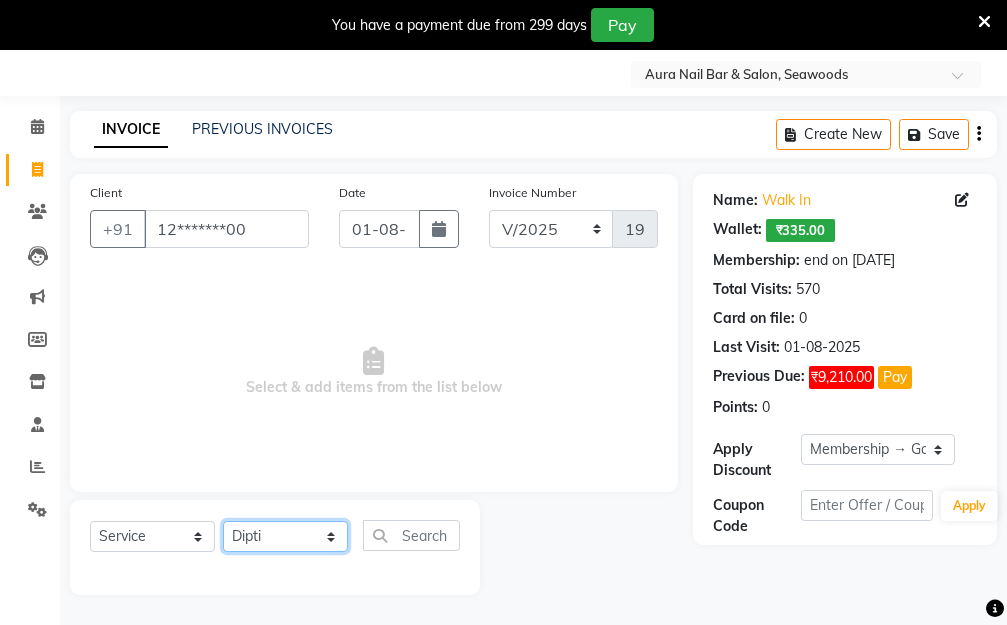 click on "Select Stylist Aarti Dipti  Manager Pallavi  pooja Priya" 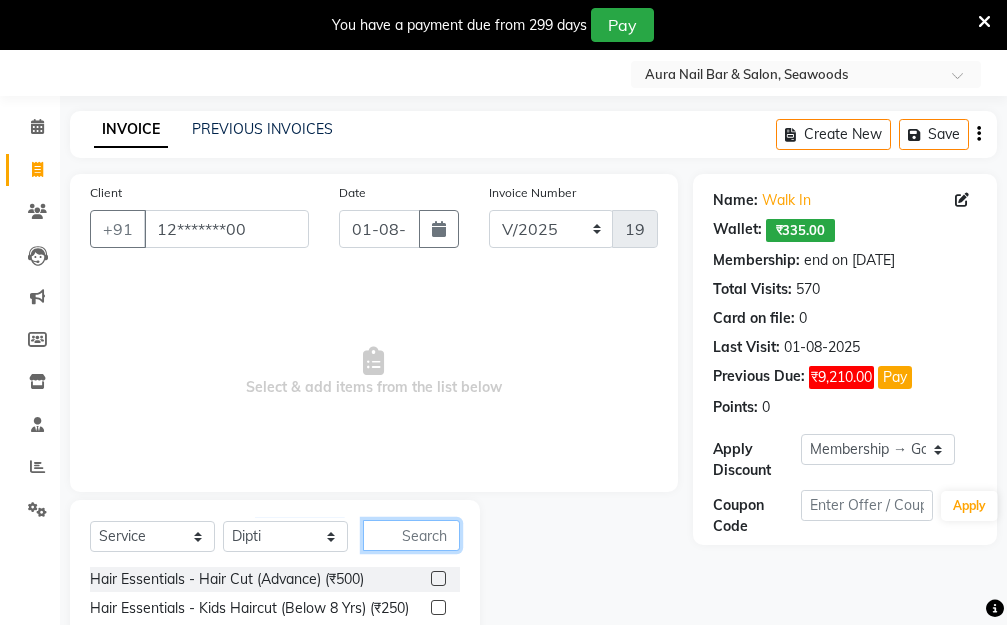 click 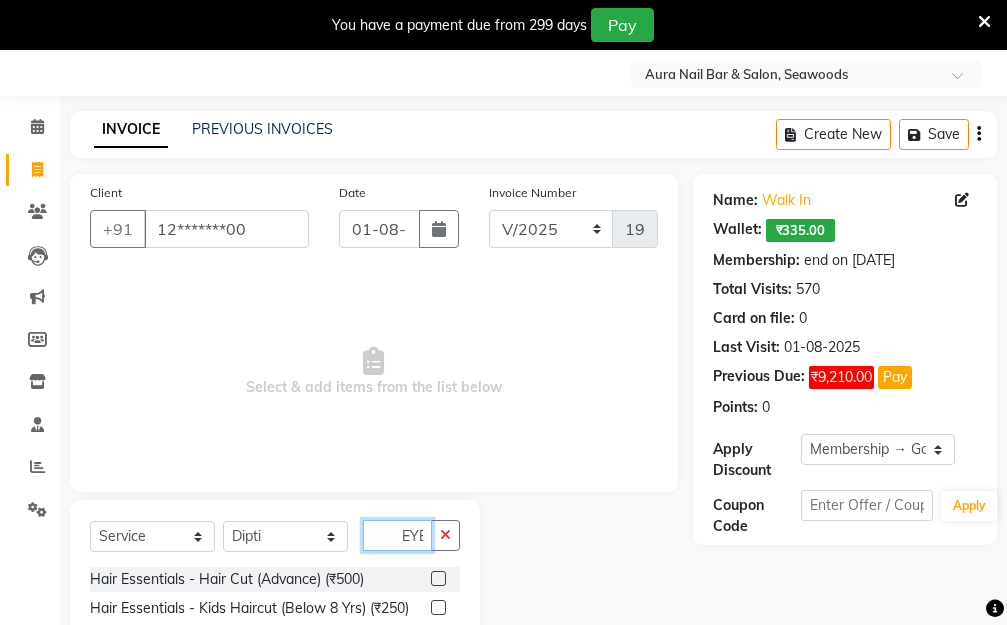 scroll, scrollTop: 0, scrollLeft: 2, axis: horizontal 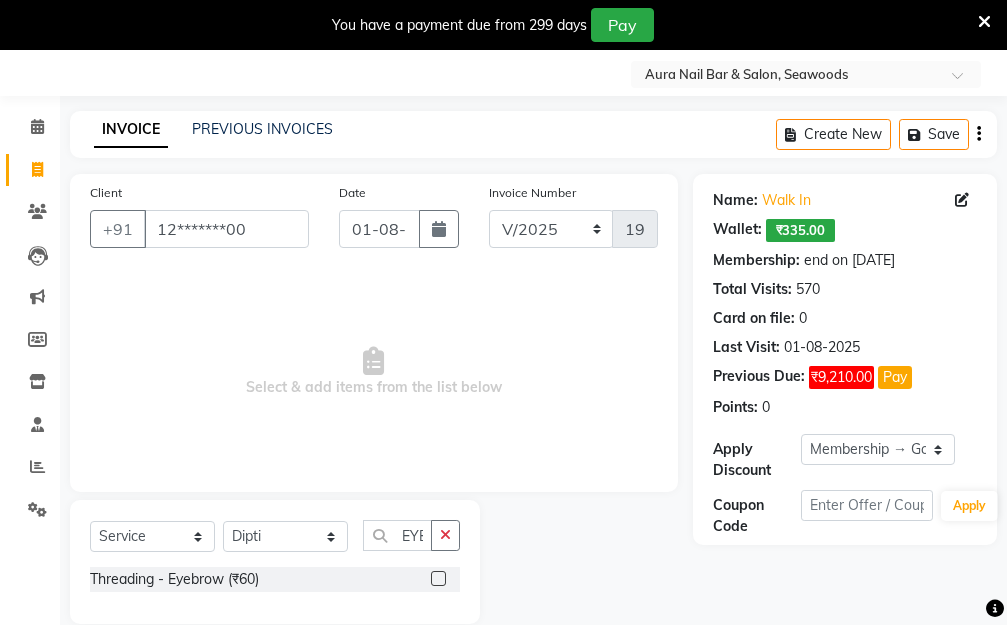 click 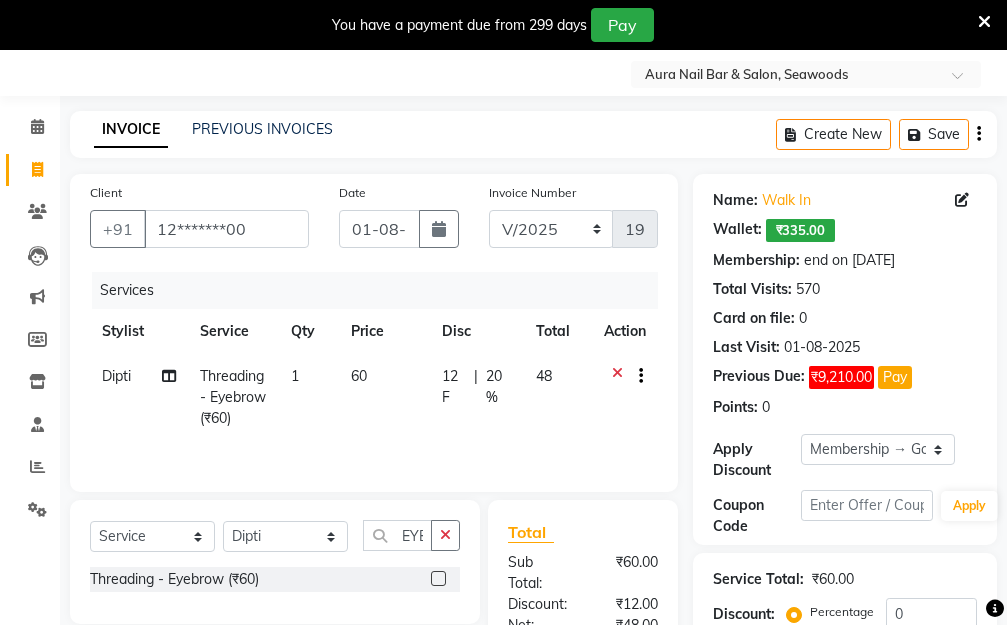 click on "60" 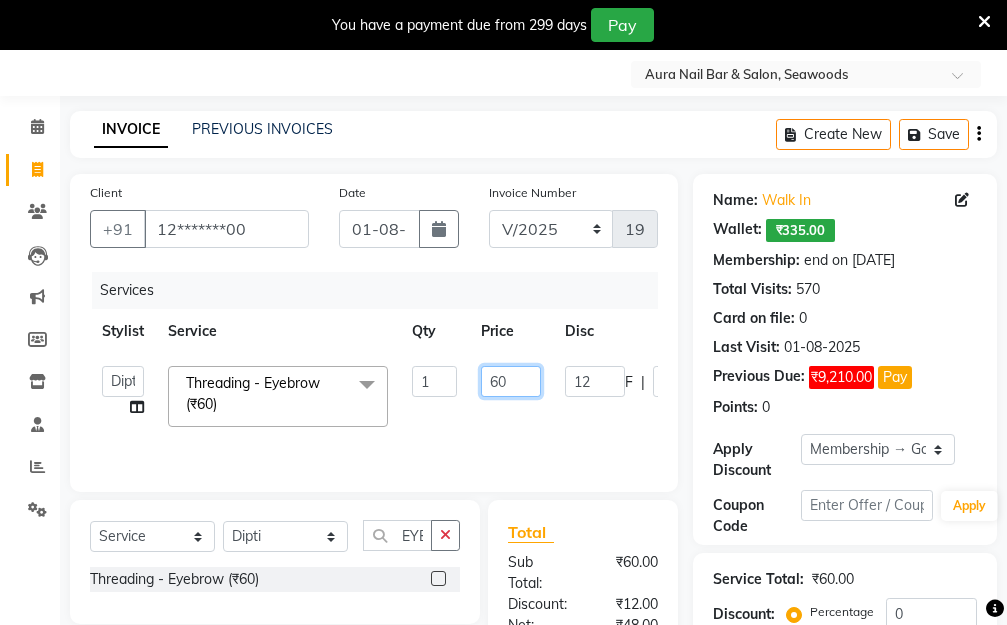 drag, startPoint x: 505, startPoint y: 374, endPoint x: 459, endPoint y: 374, distance: 46 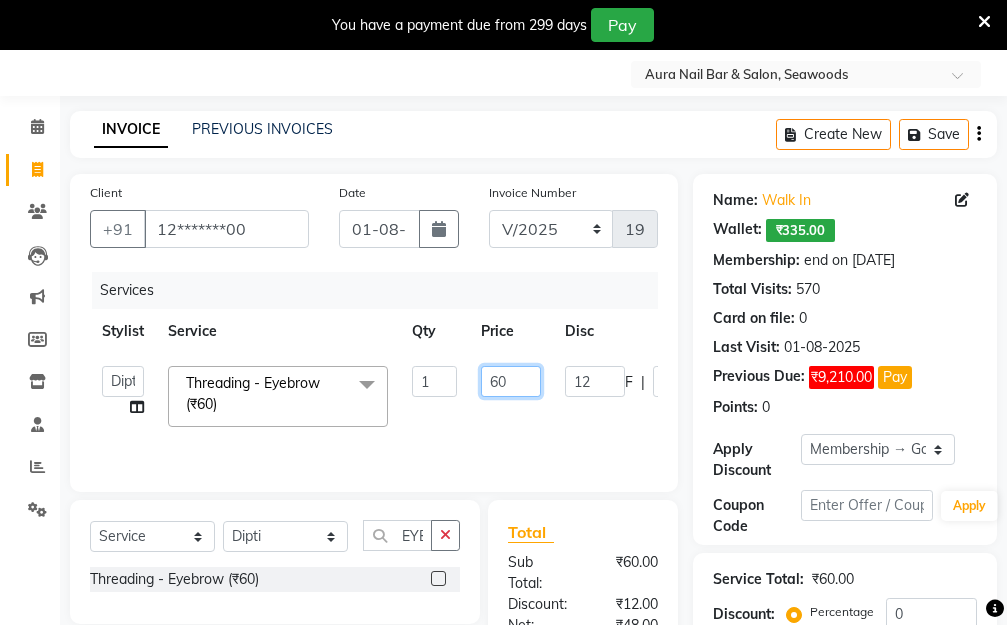 click on "60" 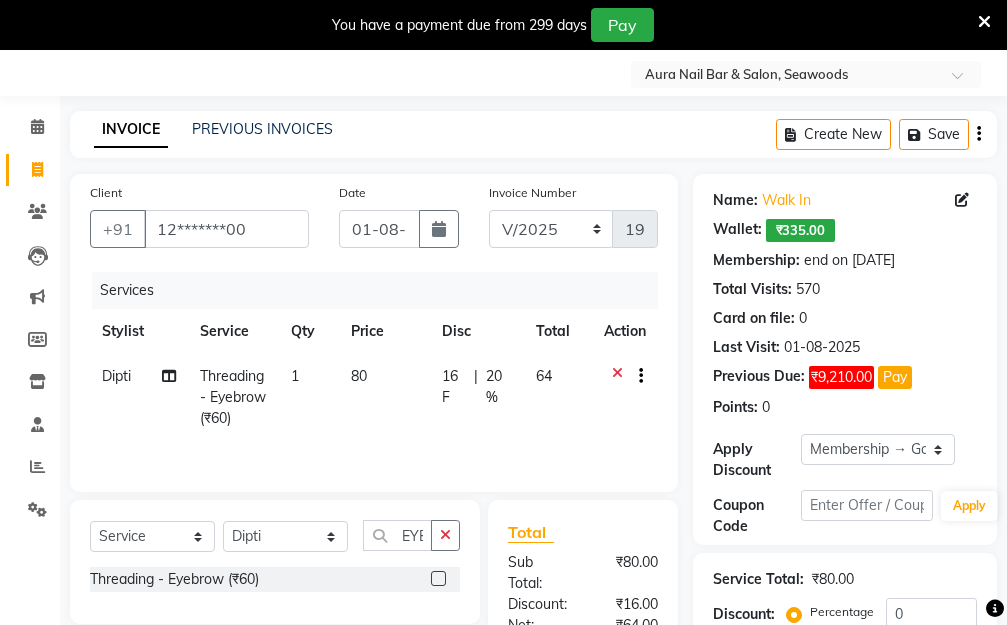 click on "Dipti  Threading - Eyebrow (₹60) 1 80 16 F | 20 % 64" 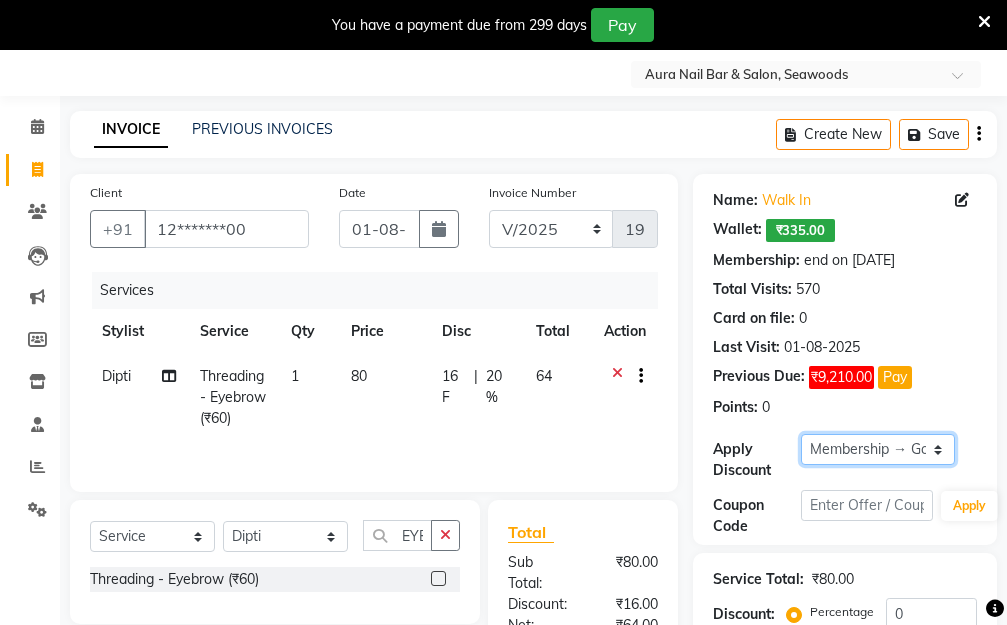 click on "Select Membership → Golden Membership Membership → Golden Membership Membership → Golden Membership Membership → Golden Membership Membership → Golden Membership Membership → Golden Membership Membership → Golden Membership Membership → Golden Membership Membership → Golden Membership Membership → Golden Membership Membership → Golden Membership Membership → Golden Membership Membership → Golden Membership Membership → Golden Membership Membership → Golden Membership Membership → Golden Membership Membership → Golden Membership Membership → Golden Membership Membership → Golden Membership Membership → Golden Membership Membership → Golden Membership Membership → Golden Membership Membership → Golden Membership Membership → Golden Membership Membership → Golden Membership Membership → Golden Membership Membership → Golden Membership Membership → Golden Membership Membership → Golden Membership Membership → Golden Membership" 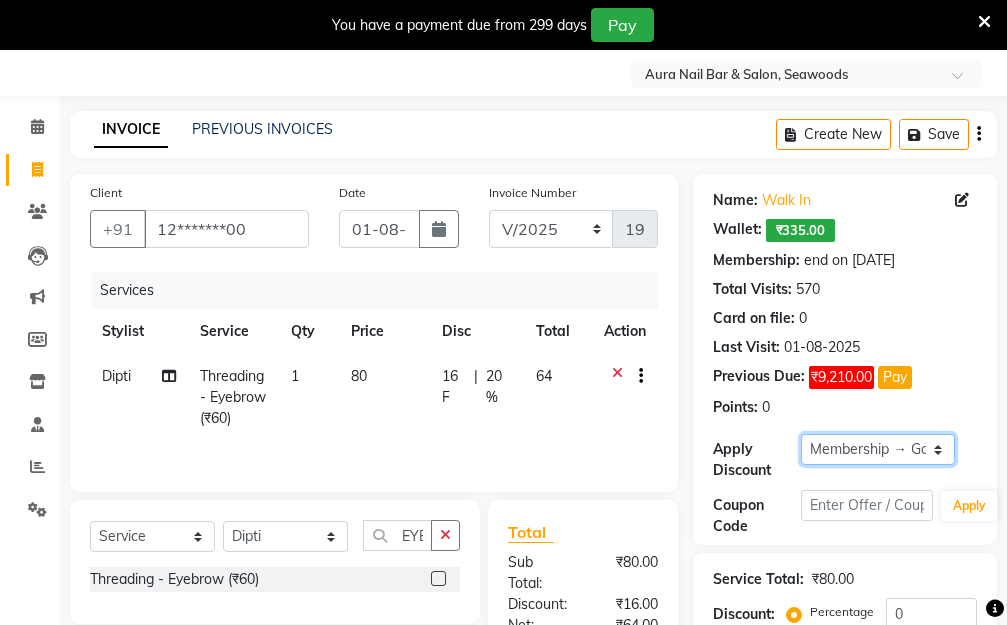 click on "Select Membership → Golden Membership Membership → Golden Membership Membership → Golden Membership Membership → Golden Membership Membership → Golden Membership Membership → Golden Membership Membership → Golden Membership Membership → Golden Membership Membership → Golden Membership Membership → Golden Membership Membership → Golden Membership Membership → Golden Membership Membership → Golden Membership Membership → Golden Membership Membership → Golden Membership Membership → Golden Membership Membership → Golden Membership Membership → Golden Membership Membership → Golden Membership Membership → Golden Membership Membership → Golden Membership Membership → Golden Membership Membership → Golden Membership Membership → Golden Membership Membership → Golden Membership Membership → Golden Membership Membership → Golden Membership Membership → Golden Membership Membership → Golden Membership Membership → Golden Membership" 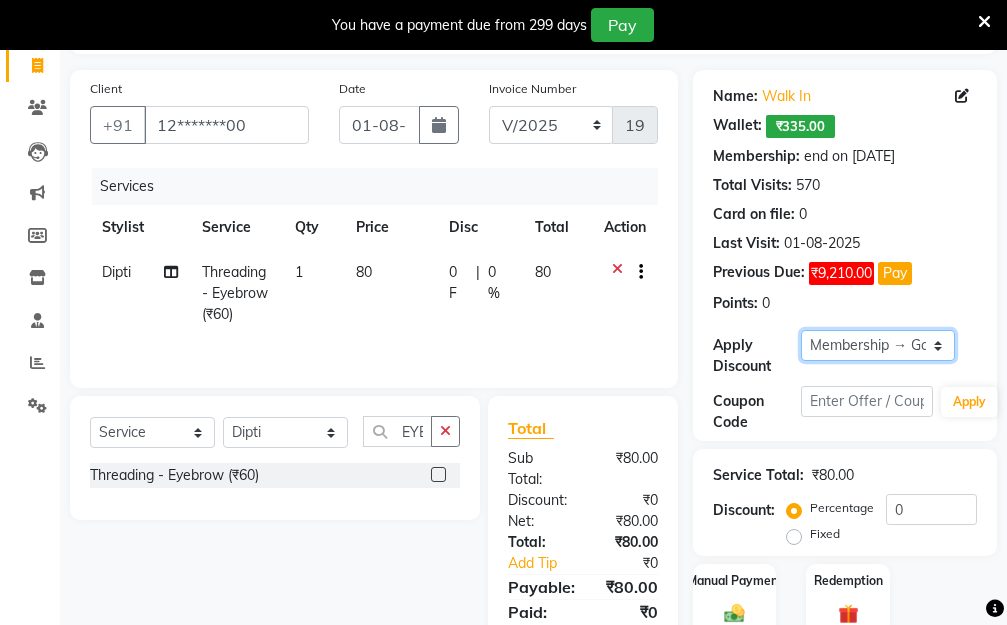 scroll, scrollTop: 278, scrollLeft: 0, axis: vertical 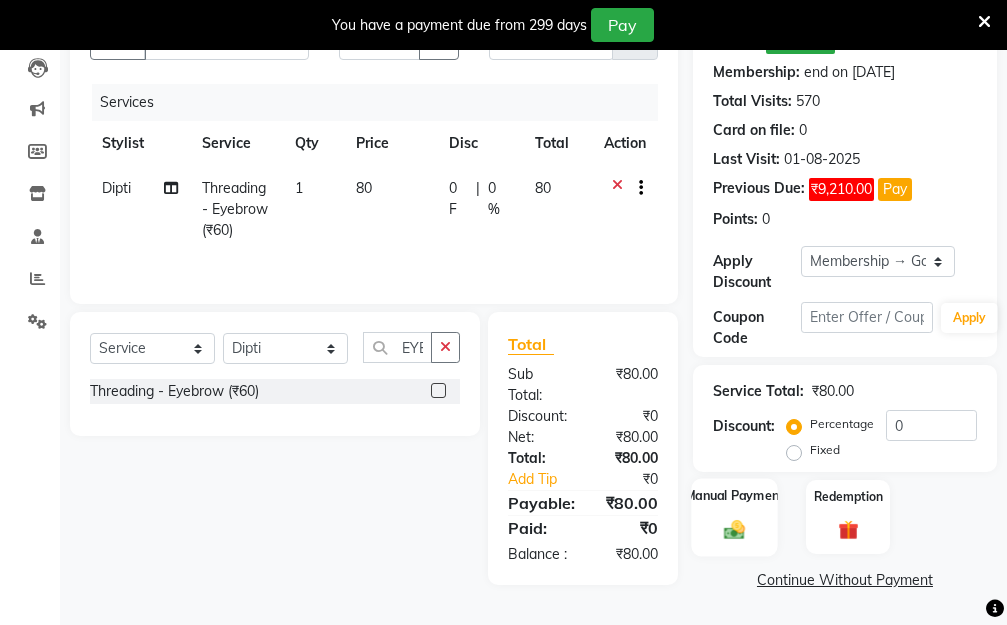 click 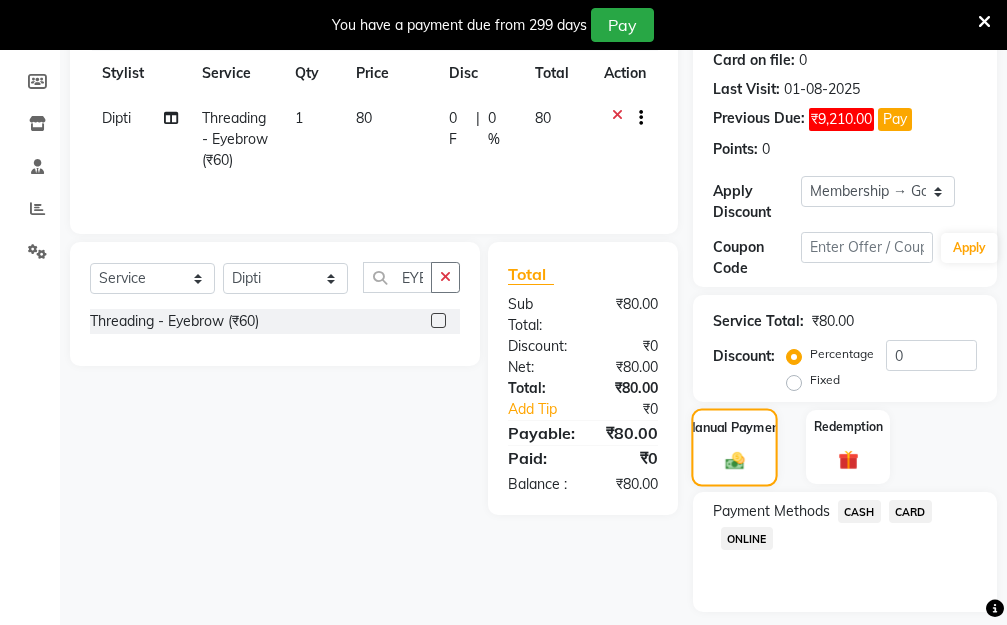 scroll, scrollTop: 369, scrollLeft: 0, axis: vertical 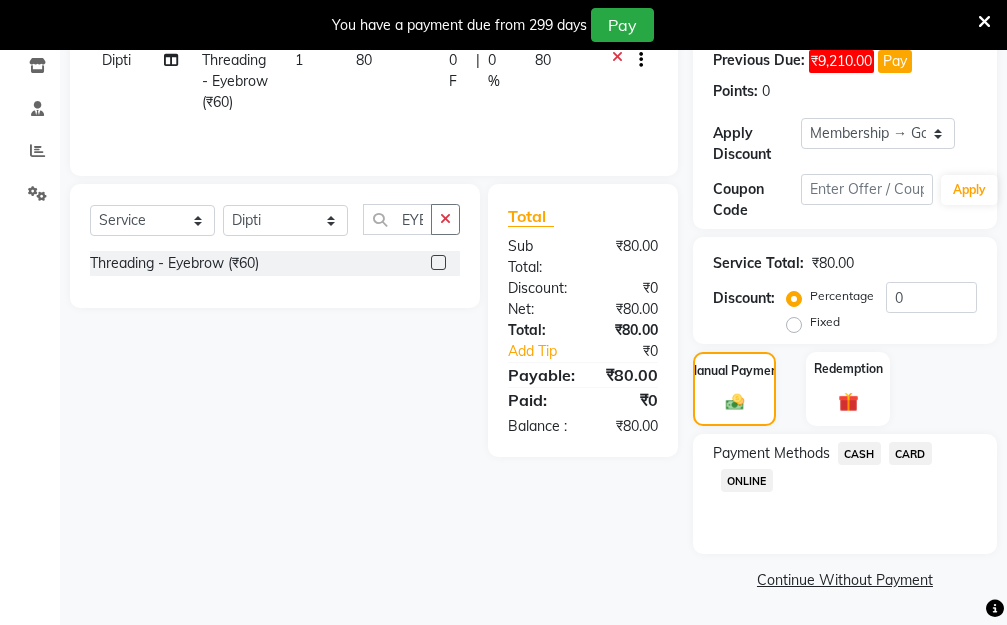 click on "ONLINE" 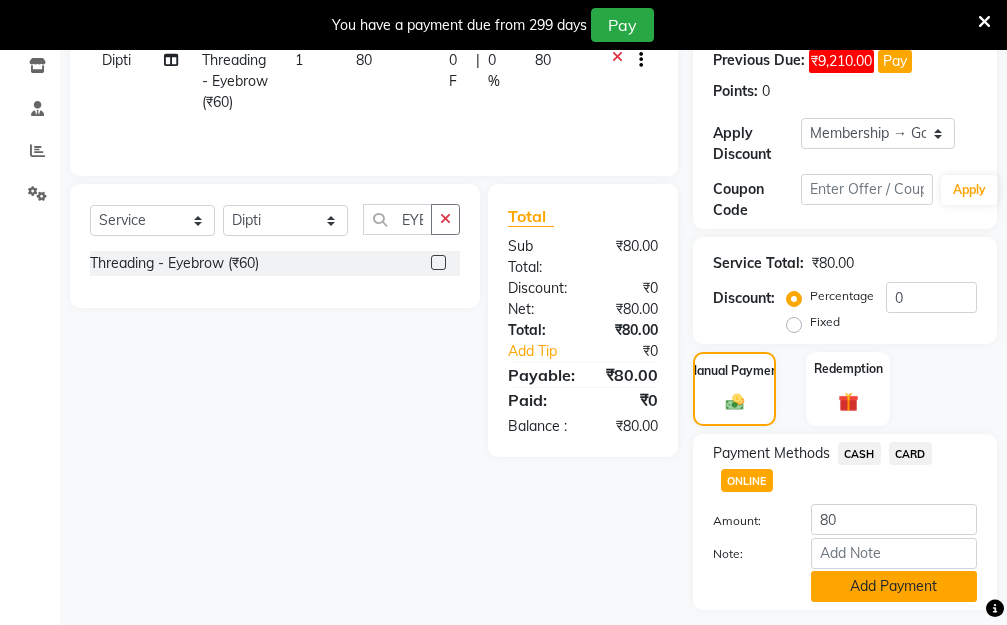 click on "Add Payment" 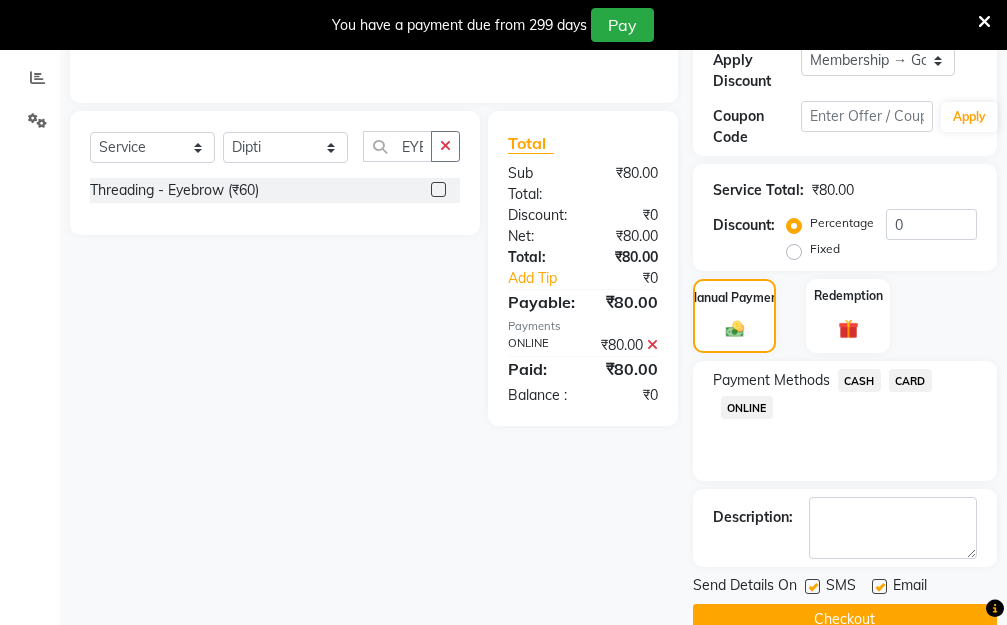scroll, scrollTop: 482, scrollLeft: 0, axis: vertical 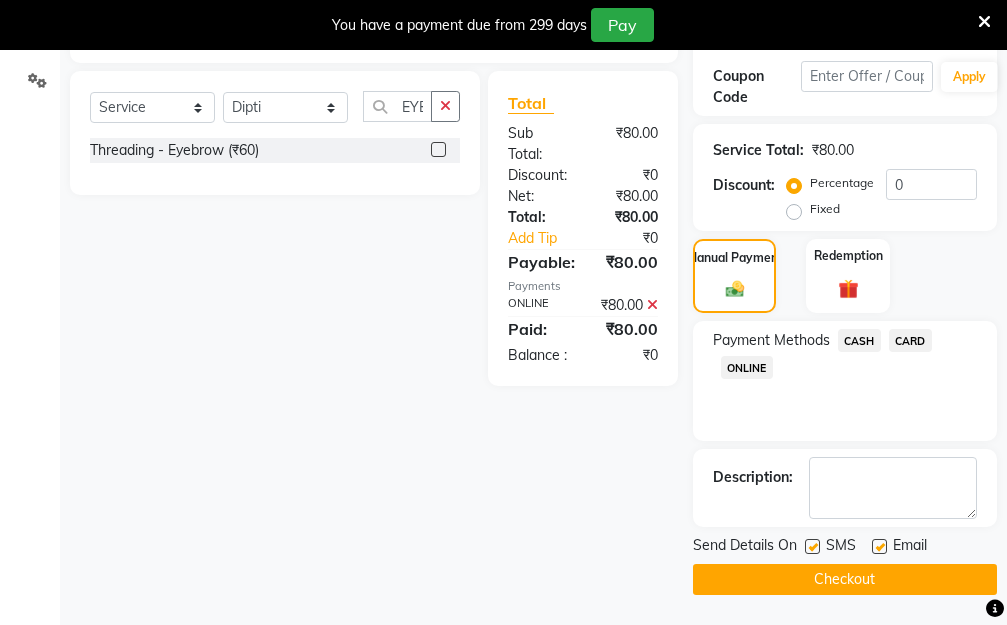 click on "Checkout" 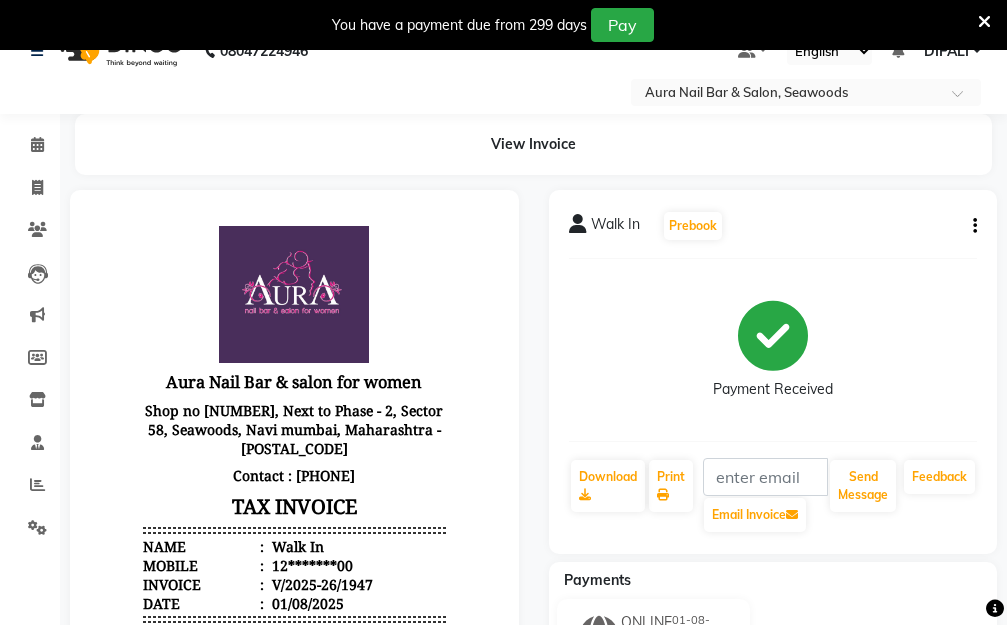 scroll, scrollTop: 0, scrollLeft: 0, axis: both 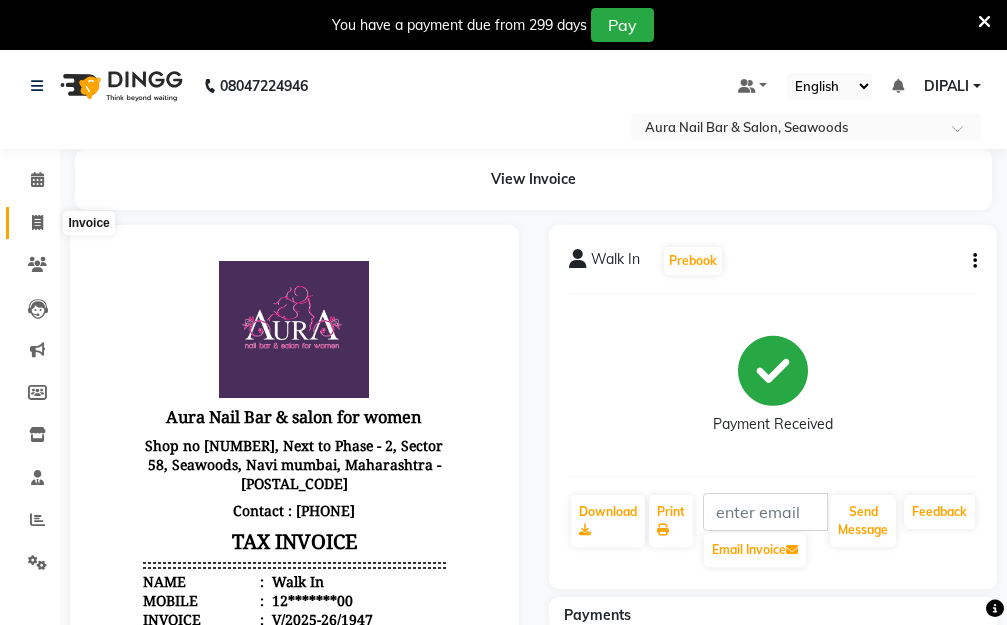 click 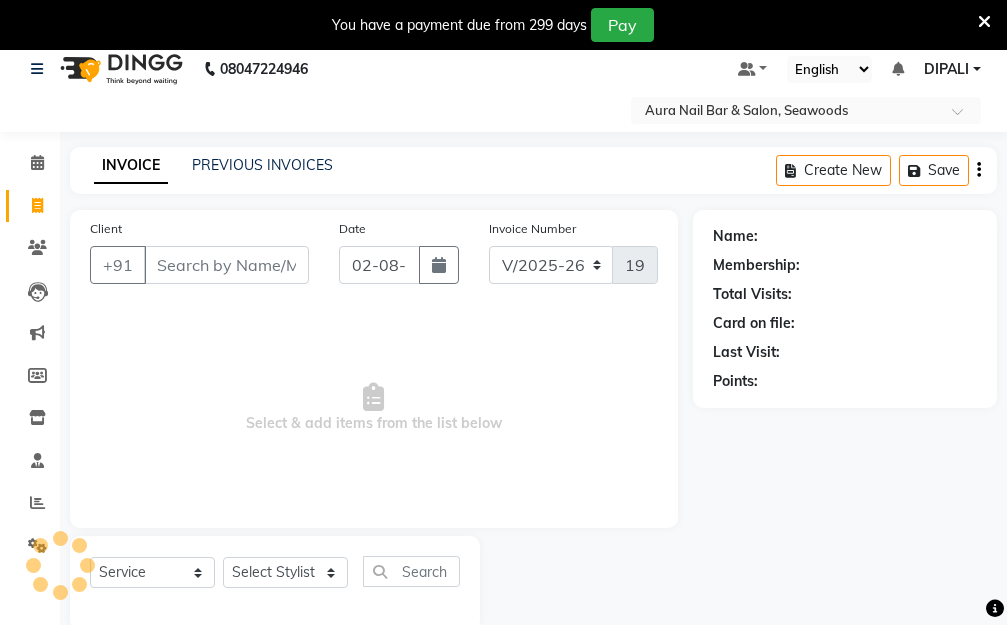 scroll, scrollTop: 53, scrollLeft: 0, axis: vertical 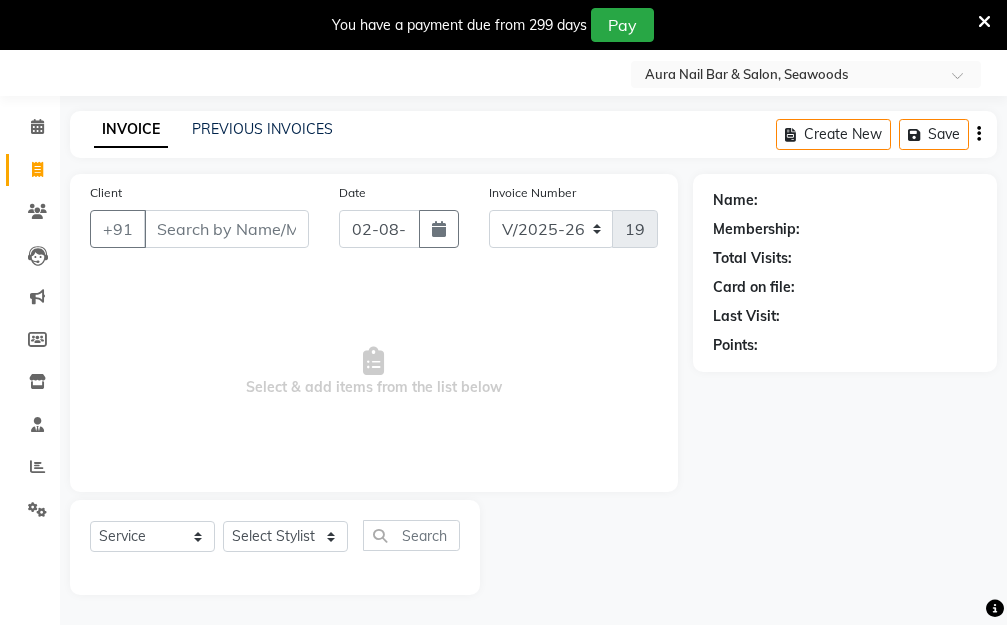 click on "Client" at bounding box center [226, 229] 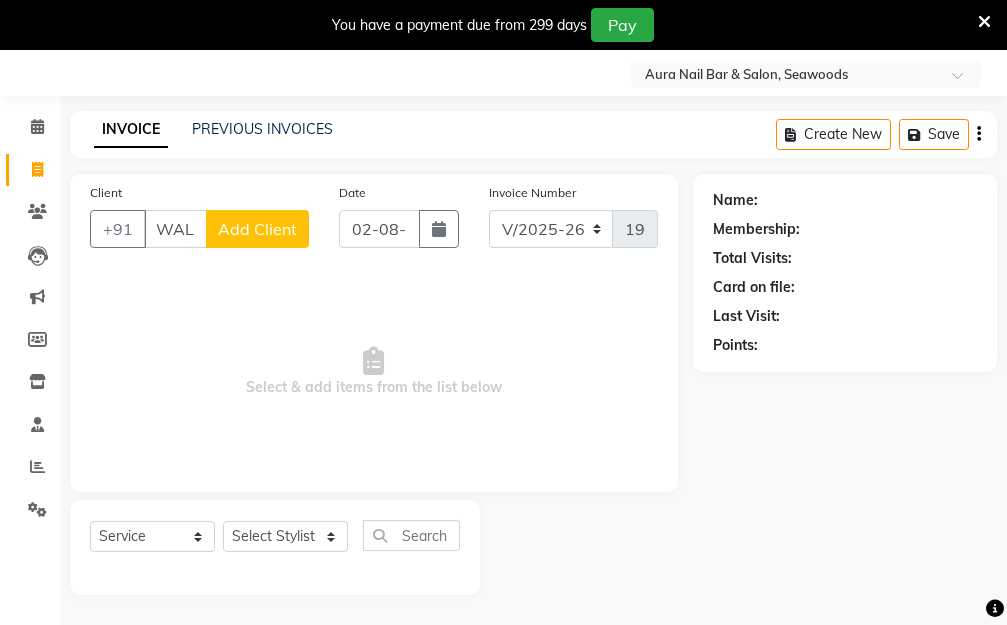 scroll, scrollTop: 0, scrollLeft: 11, axis: horizontal 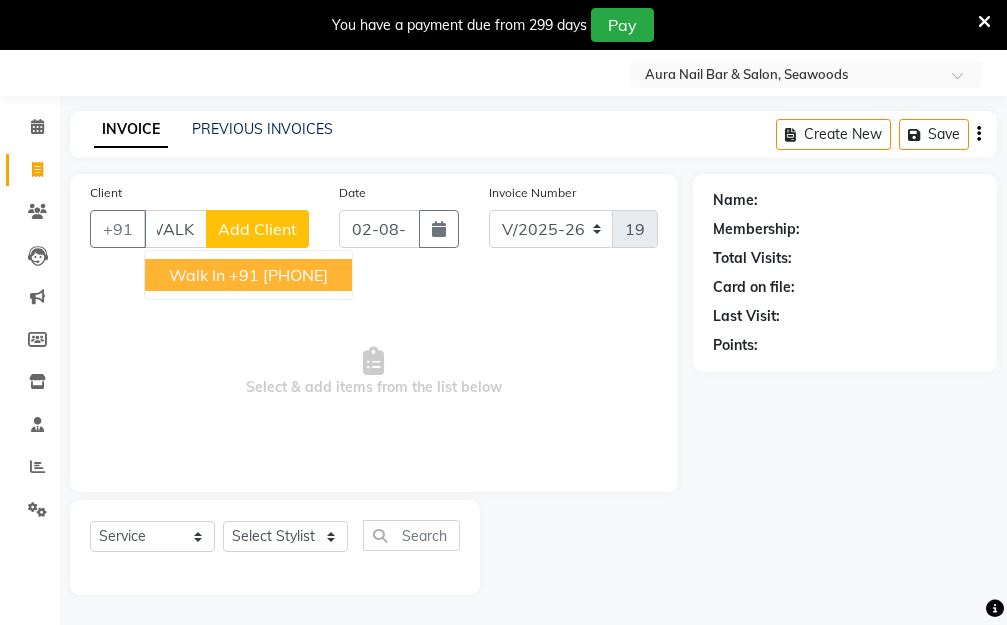 click on "+91  12*******00" at bounding box center (278, 275) 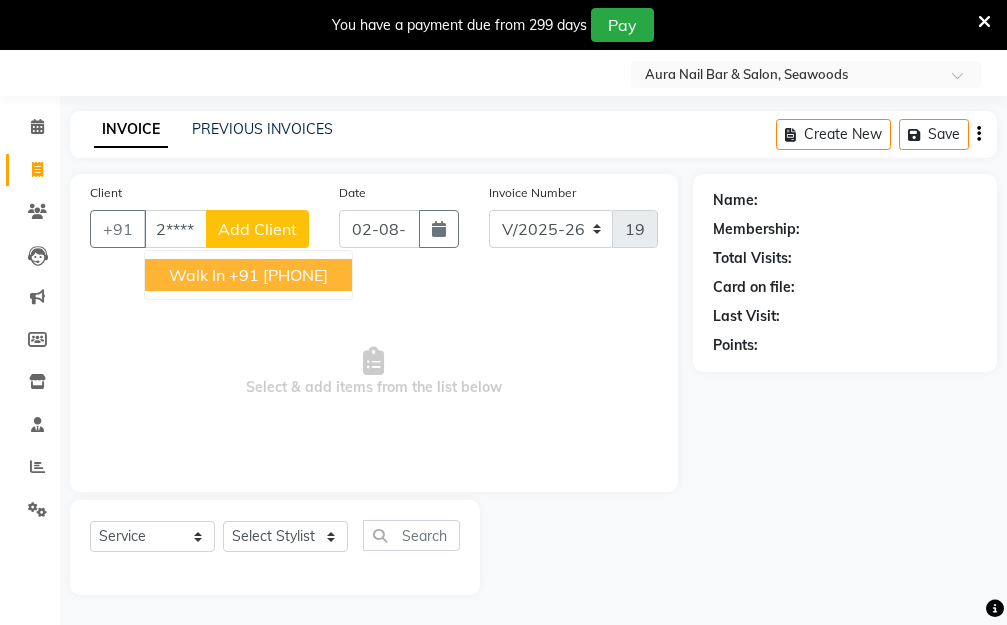 scroll, scrollTop: 0, scrollLeft: 0, axis: both 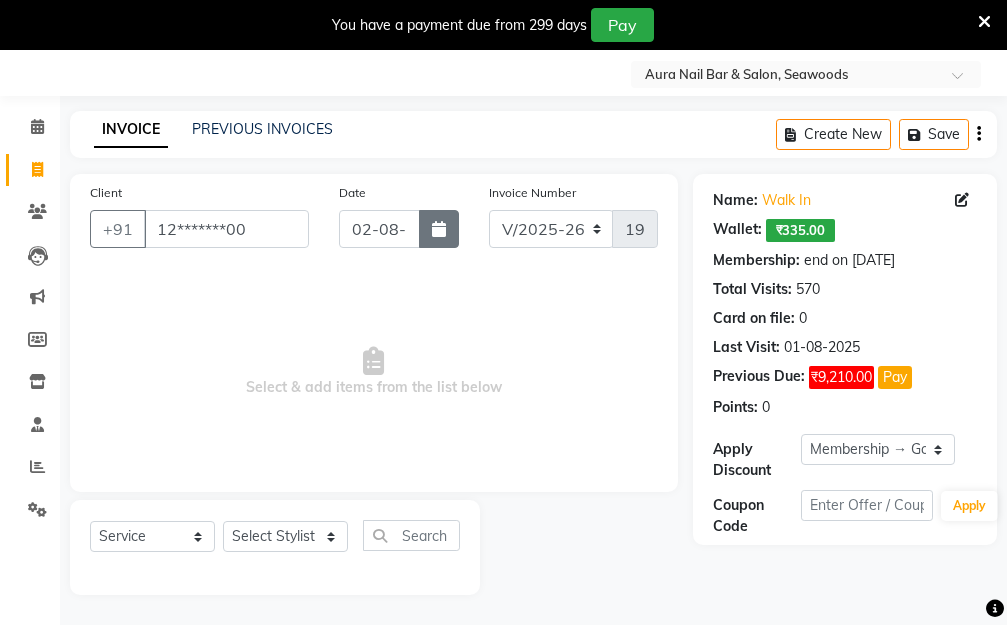 click 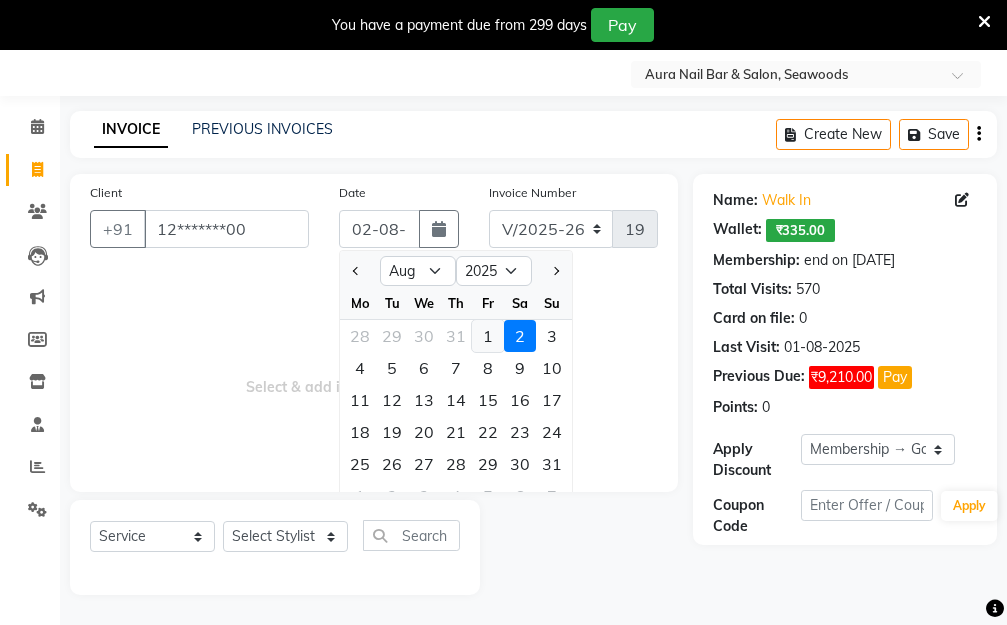click on "1" 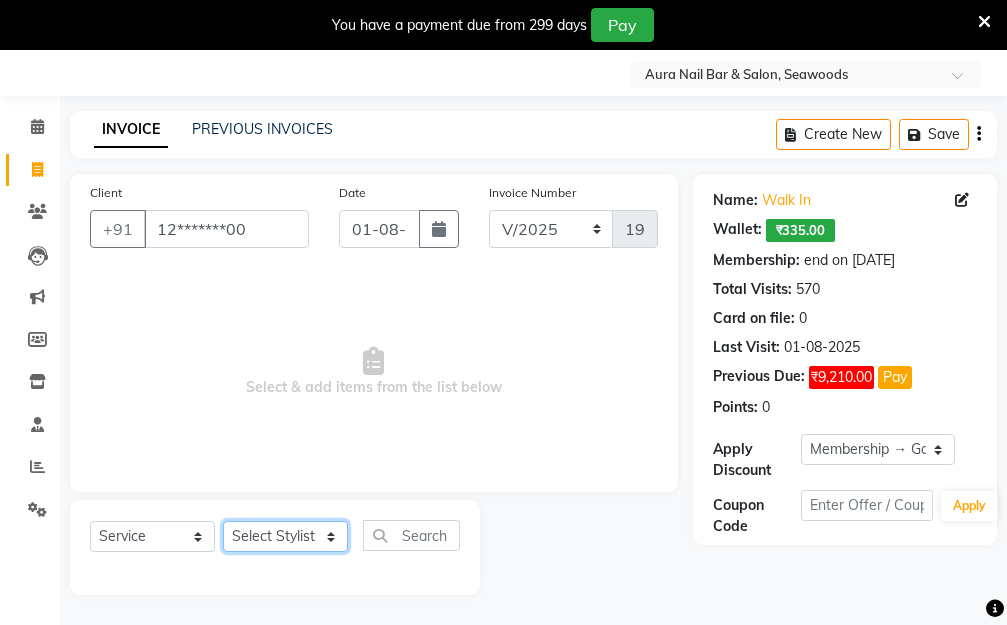 click on "Select Stylist Aarti Dipti  Manager Pallavi  pooja Priya" 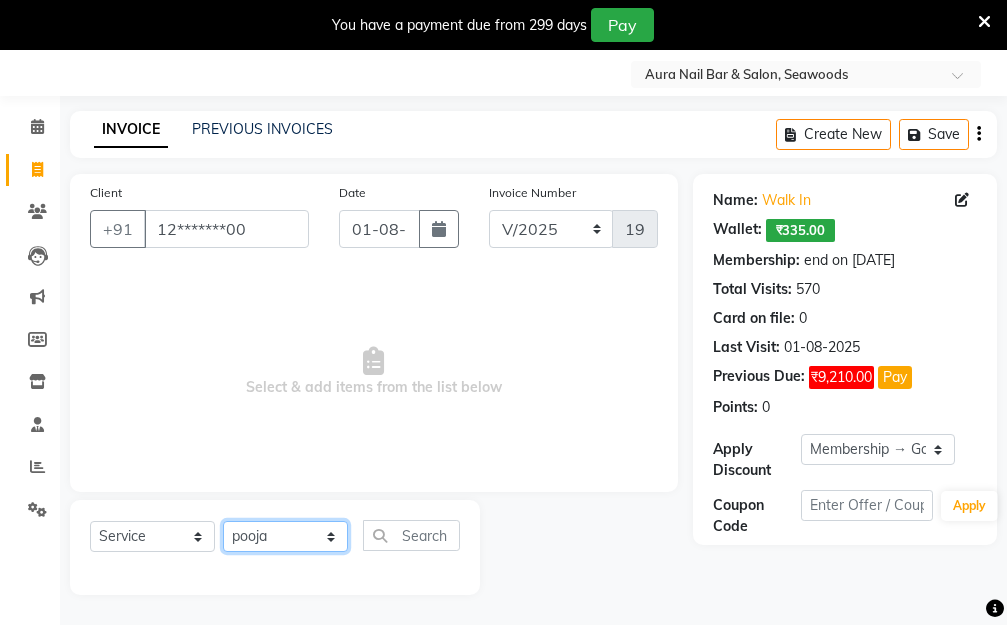 click on "Select Stylist Aarti Dipti  Manager Pallavi  pooja Priya" 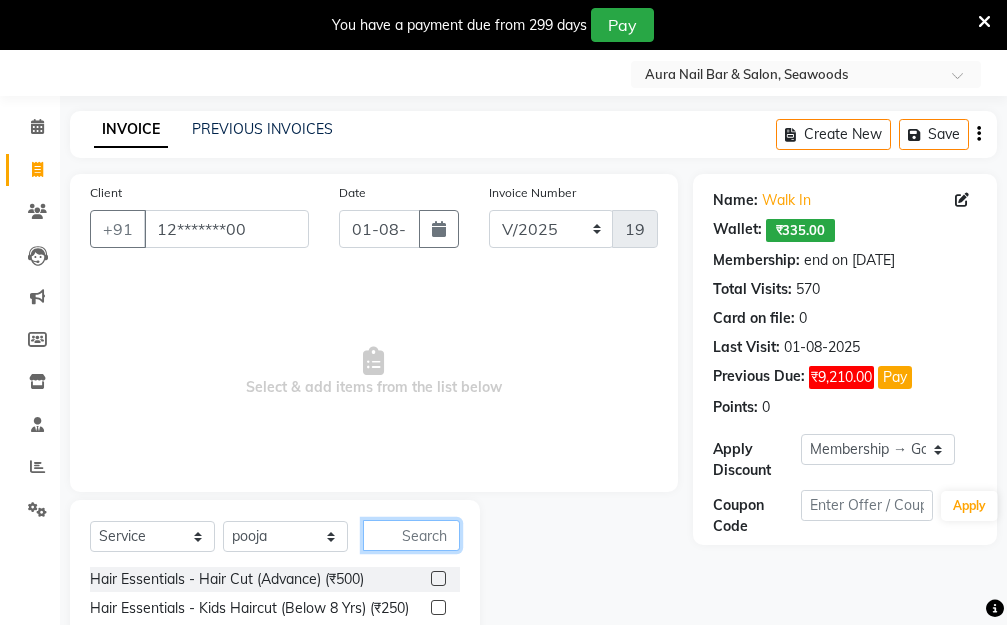 click 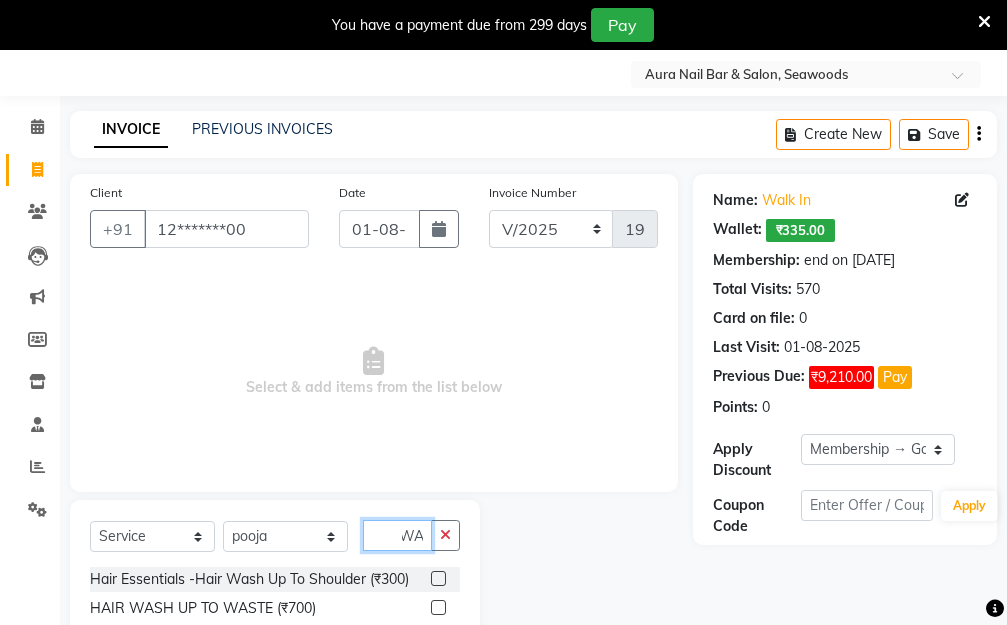 scroll, scrollTop: 0, scrollLeft: 11, axis: horizontal 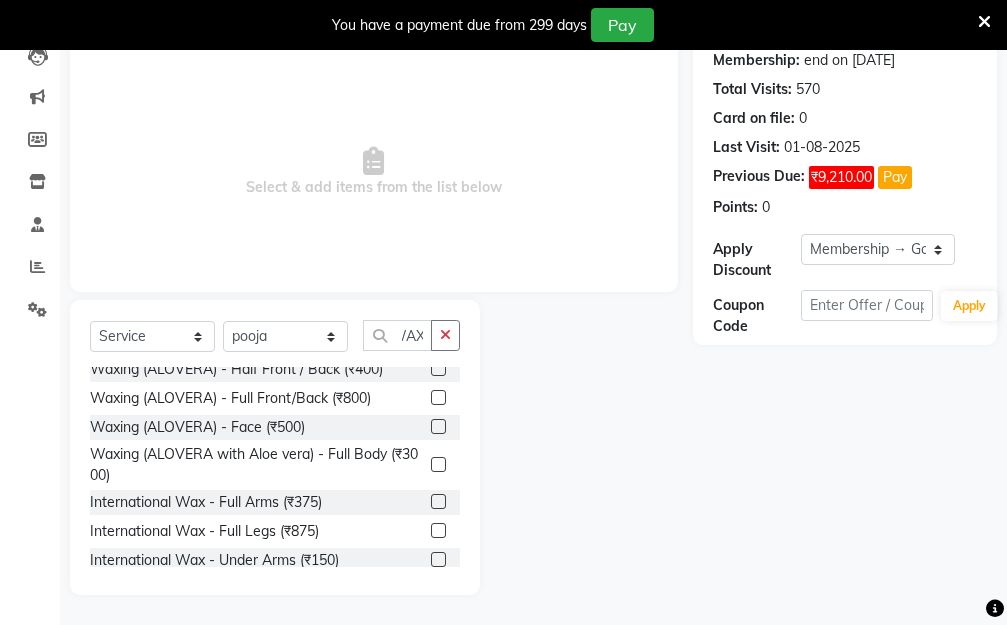 click 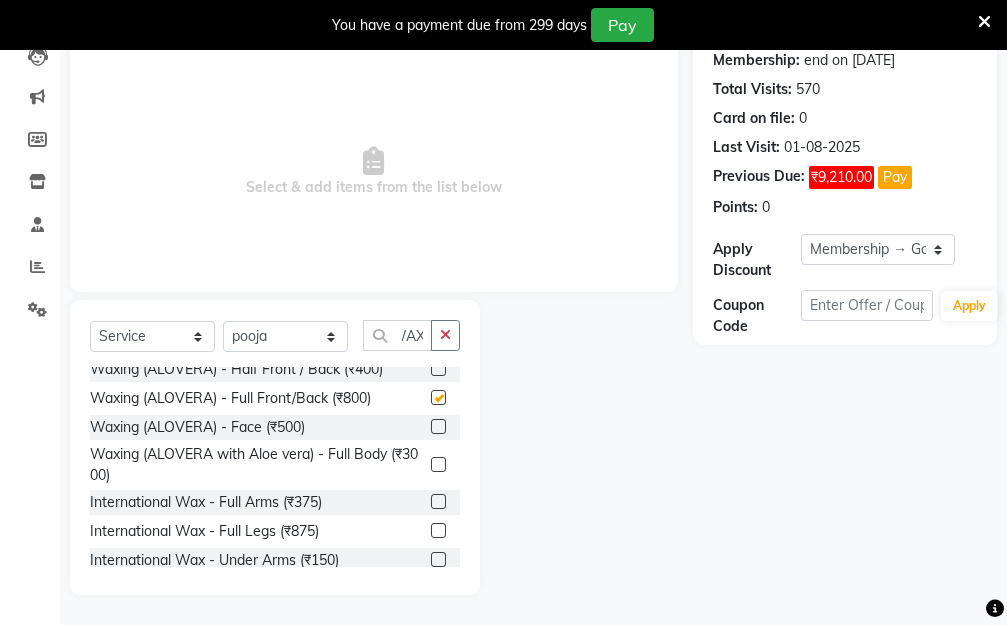 scroll, scrollTop: 0, scrollLeft: 0, axis: both 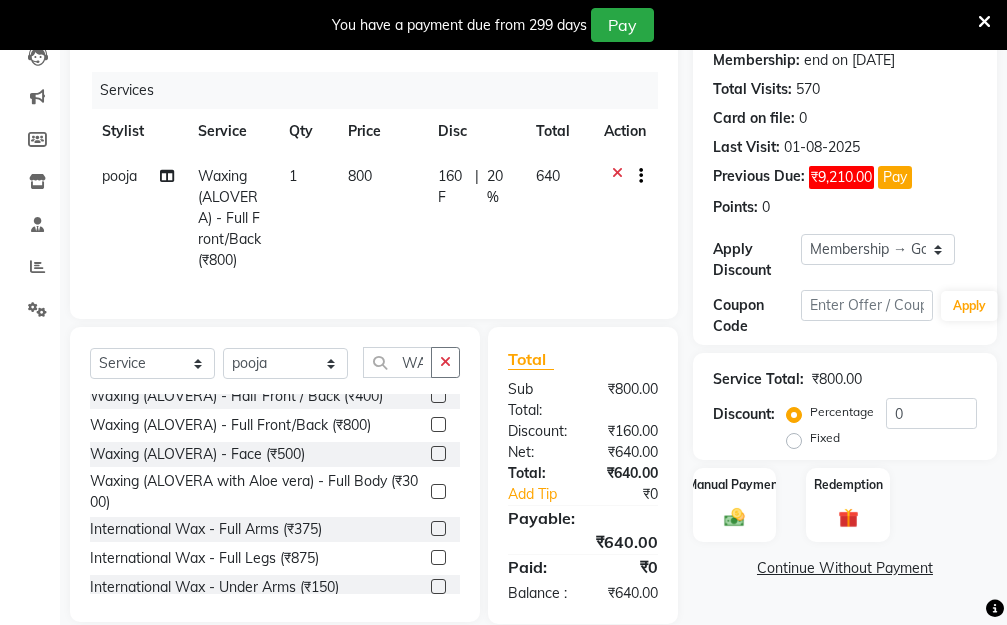 click on "800" 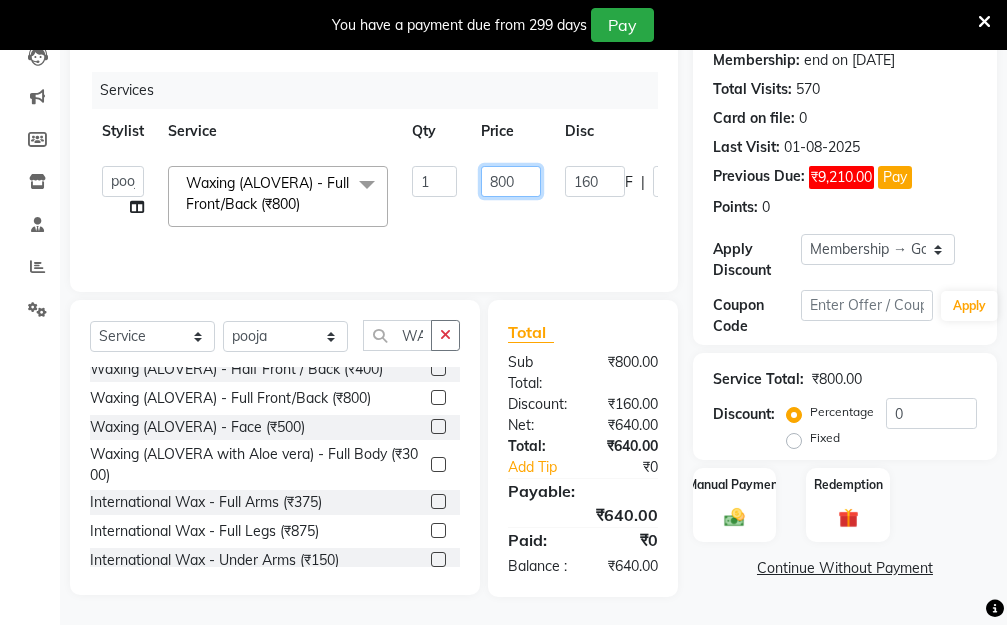 drag, startPoint x: 510, startPoint y: 179, endPoint x: 439, endPoint y: 175, distance: 71.11259 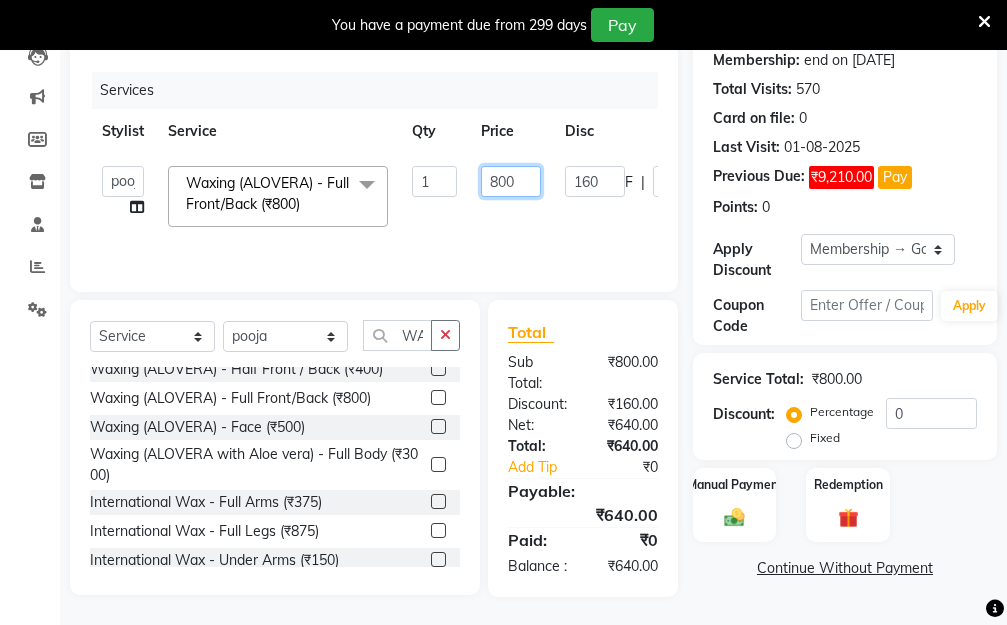 click on "Aarti   Dipti    Manager   Pallavi    pooja   Priya   Waxing (ALOVERA) - Full Front/Back (₹800)  x Hair Essentials - Hair Cut (Advance) (₹500) Hair Essentials - Kids Haircut (Below 8 Yrs) (₹250) Hair Essentials -Hair Wash Up To Shoulder (₹300) Hair Essentials - Hair Cut  (₹350) HAIR WASH UP TO WASTE (₹700) HAIR WASH (₹300) DANDRUFF TERATMENT (₹1500) Shampoo & Conditioning + Blast Dry - Upto Shoulder (₹350) Shampoo & Conditioning + Blast Dry - Below Shoulder (₹550) Shampoo & Conditioning + Blast Dry - Upto Waist (₹750) Shampoo & Conditioning + Blast Dry - Add: Charge For Morocon/Riviver/ Keratin (₹600) Blow Dry/Outcurl/Straight - Upto Shoulder (₹449) Blow Dry/Outcurl/Straight - Below Shoulder (₹650) Blow Dry/Outcurl/Straight - Upto Waist (₹850) Ironing - Upto Shoulder (₹650) Ironing - Below Shoulder (₹850) Ironing - Upto Waist (₹1000) Ironing - Add Charge For Thick Hair (₹300) Tongs - Upto Shoulder (₹800) Tongs - Below Shoulder (₹960) Tongs - Upto Waist (₹1500) 1 F" 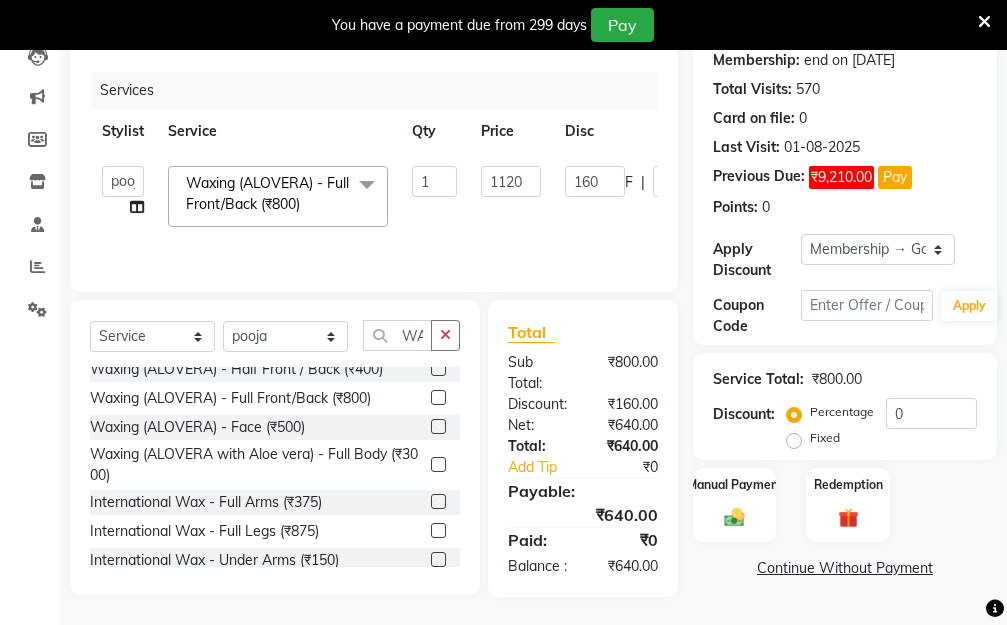 click on "Aarti   Dipti    Manager   Pallavi    pooja   Priya   Waxing (ALOVERA) - Full Front/Back (₹800)  x Hair Essentials - Hair Cut (Advance) (₹500) Hair Essentials - Kids Haircut (Below 8 Yrs) (₹250) Hair Essentials -Hair Wash Up To Shoulder (₹300) Hair Essentials - Hair Cut  (₹350) HAIR WASH UP TO WASTE (₹700) HAIR WASH (₹300) DANDRUFF TERATMENT (₹1500) Shampoo & Conditioning + Blast Dry - Upto Shoulder (₹350) Shampoo & Conditioning + Blast Dry - Below Shoulder (₹550) Shampoo & Conditioning + Blast Dry - Upto Waist (₹750) Shampoo & Conditioning + Blast Dry - Add: Charge For Morocon/Riviver/ Keratin (₹600) Blow Dry/Outcurl/Straight - Upto Shoulder (₹449) Blow Dry/Outcurl/Straight - Below Shoulder (₹650) Blow Dry/Outcurl/Straight - Upto Waist (₹850) Ironing - Upto Shoulder (₹650) Ironing - Below Shoulder (₹850) Ironing - Upto Waist (₹1000) Ironing - Add Charge For Thick Hair (₹300) Tongs - Upto Shoulder (₹800) Tongs - Below Shoulder (₹960) Tongs - Upto Waist (₹1500) 1 F" 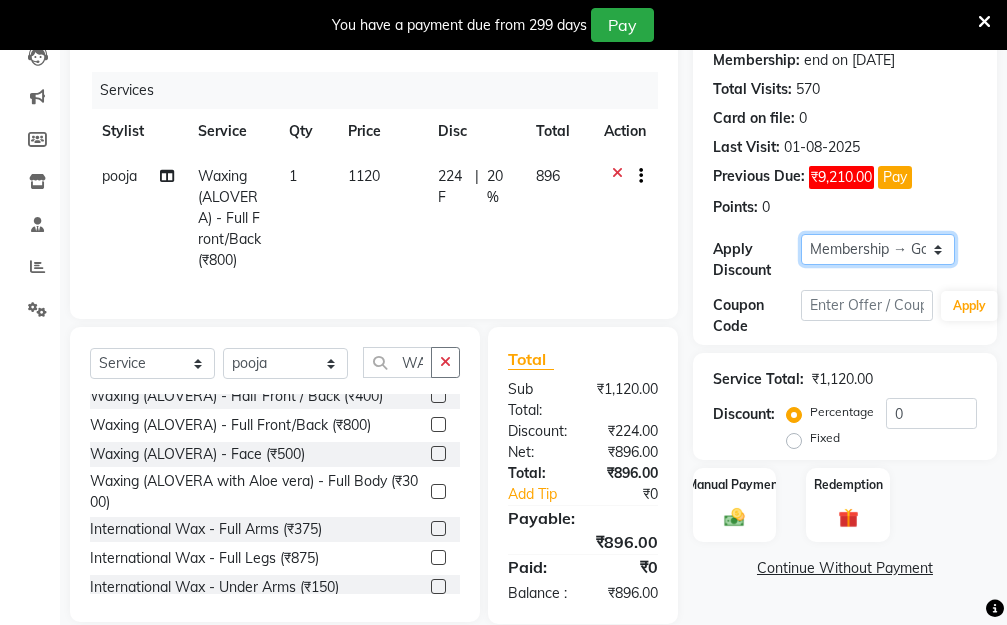 click on "Select Membership → Golden Membership Membership → Golden Membership Membership → Golden Membership Membership → Golden Membership Membership → Golden Membership Membership → Golden Membership Membership → Golden Membership Membership → Golden Membership Membership → Golden Membership Membership → Golden Membership Membership → Golden Membership Membership → Golden Membership Membership → Golden Membership Membership → Golden Membership Membership → Golden Membership Membership → Golden Membership Membership → Golden Membership Membership → Golden Membership Membership → Golden Membership Membership → Golden Membership Membership → Golden Membership Membership → Golden Membership Membership → Golden Membership Membership → Golden Membership Membership → Golden Membership Membership → Golden Membership Membership → Golden Membership Membership → Golden Membership Membership → Golden Membership Membership → Golden Membership" 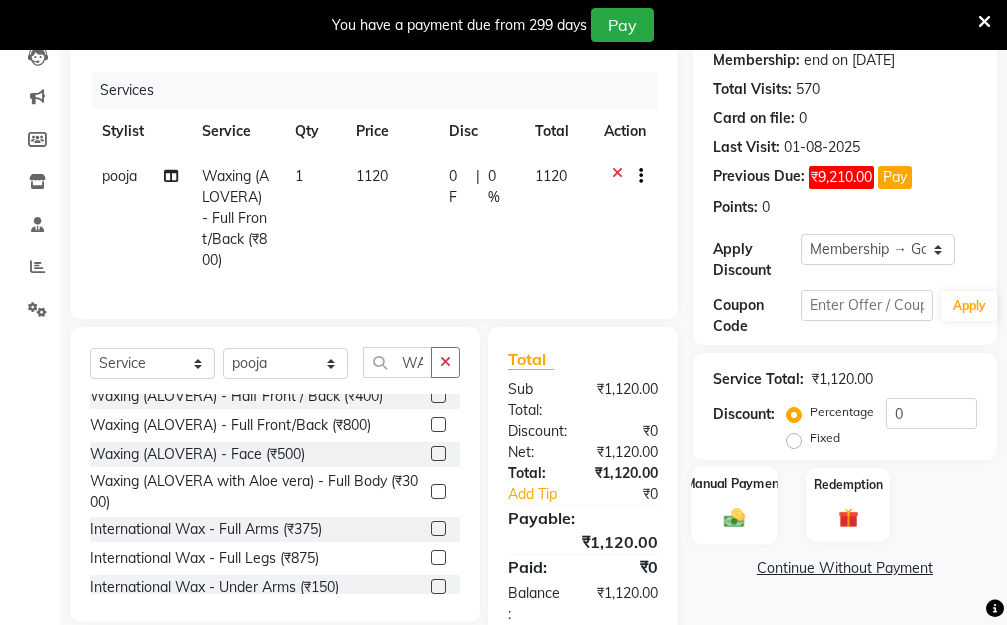 click on "Manual Payment" 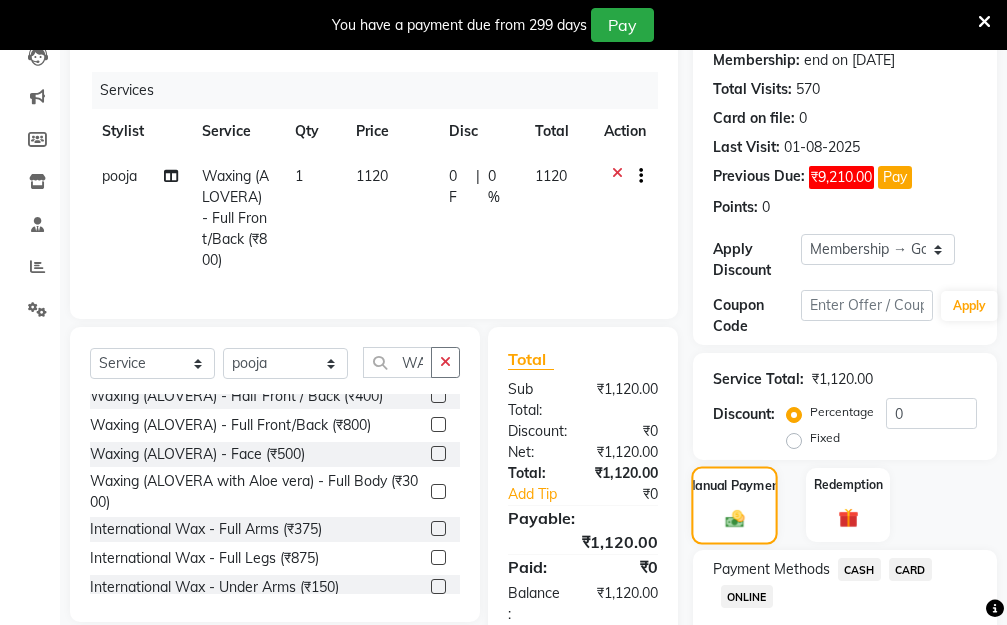 scroll, scrollTop: 369, scrollLeft: 0, axis: vertical 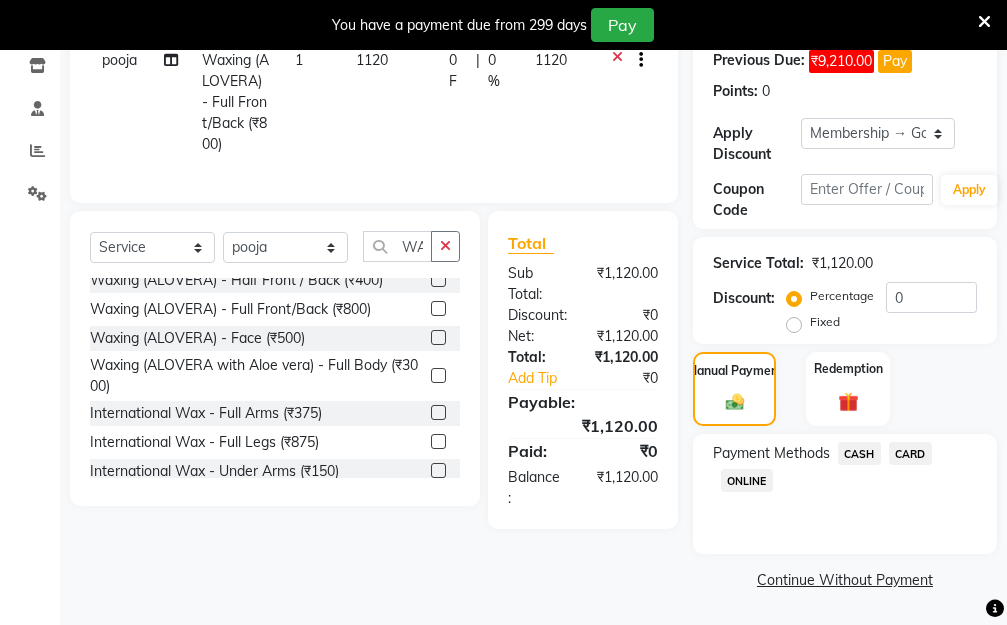 click on "ONLINE" 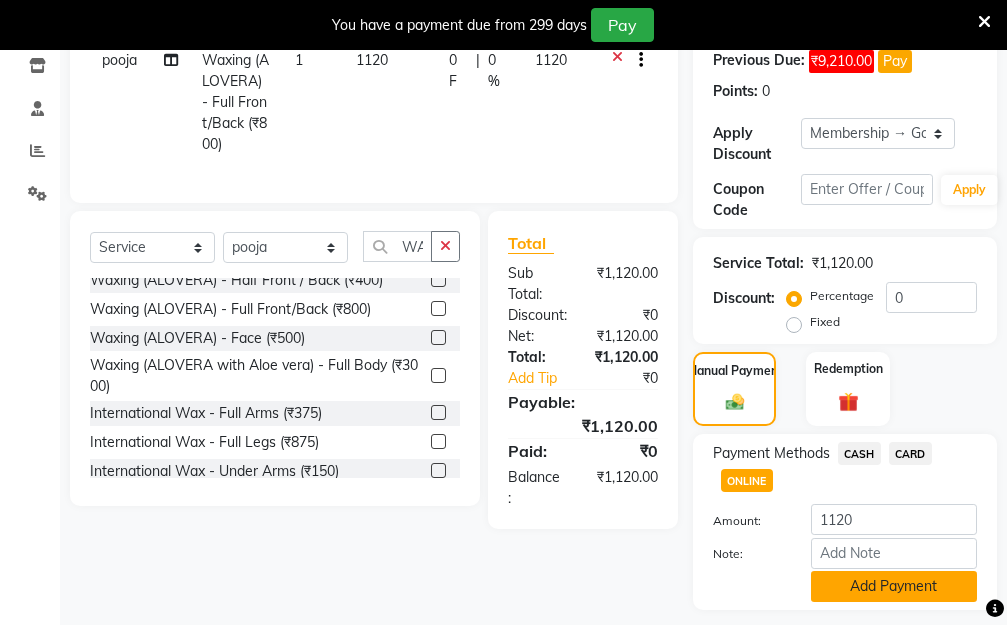 click on "Add Payment" 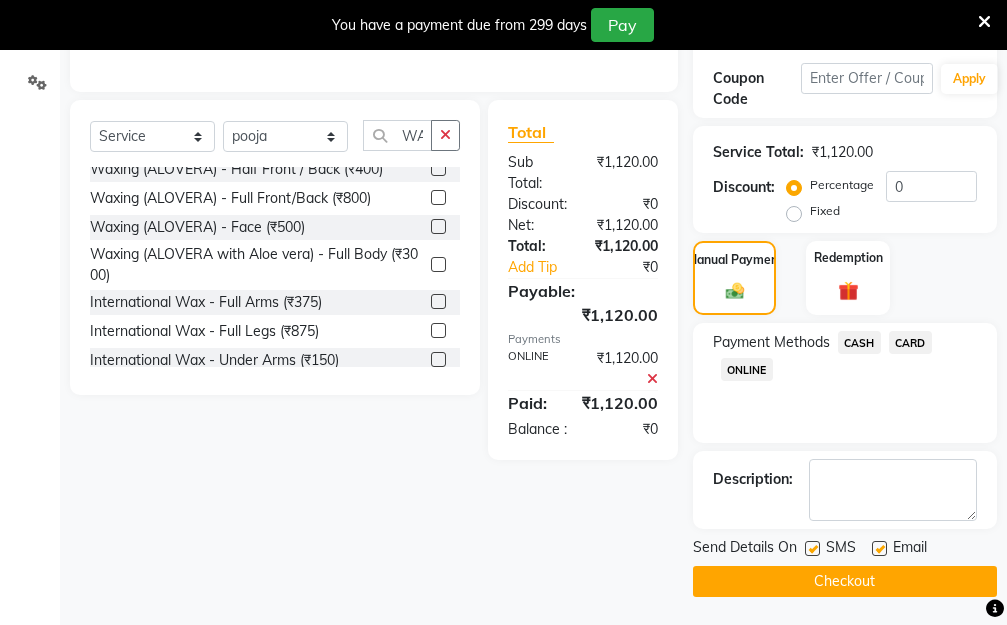 scroll, scrollTop: 482, scrollLeft: 0, axis: vertical 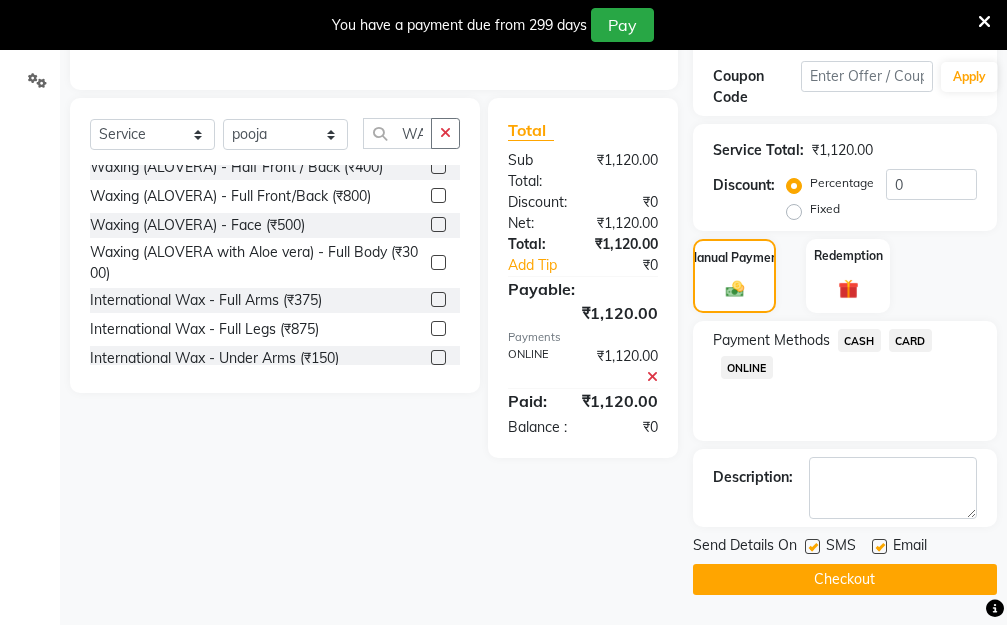 click on "Checkout" 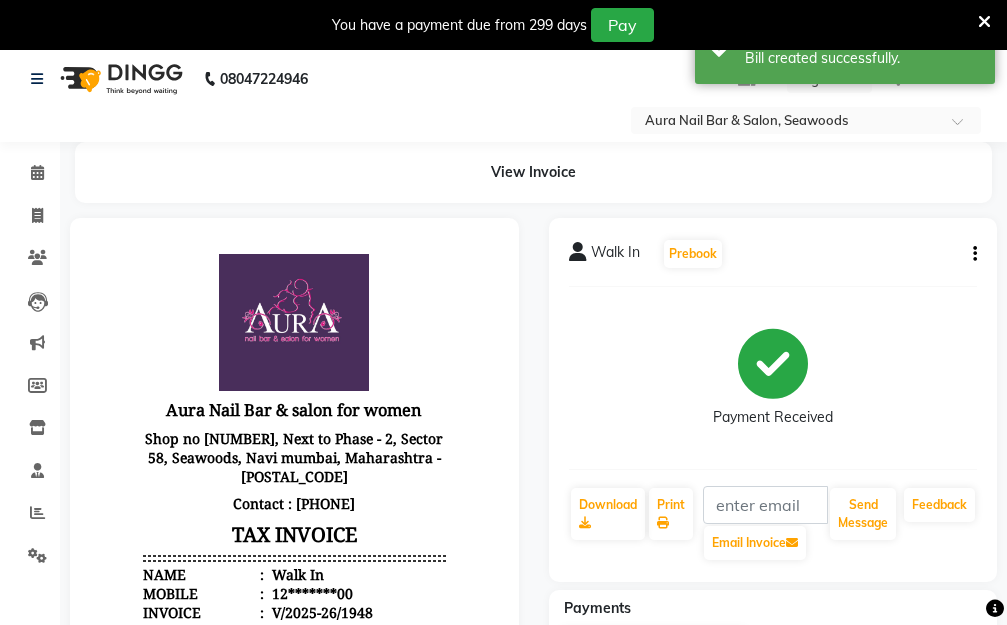 scroll, scrollTop: 0, scrollLeft: 0, axis: both 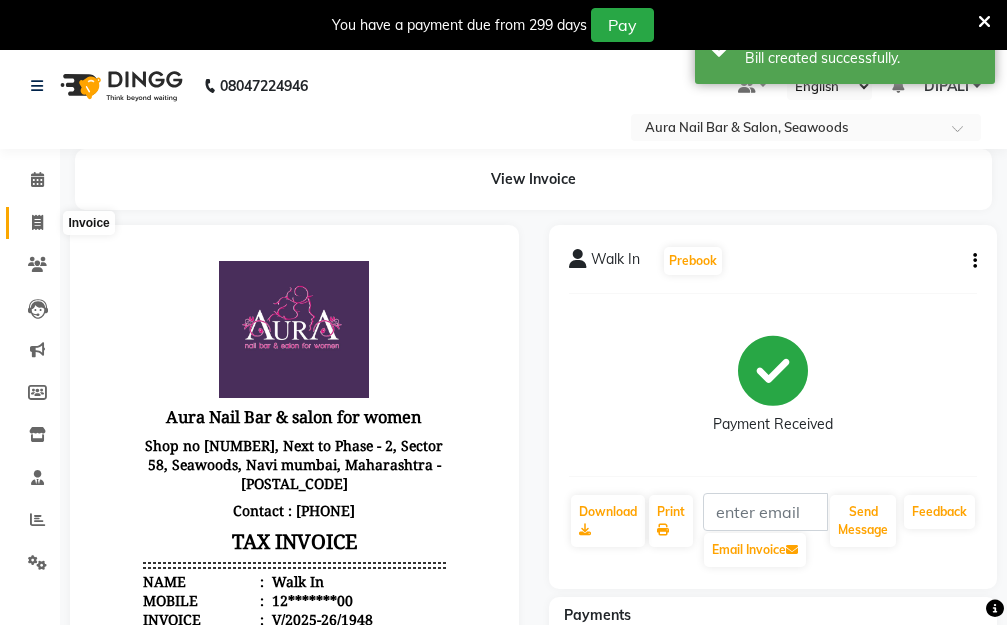 click 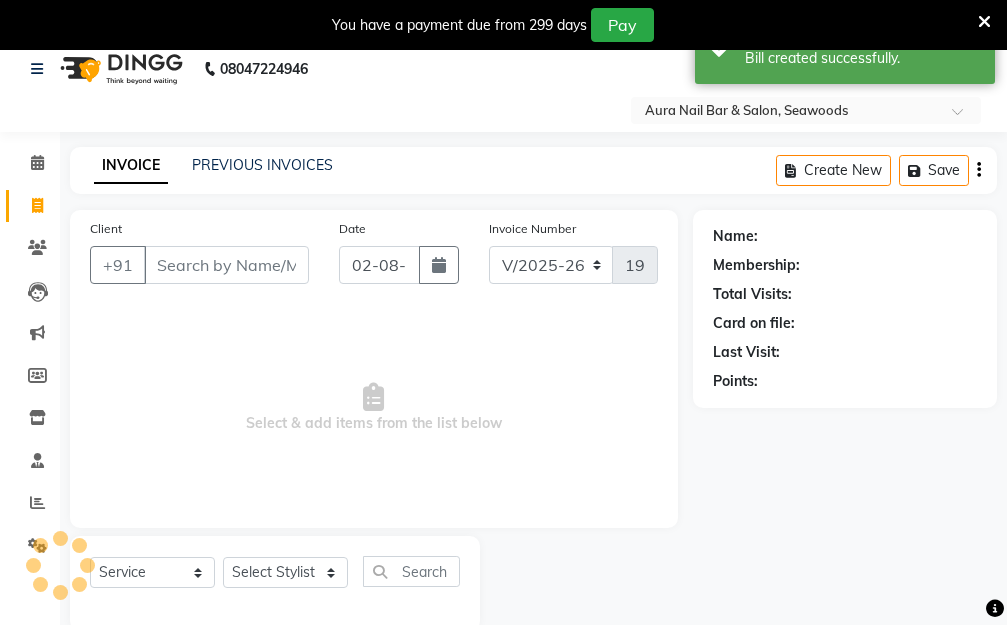 scroll, scrollTop: 53, scrollLeft: 0, axis: vertical 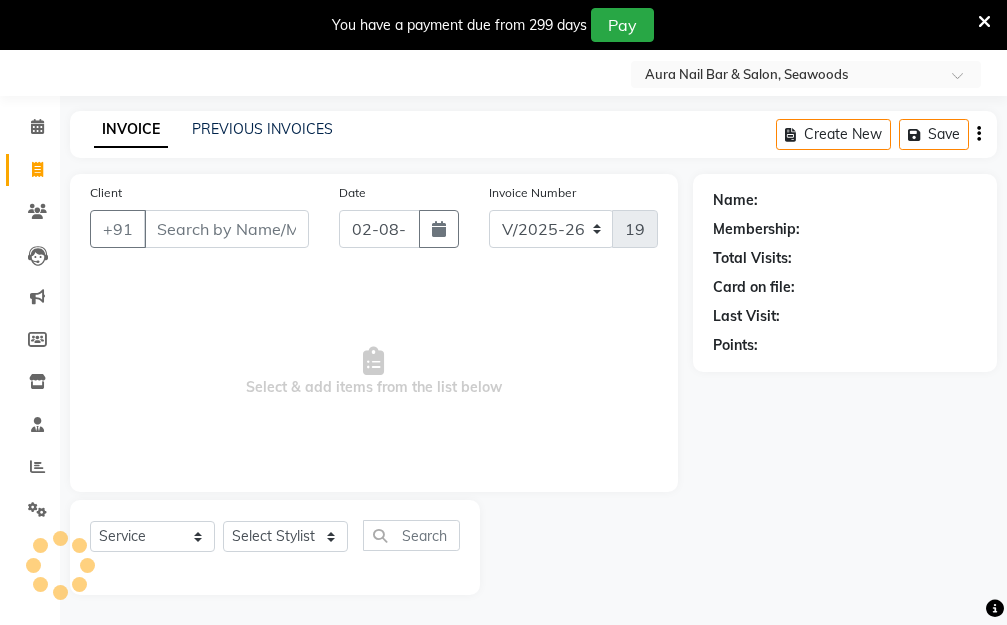 click on "Client" at bounding box center (226, 229) 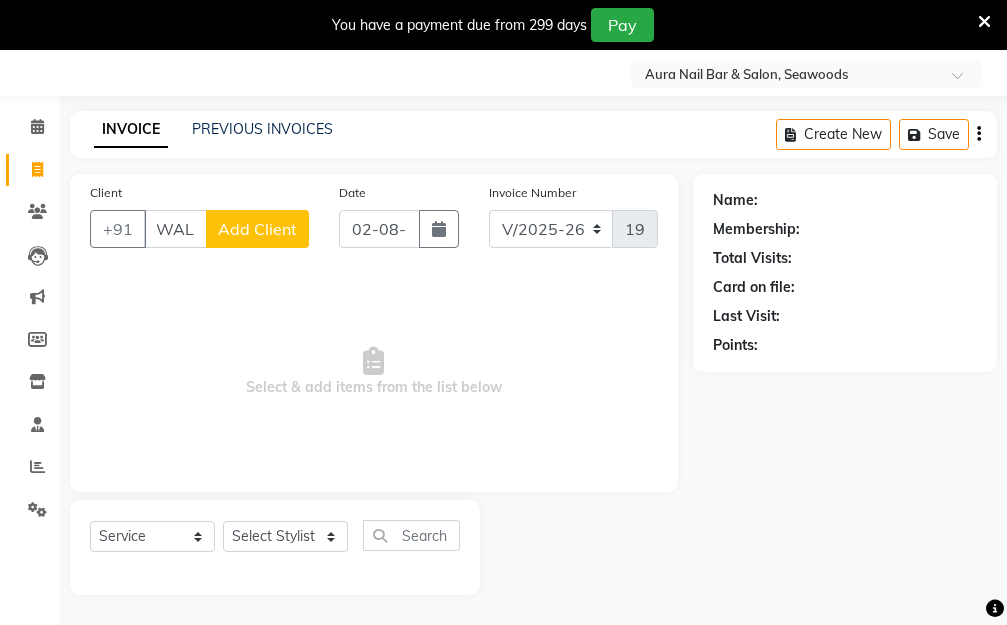 scroll, scrollTop: 0, scrollLeft: 11, axis: horizontal 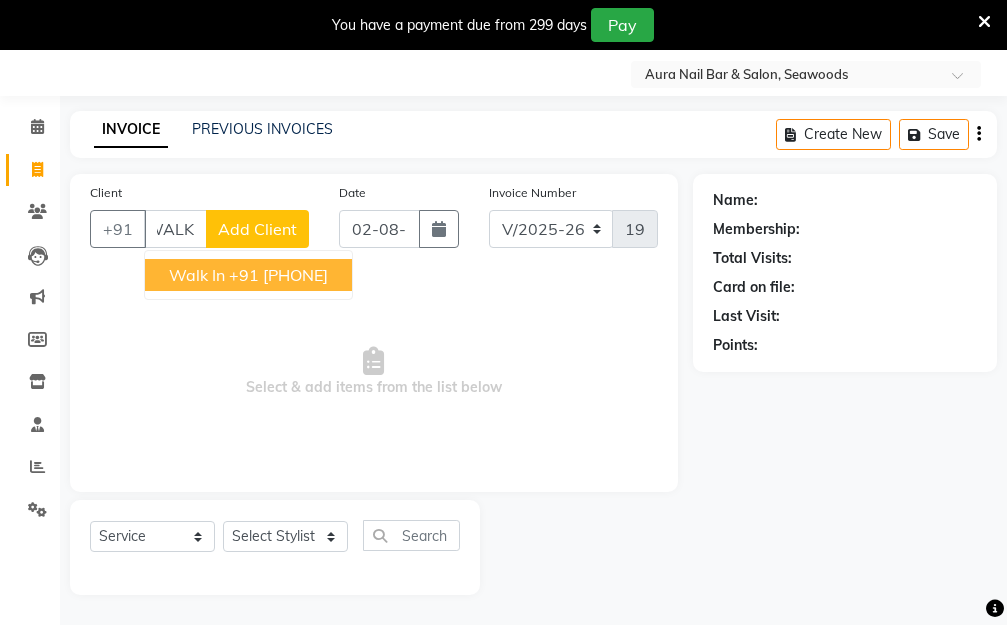 click on "+91  12*******00" at bounding box center [278, 275] 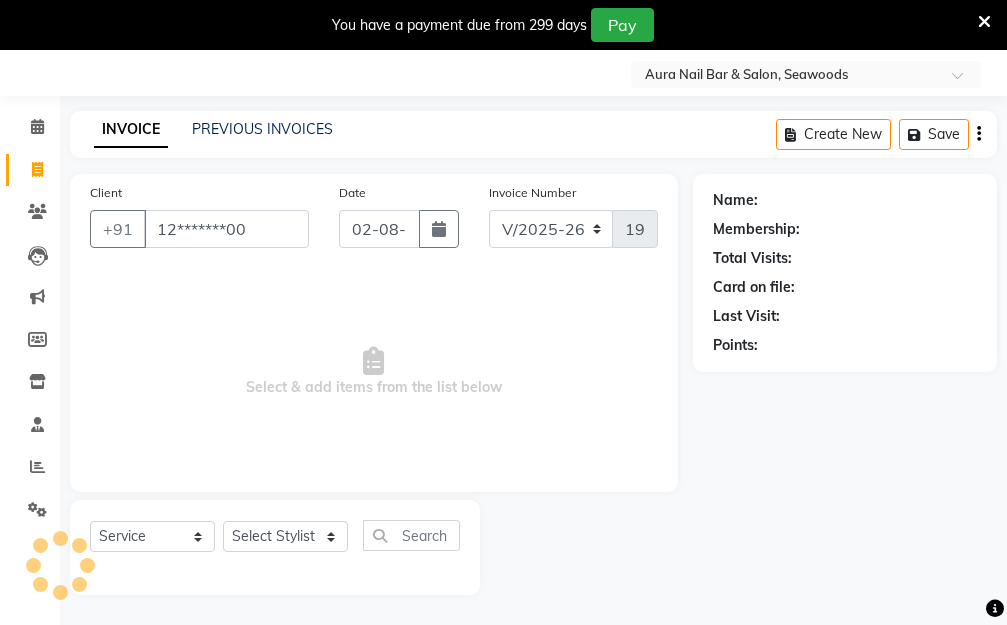 scroll, scrollTop: 0, scrollLeft: 0, axis: both 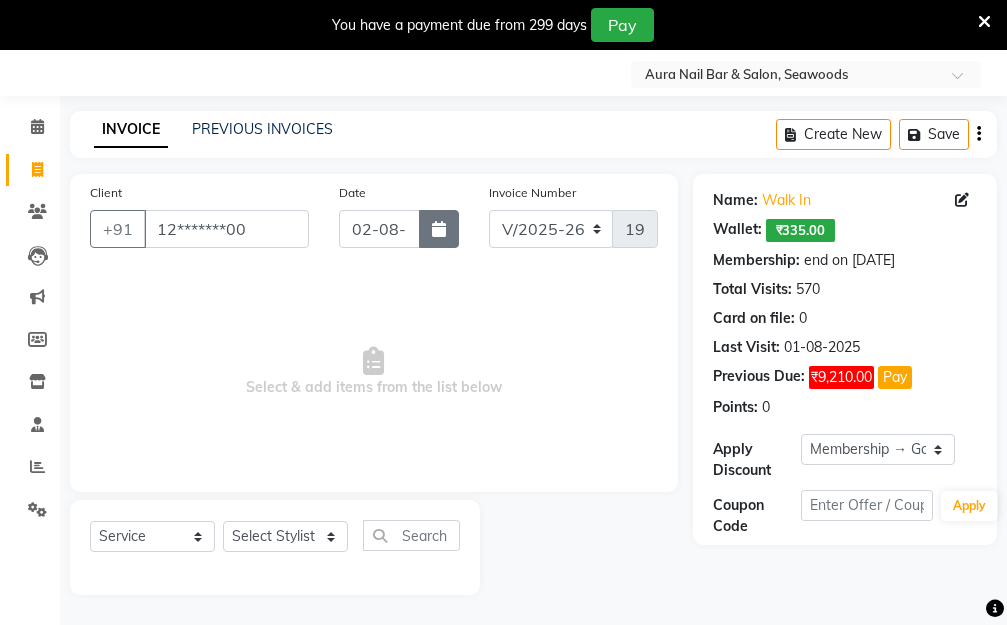 click 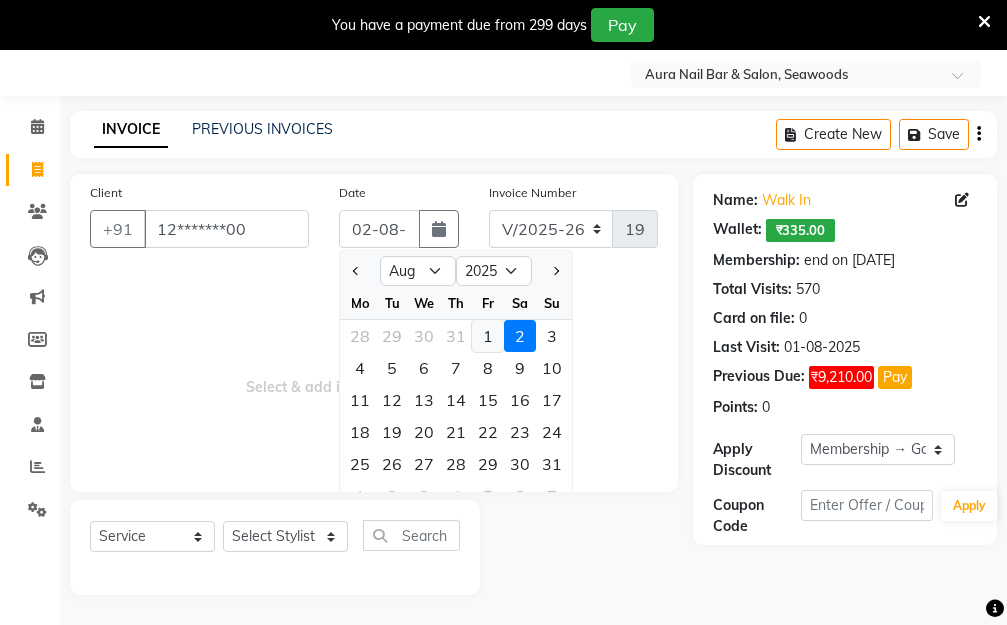 click on "1" 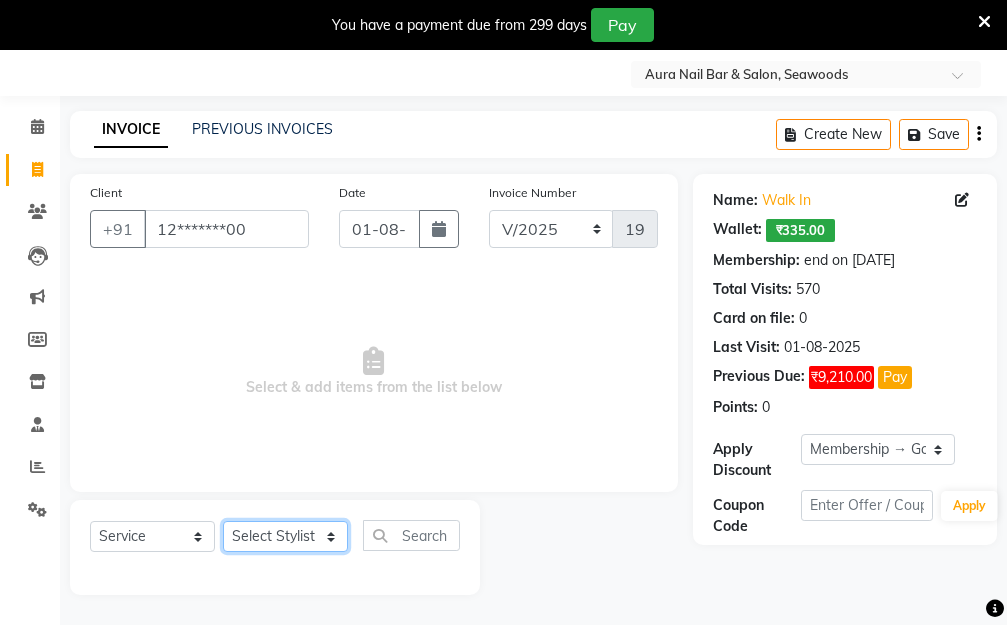 click on "Select Stylist Aarti Dipti  Manager Pallavi  pooja Priya" 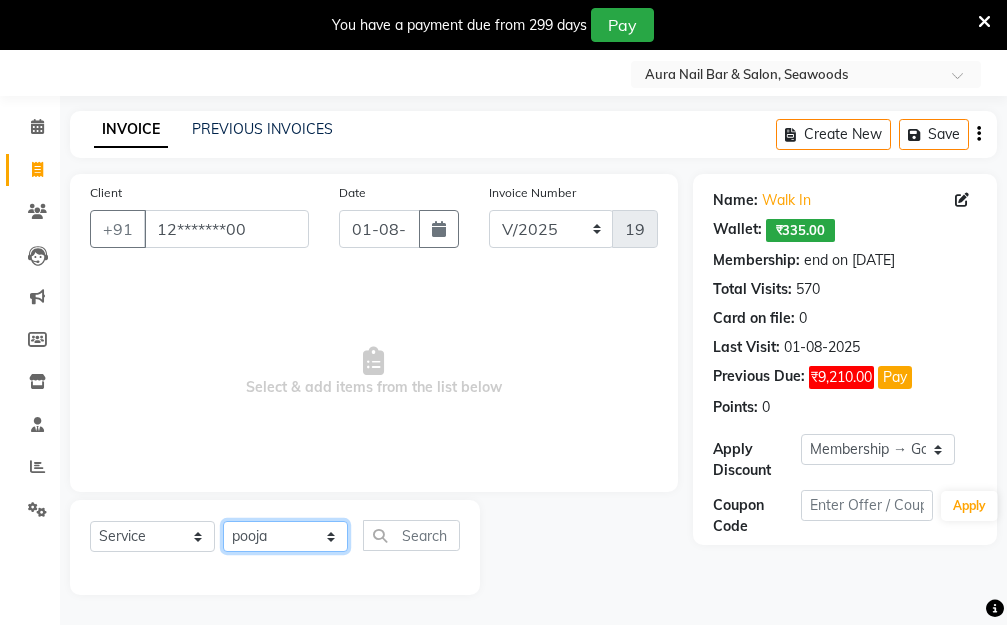 click on "Select Stylist Aarti Dipti  Manager Pallavi  pooja Priya" 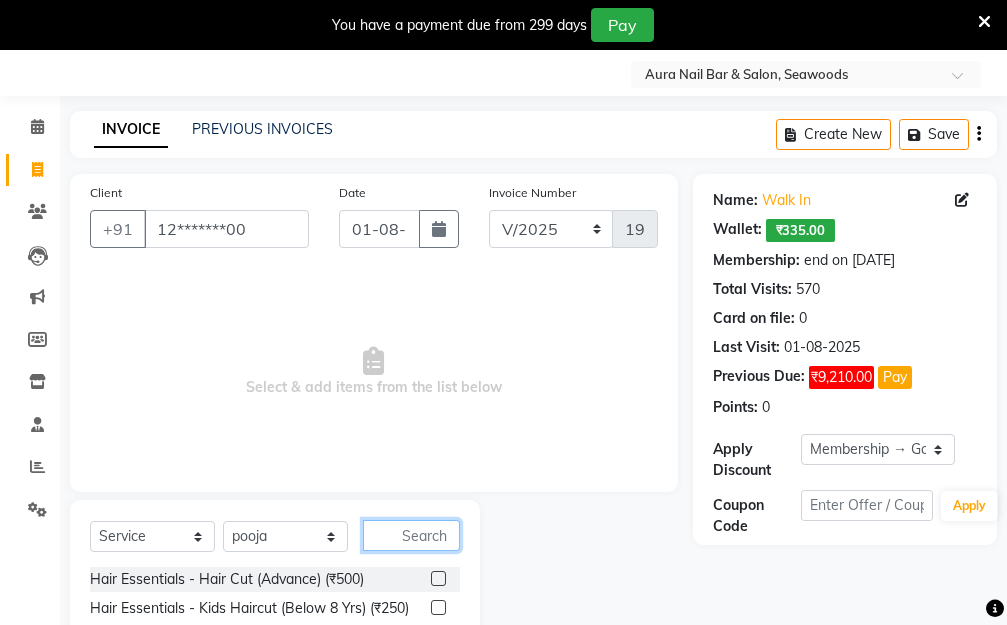 click 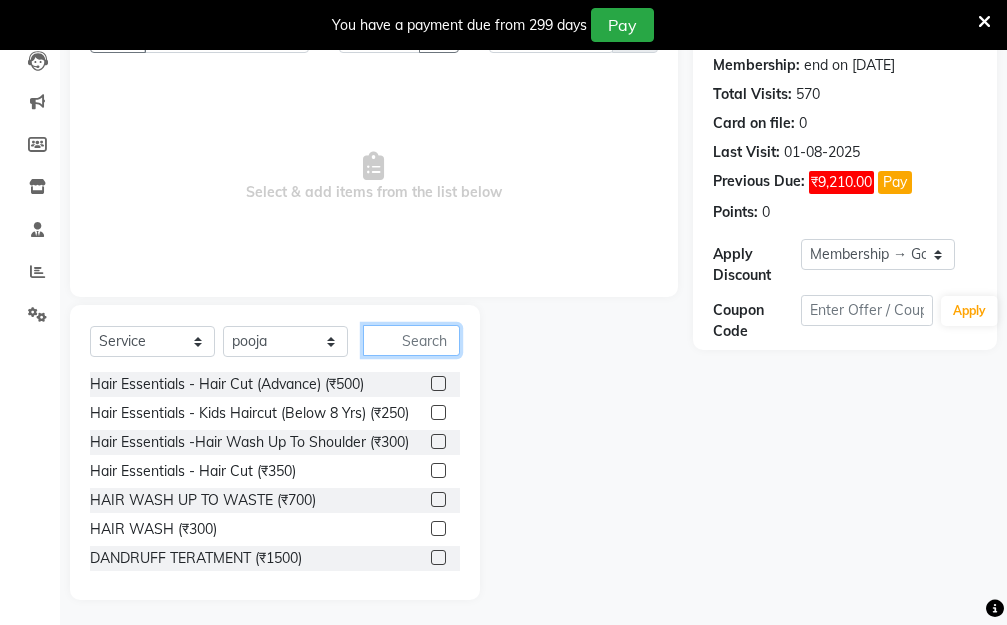 scroll, scrollTop: 253, scrollLeft: 0, axis: vertical 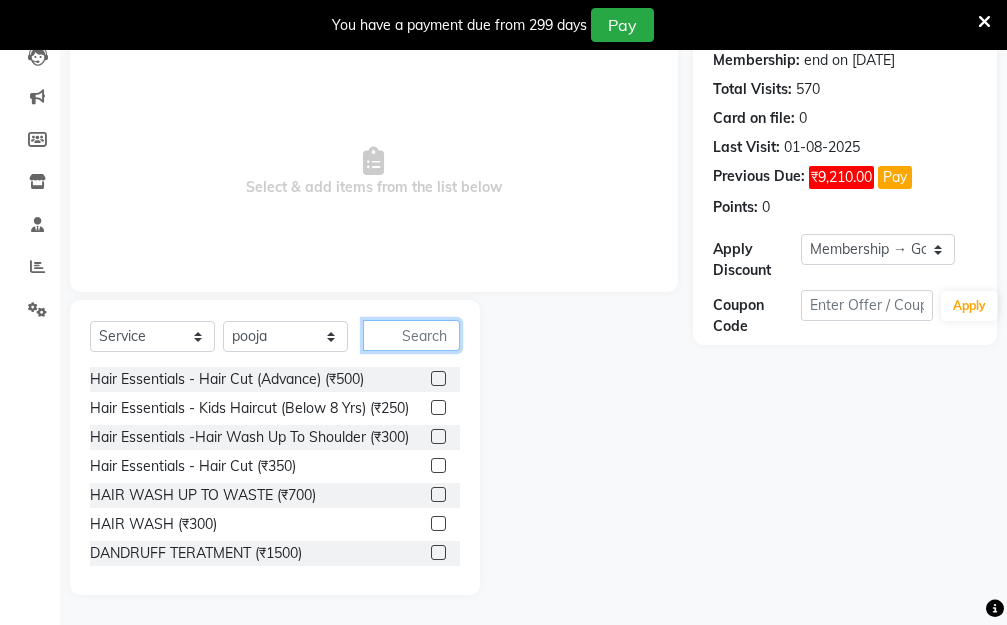click 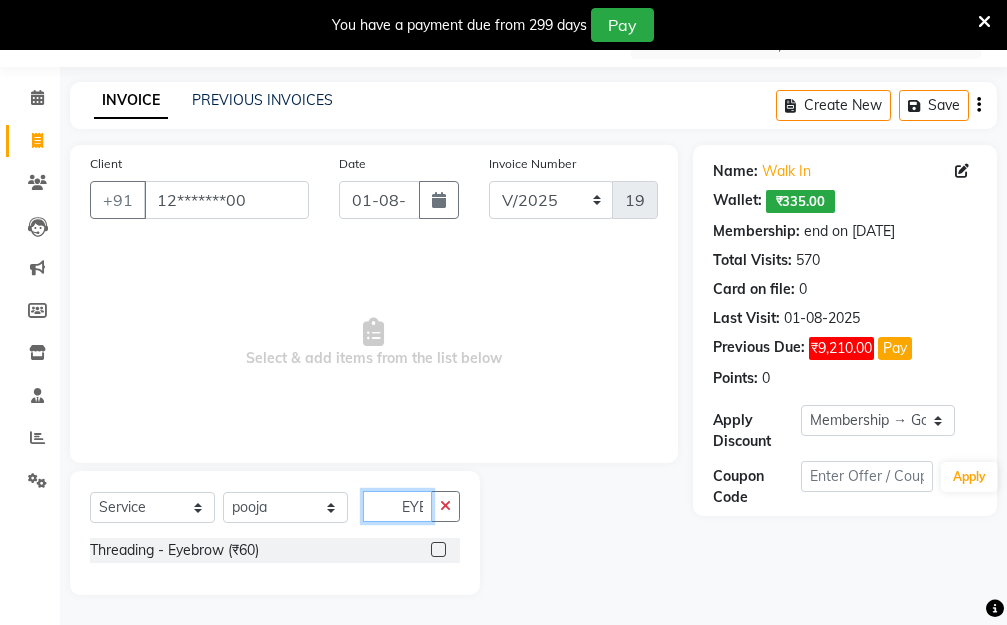 scroll, scrollTop: 82, scrollLeft: 0, axis: vertical 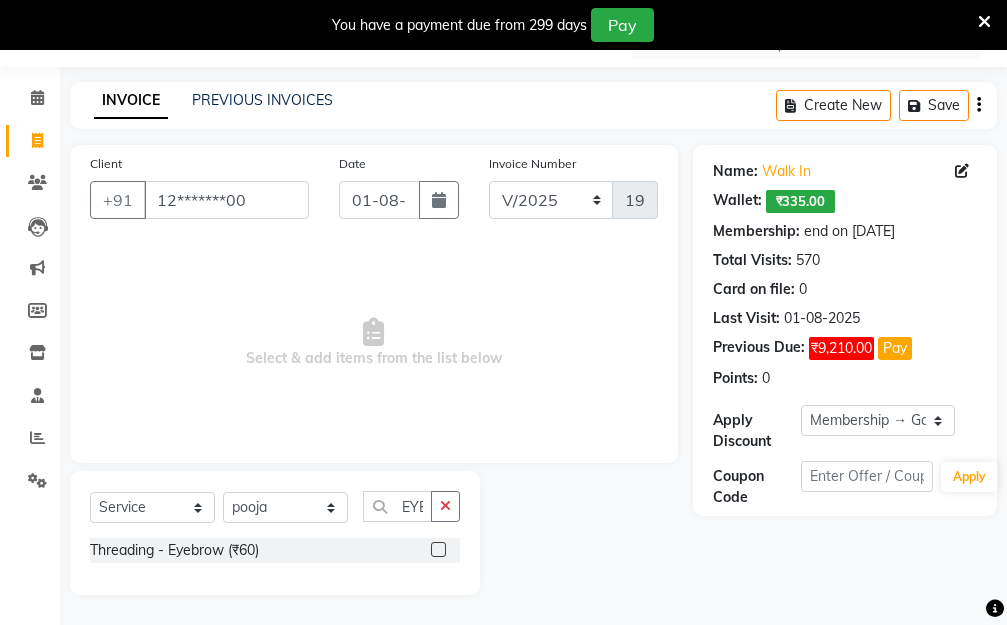 click 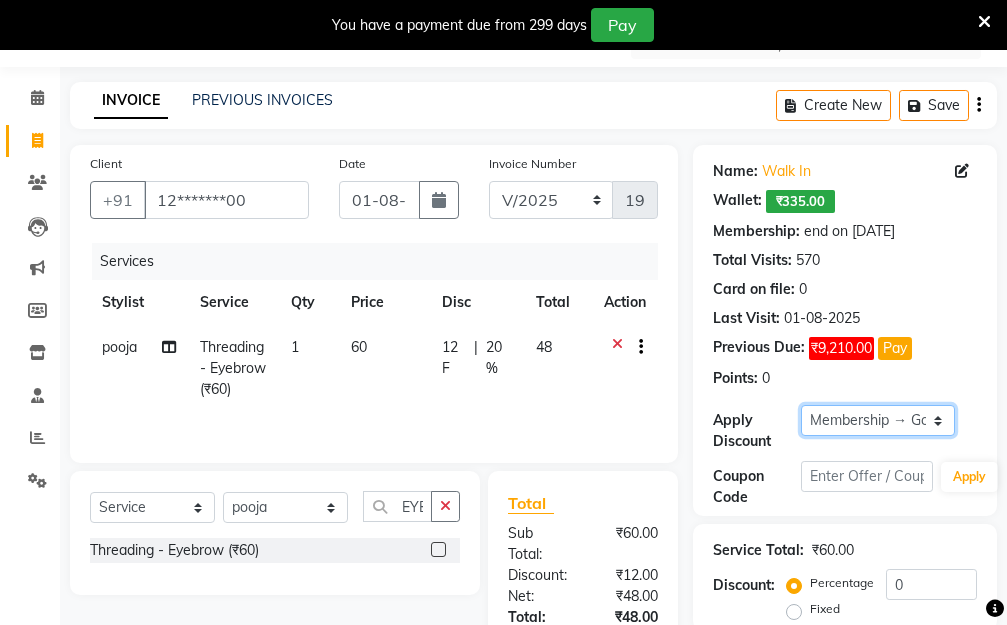click on "Select Membership → Golden Membership Membership → Golden Membership Membership → Golden Membership Membership → Golden Membership Membership → Golden Membership Membership → Golden Membership Membership → Golden Membership Membership → Golden Membership Membership → Golden Membership Membership → Golden Membership Membership → Golden Membership Membership → Golden Membership Membership → Golden Membership Membership → Golden Membership Membership → Golden Membership Membership → Golden Membership Membership → Golden Membership Membership → Golden Membership Membership → Golden Membership Membership → Golden Membership Membership → Golden Membership Membership → Golden Membership Membership → Golden Membership Membership → Golden Membership Membership → Golden Membership Membership → Golden Membership Membership → Golden Membership Membership → Golden Membership Membership → Golden Membership Membership → Golden Membership" 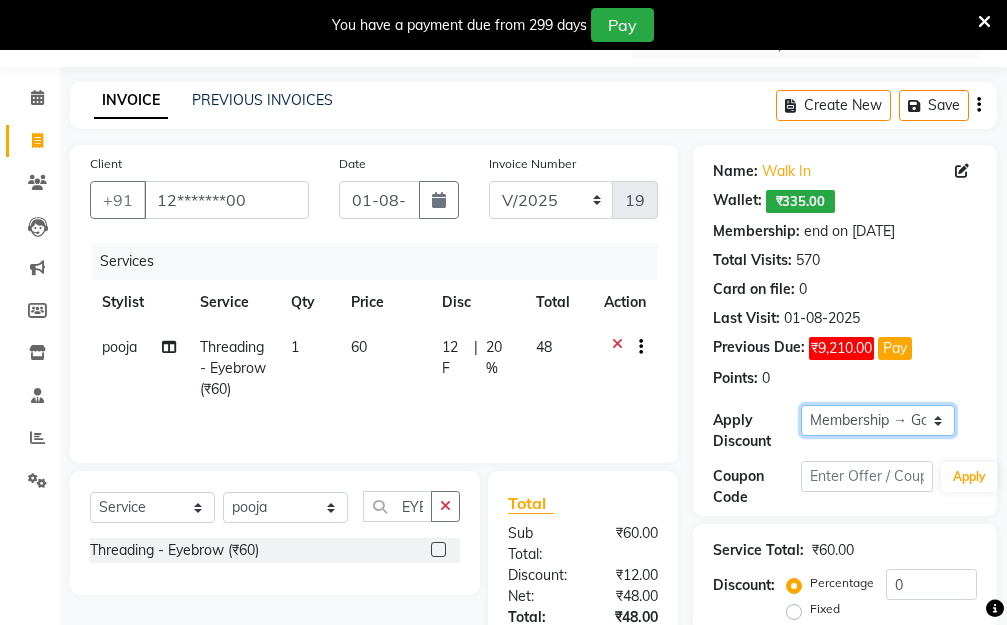 click on "Select Membership → Golden Membership Membership → Golden Membership Membership → Golden Membership Membership → Golden Membership Membership → Golden Membership Membership → Golden Membership Membership → Golden Membership Membership → Golden Membership Membership → Golden Membership Membership → Golden Membership Membership → Golden Membership Membership → Golden Membership Membership → Golden Membership Membership → Golden Membership Membership → Golden Membership Membership → Golden Membership Membership → Golden Membership Membership → Golden Membership Membership → Golden Membership Membership → Golden Membership Membership → Golden Membership Membership → Golden Membership Membership → Golden Membership Membership → Golden Membership Membership → Golden Membership Membership → Golden Membership Membership → Golden Membership Membership → Golden Membership Membership → Golden Membership Membership → Golden Membership" 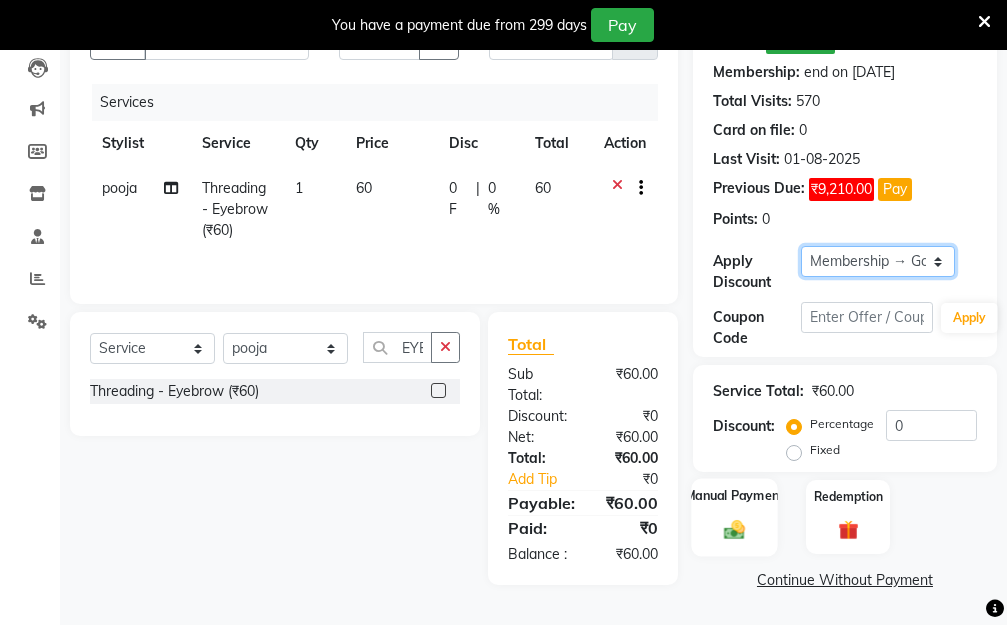 scroll, scrollTop: 278, scrollLeft: 0, axis: vertical 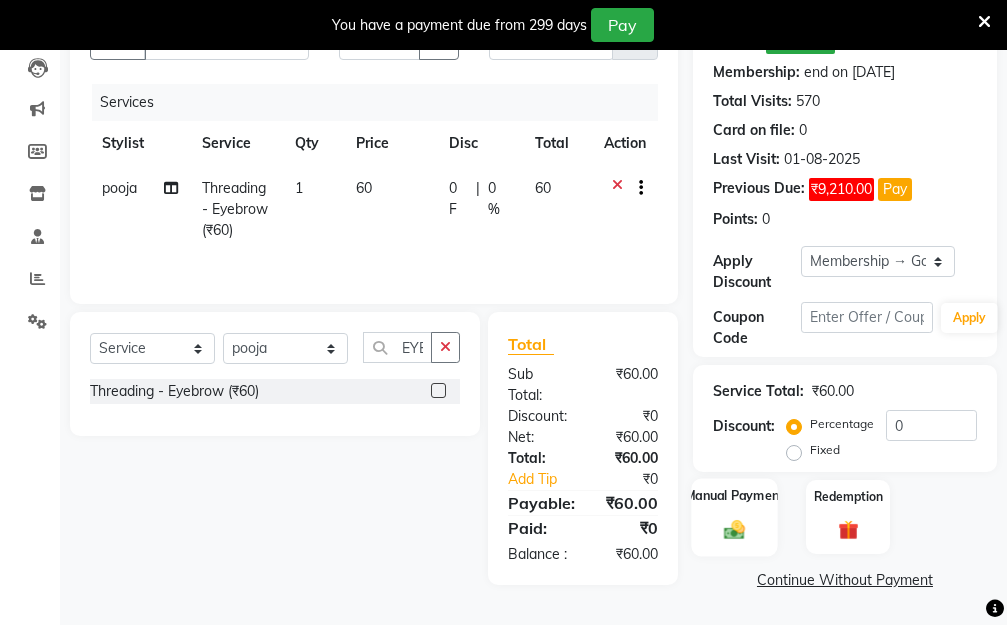 click 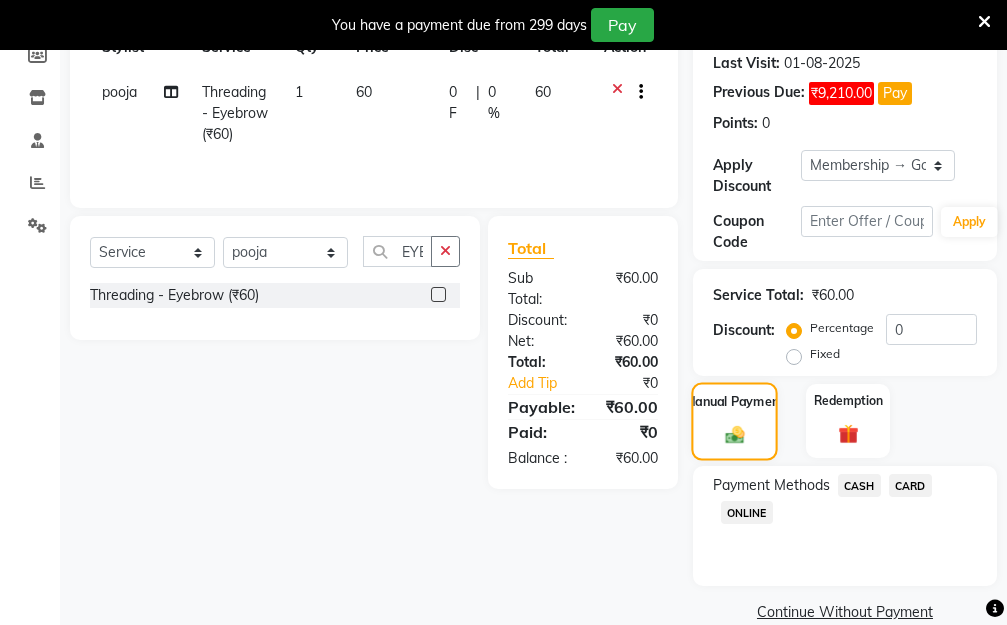 scroll, scrollTop: 369, scrollLeft: 0, axis: vertical 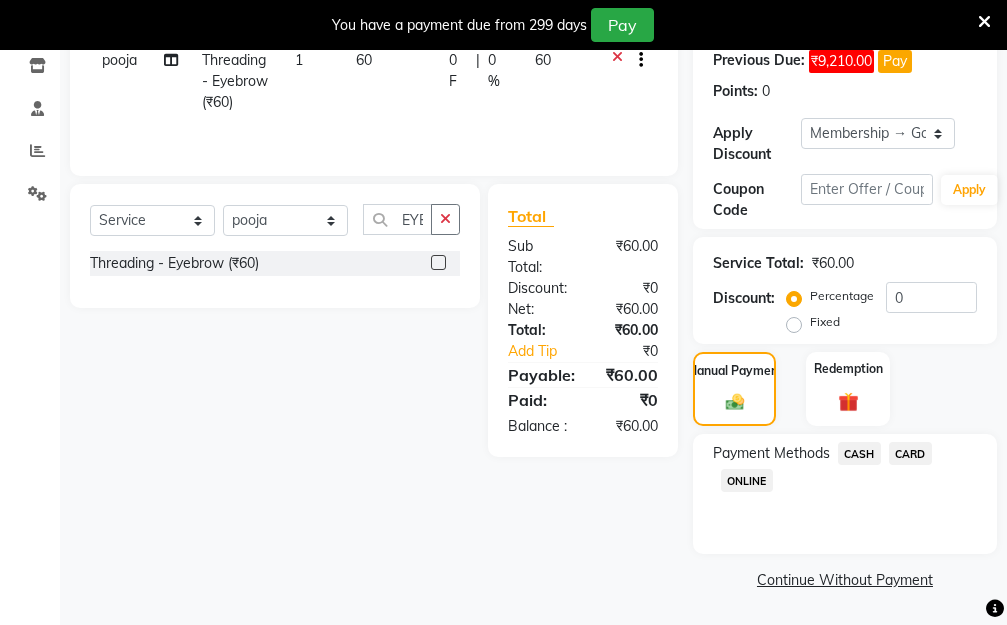 click on "CASH" 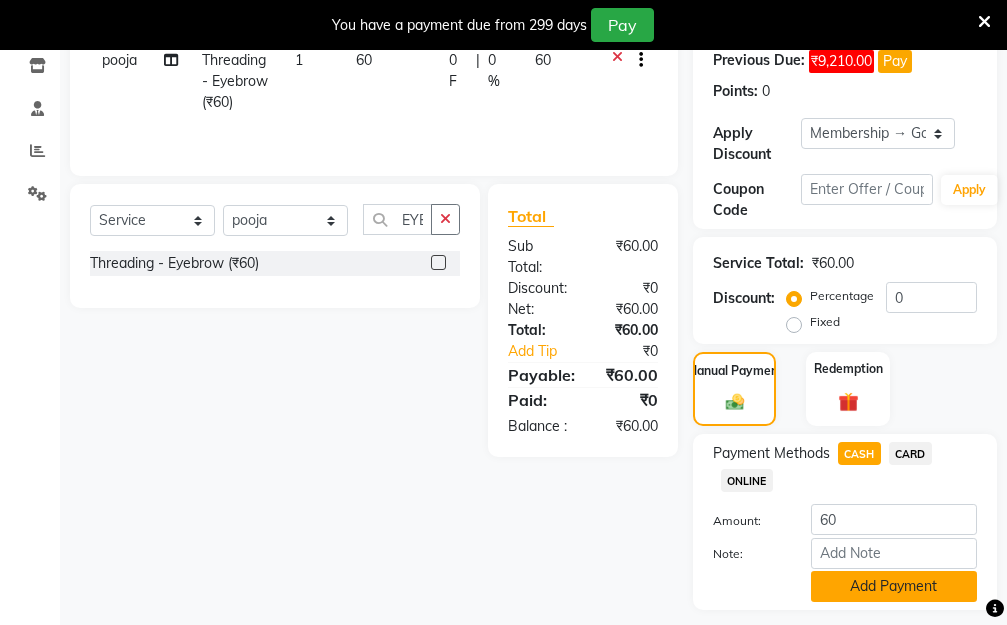 click on "Add Payment" 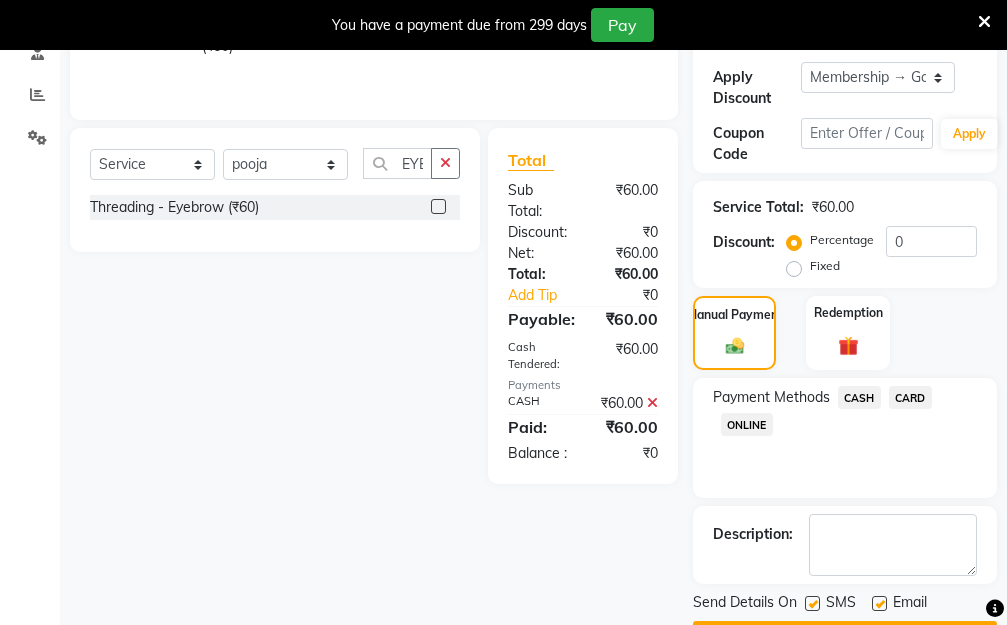 scroll, scrollTop: 482, scrollLeft: 0, axis: vertical 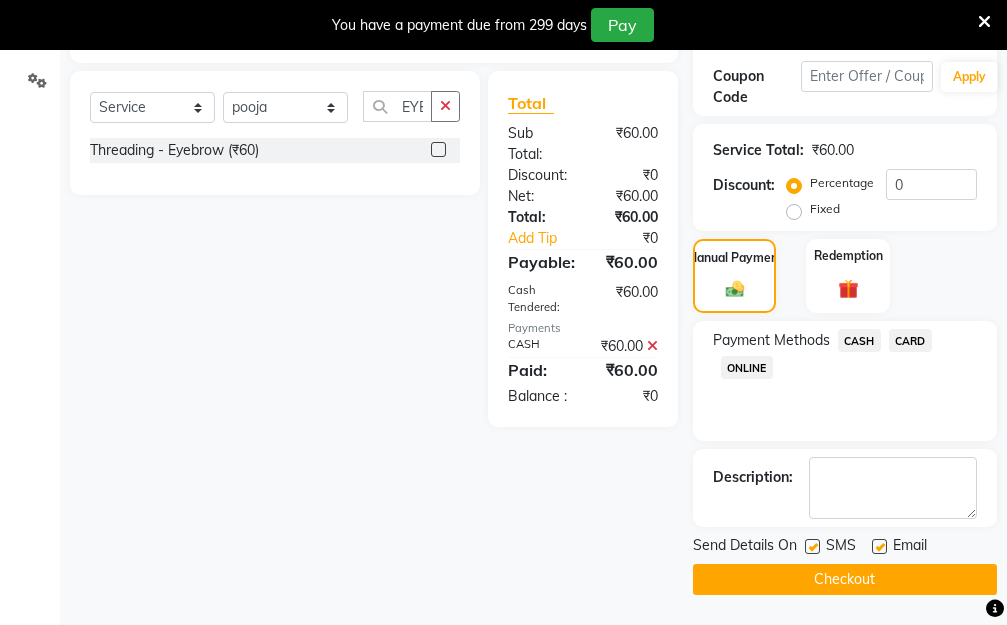 click on "Checkout" 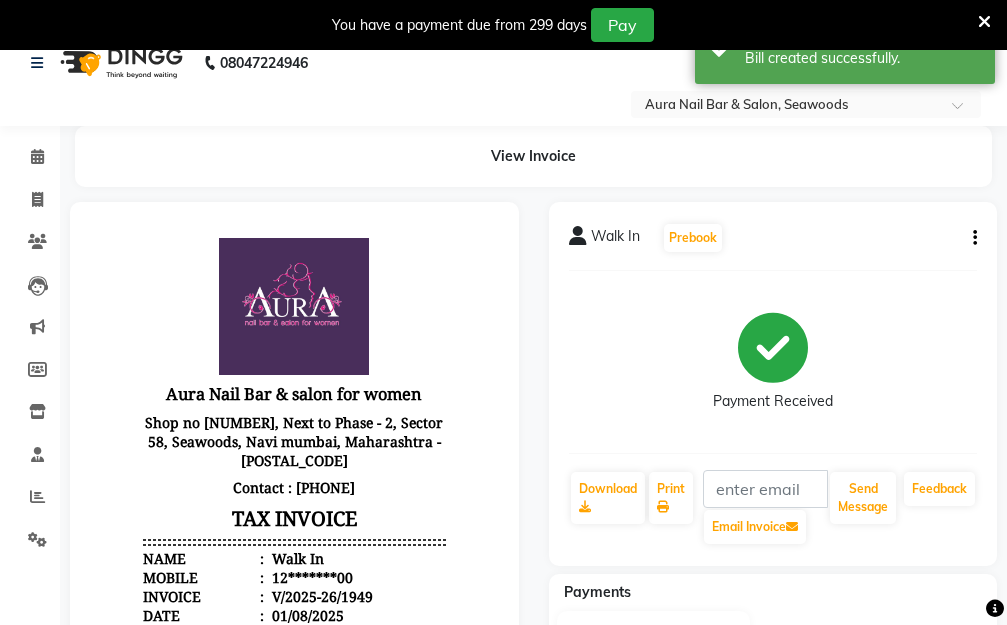 scroll, scrollTop: 0, scrollLeft: 0, axis: both 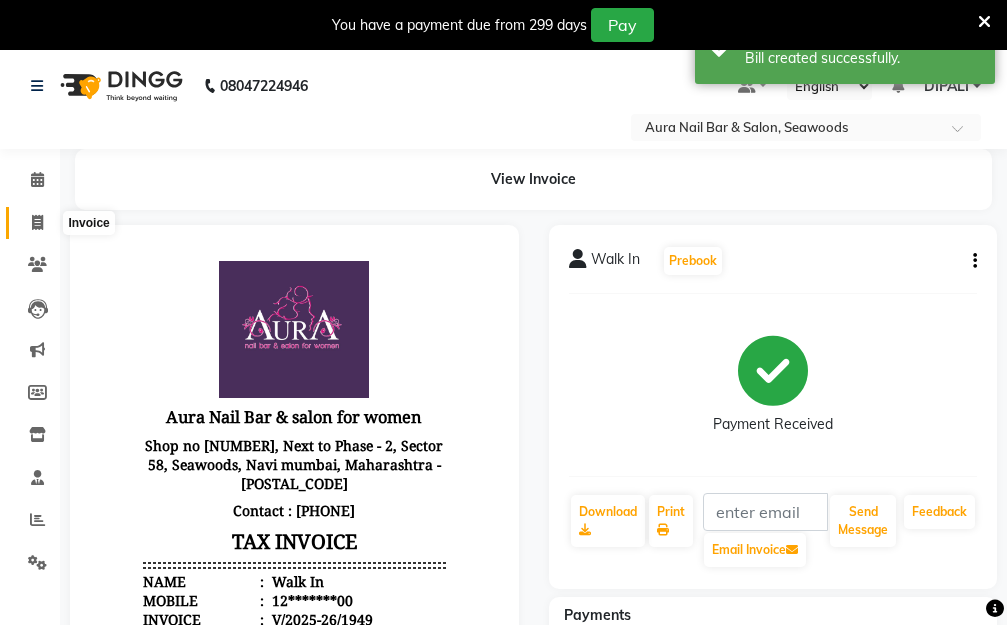 click 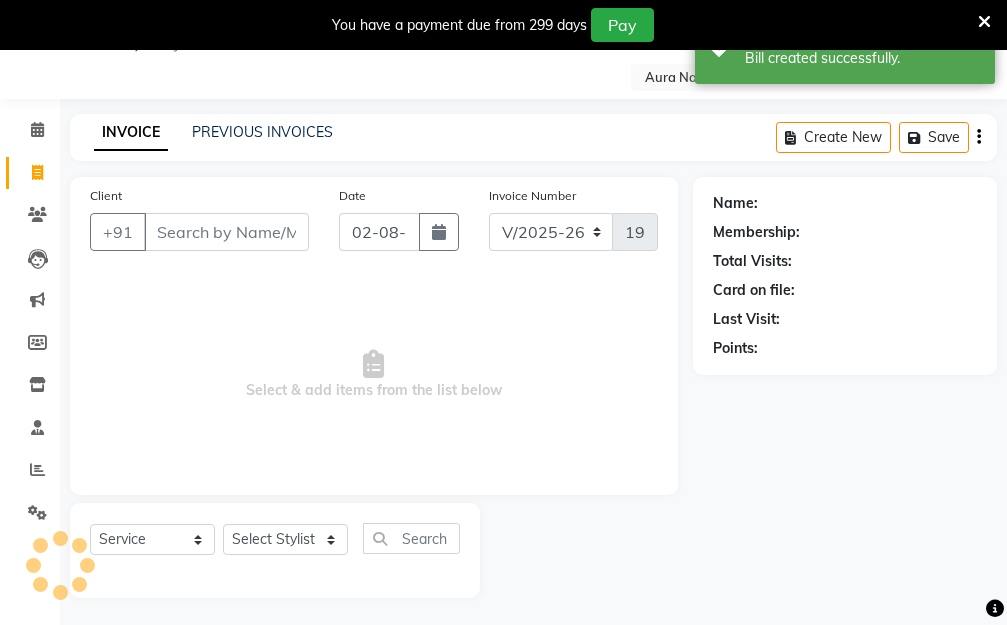 scroll, scrollTop: 53, scrollLeft: 0, axis: vertical 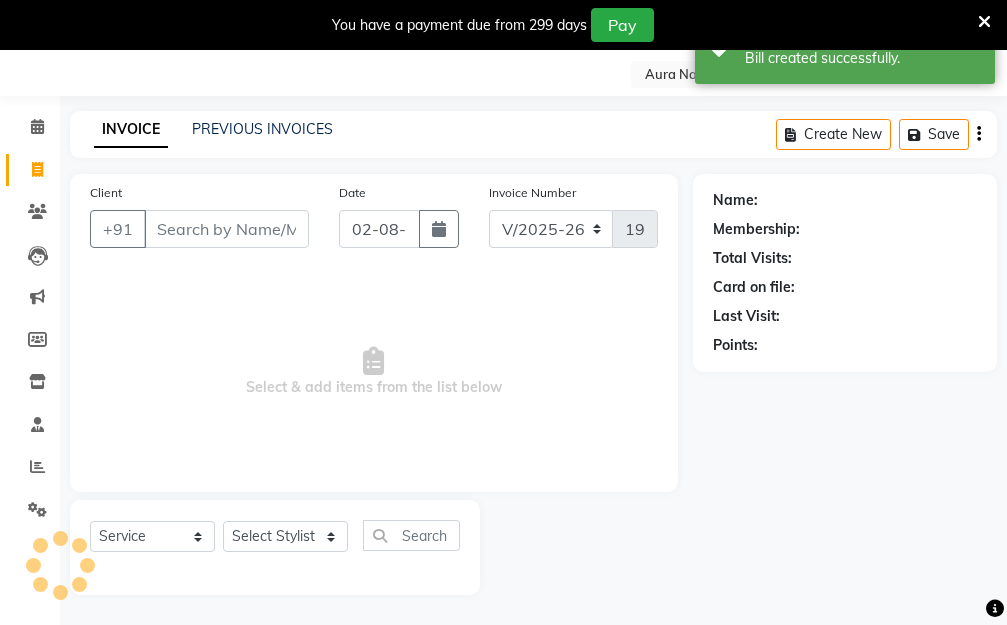click on "Client" at bounding box center [226, 229] 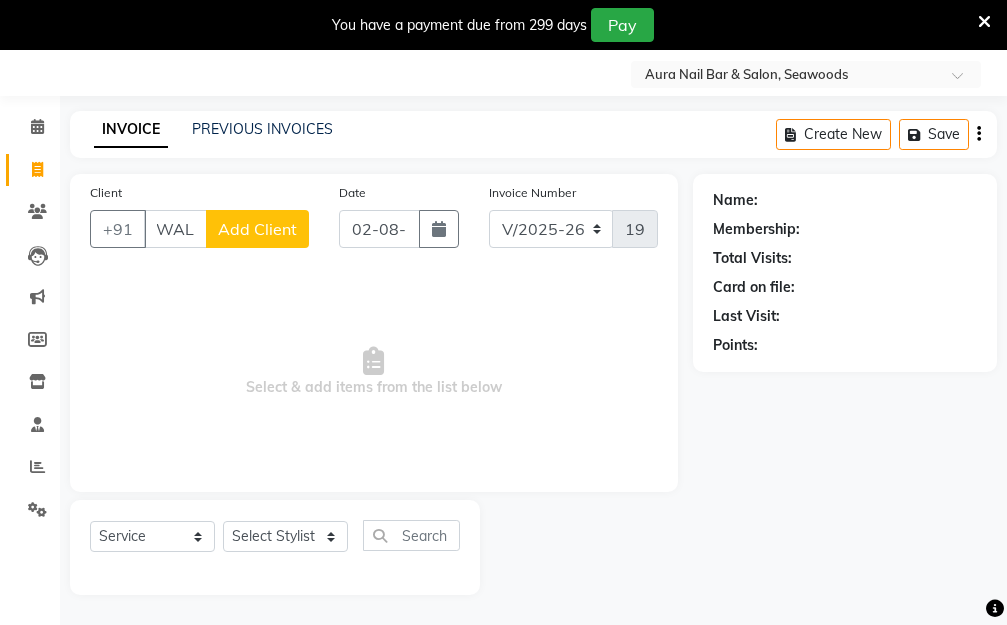 scroll, scrollTop: 0, scrollLeft: 11, axis: horizontal 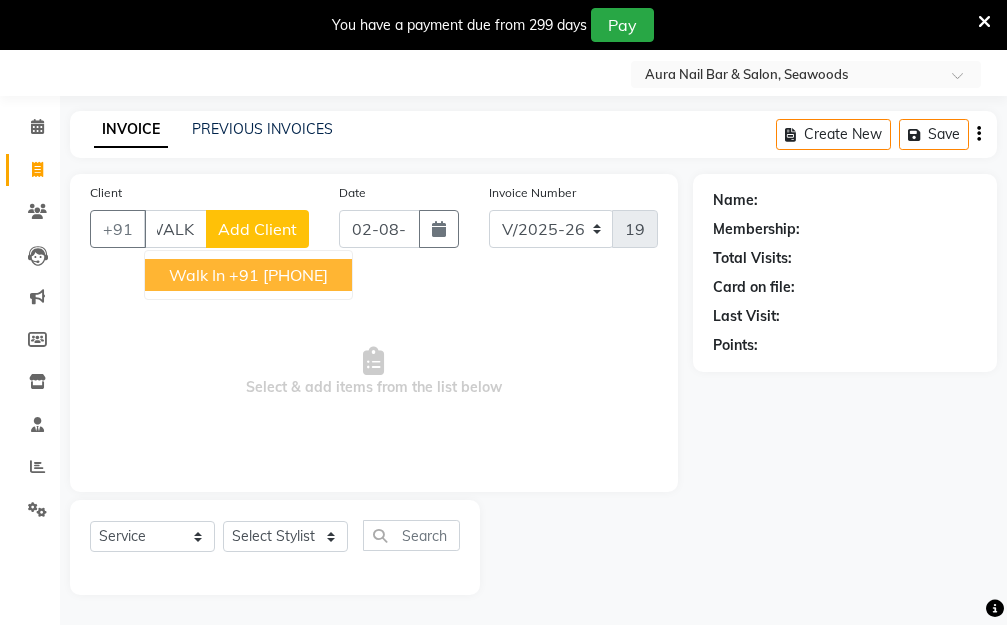 click on "+91  12*******00" at bounding box center (278, 275) 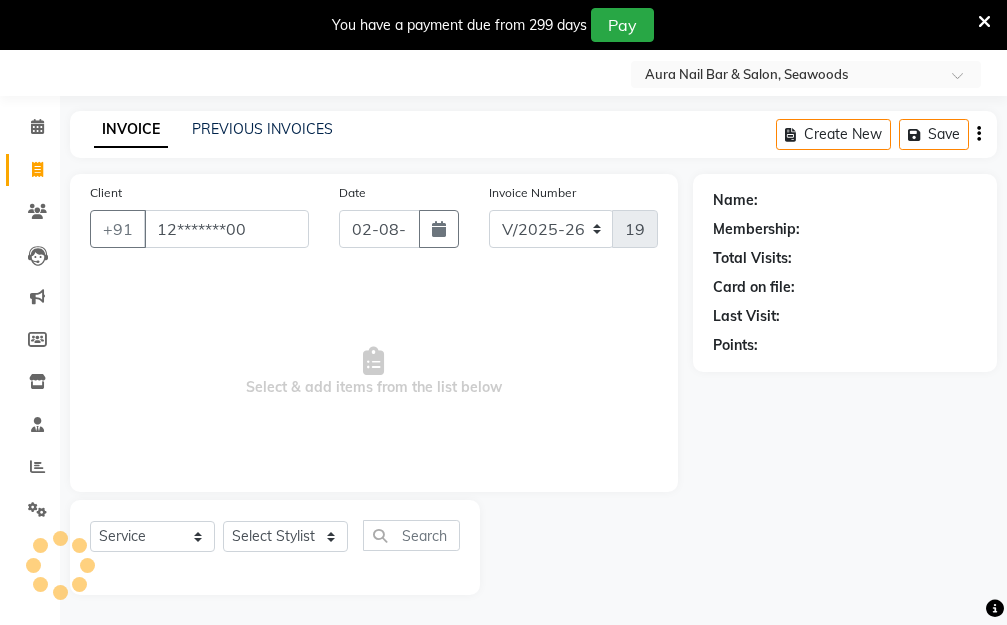 scroll, scrollTop: 0, scrollLeft: 0, axis: both 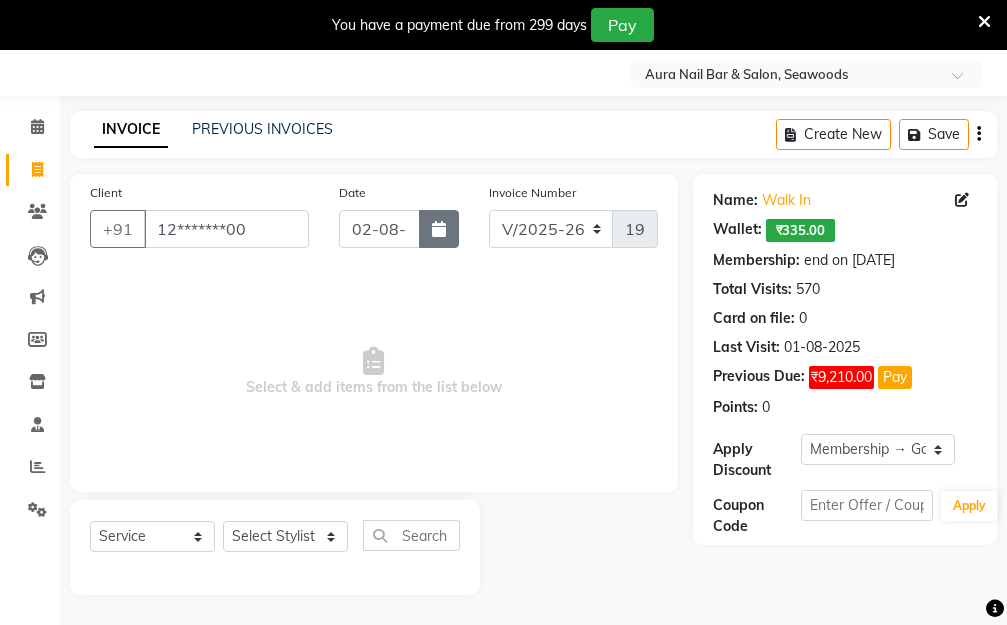 click 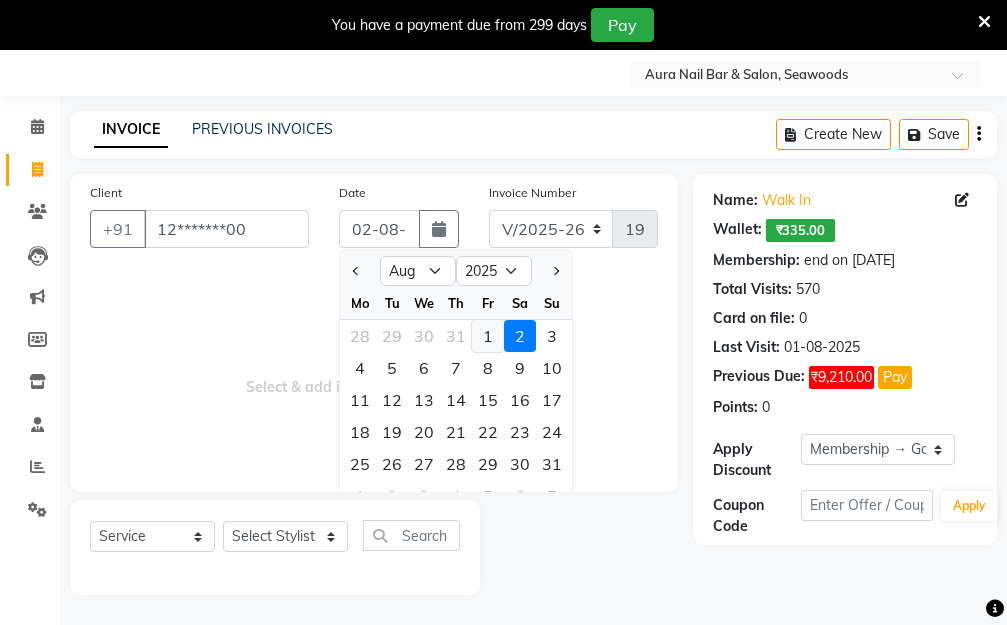 click on "1" 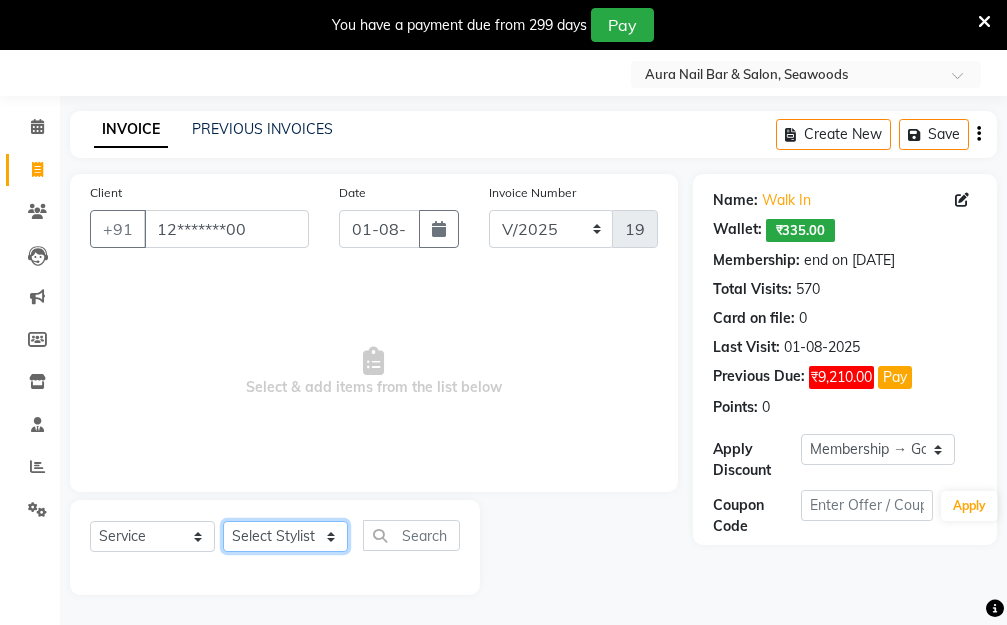 click on "Select Stylist Aarti Dipti  Manager Pallavi  pooja Priya" 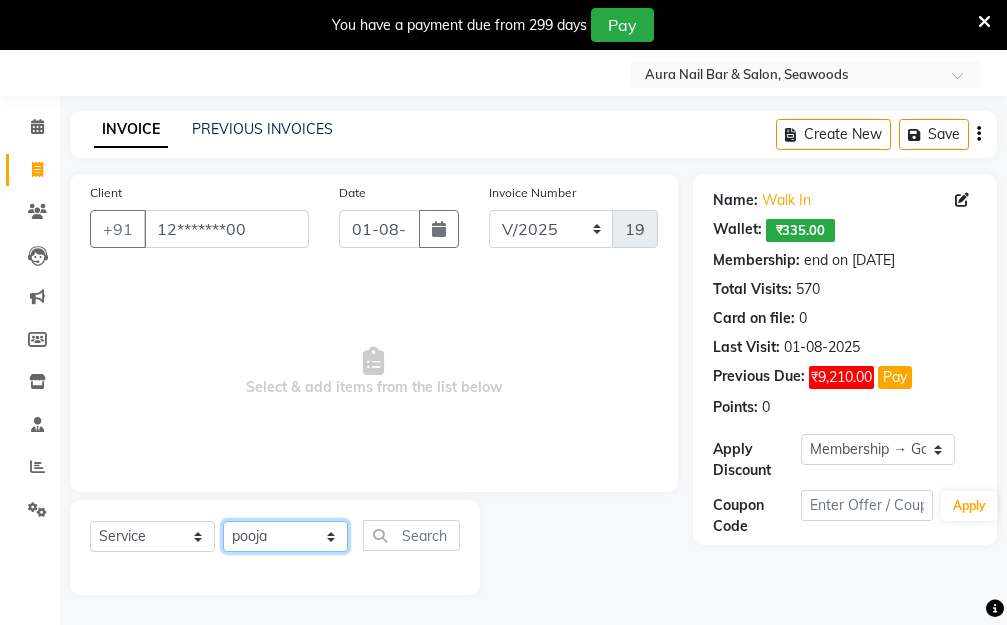 click on "Select Stylist Aarti Dipti  Manager Pallavi  pooja Priya" 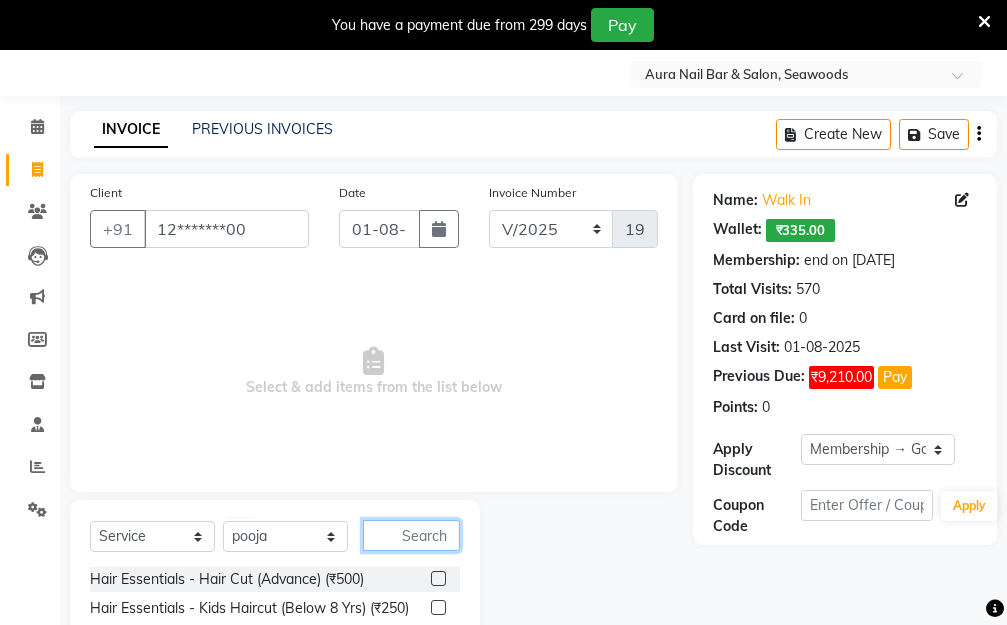 click 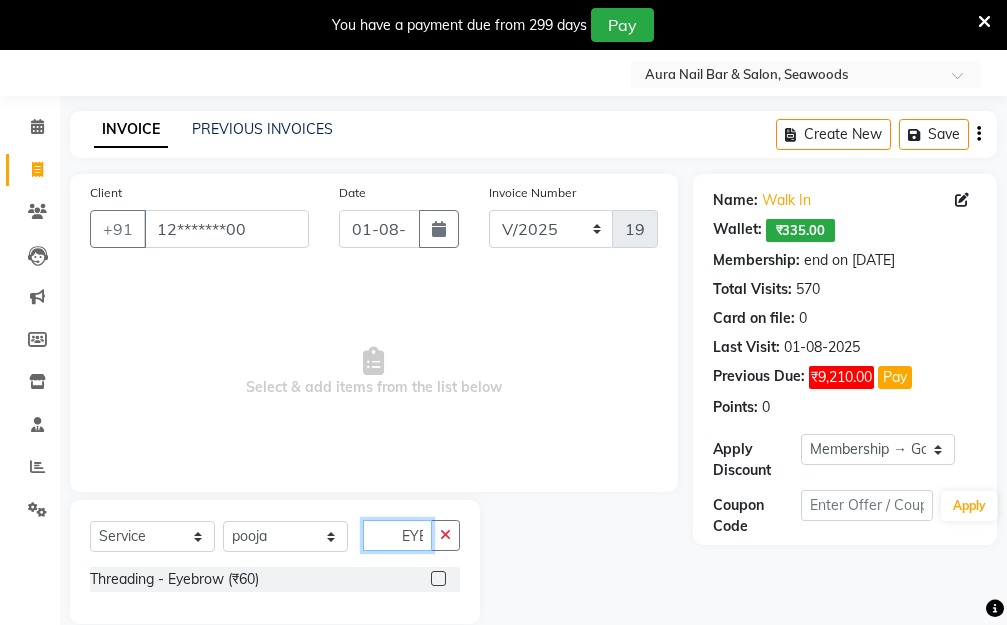 scroll, scrollTop: 0, scrollLeft: 2, axis: horizontal 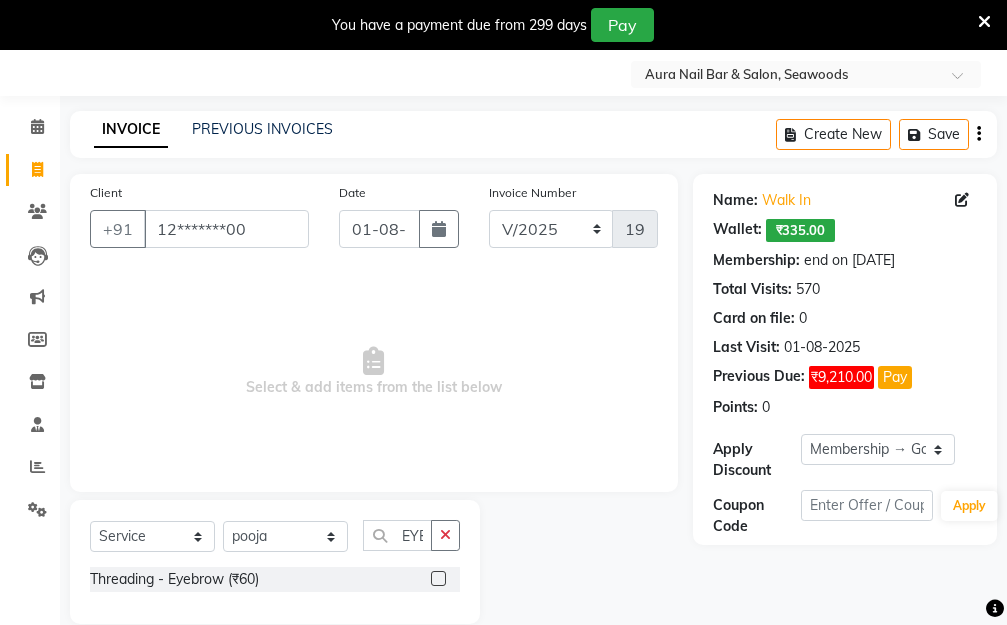 click 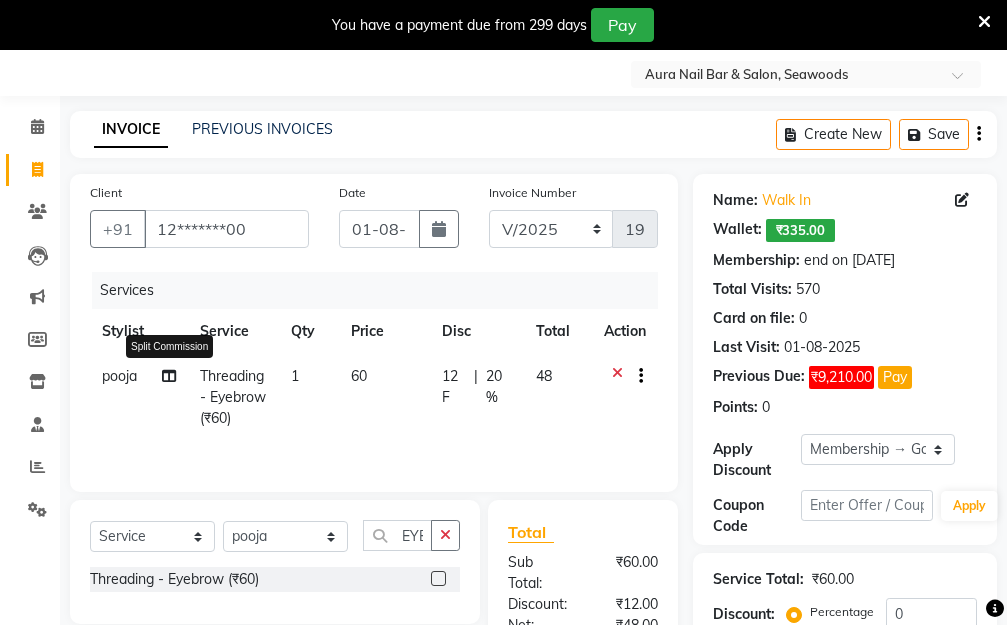 click 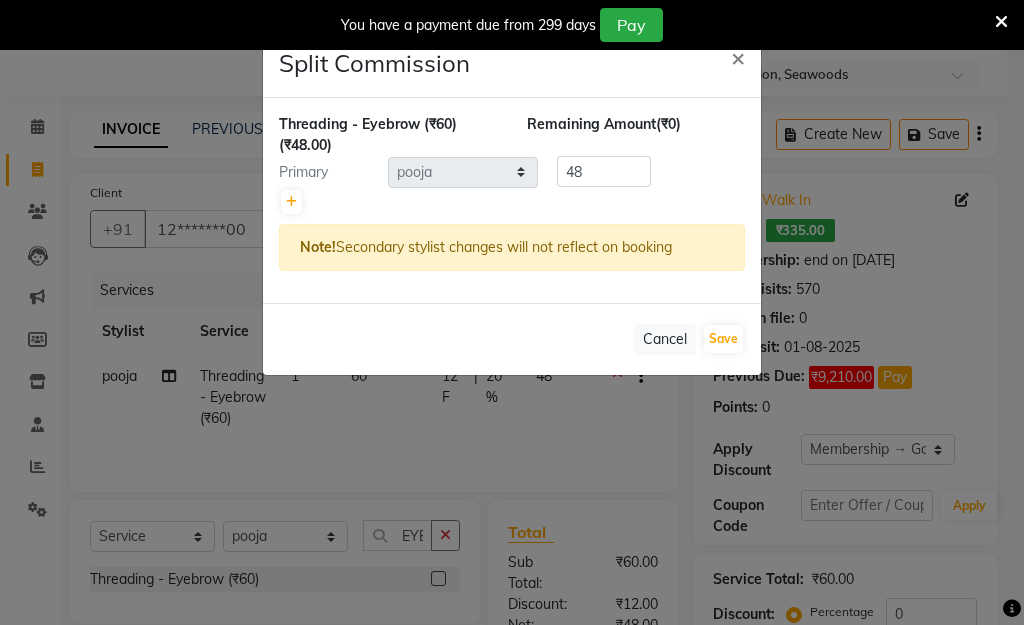 click on "Split Commission × Threading - Eyebrow (₹60)  (₹48.00) Remaining Amount  (₹0) Primary Select  Aarti   Dipti    Manager   Pallavi    pooja   Priya   48 Note!  Secondary stylist changes will not reflect on booking   Cancel   Save" 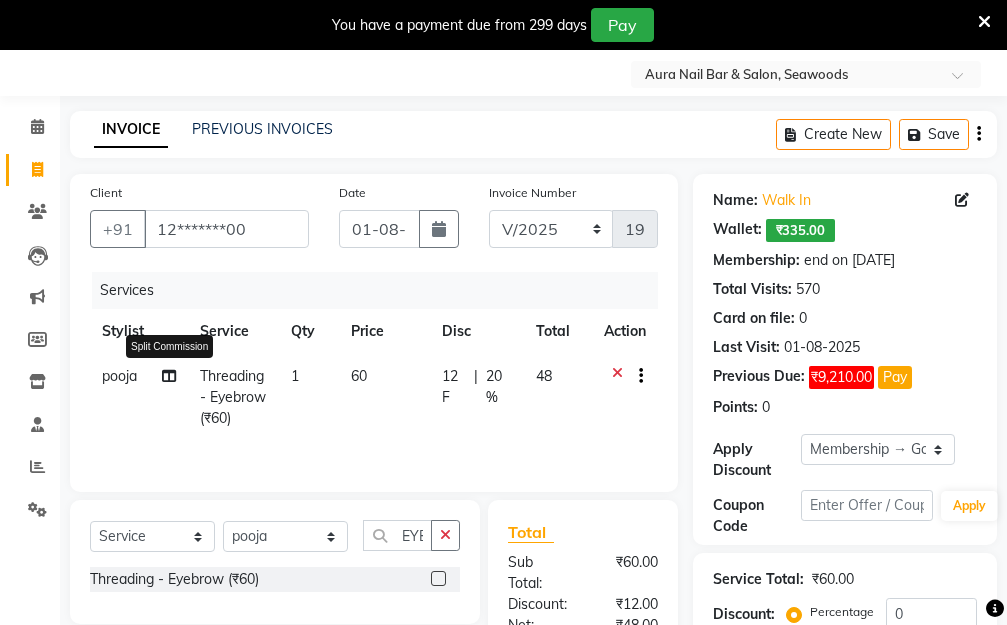 click 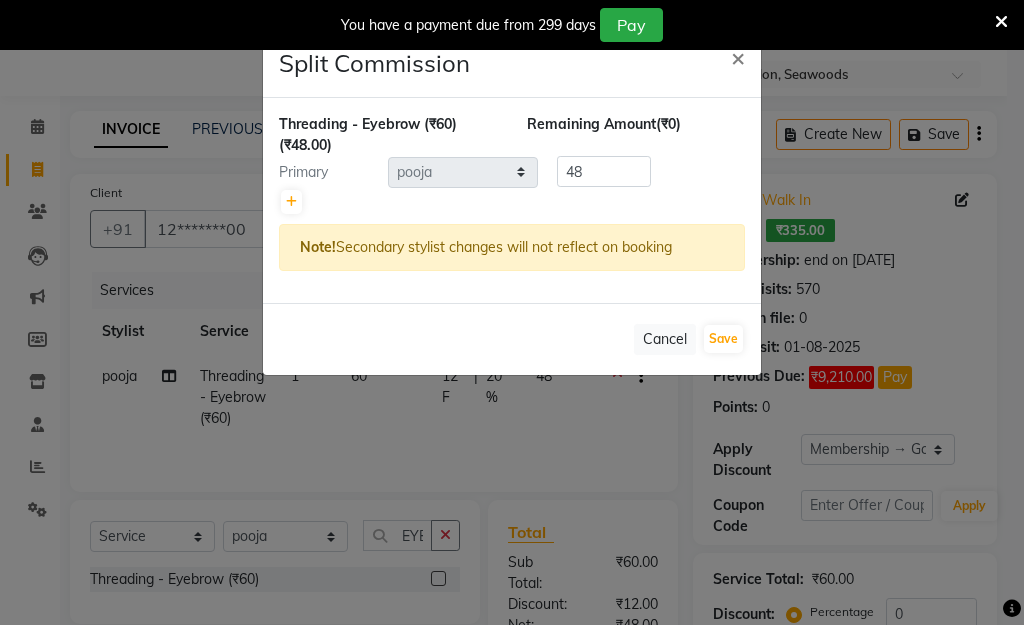 click on "Split Commission × Threading - Eyebrow (₹60)  (₹48.00) Remaining Amount  (₹0) Primary Select  Aarti   Dipti    Manager   Pallavi    pooja   Priya   48 Note!  Secondary stylist changes will not reflect on booking   Cancel   Save" 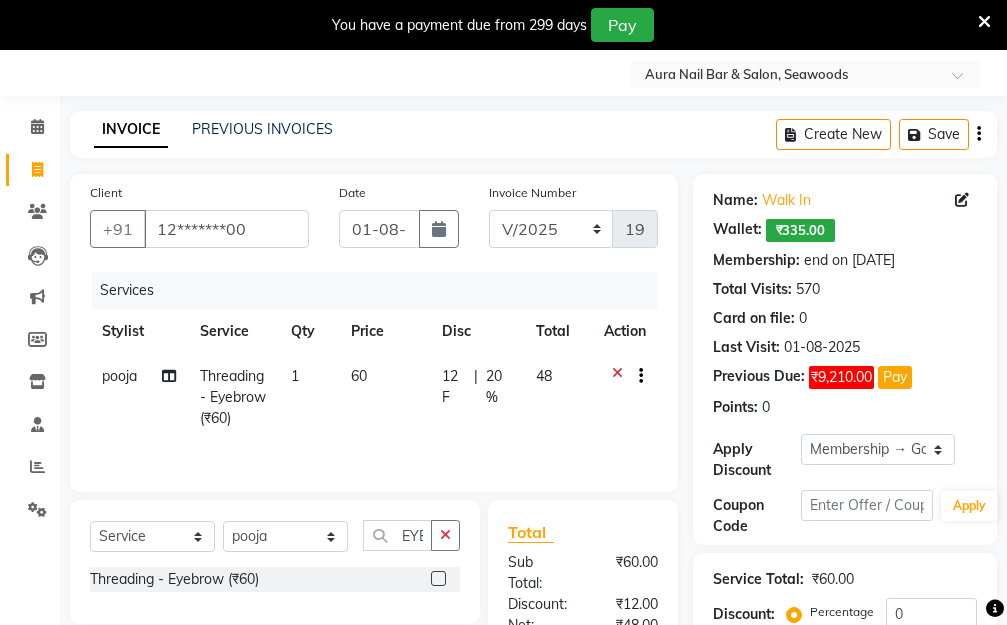 click 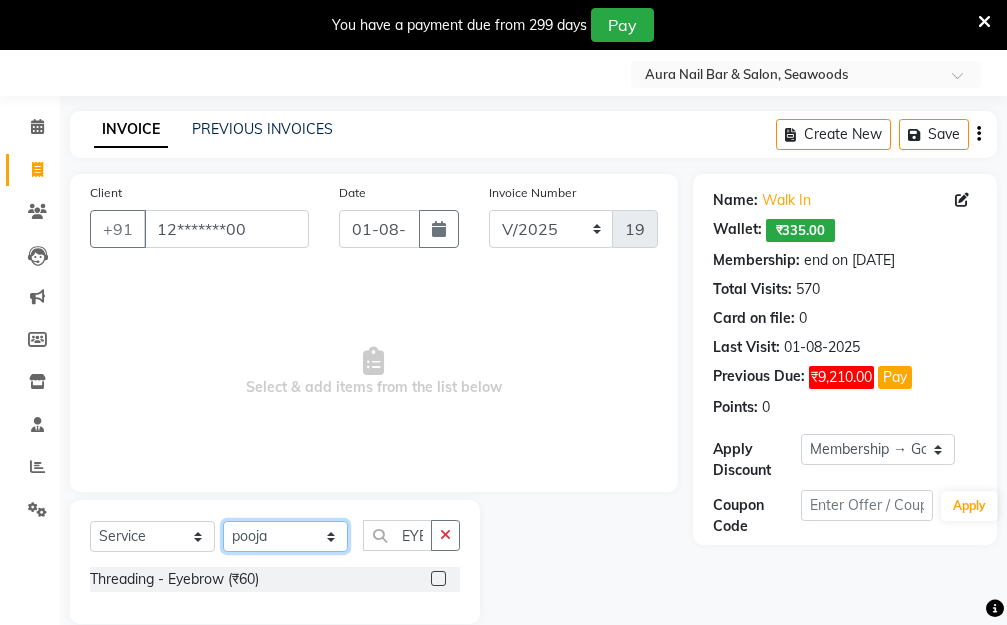 click on "Select Stylist Aarti Dipti  Manager Pallavi  pooja Priya" 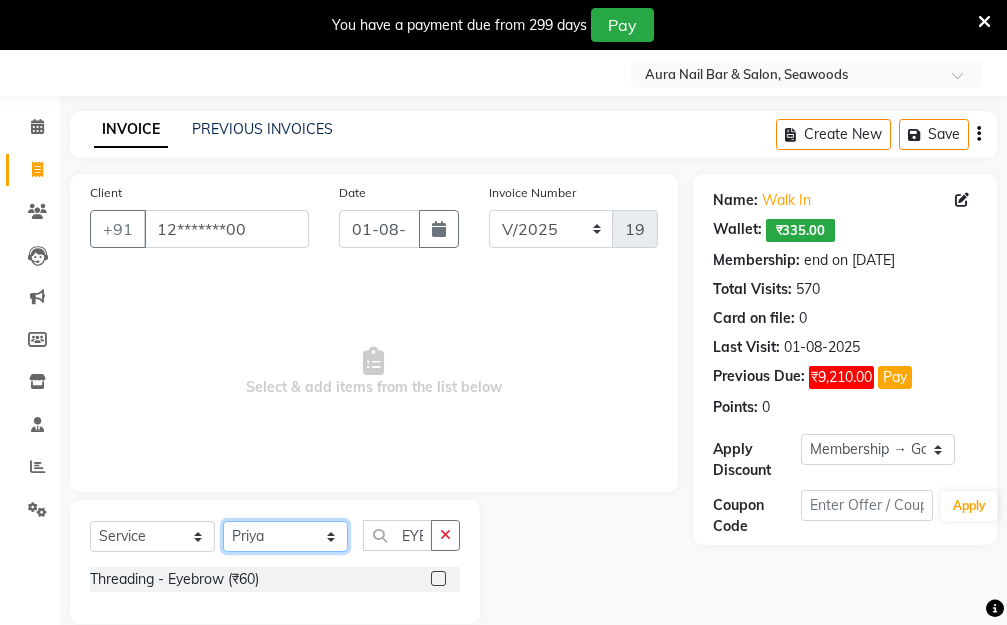 click on "Select Stylist Aarti Dipti  Manager Pallavi  pooja Priya" 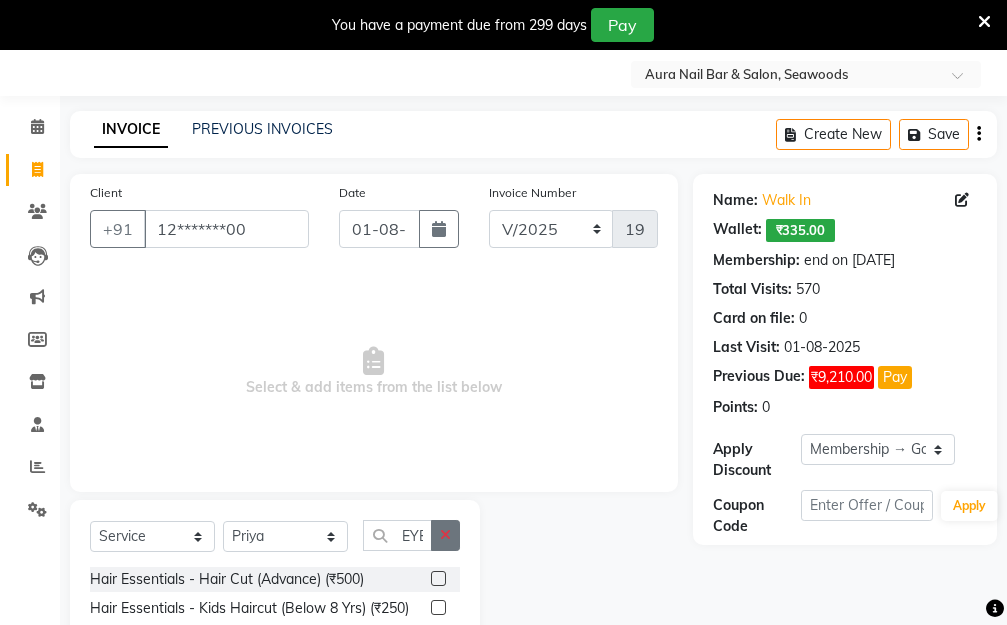 click 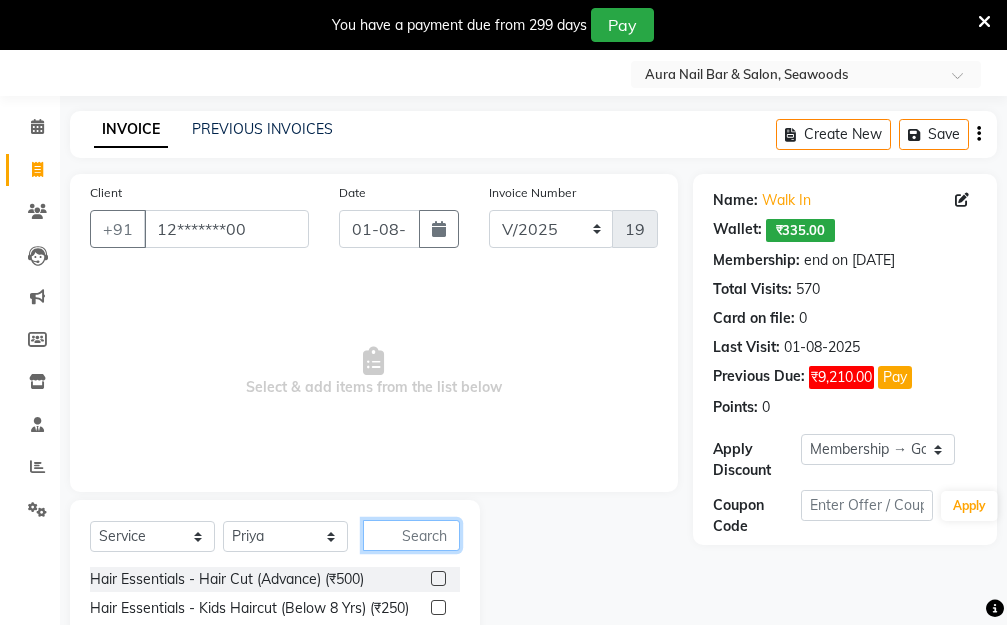 click 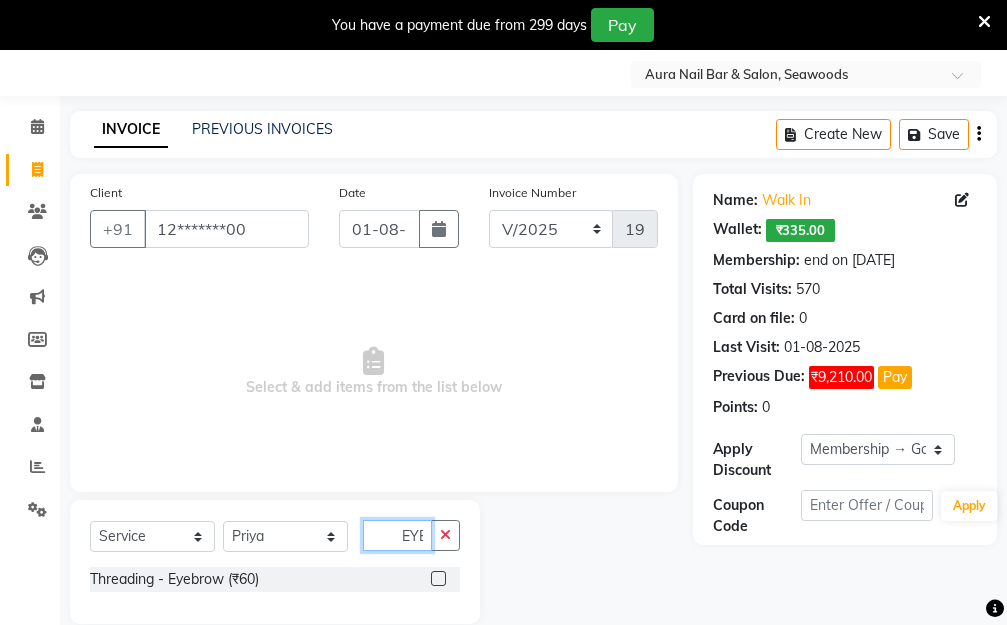 scroll, scrollTop: 0, scrollLeft: 2, axis: horizontal 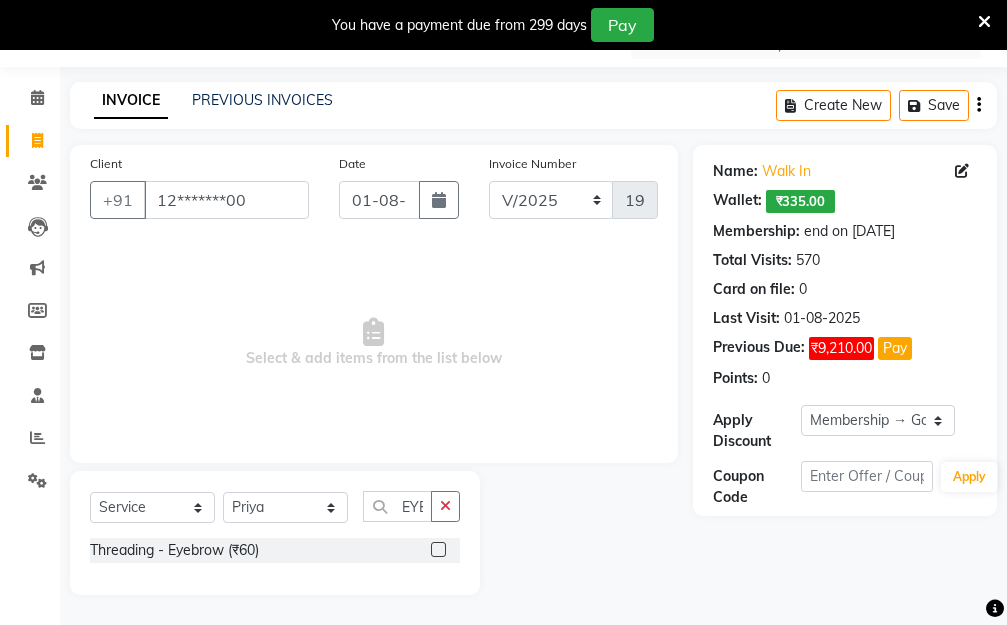 click 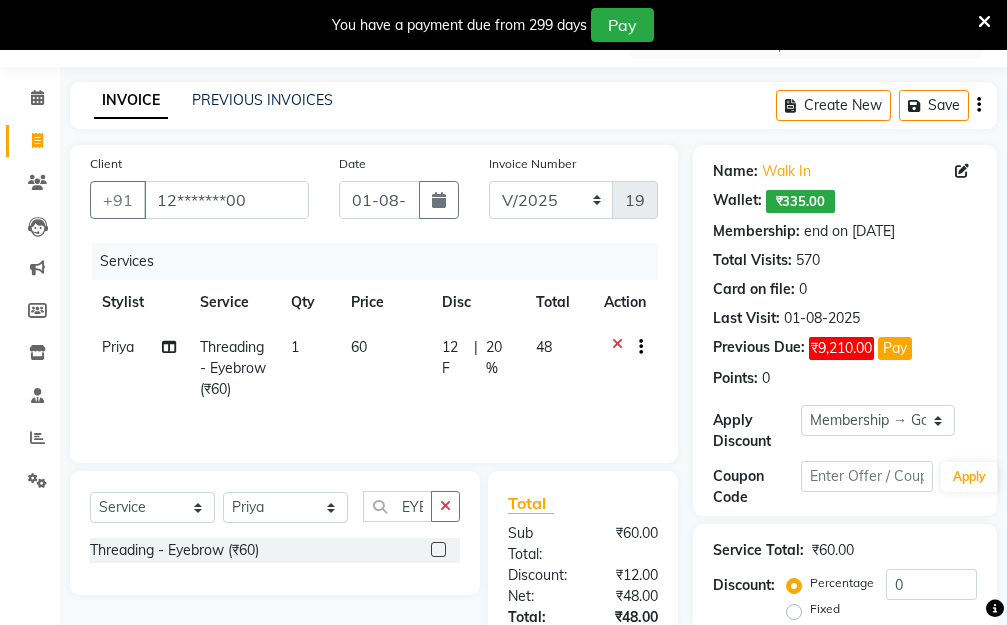 drag, startPoint x: 405, startPoint y: 375, endPoint x: 428, endPoint y: 368, distance: 24.04163 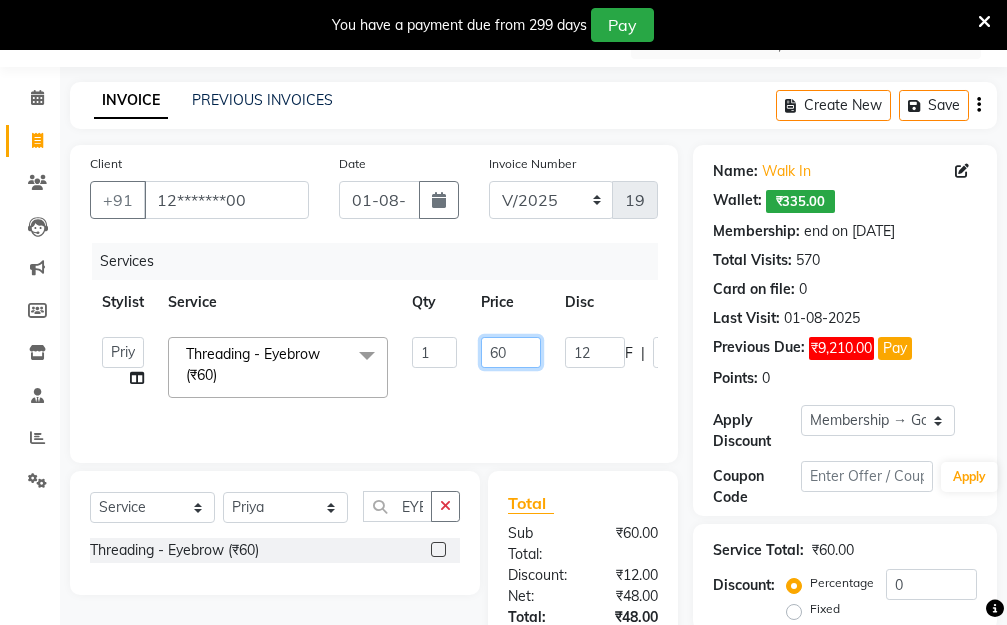 drag, startPoint x: 499, startPoint y: 350, endPoint x: 453, endPoint y: 350, distance: 46 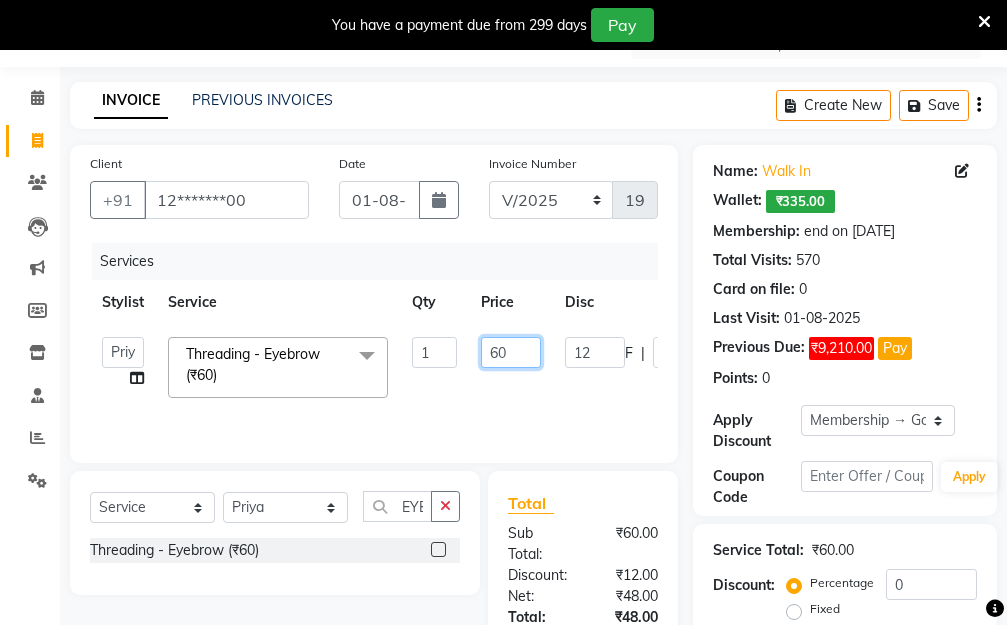 click on "Aarti   Dipti    Manager   Pallavi    pooja   Priya   Threading - Eyebrow (₹60)  x Hair Essentials - Hair Cut (Advance) (₹500) Hair Essentials - Kids Haircut (Below 8 Yrs) (₹250) Hair Essentials -Hair Wash Up To Shoulder (₹300) Hair Essentials - Hair Cut  (₹350) HAIR WASH UP TO WASTE (₹700) DANDRUFF TERATMENT (₹1500) Shampoo & Conditioning + Blast Dry - Upto Shoulder (₹350) Shampoo & Conditioning + Blast Dry - Below Shoulder (₹550) Shampoo & Conditioning + Blast Dry - Upto Waist (₹750) Shampoo & Conditioning + Blast Dry - Add: Charge For Morocon/Riviver/ Keratin (₹600) Blow Dry/Outcurl/Straight - Upto Shoulder (₹449) Blow Dry/Outcurl/Straight - Below Shoulder (₹650) Blow Dry/Outcurl/Straight - Upto Waist (₹850) Ironing - Upto Shoulder (₹650) Ironing - Below Shoulder (₹850) Ironing - Upto Waist (₹1000) Ironing - Add Charge For Thick Hair (₹300) Tongs - Upto Shoulder (₹800) Tongs - Below Shoulder (₹960) Tongs - Upto Waist (₹1500) Hair Spa - Upto Shoulder (₹1800) 1 F" 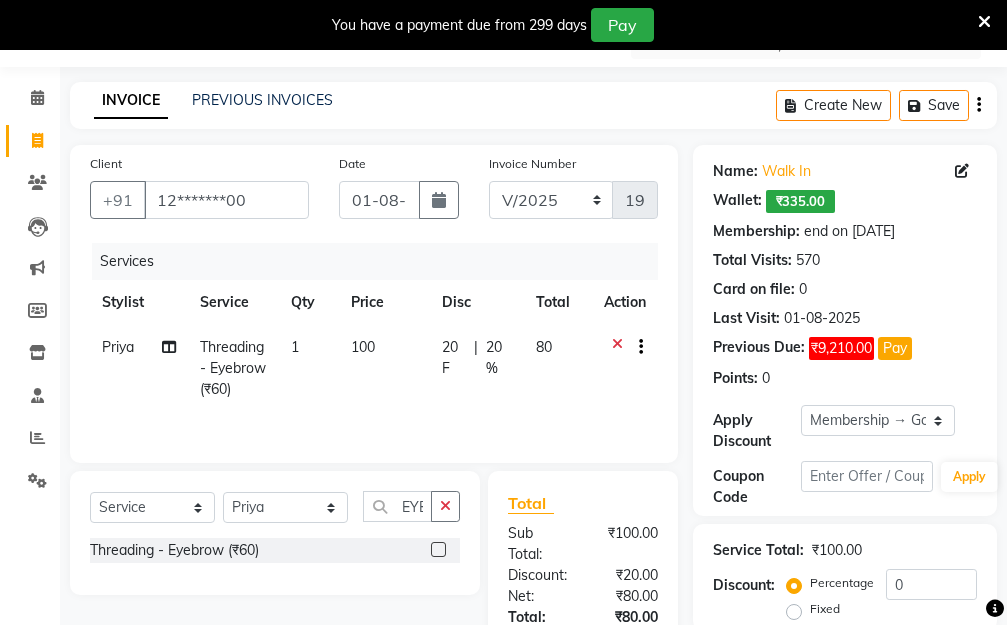 click on "Priya  Threading - Eyebrow (₹60) 1 100 20 F | 20 % 80" 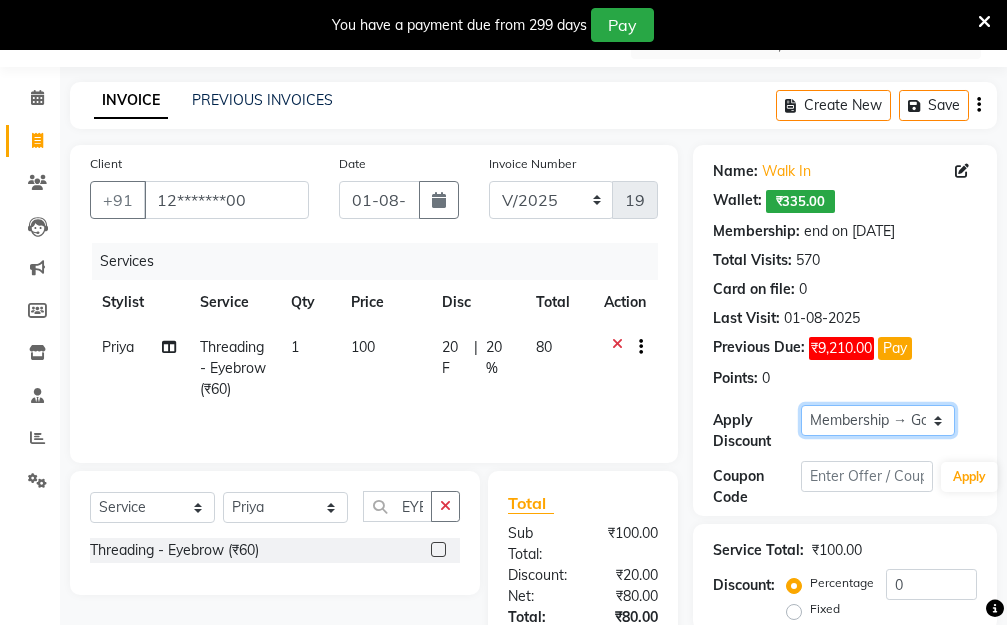 click on "Select Membership → Golden Membership Membership → Golden Membership Membership → Golden Membership Membership → Golden Membership Membership → Golden Membership Membership → Golden Membership Membership → Golden Membership Membership → Golden Membership Membership → Golden Membership Membership → Golden Membership Membership → Golden Membership Membership → Golden Membership Membership → Golden Membership Membership → Golden Membership Membership → Golden Membership Membership → Golden Membership Membership → Golden Membership Membership → Golden Membership Membership → Golden Membership Membership → Golden Membership Membership → Golden Membership Membership → Golden Membership Membership → Golden Membership Membership → Golden Membership Membership → Golden Membership Membership → Golden Membership Membership → Golden Membership Membership → Golden Membership Membership → Golden Membership Membership → Golden Membership" 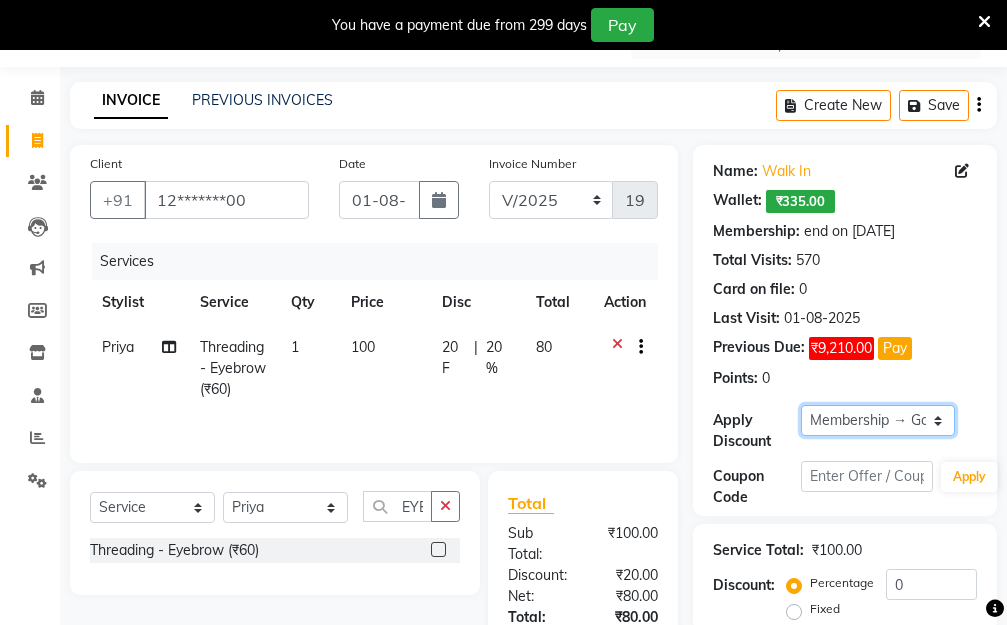 click on "Select Membership → Golden Membership Membership → Golden Membership Membership → Golden Membership Membership → Golden Membership Membership → Golden Membership Membership → Golden Membership Membership → Golden Membership Membership → Golden Membership Membership → Golden Membership Membership → Golden Membership Membership → Golden Membership Membership → Golden Membership Membership → Golden Membership Membership → Golden Membership Membership → Golden Membership Membership → Golden Membership Membership → Golden Membership Membership → Golden Membership Membership → Golden Membership Membership → Golden Membership Membership → Golden Membership Membership → Golden Membership Membership → Golden Membership Membership → Golden Membership Membership → Golden Membership Membership → Golden Membership Membership → Golden Membership Membership → Golden Membership Membership → Golden Membership Membership → Golden Membership" 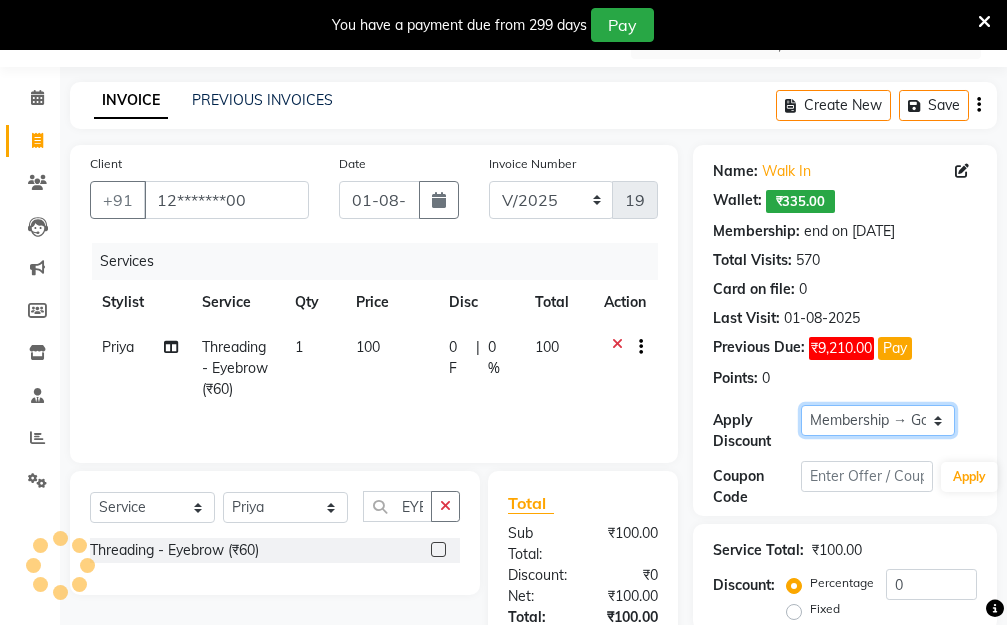 scroll, scrollTop: 278, scrollLeft: 0, axis: vertical 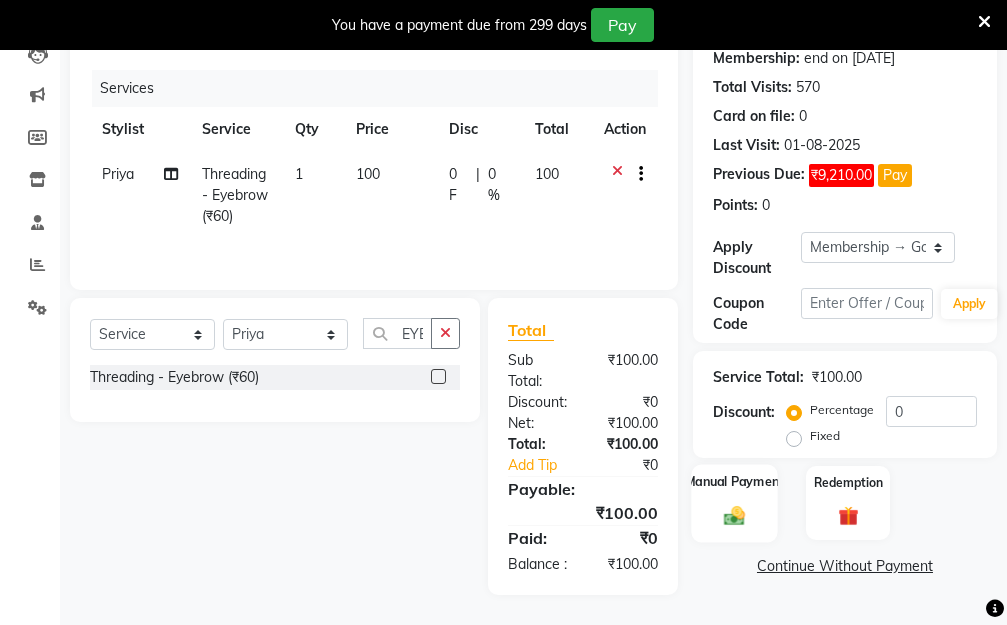 click 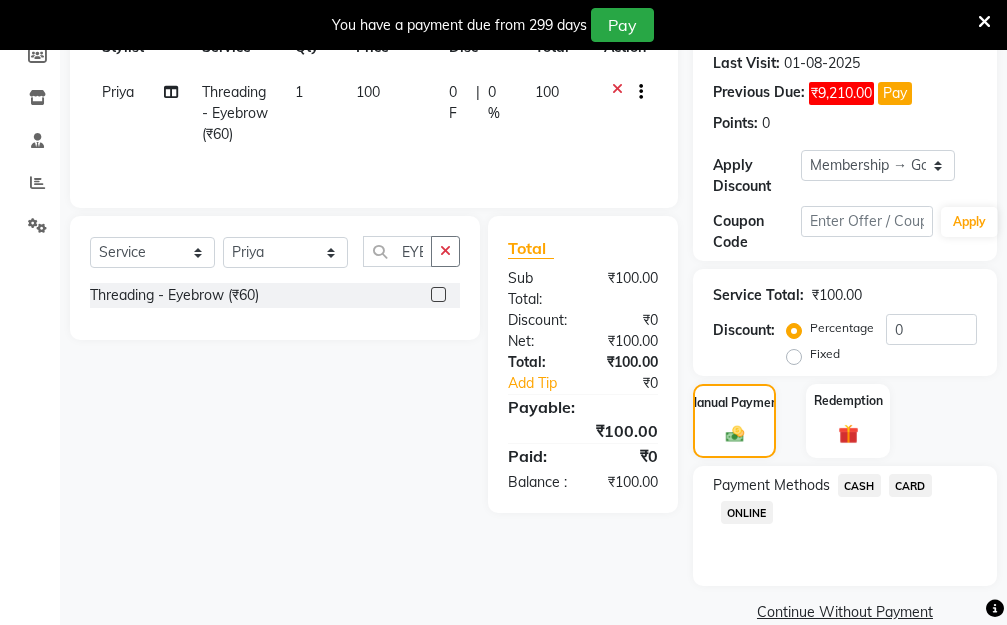 scroll, scrollTop: 369, scrollLeft: 0, axis: vertical 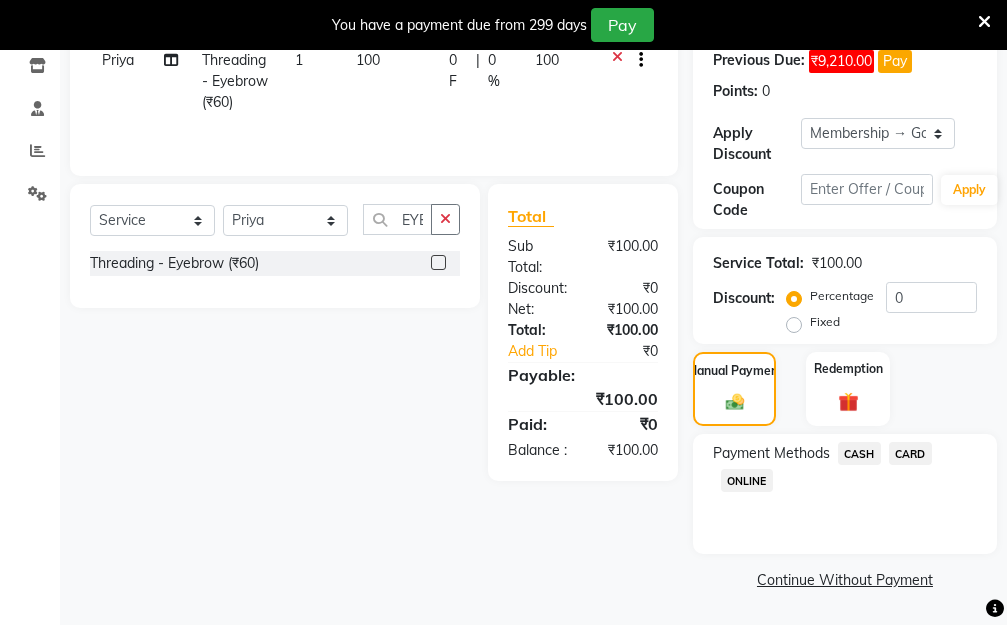 click on "CASH" 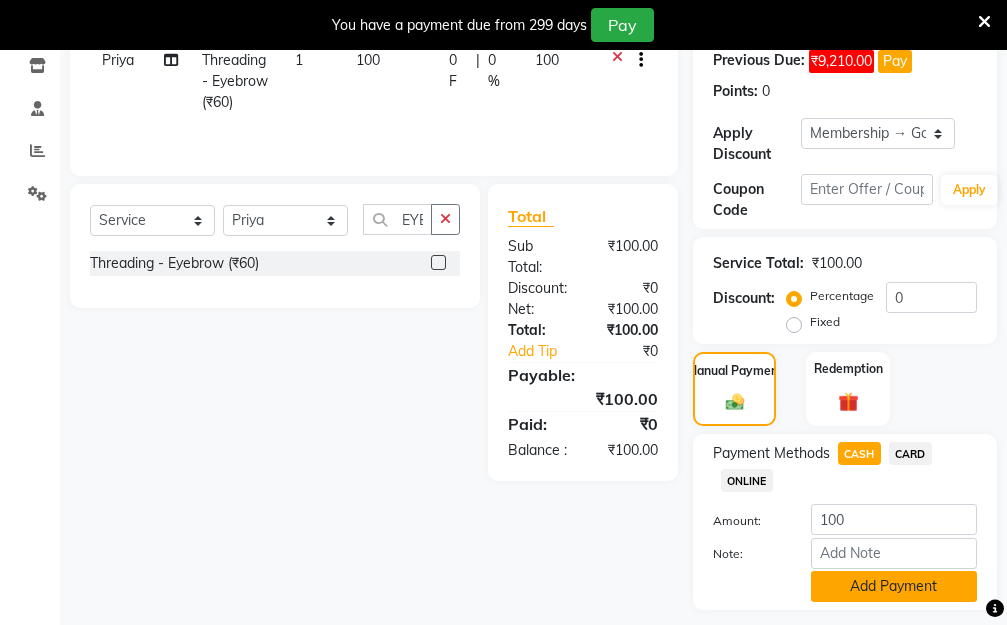 click on "Add Payment" 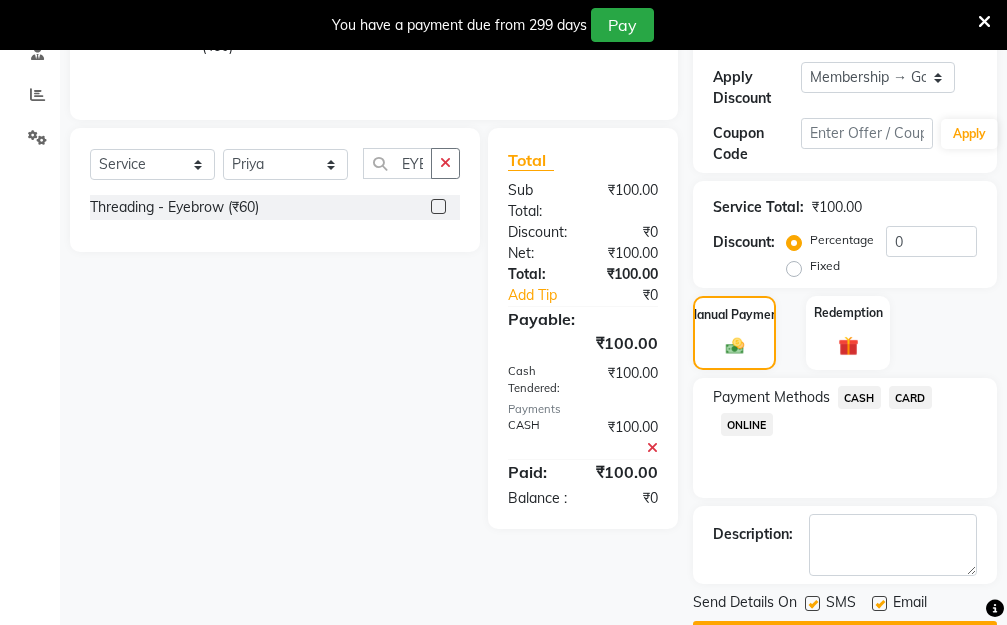 scroll, scrollTop: 482, scrollLeft: 0, axis: vertical 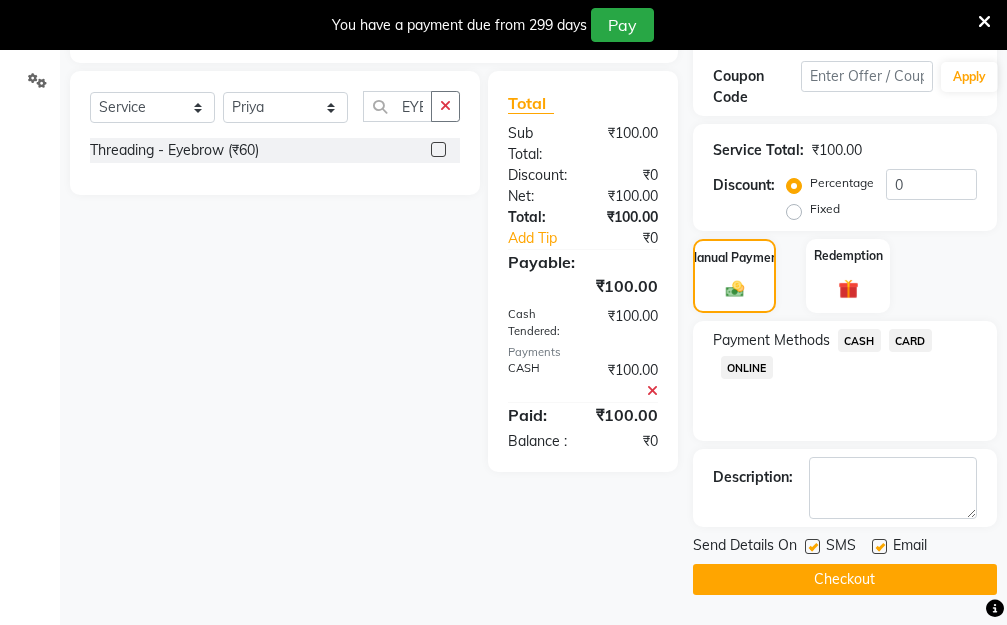 click on "Checkout" 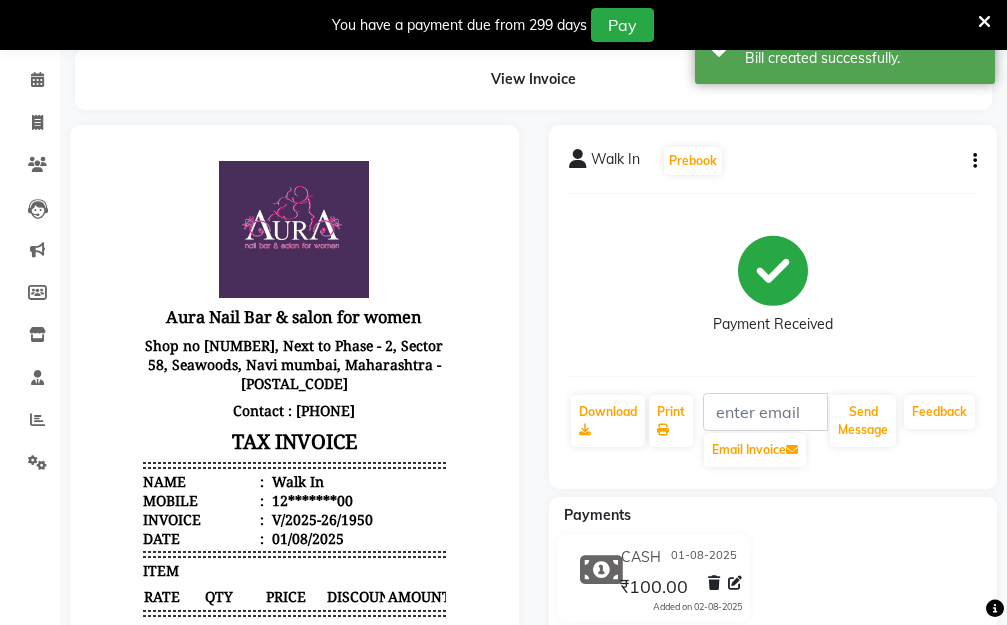 scroll, scrollTop: 0, scrollLeft: 0, axis: both 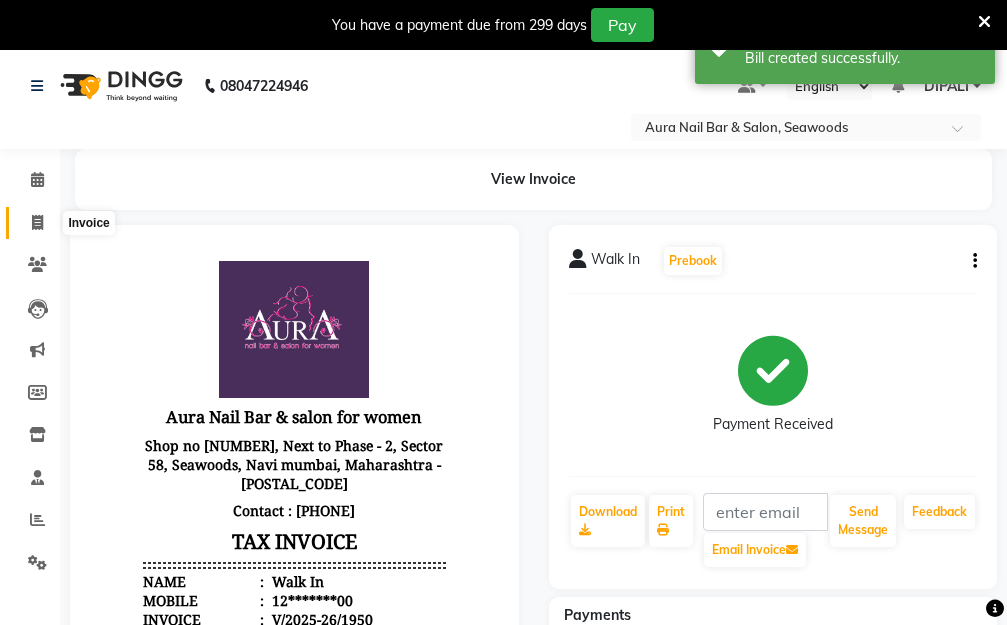 click 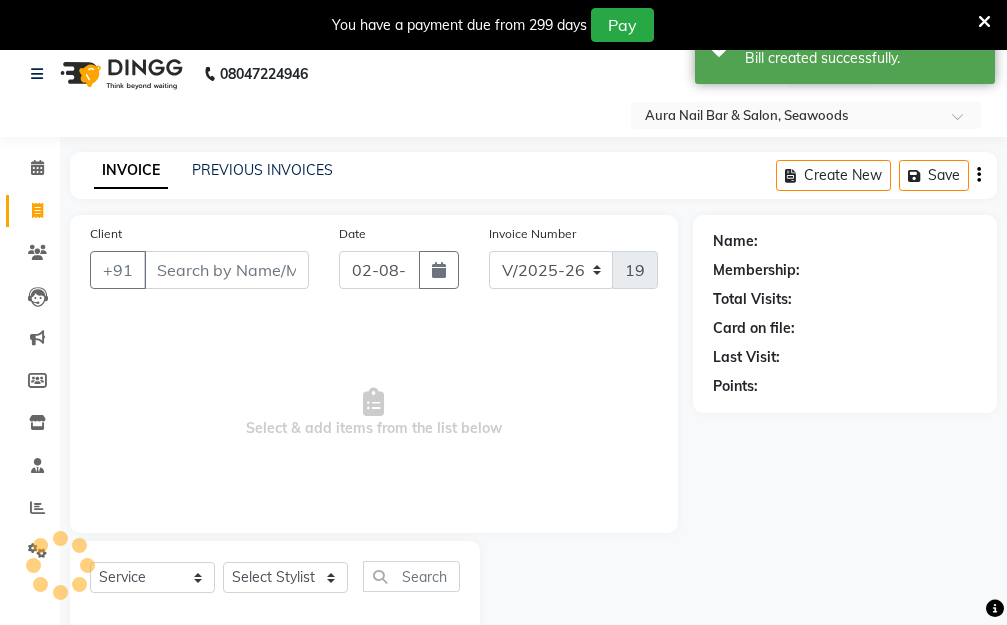 scroll, scrollTop: 0, scrollLeft: 0, axis: both 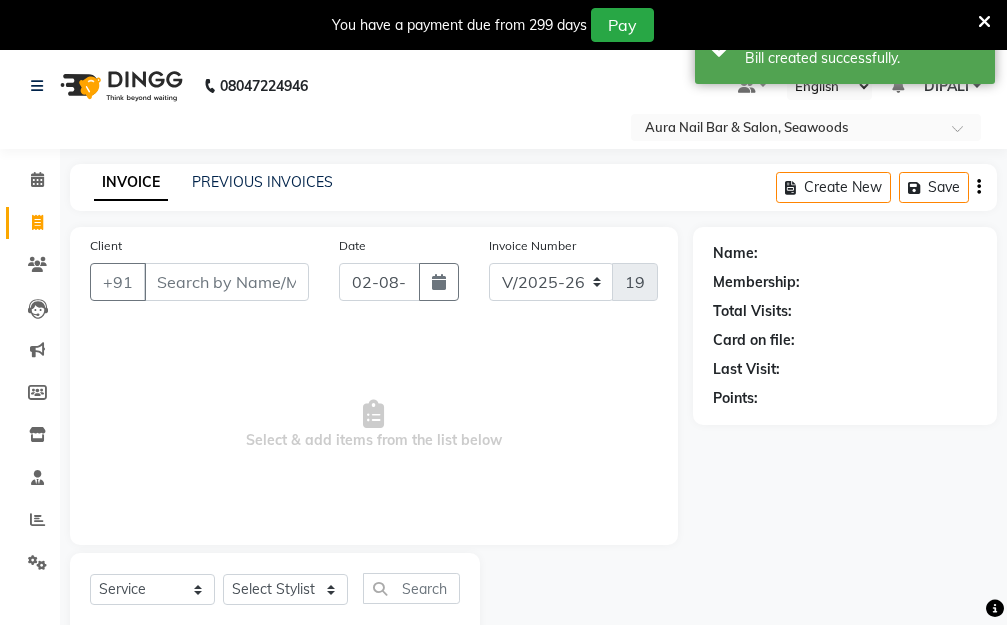 click on "Client" at bounding box center (226, 282) 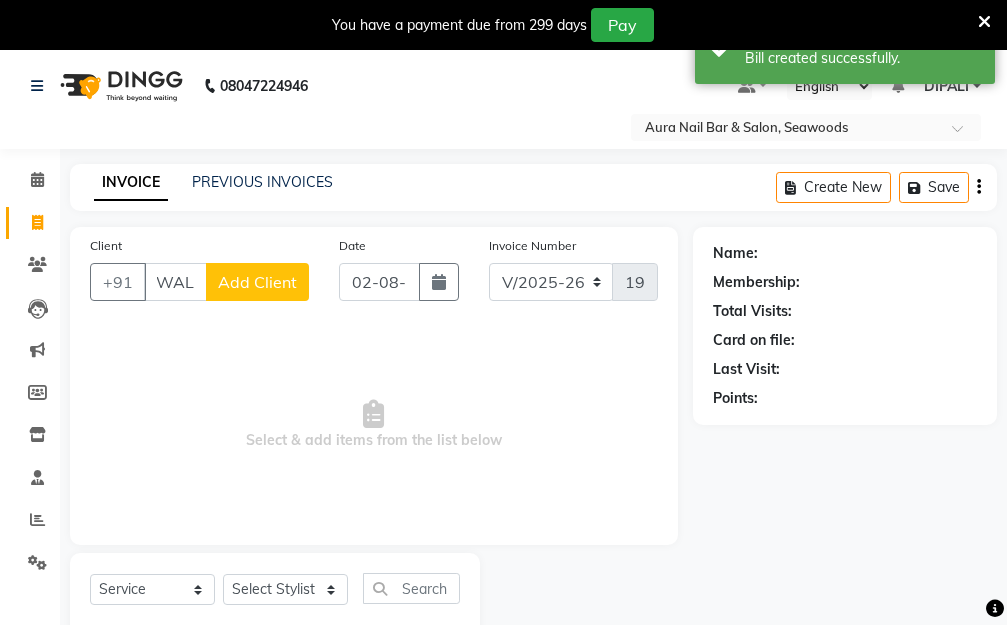 scroll, scrollTop: 0, scrollLeft: 11, axis: horizontal 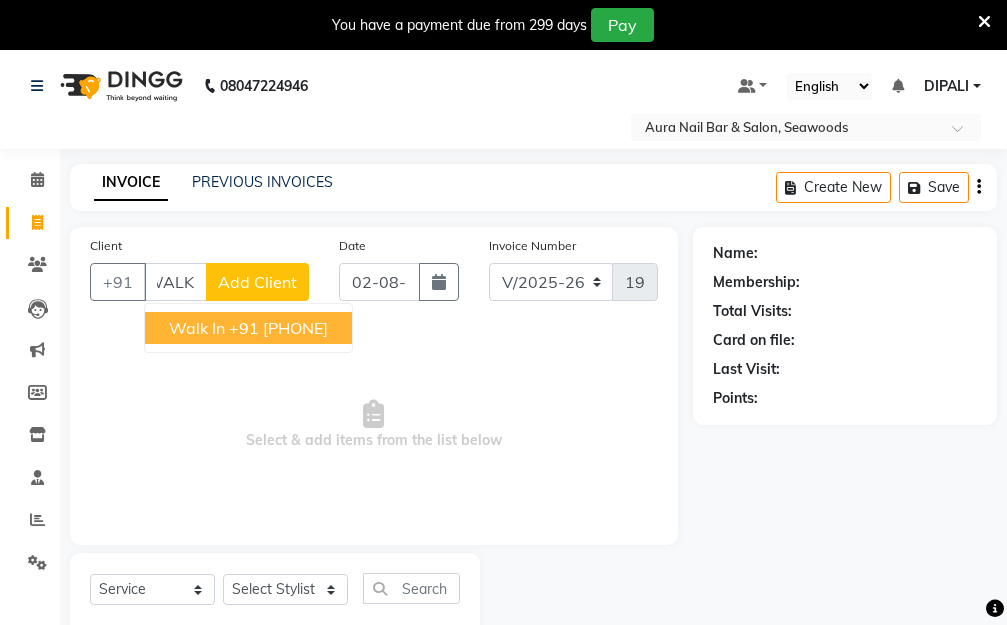 click on "+91  12*******00" at bounding box center [278, 328] 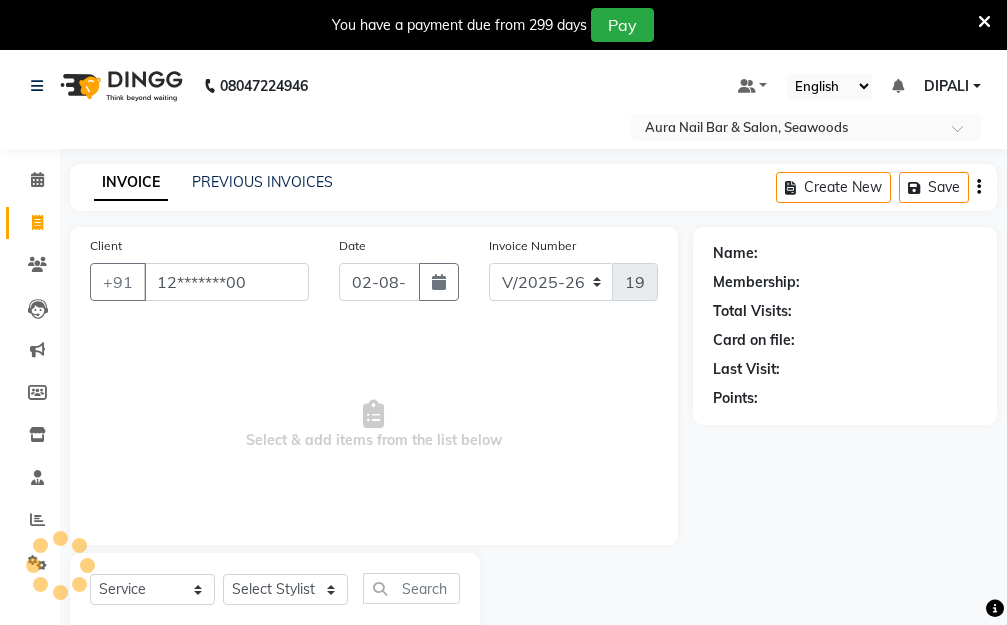 scroll, scrollTop: 0, scrollLeft: 0, axis: both 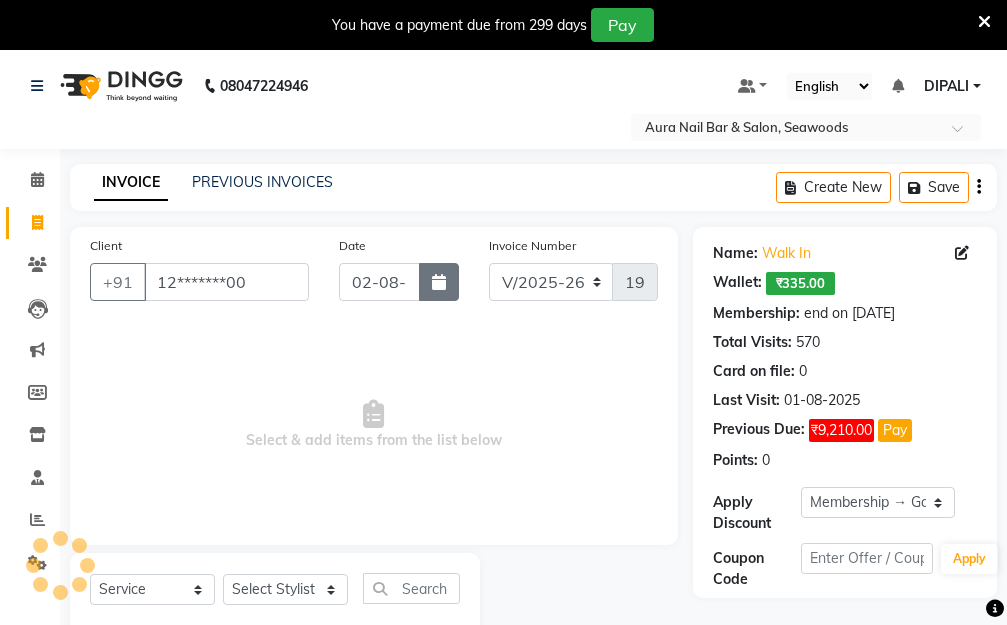 click 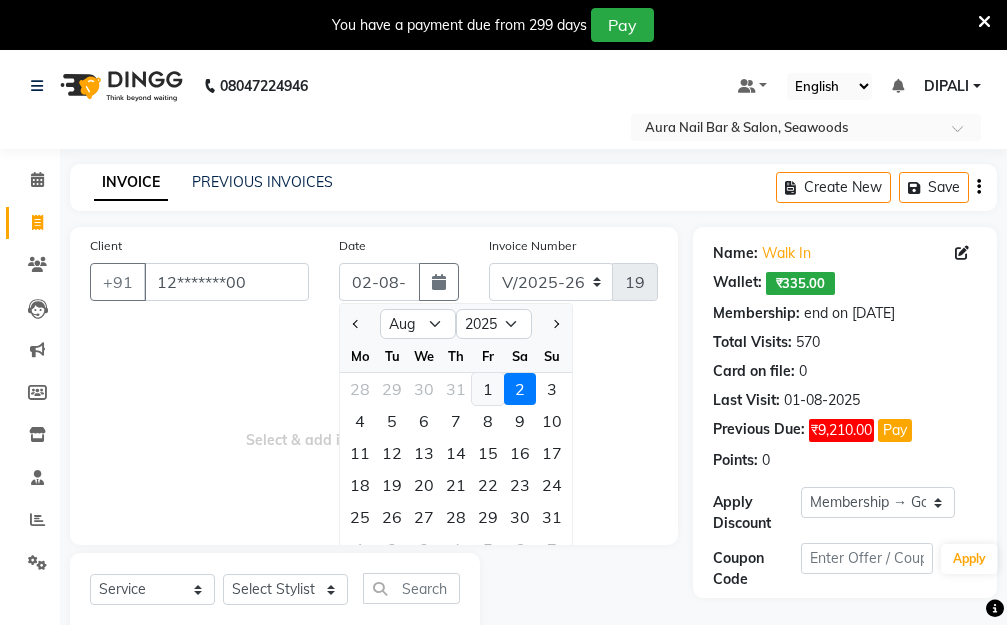 click on "1" 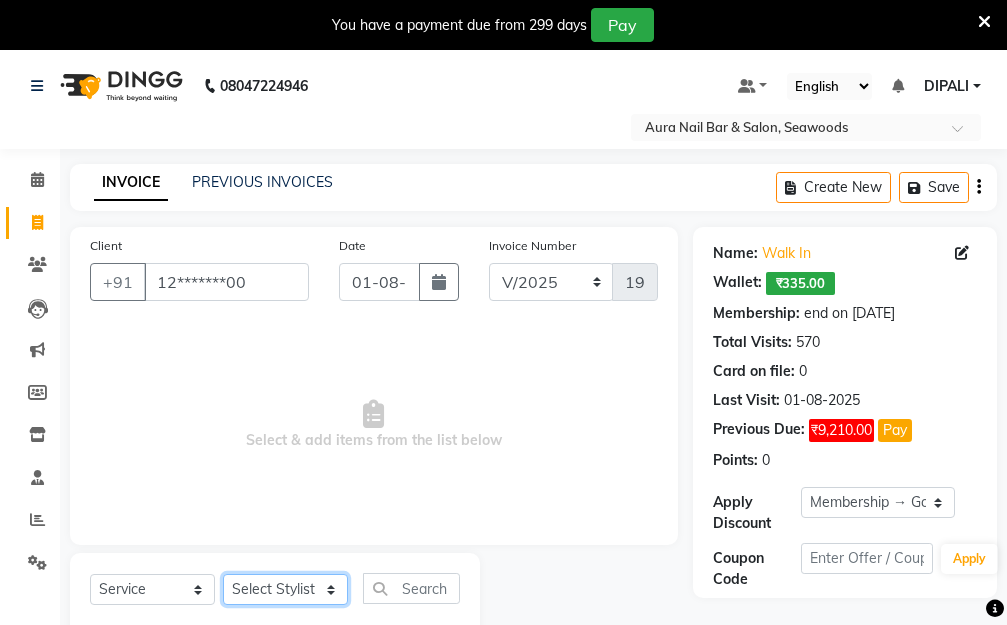 click on "Select Stylist Aarti Dipti  Manager Pallavi  pooja Priya" 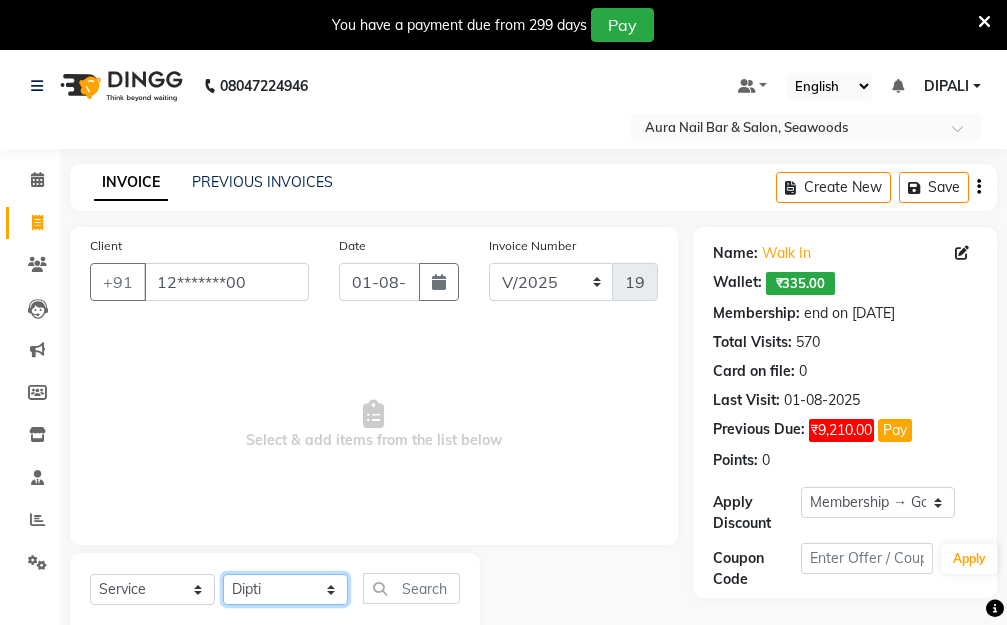 click on "Select Stylist Aarti Dipti  Manager Pallavi  pooja Priya" 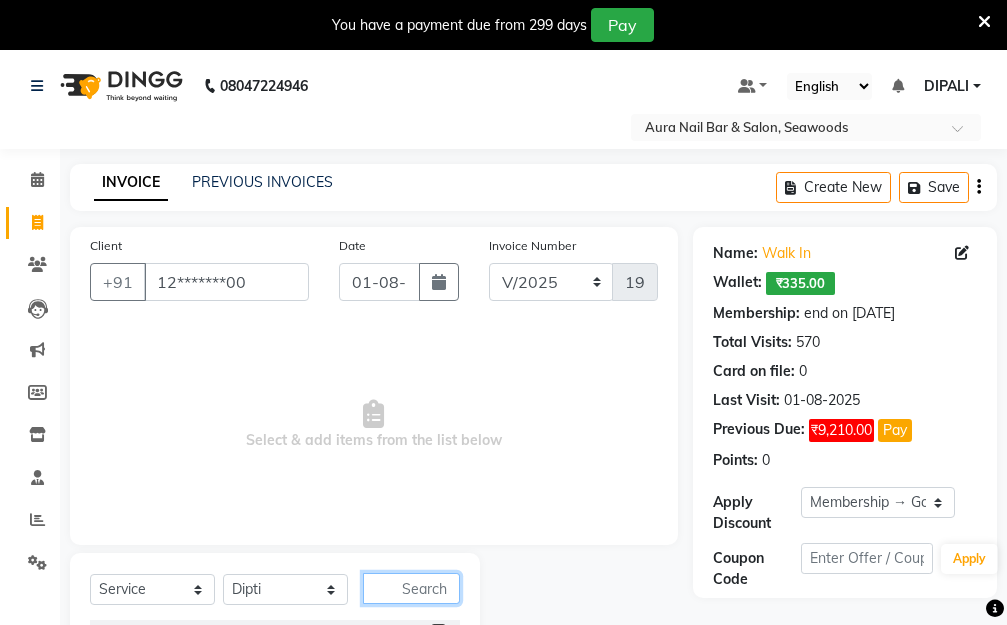 click 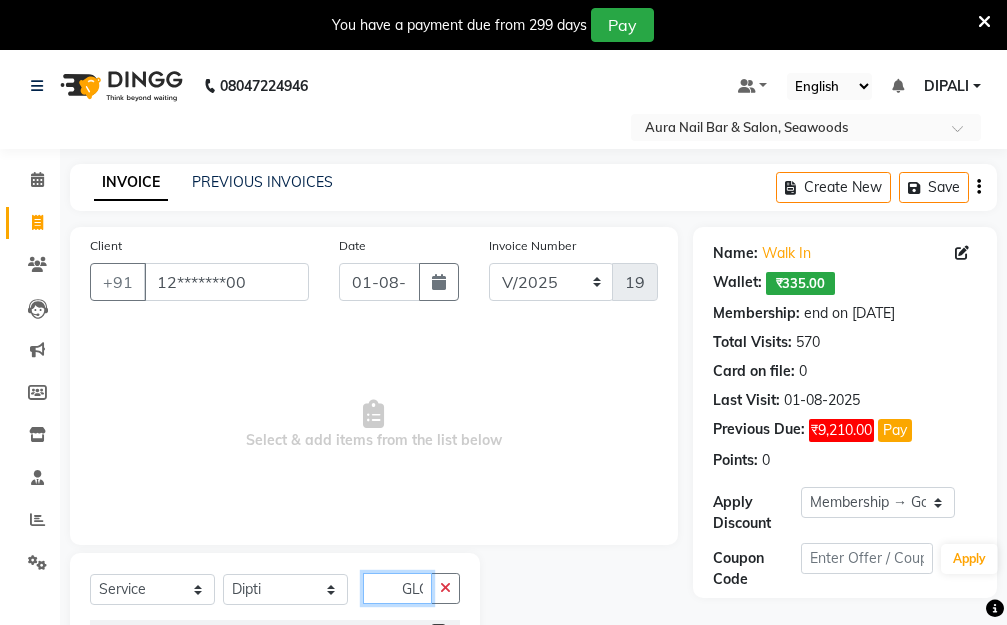 scroll, scrollTop: 0, scrollLeft: 6, axis: horizontal 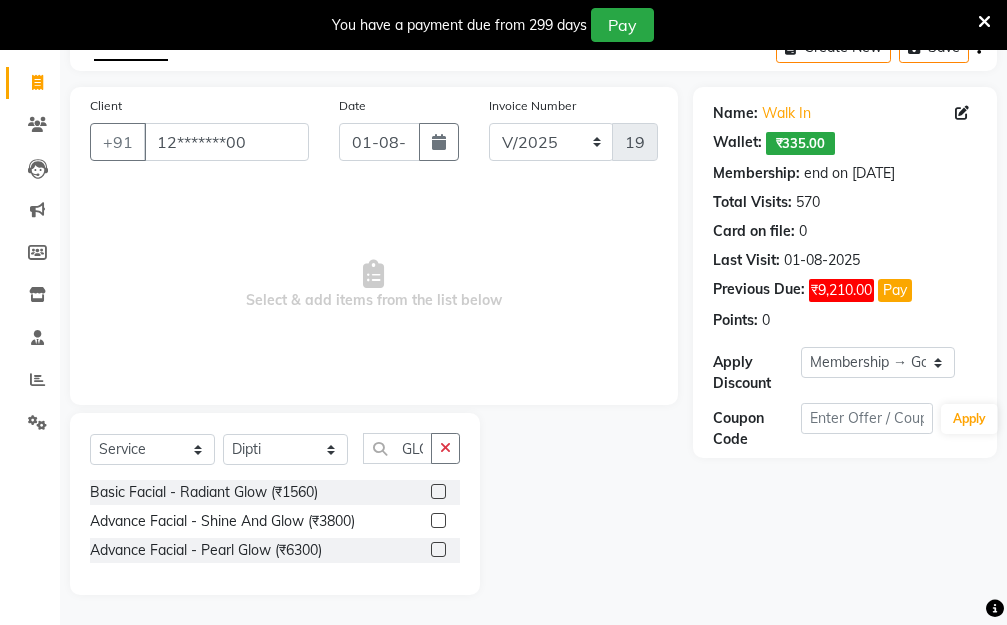 click 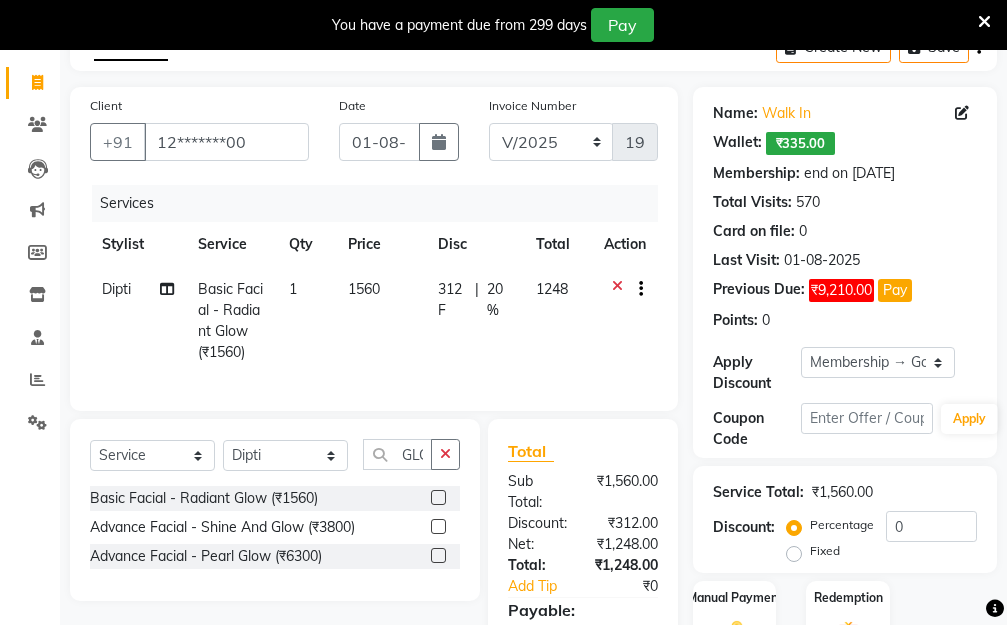 click on "1560" 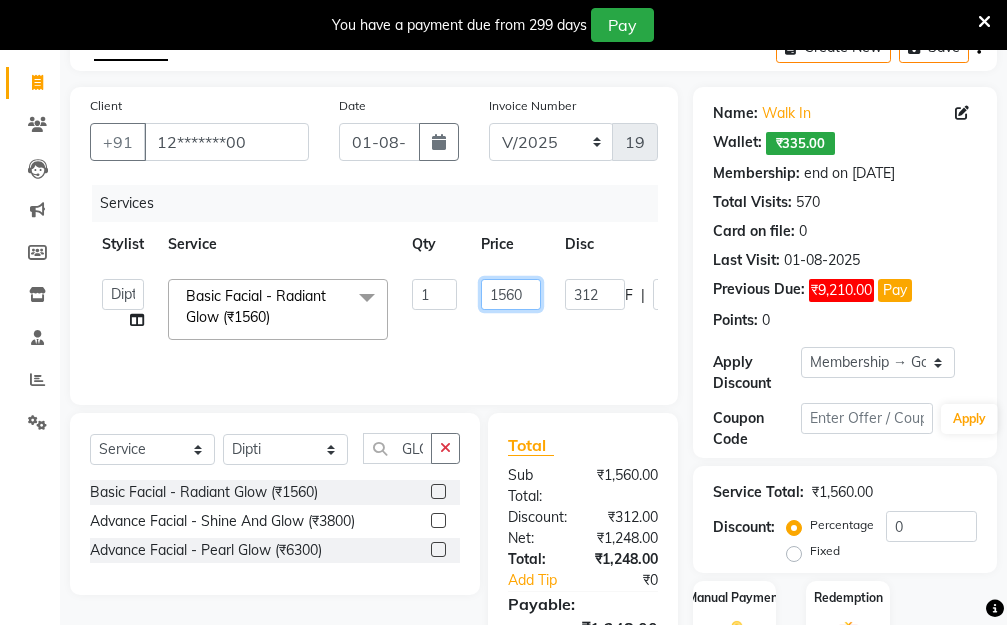 drag, startPoint x: 530, startPoint y: 288, endPoint x: 407, endPoint y: 293, distance: 123.101585 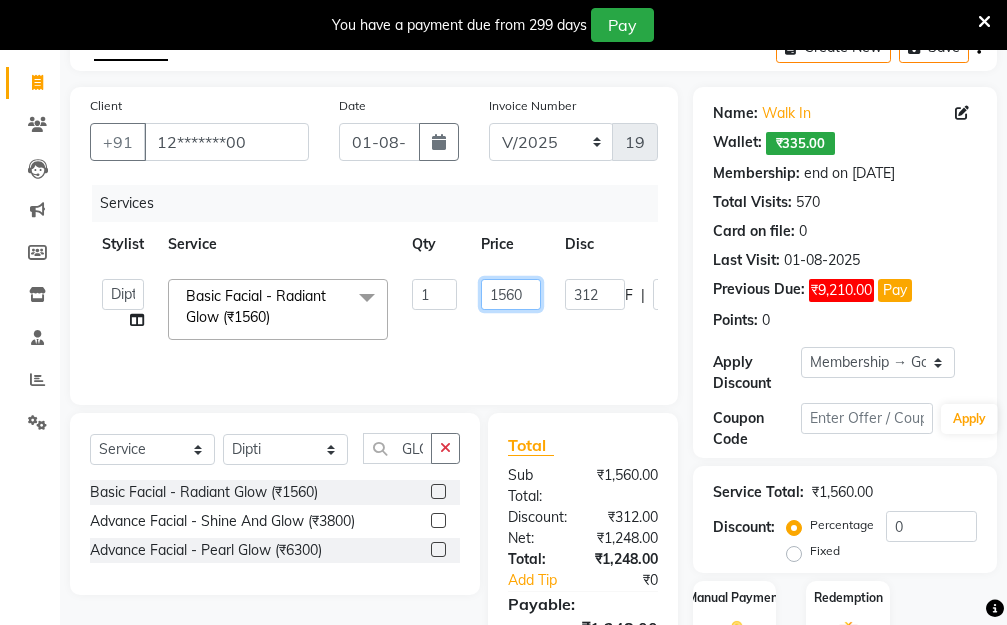 click on "Aarti   Dipti    Manager   Pallavi    pooja   Priya   Basic Facial - Radiant Glow (₹1560)  x Hair Essentials - Hair Cut (Advance) (₹500) Hair Essentials - Kids Haircut (Below 8 Yrs) (₹250) Hair Essentials -Hair Wash Up To Shoulder (₹300) Hair Essentials - Hair Cut  (₹350) HAIR WASH UP TO WASTE (₹700) DANDRUFF TERATMENT (₹1500) Shampoo & Conditioning + Blast Dry - Upto Shoulder (₹350) Shampoo & Conditioning + Blast Dry - Below Shoulder (₹550) Shampoo & Conditioning + Blast Dry - Upto Waist (₹750) Shampoo & Conditioning + Blast Dry - Add: Charge For Morocon/Riviver/ Keratin (₹600) Blow Dry/Outcurl/Straight - Upto Shoulder (₹449) Blow Dry/Outcurl/Straight - Below Shoulder (₹650) Blow Dry/Outcurl/Straight - Upto Waist (₹850) Ironing - Upto Shoulder (₹650) Ironing - Below Shoulder (₹850) Ironing - Upto Waist (₹1000) Ironing - Add Charge For Thick Hair (₹300) Tongs - Upto Shoulder (₹800) Tongs - Below Shoulder (₹960) Tongs - Upto Waist (₹1500) BOTOX (₹5000) 1 1560 312 F" 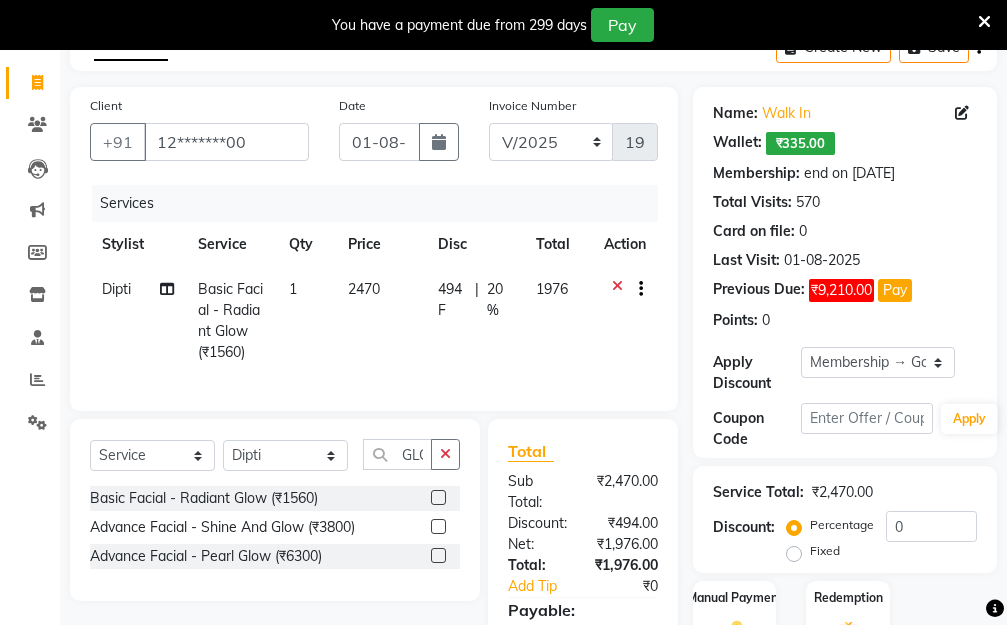 click on "Dipti  Basic Facial - Radiant Glow (₹1560) 1 2470 494 F | 20 % 1976" 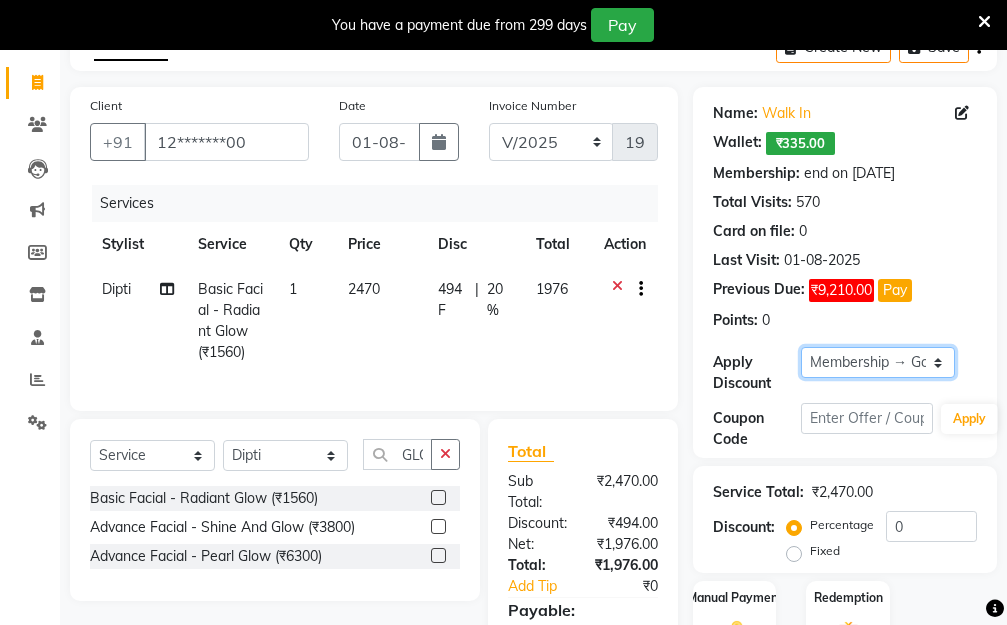 click on "Select Membership → Golden Membership Membership → Golden Membership Membership → Golden Membership Membership → Golden Membership Membership → Golden Membership Membership → Golden Membership Membership → Golden Membership Membership → Golden Membership Membership → Golden Membership Membership → Golden Membership Membership → Golden Membership Membership → Golden Membership Membership → Golden Membership Membership → Golden Membership Membership → Golden Membership Membership → Golden Membership Membership → Golden Membership Membership → Golden Membership Membership → Golden Membership Membership → Golden Membership Membership → Golden Membership Membership → Golden Membership Membership → Golden Membership Membership → Golden Membership Membership → Golden Membership Membership → Golden Membership Membership → Golden Membership Membership → Golden Membership Membership → Golden Membership Membership → Golden Membership" 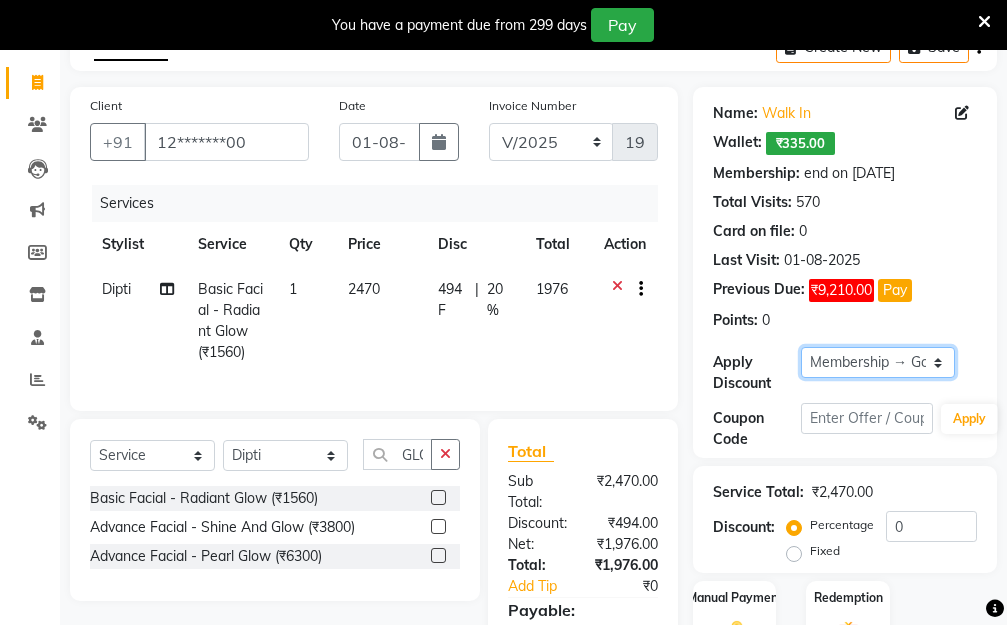 click on "Select Membership → Golden Membership Membership → Golden Membership Membership → Golden Membership Membership → Golden Membership Membership → Golden Membership Membership → Golden Membership Membership → Golden Membership Membership → Golden Membership Membership → Golden Membership Membership → Golden Membership Membership → Golden Membership Membership → Golden Membership Membership → Golden Membership Membership → Golden Membership Membership → Golden Membership Membership → Golden Membership Membership → Golden Membership Membership → Golden Membership Membership → Golden Membership Membership → Golden Membership Membership → Golden Membership Membership → Golden Membership Membership → Golden Membership Membership → Golden Membership Membership → Golden Membership Membership → Golden Membership Membership → Golden Membership Membership → Golden Membership Membership → Golden Membership Membership → Golden Membership" 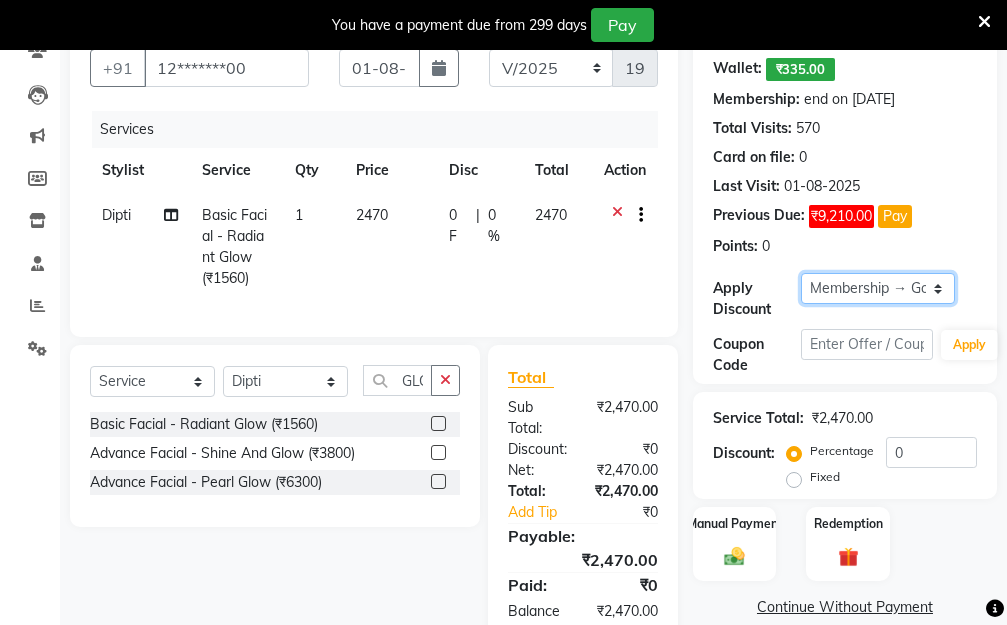 scroll, scrollTop: 299, scrollLeft: 0, axis: vertical 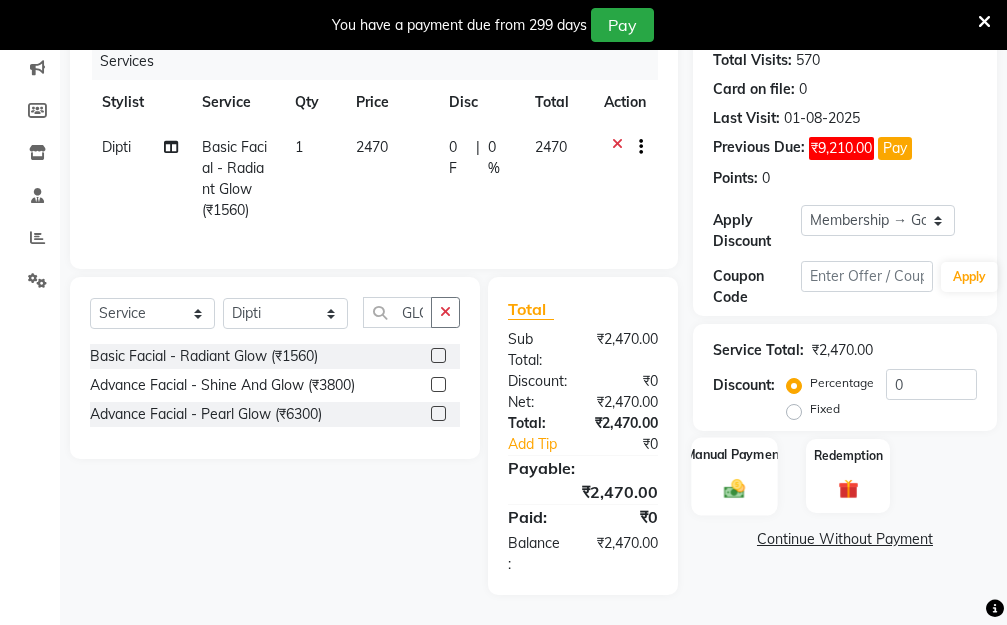 click 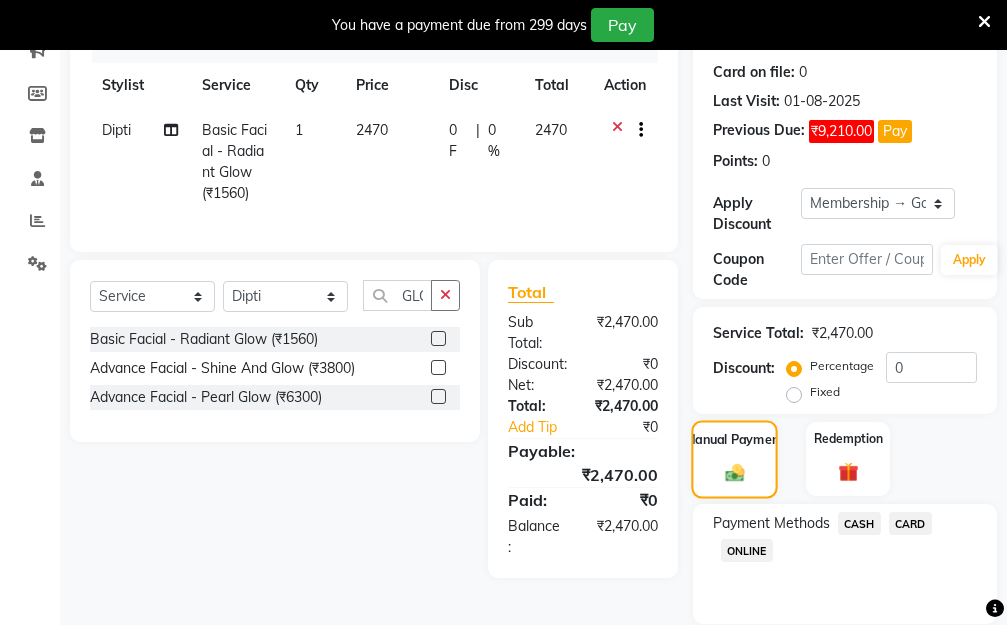 scroll, scrollTop: 369, scrollLeft: 0, axis: vertical 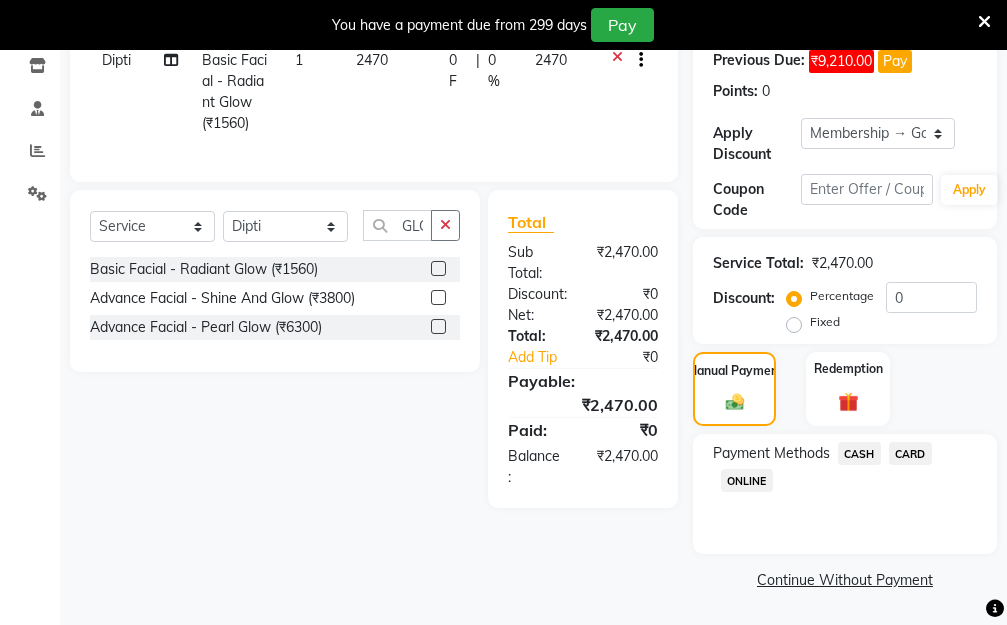 click on "CASH" 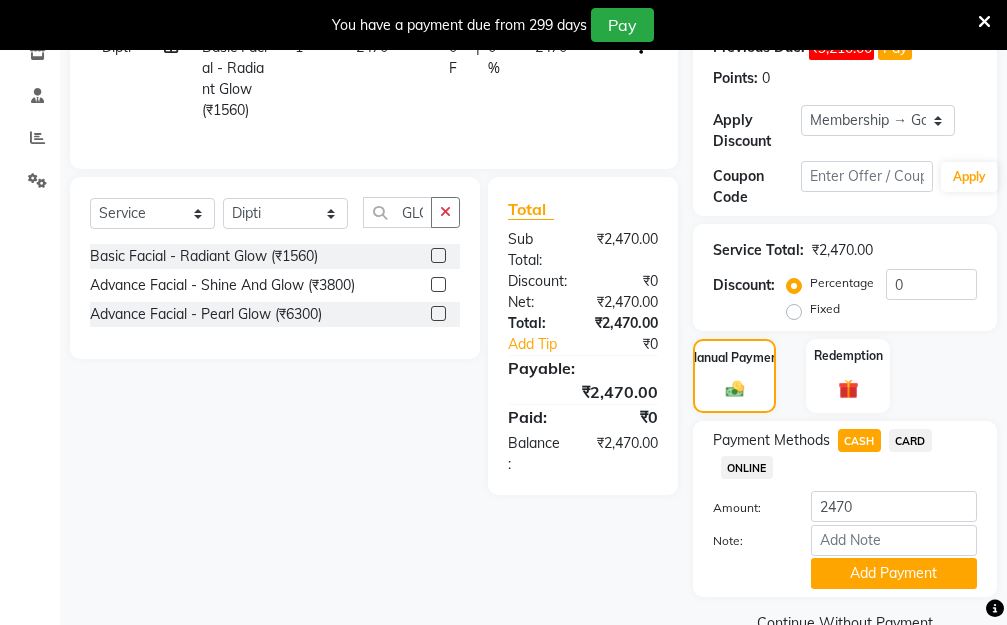 scroll, scrollTop: 425, scrollLeft: 0, axis: vertical 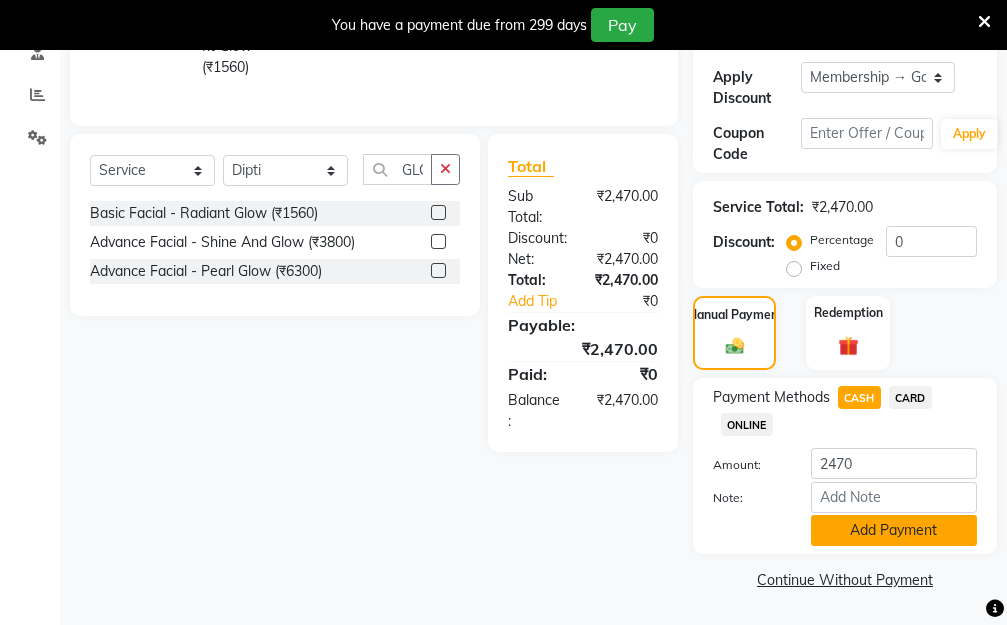 click on "Add Payment" 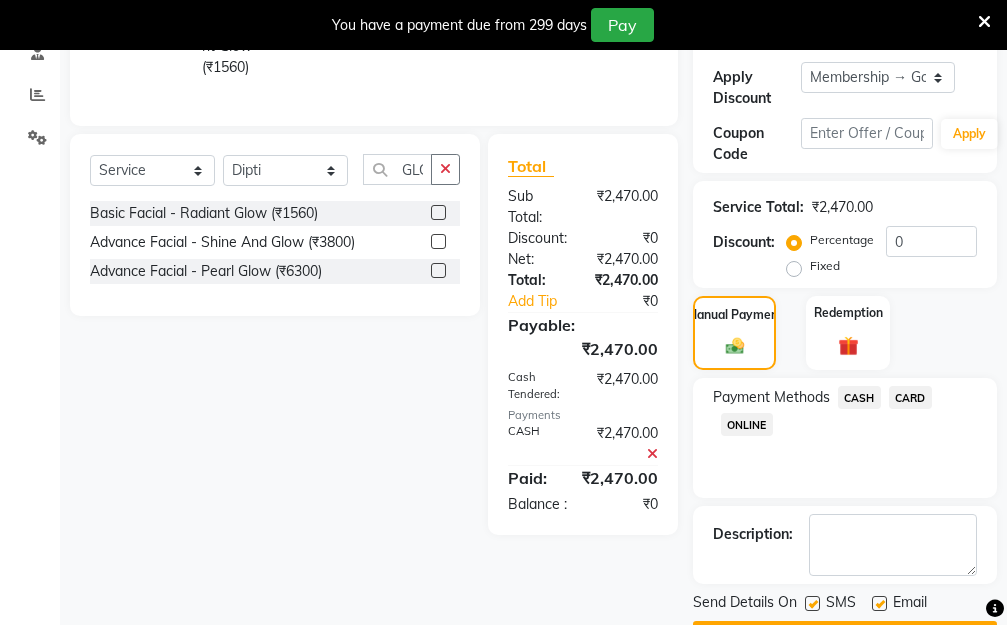 scroll, scrollTop: 482, scrollLeft: 0, axis: vertical 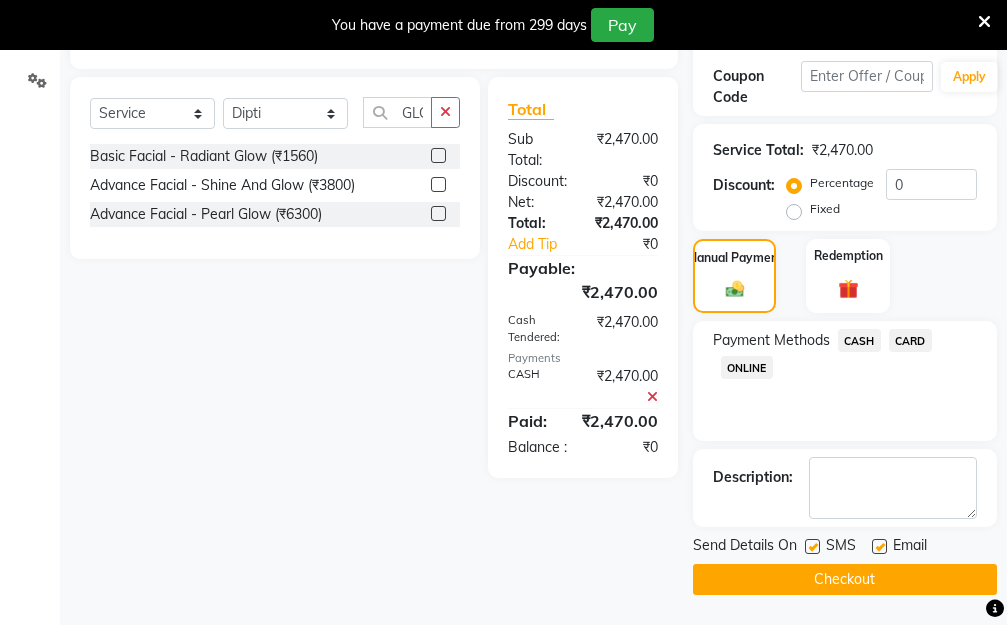 click on "Checkout" 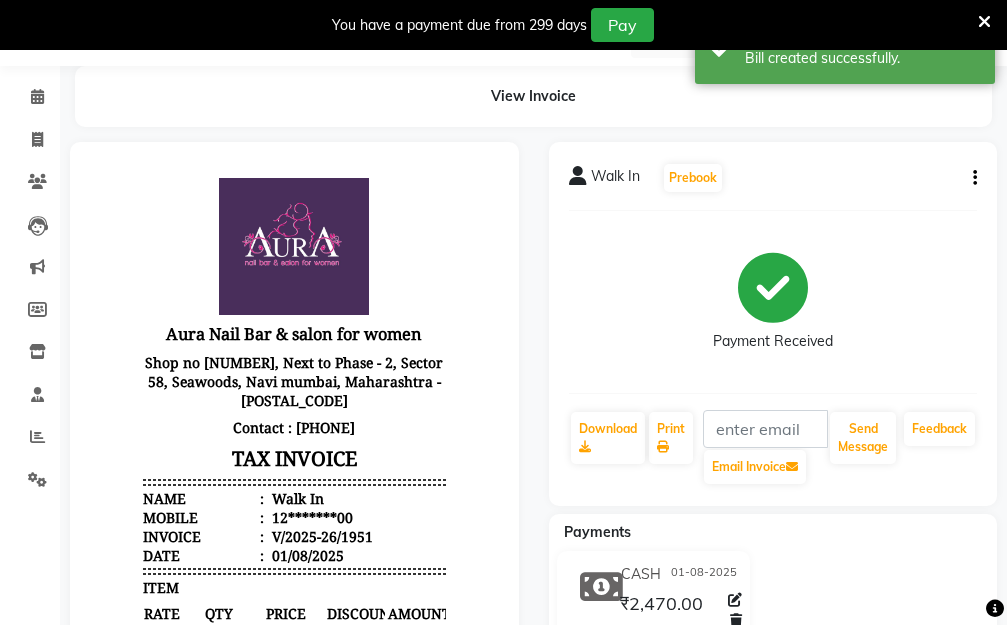 scroll, scrollTop: 0, scrollLeft: 0, axis: both 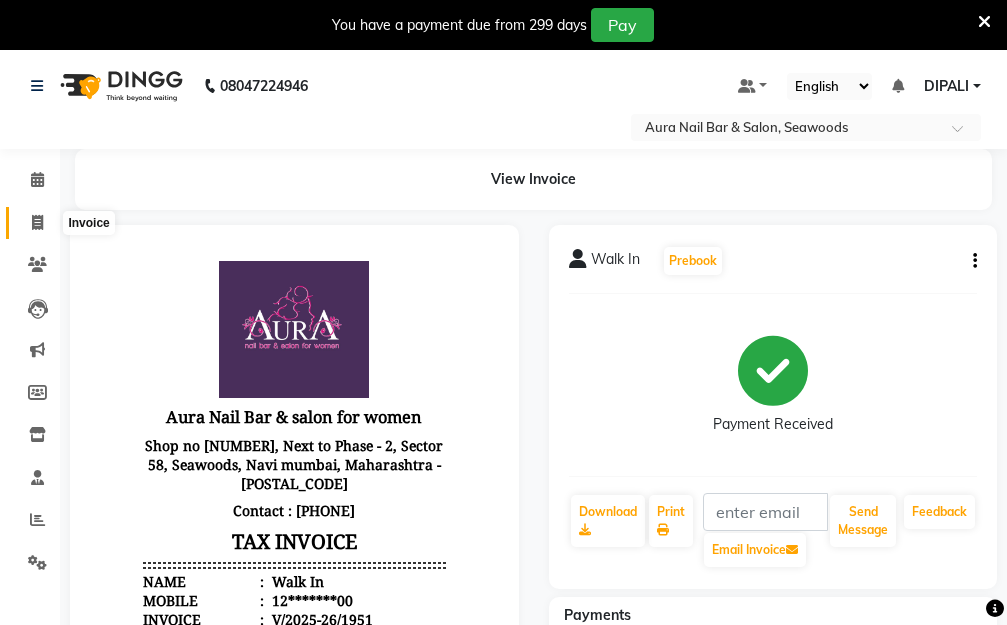 click 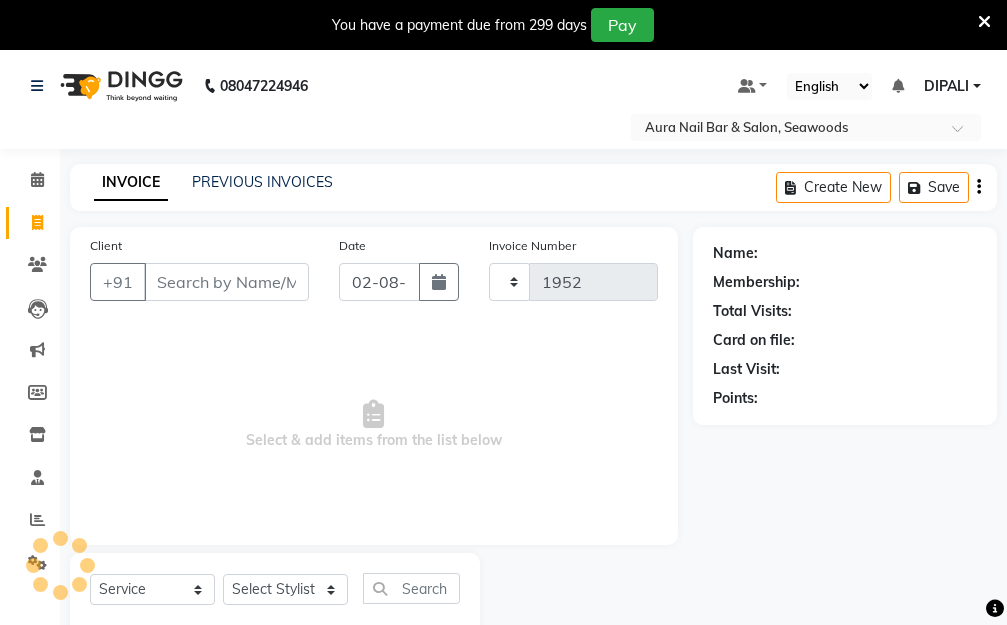 scroll, scrollTop: 53, scrollLeft: 0, axis: vertical 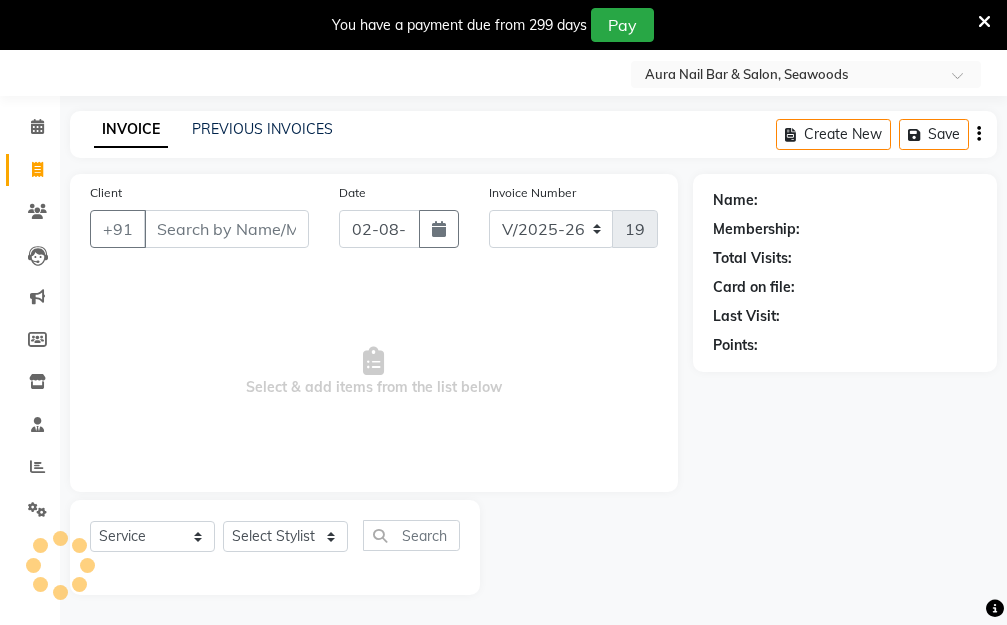 click on "Client" at bounding box center [226, 229] 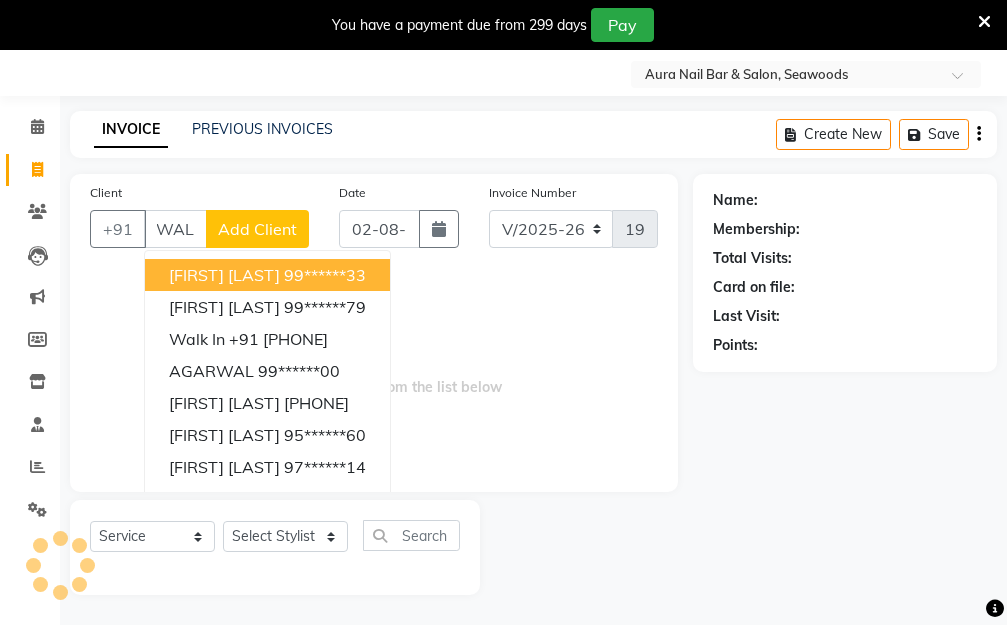 scroll, scrollTop: 0, scrollLeft: 11, axis: horizontal 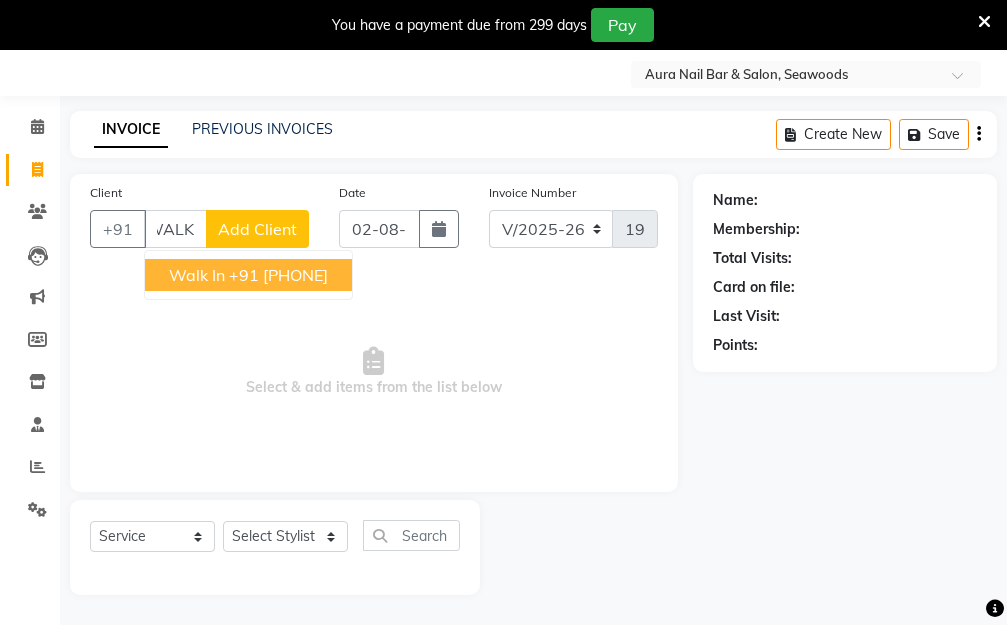 click on "Walk In +91  12*******00" at bounding box center [248, 275] 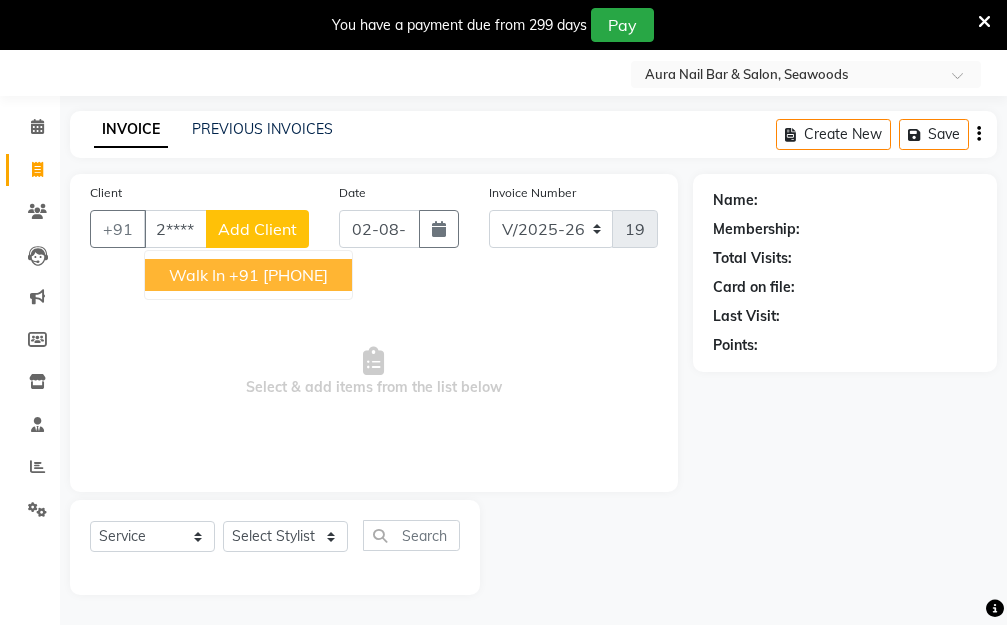 scroll, scrollTop: 0, scrollLeft: 0, axis: both 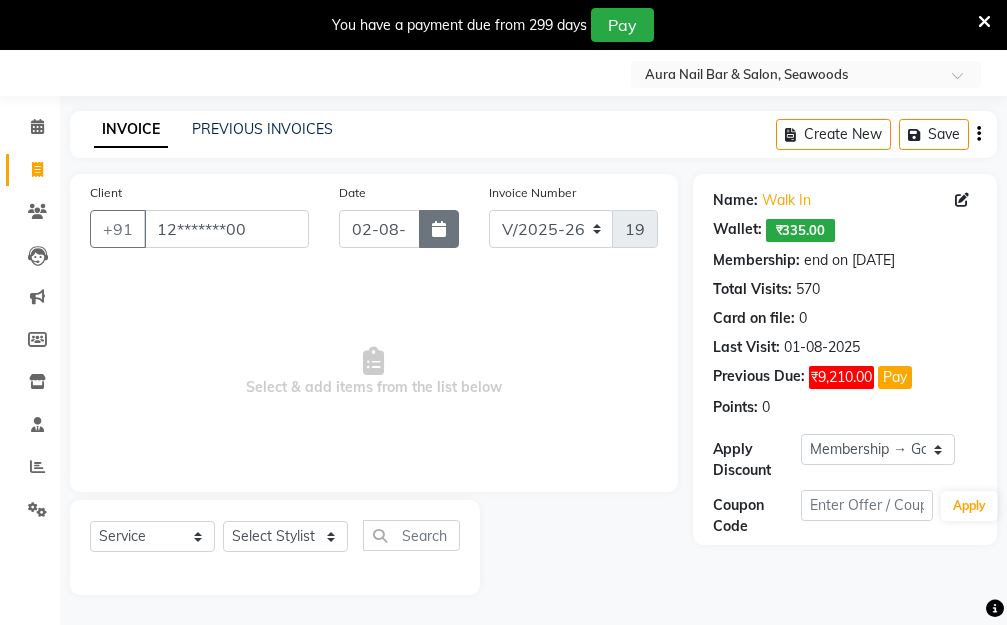click 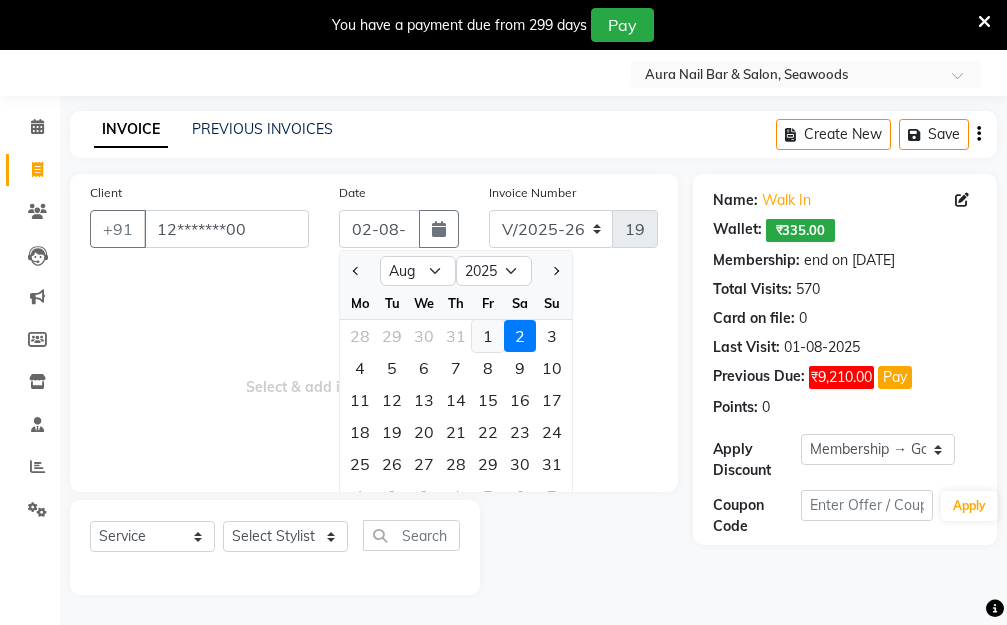 click on "1" 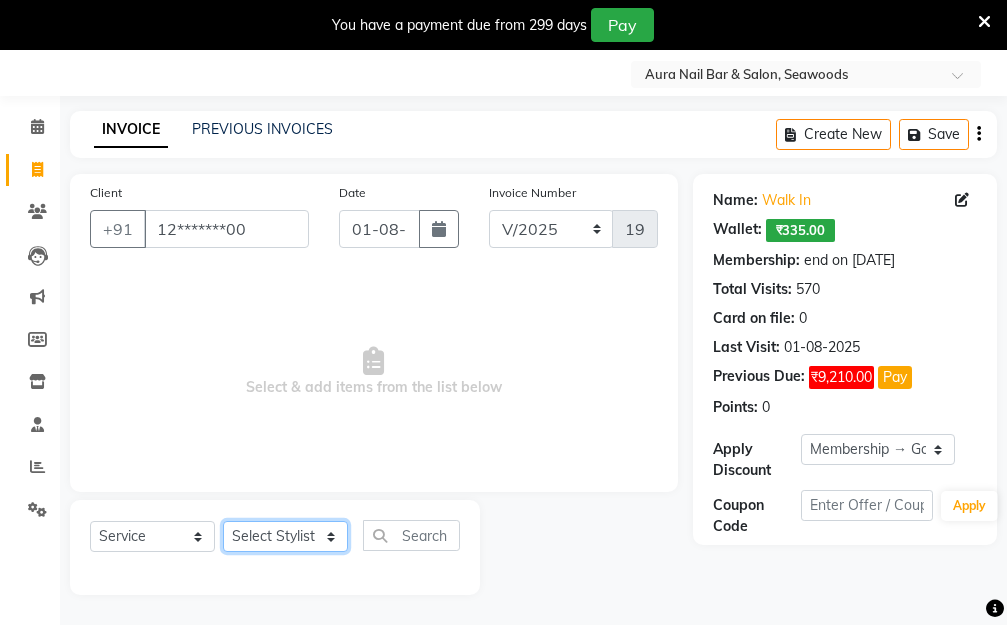 click on "Select Stylist Aarti Dipti  Manager Pallavi  pooja Priya" 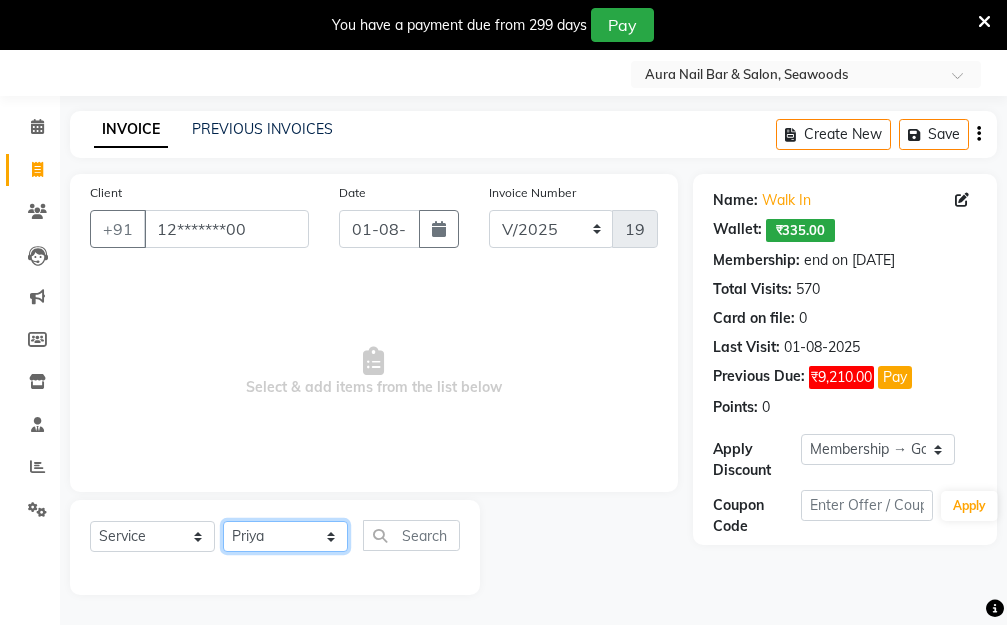 click on "Select Stylist Aarti Dipti  Manager Pallavi  pooja Priya" 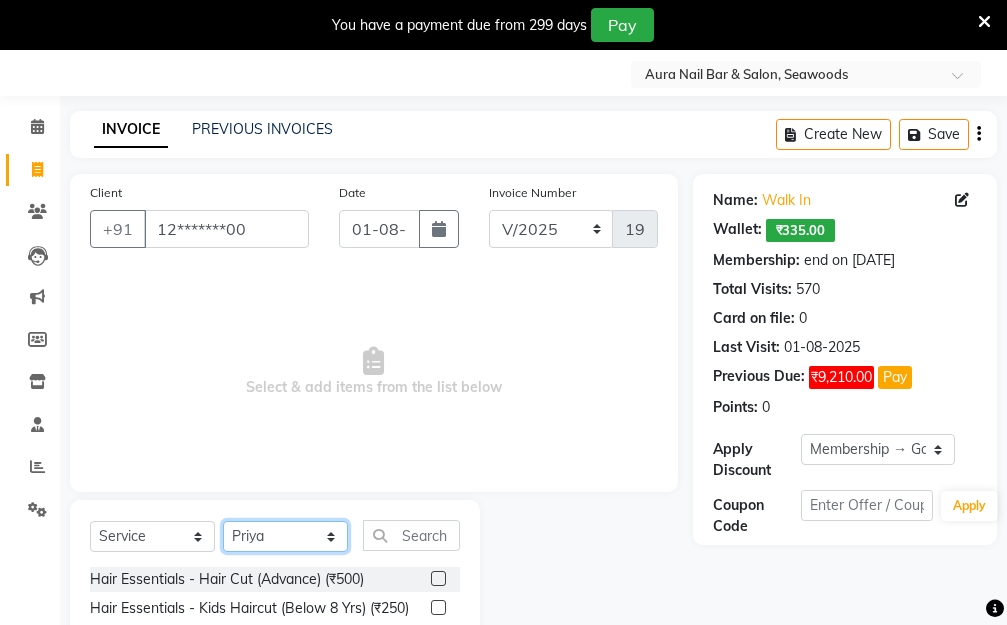 click on "Select Stylist Aarti Dipti  Manager Pallavi  pooja Priya" 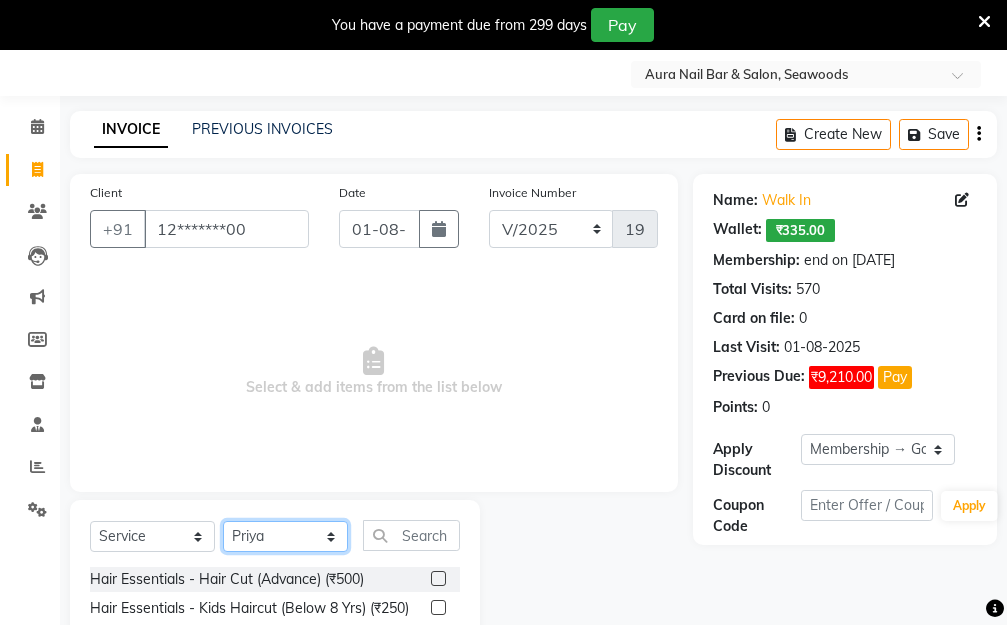 click on "Select Stylist Aarti Dipti  Manager Pallavi  pooja Priya" 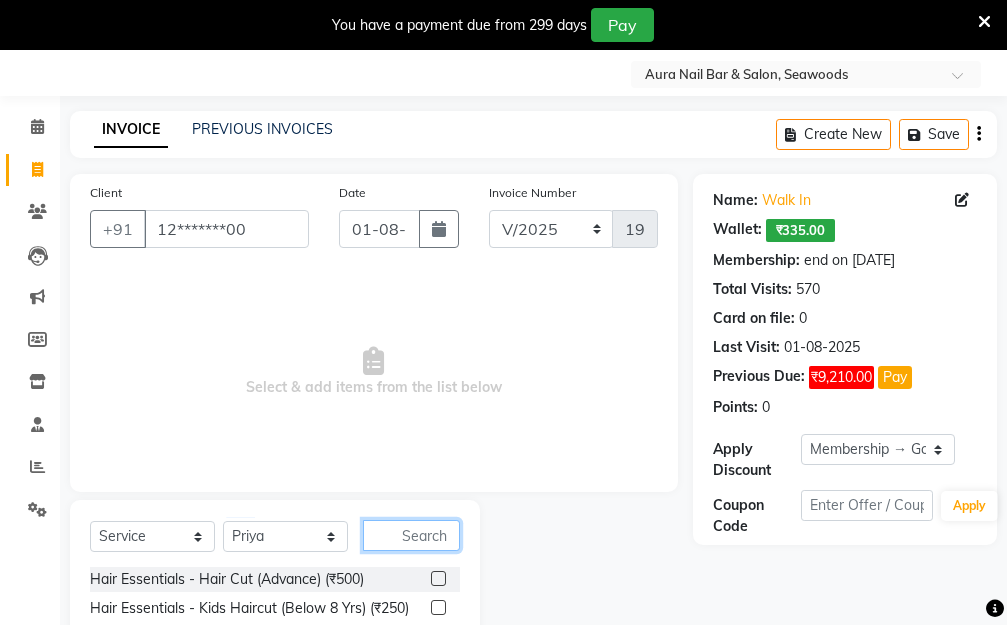 click 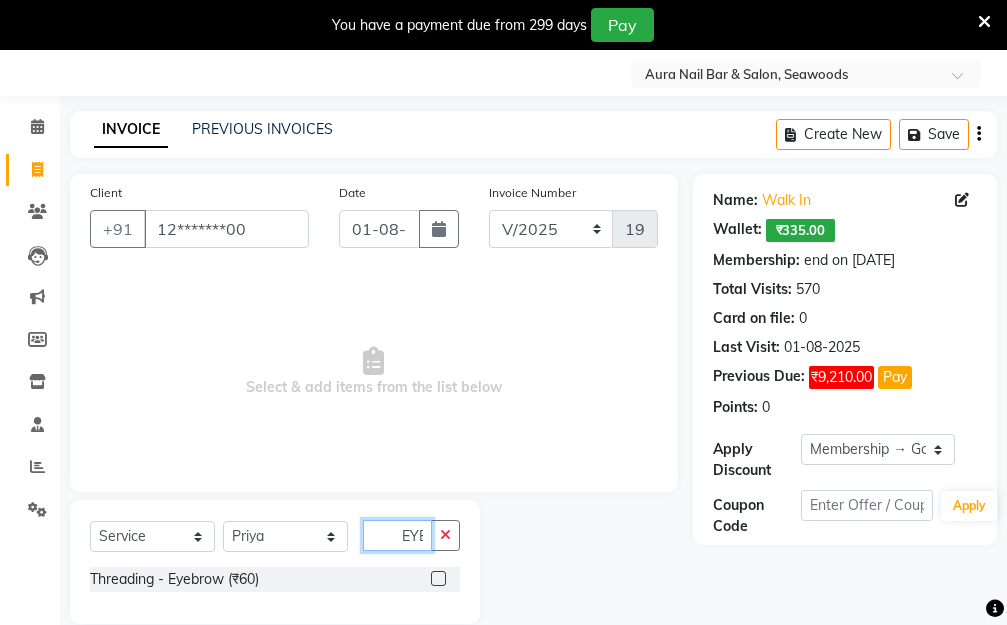 scroll, scrollTop: 0, scrollLeft: 2, axis: horizontal 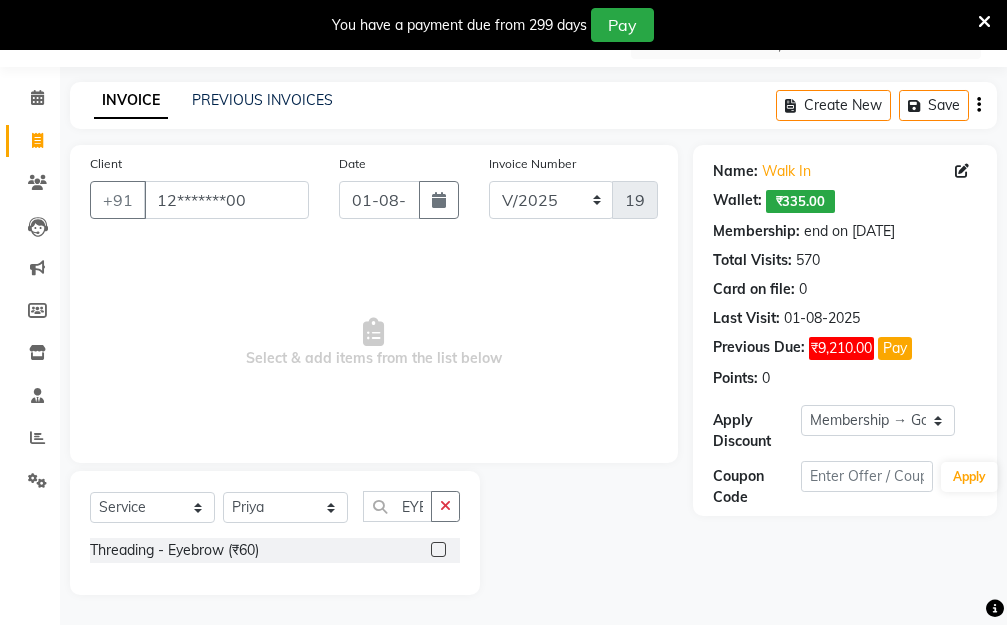 click 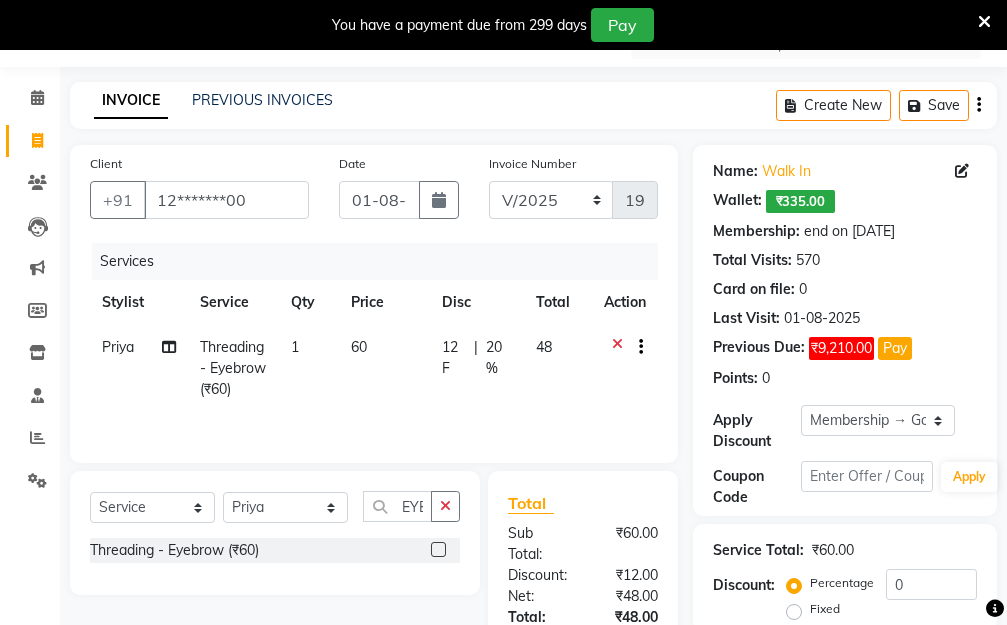 click on "60" 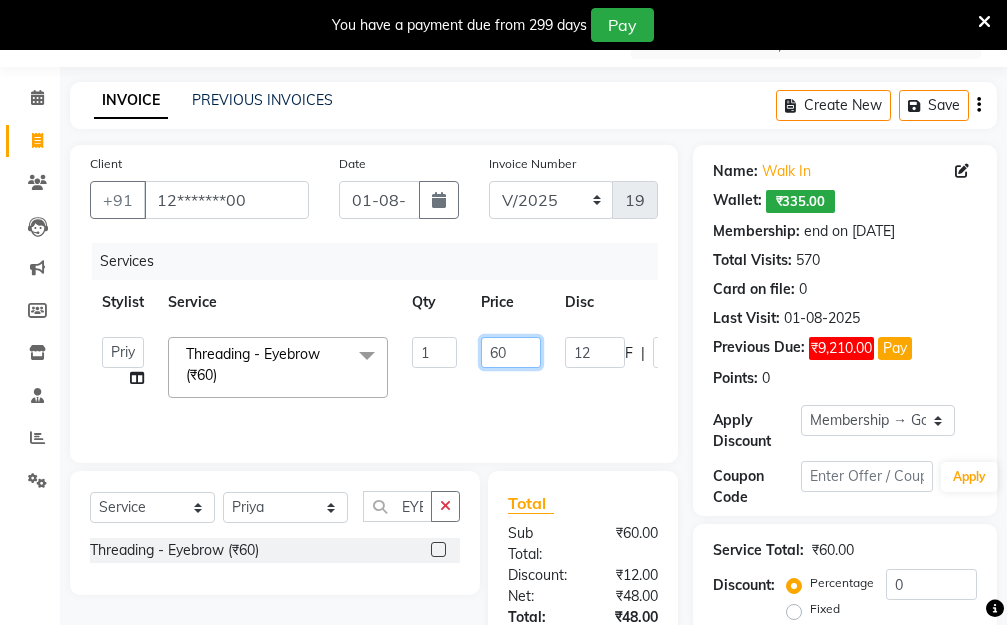 drag, startPoint x: 525, startPoint y: 348, endPoint x: 432, endPoint y: 339, distance: 93.43447 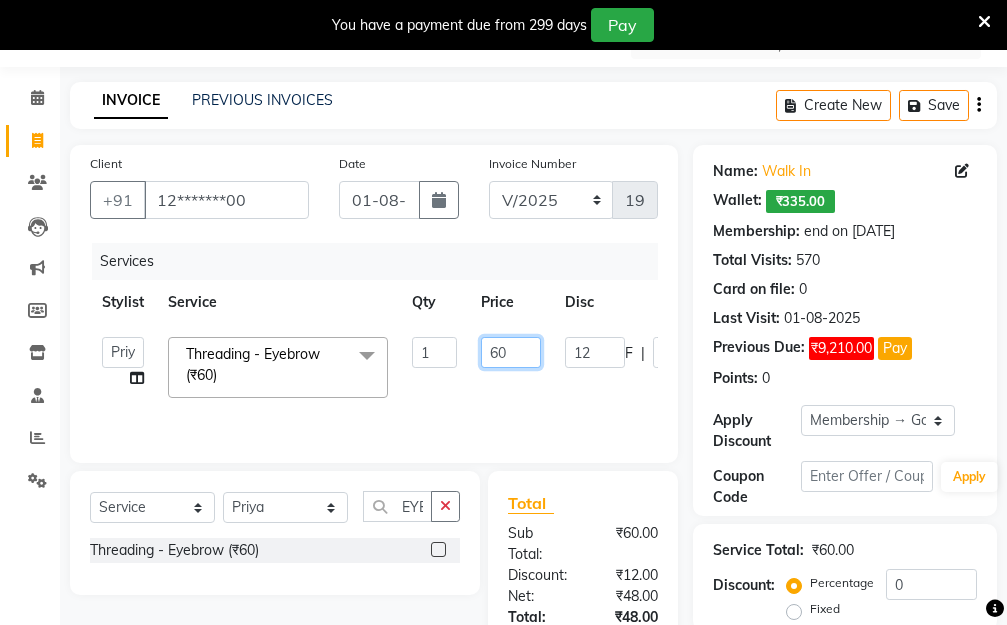 click on "Aarti   Dipti    Manager   Pallavi    pooja   Priya   Threading - Eyebrow (₹60)  x Hair Essentials - Hair Cut (Advance) (₹500) Hair Essentials - Kids Haircut (Below 8 Yrs) (₹250) Hair Essentials -Hair Wash Up To Shoulder (₹300) Hair Essentials - Hair Cut  (₹350) HAIR WASH UP TO WASTE (₹700) DANDRUFF TERATMENT (₹1500) Shampoo & Conditioning + Blast Dry - Upto Shoulder (₹350) Shampoo & Conditioning + Blast Dry - Below Shoulder (₹550) Shampoo & Conditioning + Blast Dry - Upto Waist (₹750) Shampoo & Conditioning + Blast Dry - Add: Charge For Morocon/Riviver/ Keratin (₹600) Blow Dry/Outcurl/Straight - Upto Shoulder (₹449) Blow Dry/Outcurl/Straight - Below Shoulder (₹650) Blow Dry/Outcurl/Straight - Upto Waist (₹850) Ironing - Upto Shoulder (₹650) Ironing - Below Shoulder (₹850) Ironing - Upto Waist (₹1000) Ironing - Add Charge For Thick Hair (₹300) Tongs - Upto Shoulder (₹800) Tongs - Below Shoulder (₹960) Tongs - Upto Waist (₹1500) Hair Spa - Upto Shoulder (₹1800) 1 F" 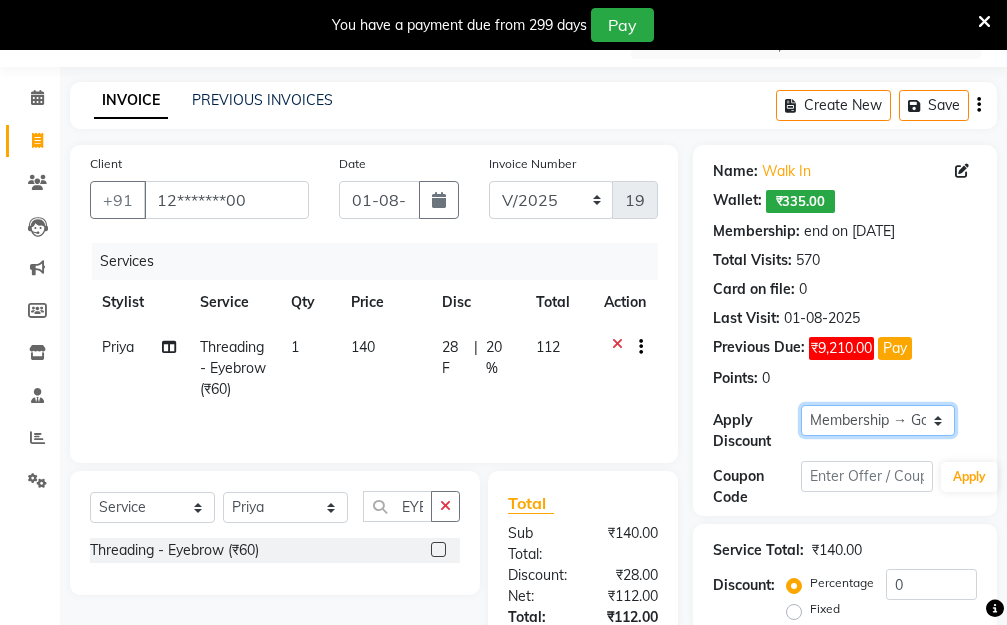 click on "Select Membership → Golden Membership Membership → Golden Membership Membership → Golden Membership Membership → Golden Membership Membership → Golden Membership Membership → Golden Membership Membership → Golden Membership Membership → Golden Membership Membership → Golden Membership Membership → Golden Membership Membership → Golden Membership Membership → Golden Membership Membership → Golden Membership Membership → Golden Membership Membership → Golden Membership Membership → Golden Membership Membership → Golden Membership Membership → Golden Membership Membership → Golden Membership Membership → Golden Membership Membership → Golden Membership Membership → Golden Membership Membership → Golden Membership Membership → Golden Membership Membership → Golden Membership Membership → Golden Membership Membership → Golden Membership Membership → Golden Membership Membership → Golden Membership Membership → Golden Membership" 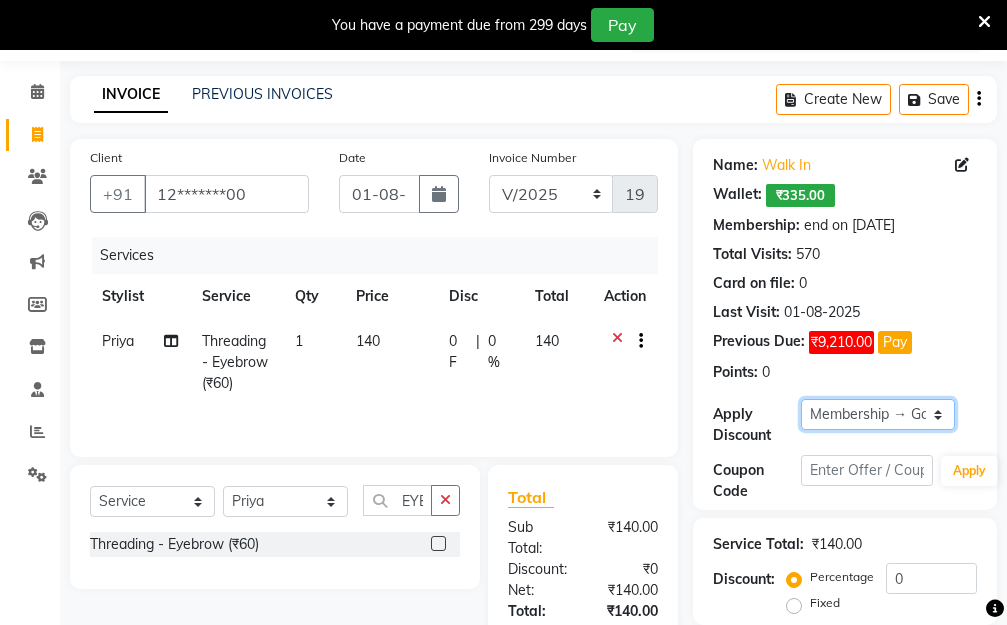 scroll, scrollTop: 278, scrollLeft: 0, axis: vertical 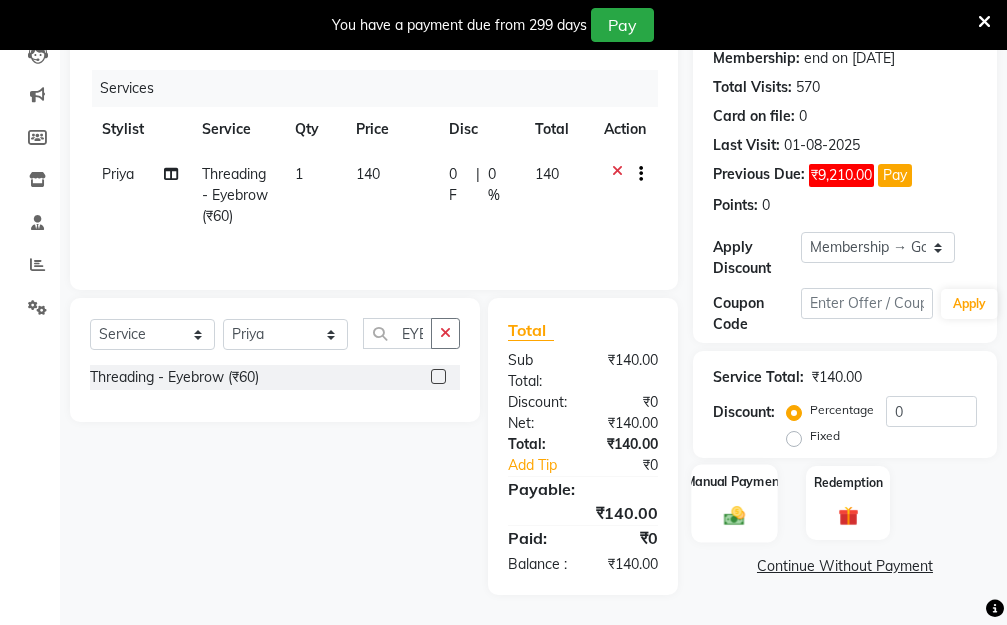 click on "Manual Payment" 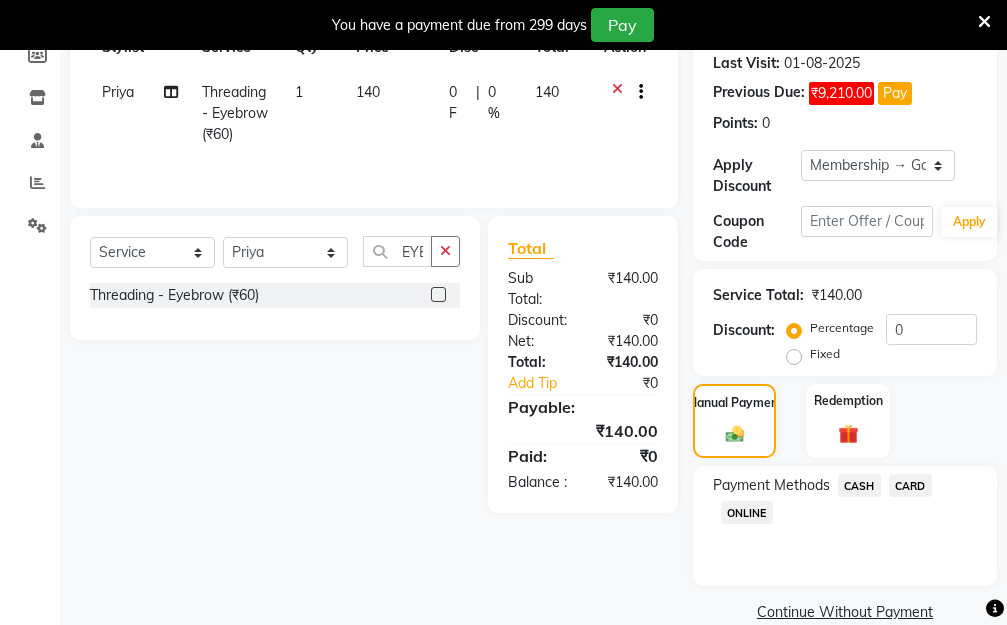 scroll, scrollTop: 369, scrollLeft: 0, axis: vertical 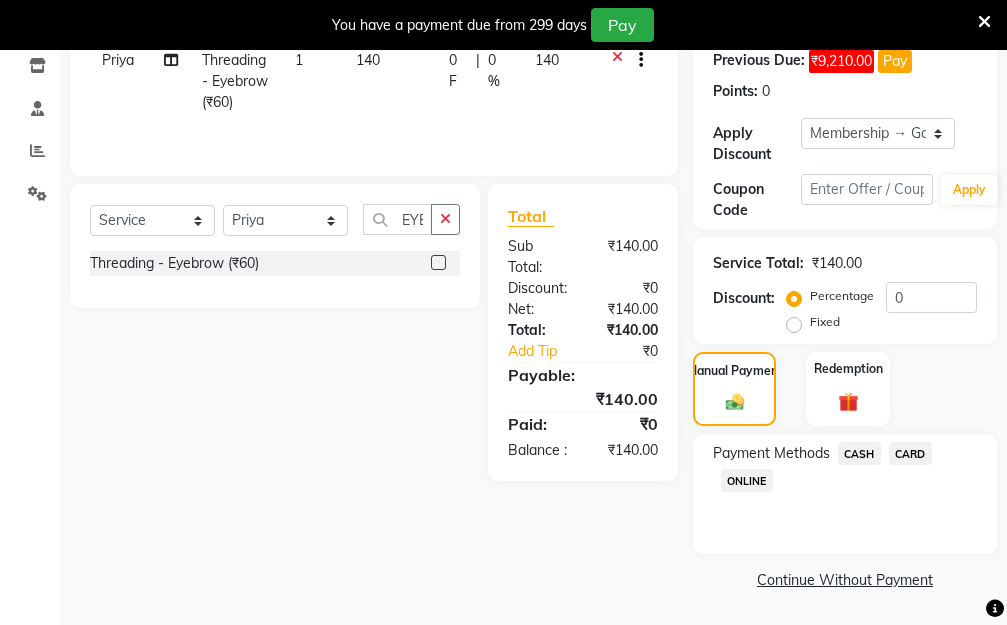 click on "CASH" 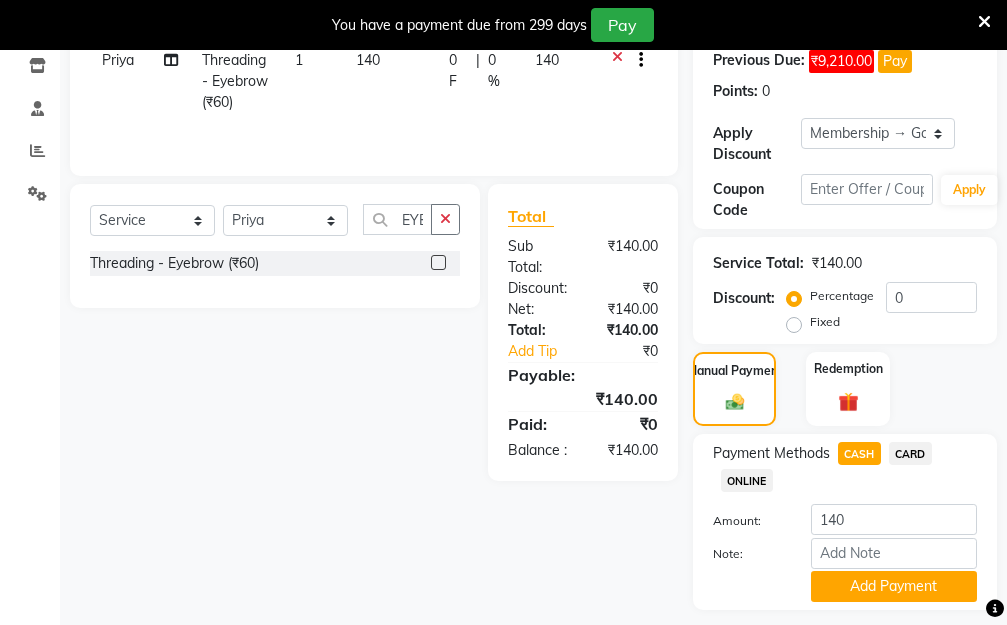 click on "CASH" 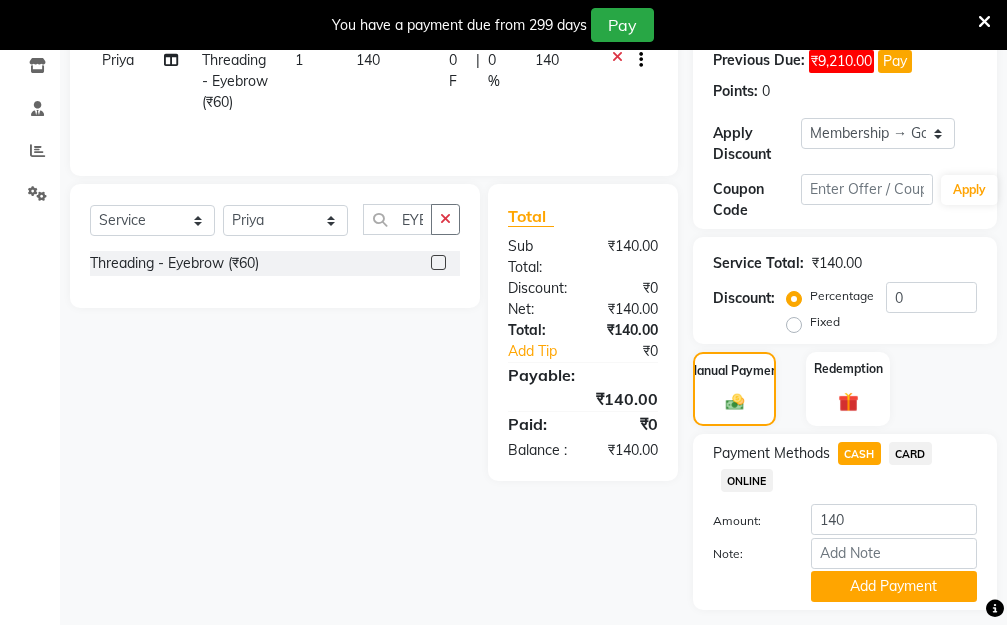 click on "ONLINE" 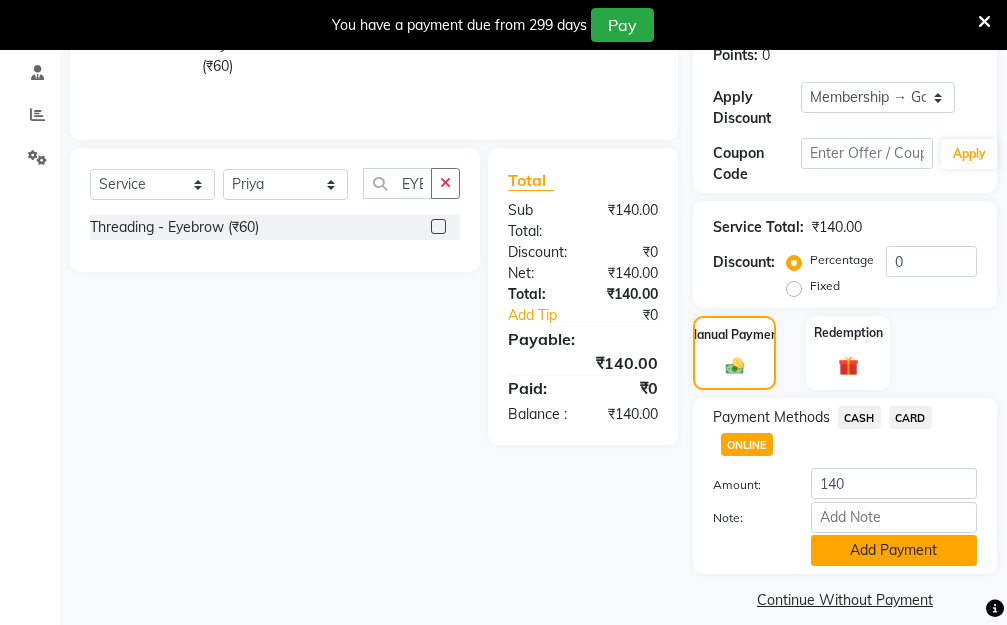scroll, scrollTop: 425, scrollLeft: 0, axis: vertical 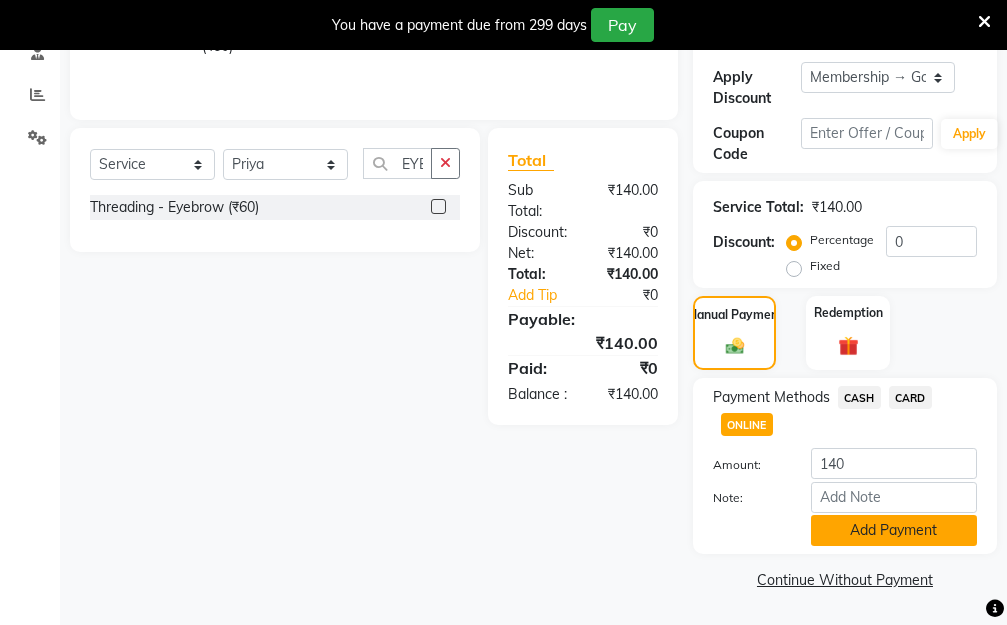 click on "Add Payment" 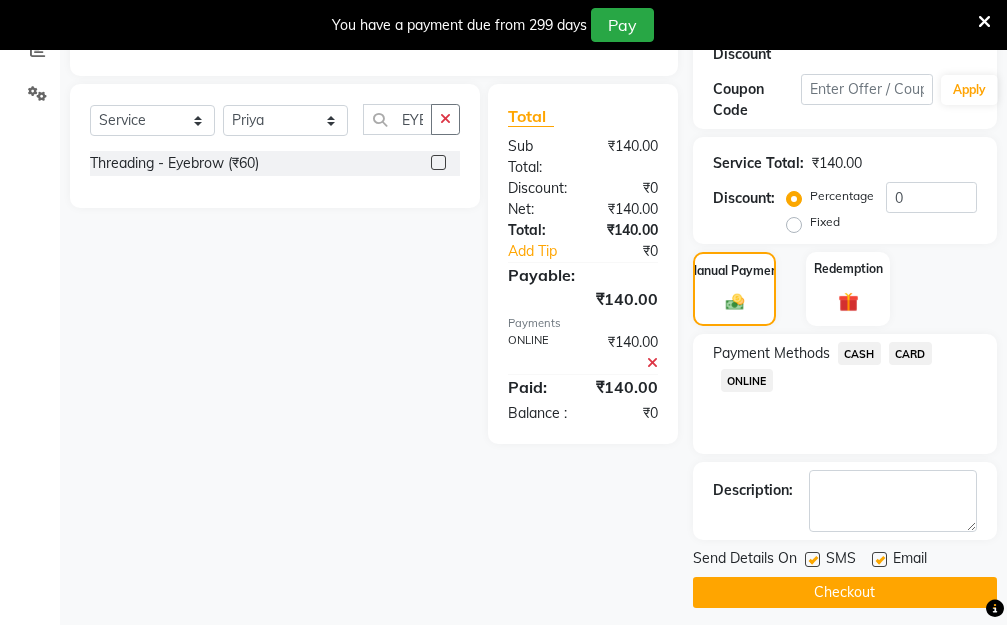 scroll, scrollTop: 482, scrollLeft: 0, axis: vertical 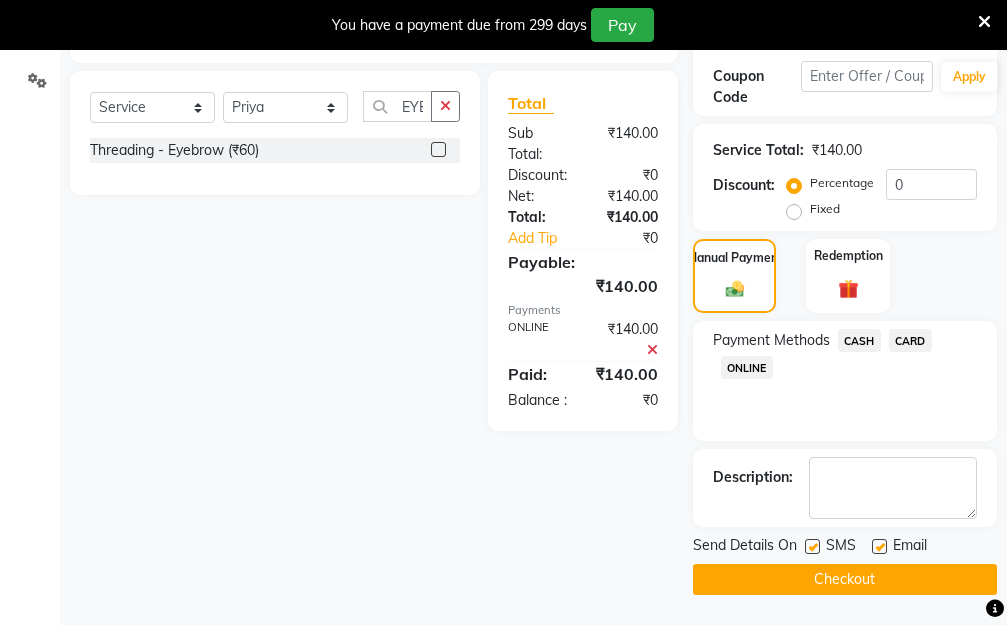 click on "Checkout" 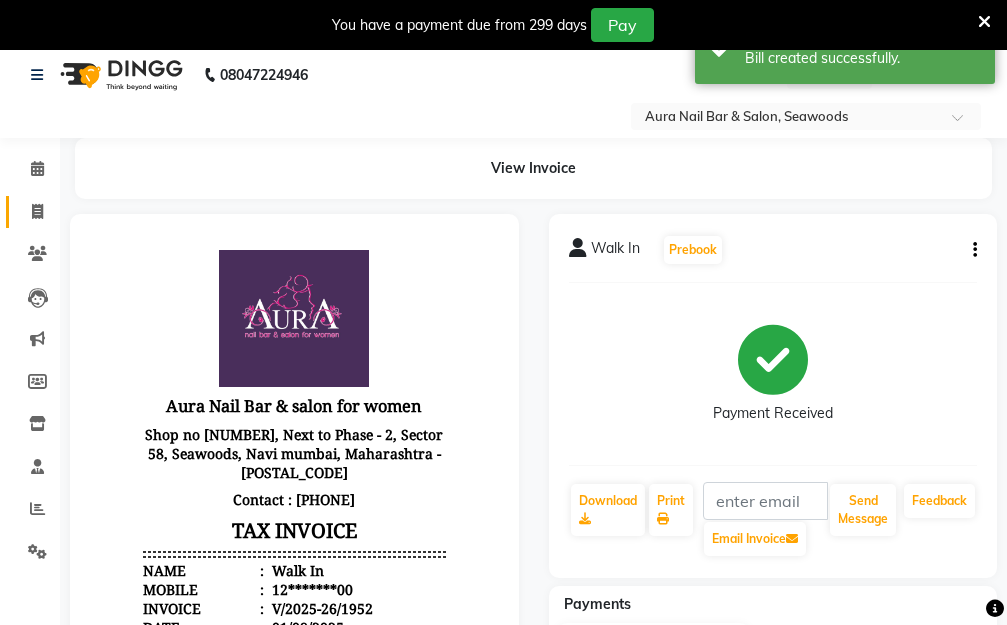 scroll, scrollTop: 0, scrollLeft: 0, axis: both 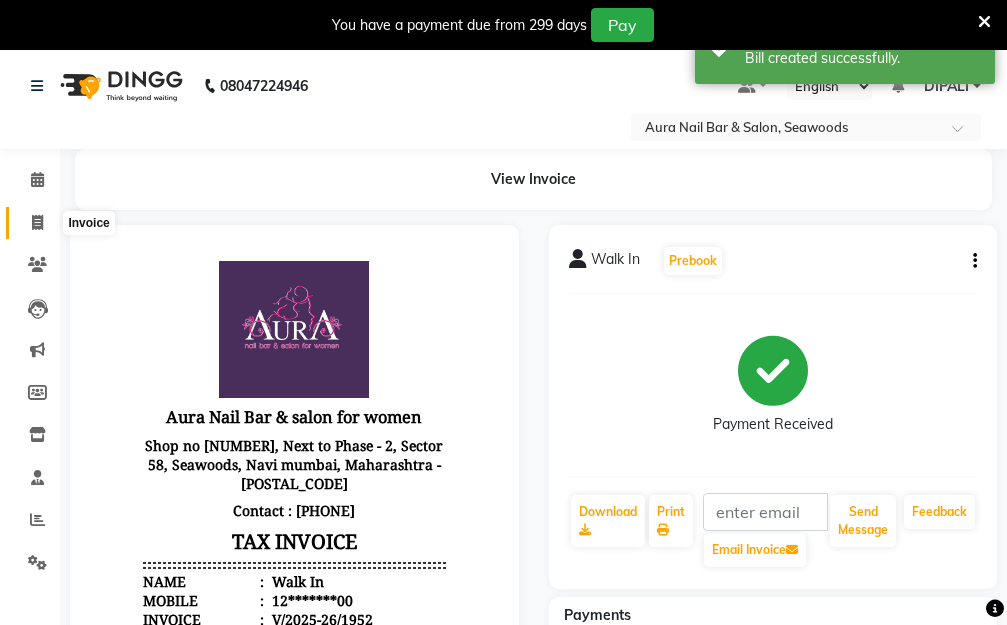 click 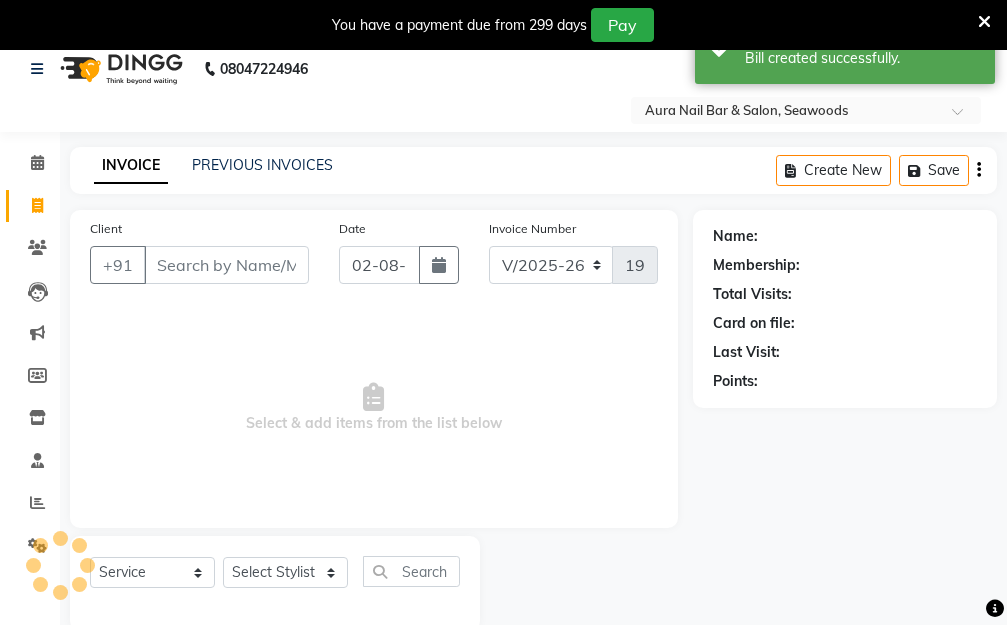 scroll, scrollTop: 53, scrollLeft: 0, axis: vertical 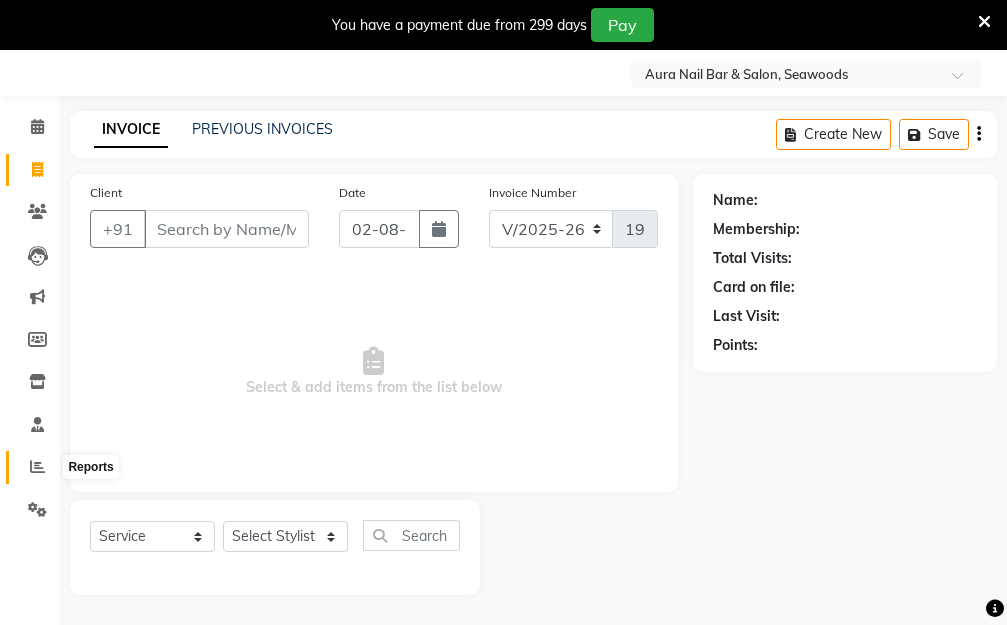 click 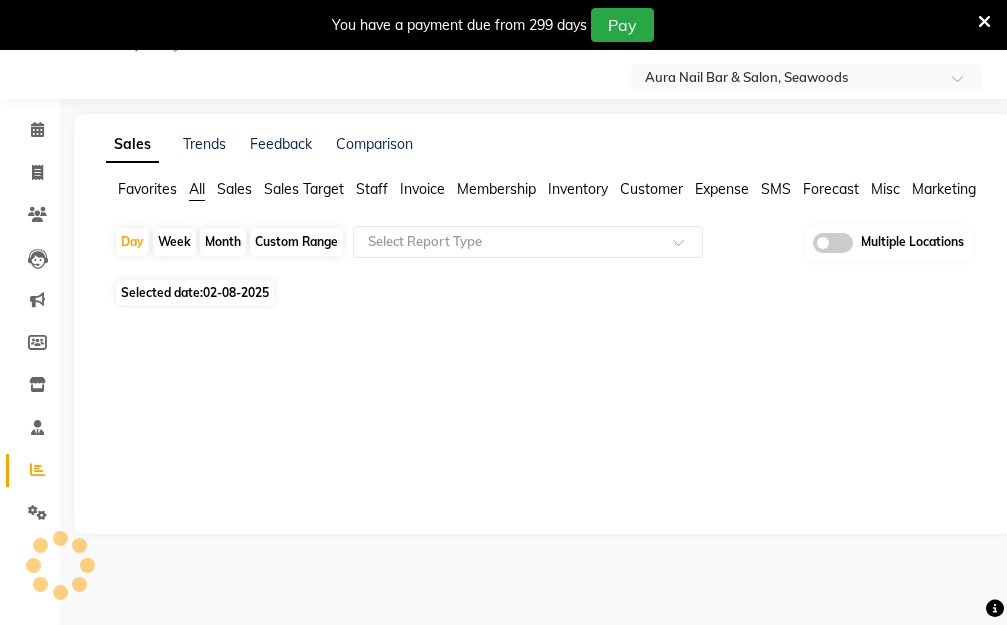 scroll, scrollTop: 53, scrollLeft: 0, axis: vertical 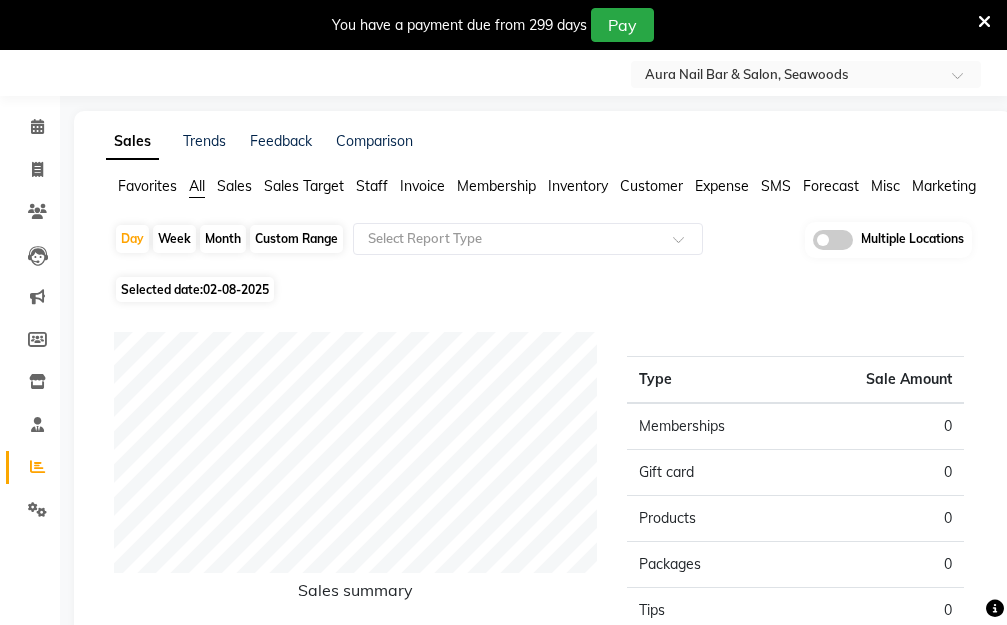 click on "Staff" 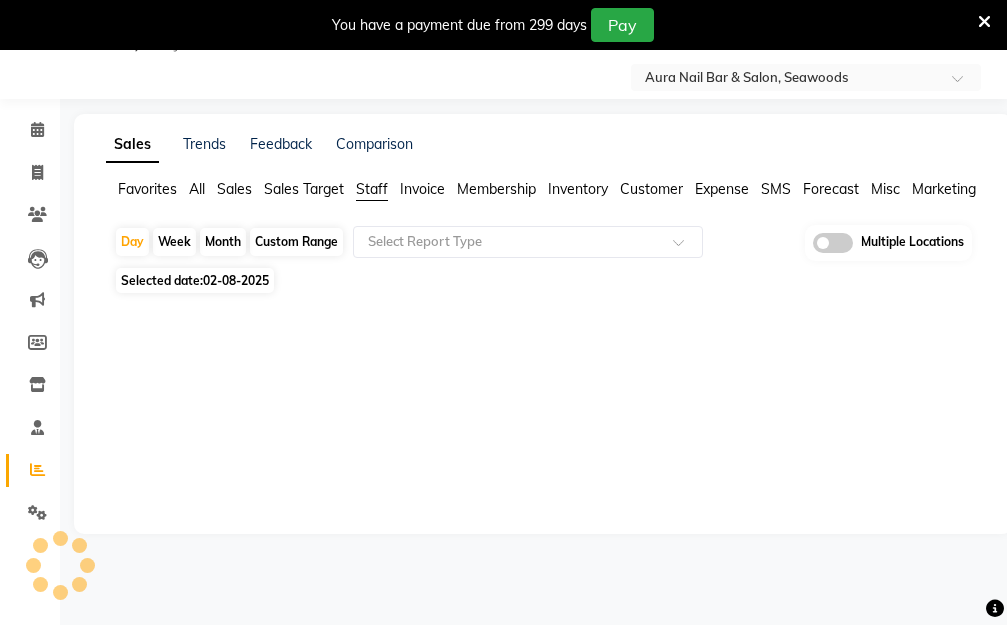 scroll, scrollTop: 50, scrollLeft: 0, axis: vertical 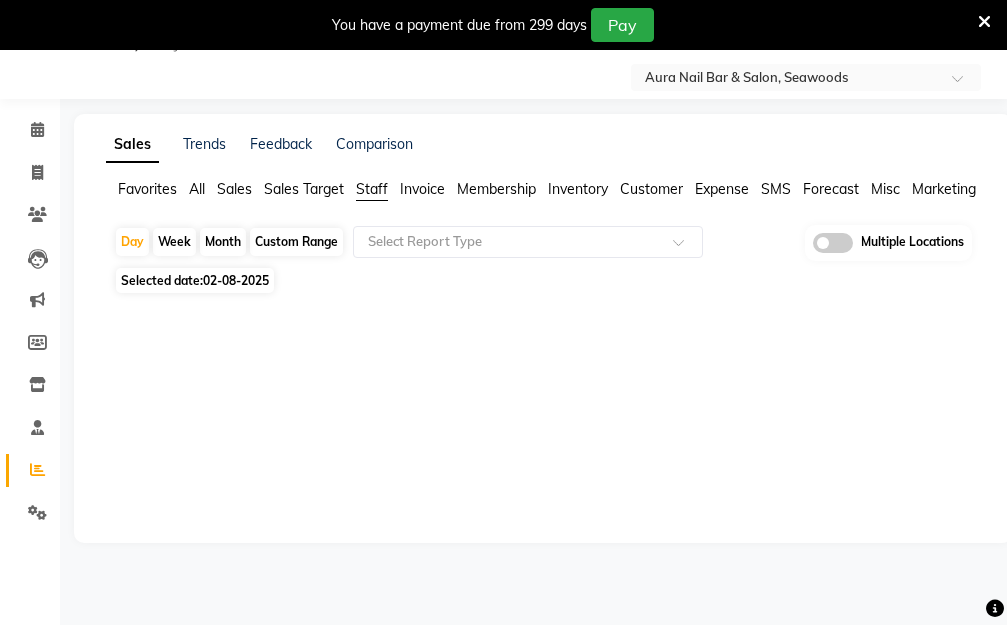 click on "02-08-2025" 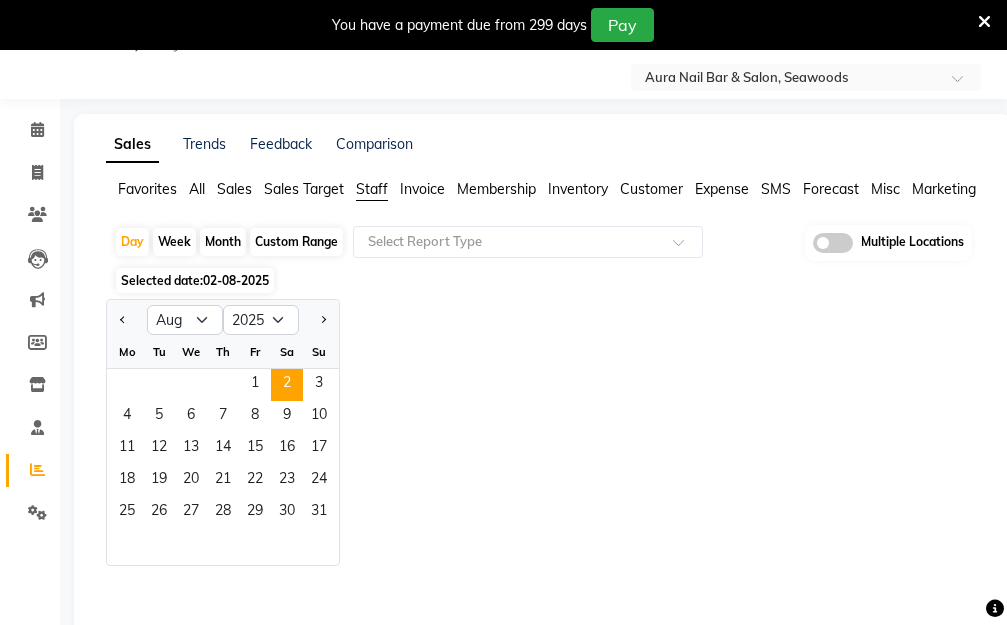 scroll, scrollTop: 53, scrollLeft: 0, axis: vertical 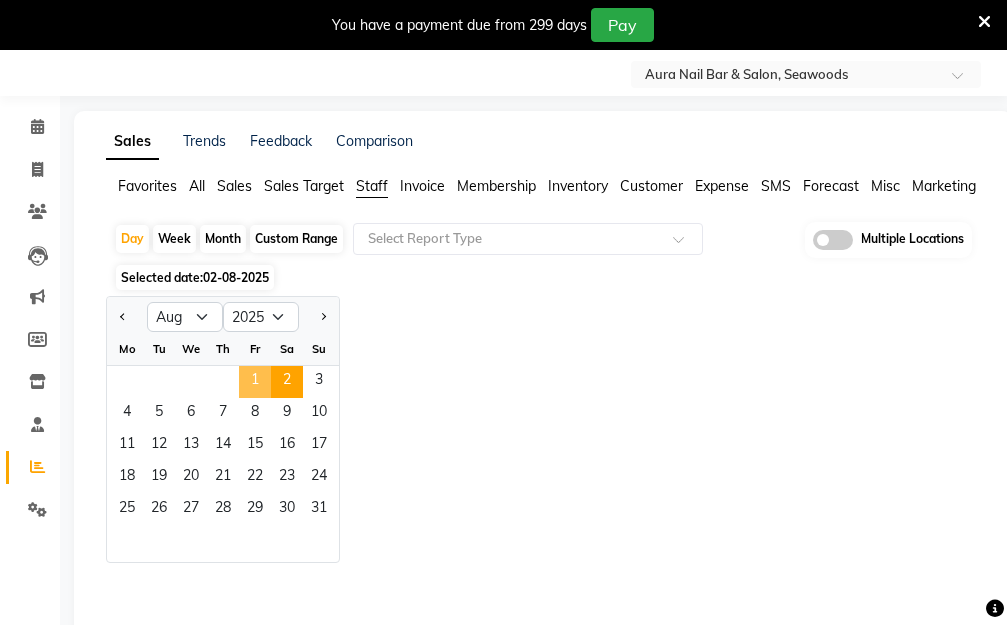 click on "1" 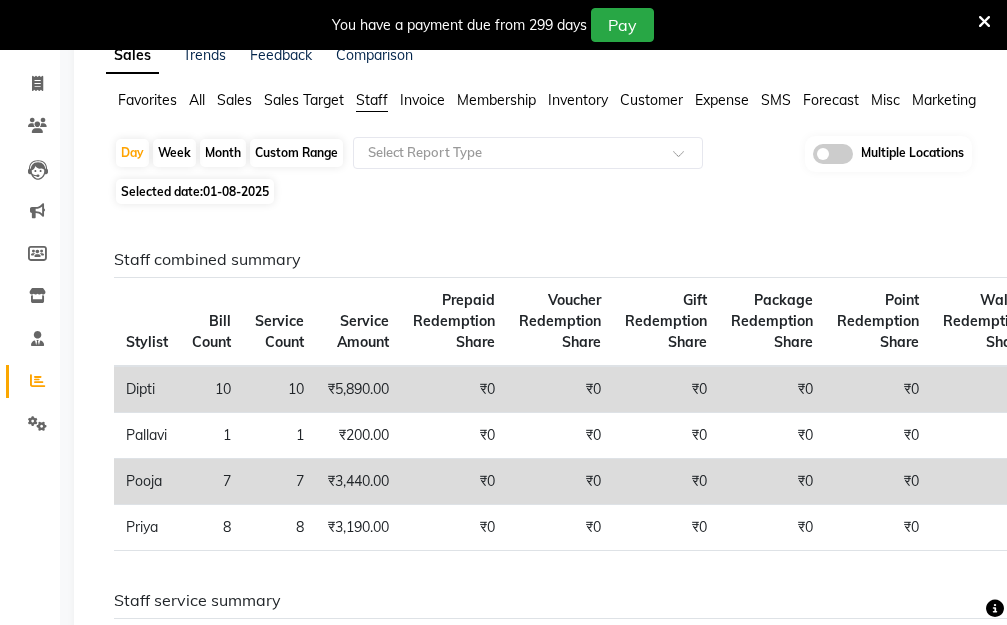 scroll, scrollTop: 0, scrollLeft: 0, axis: both 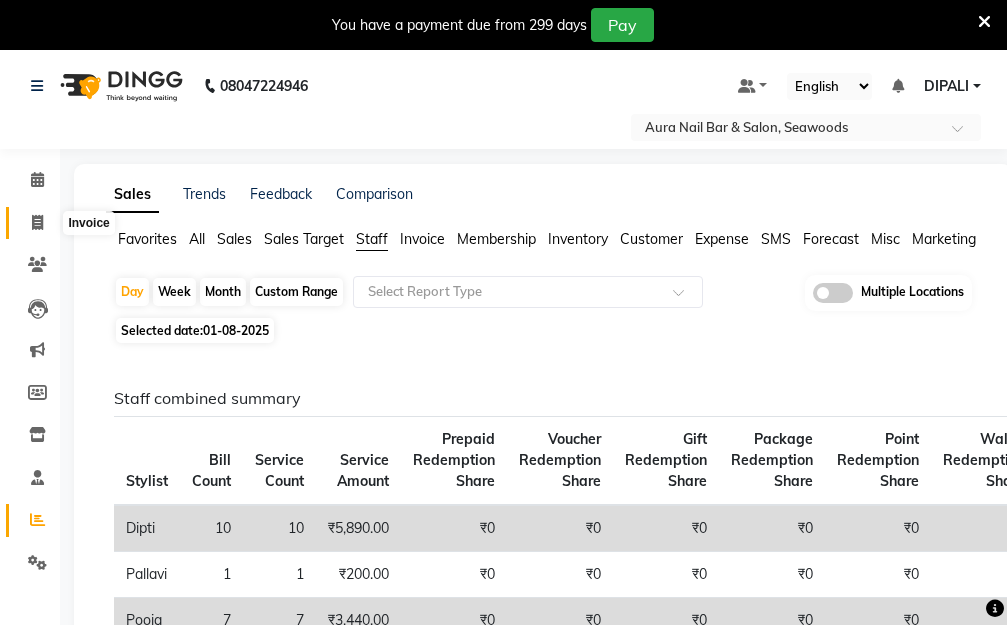 click 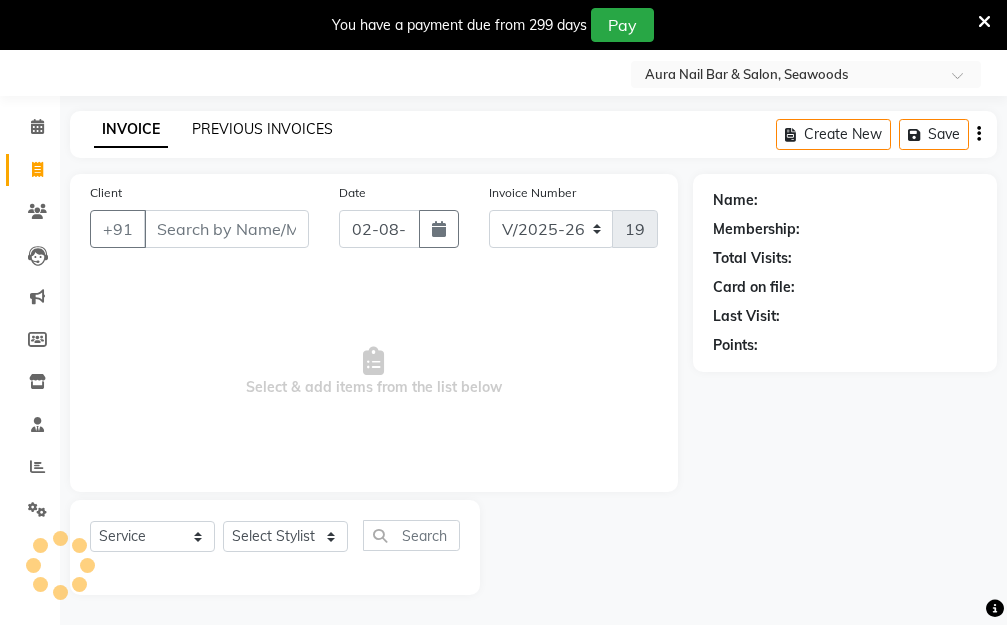 click on "PREVIOUS INVOICES" 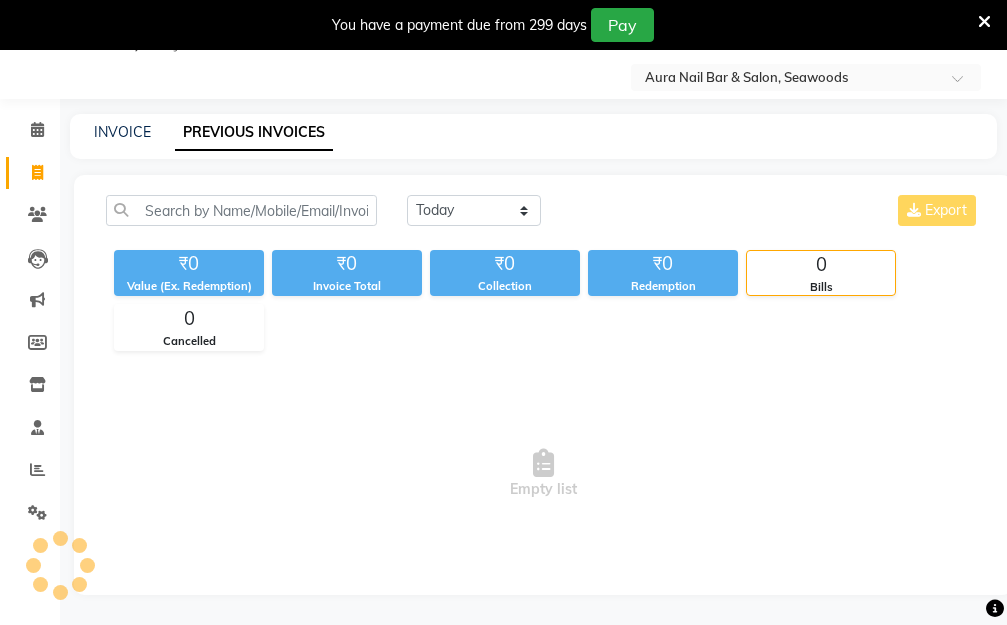 scroll, scrollTop: 50, scrollLeft: 0, axis: vertical 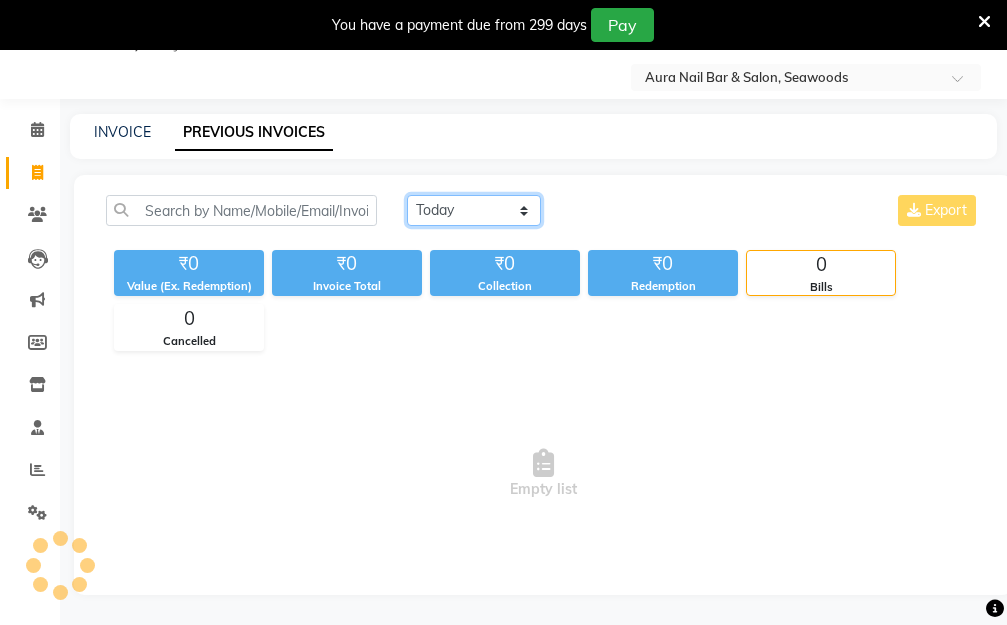 click on "Today Yesterday Custom Range" 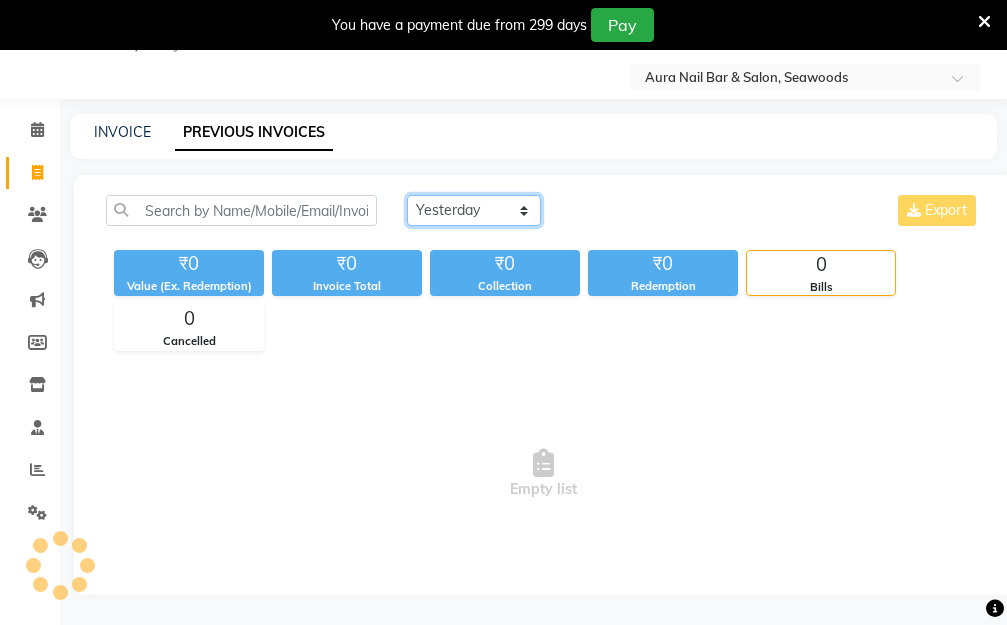 click on "Today Yesterday Custom Range" 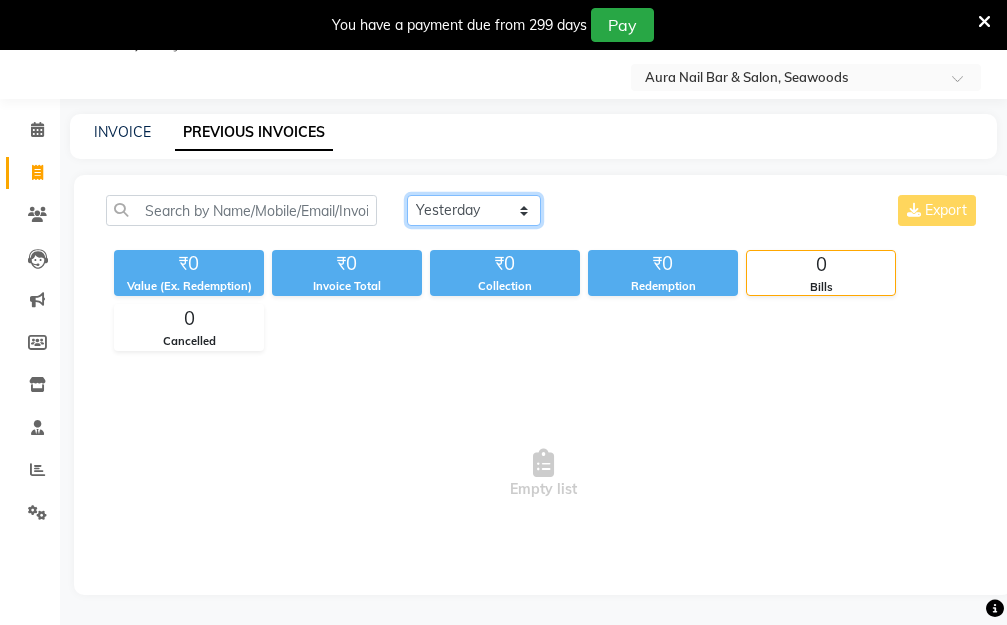 scroll, scrollTop: 50, scrollLeft: 0, axis: vertical 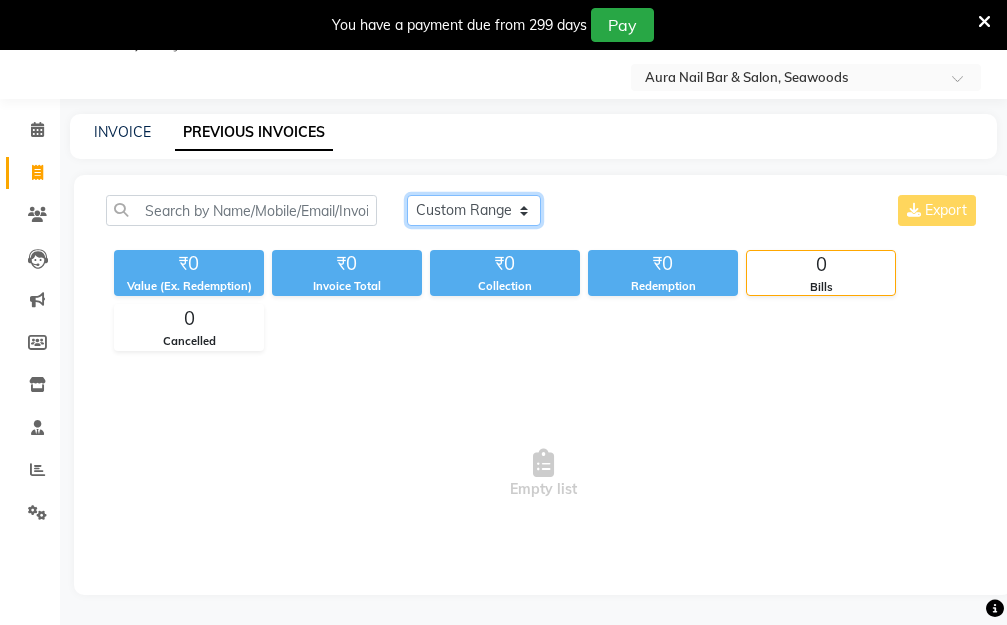 click on "Today Yesterday Custom Range" 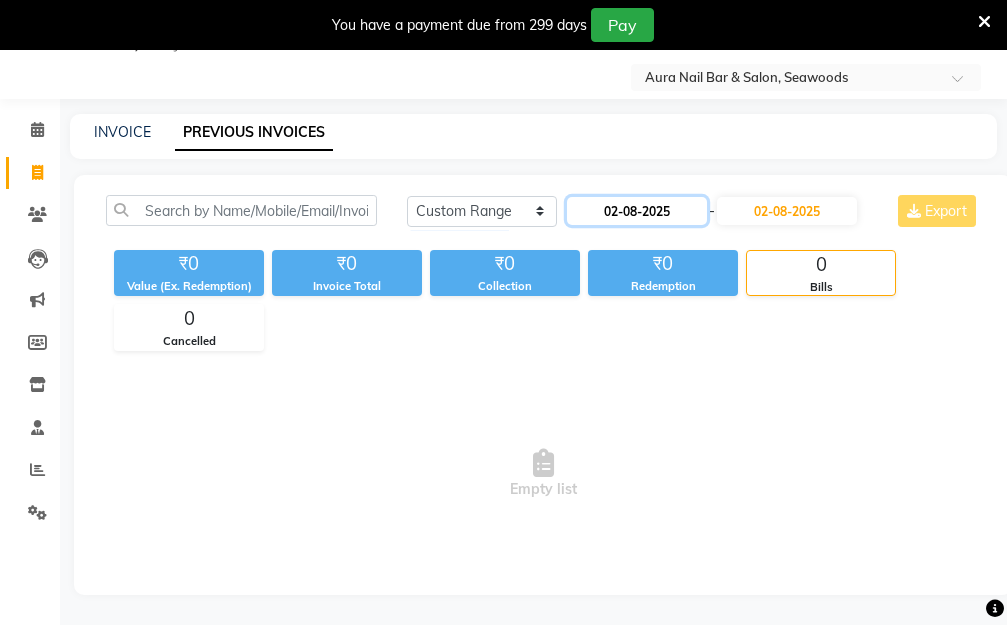 click on "02-08-2025" 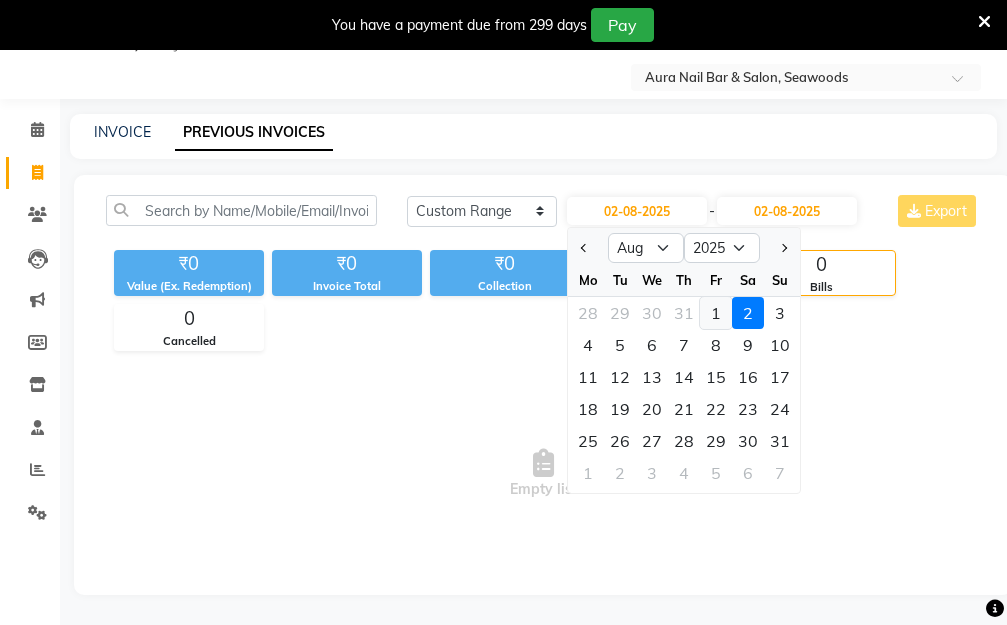 click on "1" 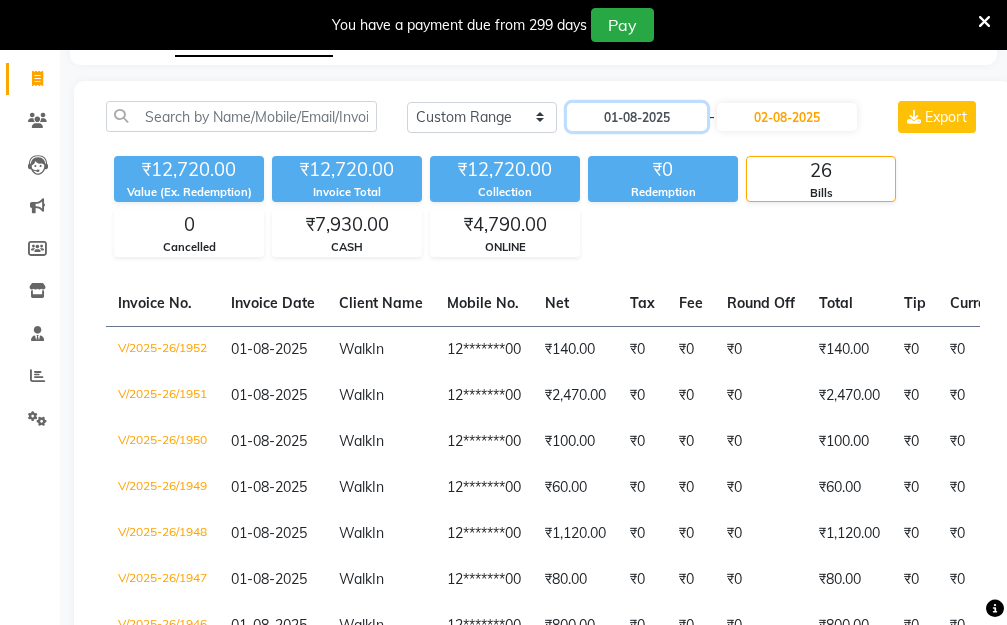 scroll, scrollTop: 0, scrollLeft: 0, axis: both 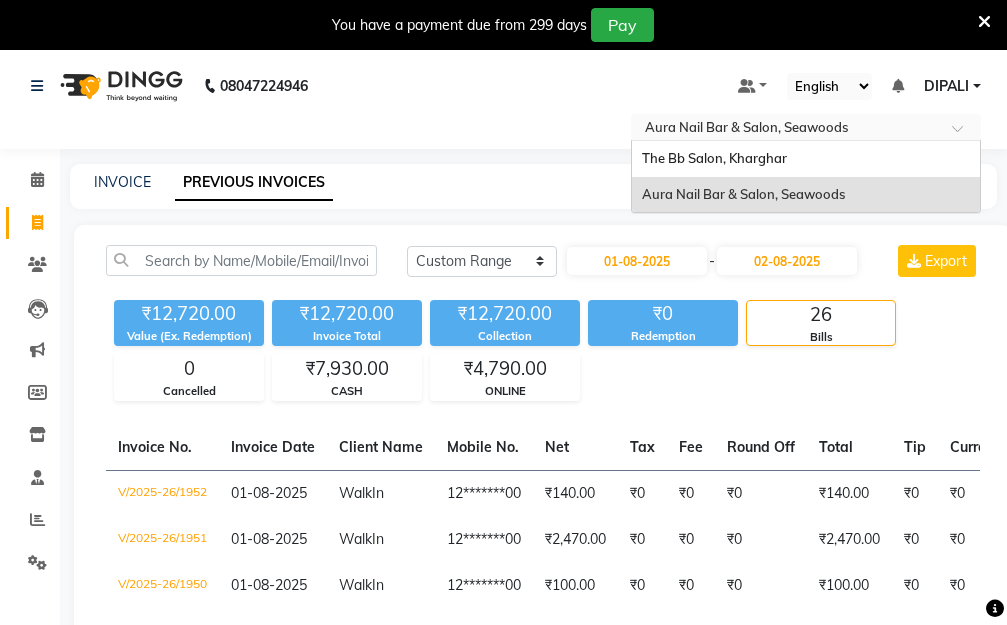 click at bounding box center (964, 134) 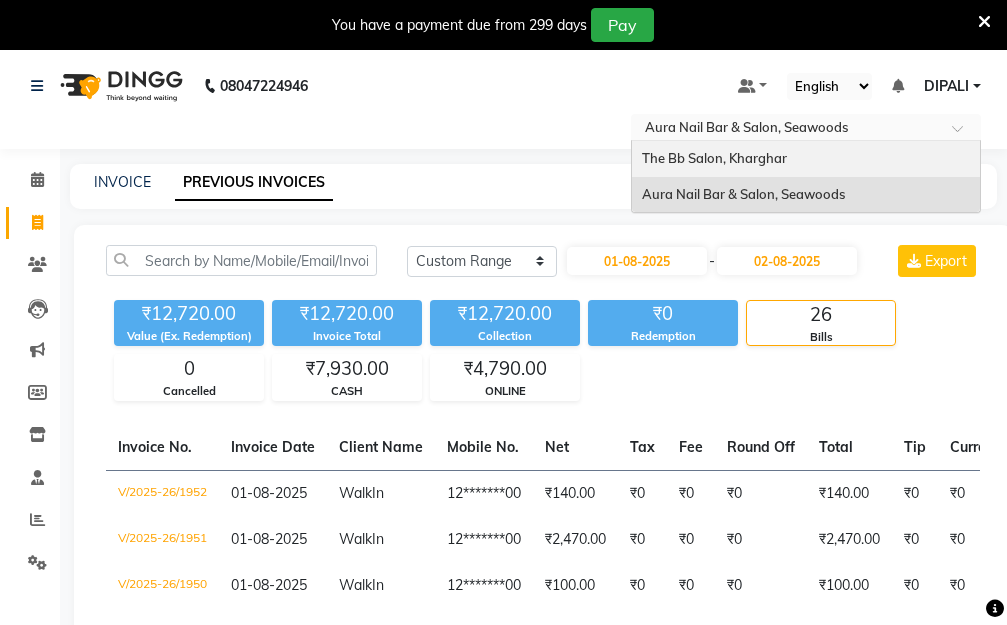 click on "The Bb Salon, Kharghar" at bounding box center (806, 159) 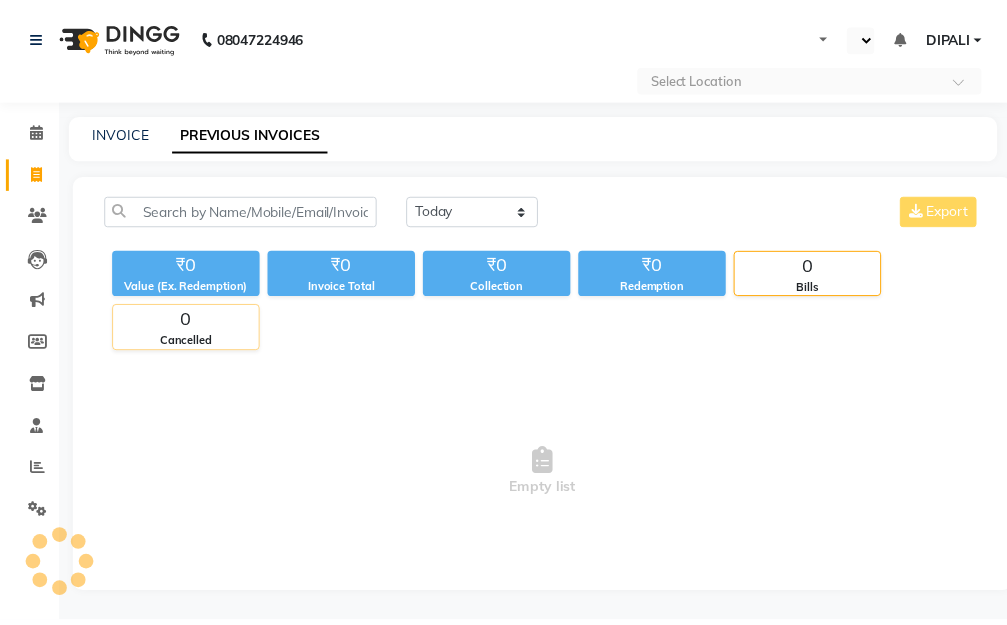scroll, scrollTop: 0, scrollLeft: 0, axis: both 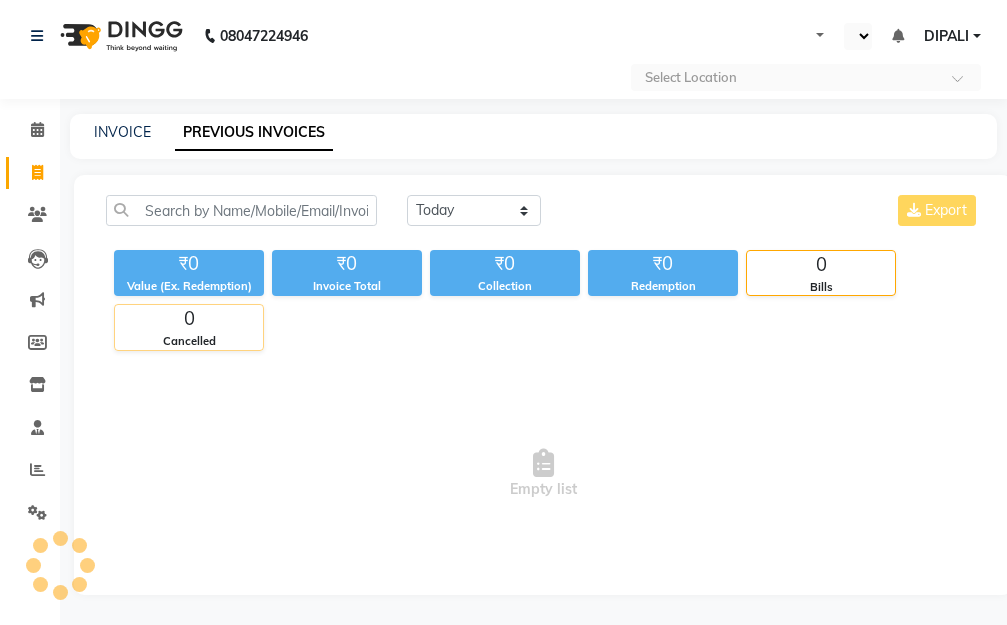 select on "en" 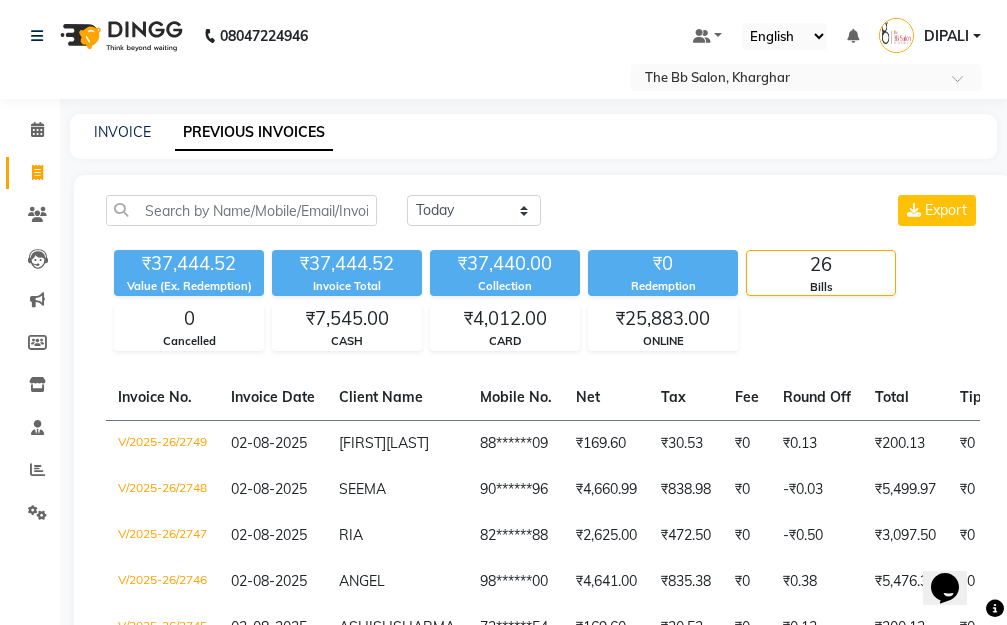 scroll, scrollTop: 0, scrollLeft: 0, axis: both 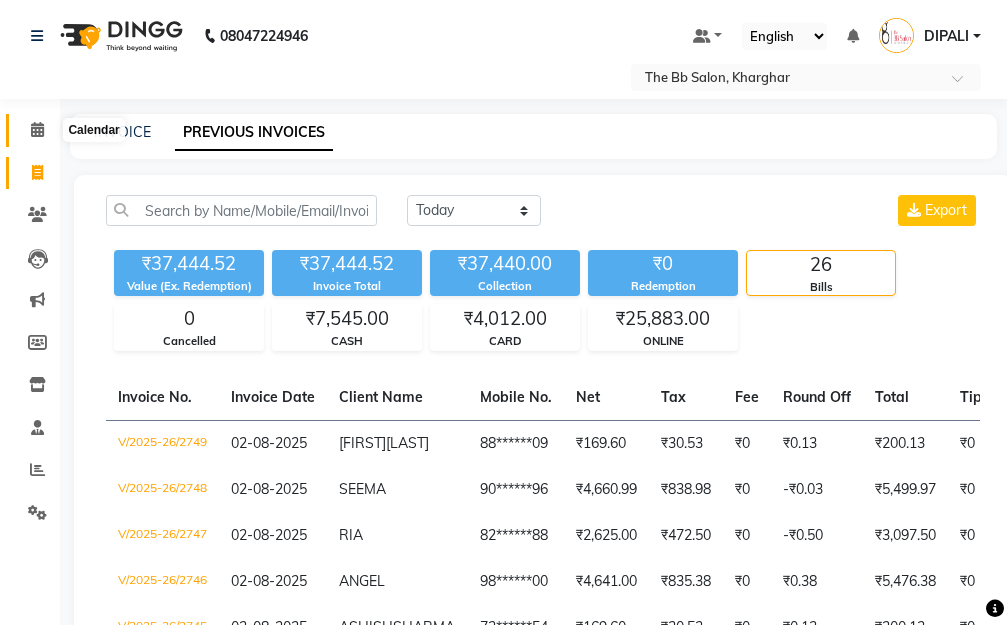 click 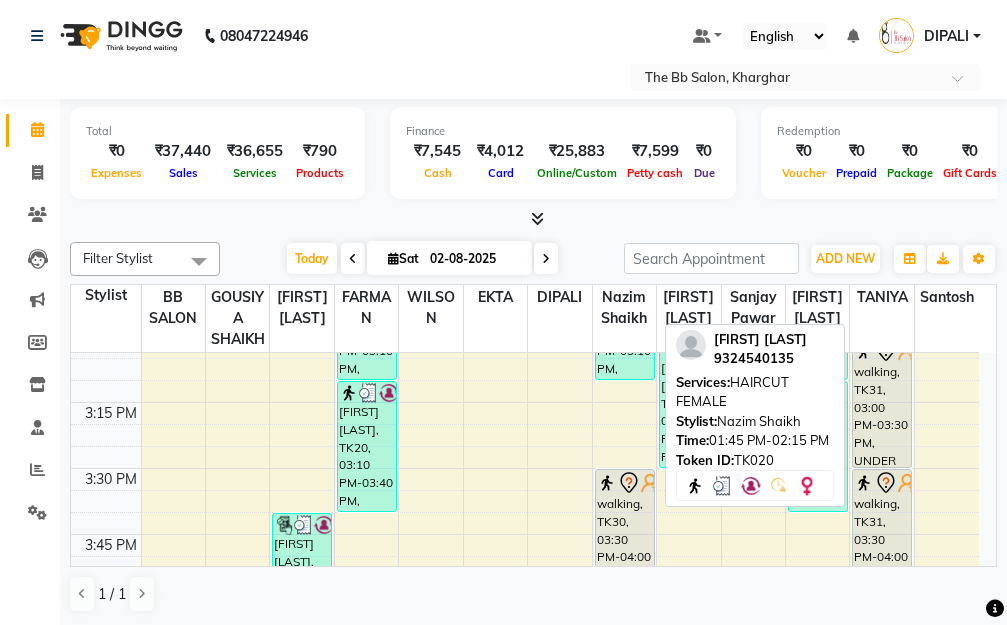 scroll, scrollTop: 1700, scrollLeft: 0, axis: vertical 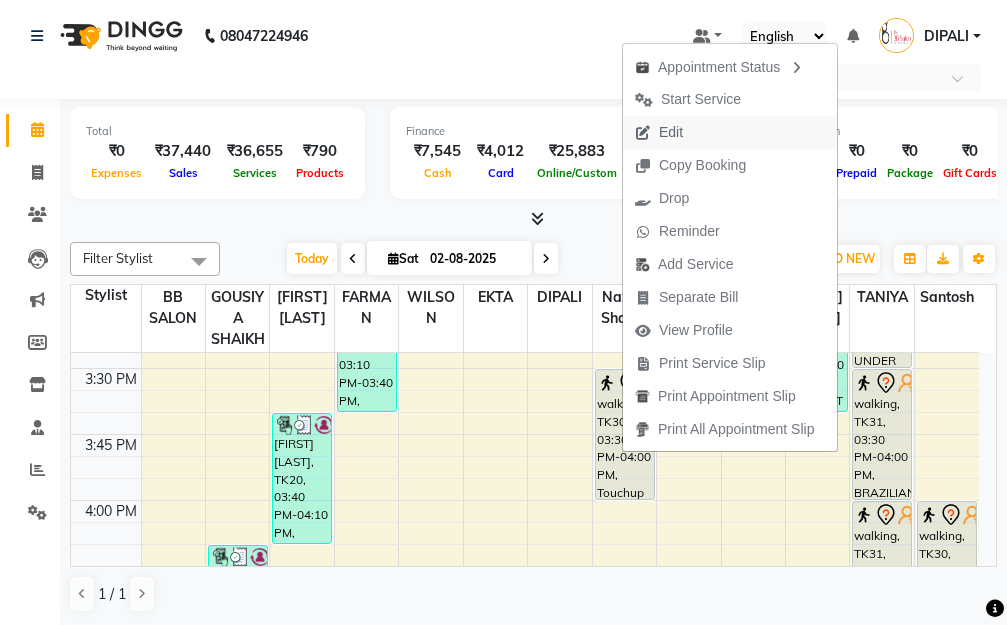 click on "Edit" at bounding box center (671, 132) 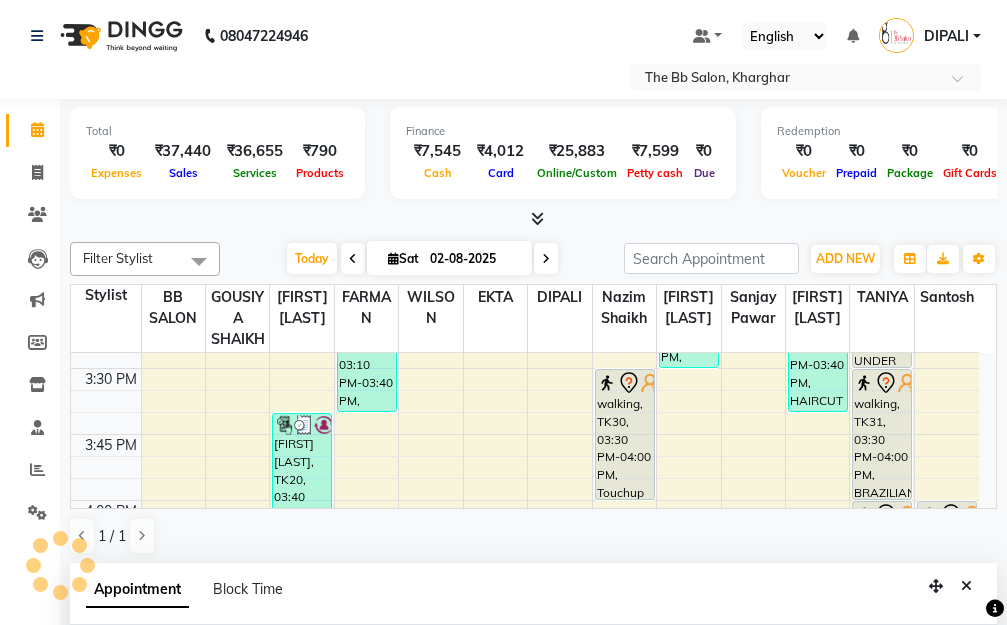 scroll, scrollTop: 8, scrollLeft: 0, axis: vertical 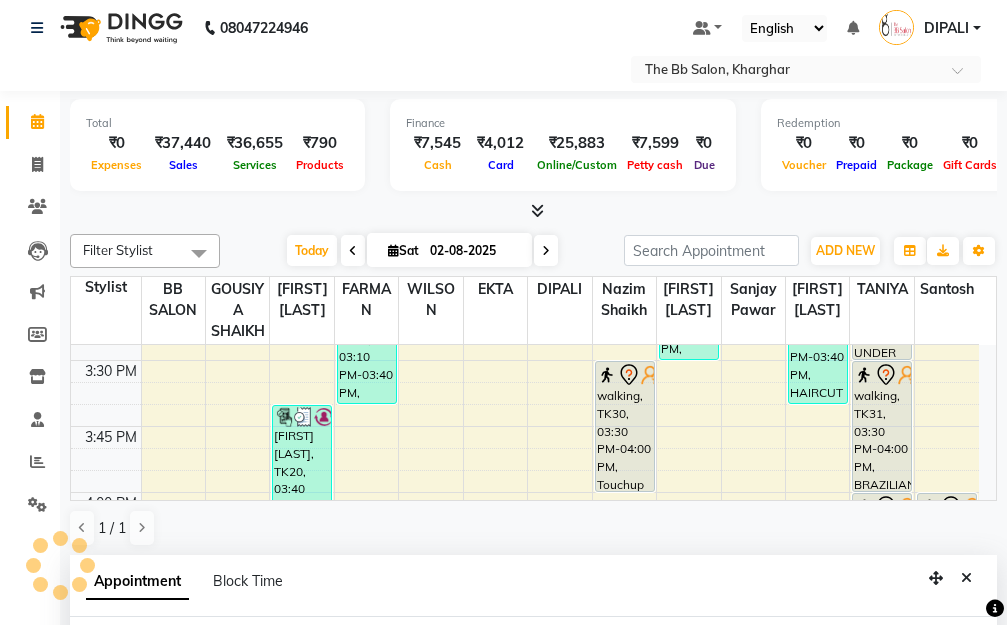 select on "tentative" 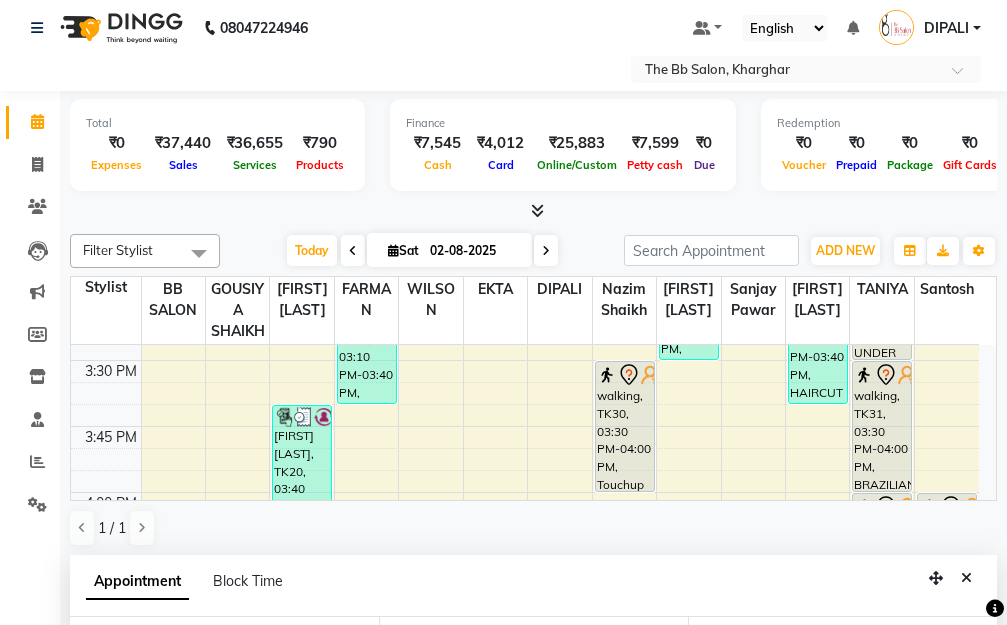 select on "930" 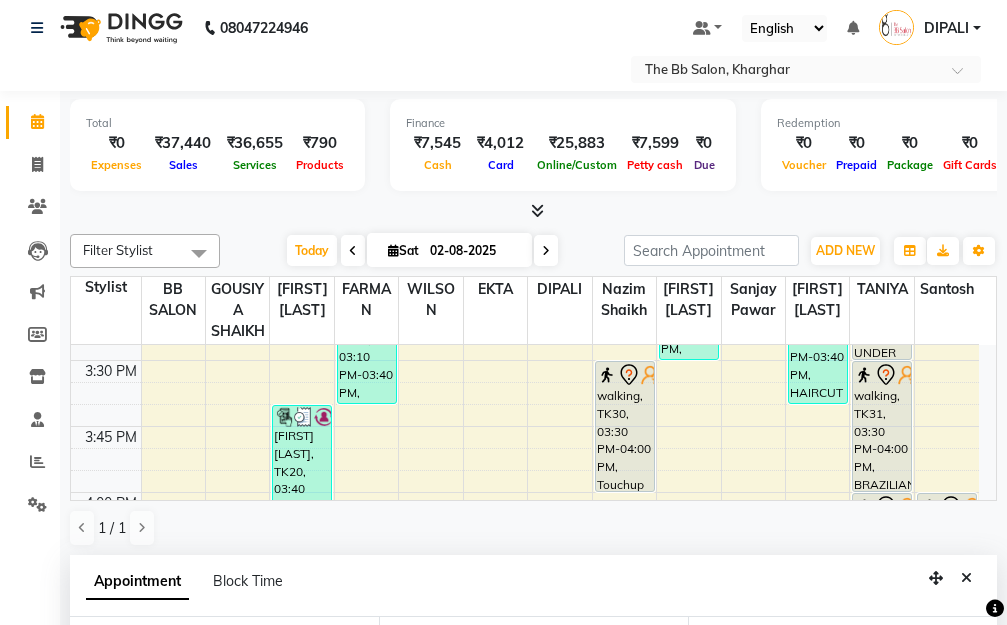 scroll, scrollTop: 231, scrollLeft: 0, axis: vertical 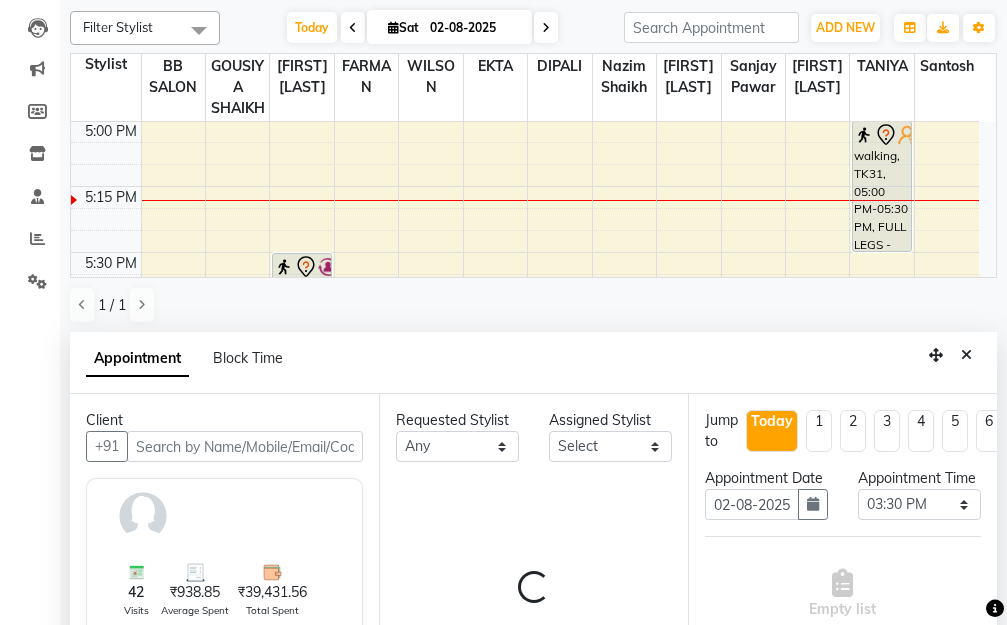 select on "87288" 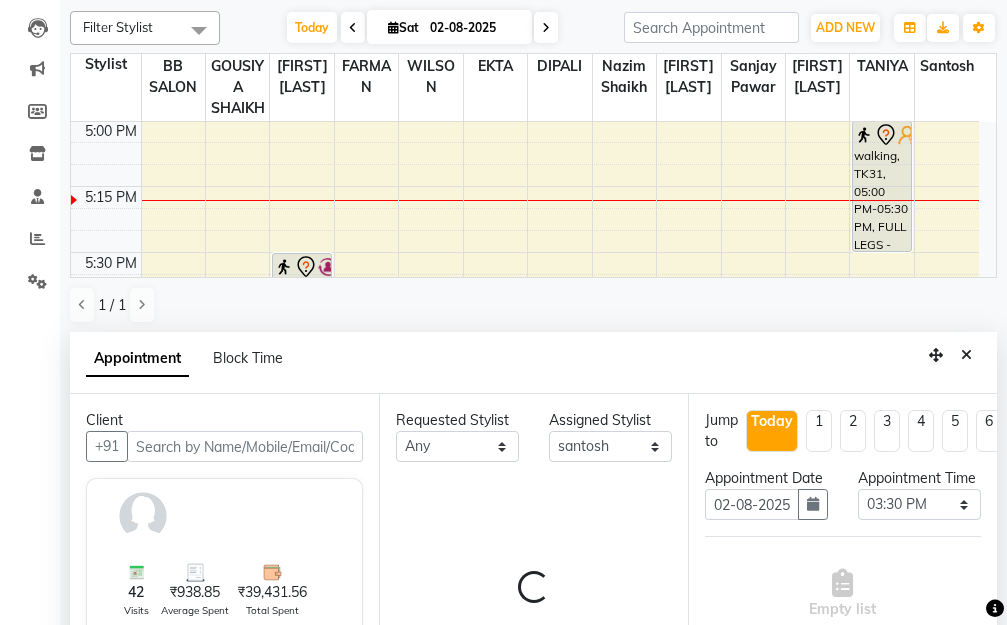 select on "3065" 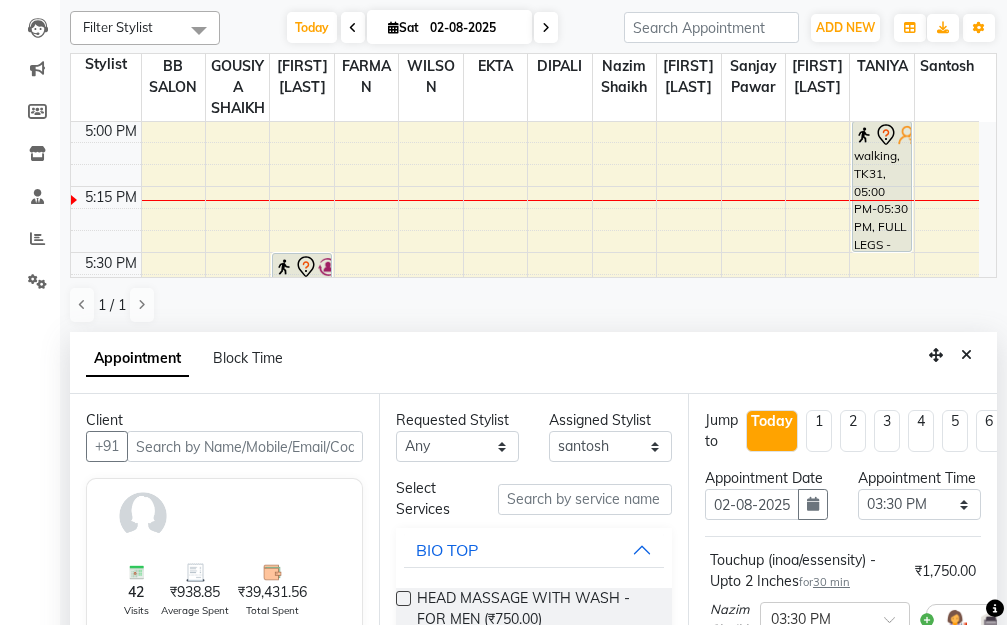 scroll, scrollTop: 393, scrollLeft: 0, axis: vertical 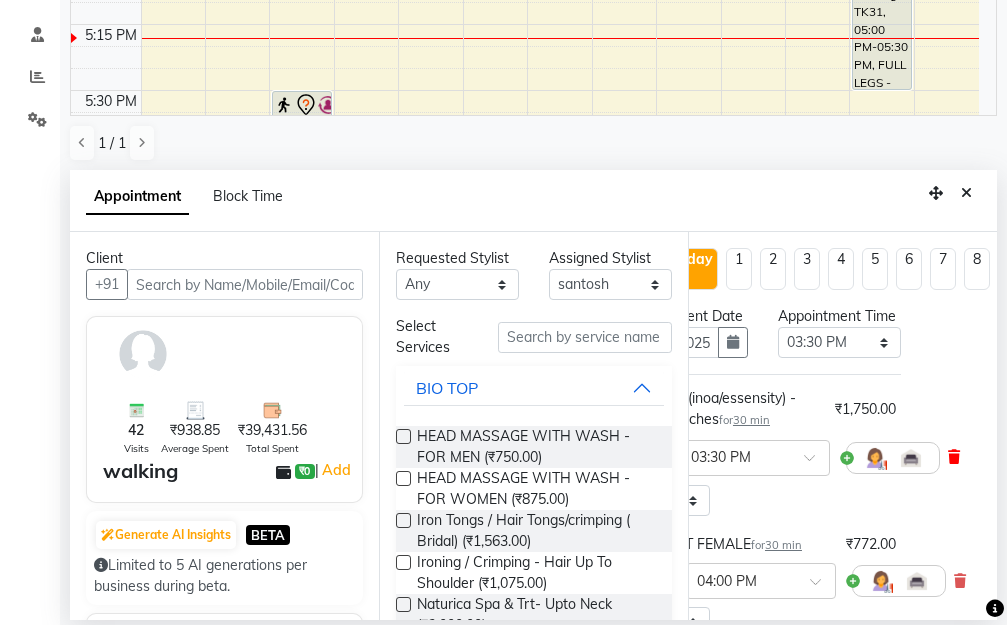 click at bounding box center [954, 457] 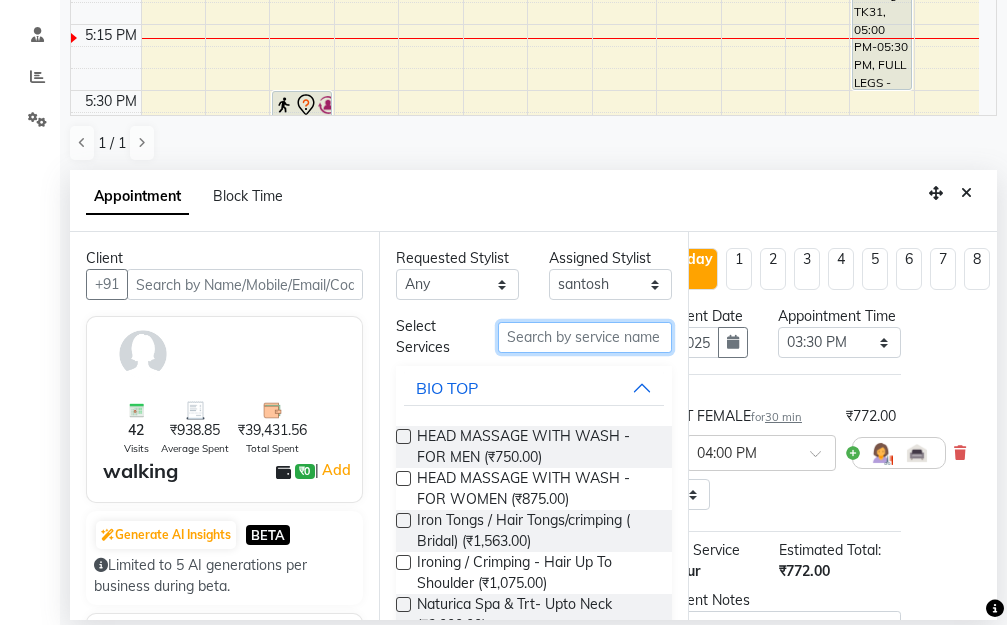 click at bounding box center [585, 337] 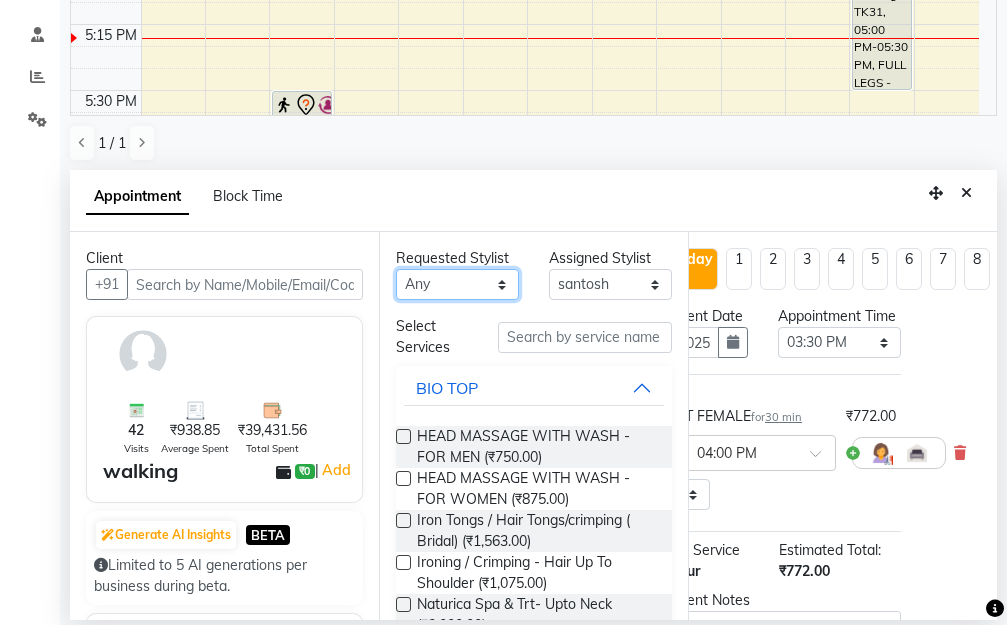 click on "Any BB SALON DIPALI EKTA FARMAN GOUSIYA SHAIKH MANGESH TAVARE Nazim Shaikh Rupesh Chavan Sanjay Pawar santosh SHILPA YADAV TANIYA WILSON" at bounding box center (457, 284) 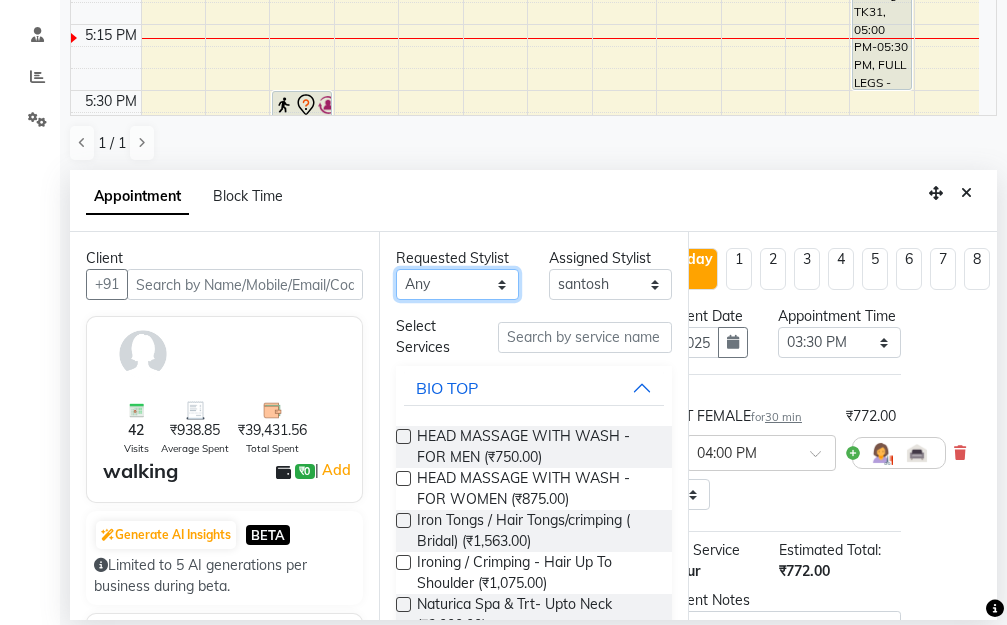 select on "83658" 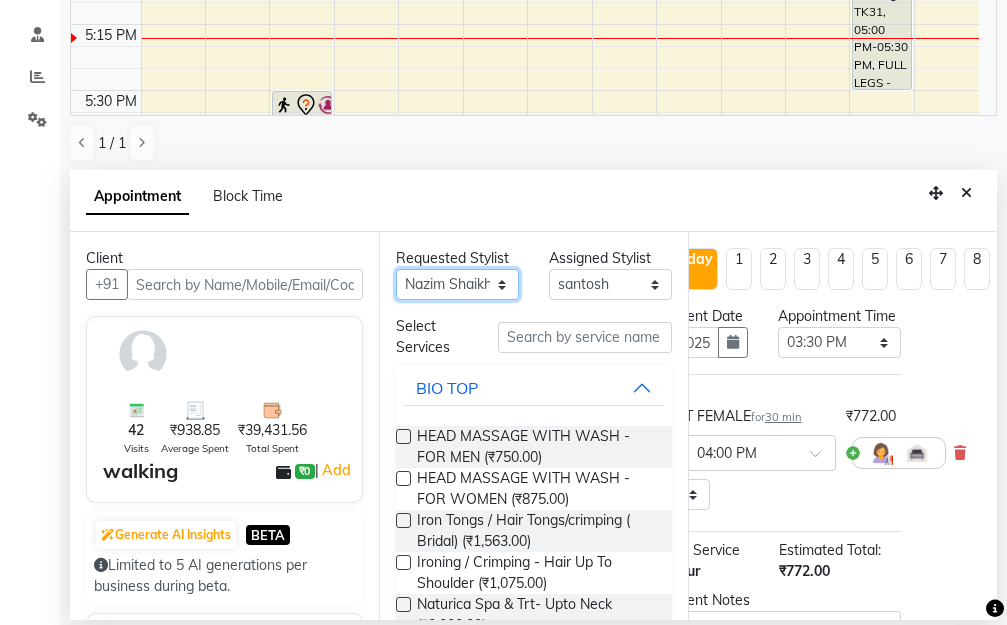 click on "Any BB SALON DIPALI EKTA FARMAN GOUSIYA SHAIKH MANGESH TAVARE Nazim Shaikh Rupesh Chavan Sanjay Pawar santosh SHILPA YADAV TANIYA WILSON" at bounding box center (457, 284) 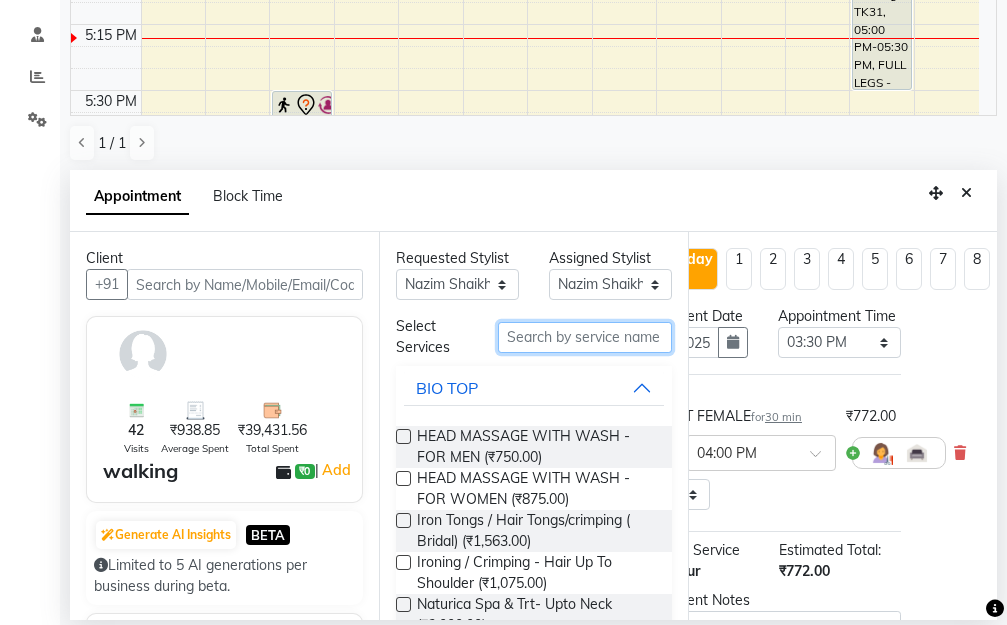 click at bounding box center (585, 337) 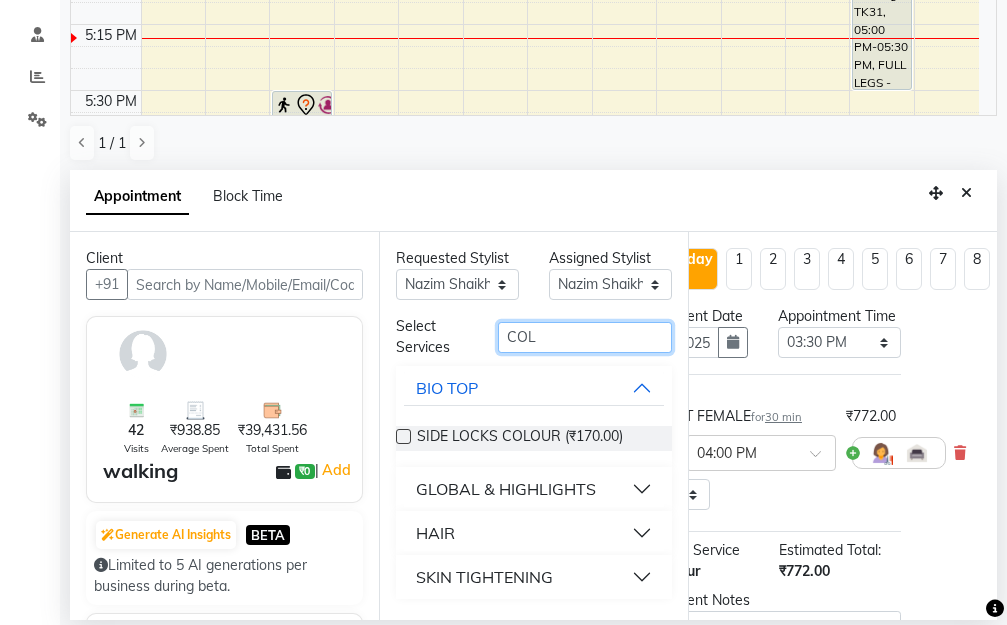 type on "COL" 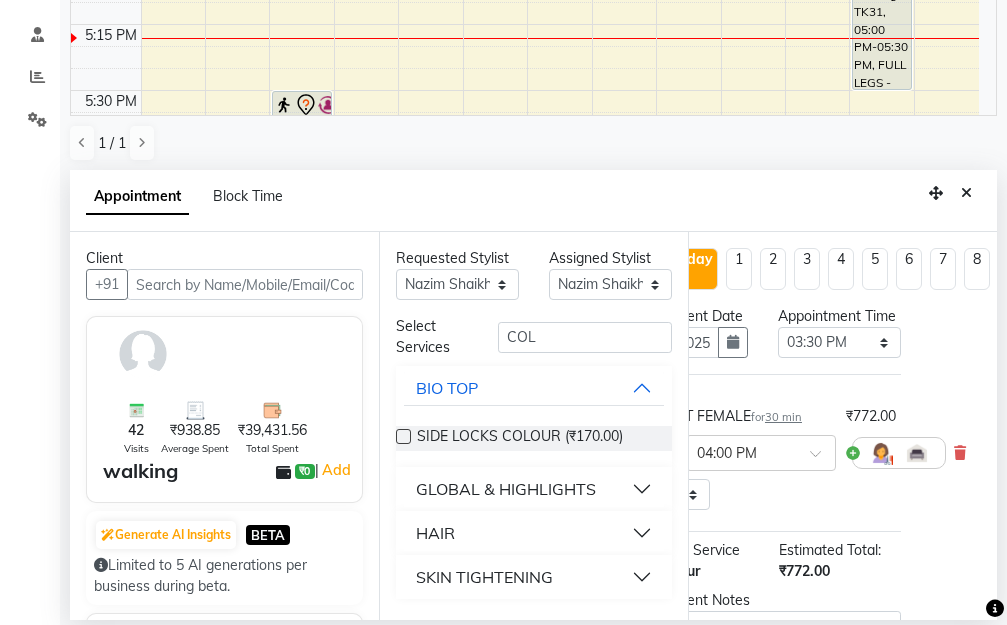 click on "GLOBAL & HIGHLIGHTS" at bounding box center [534, 489] 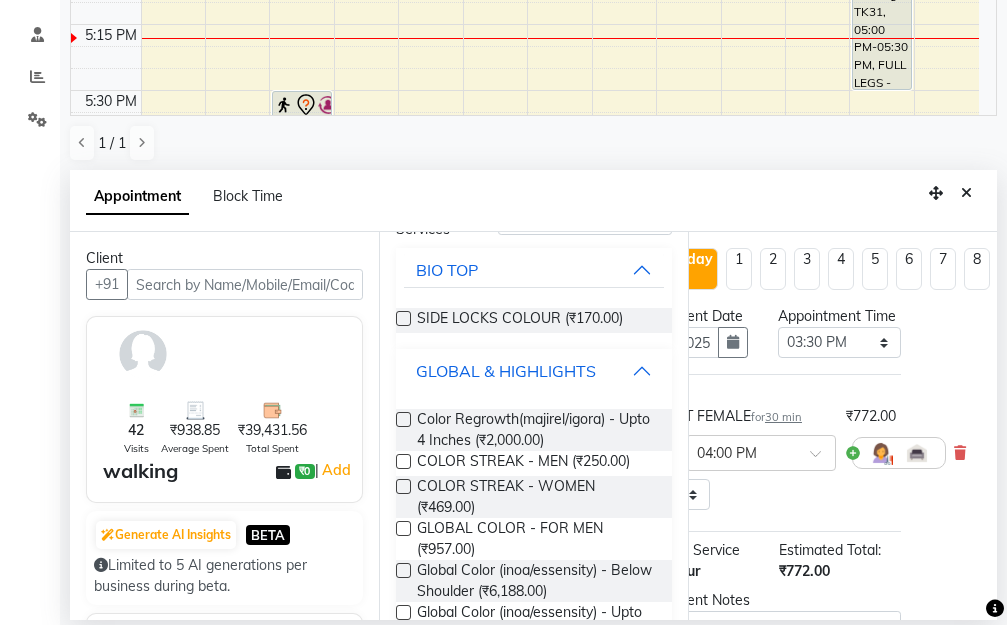 scroll, scrollTop: 200, scrollLeft: 0, axis: vertical 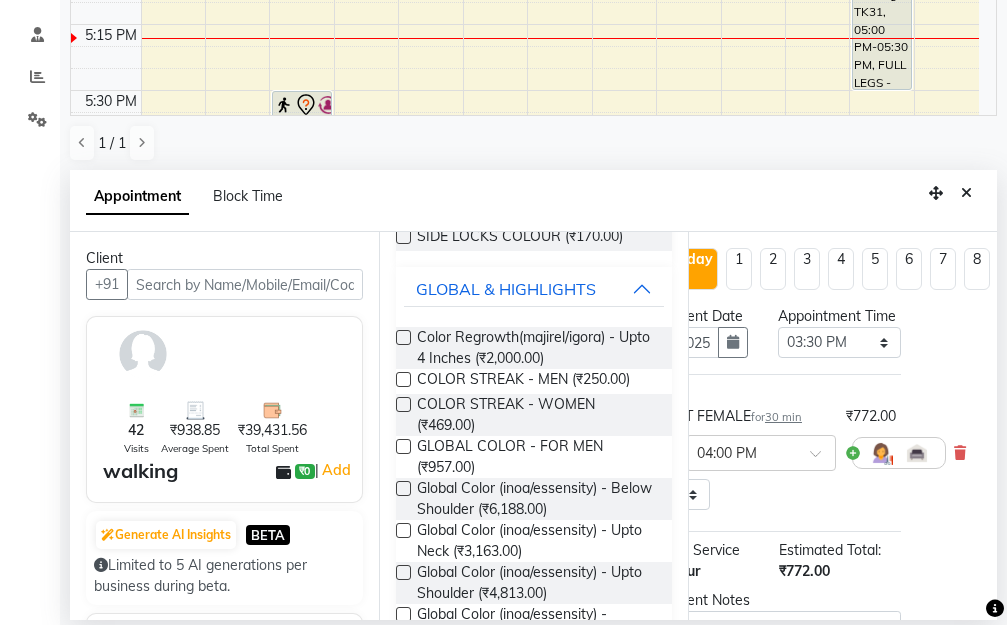 click at bounding box center (403, 337) 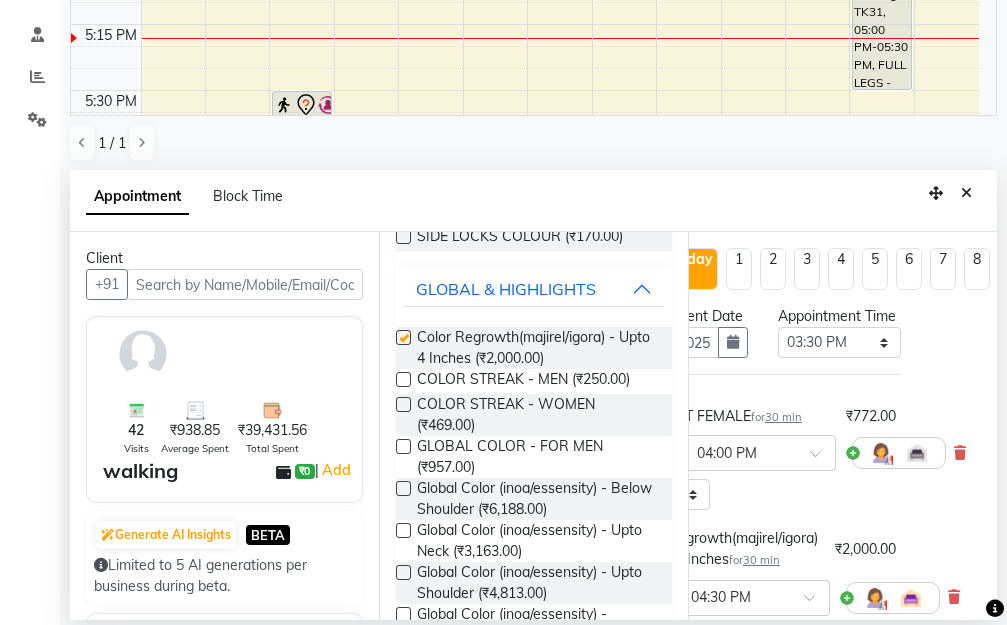 checkbox on "false" 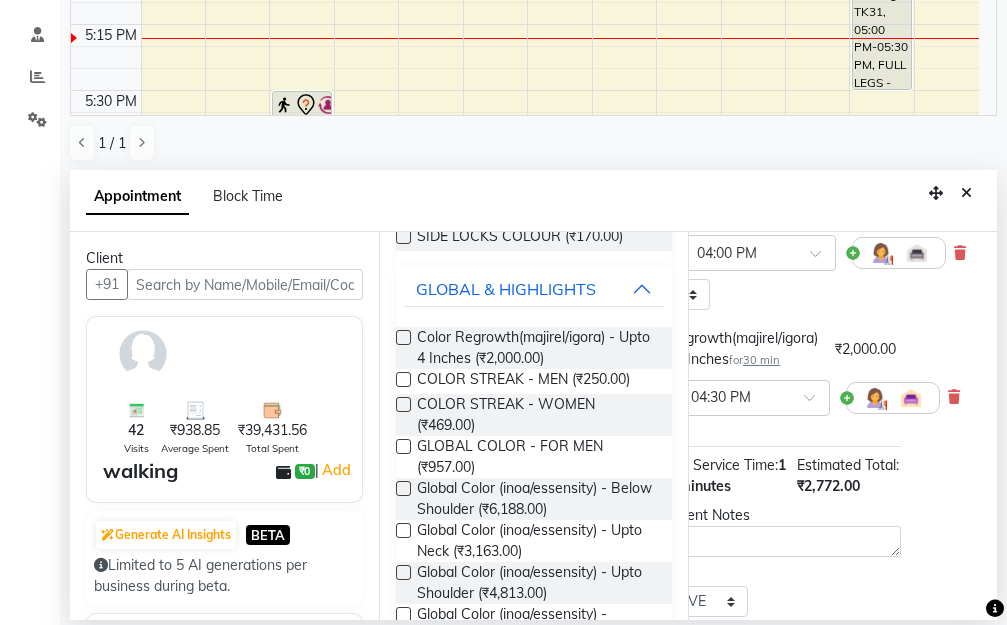 scroll, scrollTop: 345, scrollLeft: 80, axis: both 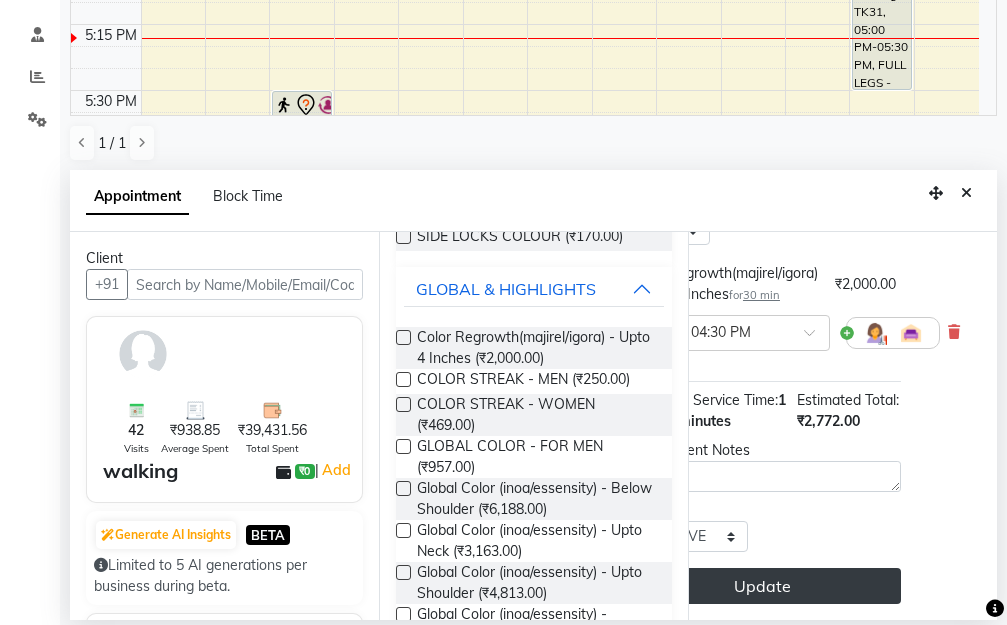 click on "Update" at bounding box center (763, 586) 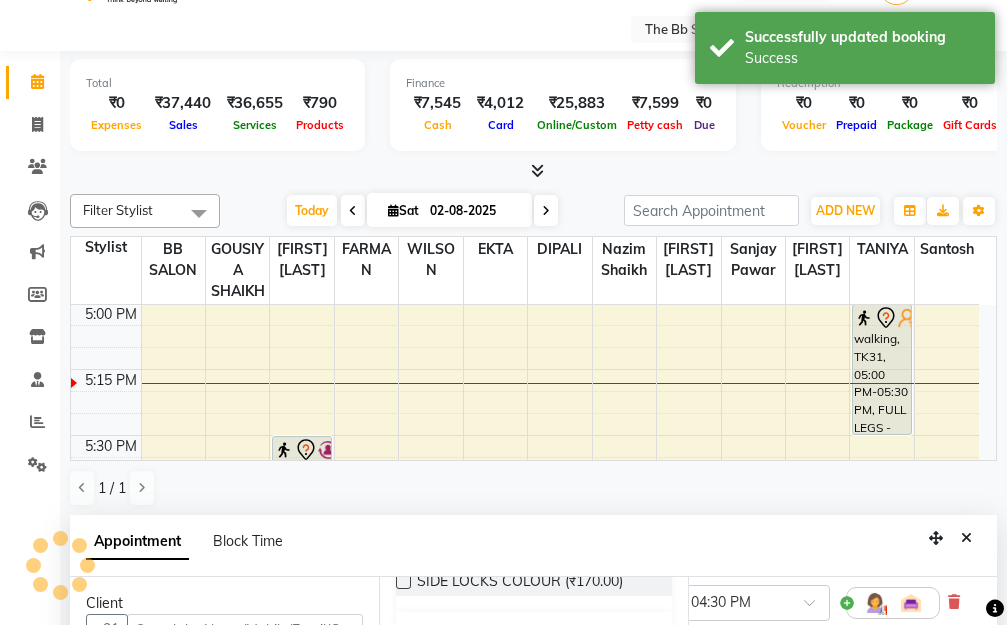 scroll, scrollTop: 0, scrollLeft: 0, axis: both 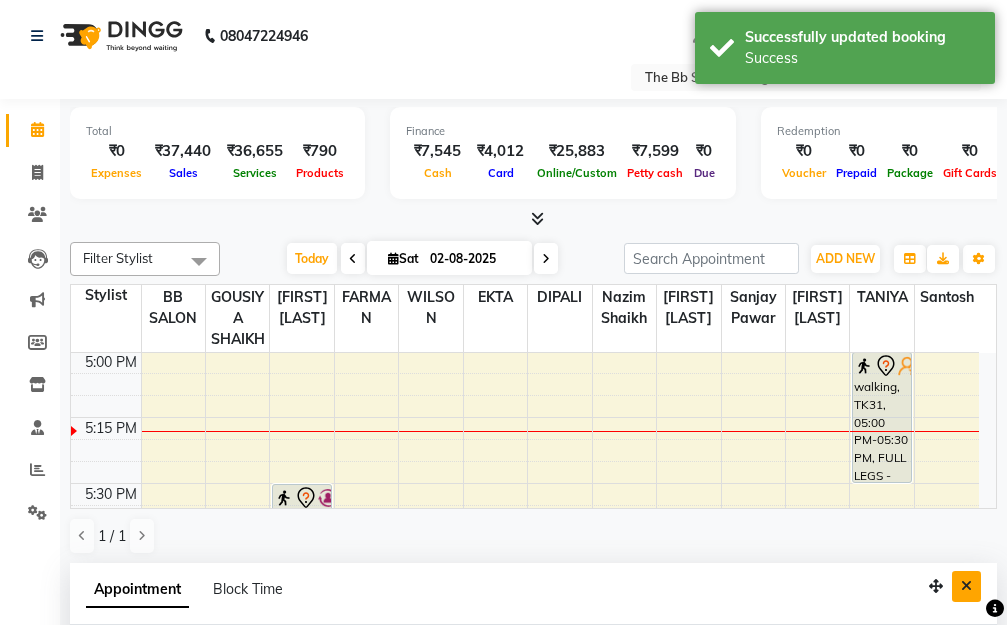 click at bounding box center (966, 586) 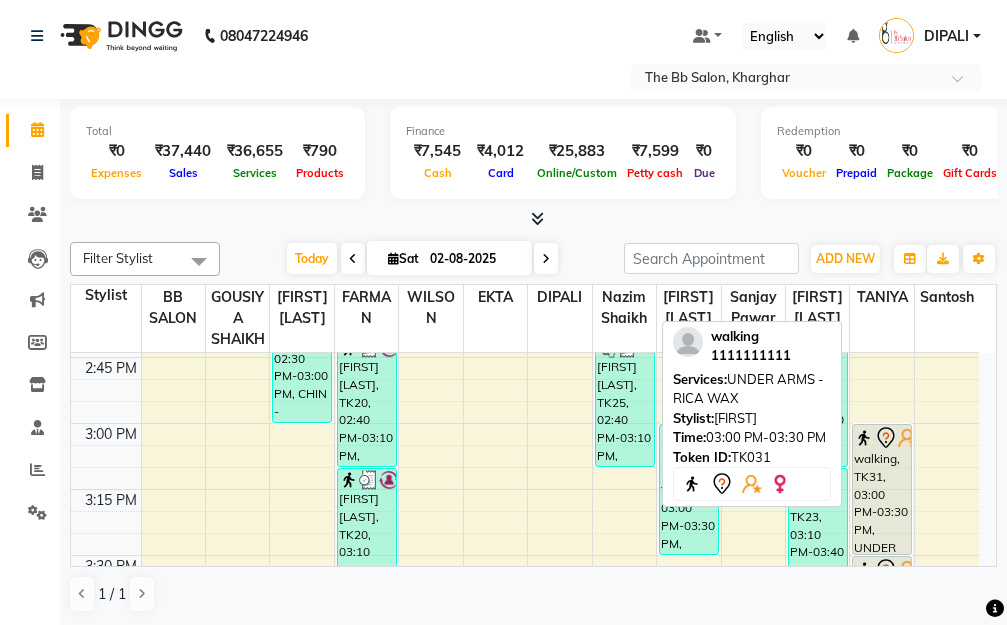 scroll, scrollTop: 1613, scrollLeft: 0, axis: vertical 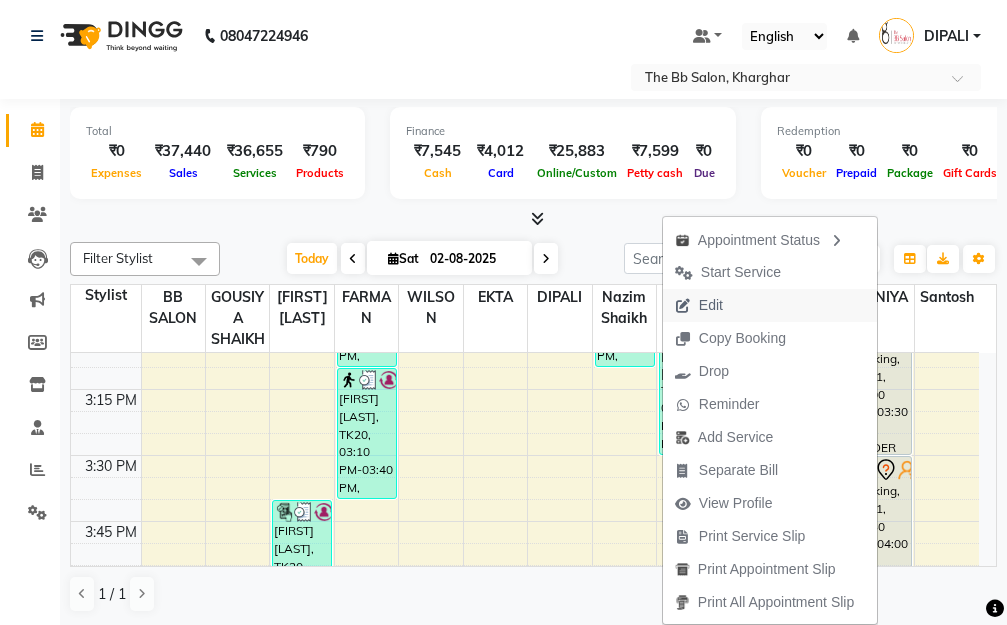 click on "Edit" at bounding box center [711, 305] 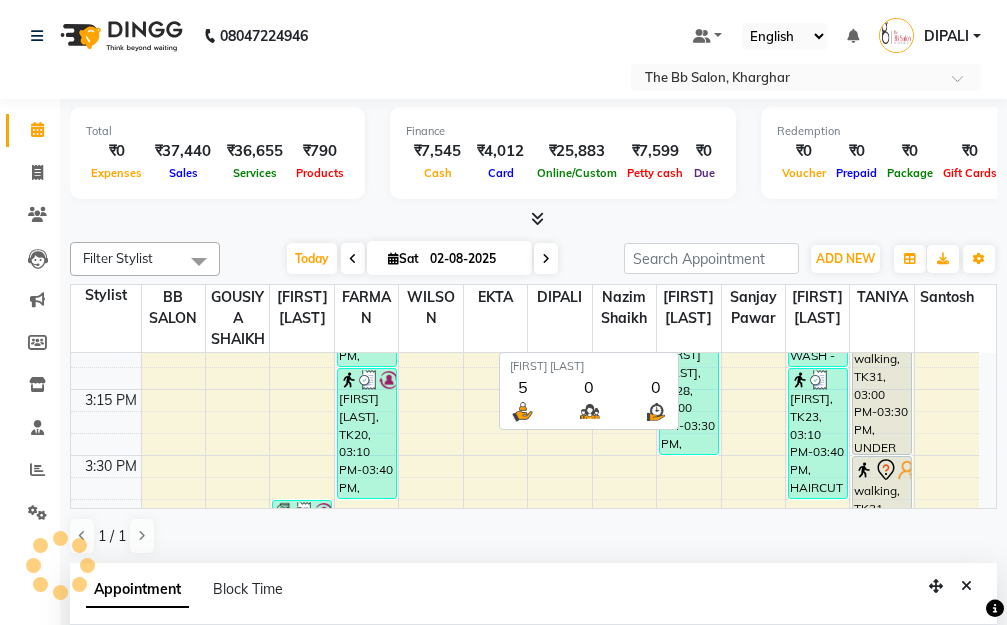type on "02-08-2025" 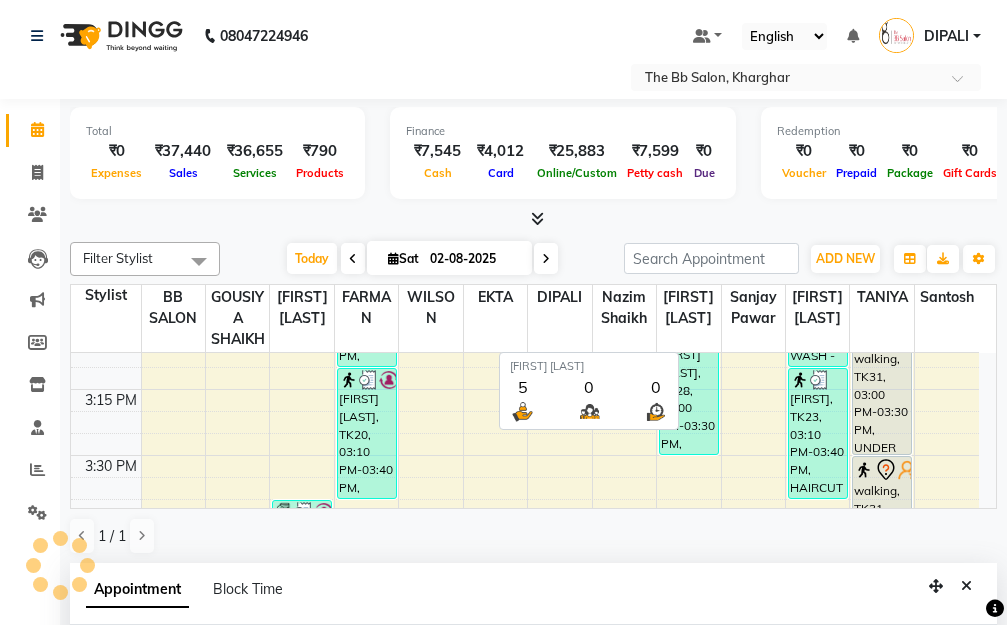 scroll, scrollTop: 2113, scrollLeft: 0, axis: vertical 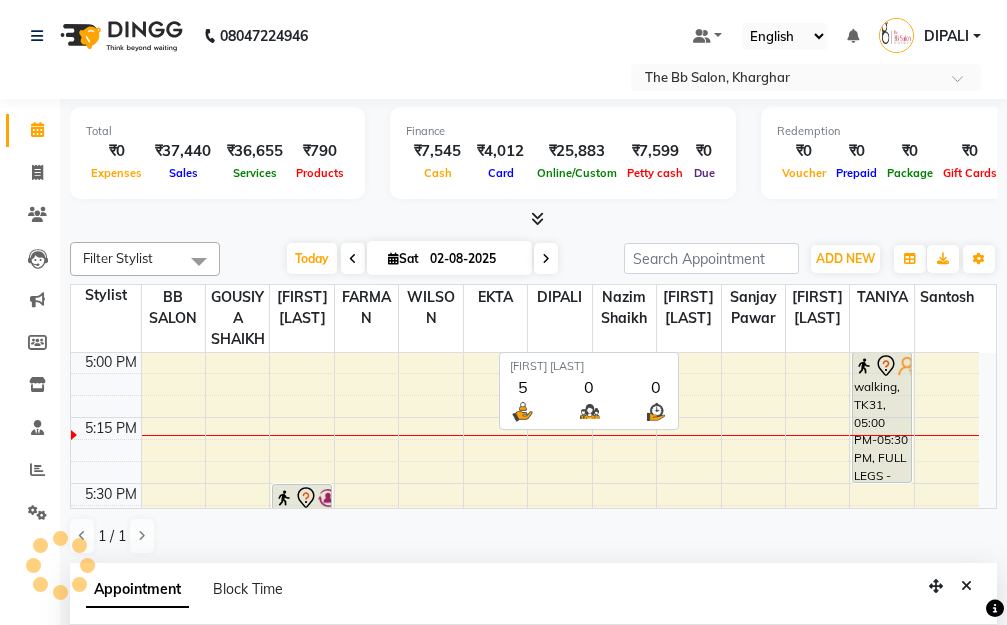 select on "86865" 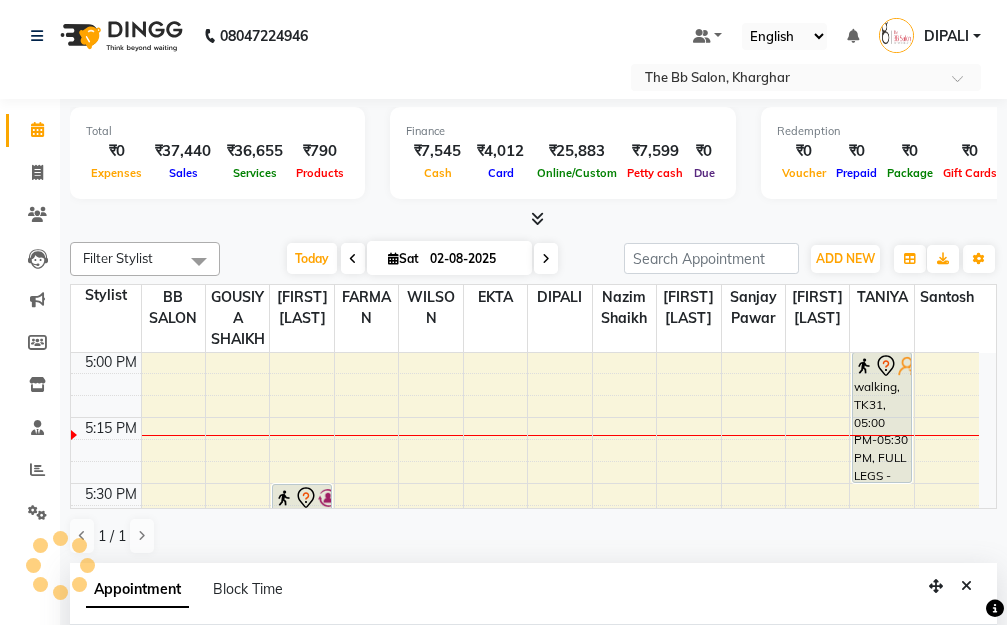 scroll, scrollTop: 300, scrollLeft: 0, axis: vertical 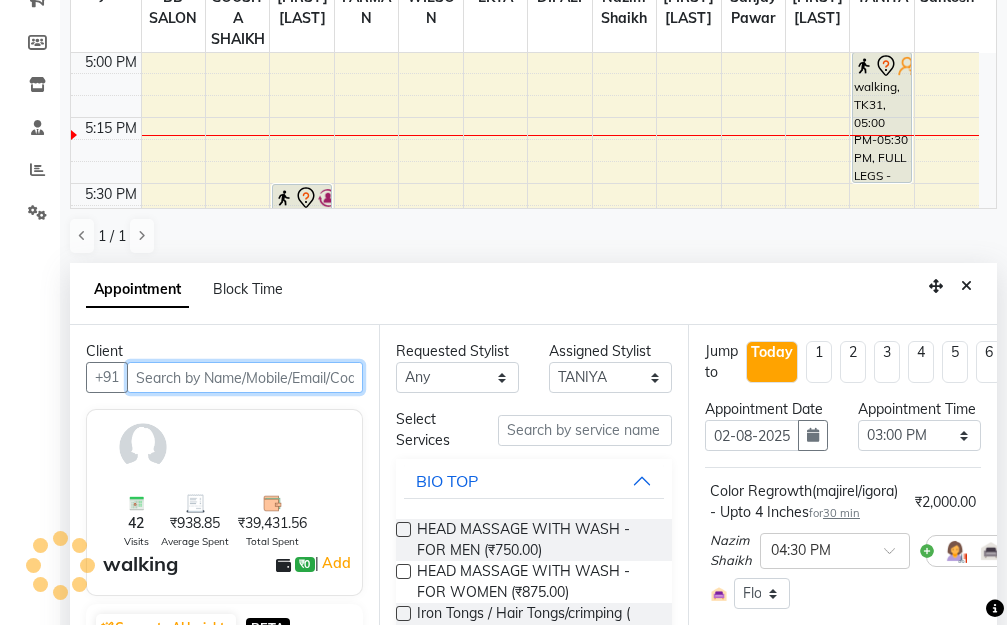 click at bounding box center (245, 377) 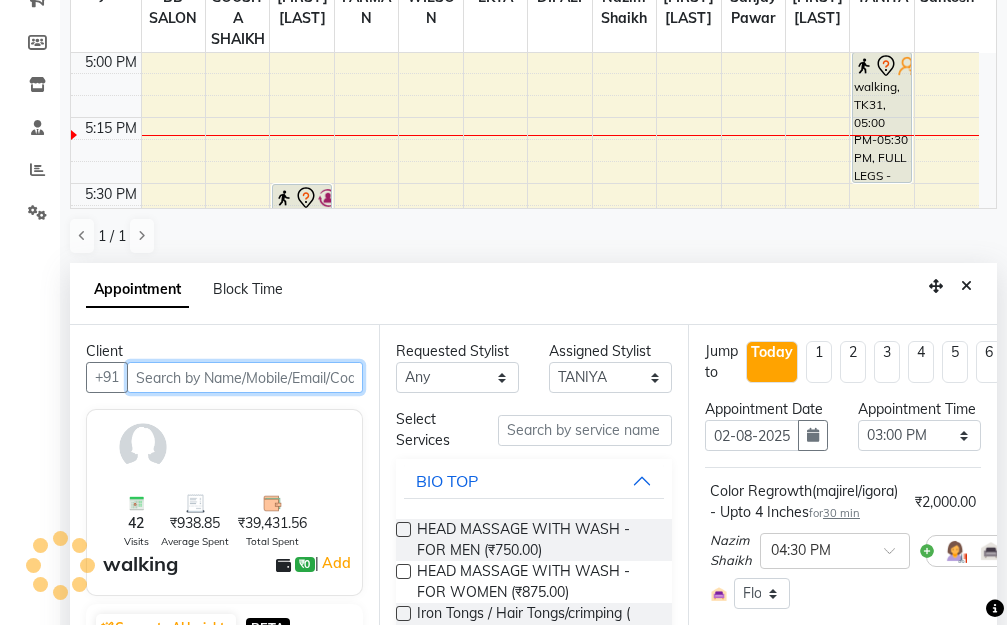 select on "3065" 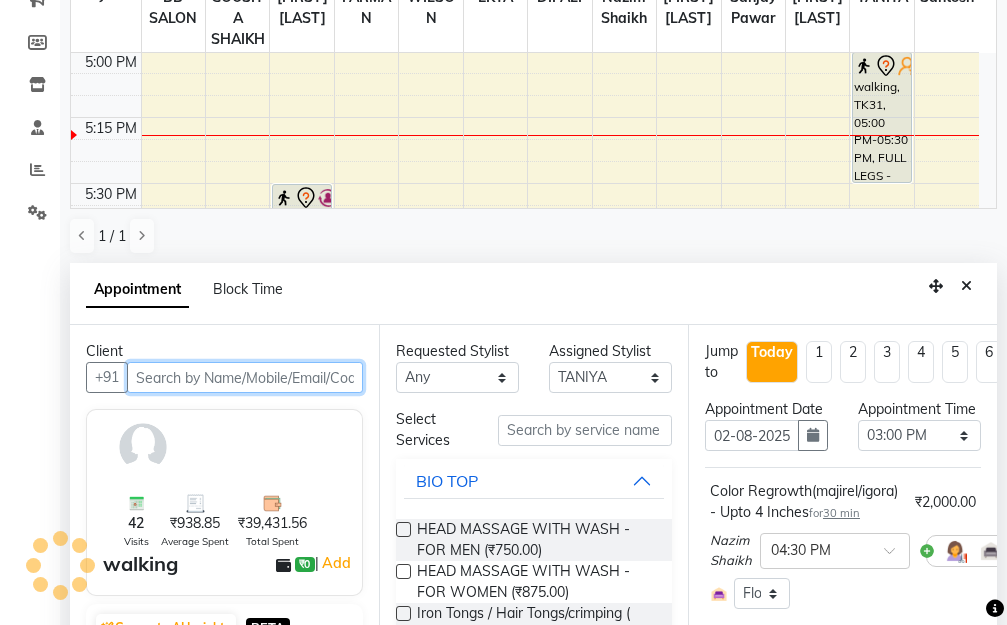 select on "3065" 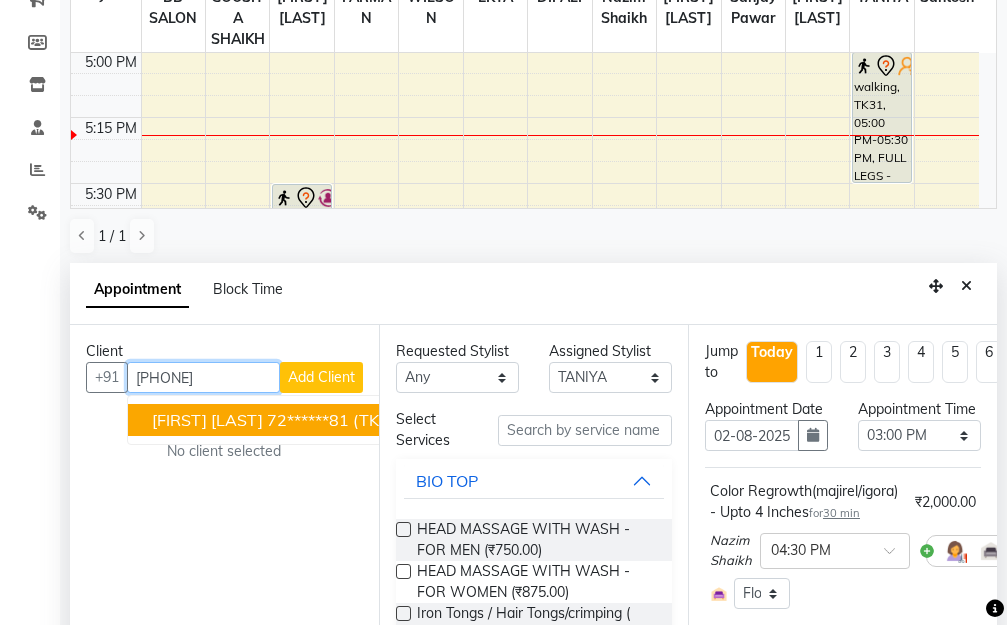 click on "72******81" at bounding box center (308, 420) 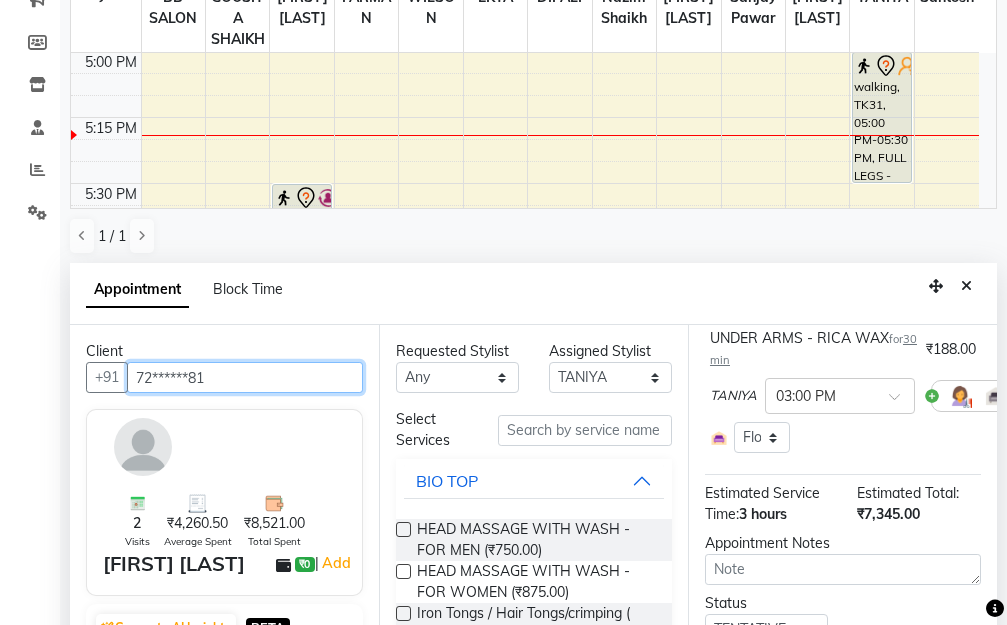 scroll, scrollTop: 909, scrollLeft: 0, axis: vertical 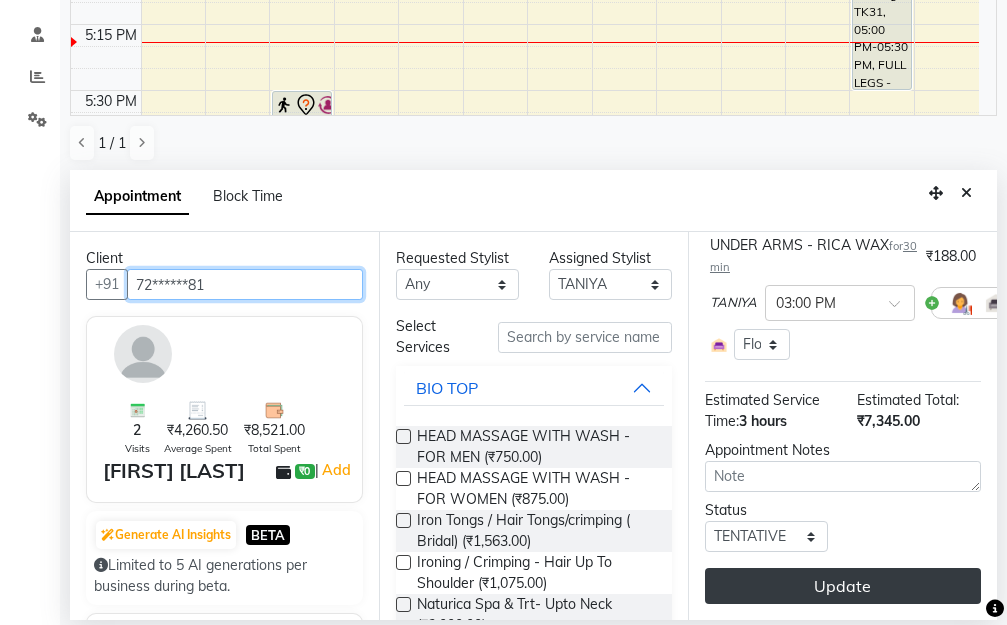 type on "72******81" 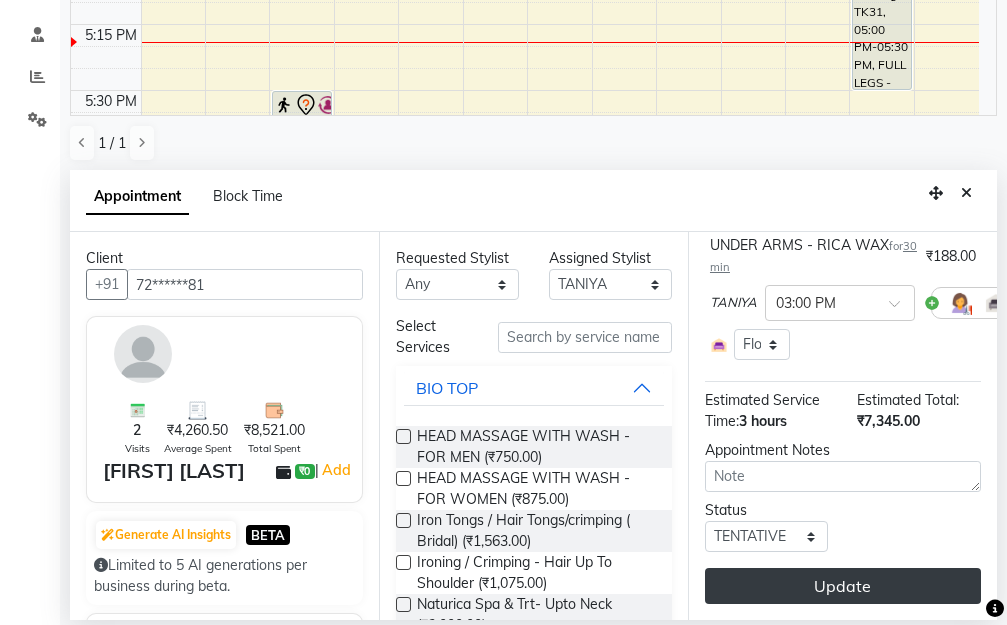 click on "Update" at bounding box center (843, 586) 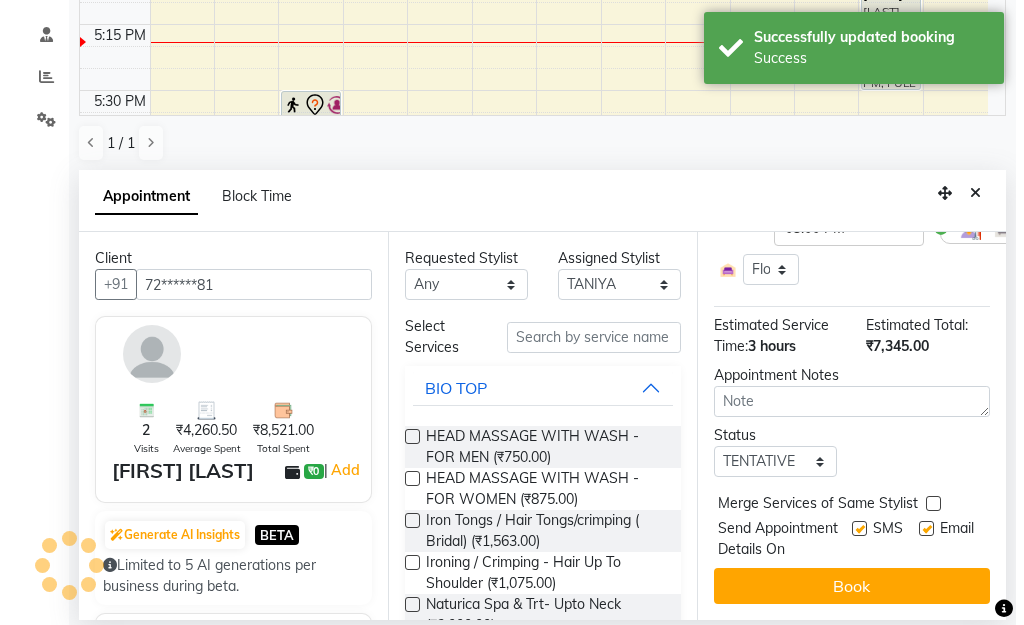 scroll, scrollTop: 0, scrollLeft: 0, axis: both 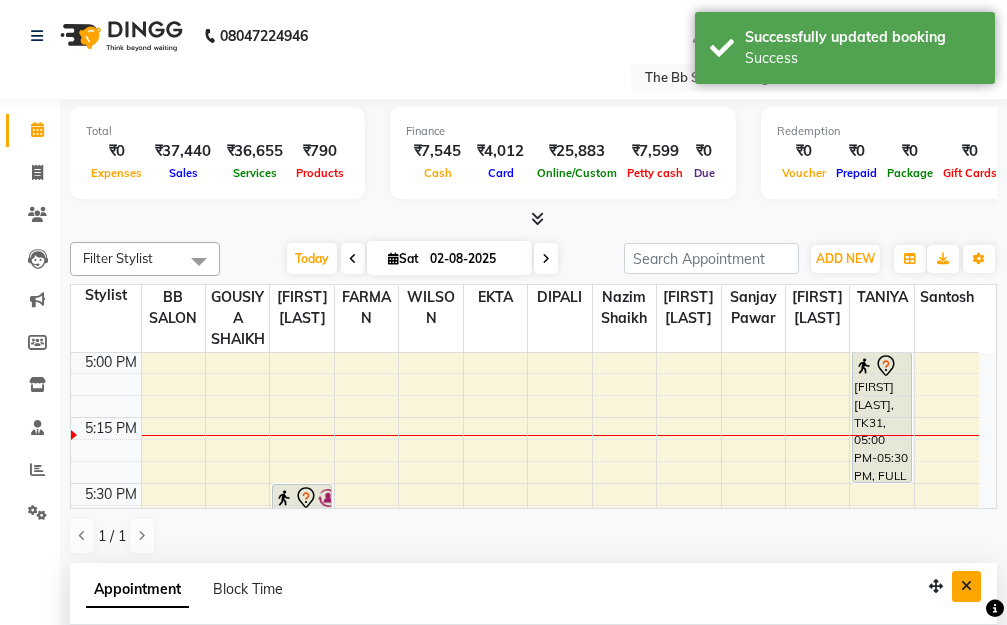 click at bounding box center [966, 586] 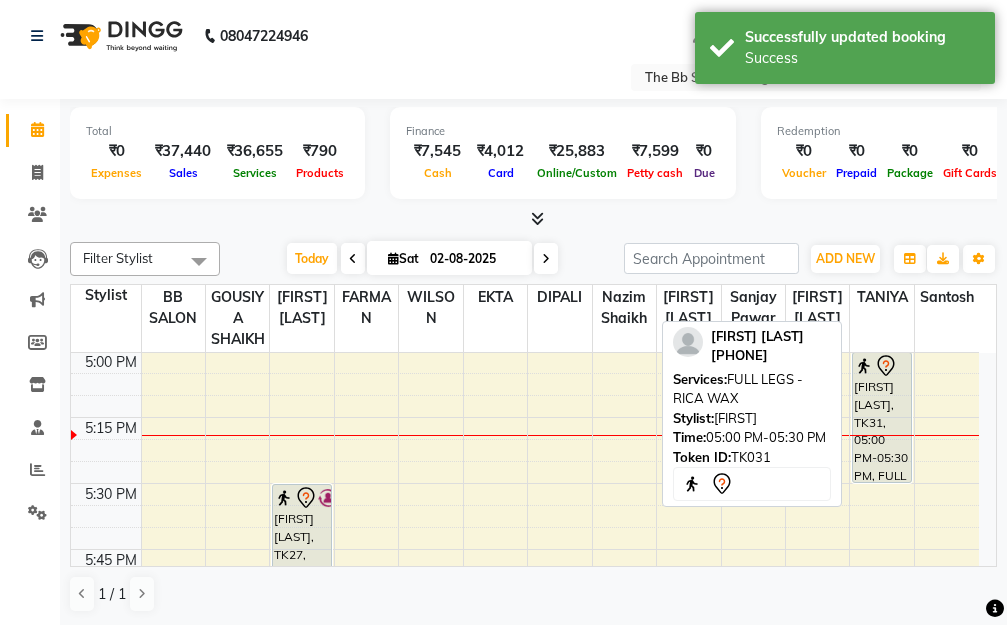 click on "[FIRST] [LAST], TK31, 05:00 PM-05:30 PM, FULL LEGS - RICA WAX" at bounding box center [882, 417] 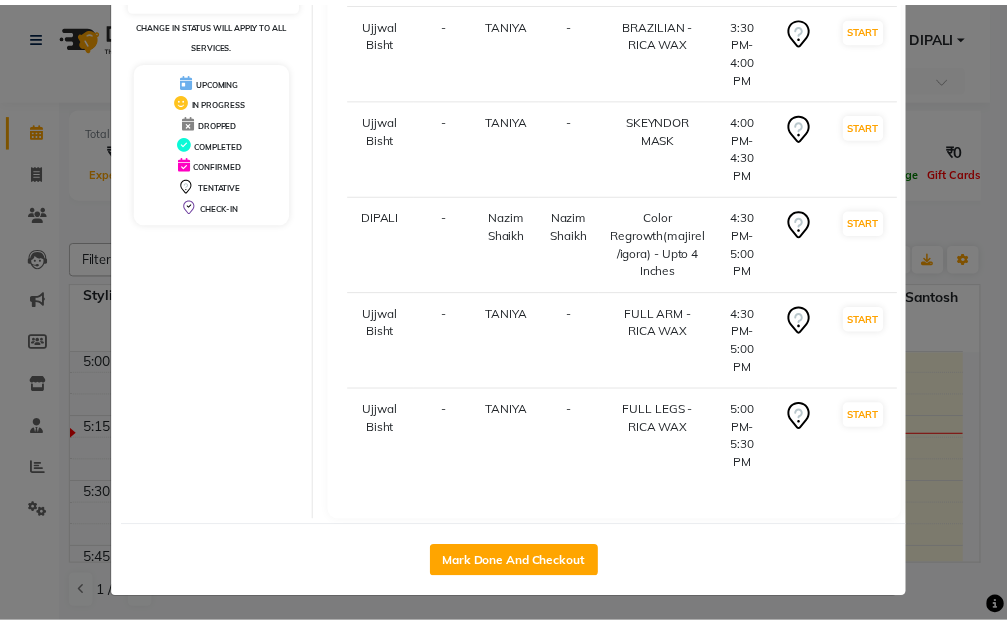 scroll, scrollTop: 306, scrollLeft: 0, axis: vertical 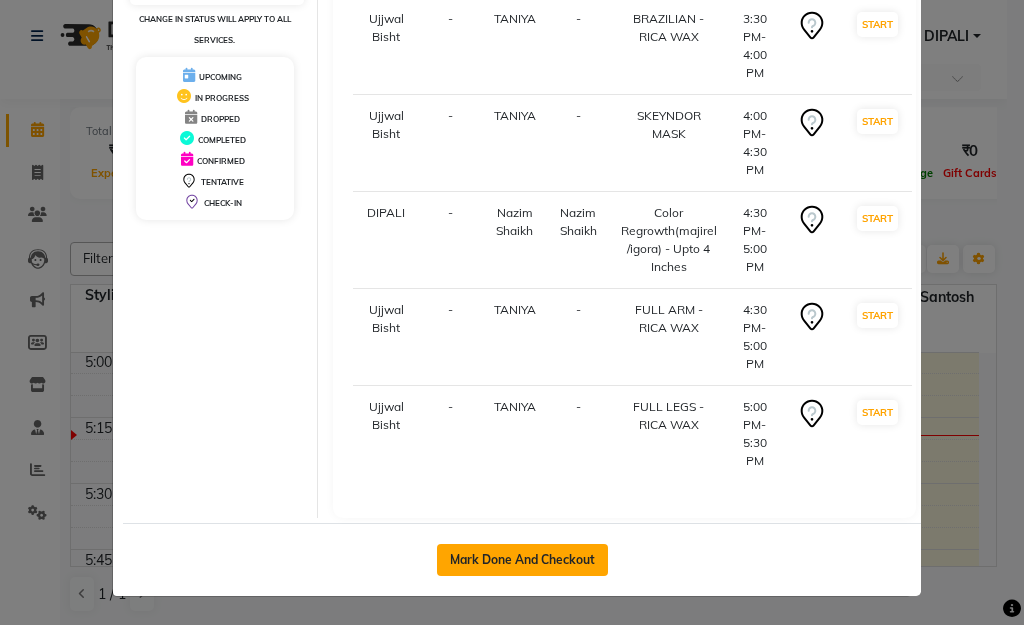 click on "Mark Done And Checkout" 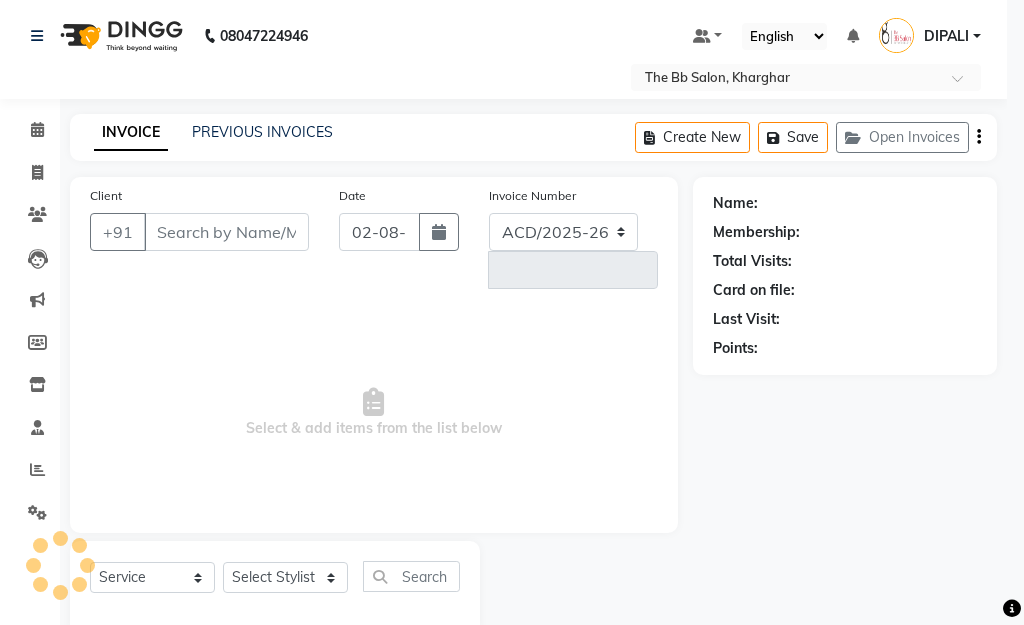 select on "6231" 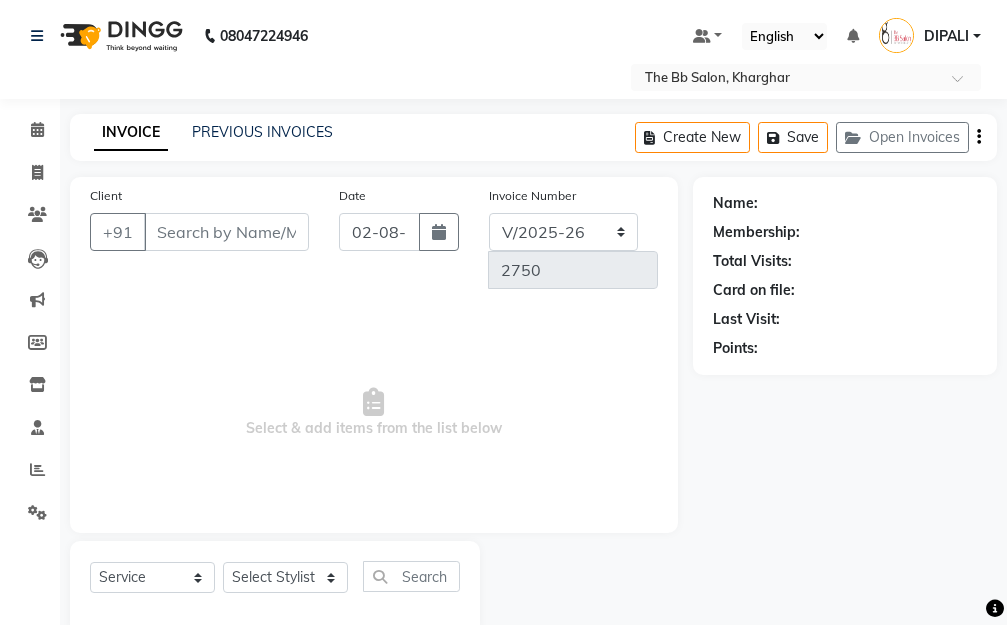 type on "72******81" 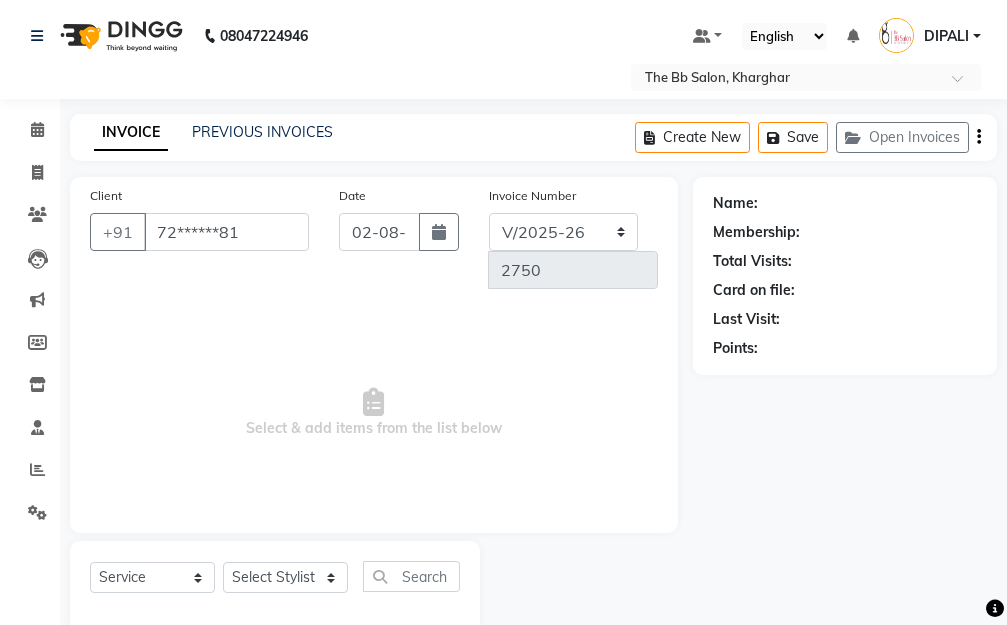 select on "83658" 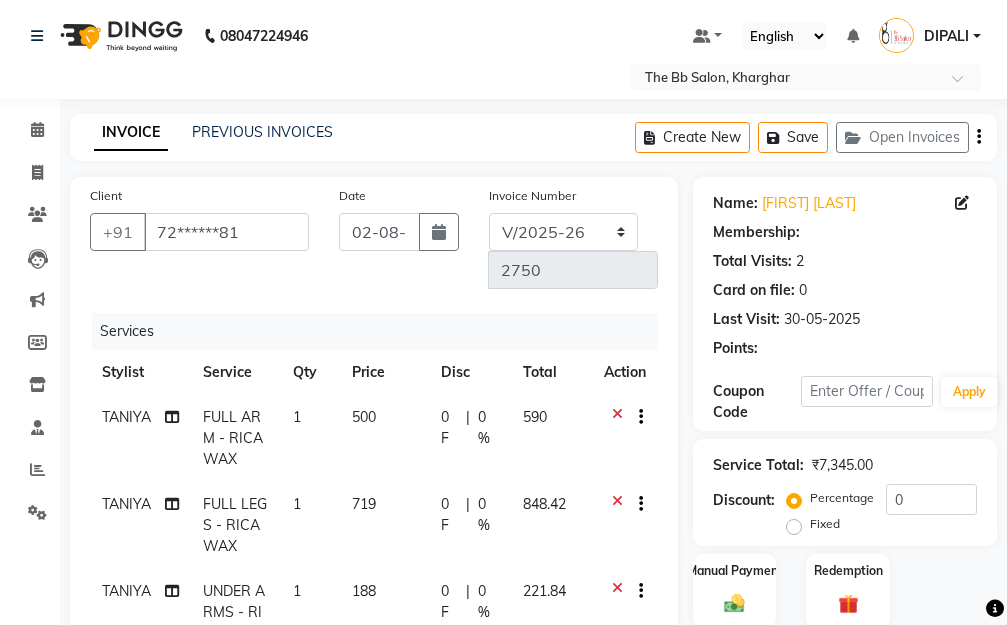 select on "1: Object" 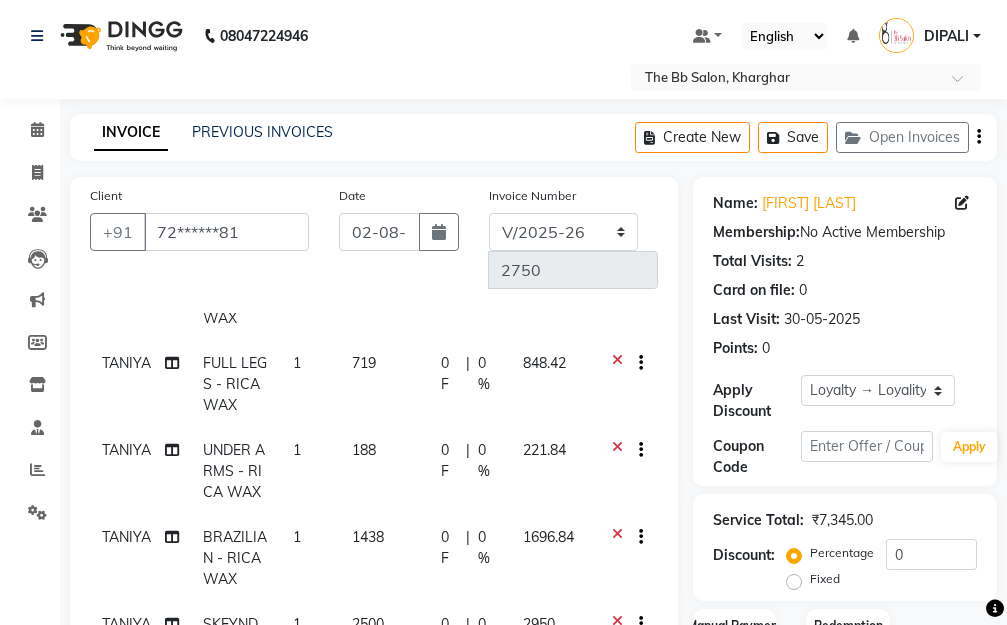 scroll, scrollTop: 179, scrollLeft: 0, axis: vertical 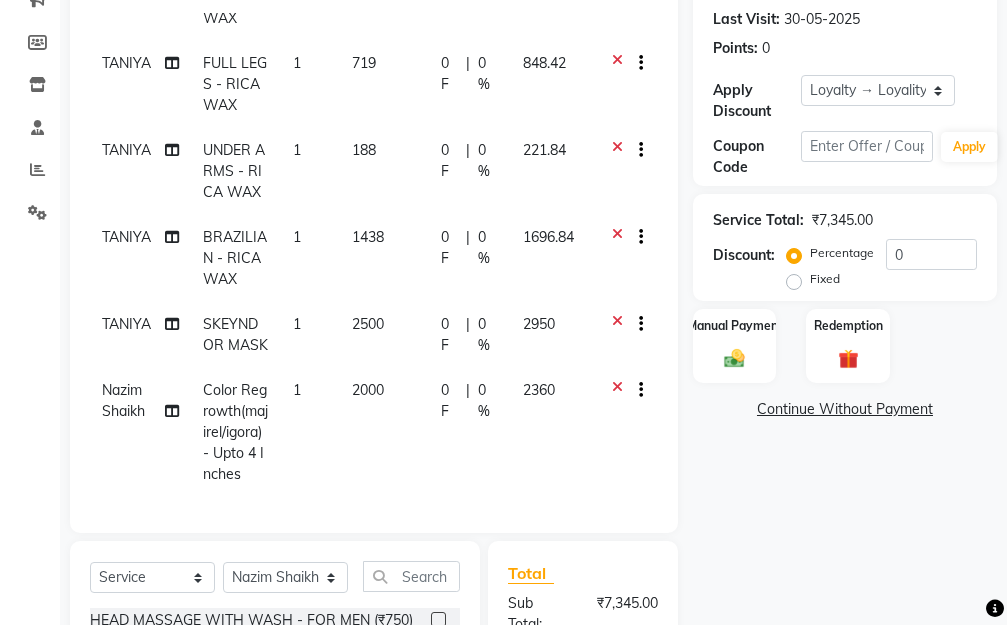 click 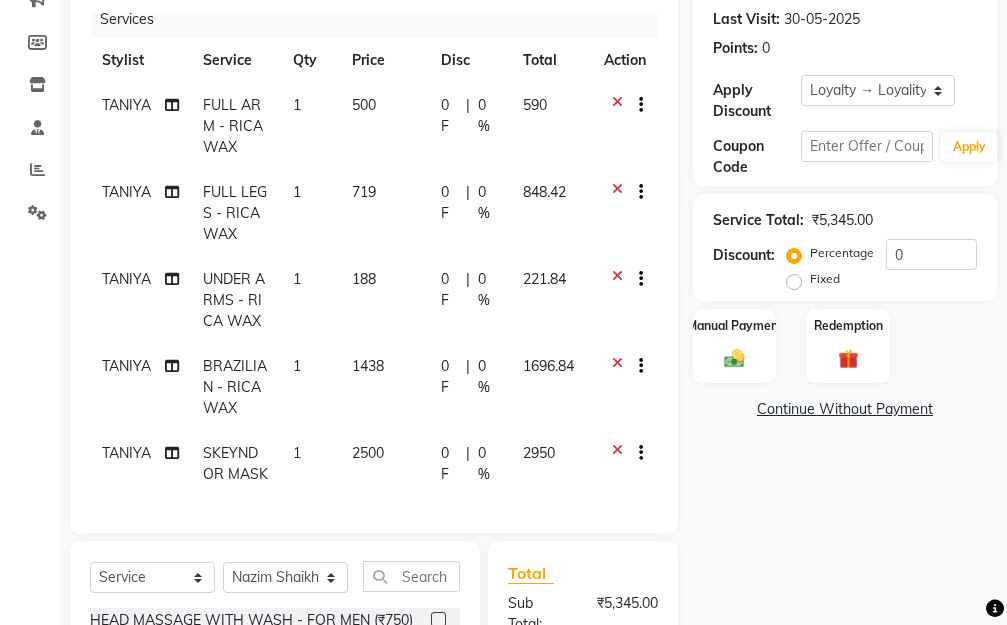scroll, scrollTop: 50, scrollLeft: 0, axis: vertical 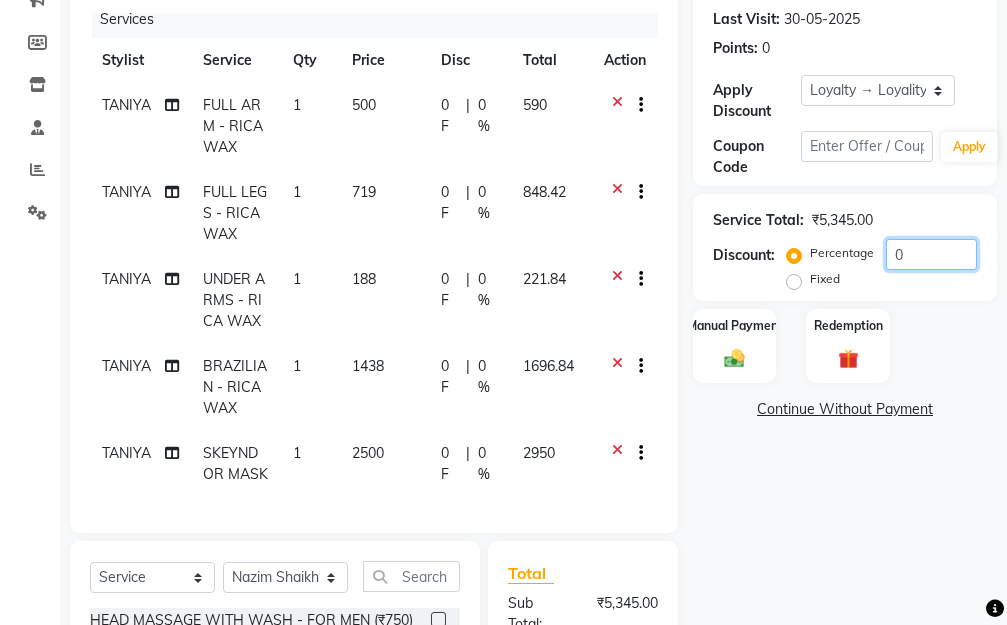 click on "0" 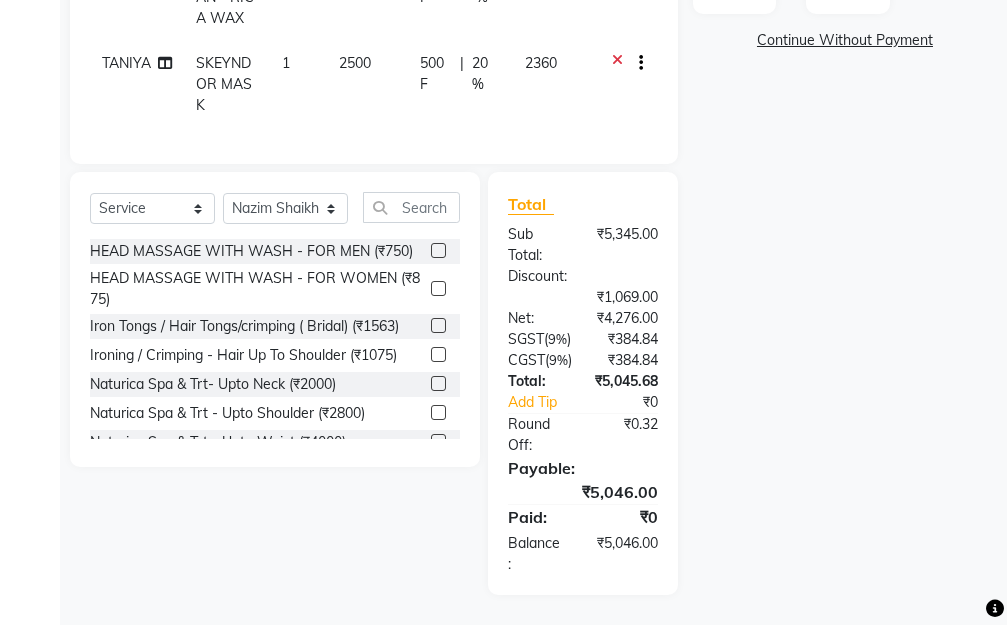 scroll, scrollTop: 411, scrollLeft: 0, axis: vertical 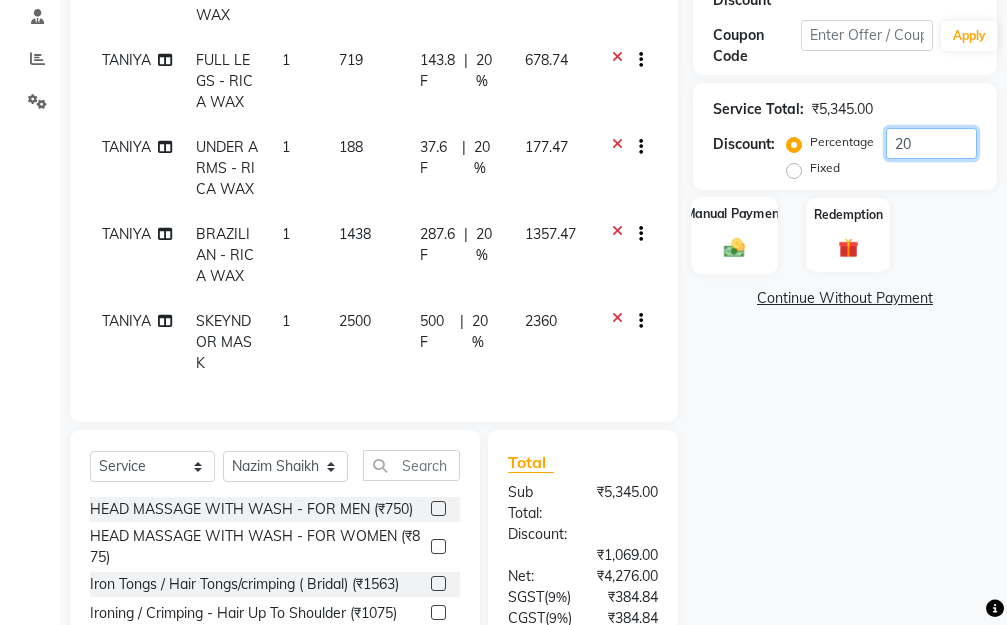 type on "20" 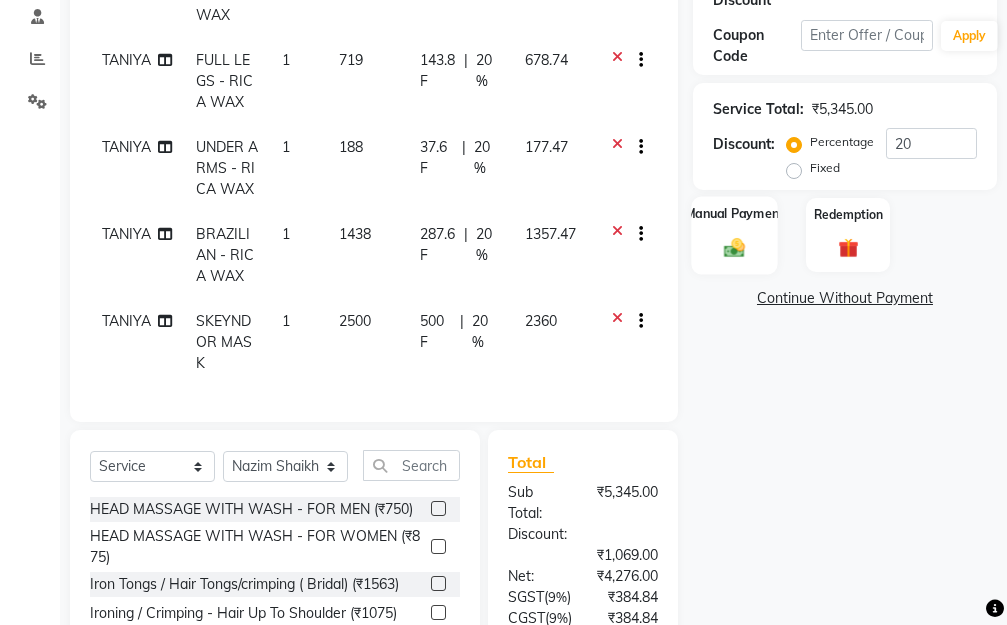 click 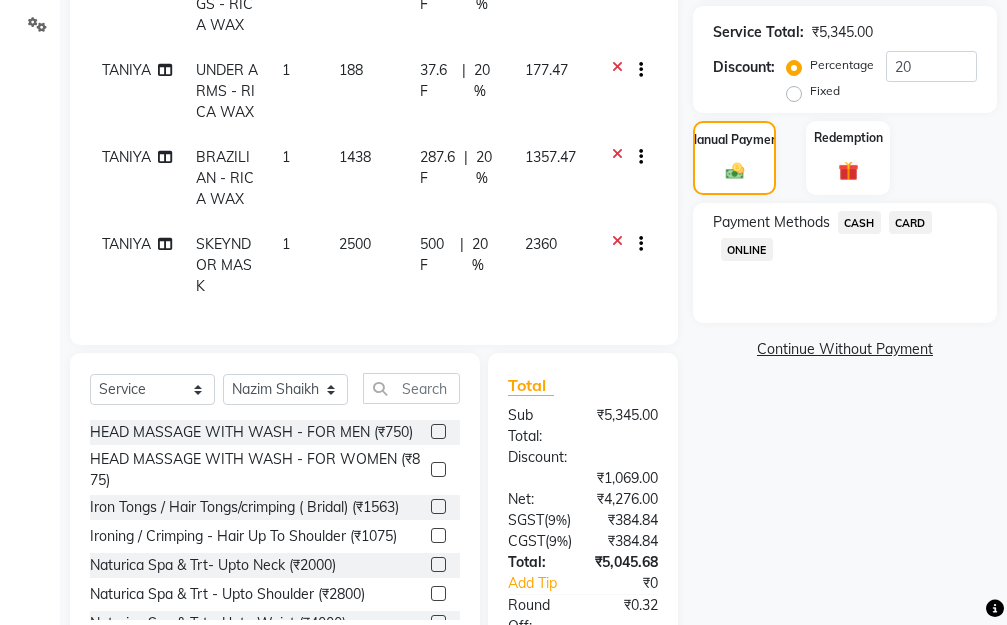 scroll, scrollTop: 611, scrollLeft: 0, axis: vertical 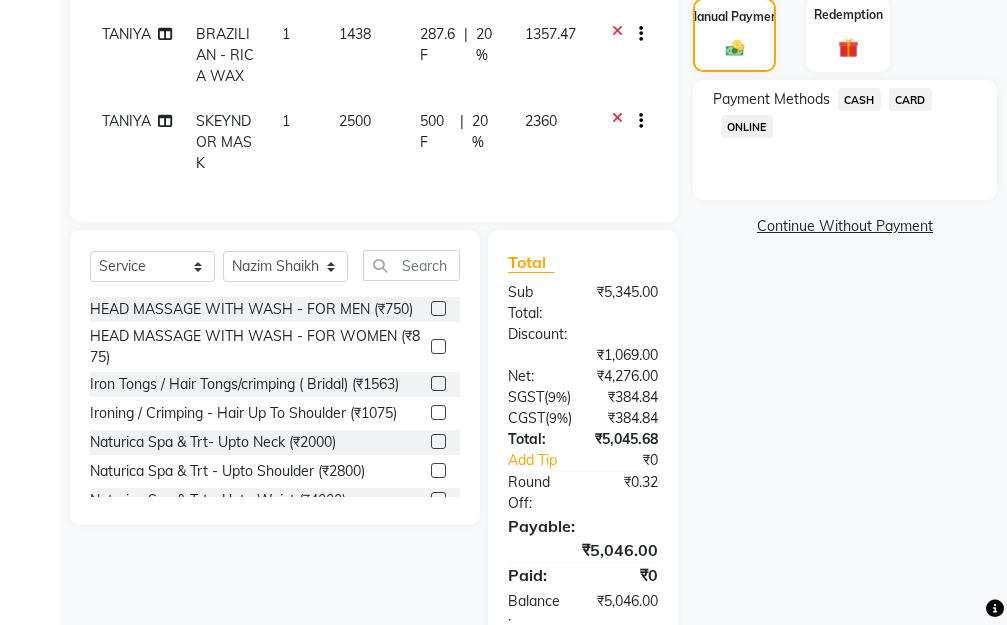 click on "ONLINE" 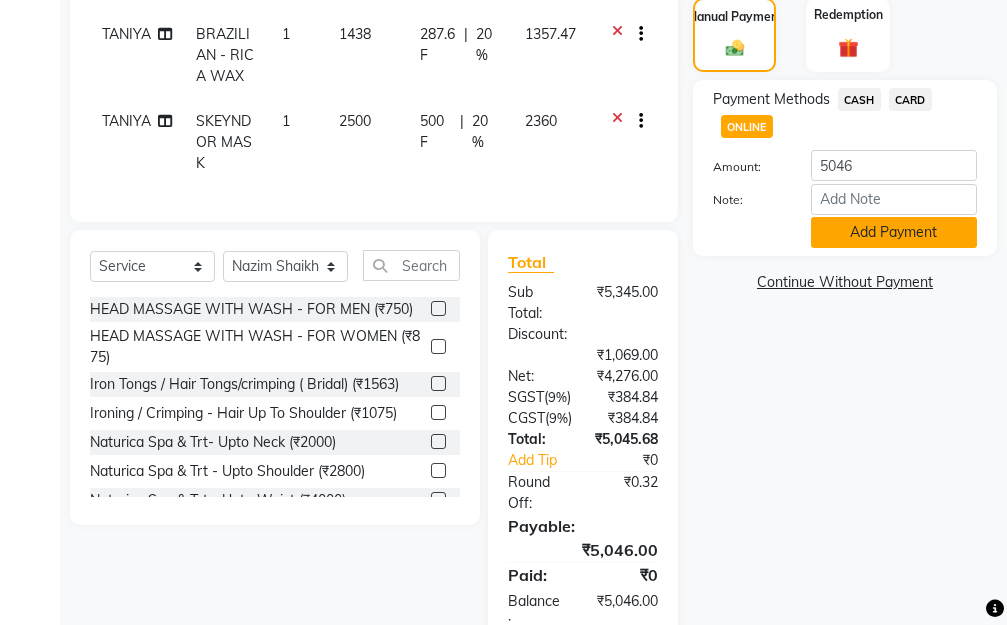 click on "Add Payment" 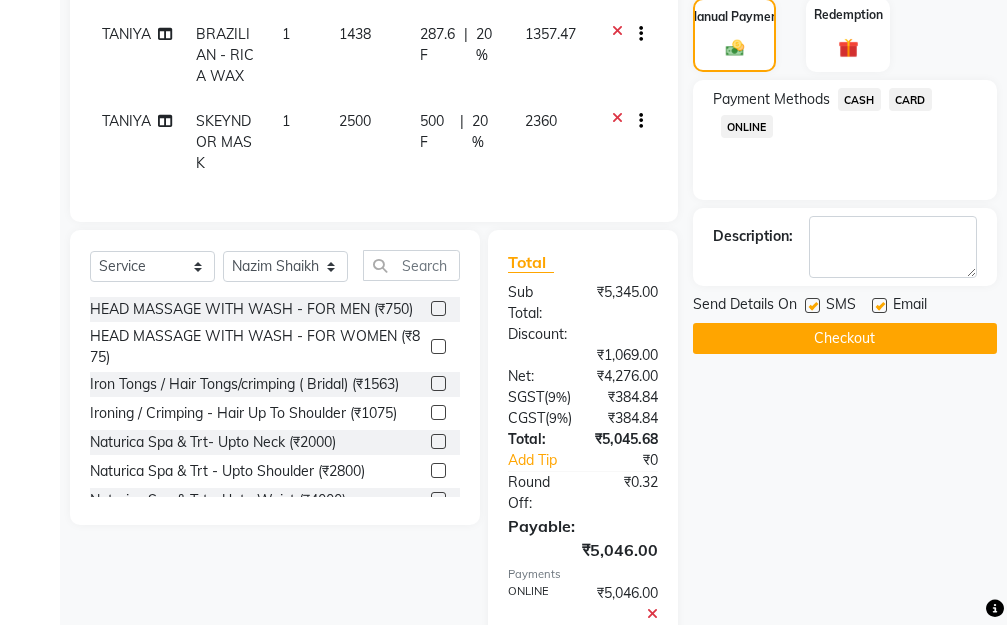 click on "Checkout" 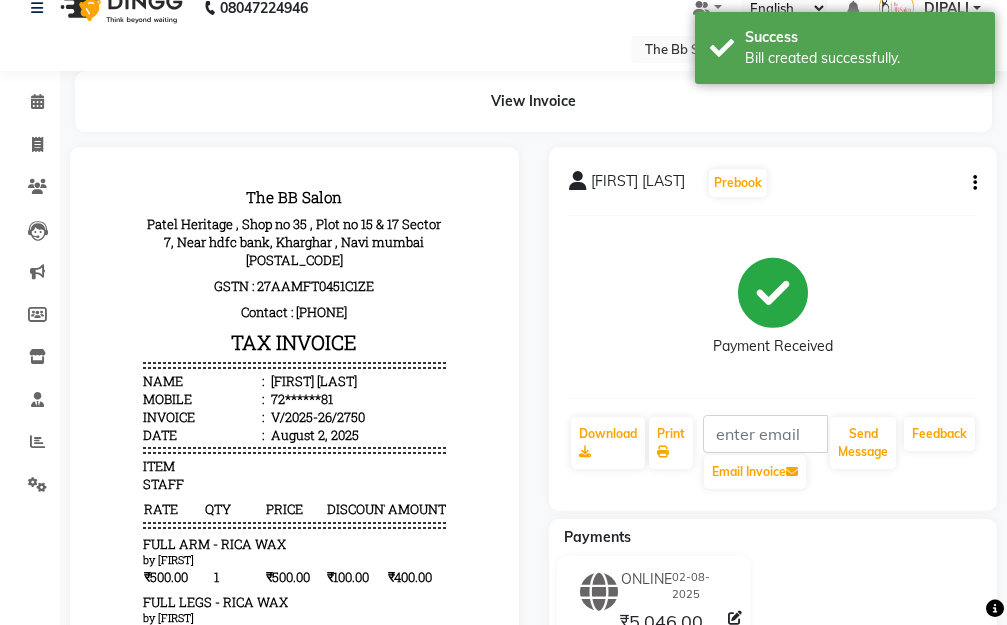 scroll, scrollTop: 0, scrollLeft: 0, axis: both 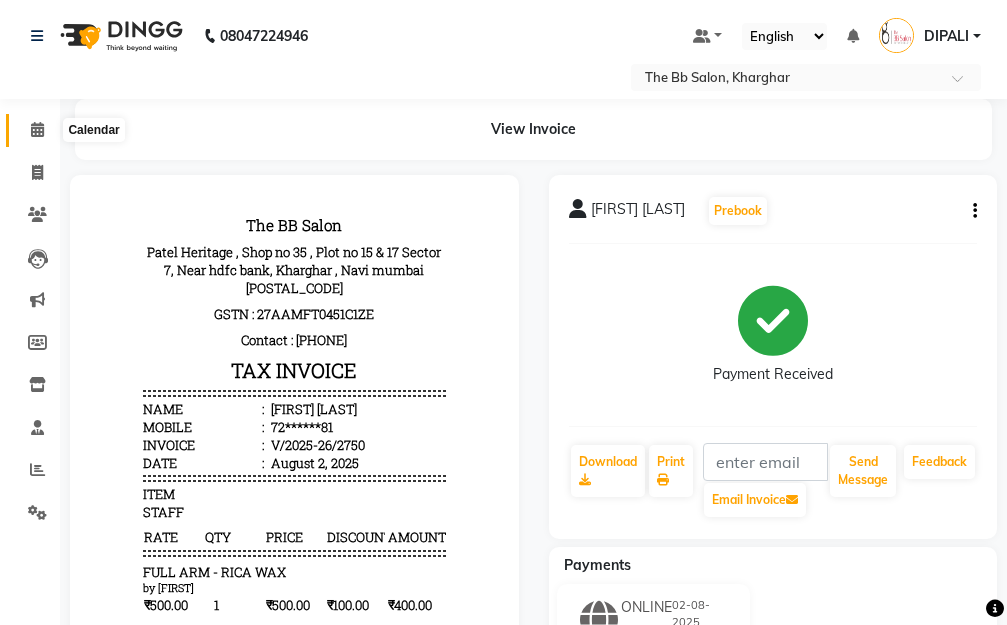 click 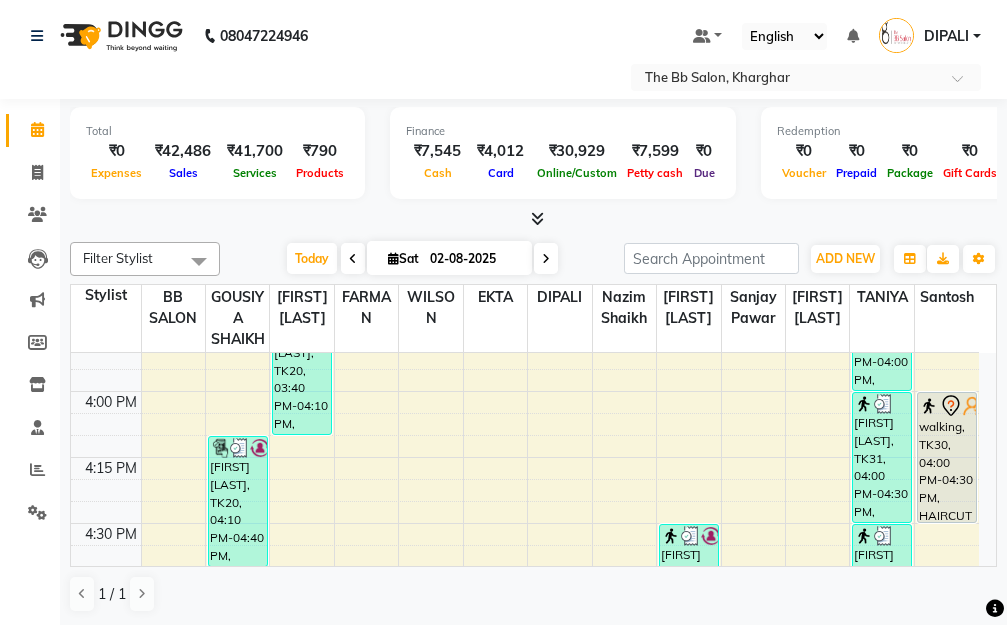 scroll, scrollTop: 1800, scrollLeft: 0, axis: vertical 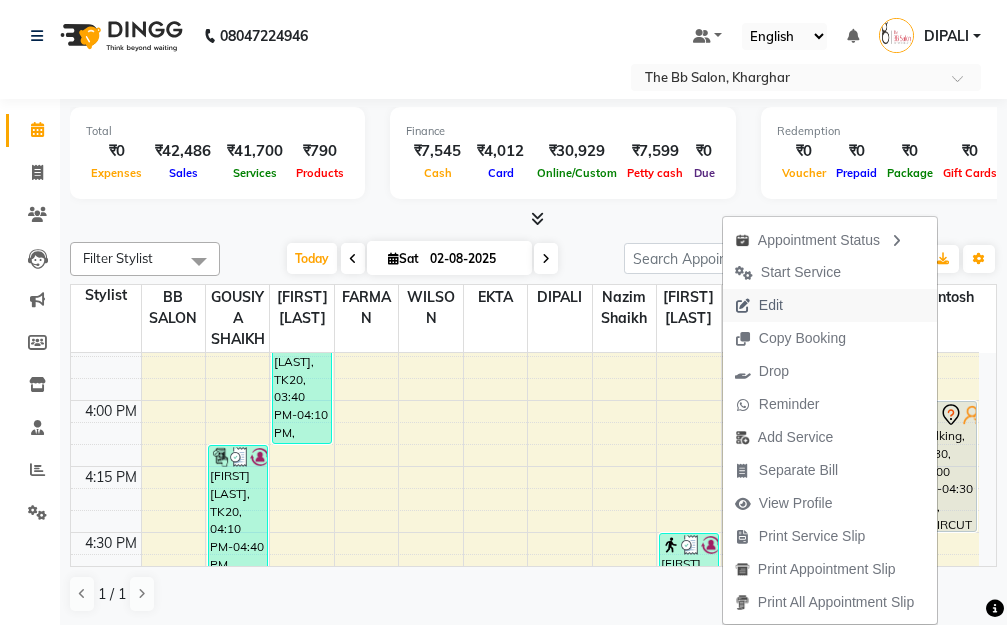 click on "Edit" at bounding box center (759, 305) 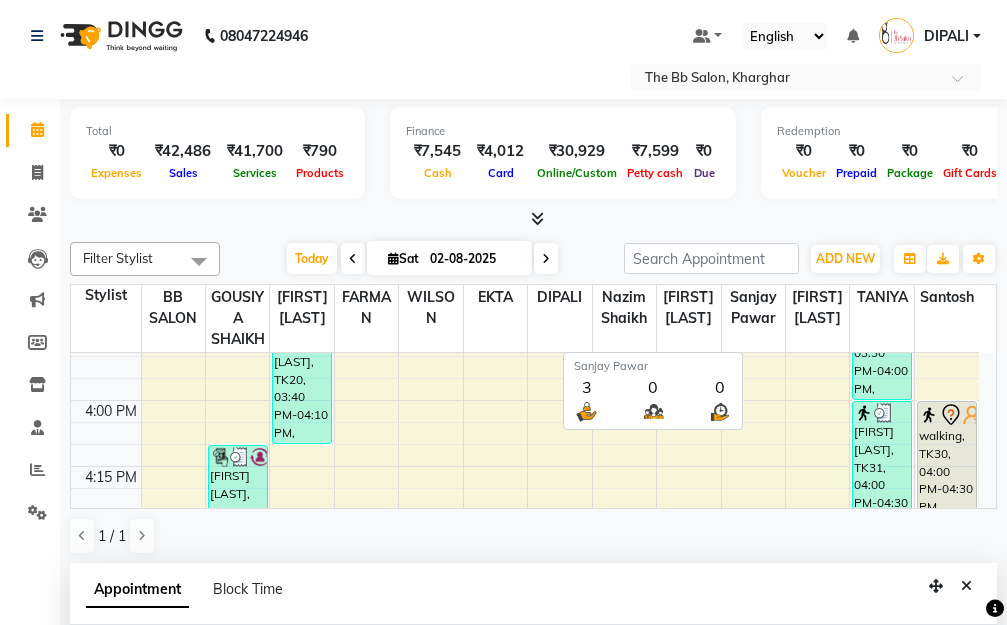 select on "tentative" 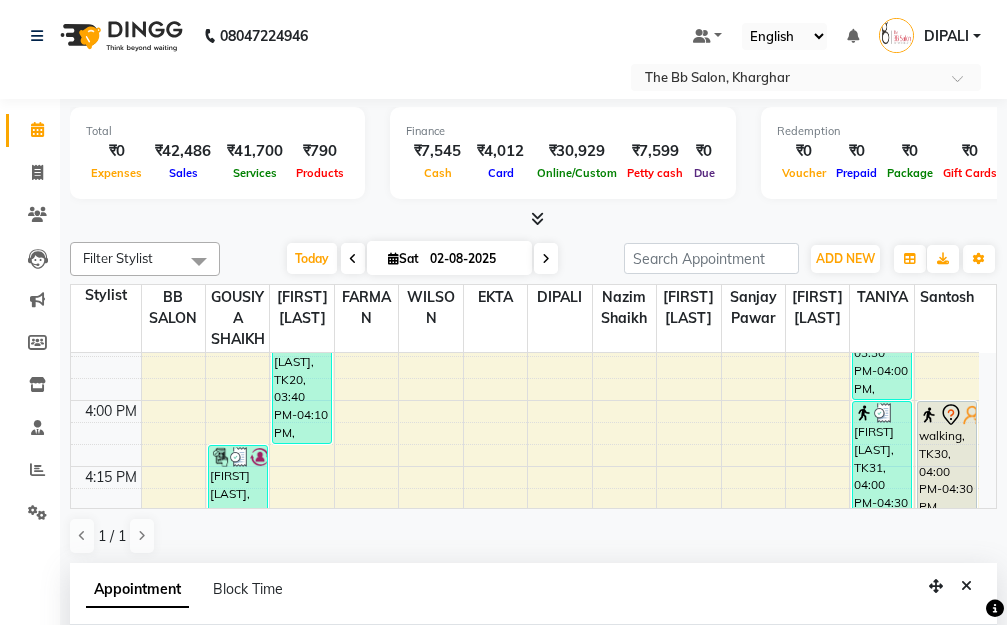 select on "960" 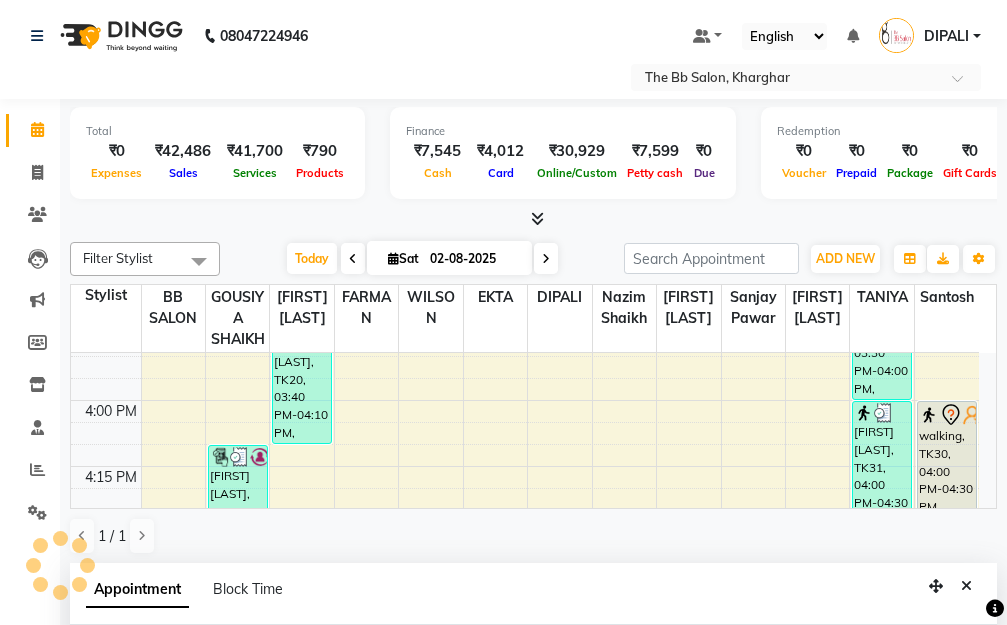 select on "87288" 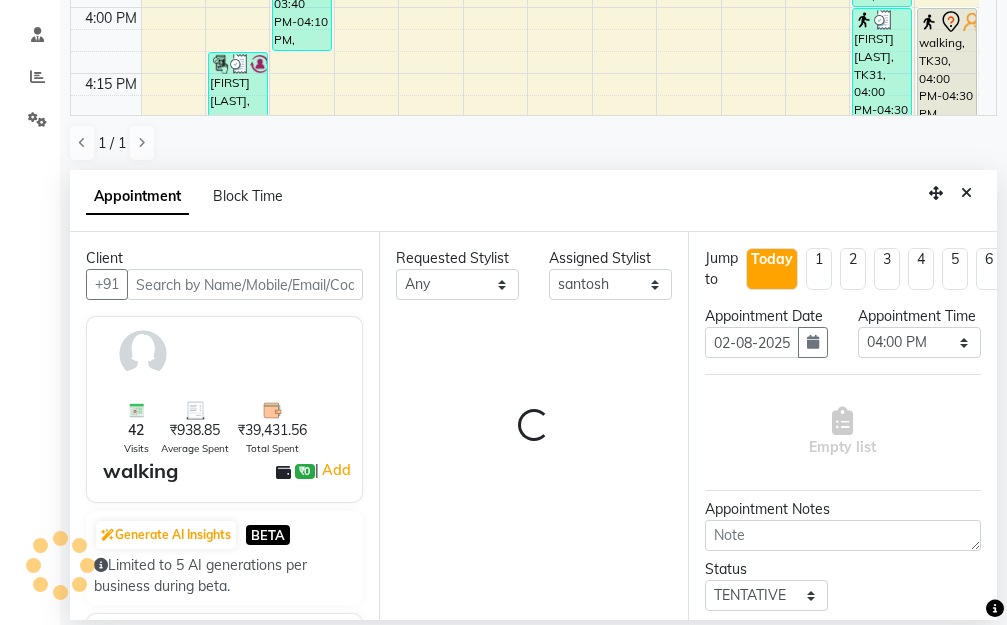 scroll, scrollTop: 2113, scrollLeft: 0, axis: vertical 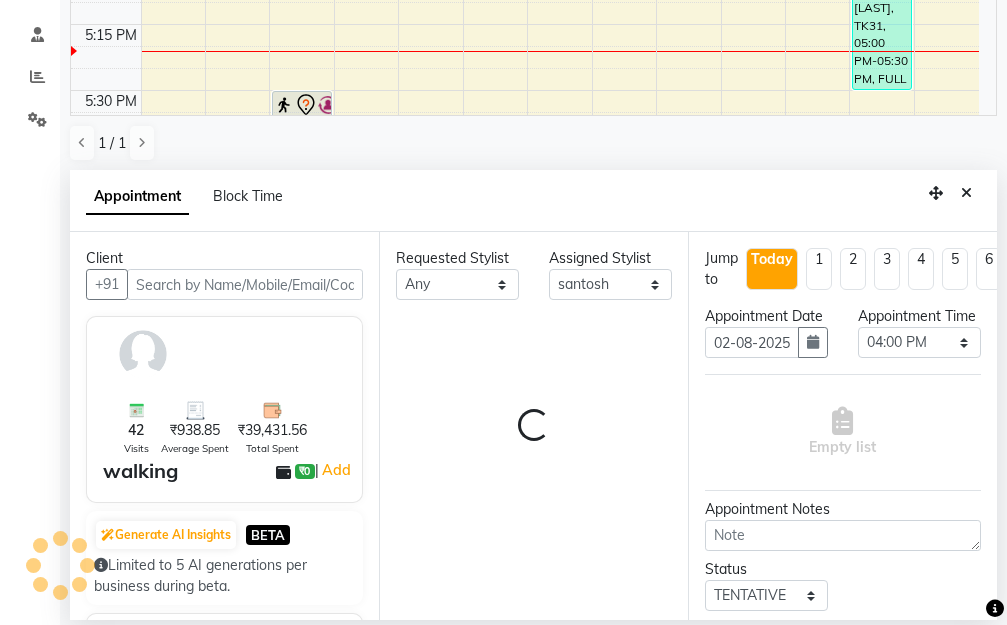 select on "3065" 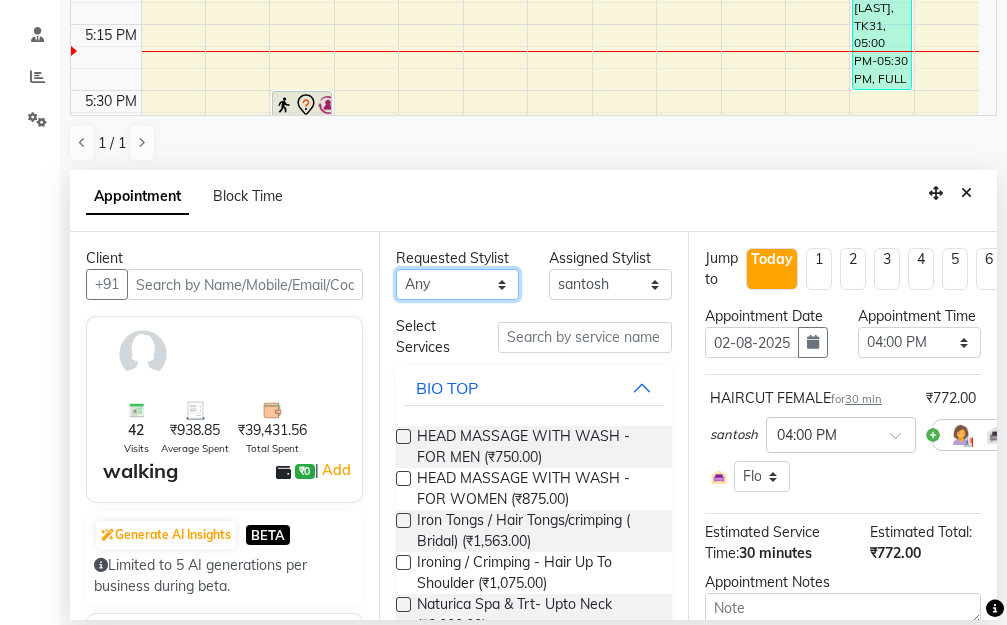 click on "Any BB SALON DIPALI EKTA FARMAN GOUSIYA SHAIKH MANGESH TAVARE Nazim Shaikh Rupesh Chavan Sanjay Pawar santosh SHILPA YADAV TANIYA WILSON" at bounding box center (457, 284) 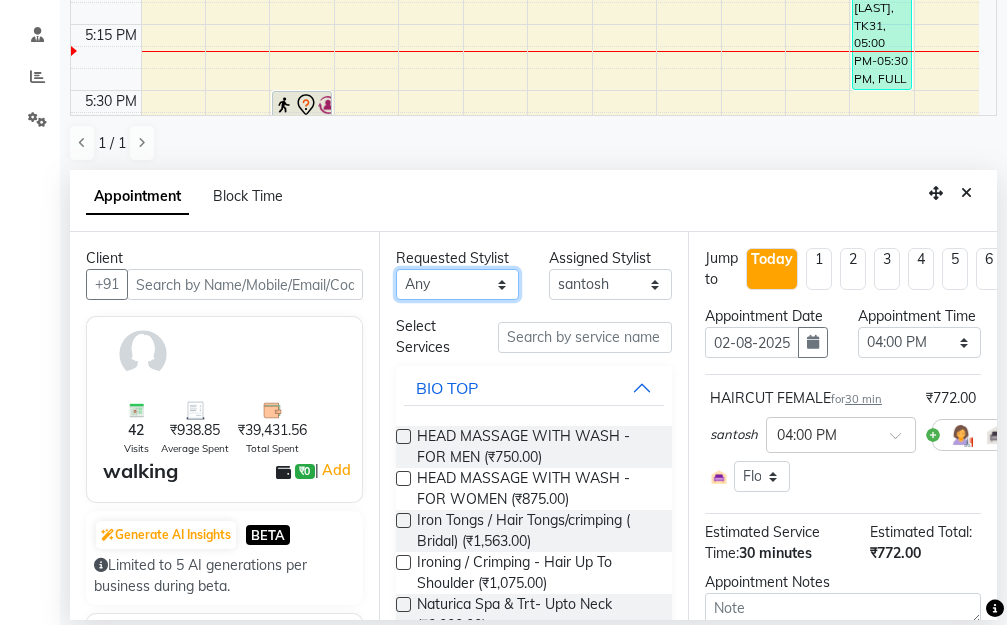 select on "83658" 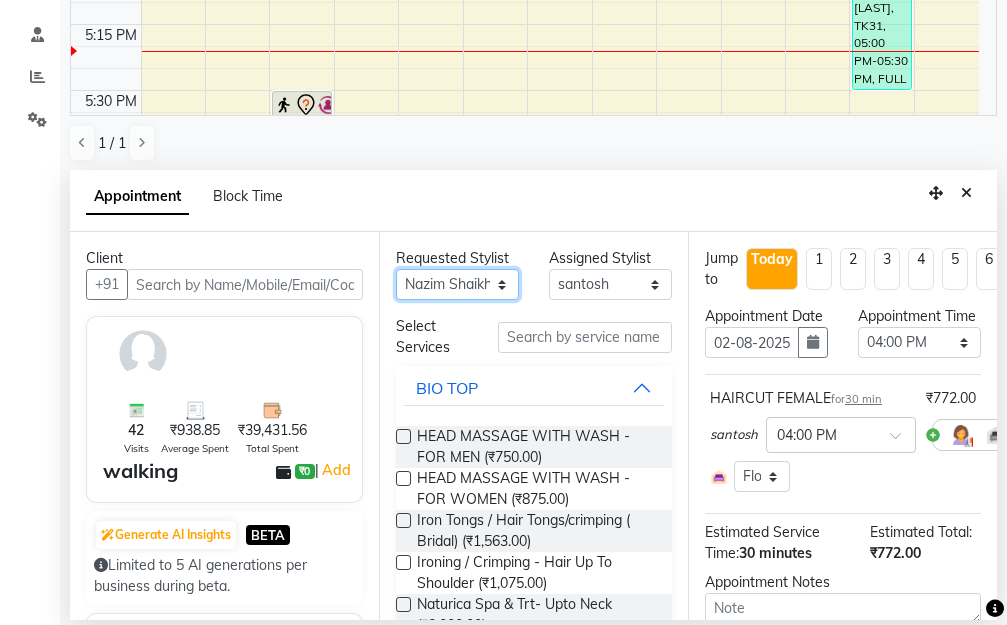 click on "Any BB SALON DIPALI EKTA FARMAN GOUSIYA SHAIKH MANGESH TAVARE Nazim Shaikh Rupesh Chavan Sanjay Pawar santosh SHILPA YADAV TANIYA WILSON" at bounding box center [457, 284] 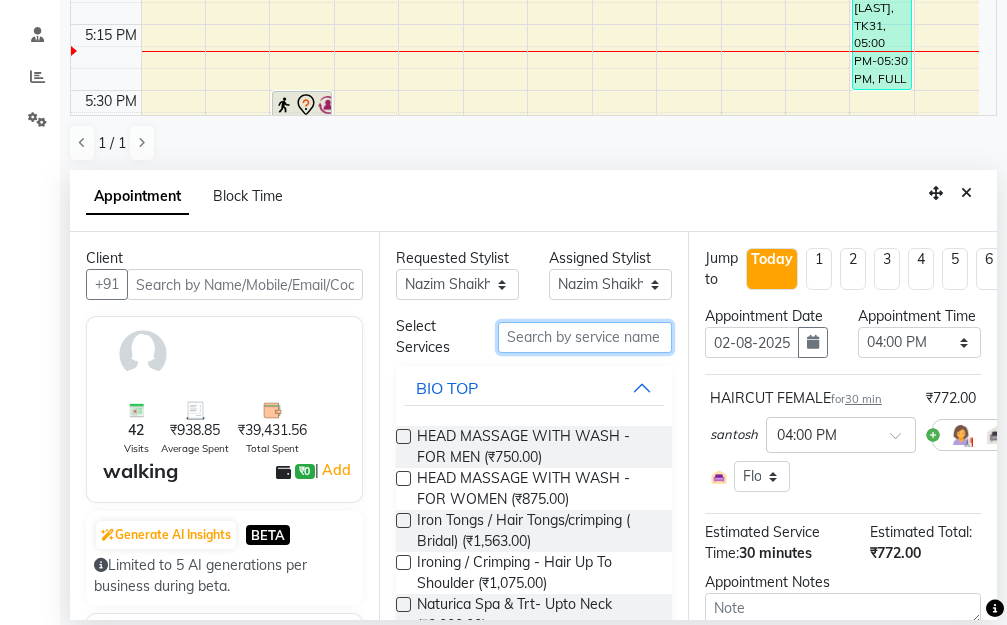 click at bounding box center [585, 337] 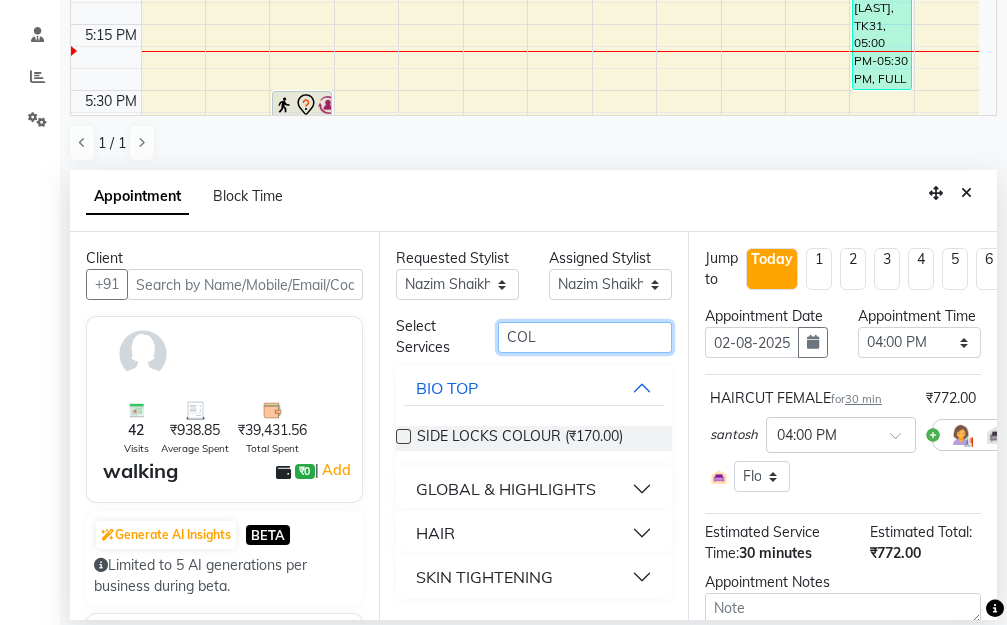 type on "COL" 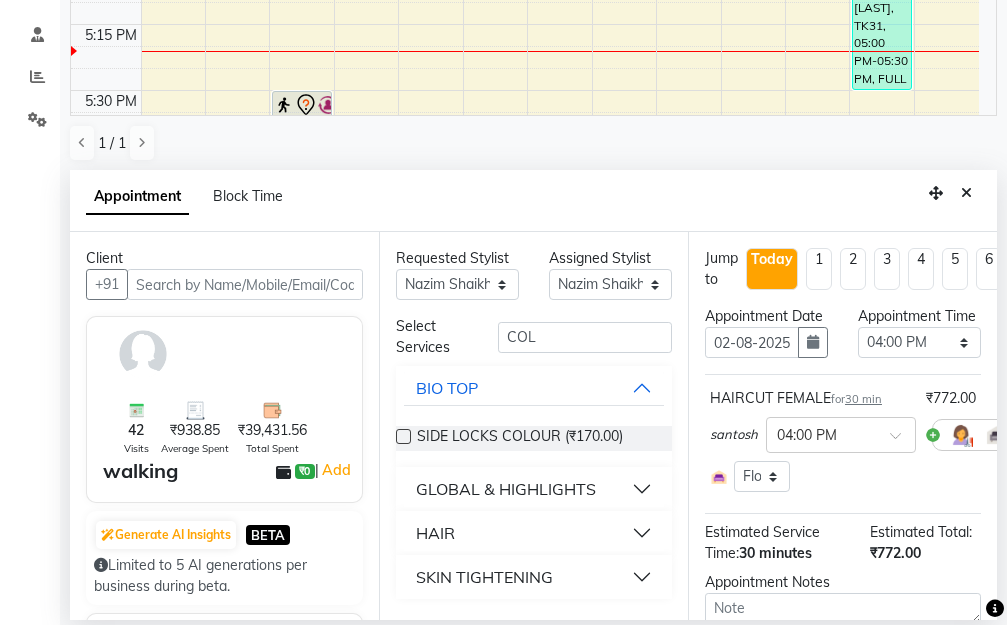 click on "GLOBAL & HIGHLIGHTS" at bounding box center [534, 489] 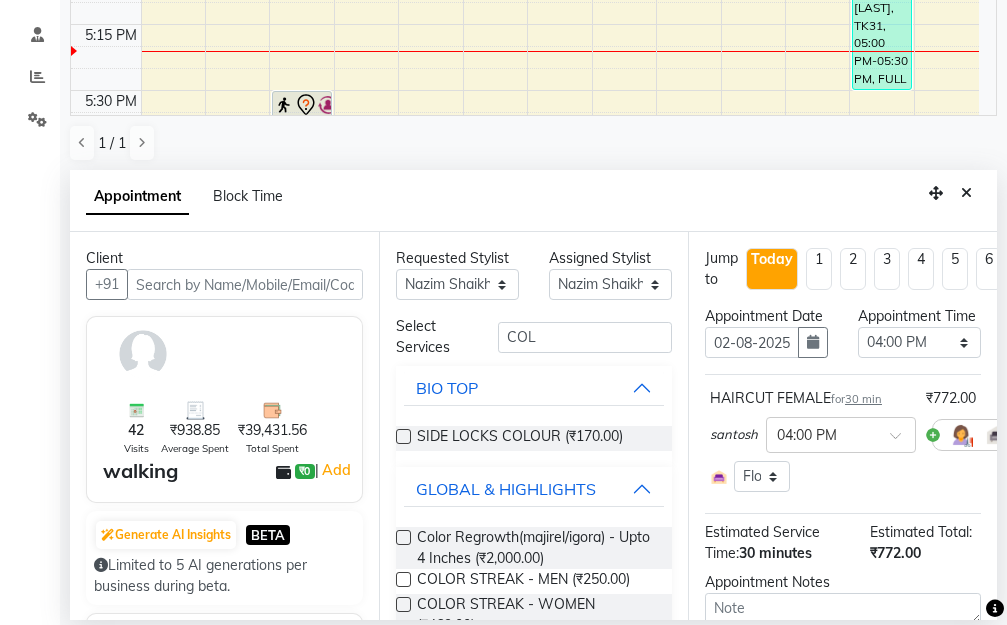 click at bounding box center [403, 537] 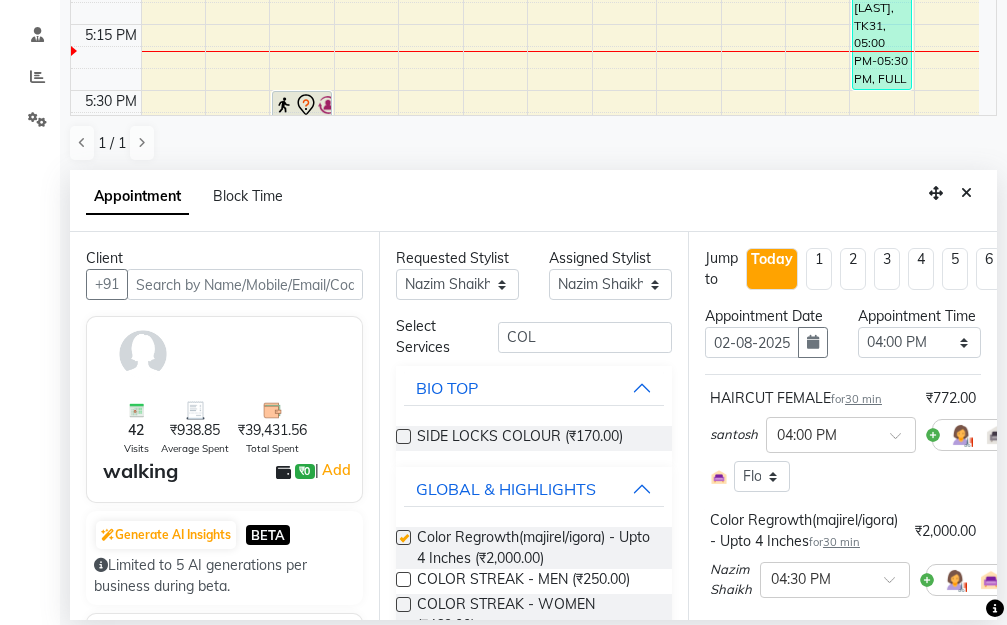 checkbox on "false" 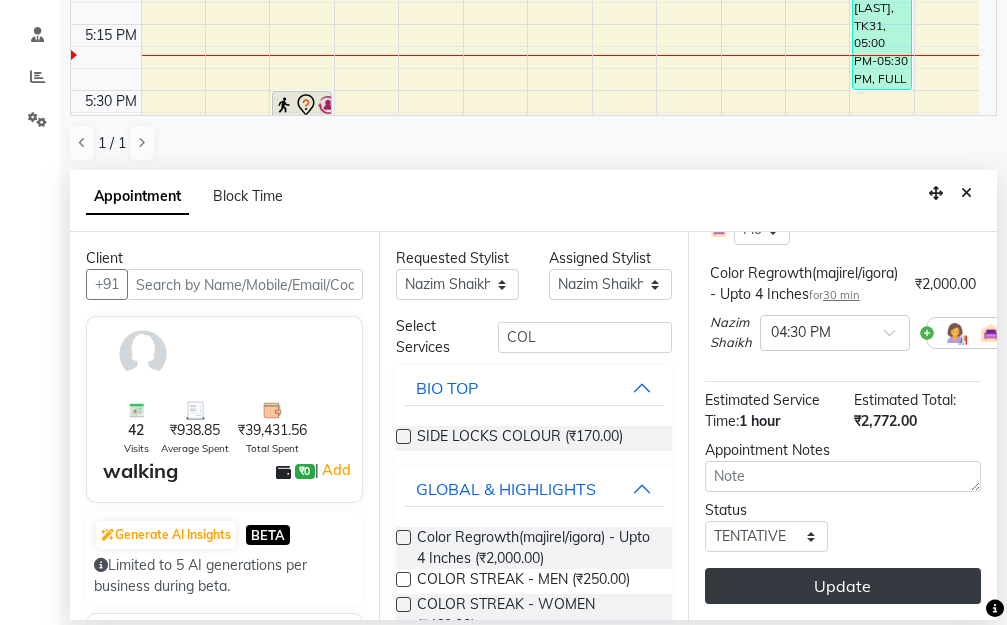 scroll, scrollTop: 306, scrollLeft: 0, axis: vertical 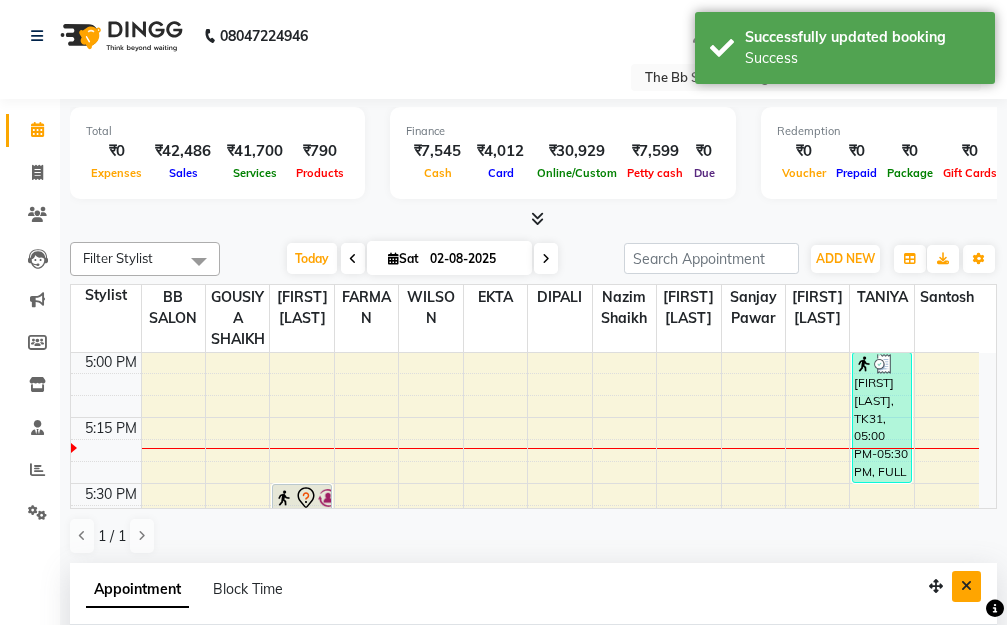 click at bounding box center [966, 586] 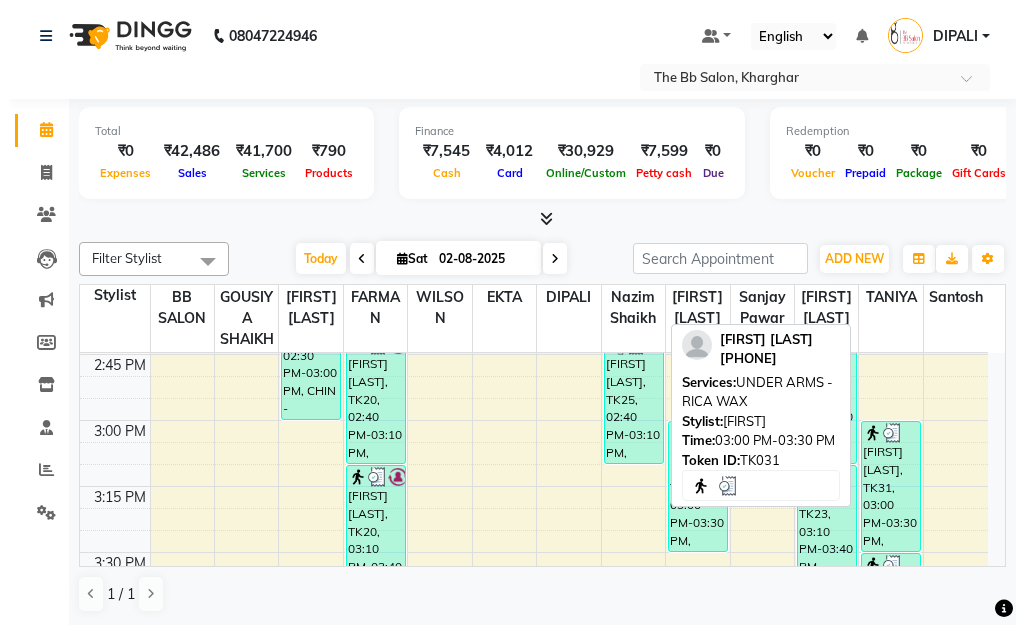 scroll, scrollTop: 1613, scrollLeft: 0, axis: vertical 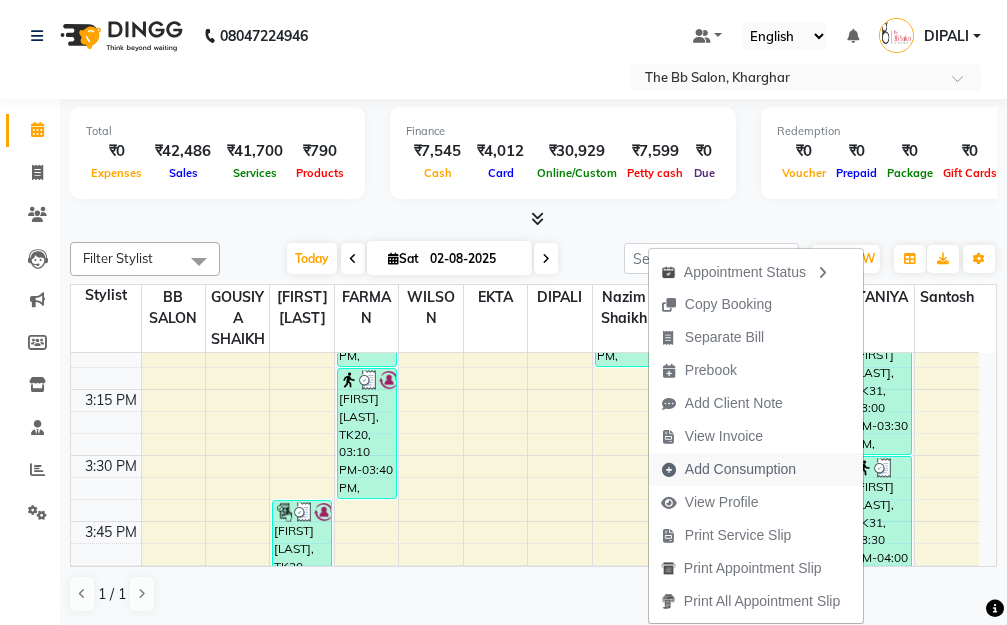 click on "Add Consumption" at bounding box center (740, 469) 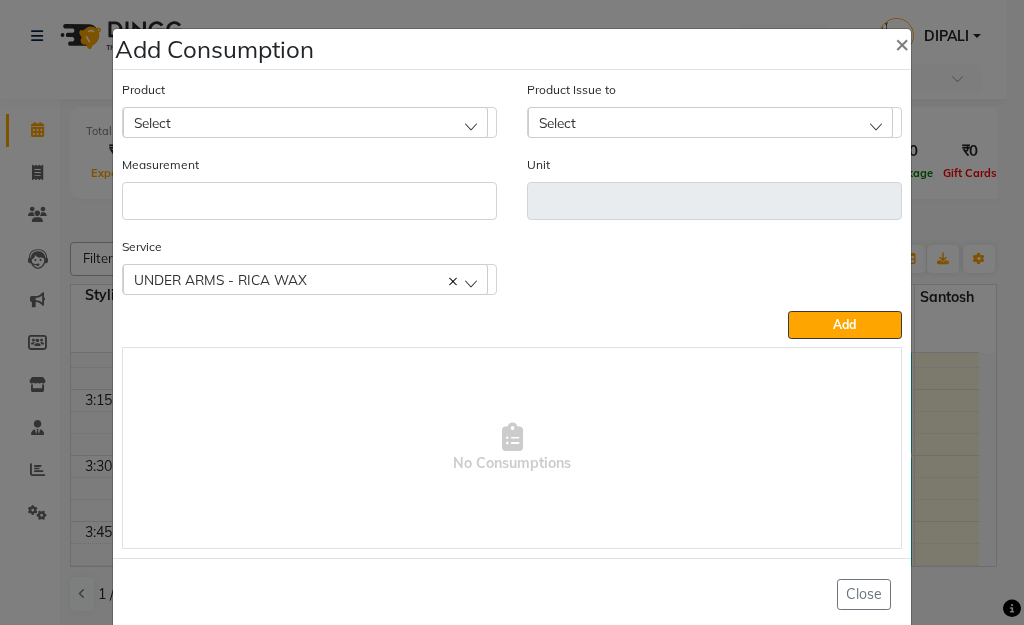 click on "Select" 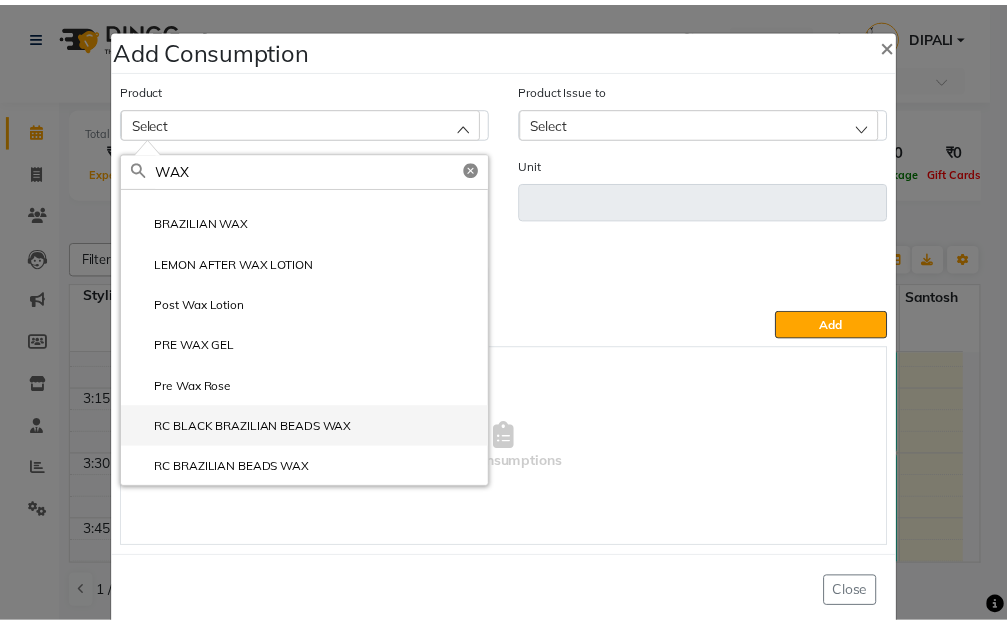 scroll, scrollTop: 274, scrollLeft: 0, axis: vertical 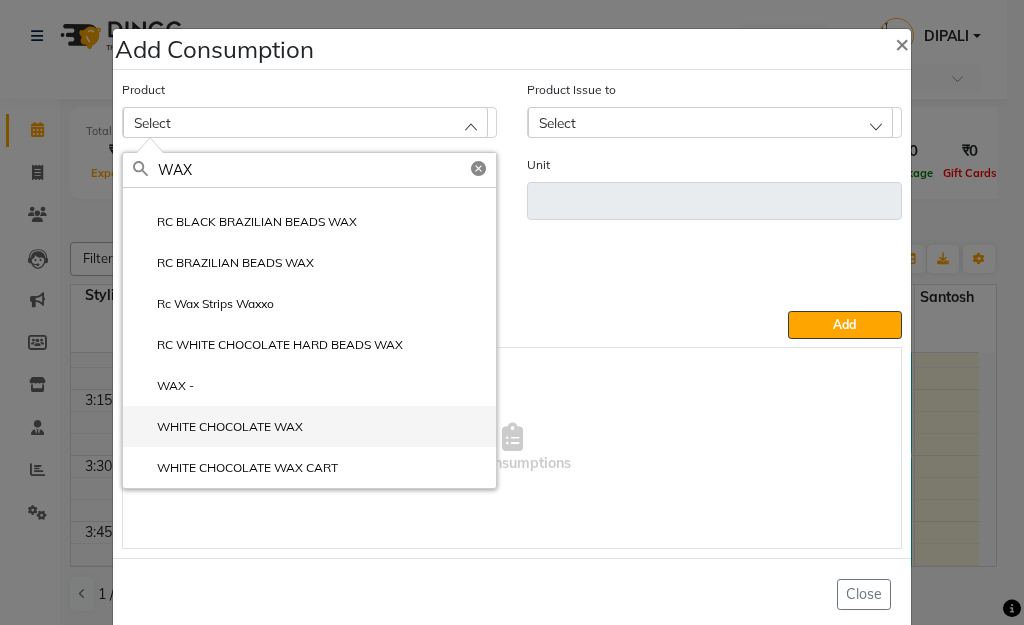 type on "WAX" 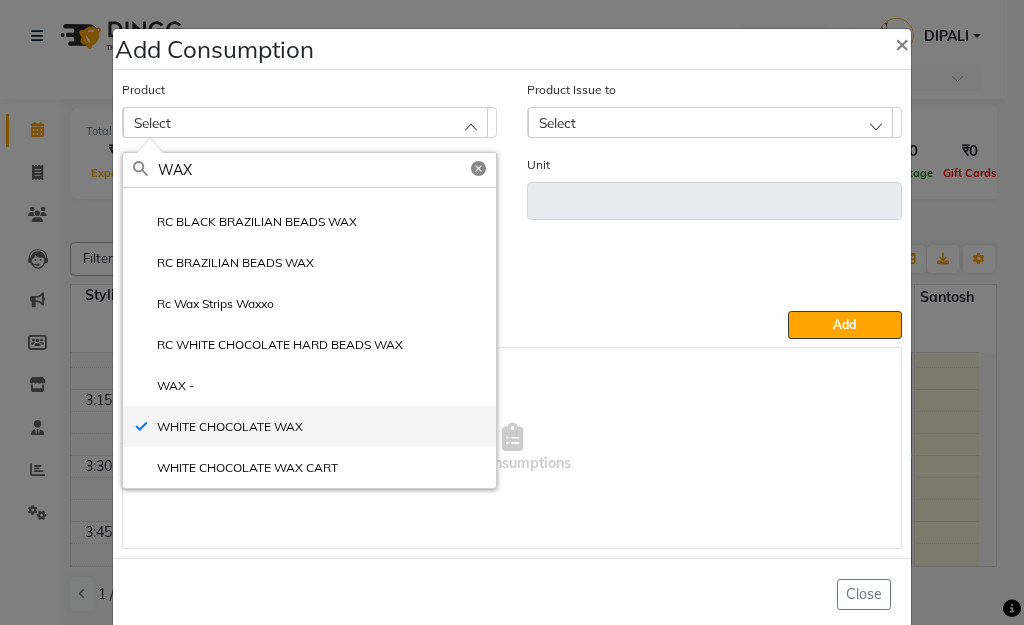 type on "ML" 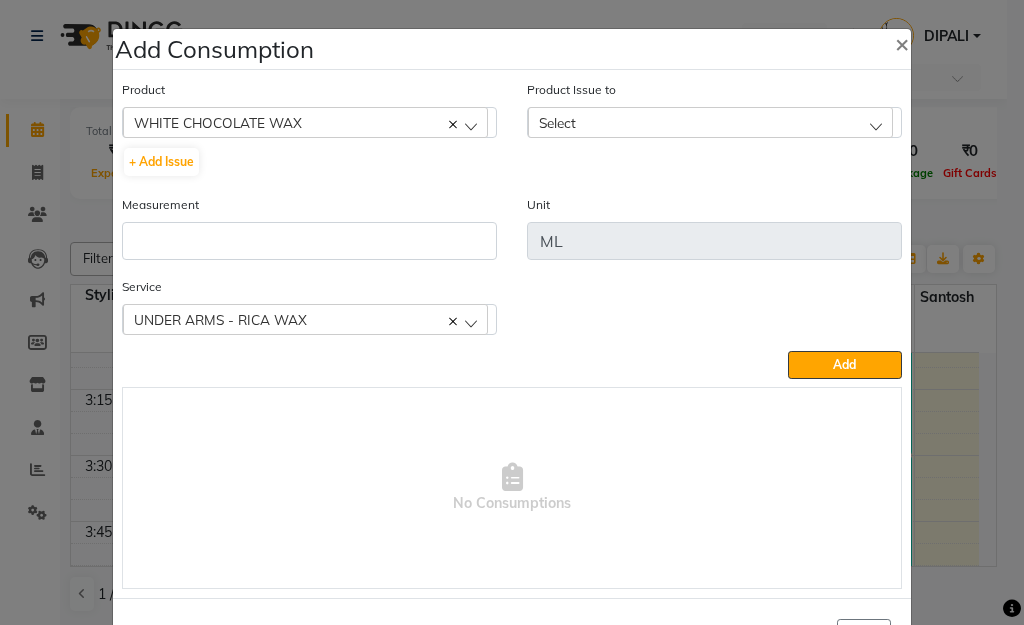 click on "Select" 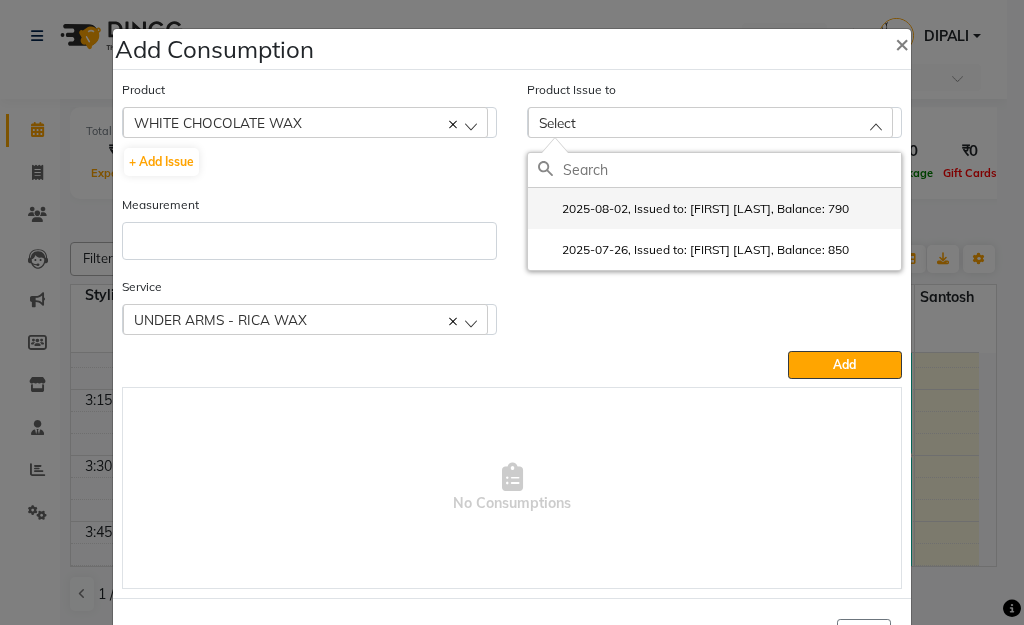 click on "2025-08-02, Issued to: GOUSIYA SHAIKH, Balance: 790" 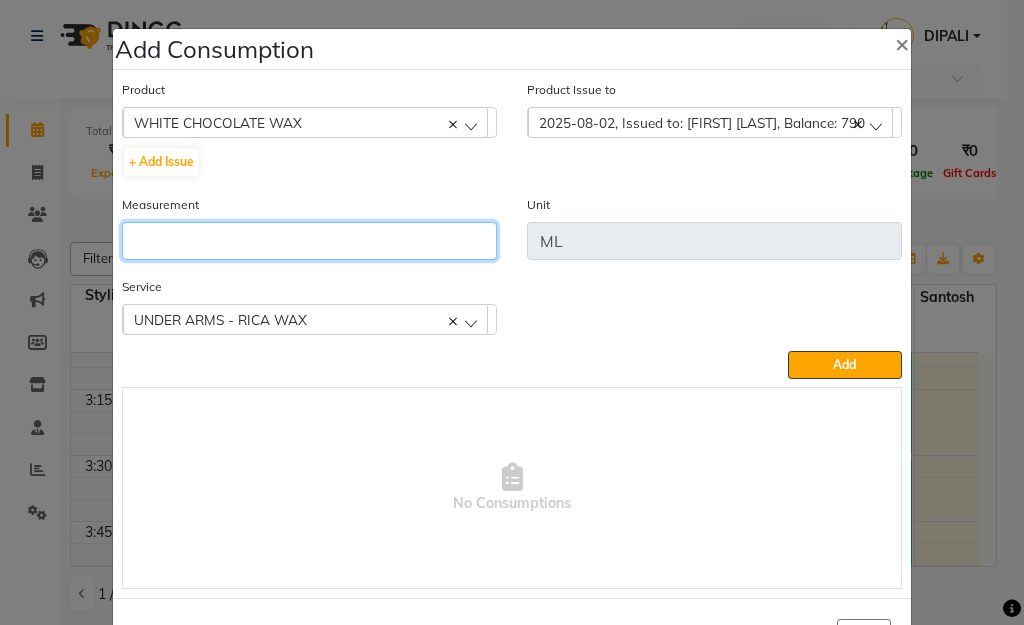 click 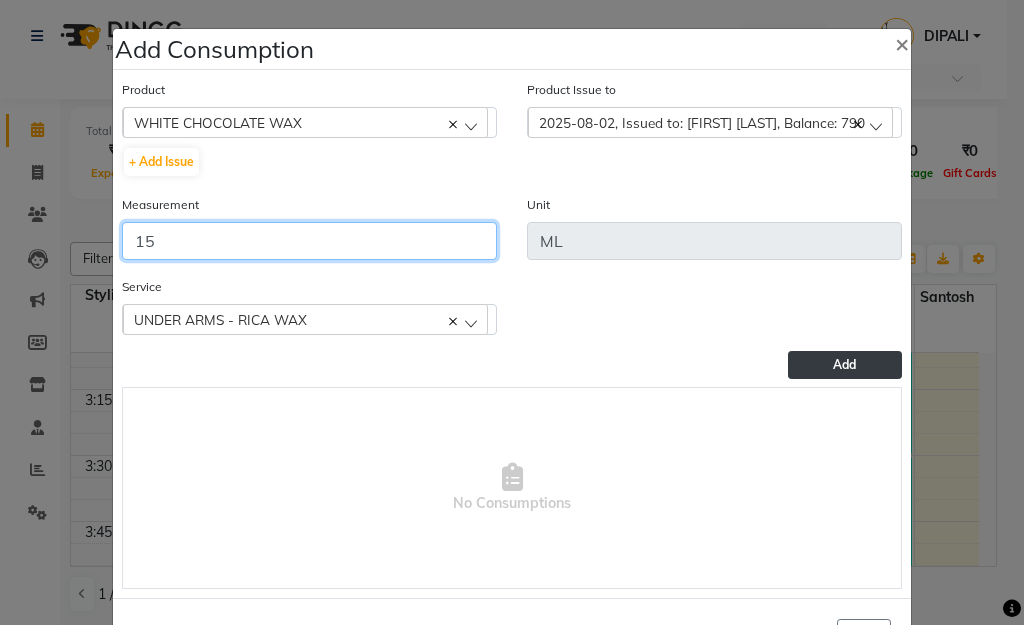 type on "15" 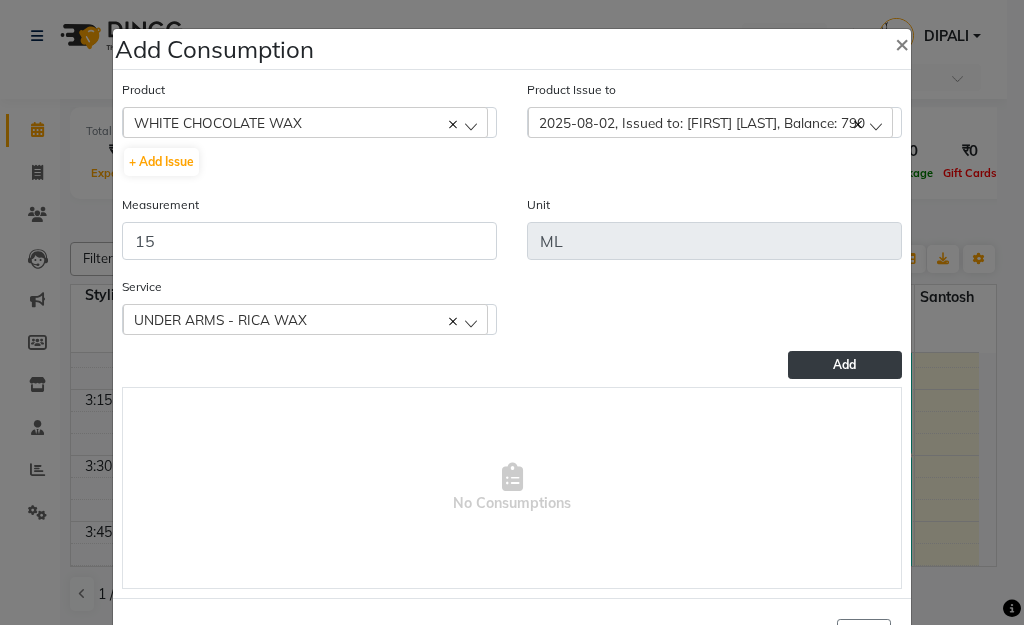 click on "Add" 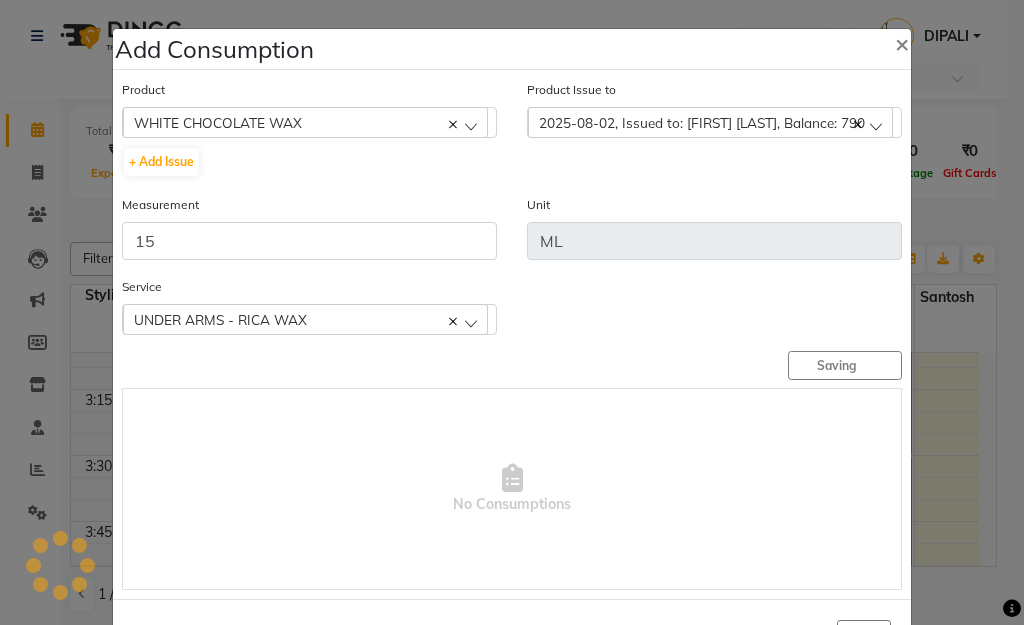 type 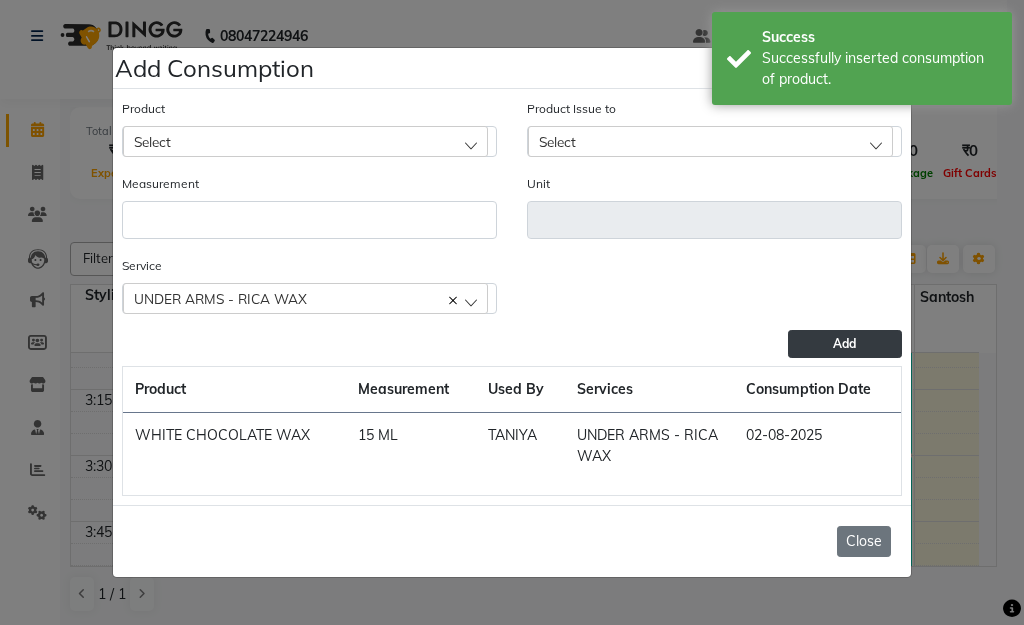 click on "Close" 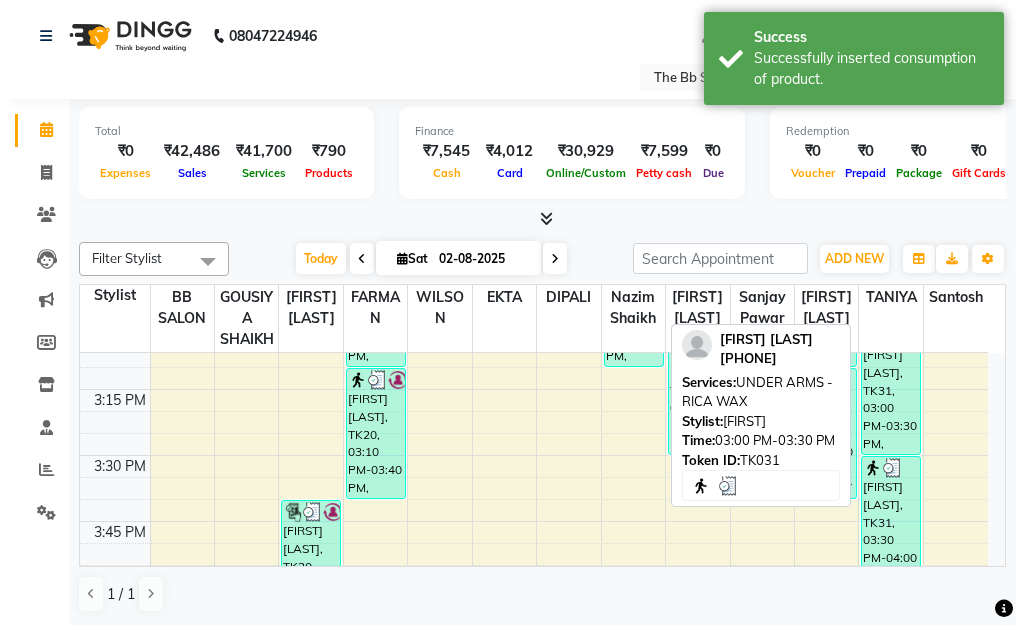 scroll, scrollTop: 1713, scrollLeft: 0, axis: vertical 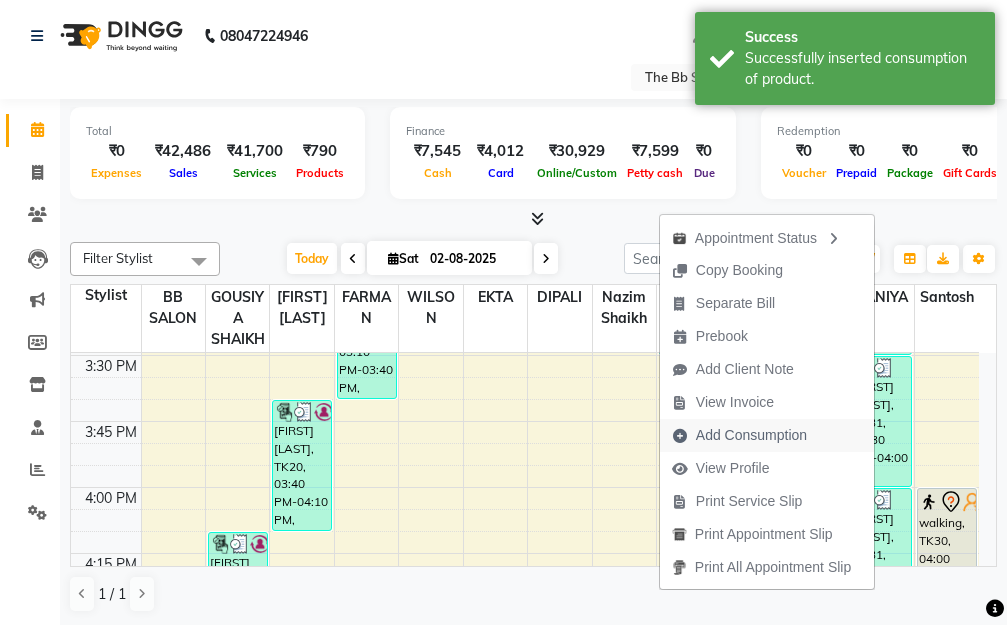 click on "Add Consumption" at bounding box center [751, 435] 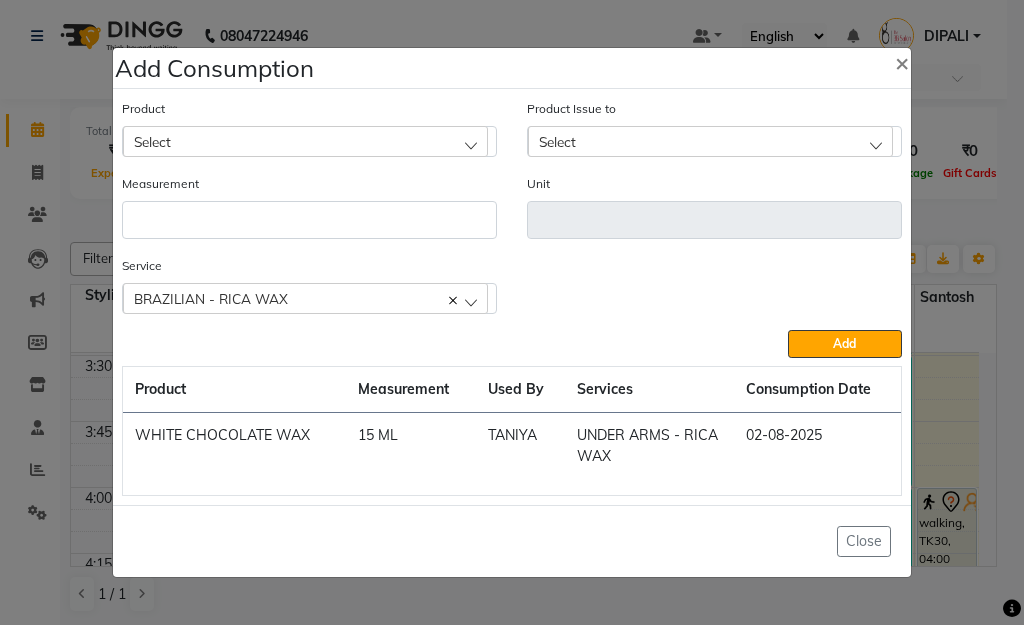 click on "Select" 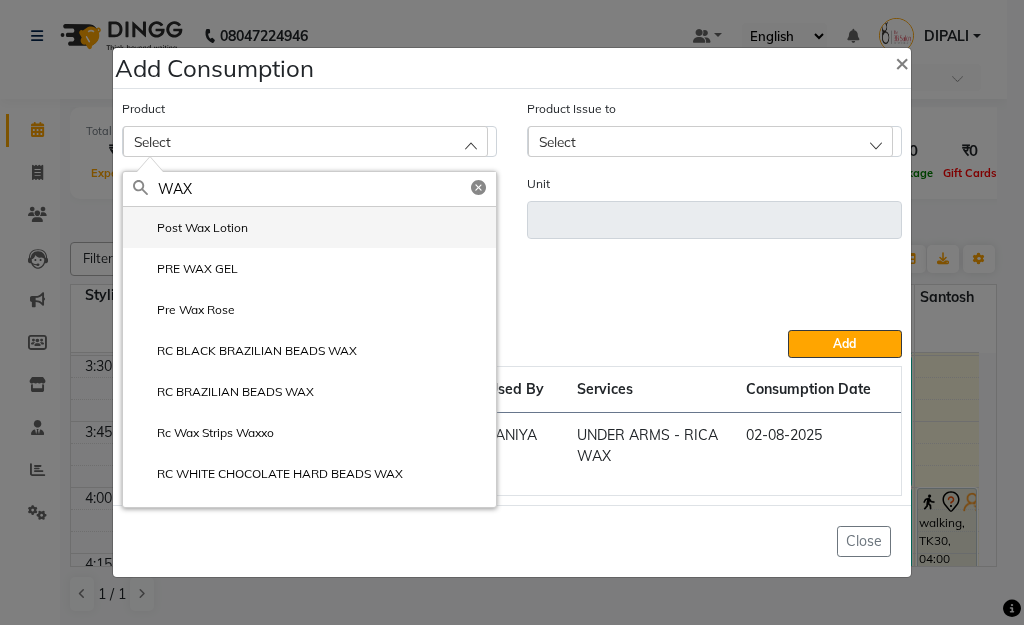 scroll, scrollTop: 200, scrollLeft: 0, axis: vertical 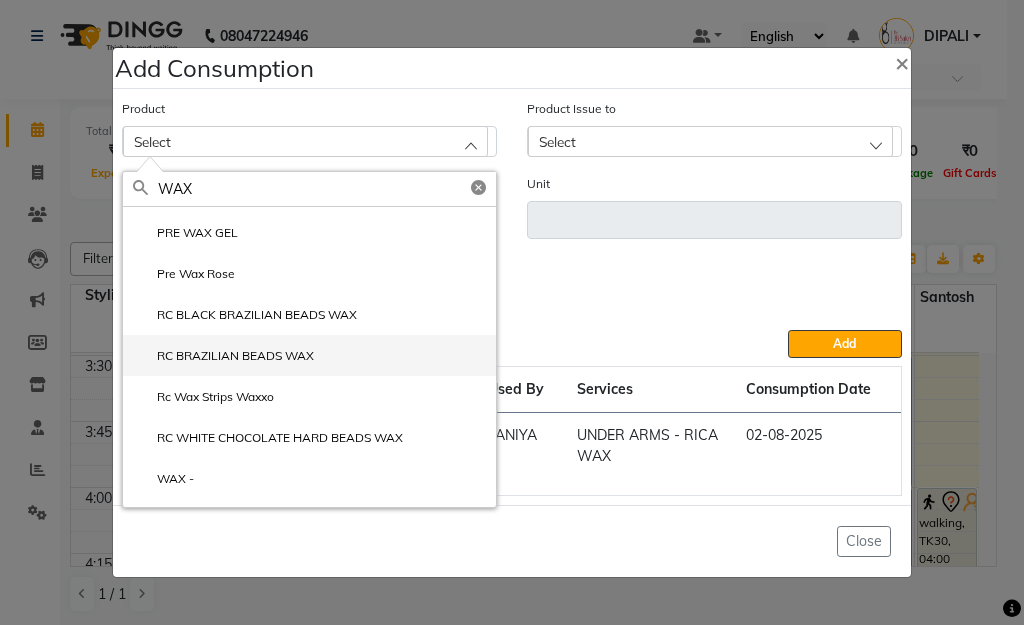 type on "WAX" 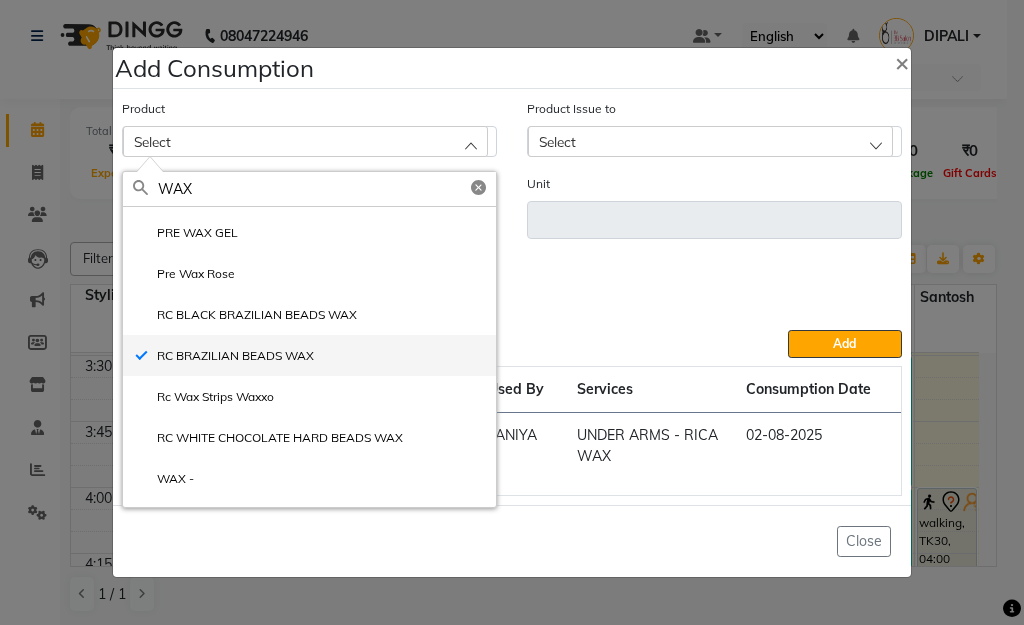 type on "ML" 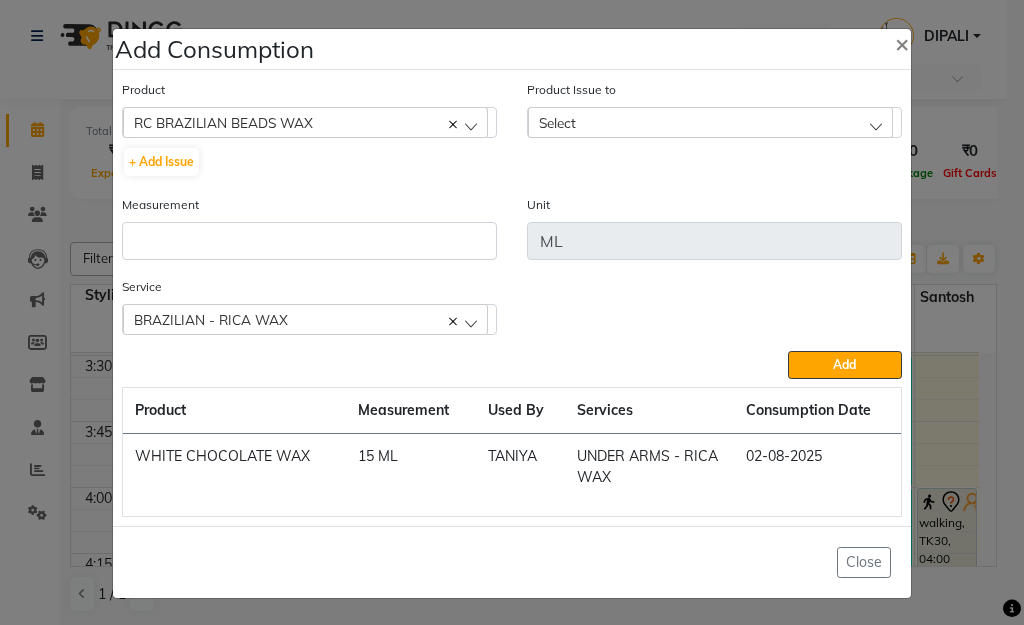 click on "Select" 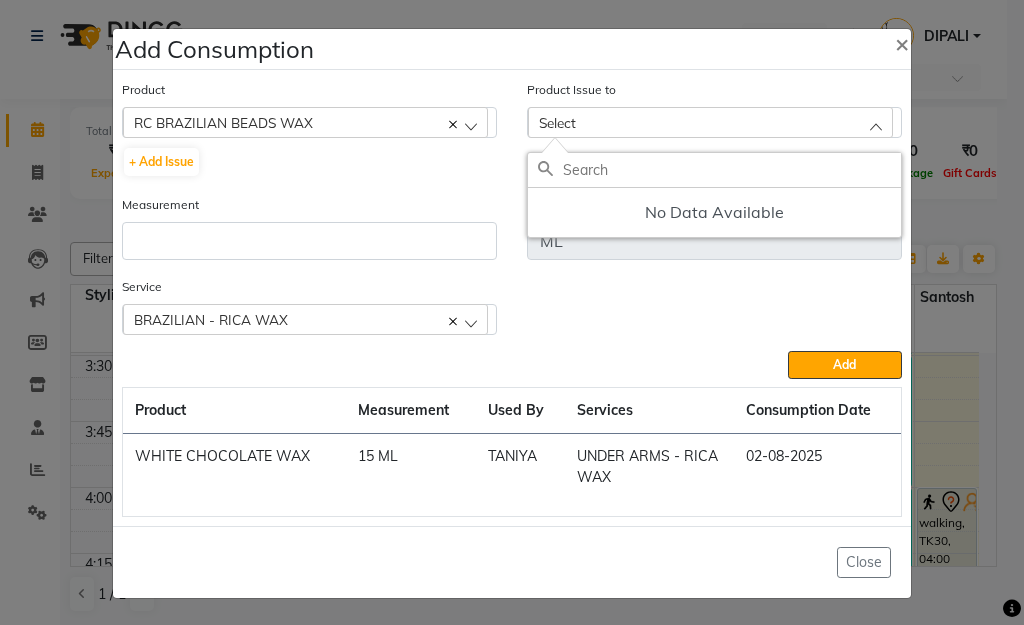 click on "Select" 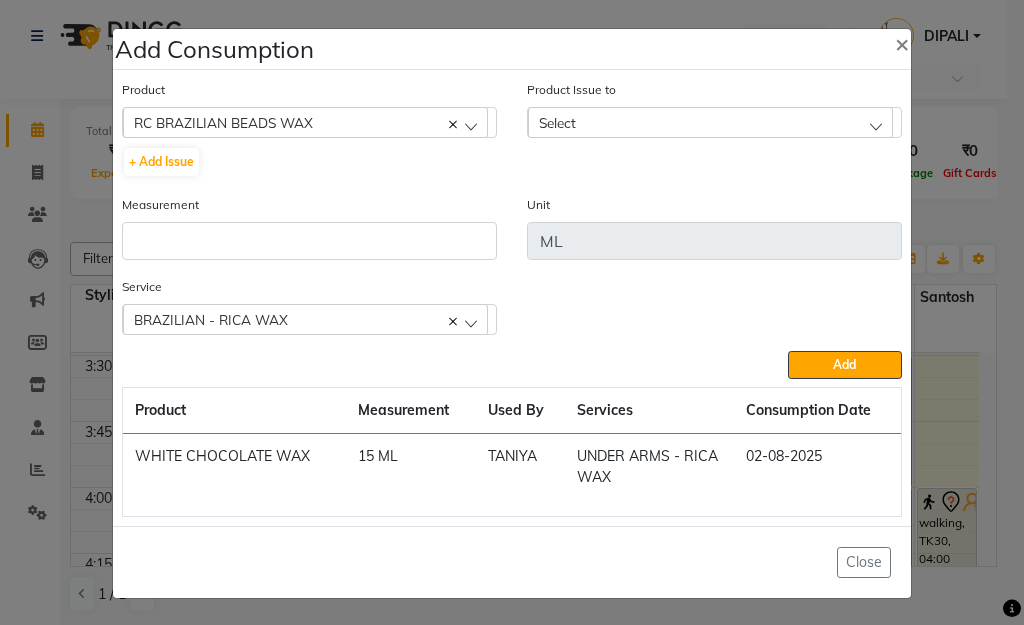 click 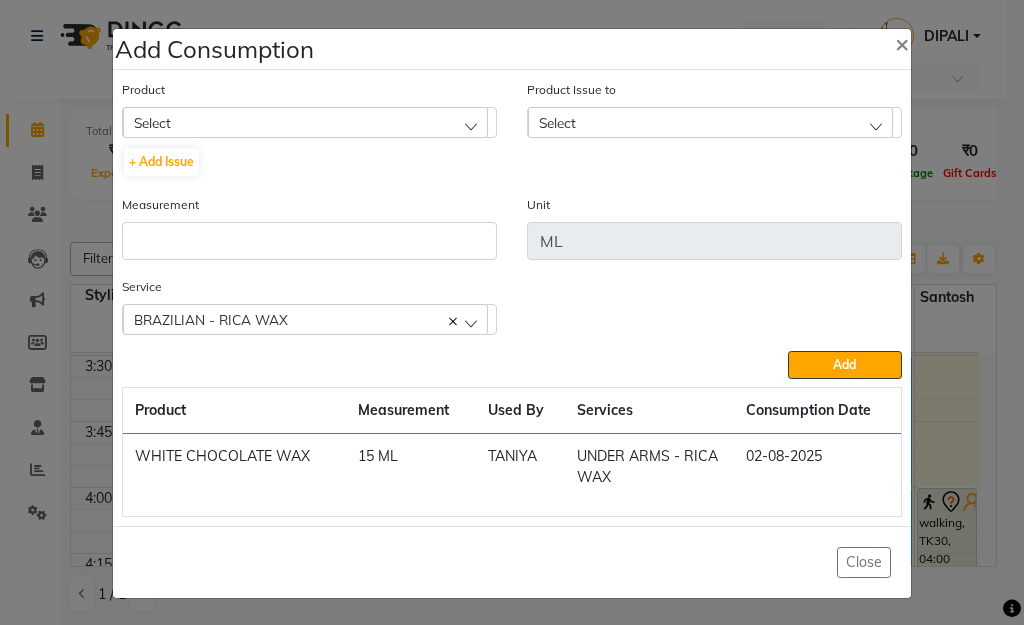 click on "Select" 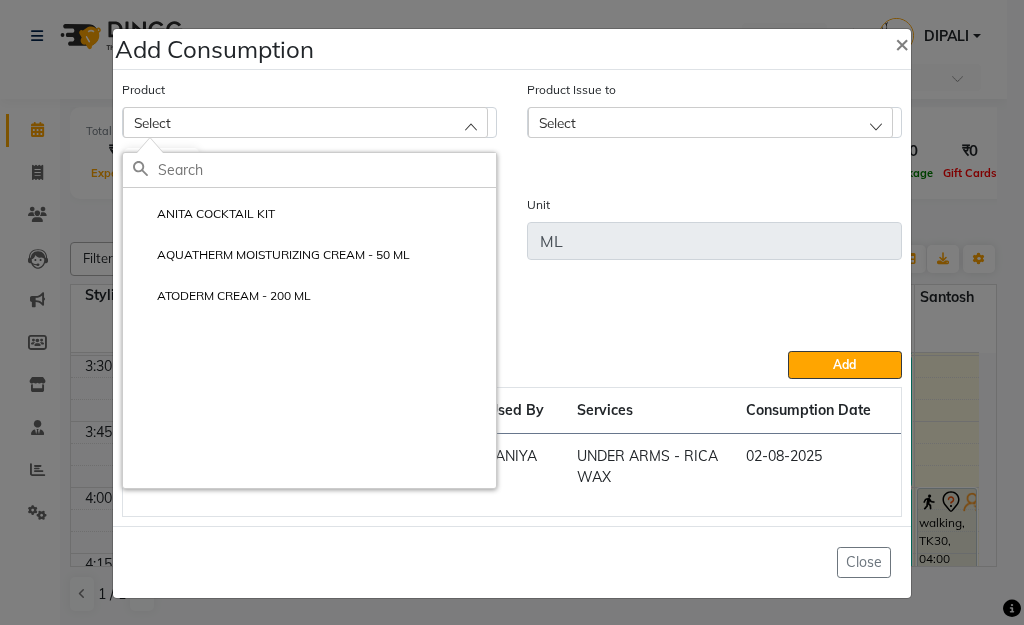 scroll, scrollTop: 0, scrollLeft: 0, axis: both 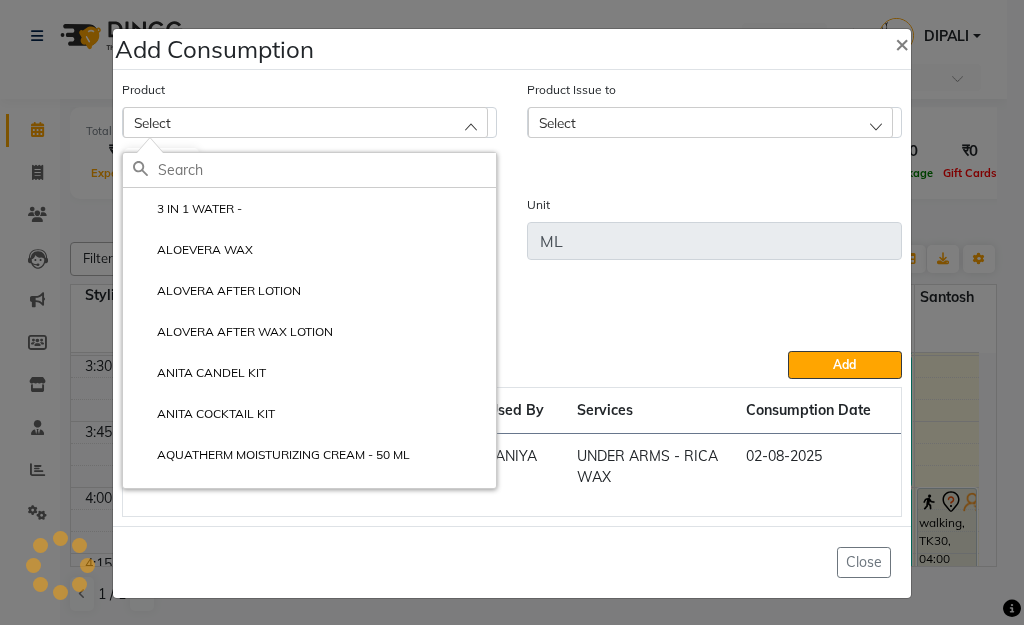 type on "B" 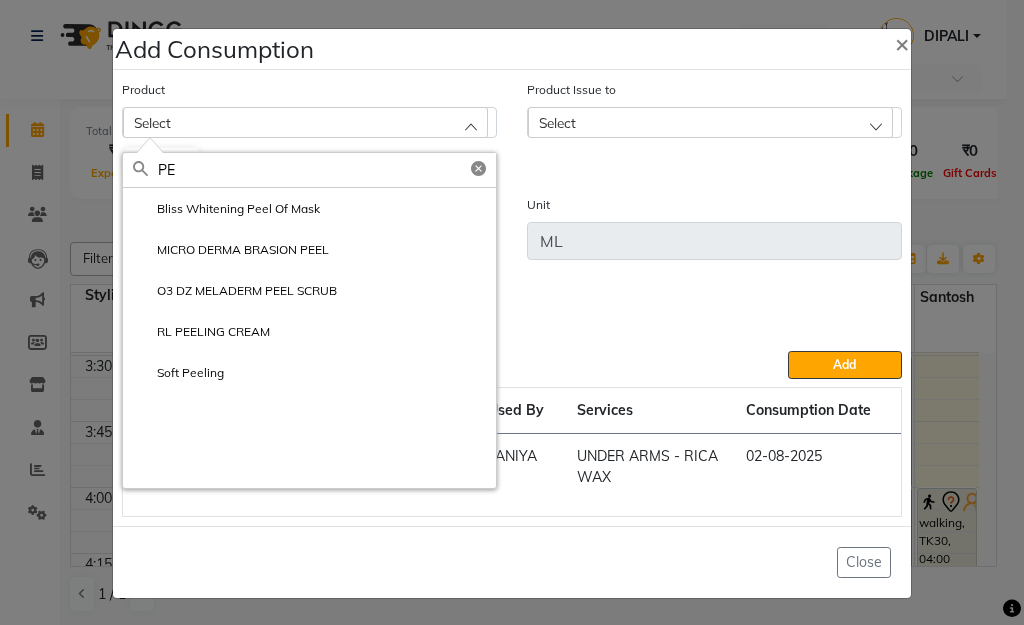 type on "P" 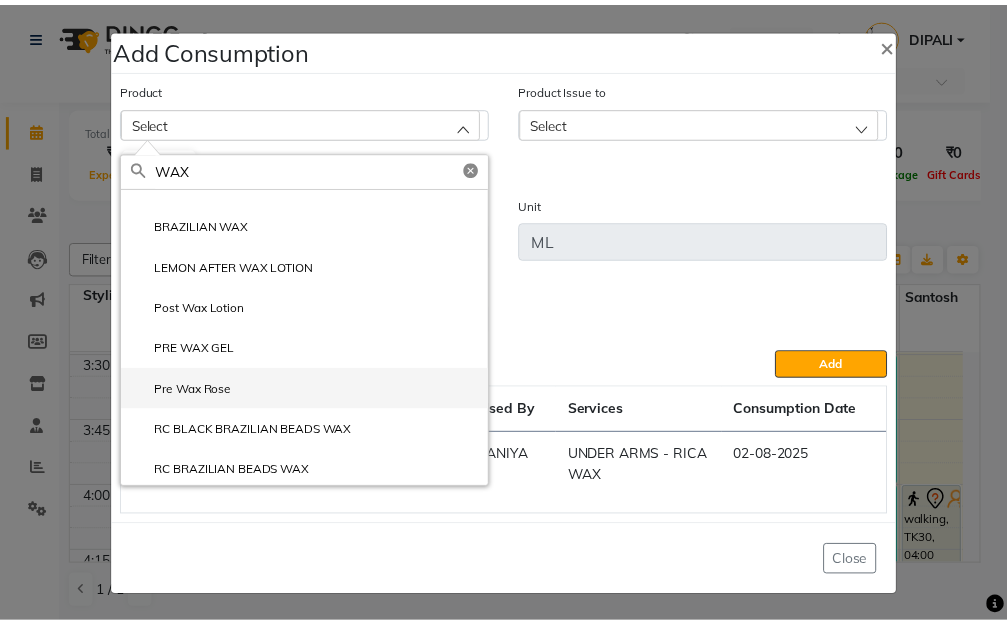 scroll, scrollTop: 100, scrollLeft: 0, axis: vertical 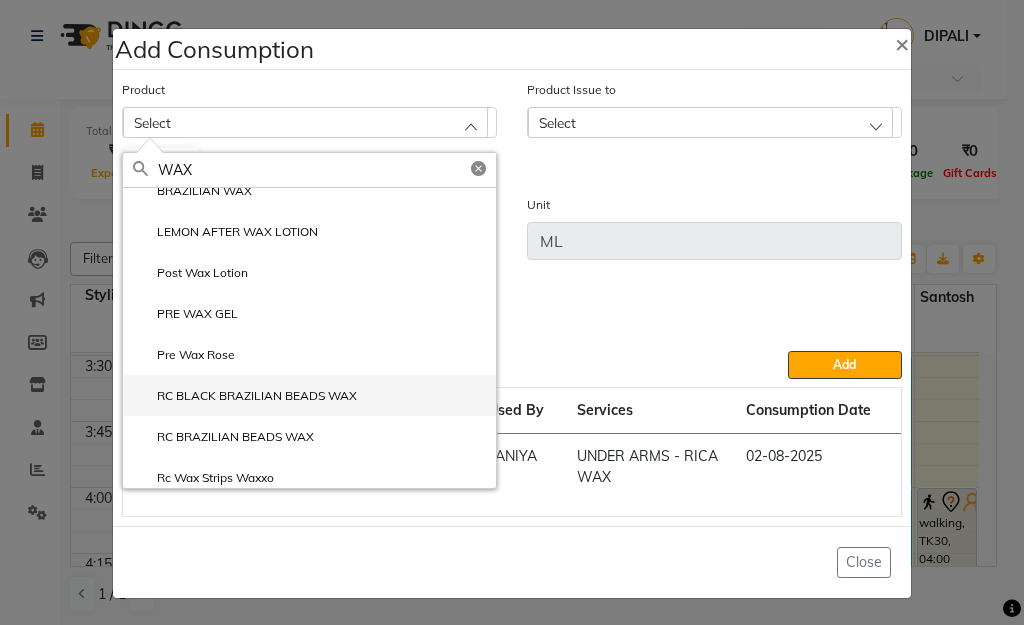 type on "WAX" 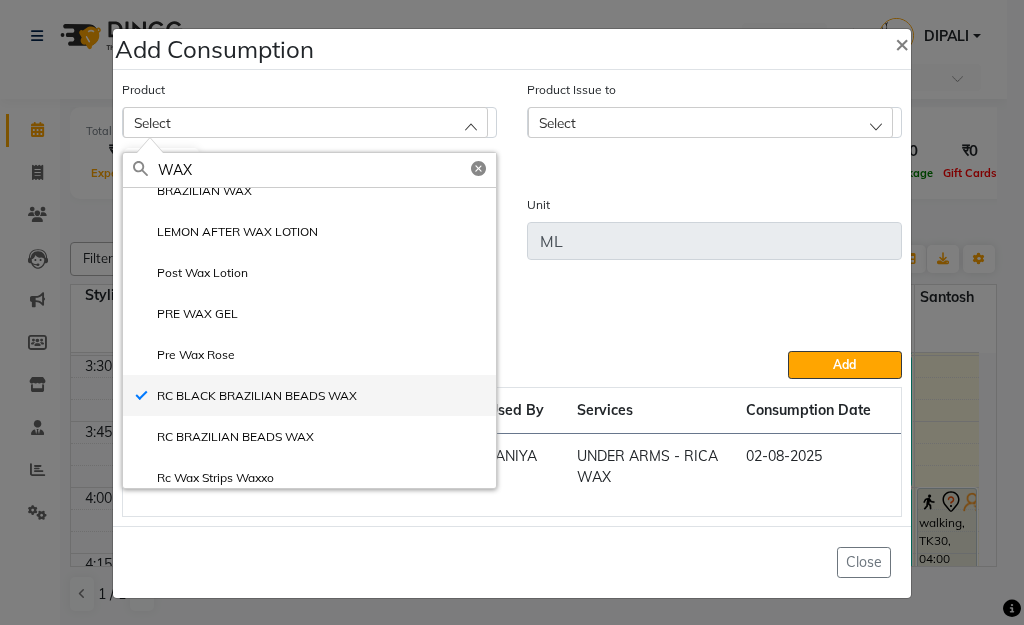 type on "gms" 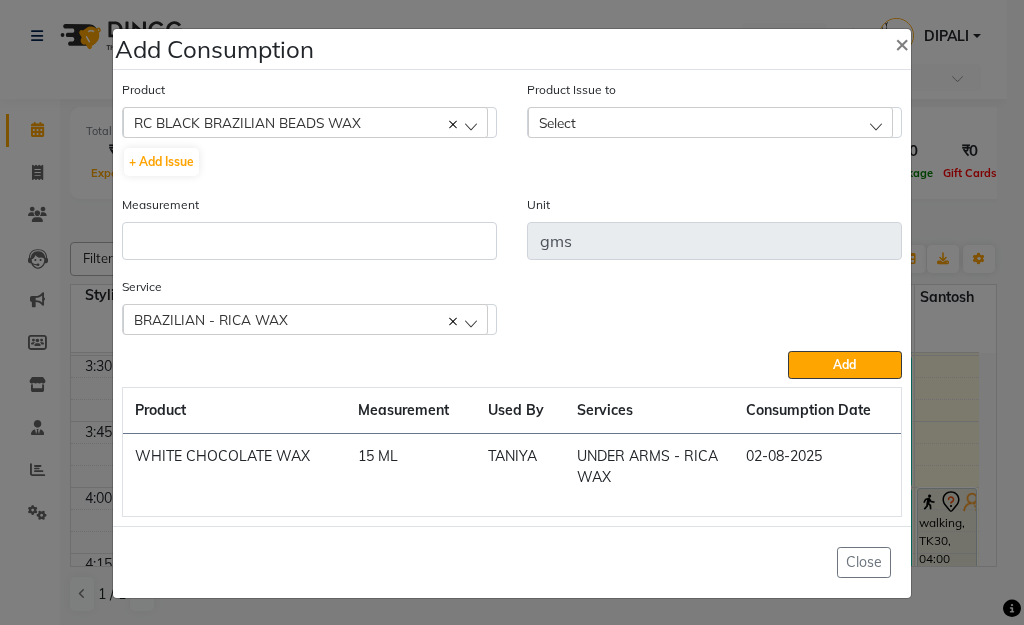 click on "Select" 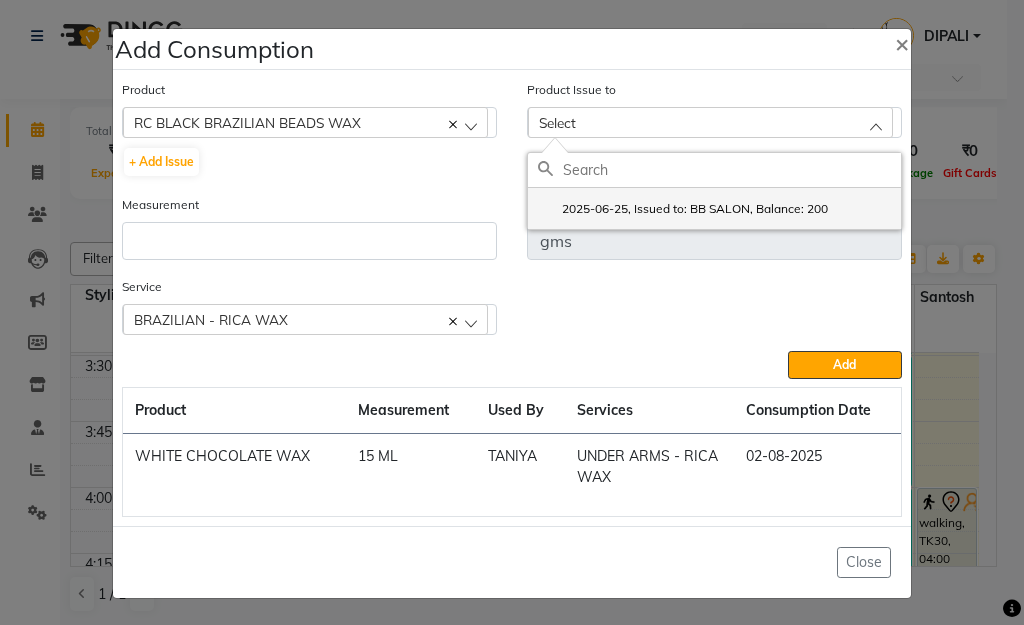 click on "2025-06-25, Issued to: BB SALON, Balance: 200" 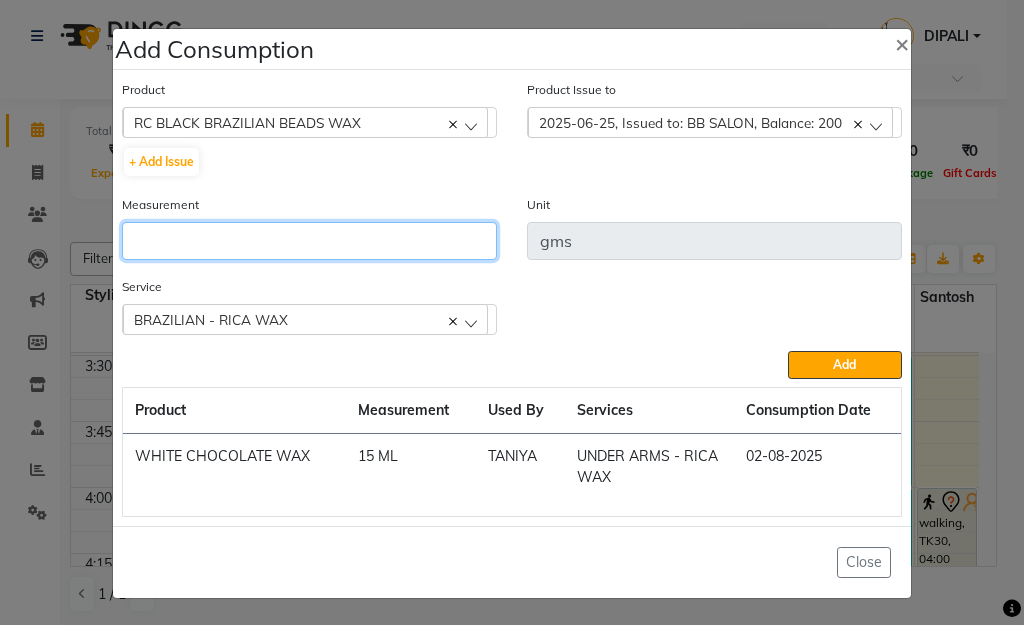 click 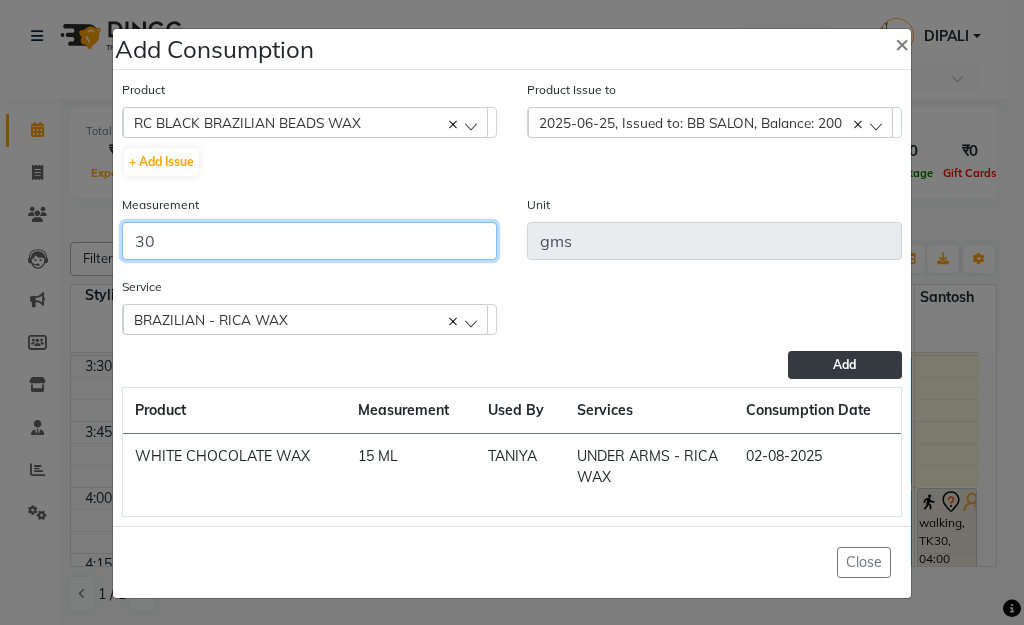 type on "30" 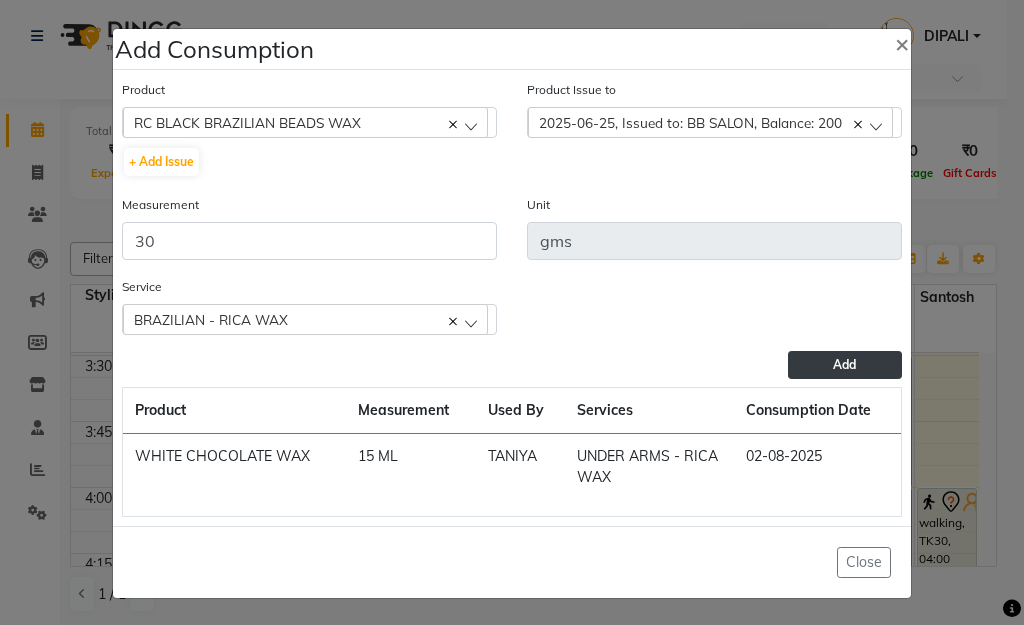click on "Add" 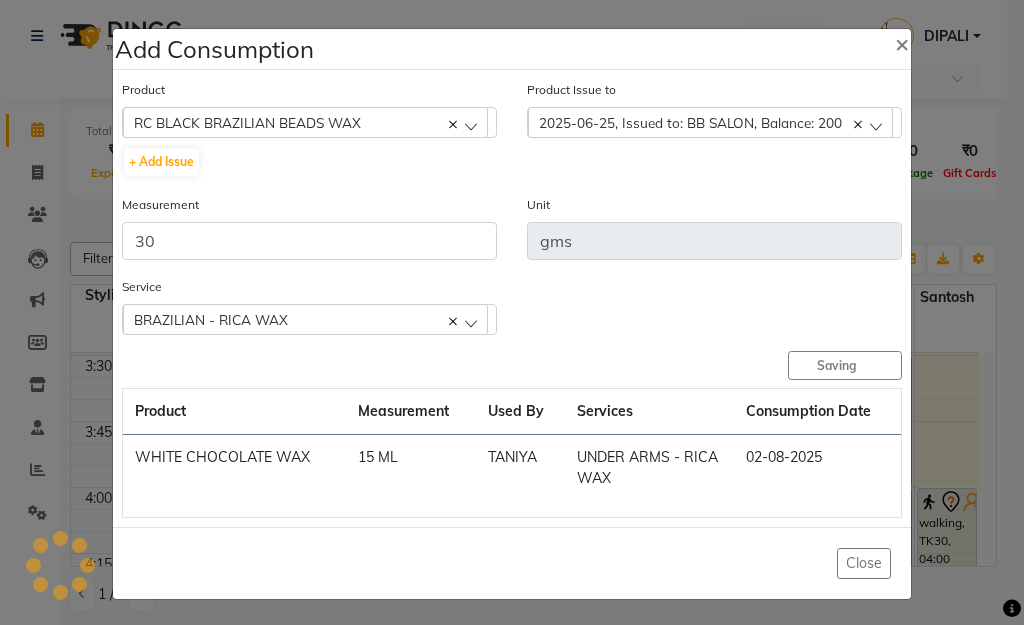 type 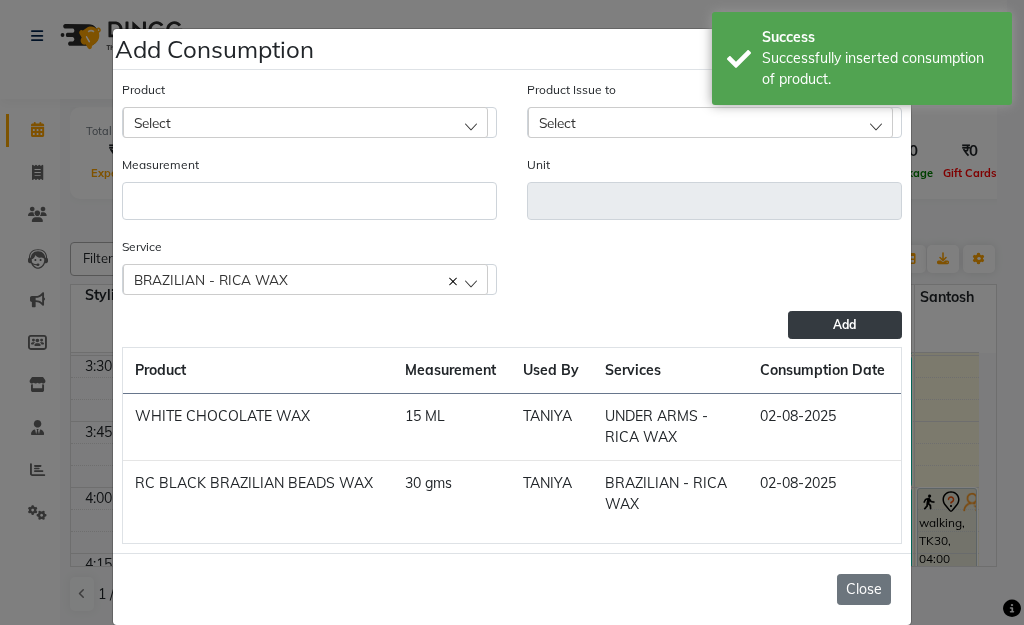 click on "Close" 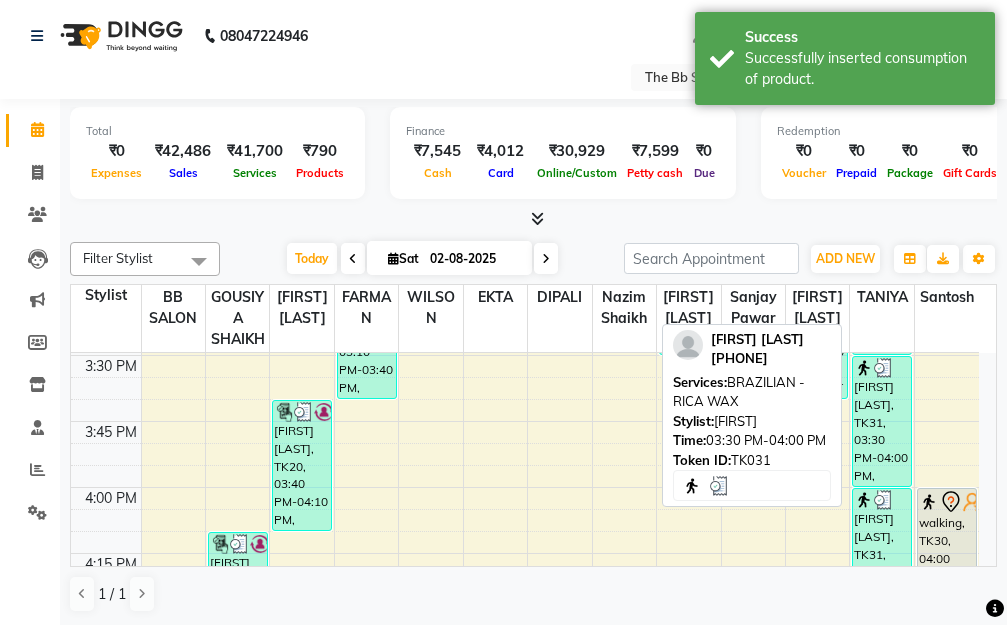 scroll, scrollTop: 1813, scrollLeft: 0, axis: vertical 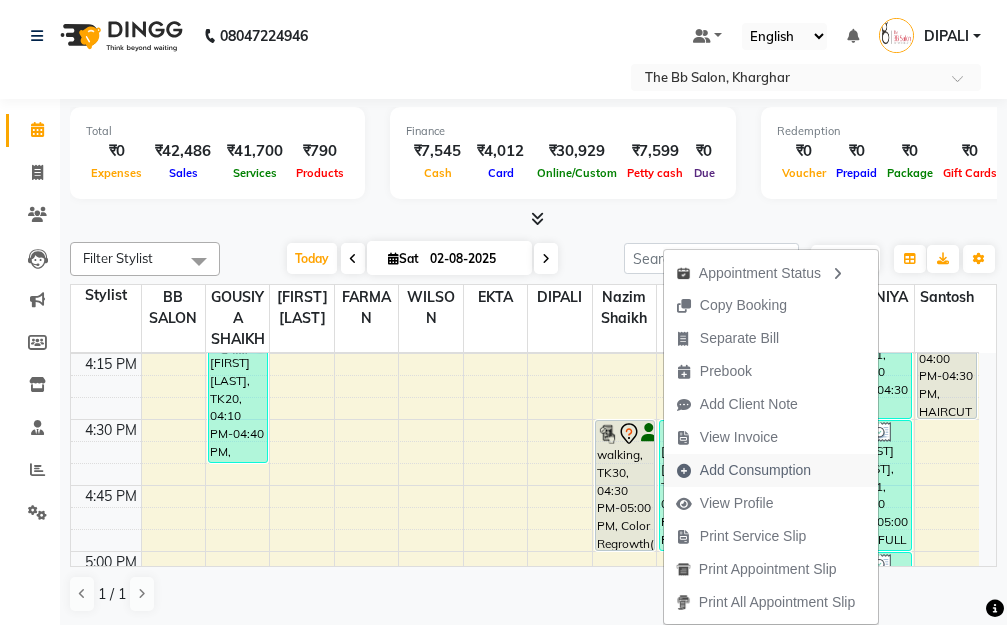 click on "Add Consumption" at bounding box center (755, 470) 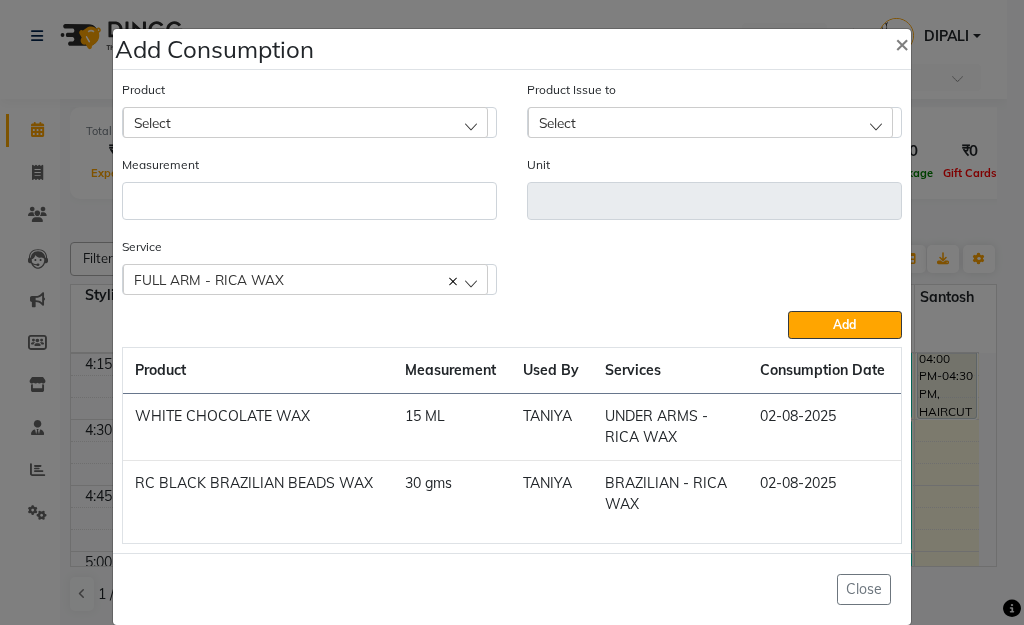 click on "Select" 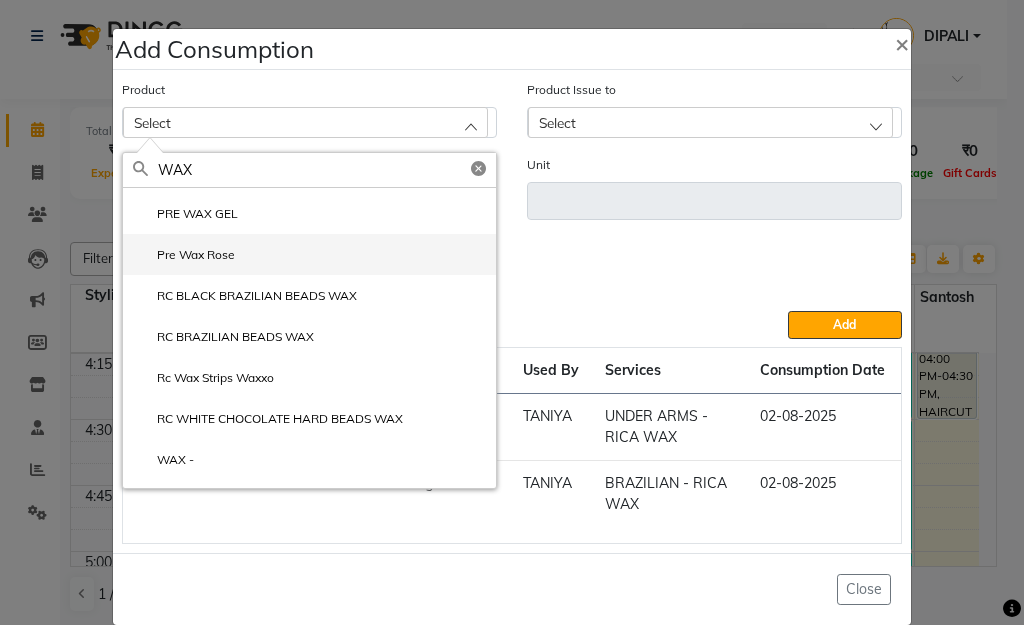 scroll, scrollTop: 274, scrollLeft: 0, axis: vertical 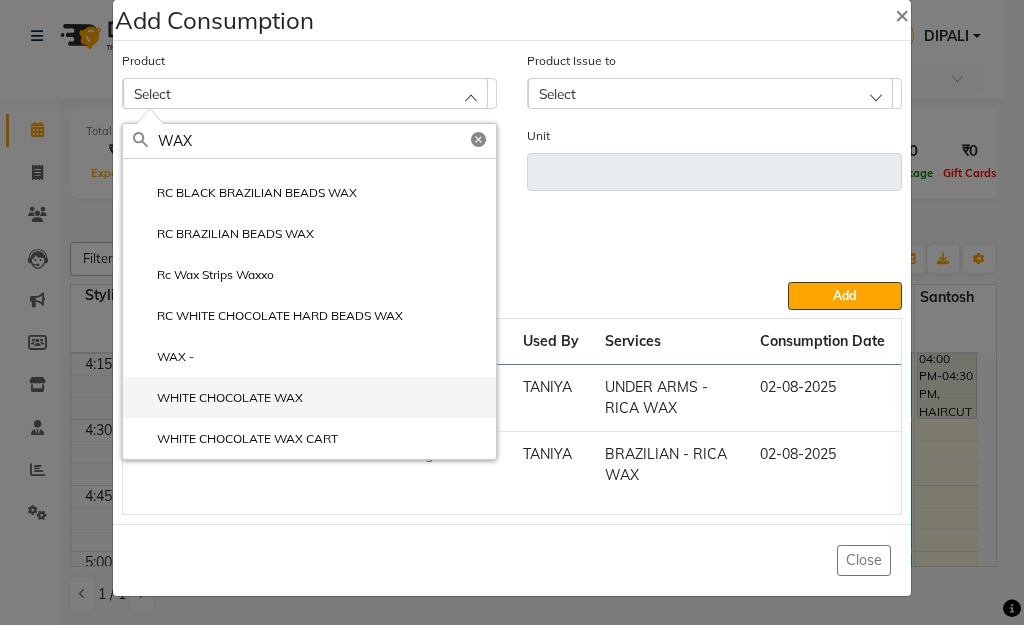 type on "WAX" 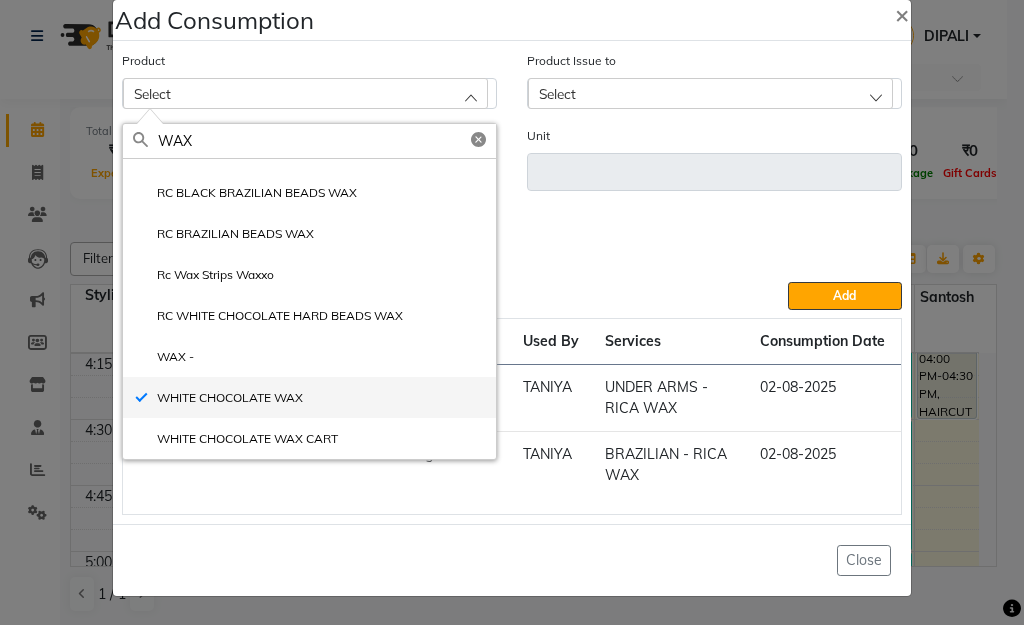 type on "ML" 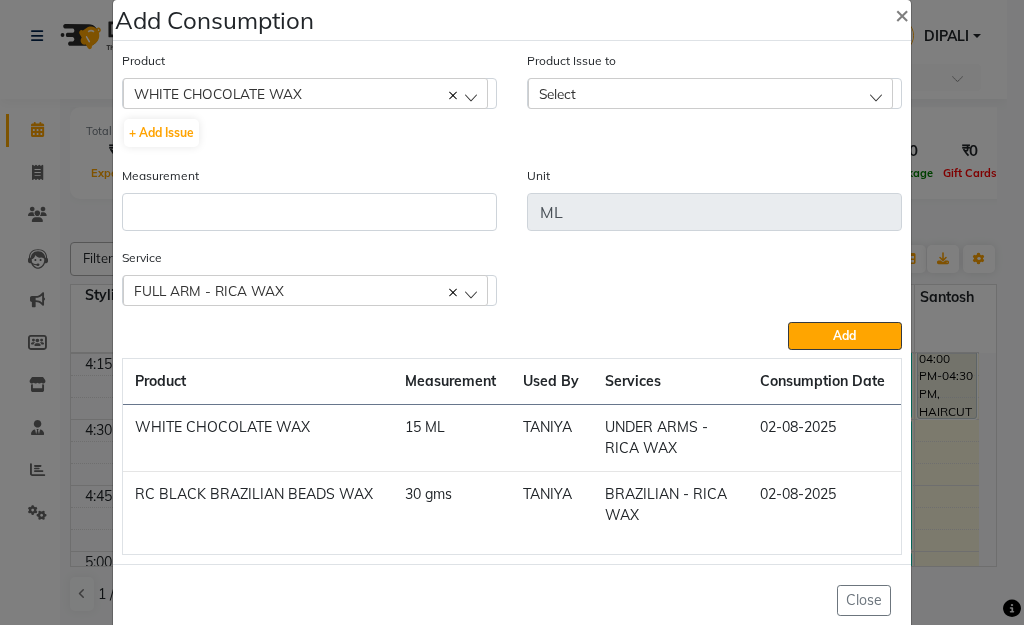 click on "Select" 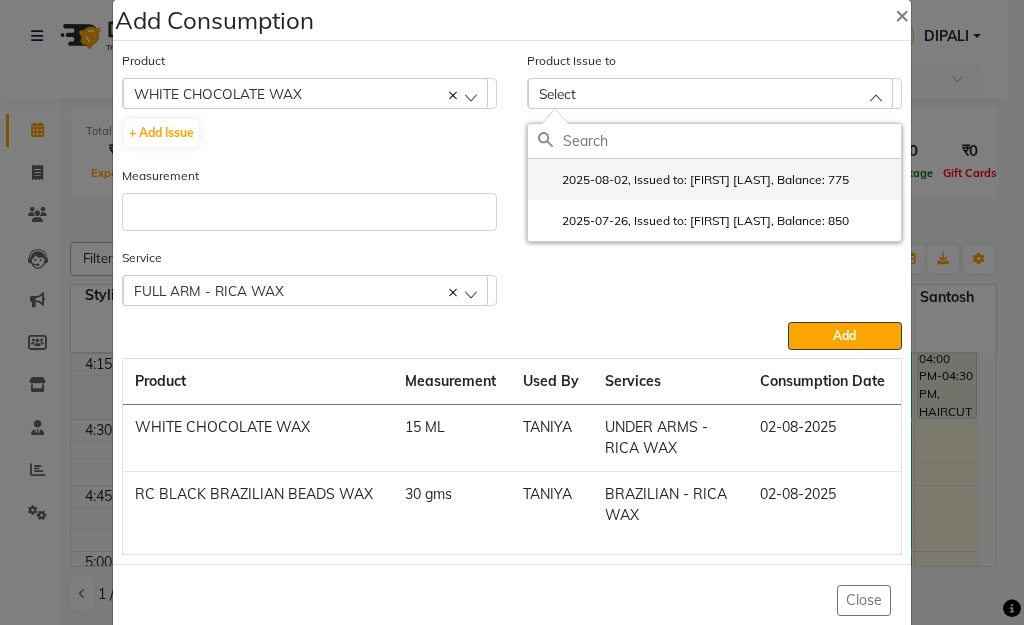 click on "2025-08-02, Issued to: GOUSIYA SHAIKH, Balance: 775" 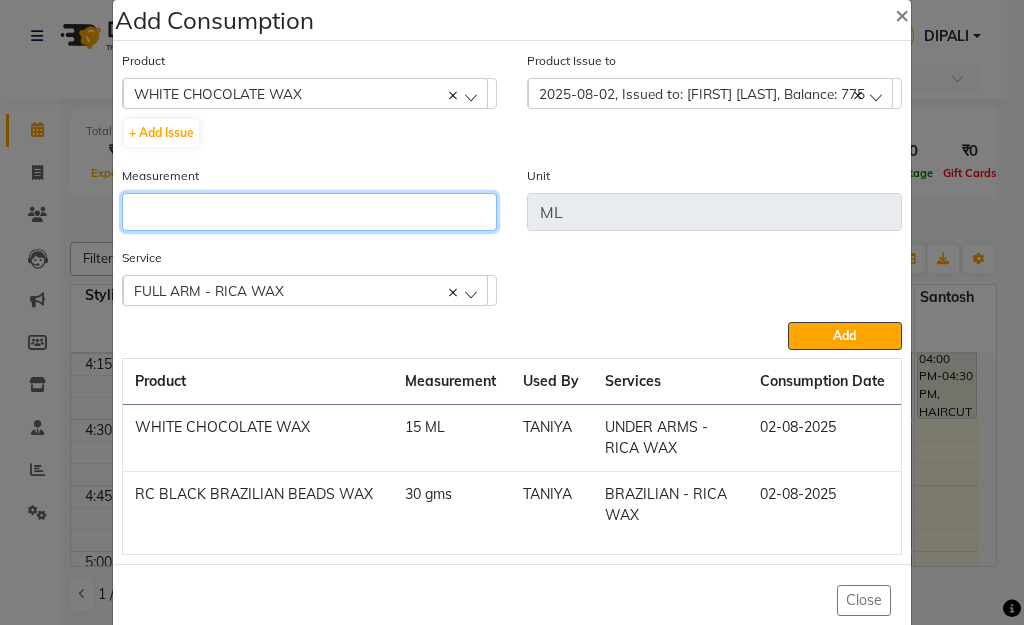 click 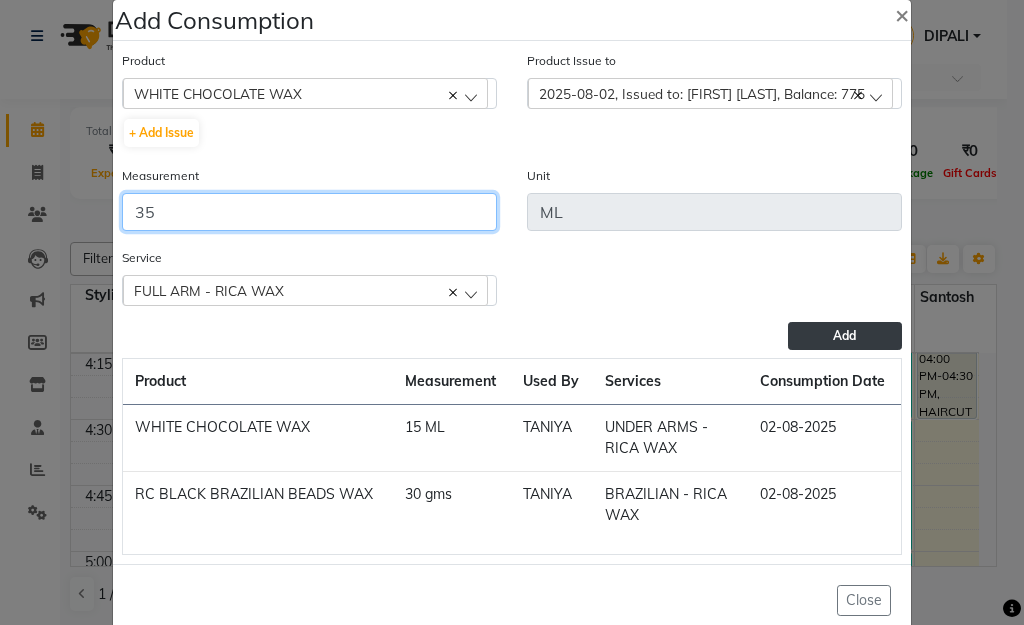 type on "35" 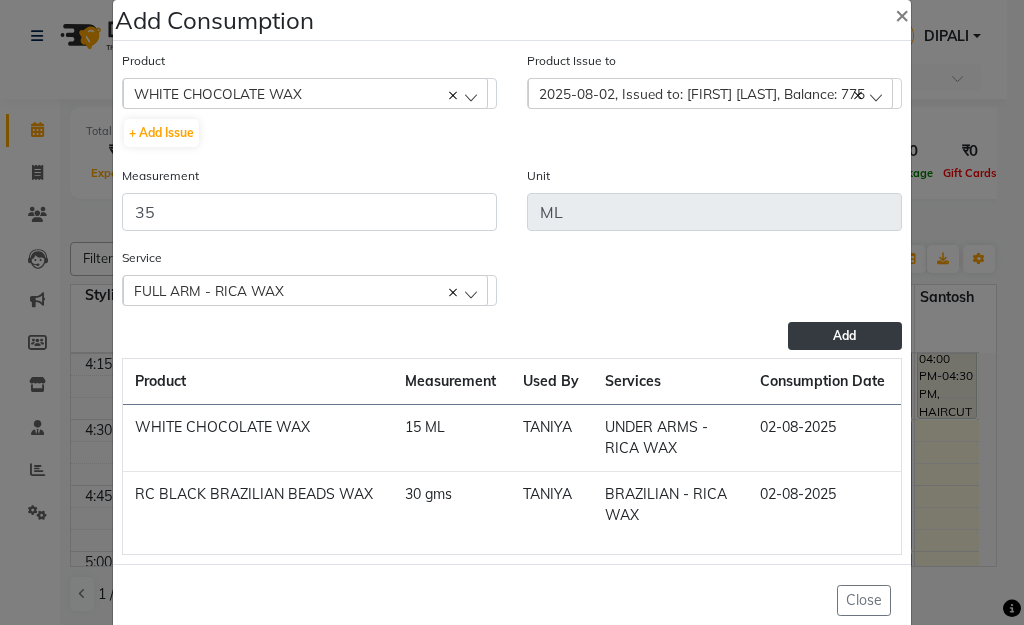 click on "Add" 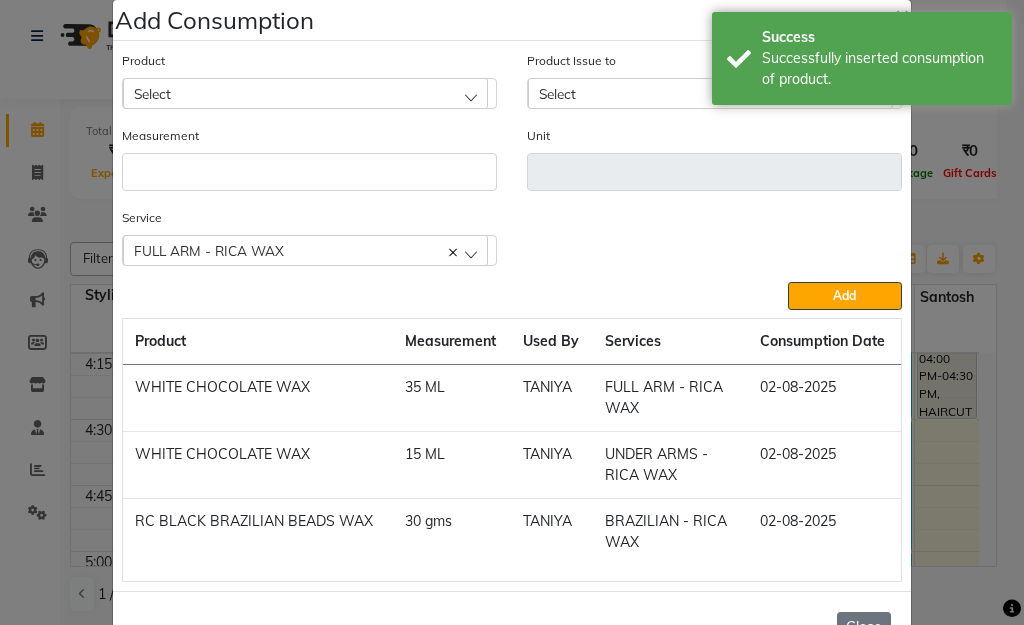 click on "Close" 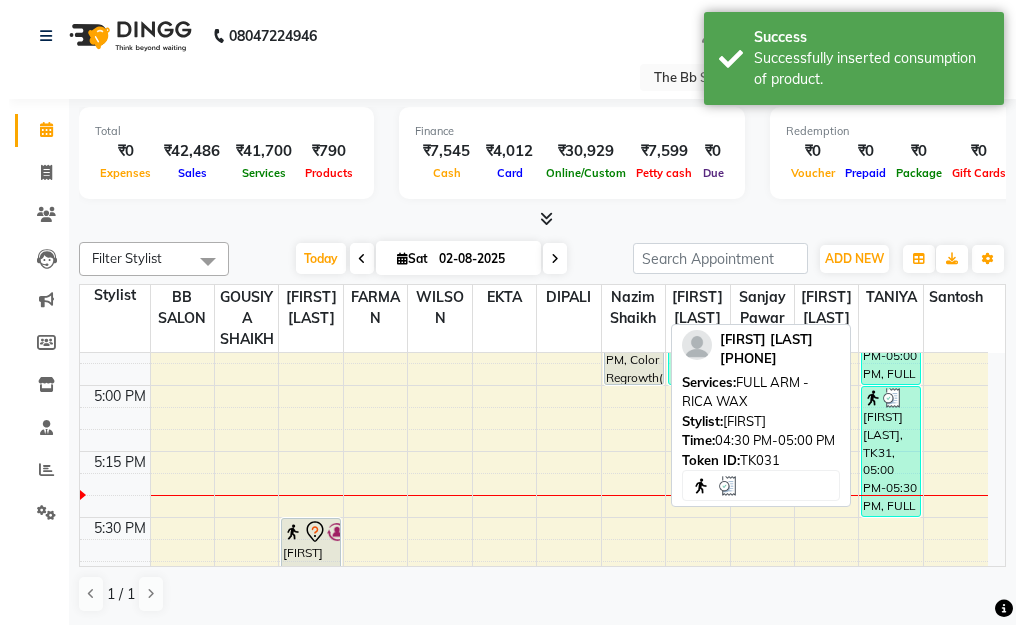 scroll, scrollTop: 2113, scrollLeft: 0, axis: vertical 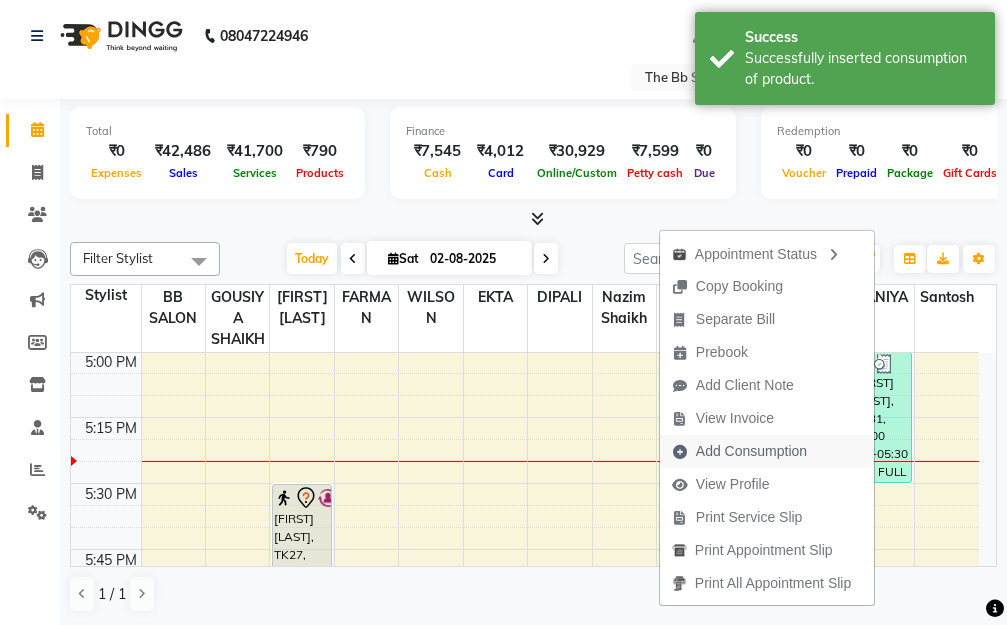 click on "Add Consumption" at bounding box center (751, 451) 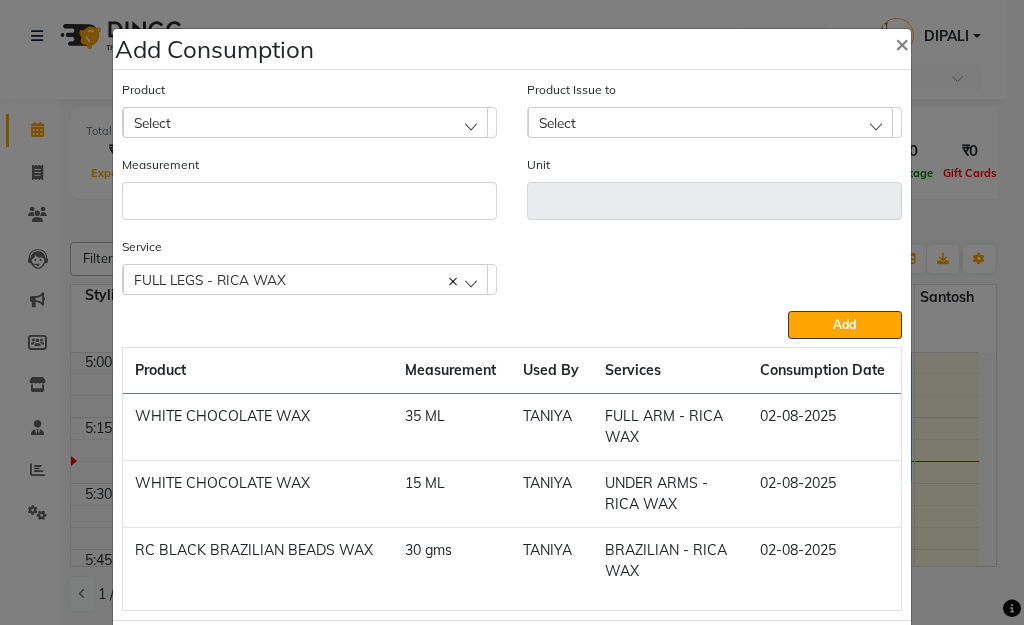 click on "Select" 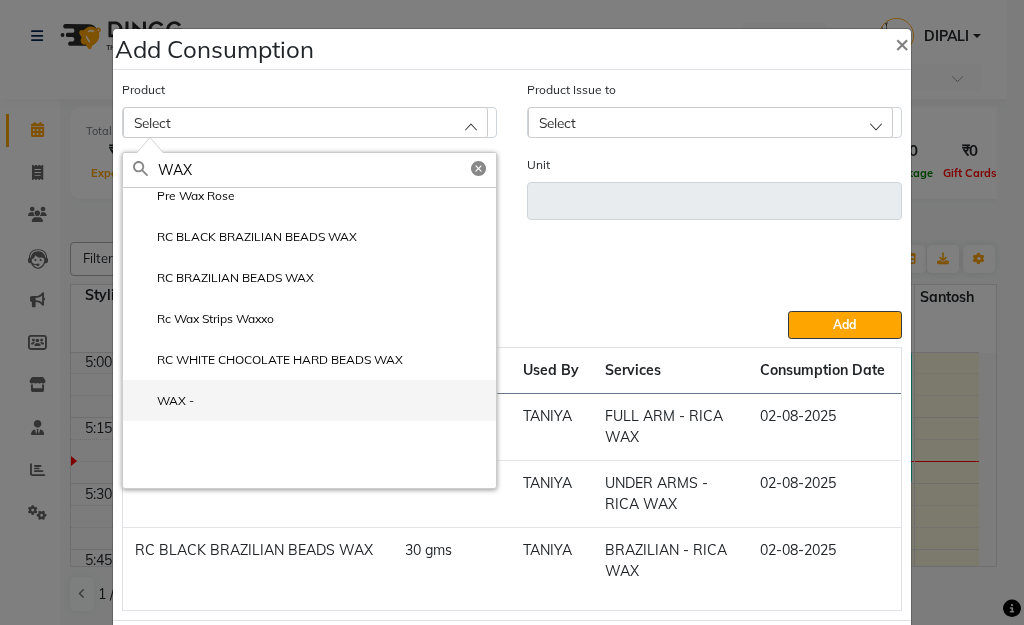 scroll, scrollTop: 274, scrollLeft: 0, axis: vertical 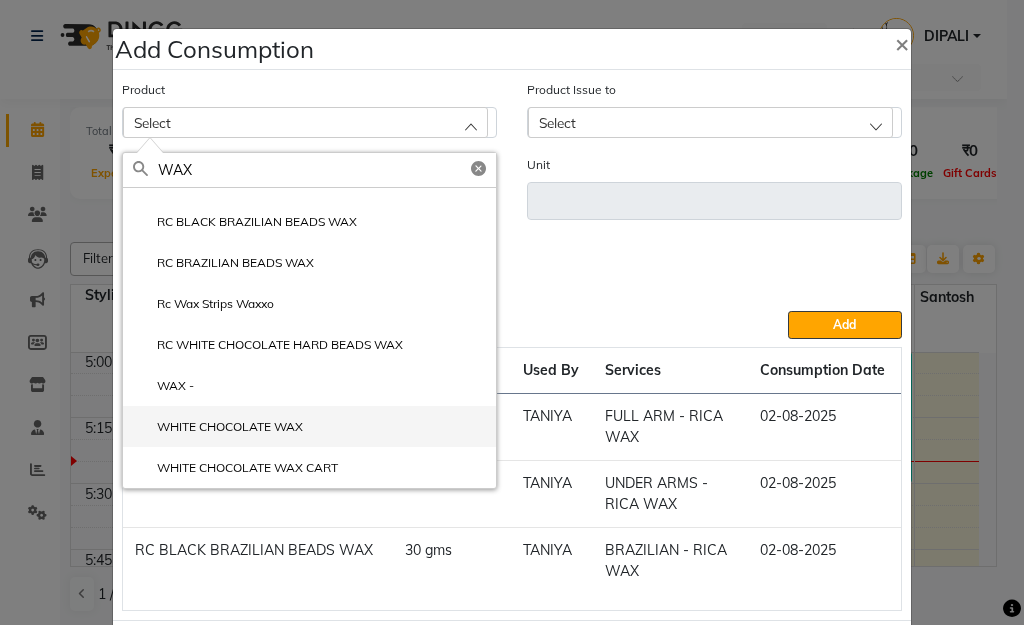 type on "WAX" 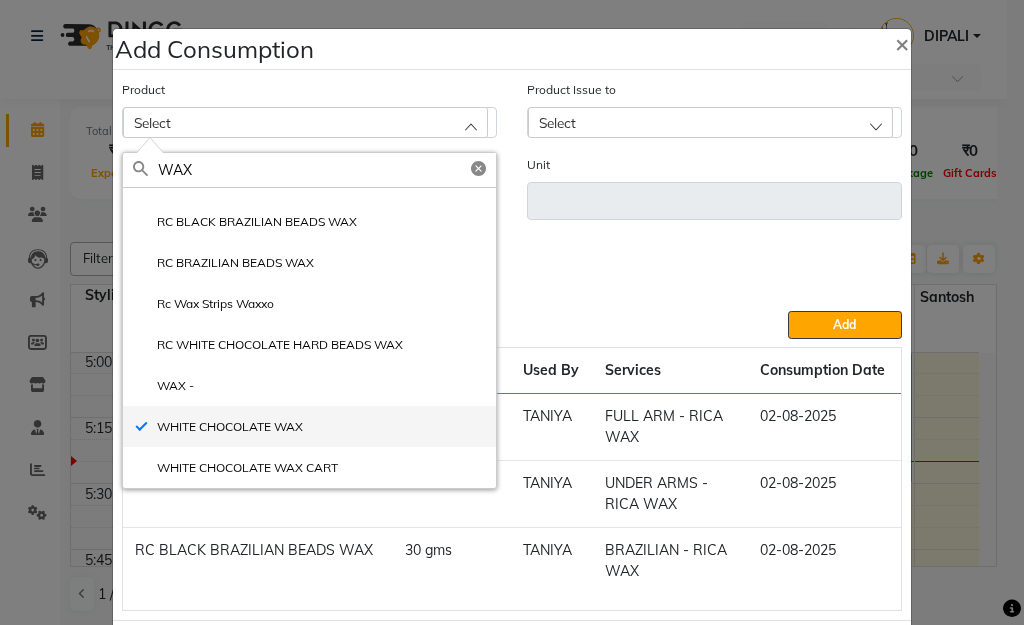 type on "ML" 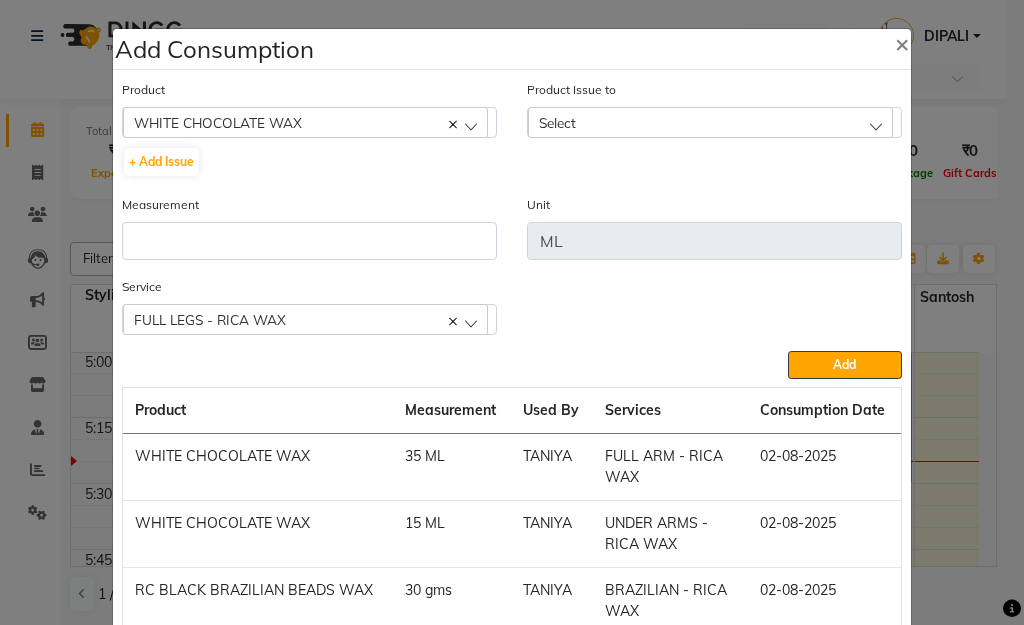 click on "Select" 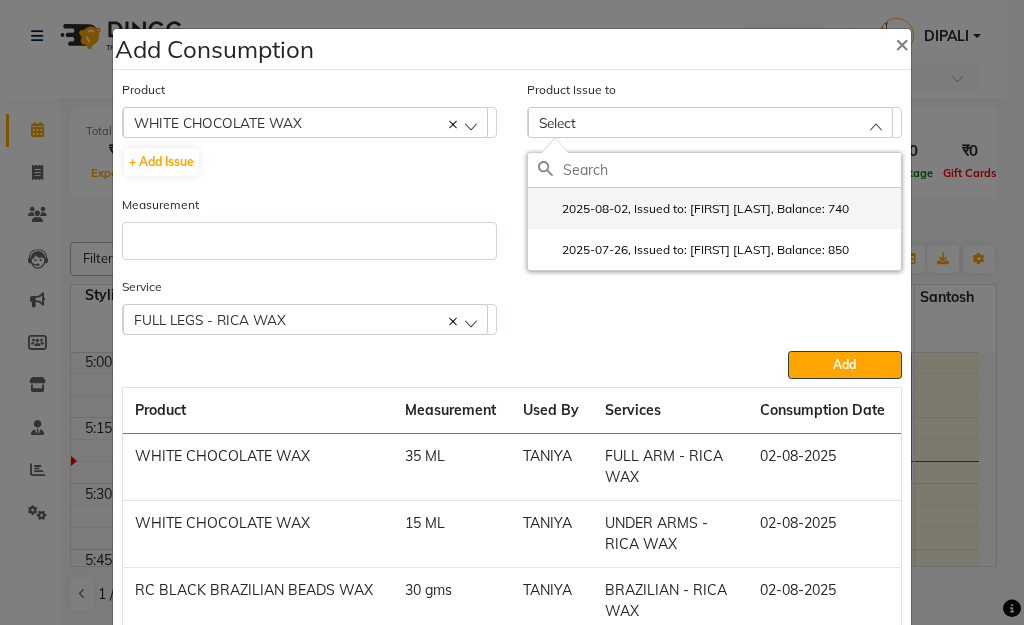 click on "2025-08-02, Issued to: GOUSIYA SHAIKH, Balance: 740" 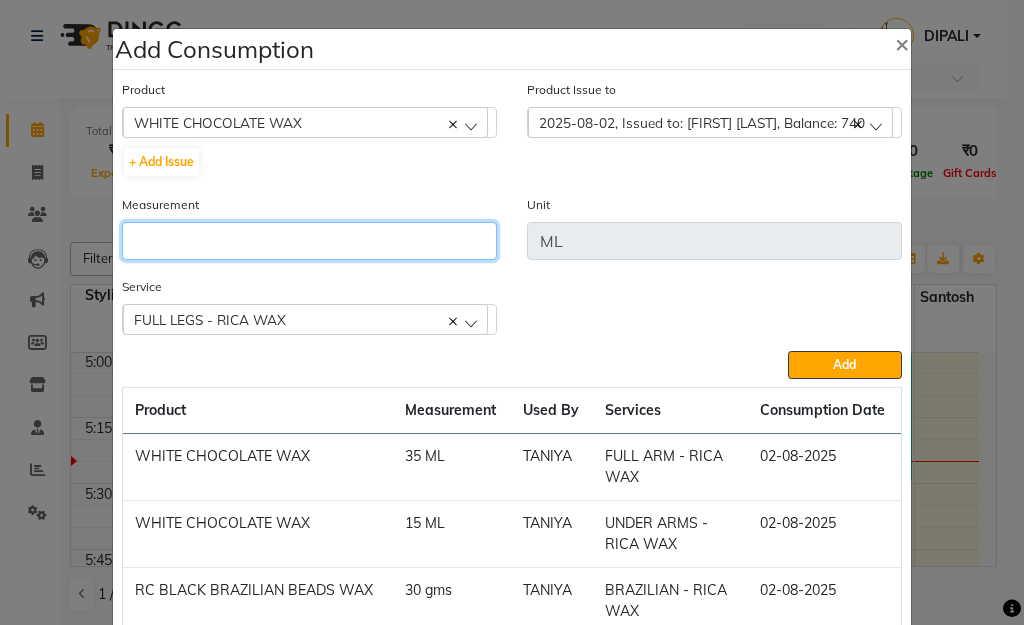 click 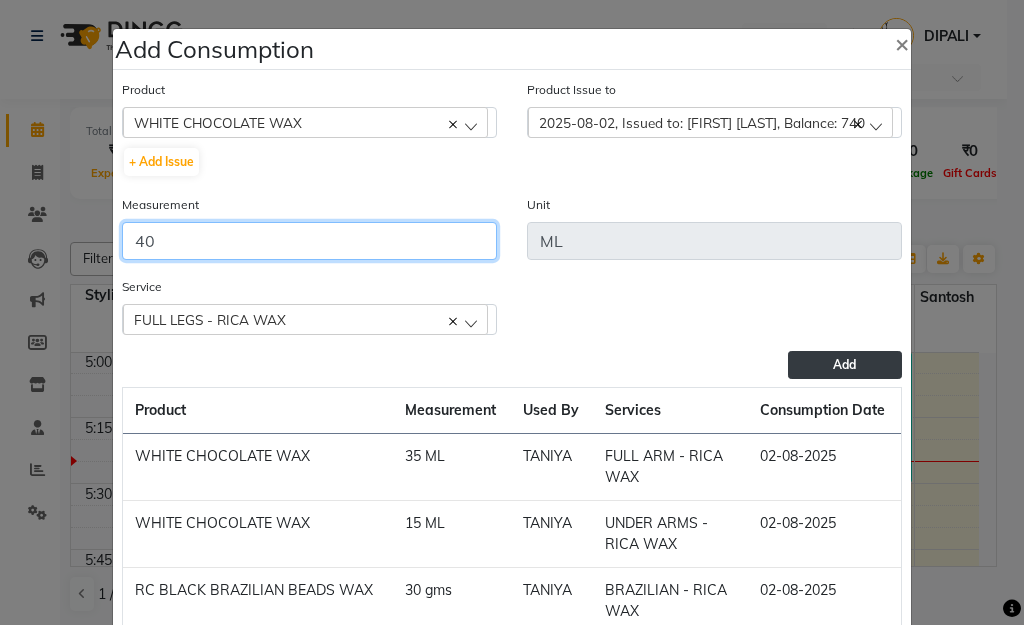 type on "40" 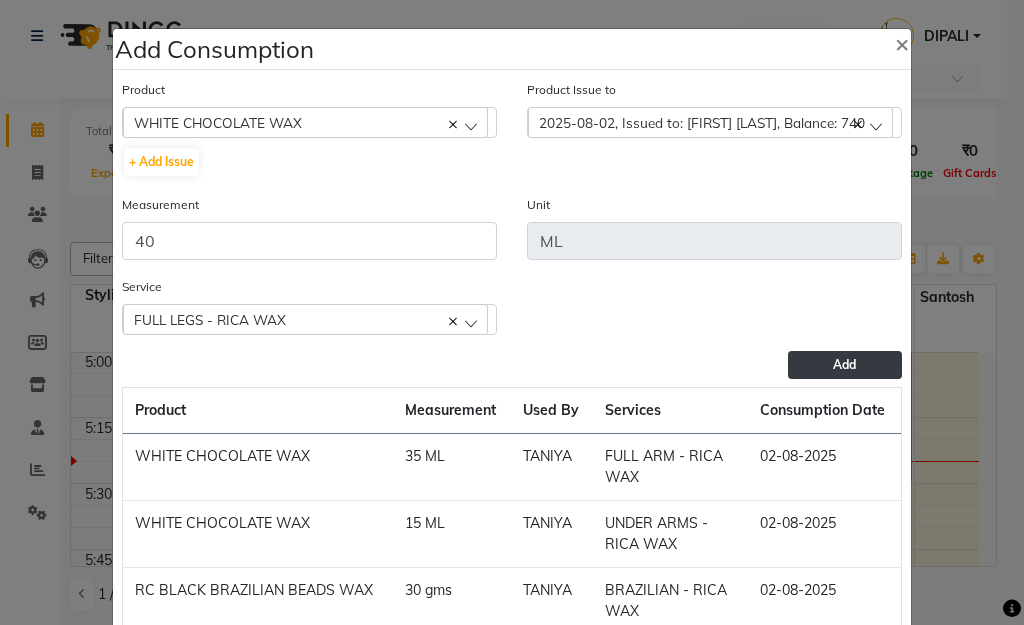click on "Add" 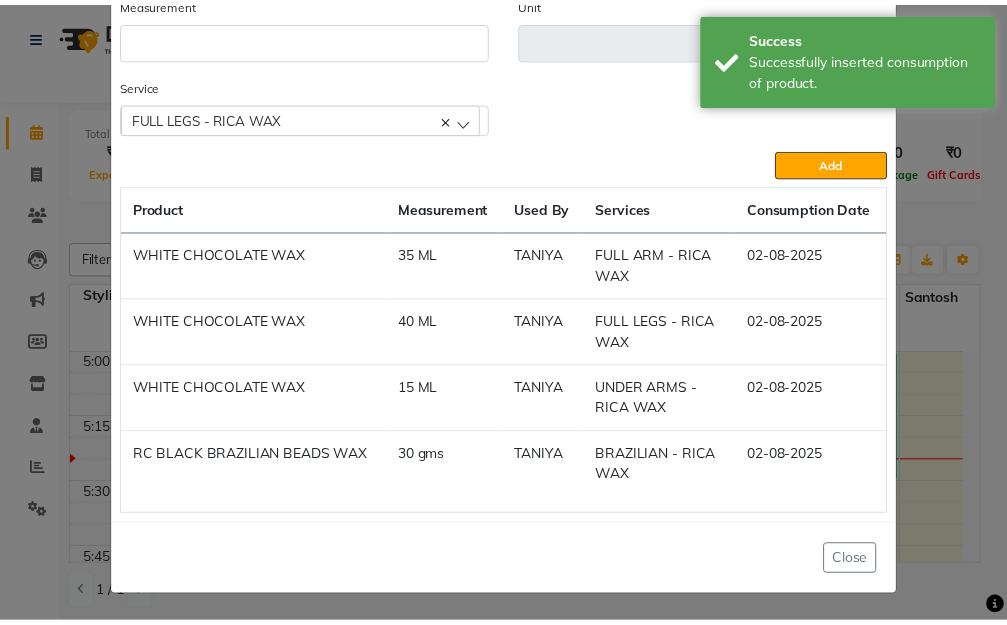 scroll, scrollTop: 163, scrollLeft: 0, axis: vertical 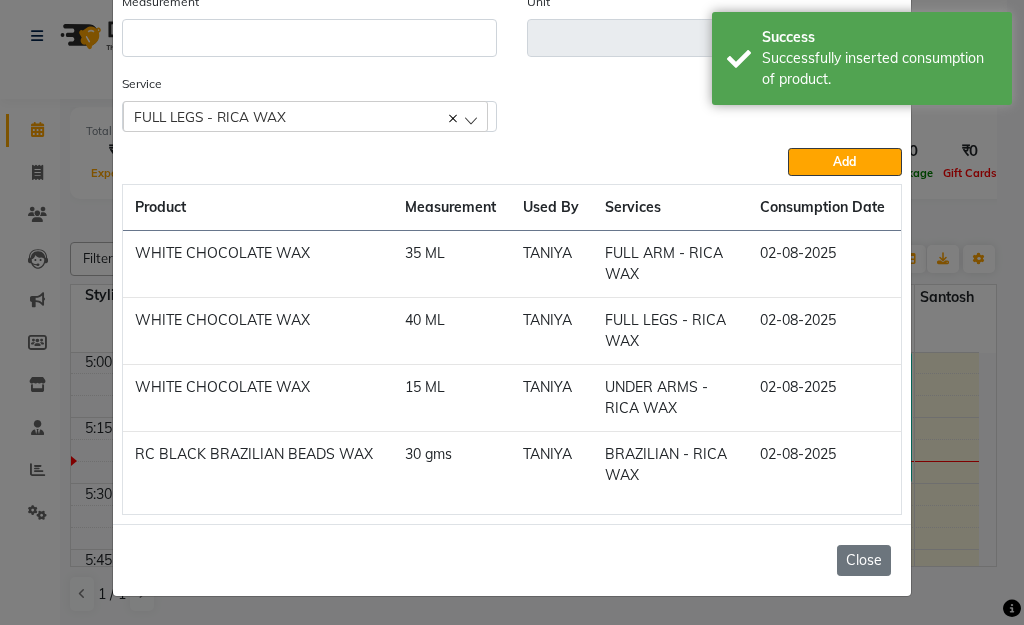 click on "Close" 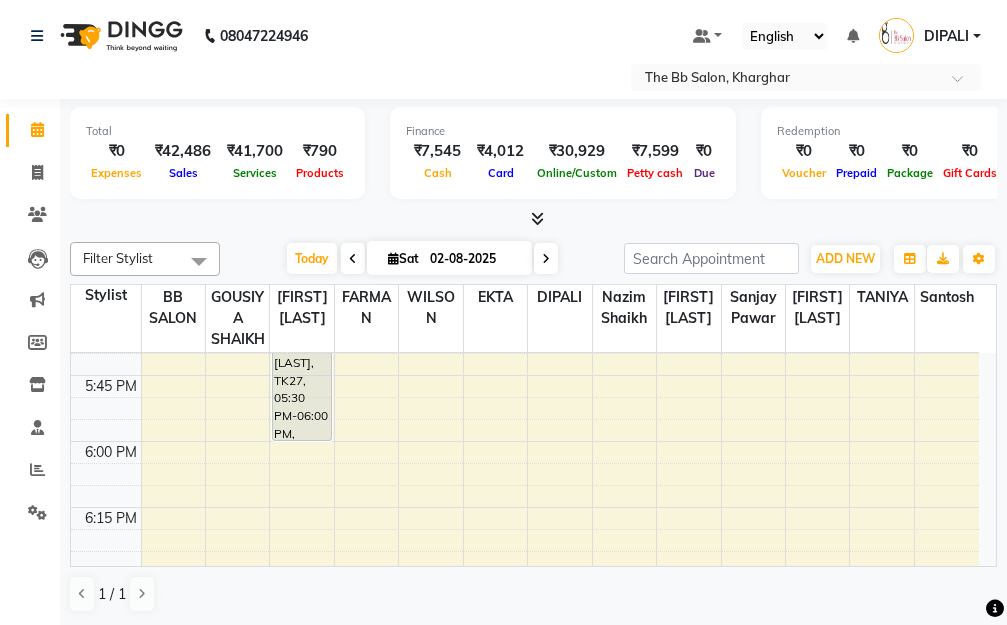 scroll, scrollTop: 2213, scrollLeft: 0, axis: vertical 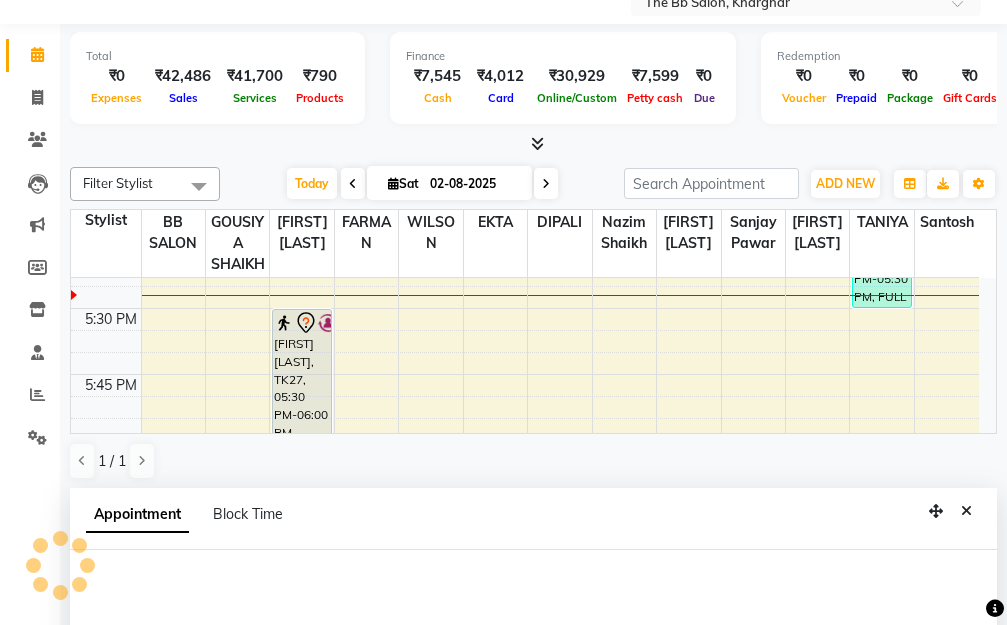 select on "83659" 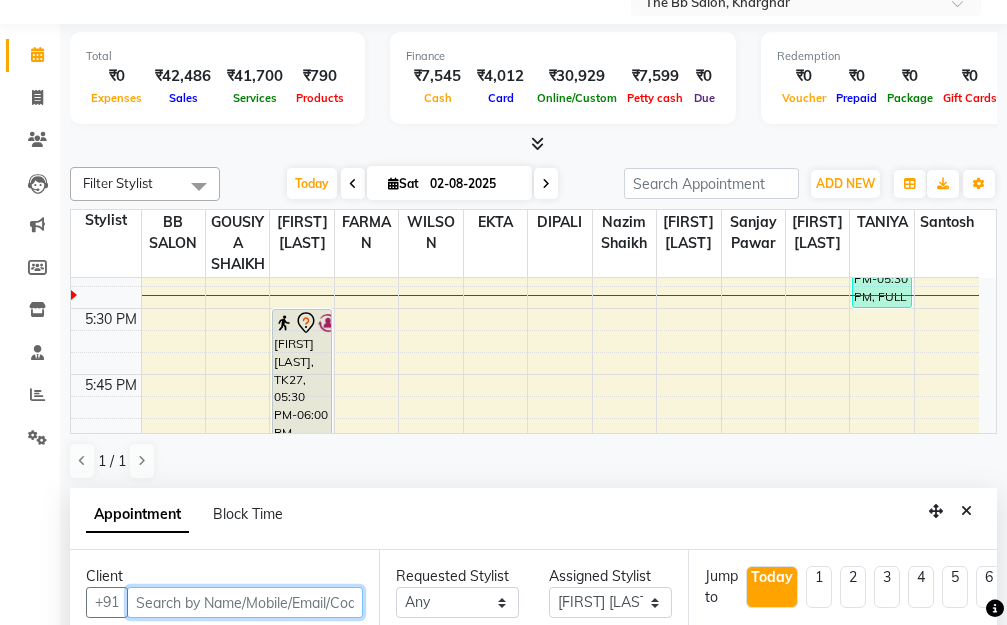 scroll, scrollTop: 375, scrollLeft: 0, axis: vertical 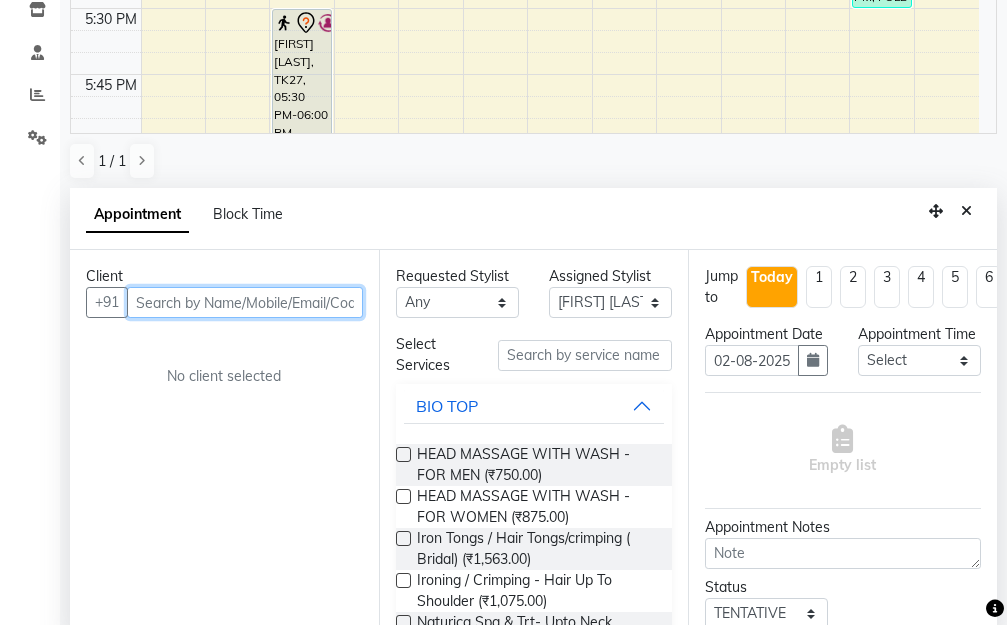 click at bounding box center [245, 302] 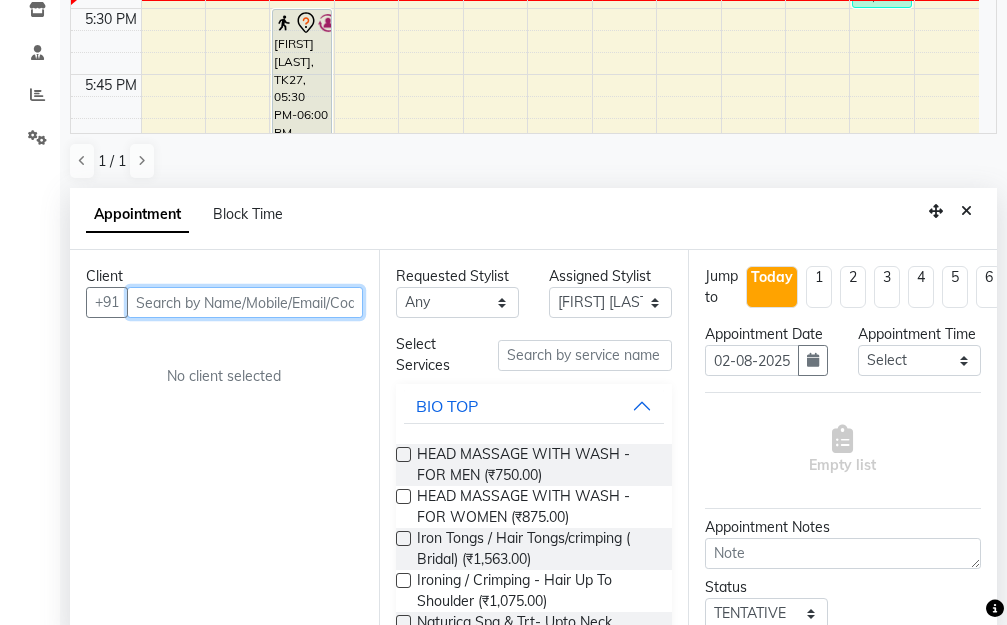 click at bounding box center [245, 302] 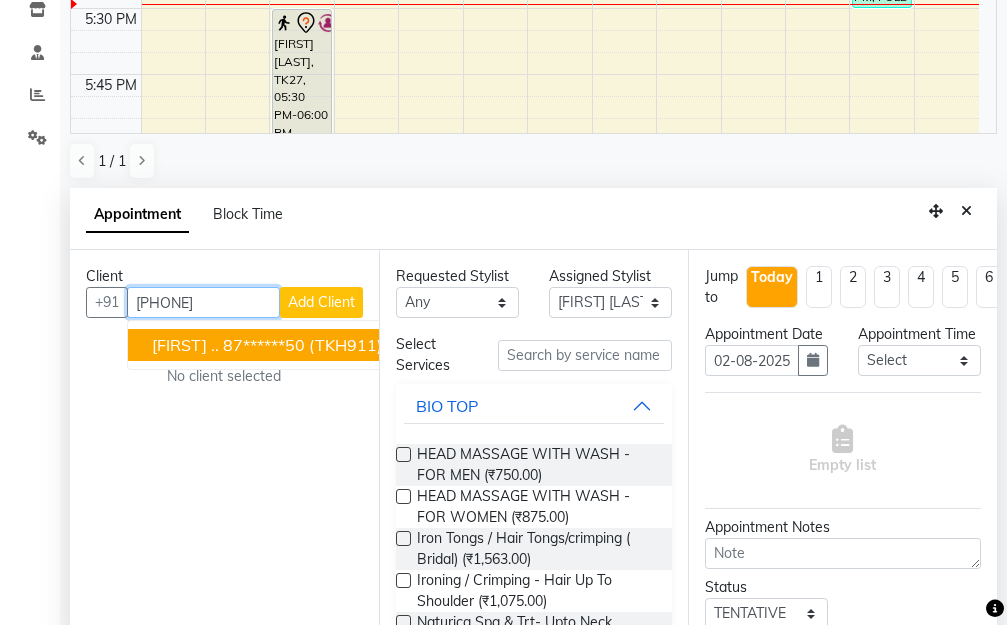 click on "87******50" at bounding box center (264, 345) 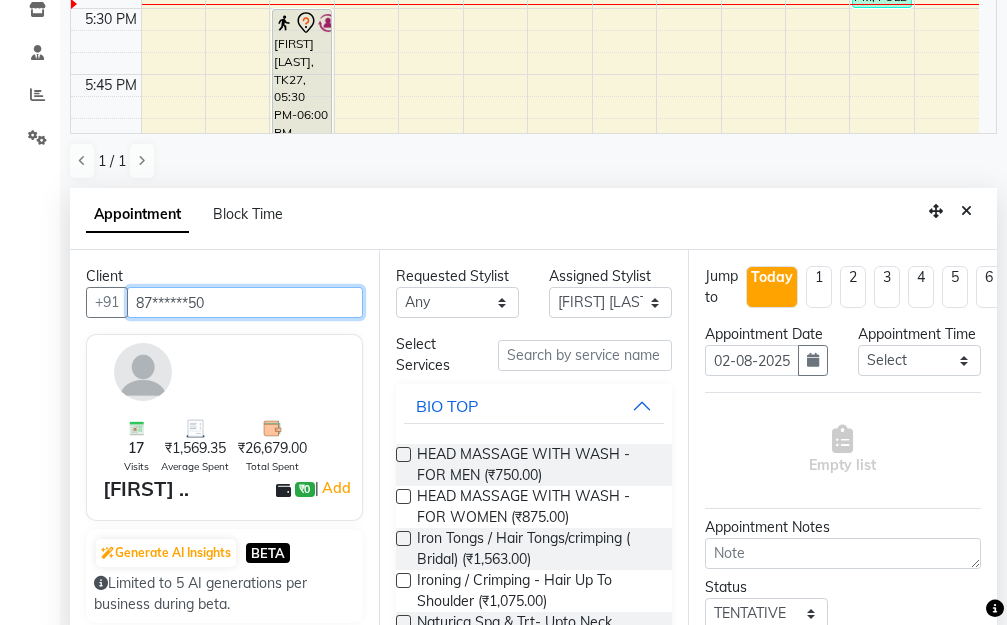 type on "87******50" 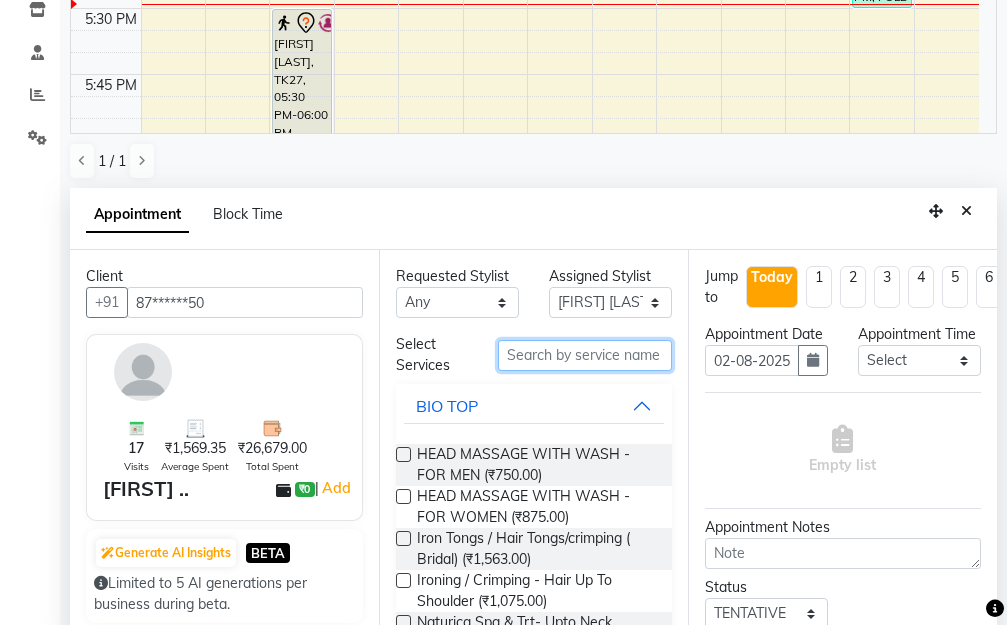 click at bounding box center [585, 355] 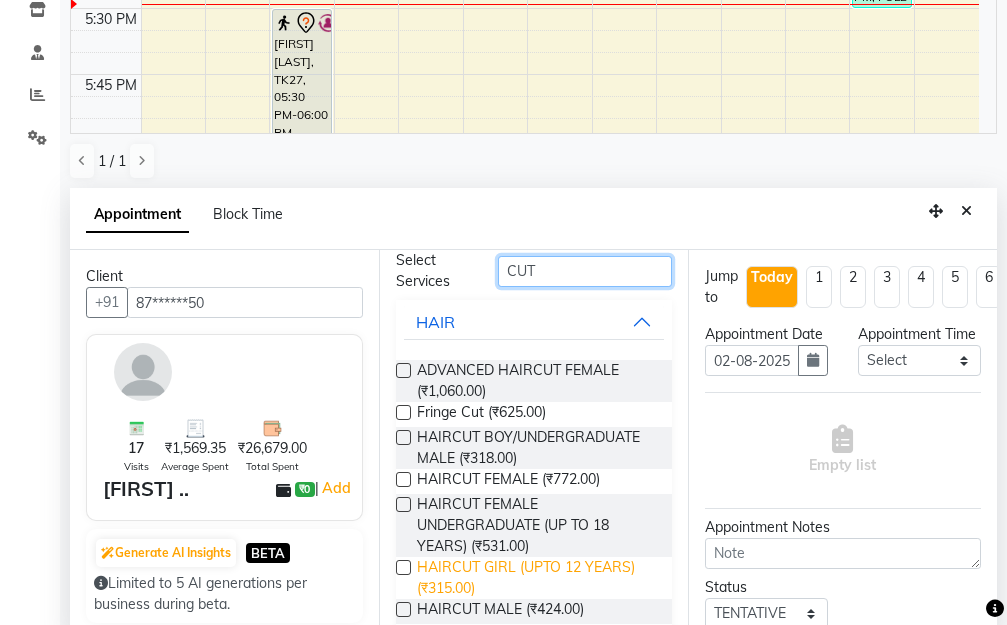 scroll, scrollTop: 167, scrollLeft: 0, axis: vertical 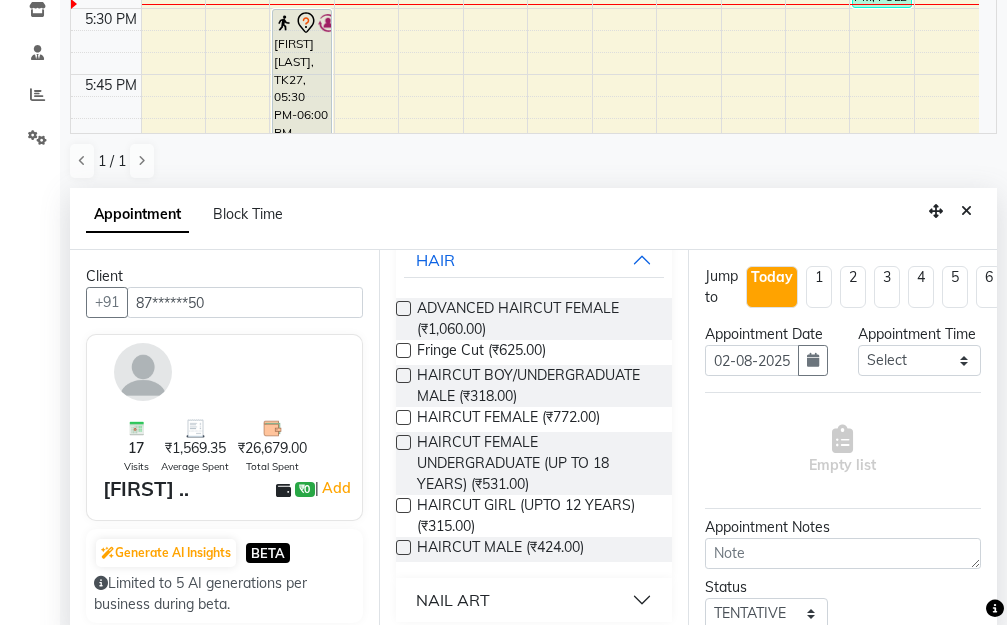 type on "CUT" 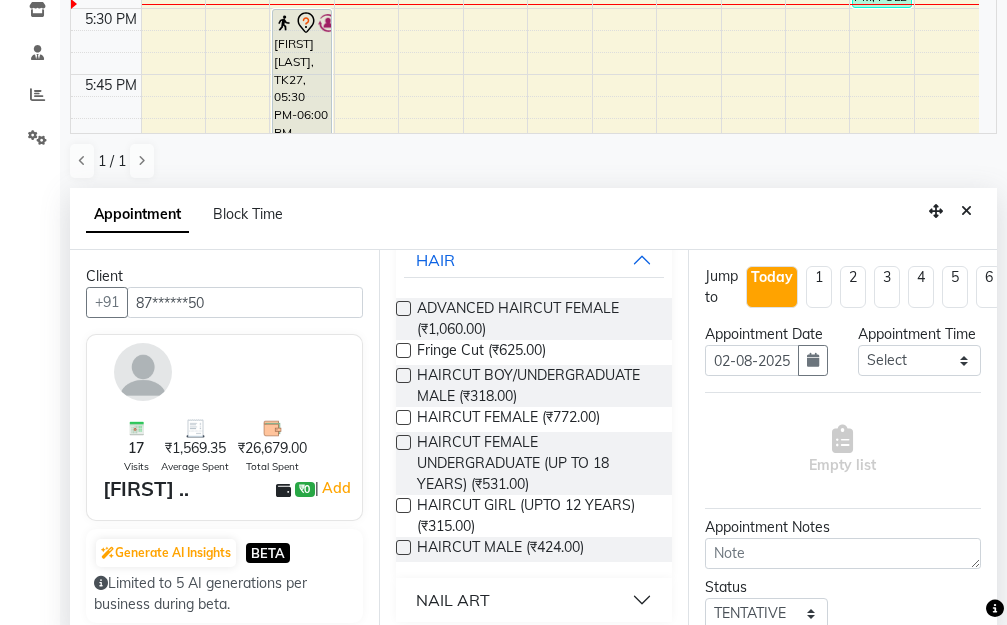 click at bounding box center (403, 547) 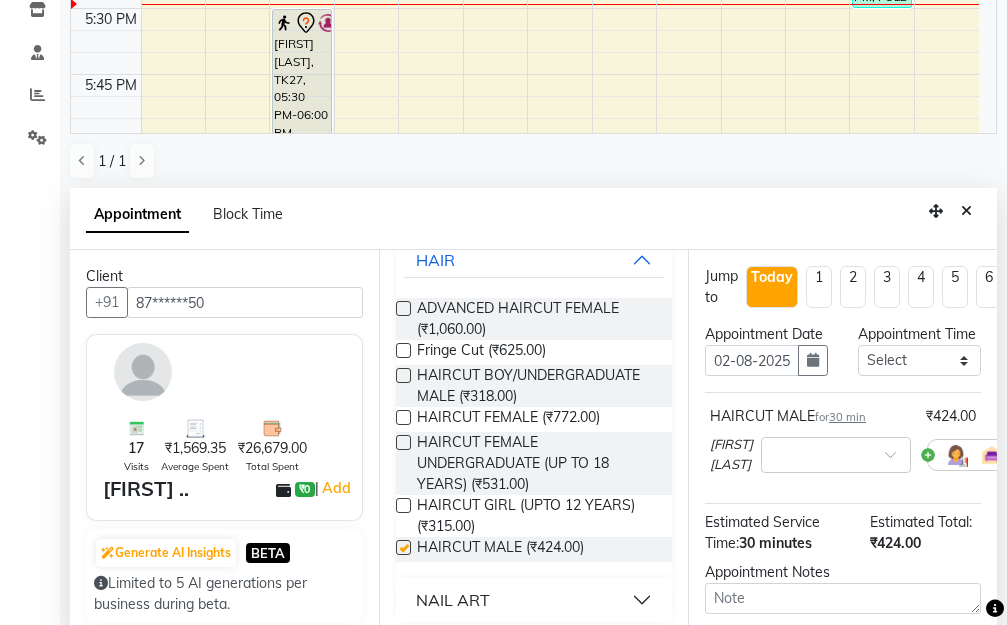 checkbox on "false" 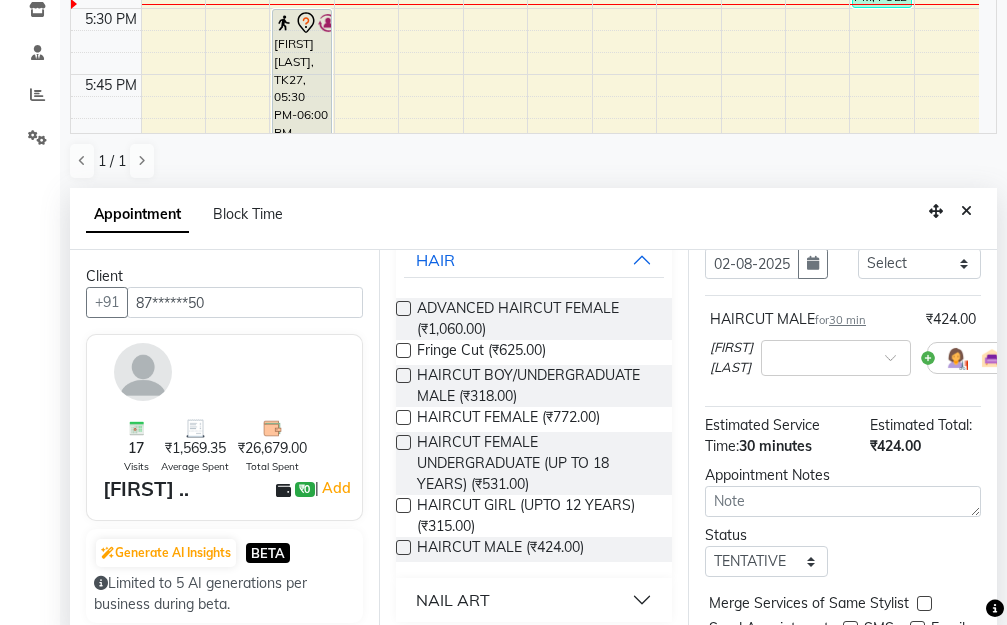 scroll, scrollTop: 238, scrollLeft: 0, axis: vertical 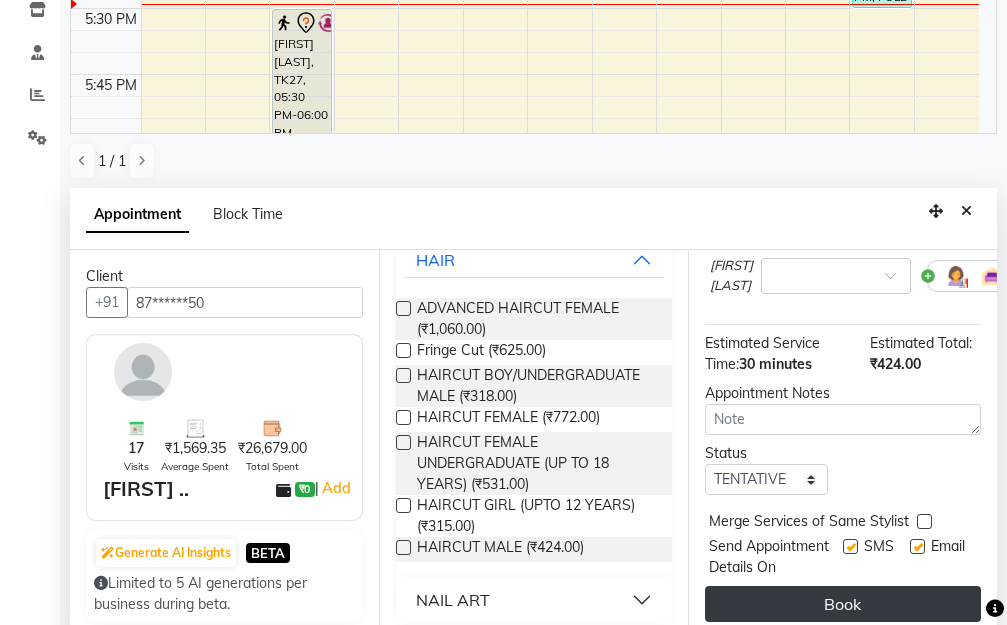 click on "Book" at bounding box center (843, 604) 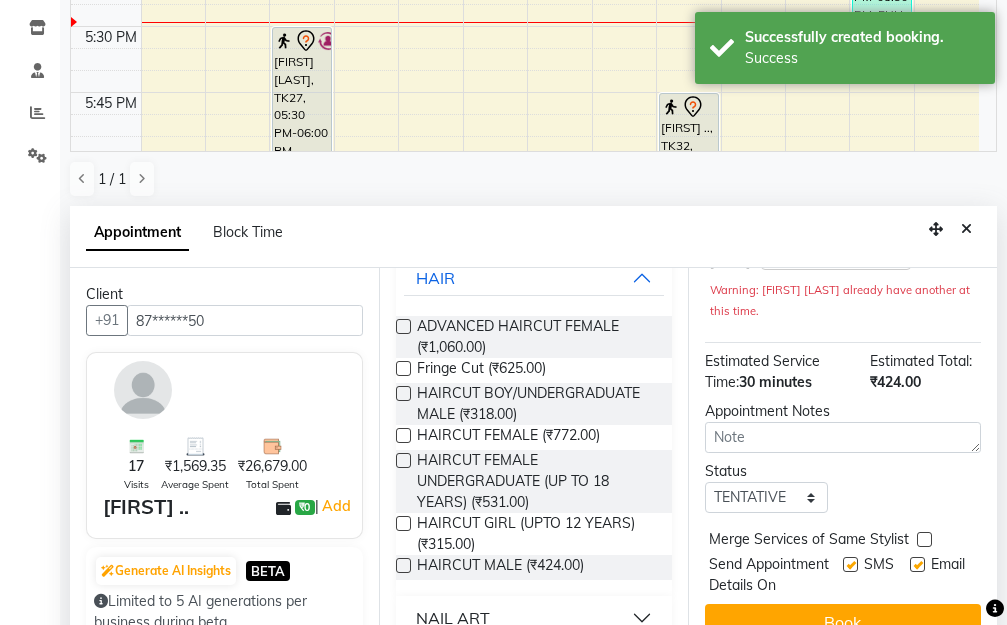 scroll, scrollTop: 0, scrollLeft: 0, axis: both 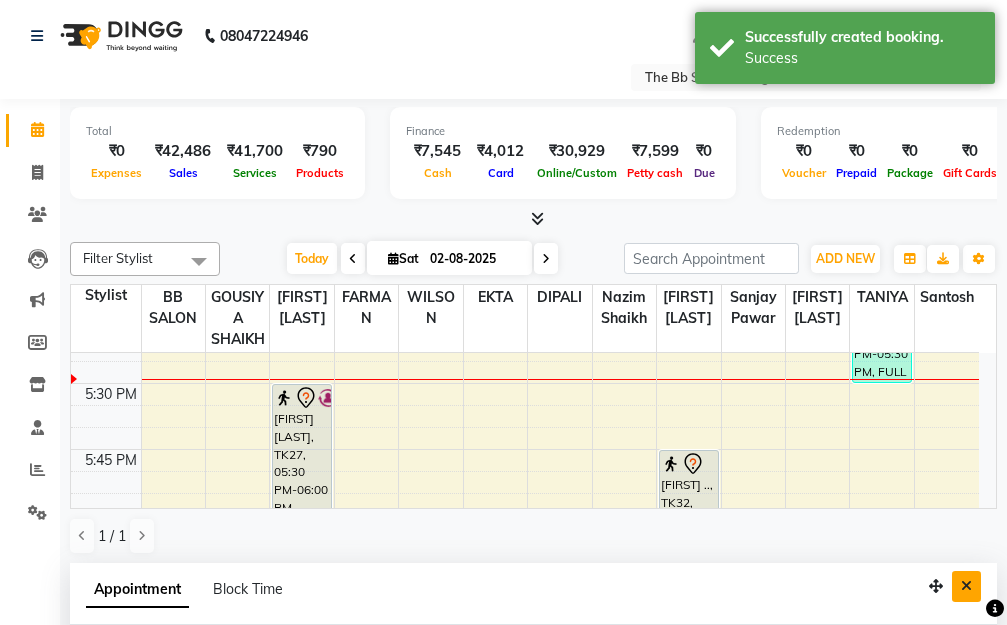 click at bounding box center (966, 586) 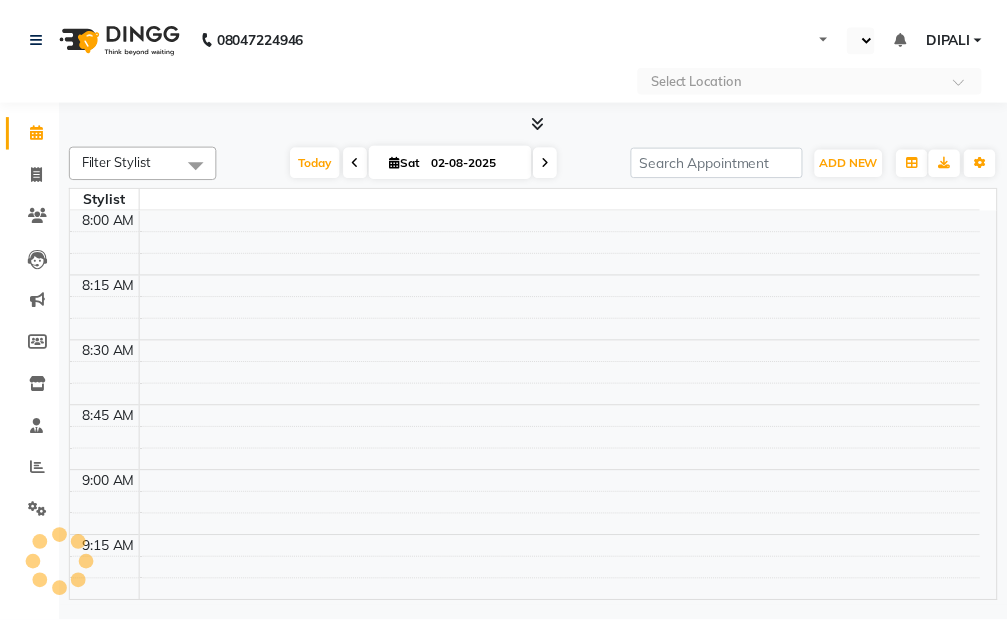 scroll, scrollTop: 0, scrollLeft: 0, axis: both 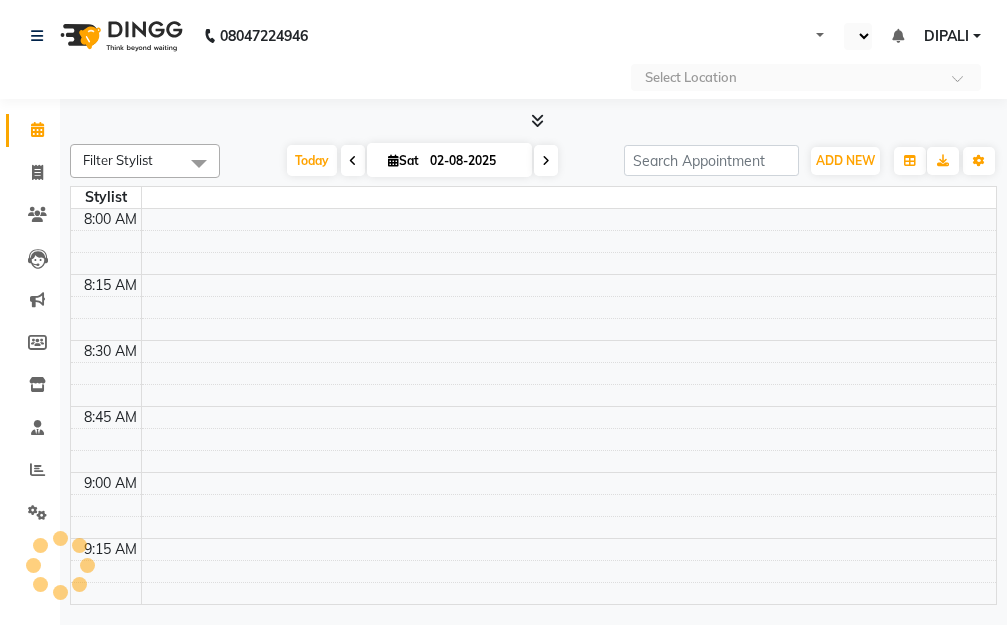 select on "en" 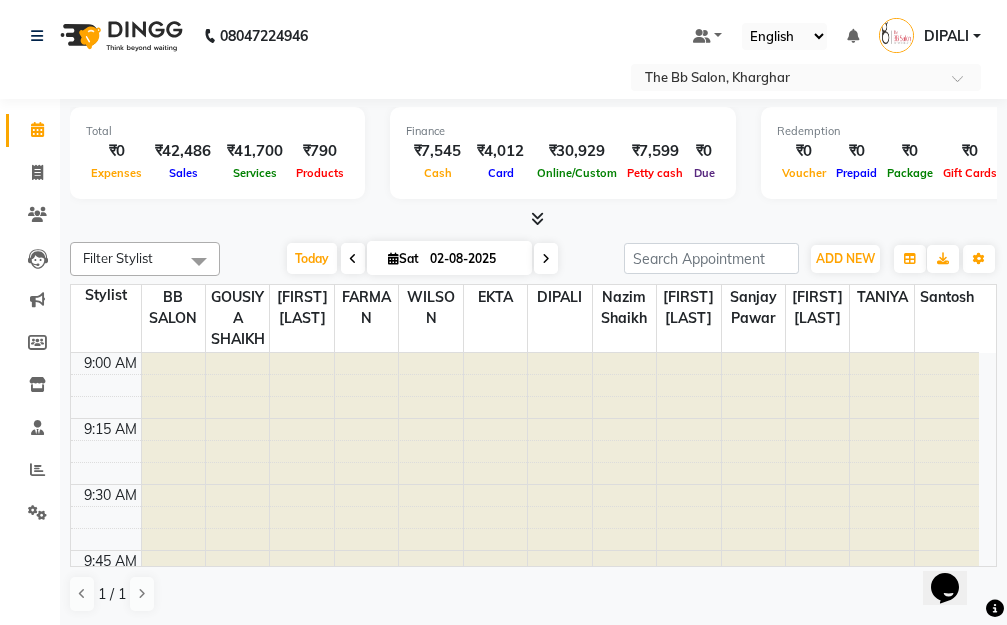 scroll, scrollTop: 0, scrollLeft: 0, axis: both 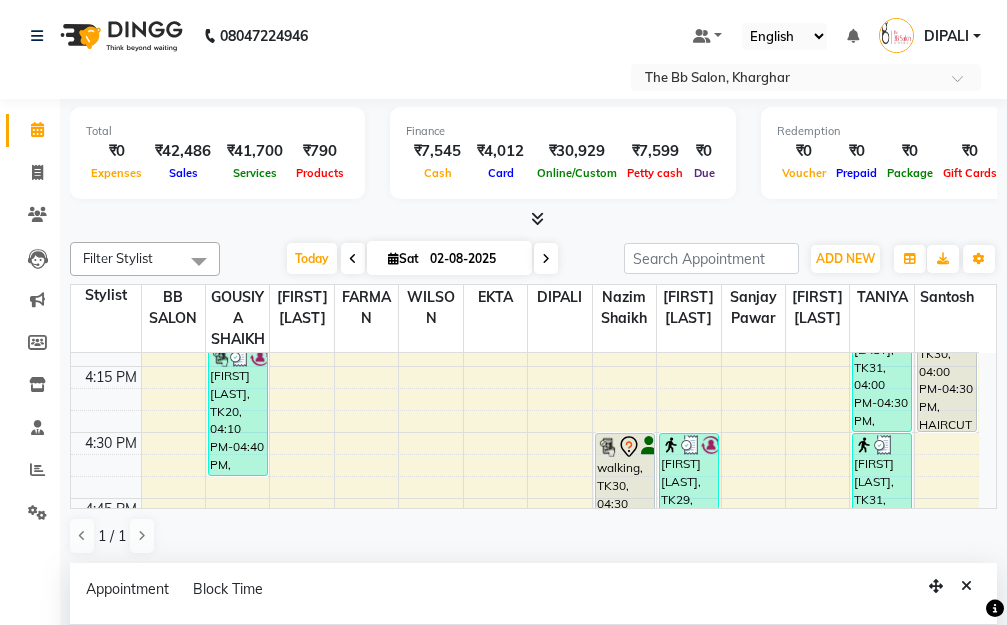 select on "83660" 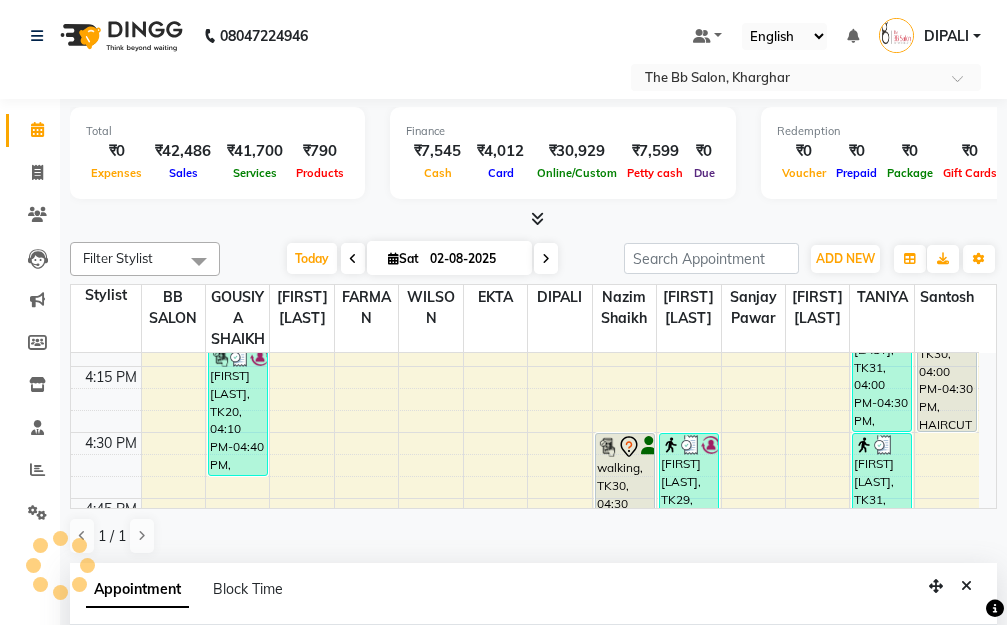 select on "990" 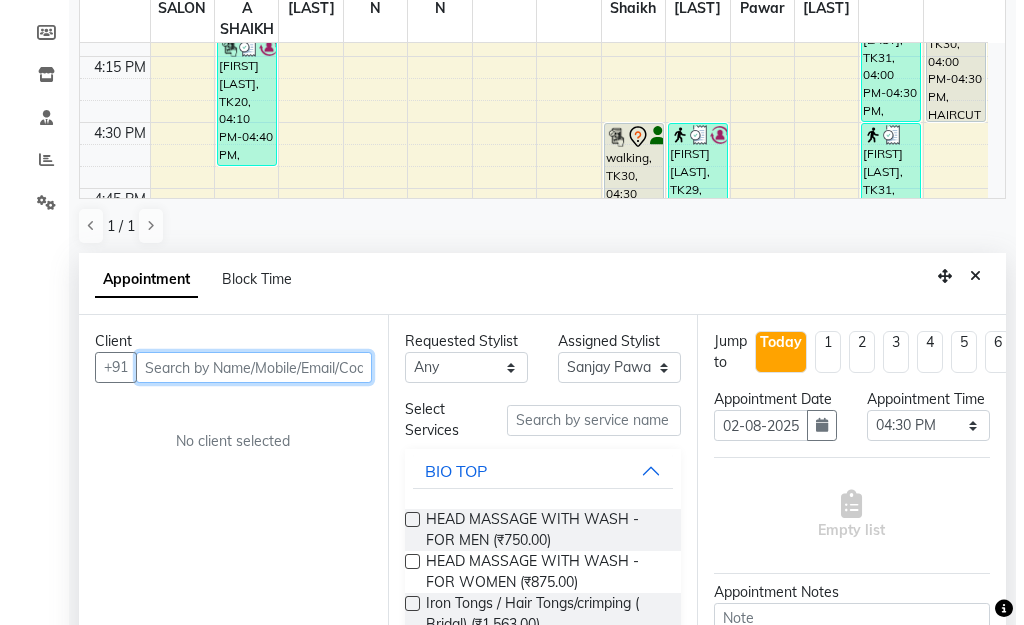 scroll, scrollTop: 365, scrollLeft: 0, axis: vertical 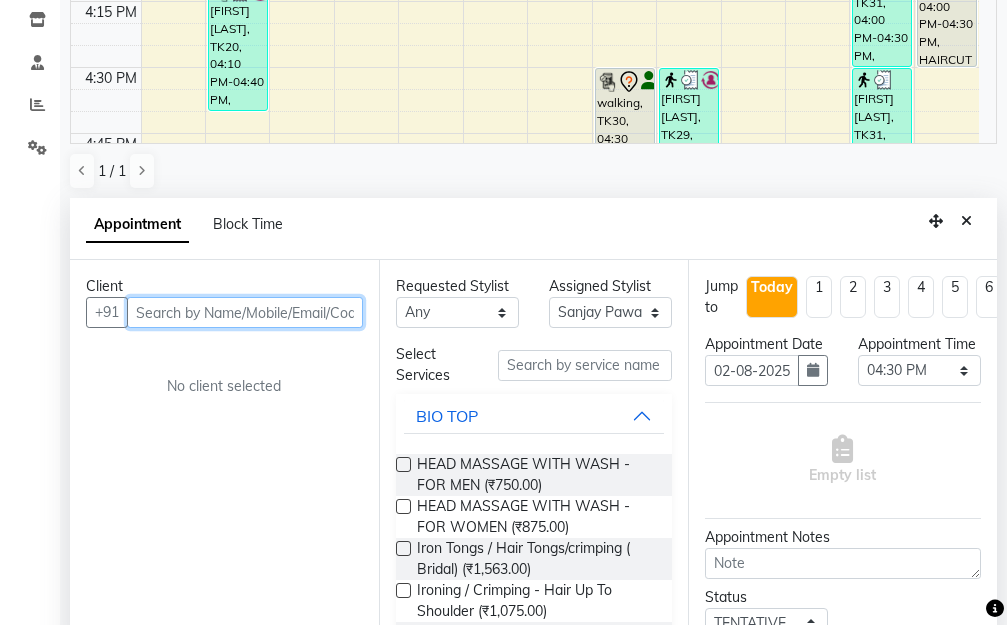 click at bounding box center (245, 312) 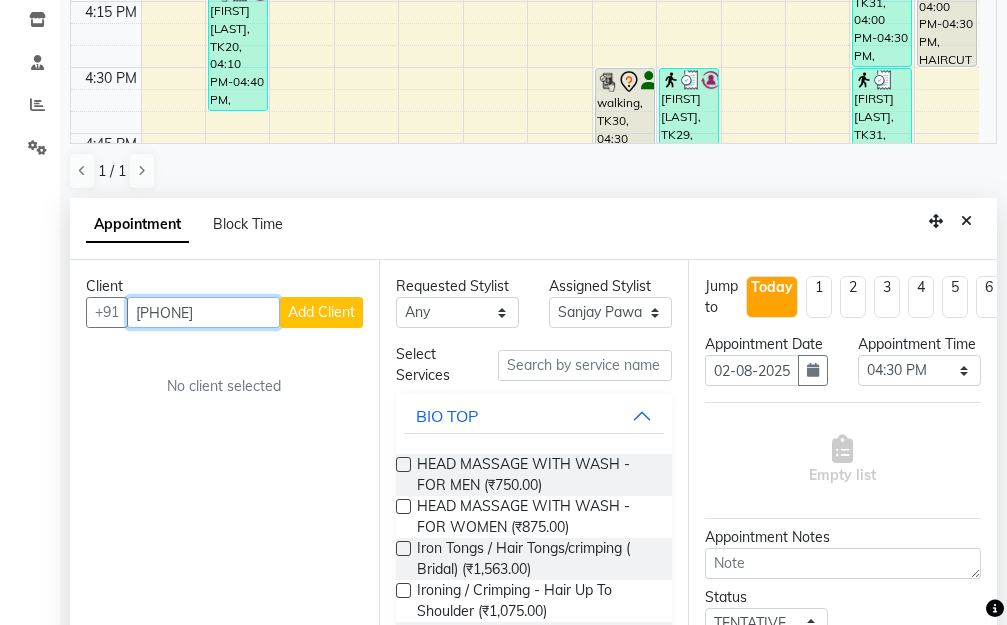 type on "[PHONE]" 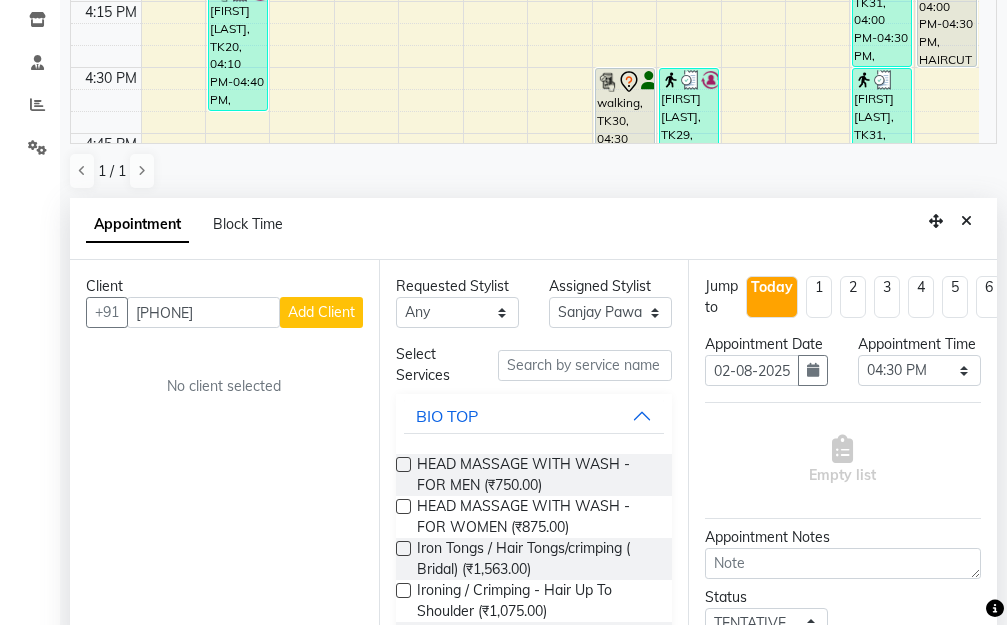 click on "Add Client" at bounding box center (321, 312) 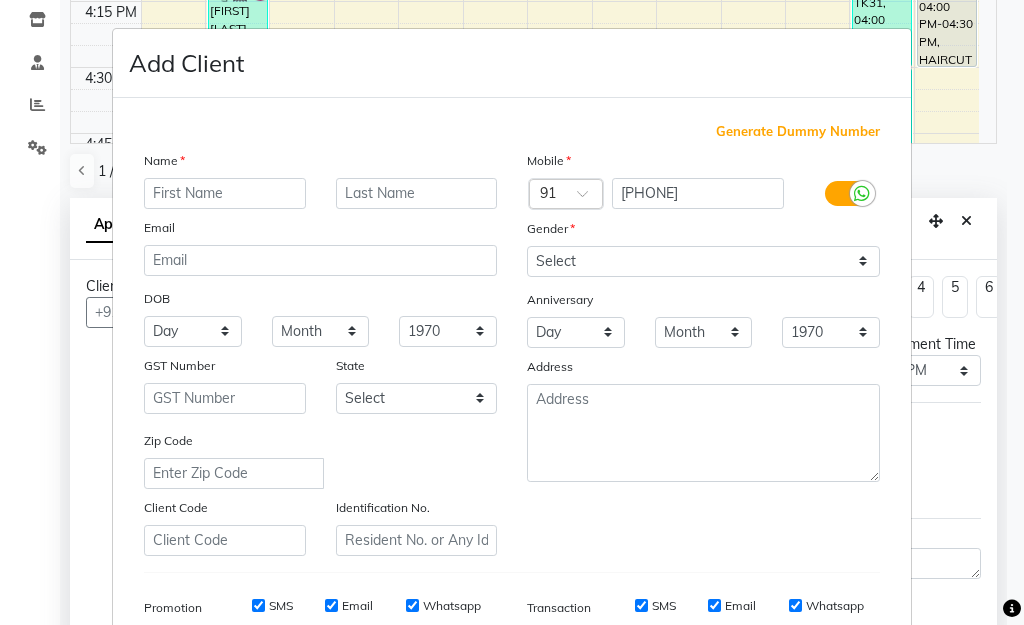 click at bounding box center (225, 193) 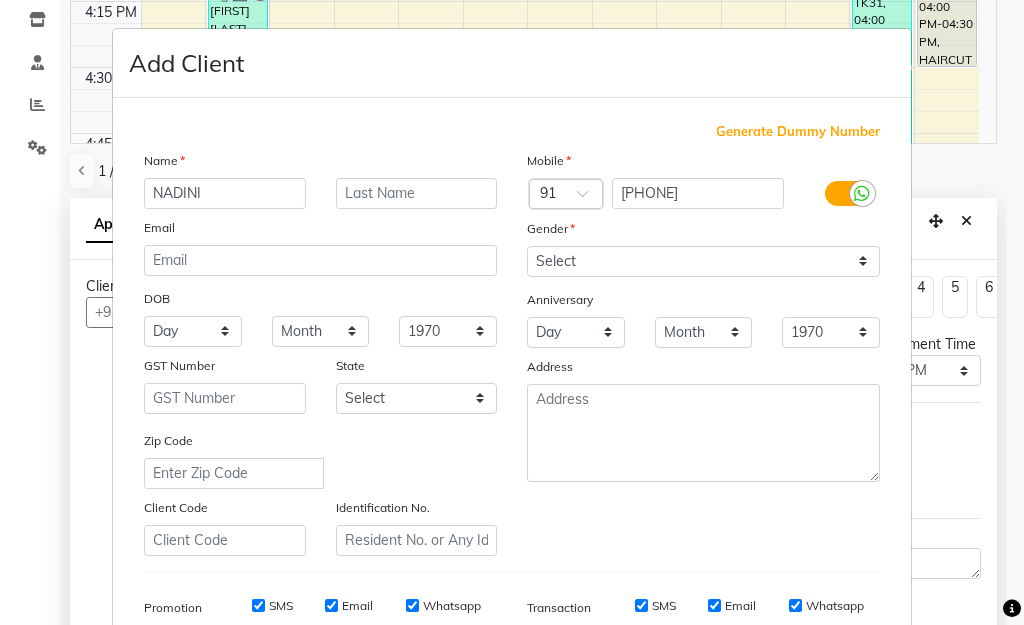 type on "NADINI" 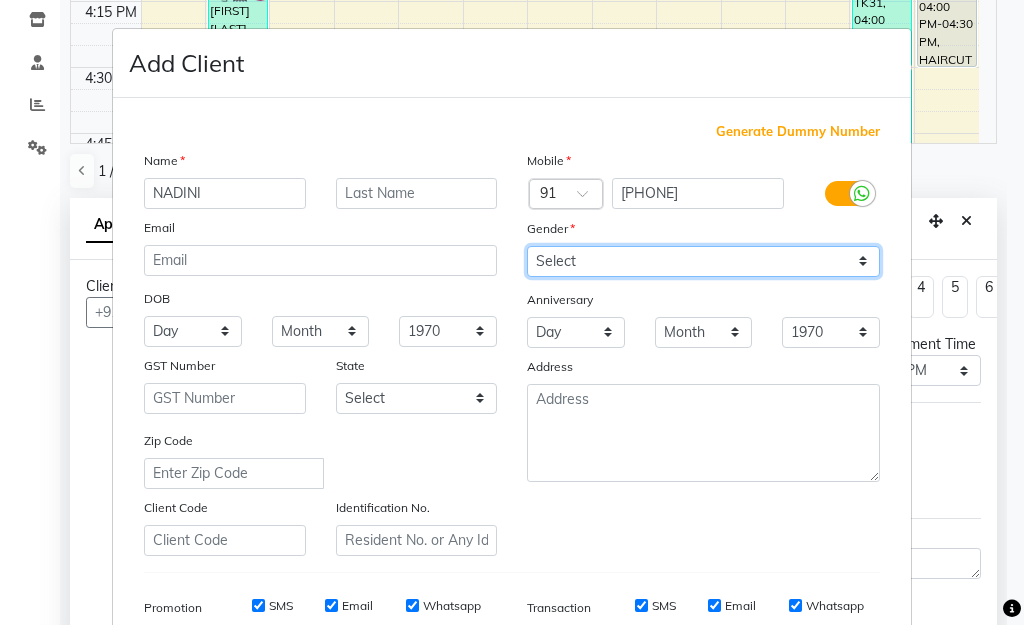 click on "Select Male Female Other Prefer Not To Say" at bounding box center [703, 261] 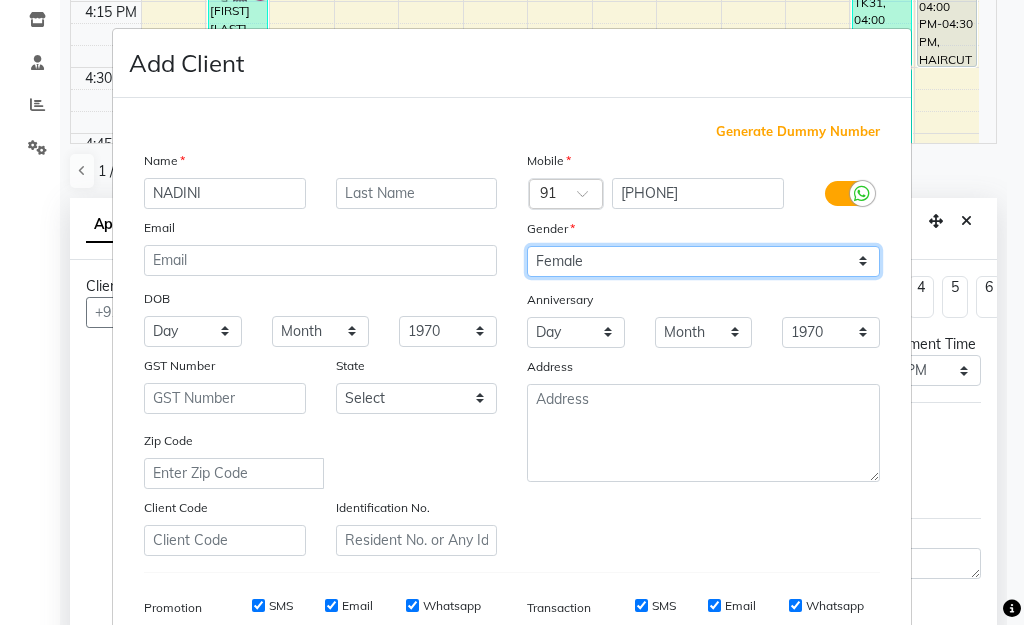 click on "Select Male Female Other Prefer Not To Say" at bounding box center (703, 261) 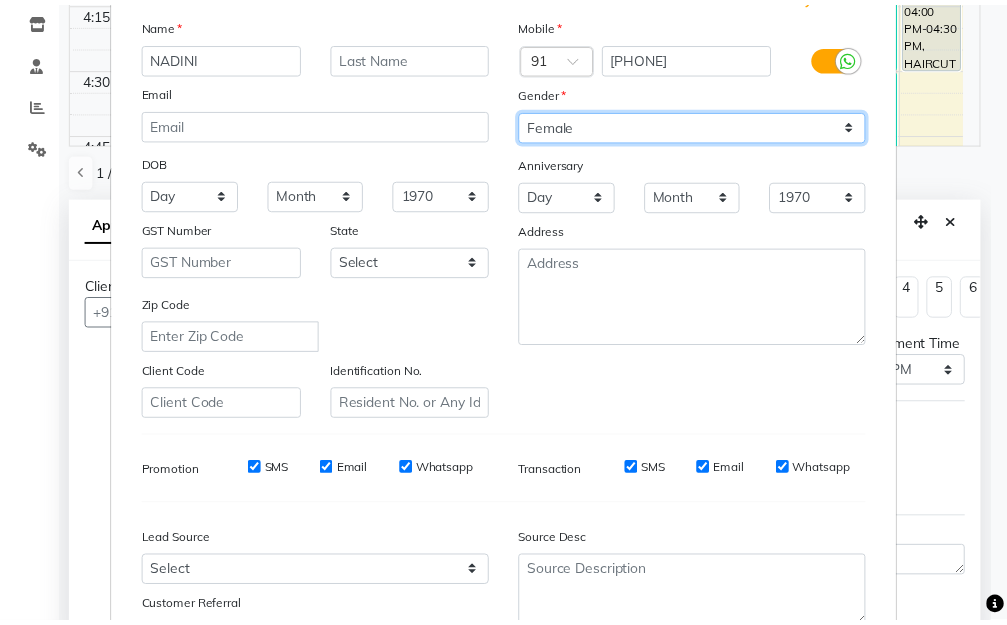 scroll, scrollTop: 298, scrollLeft: 0, axis: vertical 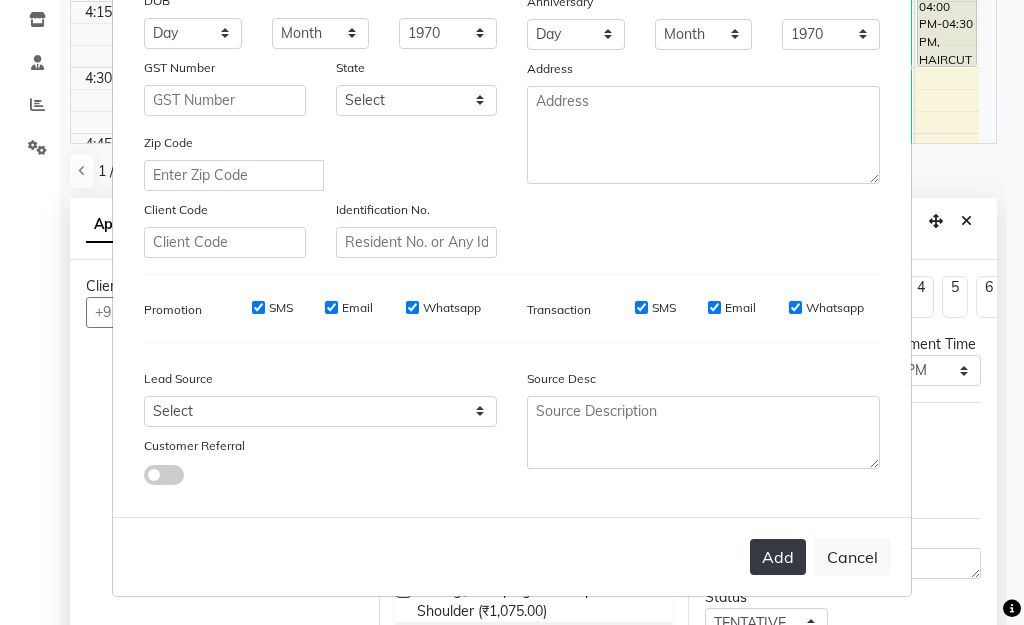 click on "Add" at bounding box center (778, 557) 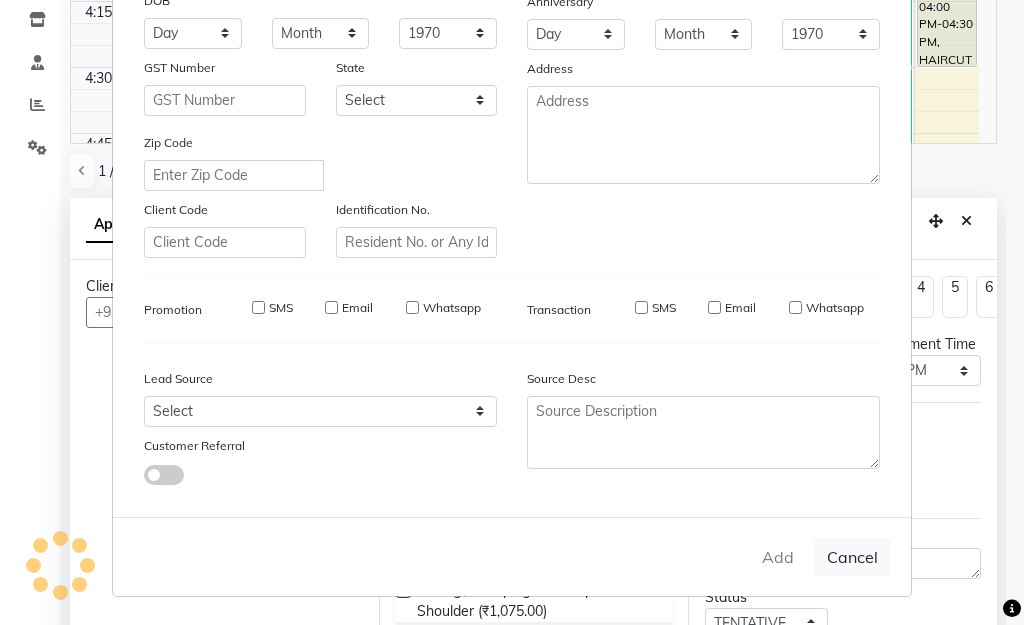 type on "91******80" 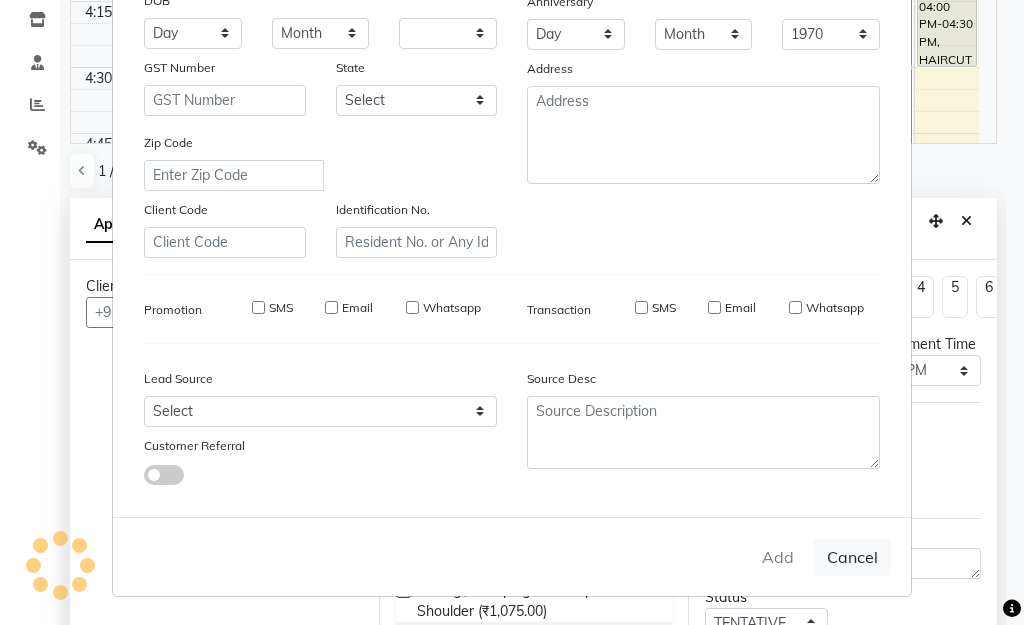 select 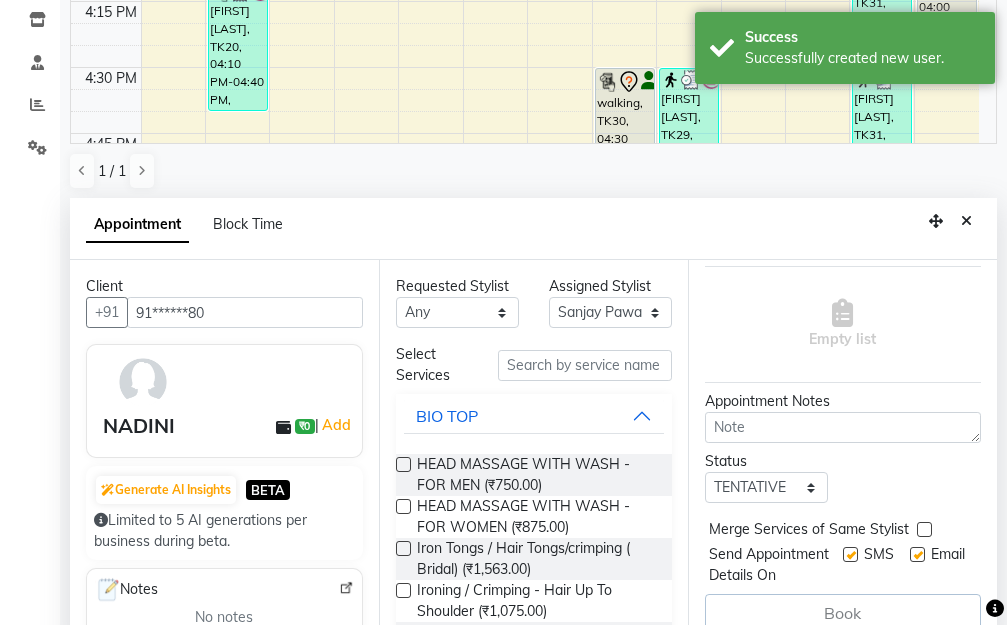 scroll, scrollTop: 195, scrollLeft: 0, axis: vertical 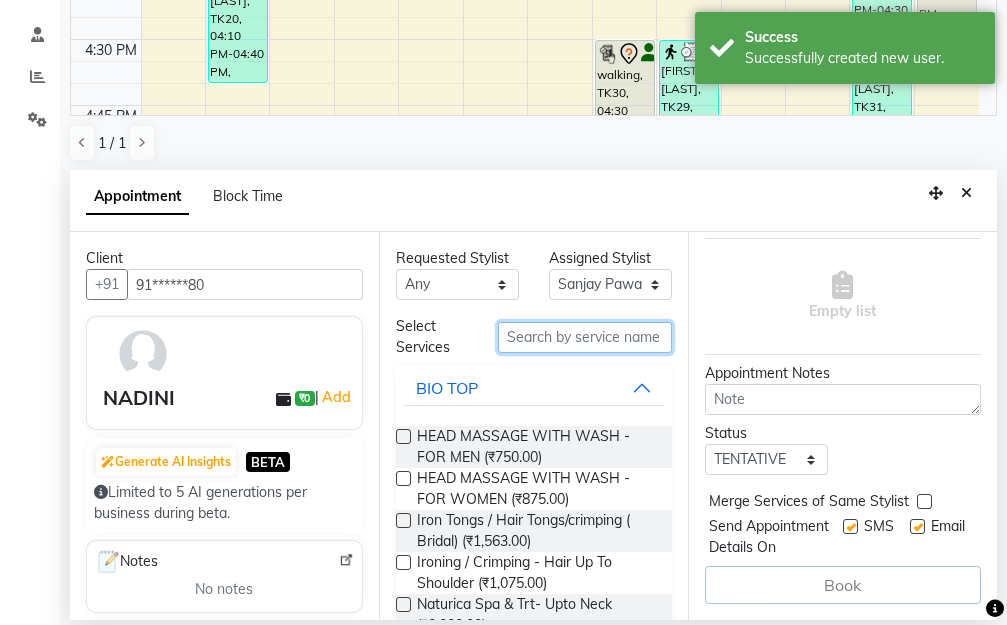 click at bounding box center [585, 337] 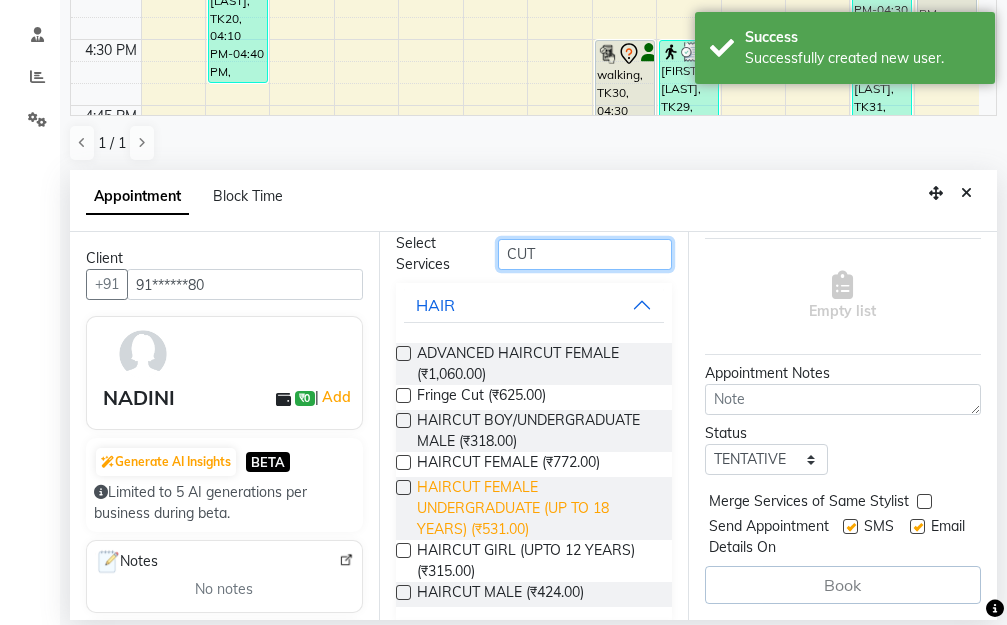 scroll, scrollTop: 167, scrollLeft: 0, axis: vertical 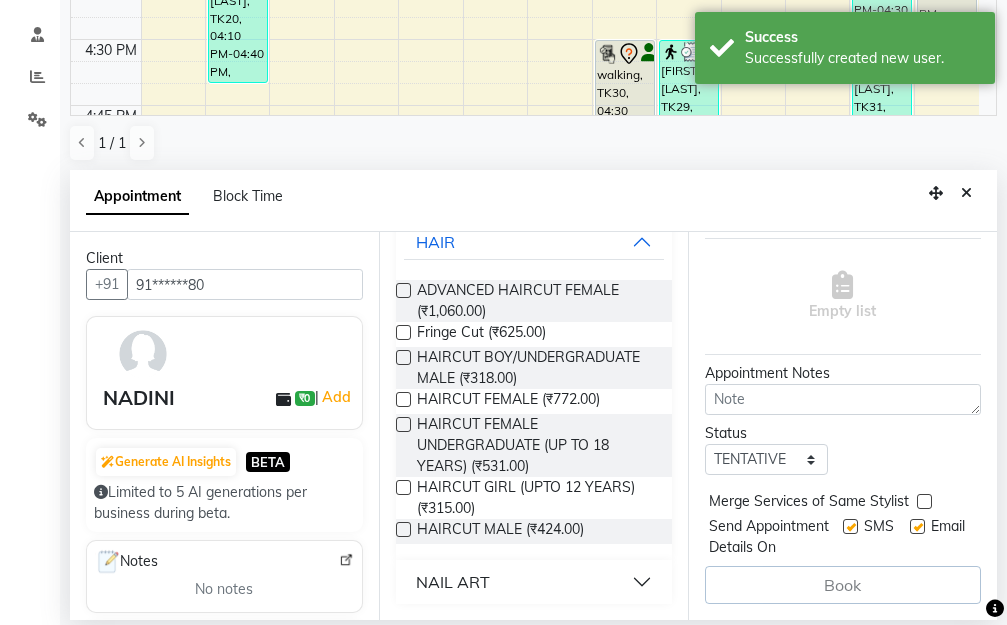 type on "CUT" 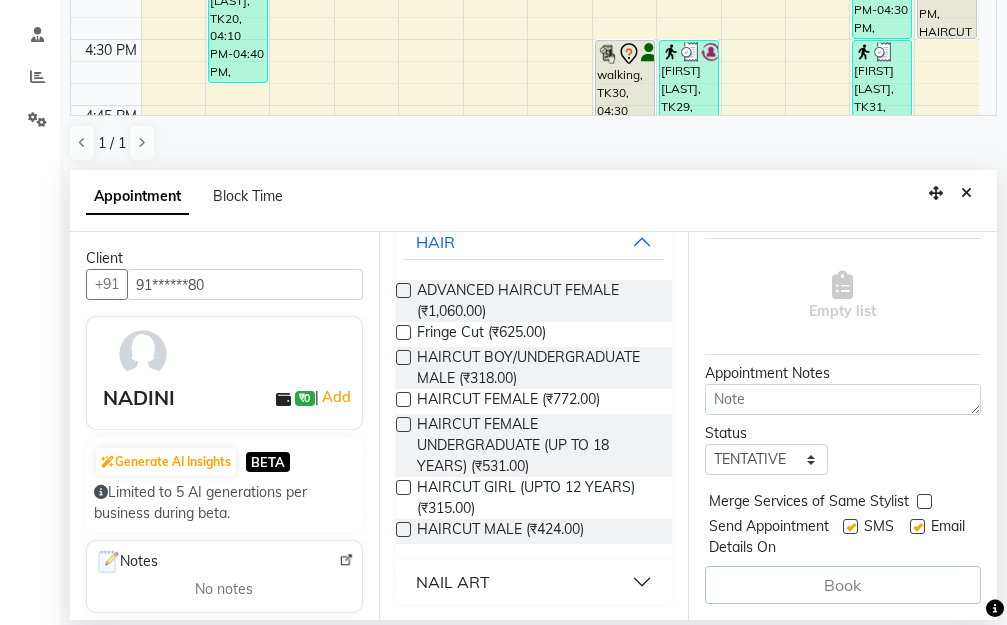 click at bounding box center (403, 399) 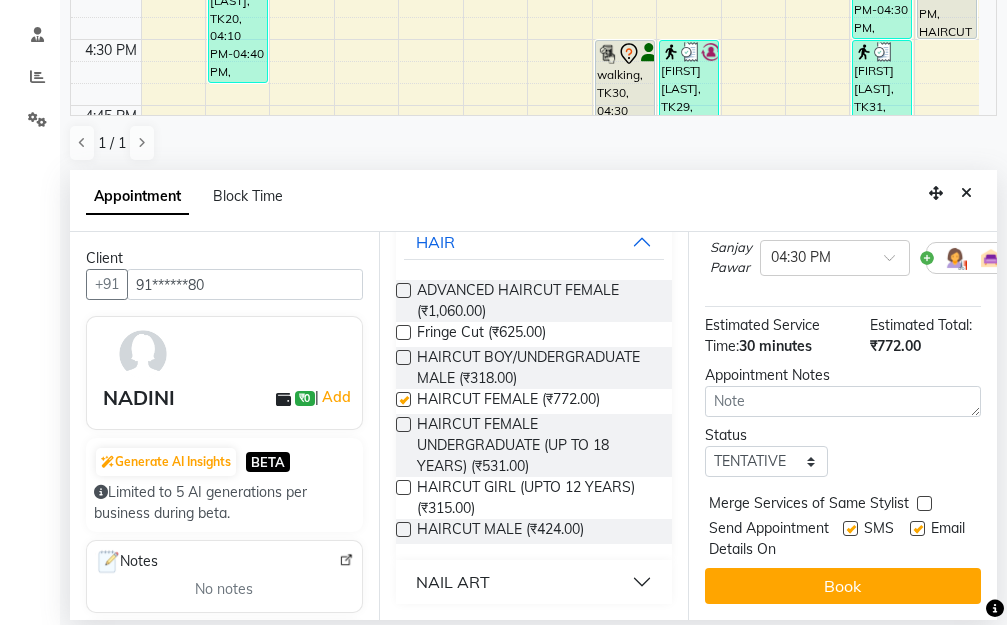 checkbox on "false" 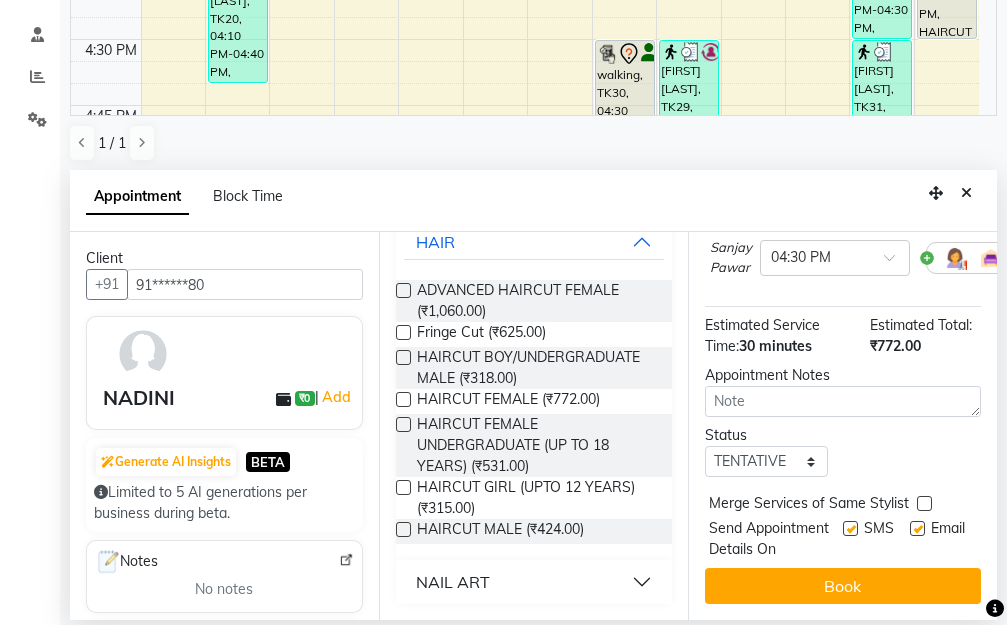 scroll, scrollTop: 238, scrollLeft: 0, axis: vertical 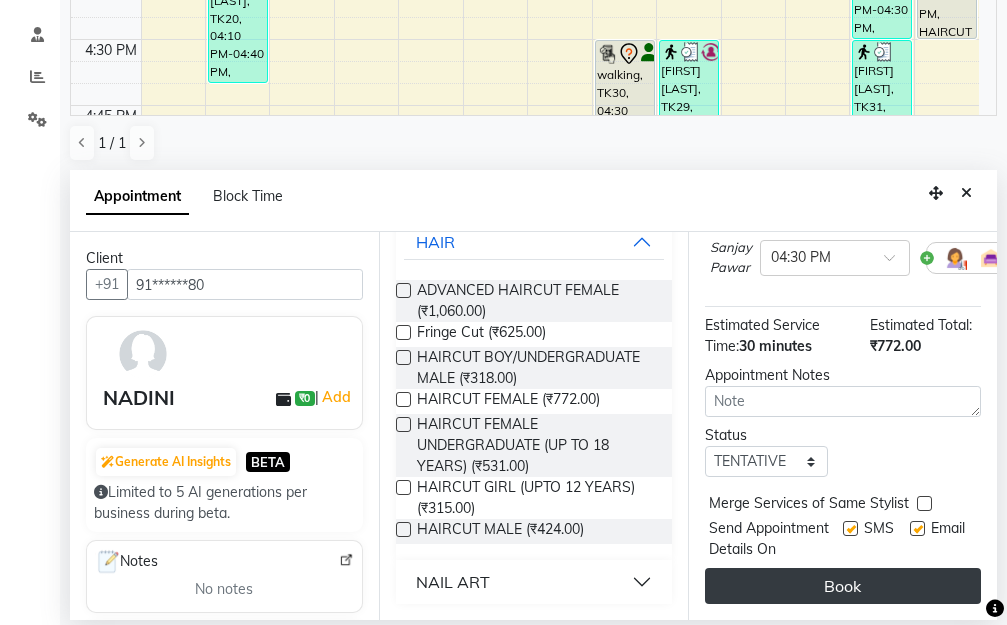 click on "Book" at bounding box center [843, 586] 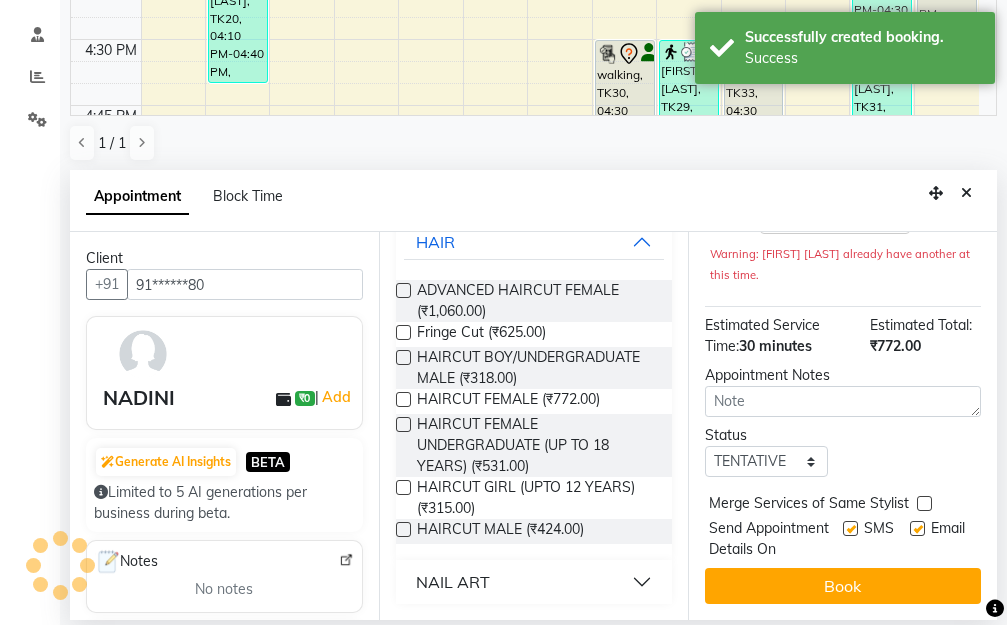 scroll, scrollTop: 0, scrollLeft: 0, axis: both 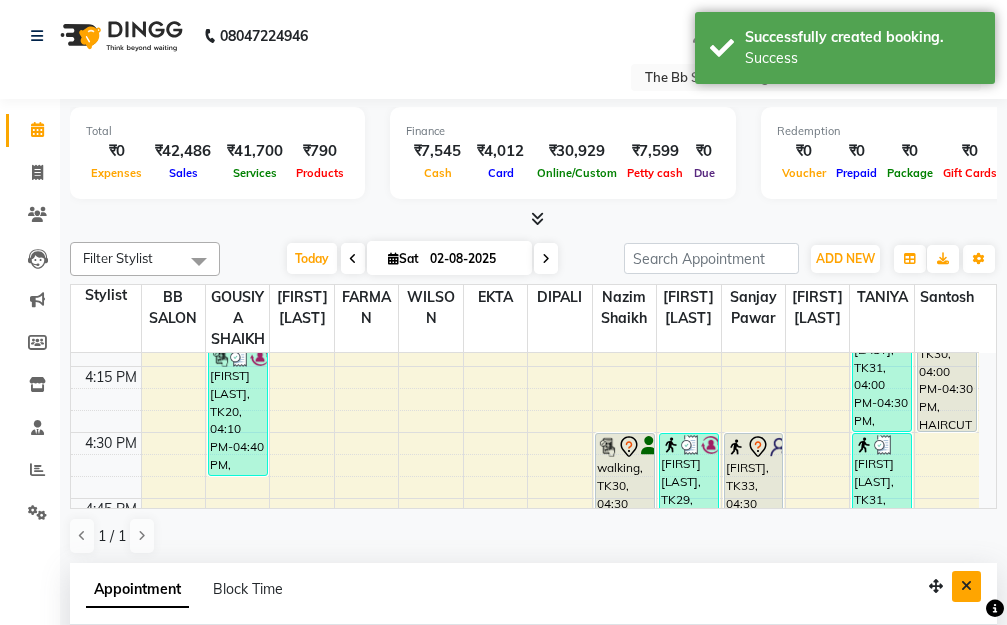 click at bounding box center [966, 586] 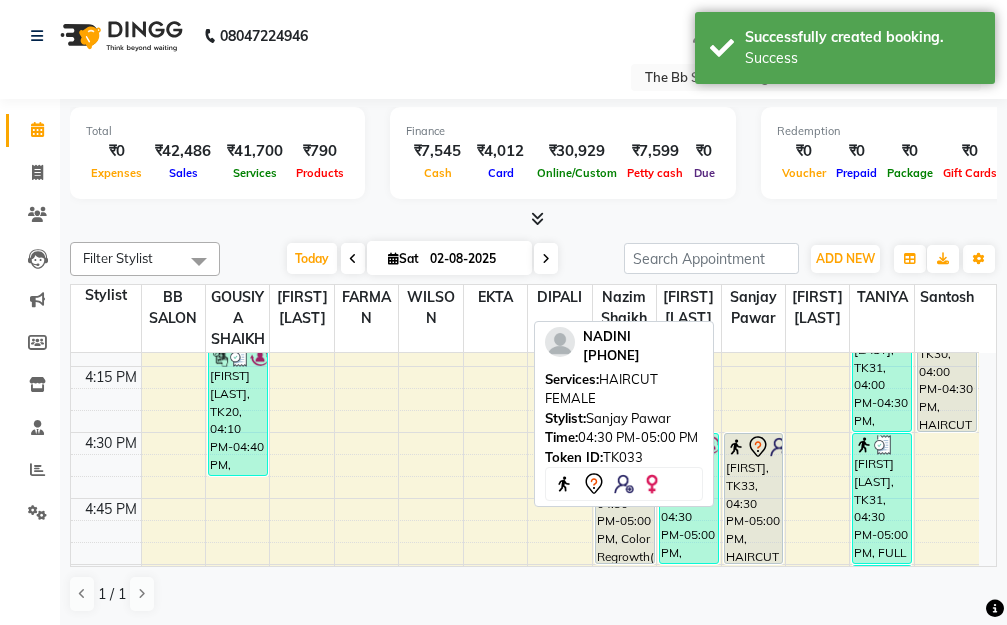 click on "[FIRST], TK33, 04:30 PM-05:00 PM, HAIRCUT FEMALE" at bounding box center [754, 498] 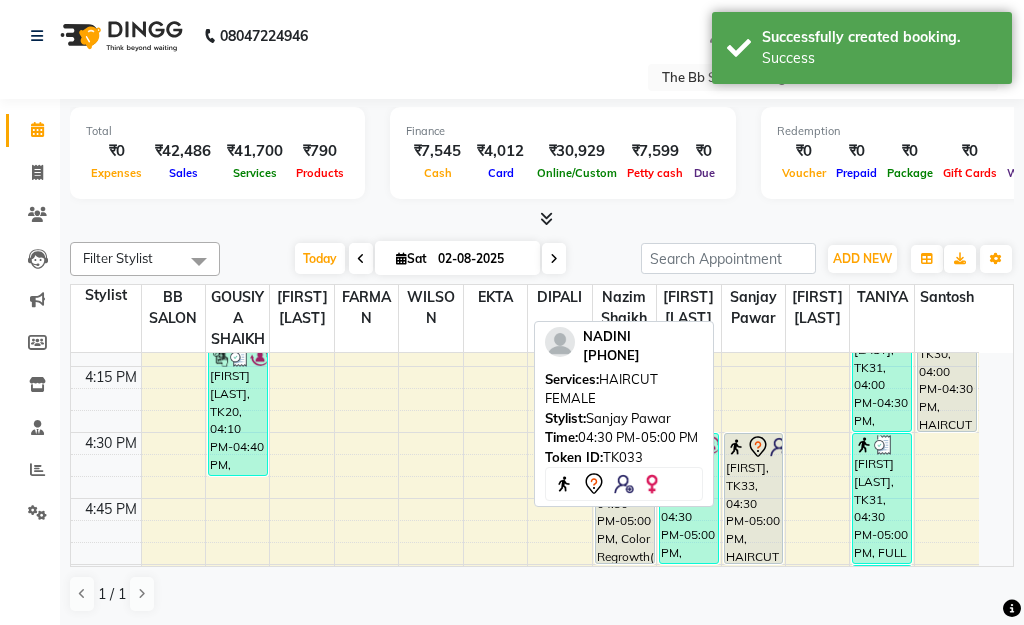 select on "7" 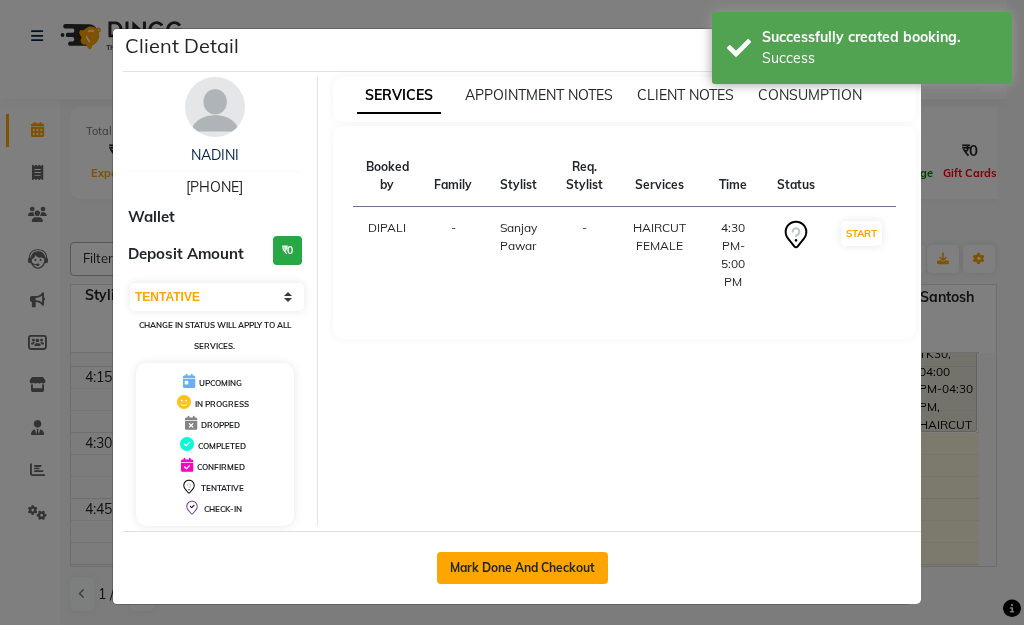 click on "Mark Done And Checkout" 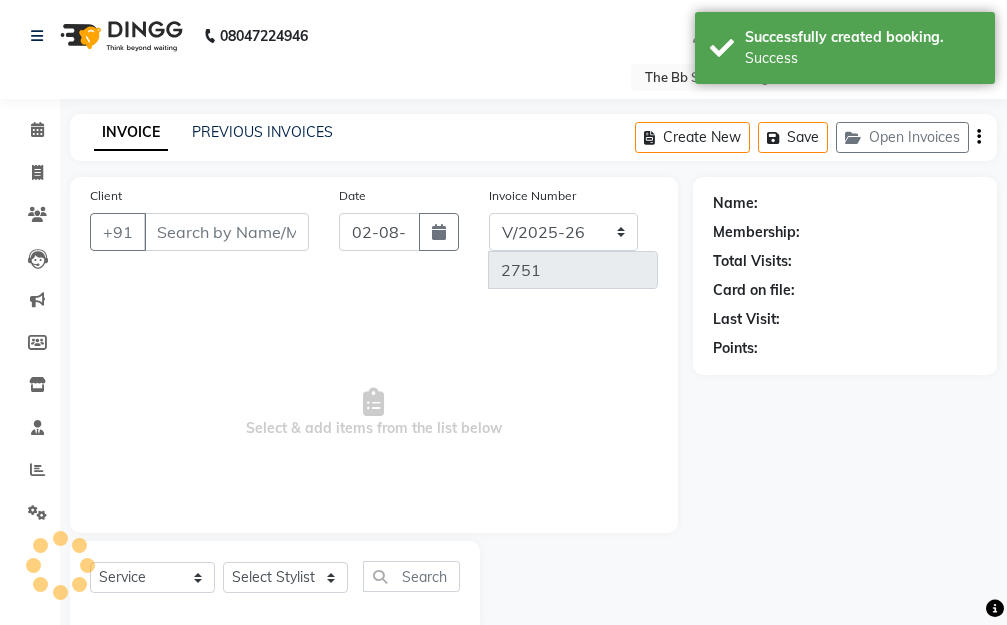 type on "91******80" 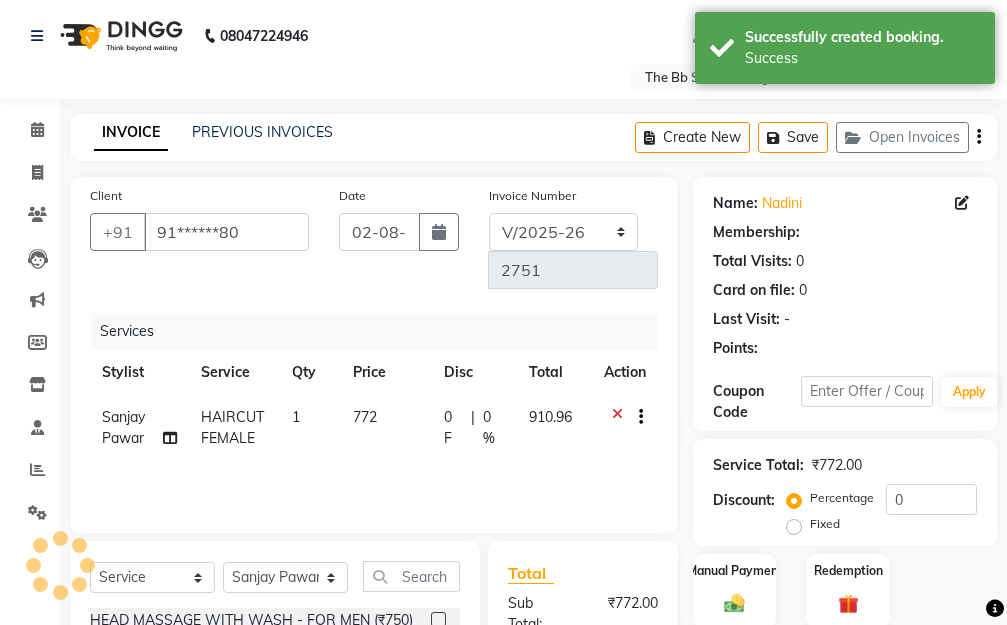 select on "1: Object" 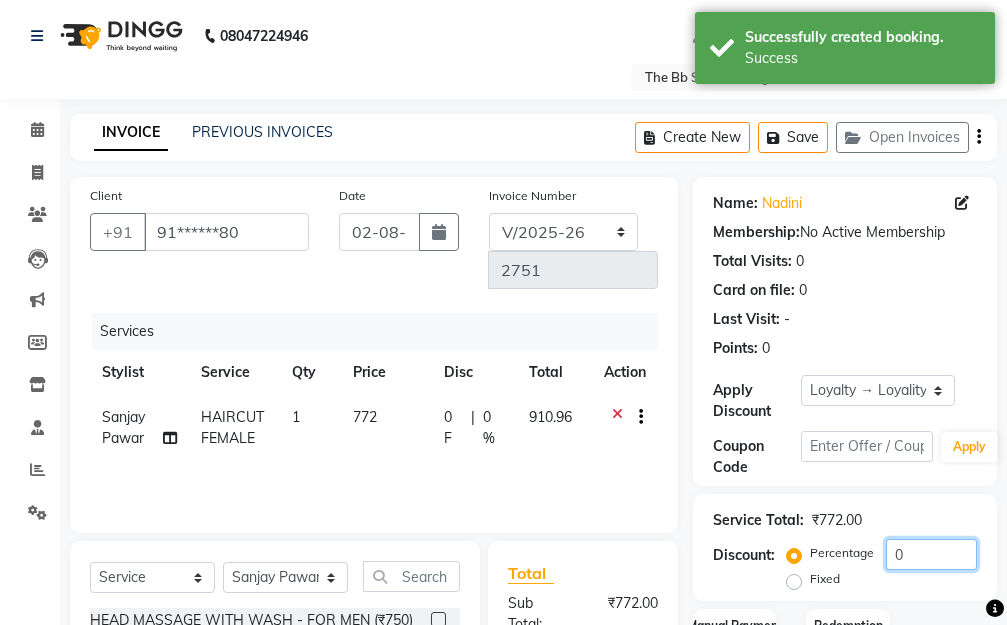 click on "0" 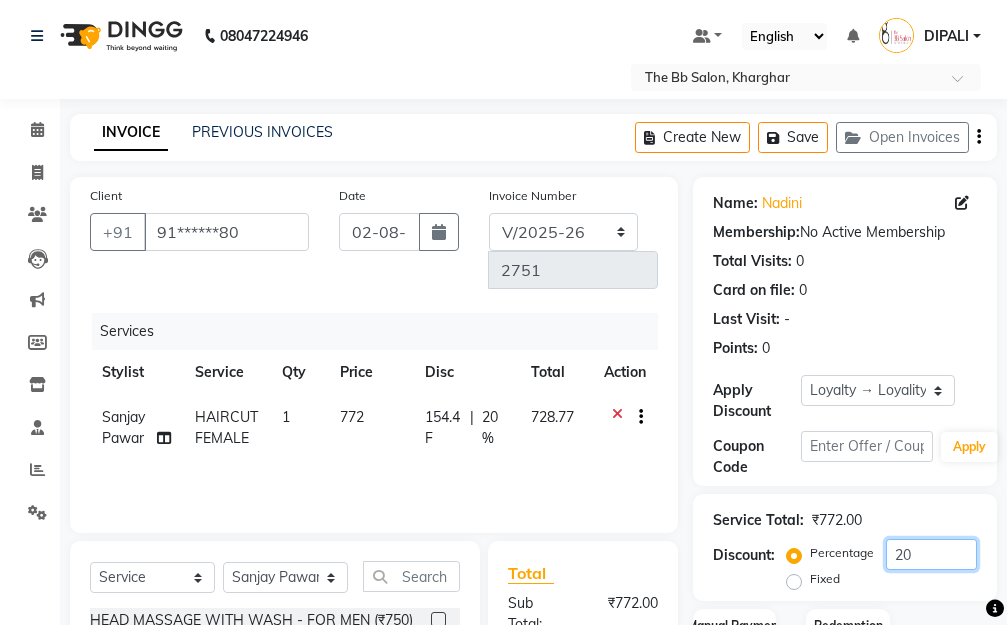 scroll, scrollTop: 390, scrollLeft: 0, axis: vertical 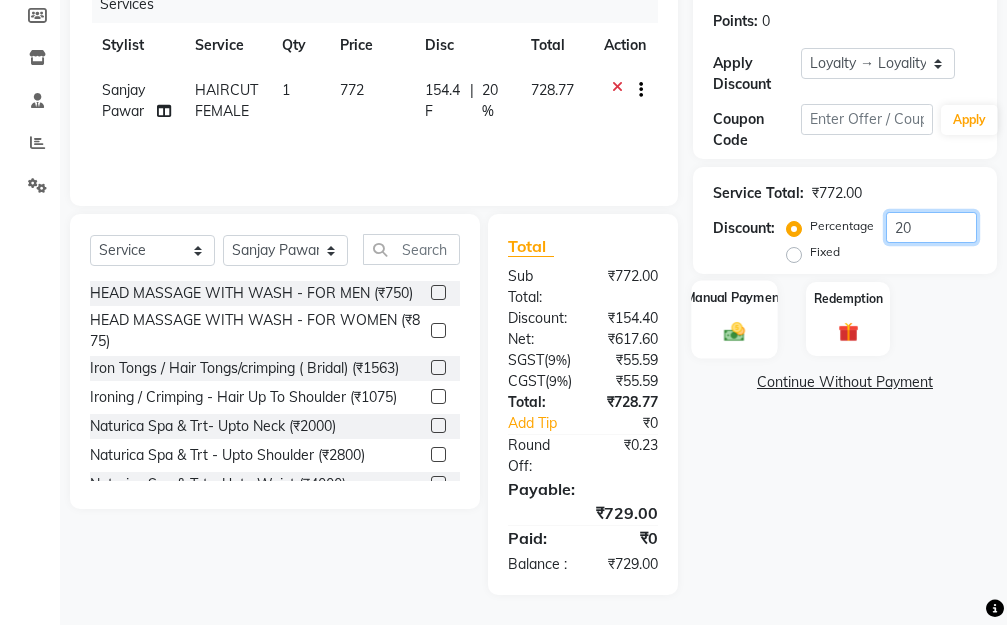 type on "20" 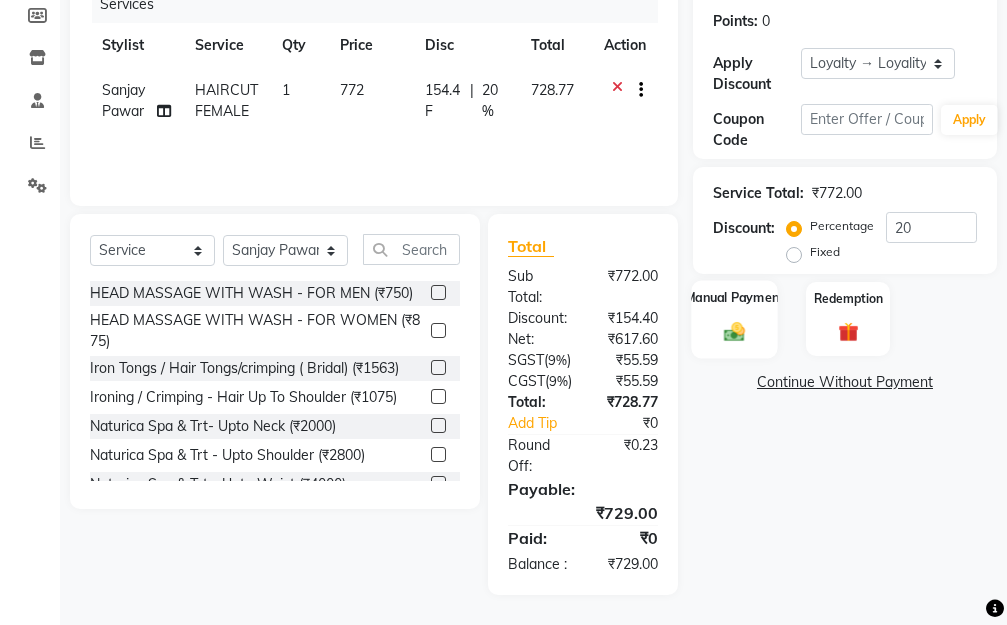 click 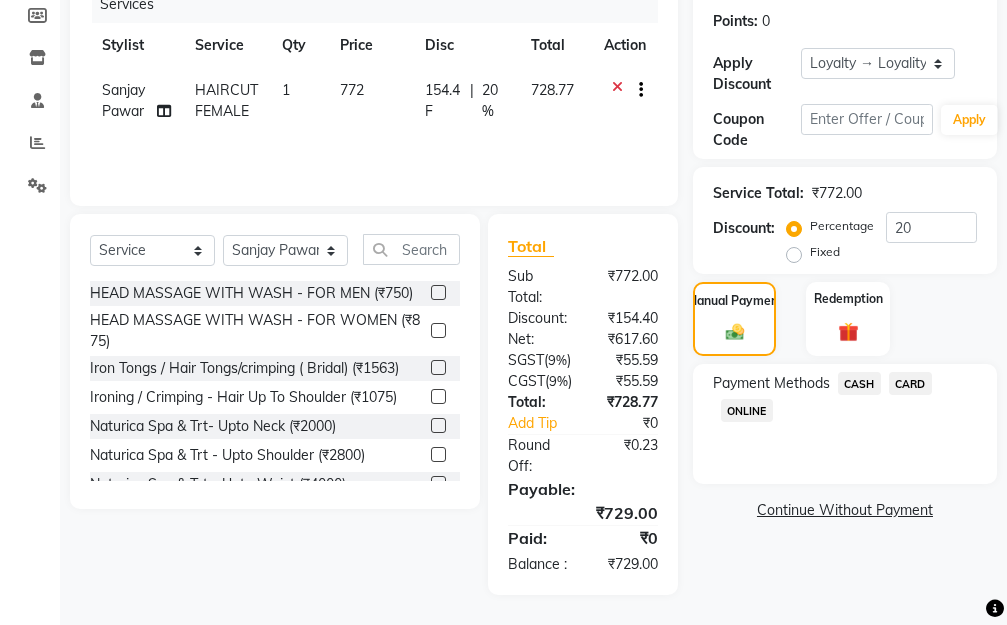 click on "ONLINE" 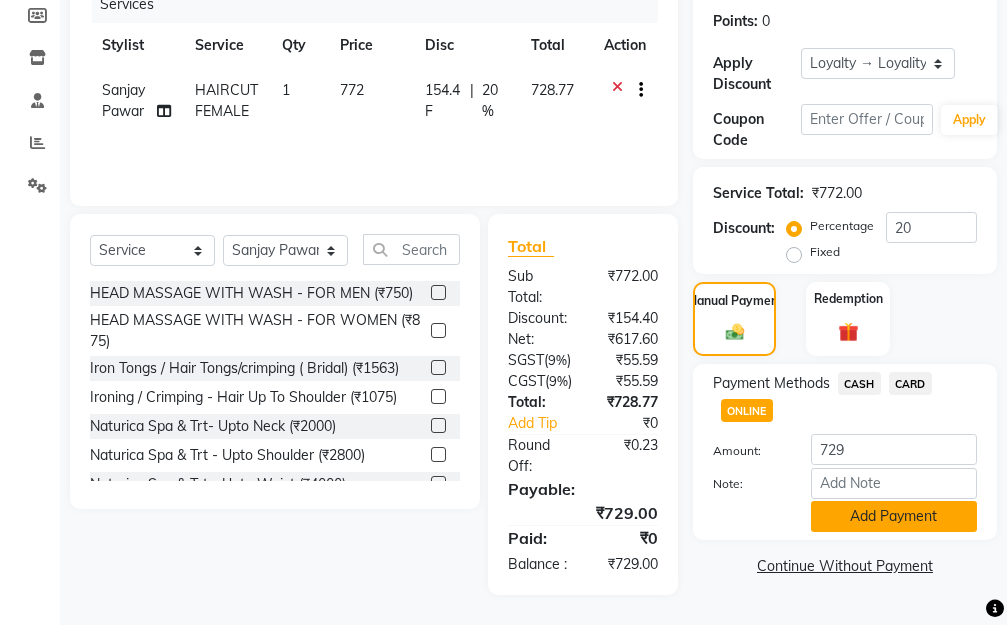 click on "Add Payment" 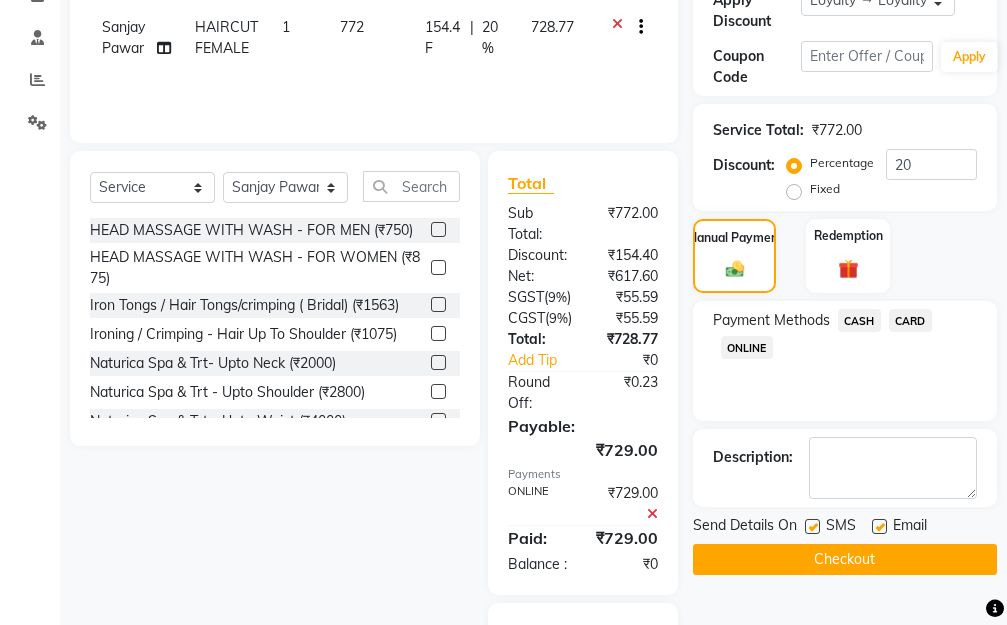 click on "Checkout" 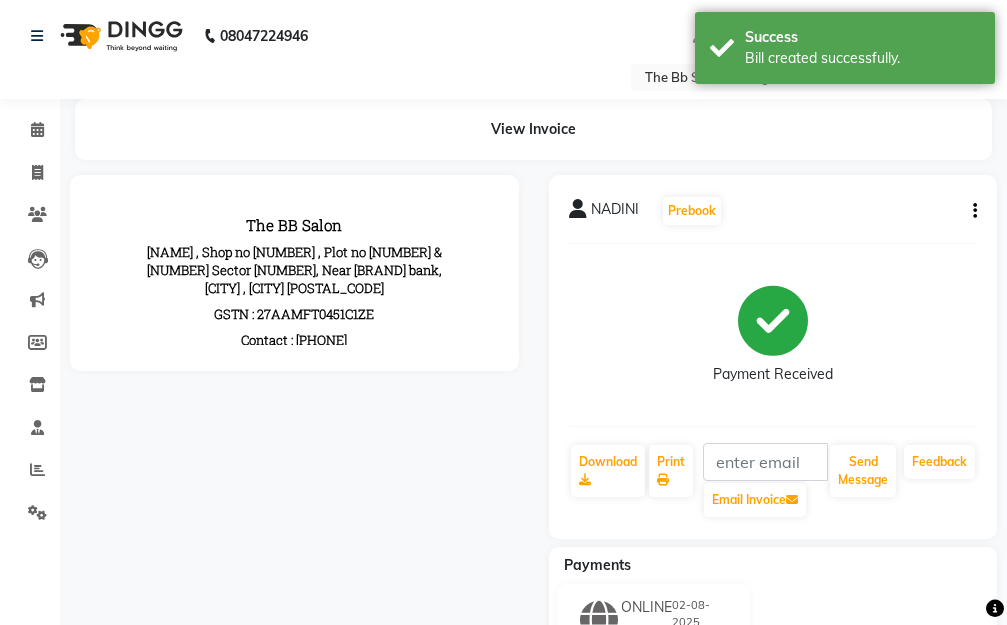 scroll, scrollTop: 0, scrollLeft: 0, axis: both 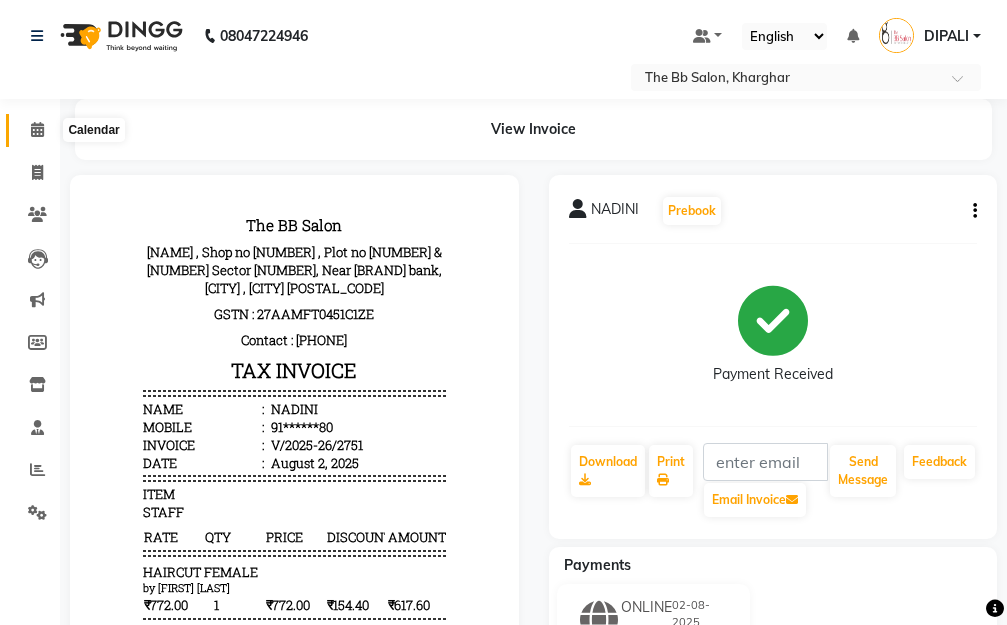 click 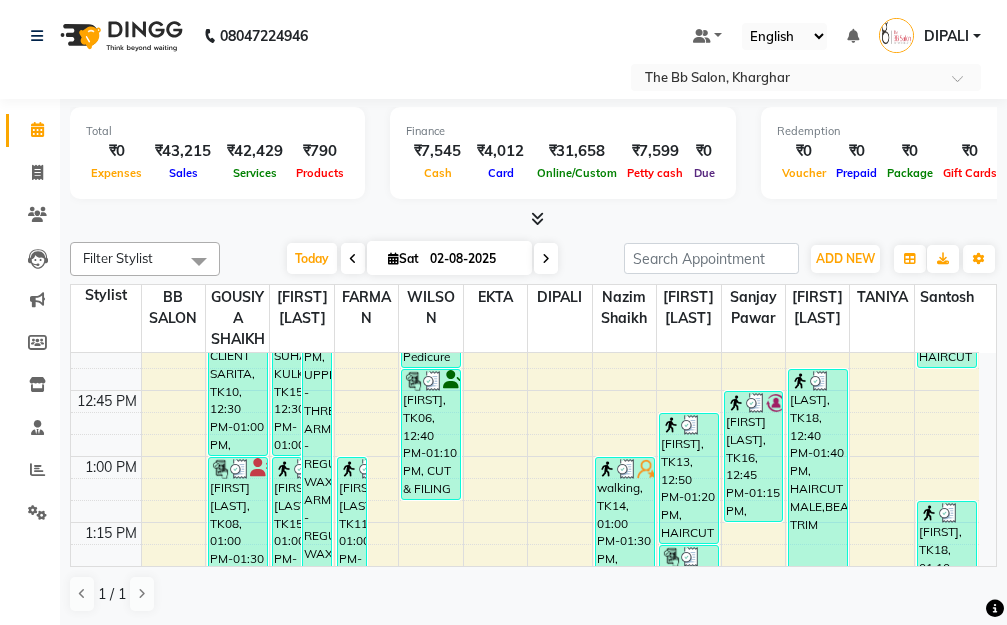 scroll, scrollTop: 1000, scrollLeft: 0, axis: vertical 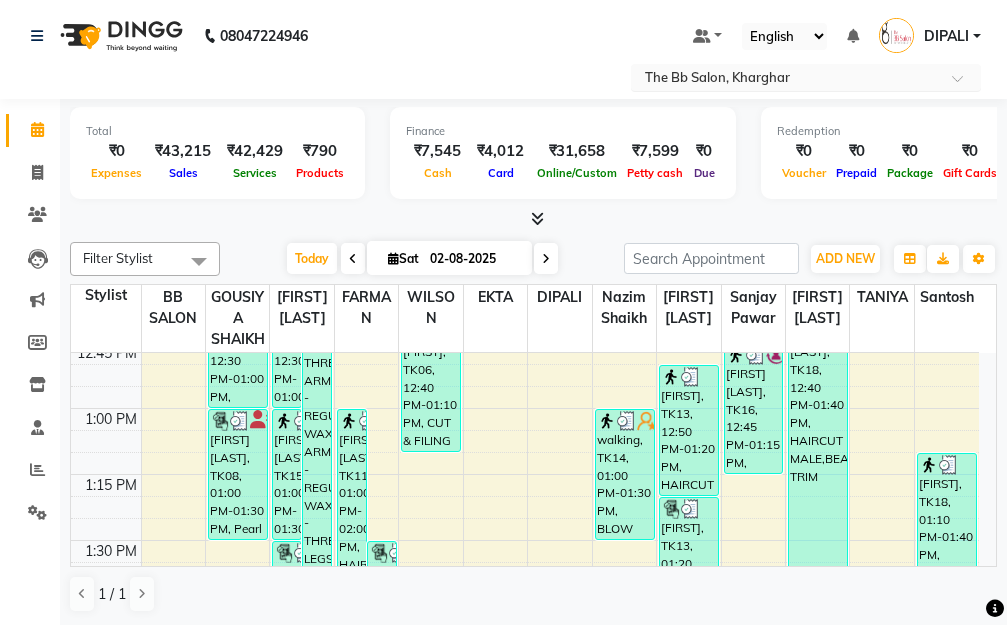 click at bounding box center [964, 84] 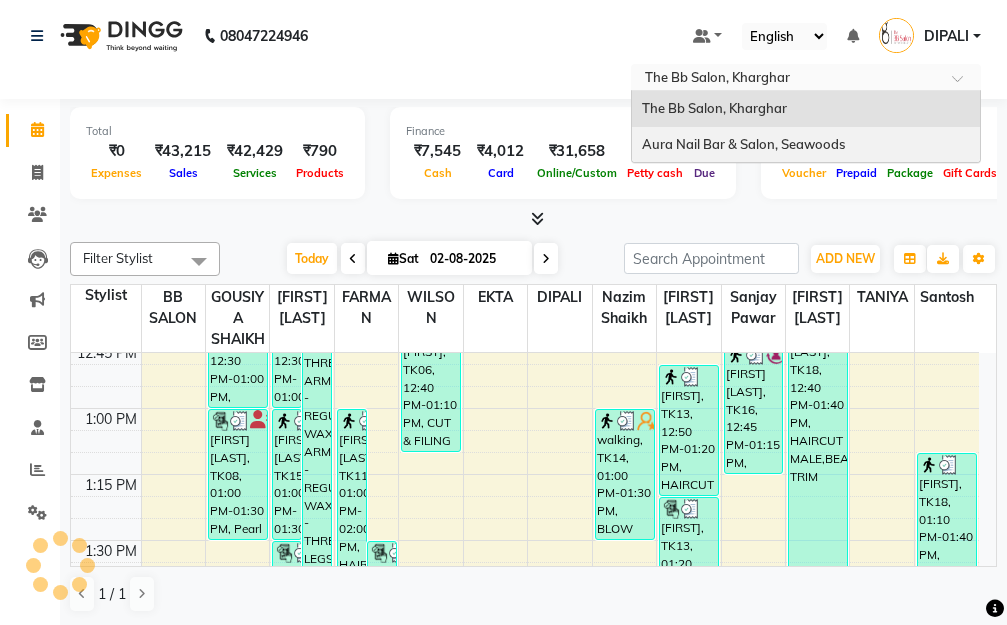click on "Aura Nail Bar & Salon, Seawoods" at bounding box center (743, 144) 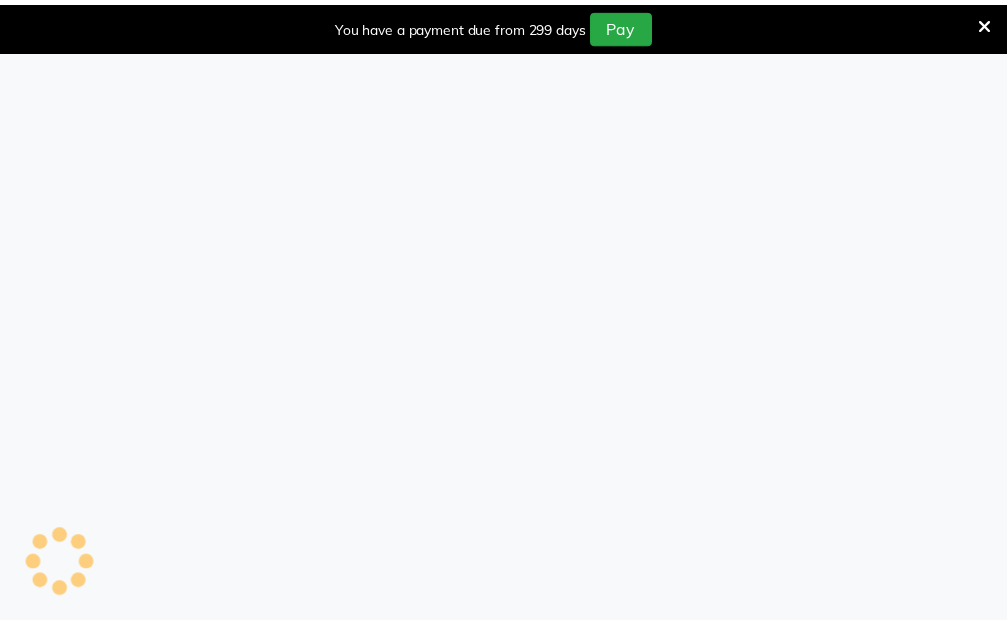scroll, scrollTop: 0, scrollLeft: 0, axis: both 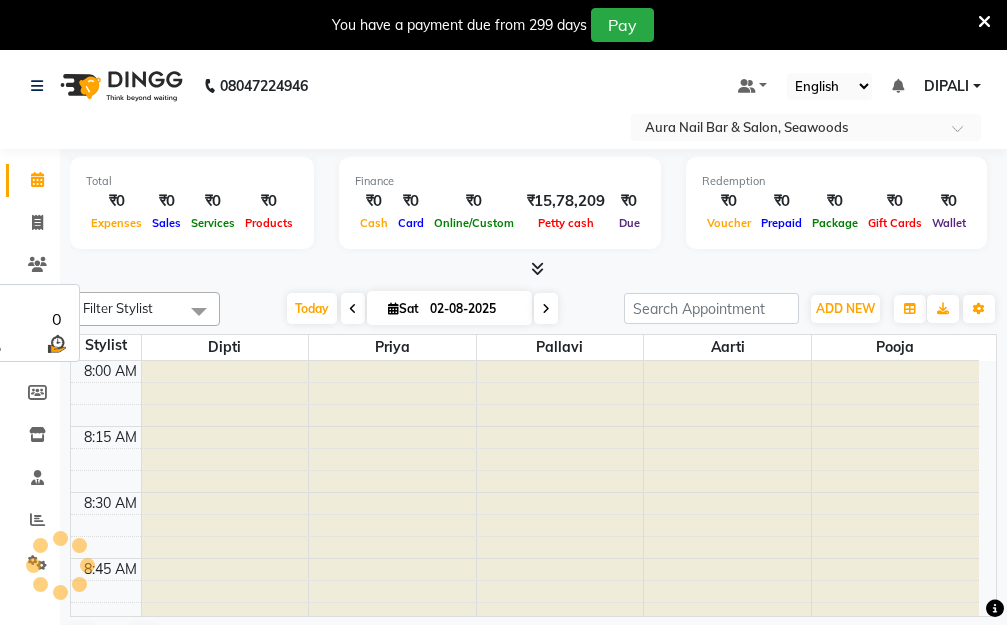 select on "en" 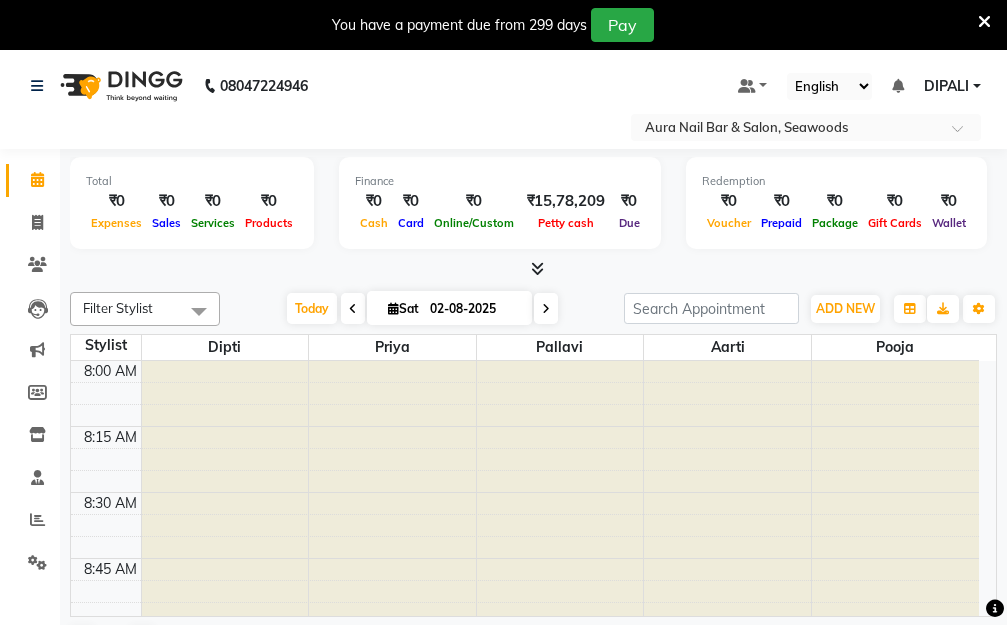 scroll, scrollTop: 0, scrollLeft: 0, axis: both 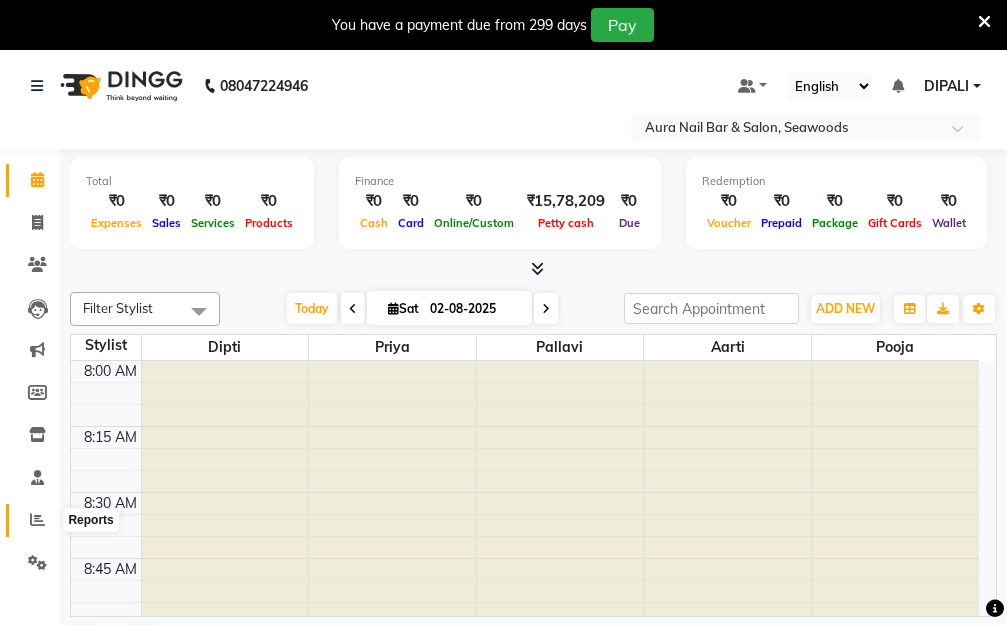 click 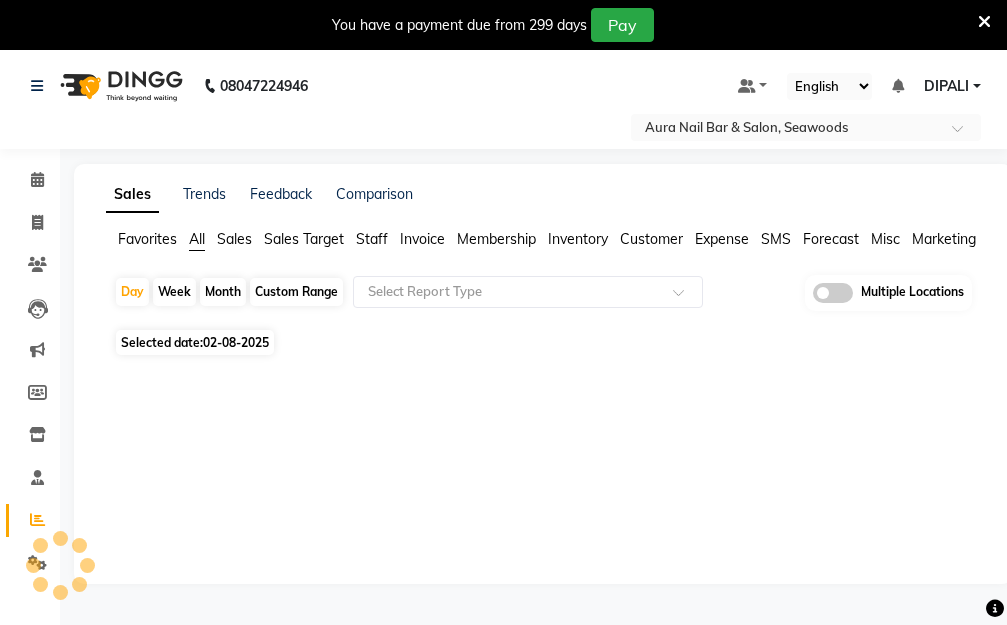 click on "Staff" 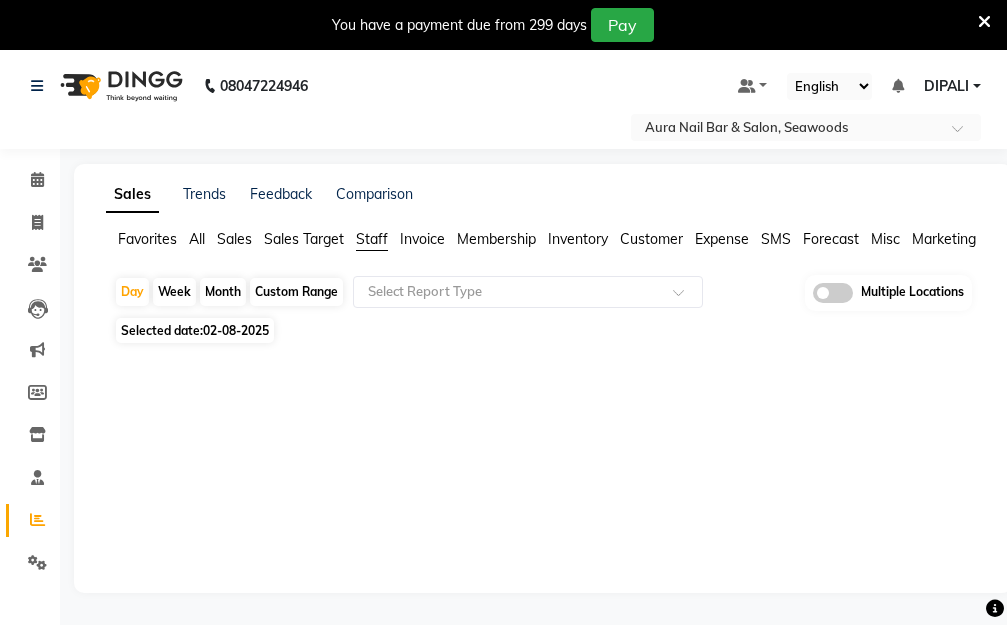click on "02-08-2025" 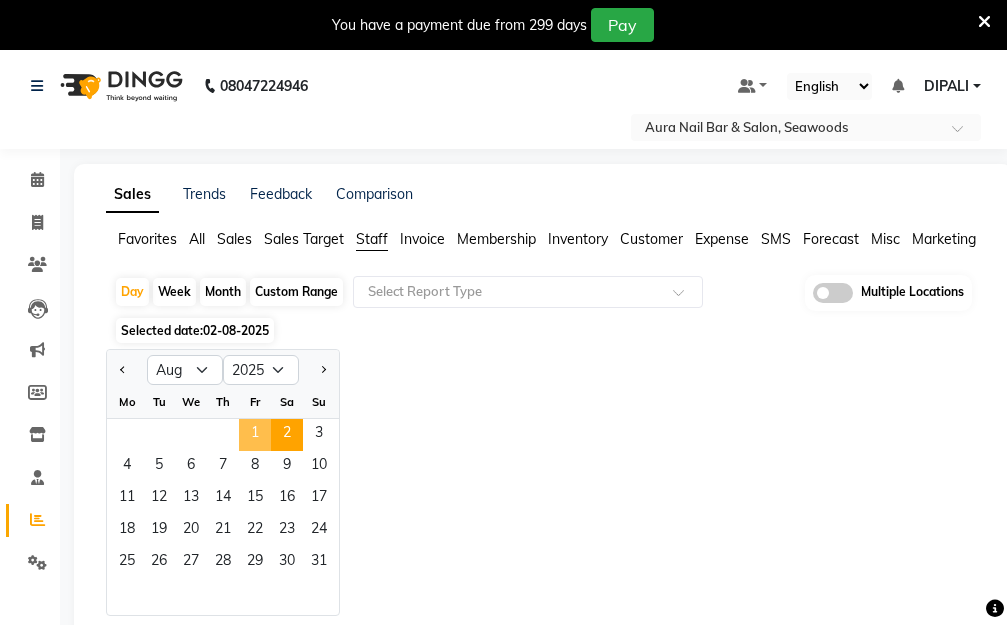 click on "1" 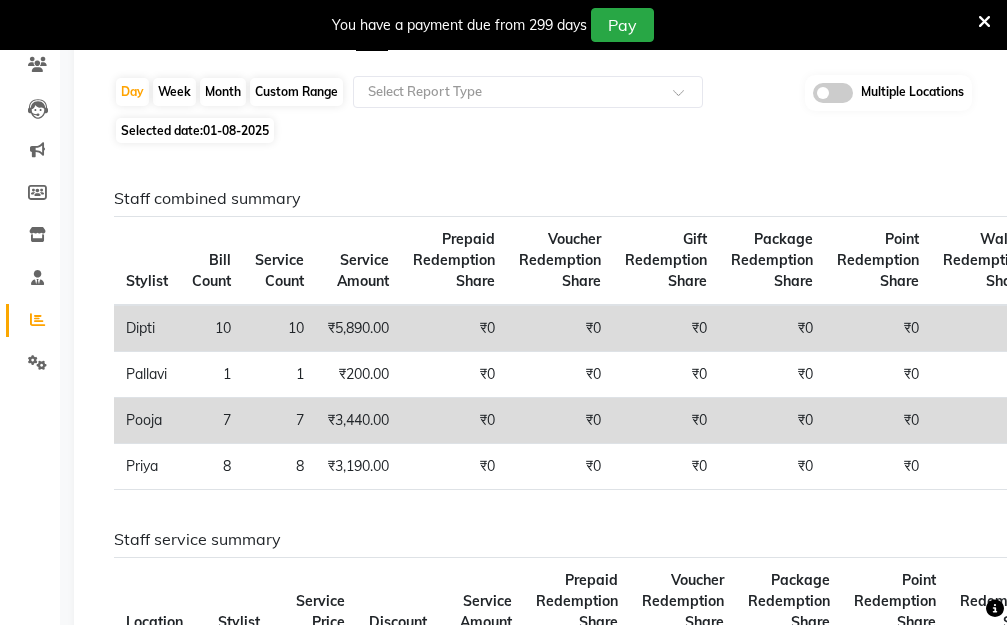 scroll, scrollTop: 0, scrollLeft: 0, axis: both 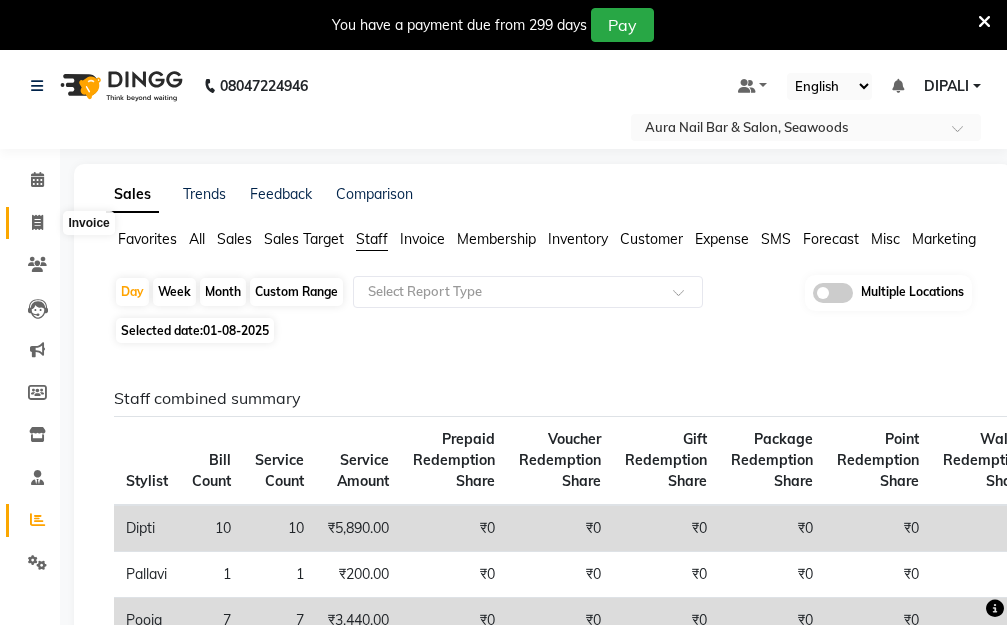 click 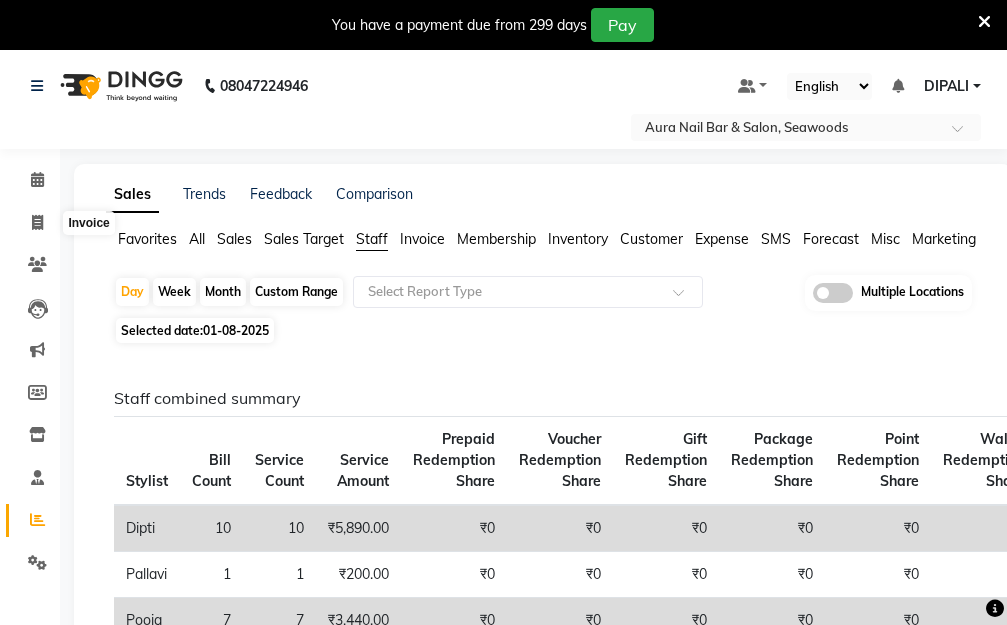 select on "service" 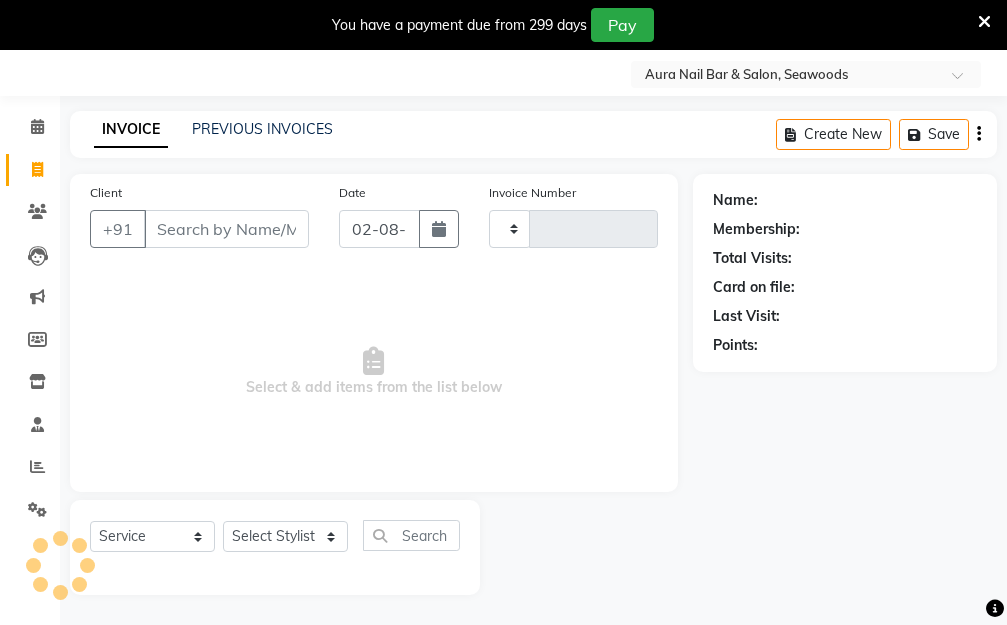 type on "1953" 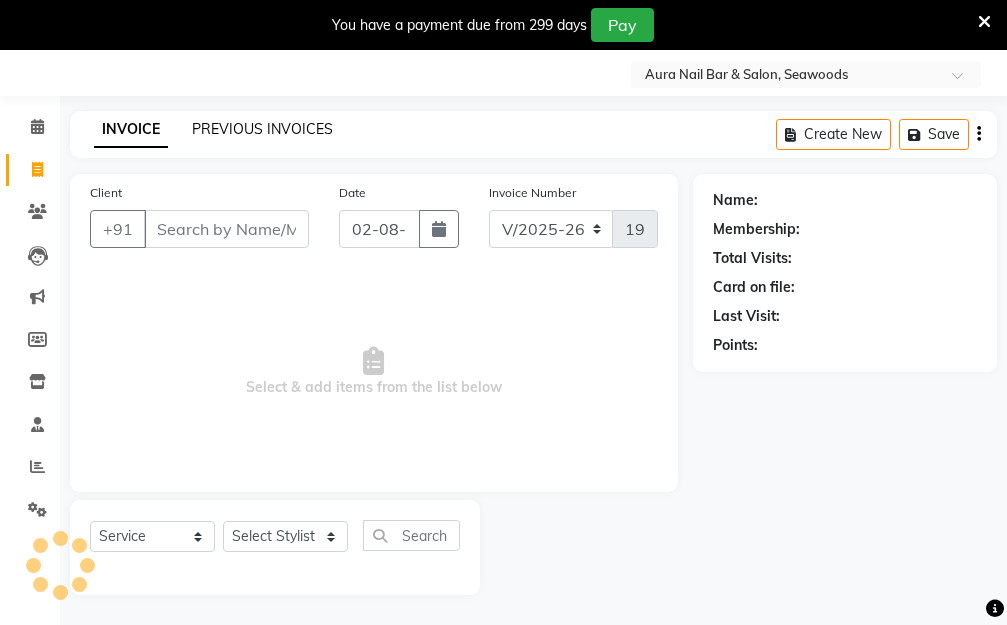 click on "PREVIOUS INVOICES" 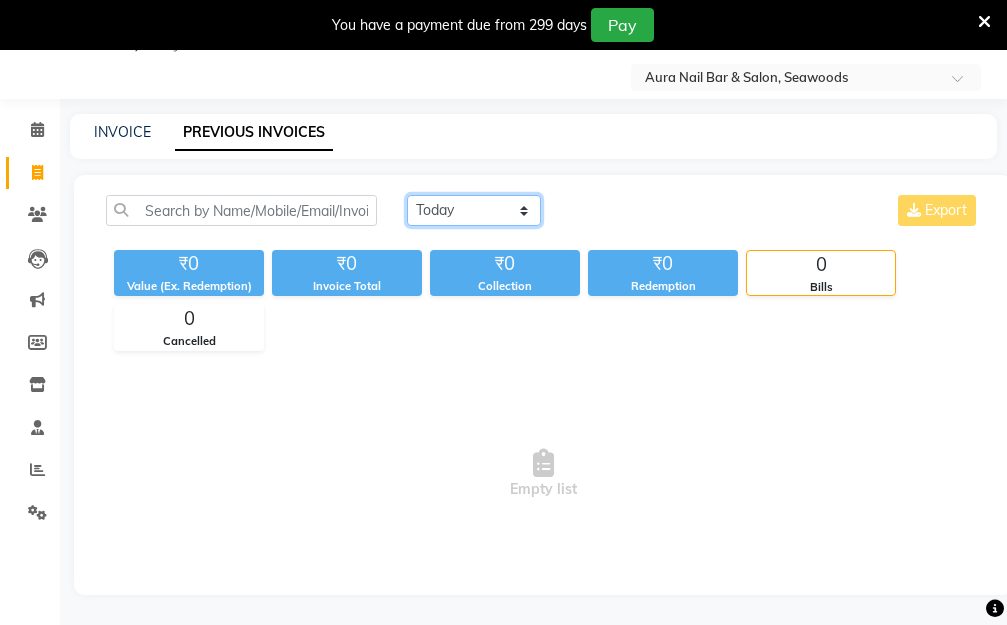 click on "Today Yesterday Custom Range" 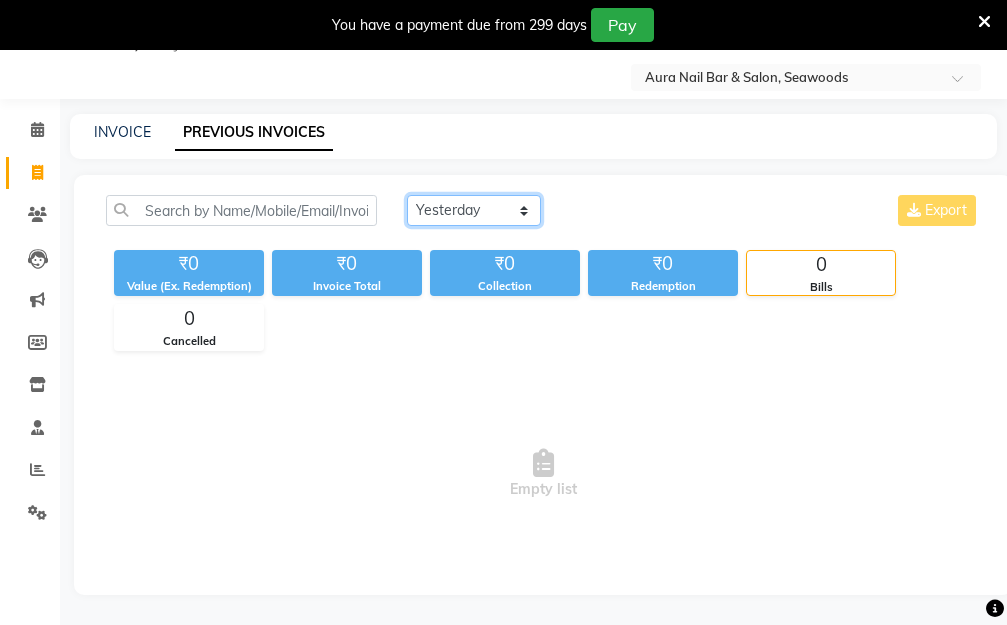click on "Today Yesterday Custom Range" 